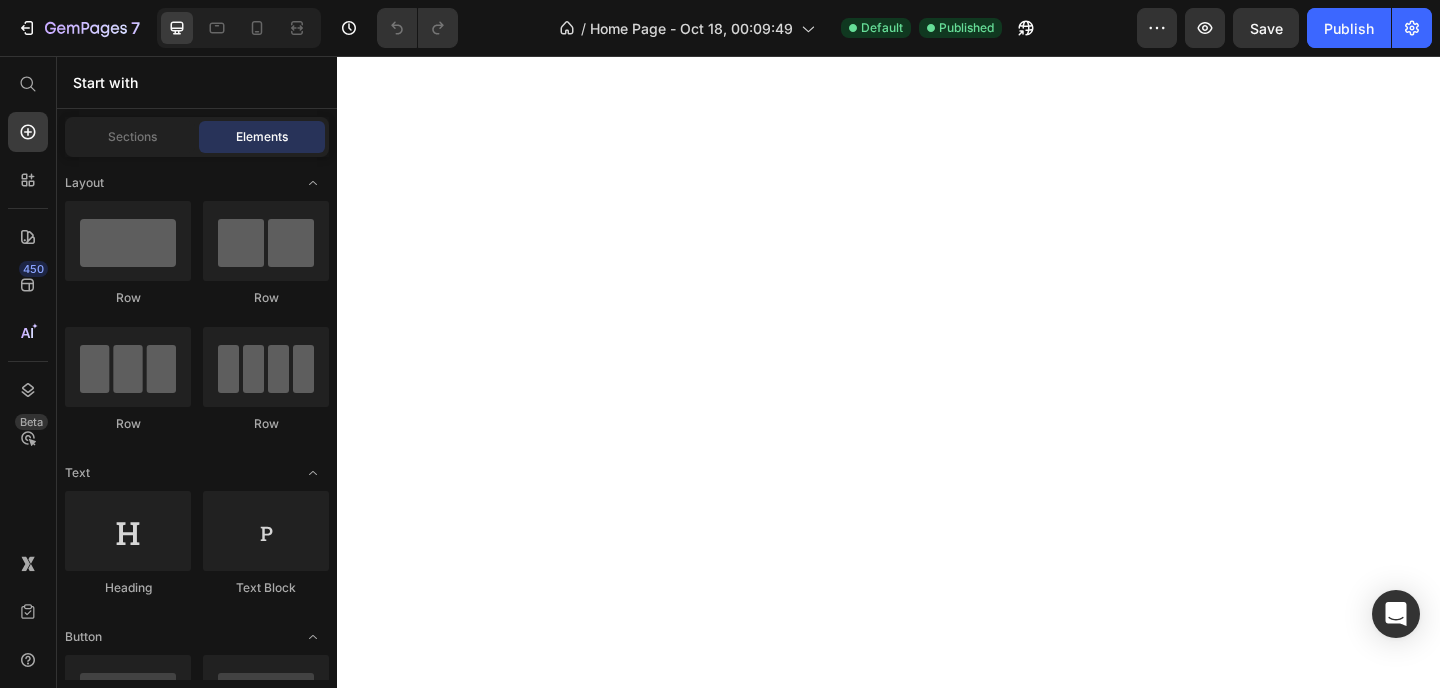 scroll, scrollTop: 0, scrollLeft: 0, axis: both 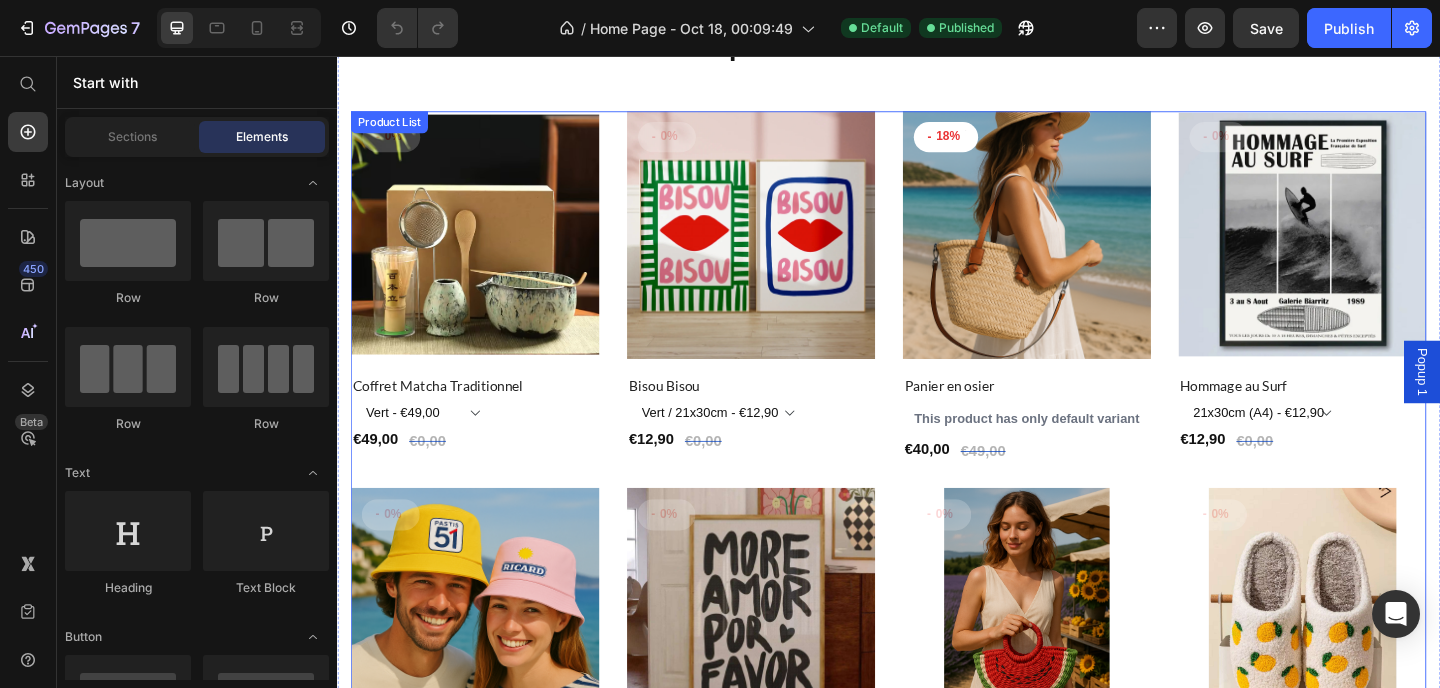 click on "- 0% Product Tag Product Images Row Coffret Matcha Traditionnel Product Title Vert - €49,00  Gris - €49,00  Turquoise - €49,00  Bleu - €49,00  Product Variants & Swatches €49,00 Product Price €0,00 Product Price Row Row - 0% Product Tag Product Images Row Bisou Bisou Product Title Vert / 21x30cm - €12,90  Vert / 30x40cm - €16,90  Vert / 50x70cm - €24,90  Blanc / 21x30cm - €12,90  Blanc / 30x40cm - €16,90  Blanc / 50x70cm - €24,90  Product Variants & Swatches €12,90 Product Price €0,00 Product Price Row Row - 18% Product Tag Product Images Row Panier en osier Product Title This product has only default variant Product Variants & Swatches €40,00 Product Price €49,00 Product Price Row Row - 0% Product Tag Product Images Row Hommage au Surf Product Title 21x30cm (A4) - €12,90  30x40cm (A3) - €16,90  50x70cm - €24,90  Product Variants & Swatches €12,90 Product Price €0,00 Product Price Row Row - 0% Product Tag Product Images Row Bob Iconique Product Title €22,00 €0,00" at bounding box center [937, 513] 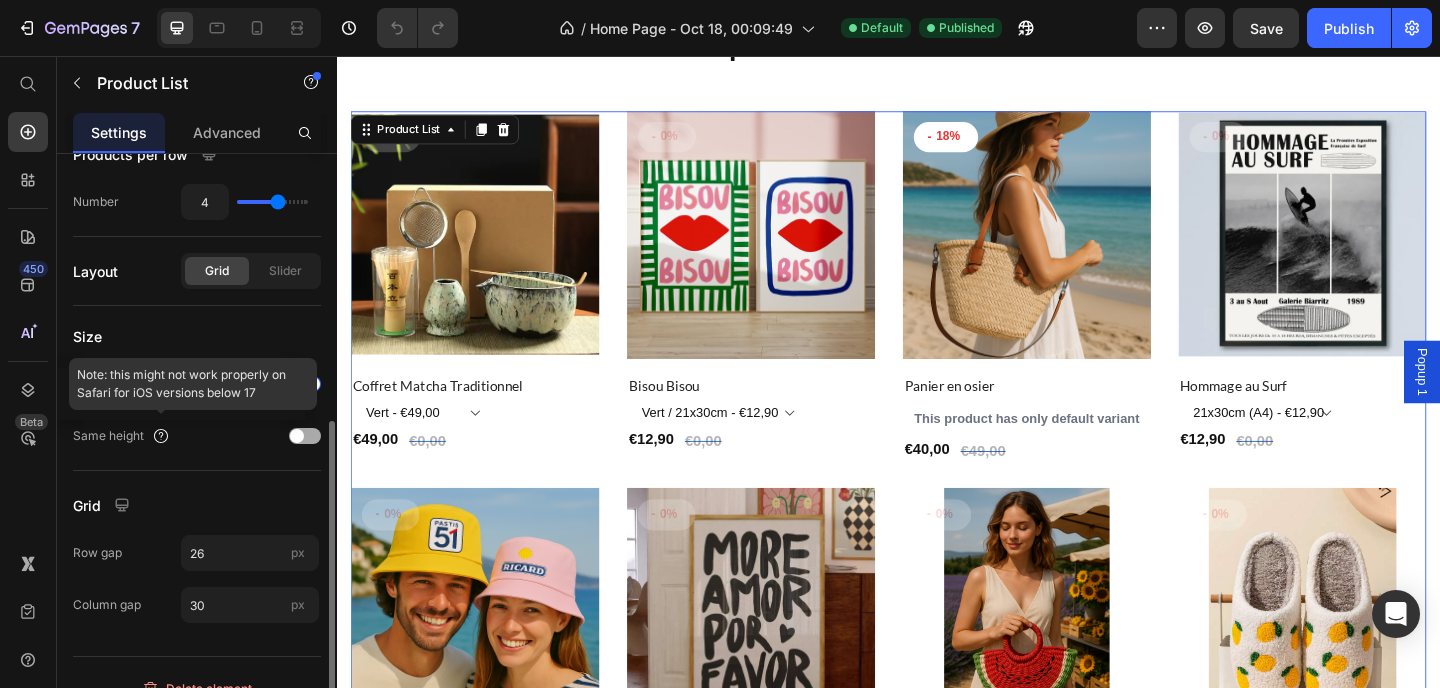 scroll, scrollTop: 531, scrollLeft: 0, axis: vertical 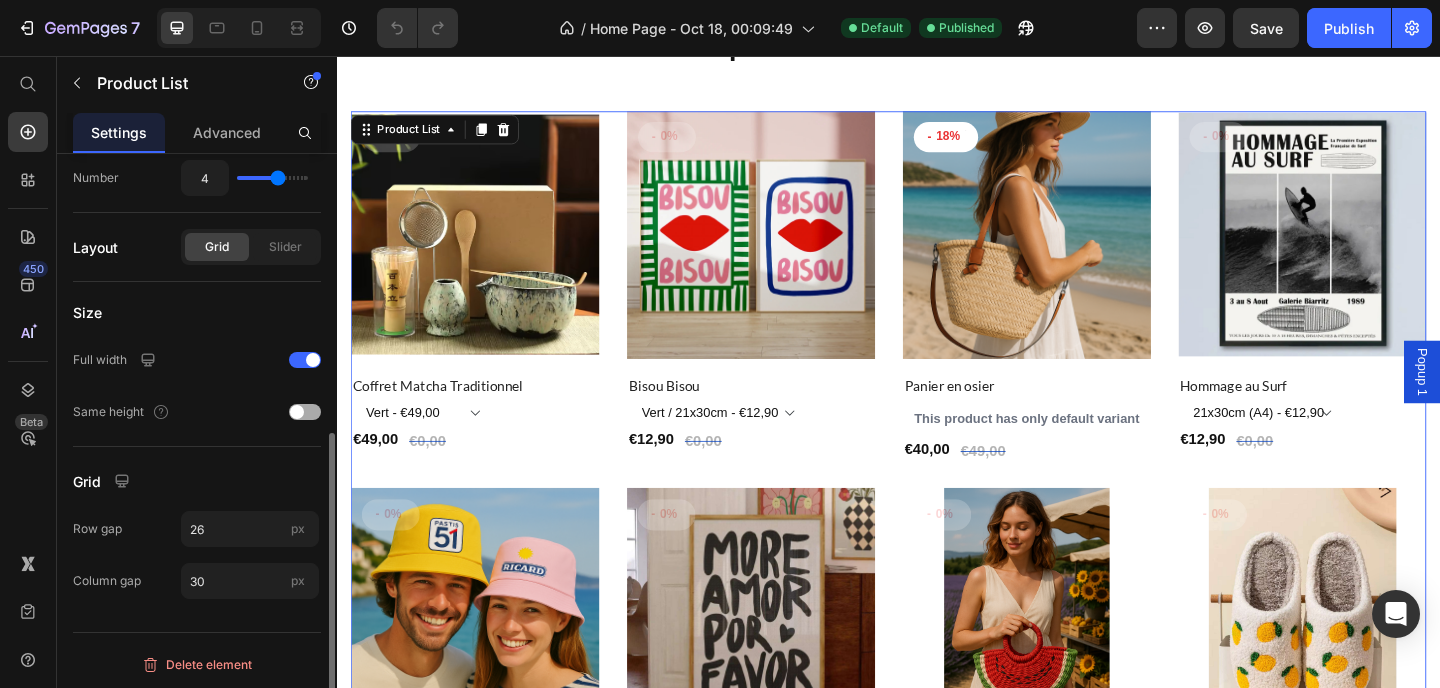 click at bounding box center [305, 412] 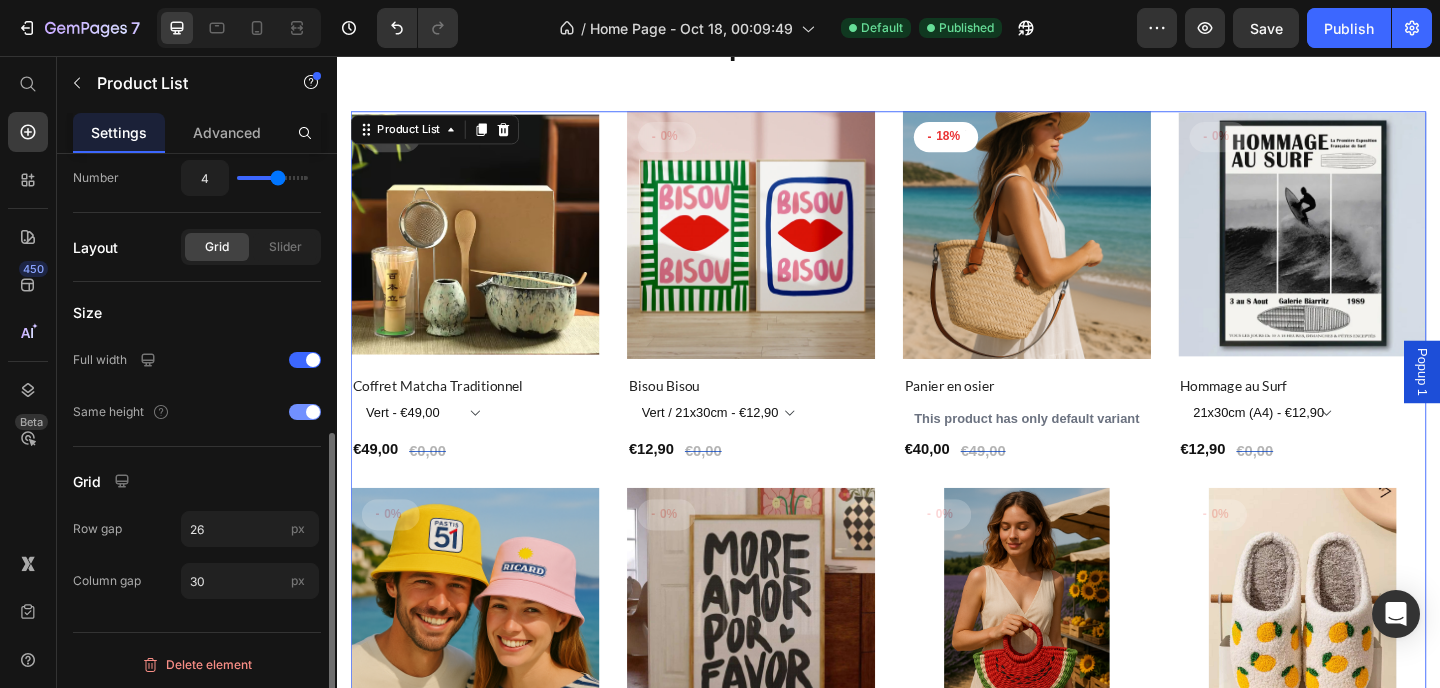 scroll, scrollTop: 533, scrollLeft: 0, axis: vertical 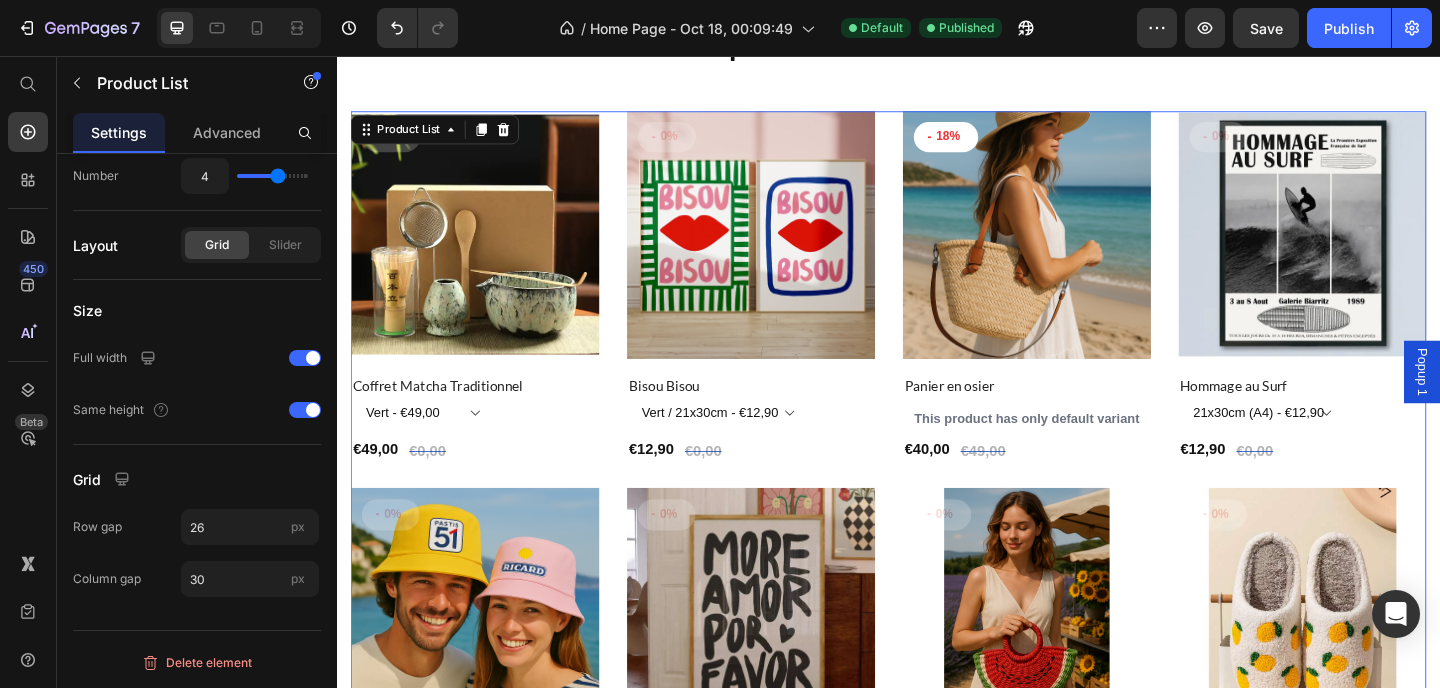 click on "Publish" at bounding box center (1349, 28) 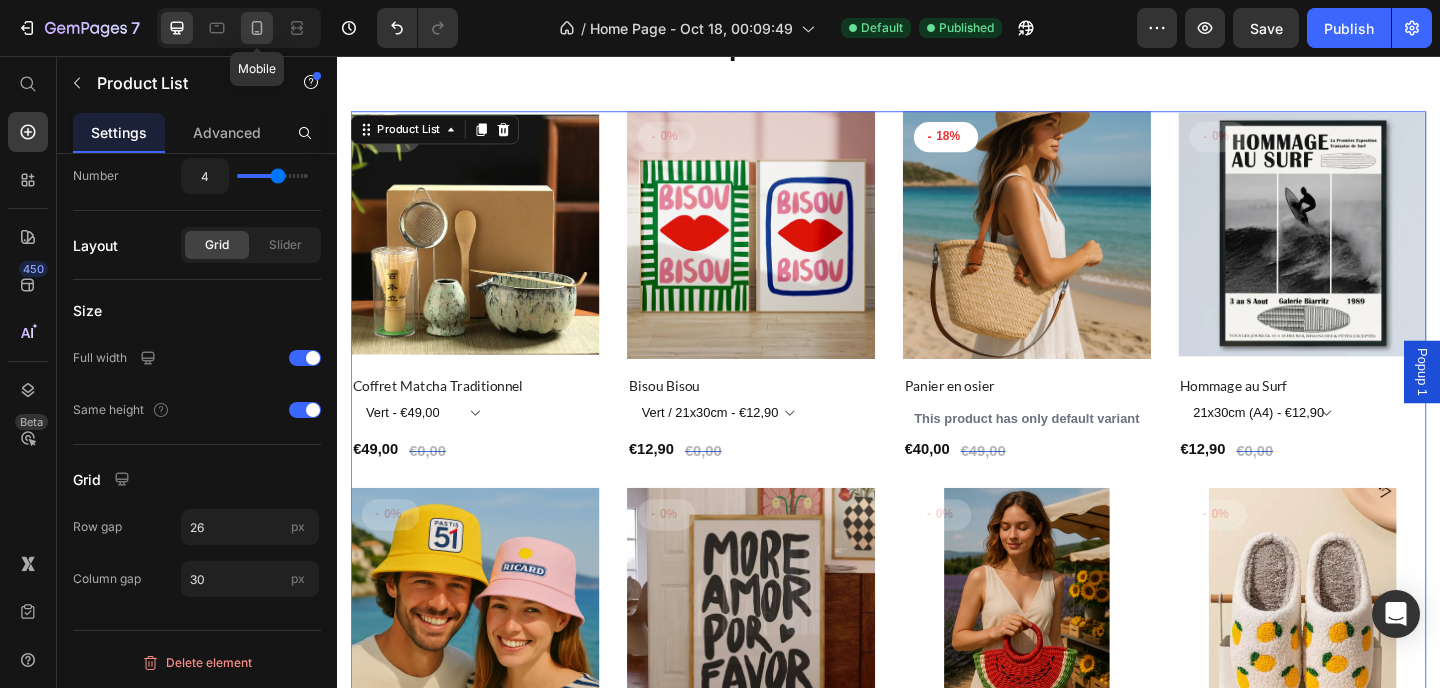 click 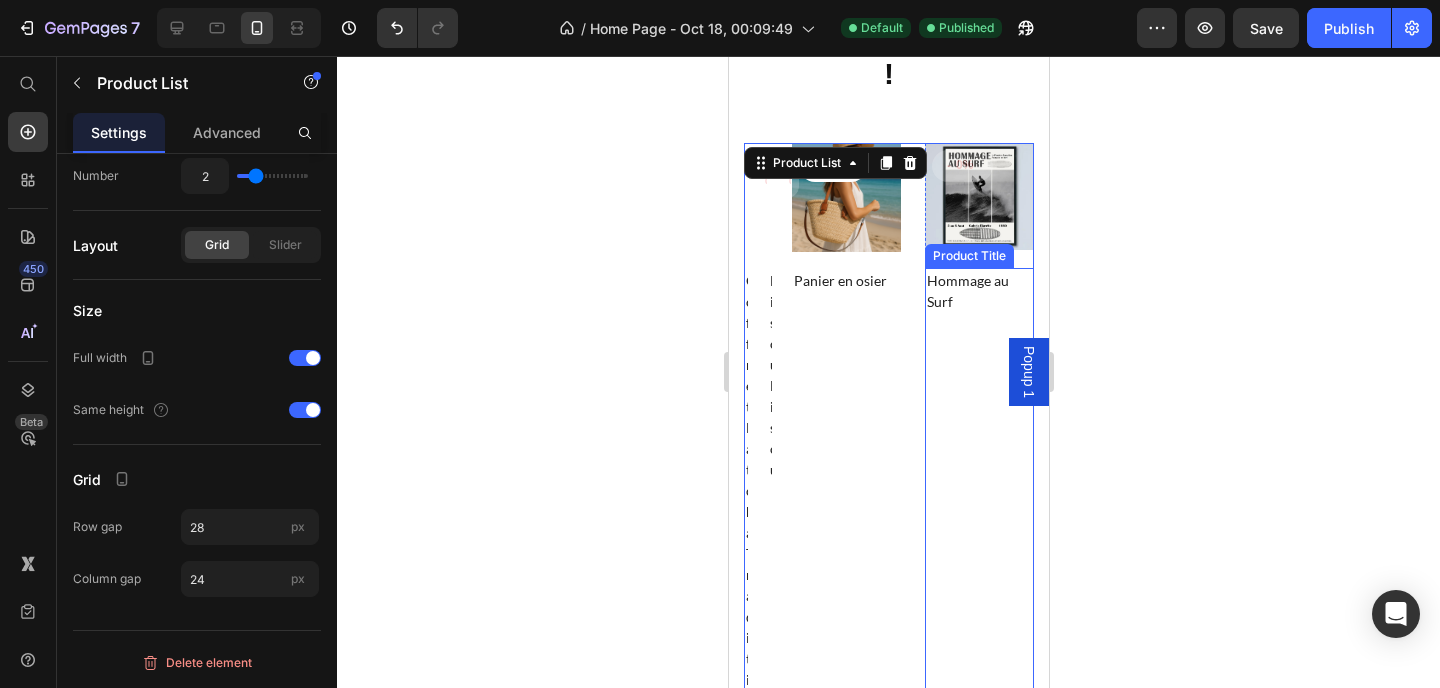 scroll, scrollTop: 513, scrollLeft: 0, axis: vertical 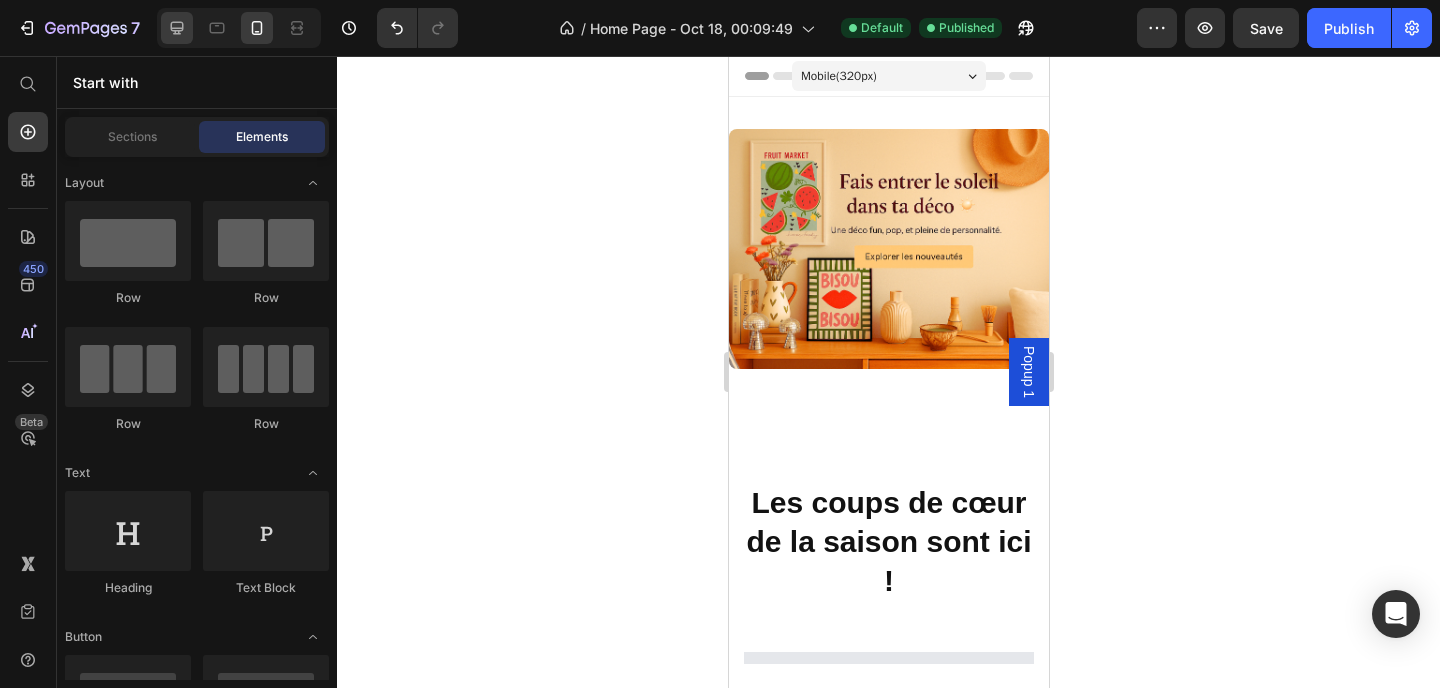 click 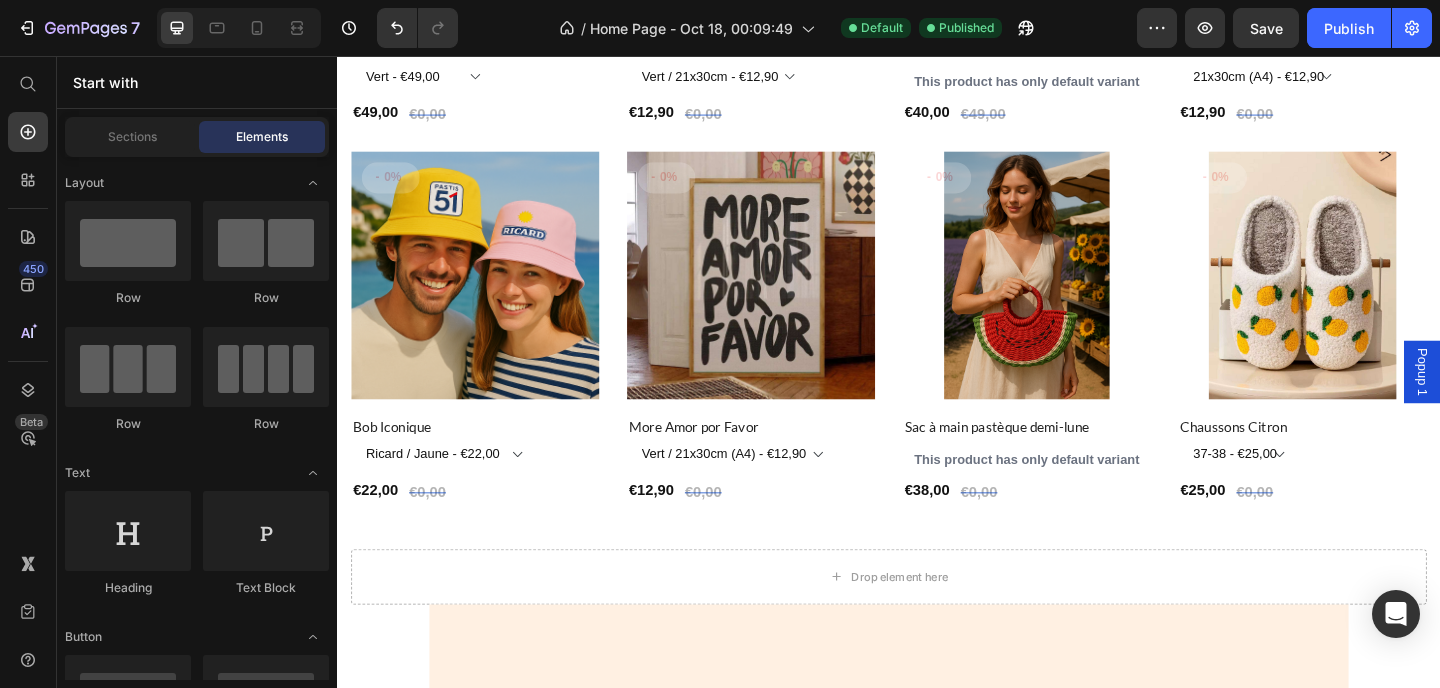 scroll, scrollTop: 1497, scrollLeft: 0, axis: vertical 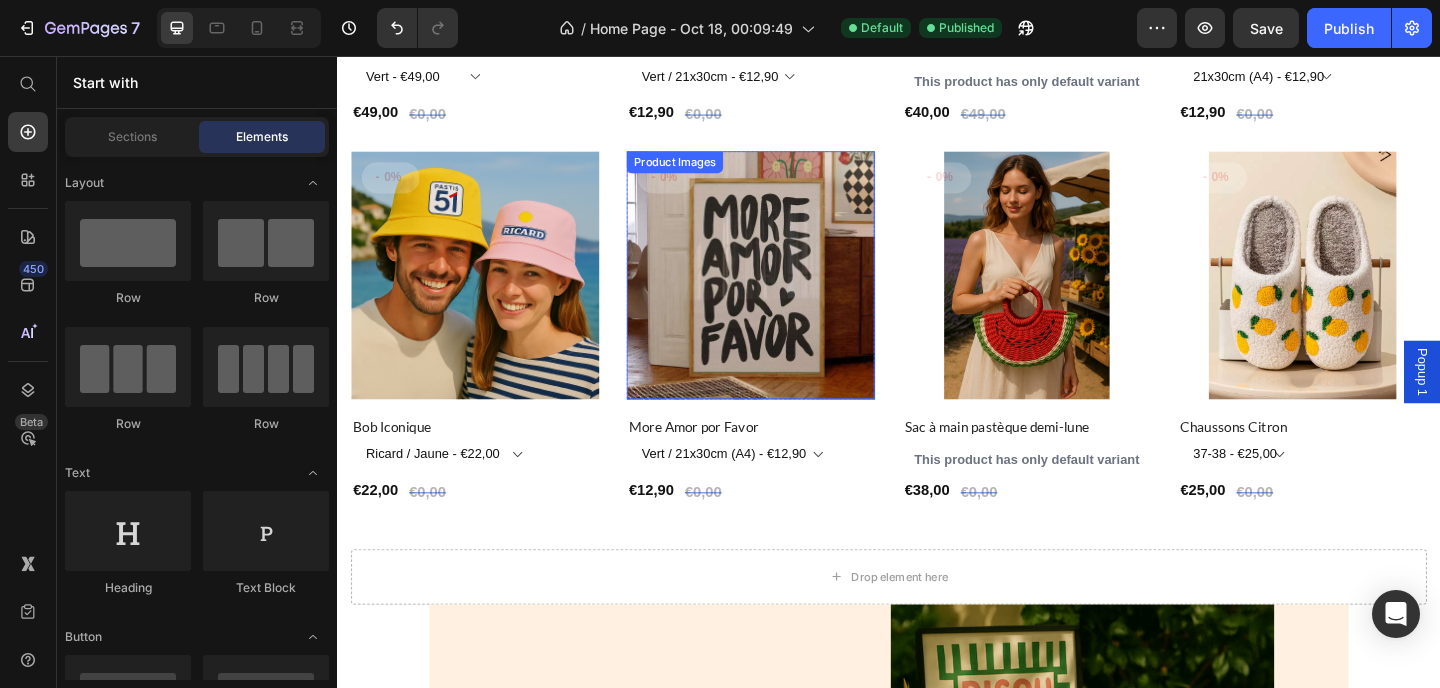 click at bounding box center (787, 295) 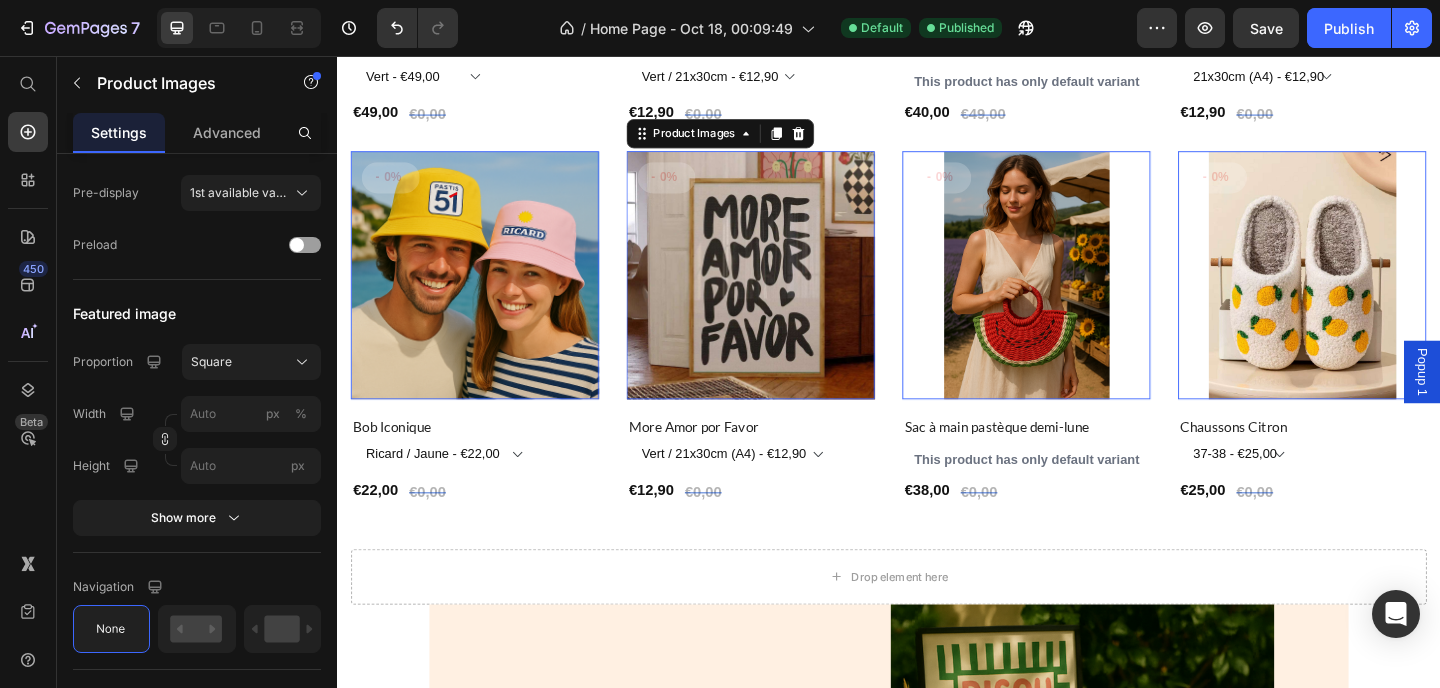 scroll, scrollTop: 0, scrollLeft: 0, axis: both 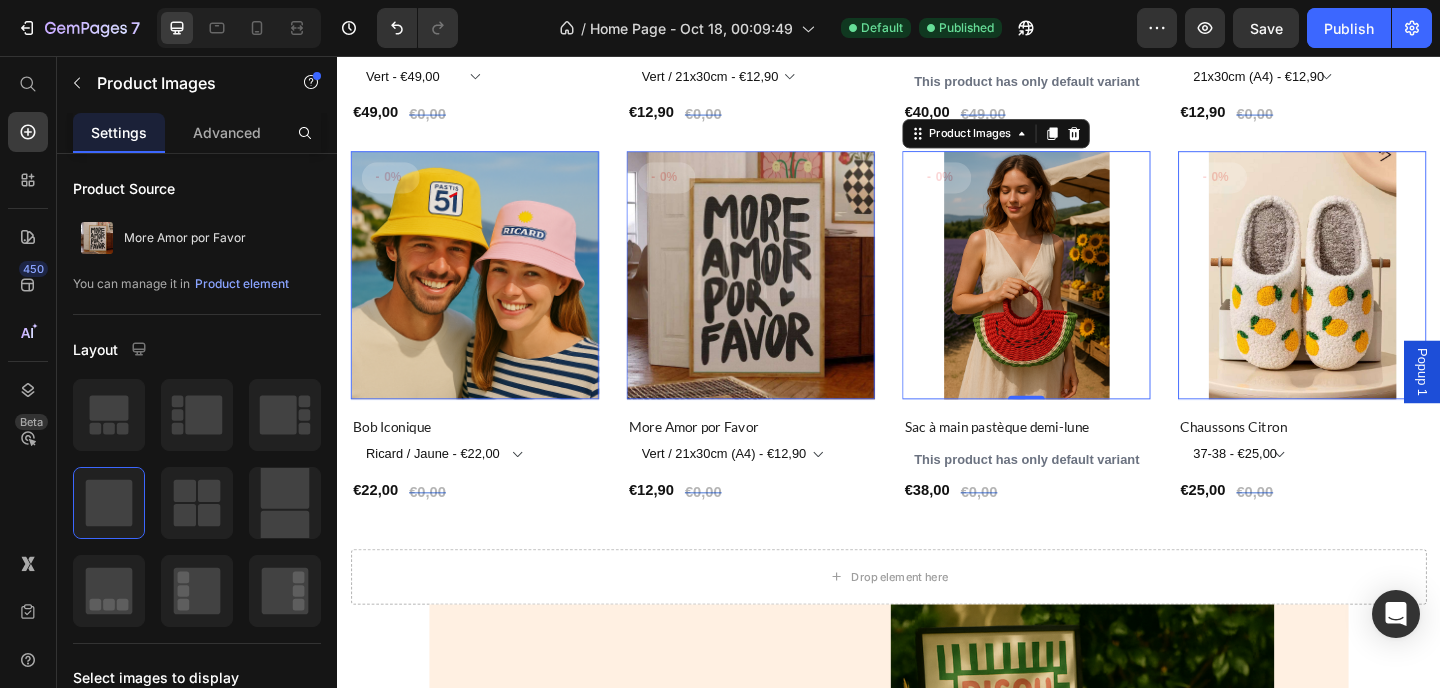 click at bounding box center (1087, 295) 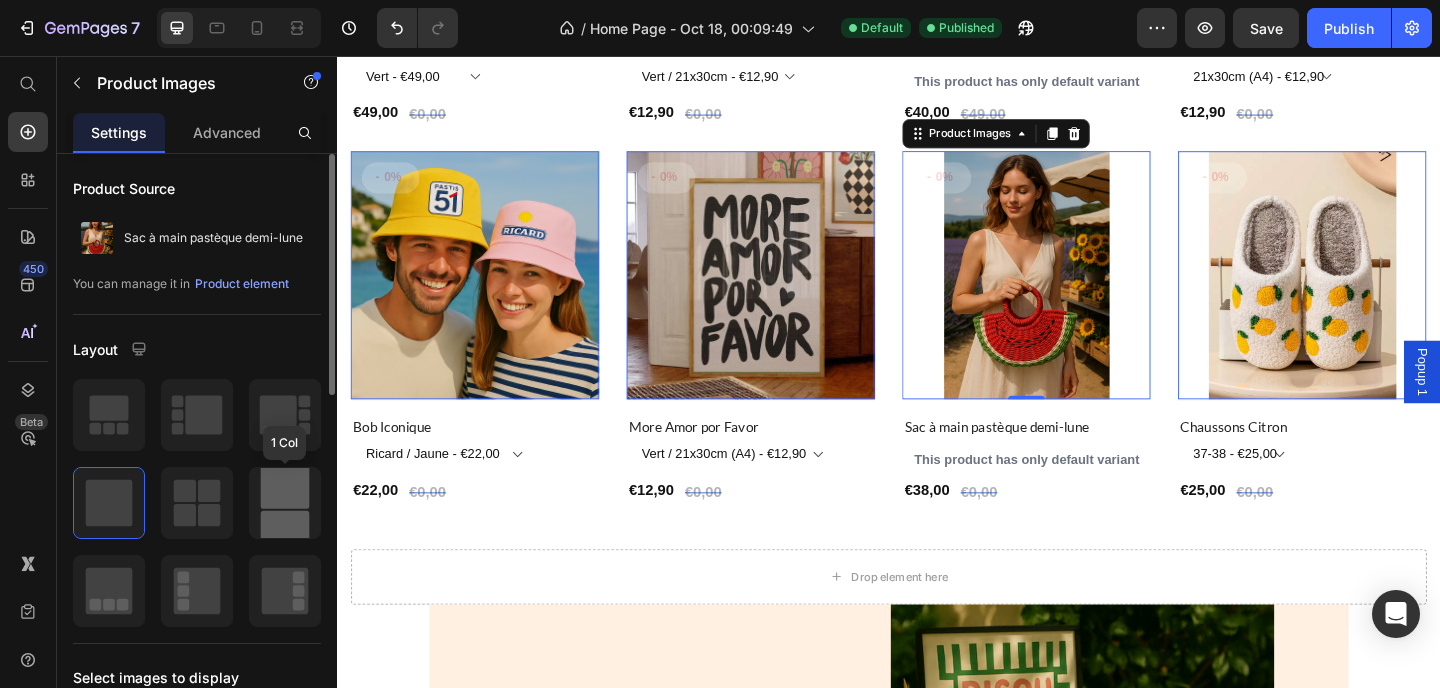 click 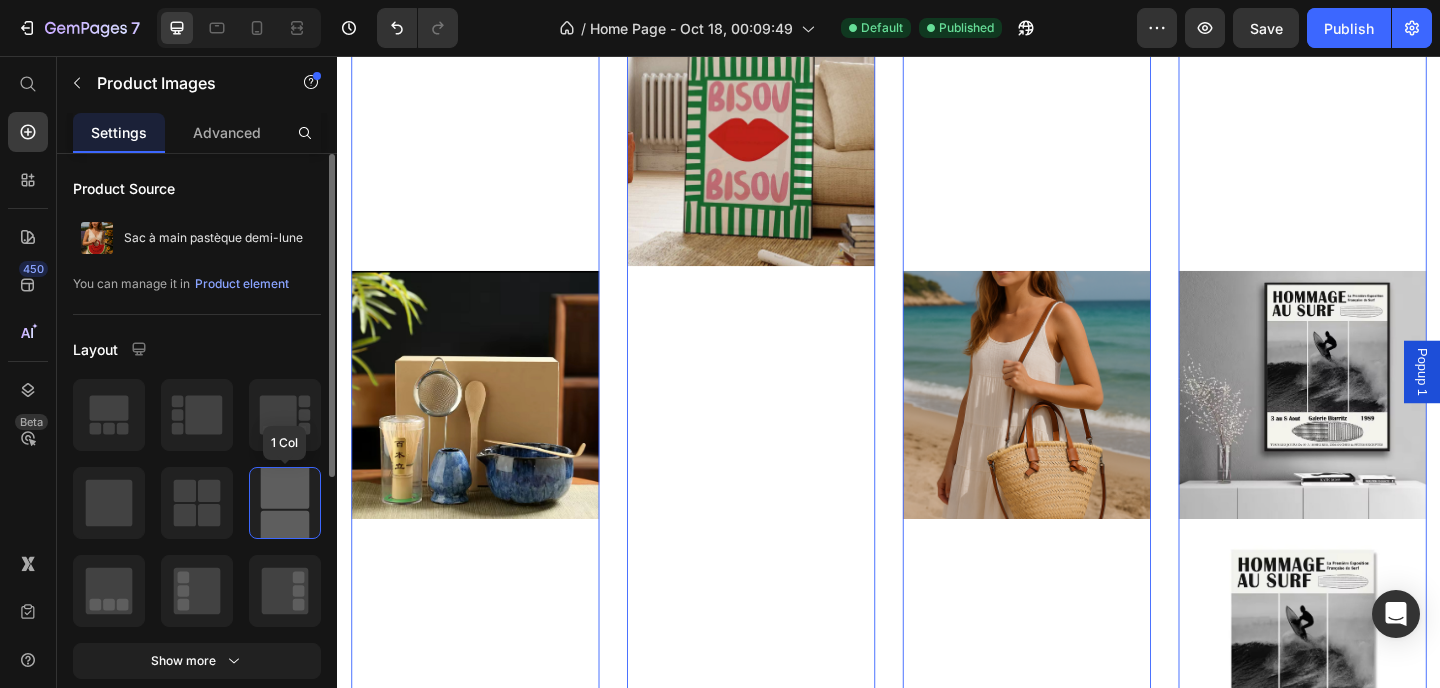 scroll, scrollTop: 3561, scrollLeft: 0, axis: vertical 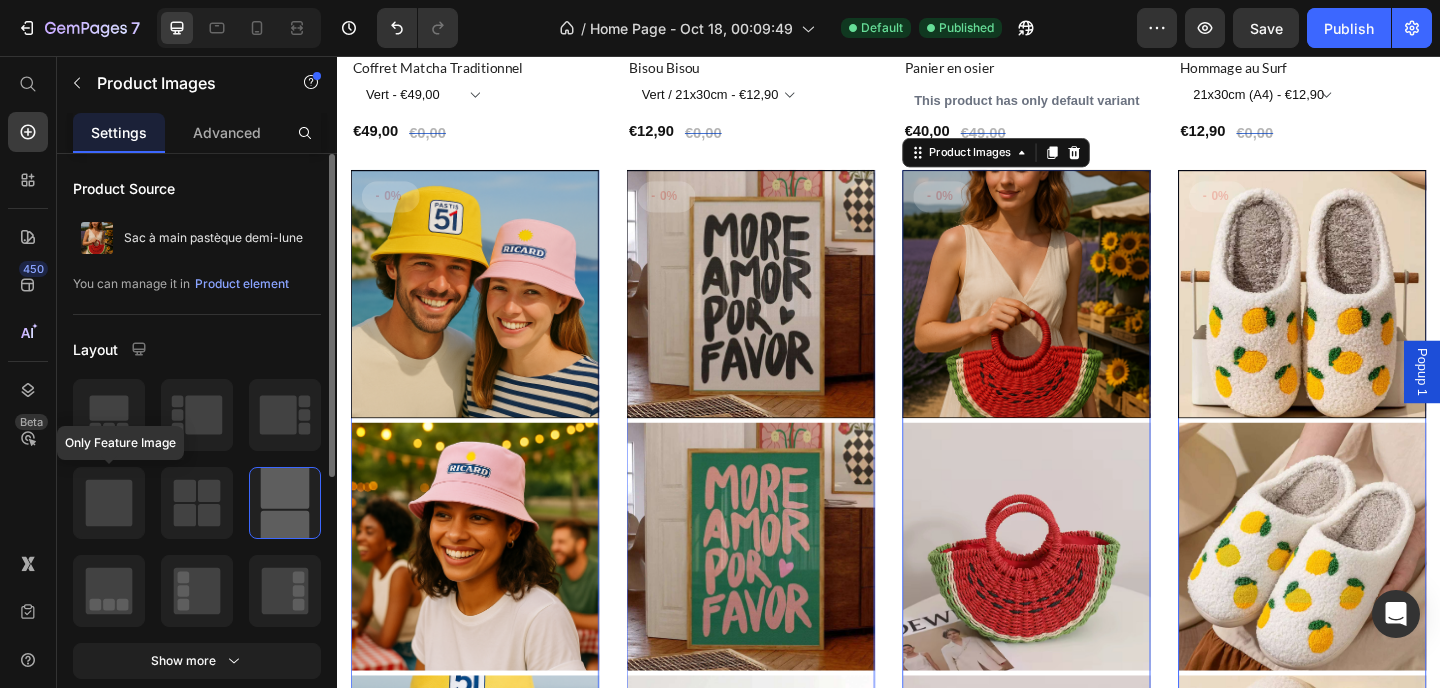click 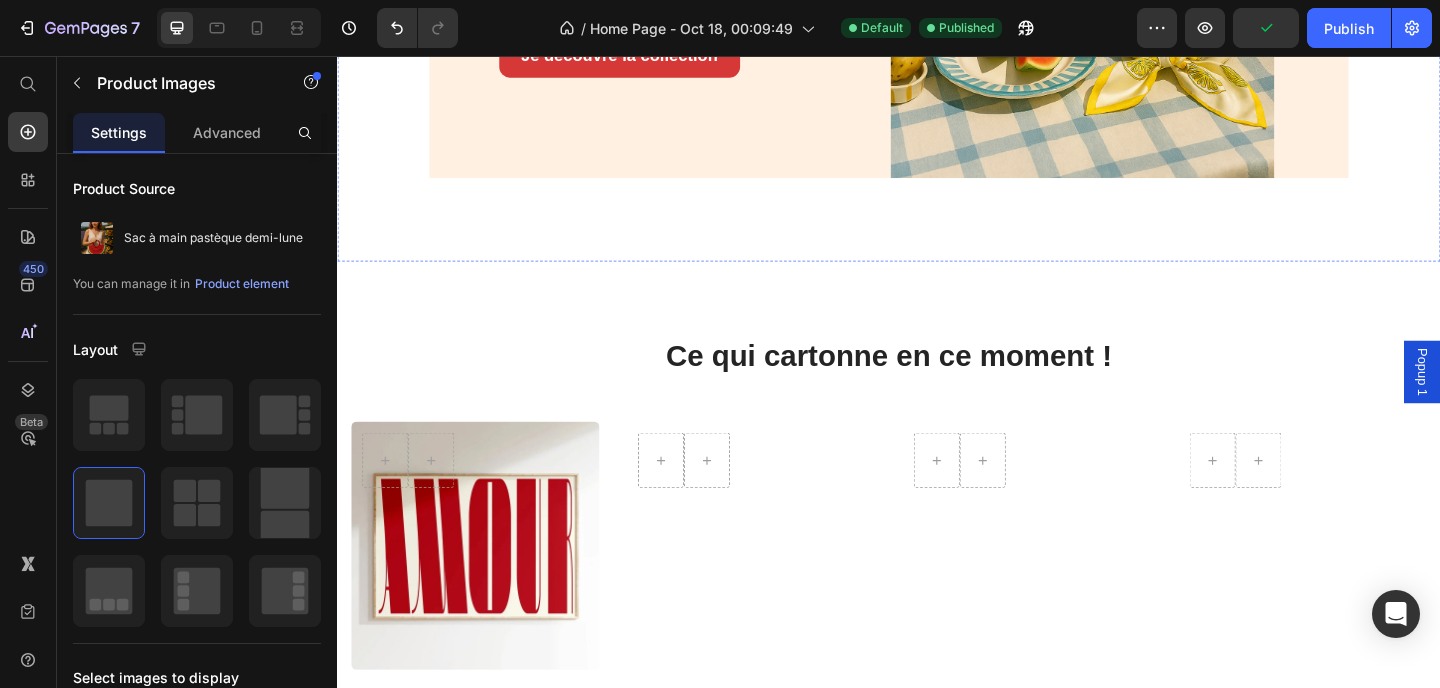 scroll, scrollTop: 1517, scrollLeft: 0, axis: vertical 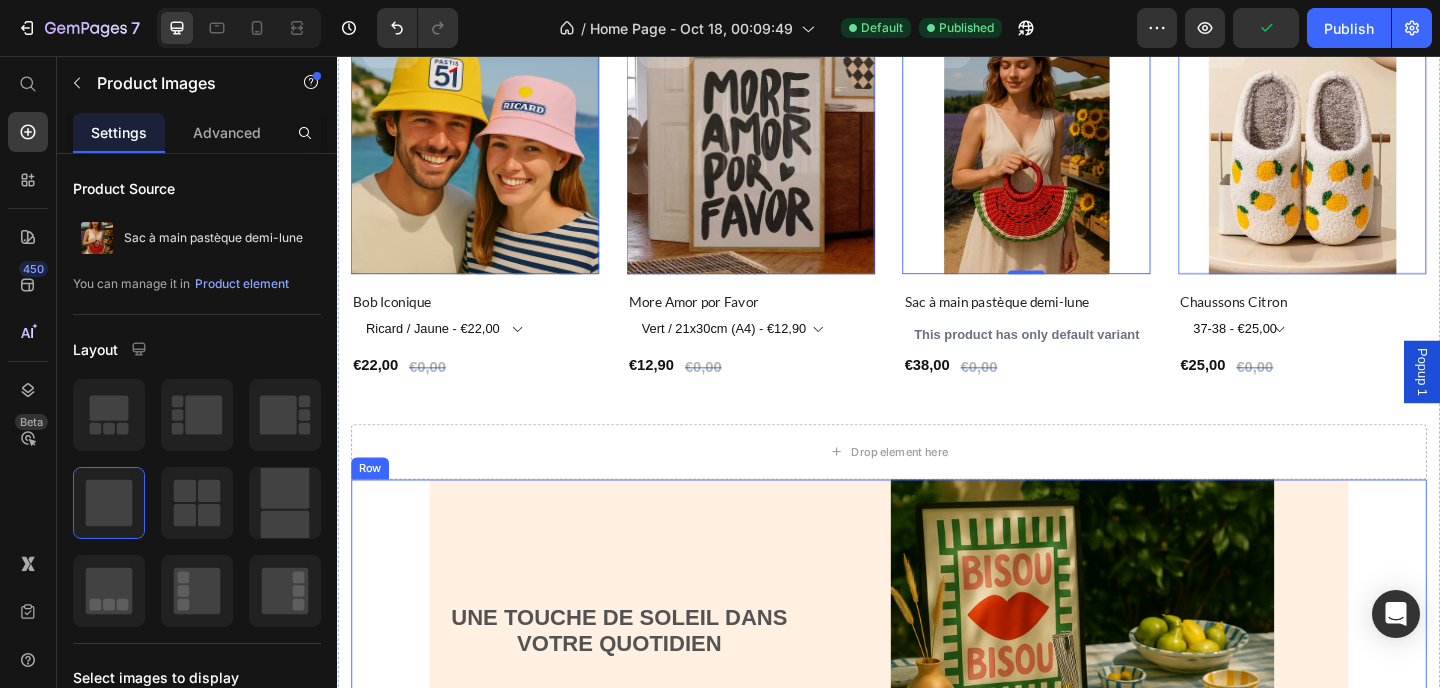 click on "UNE TOUCHE DE SOLEIL DANS VOTRE QUOTIDIEN     Lance ta saison avec des pièces qui respirent la joie de vivre, les apéros en terrasse, les marchés en bord de mer et les couchers de soleil à rallonge. Des couleurs qui claquent, des accessoires qui font parler, et une ambiance légère comme l’été Text Block Je découvre la collection Button Image Row" at bounding box center [937, 829] 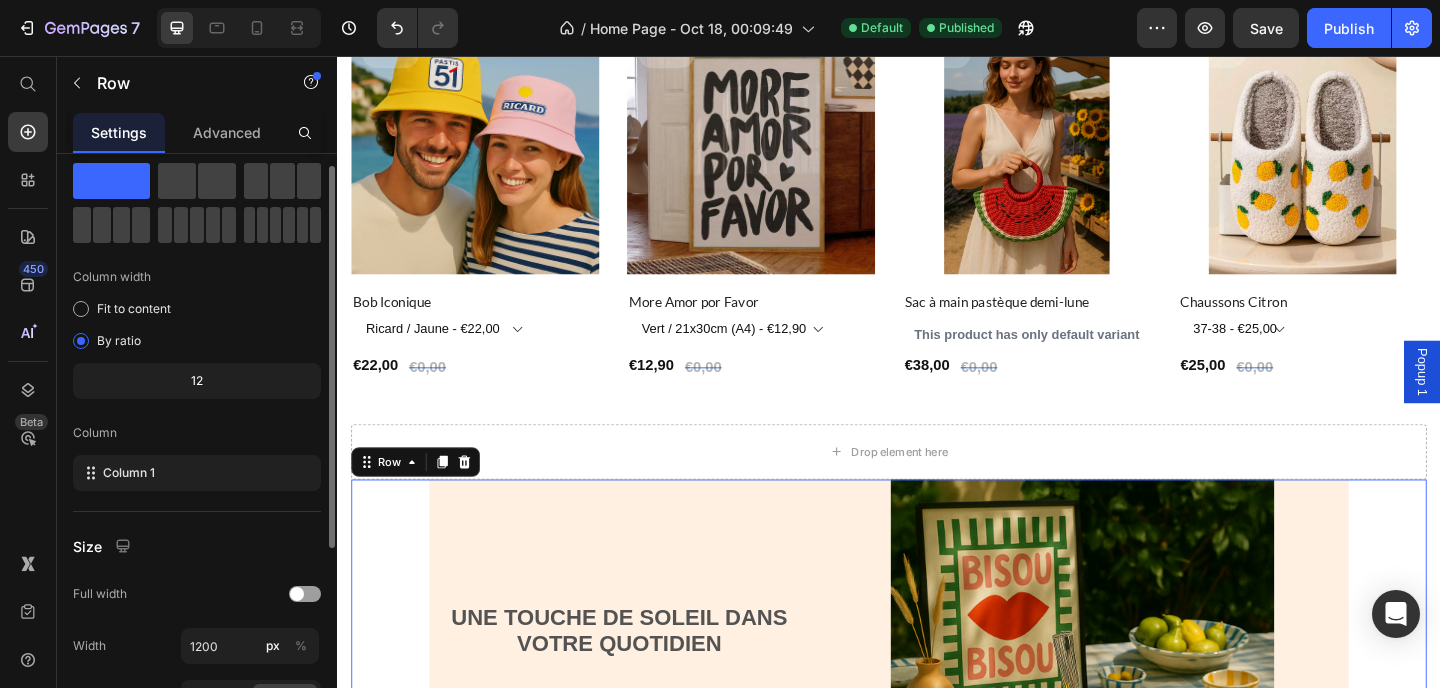 scroll, scrollTop: 117, scrollLeft: 0, axis: vertical 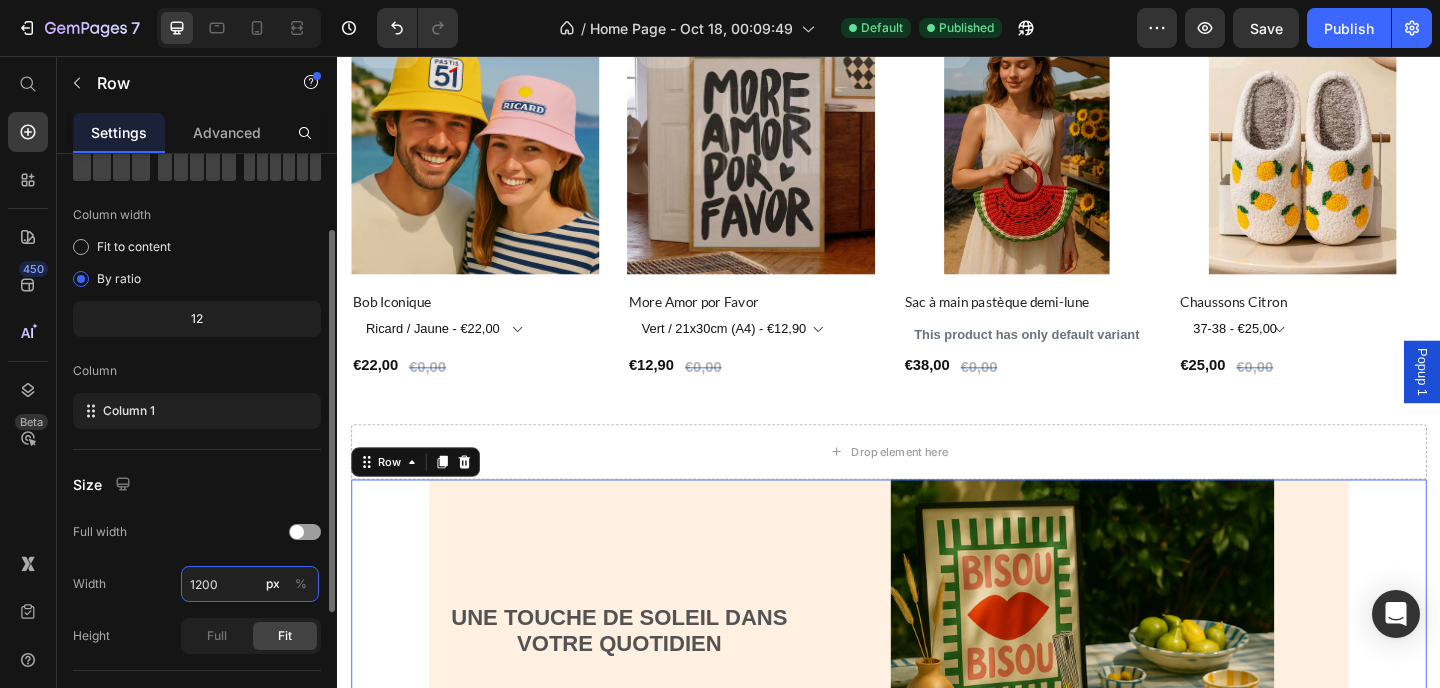 click on "1200" at bounding box center (250, 584) 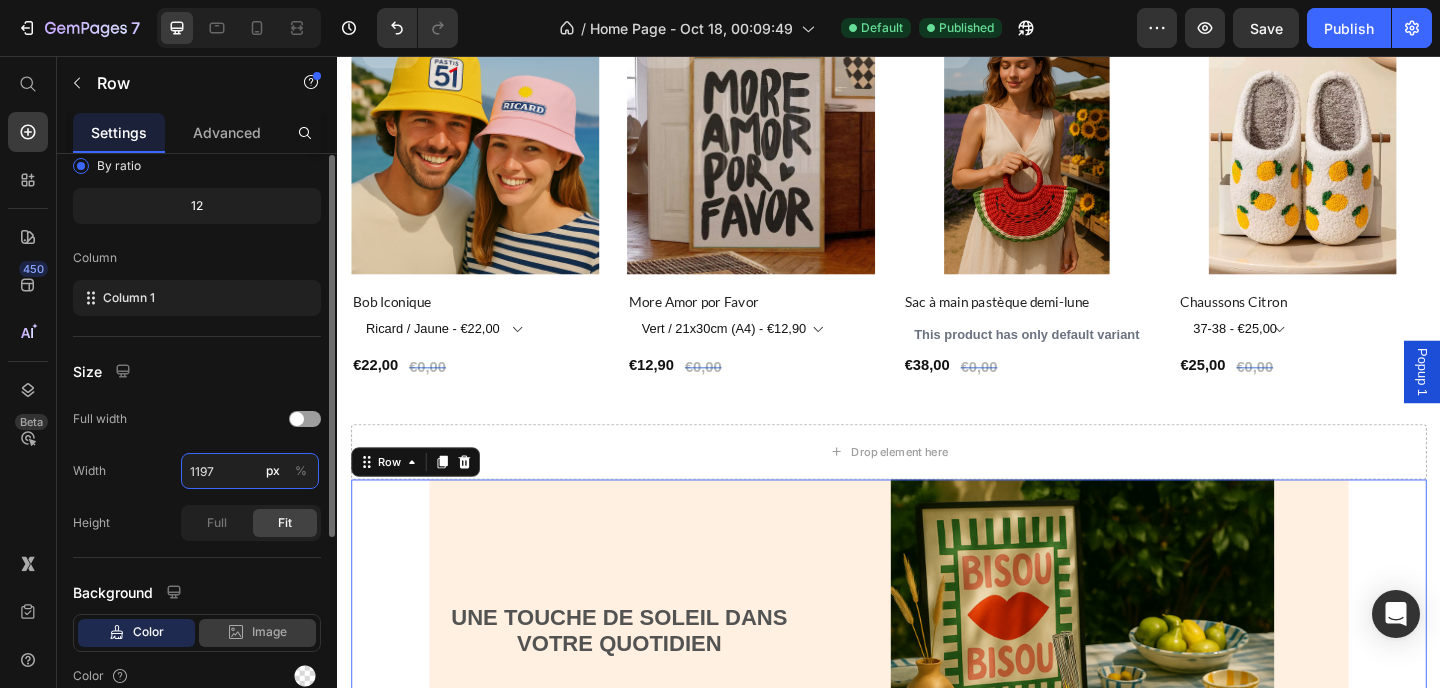 scroll, scrollTop: 321, scrollLeft: 0, axis: vertical 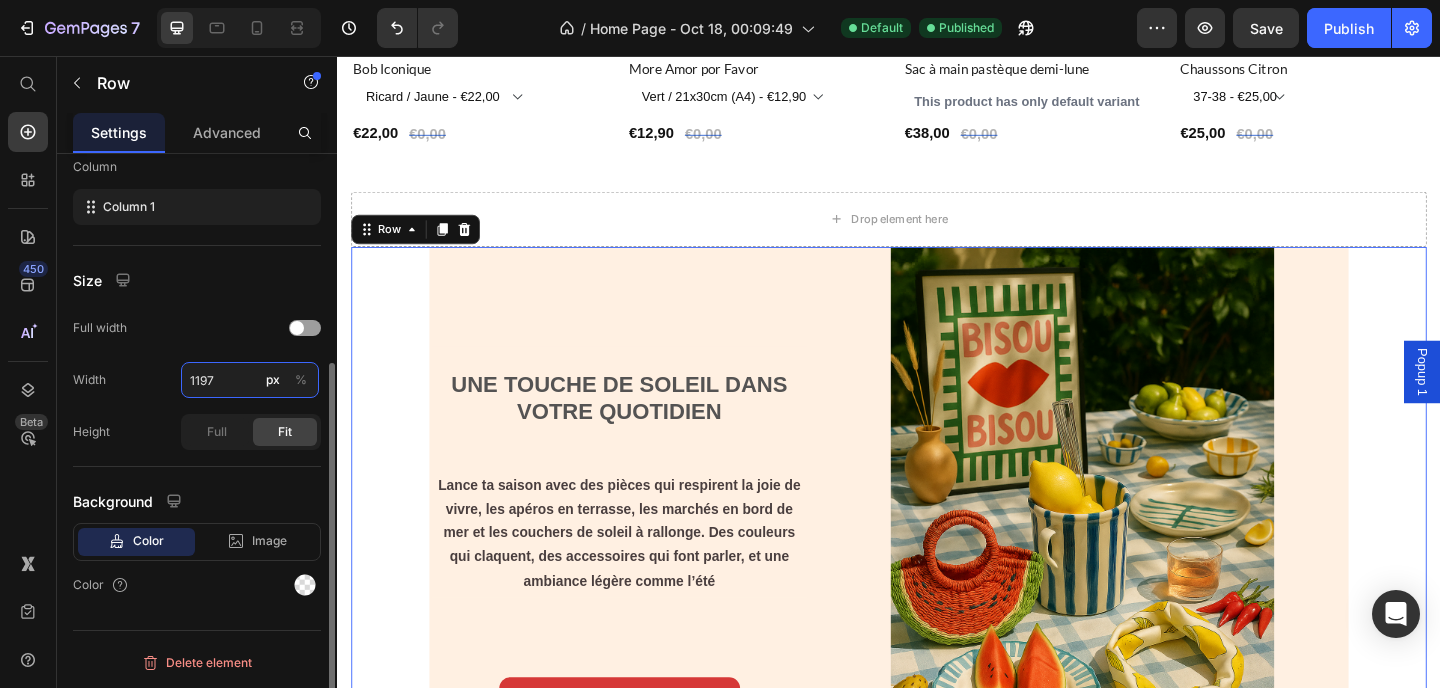 click on "1197" at bounding box center (250, 380) 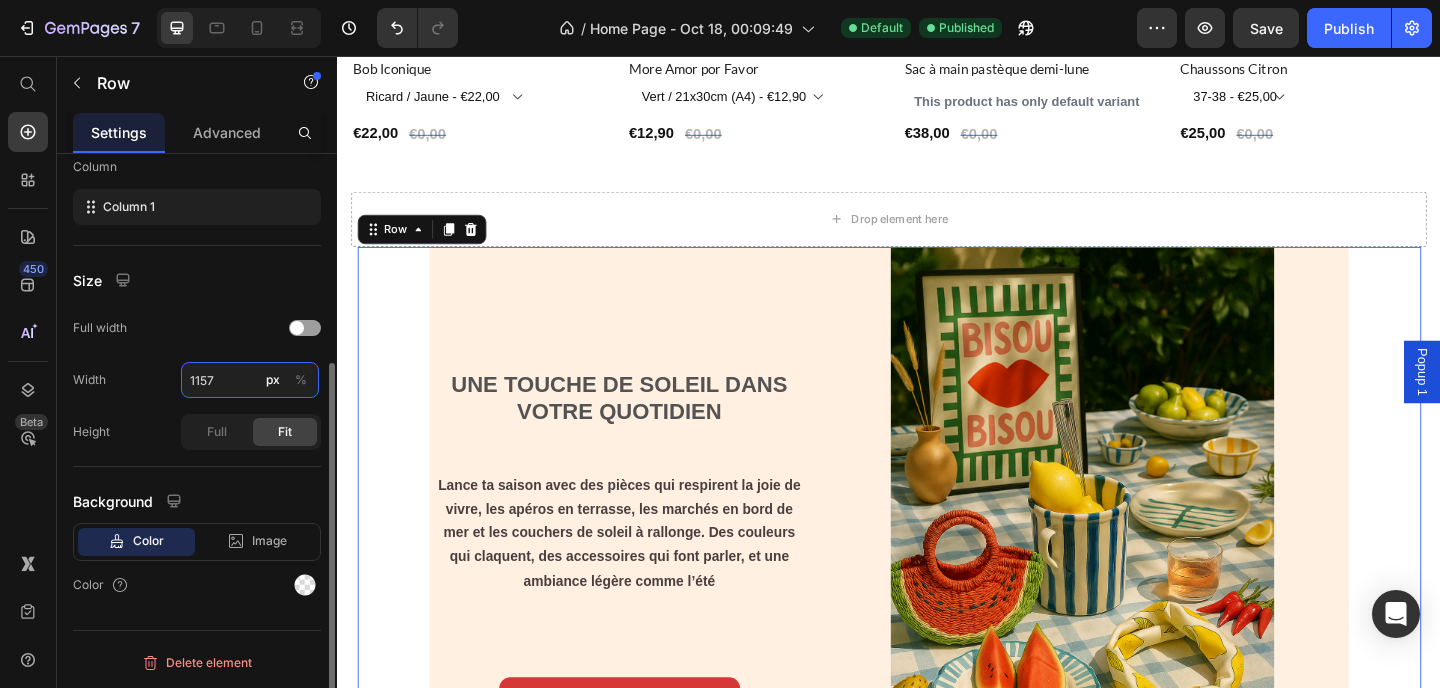 type on "1156" 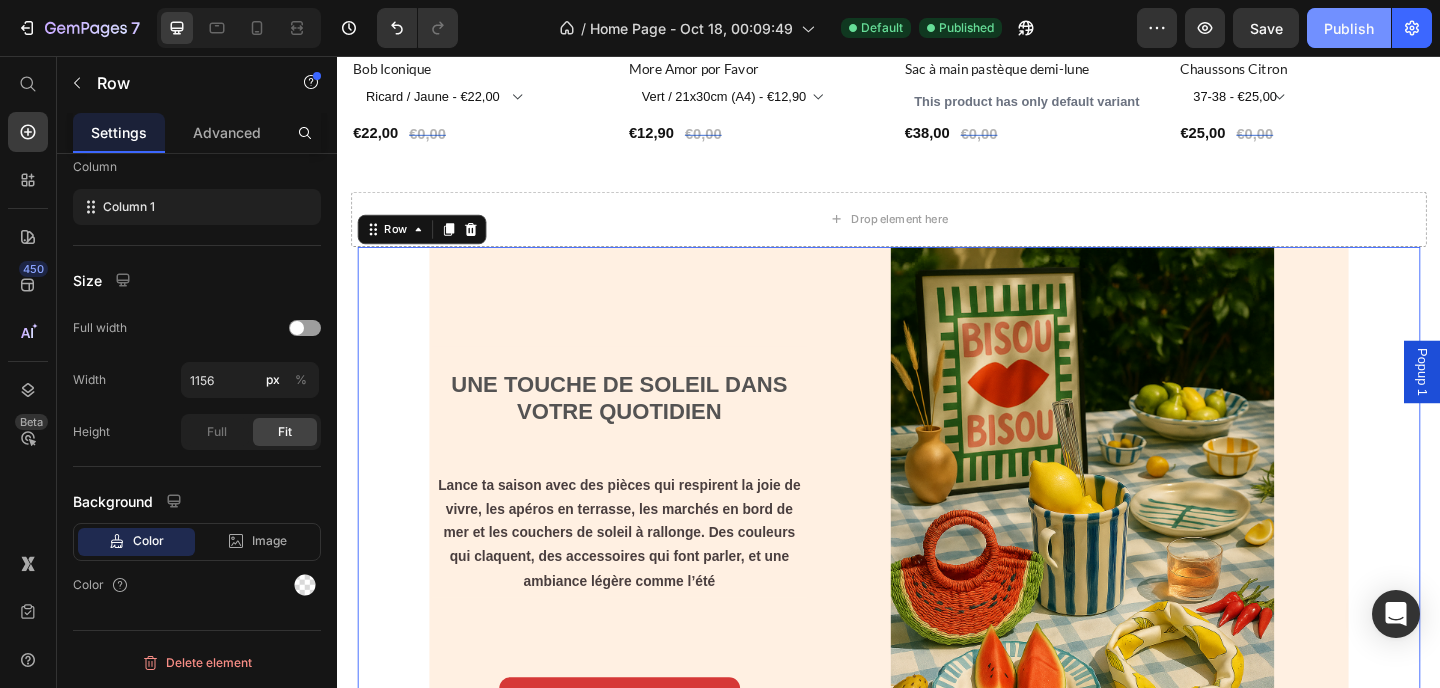 click on "Publish" at bounding box center (1349, 28) 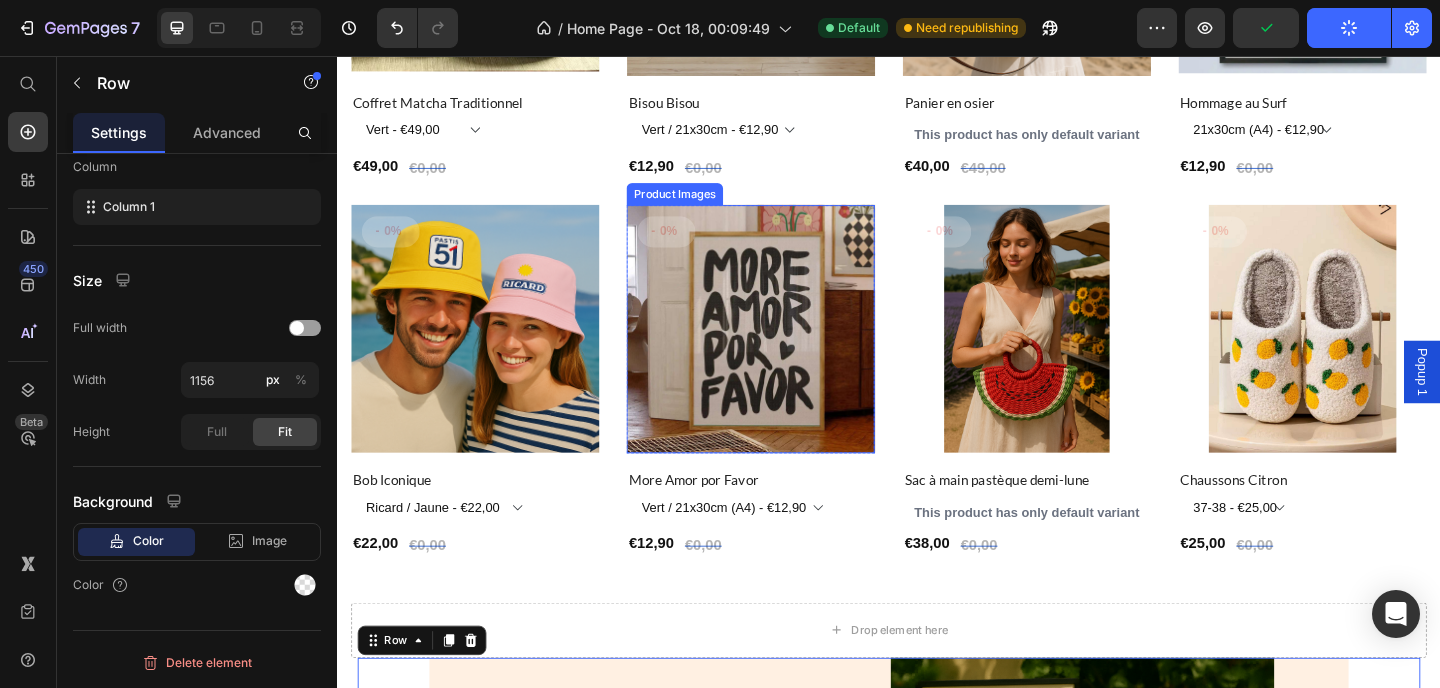 scroll, scrollTop: 1178, scrollLeft: 0, axis: vertical 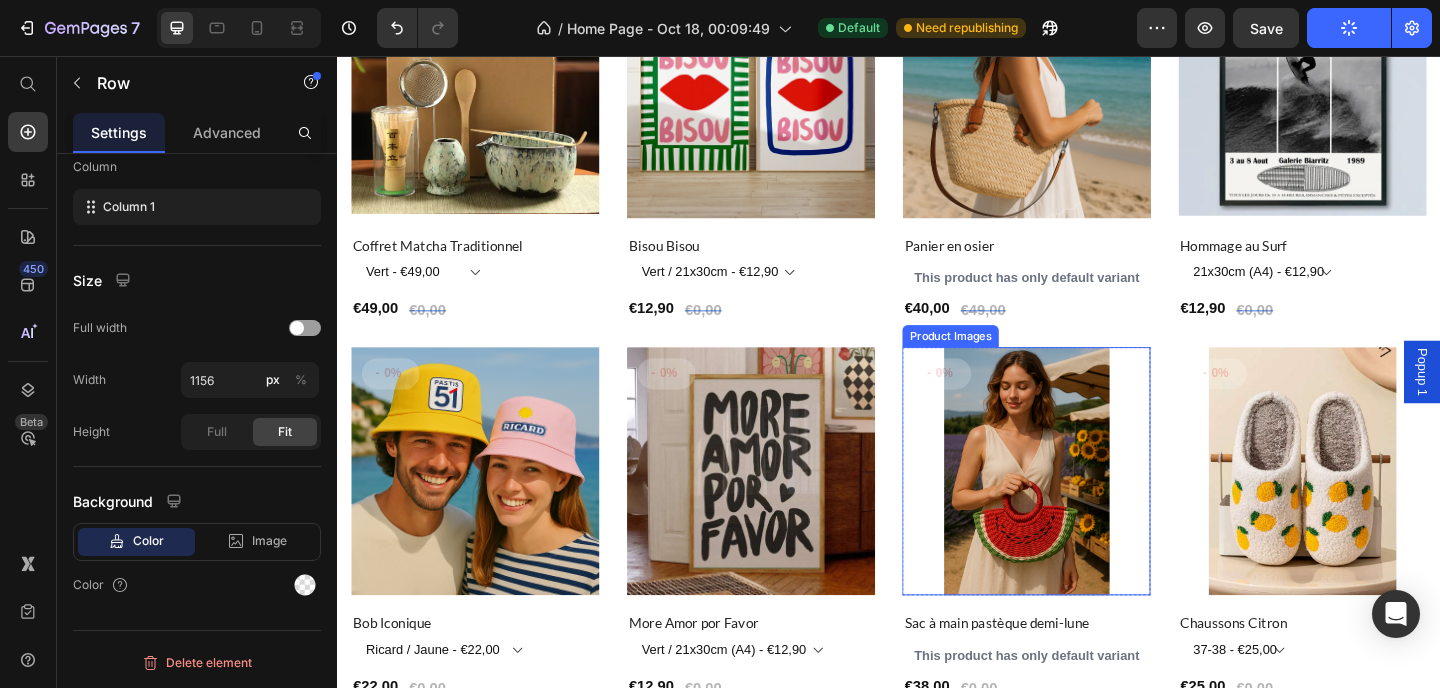 click at bounding box center (1087, 508) 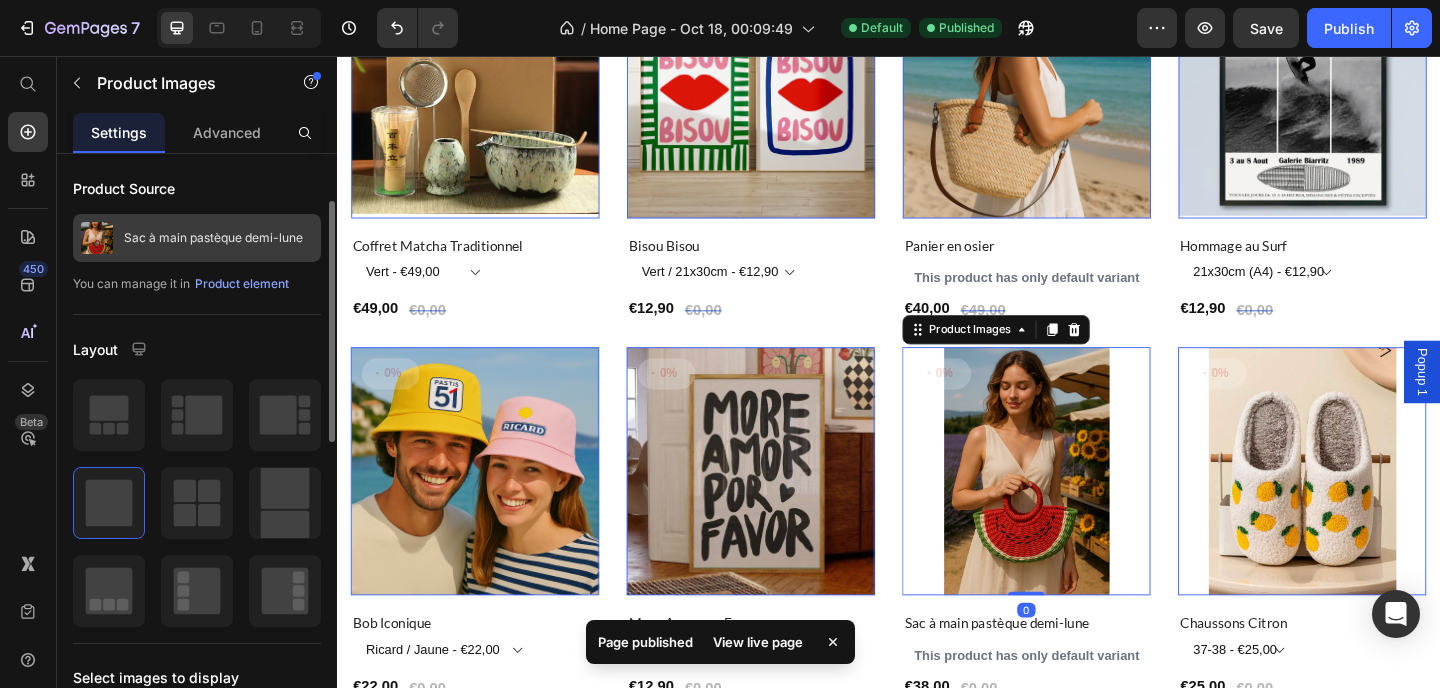 scroll, scrollTop: 34, scrollLeft: 0, axis: vertical 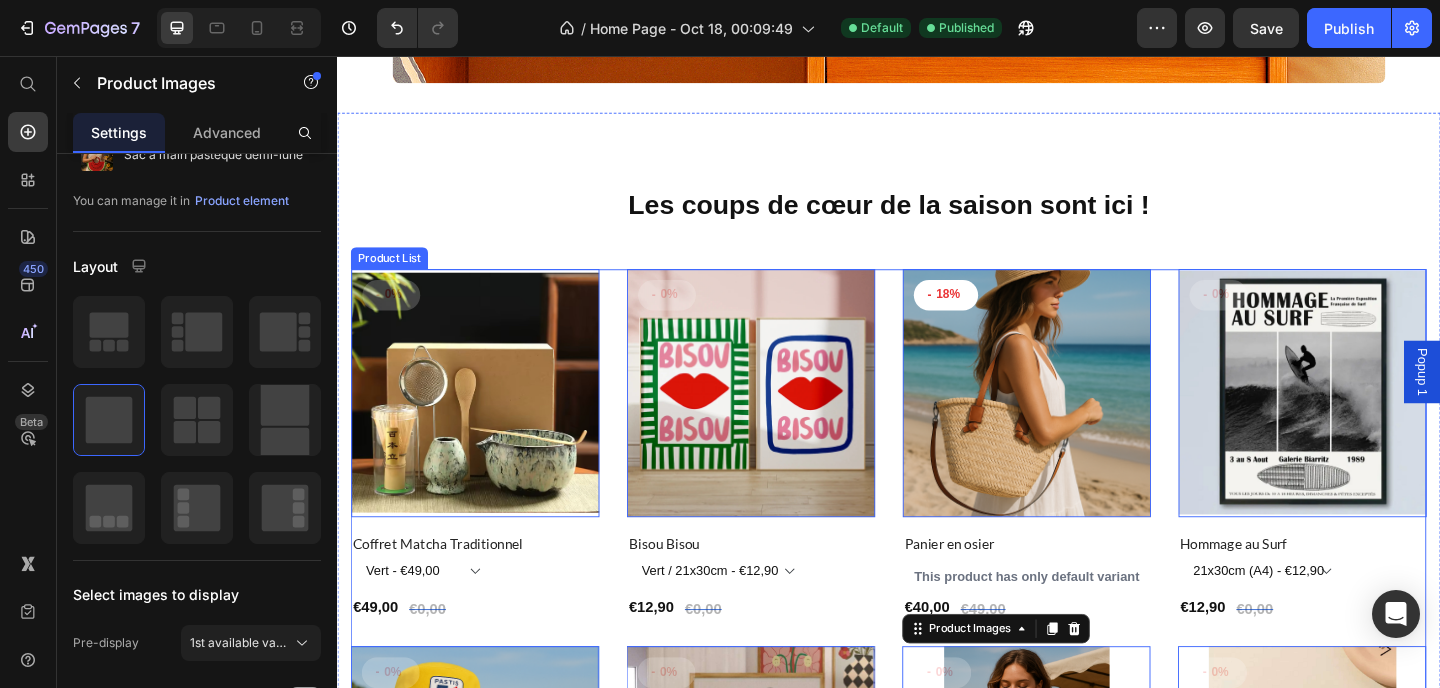 click on "- 0% Product Tag Product Images   0 Row Coffret Matcha Traditionnel Product Title Vert - €49,00  Gris - €49,00  Turquoise - €49,00  Bleu - €49,00  Product Variants & Swatches €49,00 Product Price €0,00 Product Price Row Row - 0% Product Tag Product Images   0 Row Bisou Bisou Product Title Vert / 21x30cm - €12,90  Vert / 30x40cm - €16,90  Vert / 50x70cm - €24,90  Blanc / 21x30cm - €12,90  Blanc / 30x40cm - €16,90  Blanc / 50x70cm - €24,90  Product Variants & Swatches €12,90 Product Price €0,00 Product Price Row Row - 18% Product Tag Product Images   0 Row Panier en osier Product Title This product has only default variant Product Variants & Swatches €40,00 Product Price €49,00 Product Price Row Row - 0% Product Tag Product Images   0 Row Hommage au Surf Product Title 21x30cm (A4) - €12,90  30x40cm (A3) - €16,90  50x70cm - €24,90  Product Variants & Swatches €12,90 Product Price €0,00 Product Price Row Row - 0% Product Tag Product Images   0 Row Bob Iconique €22,00 -" at bounding box center [937, 685] 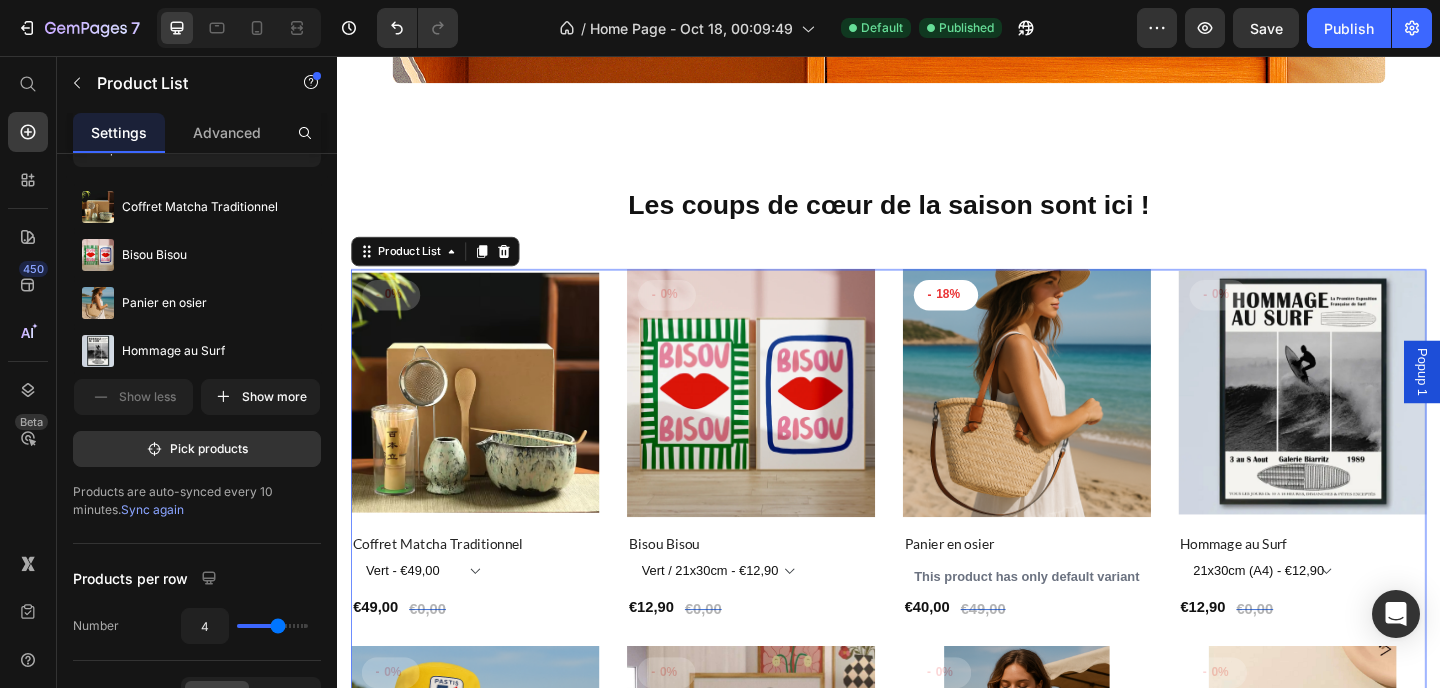 scroll, scrollTop: 0, scrollLeft: 0, axis: both 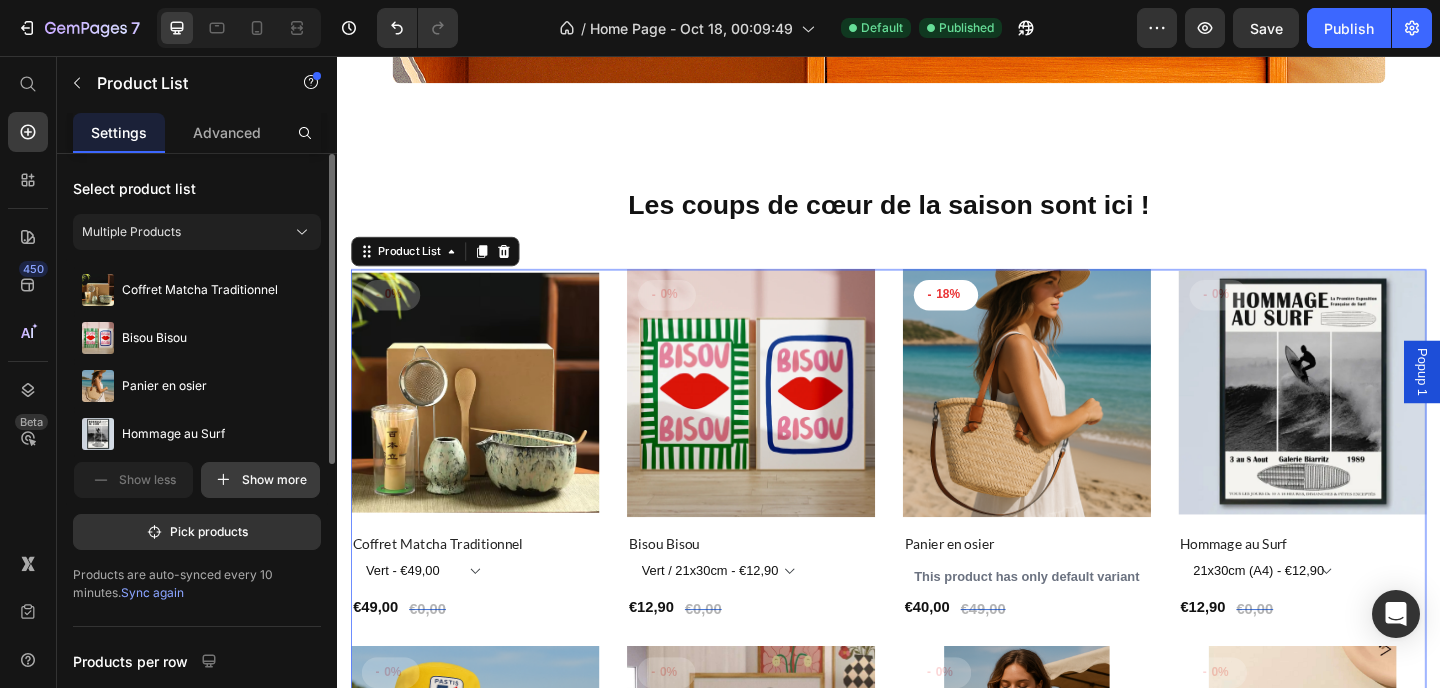 click on "Show more" at bounding box center [260, 480] 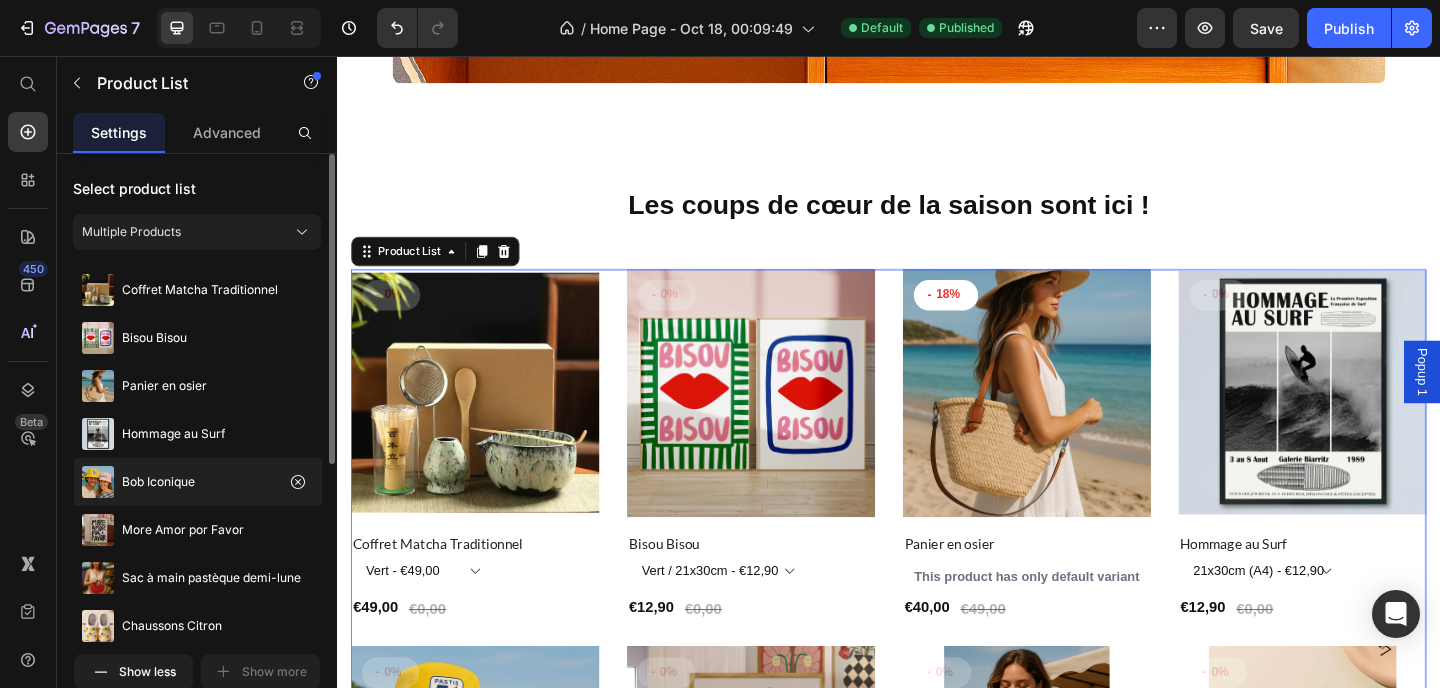 scroll, scrollTop: 151, scrollLeft: 0, axis: vertical 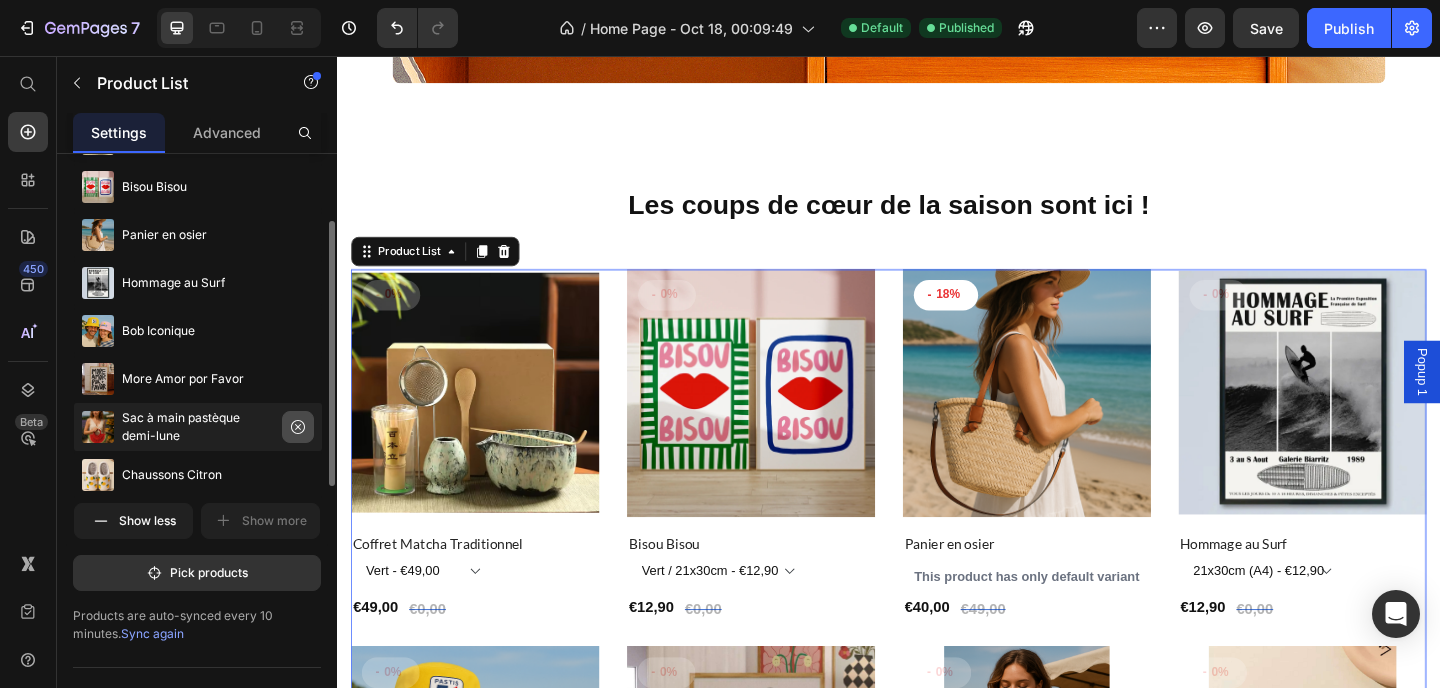 click 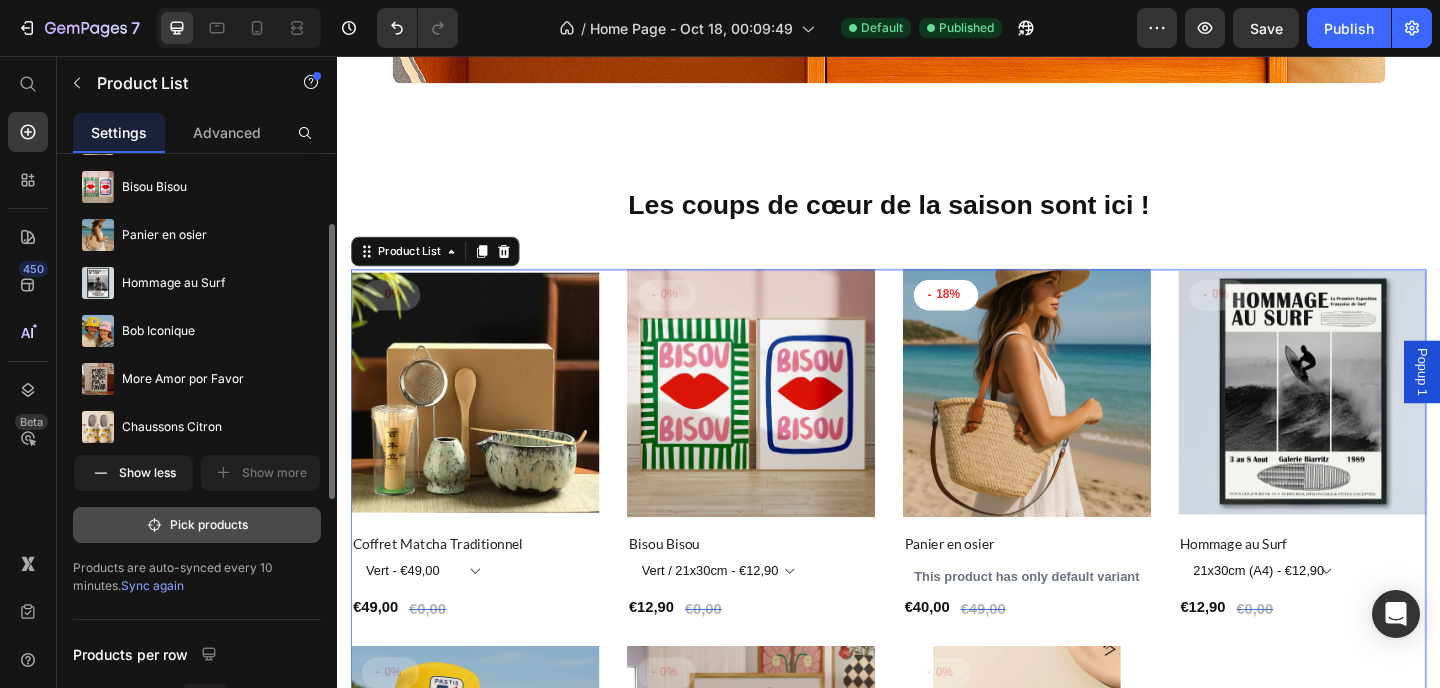 click on "Pick products" at bounding box center (197, 525) 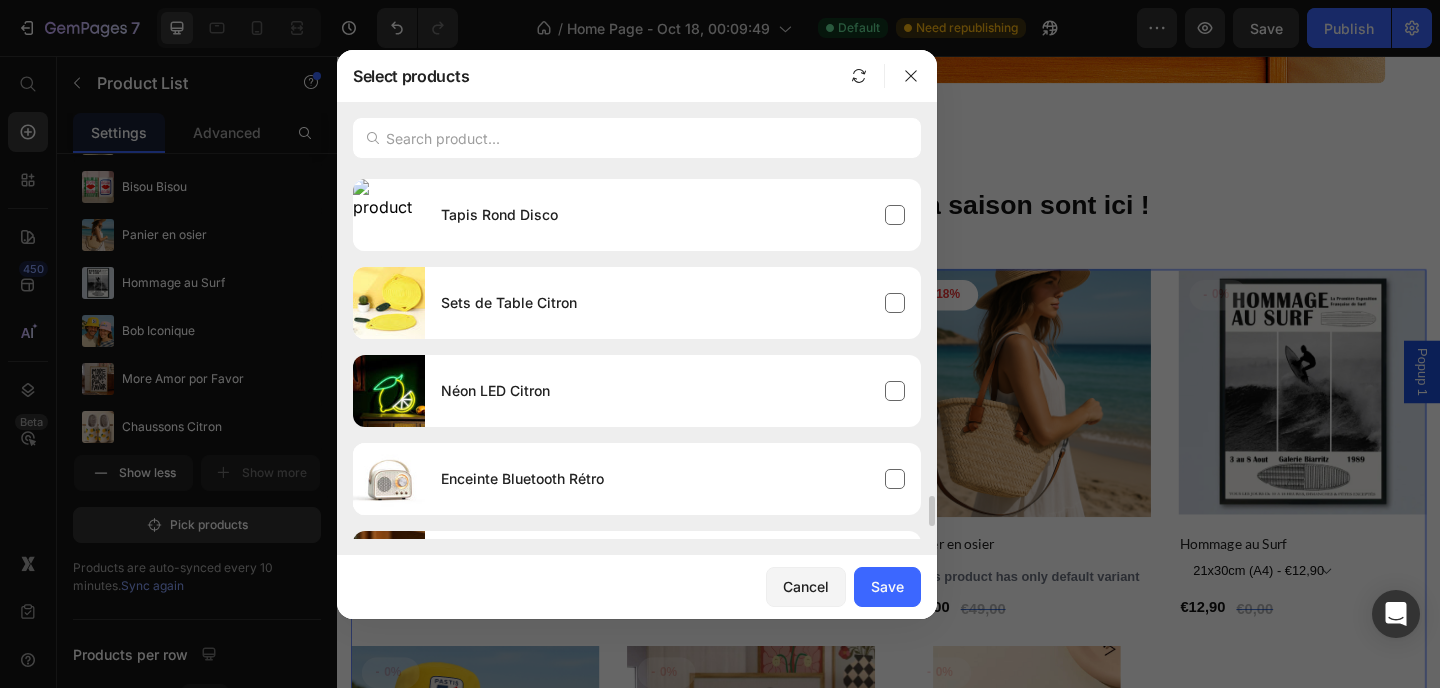 scroll, scrollTop: 3997, scrollLeft: 0, axis: vertical 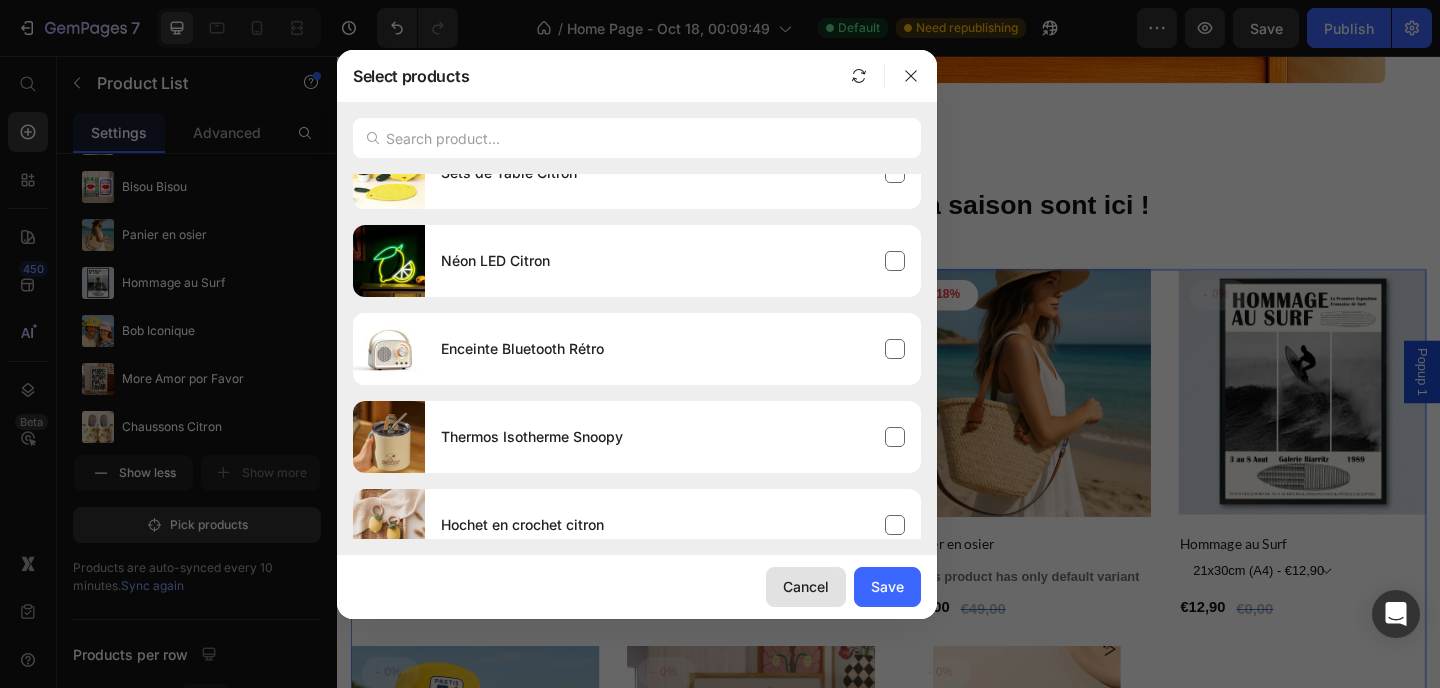 click on "Cancel" at bounding box center (806, 586) 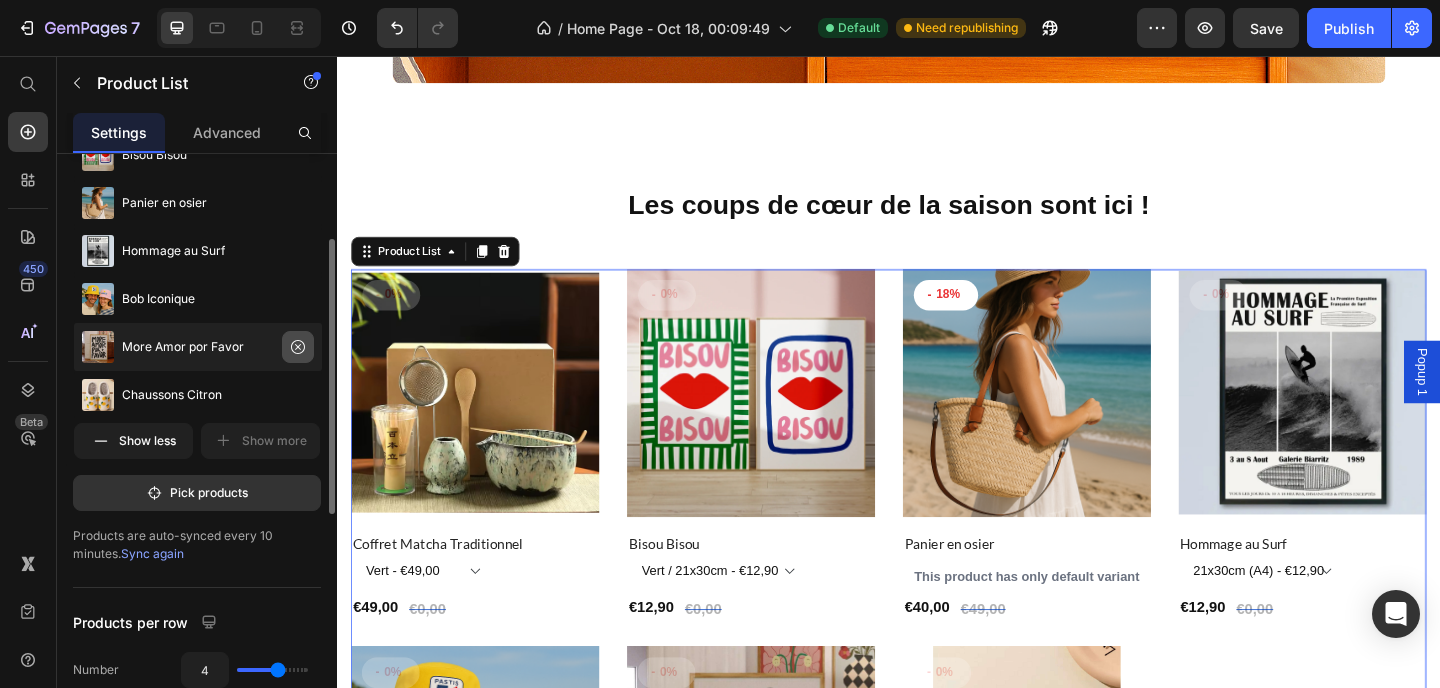 scroll, scrollTop: 187, scrollLeft: 0, axis: vertical 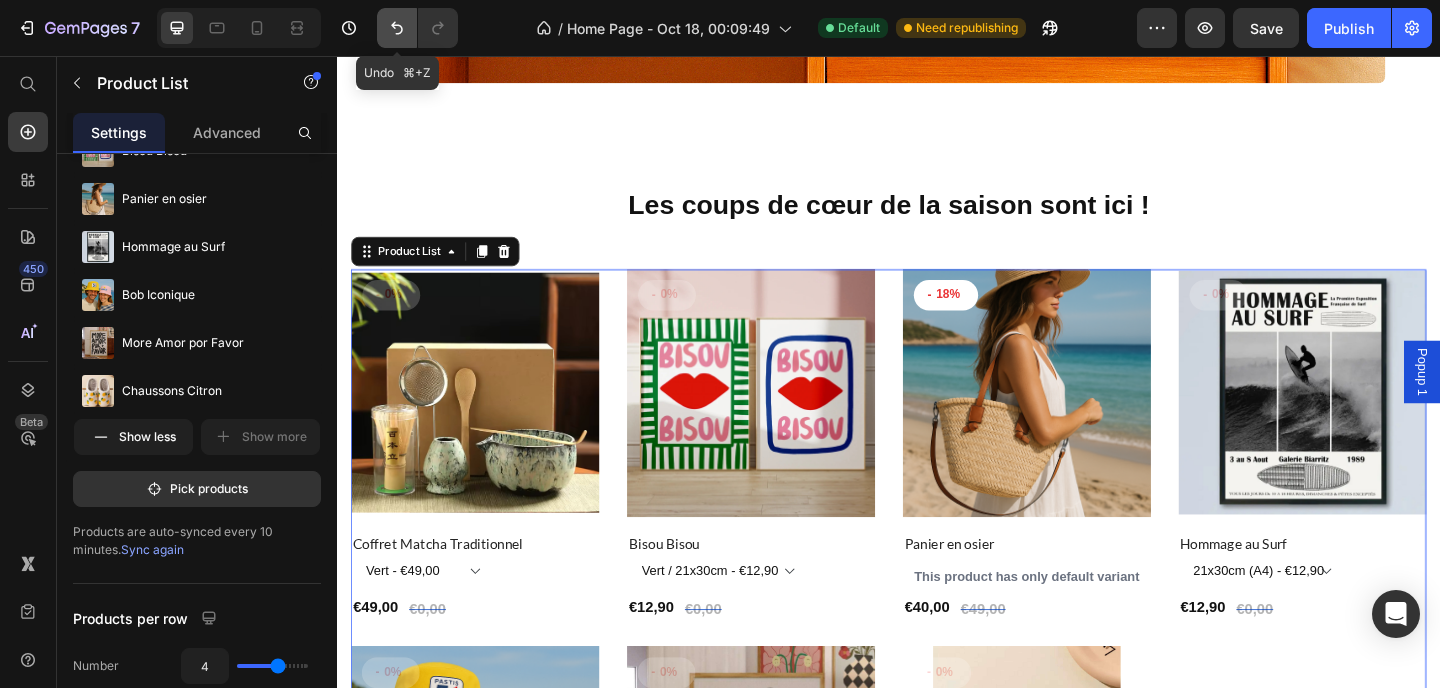 click 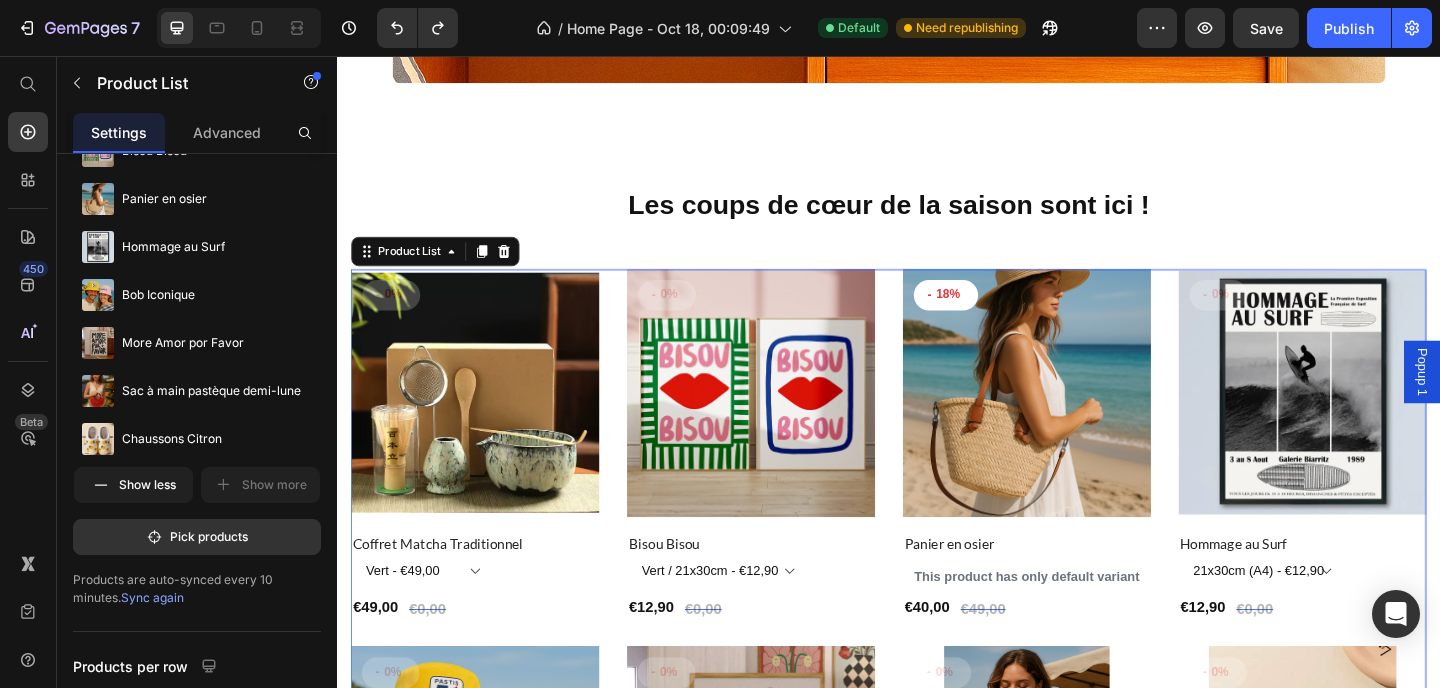 click on "- 0% Product Tag Product Images Row Coffret Matcha Traditionnel Product Title Vert - €49,00  Gris - €49,00  Turquoise - €49,00  Bleu - €49,00  Product Variants & Swatches €49,00 Product Price €0,00 Product Price Row Row - 0% Product Tag Product Images Row Bisou Bisou Product Title Vert / 21x30cm - €12,90  Vert / 30x40cm - €16,90  Vert / 50x70cm - €24,90  Blanc / 21x30cm - €12,90  Blanc / 30x40cm - €16,90  Blanc / 50x70cm - €24,90  Product Variants & Swatches €12,90 Product Price €0,00 Product Price Row Row - 18% Product Tag Product Images Row Panier en osier Product Title This product has only default variant Product Variants & Swatches €40,00 Product Price €49,00 Product Price Row Row - 0% Product Tag Product Images Row Hommage au Surf Product Title 21x30cm (A4) - €12,90  30x40cm (A3) - €16,90  50x70cm - €24,90  Product Variants & Swatches €12,90 Product Price €0,00 Product Price Row Row - 0% Product Tag Product Images Row Bob Iconique Product Title €22,00 €0,00" at bounding box center (937, 685) 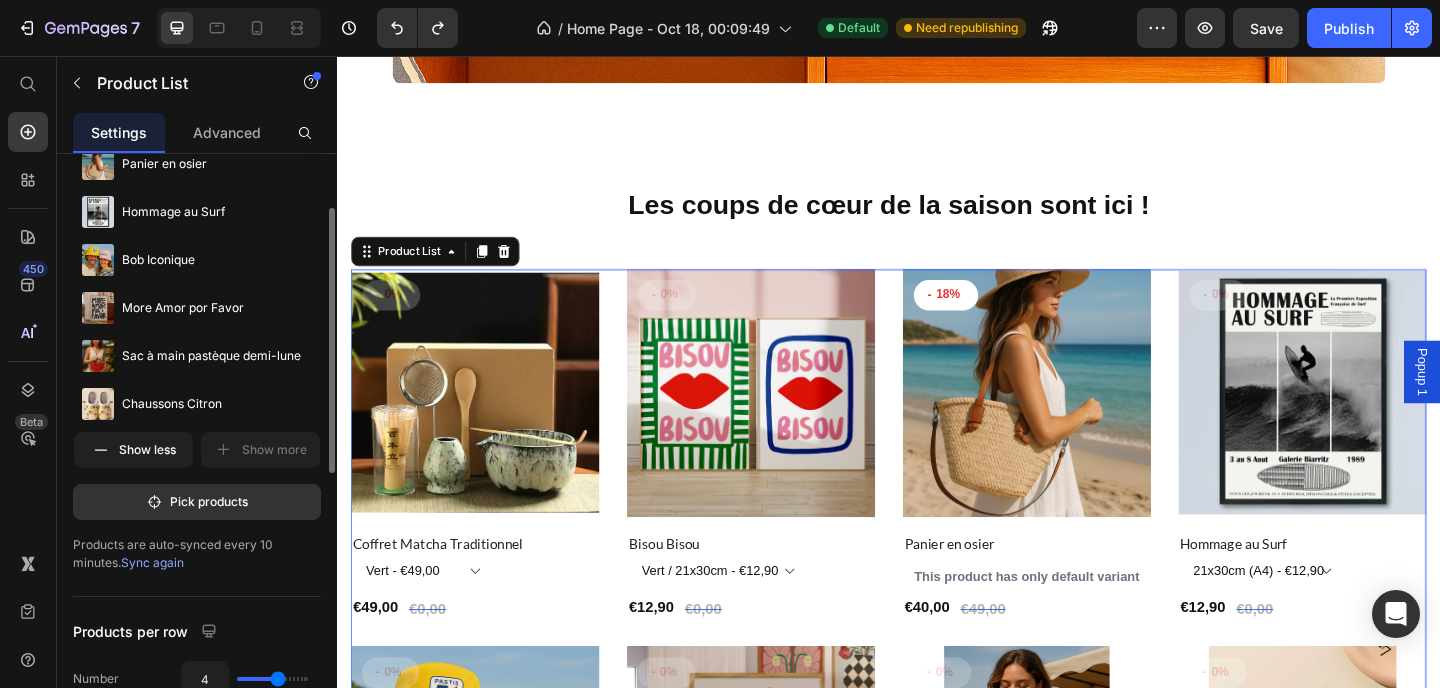 scroll, scrollTop: 725, scrollLeft: 0, axis: vertical 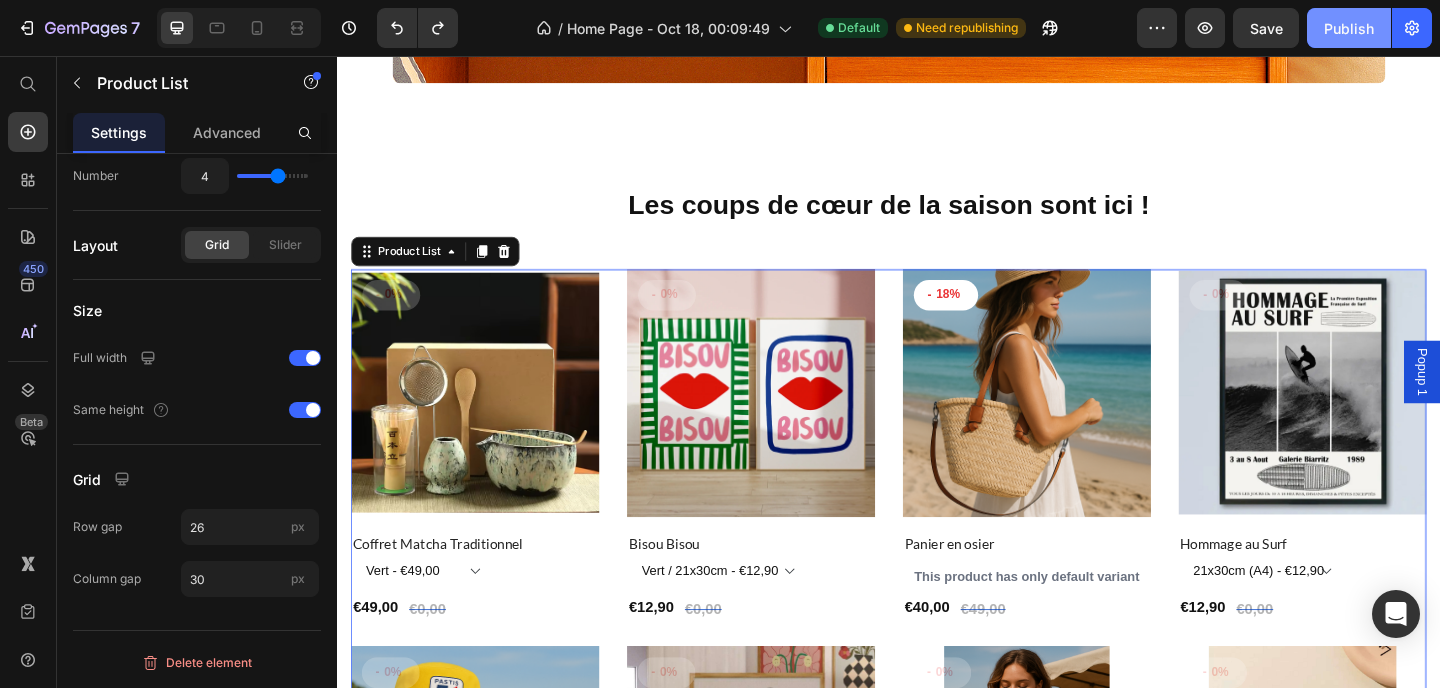 drag, startPoint x: 1352, startPoint y: 30, endPoint x: 341, endPoint y: 112, distance: 1014.31995 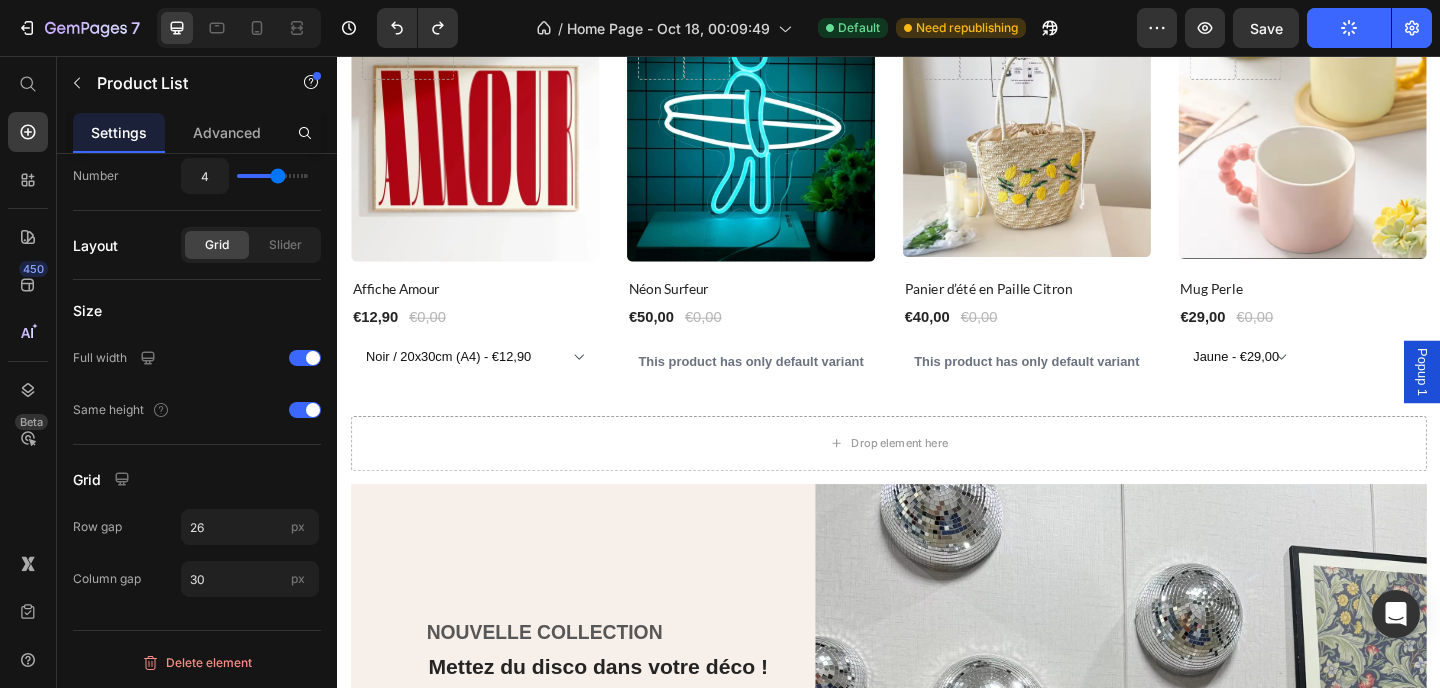 scroll, scrollTop: 2975, scrollLeft: 0, axis: vertical 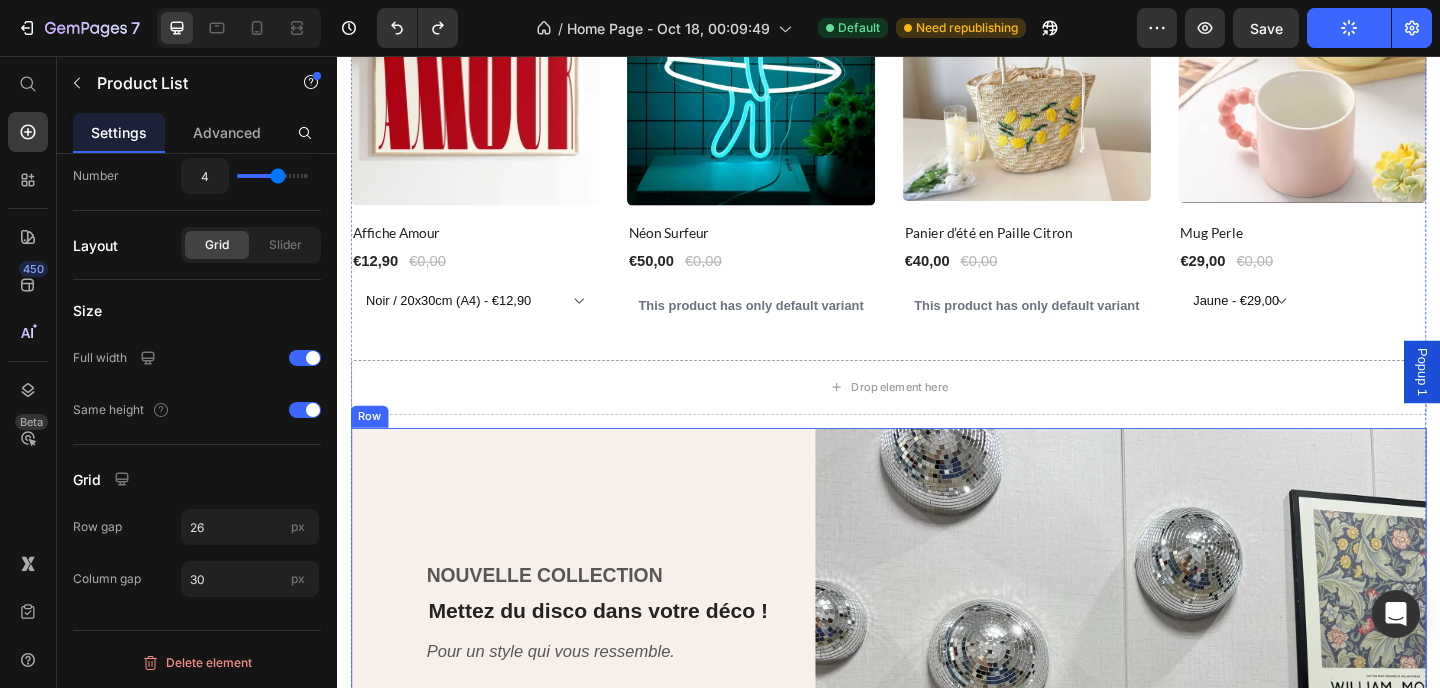click on "NOUVELLE COLLECTION Text block Mettez du disco dans votre déco ! Heading Pour un style qui vous ressemble.  Text block Je découvre Button Row" at bounding box center (589, 710) 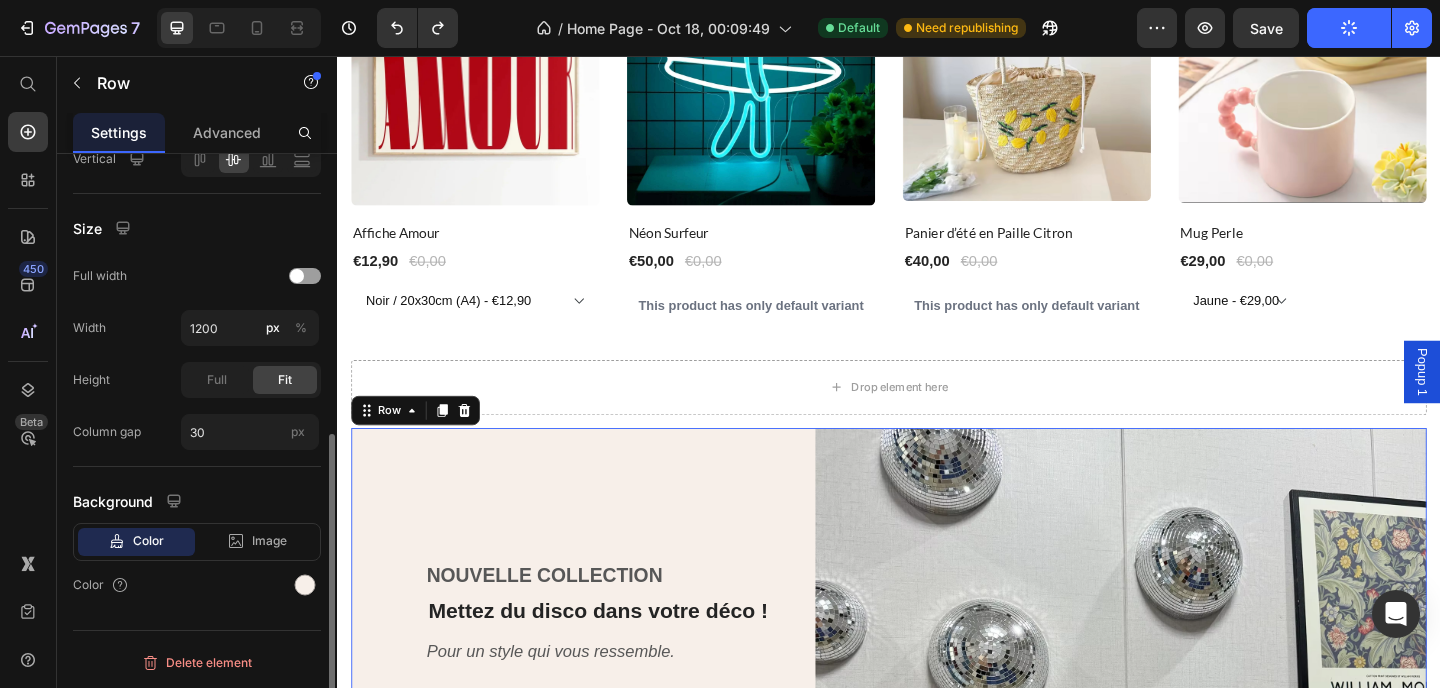 scroll, scrollTop: 0, scrollLeft: 0, axis: both 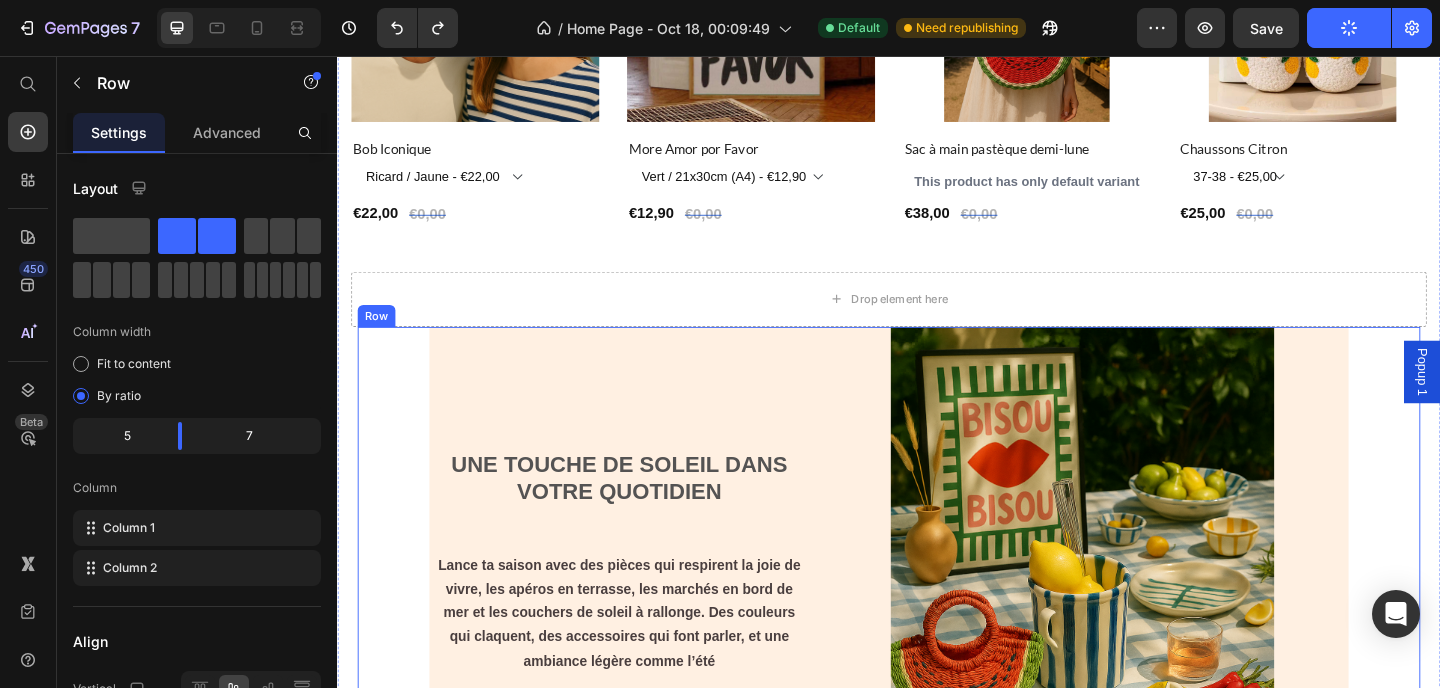 click on "UNE TOUCHE DE SOLEIL DANS VOTRE QUOTIDIEN     Lance ta saison avec des pièces qui respirent la joie de vivre, les apéros en terrasse, les marchés en bord de mer et les couchers de soleil à rallonge. Des couleurs qui claquent, des accessoires qui font parler, et une ambiance légère comme l’été Text Block Je découvre la collection Button Image Row" at bounding box center (937, 663) 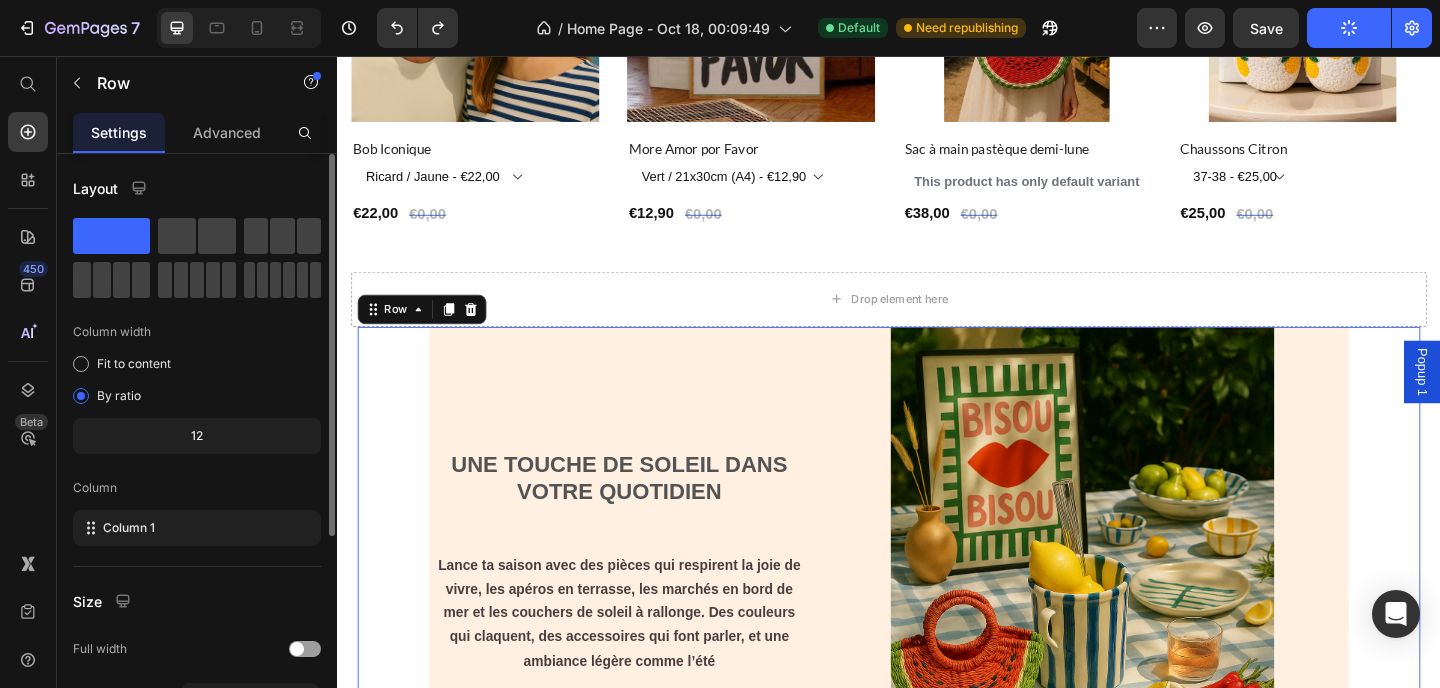 click on "12" 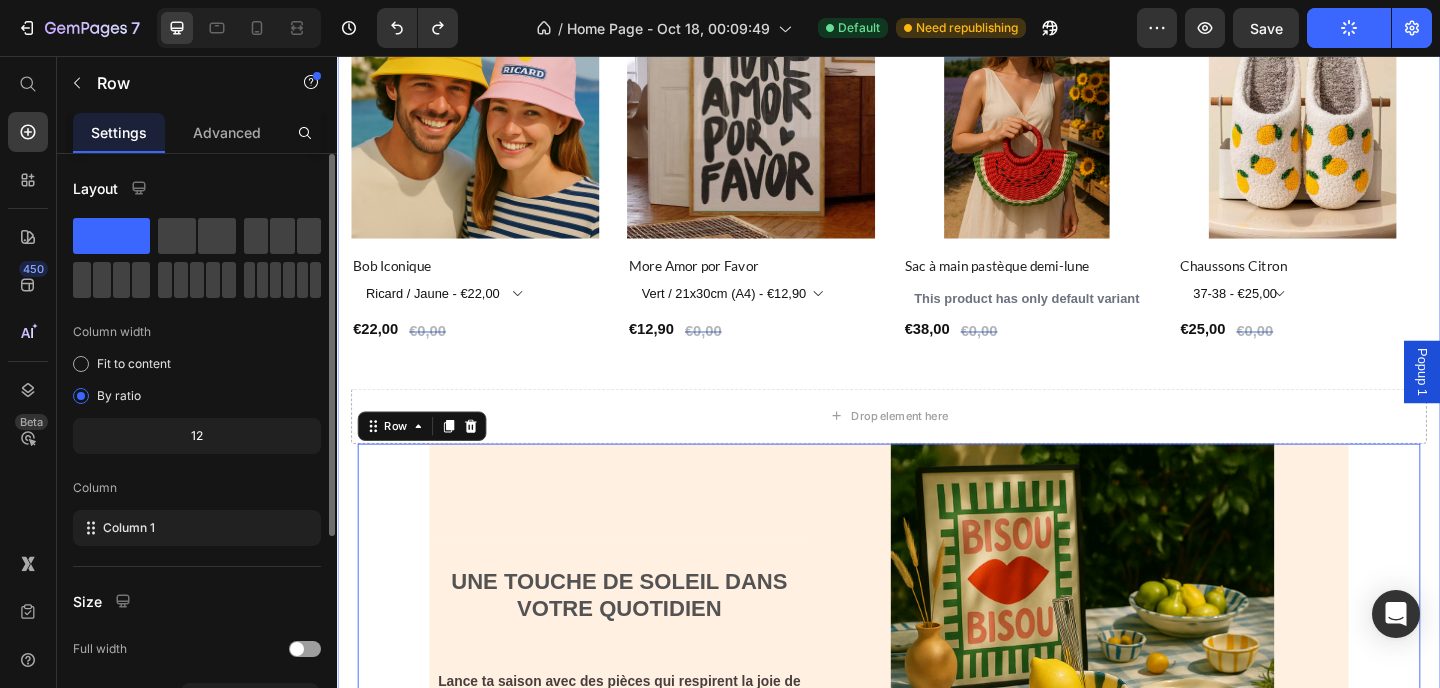 scroll, scrollTop: 1554, scrollLeft: 0, axis: vertical 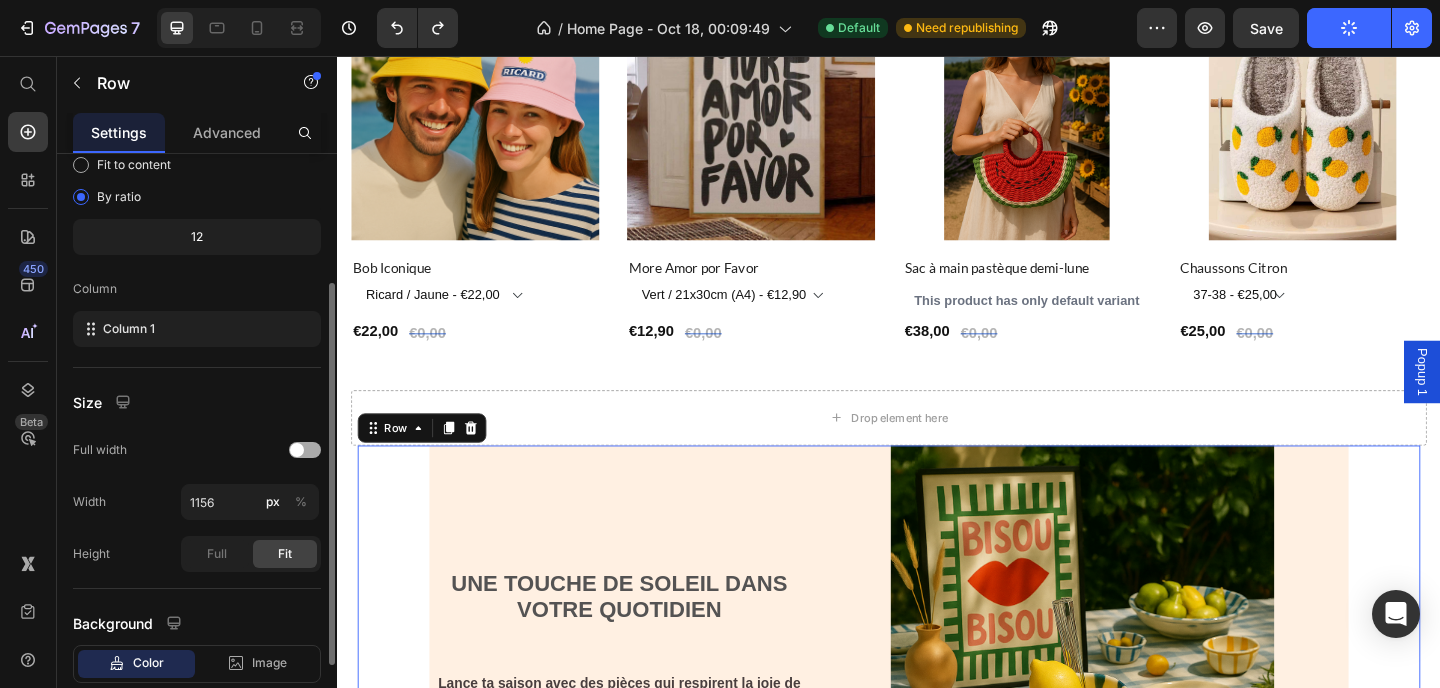 click at bounding box center [305, 450] 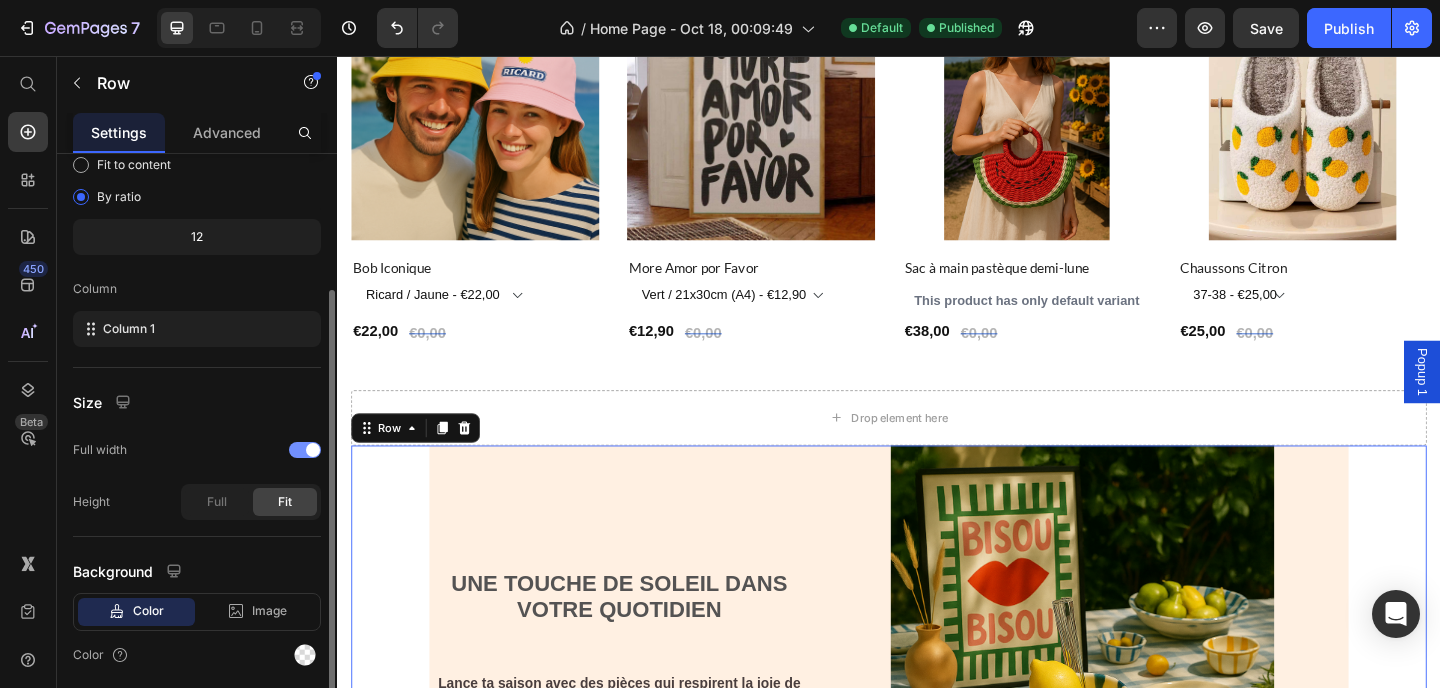 click at bounding box center (305, 450) 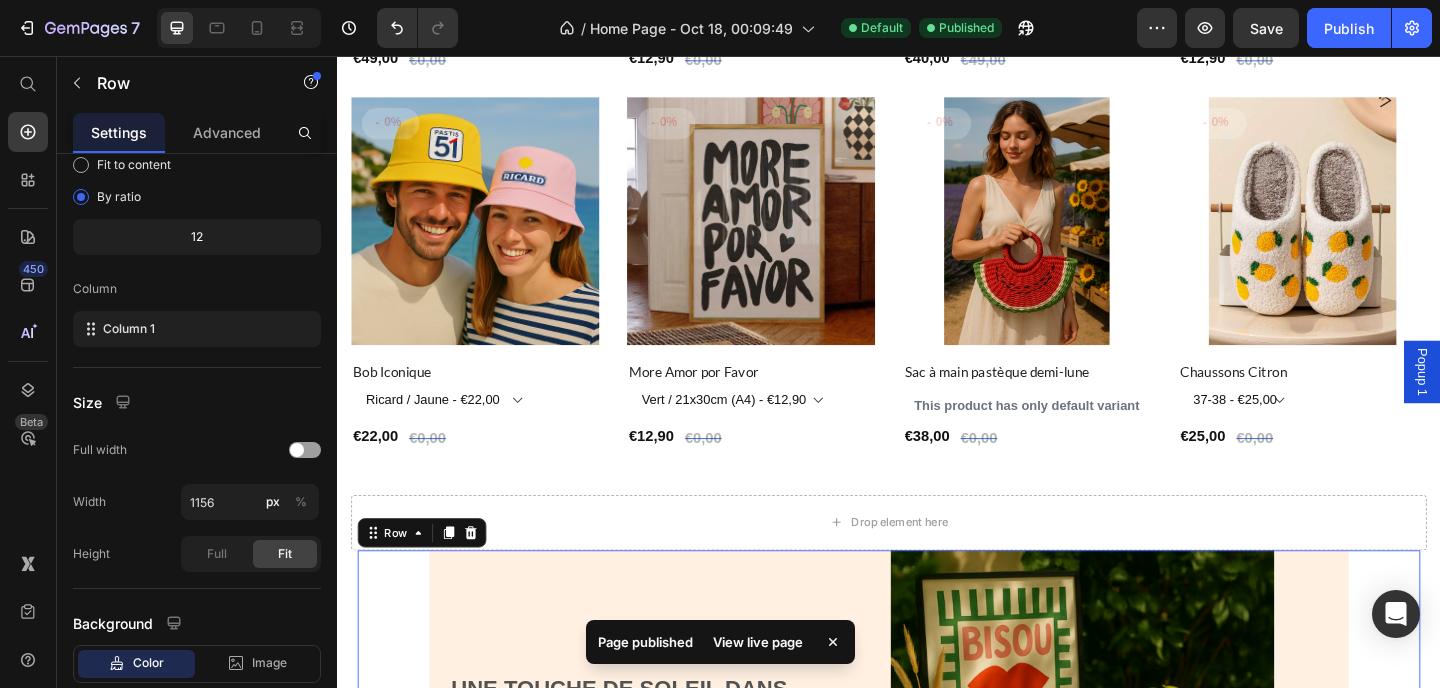 scroll, scrollTop: 1511, scrollLeft: 0, axis: vertical 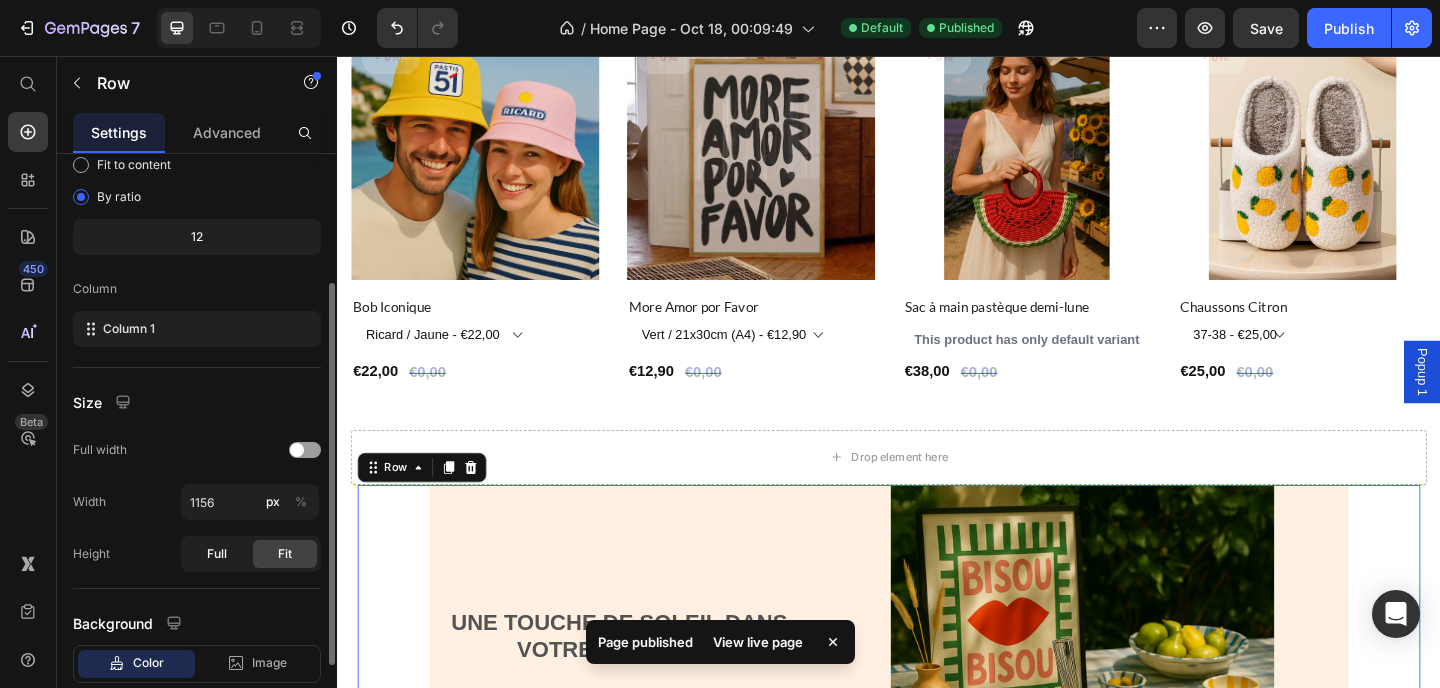 click on "Full" 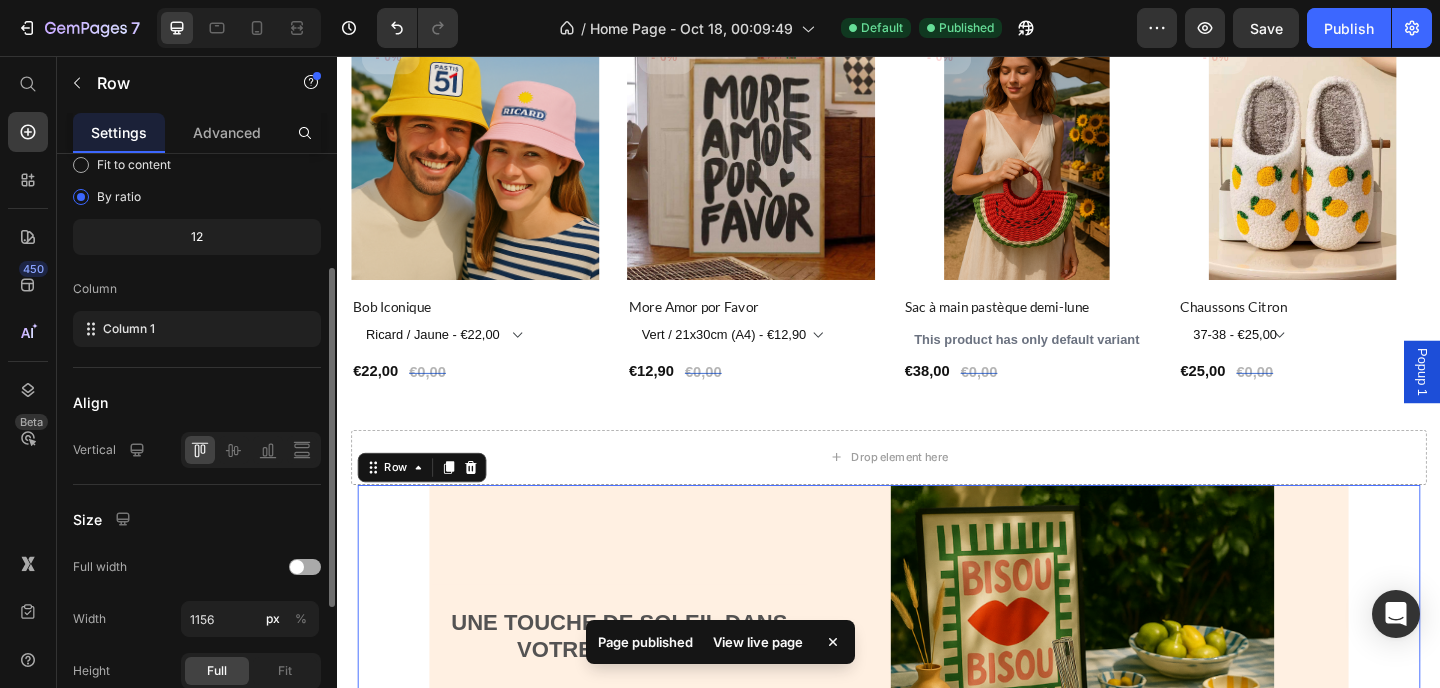 drag, startPoint x: 229, startPoint y: 551, endPoint x: 72, endPoint y: 521, distance: 159.84055 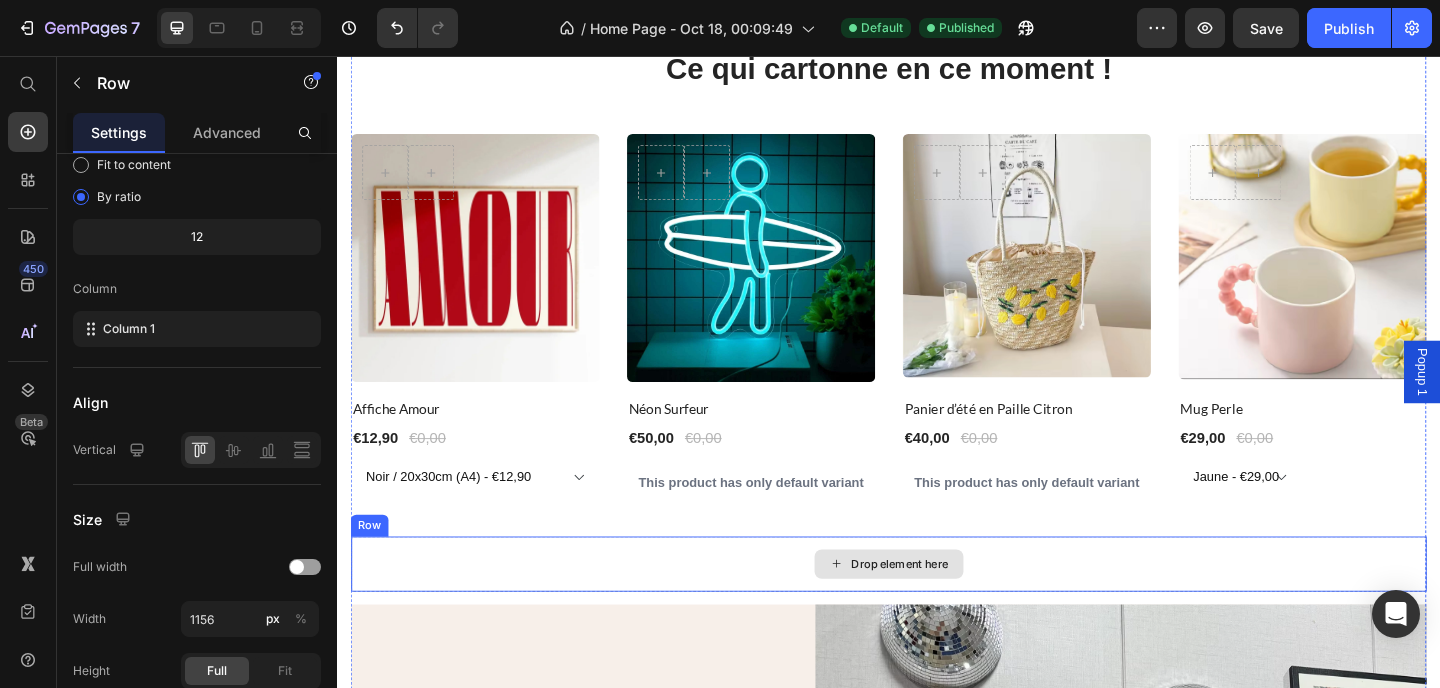 scroll, scrollTop: 2788, scrollLeft: 0, axis: vertical 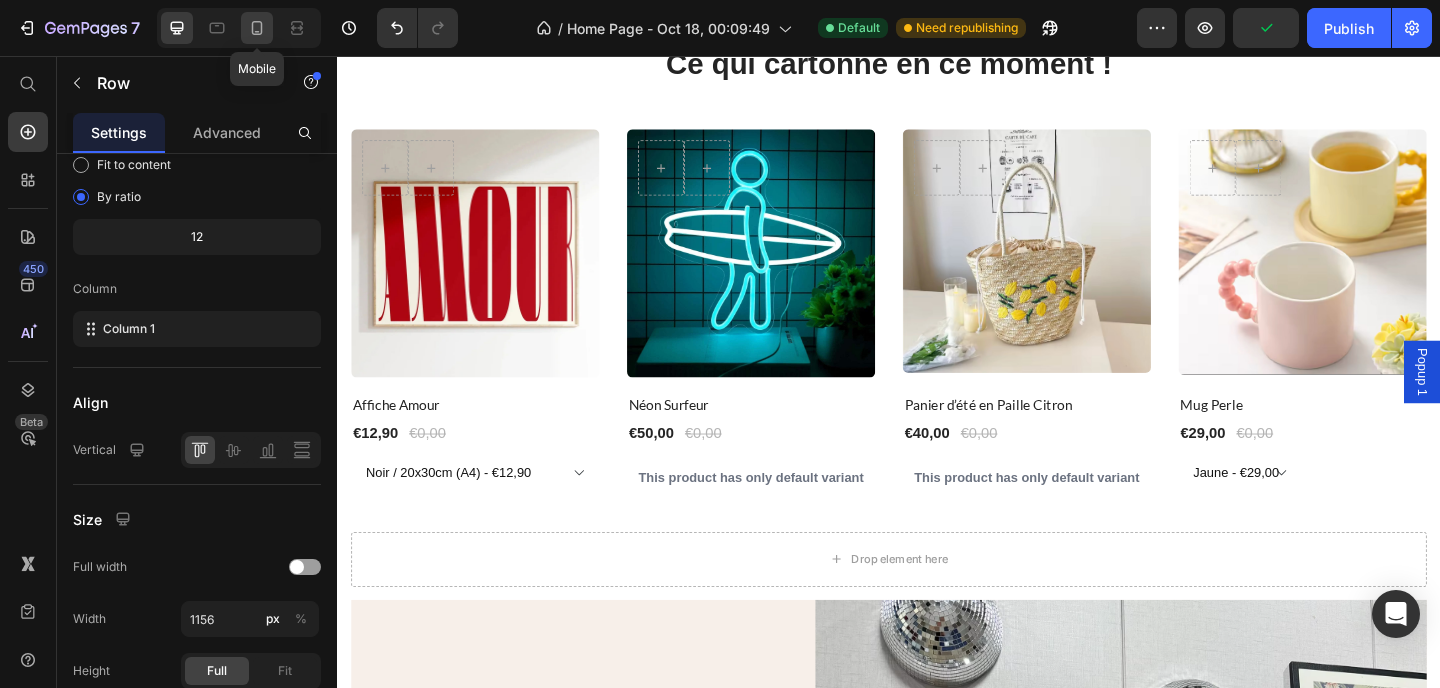 drag, startPoint x: 558, startPoint y: 126, endPoint x: 252, endPoint y: 29, distance: 321.00623 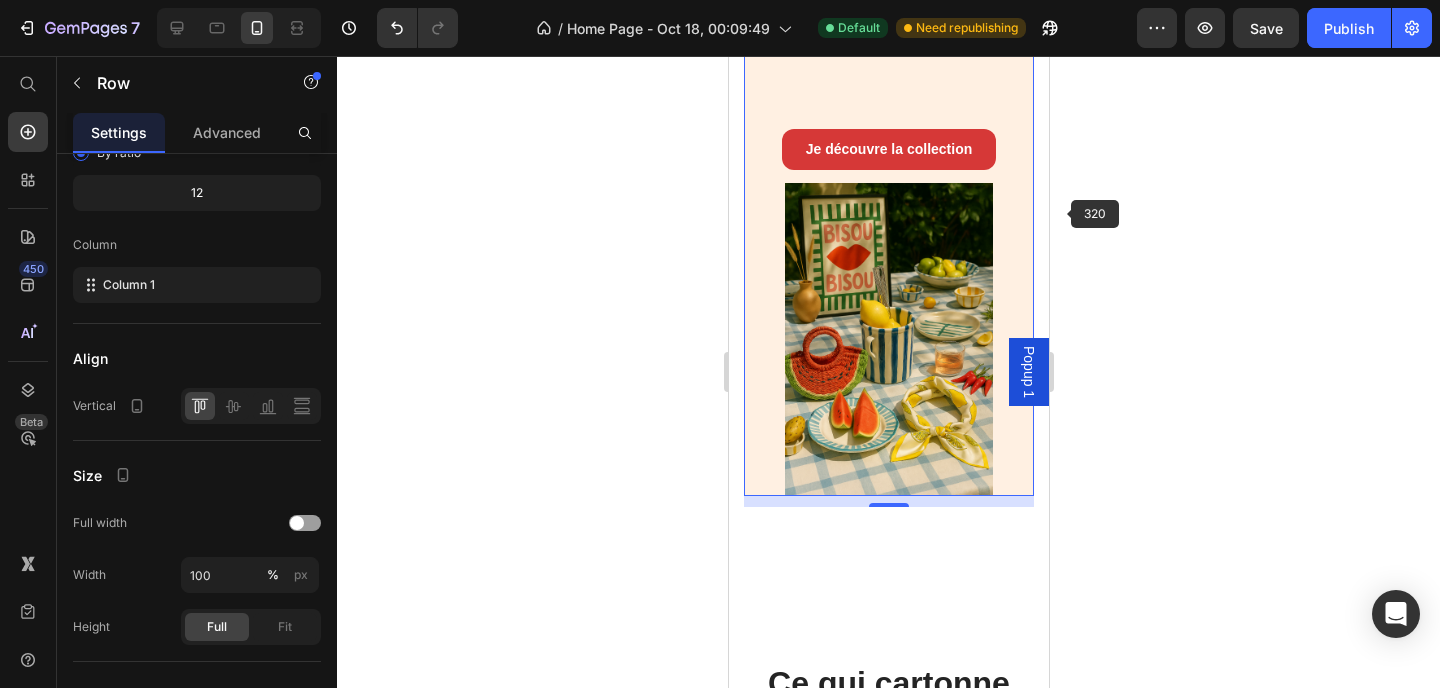 scroll, scrollTop: 2402, scrollLeft: 0, axis: vertical 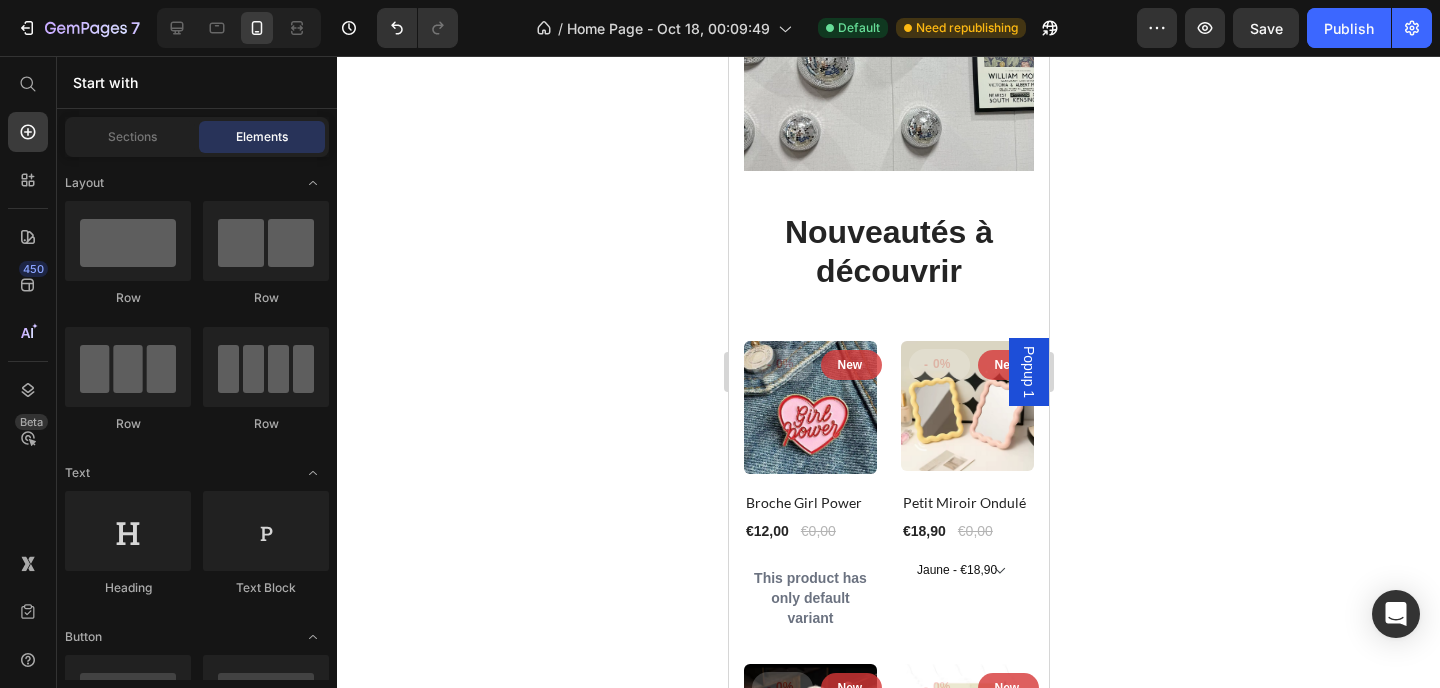 drag, startPoint x: 1041, startPoint y: 262, endPoint x: 1426, endPoint y: 285, distance: 385.6864 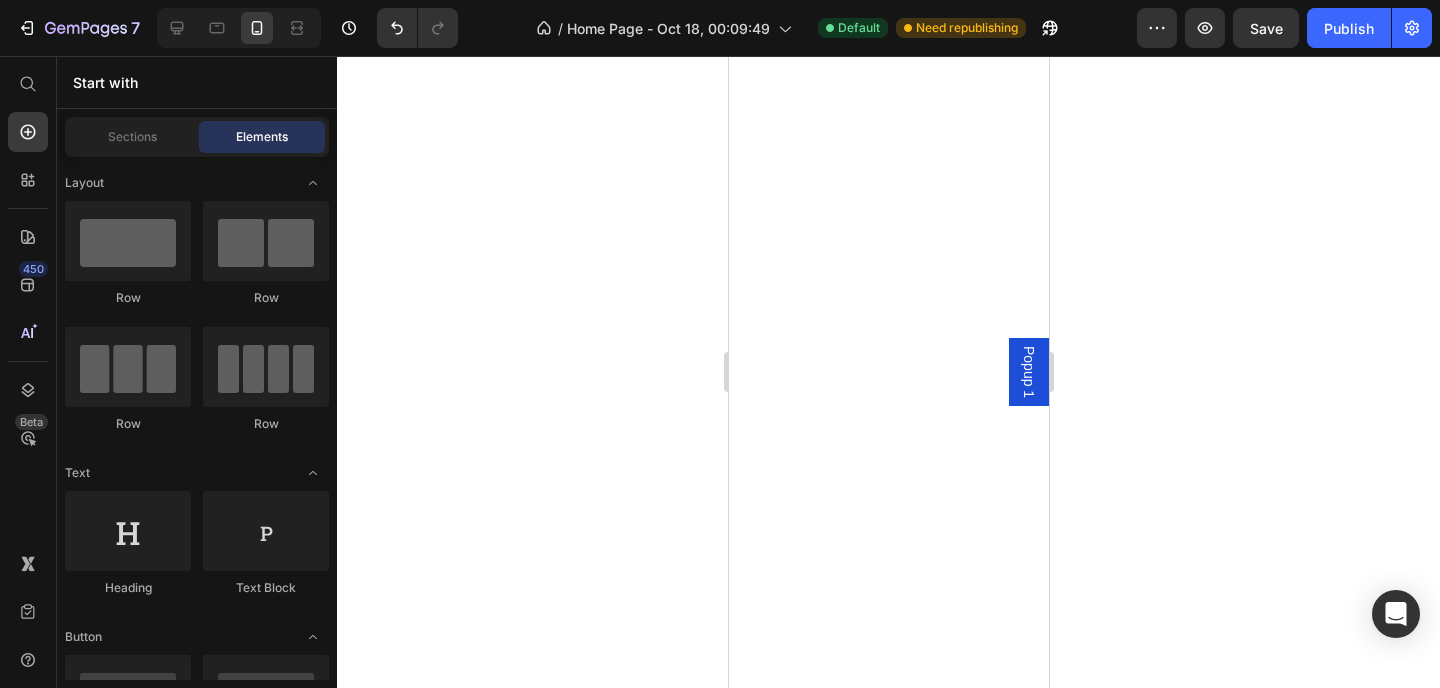 scroll, scrollTop: 0, scrollLeft: 0, axis: both 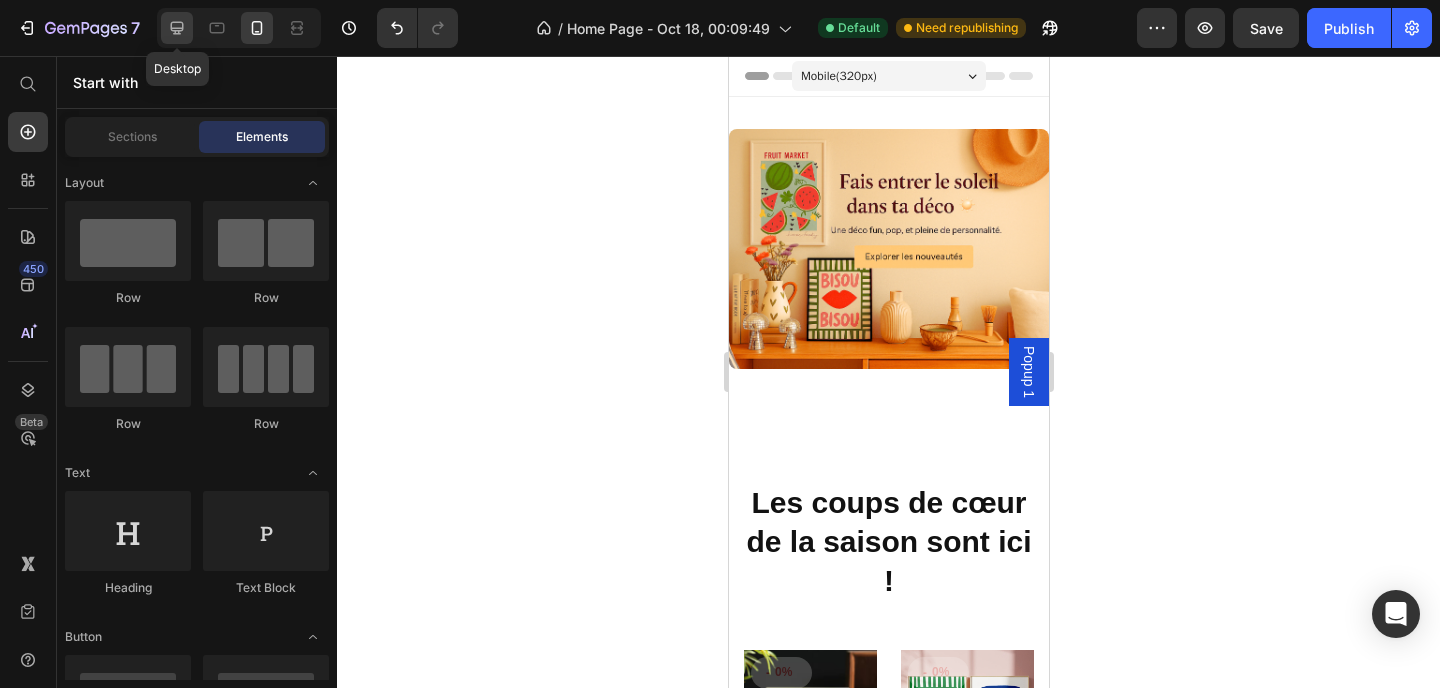 click 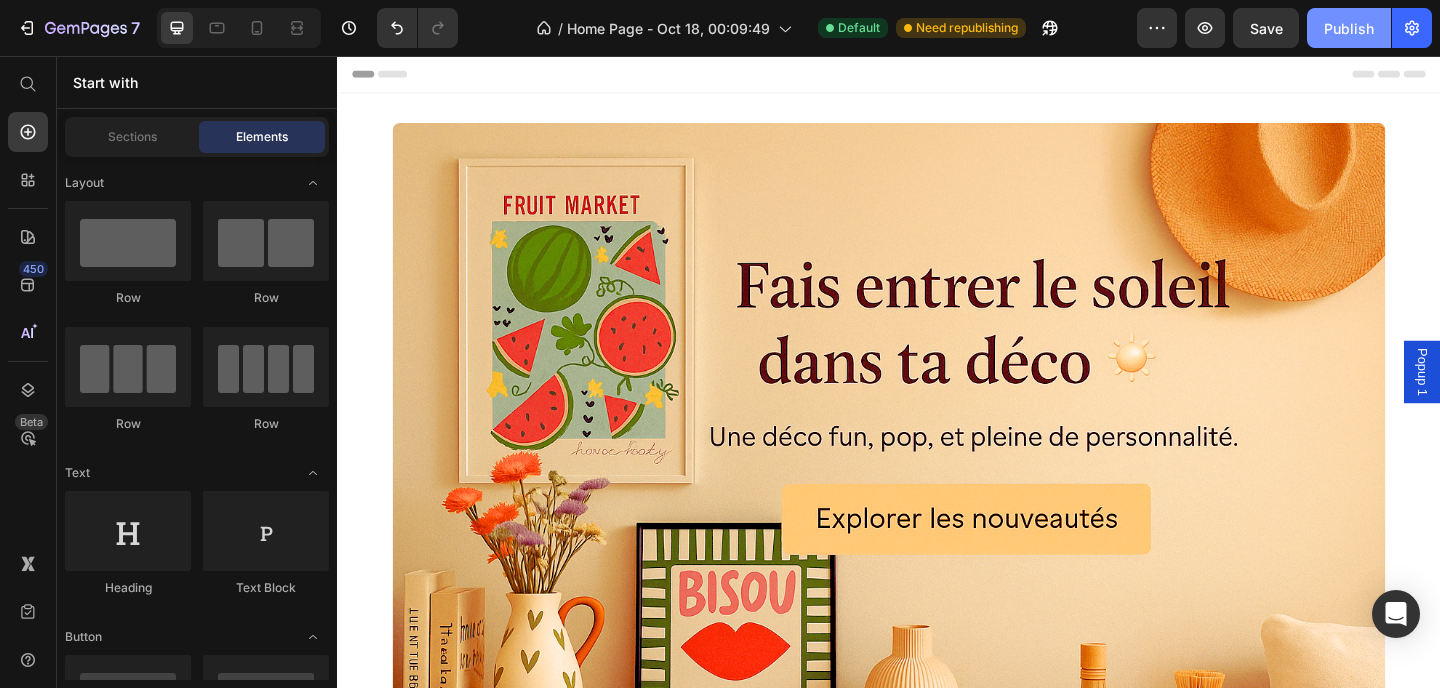 click on "Publish" at bounding box center [1349, 28] 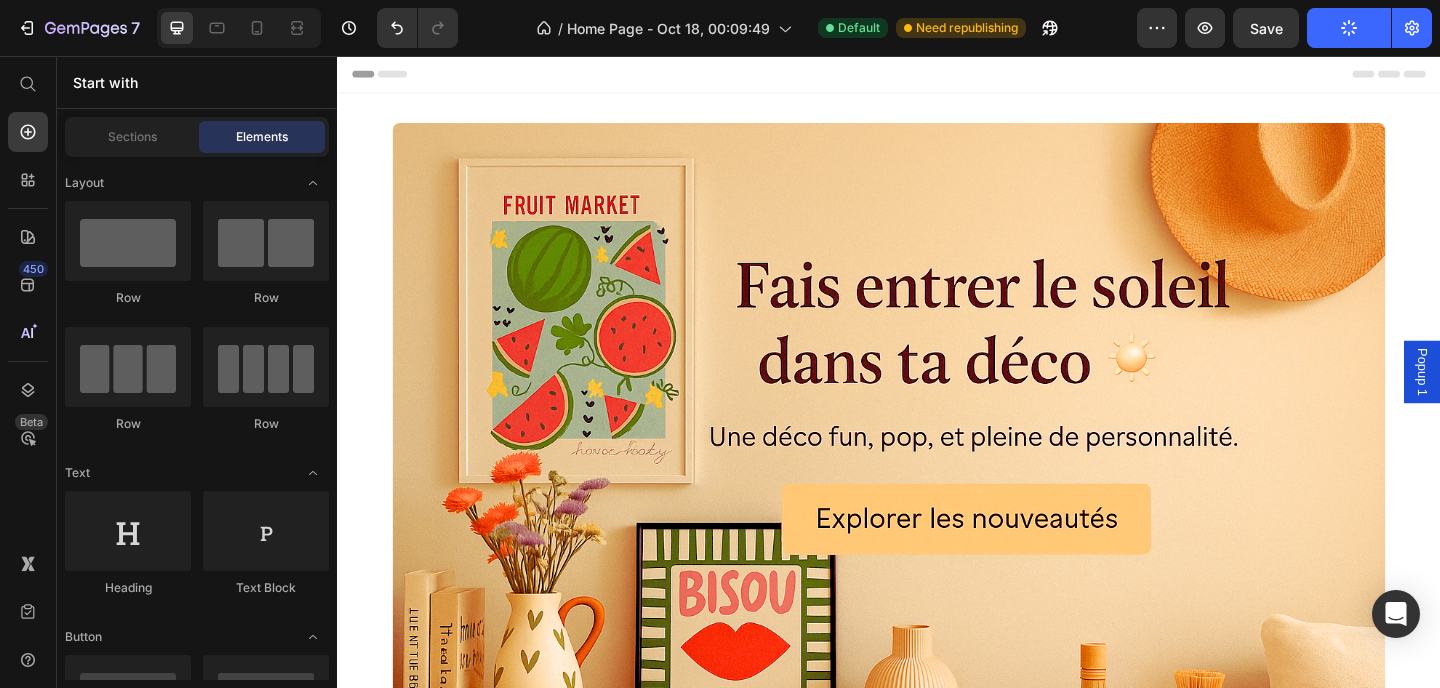 click on "Popup 1" at bounding box center (1517, 400) 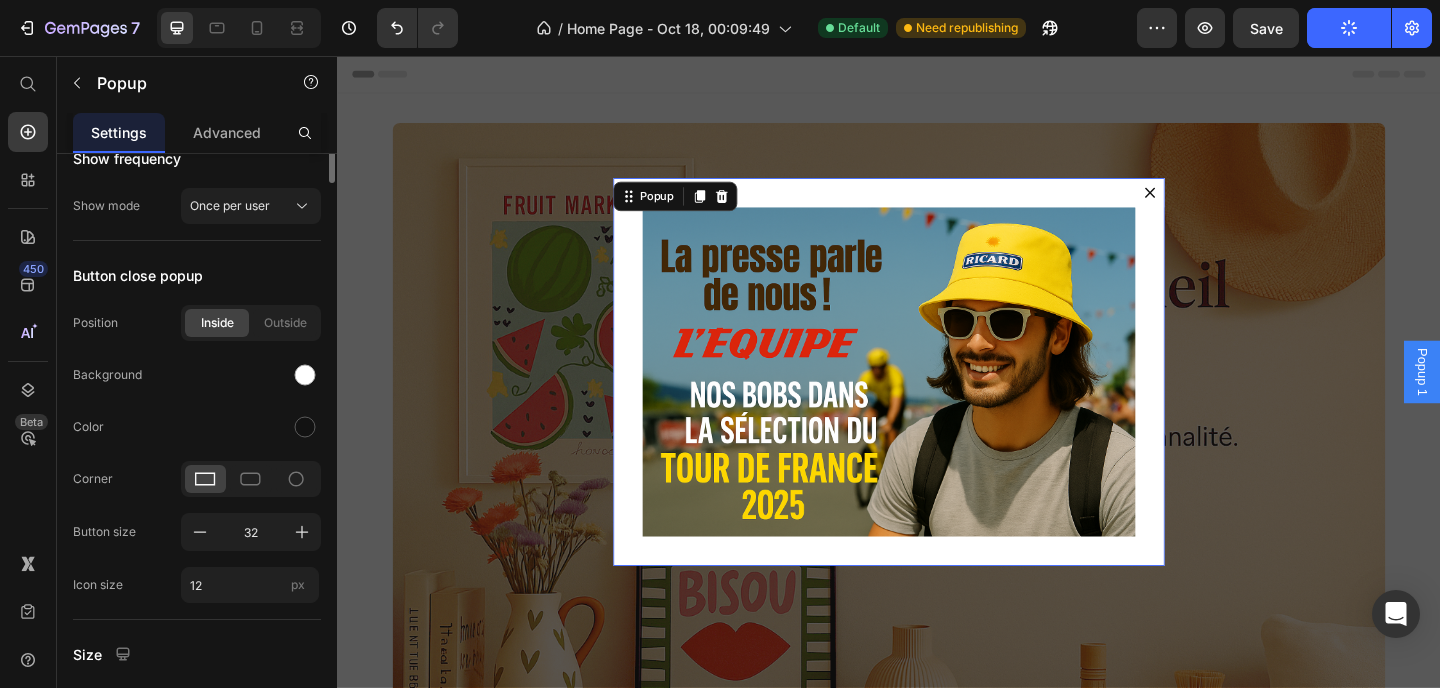 scroll, scrollTop: 0, scrollLeft: 0, axis: both 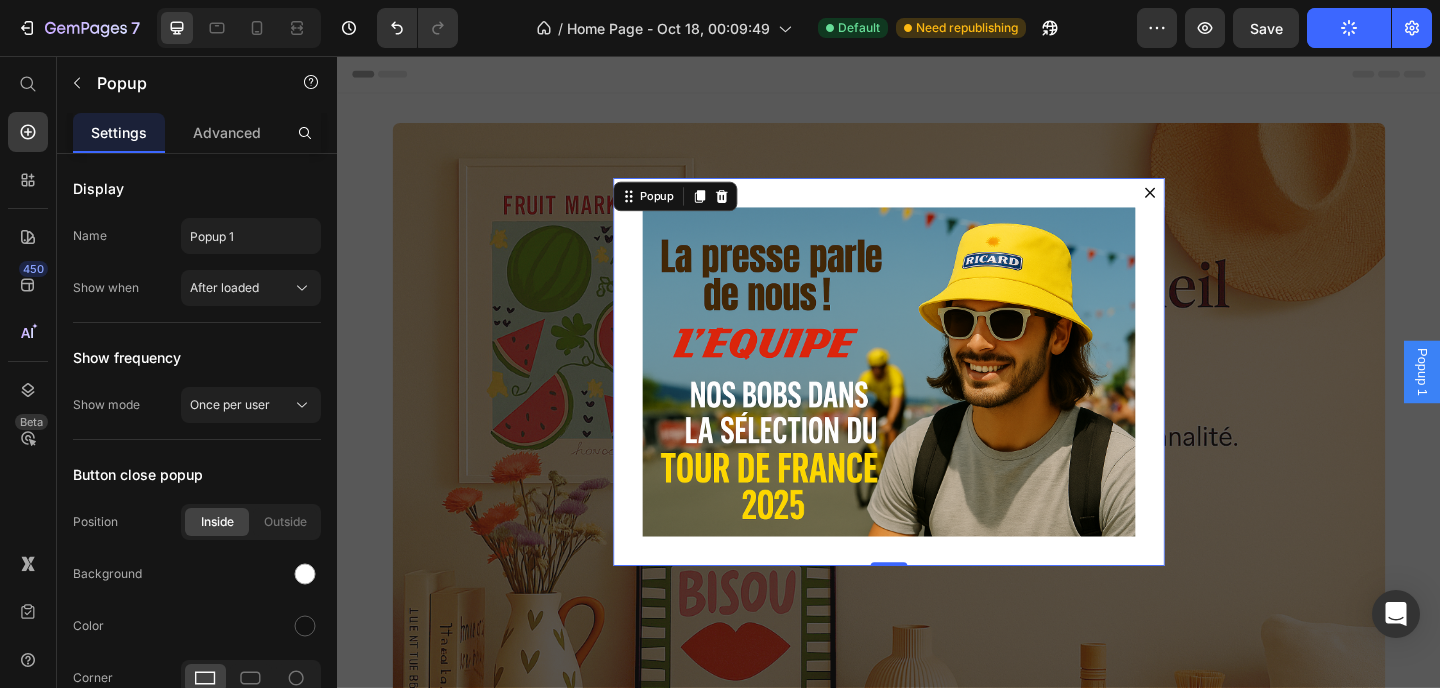 click 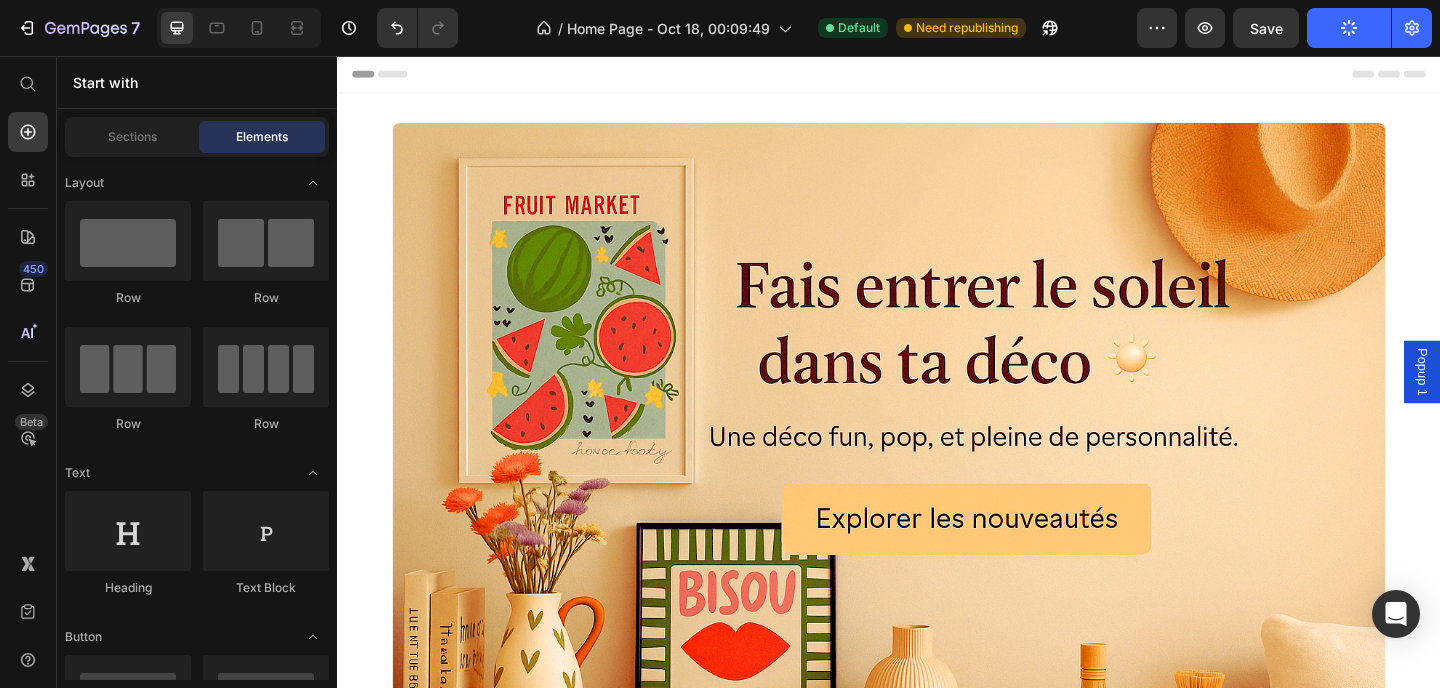 click on "Popup 1" at bounding box center [1517, 400] 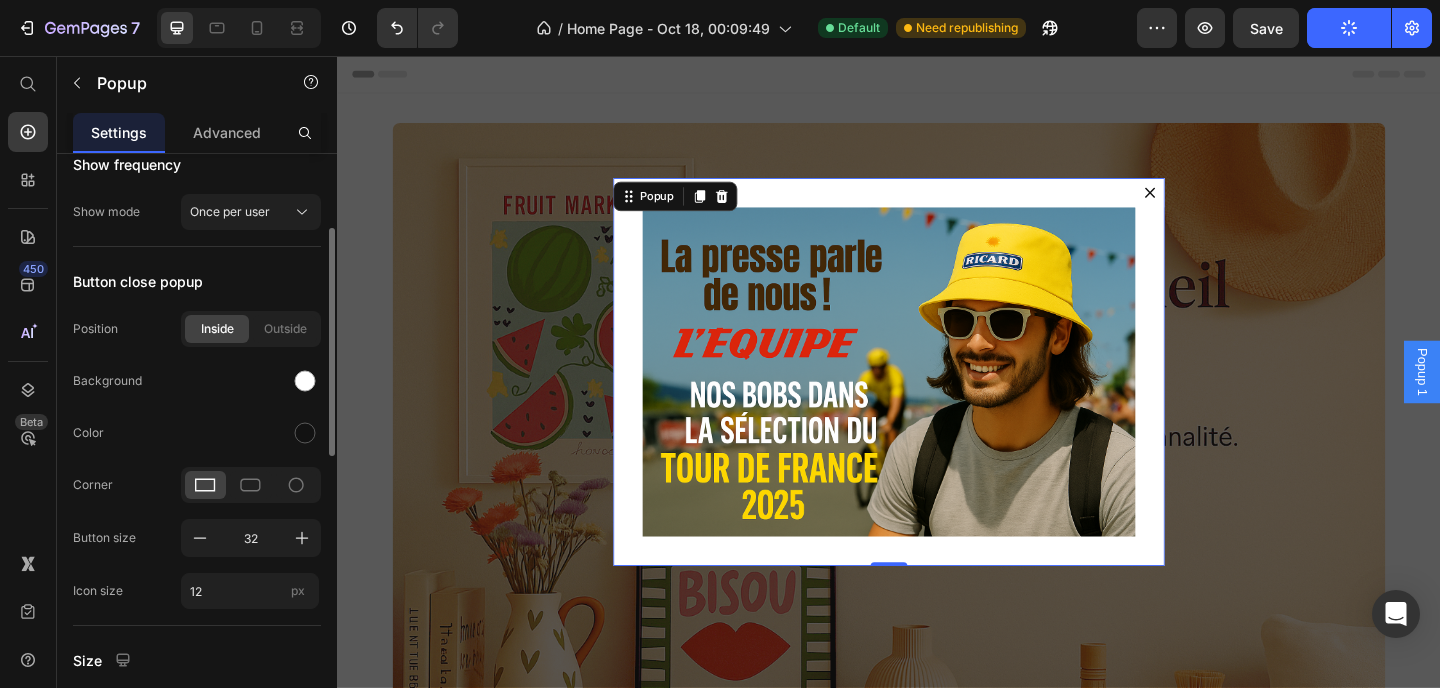 scroll, scrollTop: 348, scrollLeft: 0, axis: vertical 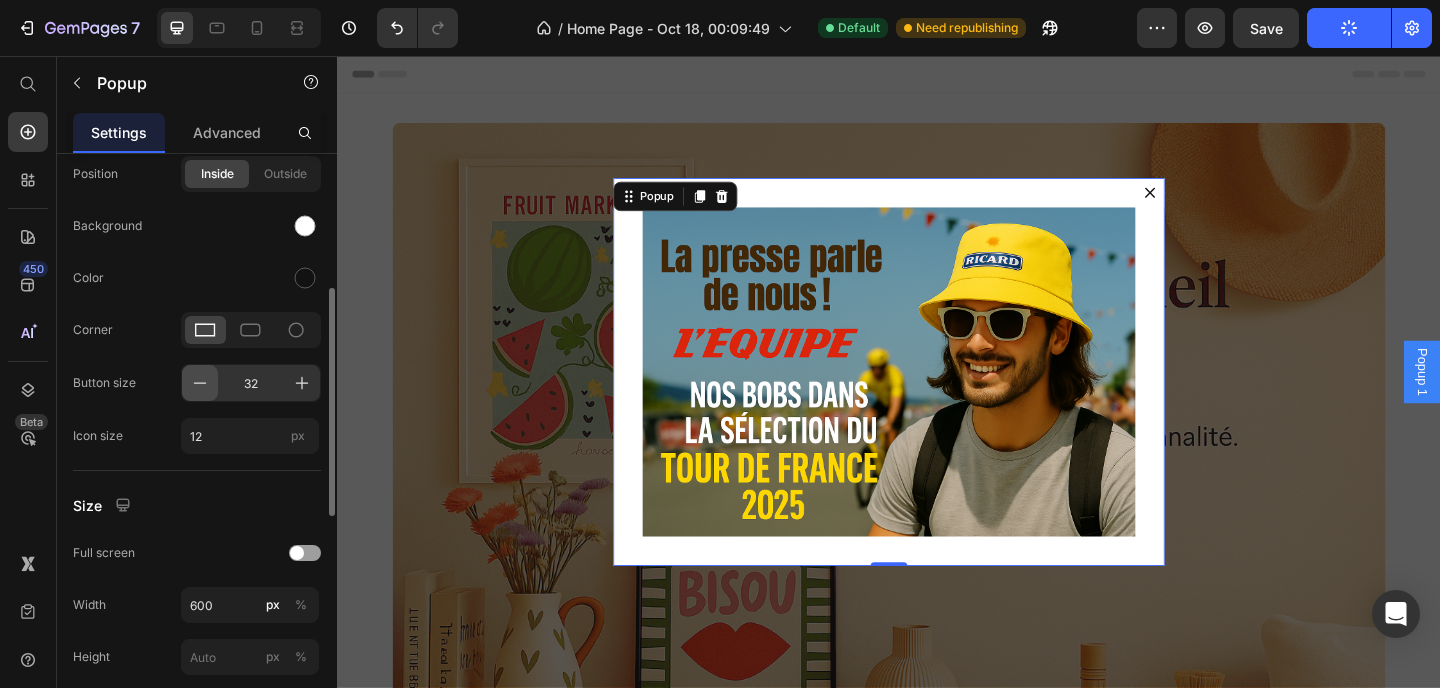 click 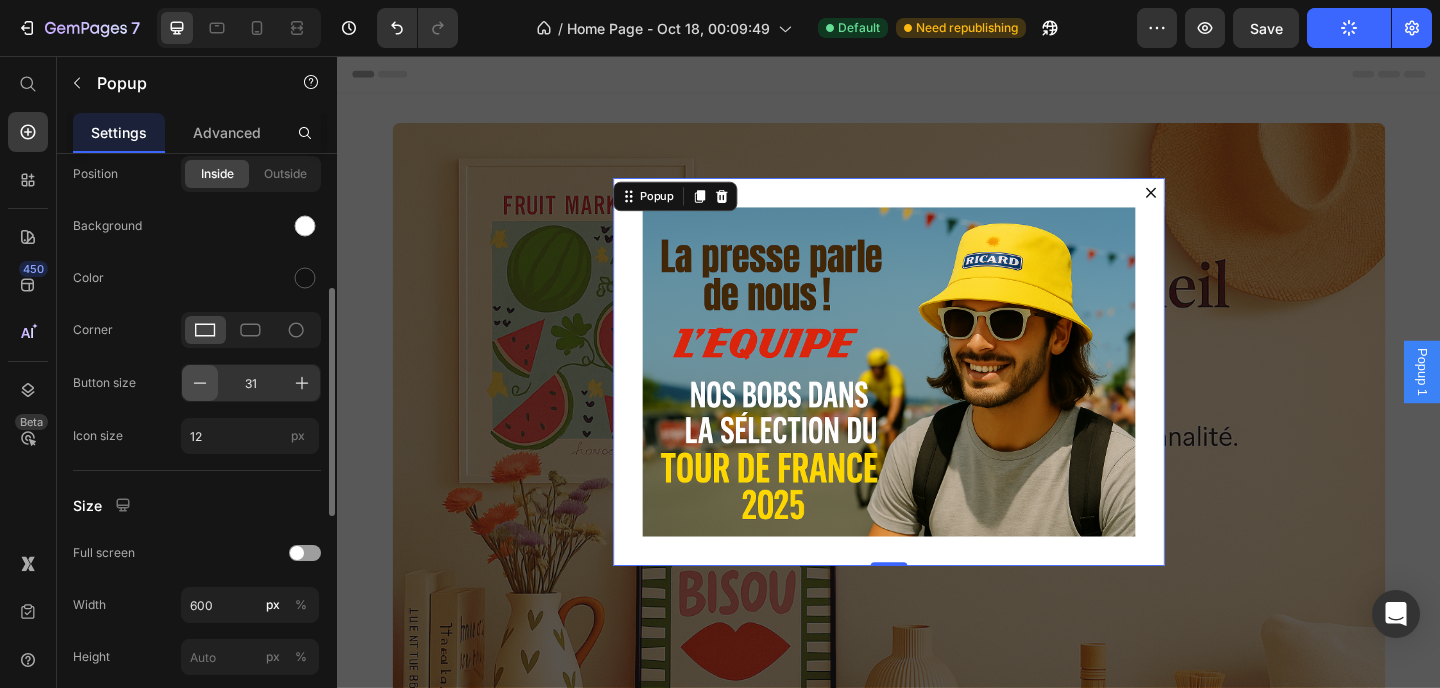 click 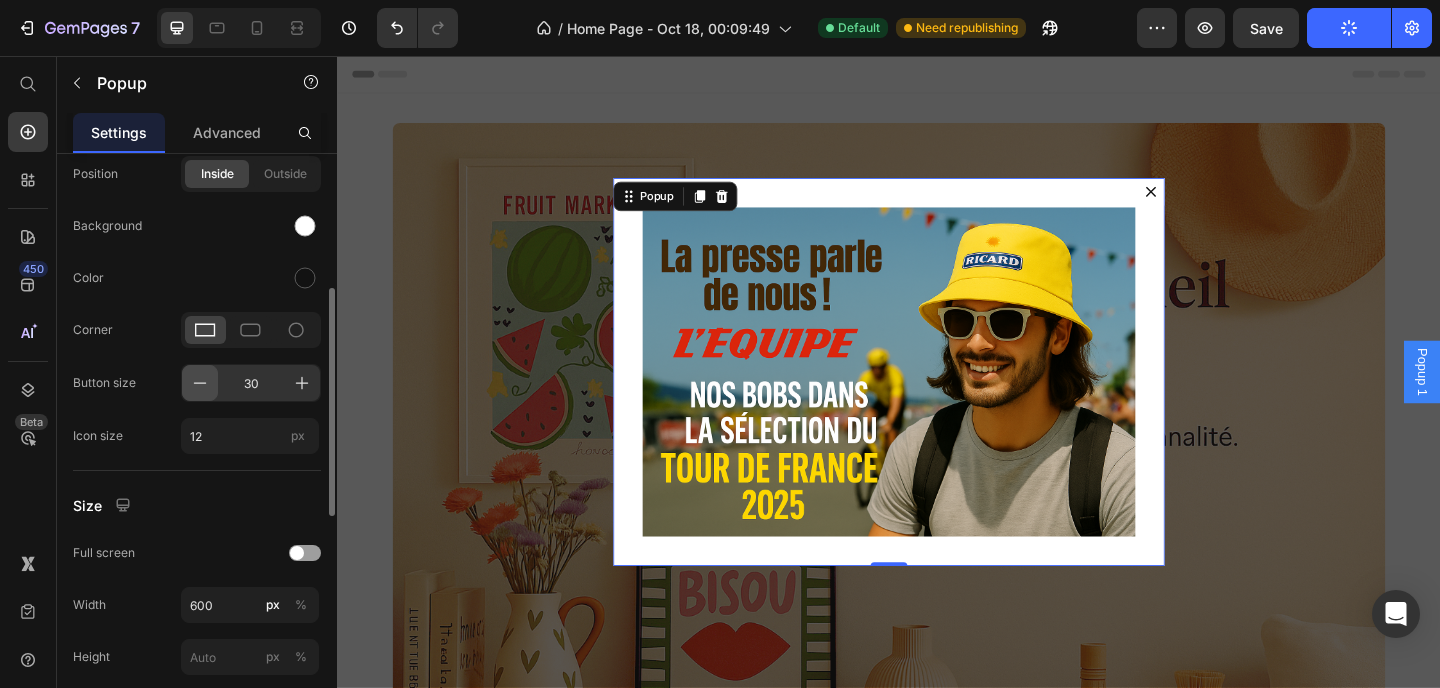 click 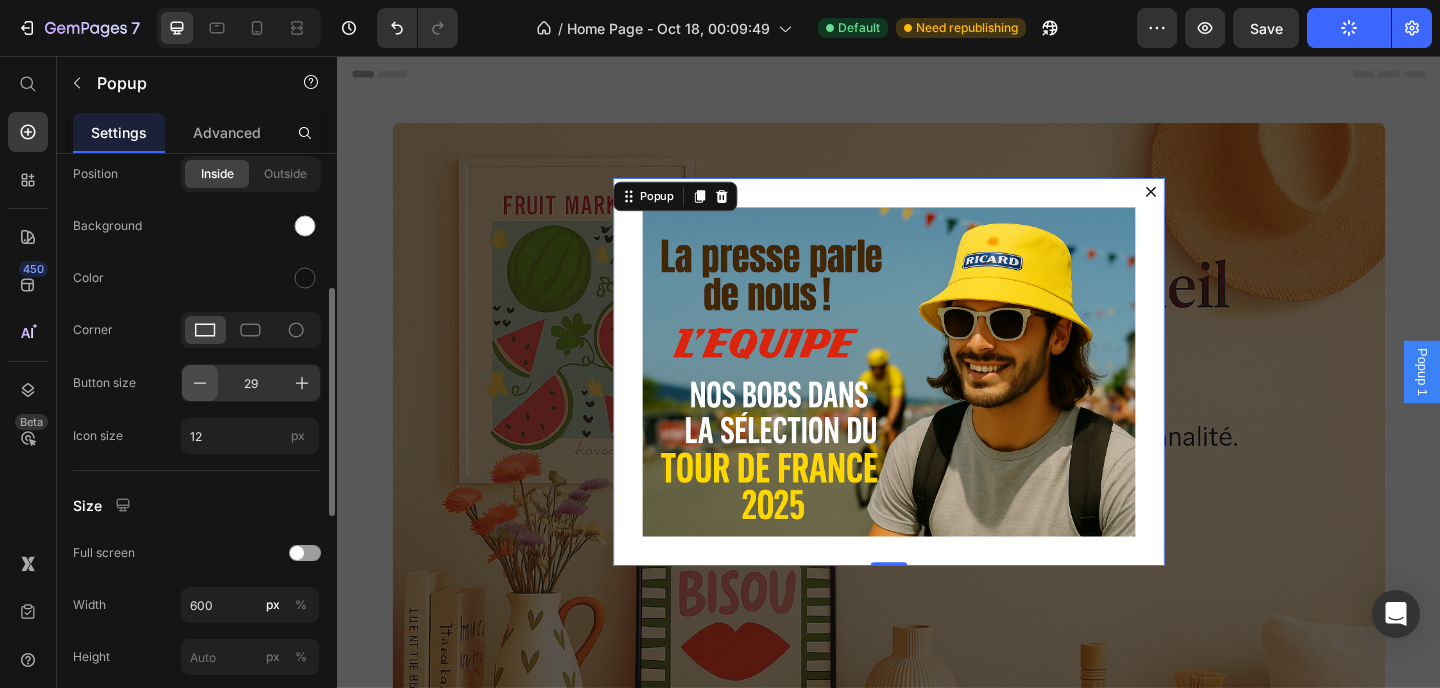 click 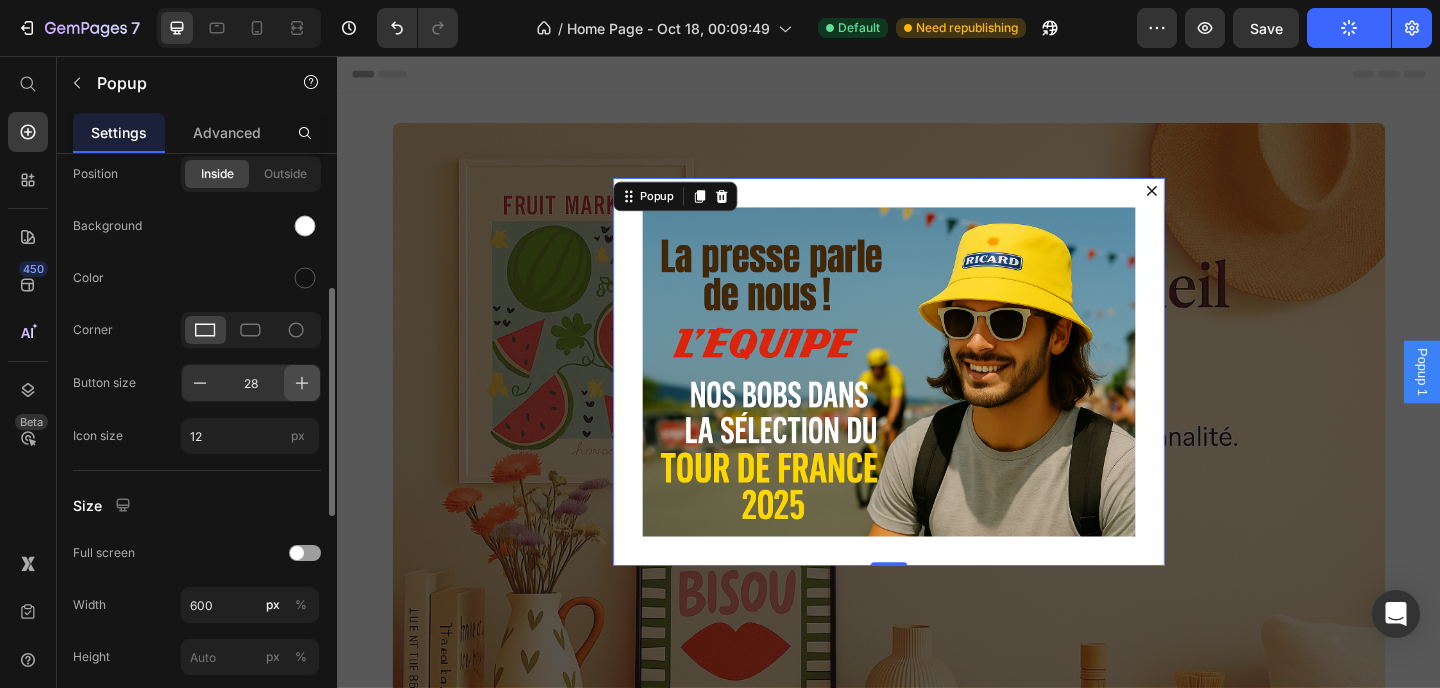 click 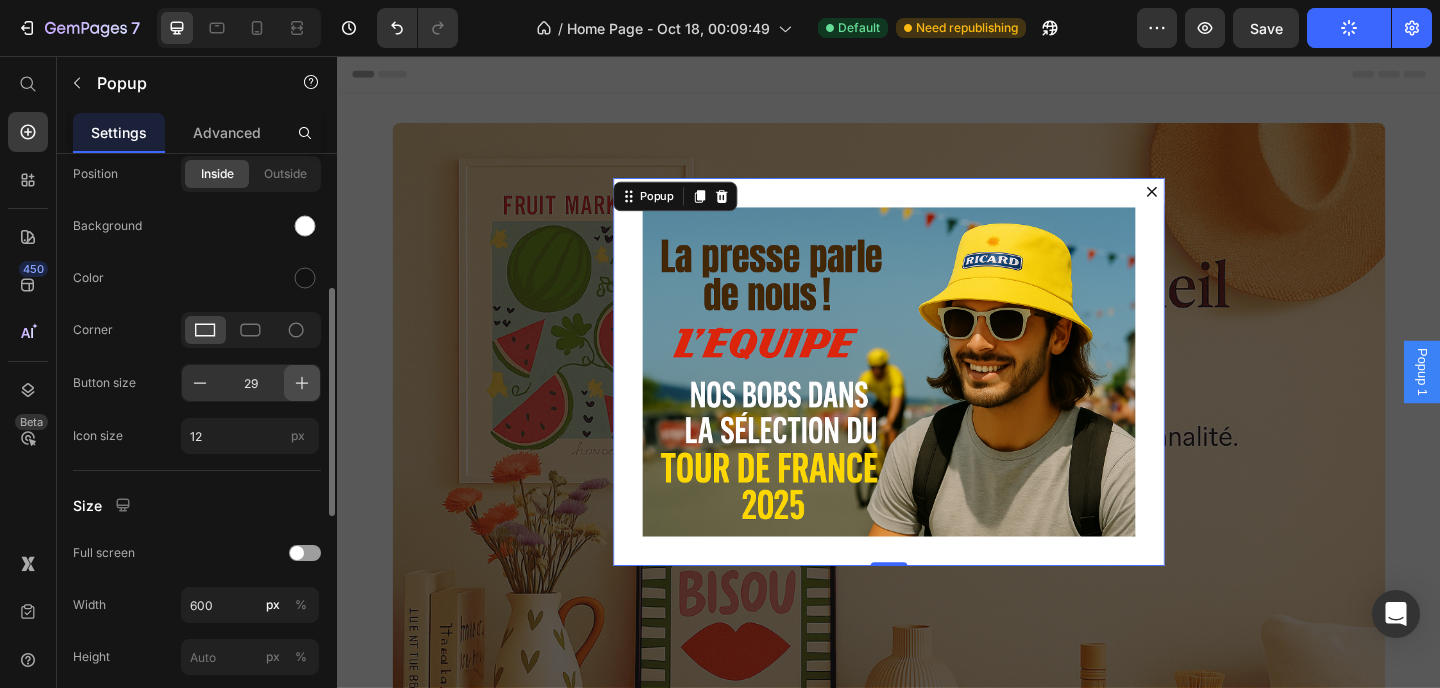 click 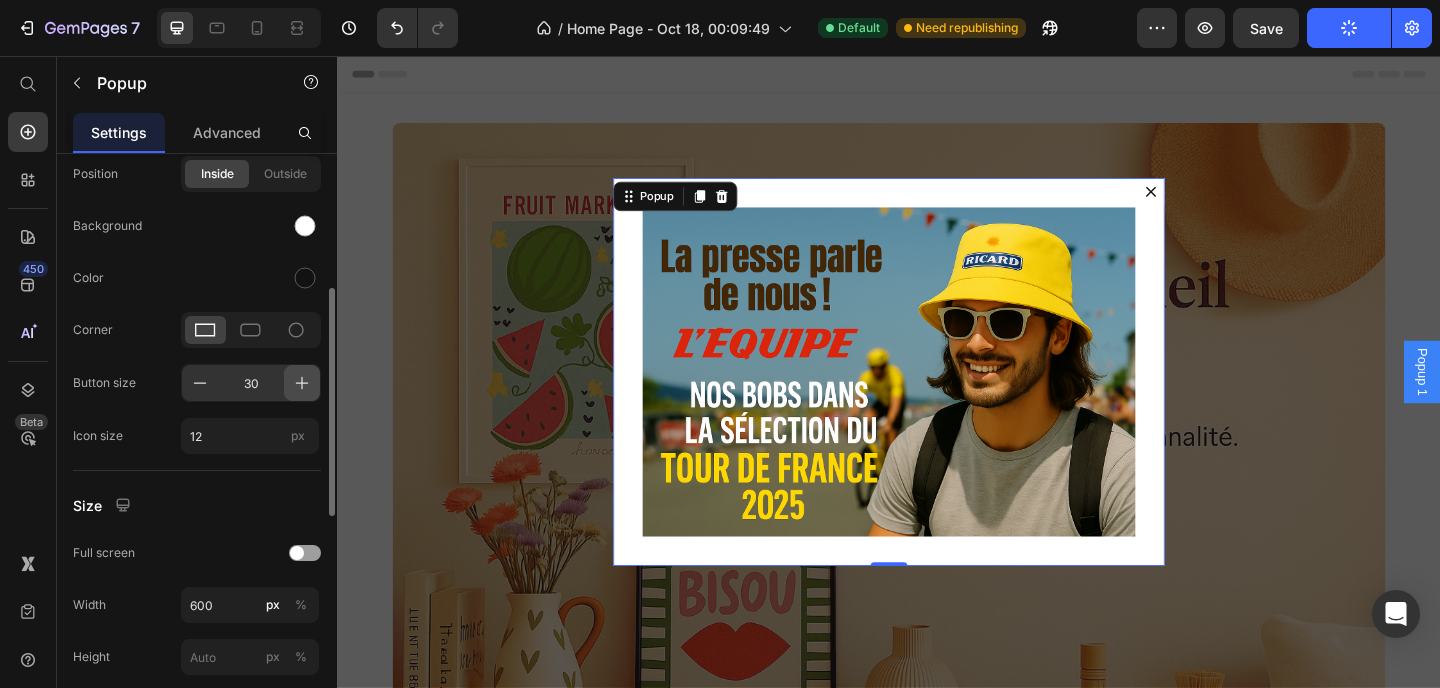 click 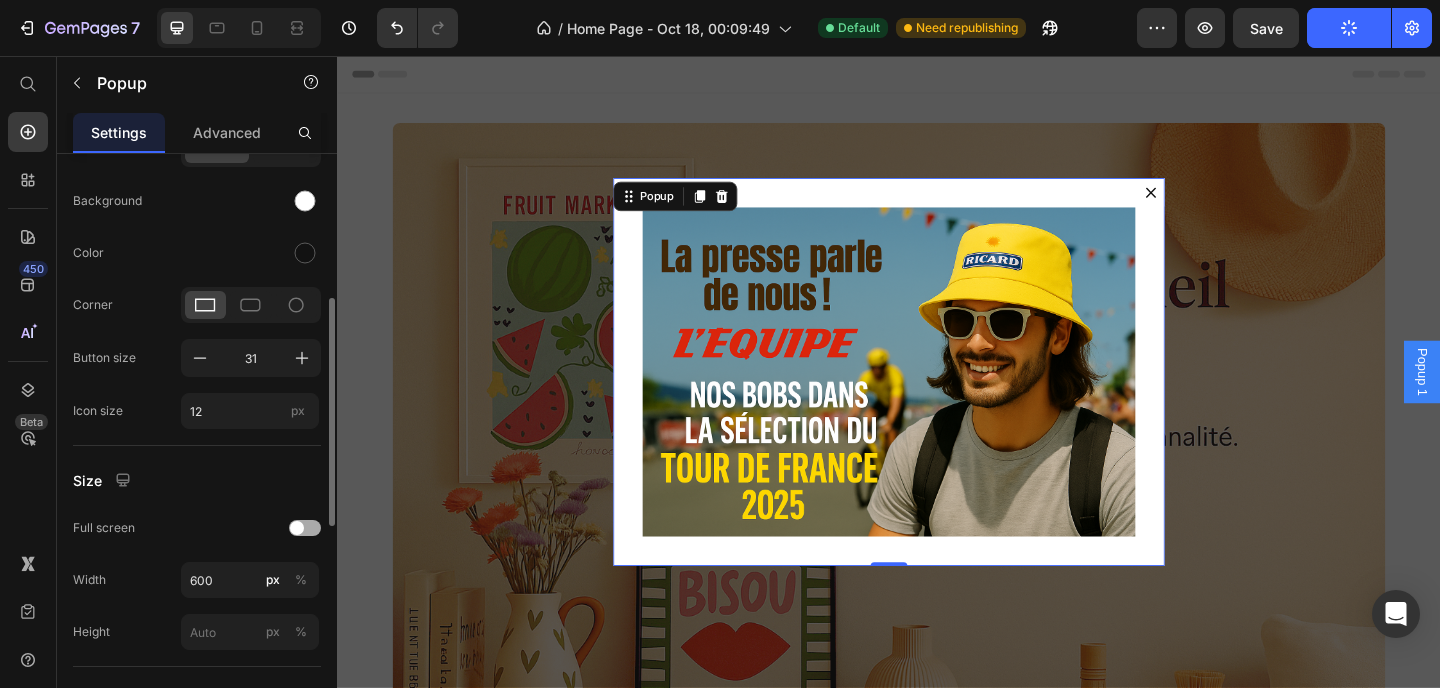 scroll, scrollTop: 479, scrollLeft: 0, axis: vertical 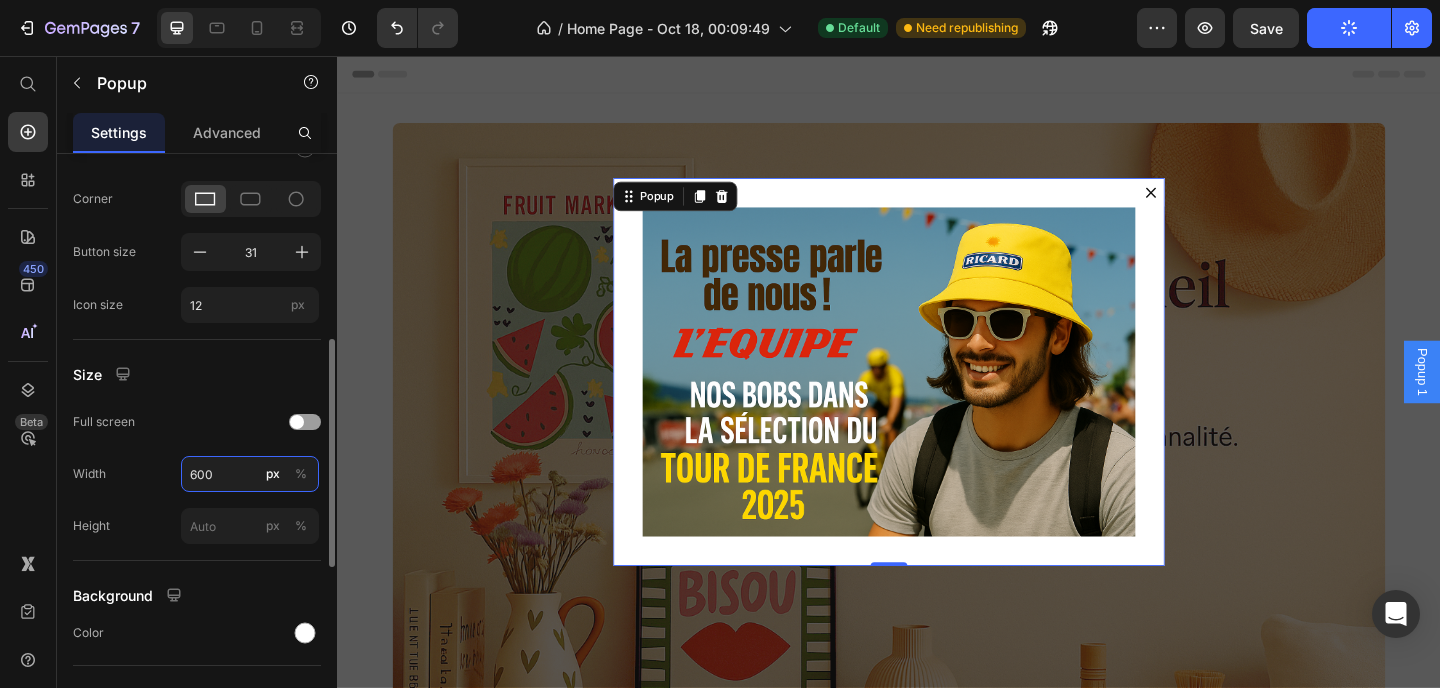 click on "600" at bounding box center [250, 474] 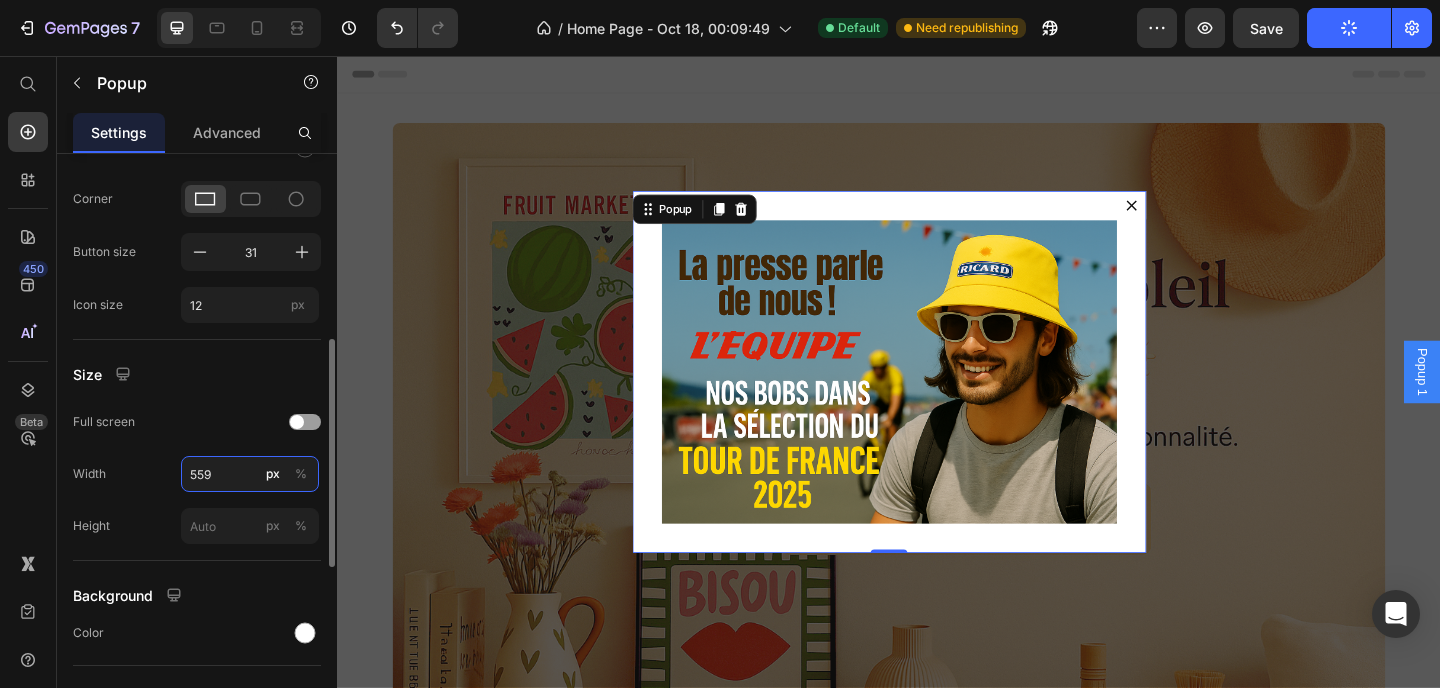 type on "558" 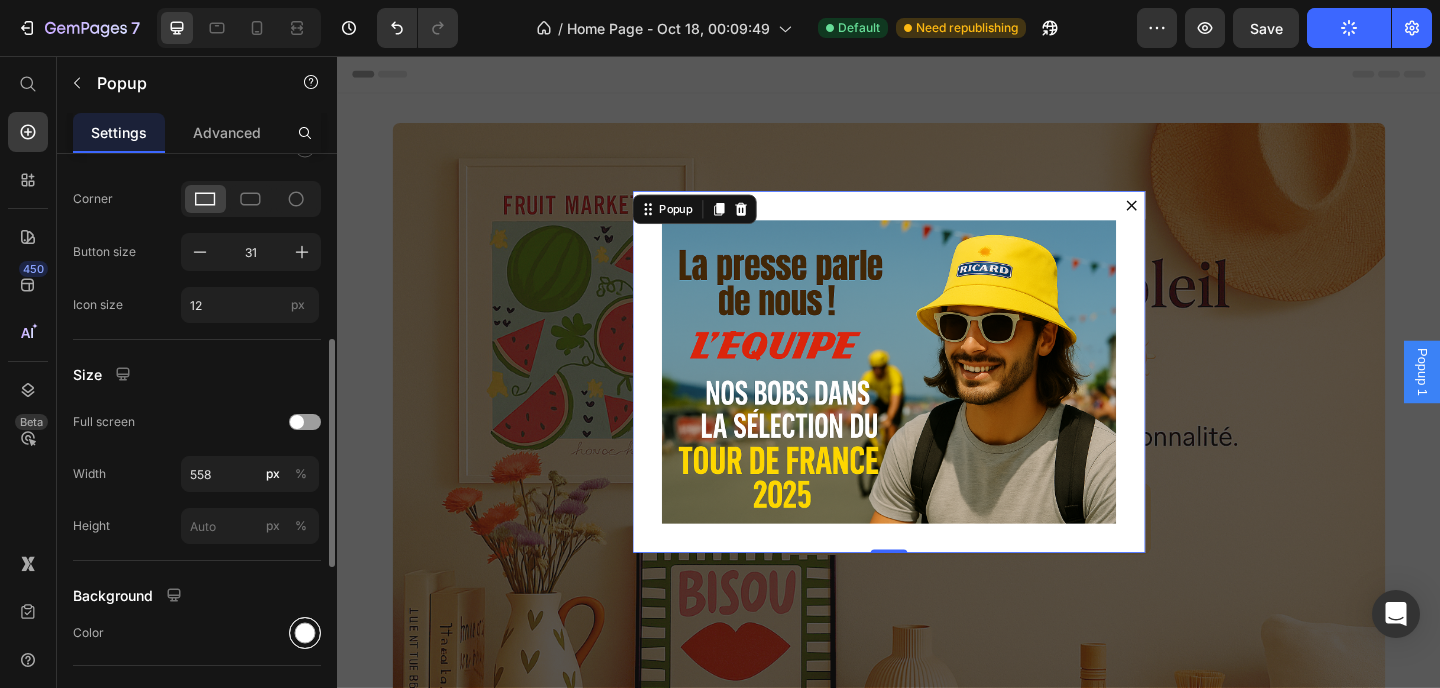 click at bounding box center (305, 633) 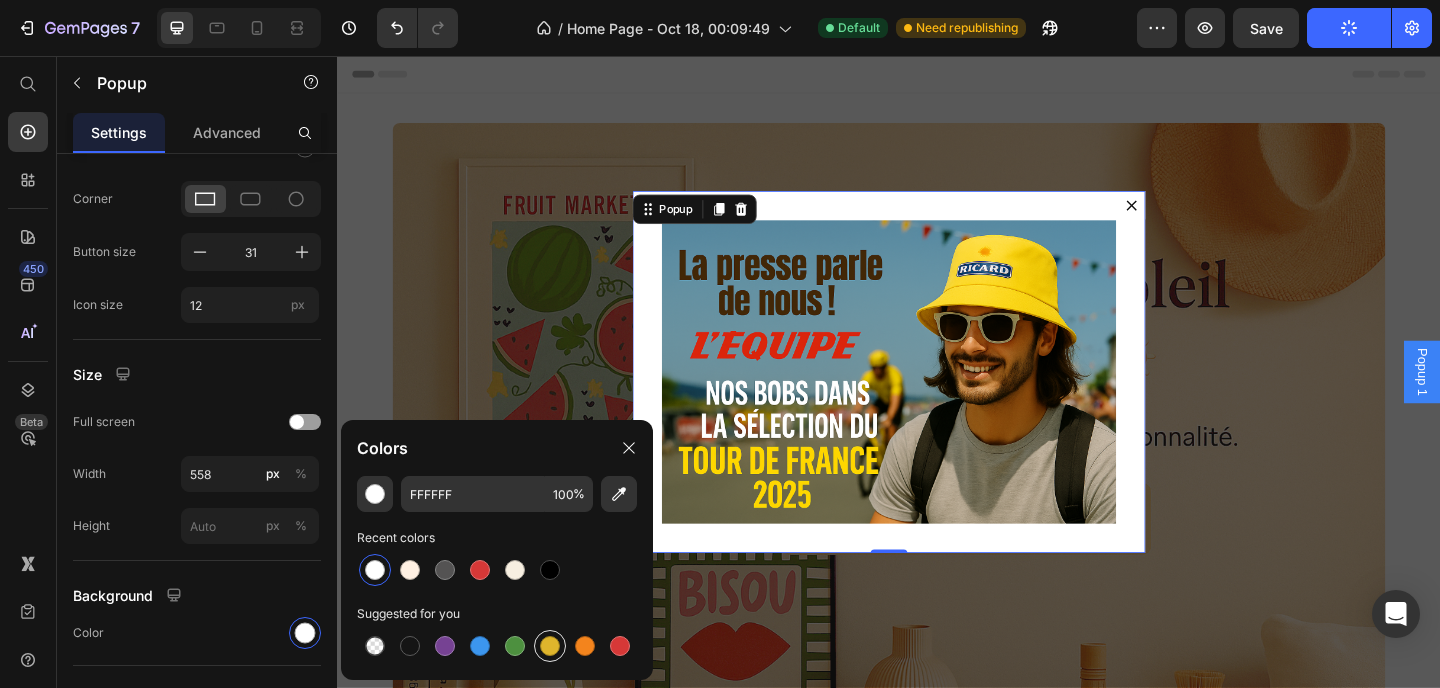 click at bounding box center [550, 646] 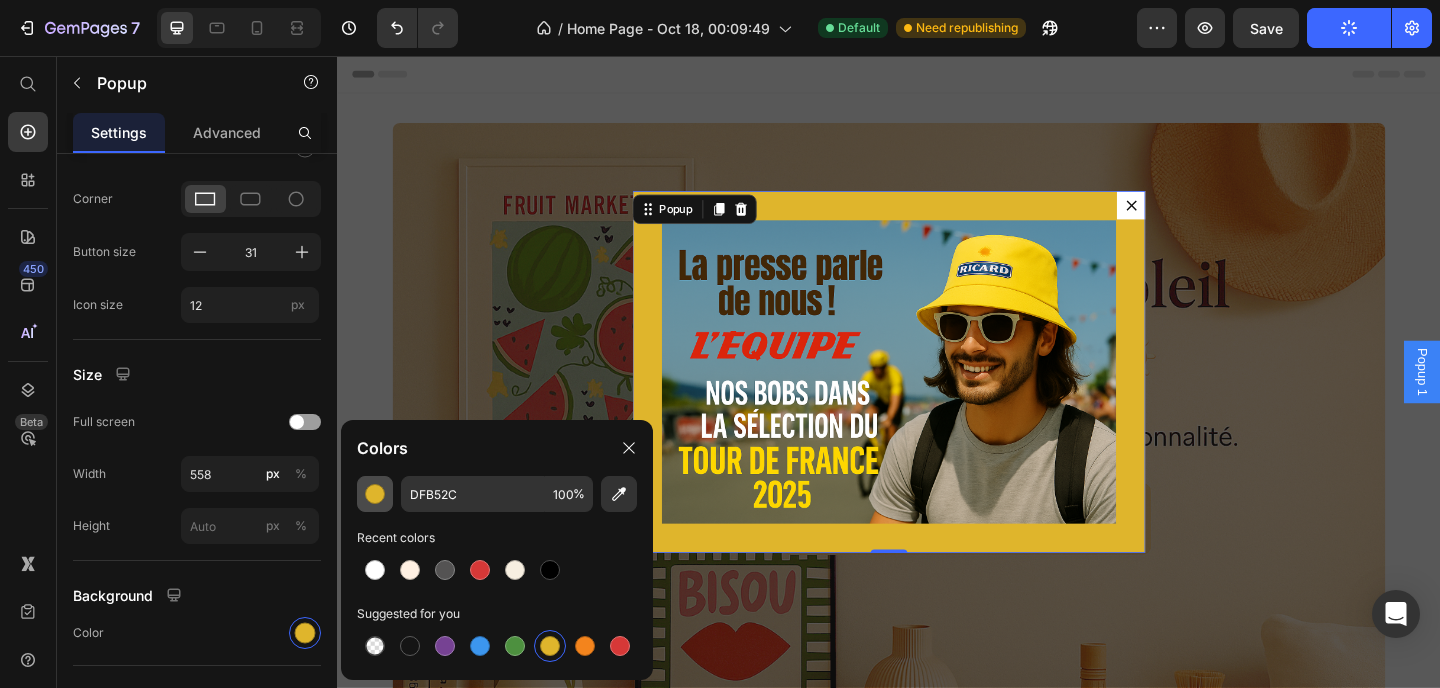 click at bounding box center [375, 494] 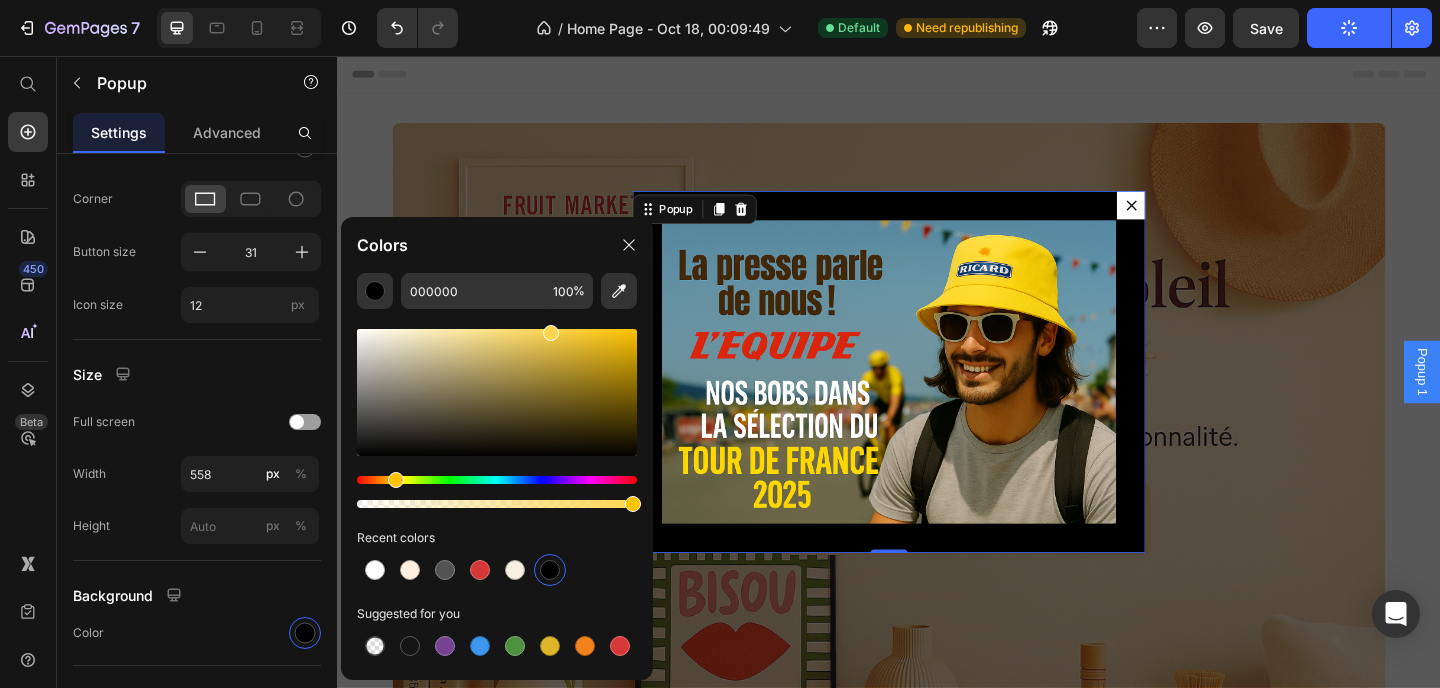 drag, startPoint x: 585, startPoint y: 347, endPoint x: 545, endPoint y: 325, distance: 45.65085 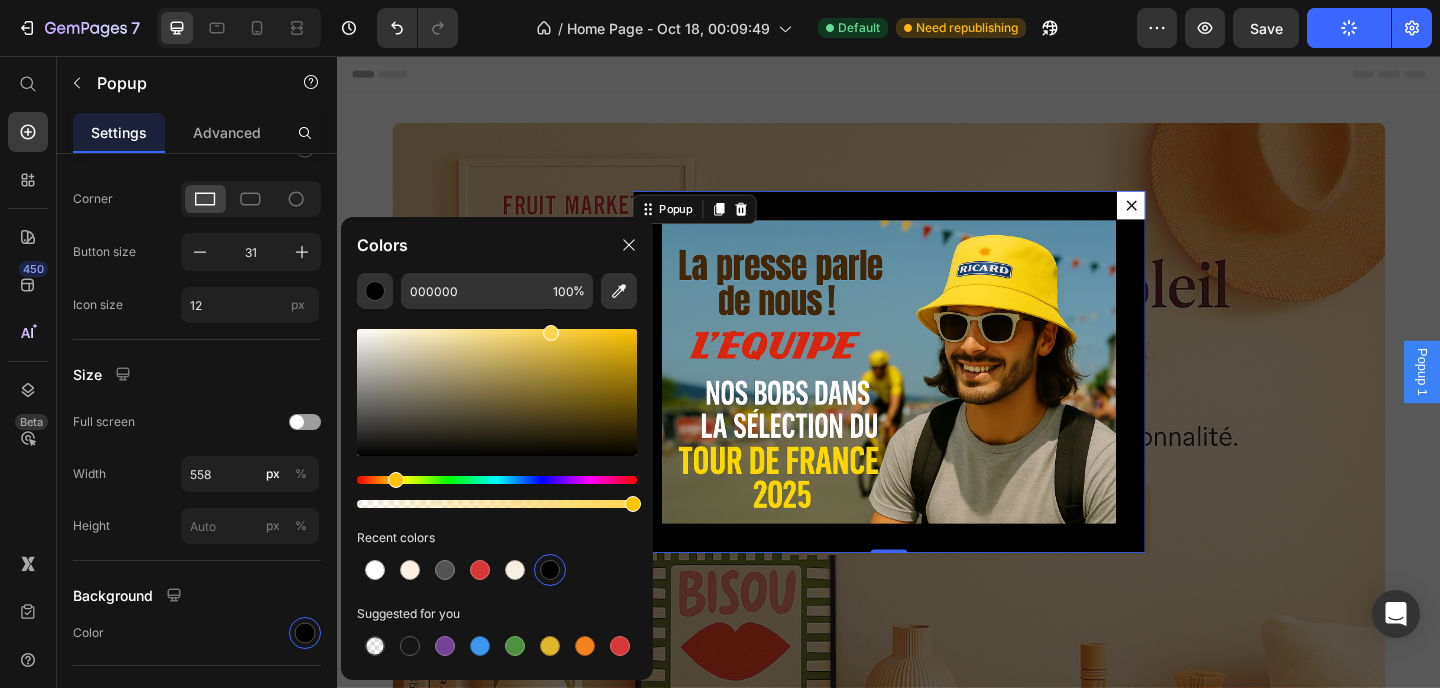 click at bounding box center (551, 333) 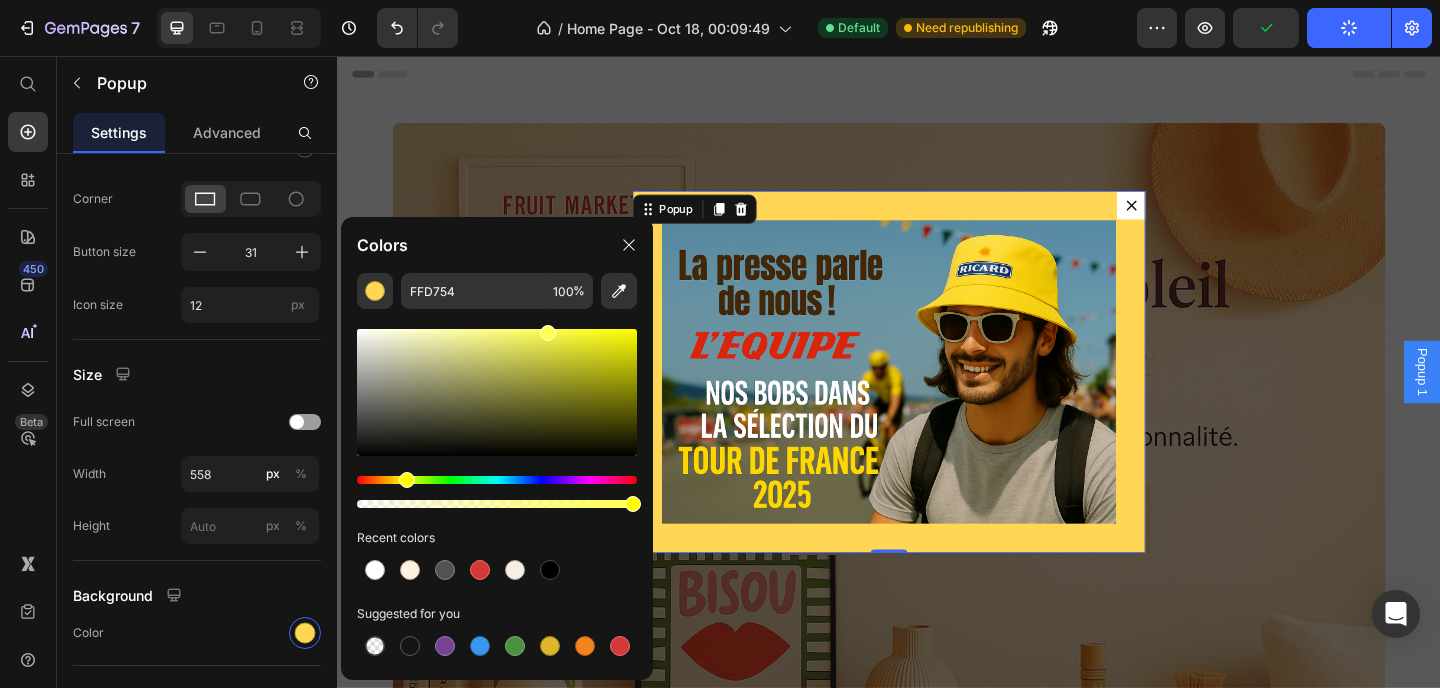 click at bounding box center (407, 480) 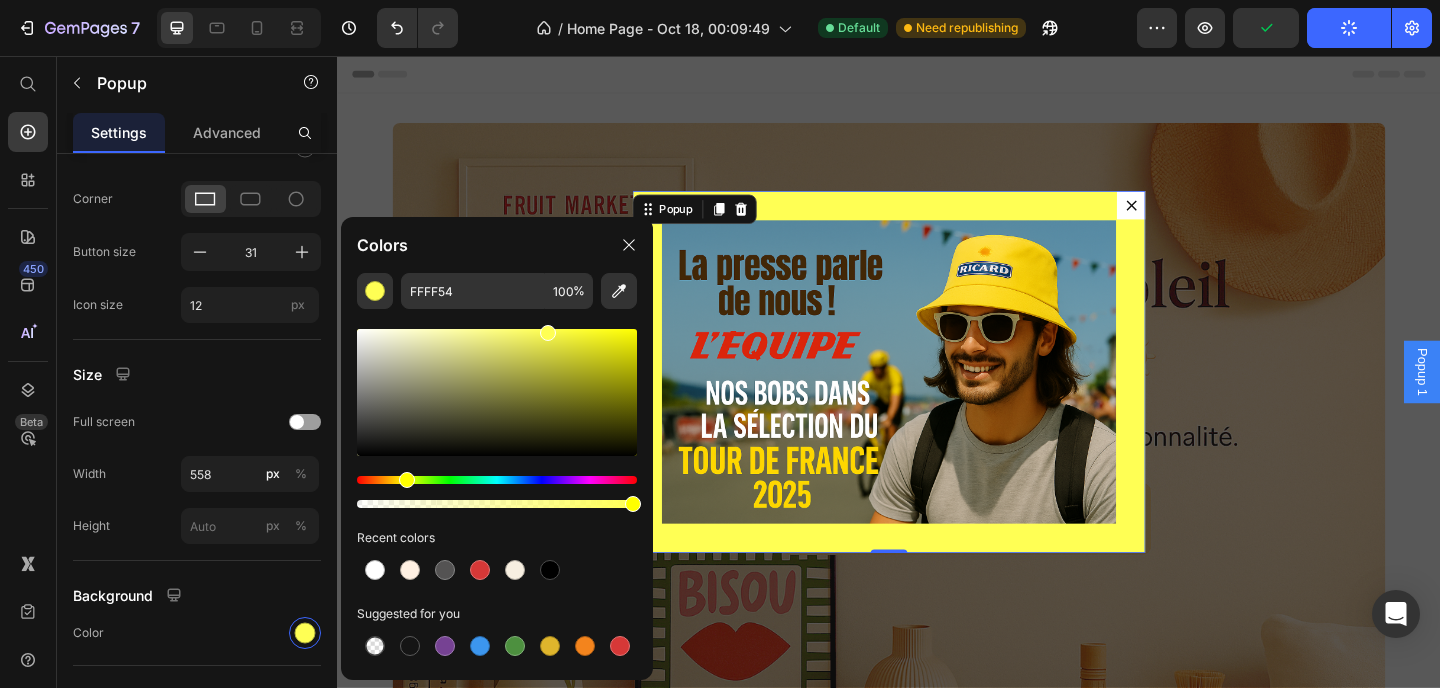 click at bounding box center [497, 392] 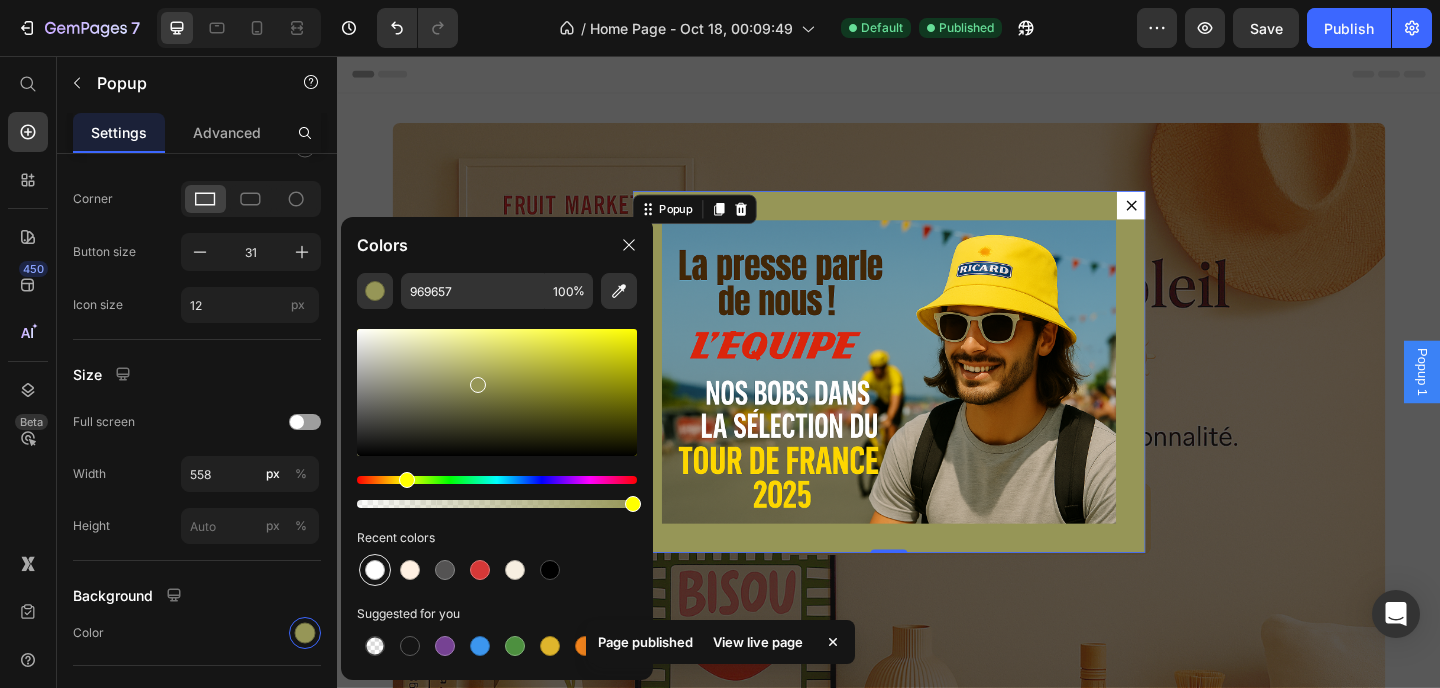 click at bounding box center (375, 570) 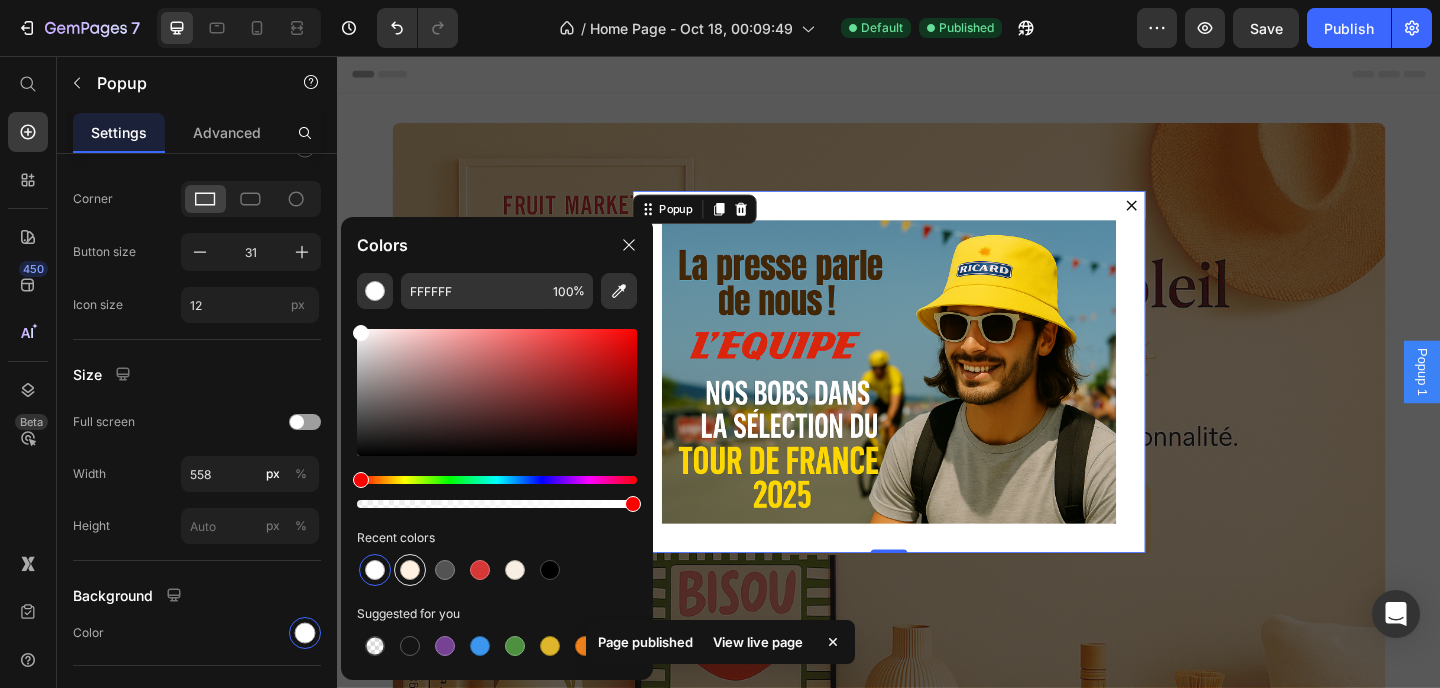 click at bounding box center (410, 570) 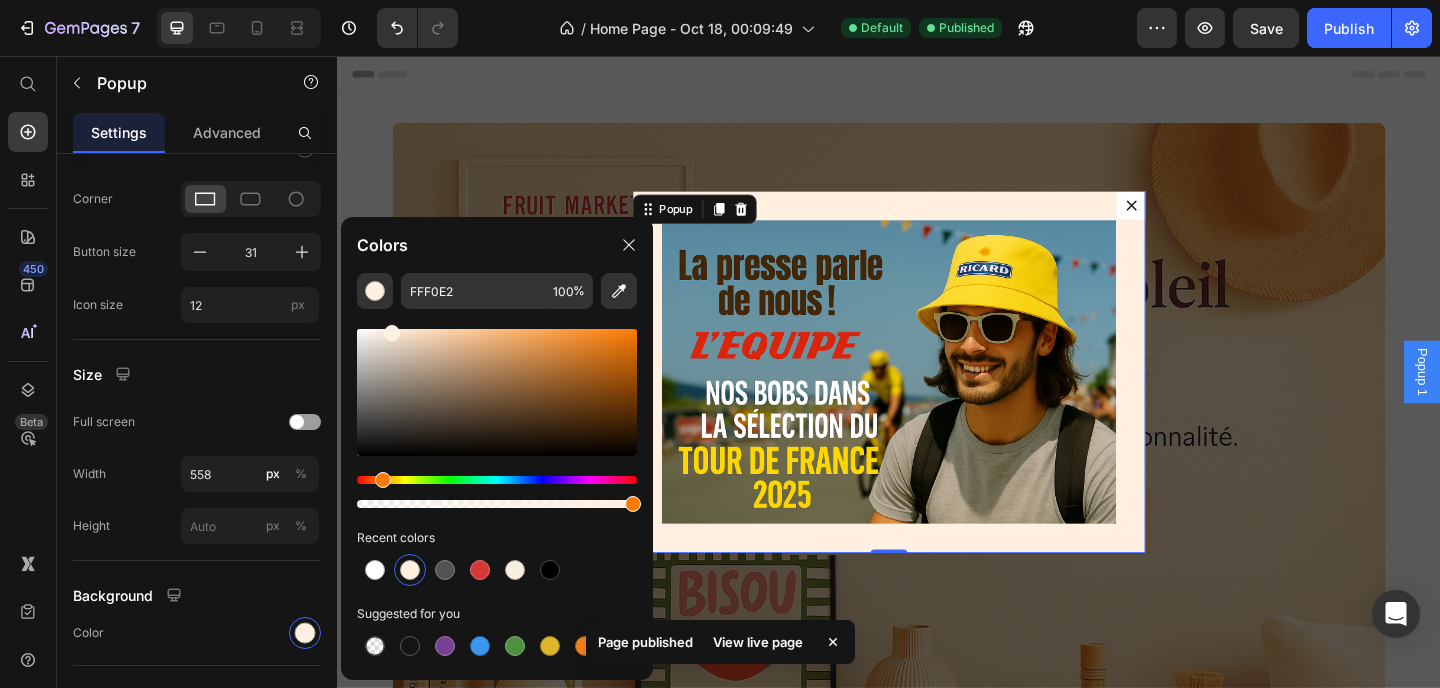 click at bounding box center [937, 400] 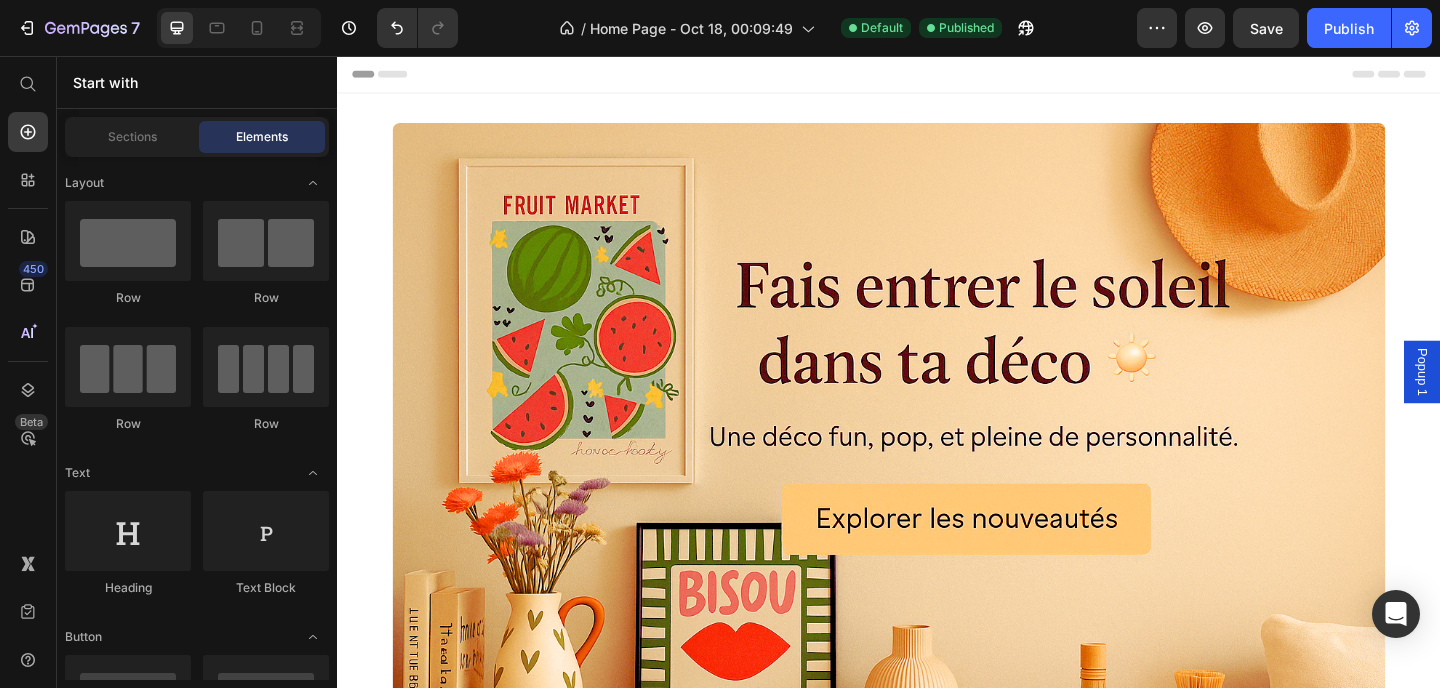 click on "Popup 1" at bounding box center [1517, 400] 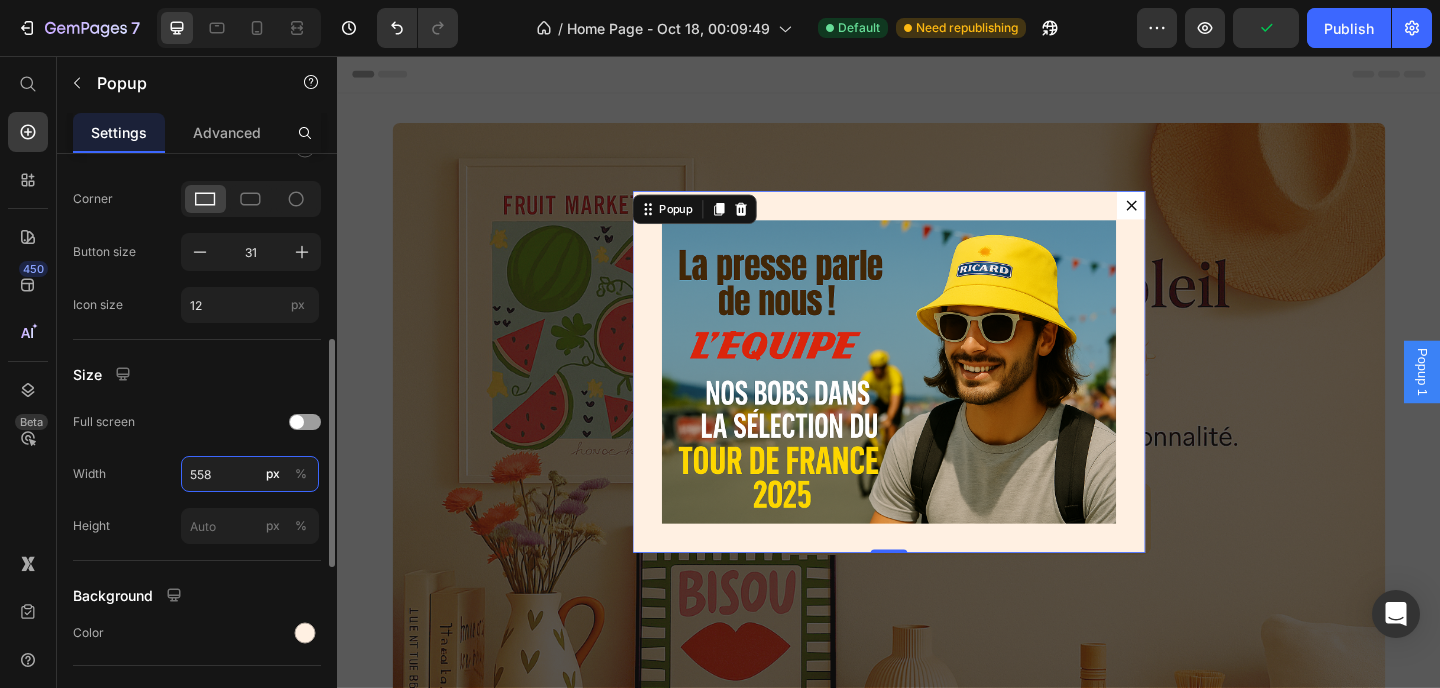 click on "558" at bounding box center (250, 474) 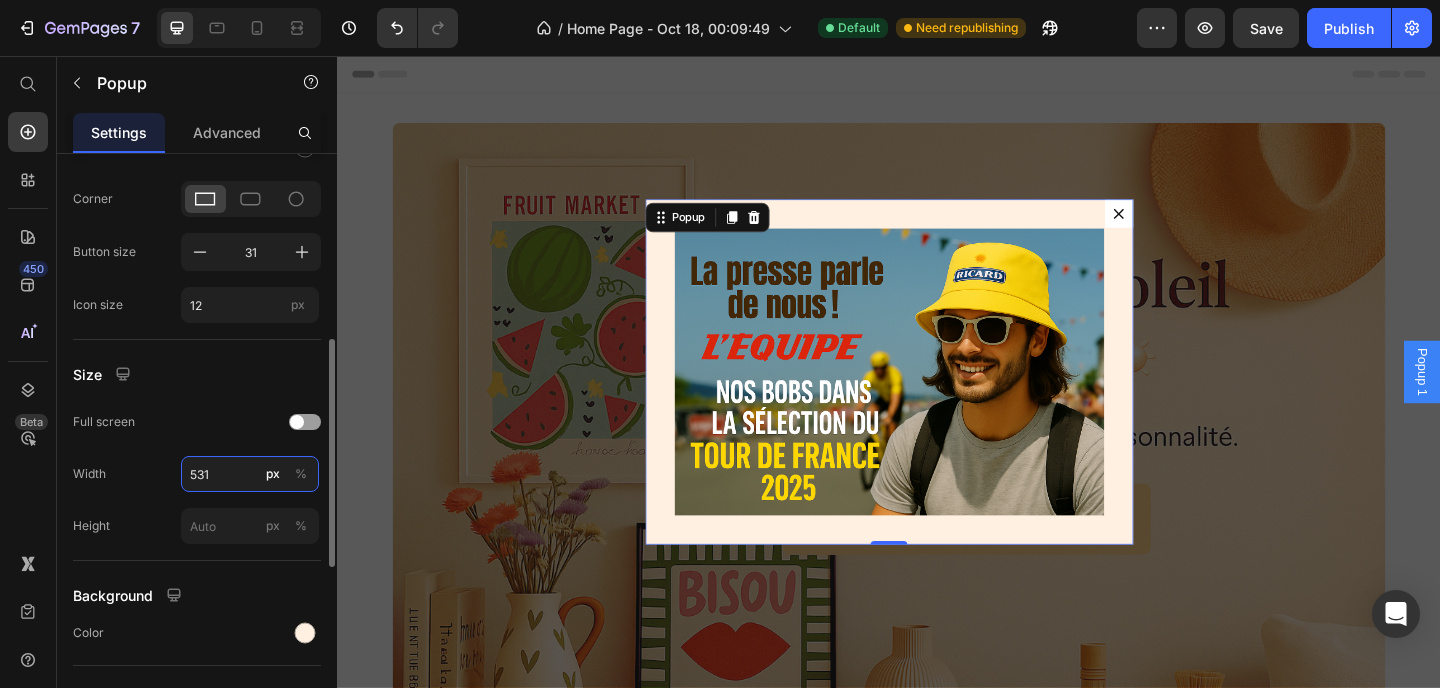 type on "530" 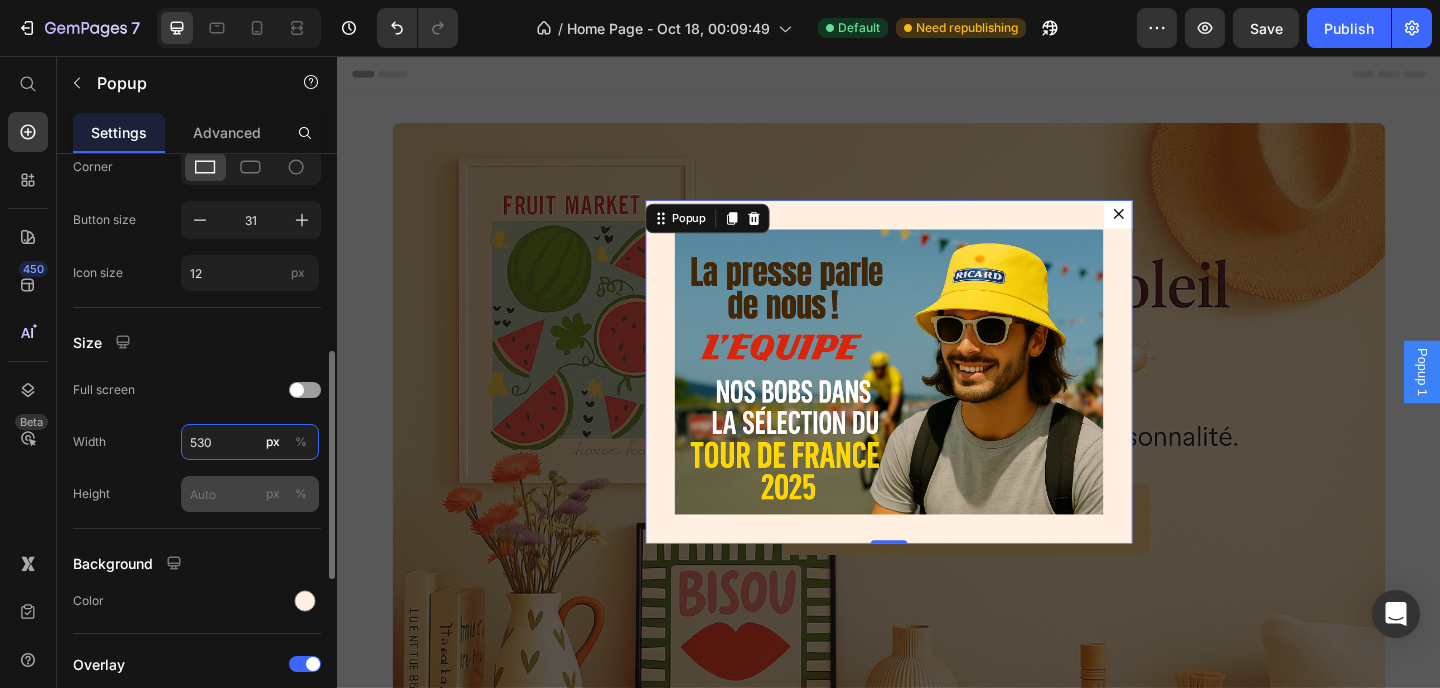 scroll, scrollTop: 548, scrollLeft: 0, axis: vertical 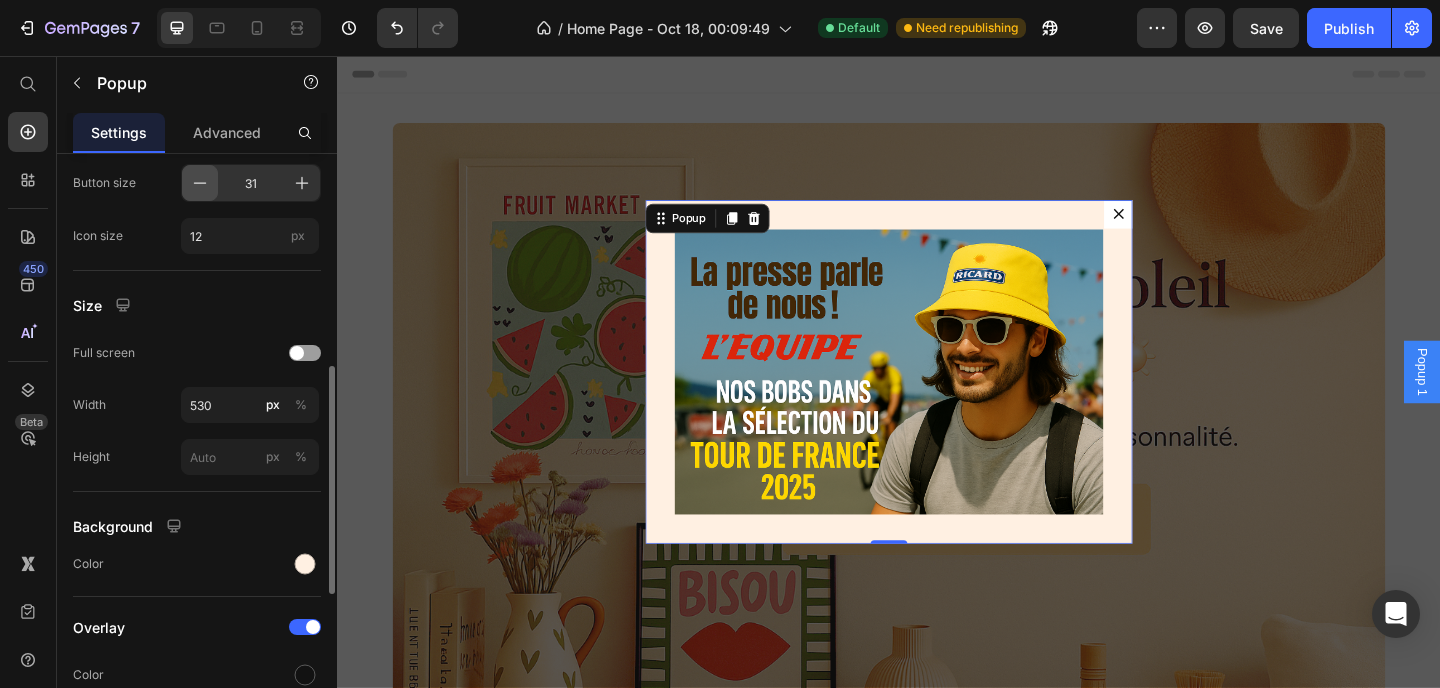 click 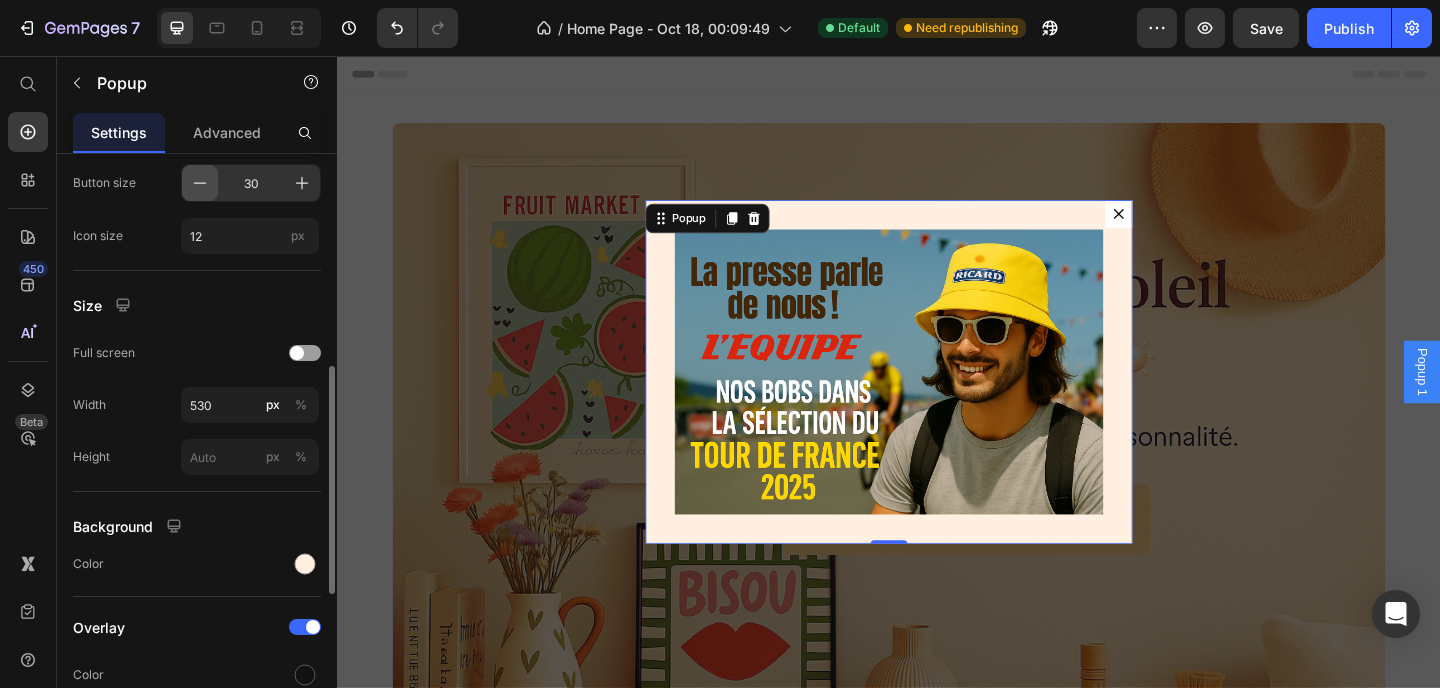 click 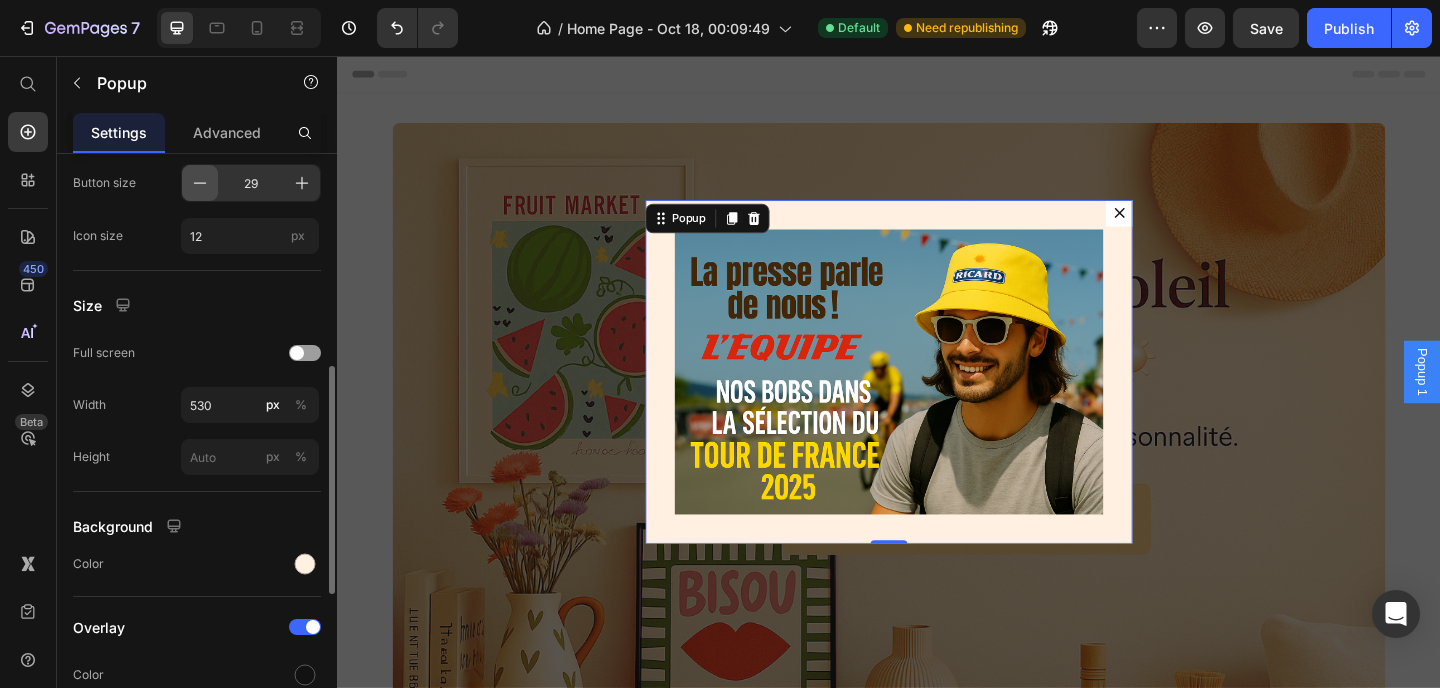 click 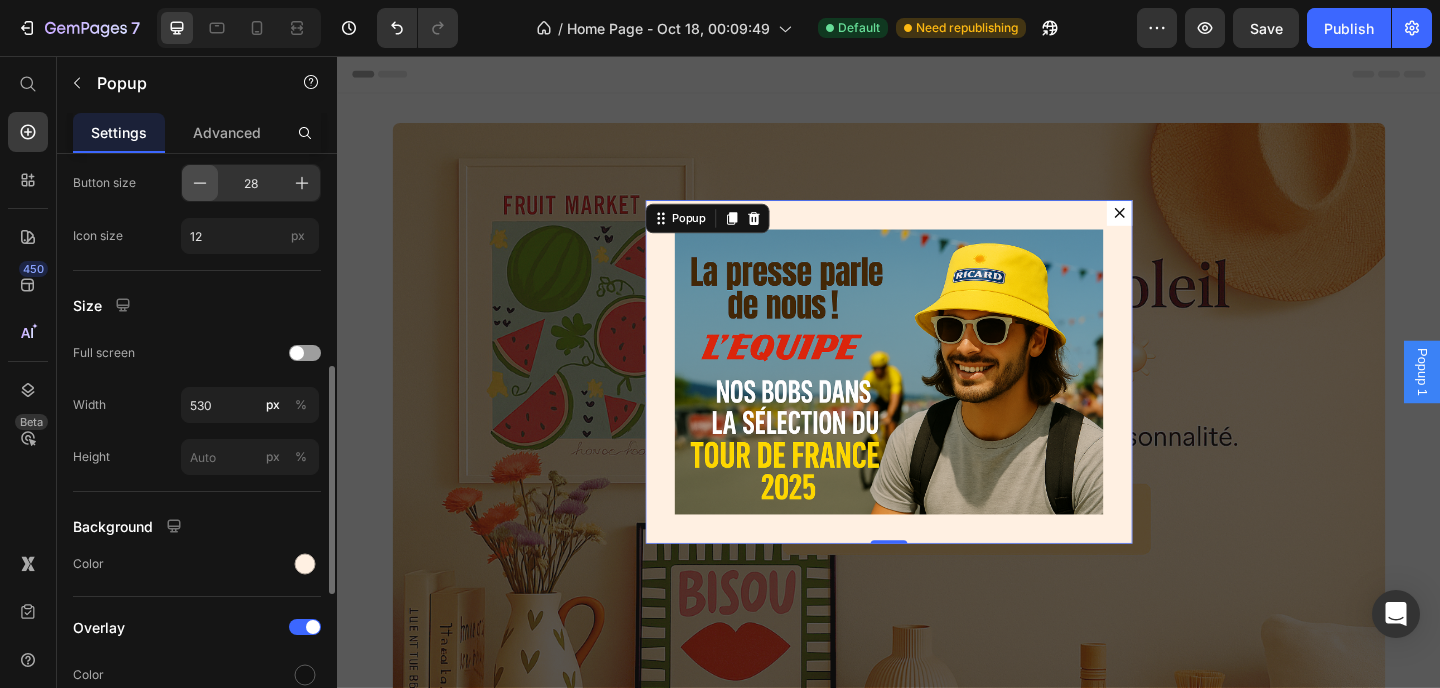 click 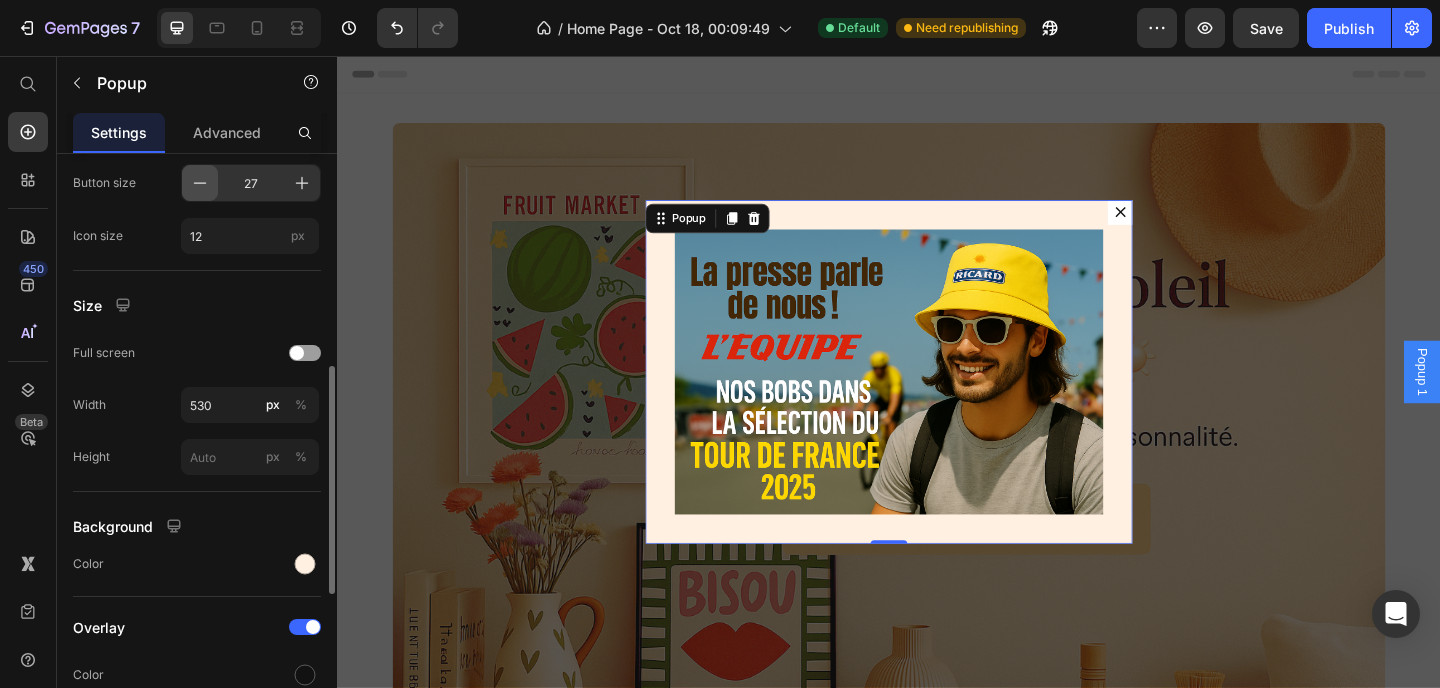 click 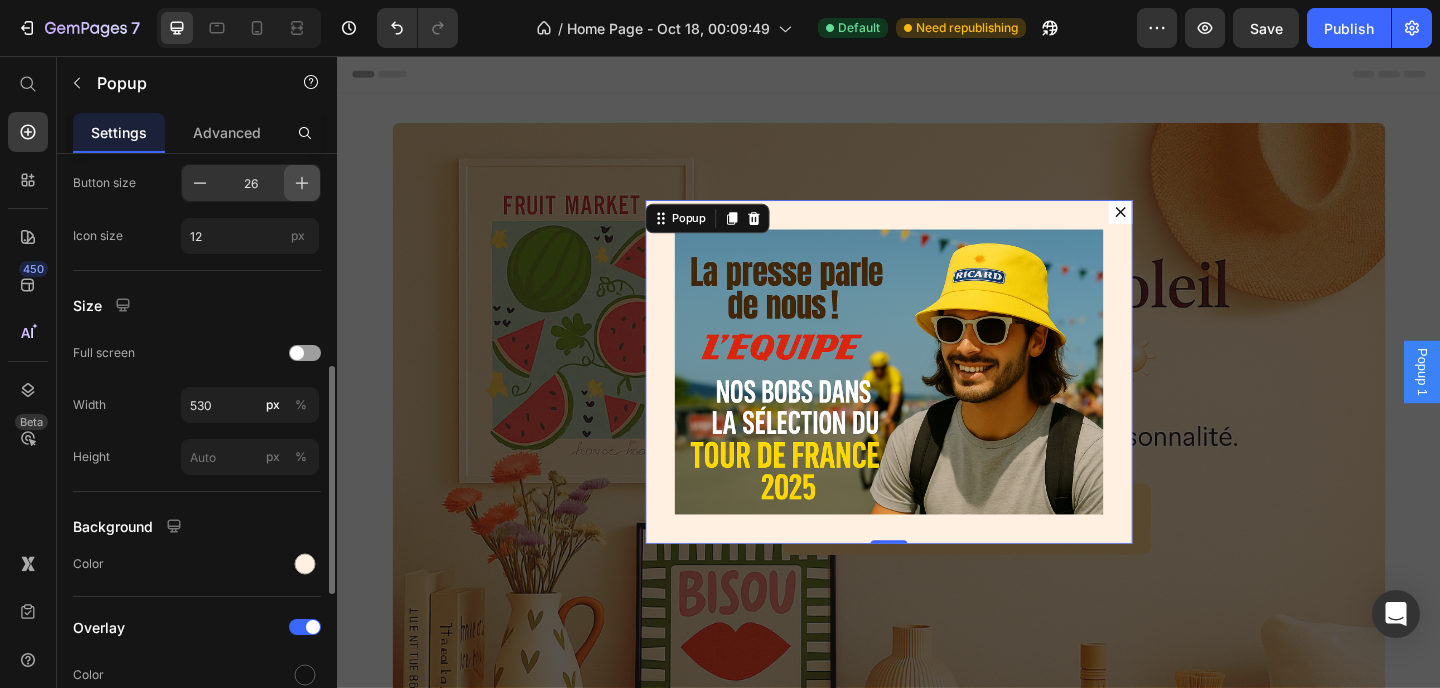 click 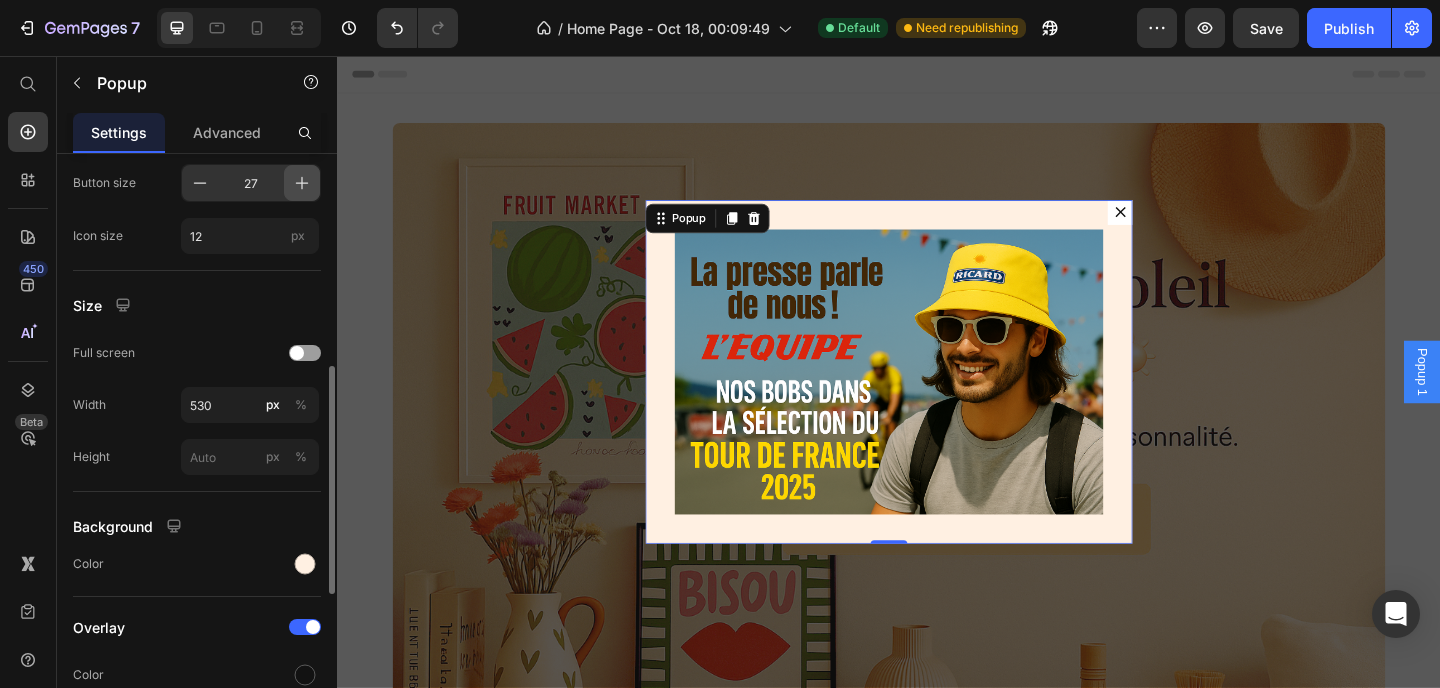 click 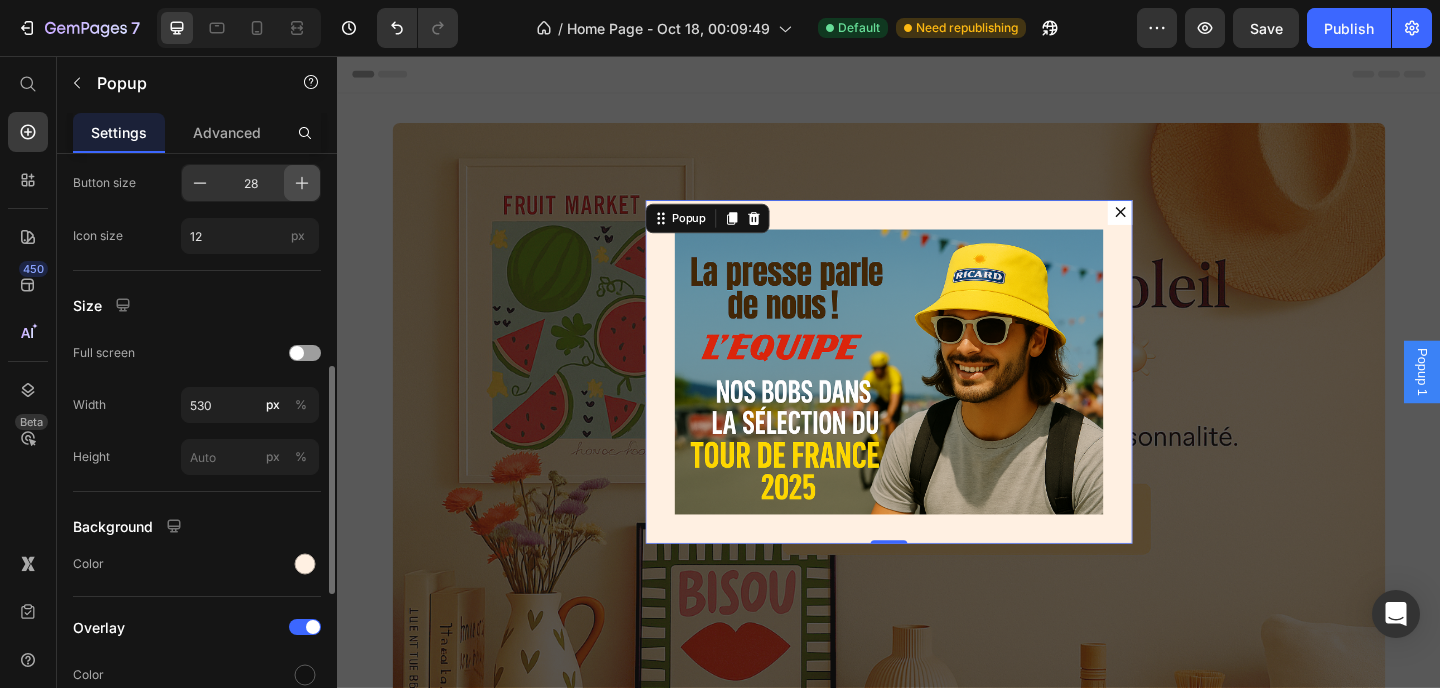 click 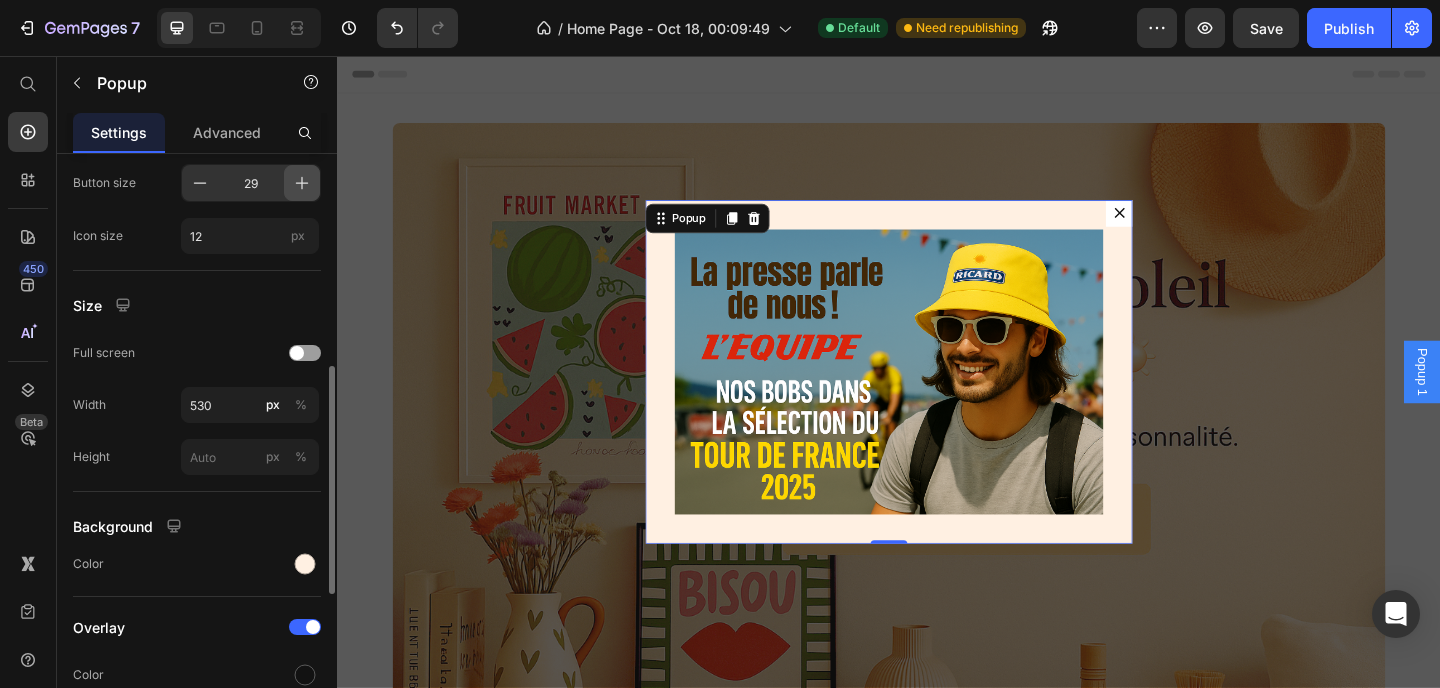 click 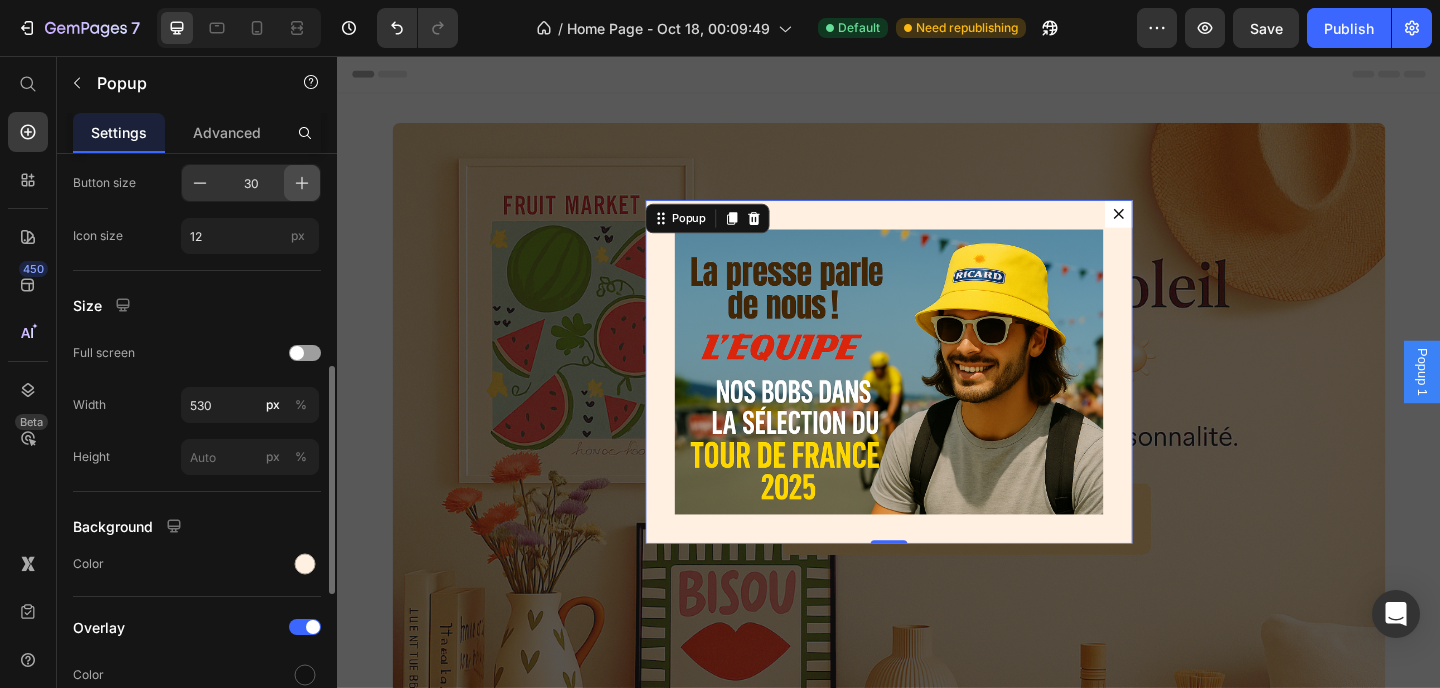 click 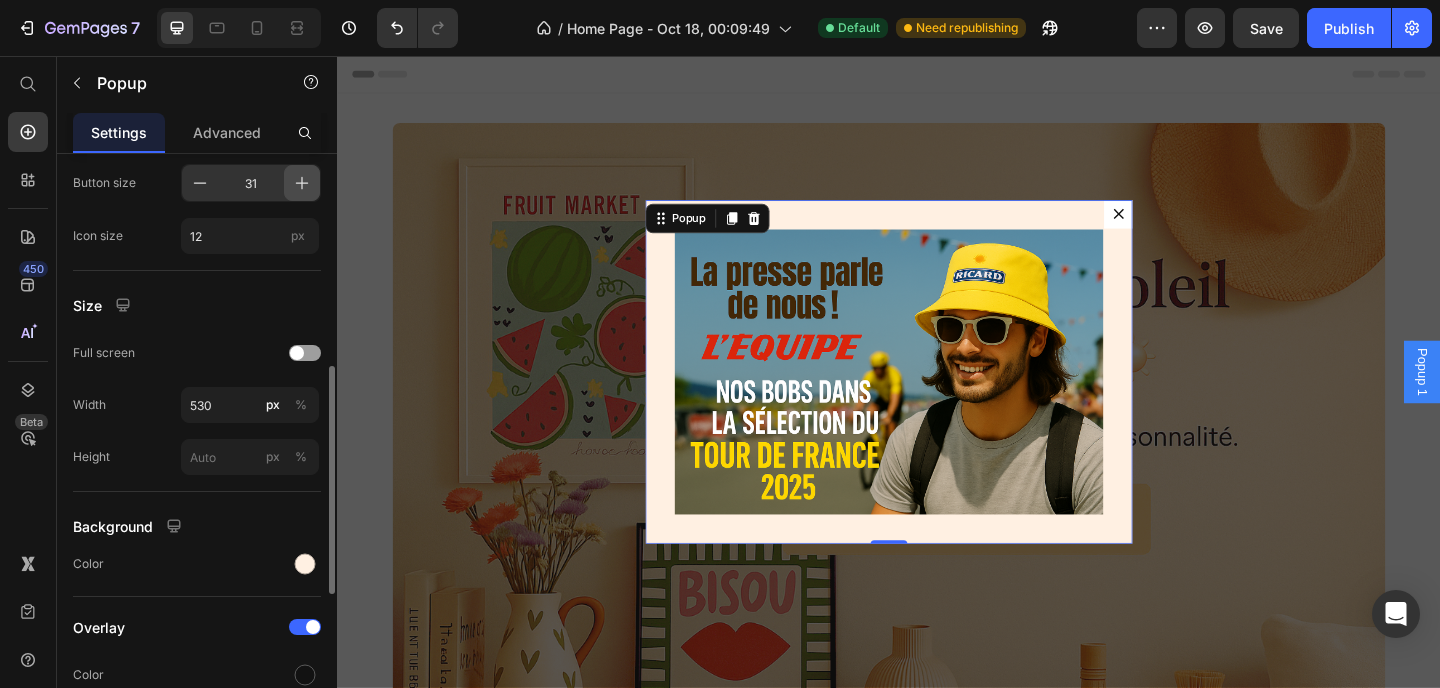 click 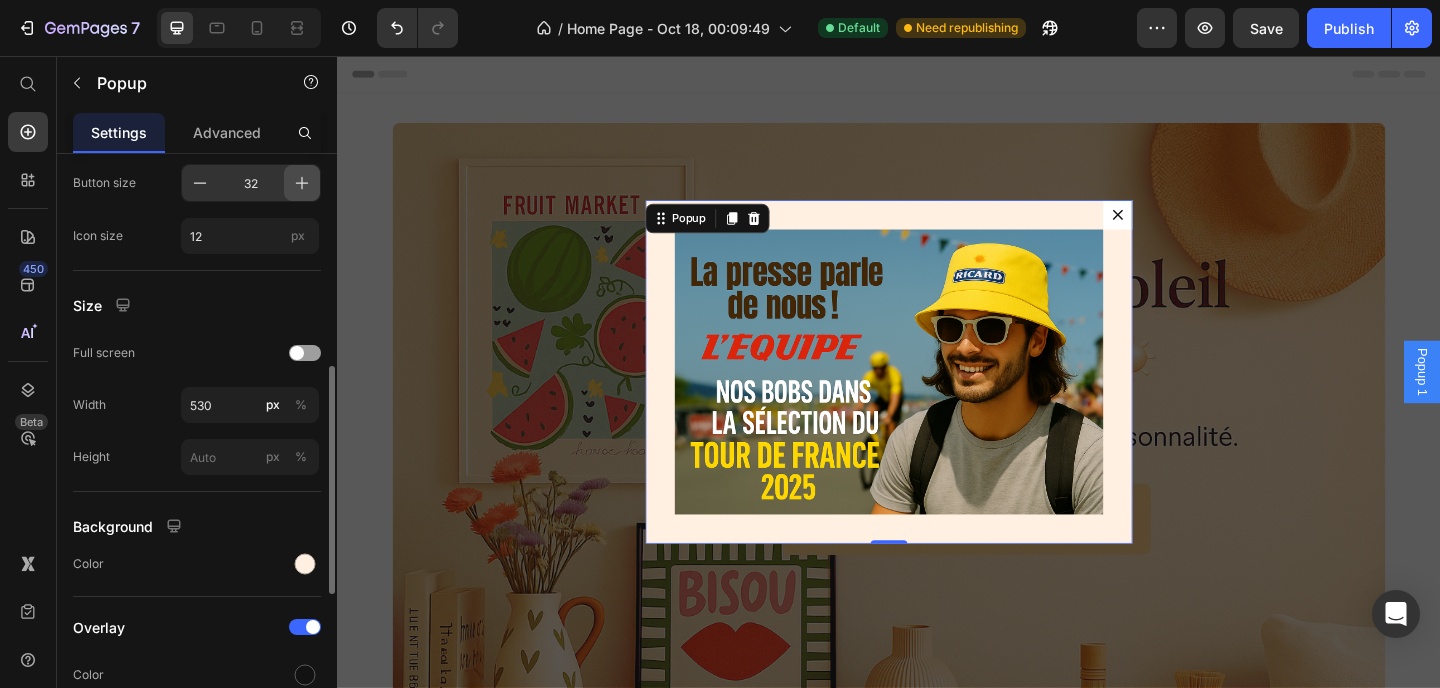 click 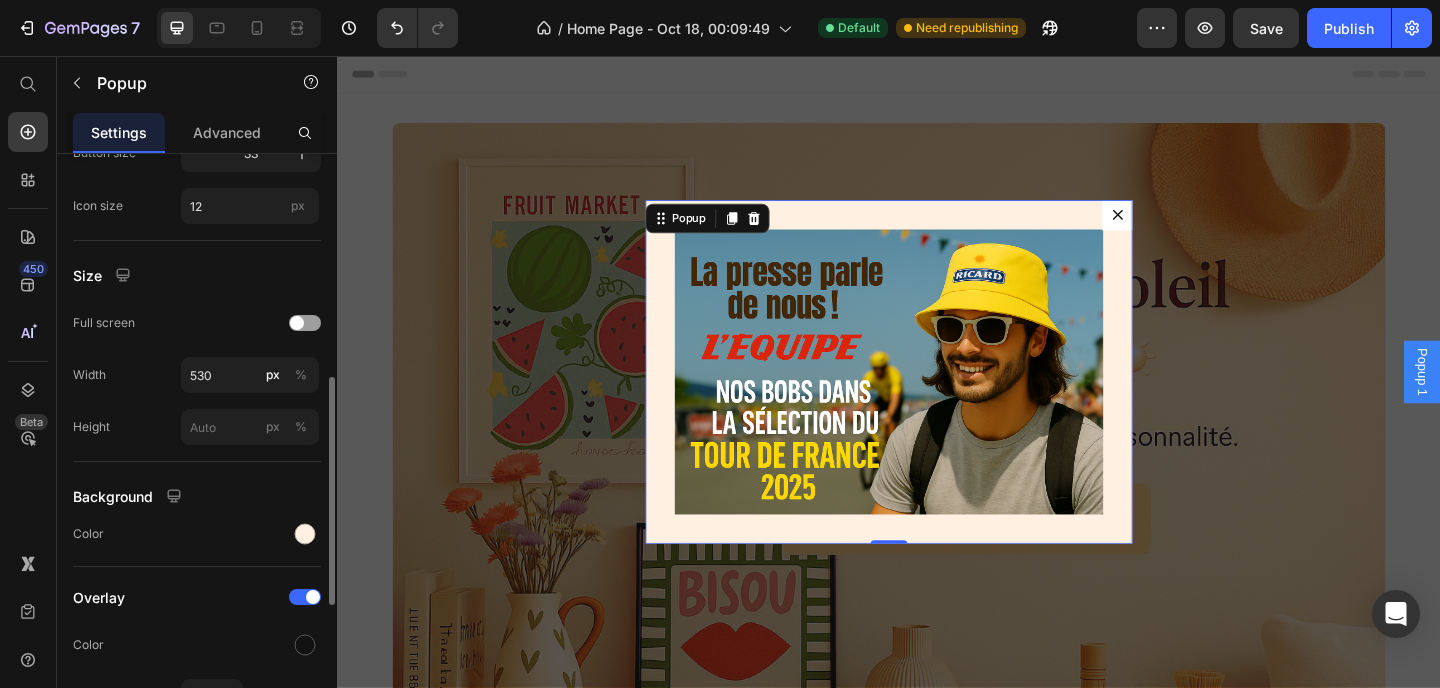 scroll, scrollTop: 730, scrollLeft: 0, axis: vertical 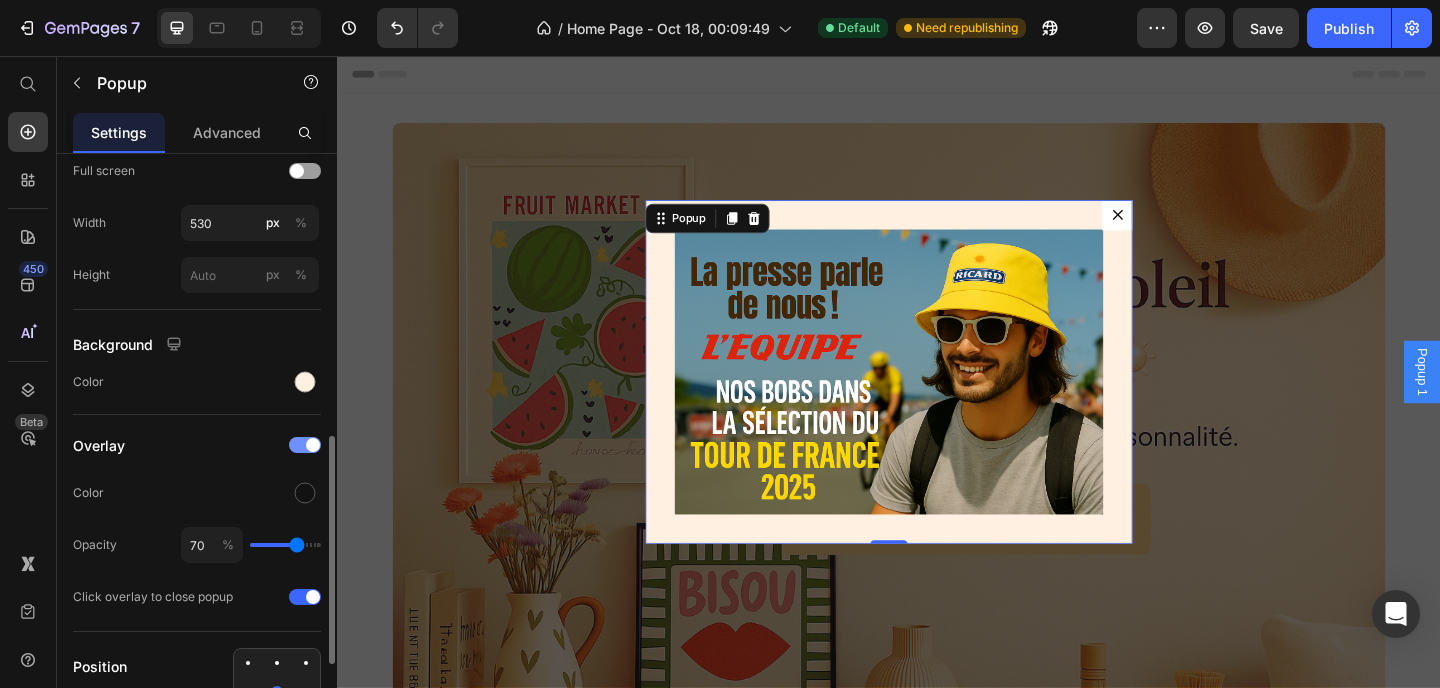 click at bounding box center [305, 445] 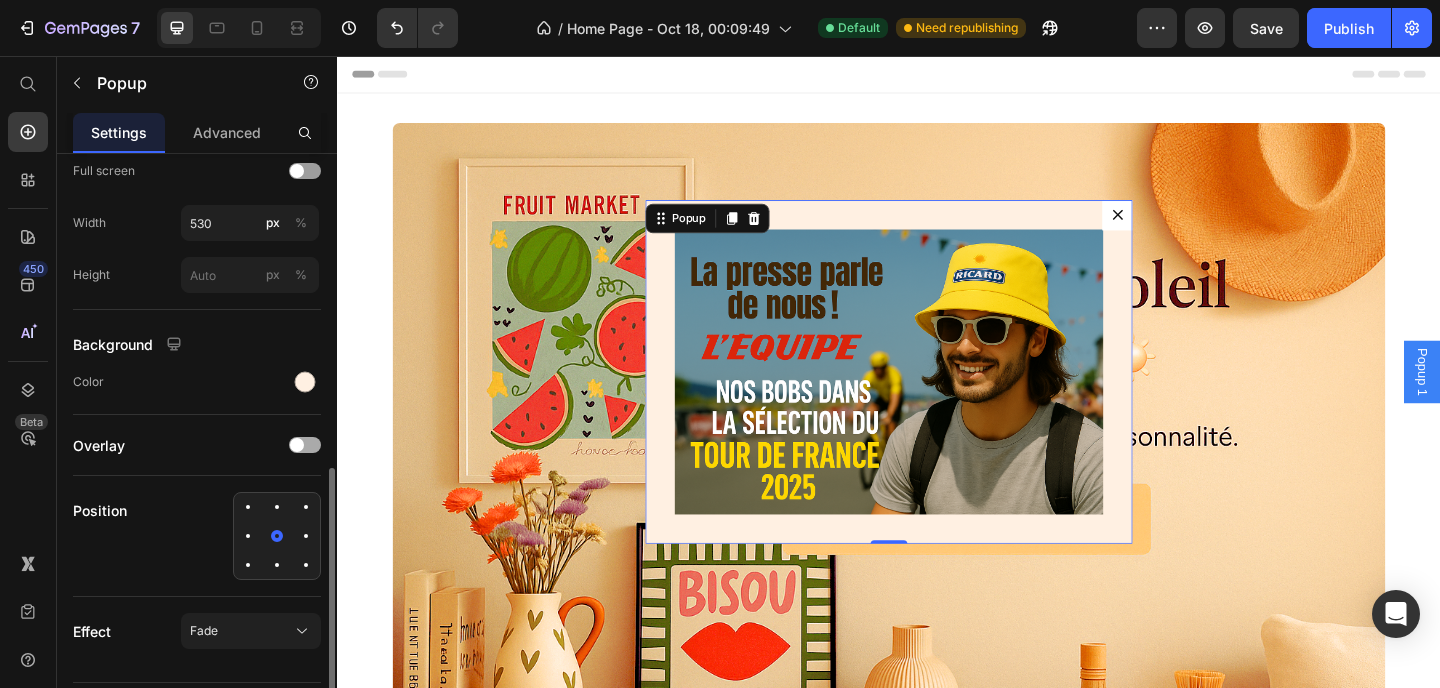 click at bounding box center [305, 445] 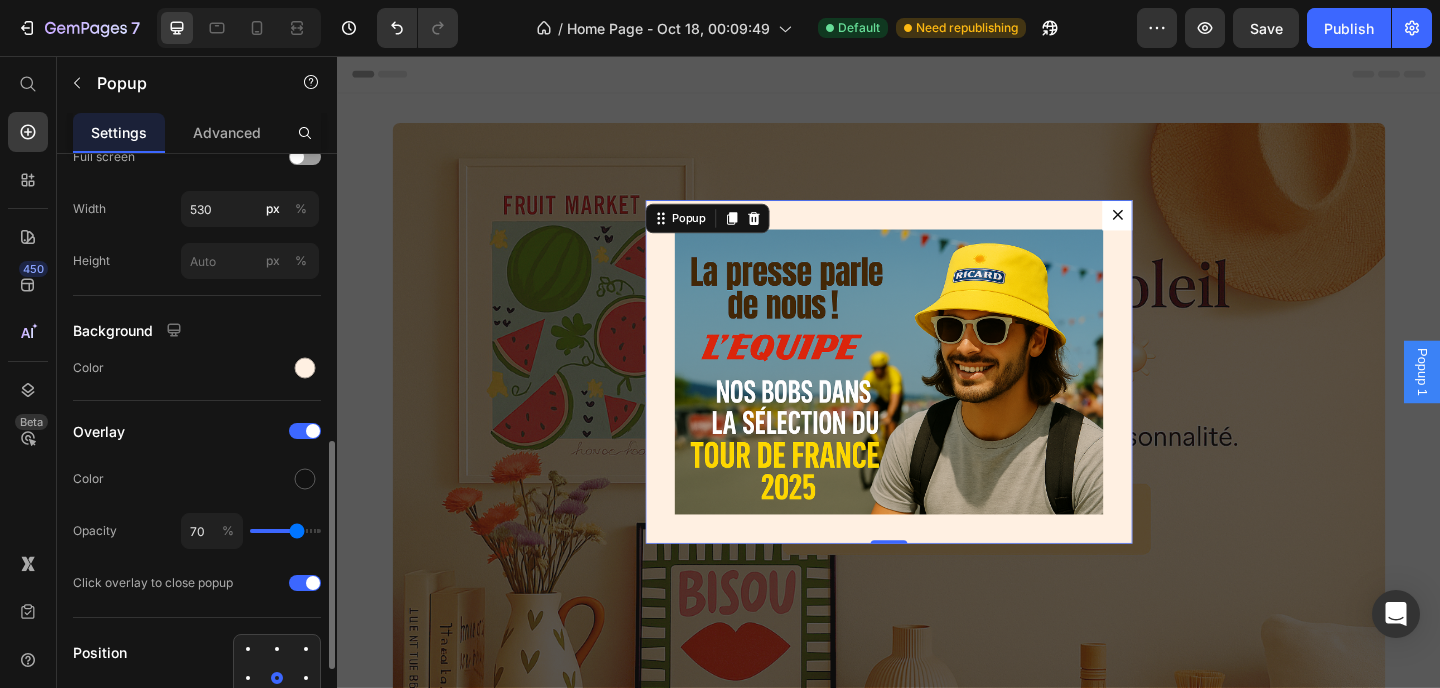 scroll, scrollTop: 765, scrollLeft: 0, axis: vertical 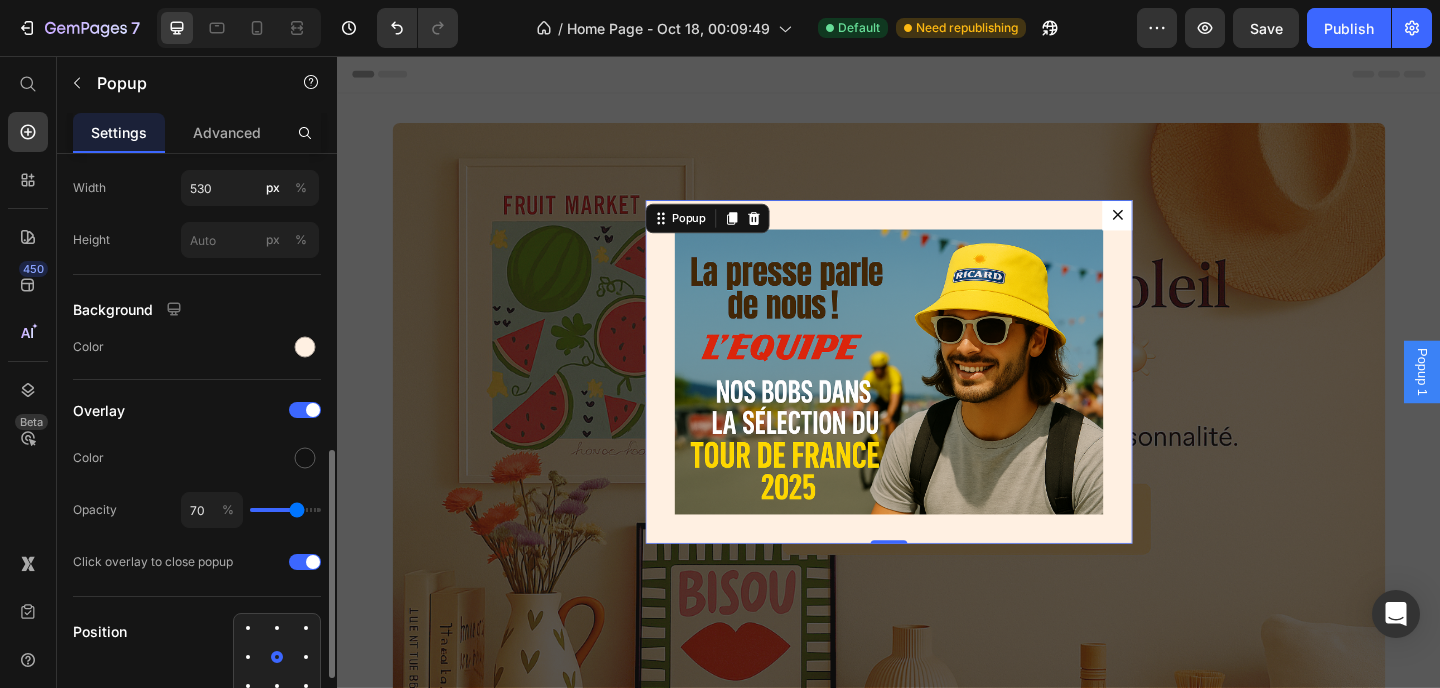 type on "79" 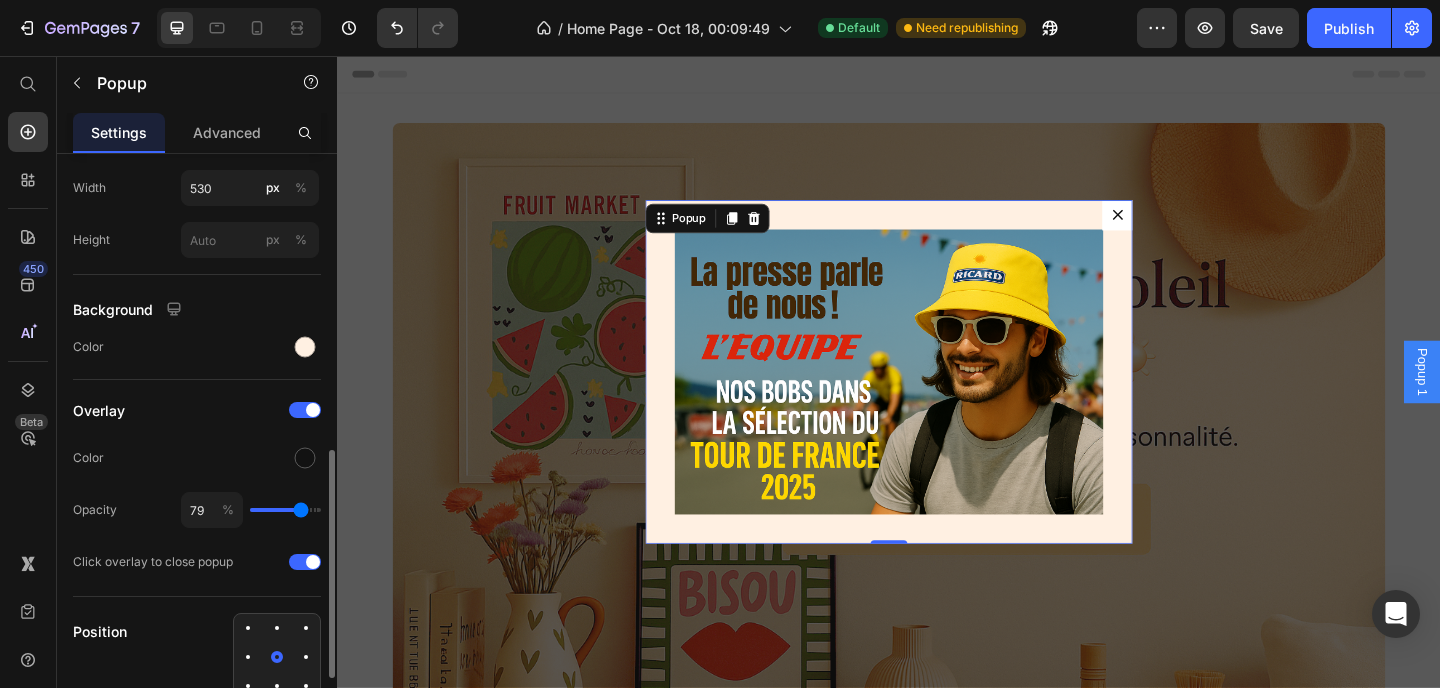 type on "78" 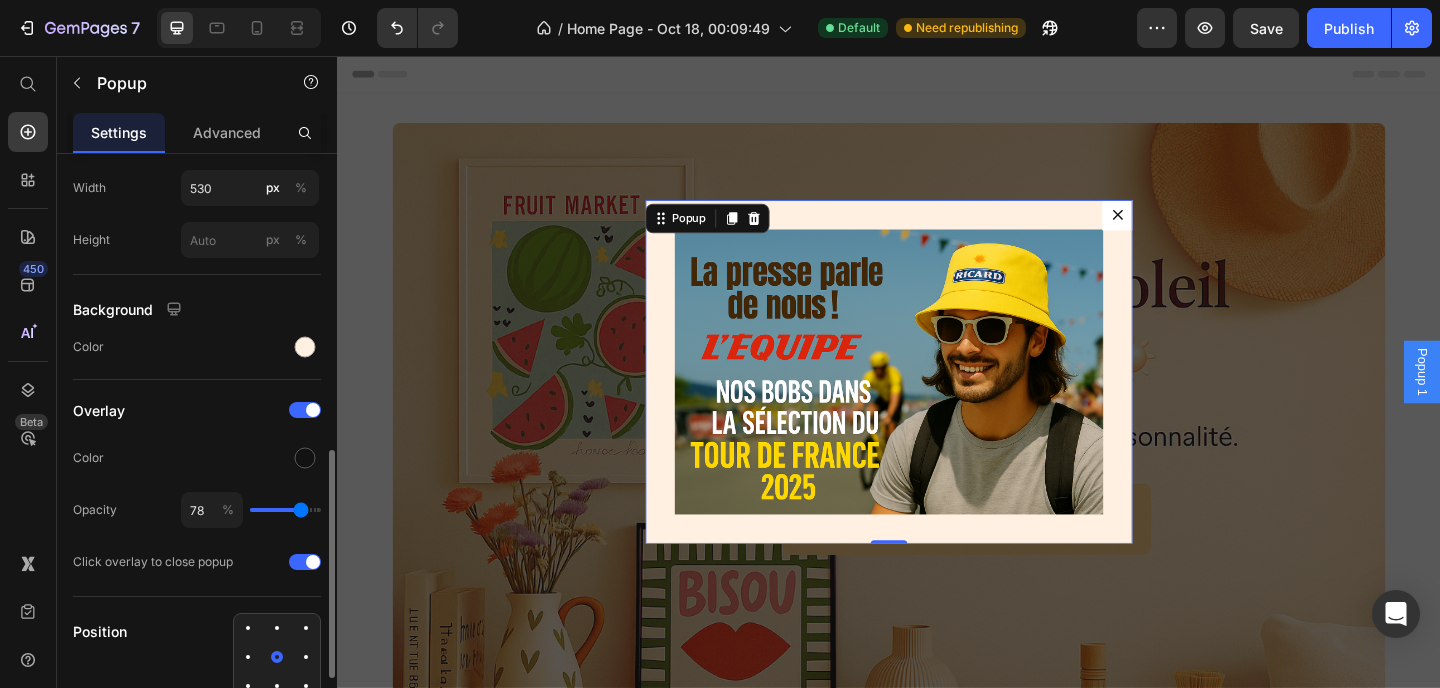 type on "75" 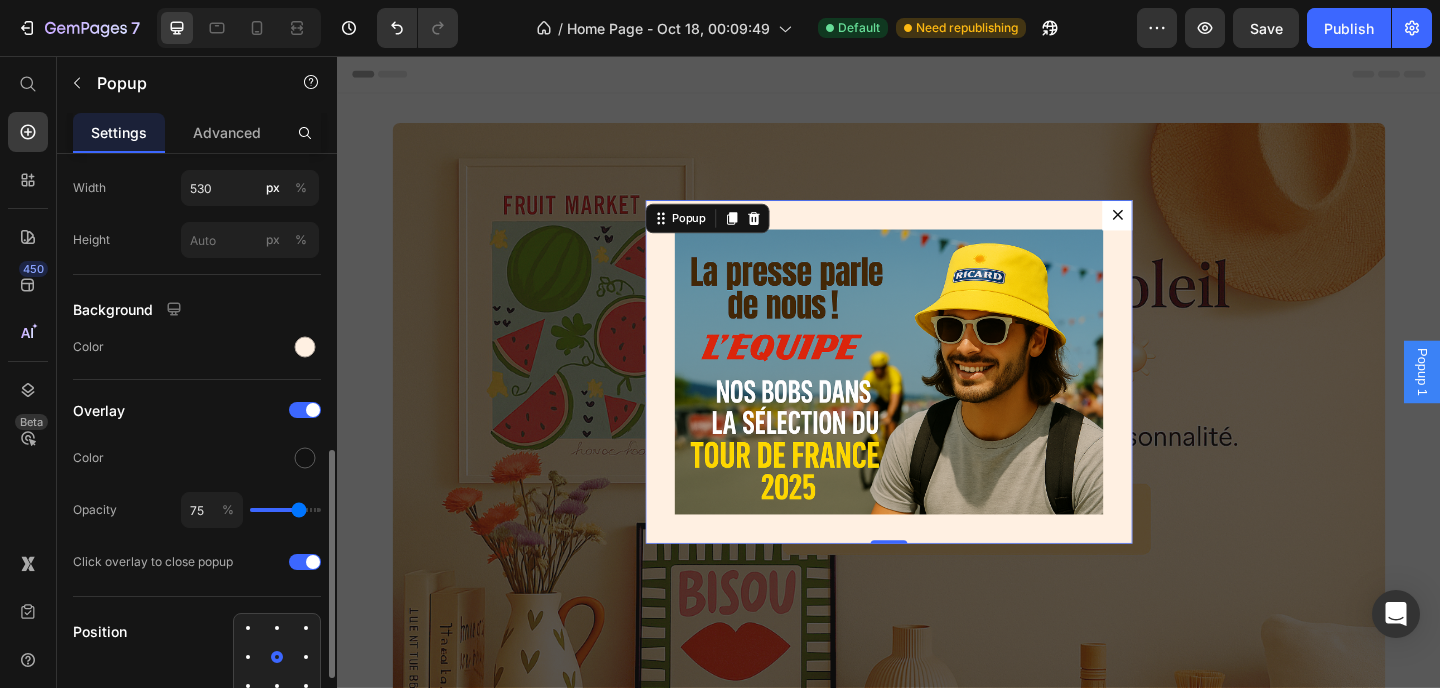type on "73" 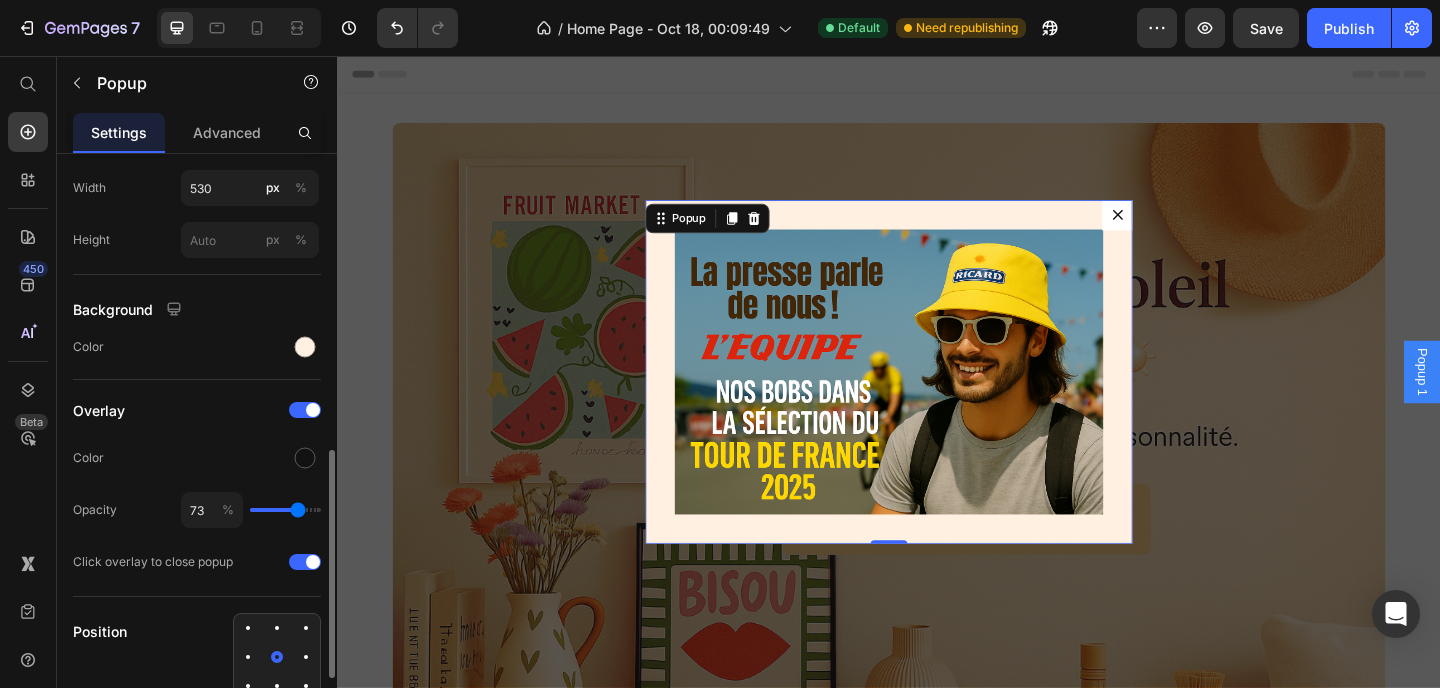 type on "72" 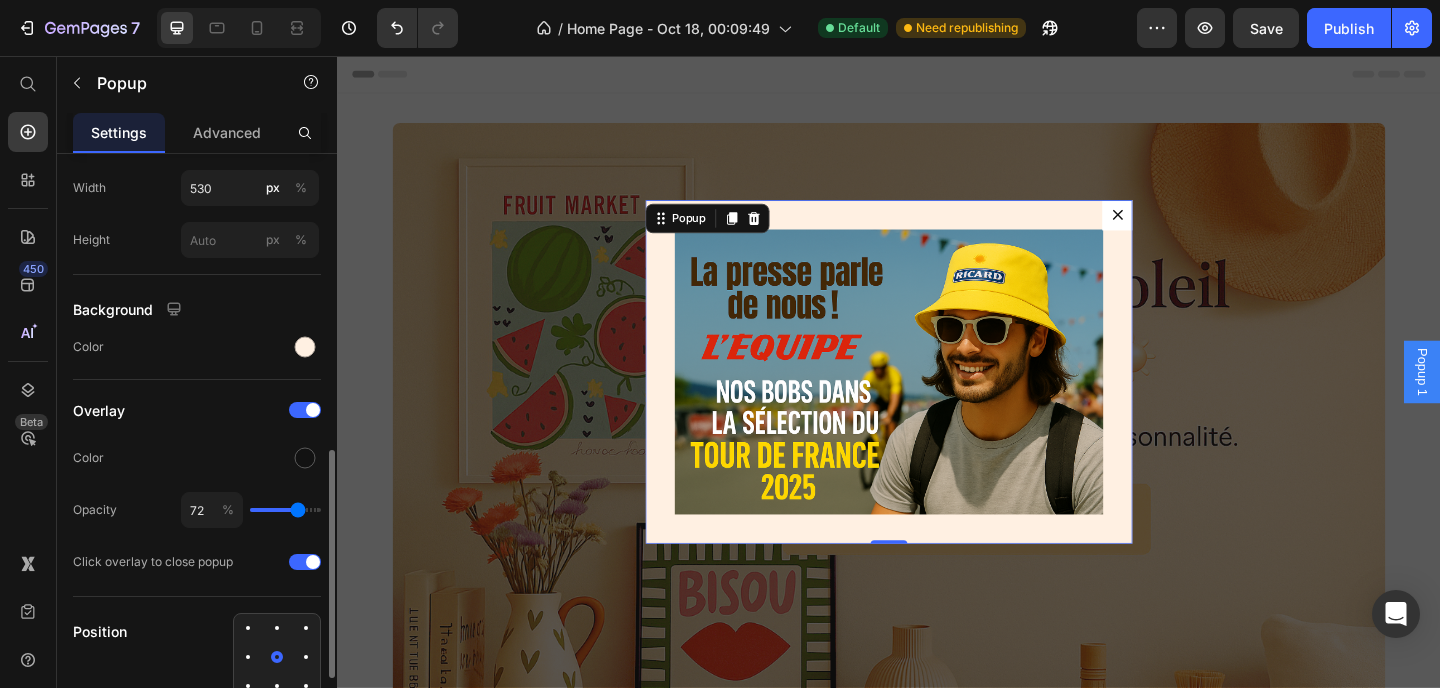 type on "71" 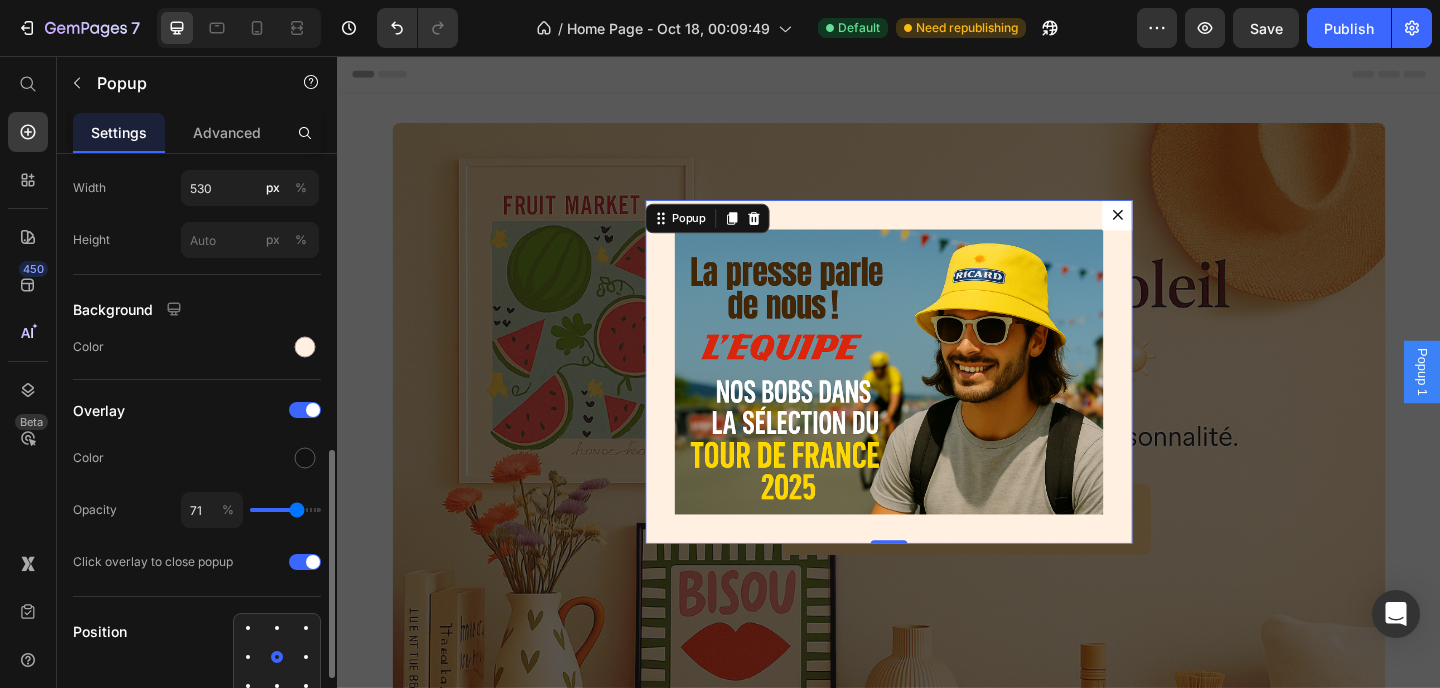 type on "68" 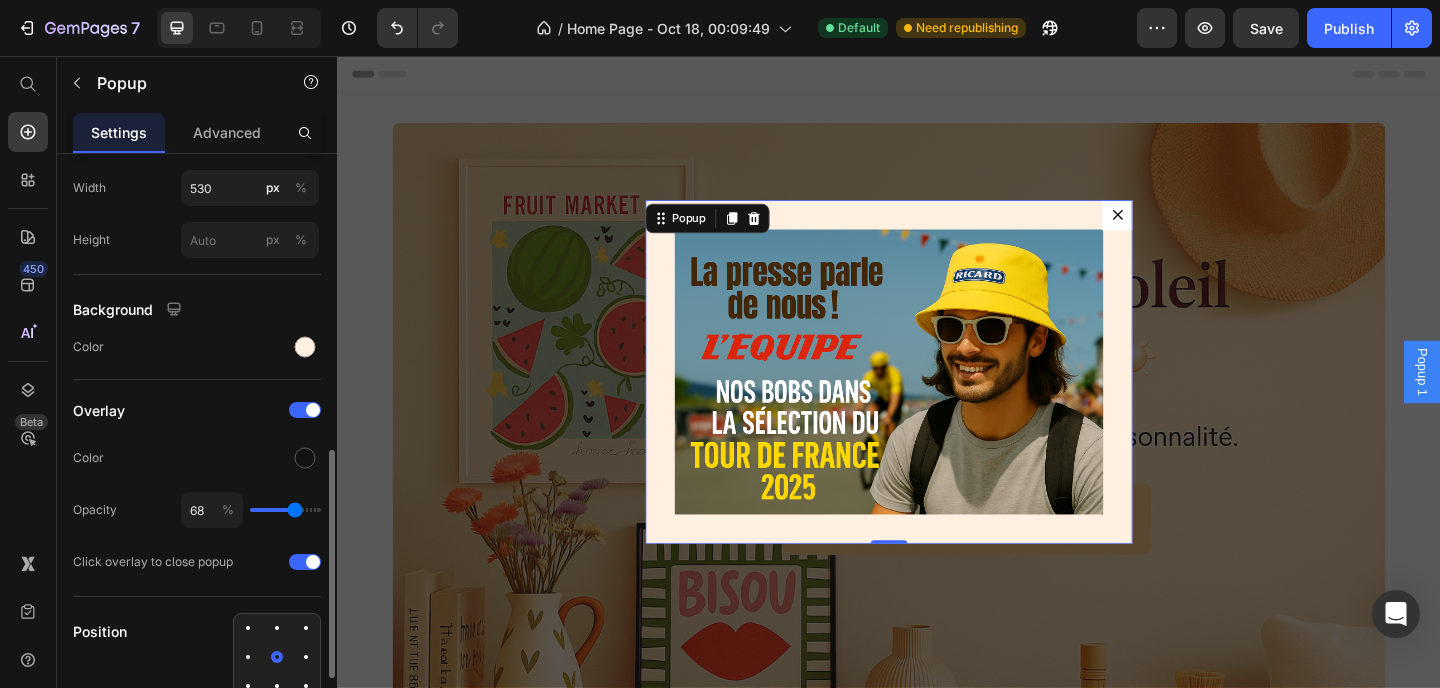type on "66" 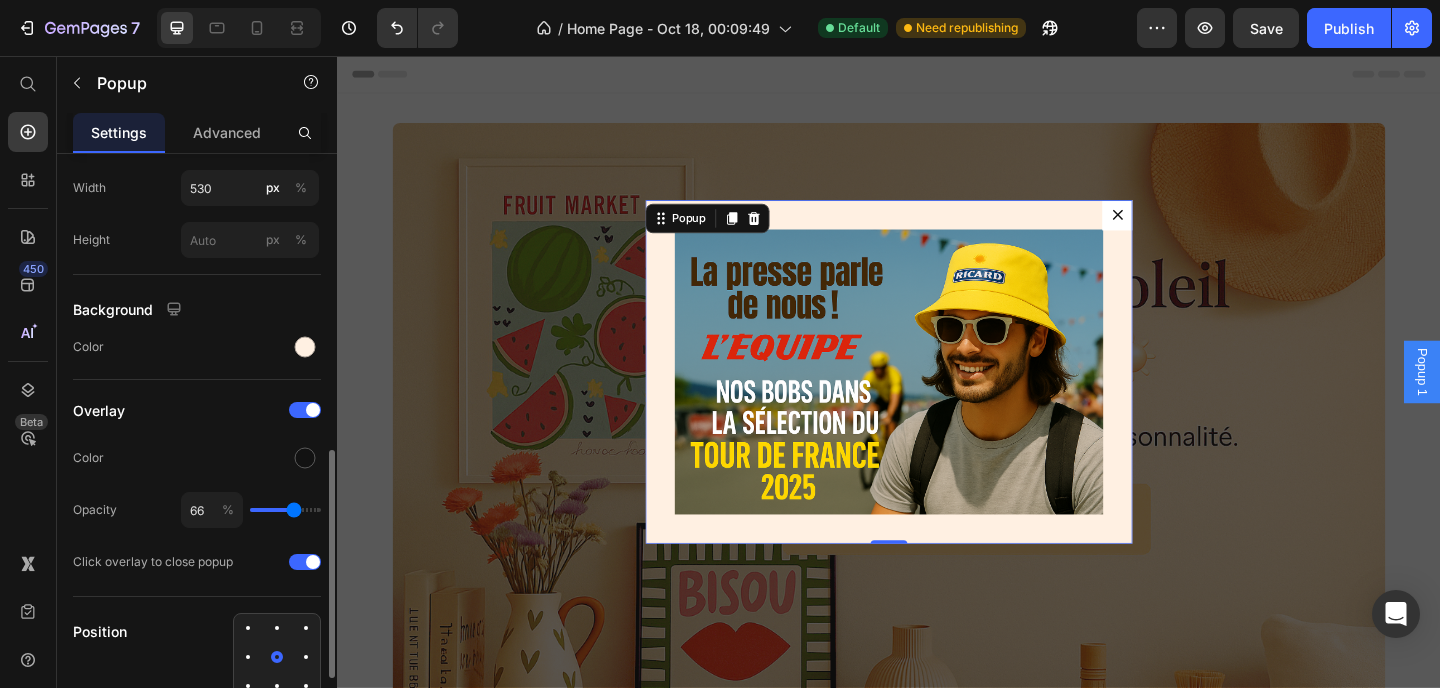 type on "63" 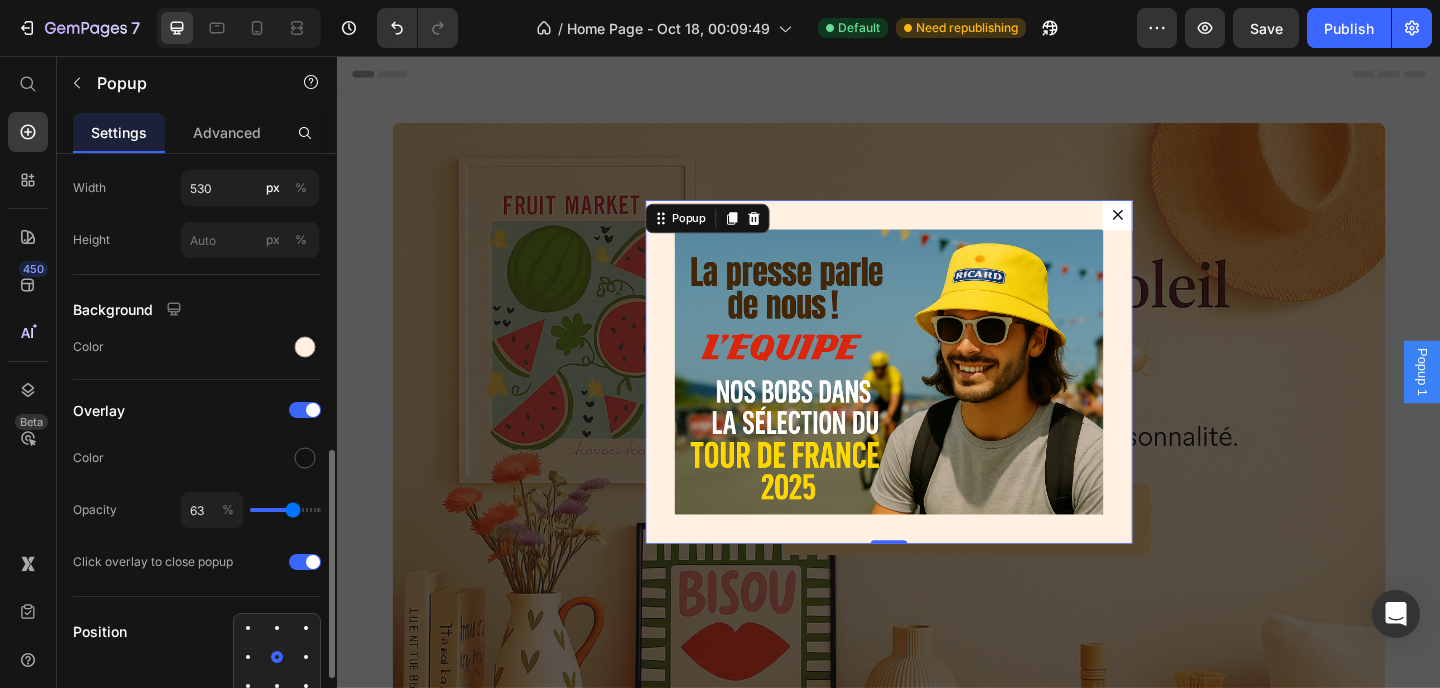 type on "62" 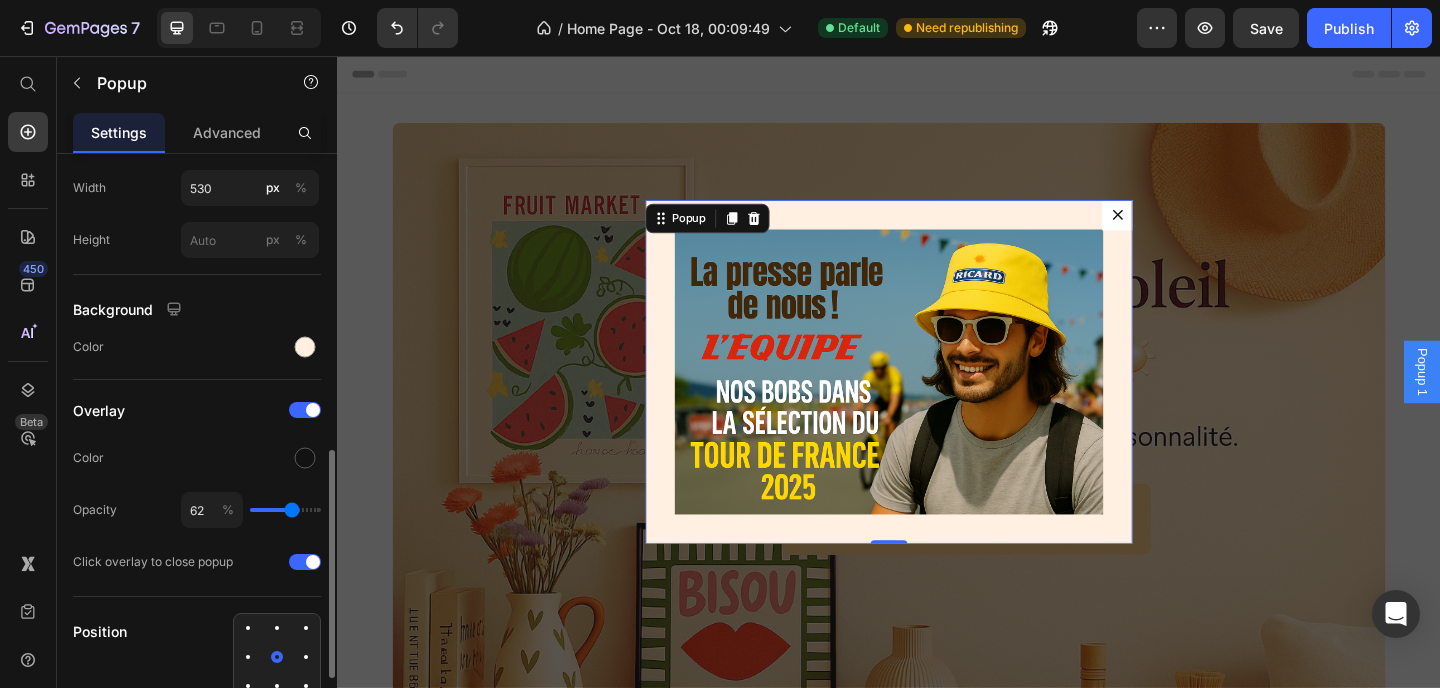 type on "61" 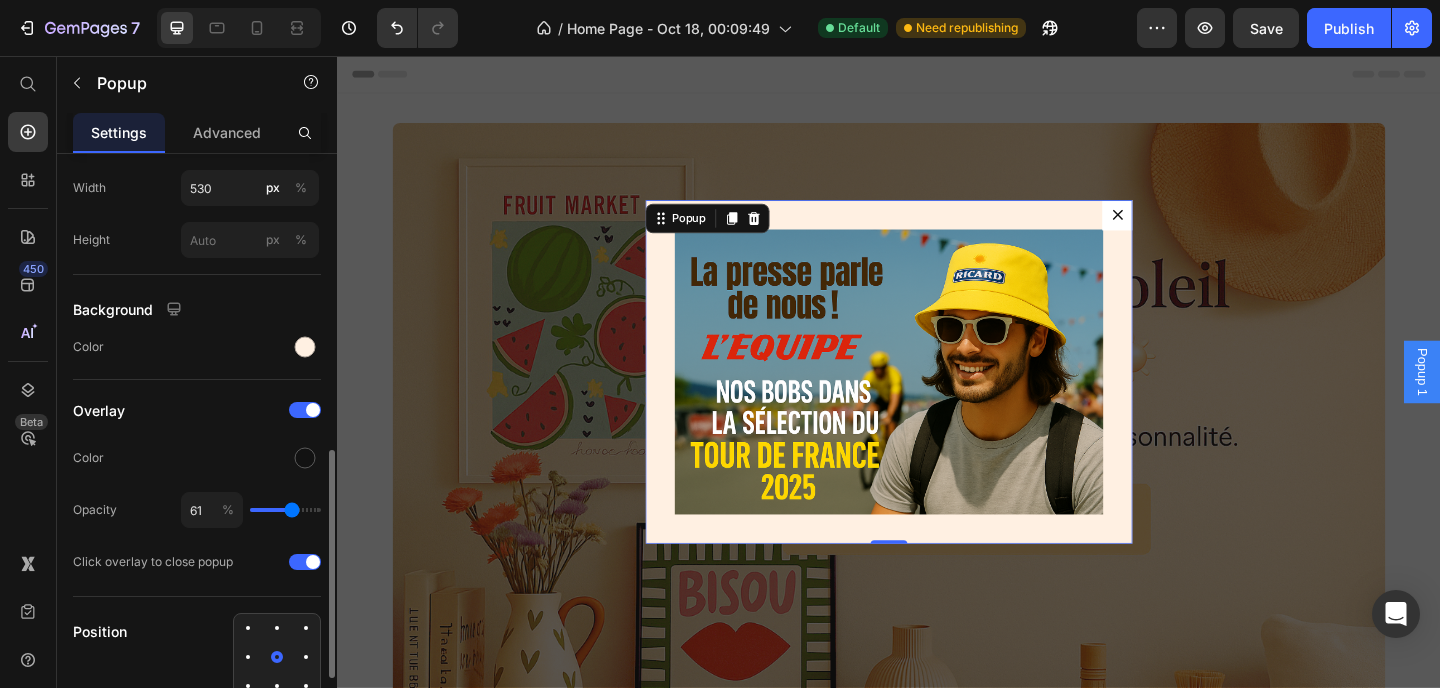 type on "57" 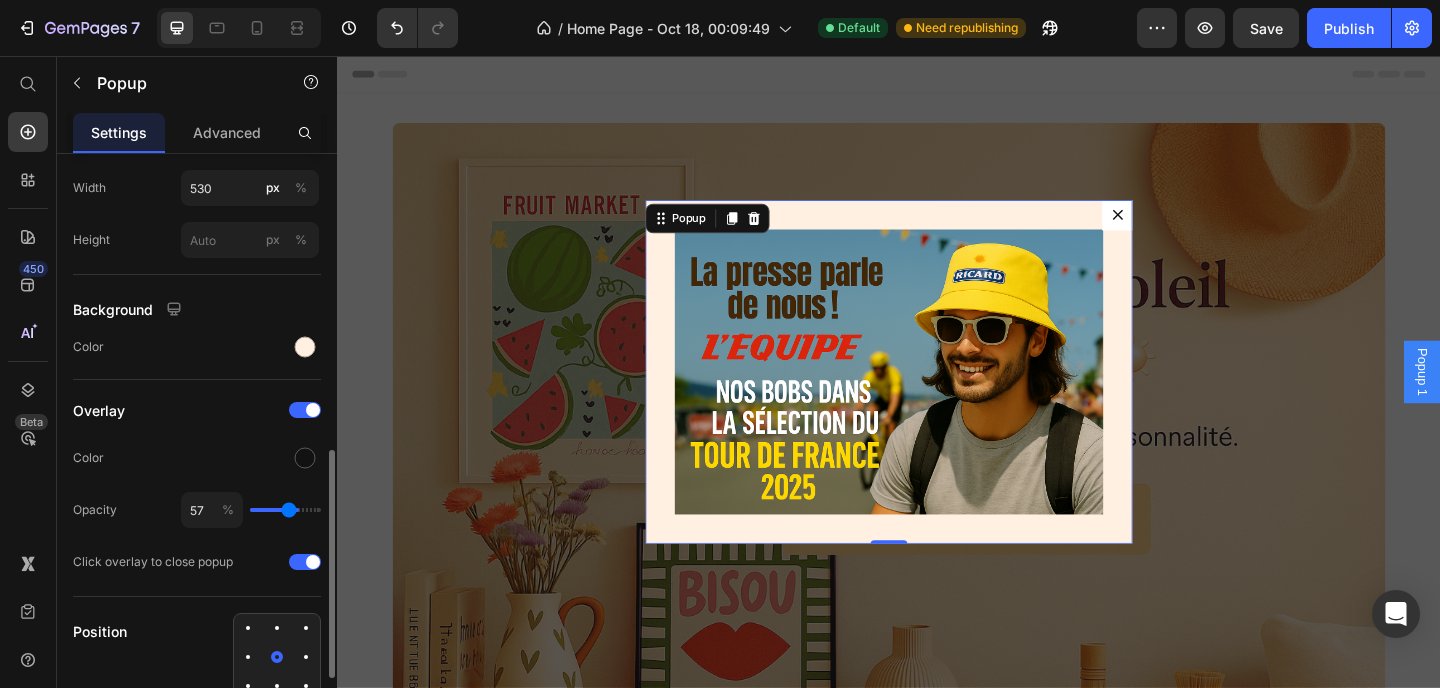 type on "50" 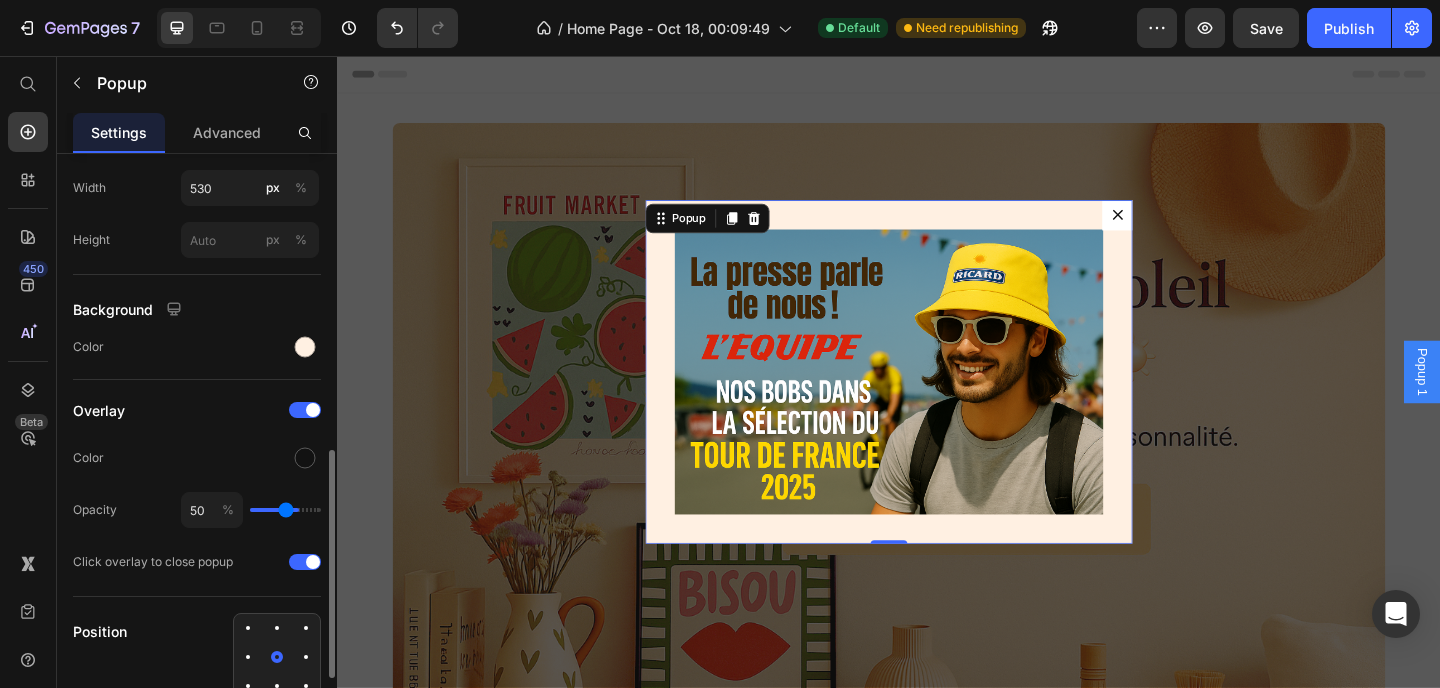 type on "43" 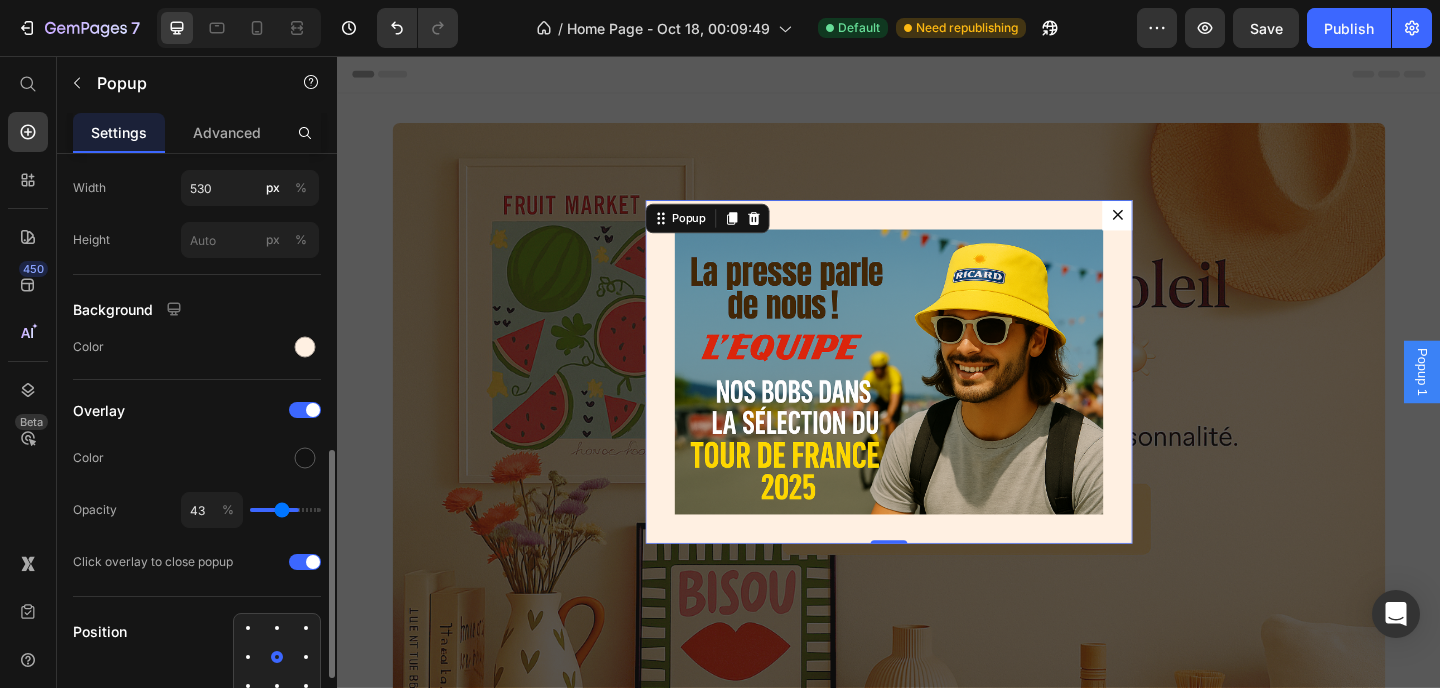 type on "39" 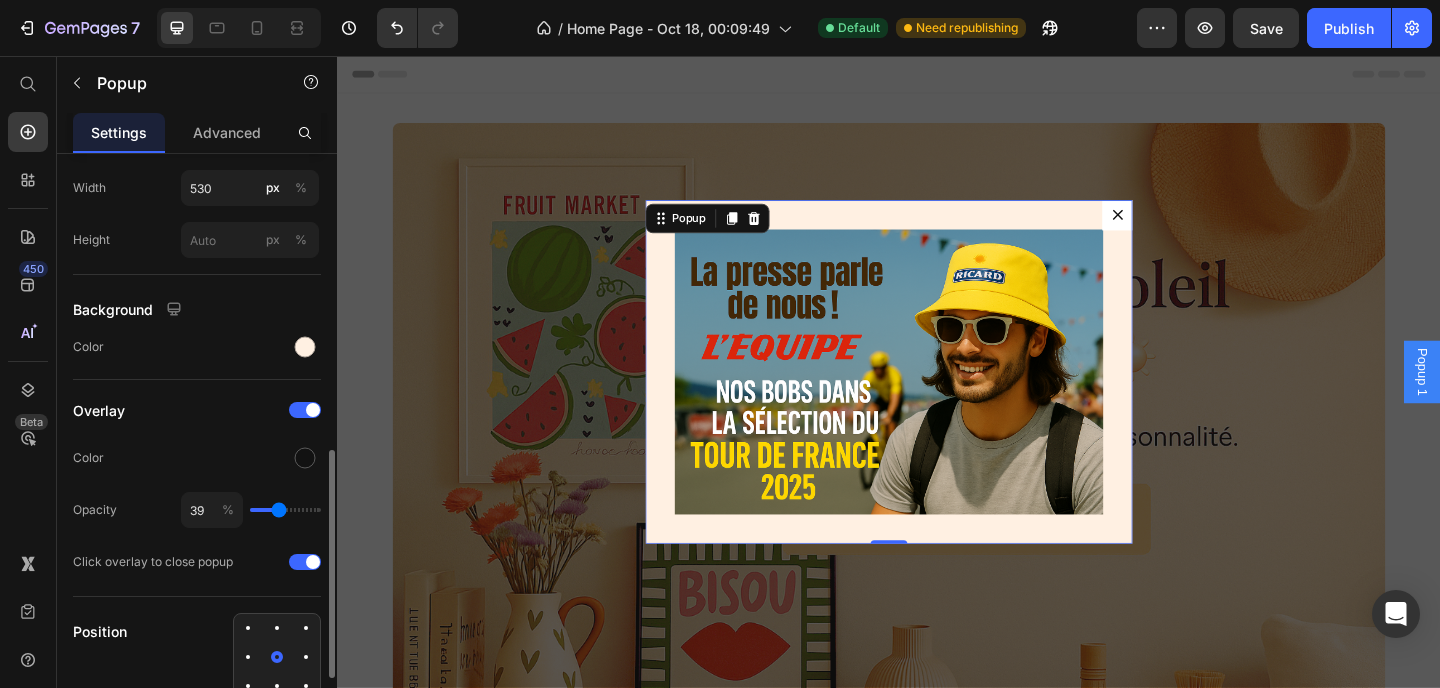 type on "38" 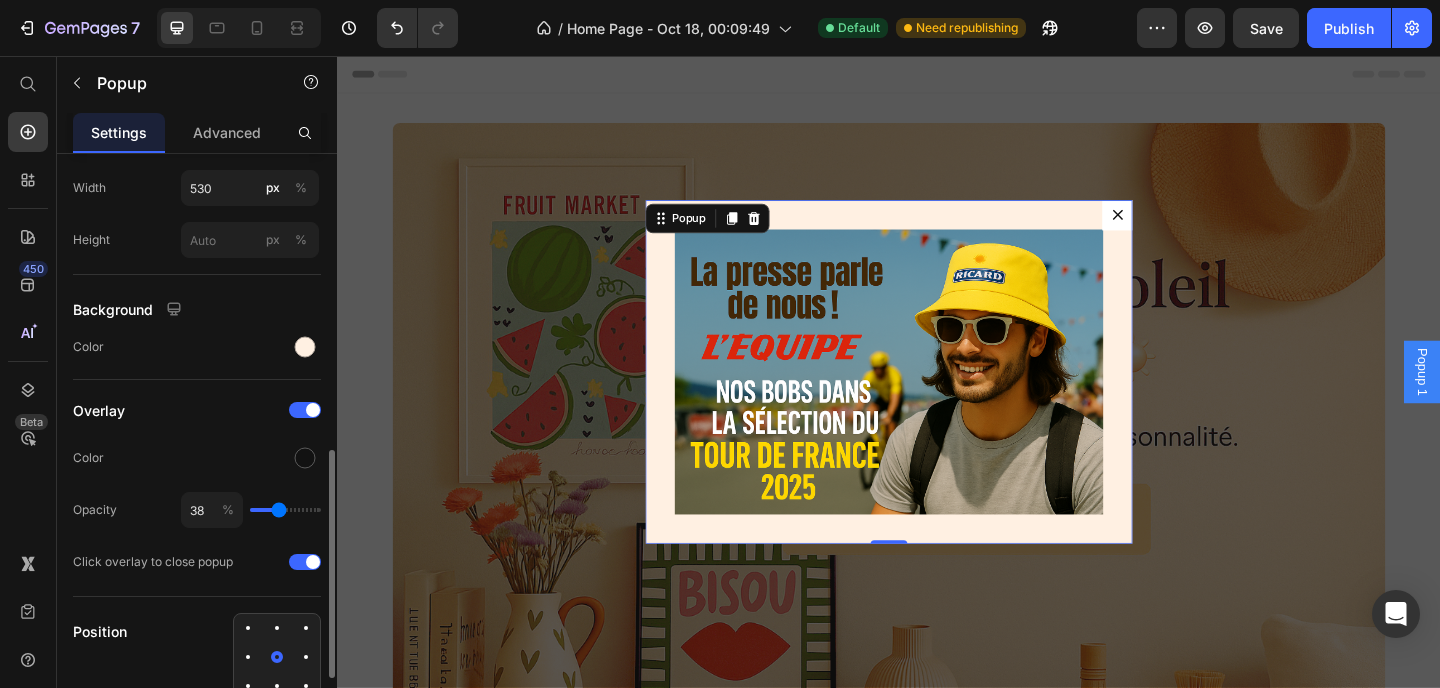 type on "36" 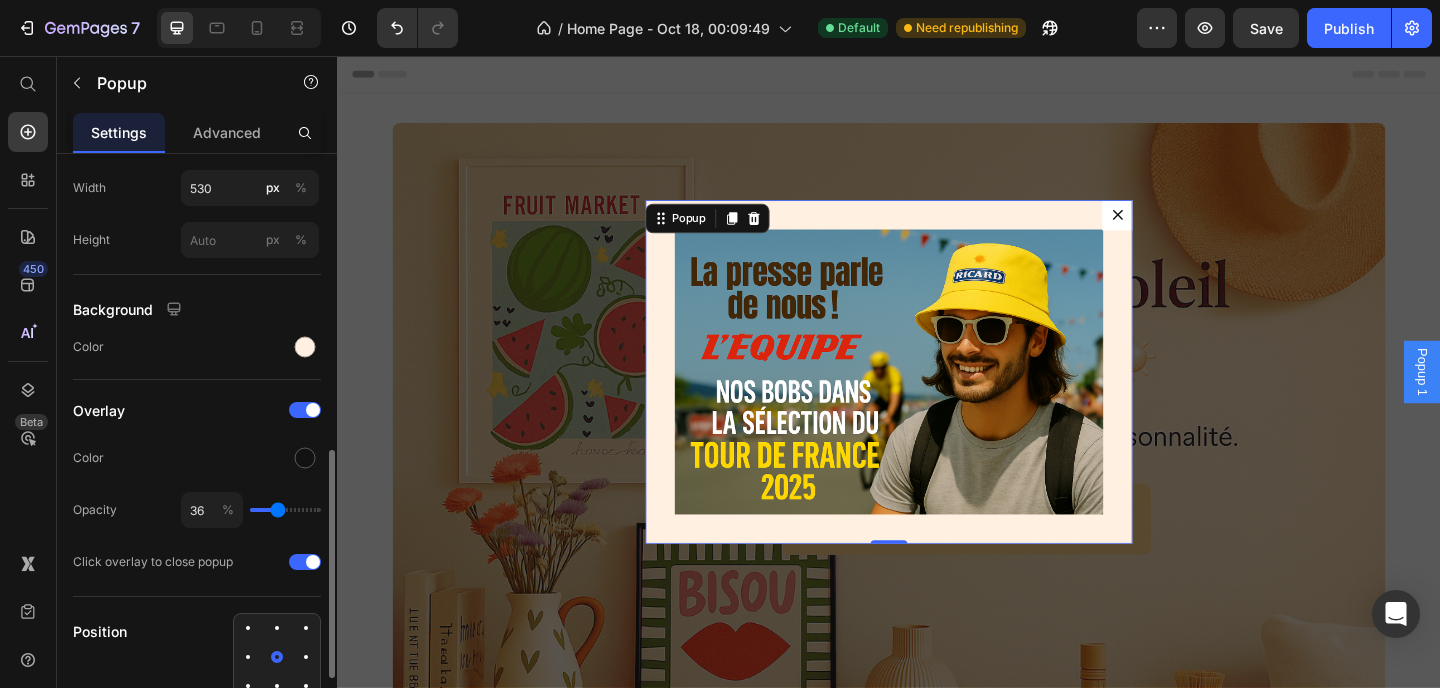 type on "35" 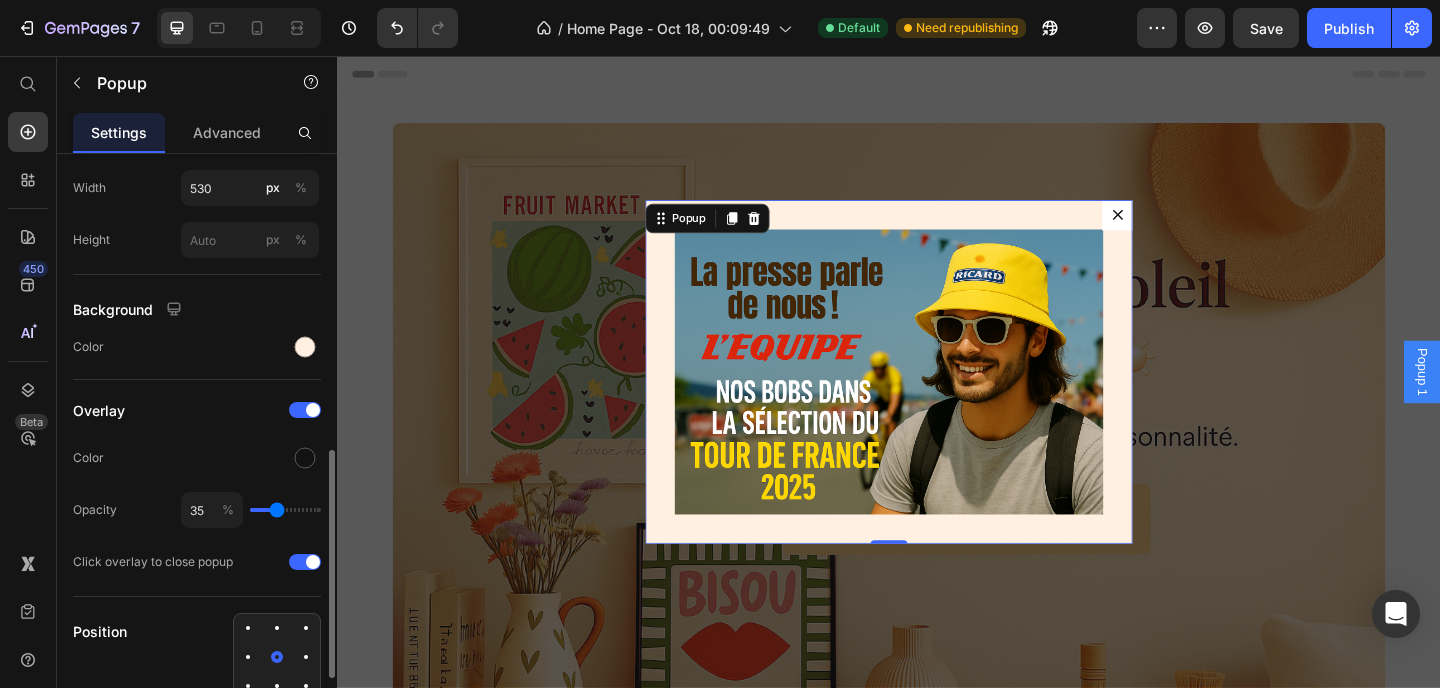 type on "32" 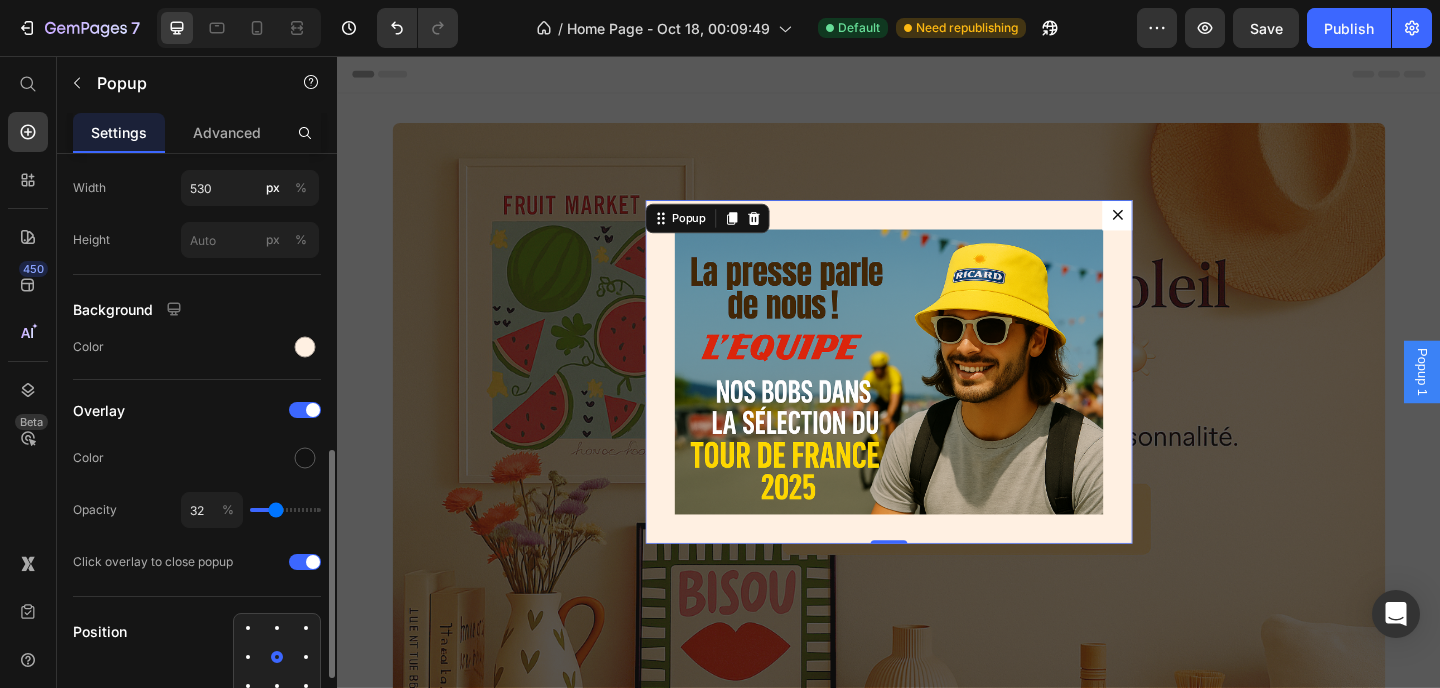 type on "31" 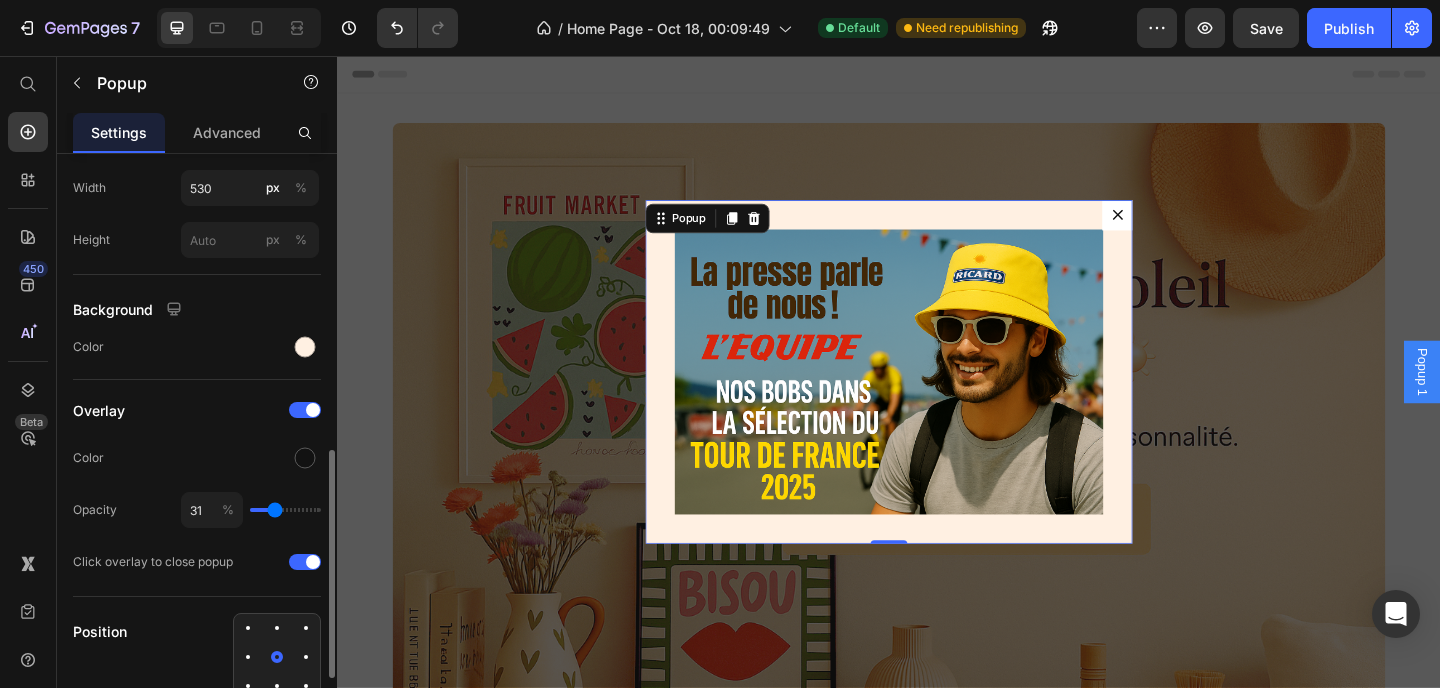 type on "28" 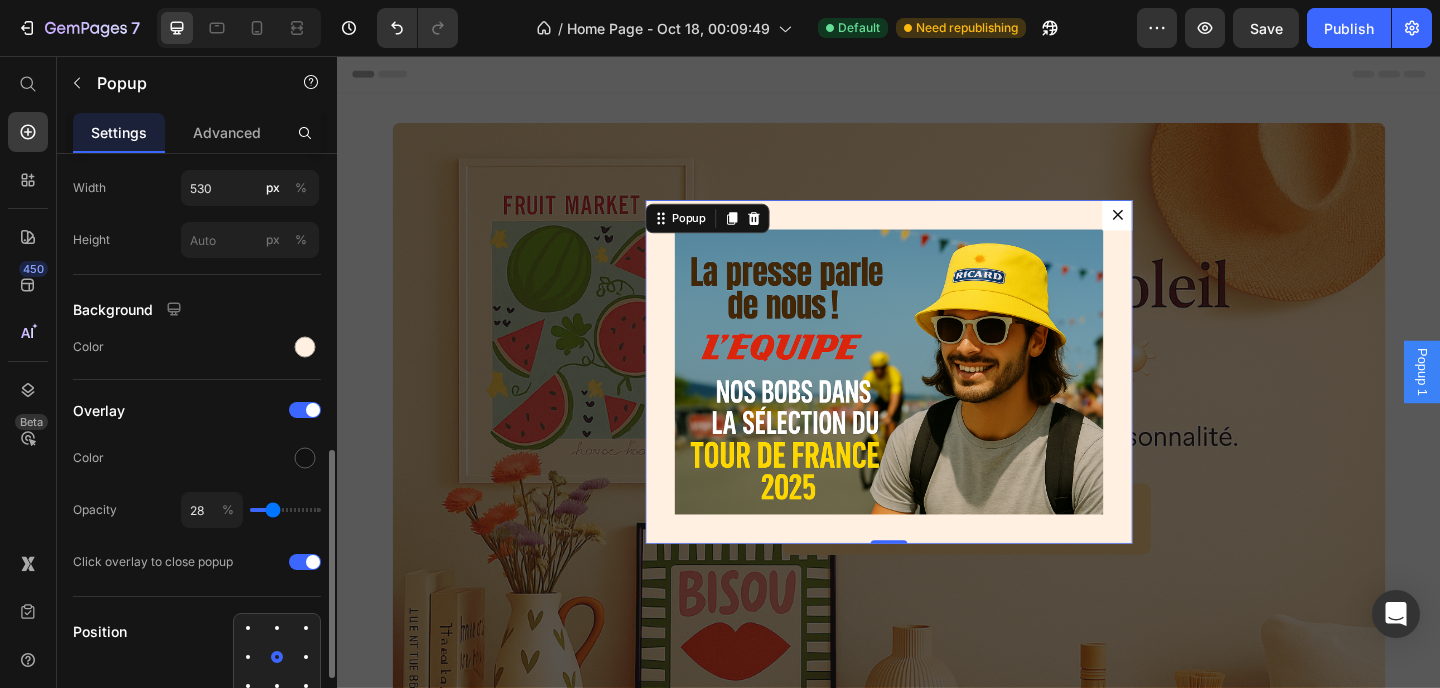 type on "26" 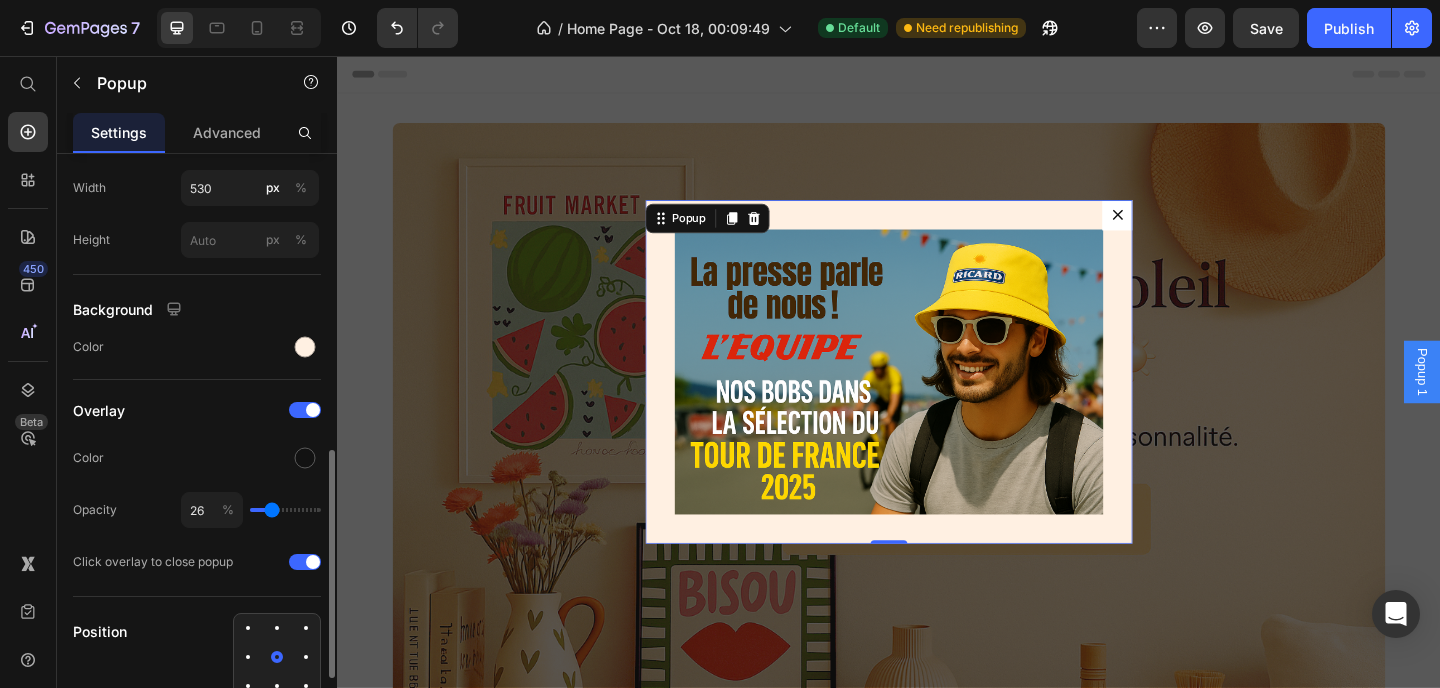 type on "22" 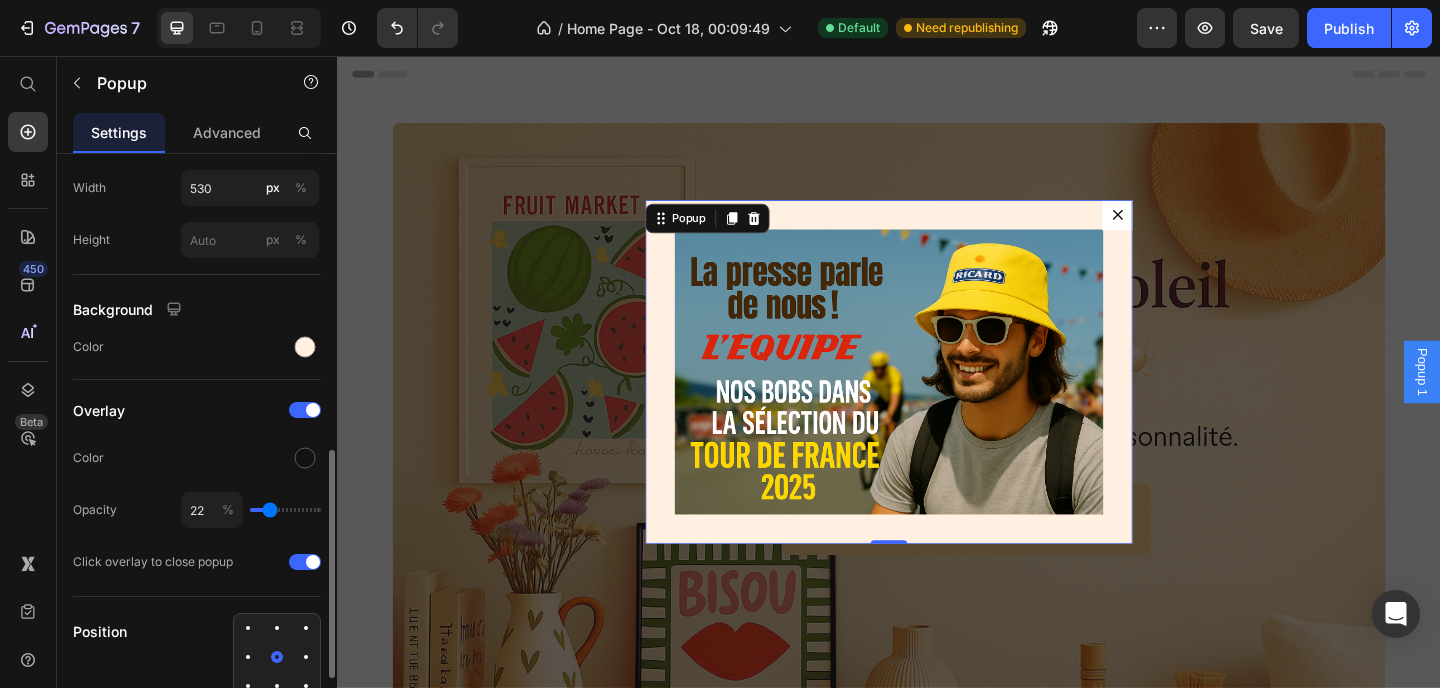 type on "13" 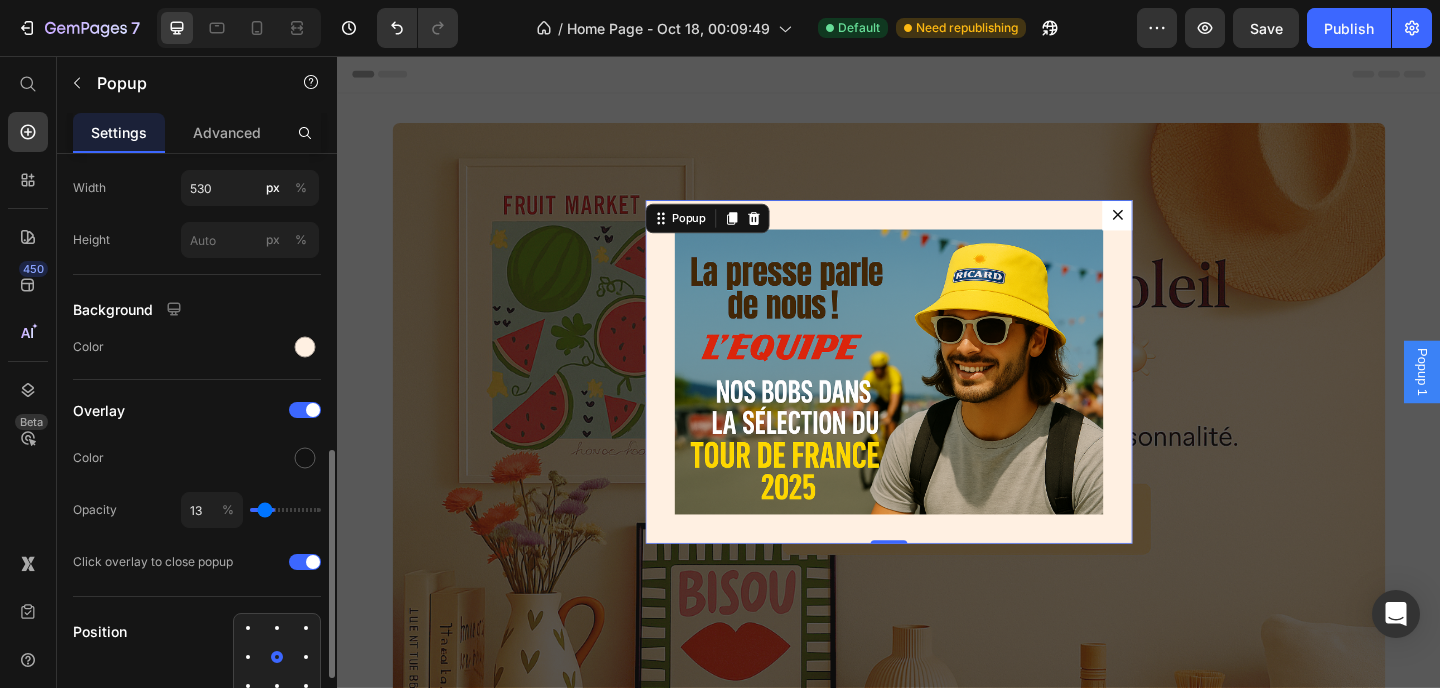 type on "11" 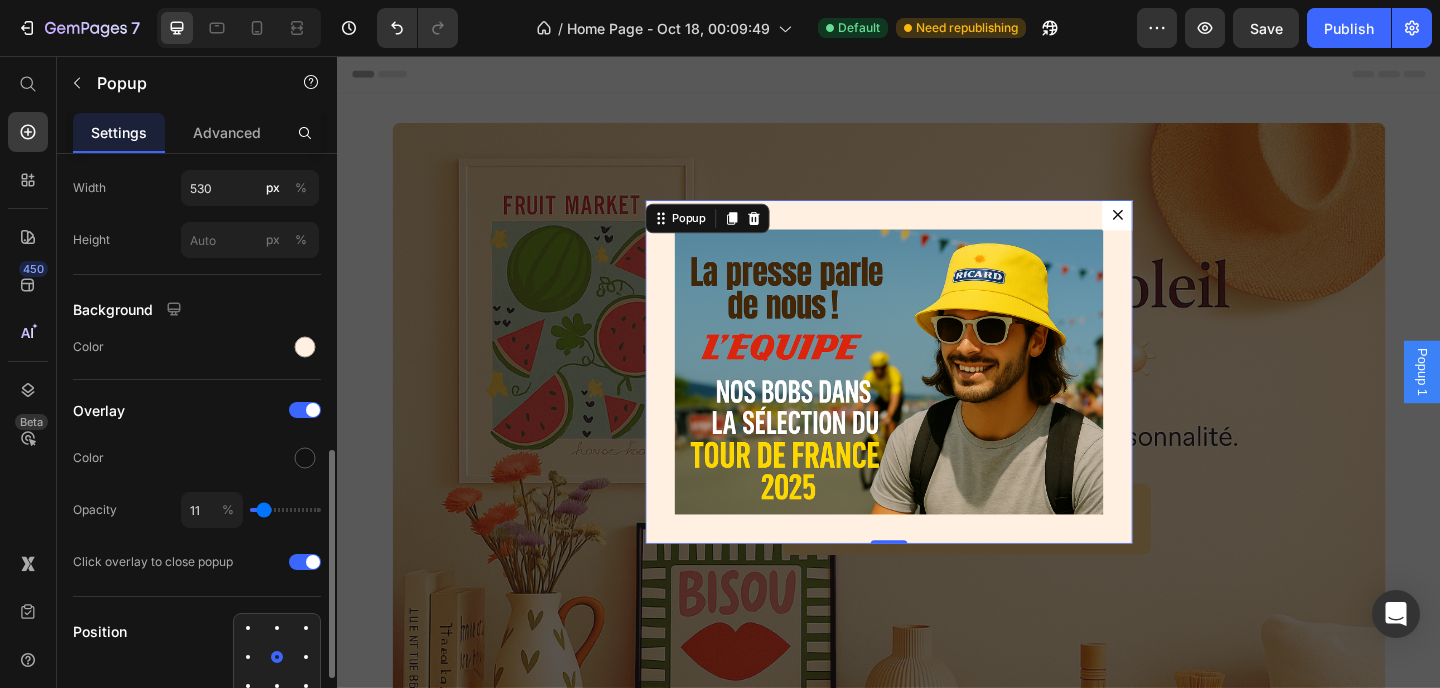 drag, startPoint x: 301, startPoint y: 512, endPoint x: 264, endPoint y: 516, distance: 37.215588 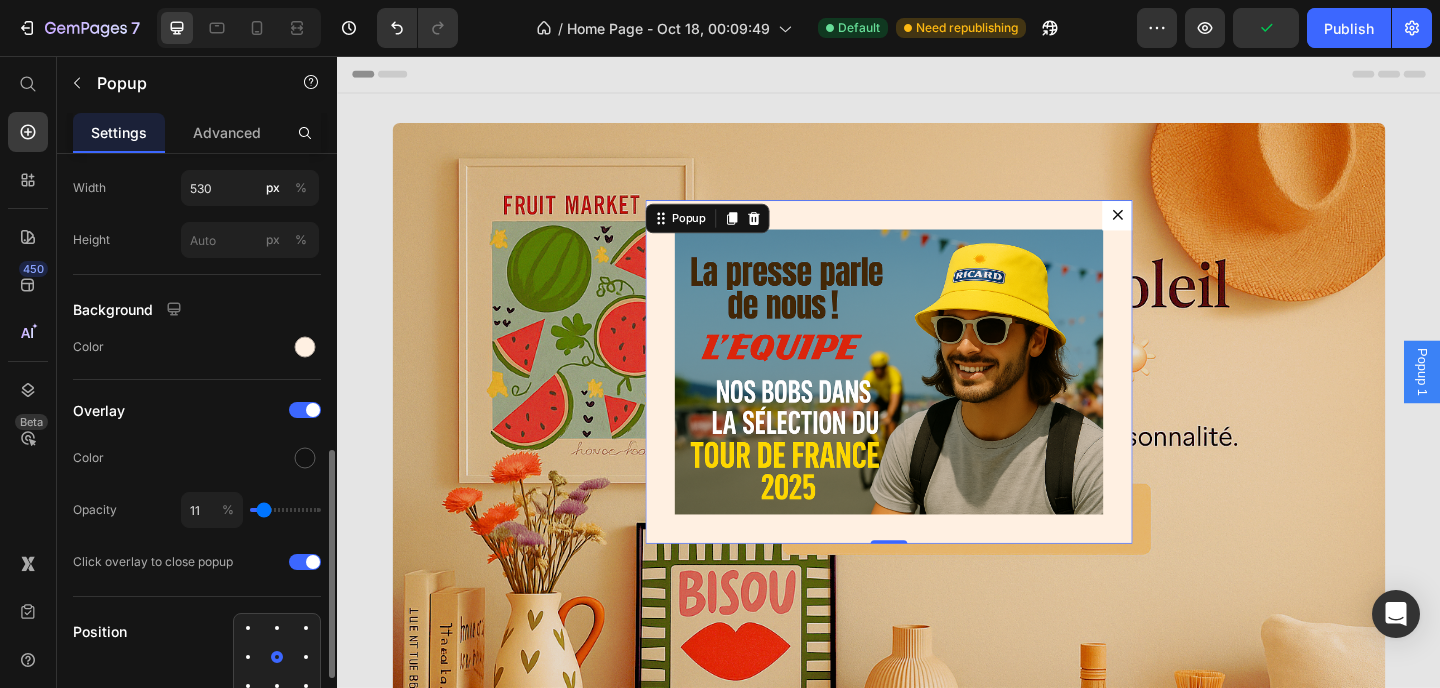 type on "20" 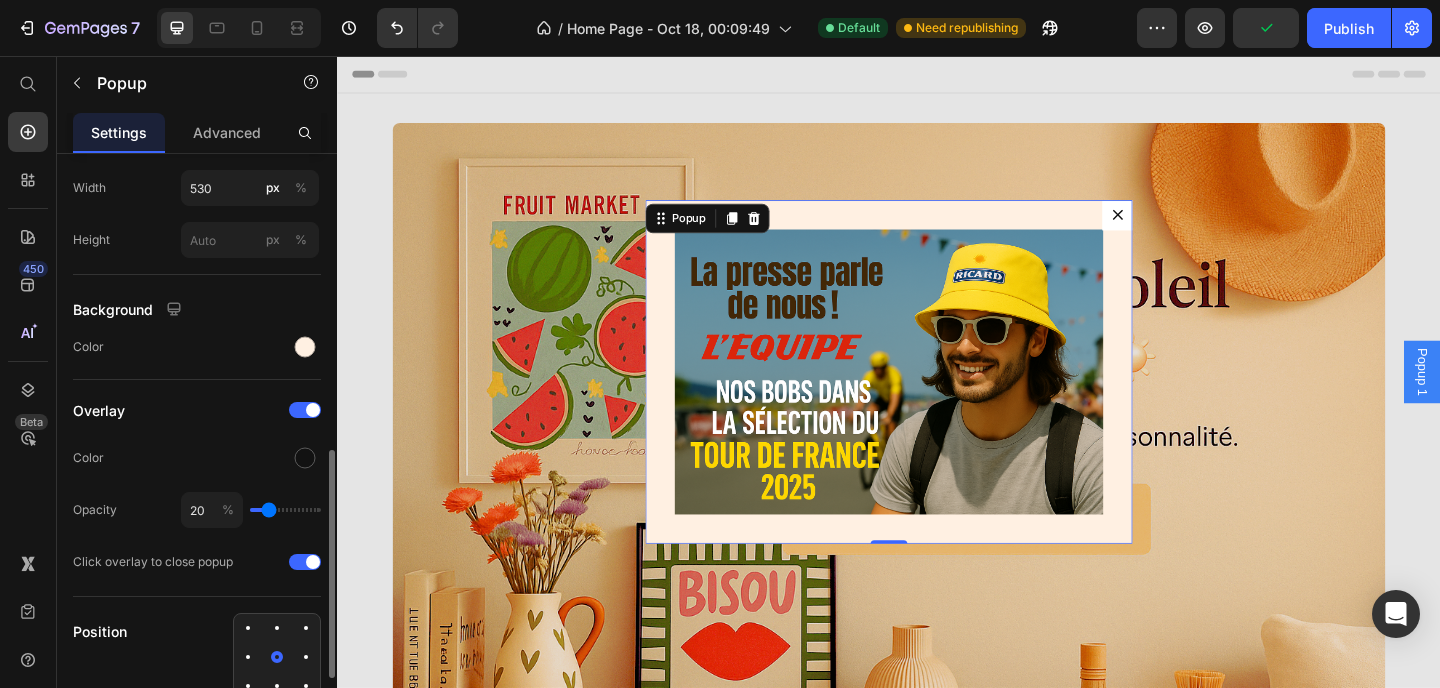 type on "23" 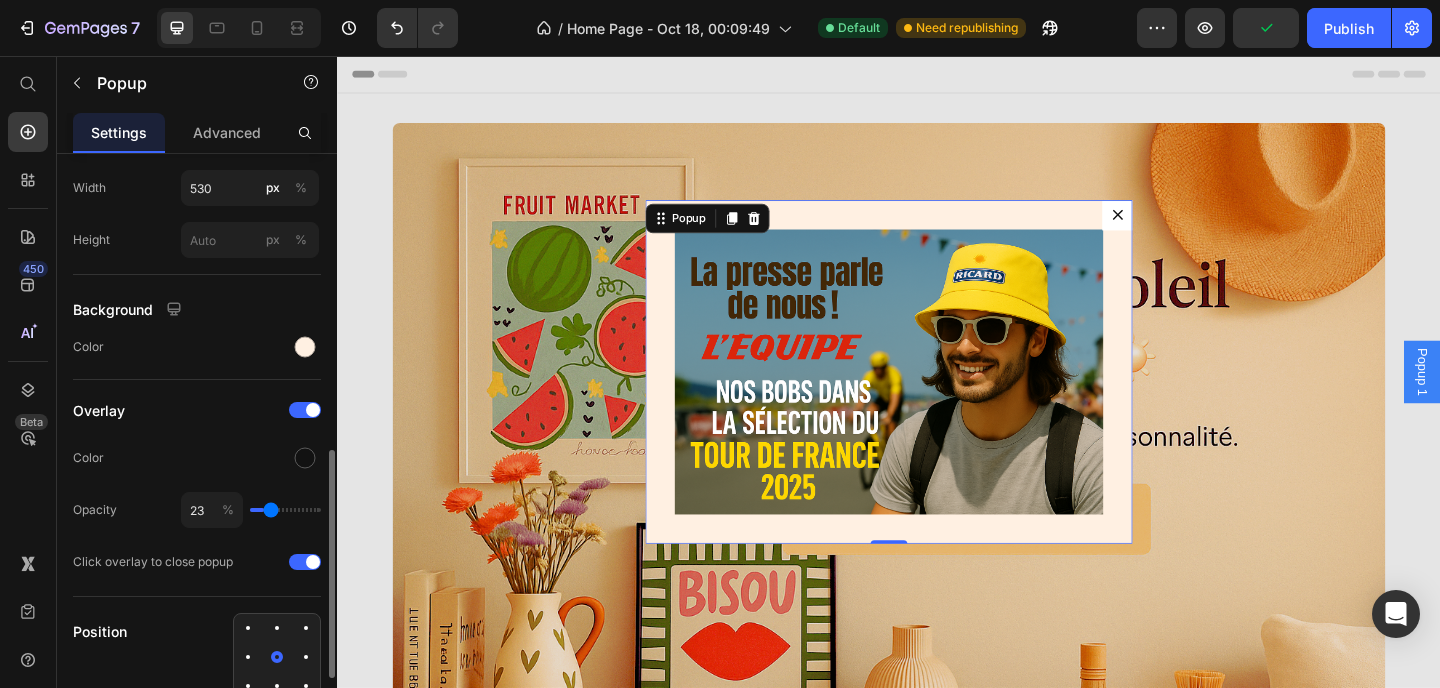 type on "27" 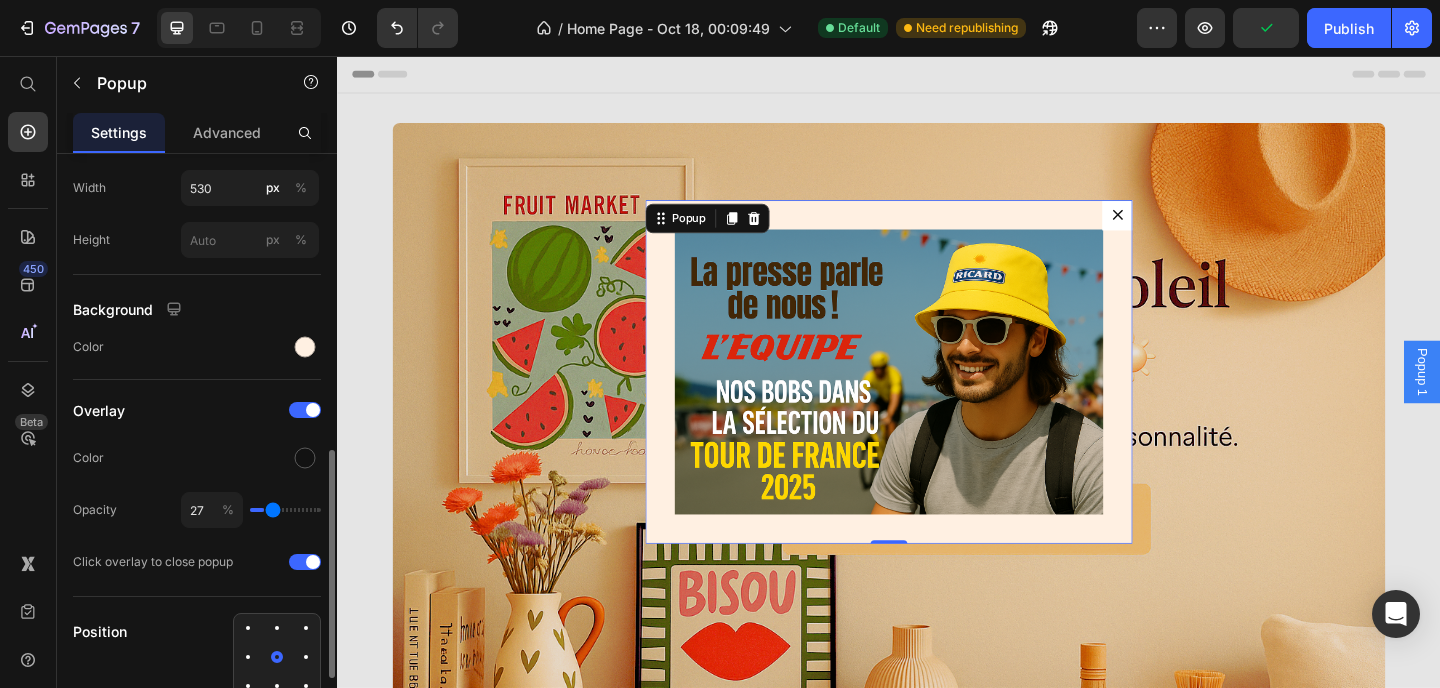 type on "32" 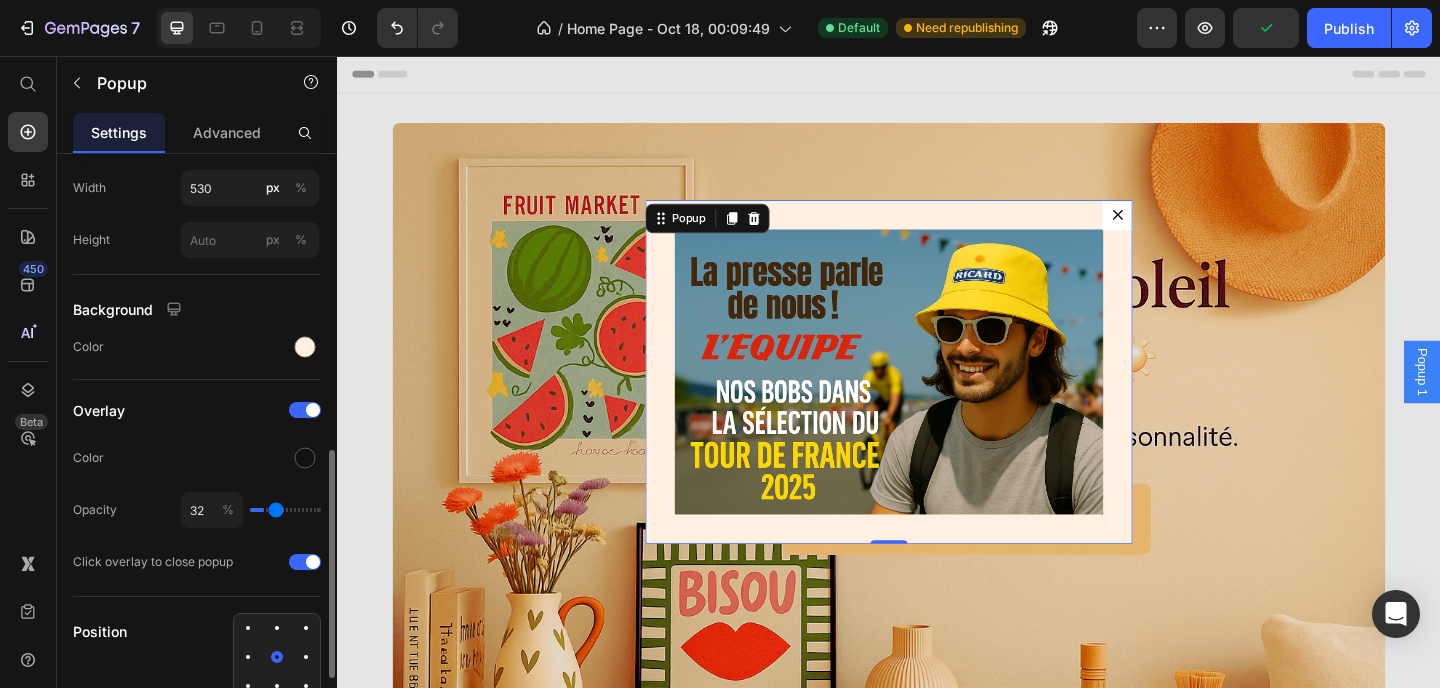 type on "42" 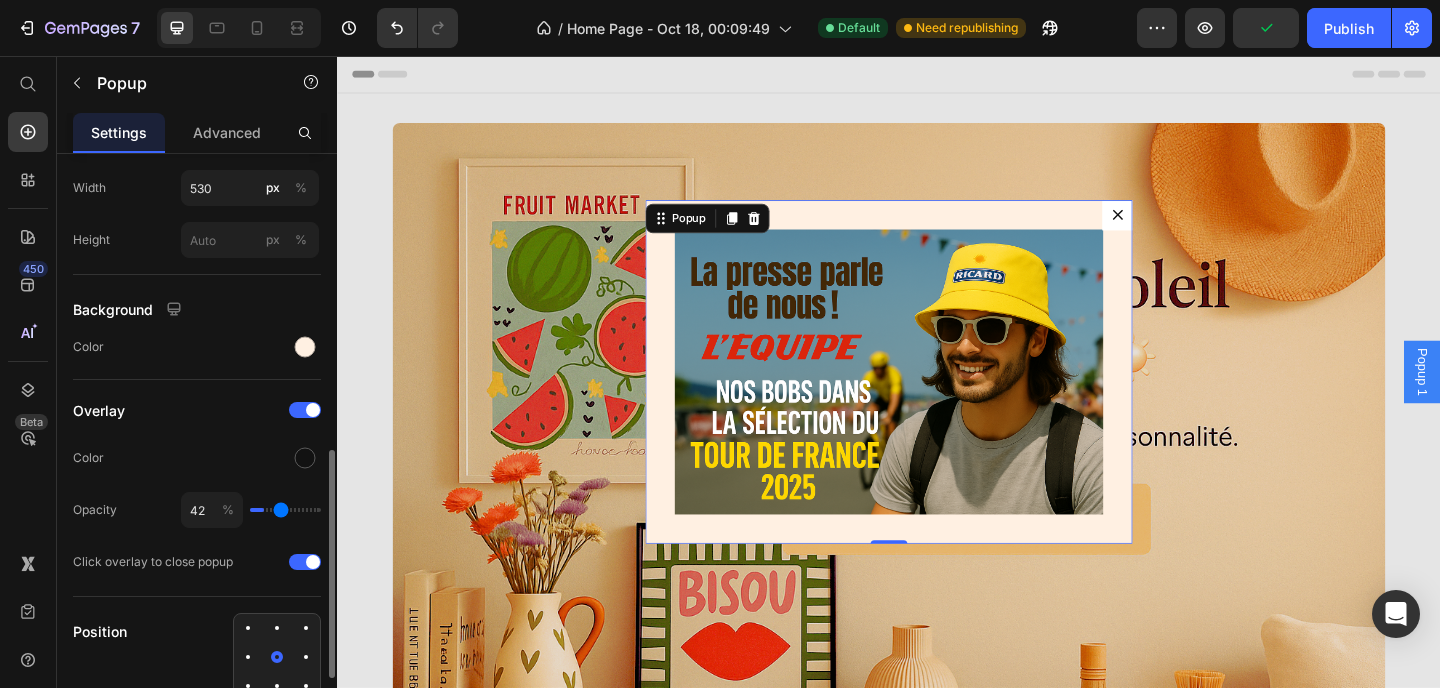 type on "51" 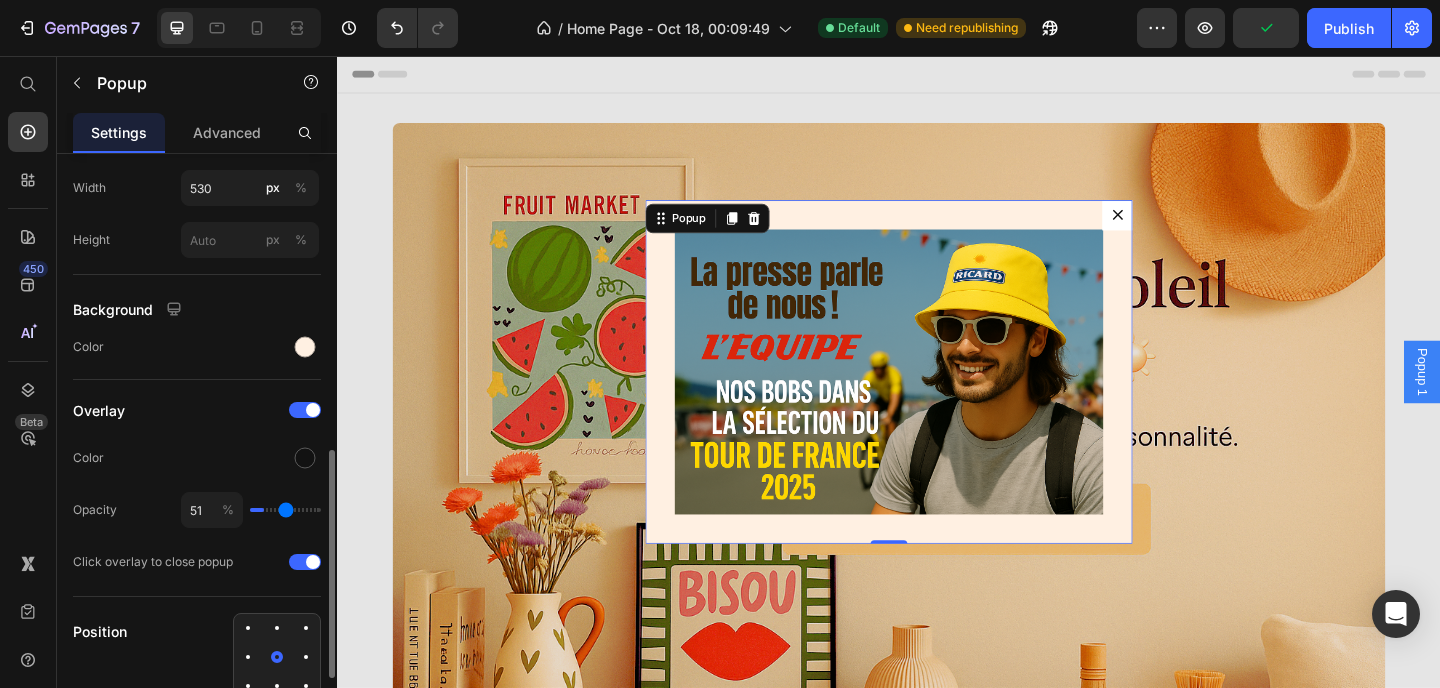 type on "61" 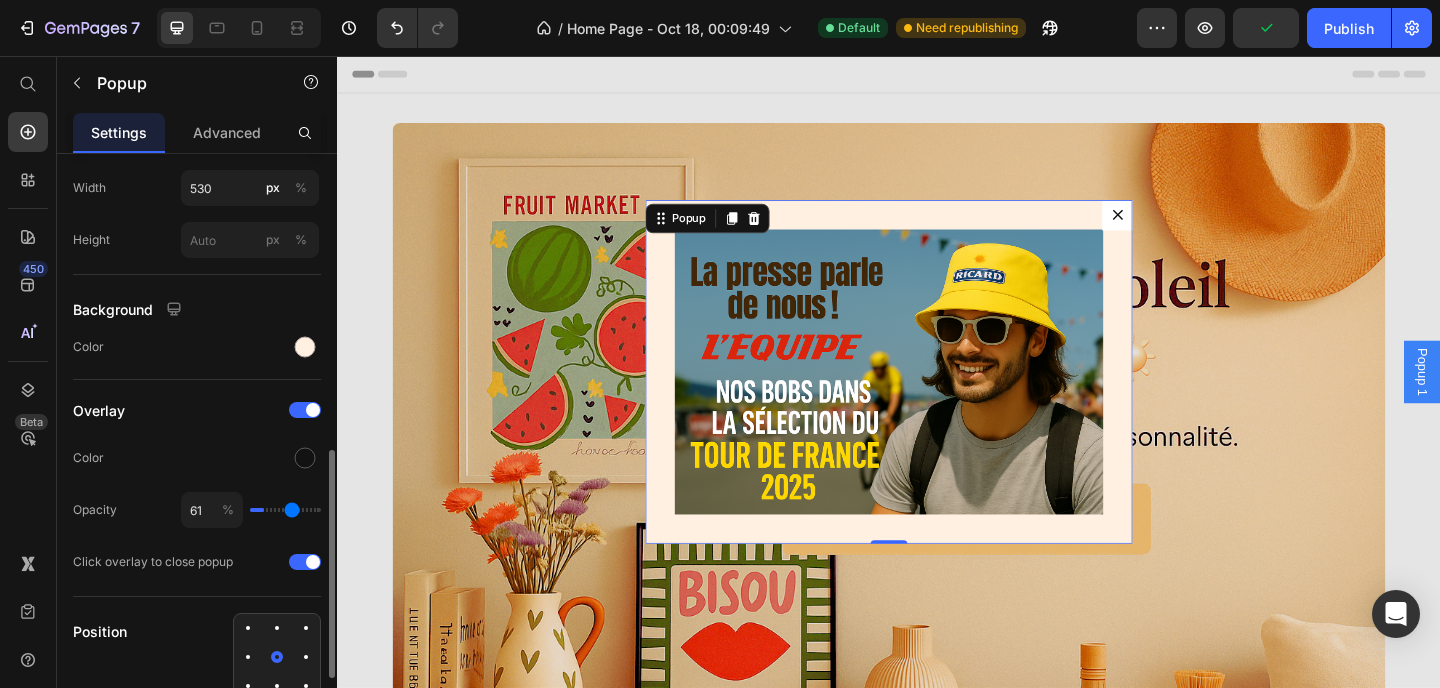 type on "75" 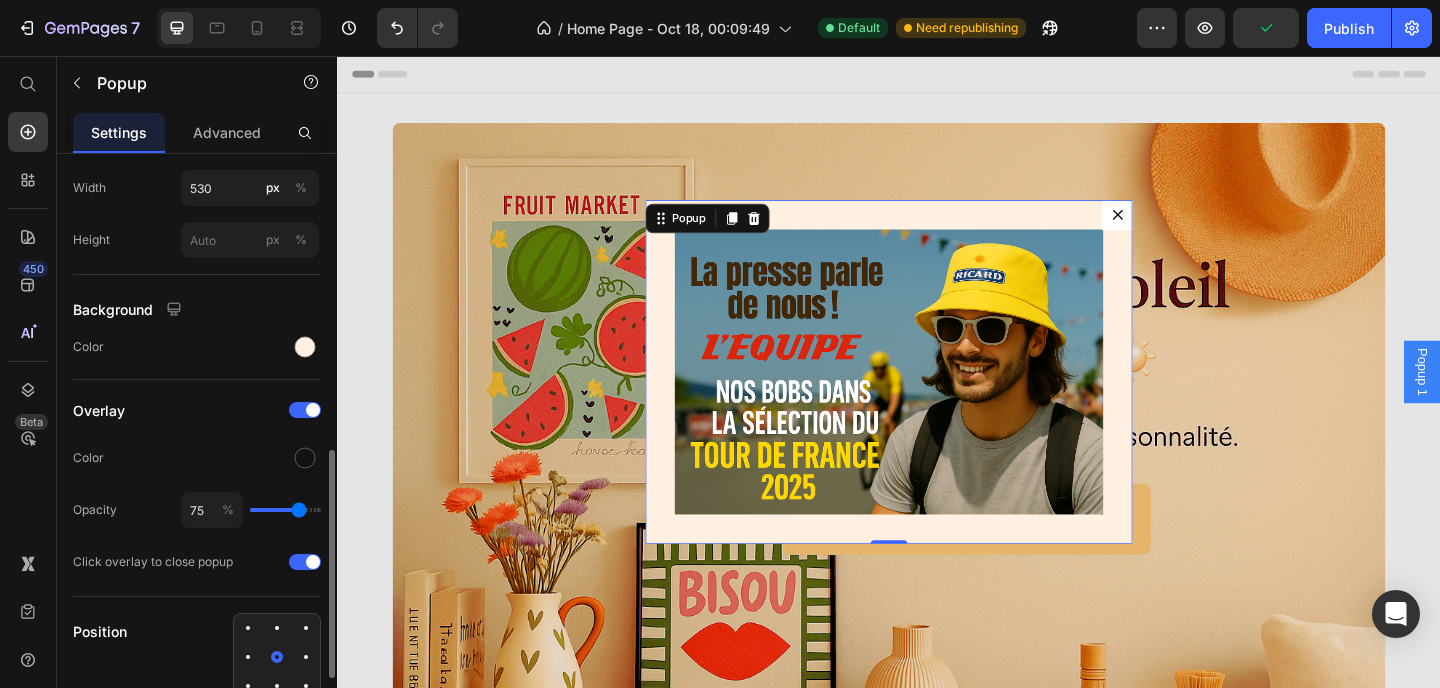 type on "89" 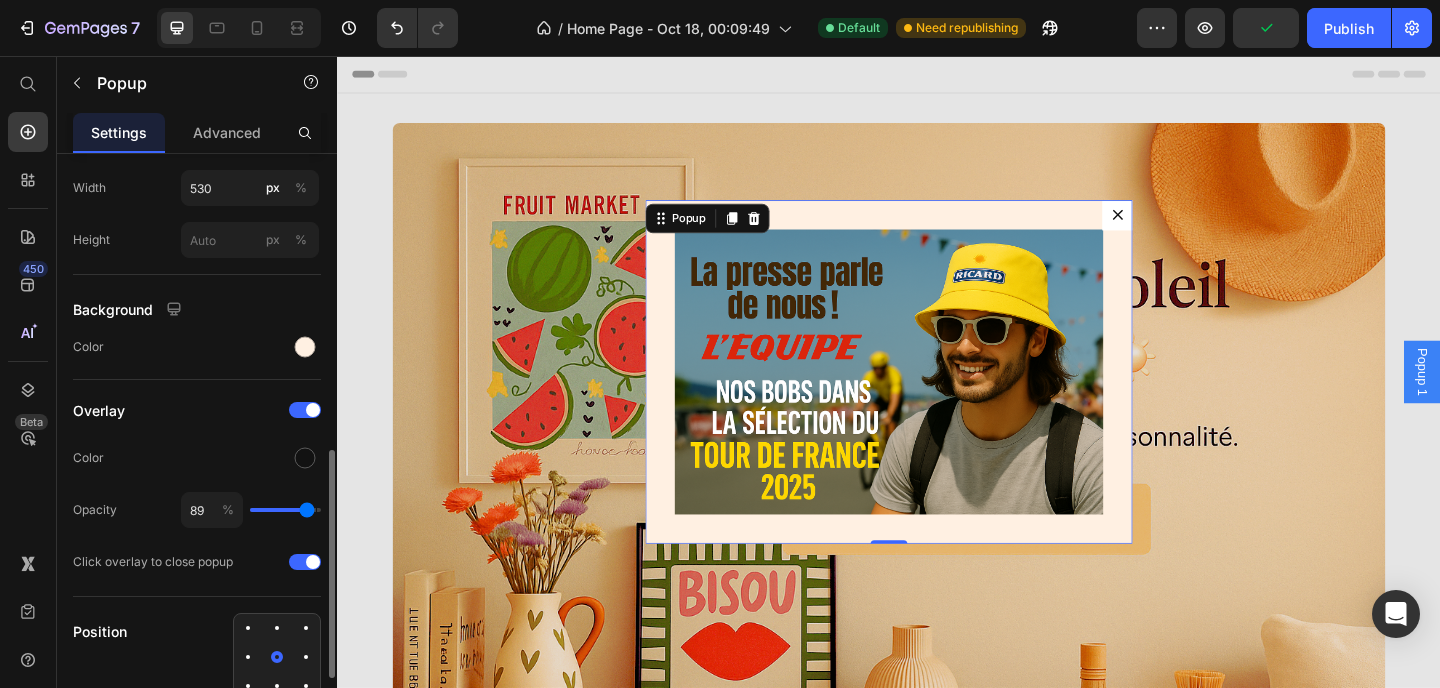 type on "96" 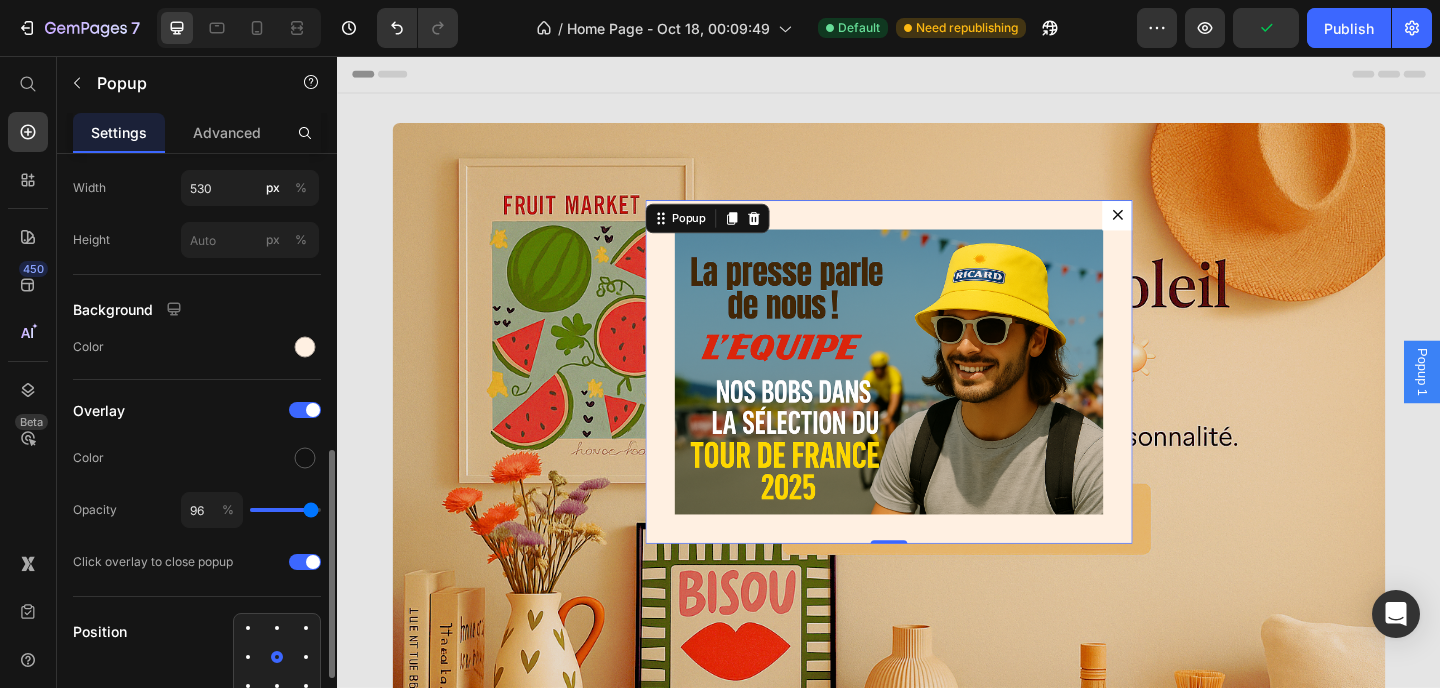 type on "95" 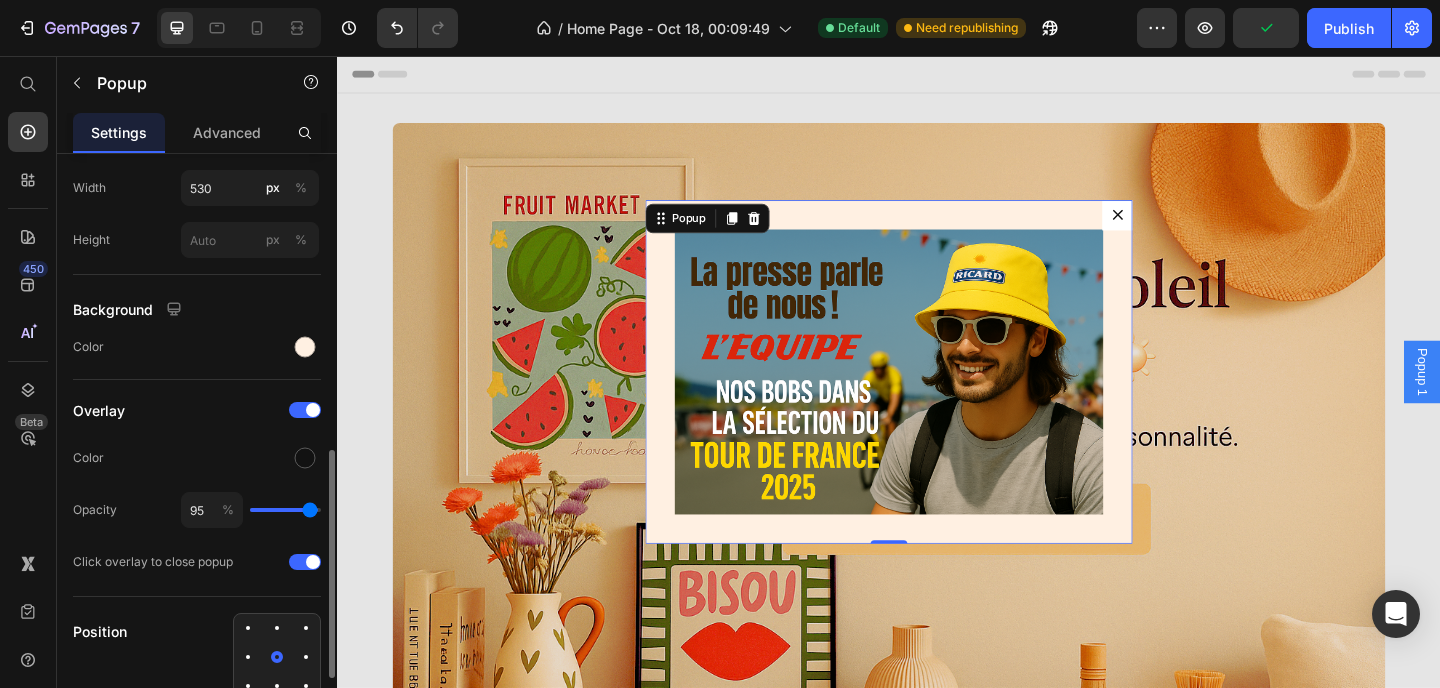 type on "93" 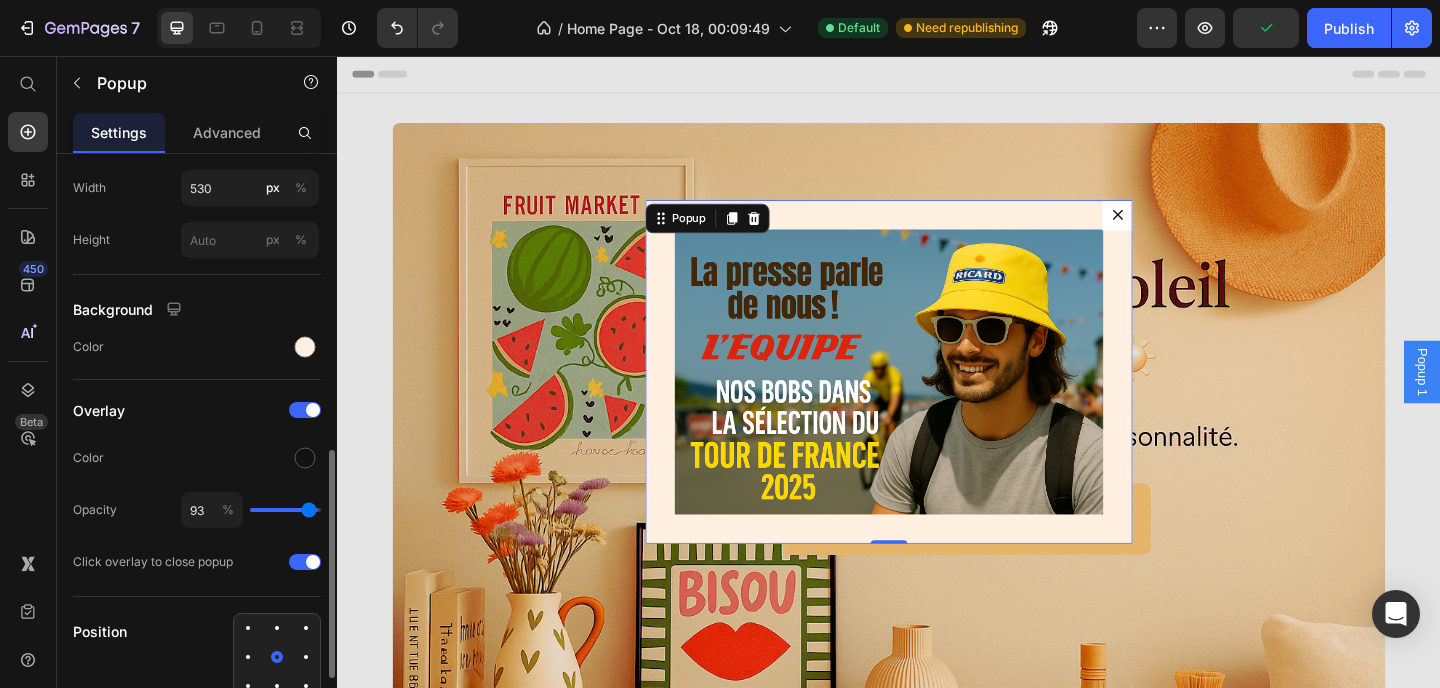 type on "91" 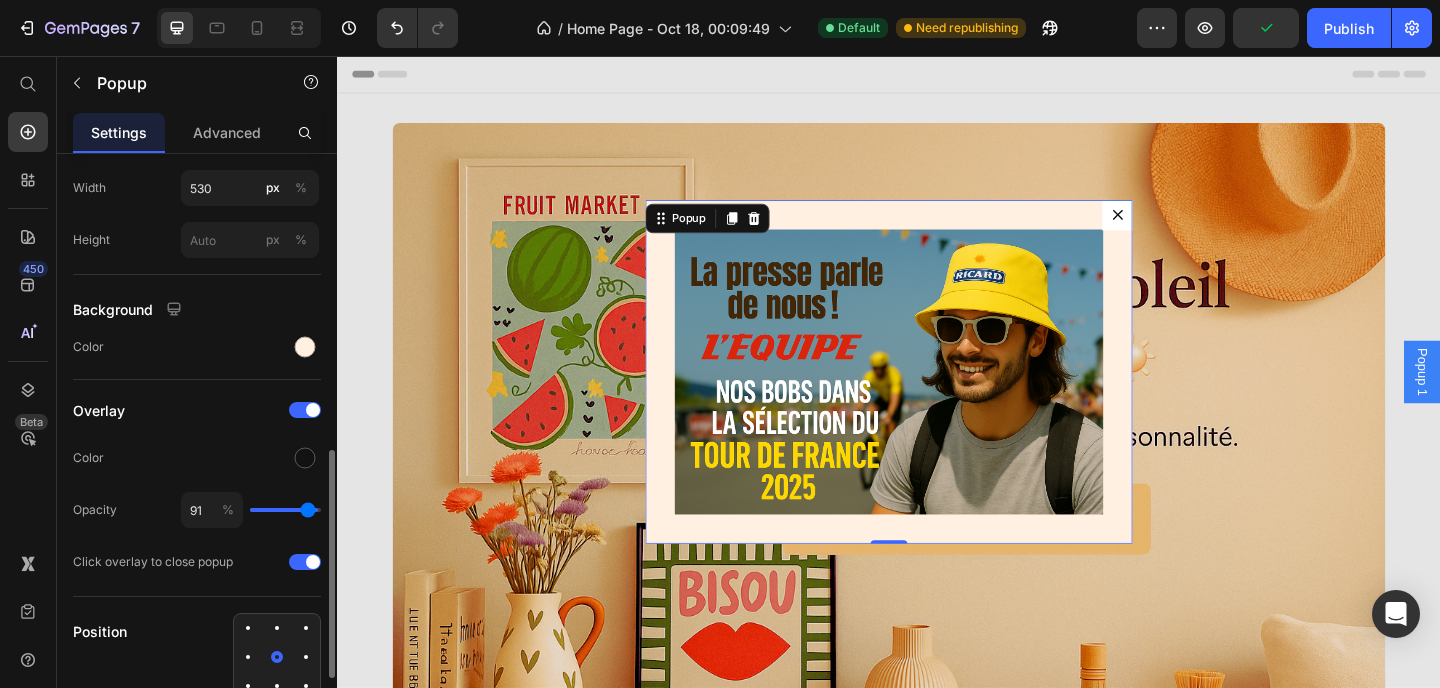 type on "90" 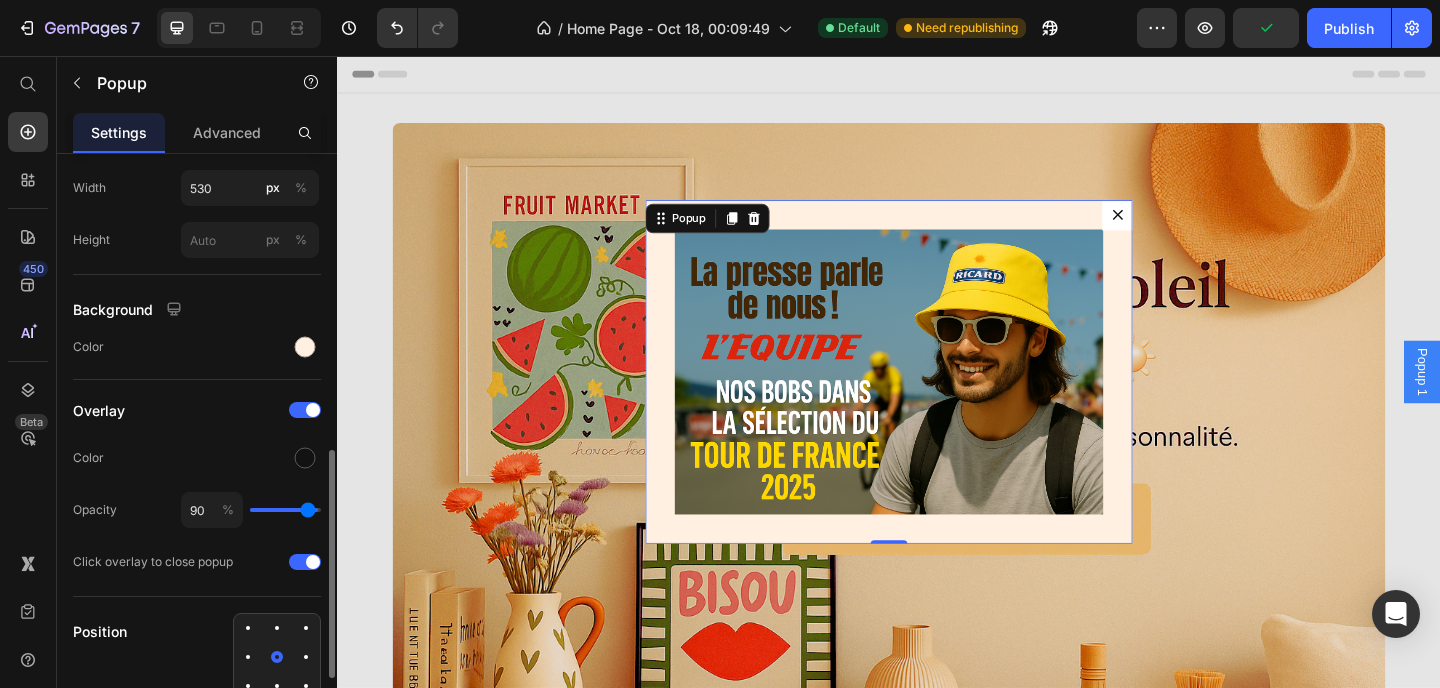 type on "87" 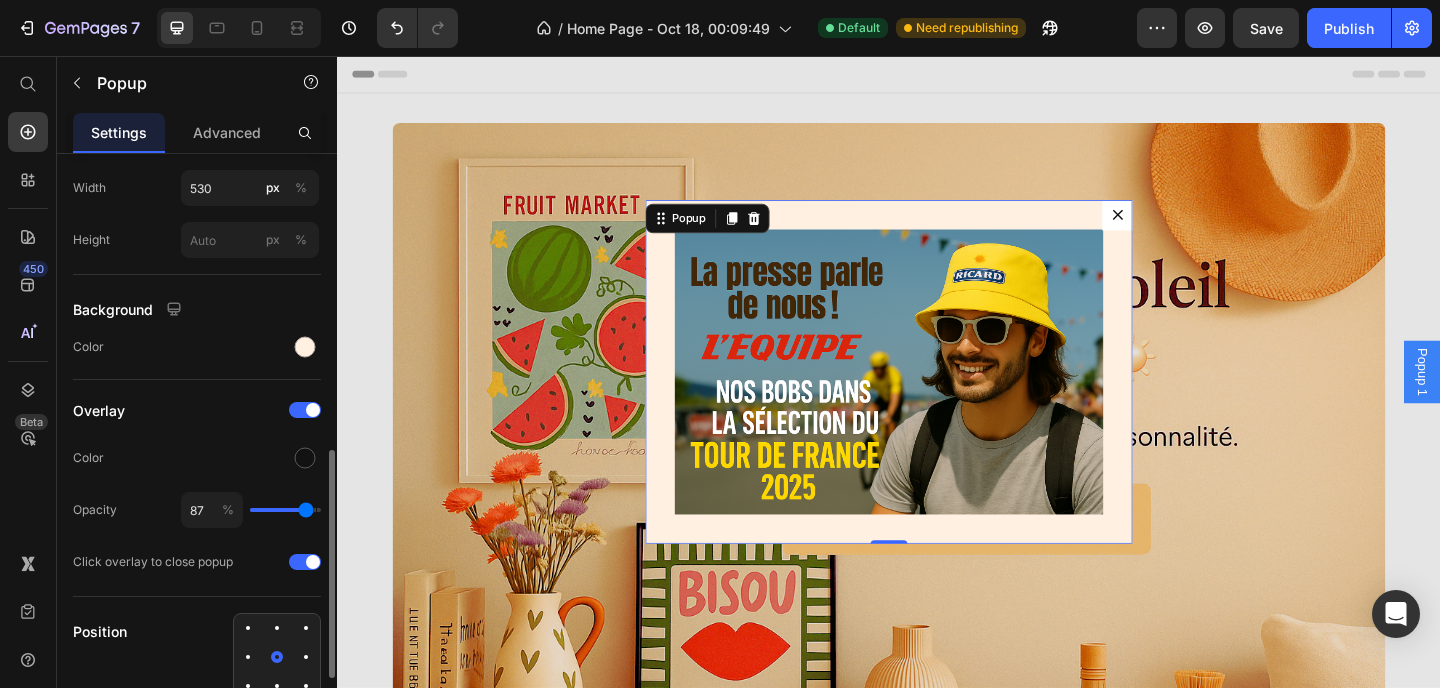 type on "86" 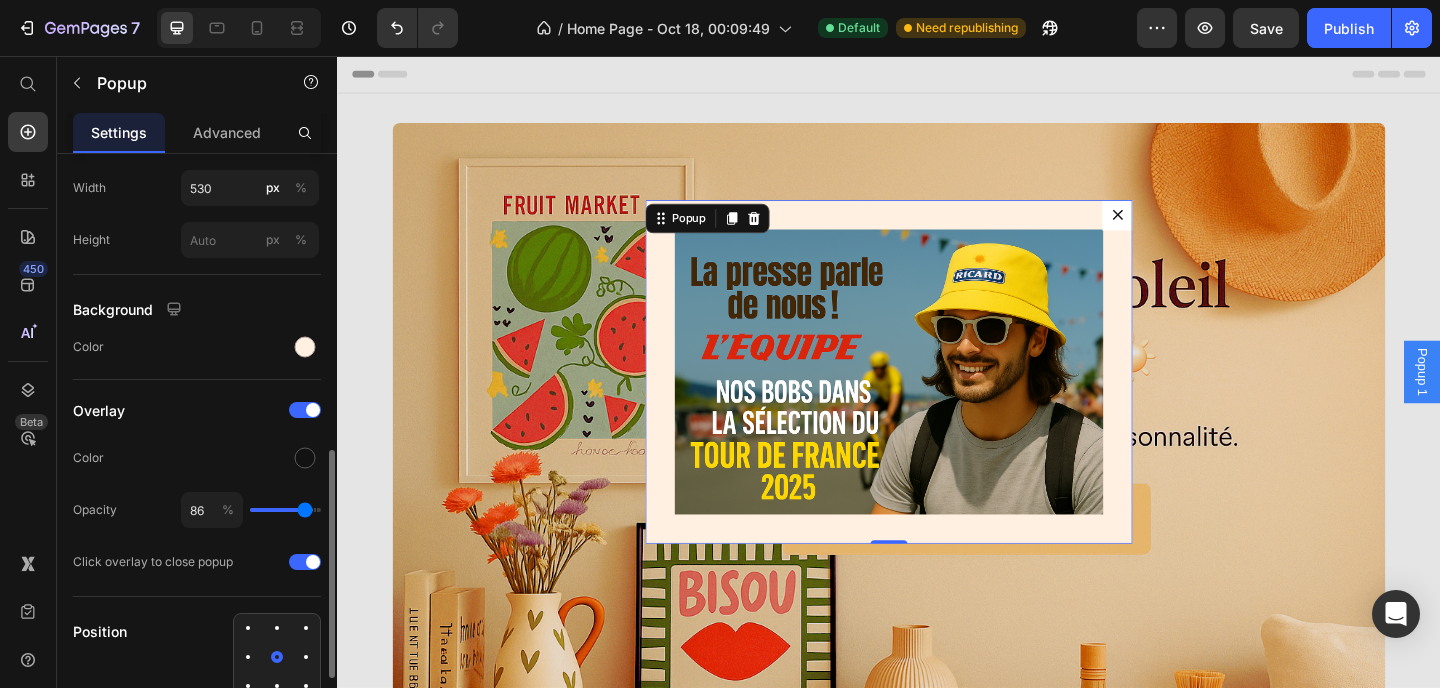 type on "83" 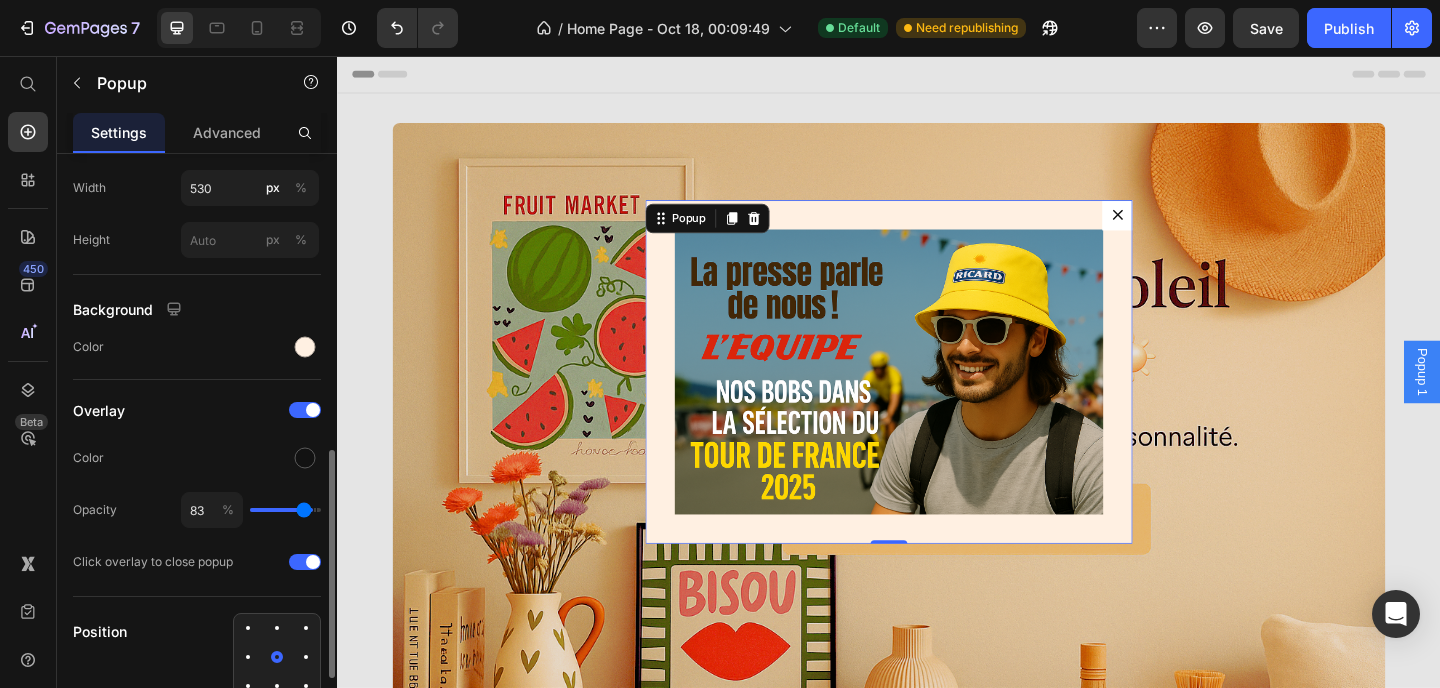 type on "77" 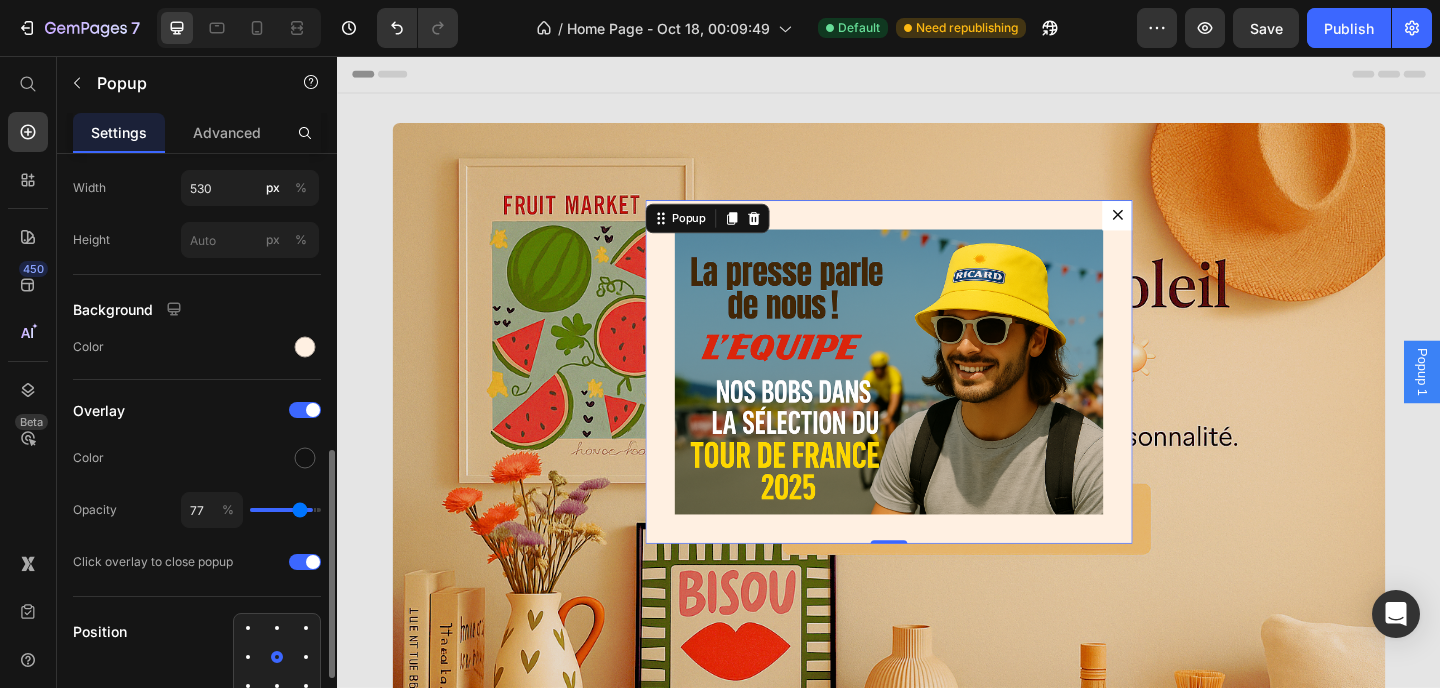 type on "74" 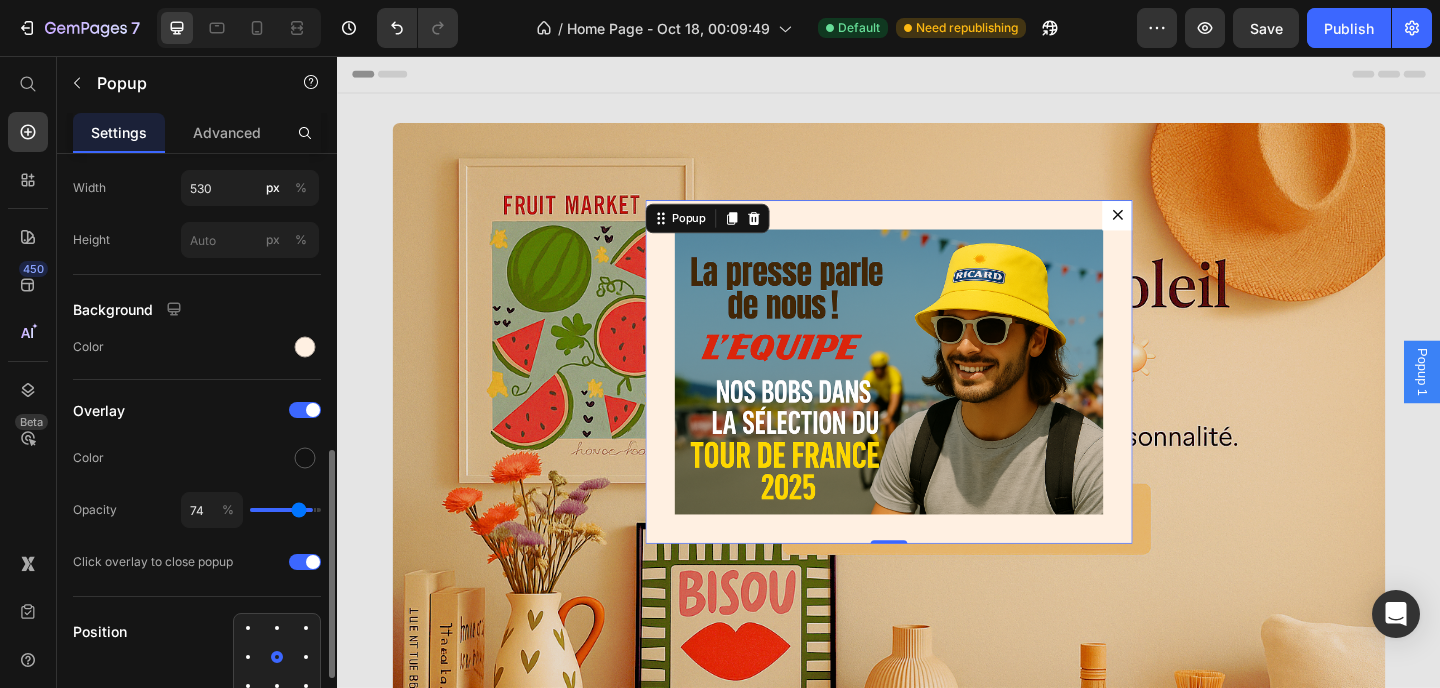 type on "73" 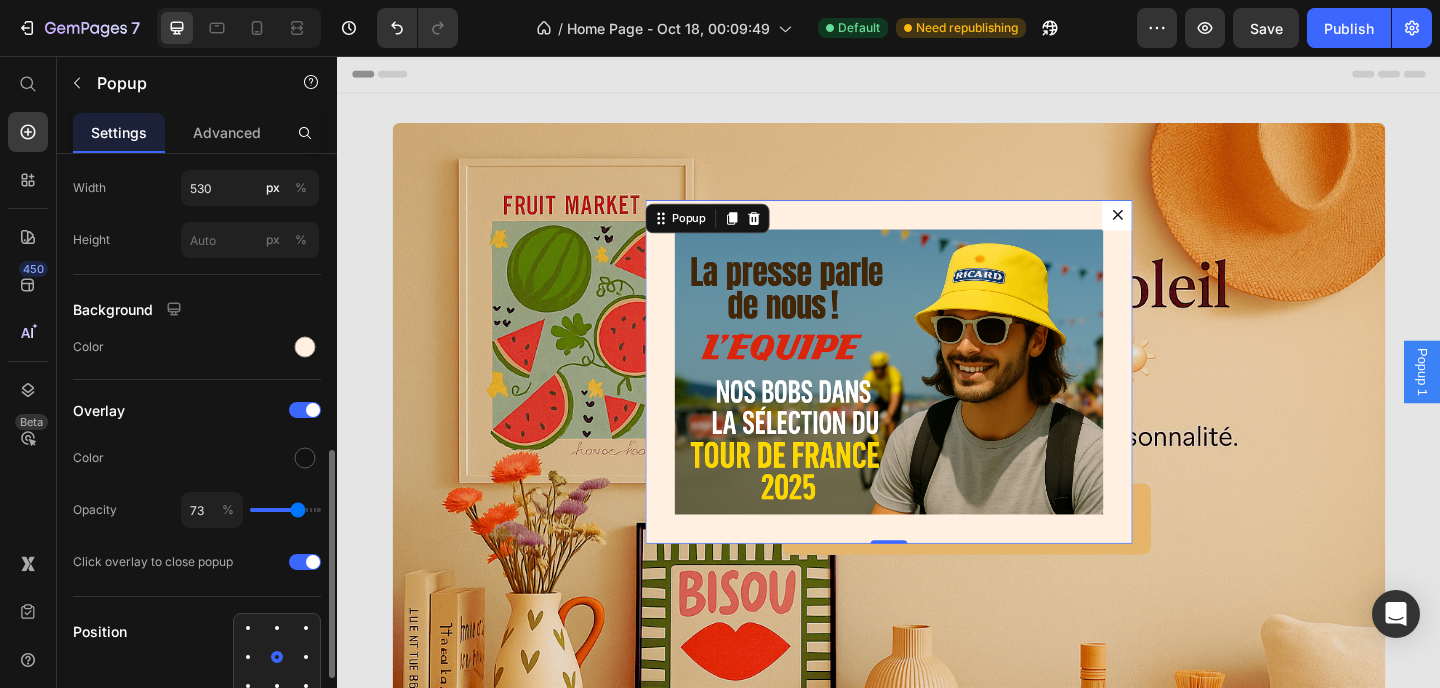 type on "72" 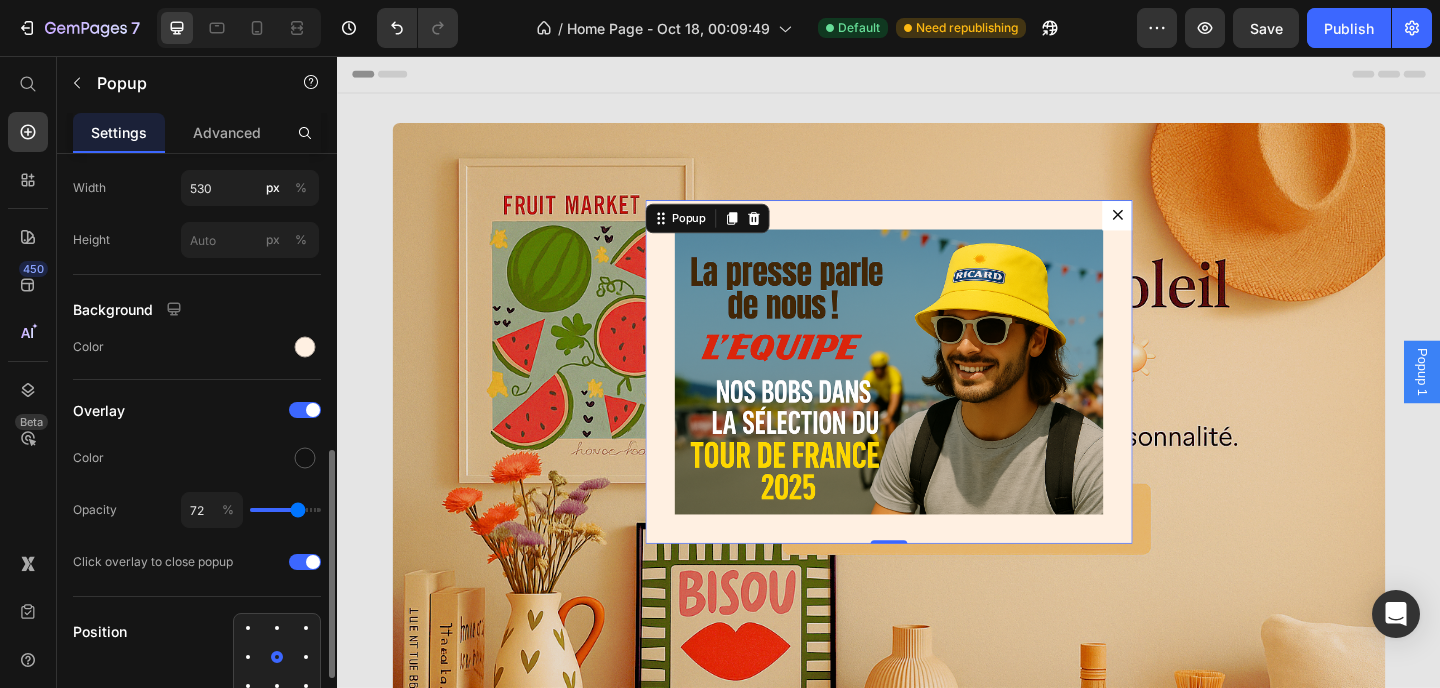 type on "71" 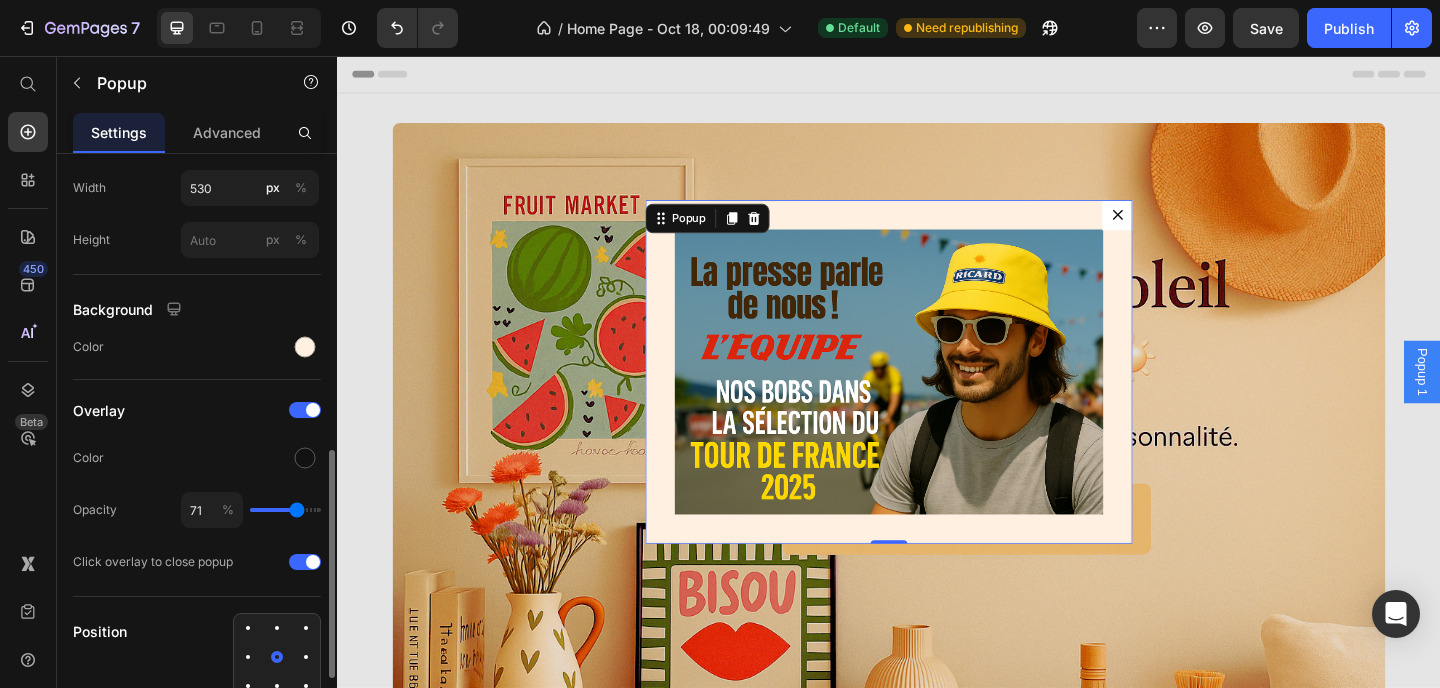 drag, startPoint x: 268, startPoint y: 511, endPoint x: 297, endPoint y: 513, distance: 29.068884 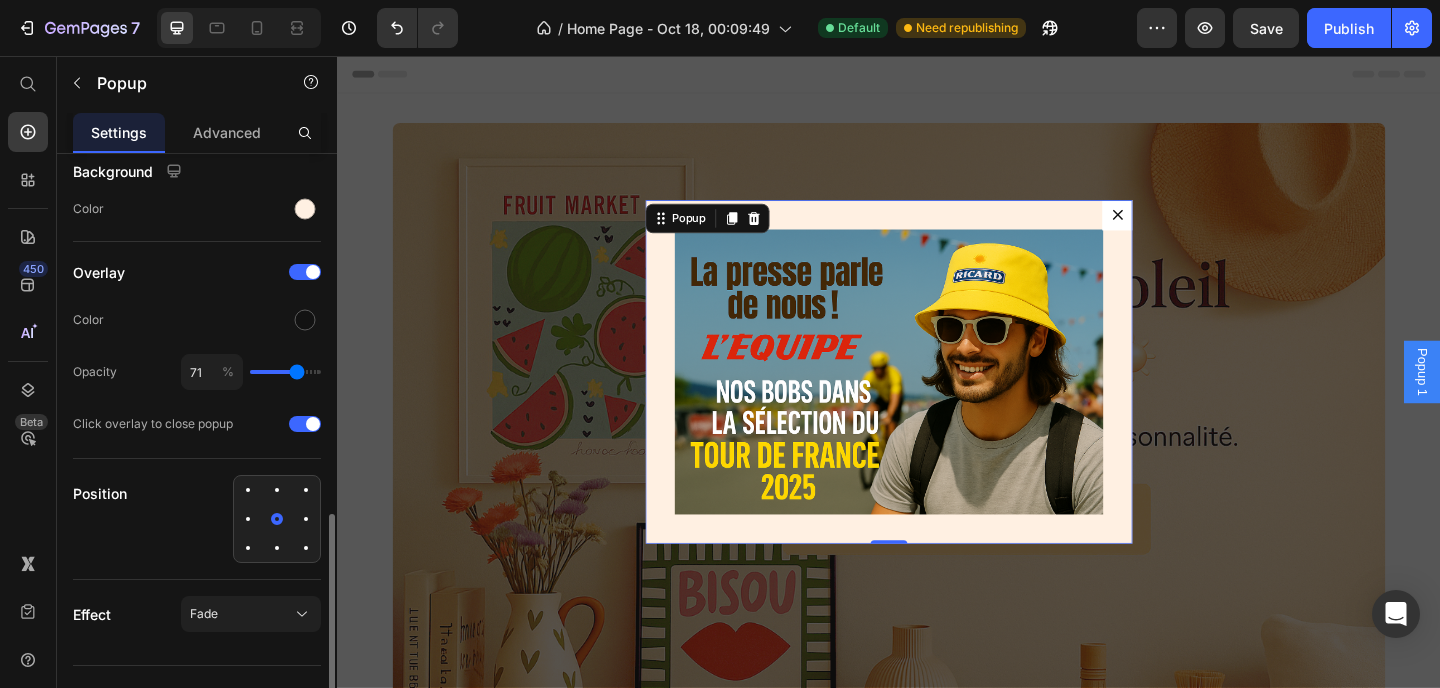 scroll, scrollTop: 938, scrollLeft: 0, axis: vertical 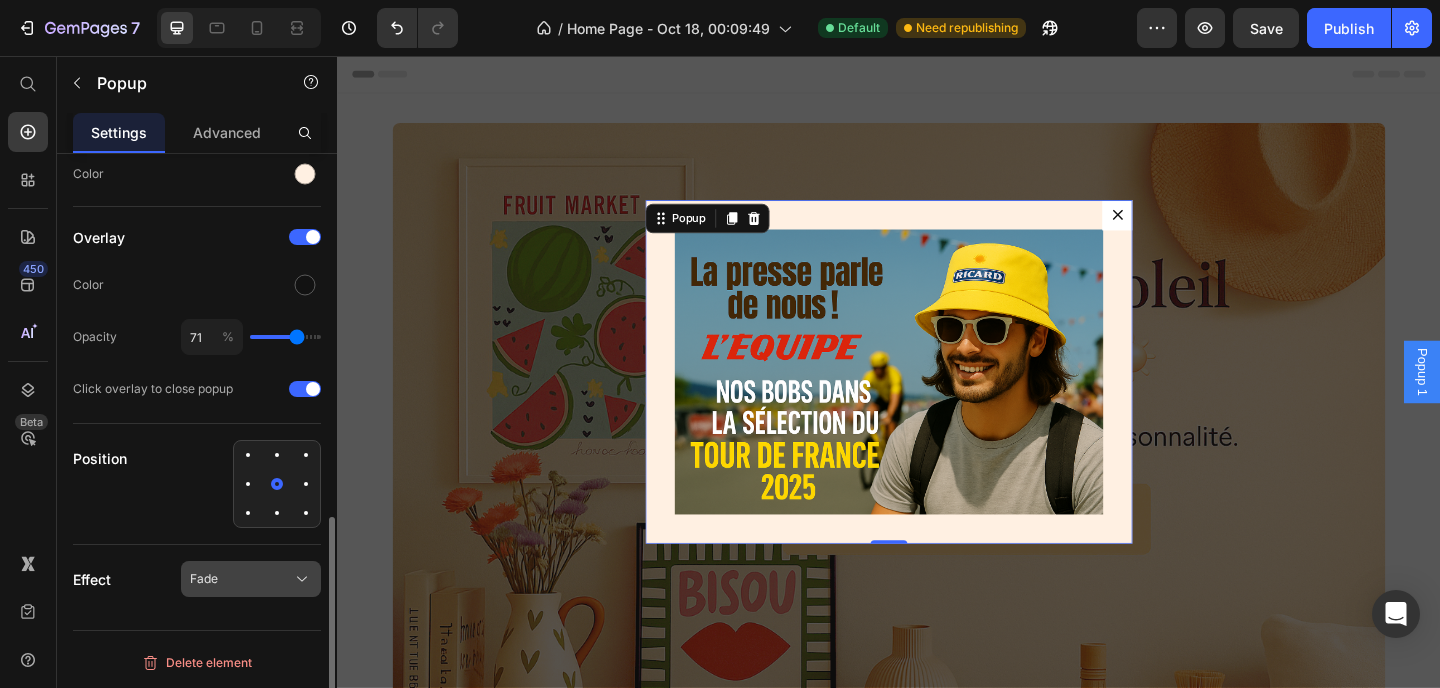 click on "Fade" 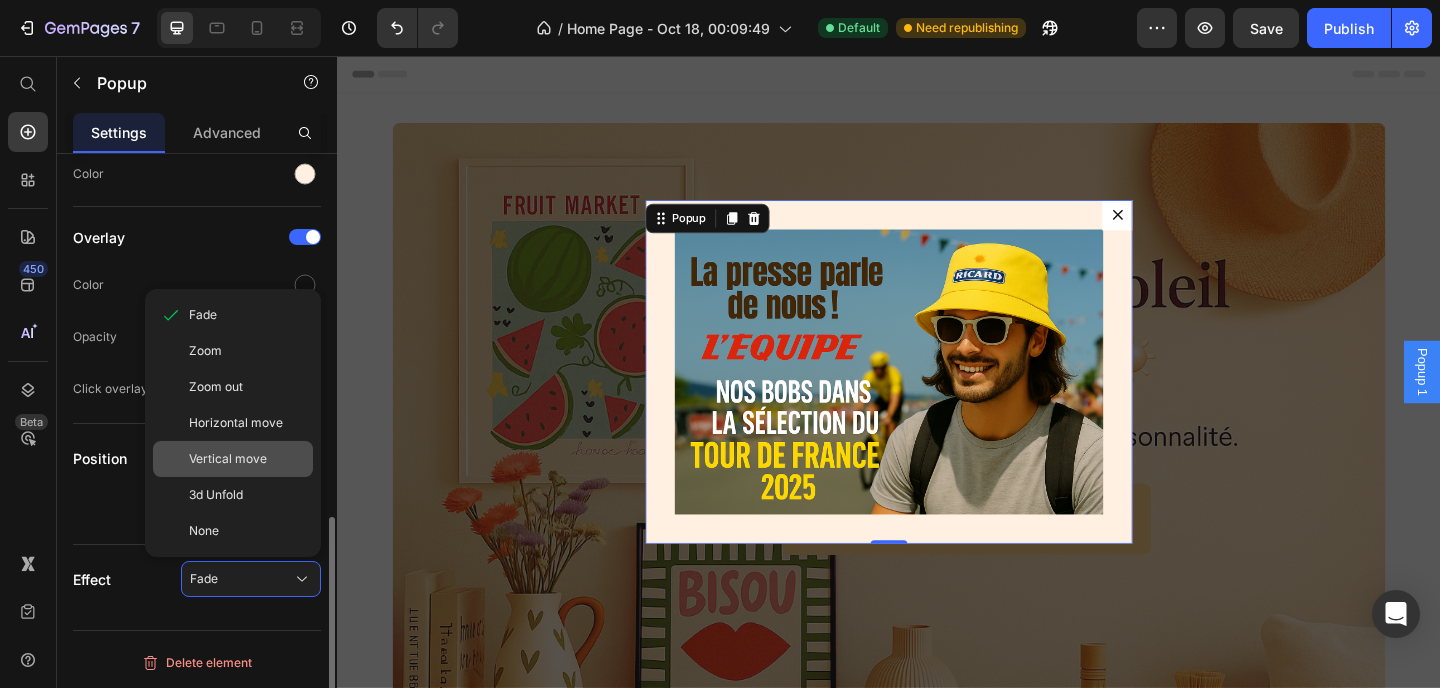 click on "Vertical move" at bounding box center (228, 459) 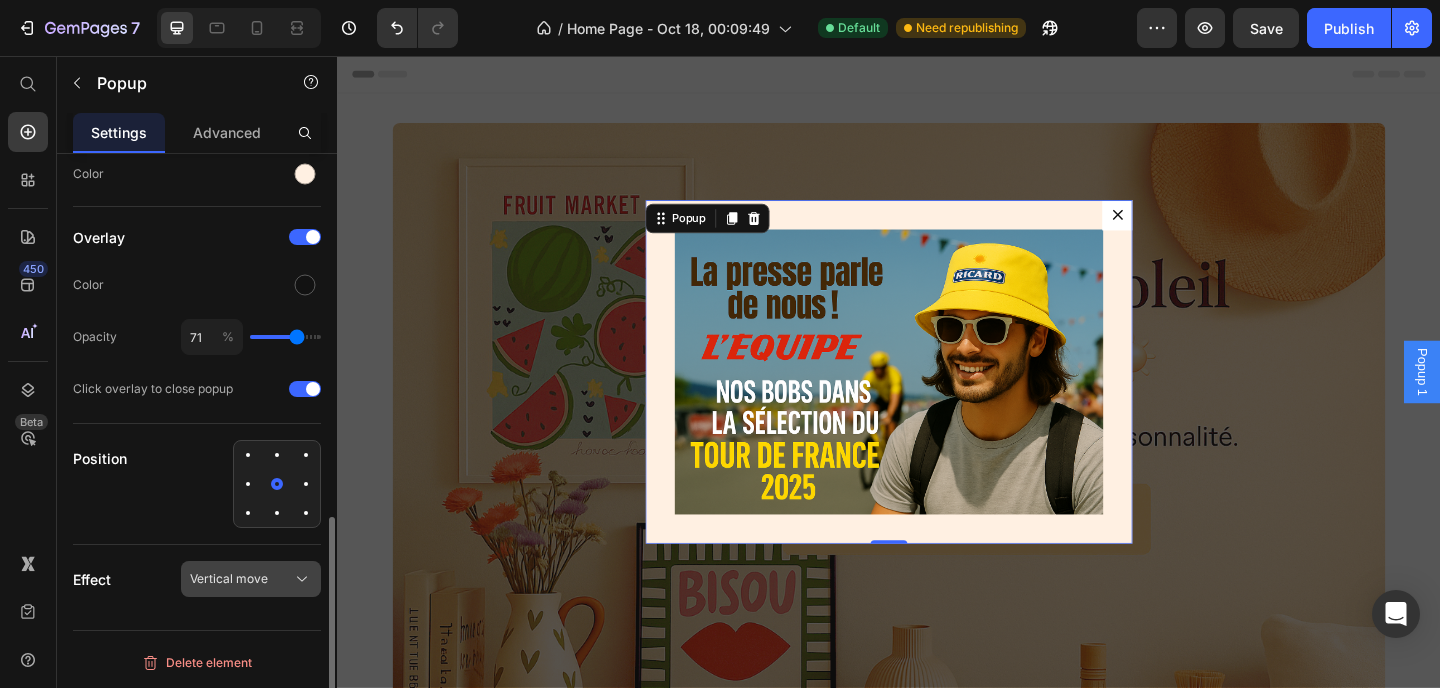click on "Vertical move" at bounding box center (229, 579) 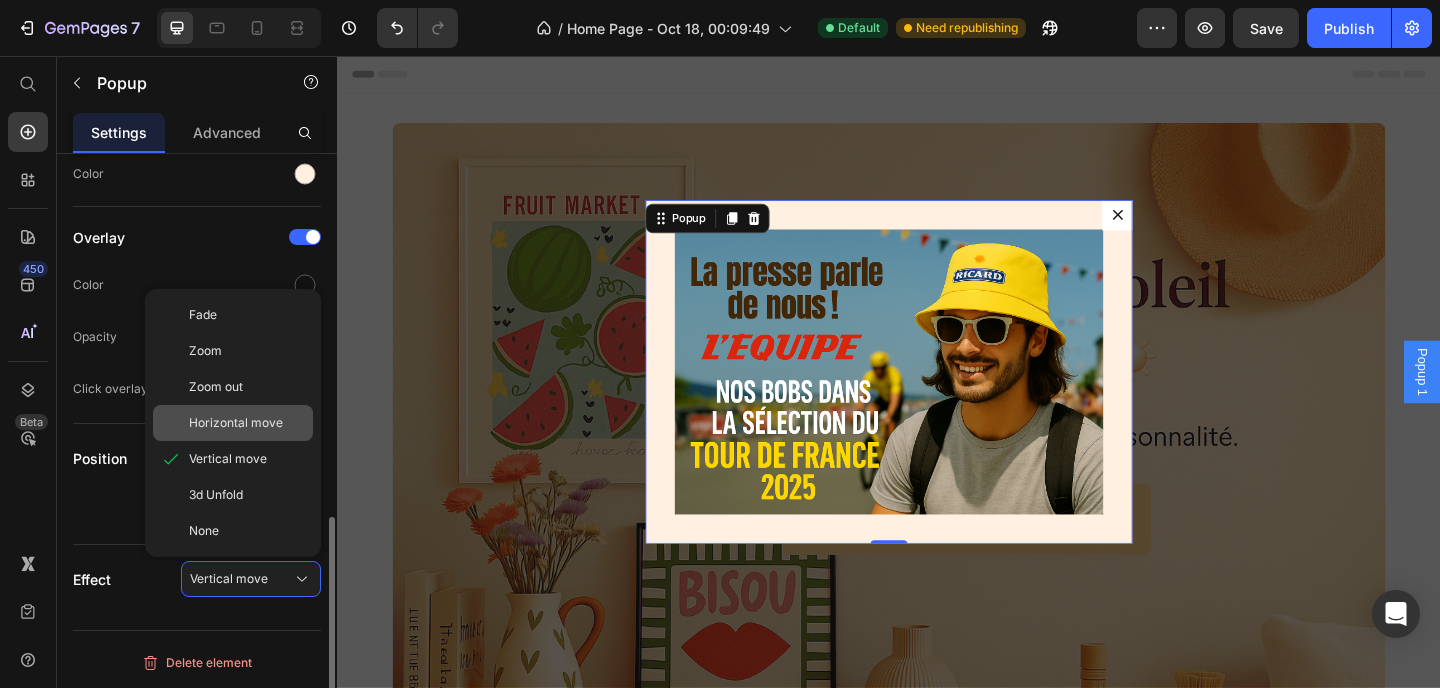 click on "Horizontal move" 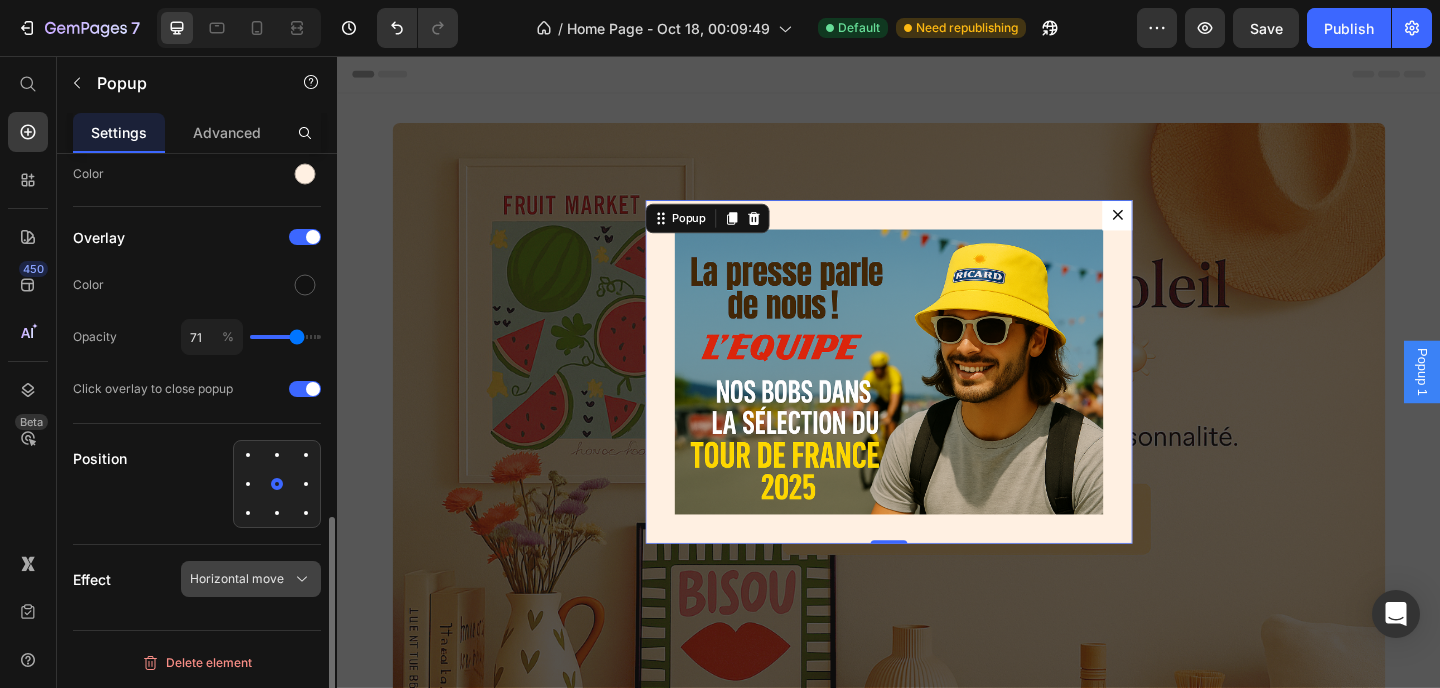click on "Horizontal move" at bounding box center [237, 579] 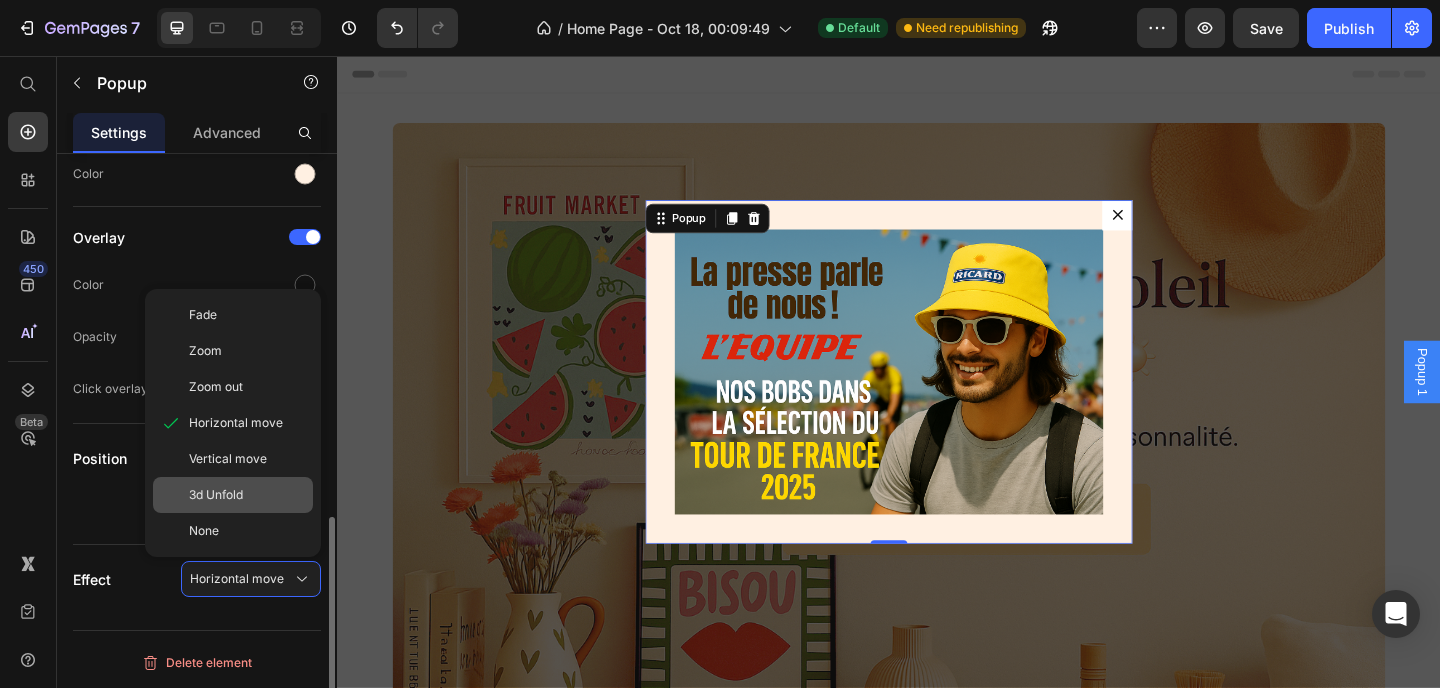 click on "3d Unfold" 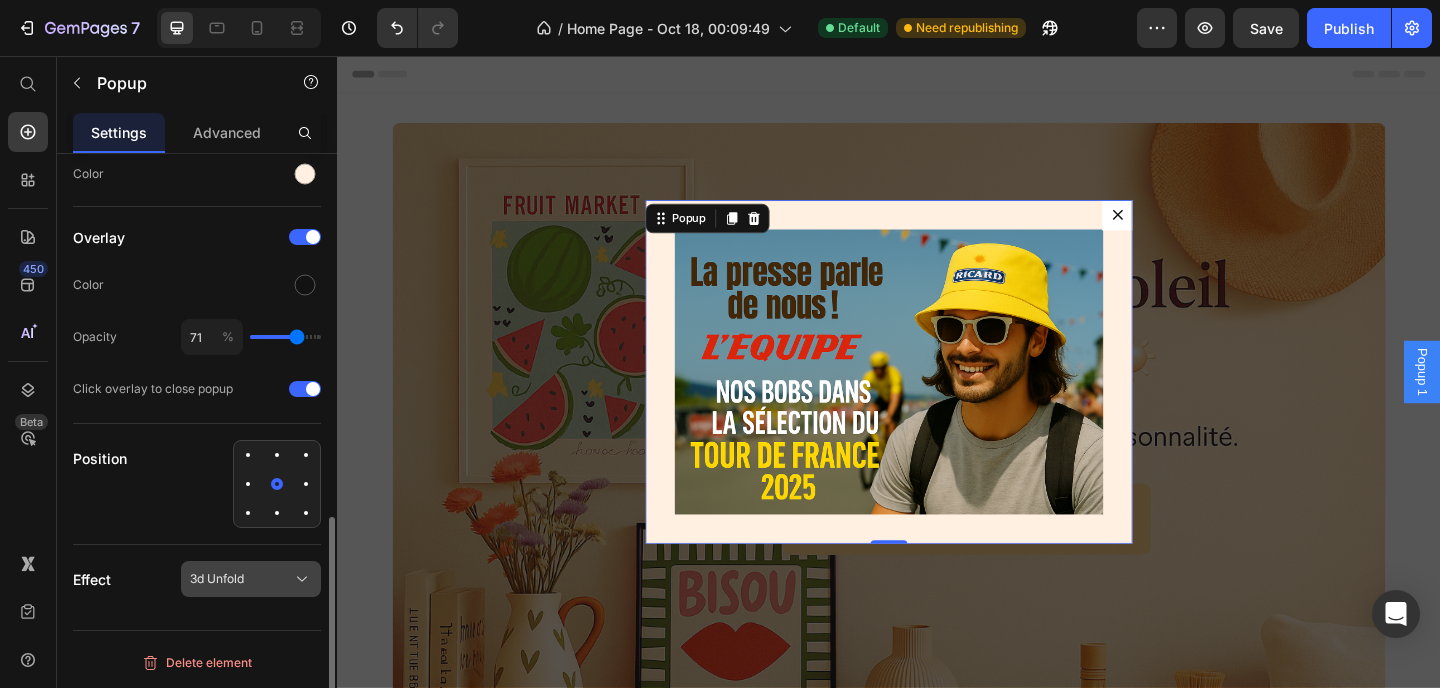 click on "3d Unfold" 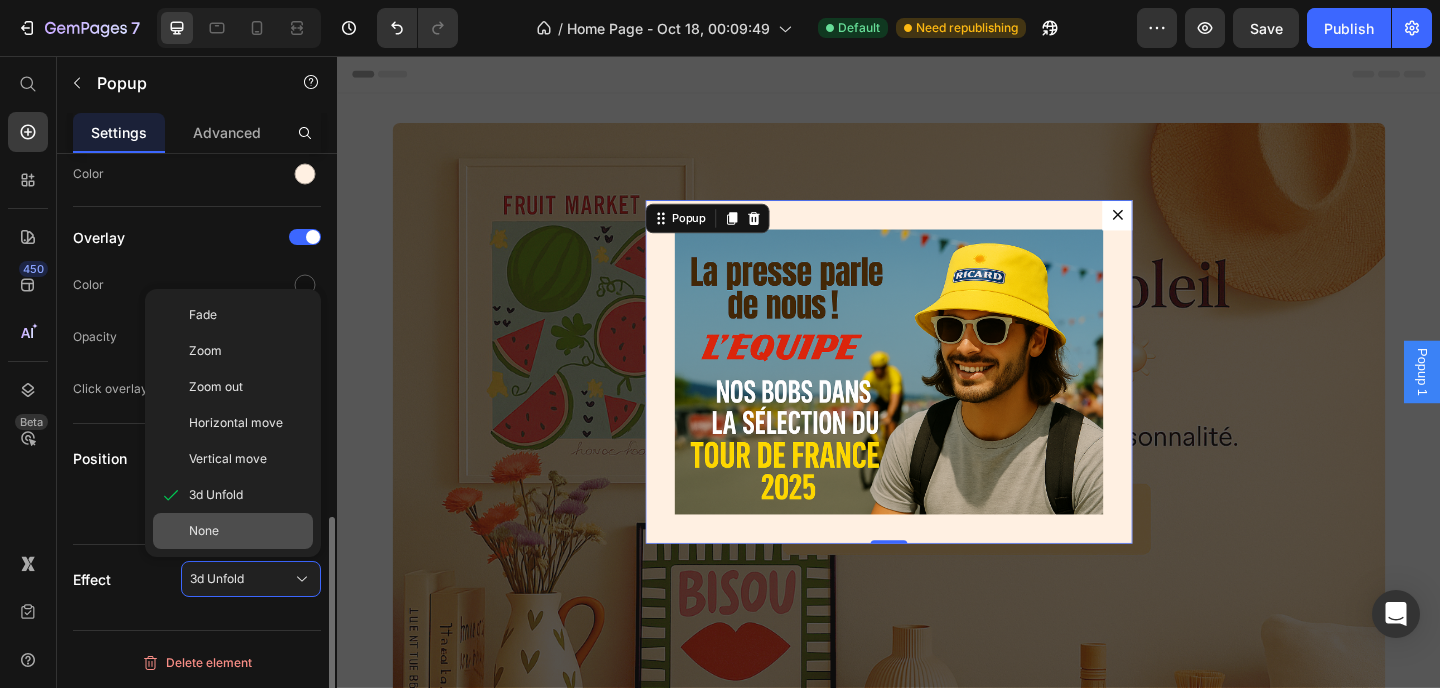 click on "None" 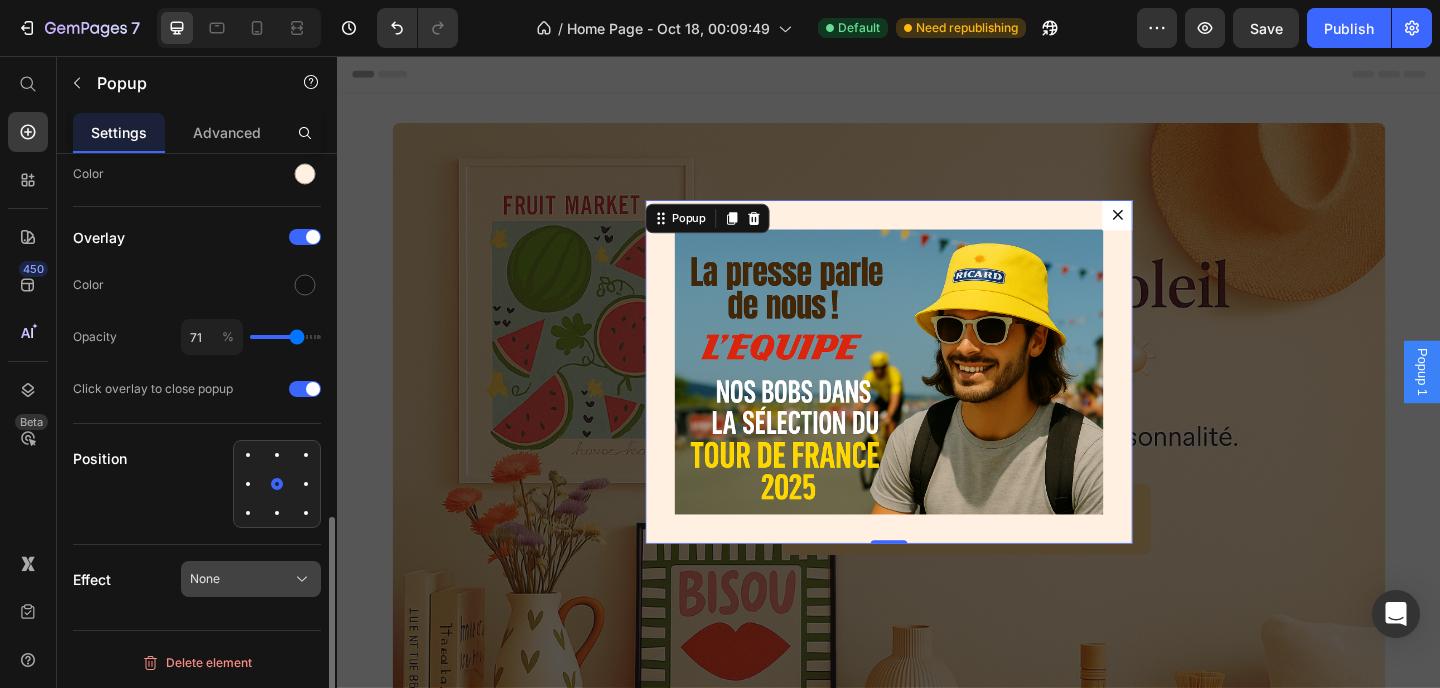 click on "None" 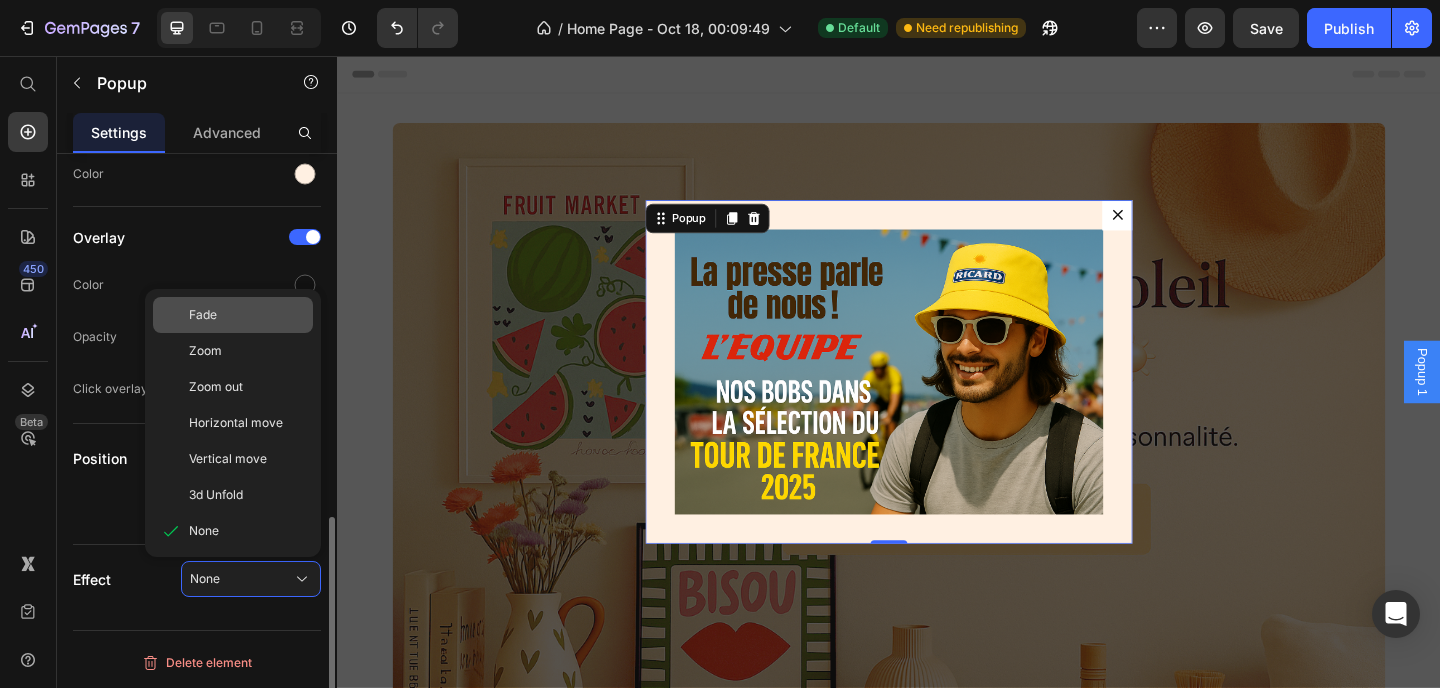 click on "Fade" at bounding box center [247, 315] 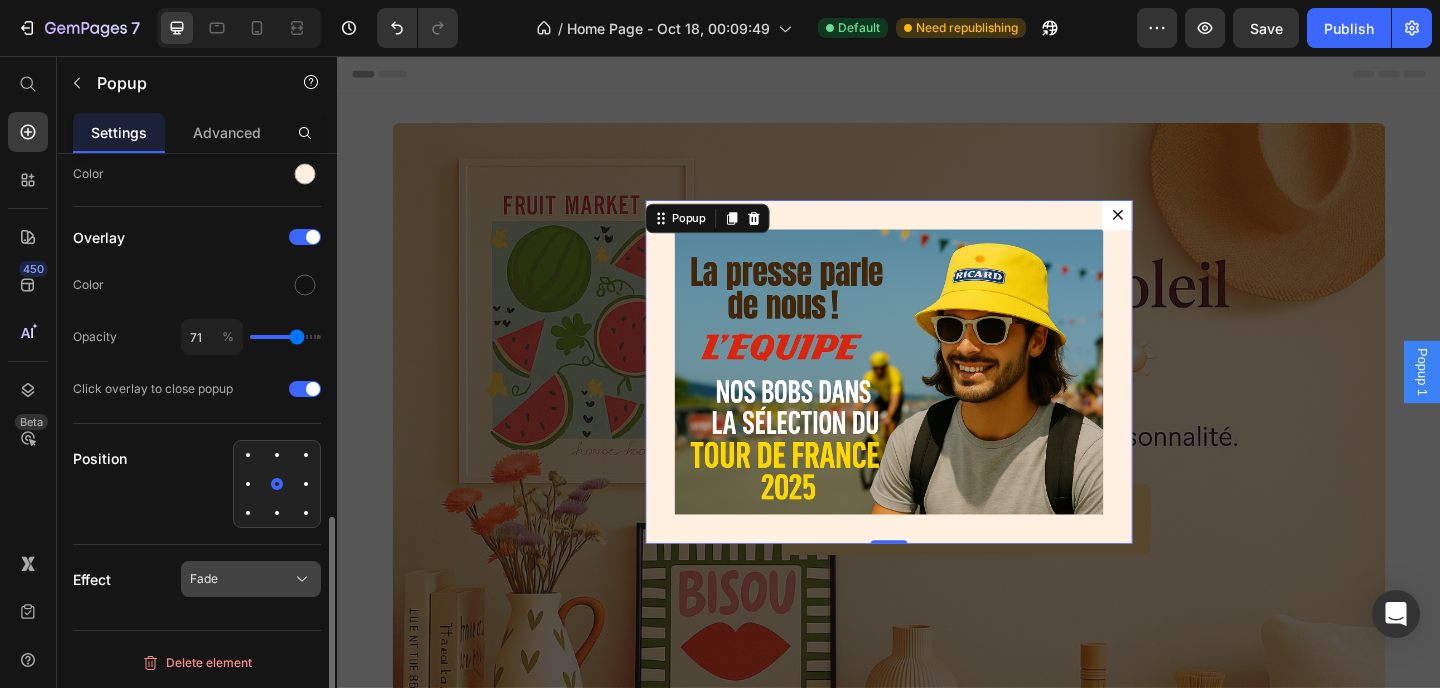 click on "Fade" 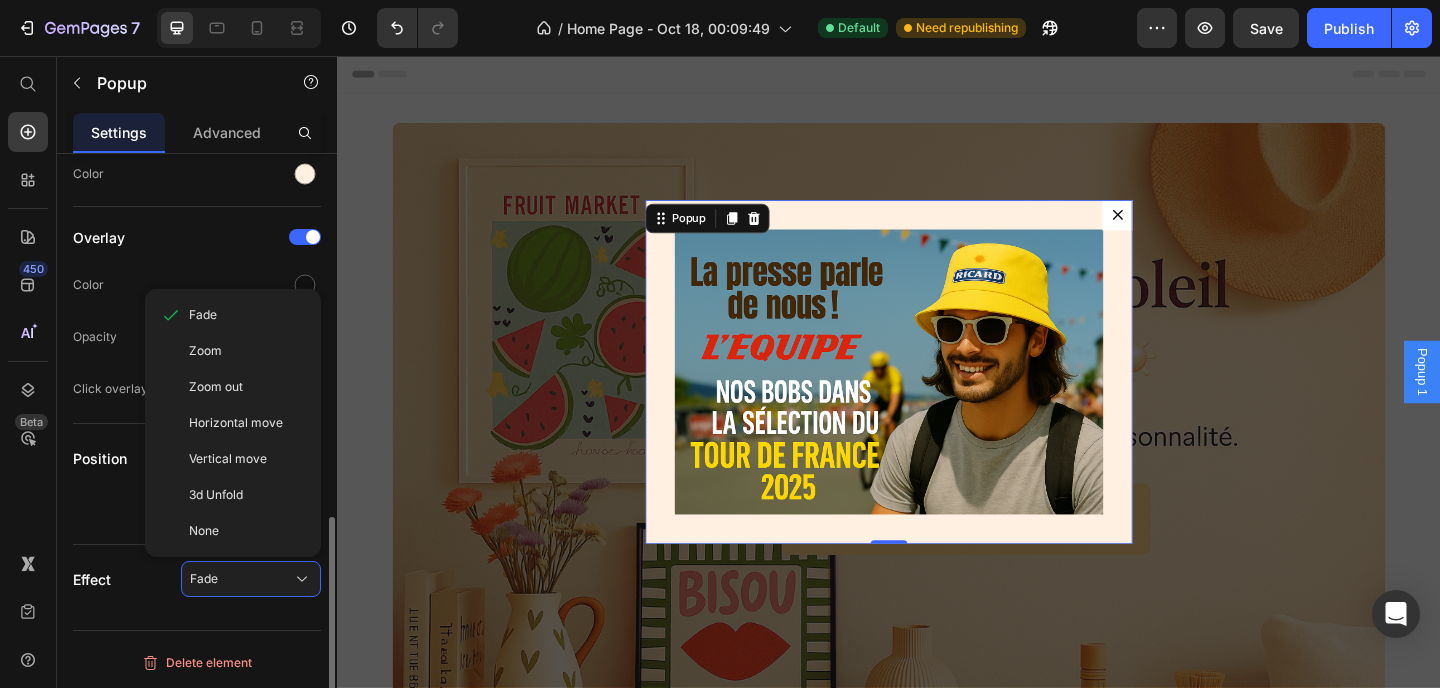 click on "Zoom" at bounding box center (247, 351) 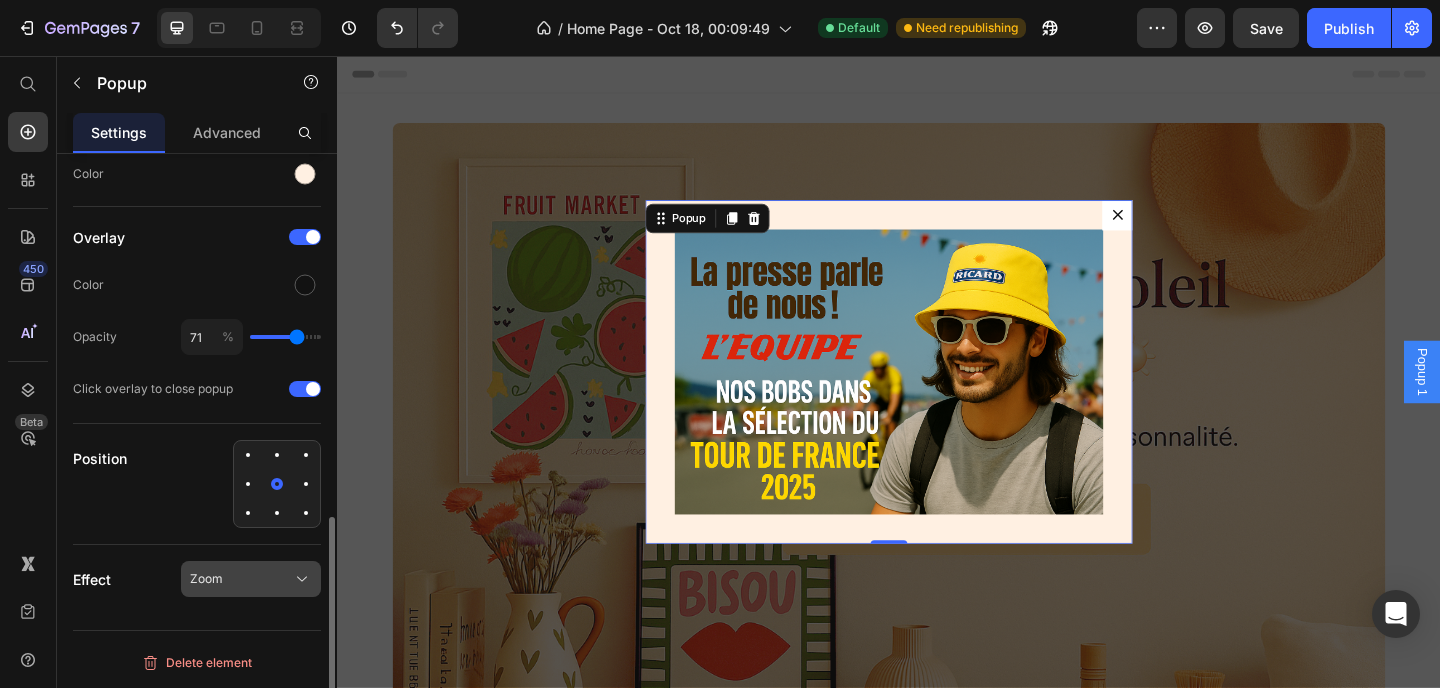 click on "Zoom" 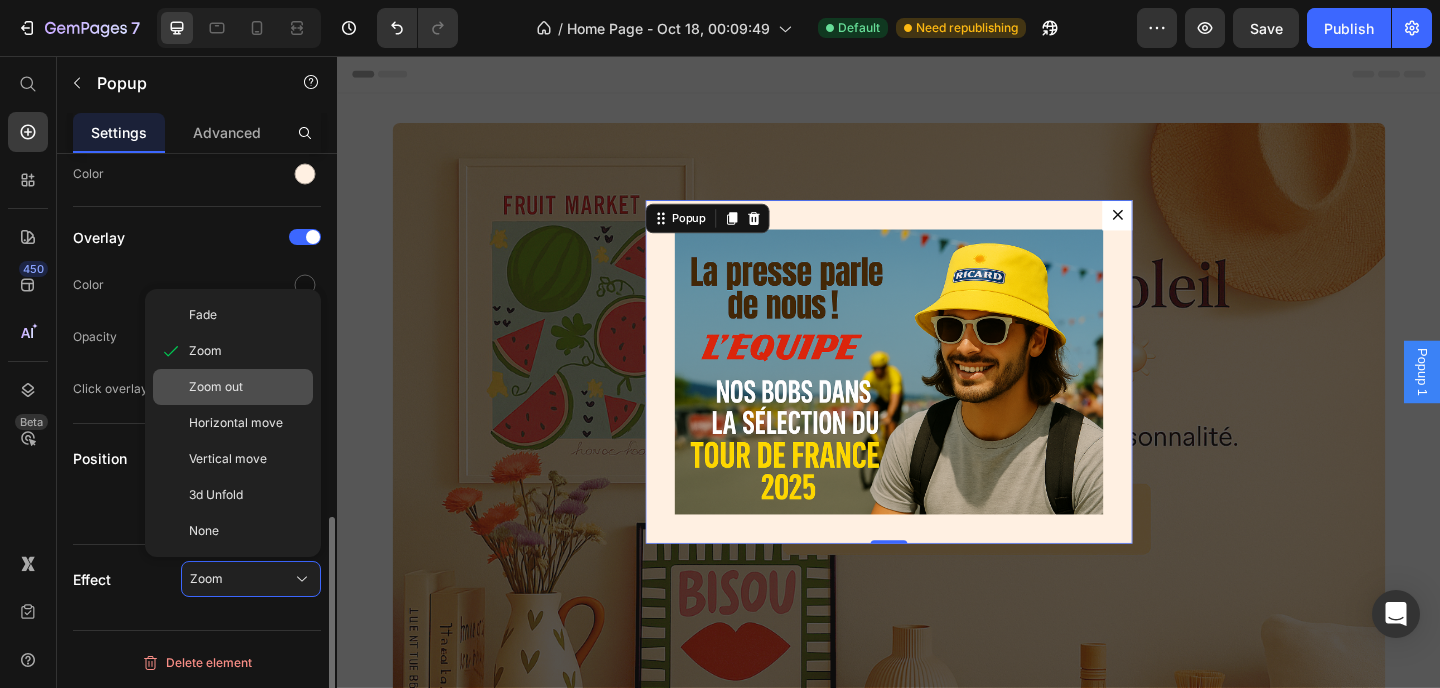 click on "Zoom out" at bounding box center [216, 387] 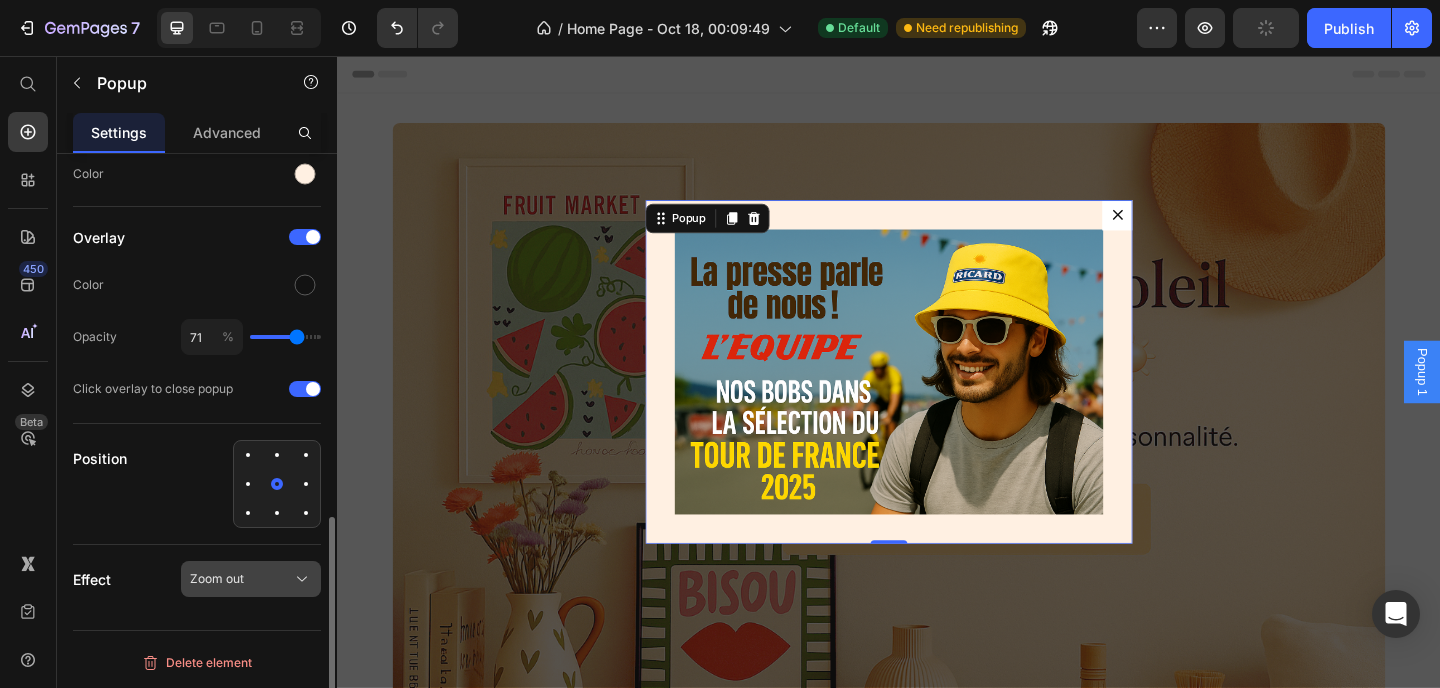 click on "Zoom out" 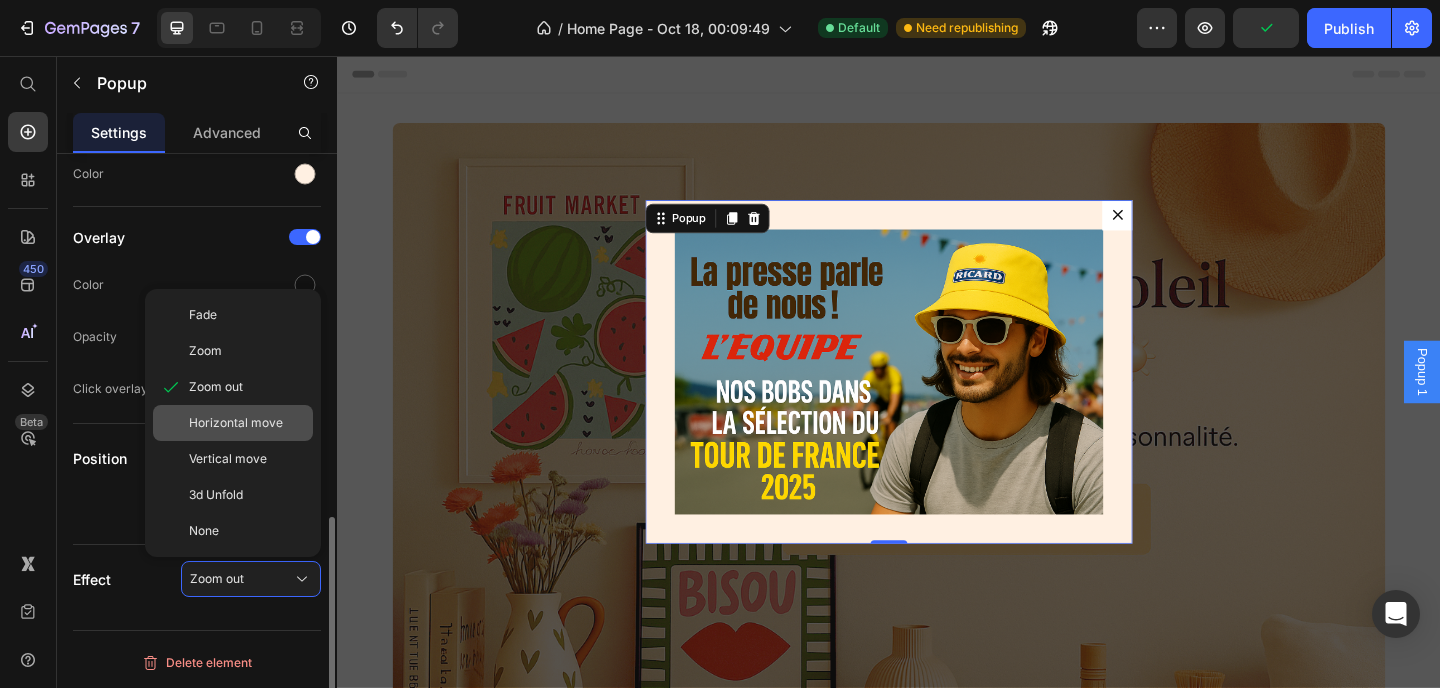 click on "Horizontal move" at bounding box center (236, 423) 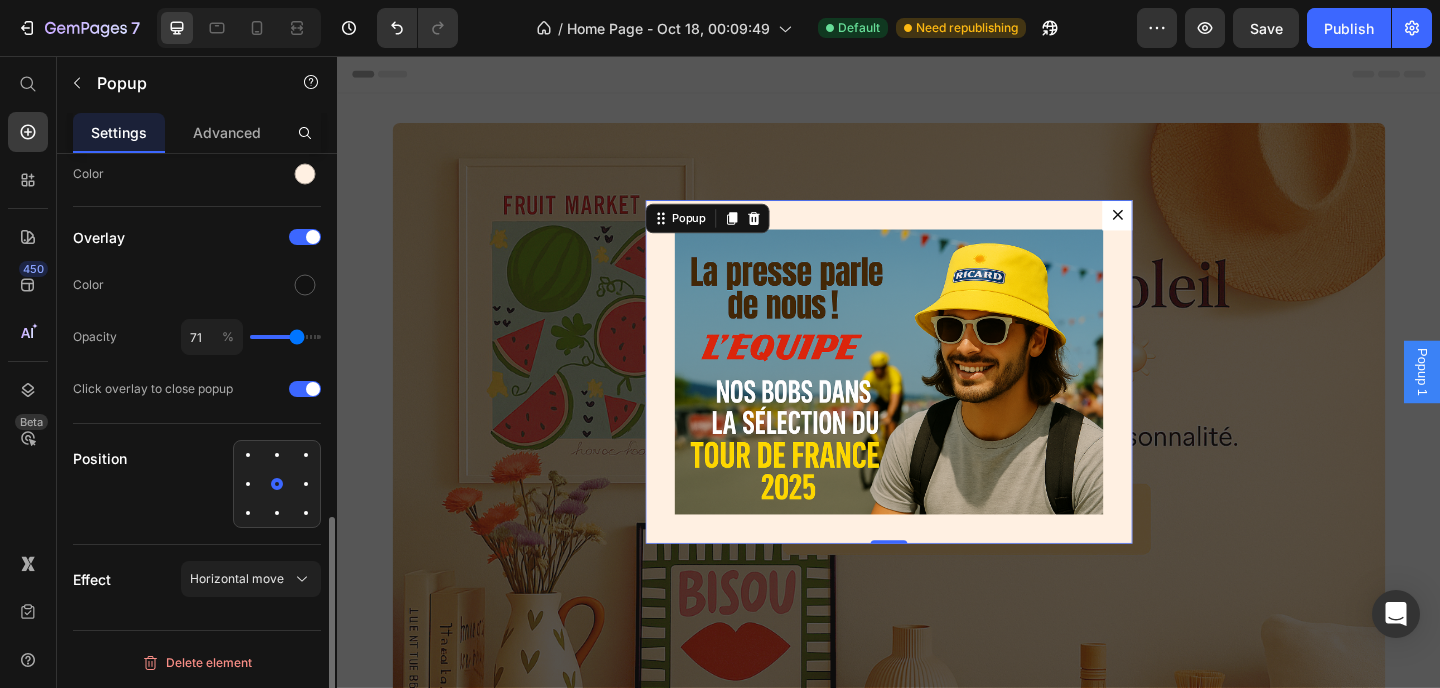click on "Popup 1" at bounding box center [1517, 400] 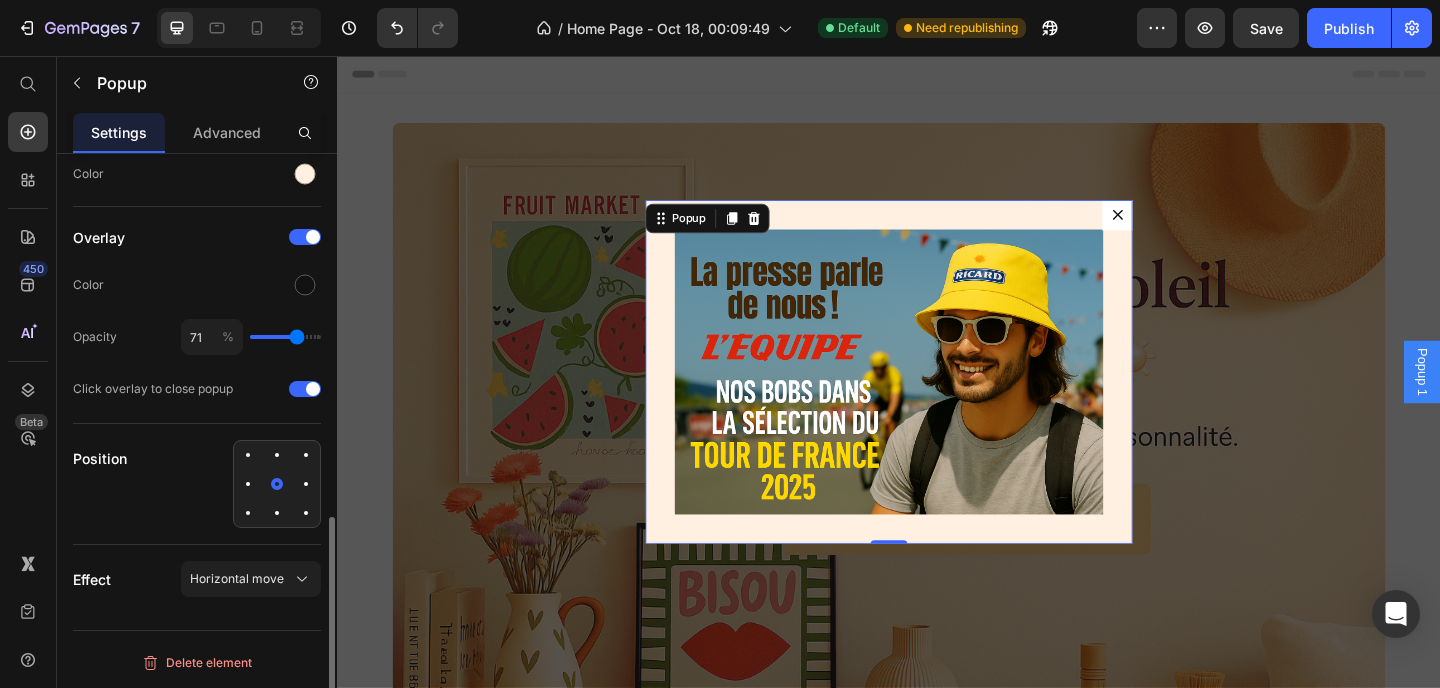 click 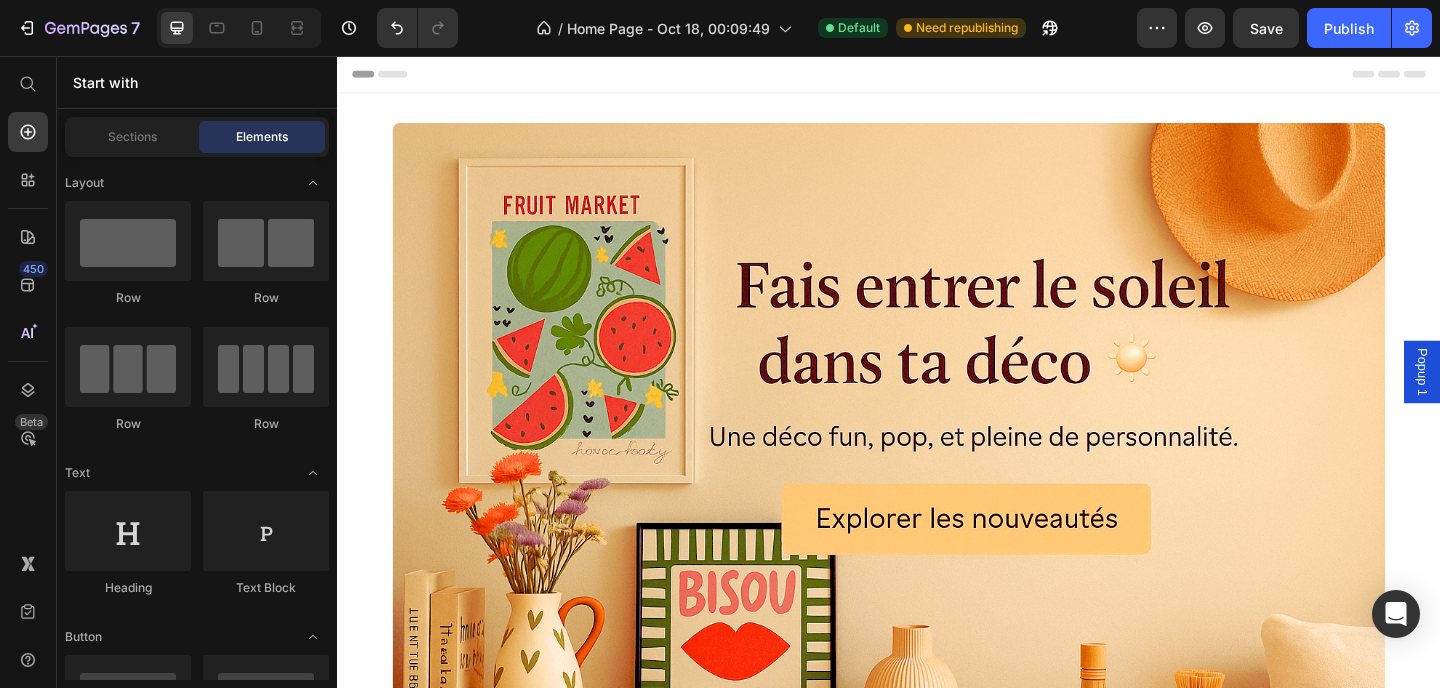 click on "Popup 1" at bounding box center [1517, 400] 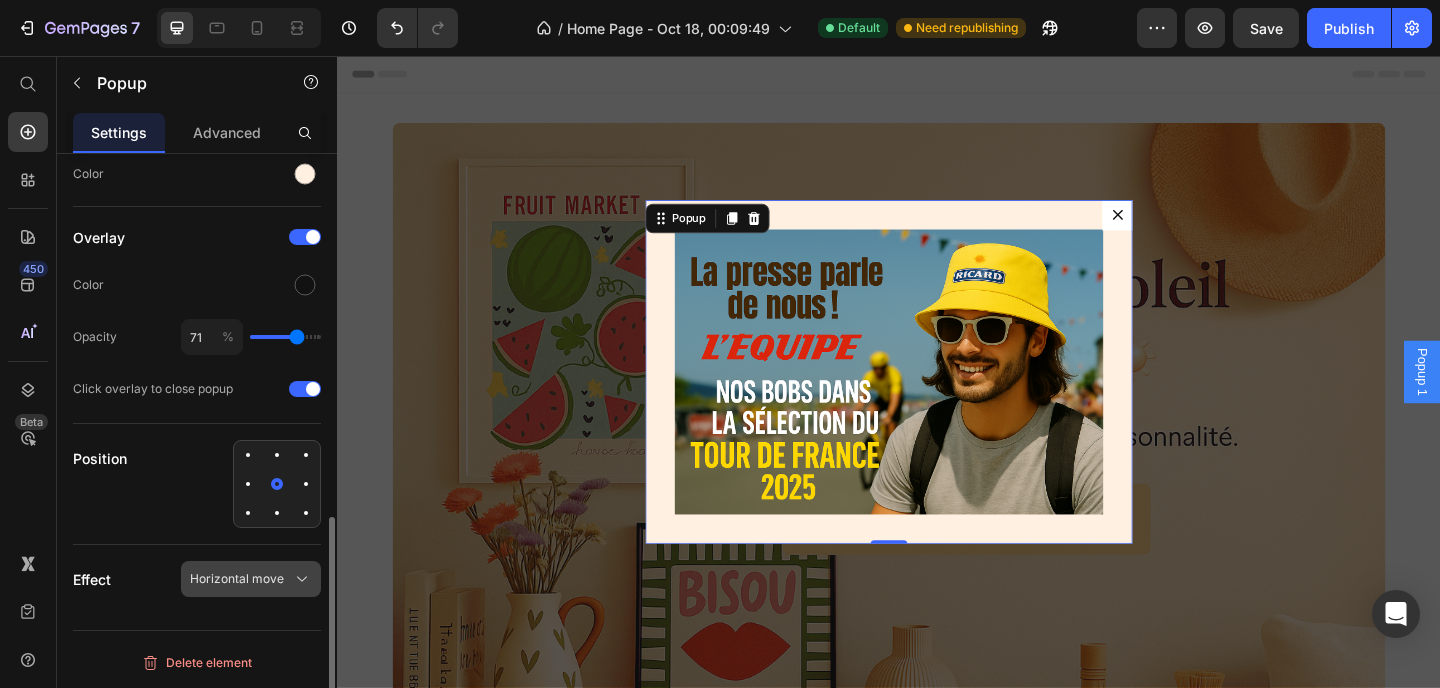 click on "Horizontal move" at bounding box center (237, 579) 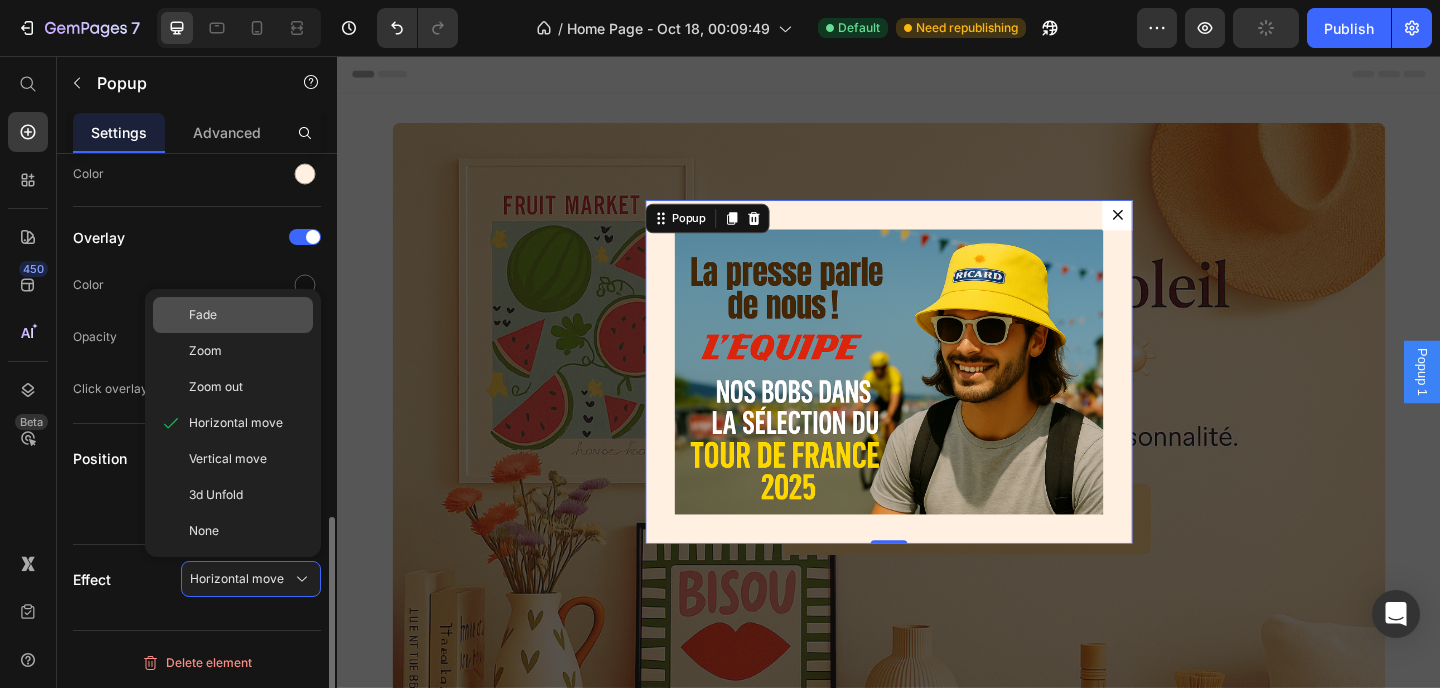 click on "Fade" at bounding box center (247, 315) 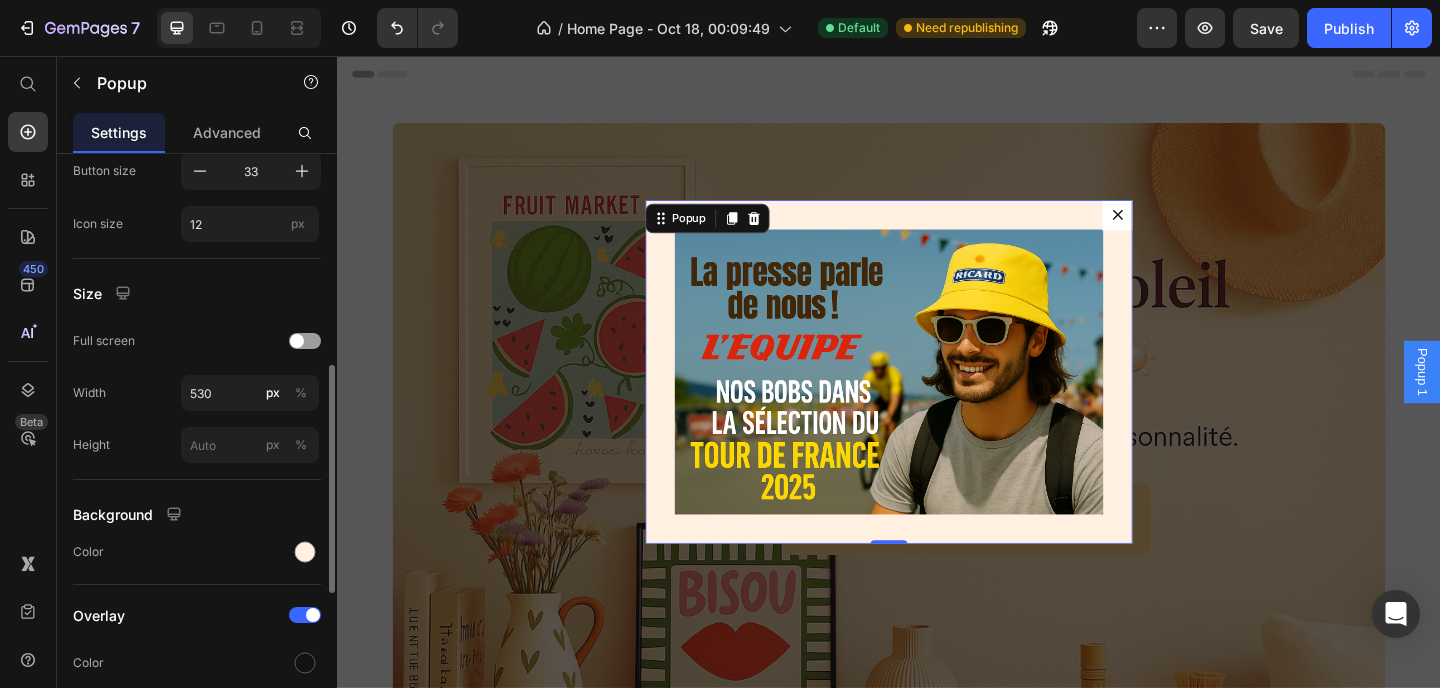 scroll, scrollTop: 413, scrollLeft: 0, axis: vertical 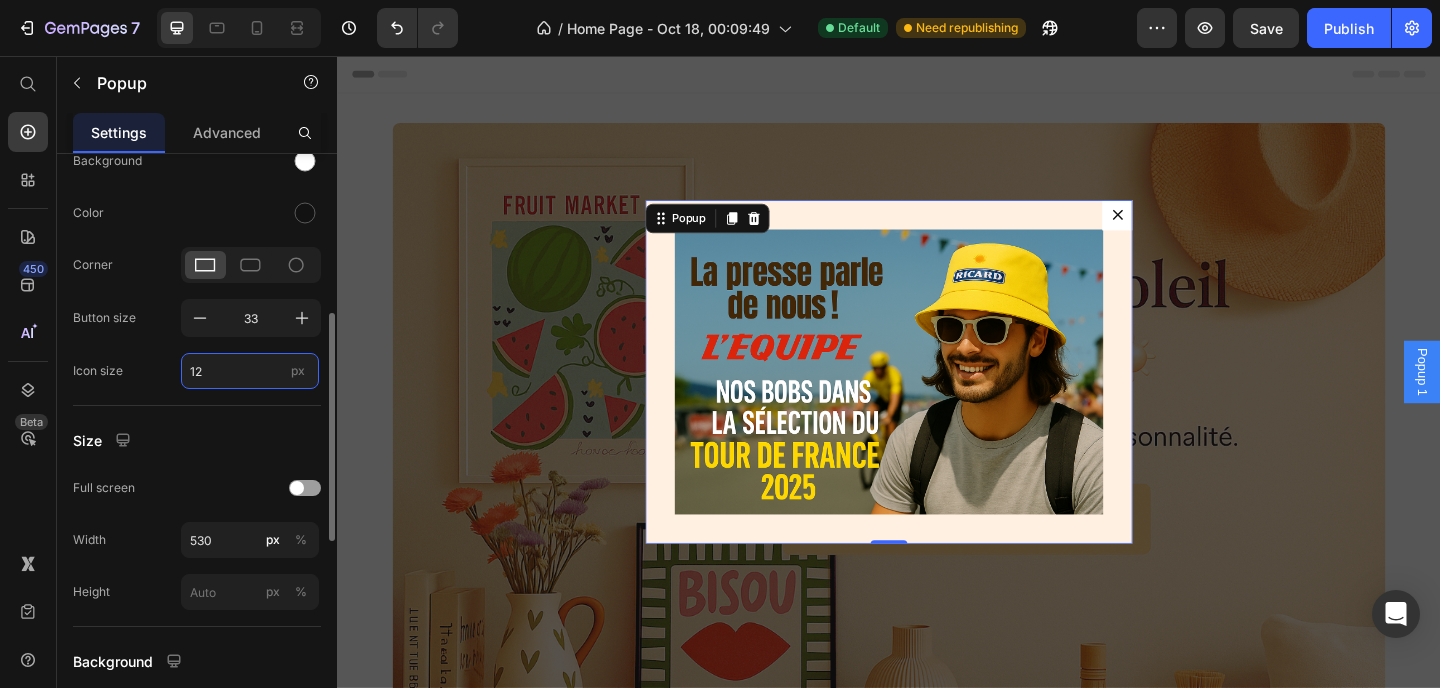 click on "12" at bounding box center [250, 371] 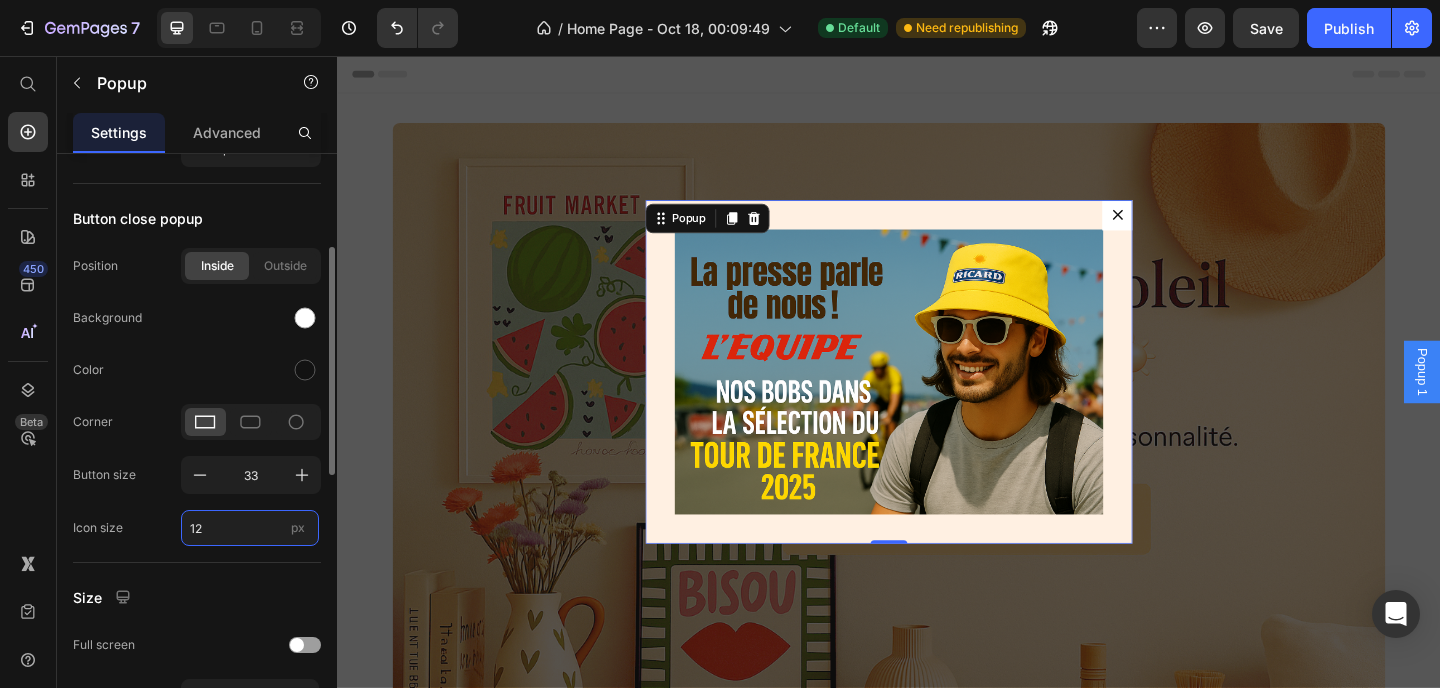 scroll, scrollTop: 221, scrollLeft: 0, axis: vertical 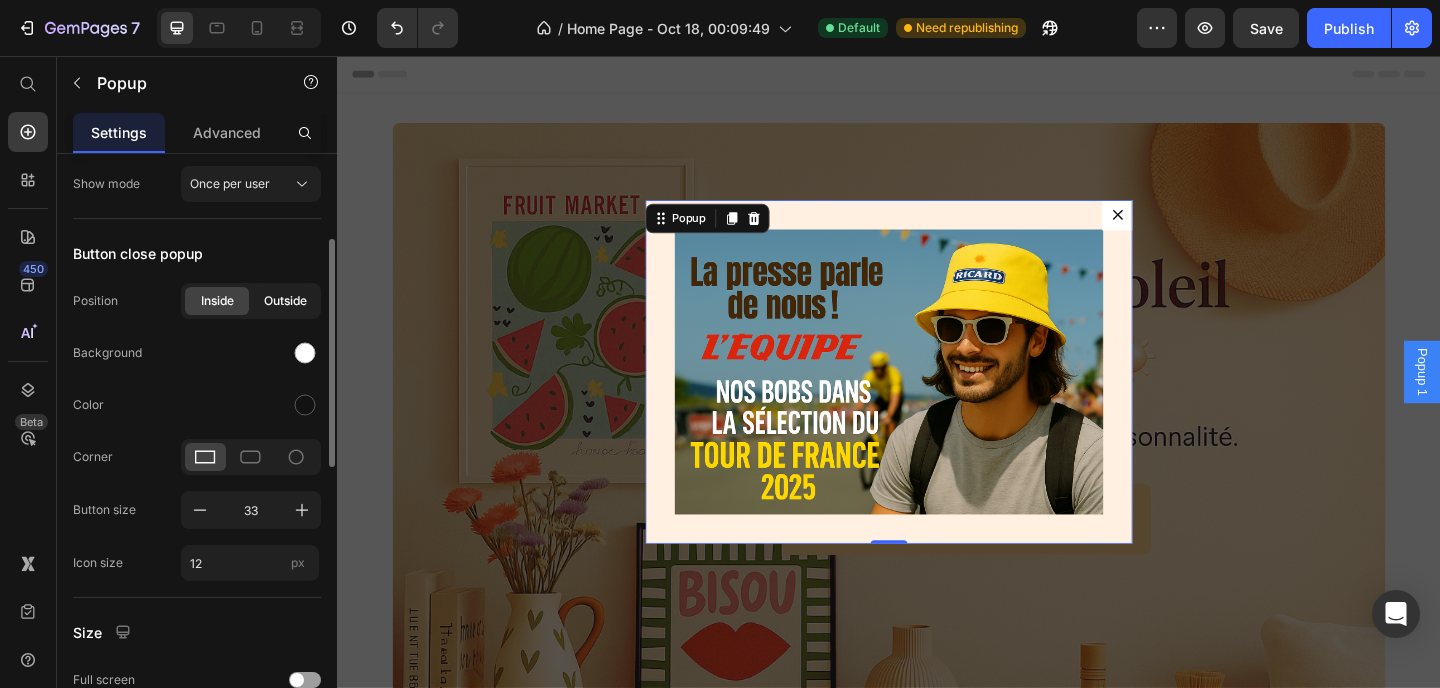 click on "Outside" 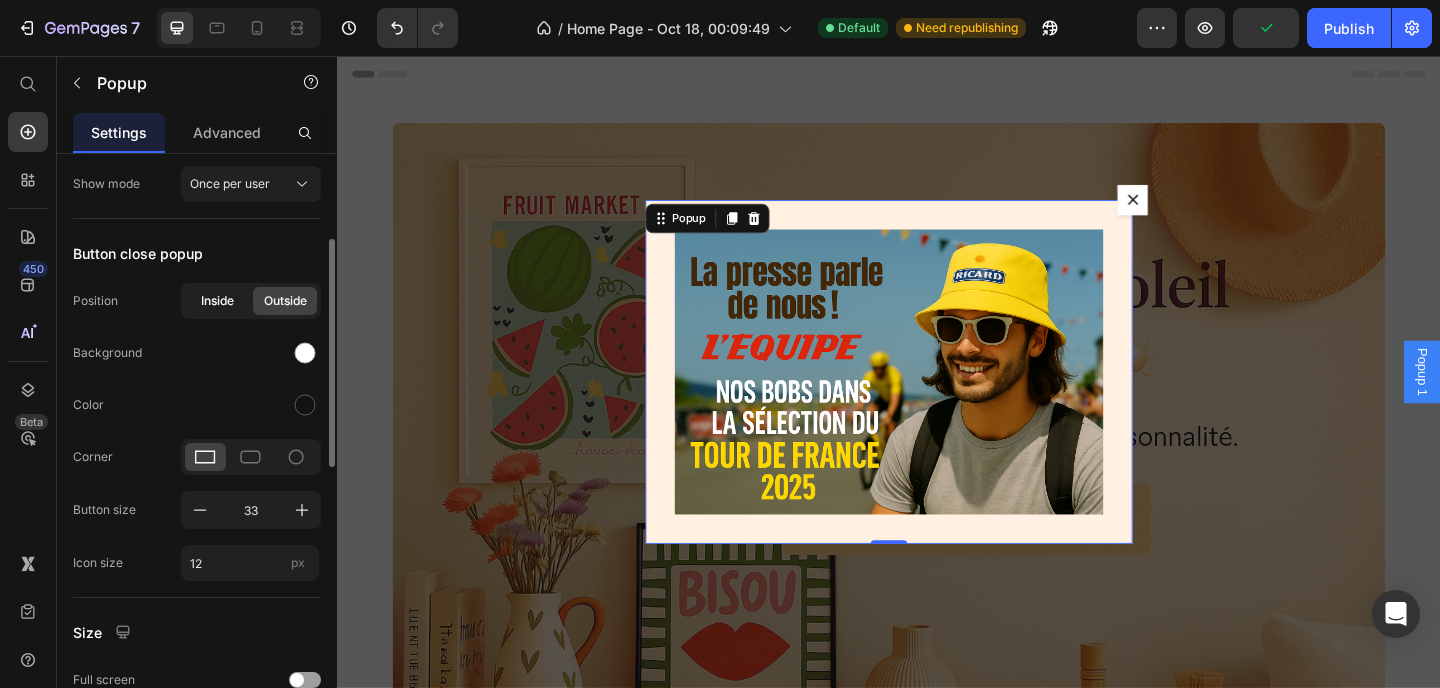 click on "Inside" 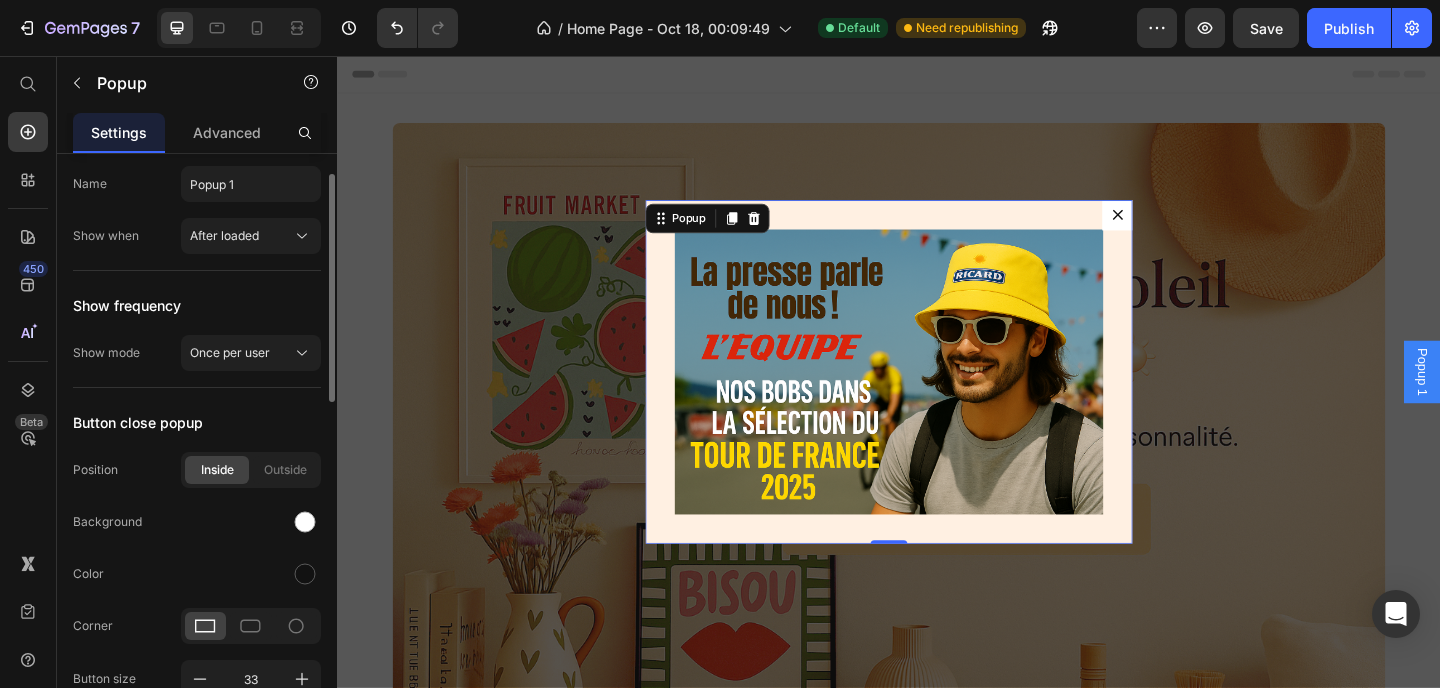 scroll, scrollTop: 0, scrollLeft: 0, axis: both 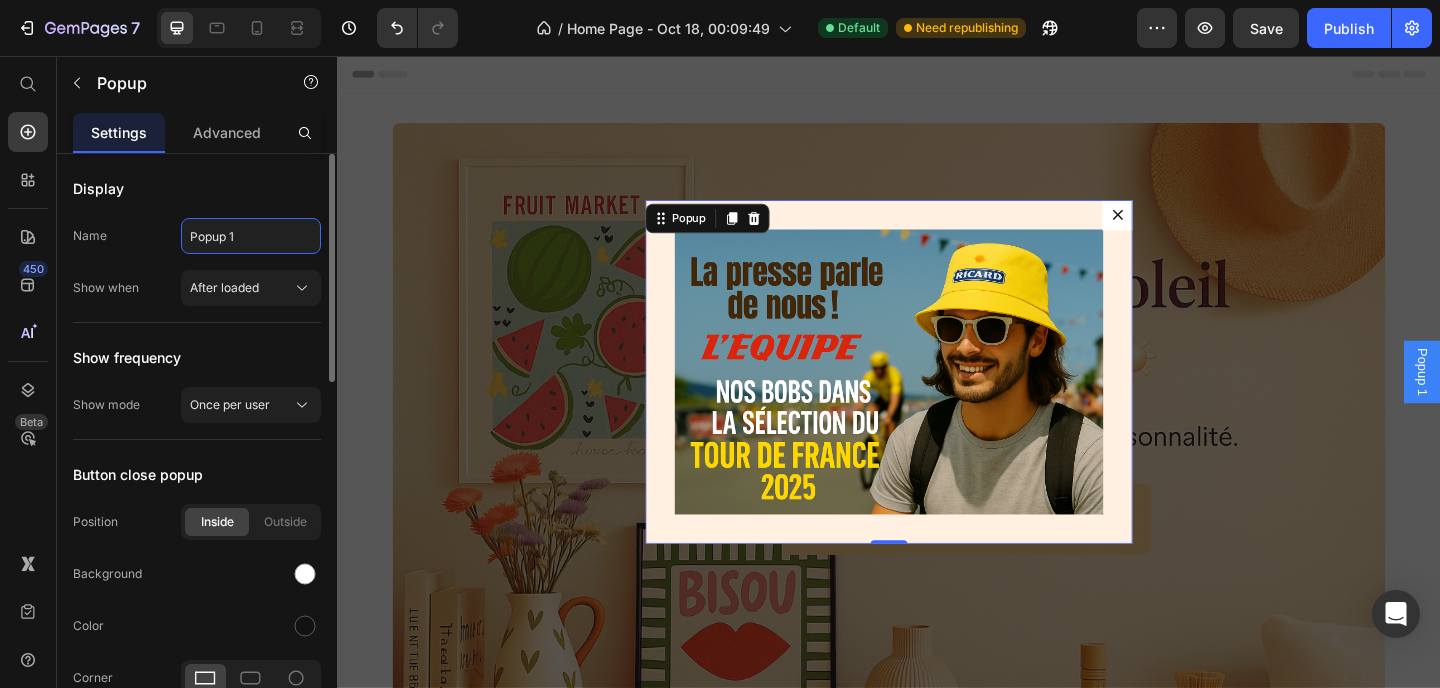 click on "Popup 1" 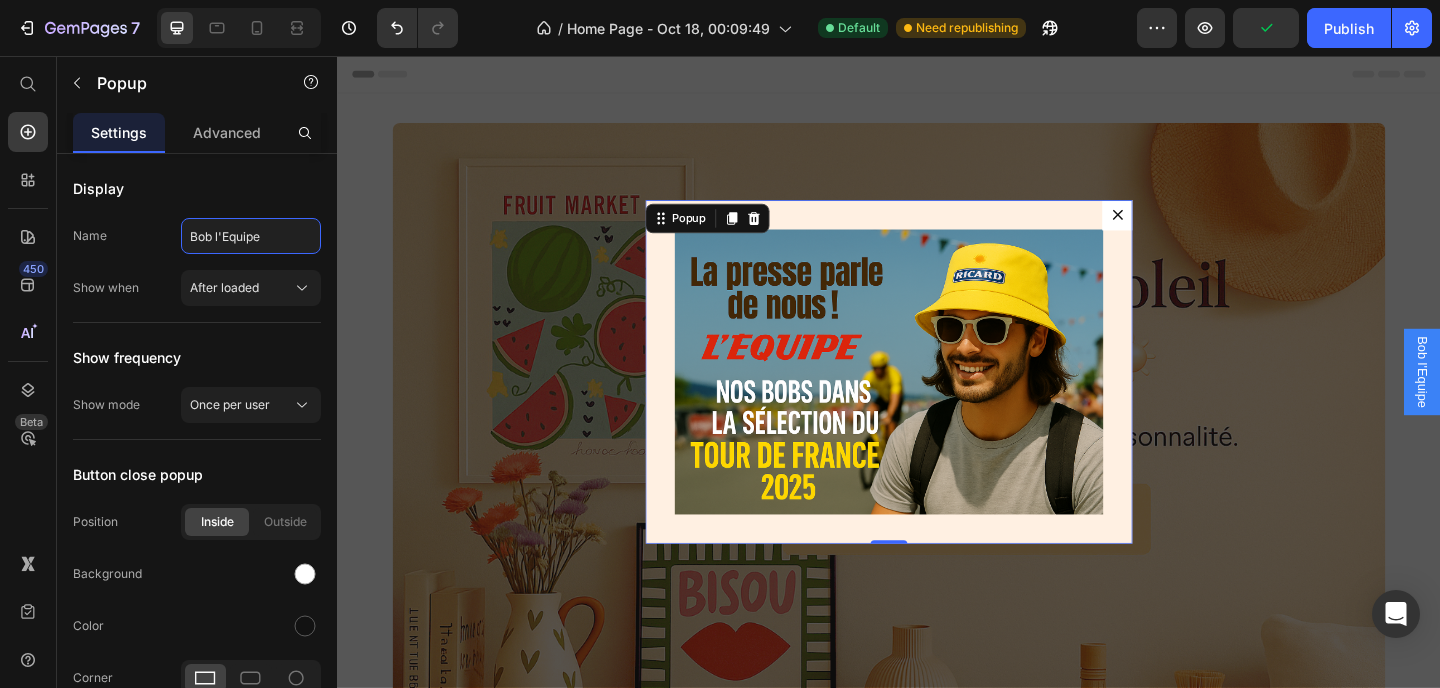 type on "Bob l'Equipe" 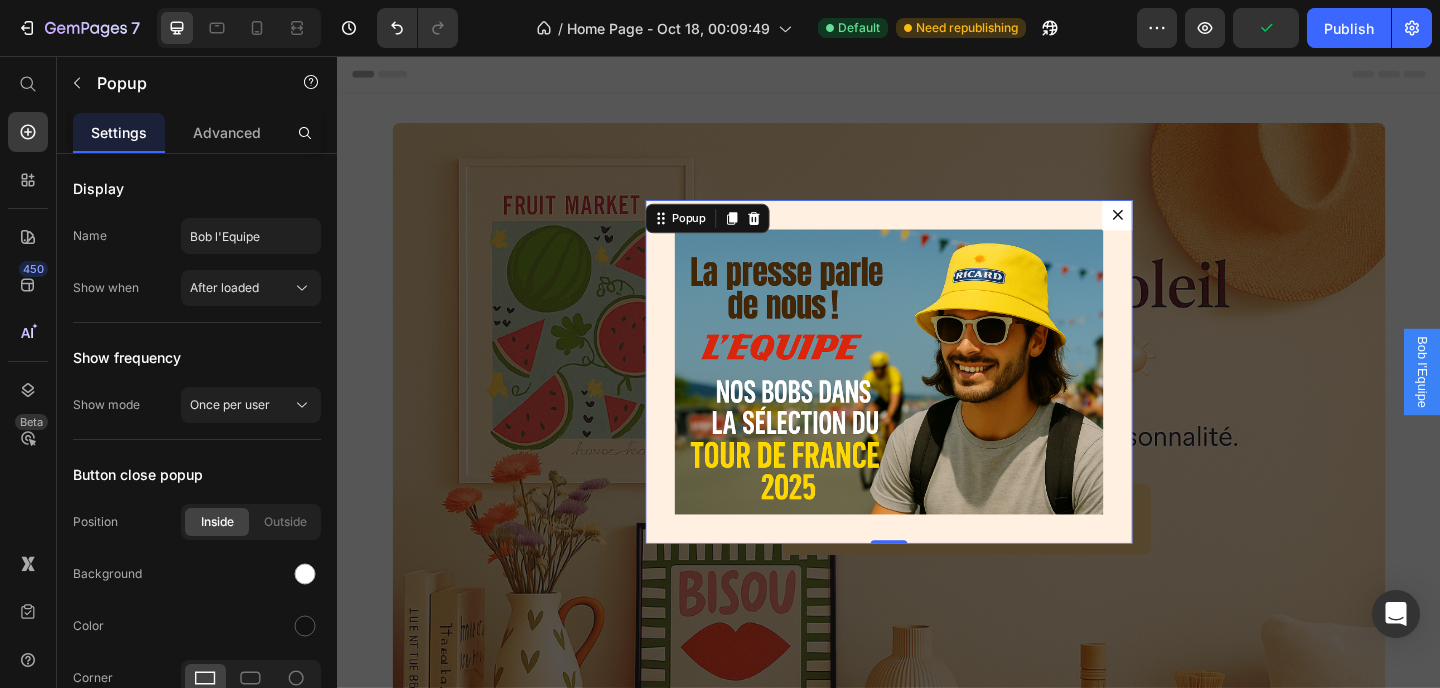 click on "7  Version history  /  Home Page - Oct 18, 00:09:49 Default Need republishing Preview  Publish" 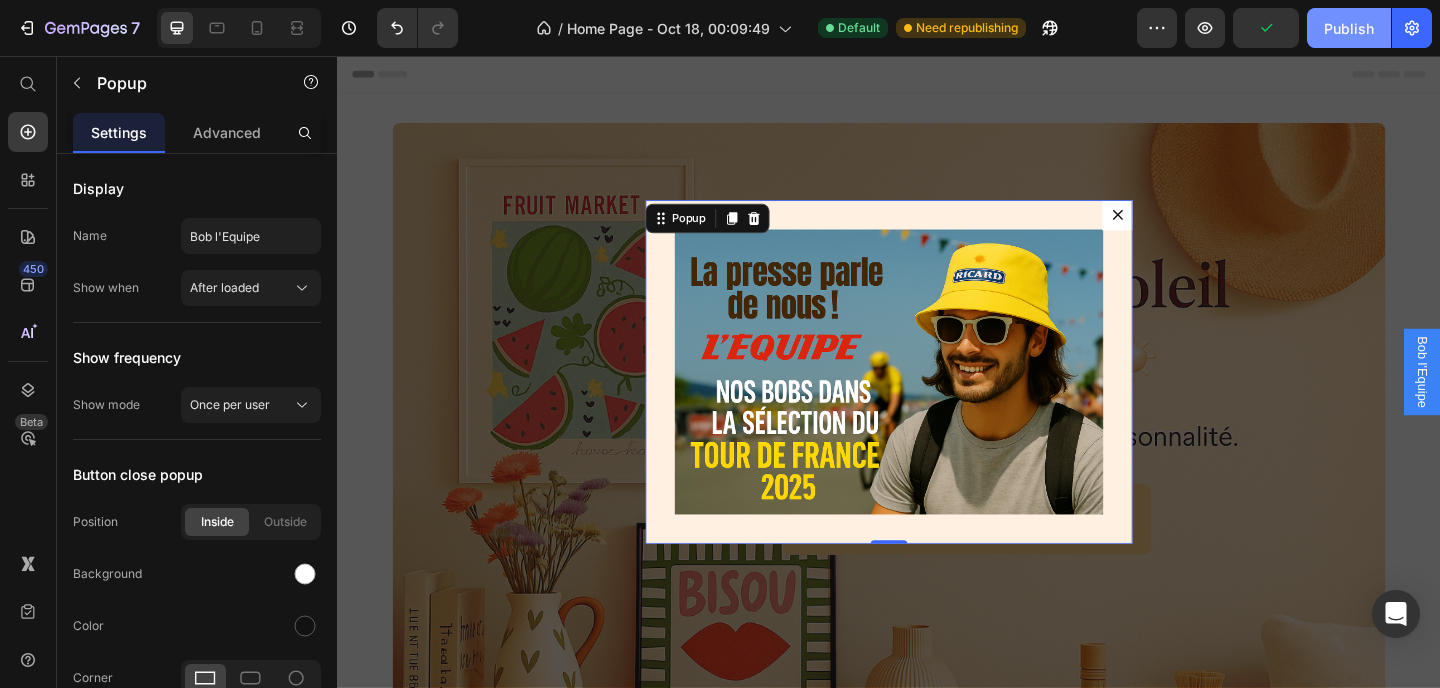 click on "Publish" at bounding box center (1349, 28) 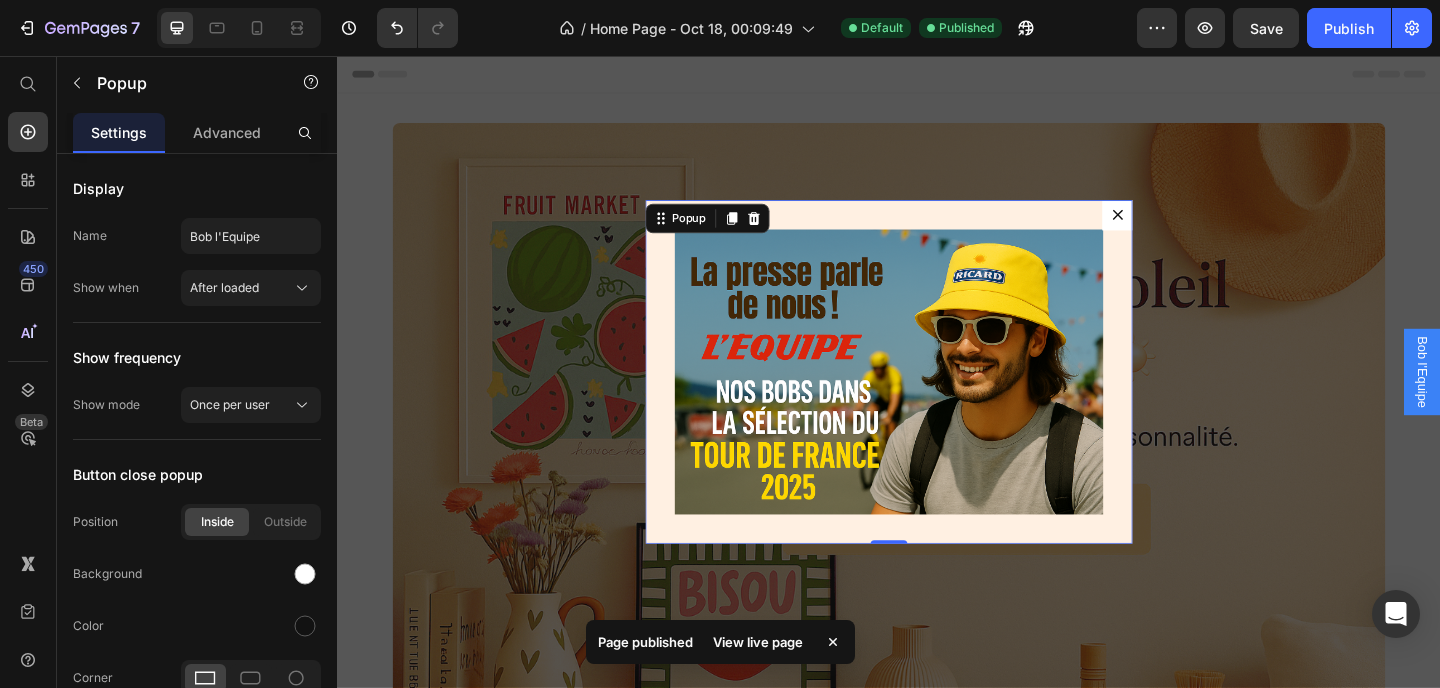 click 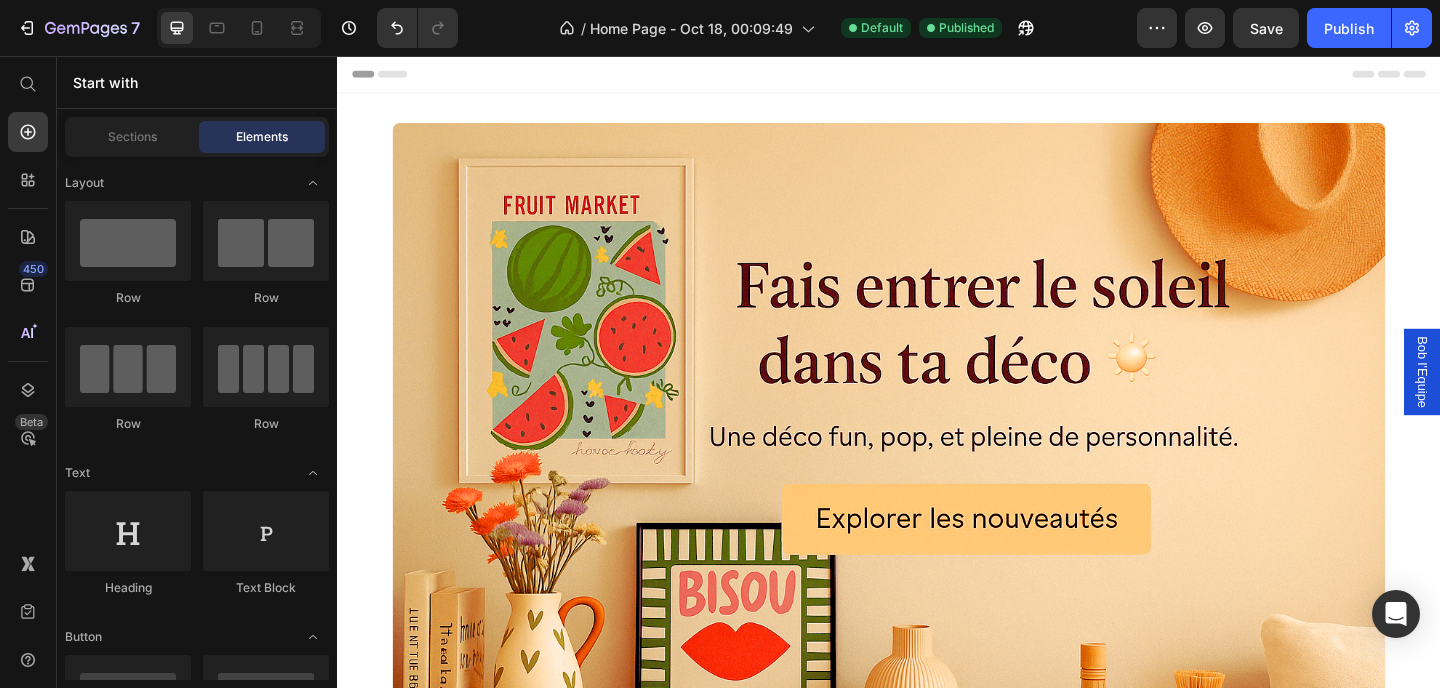 click on "Bob l'Equipe" at bounding box center (1517, 400) 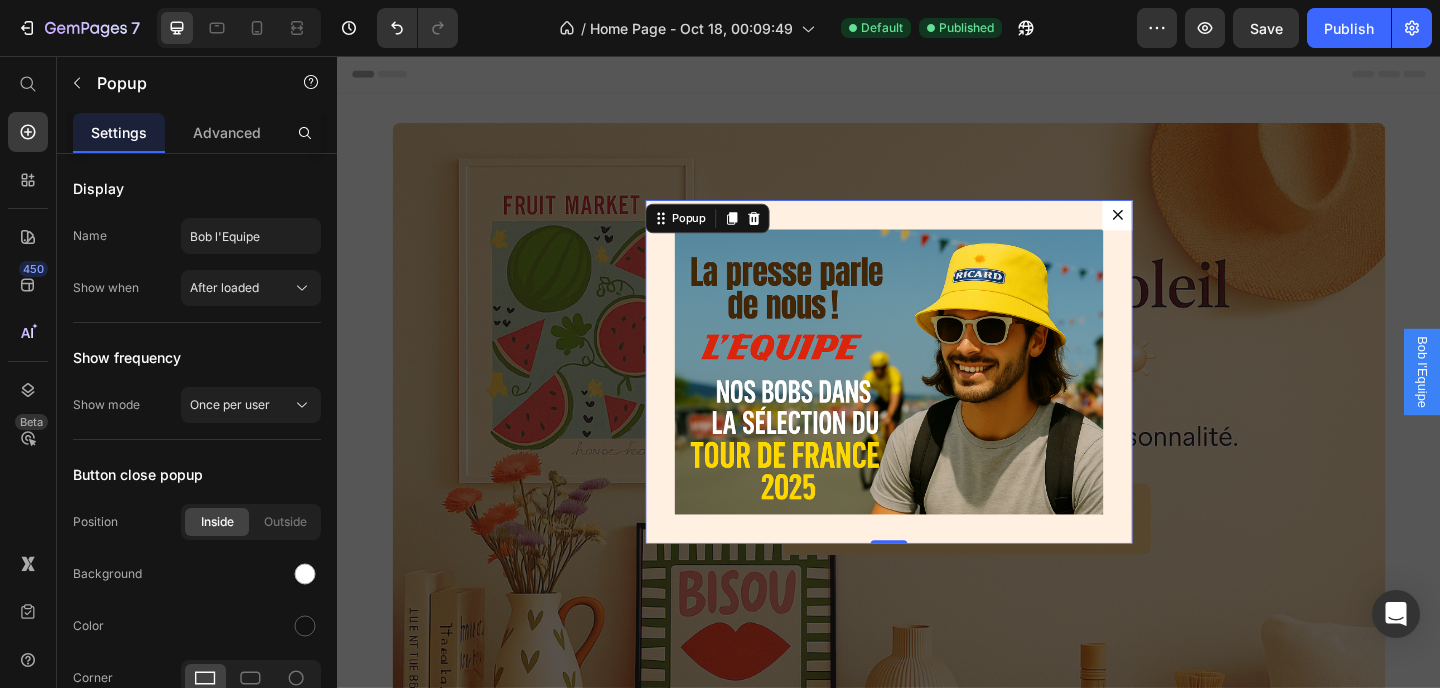 click 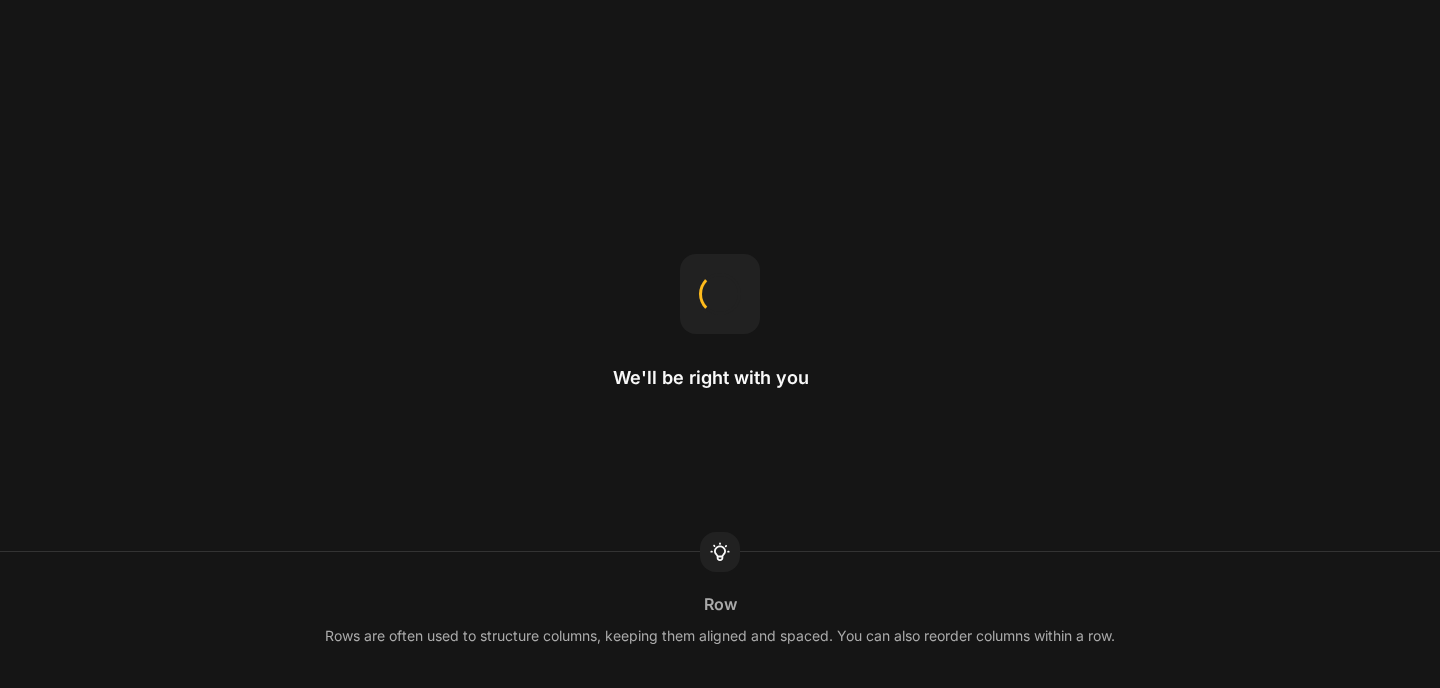 scroll, scrollTop: 0, scrollLeft: 0, axis: both 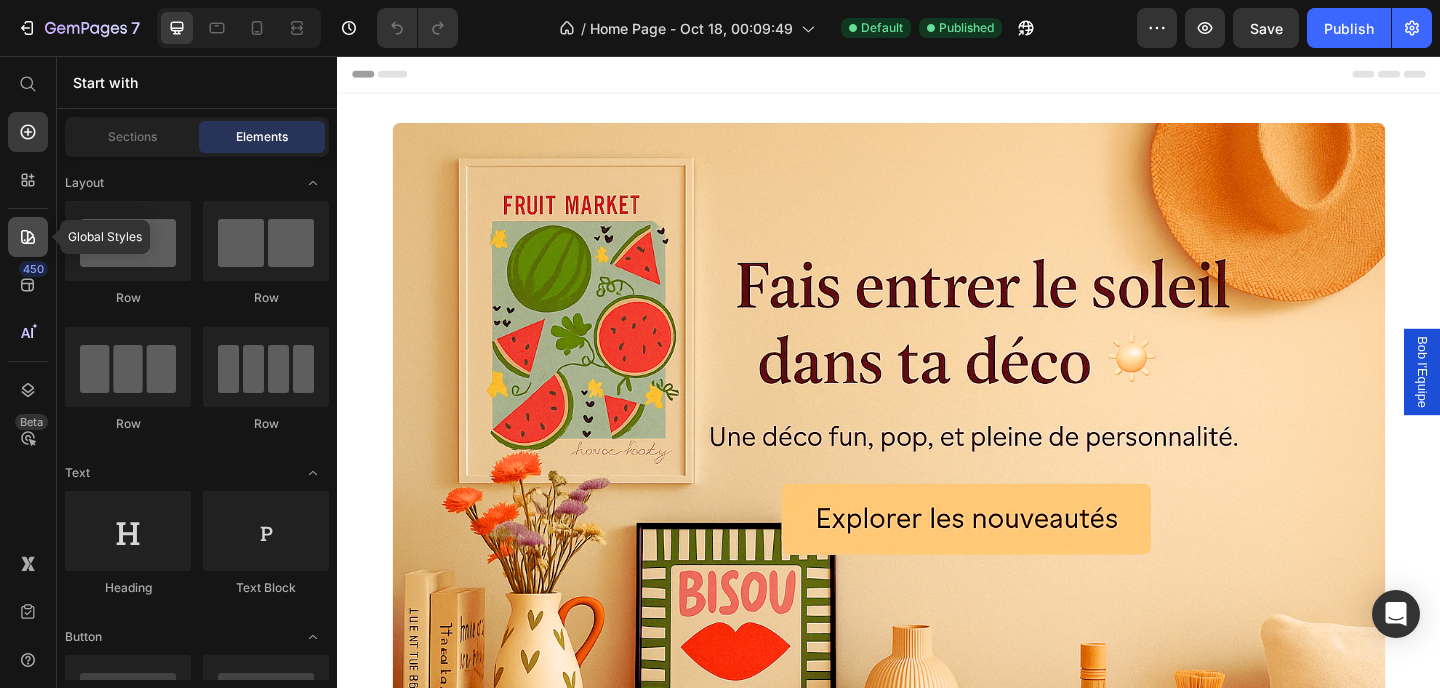 click 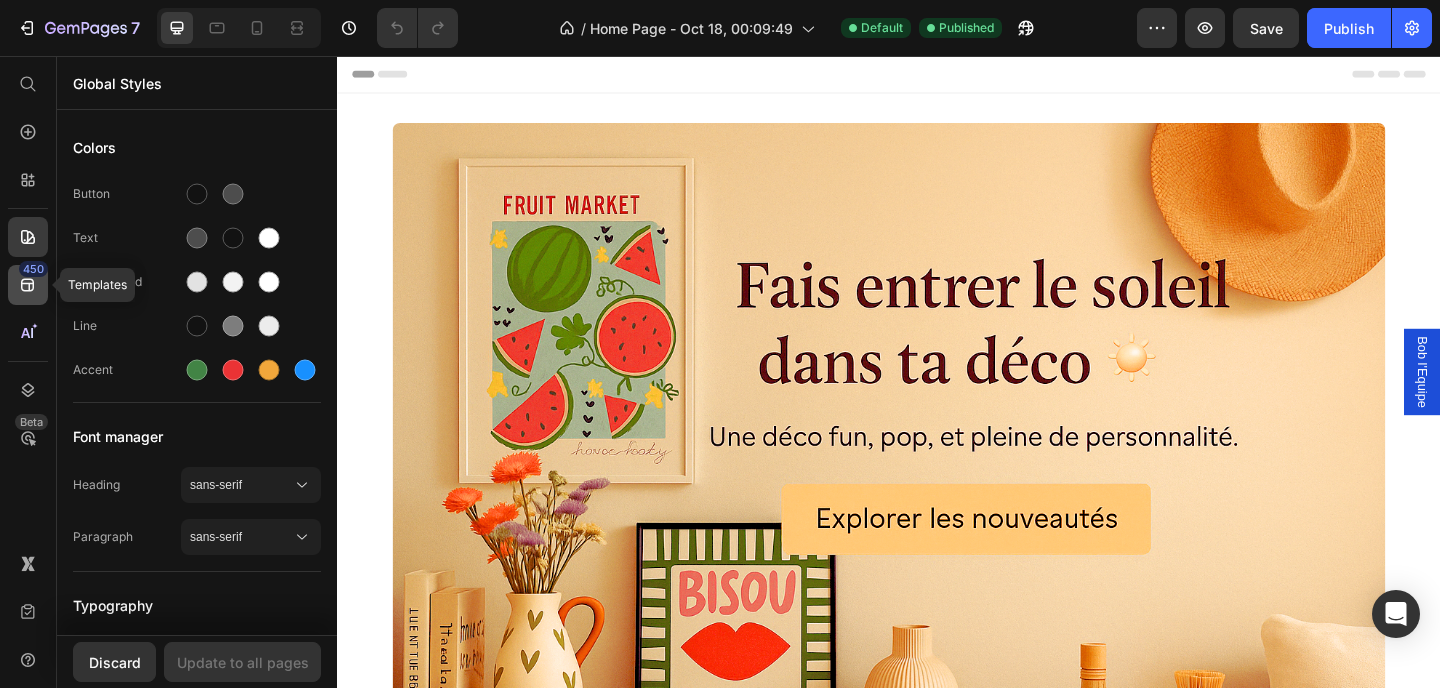 click on "450" 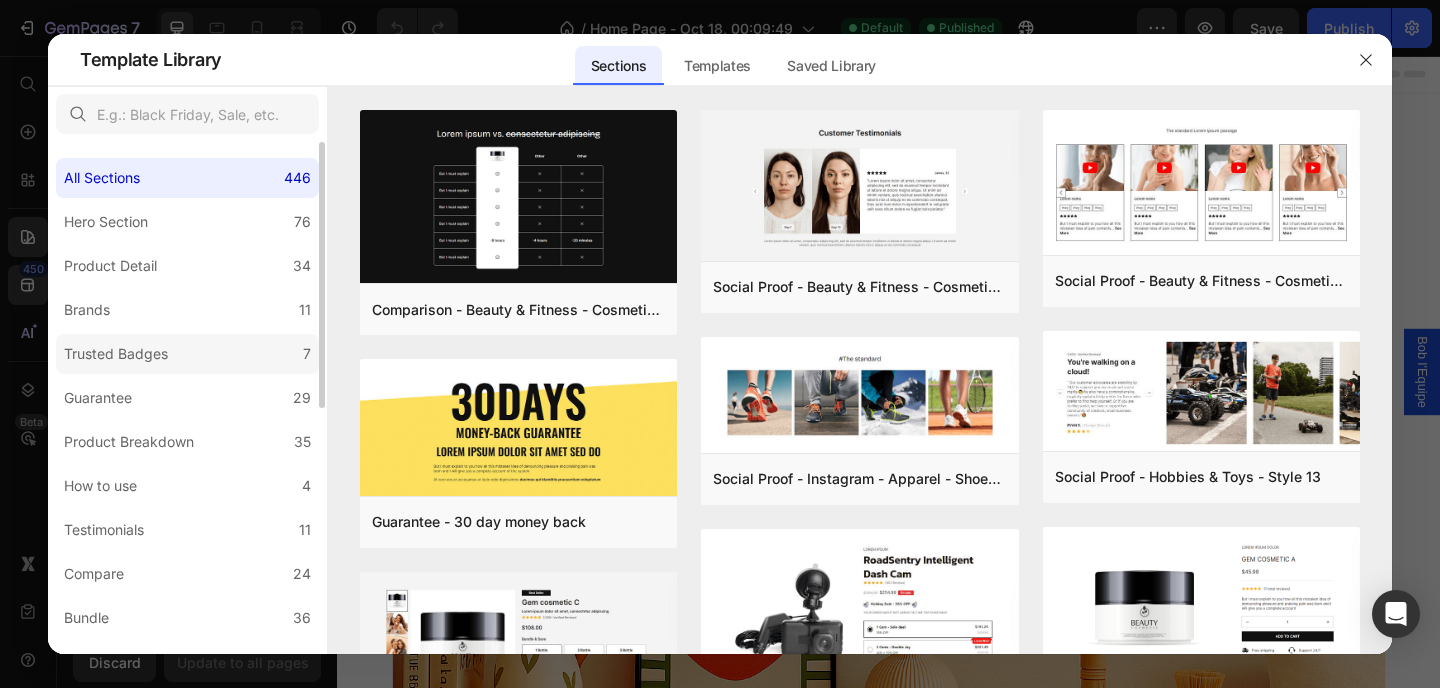 click on "Trusted Badges" at bounding box center (116, 354) 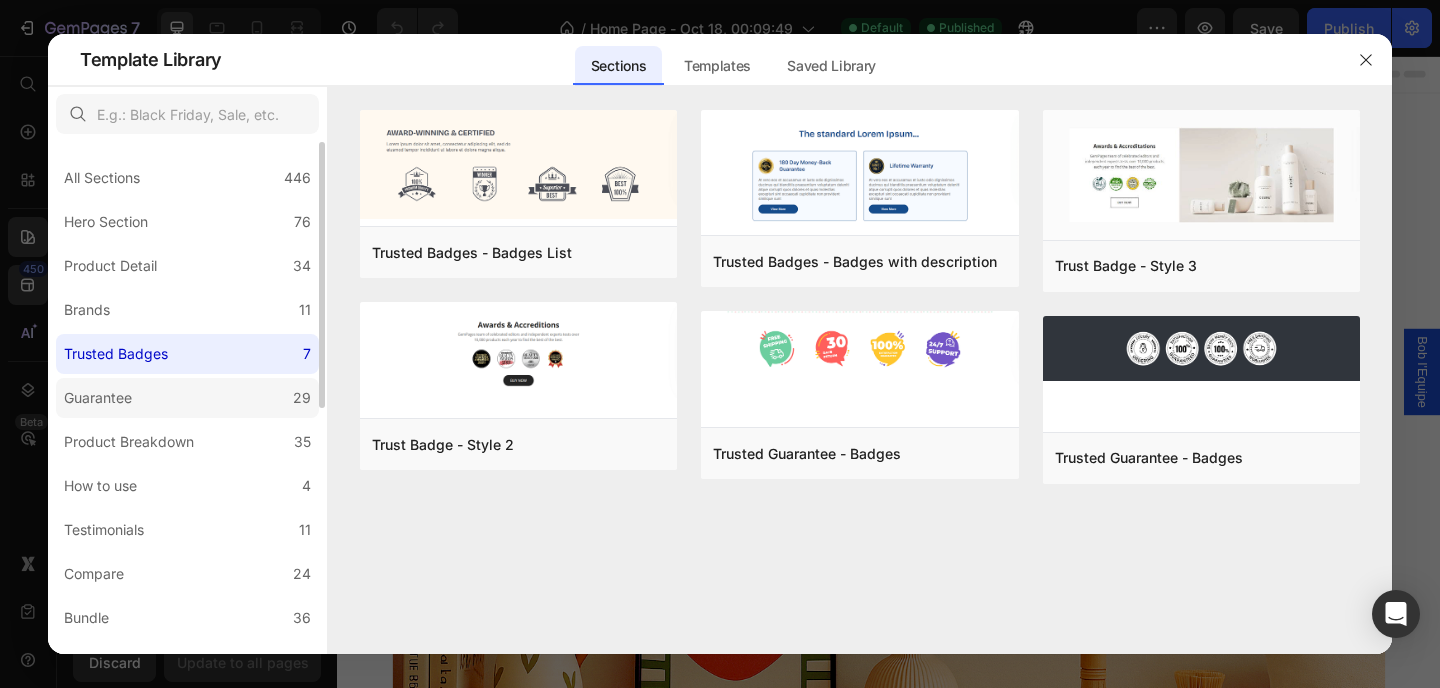 click on "Guarantee" at bounding box center (98, 398) 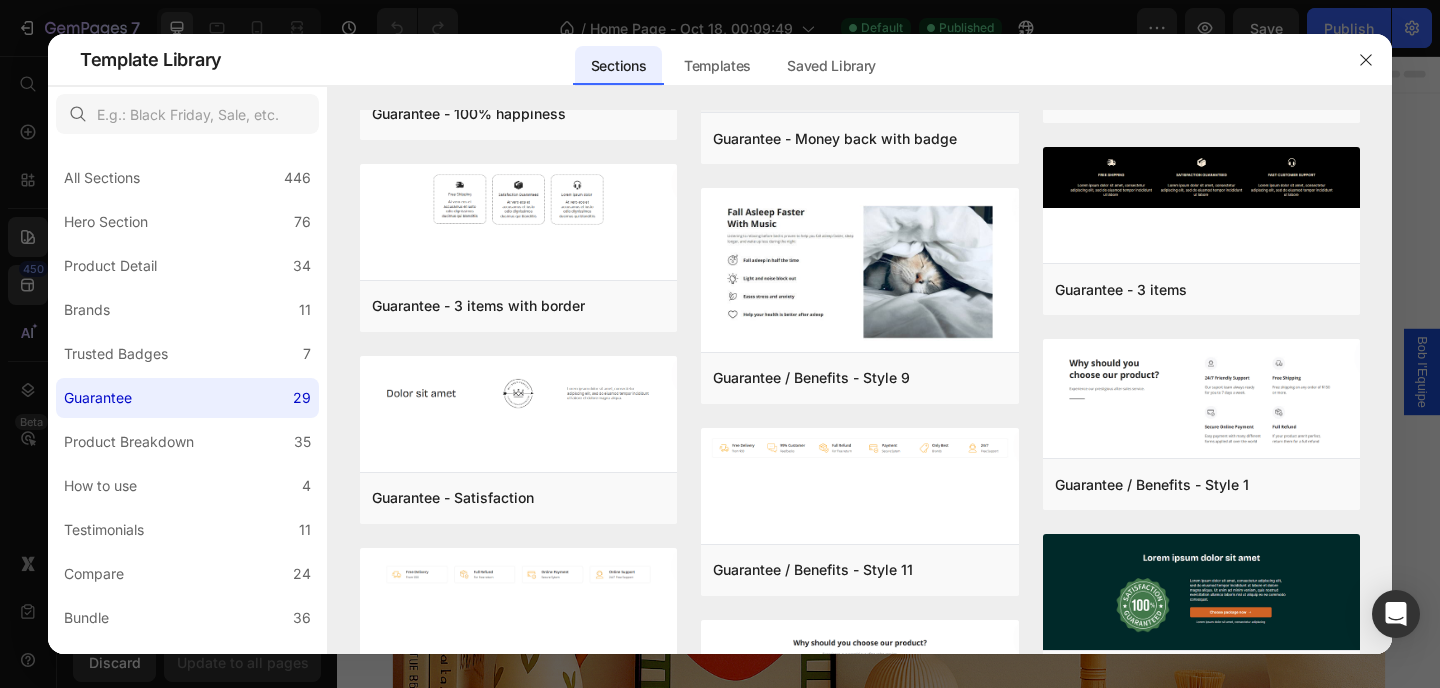 scroll, scrollTop: 1190, scrollLeft: 0, axis: vertical 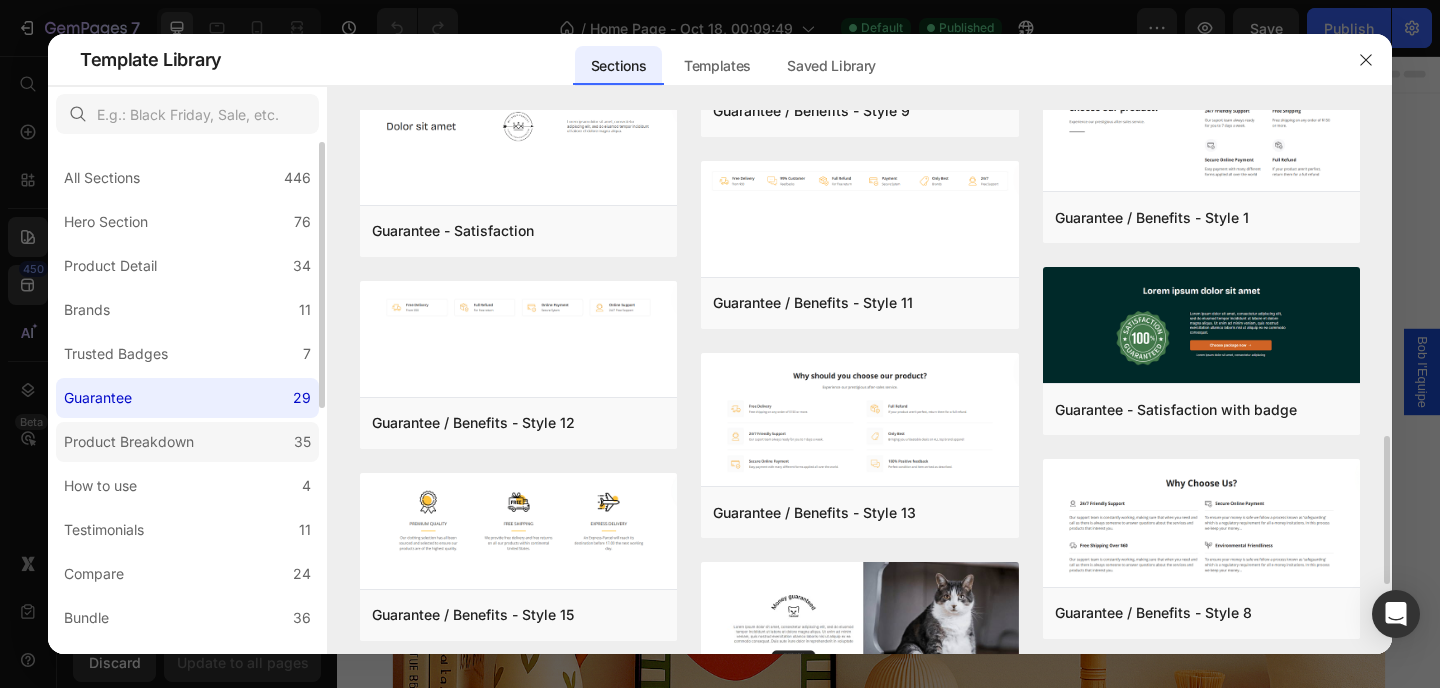click on "Product Breakdown" at bounding box center [129, 442] 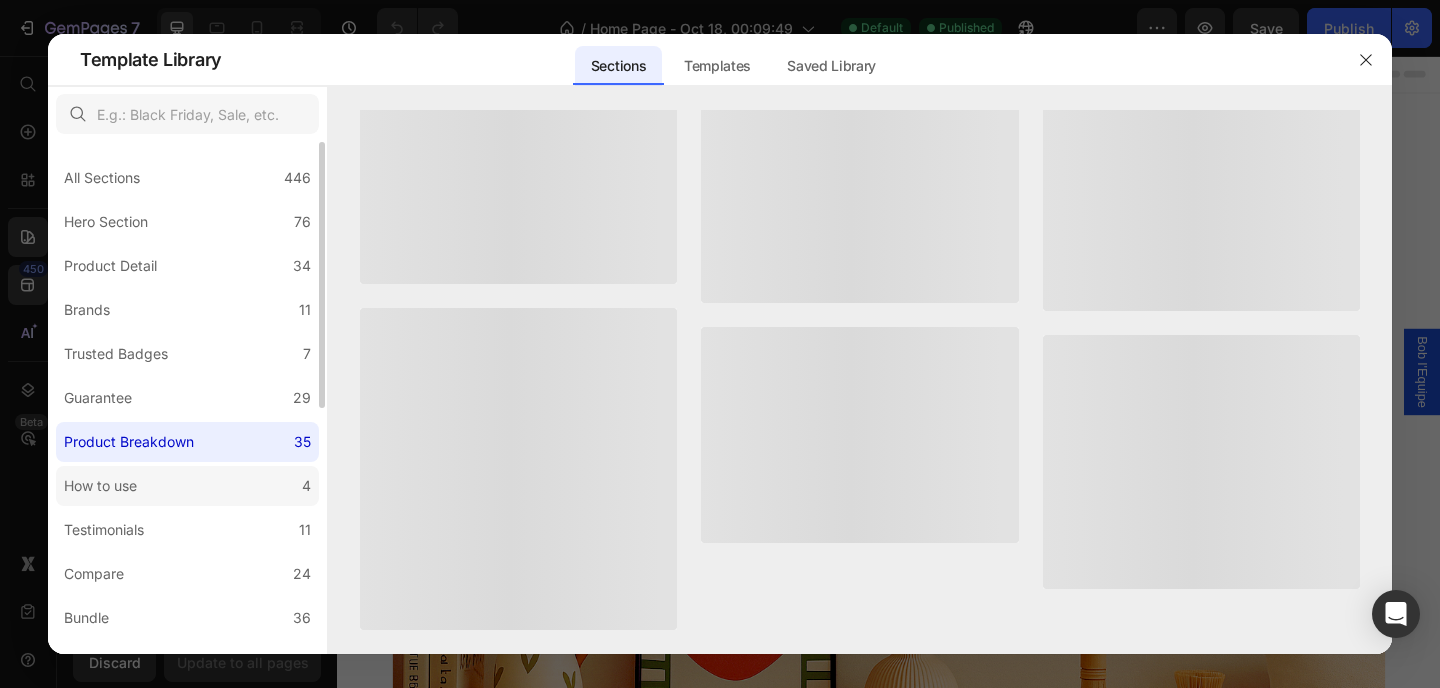 scroll, scrollTop: 0, scrollLeft: 0, axis: both 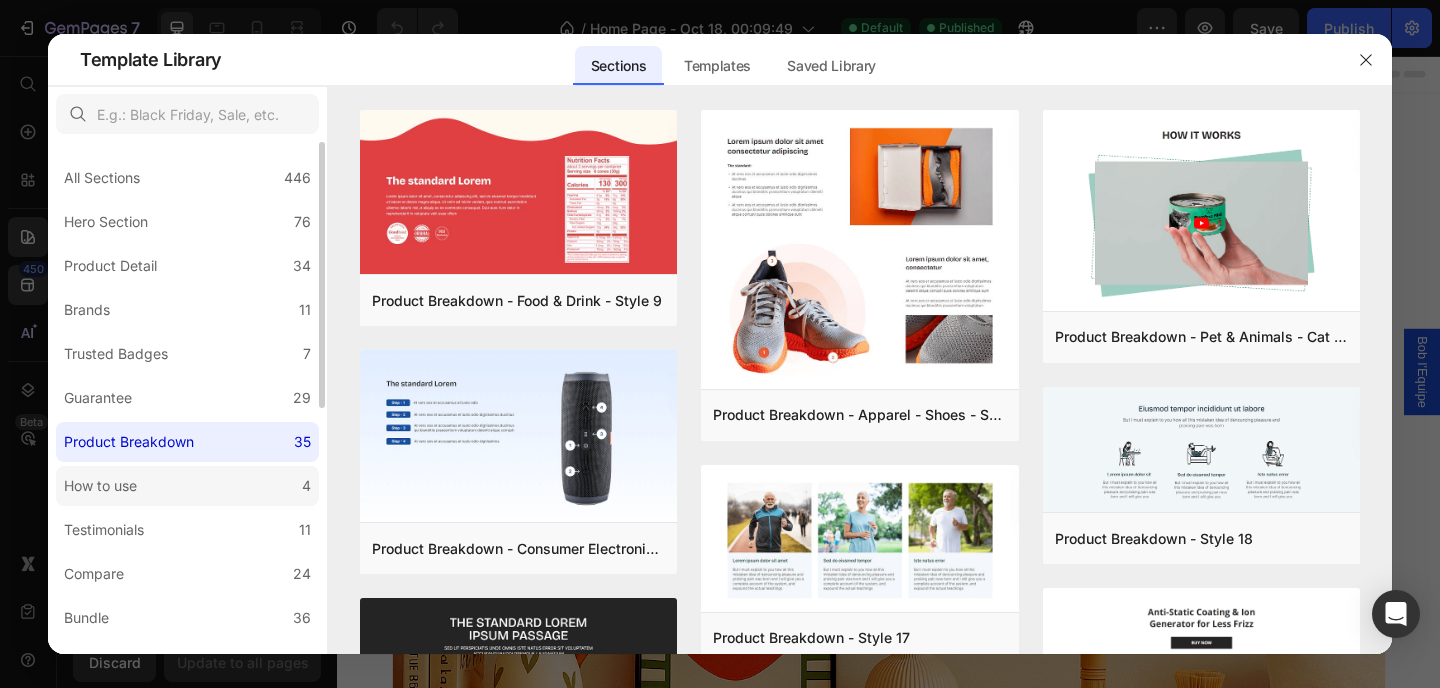click on "How to use 4" 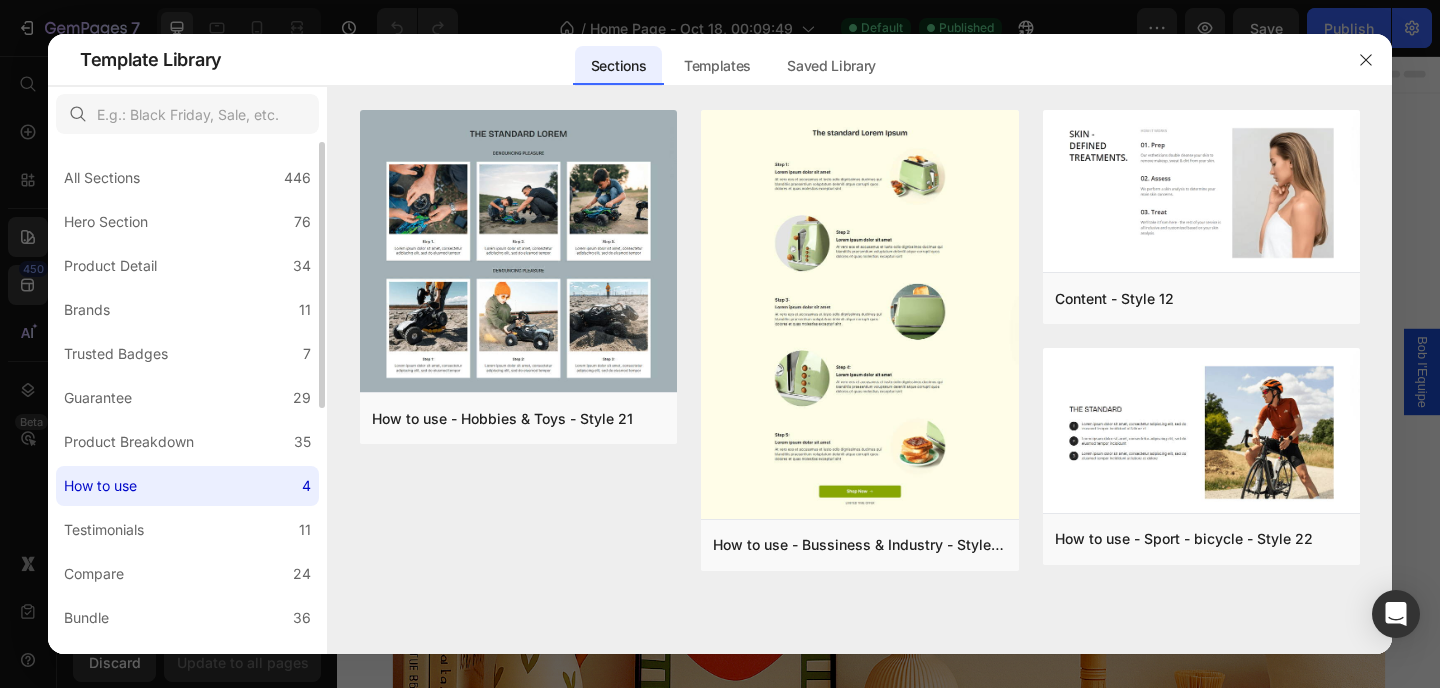 scroll, scrollTop: 137, scrollLeft: 0, axis: vertical 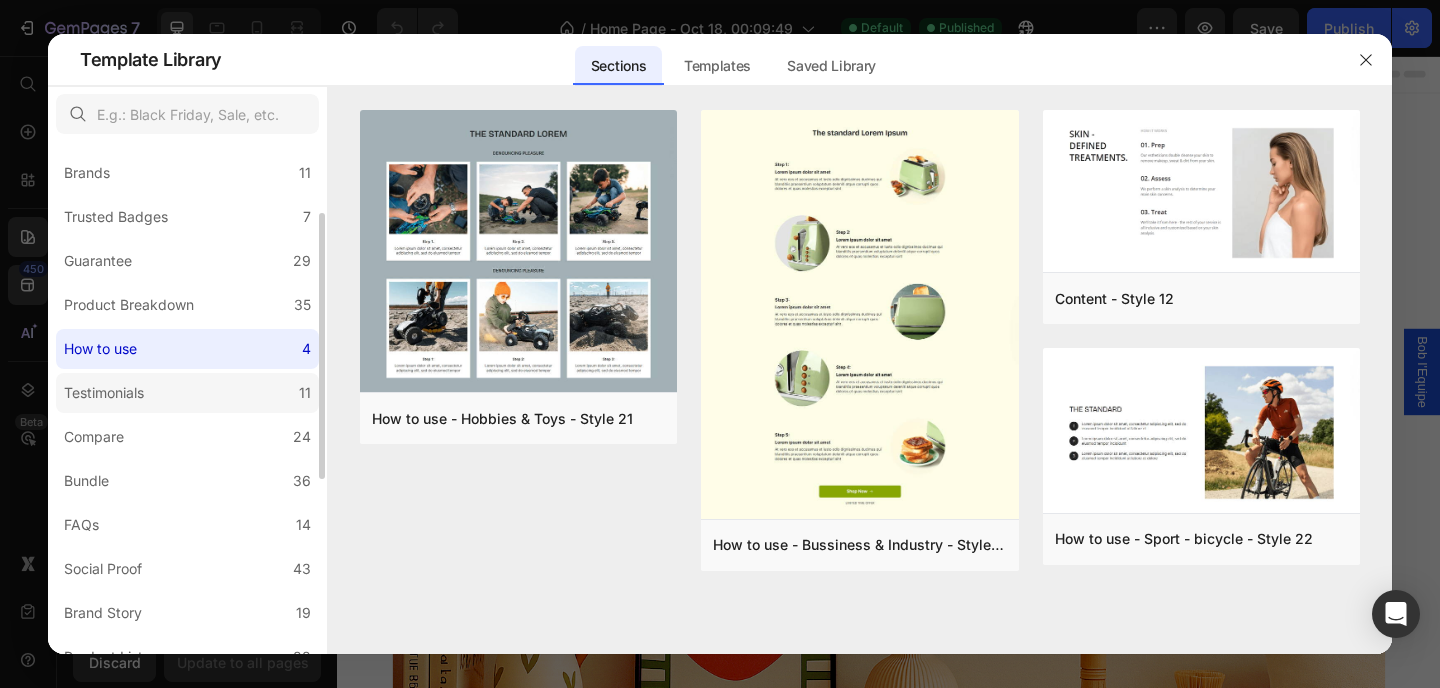 click on "Testimonials" at bounding box center (104, 393) 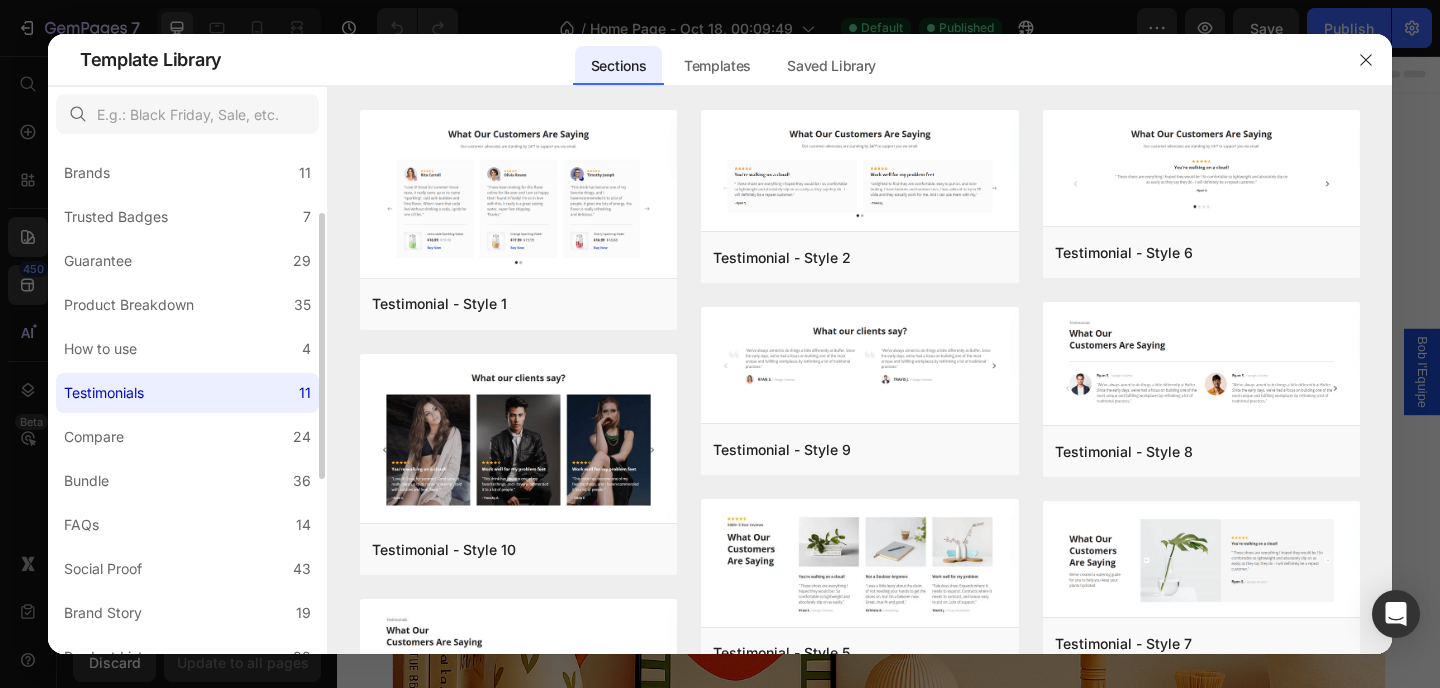 click on "Testimonials" at bounding box center (104, 393) 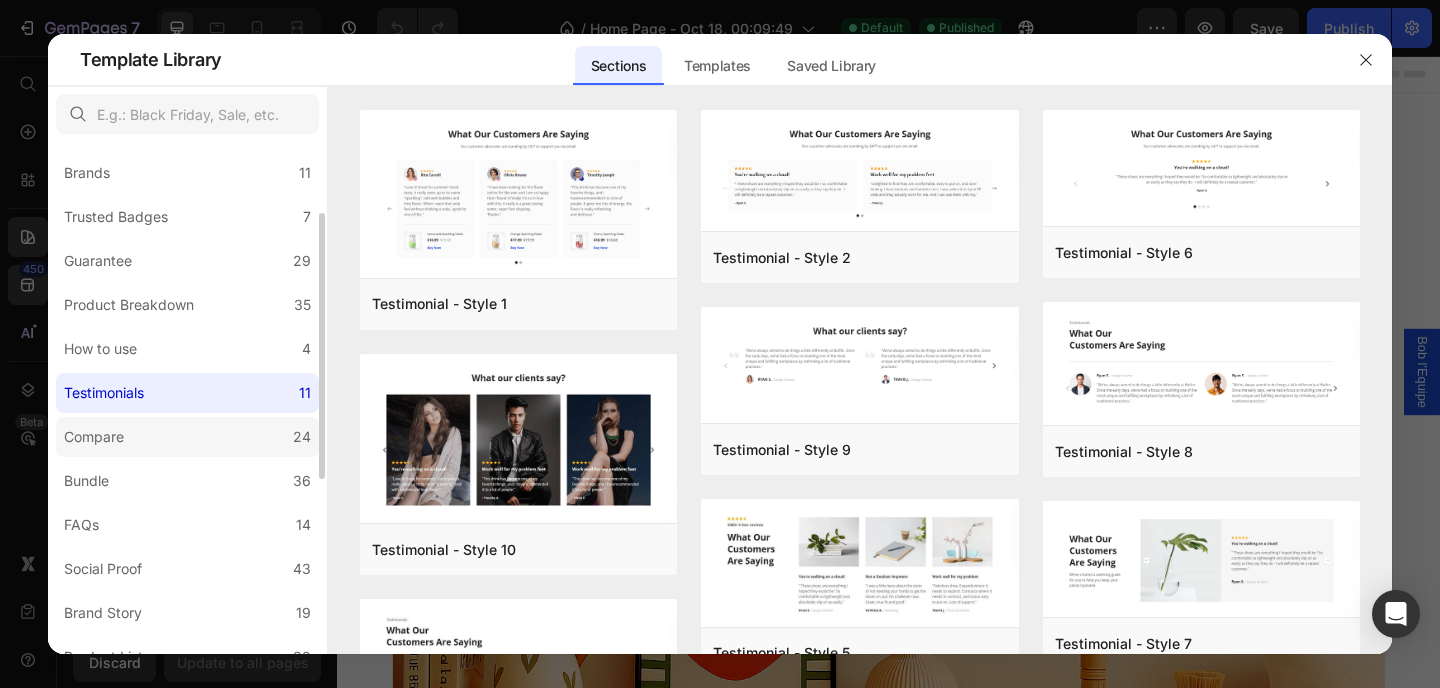 click on "Compare" at bounding box center (98, 437) 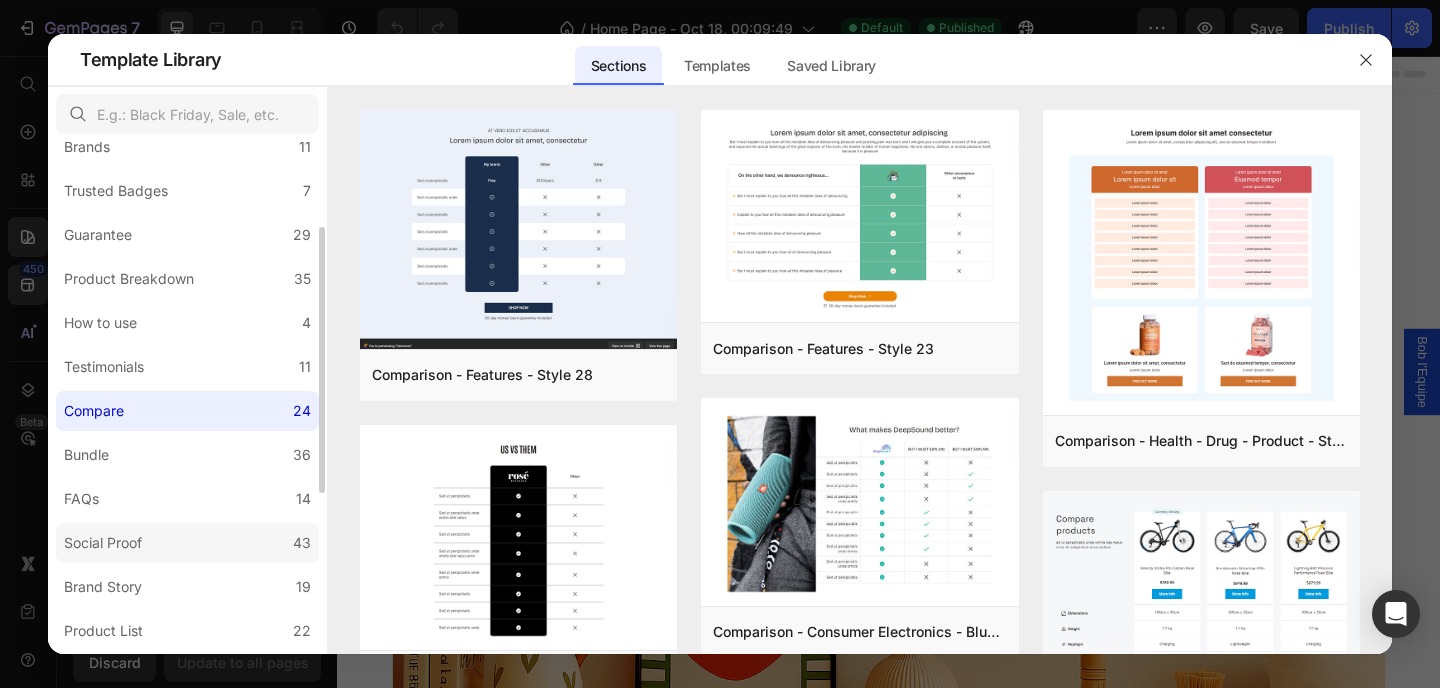 scroll, scrollTop: 261, scrollLeft: 0, axis: vertical 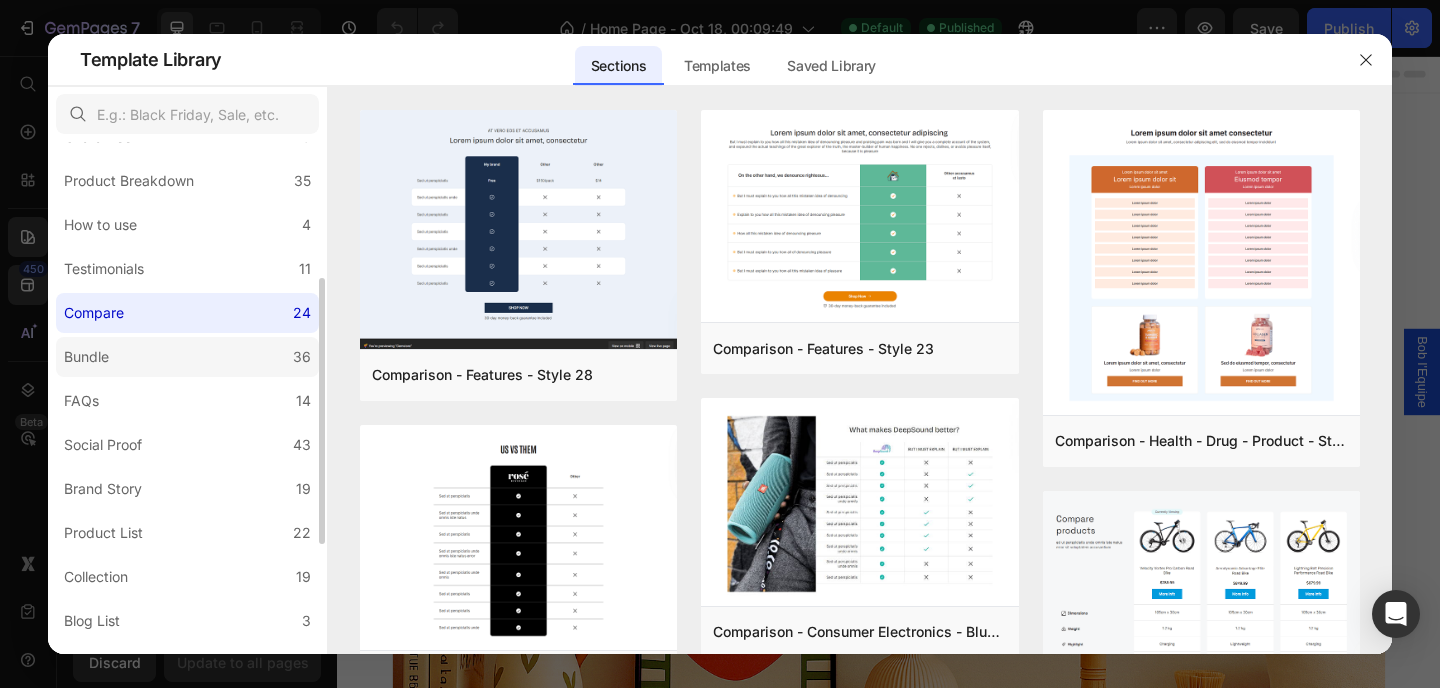 click on "Bundle" at bounding box center (90, 357) 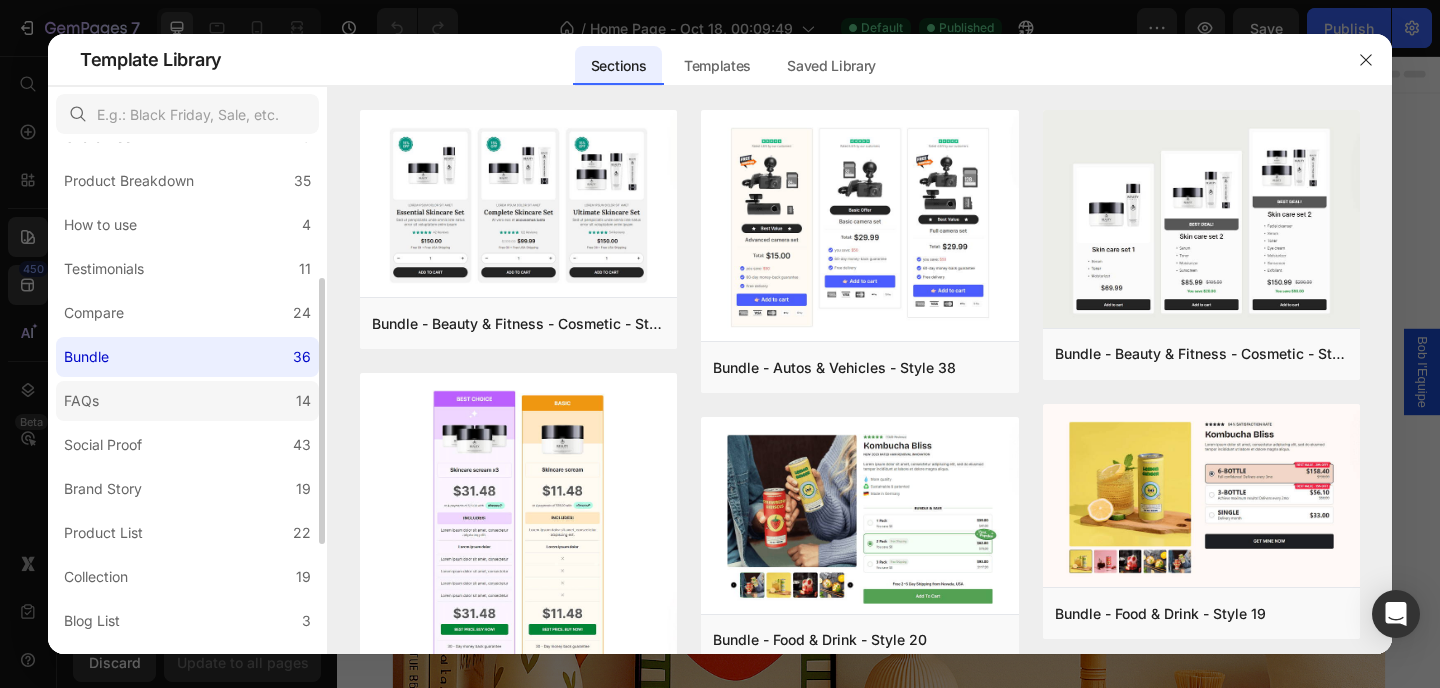 click on "FAQs" at bounding box center (81, 401) 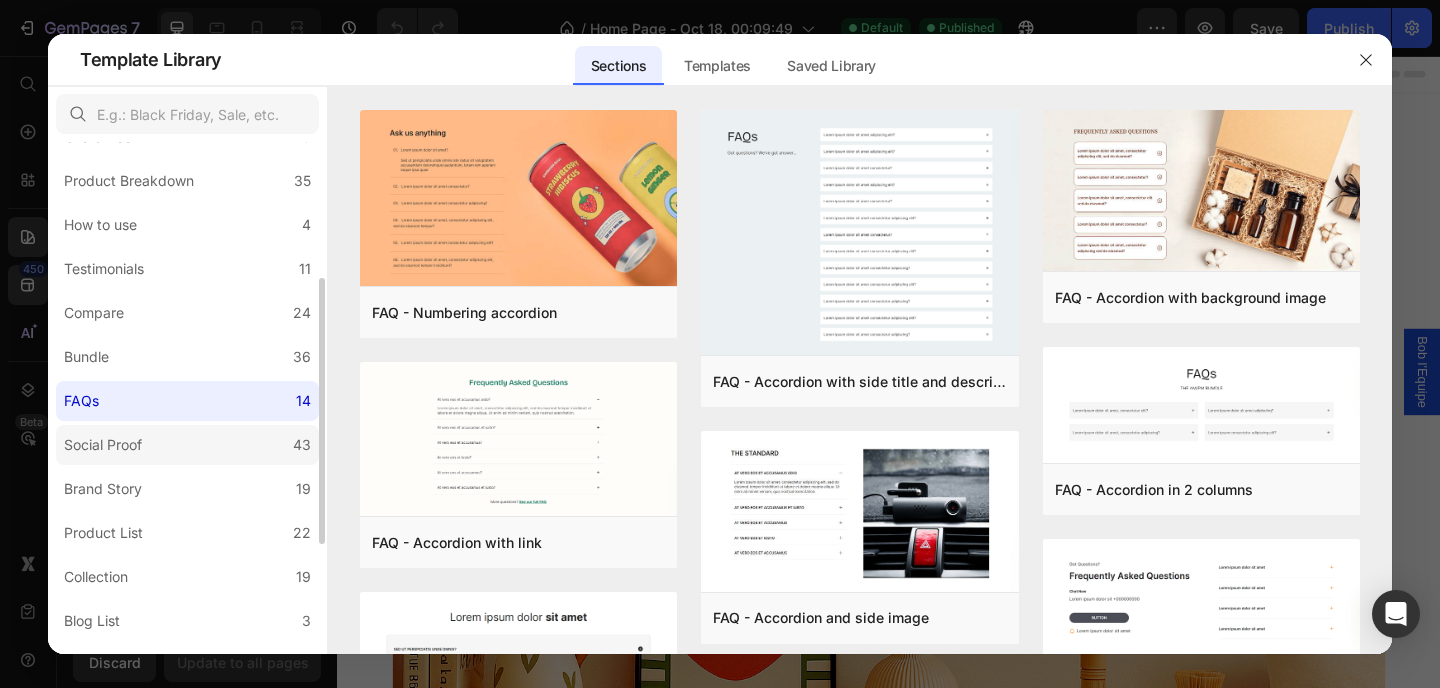 click on "Social Proof 43" 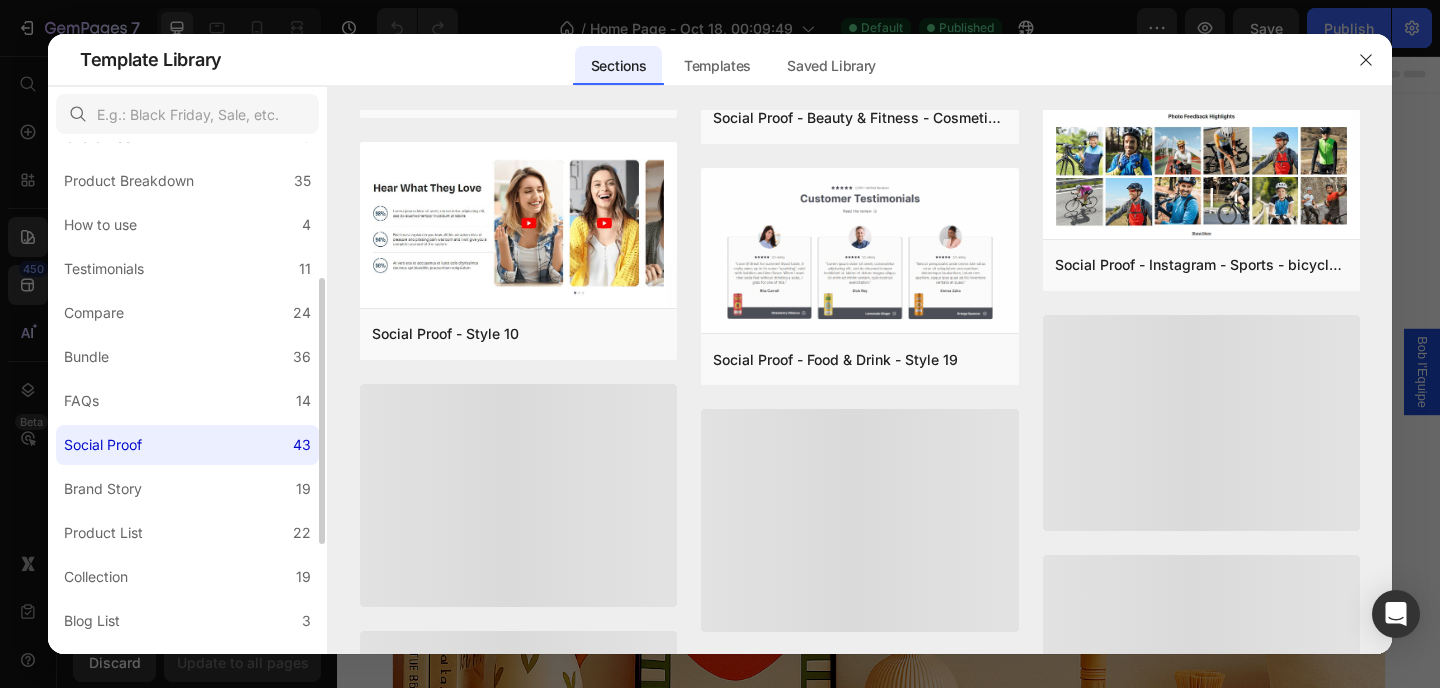scroll, scrollTop: 709, scrollLeft: 0, axis: vertical 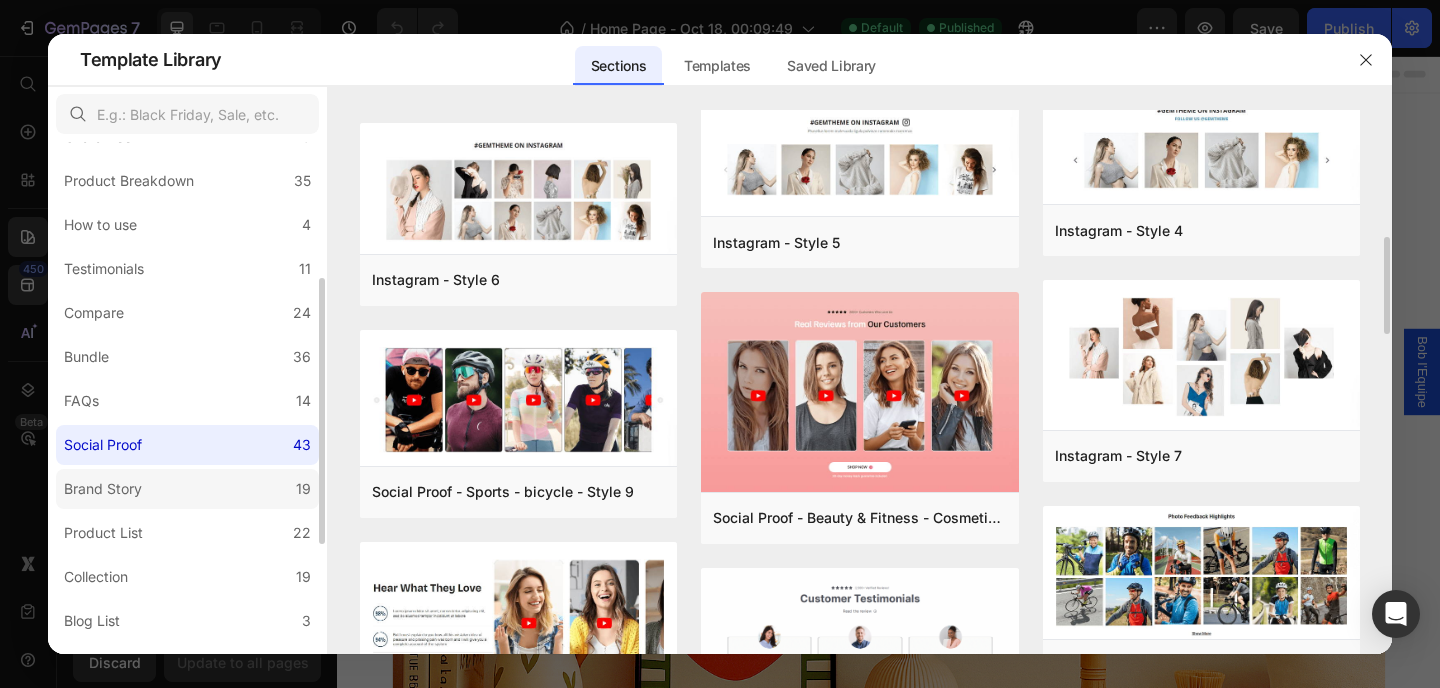 click on "Brand Story" at bounding box center [103, 489] 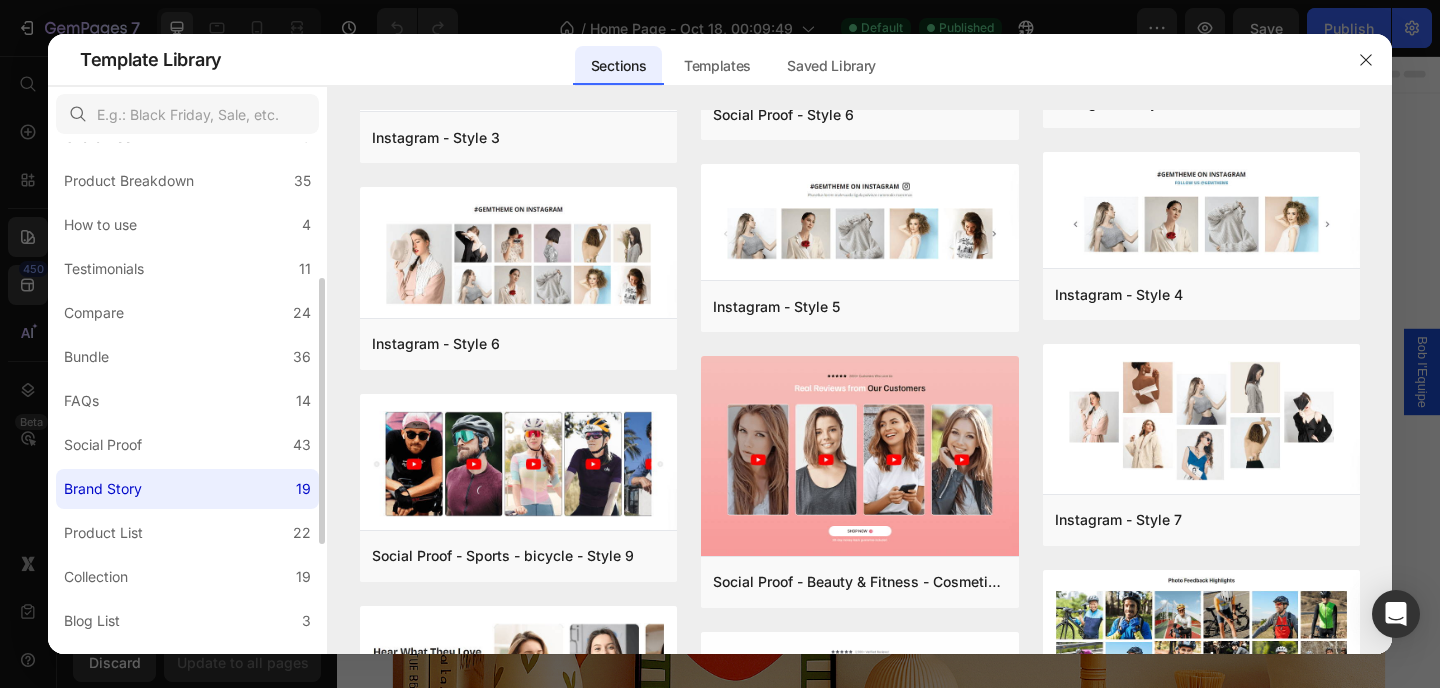scroll, scrollTop: 0, scrollLeft: 0, axis: both 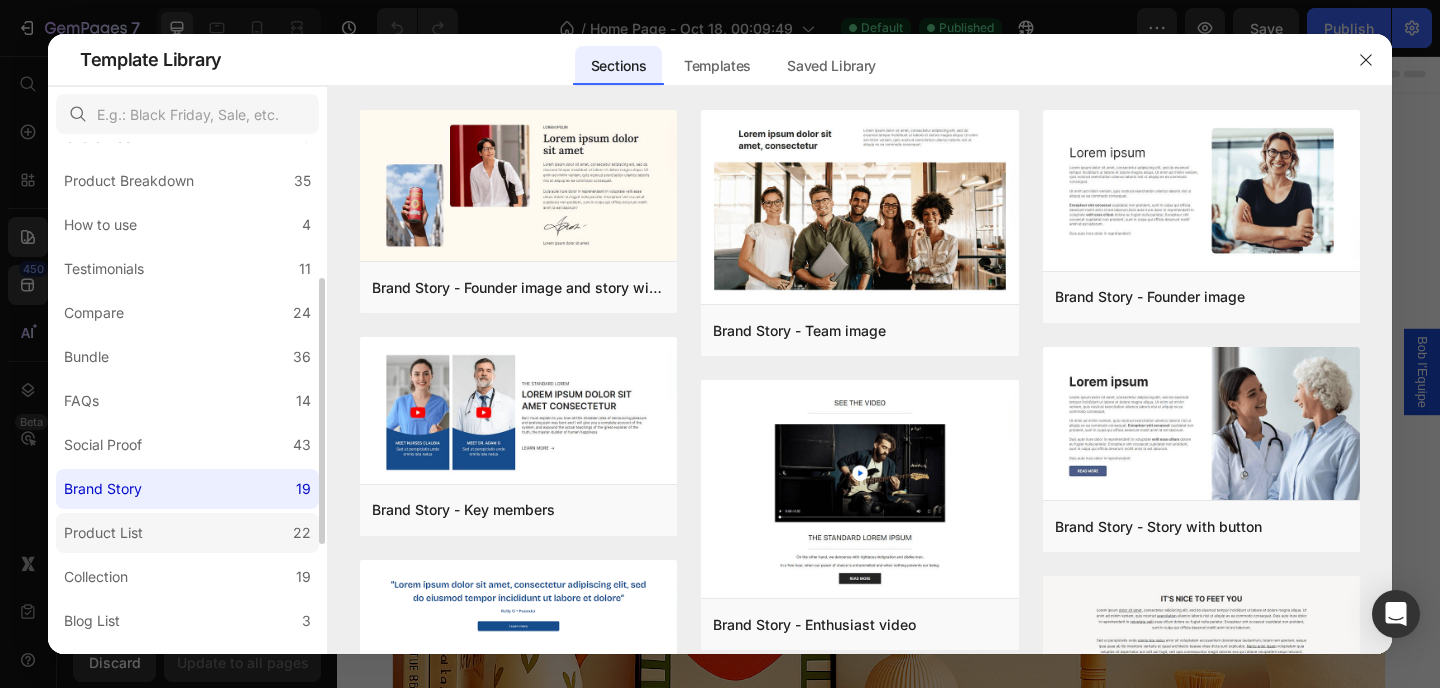 click on "Product List 22" 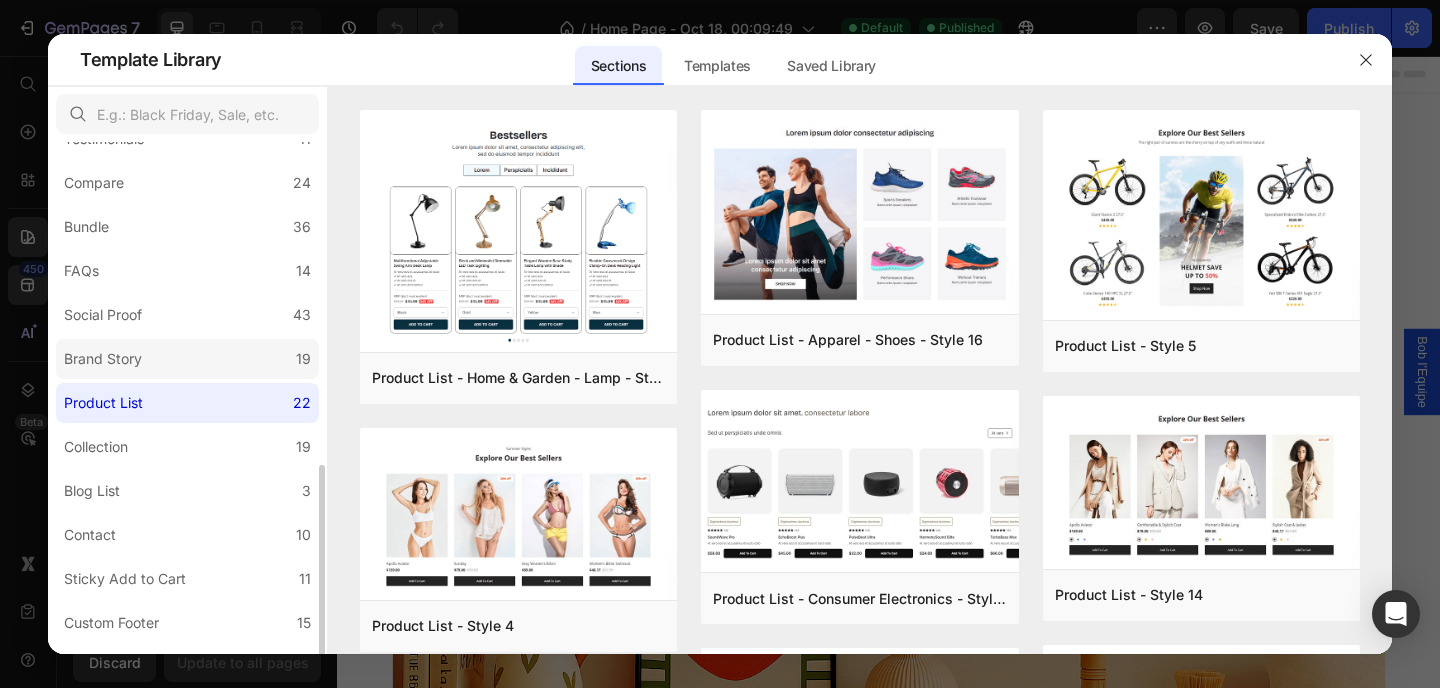 scroll, scrollTop: 469, scrollLeft: 0, axis: vertical 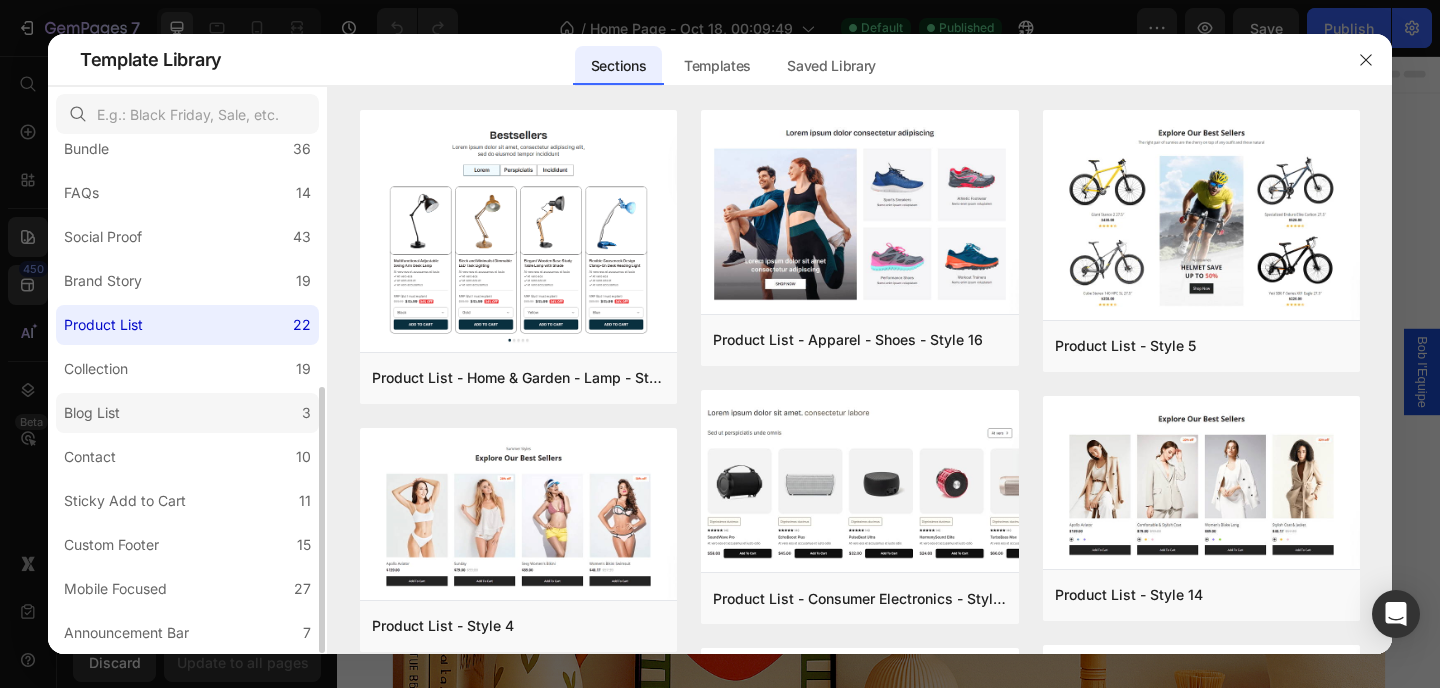 click on "Blog List 3" 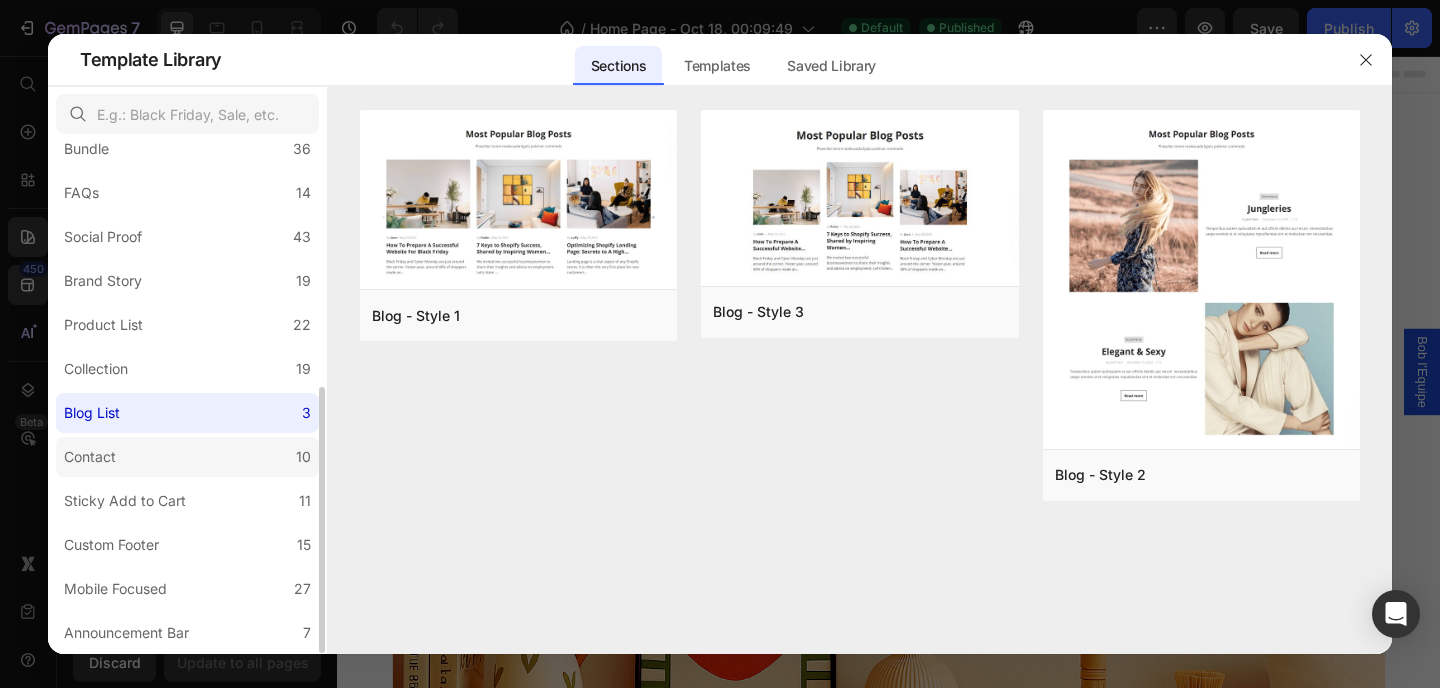 click on "Contact 10" 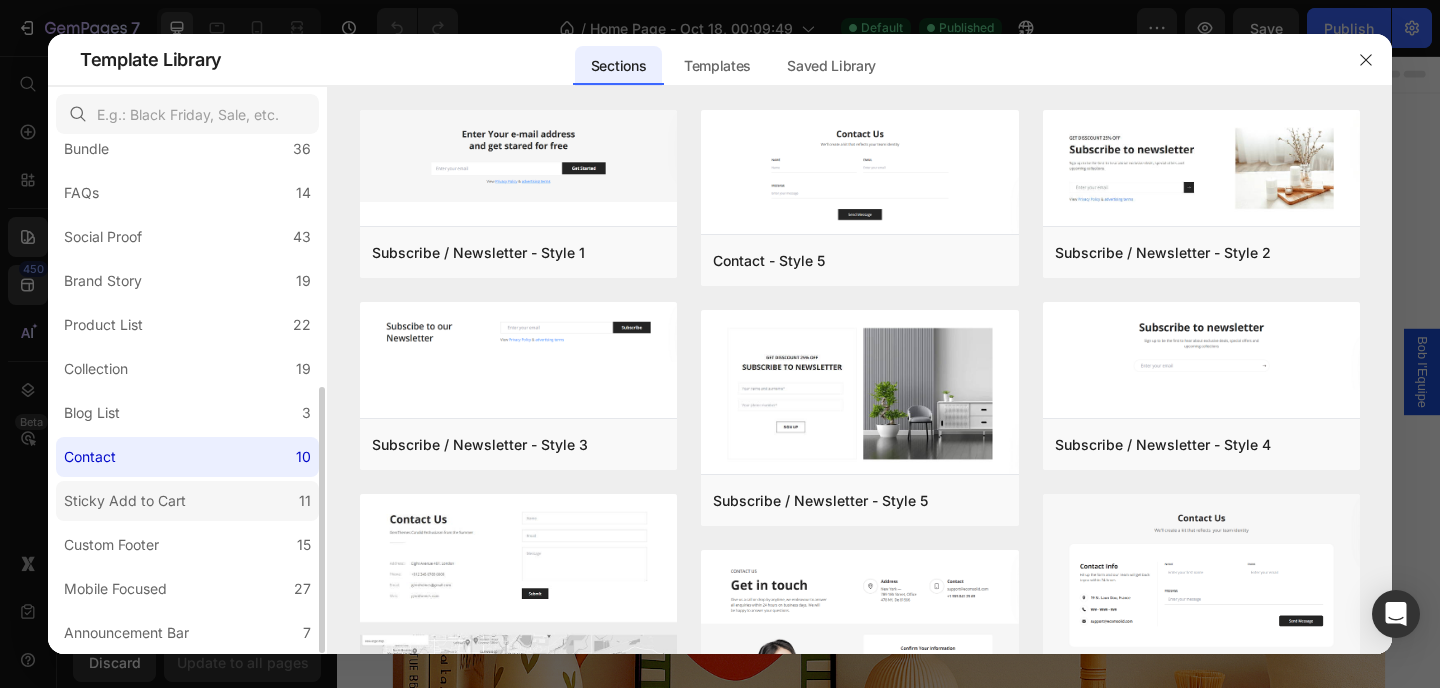 click on "Sticky Add to Cart" at bounding box center [125, 501] 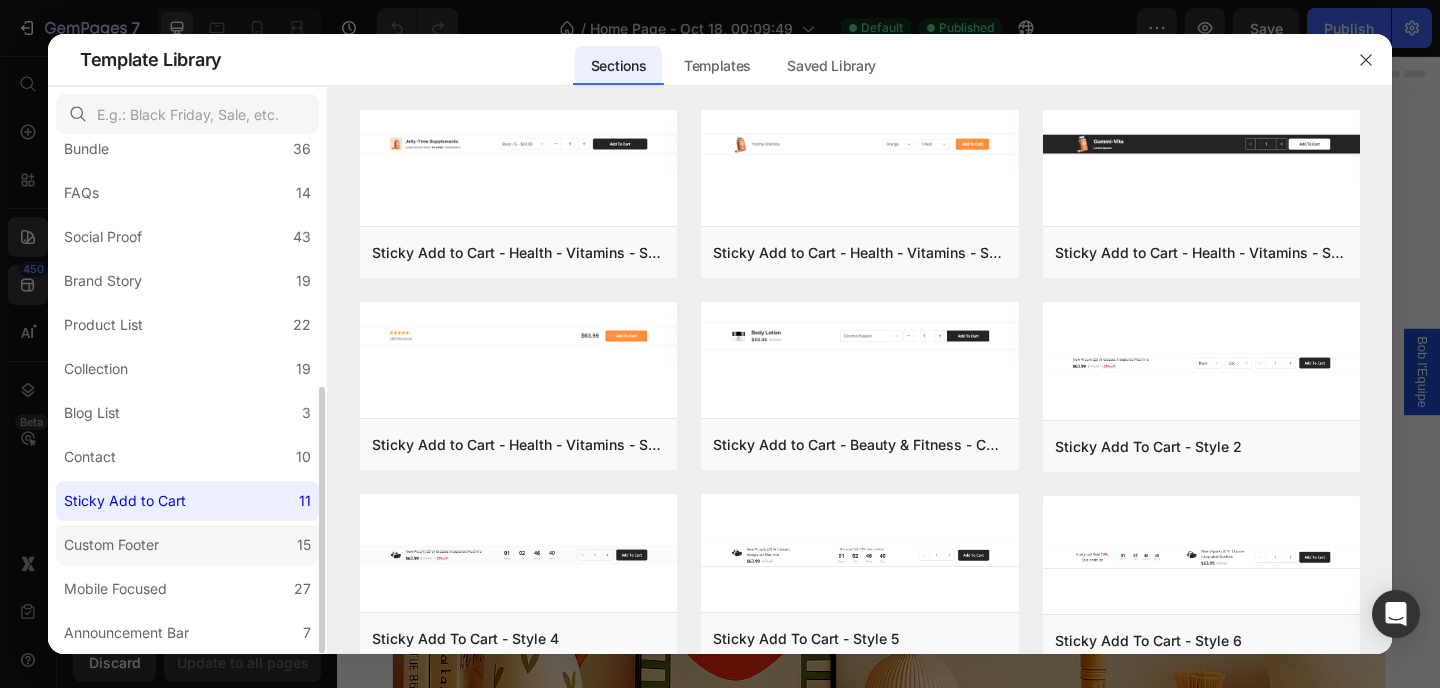 click on "Custom Footer 15" 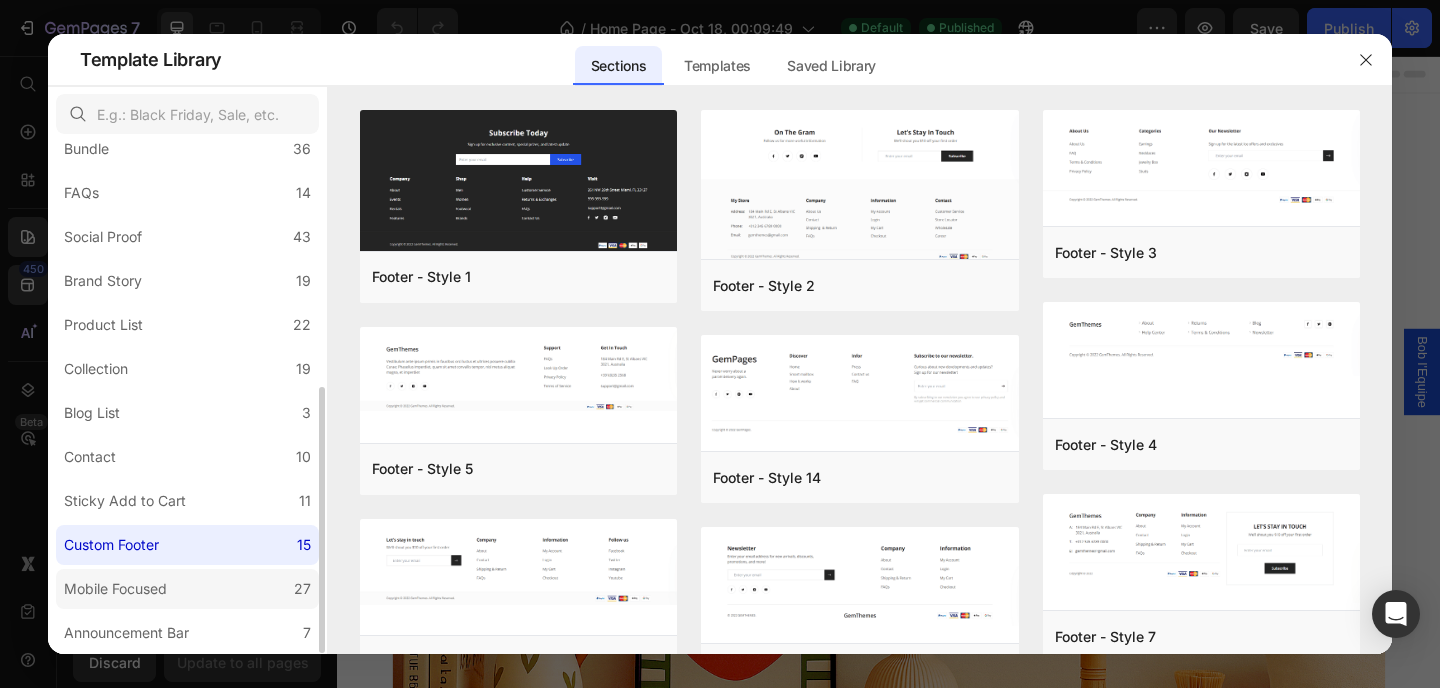 click on "Mobile Focused" at bounding box center [115, 589] 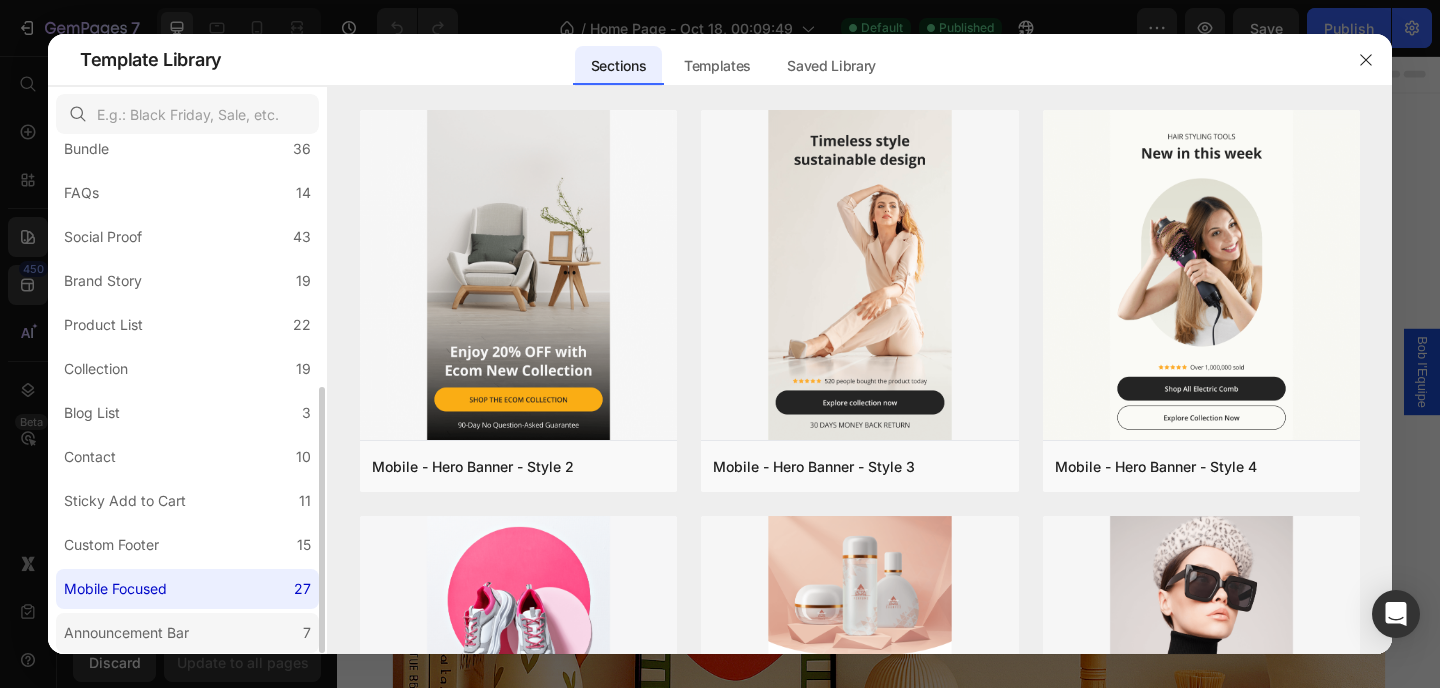 click on "Announcement Bar" at bounding box center [130, 633] 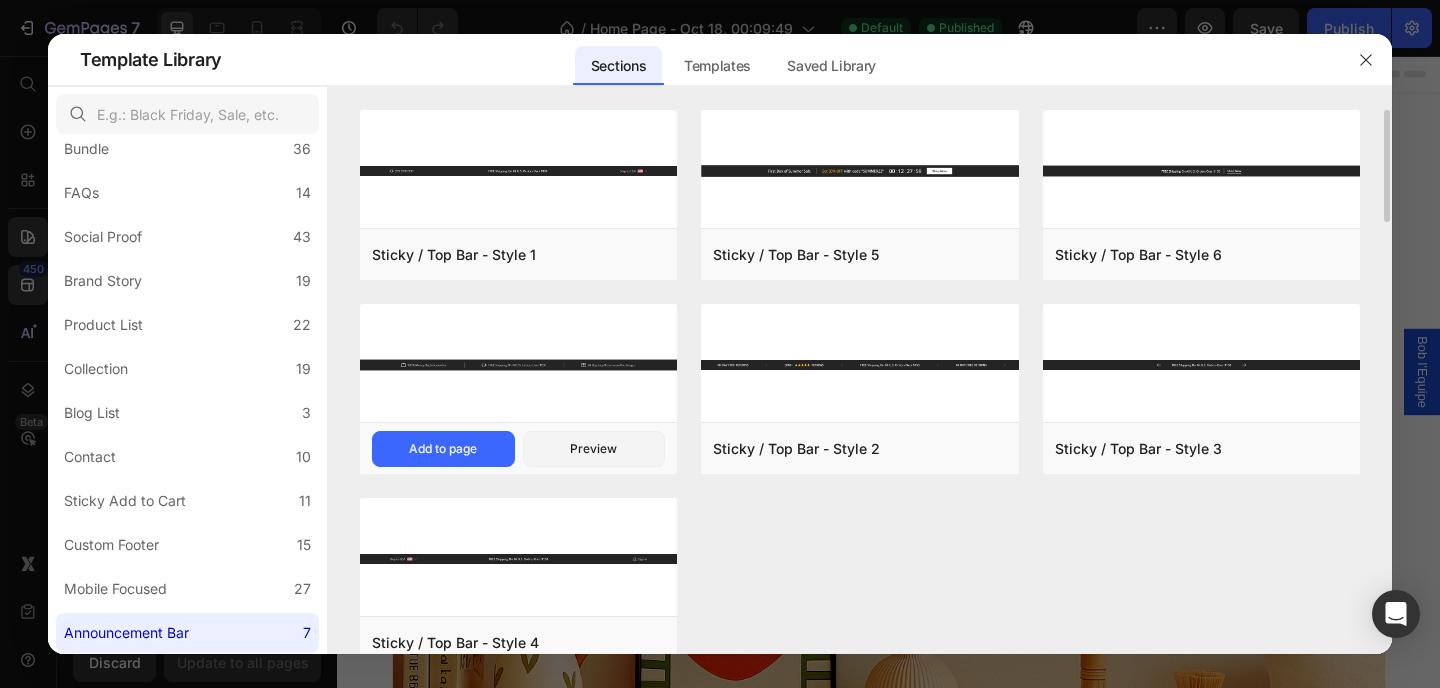 scroll, scrollTop: 39, scrollLeft: 0, axis: vertical 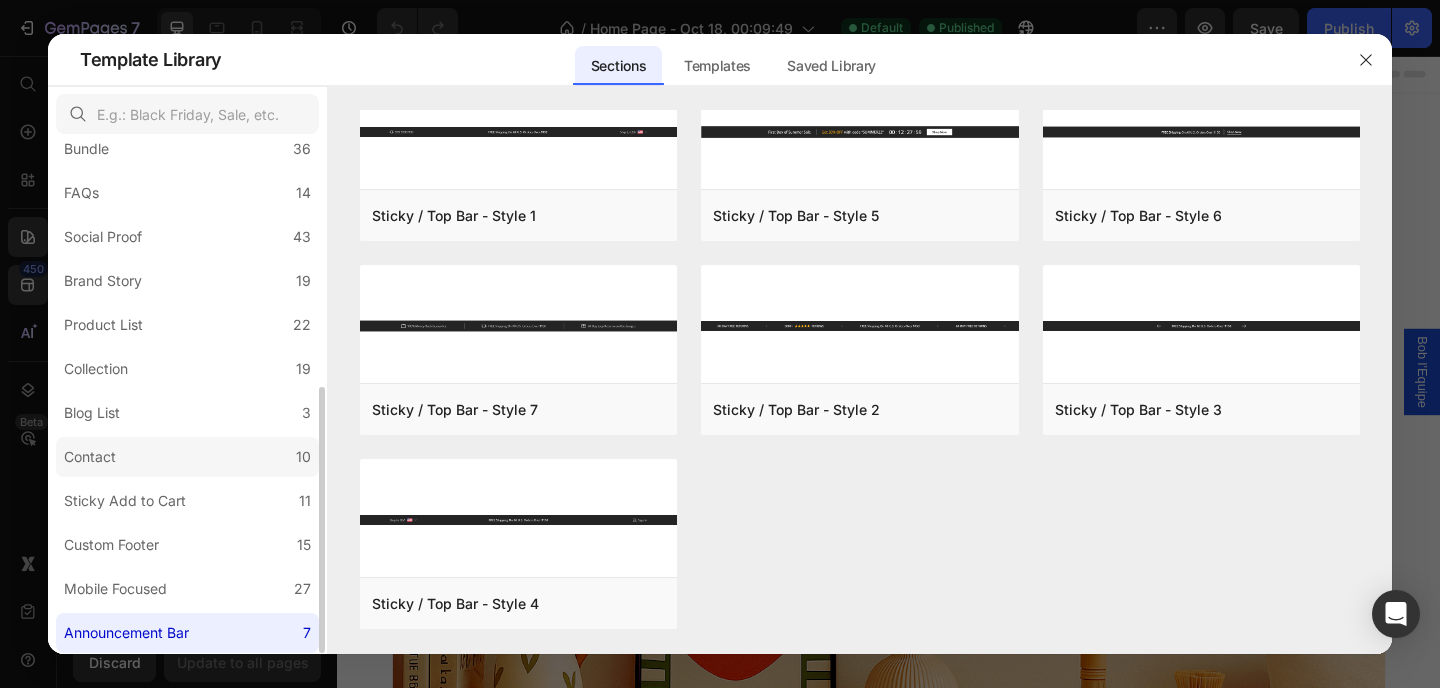 click on "Contact" at bounding box center [90, 457] 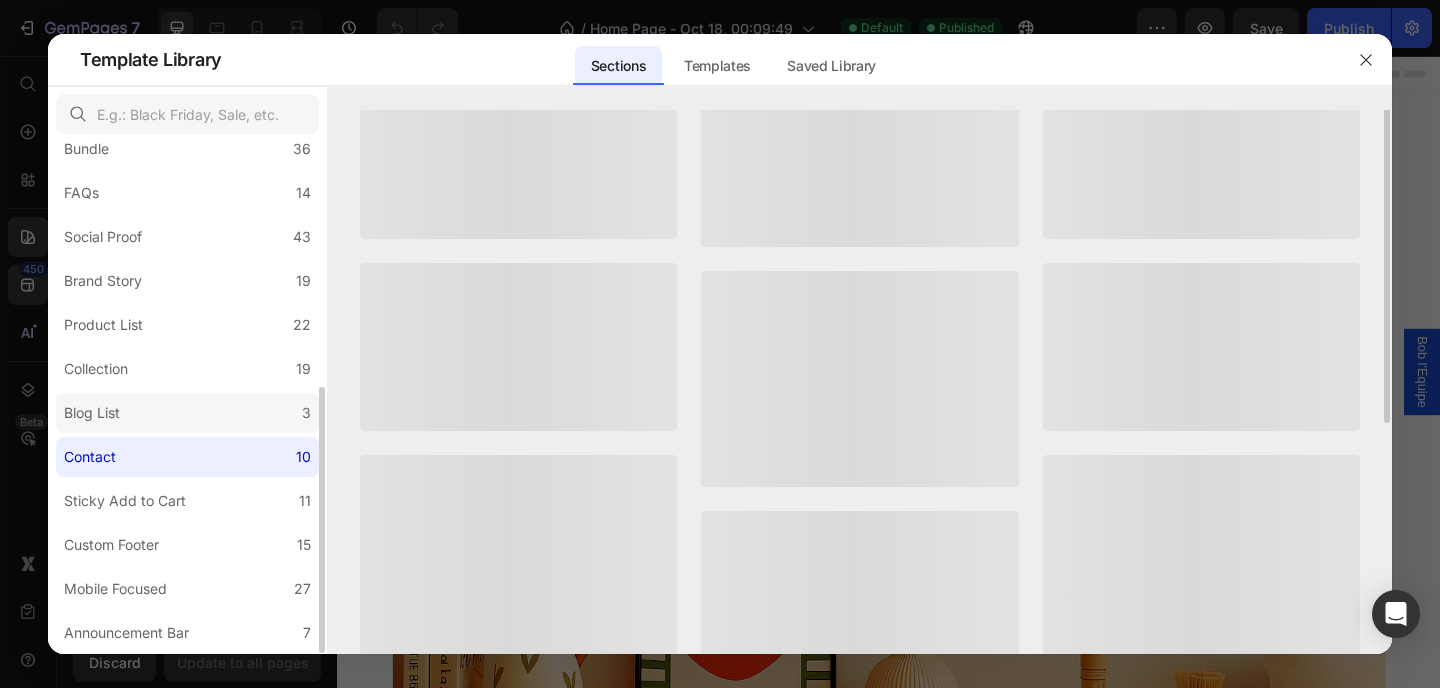 scroll, scrollTop: 0, scrollLeft: 0, axis: both 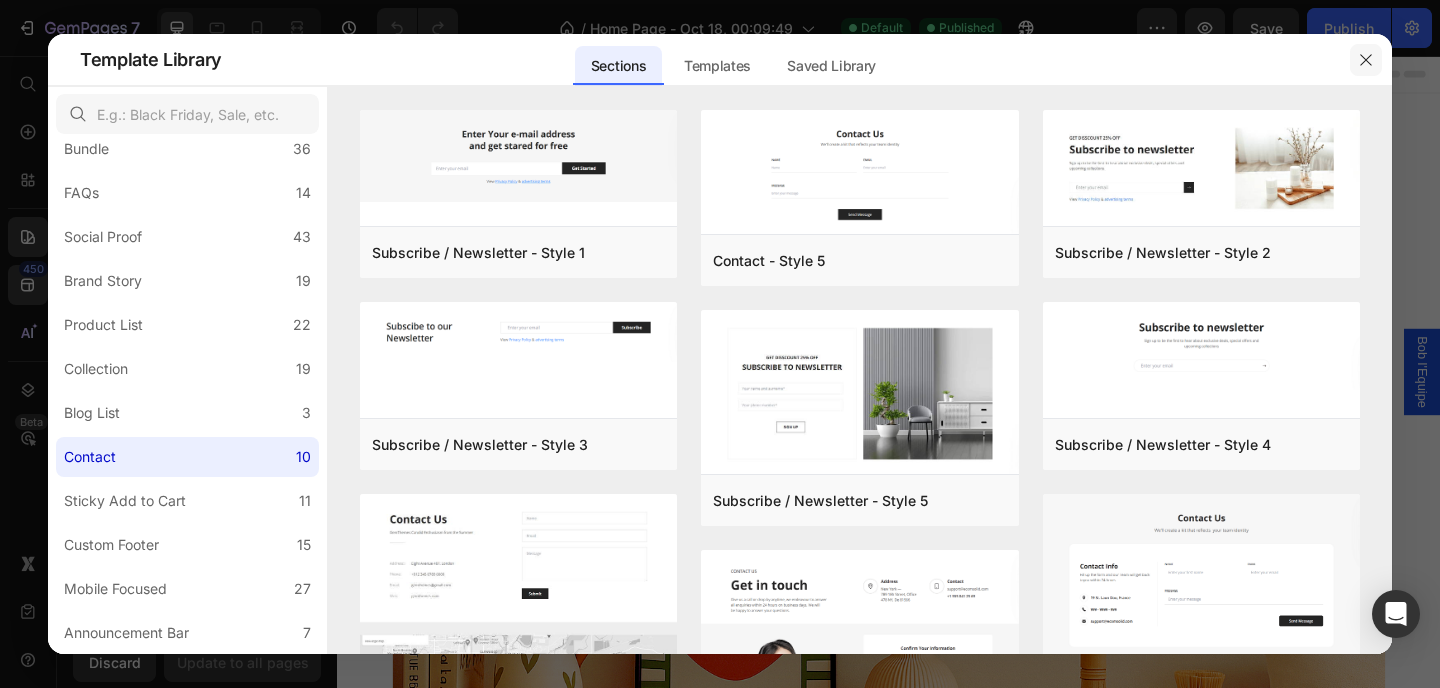 click 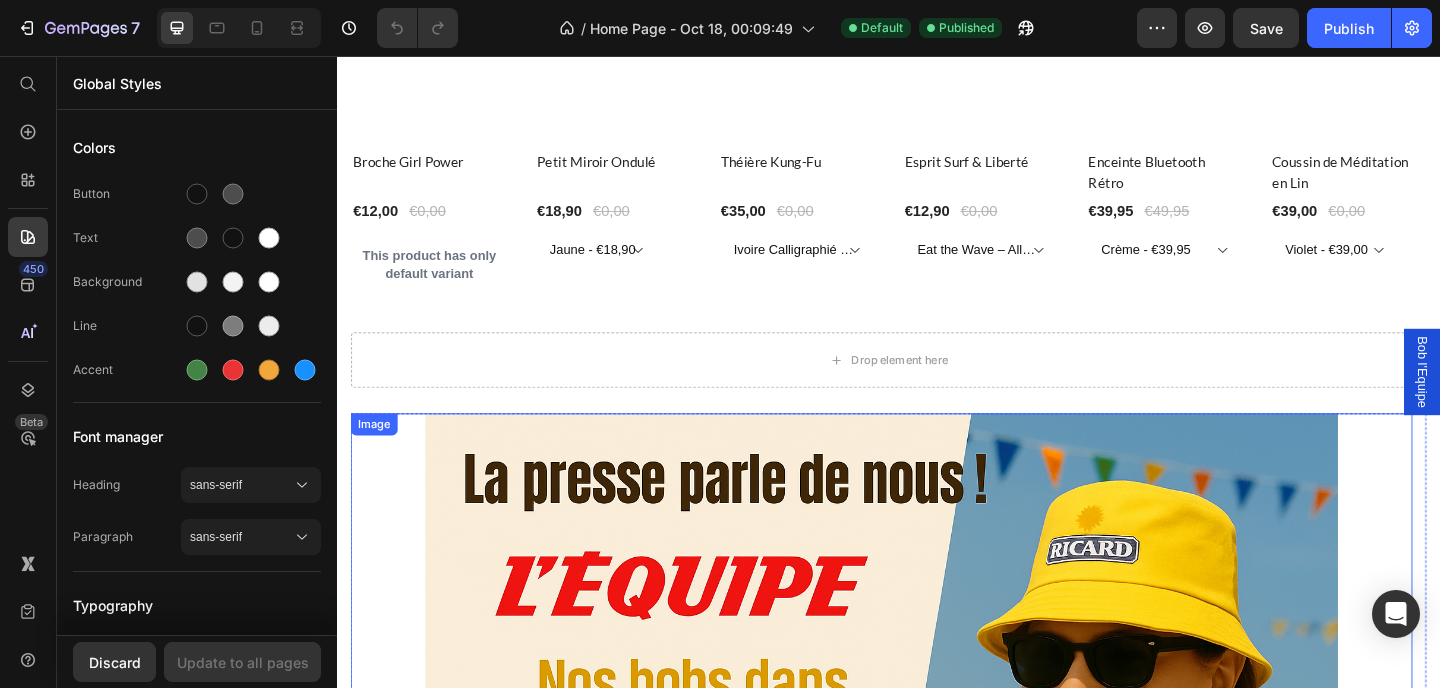 scroll, scrollTop: 4109, scrollLeft: 0, axis: vertical 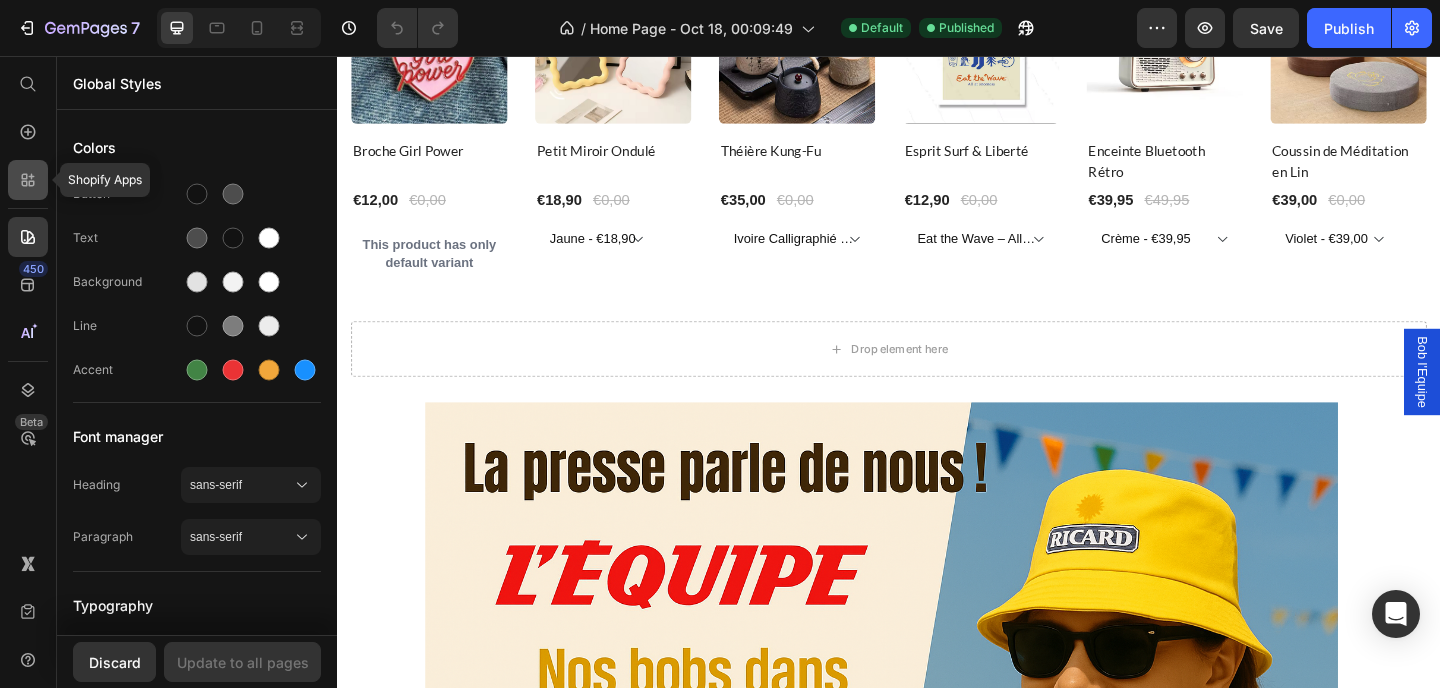 click 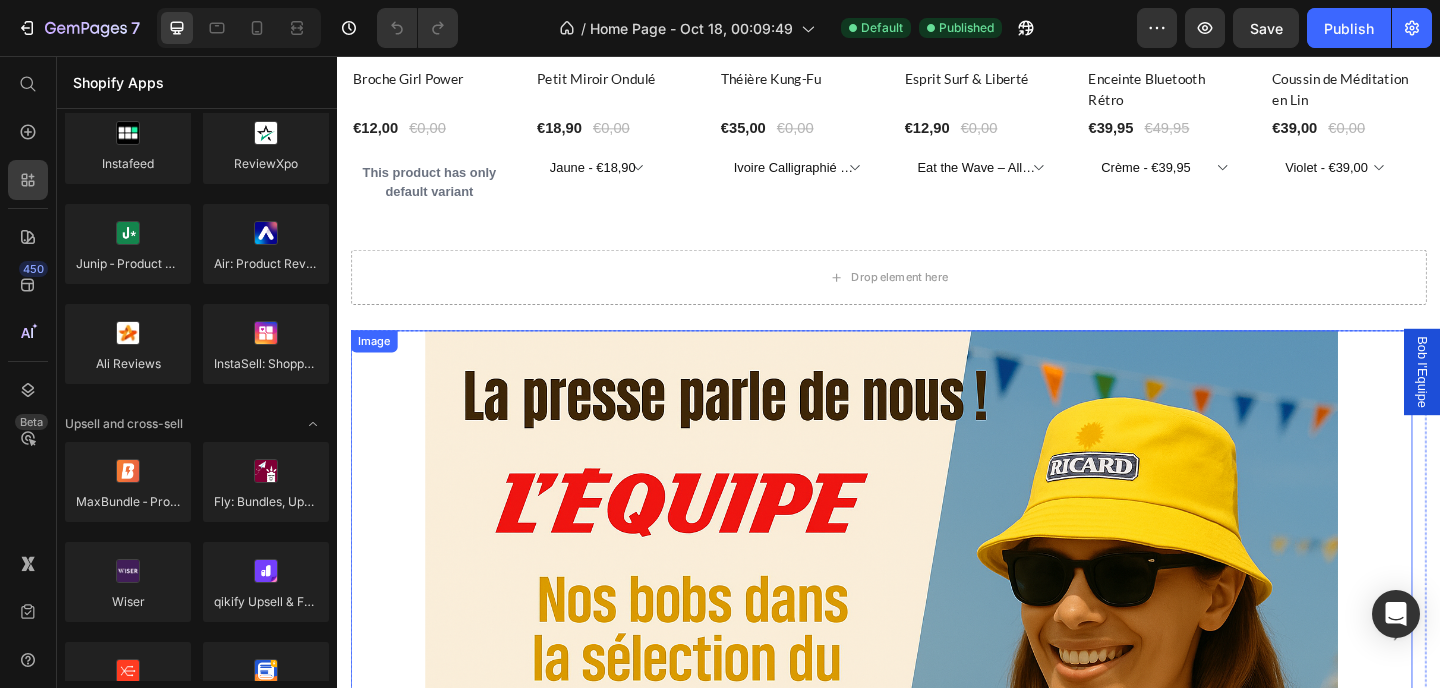 scroll, scrollTop: 773, scrollLeft: 0, axis: vertical 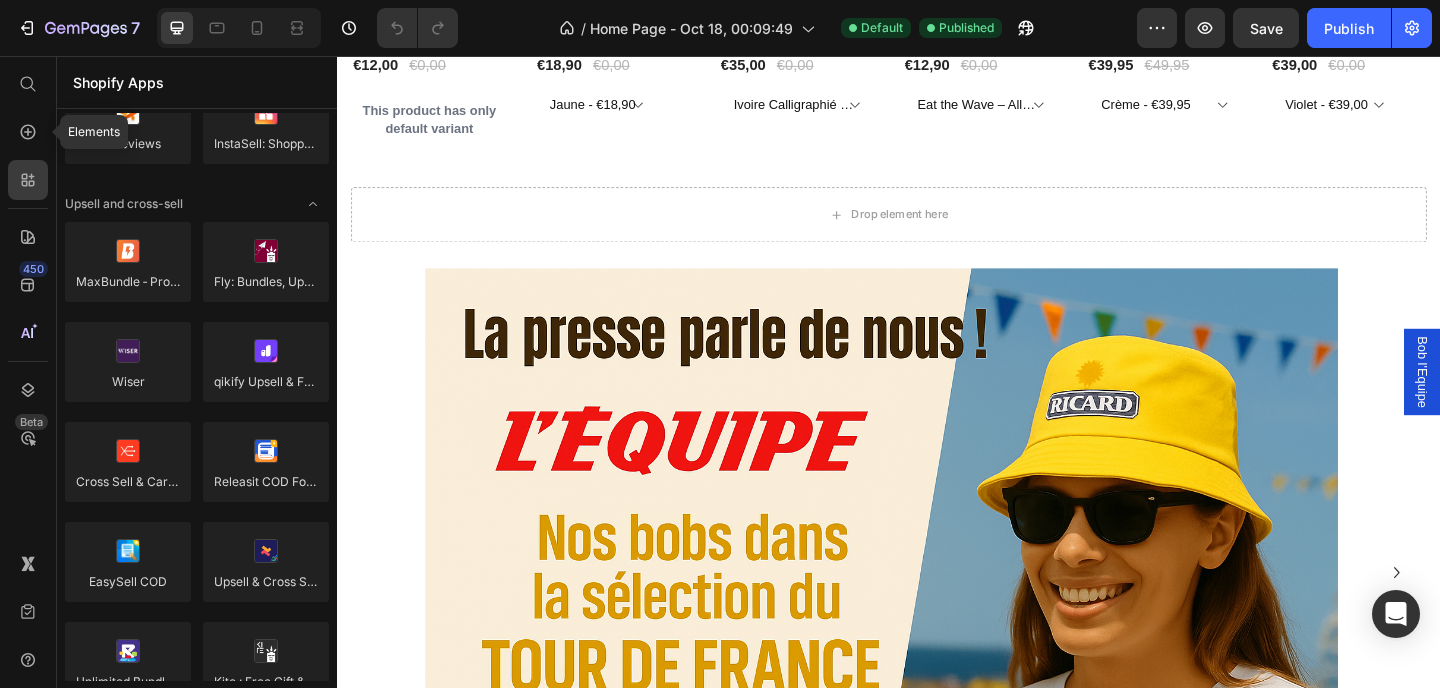 click 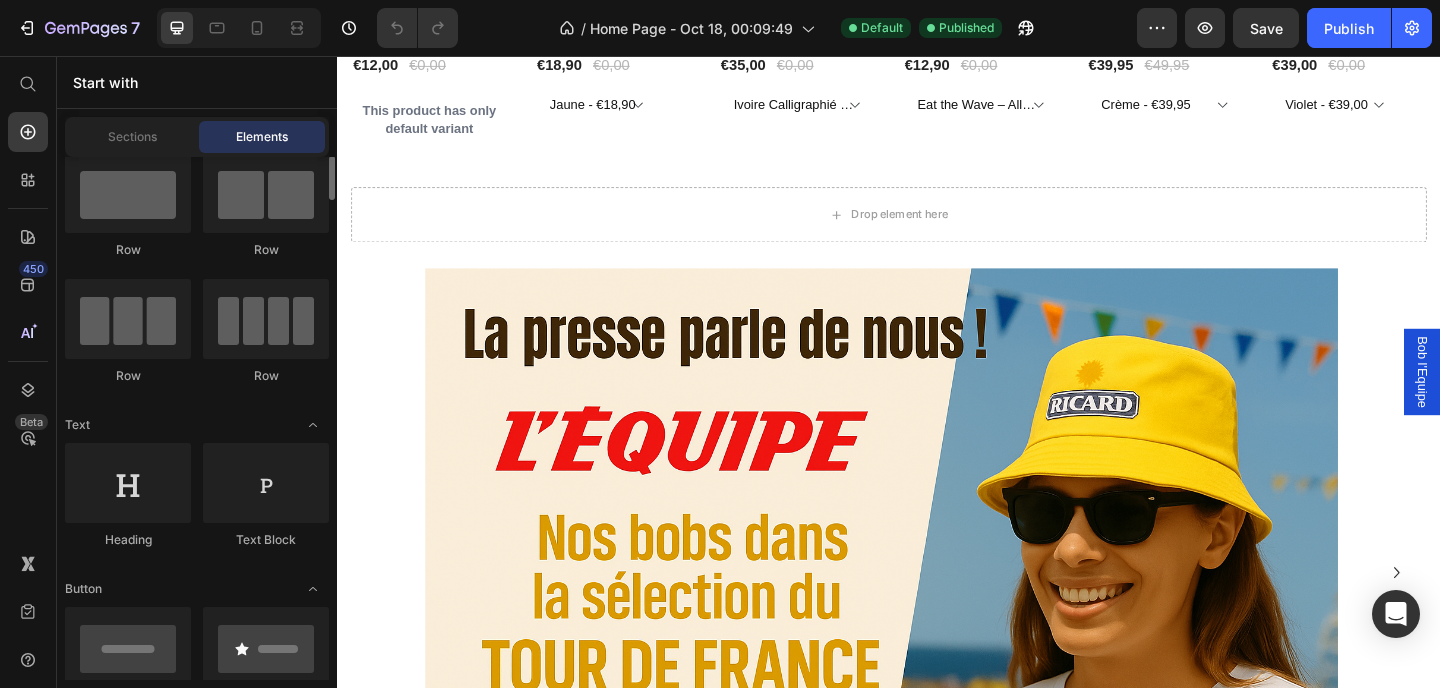 scroll, scrollTop: 0, scrollLeft: 0, axis: both 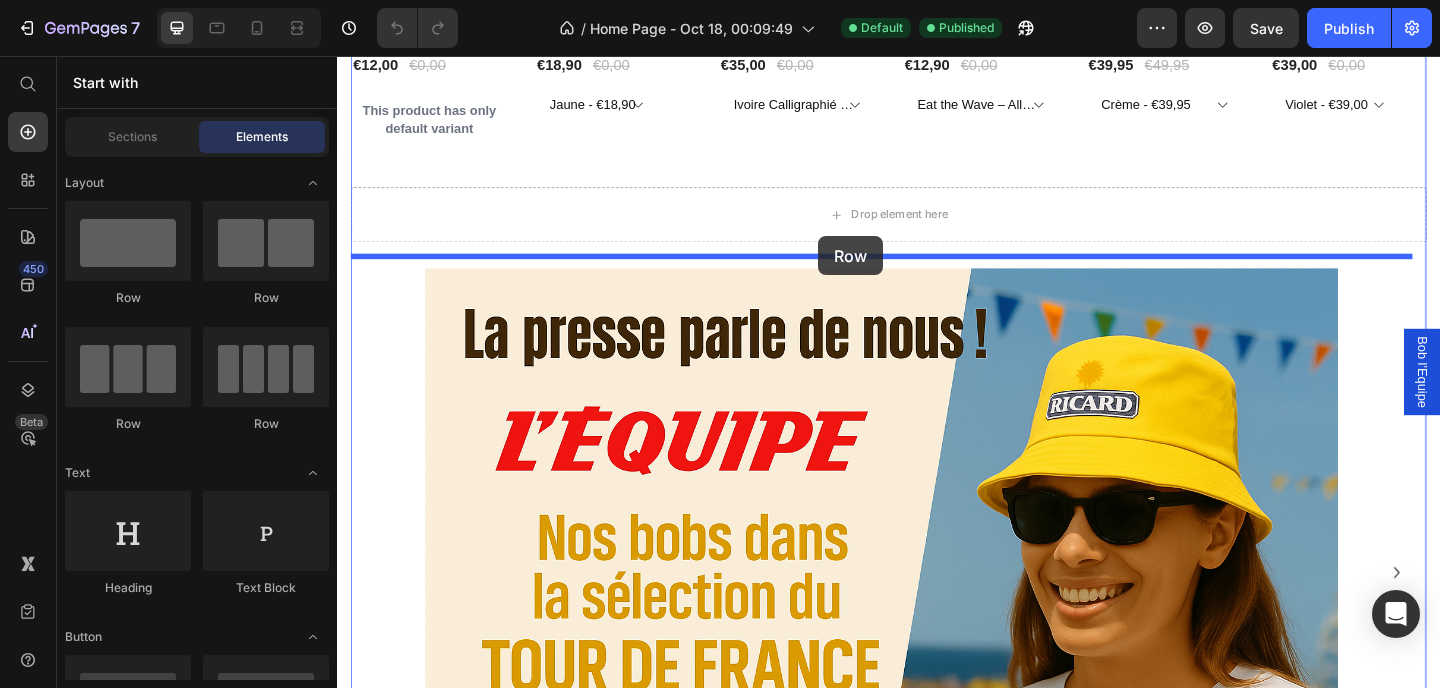 drag, startPoint x: 470, startPoint y: 312, endPoint x: 860, endPoint y: 252, distance: 394.58838 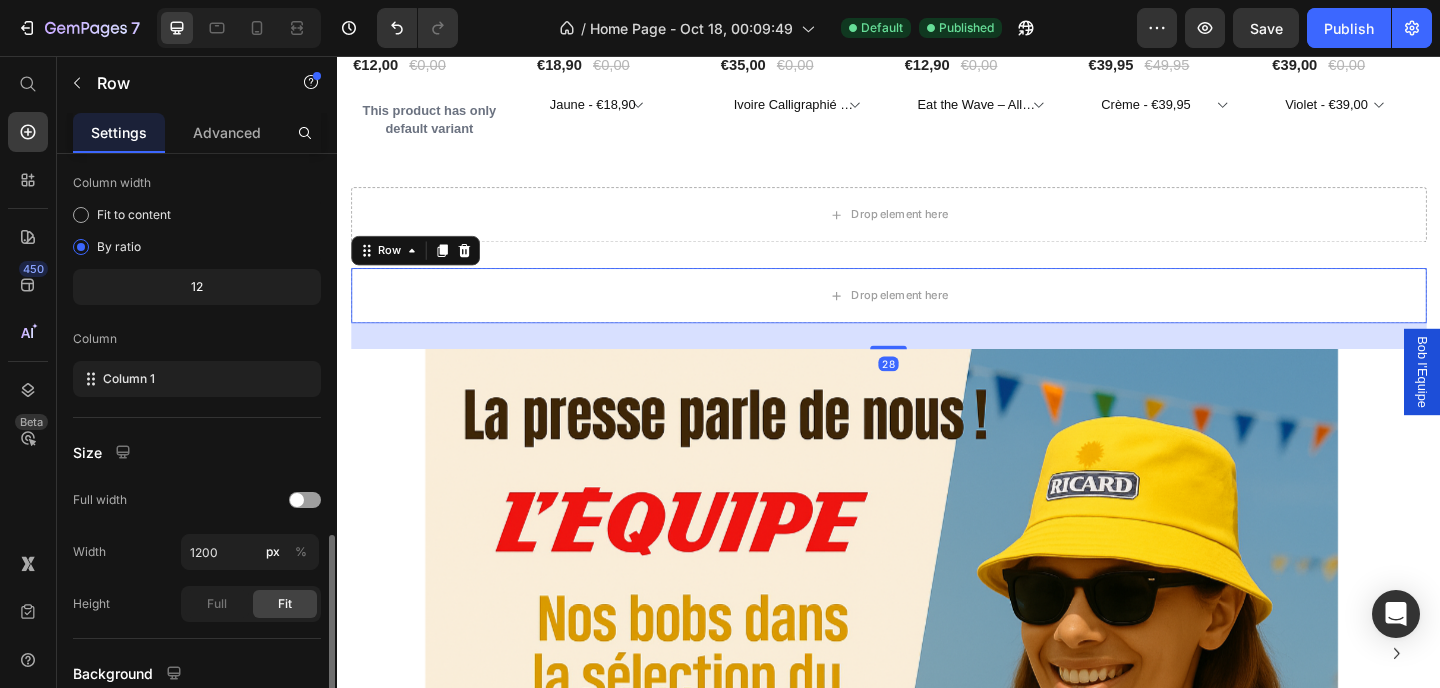 scroll, scrollTop: 321, scrollLeft: 0, axis: vertical 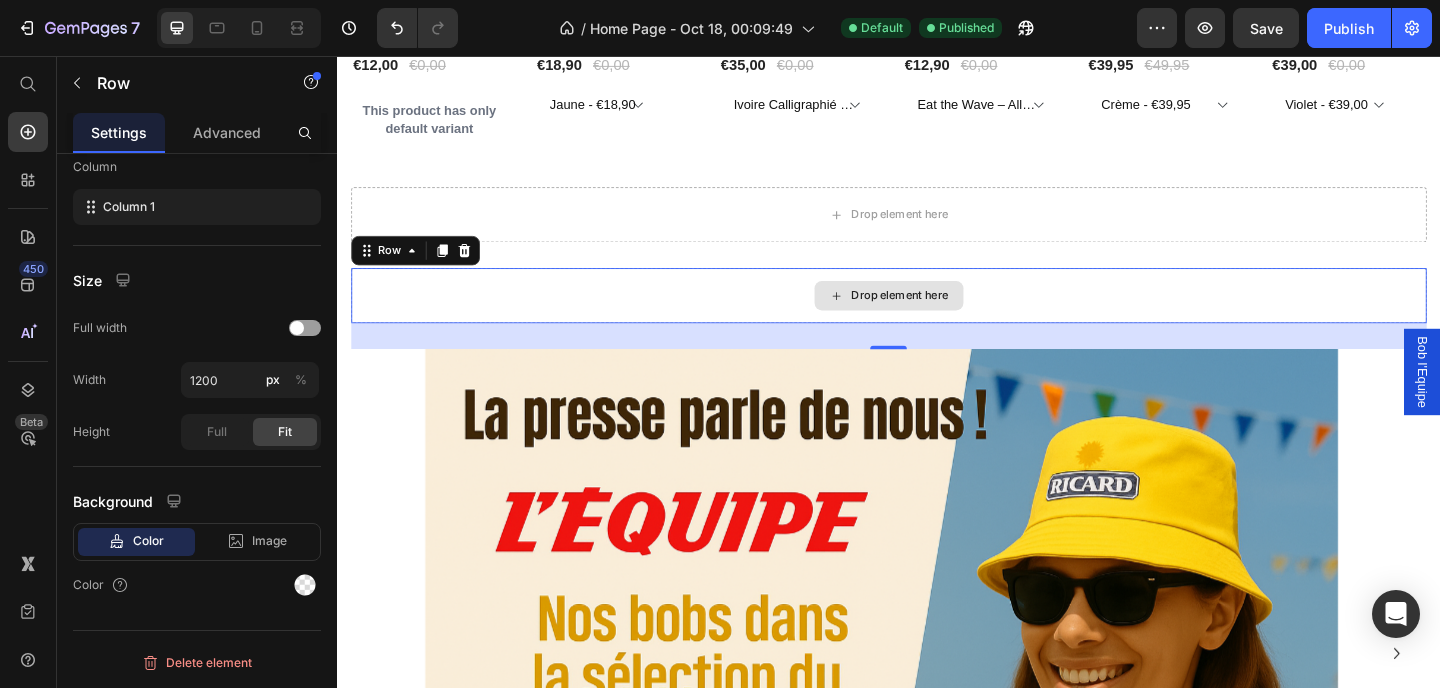 click on "Drop element here" at bounding box center [949, 317] 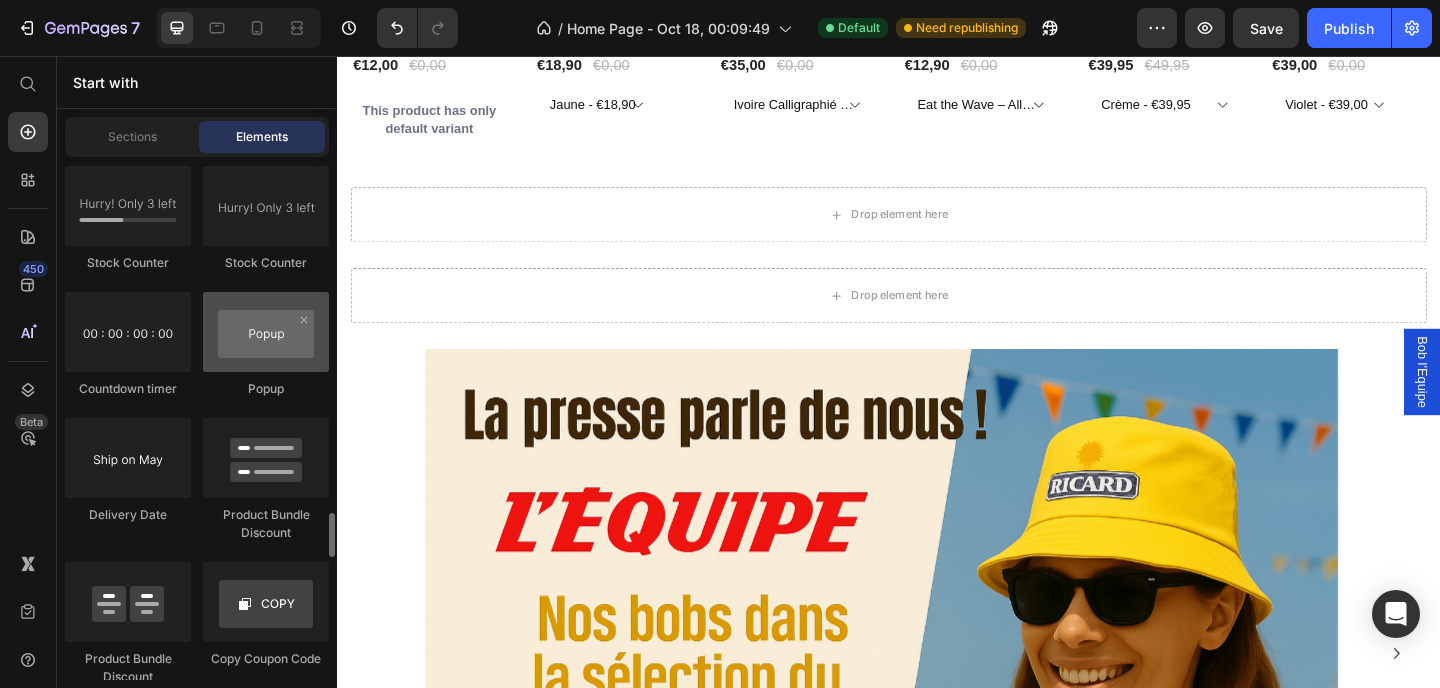 scroll, scrollTop: 4253, scrollLeft: 0, axis: vertical 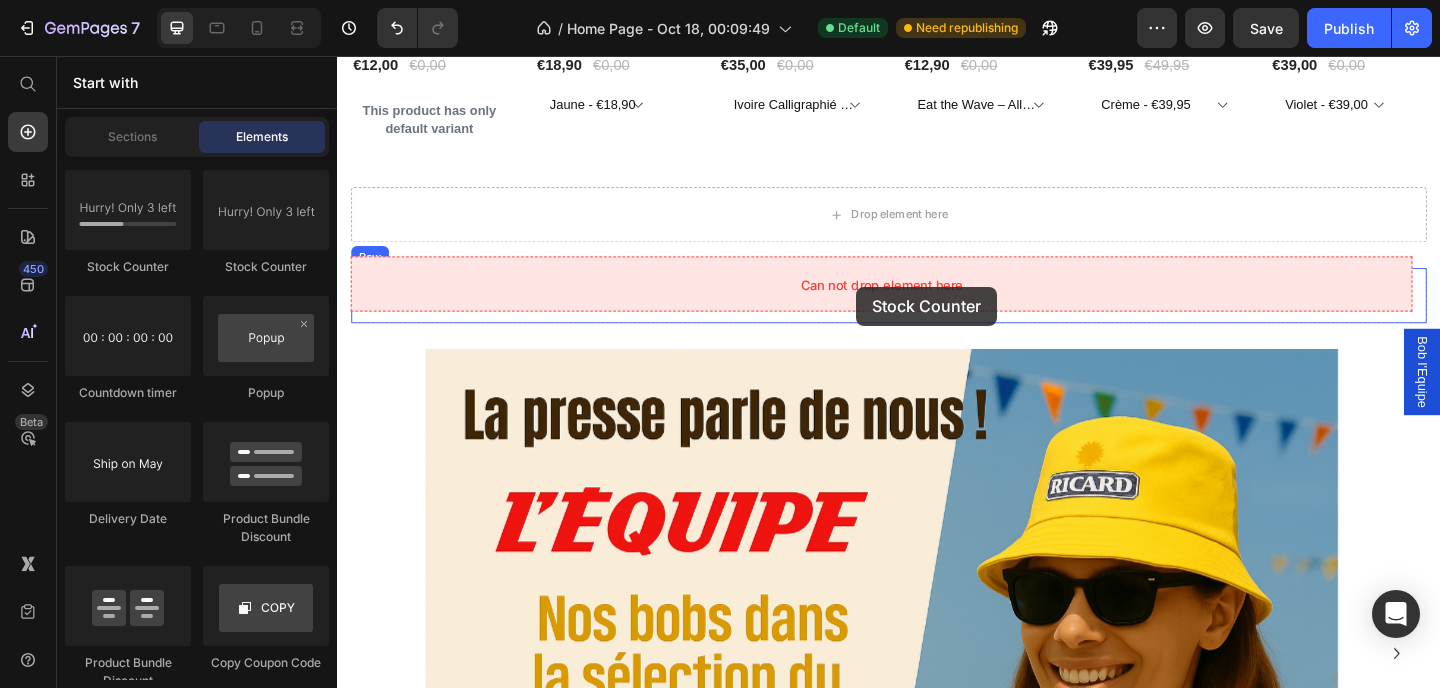 drag, startPoint x: 860, startPoint y: 249, endPoint x: 902, endPoint y: 307, distance: 71.610054 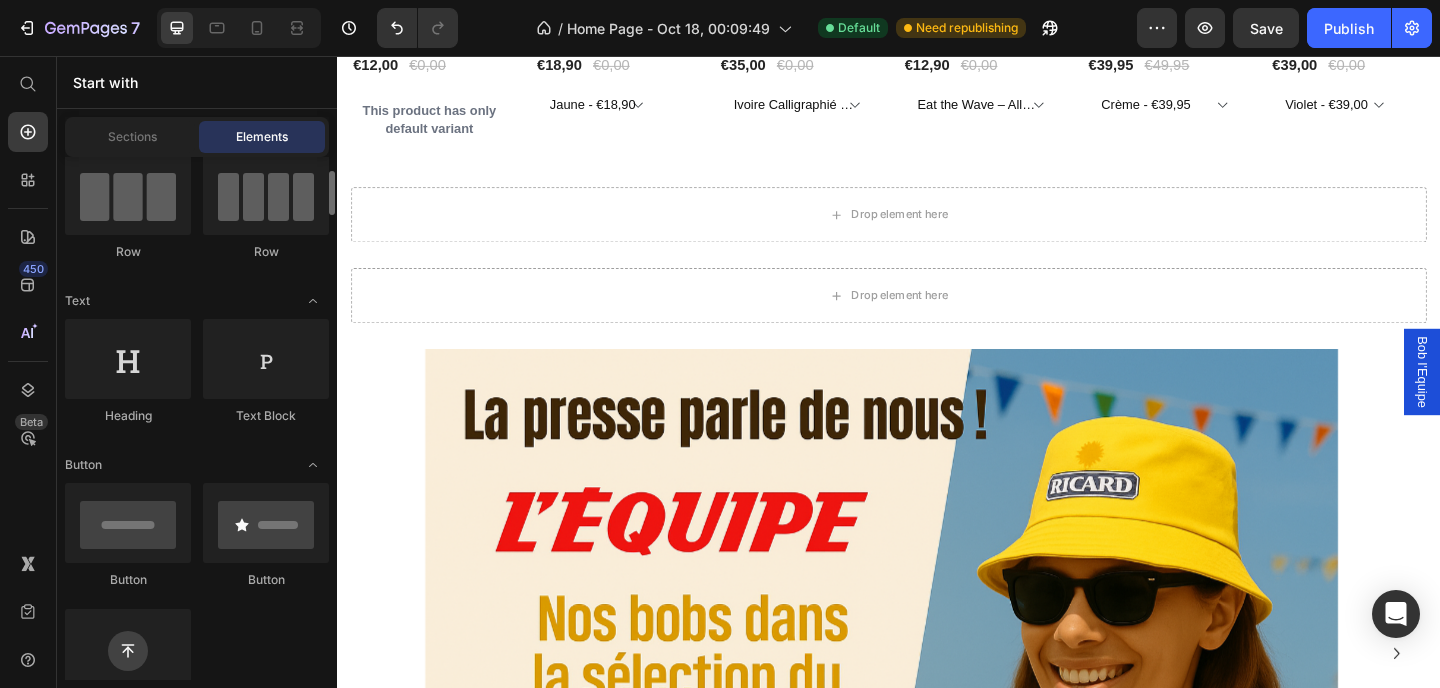 scroll, scrollTop: 6, scrollLeft: 0, axis: vertical 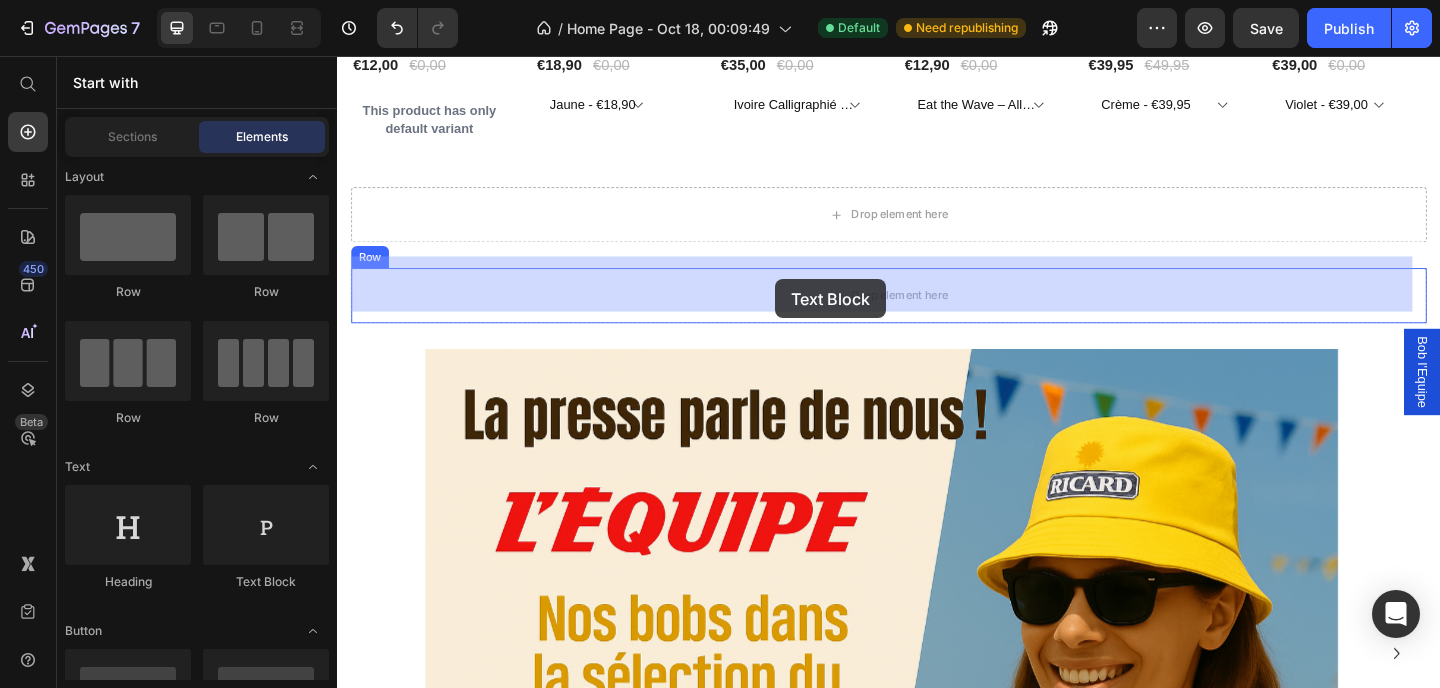 drag, startPoint x: 665, startPoint y: 418, endPoint x: 813, endPoint y: 299, distance: 189.90787 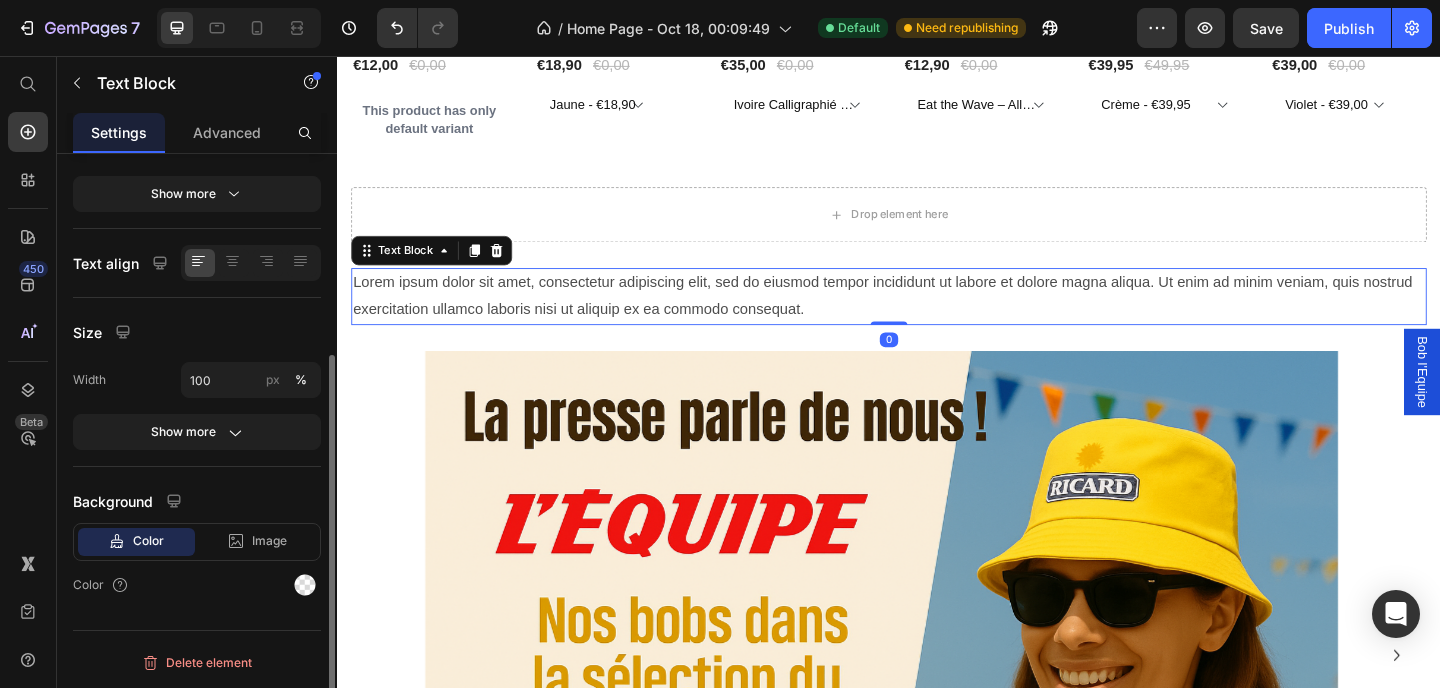 scroll, scrollTop: 0, scrollLeft: 0, axis: both 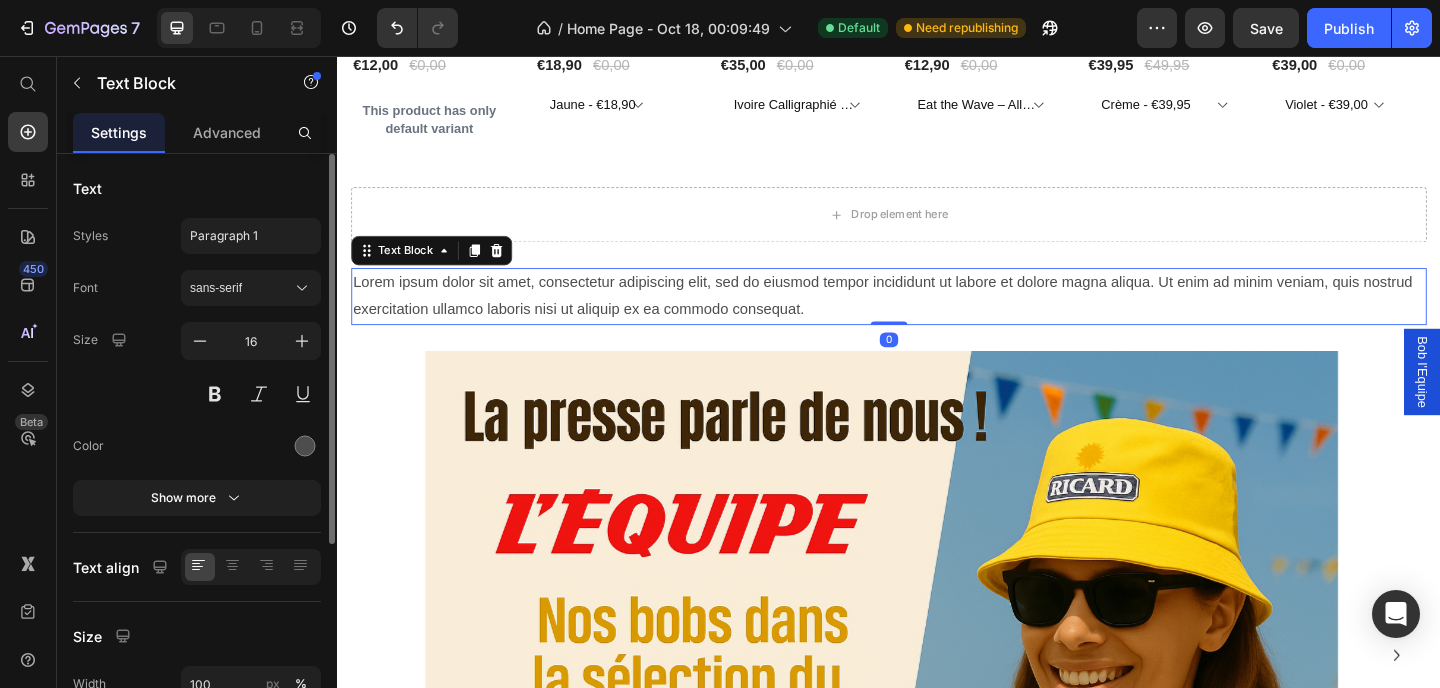 click on "Lorem ipsum dolor sit amet, consectetur adipiscing elit, sed do eiusmod tempor incididunt ut labore et dolore magna aliqua. Ut enim ad minim veniam, quis nostrud exercitation ullamco laboris nisi ut aliquip ex ea commodo consequat." at bounding box center [937, 318] 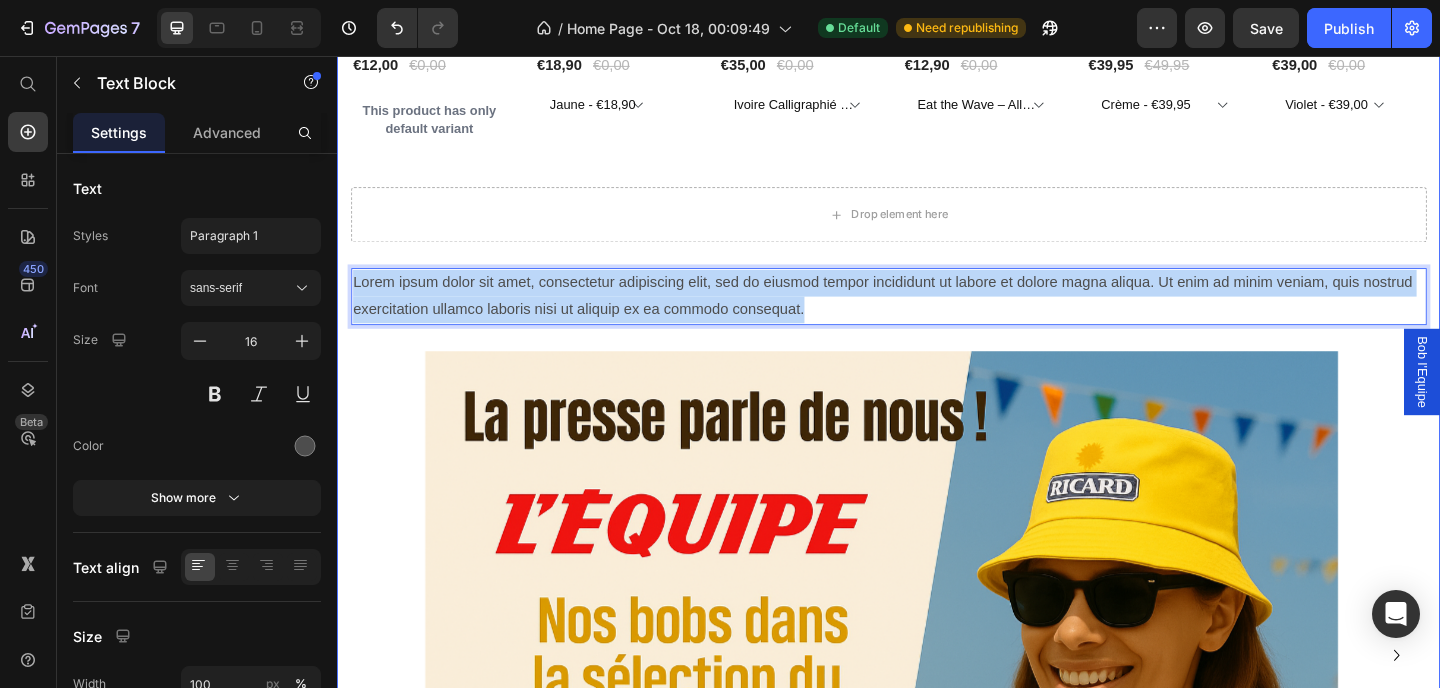 drag, startPoint x: 911, startPoint y: 316, endPoint x: 355, endPoint y: 288, distance: 556.7046 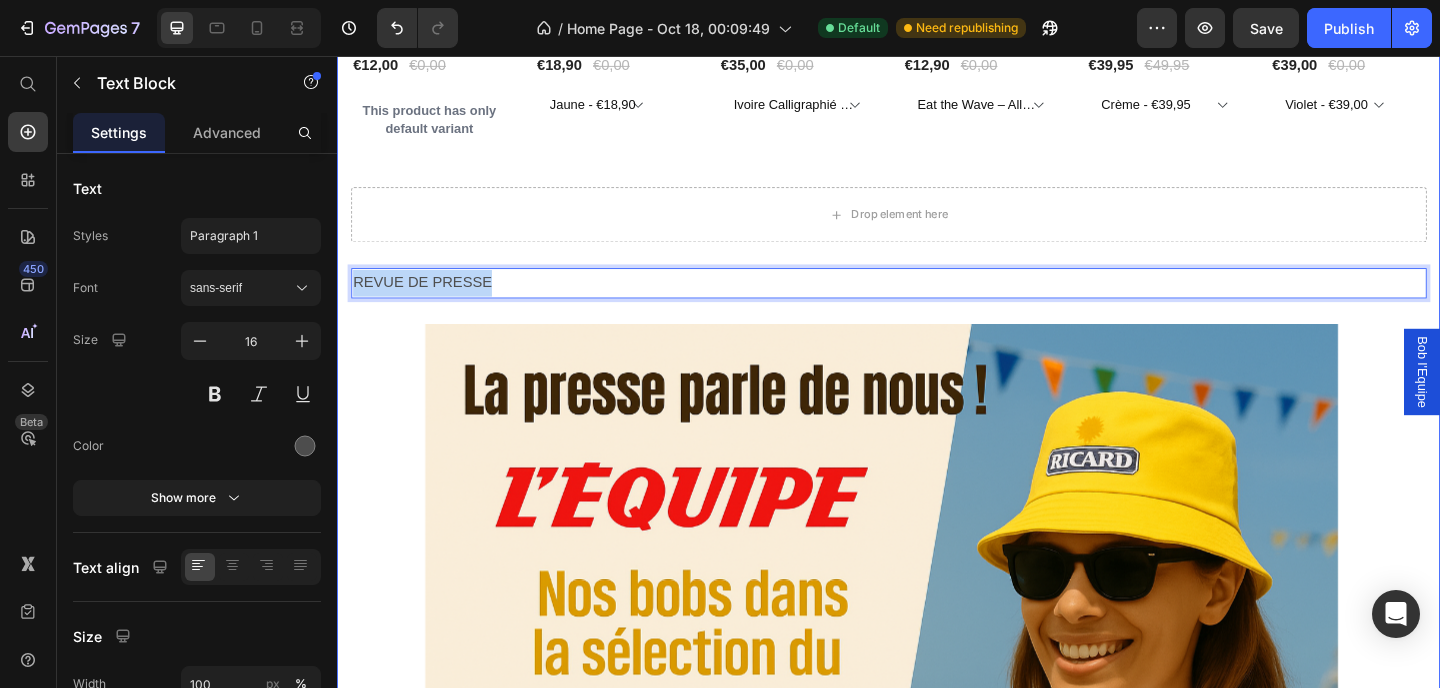 drag, startPoint x: 505, startPoint y: 291, endPoint x: 342, endPoint y: 292, distance: 163.00307 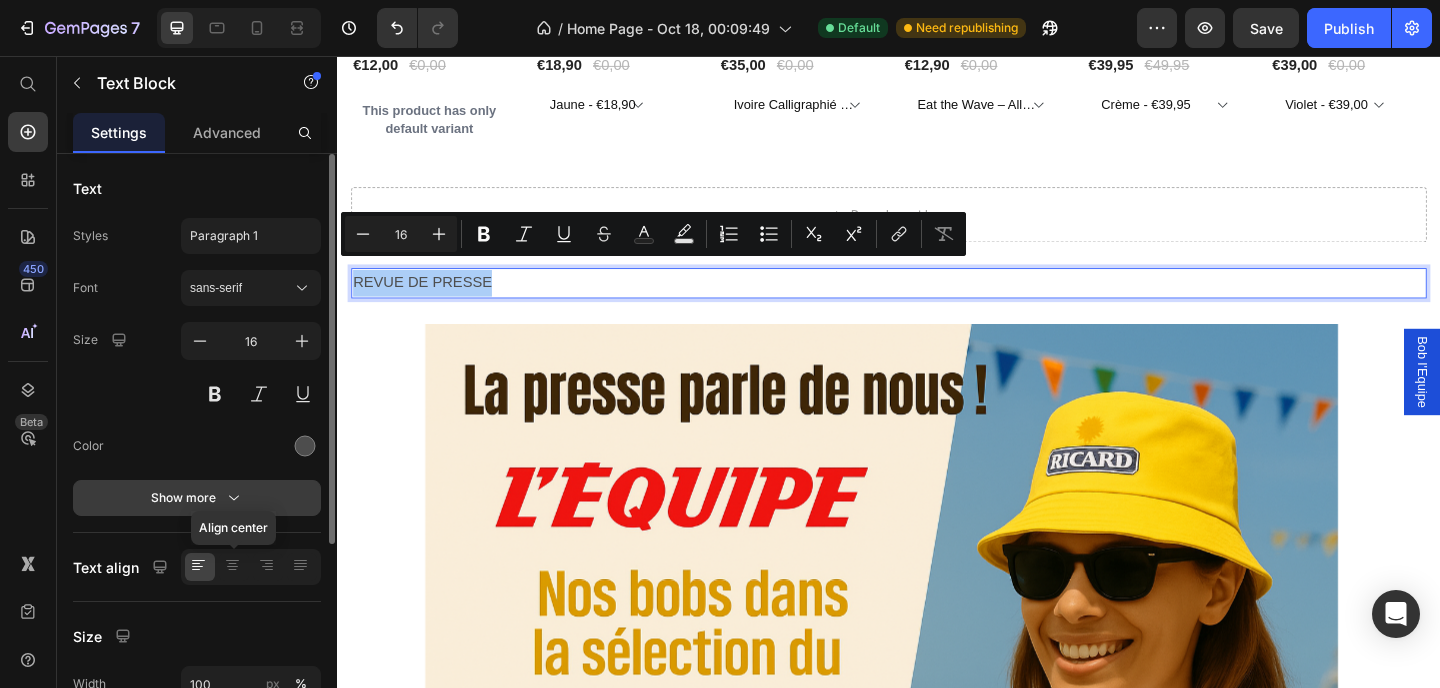 click 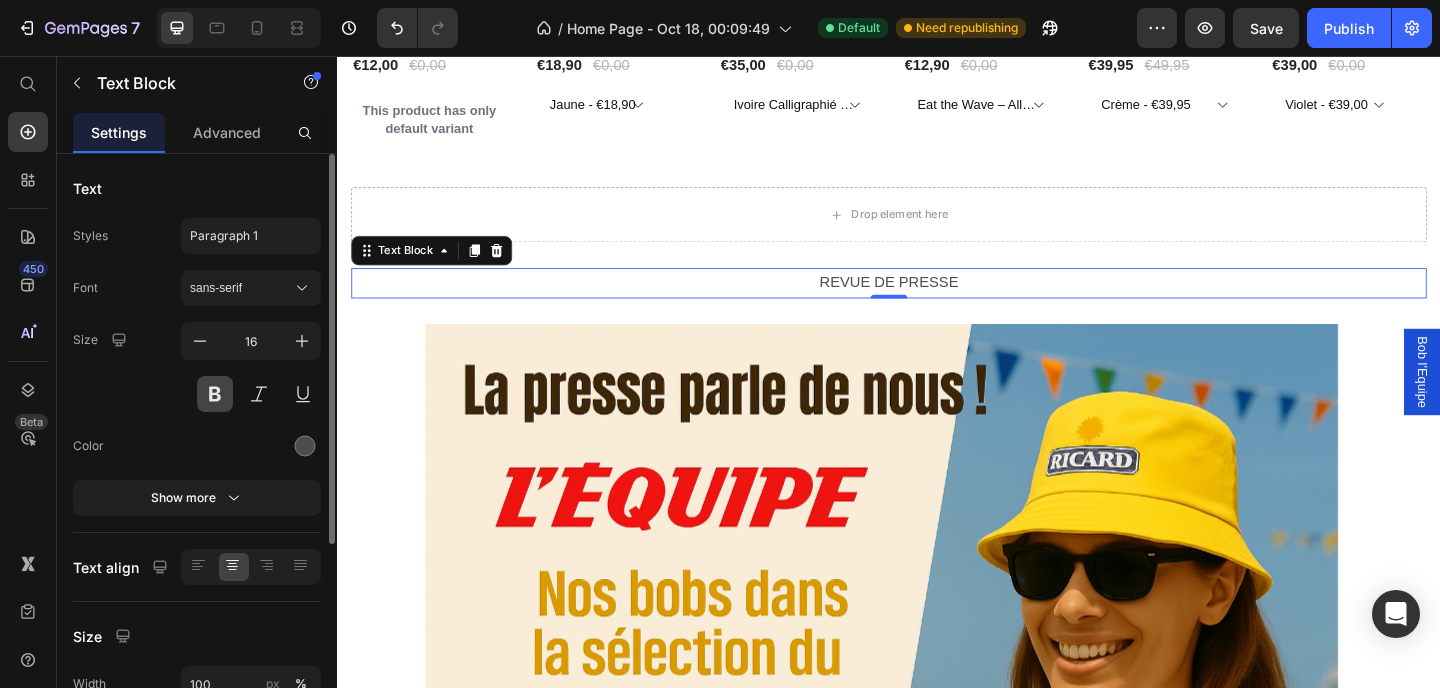 click at bounding box center (215, 394) 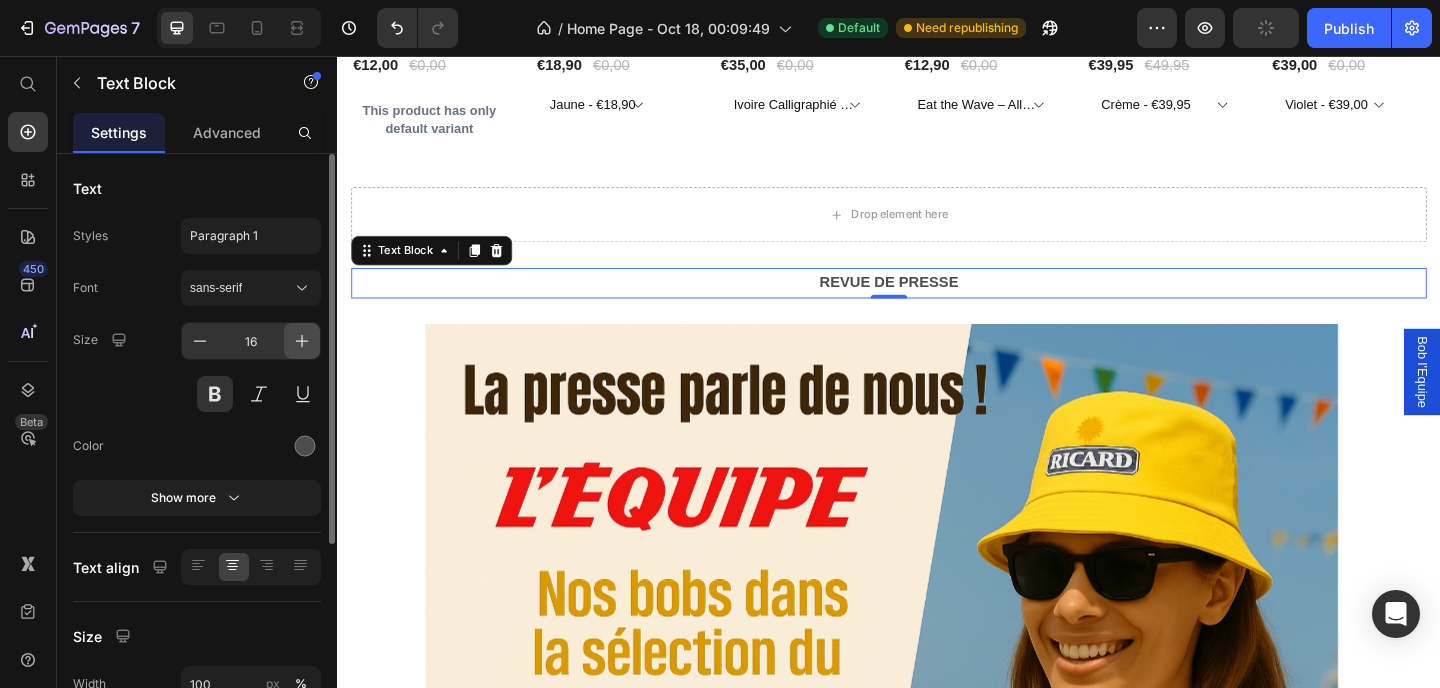click 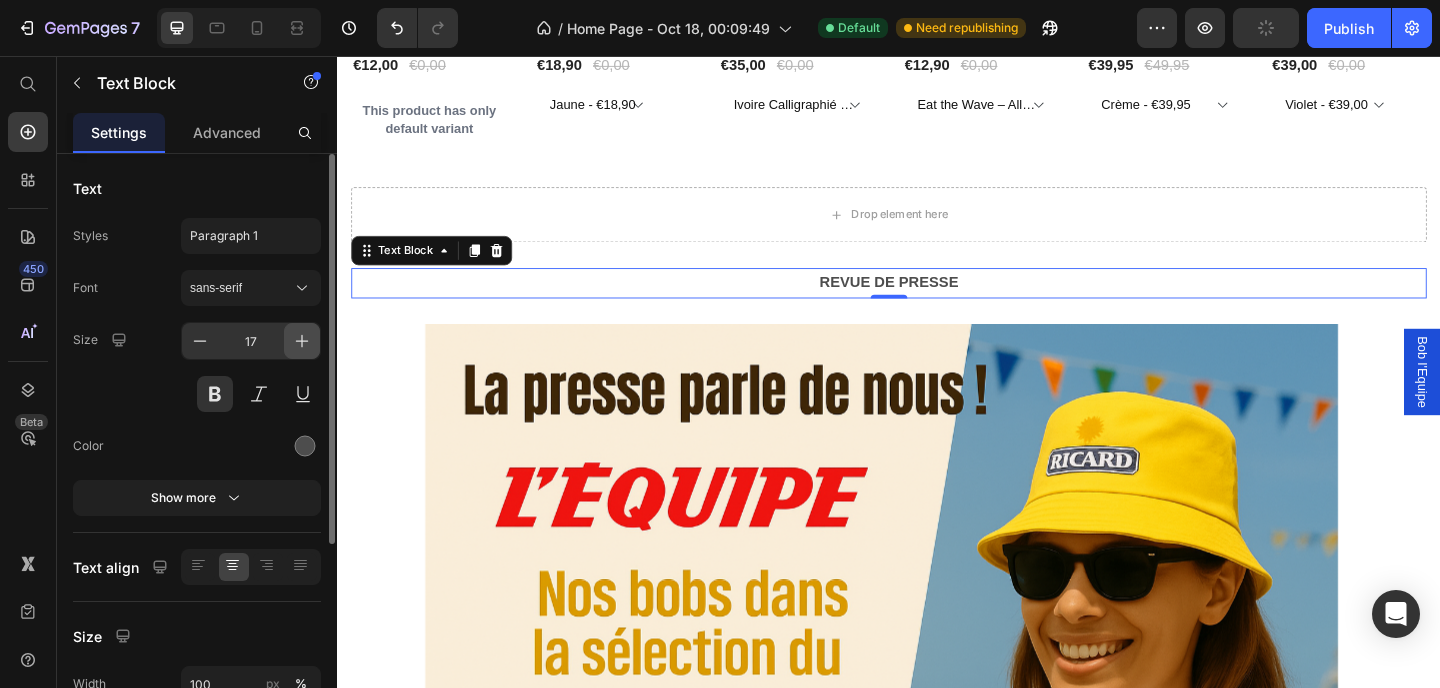 click 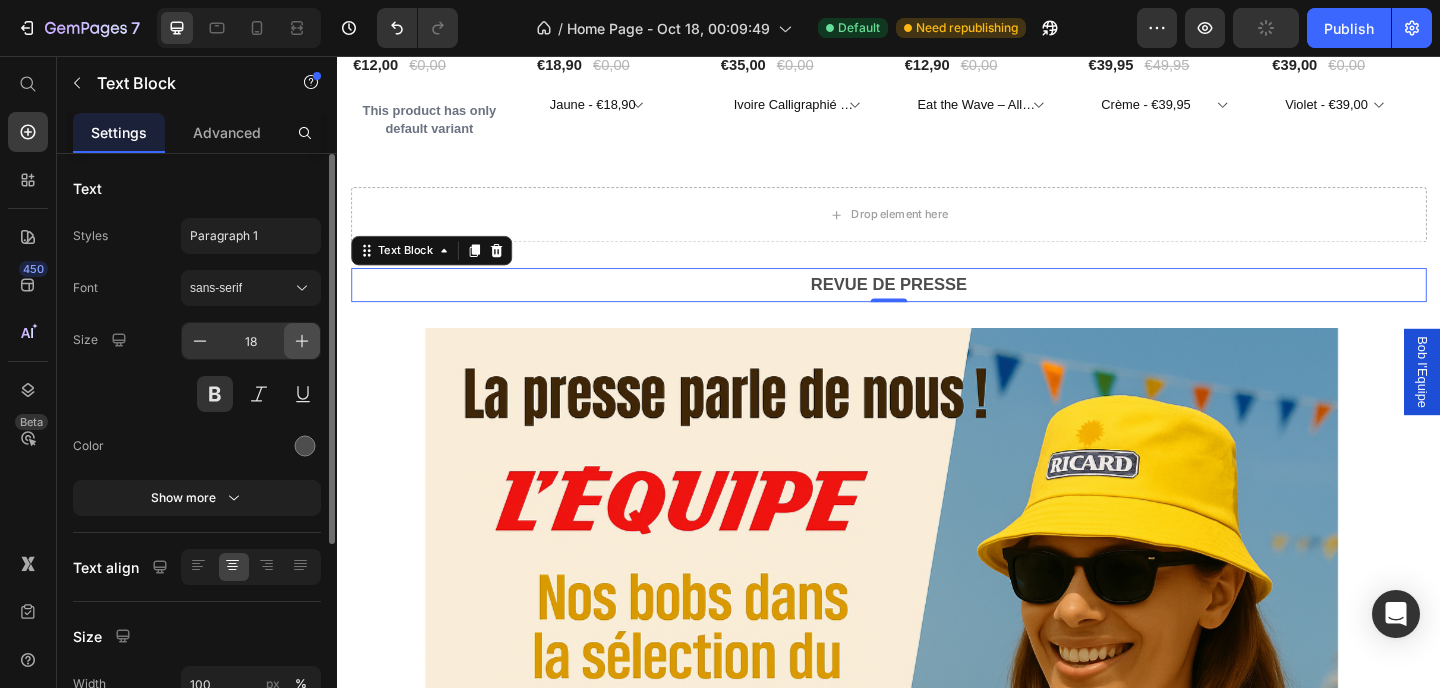 click 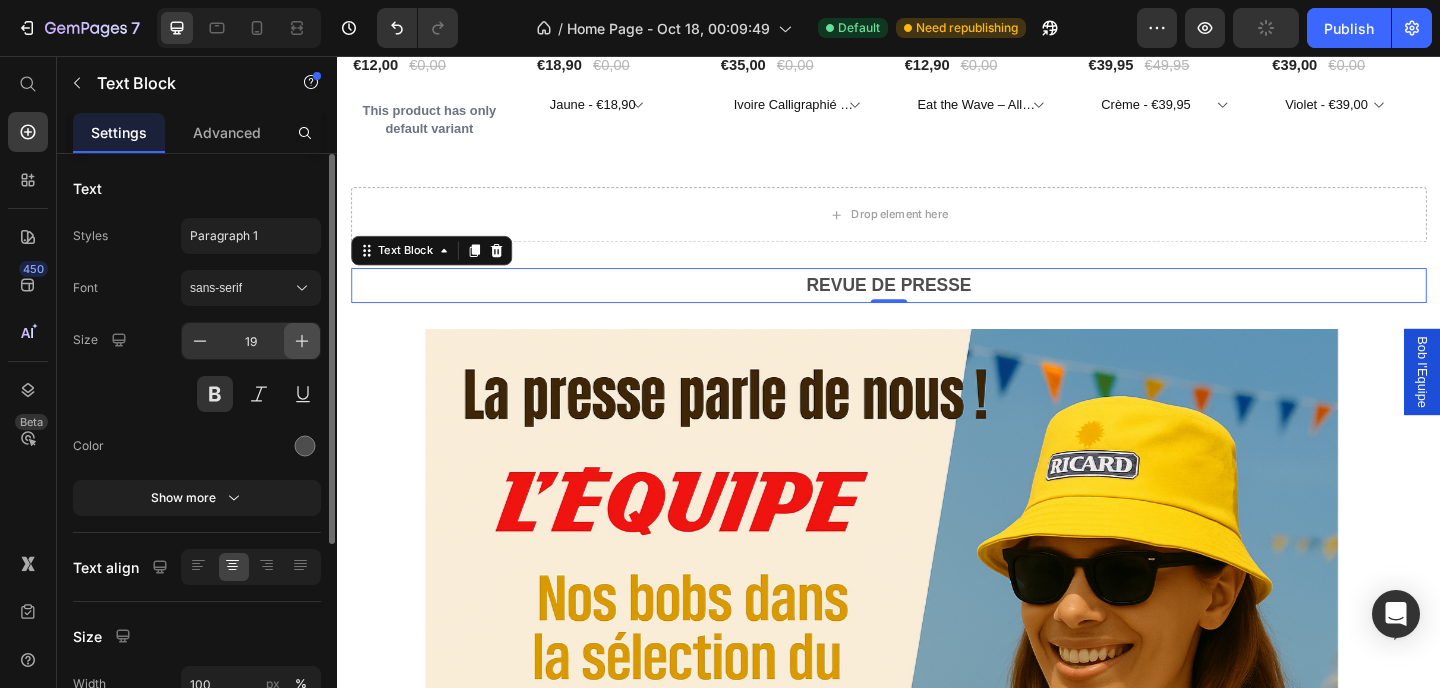 click 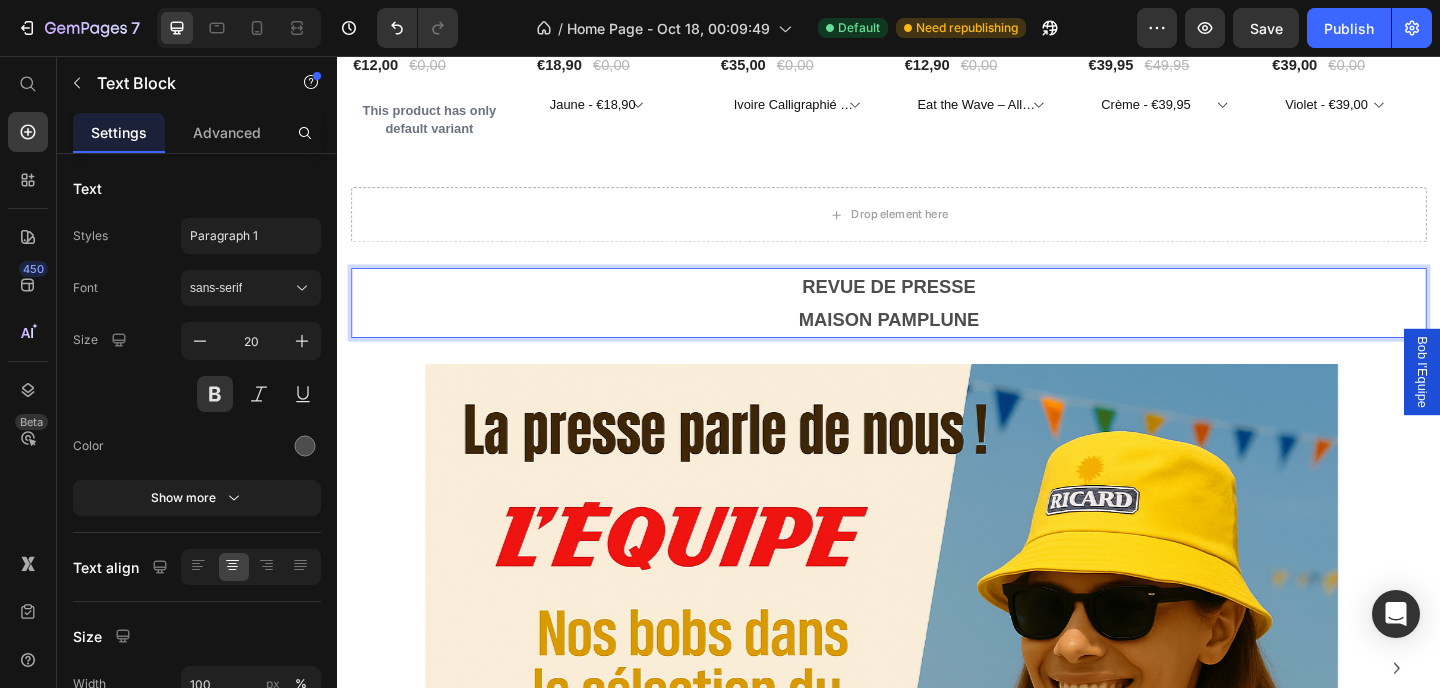 click on "MAISON PAMPLUNE" at bounding box center [937, 343] 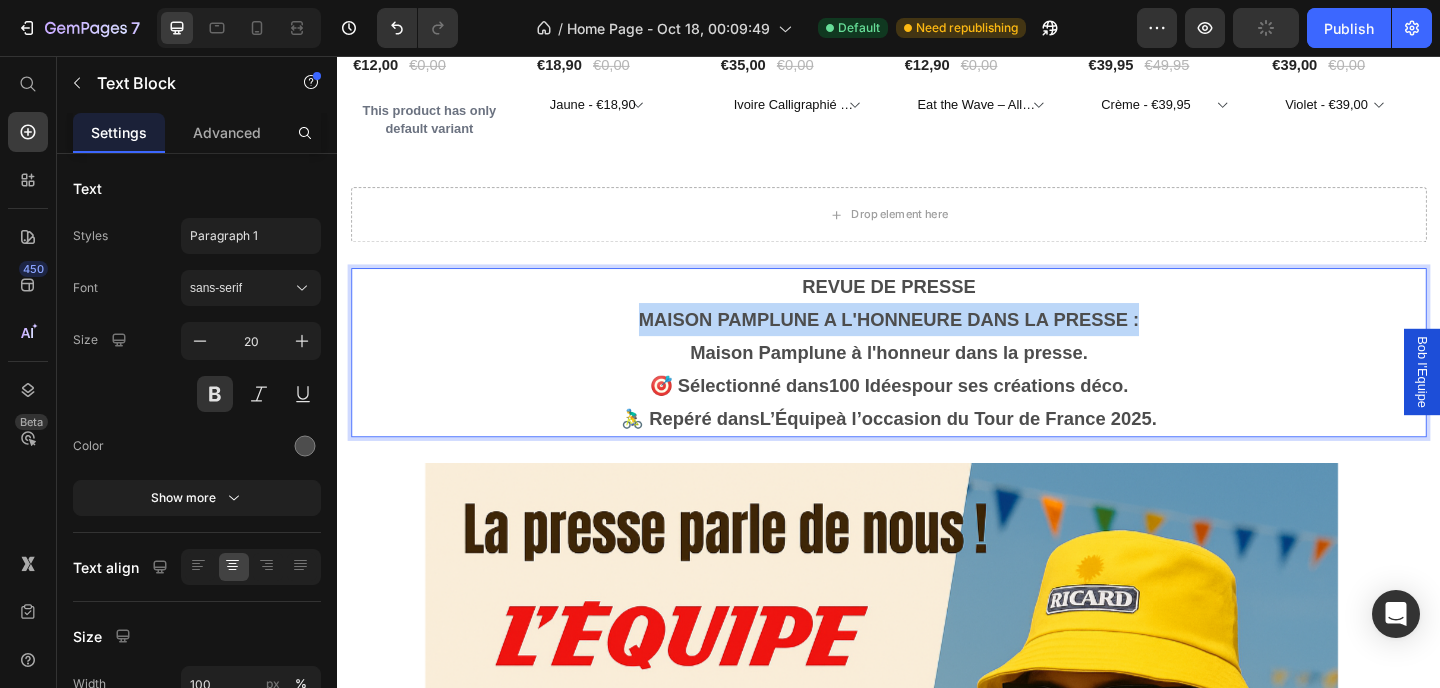 drag, startPoint x: 1227, startPoint y: 324, endPoint x: 601, endPoint y: 330, distance: 626.02875 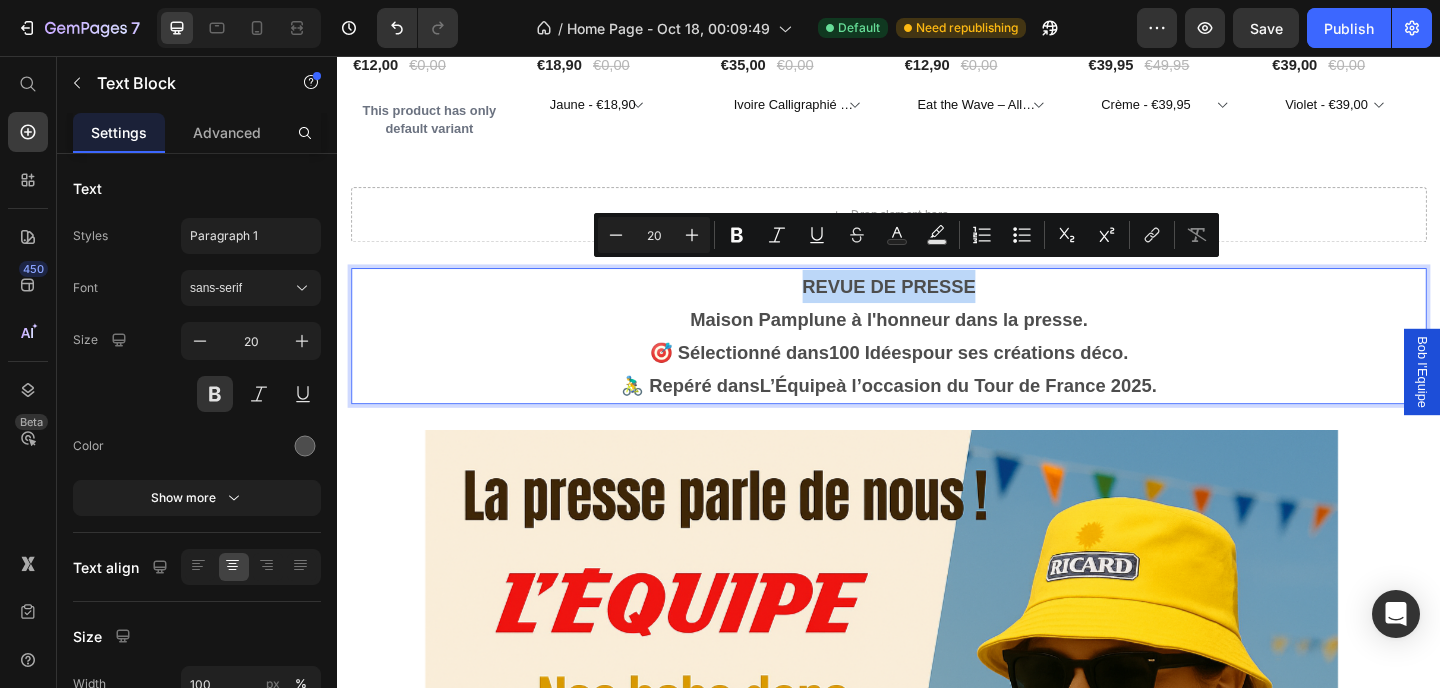 drag, startPoint x: 1044, startPoint y: 290, endPoint x: 611, endPoint y: 293, distance: 433.0104 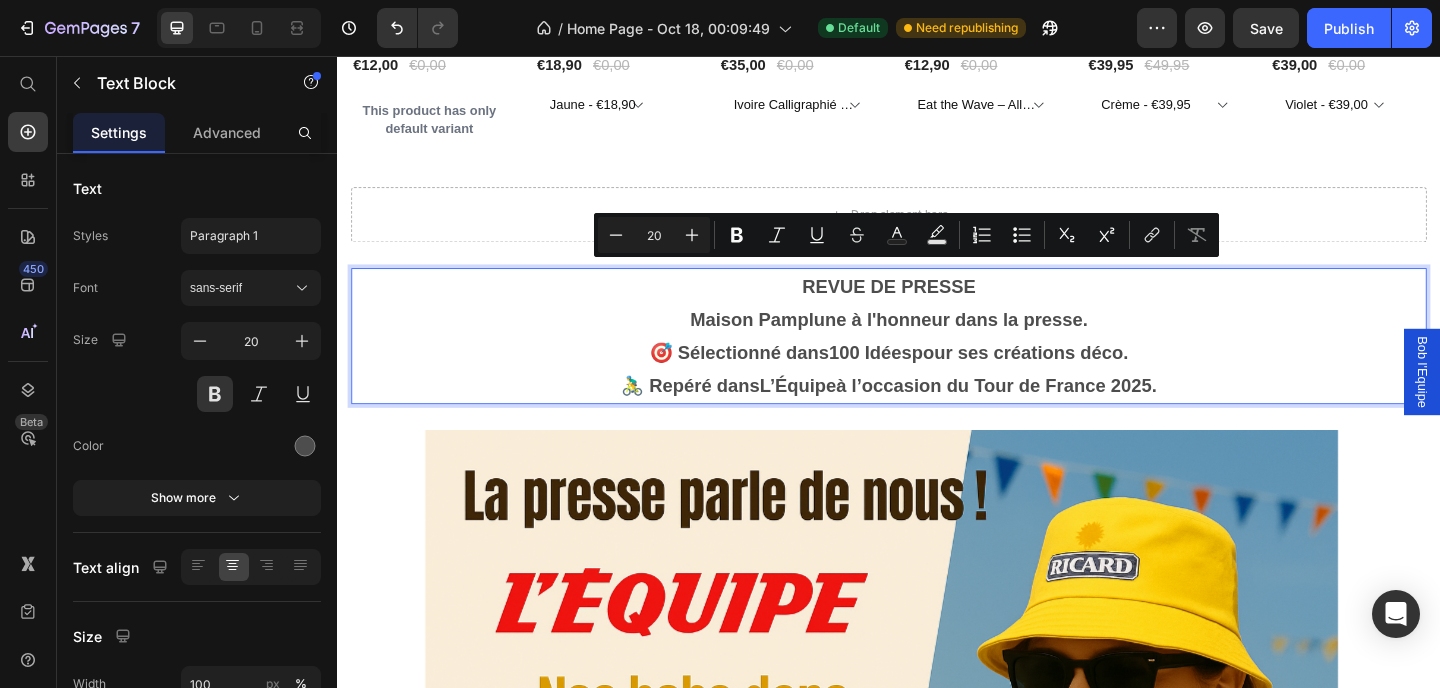 click on "Maison Pamplune à l'honneur dans la presse. 🎯 Sélectionné dans  100 Idées  pour ses créations déco. 🚴‍♂️ Repéré dans  L’Équipe  à l’occasion du Tour de France 2025." at bounding box center [937, 379] 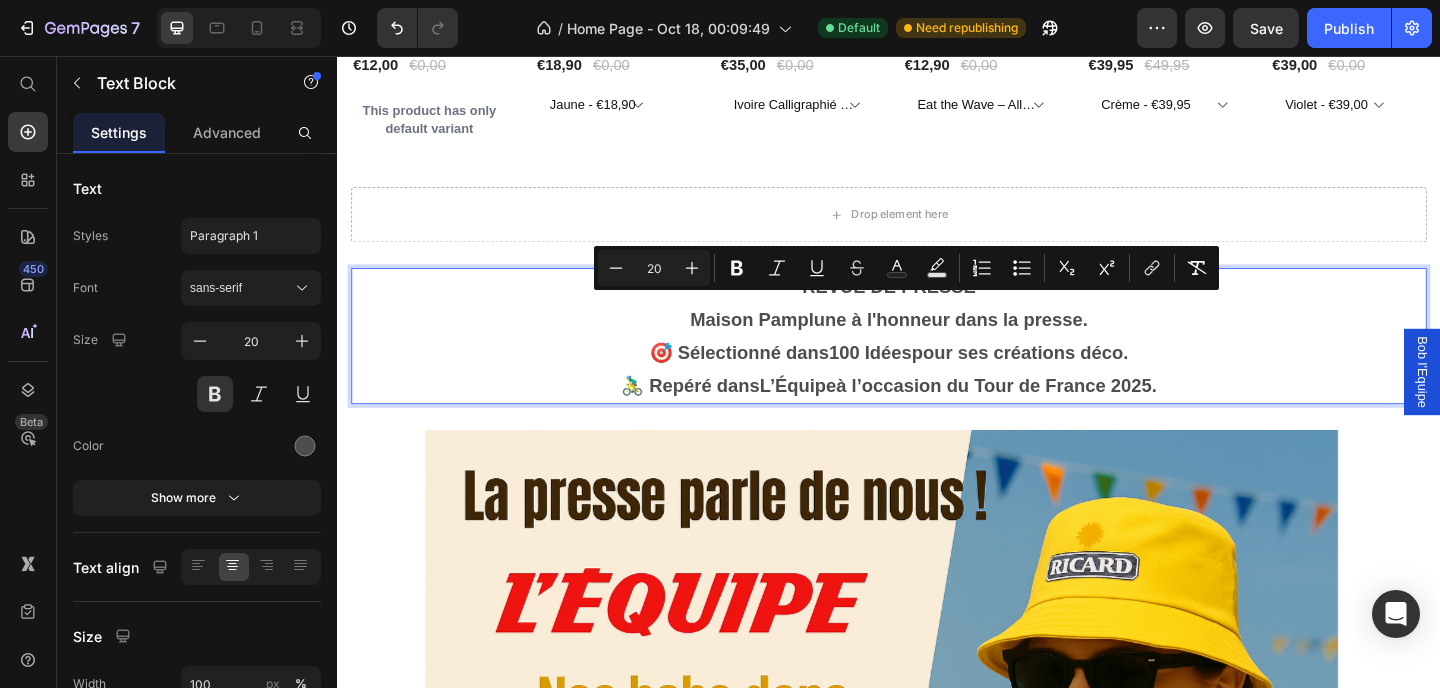 drag, startPoint x: 1254, startPoint y: 405, endPoint x: 587, endPoint y: 311, distance: 673.5911 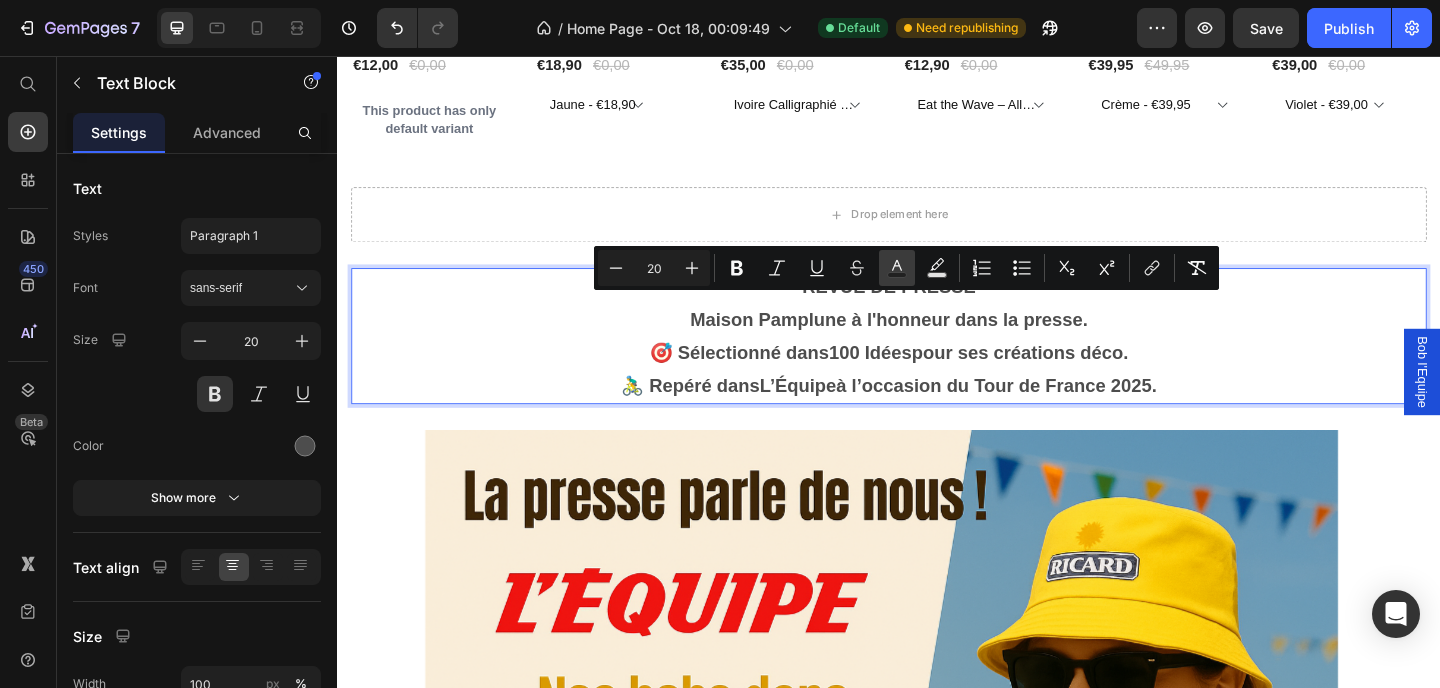 click 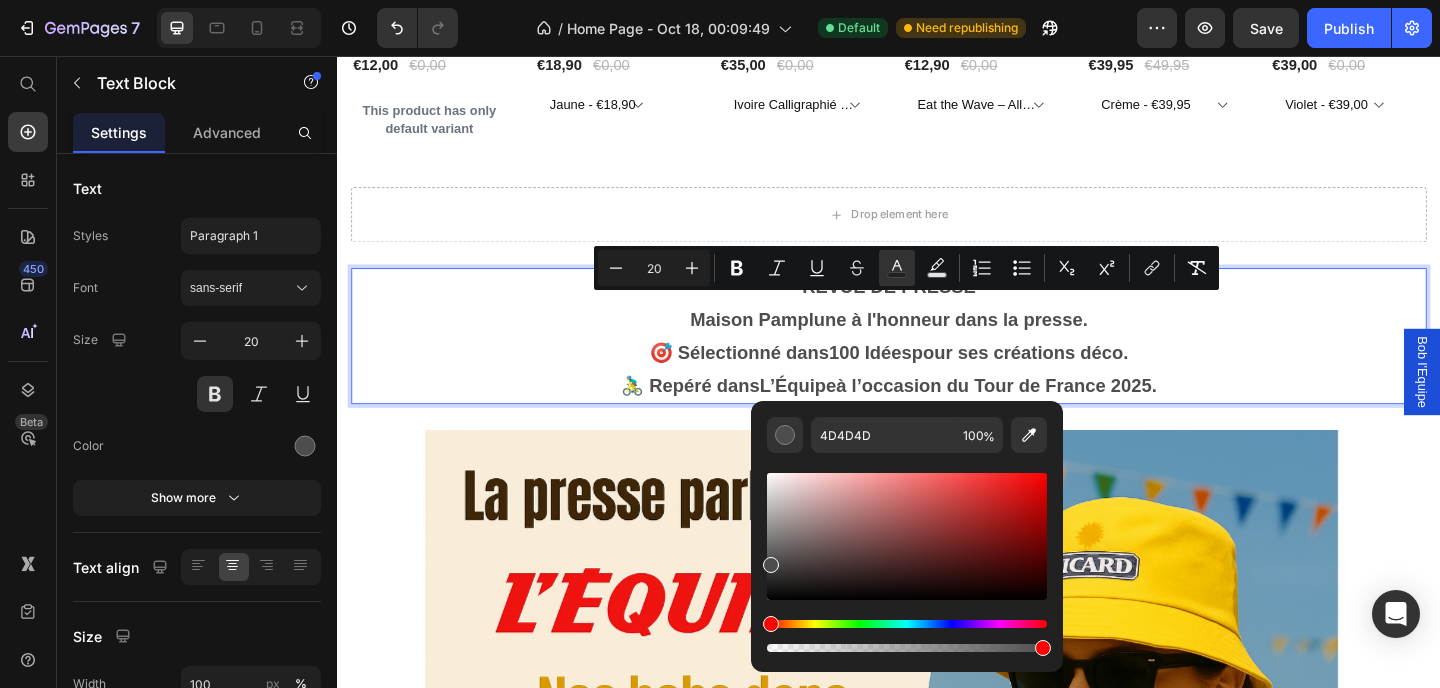 click at bounding box center (907, 536) 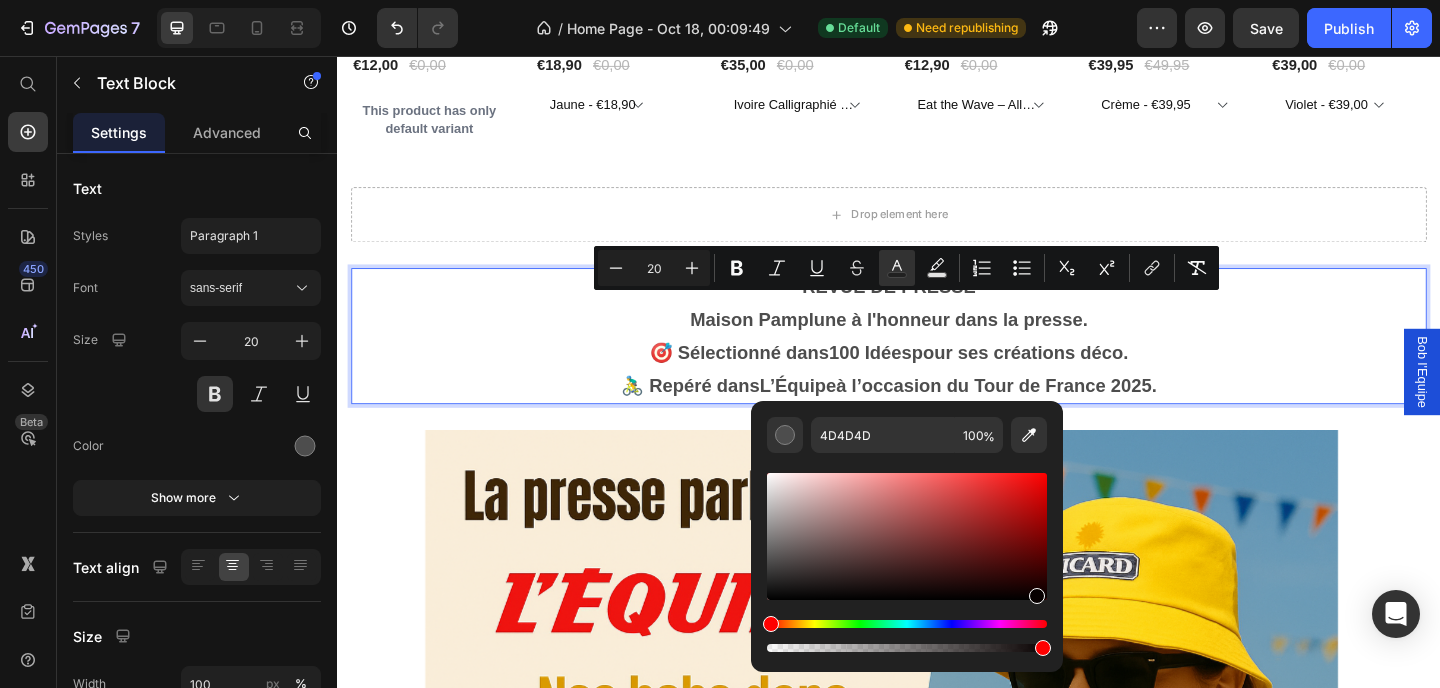 type on "070000" 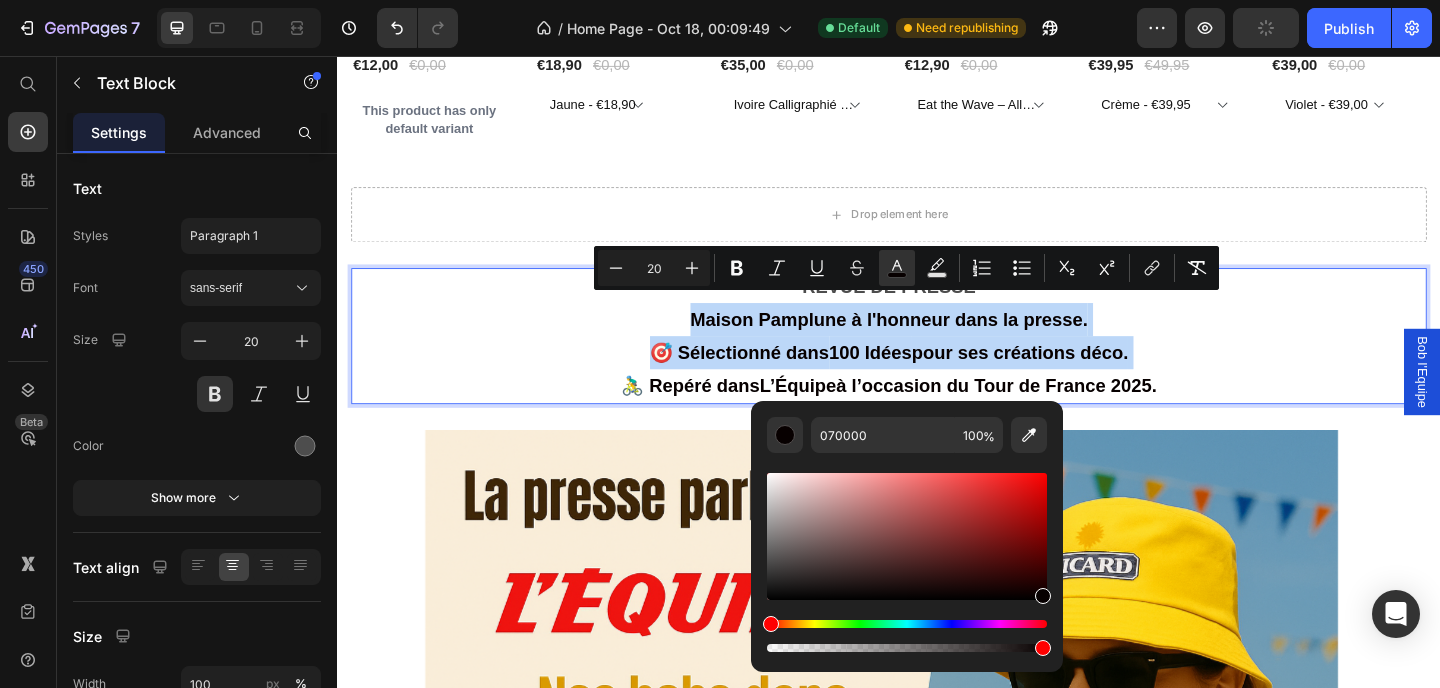 click on "Maison Pamplune à l'honneur dans la presse. 🎯 Sélectionné dans  100 Idées  pour ses créations déco. 🚴‍♂️ Repéré dans  L’Équipe  à l’occasion du Tour de France 2025." at bounding box center (937, 379) 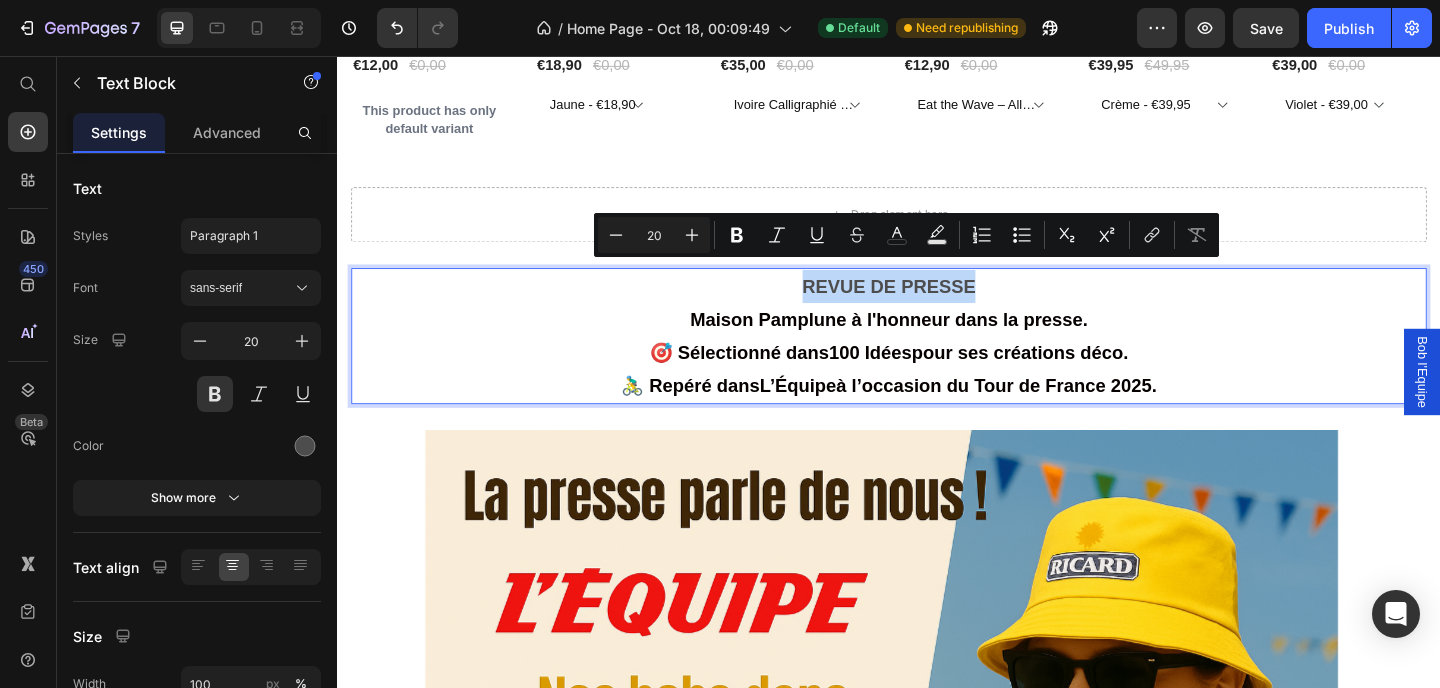 drag, startPoint x: 1065, startPoint y: 292, endPoint x: 765, endPoint y: 294, distance: 300.00665 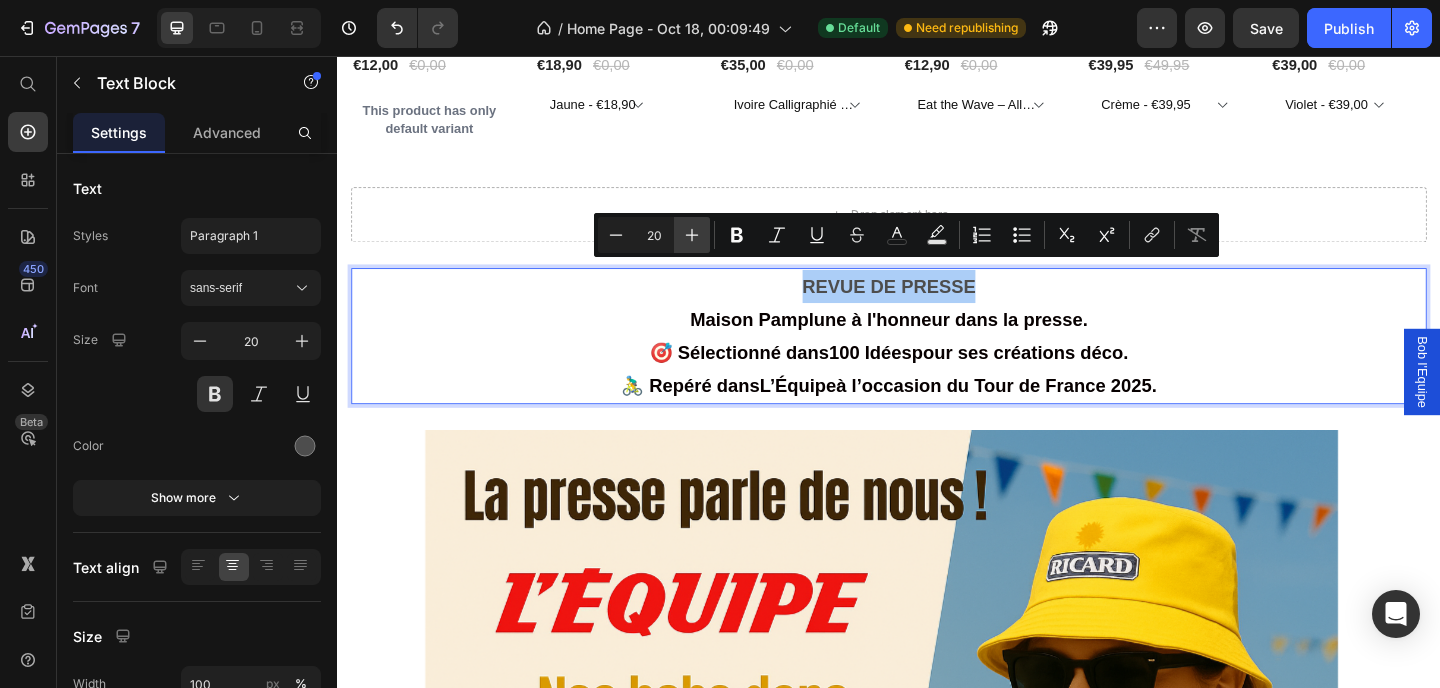 click 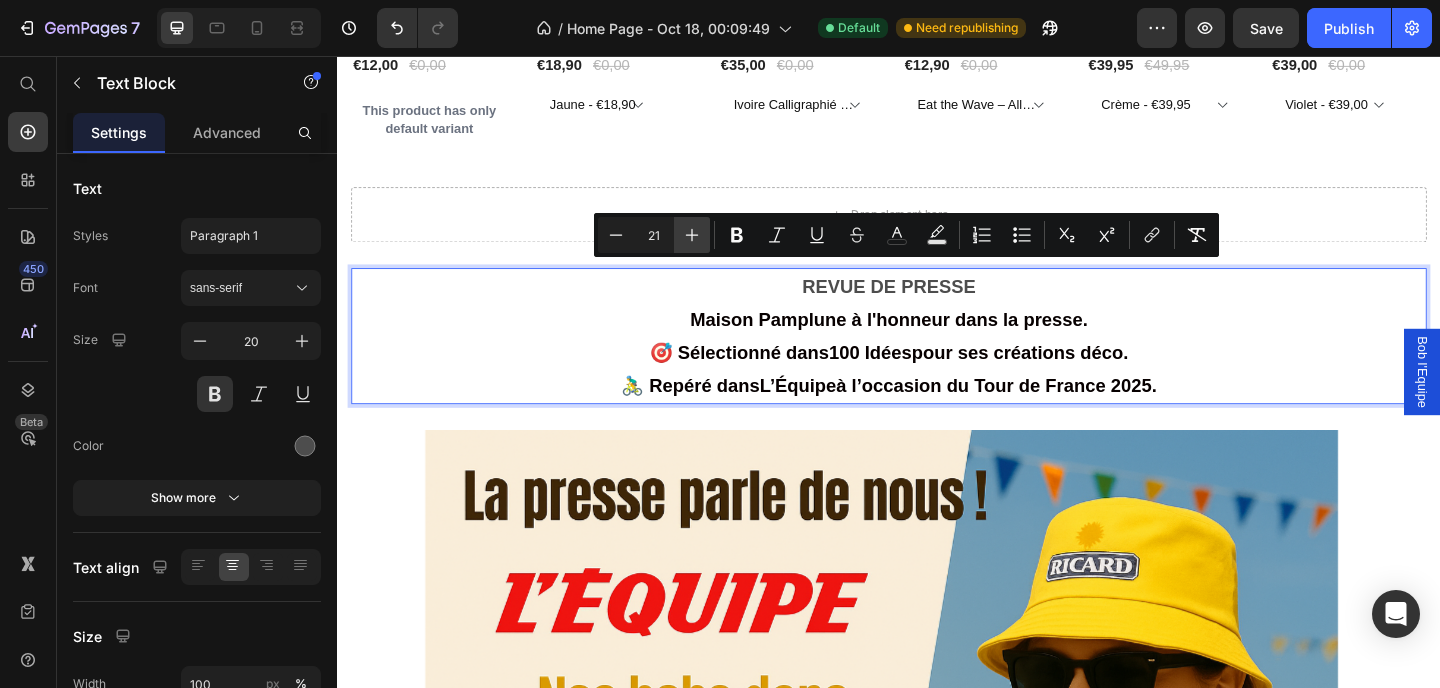 click 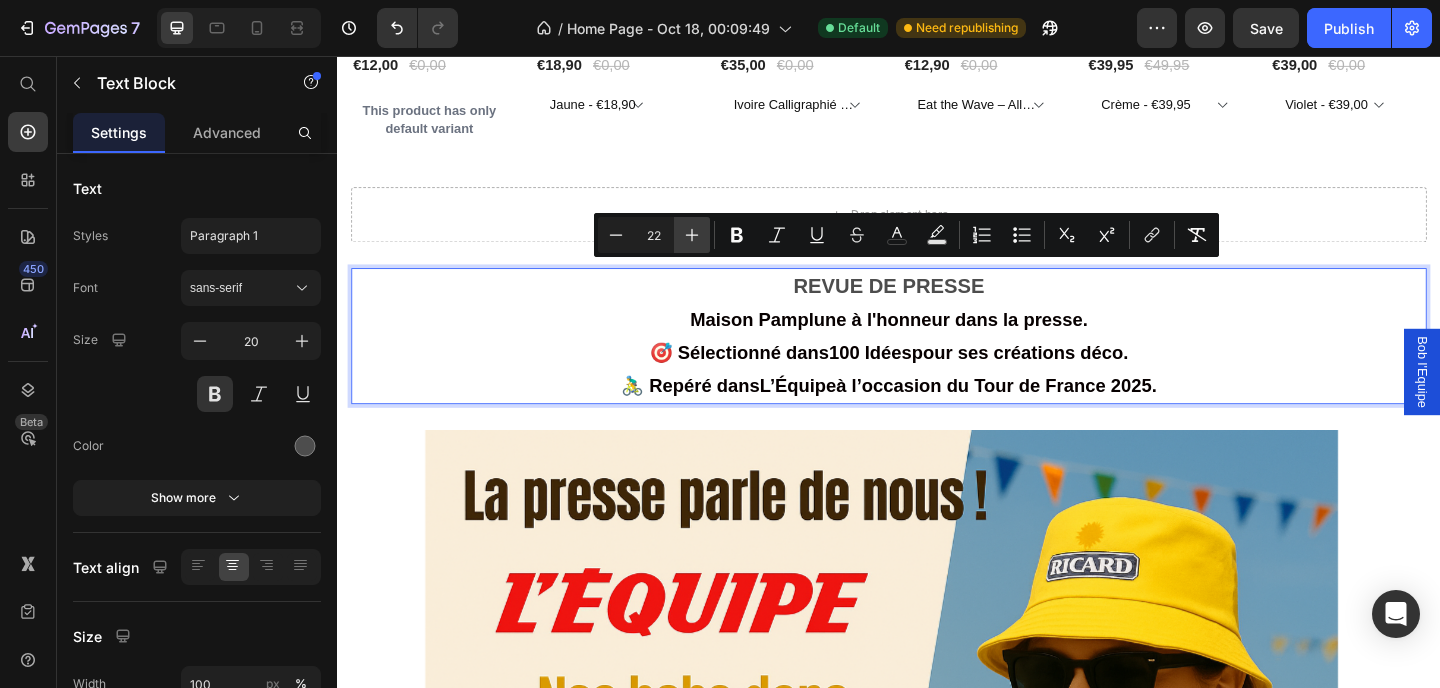 click 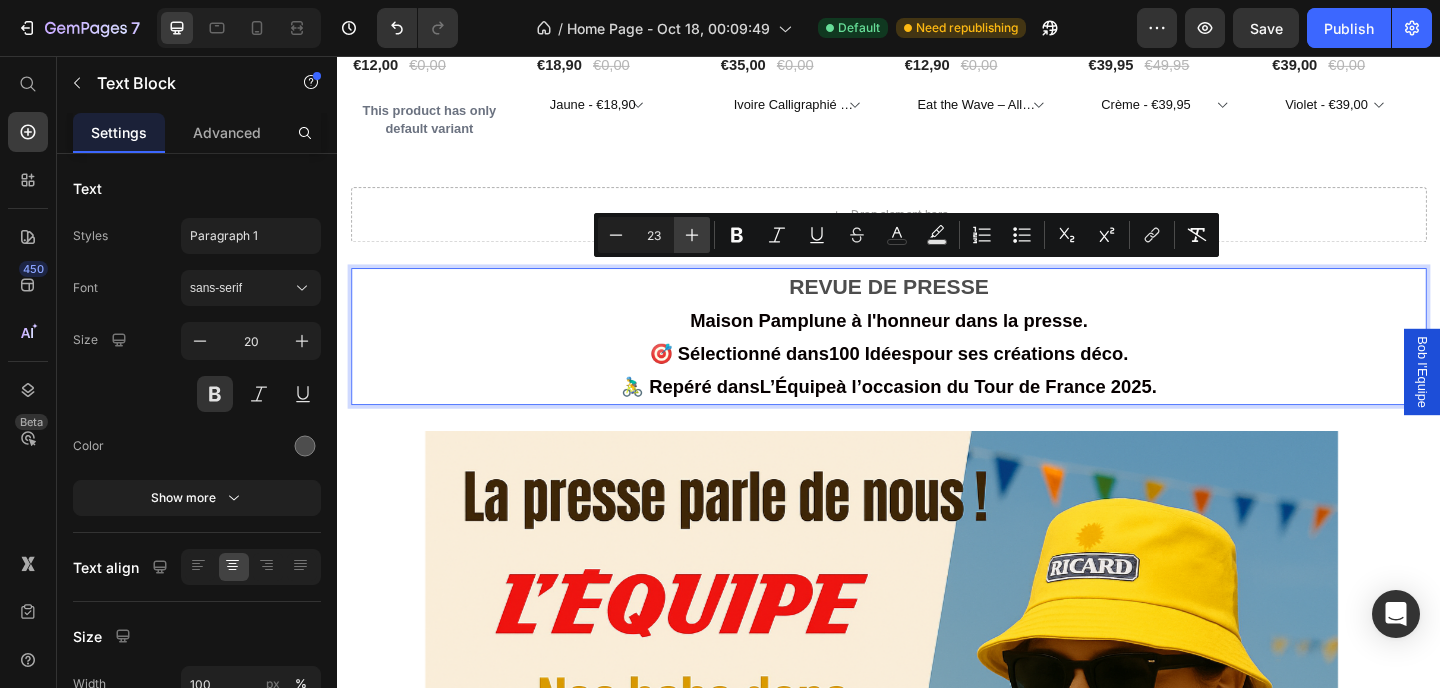 click 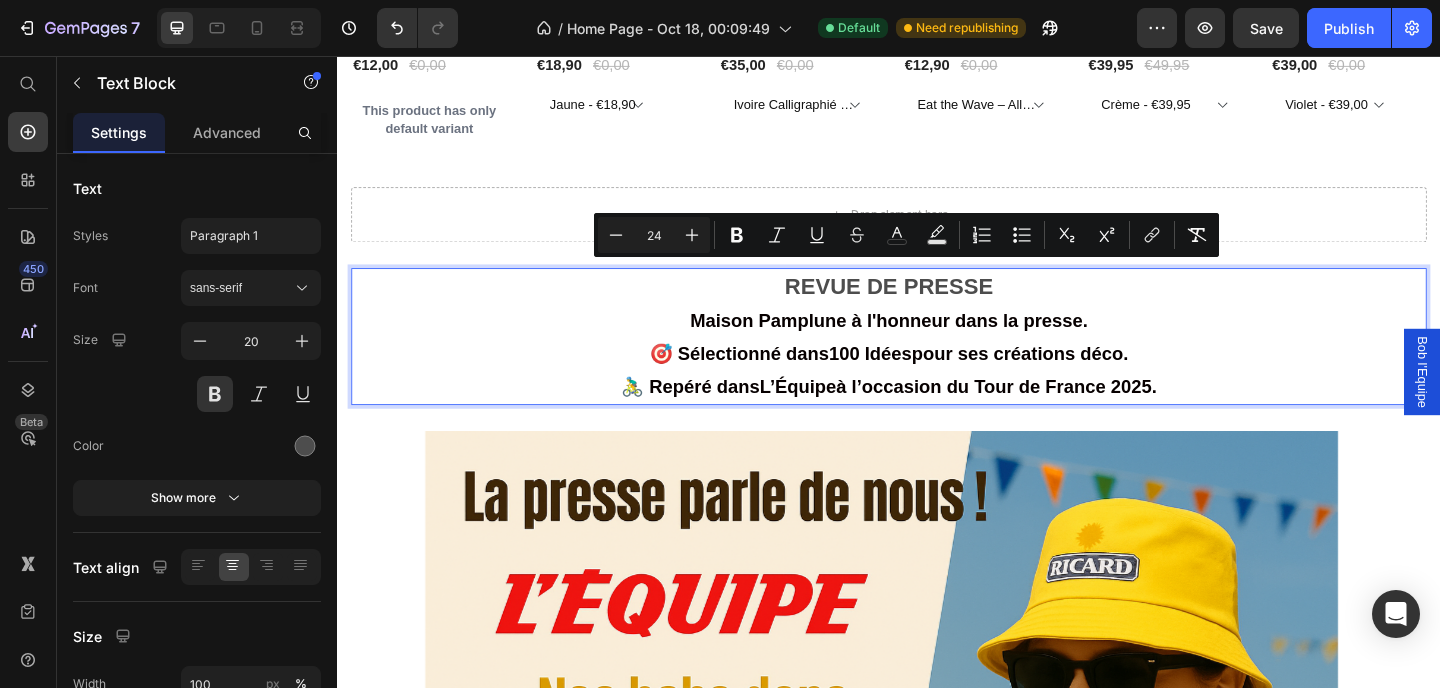 type on "20" 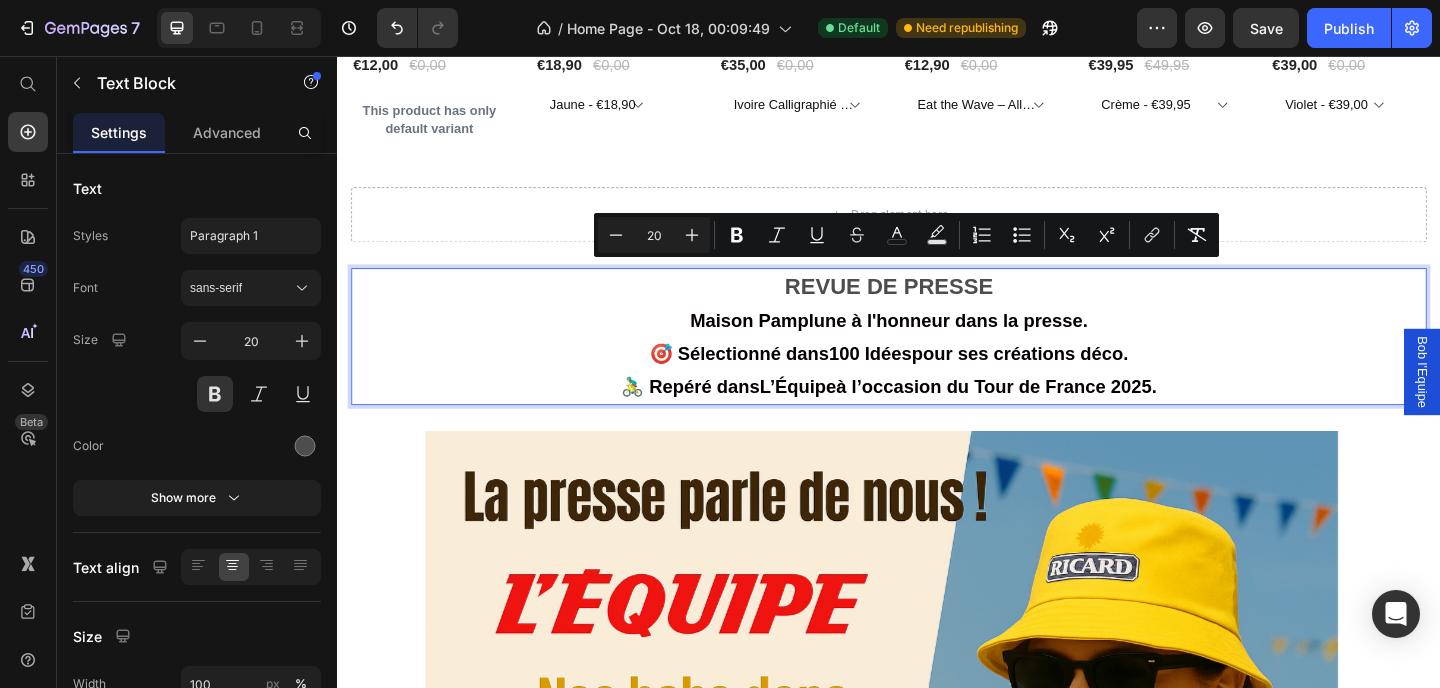 click on "Maison Pamplune à l'honneur dans la presse. 🎯 Sélectionné dans  100 Idées  pour ses créations déco. 🚴‍♂️ Repéré dans  L’Équipe  à l’occasion du Tour de France 2025." at bounding box center (937, 380) 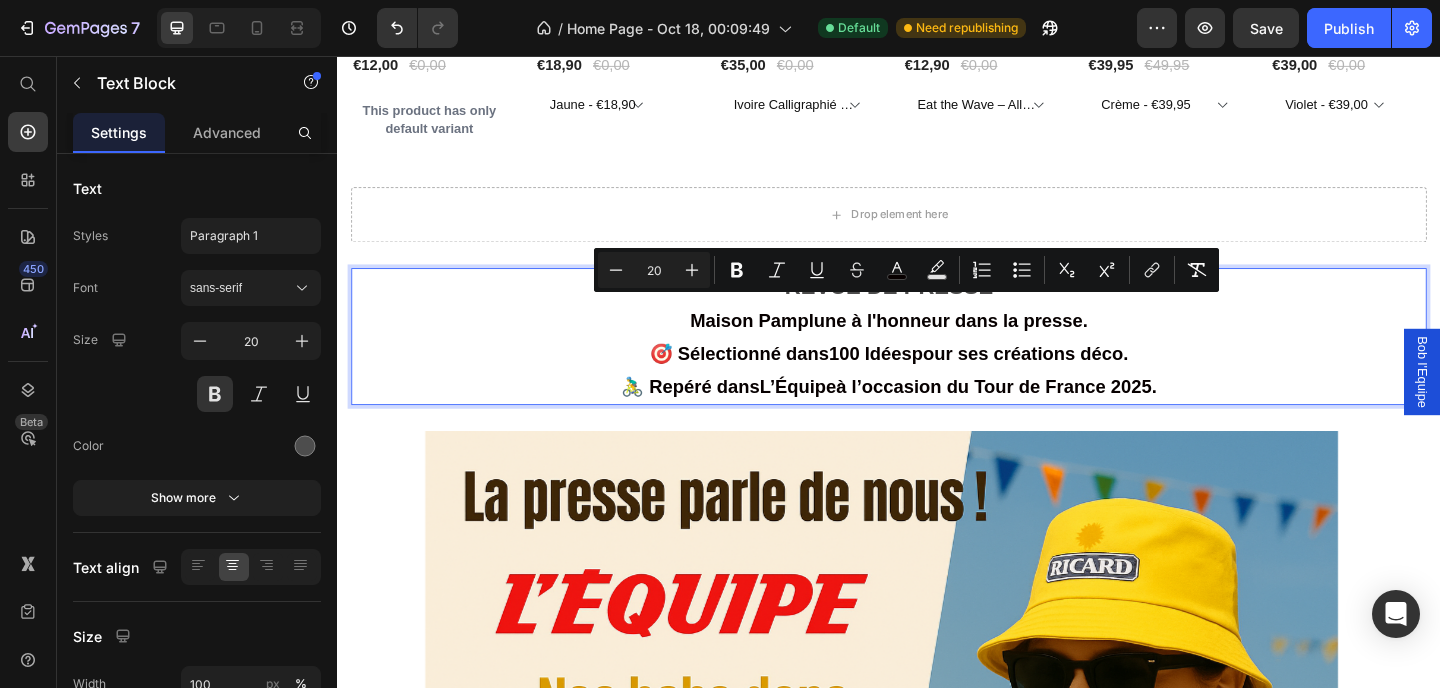 drag, startPoint x: 1261, startPoint y: 413, endPoint x: 683, endPoint y: 330, distance: 583.92896 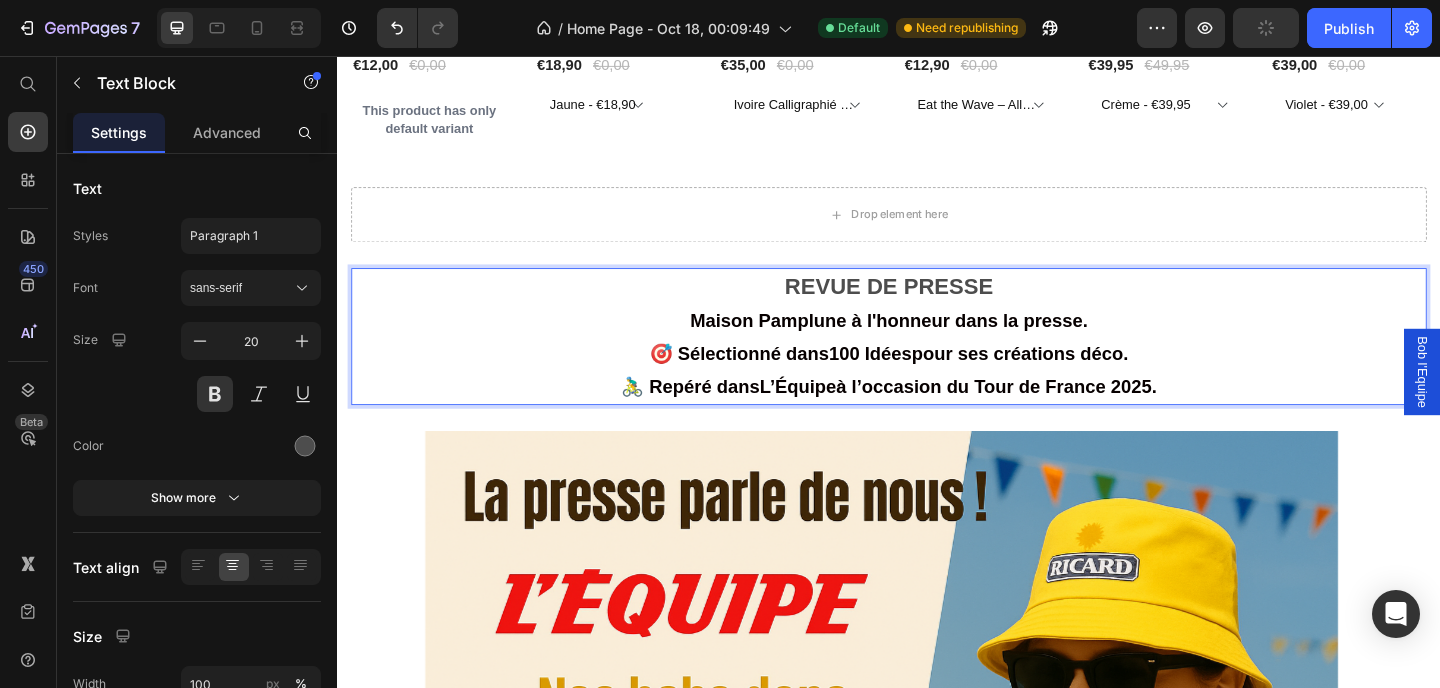 click on "🎯 Sélectionné dans  100 Idées  pour ses créations déco." at bounding box center (937, 380) 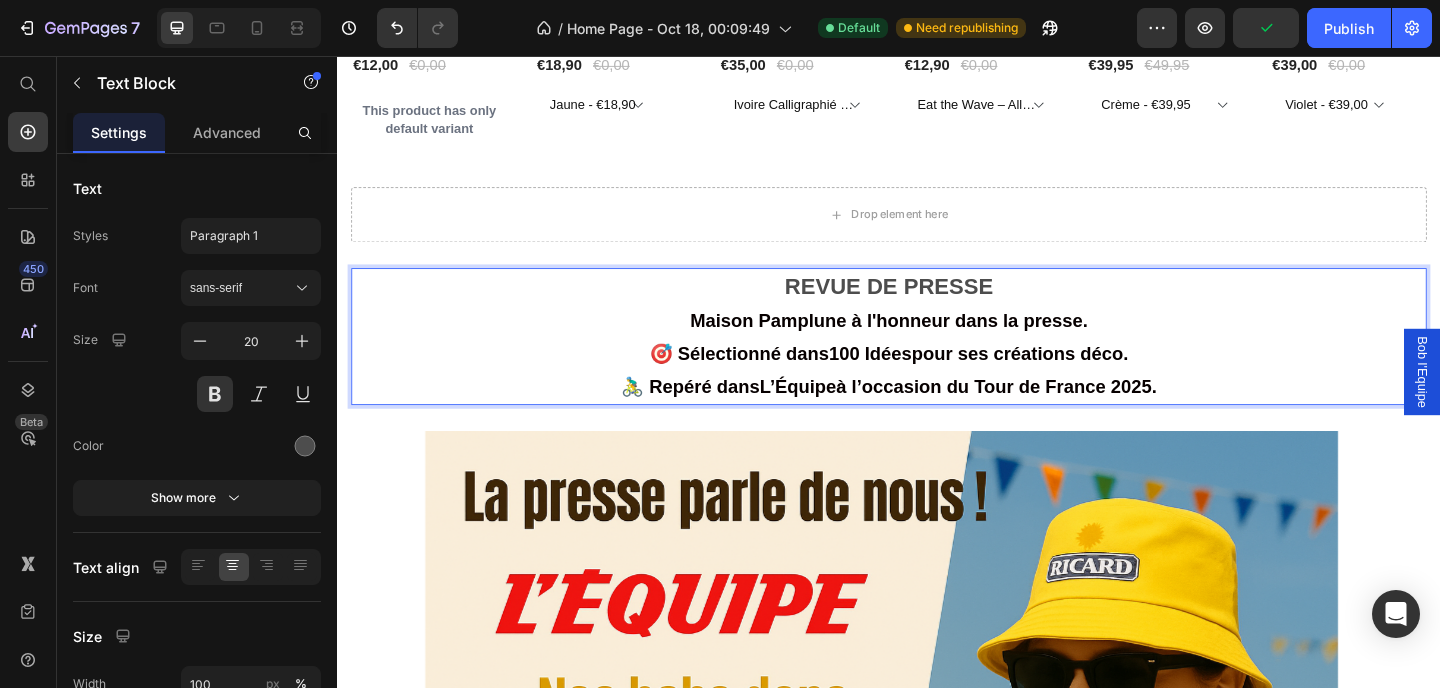 click on "100 Idées" at bounding box center [917, 380] 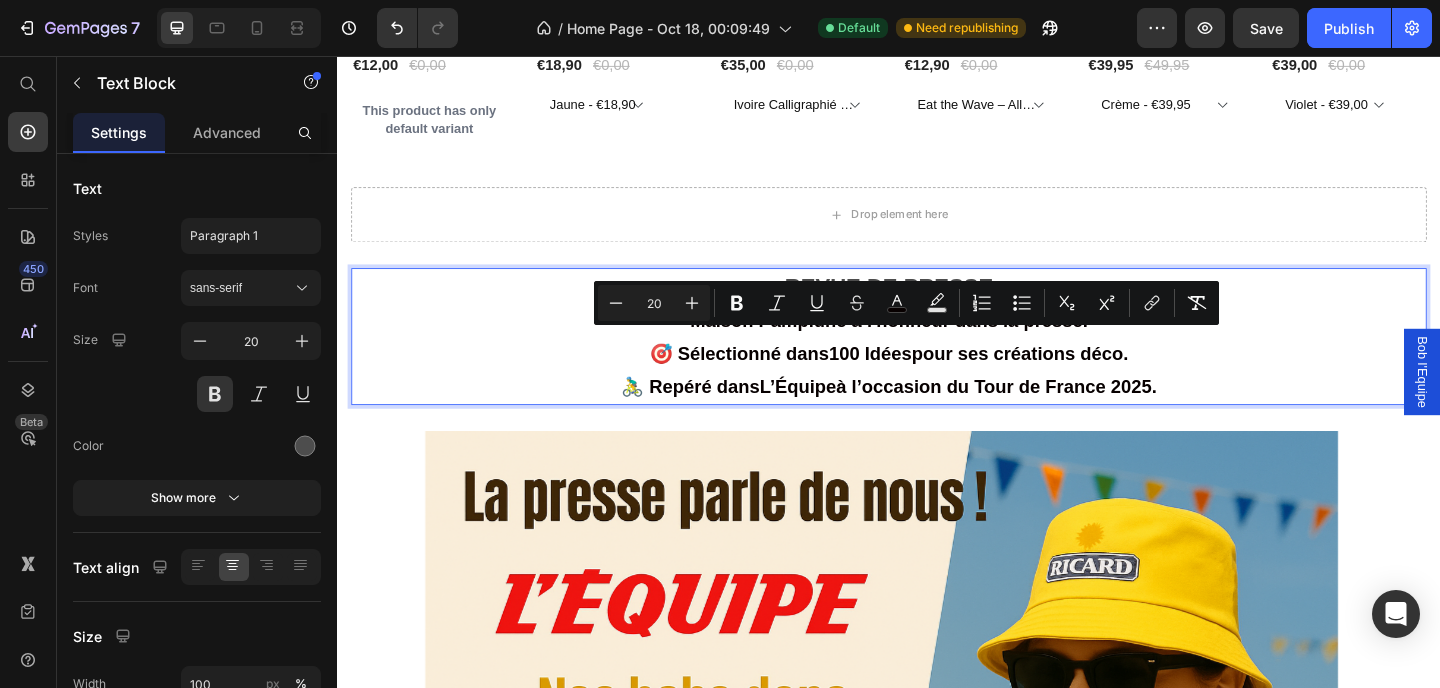 drag, startPoint x: 1262, startPoint y: 401, endPoint x: 683, endPoint y: 370, distance: 579.8293 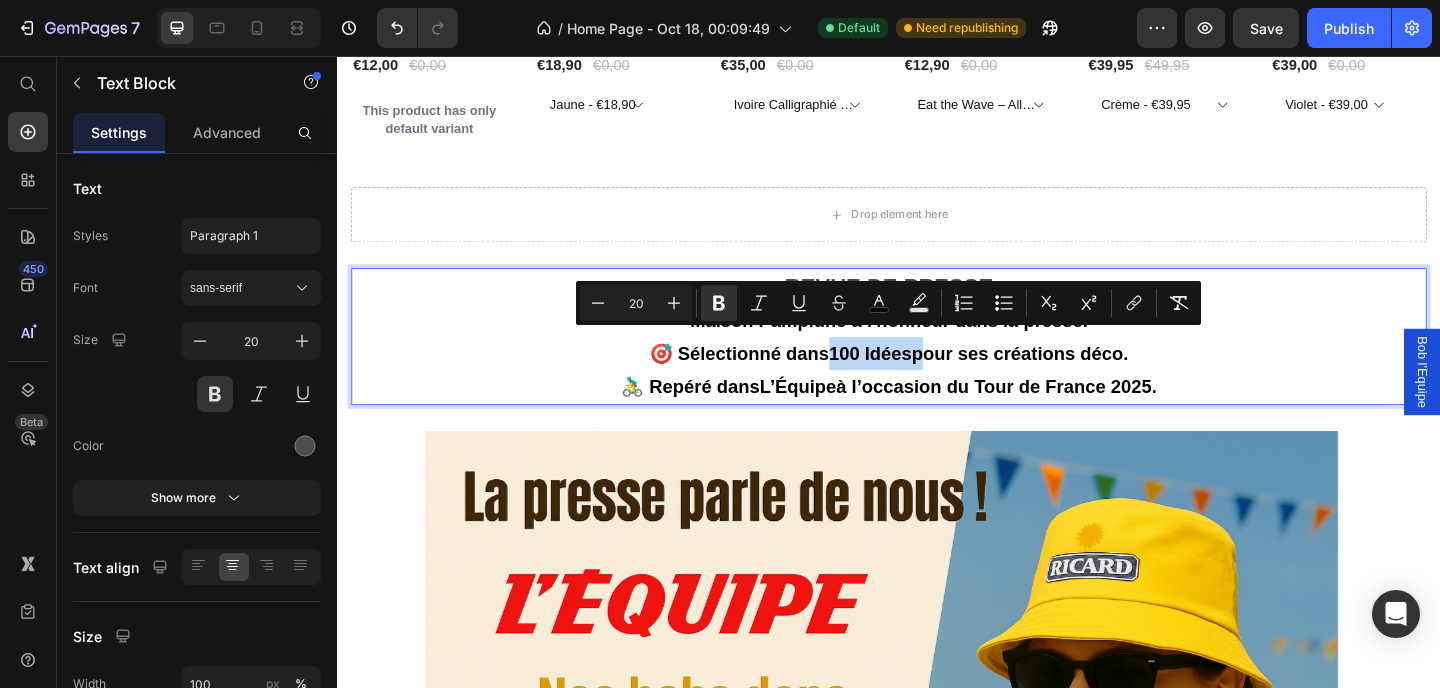 drag, startPoint x: 956, startPoint y: 368, endPoint x: 866, endPoint y: 370, distance: 90.02222 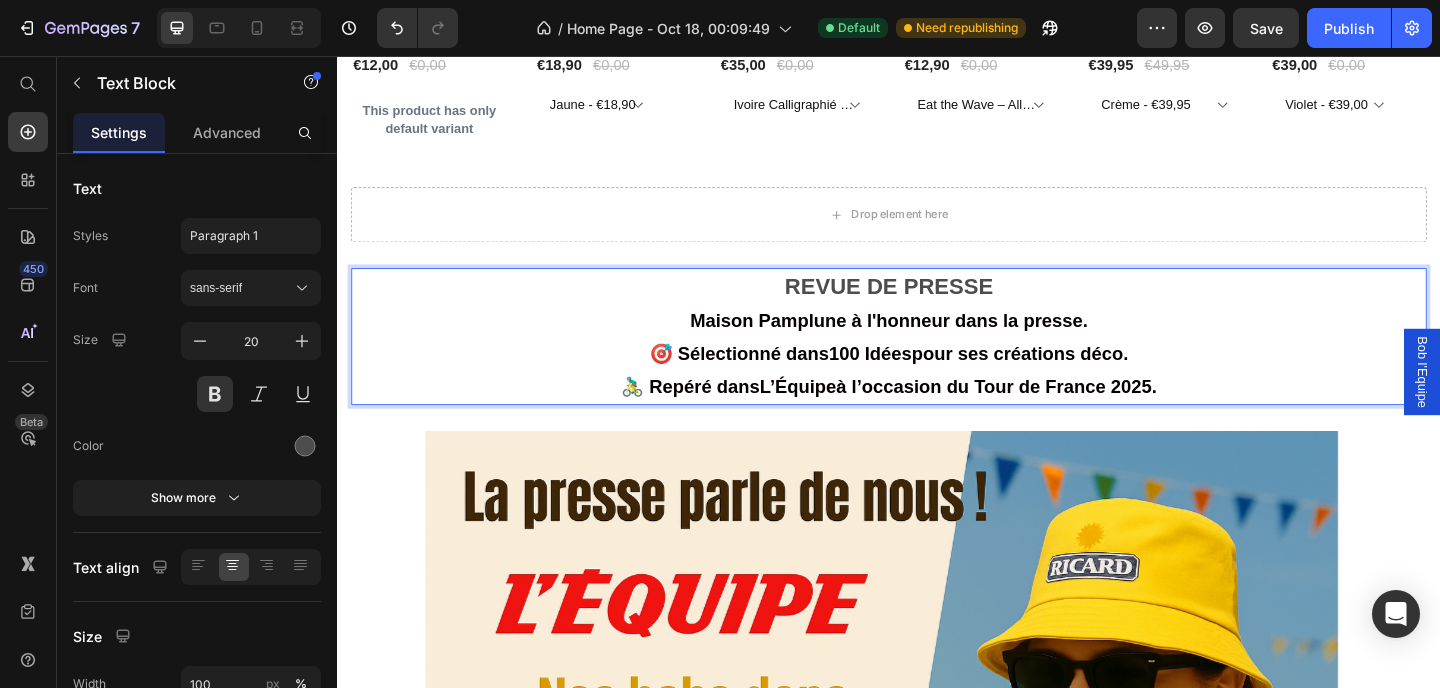 click on "🚴‍♂️ Repéré dans  L’Équipe  à l’occasion du Tour de France 2025." at bounding box center (937, 416) 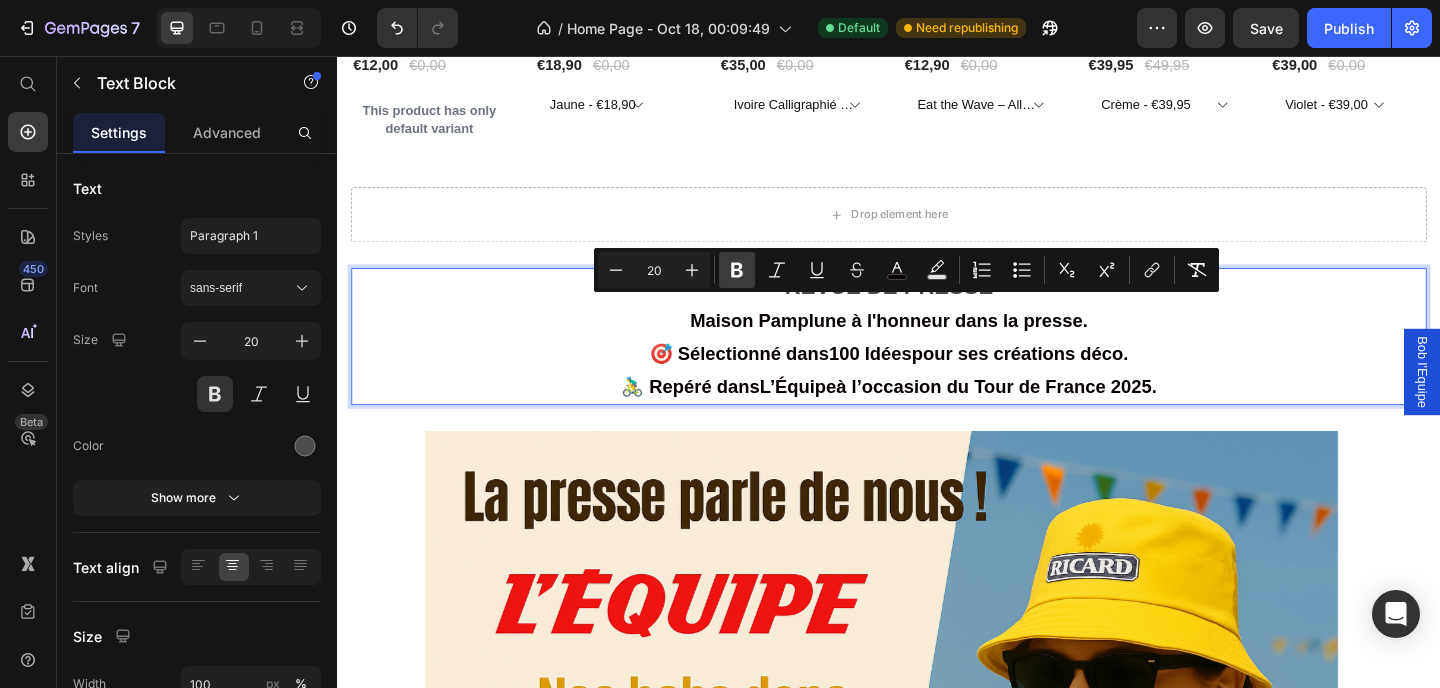 click 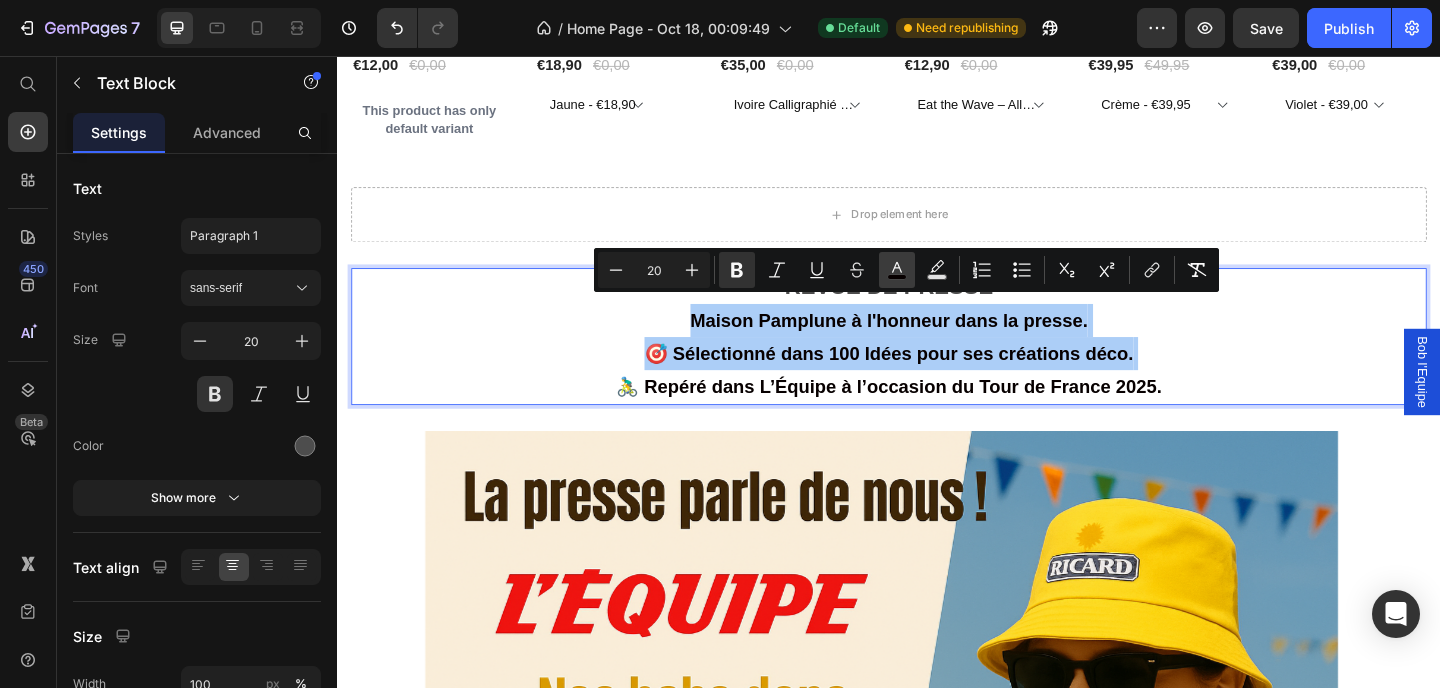 click on "color" at bounding box center (897, 270) 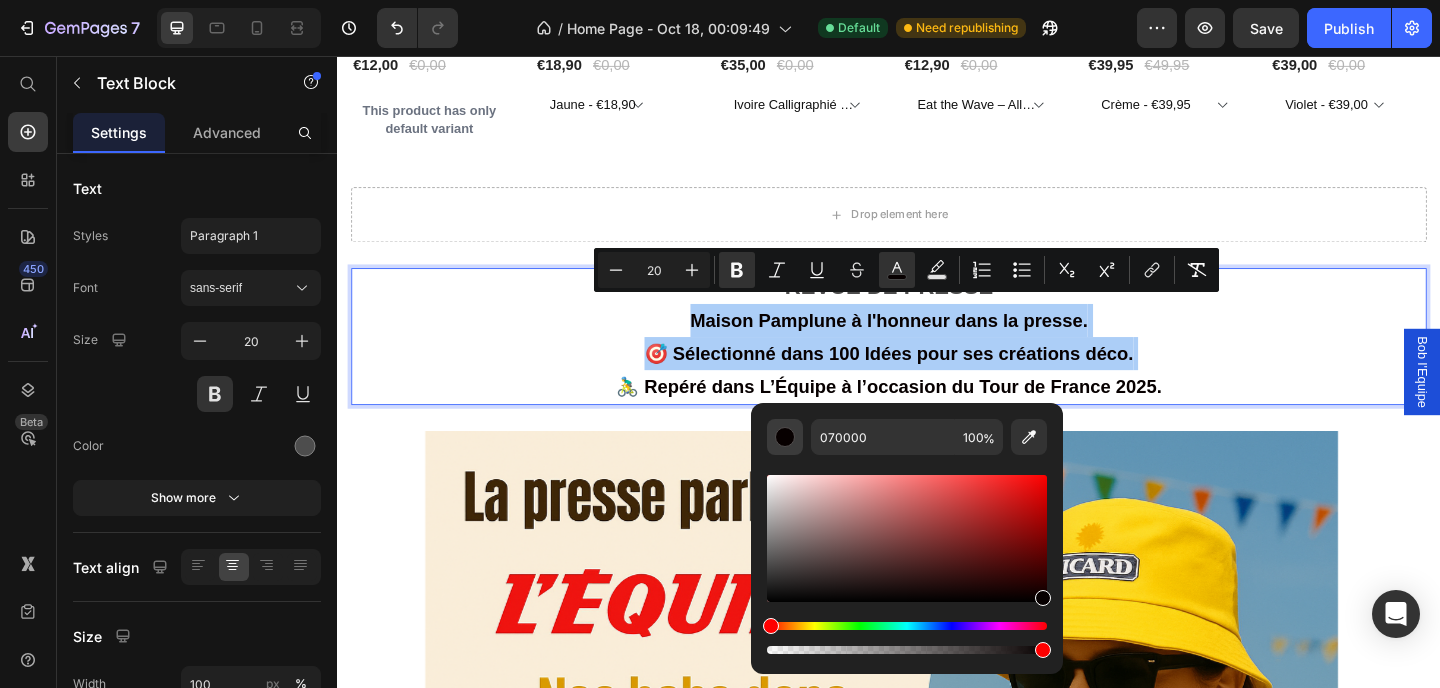 click at bounding box center (785, 437) 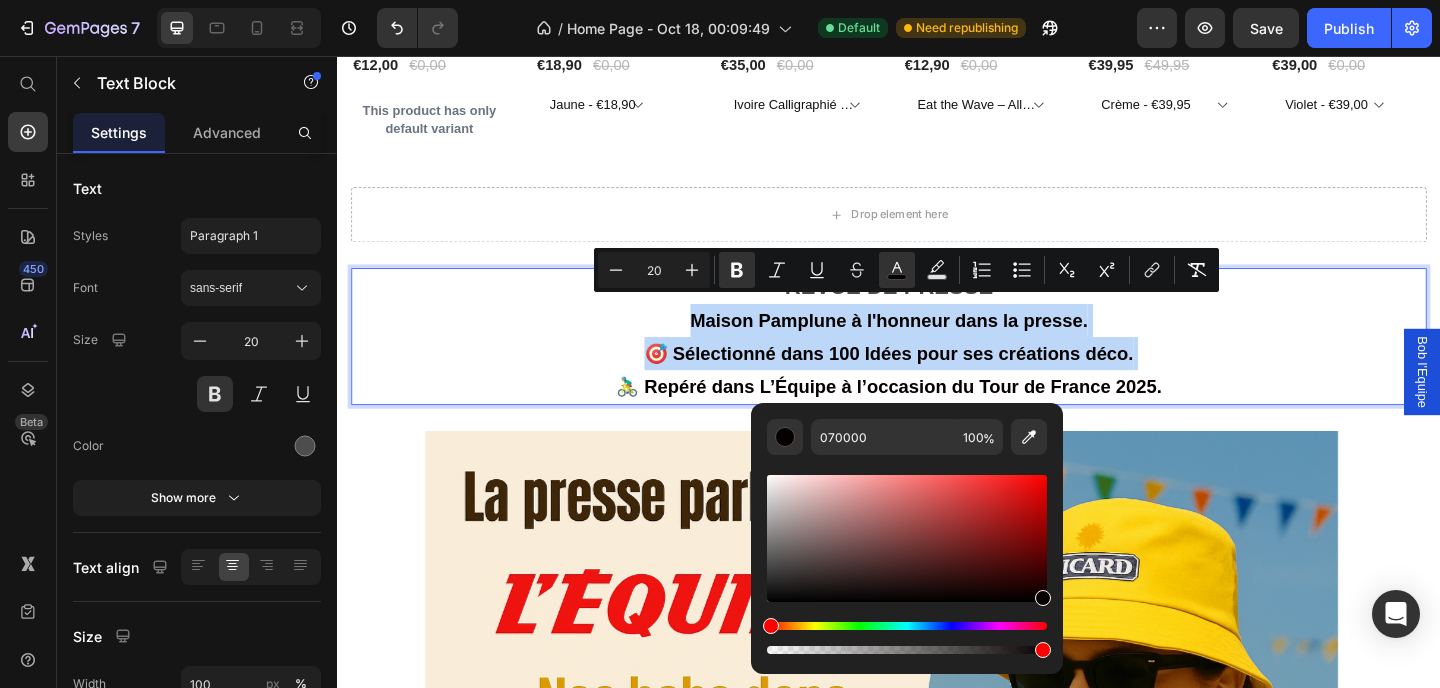 click on "Maison Pamplune à l'honneur dans la presse. 🎯 Sélectionné dans 100 Idées pour ses créations déco. 🚴‍♂️ Repéré dans L’Équipe à l’occasion du Tour de France 2025." at bounding box center [937, 380] 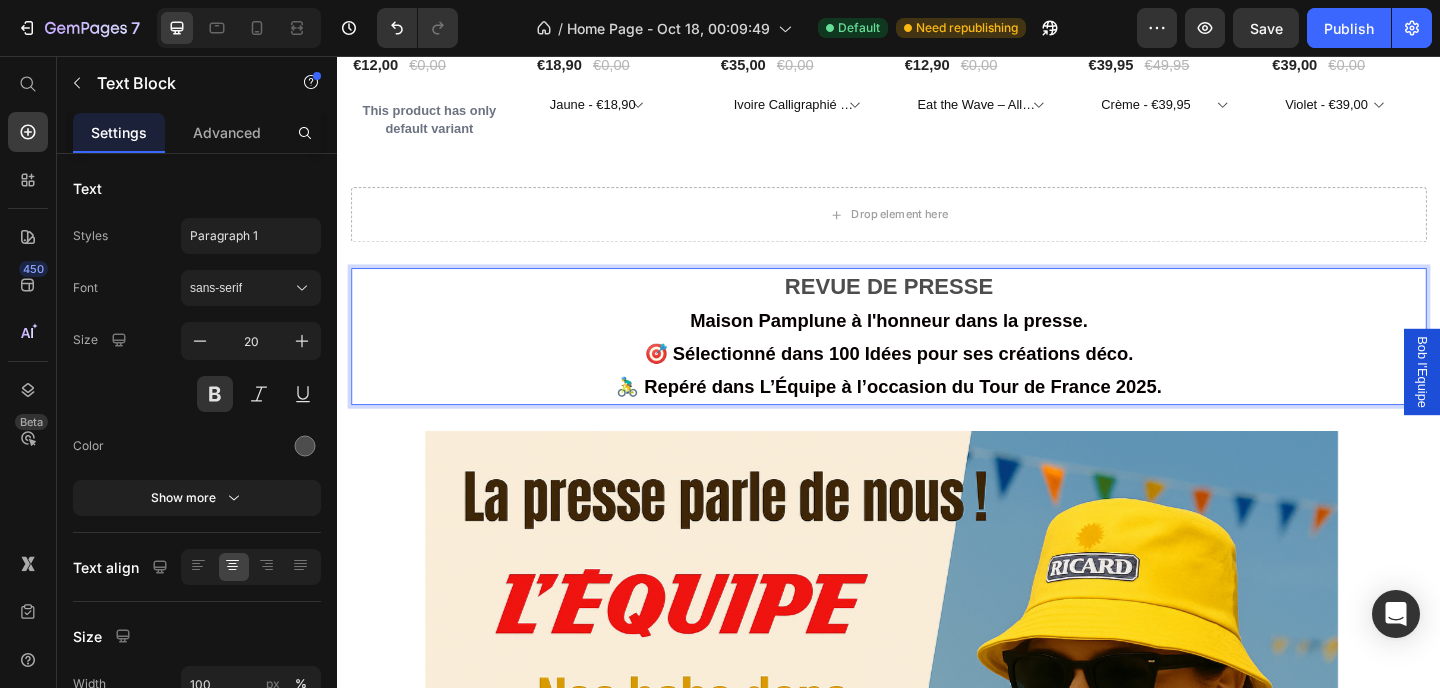 click on "🚴‍♂️ Repéré dans L’Équipe à l’occasion du Tour de France 2025." at bounding box center [937, 416] 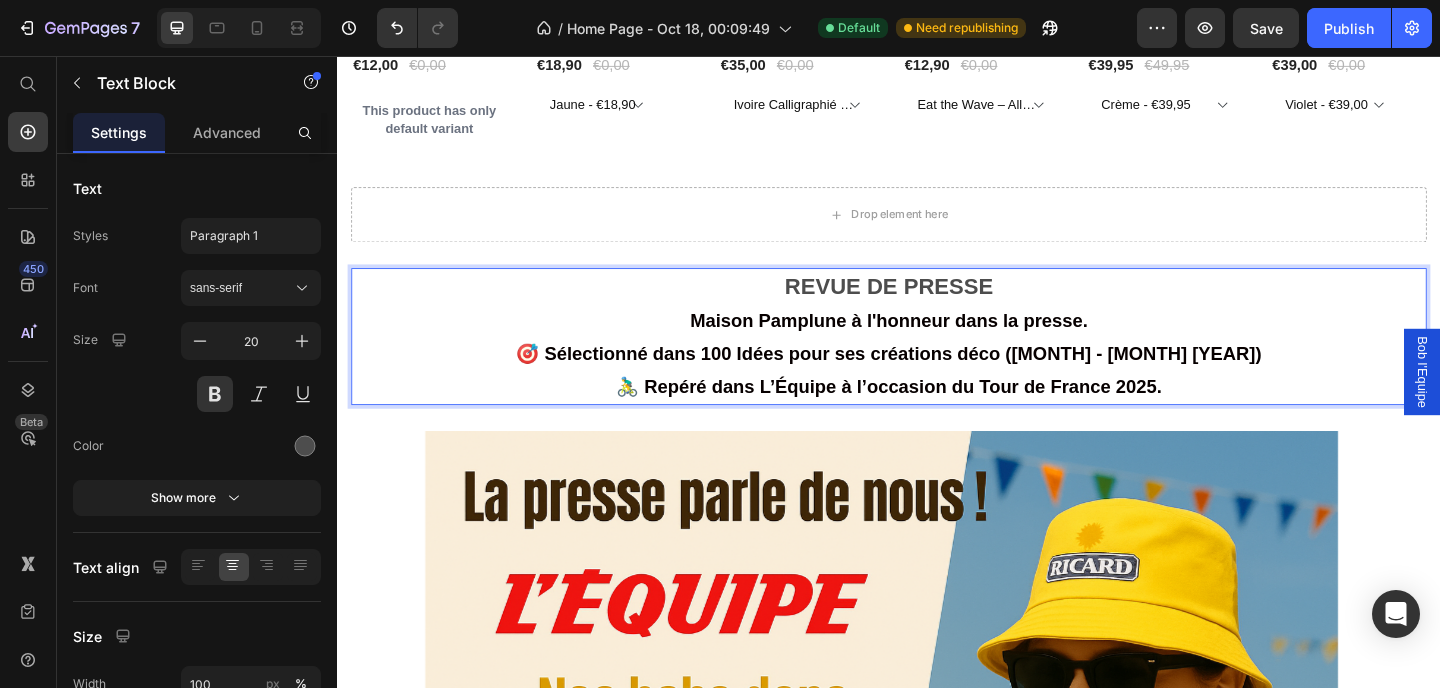 click on "Maison Pamplune à l'honneur dans la presse. 🎯 Sélectionné dans 100 Idées pour ses créations déco (Mai - juin 2025) 🚴‍♂️ Repéré dans L’Équipe à l’occasion du Tour de France 2025." at bounding box center (937, 380) 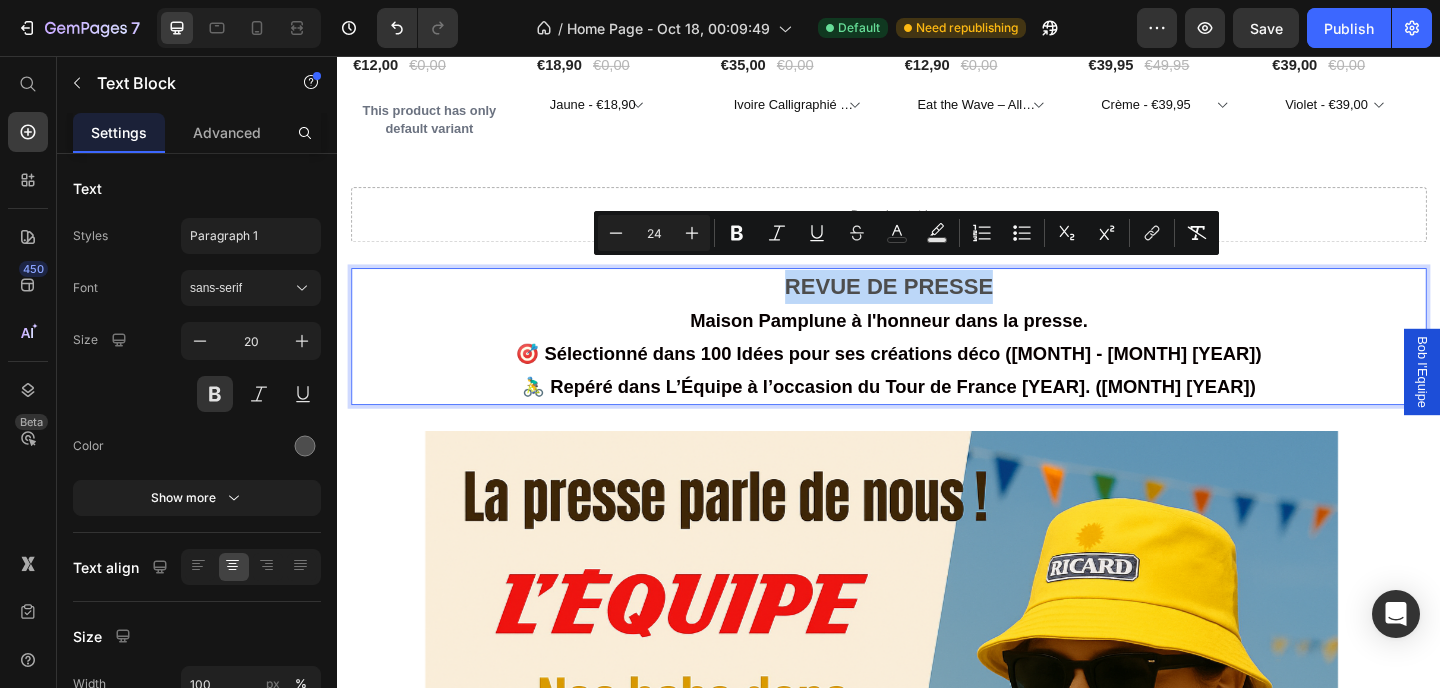 drag, startPoint x: 1103, startPoint y: 294, endPoint x: 787, endPoint y: 301, distance: 316.0775 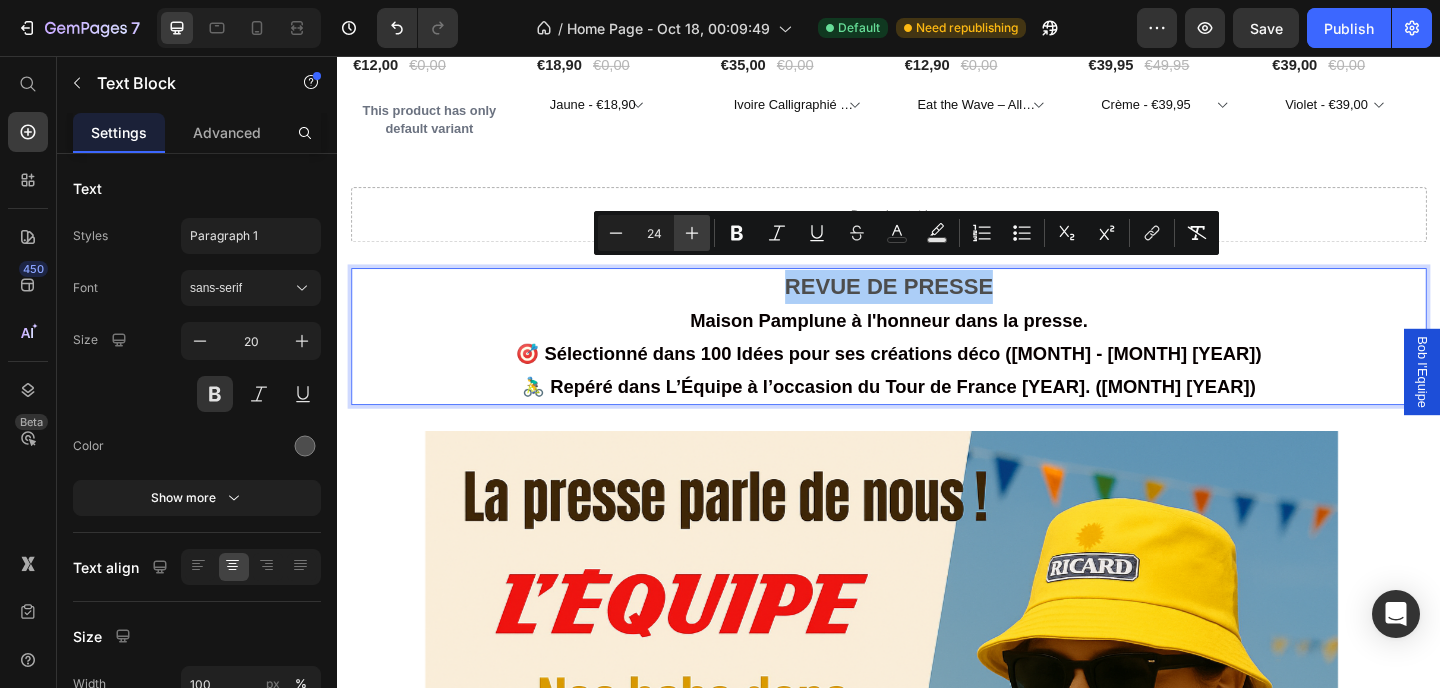 click 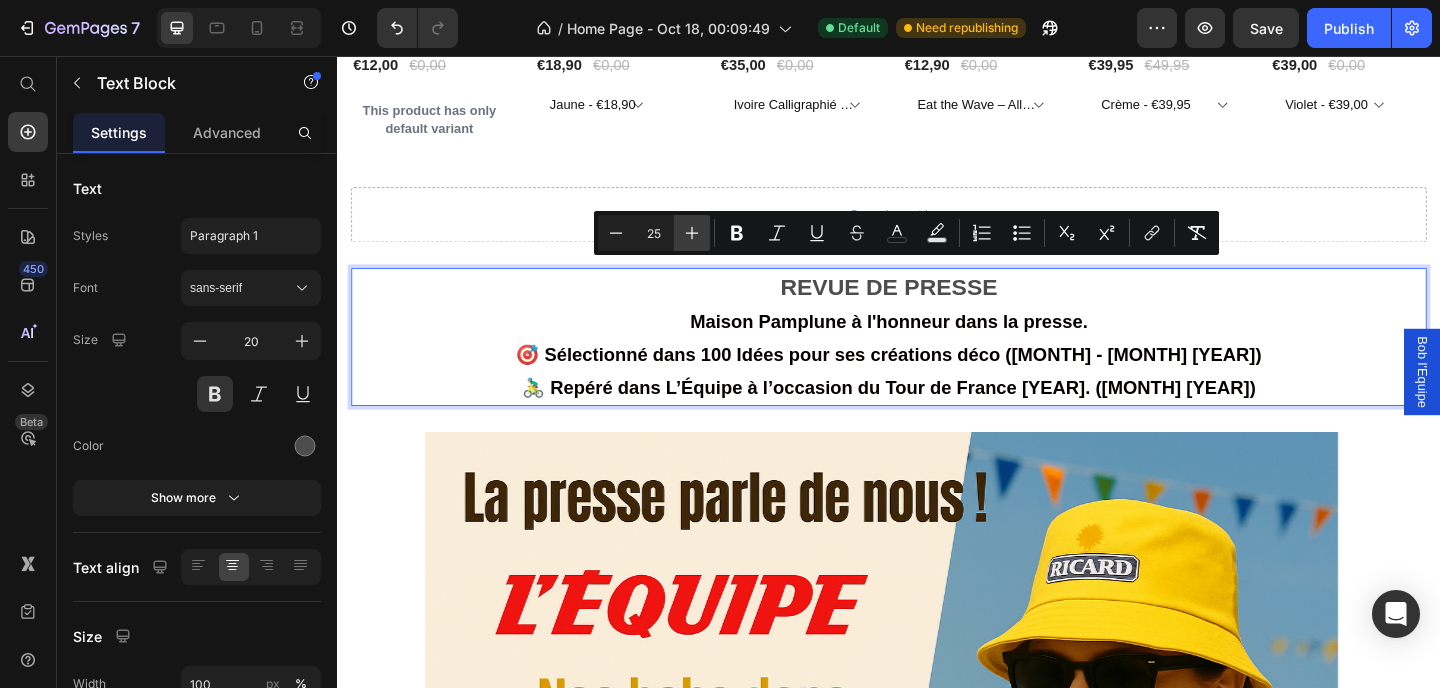 click 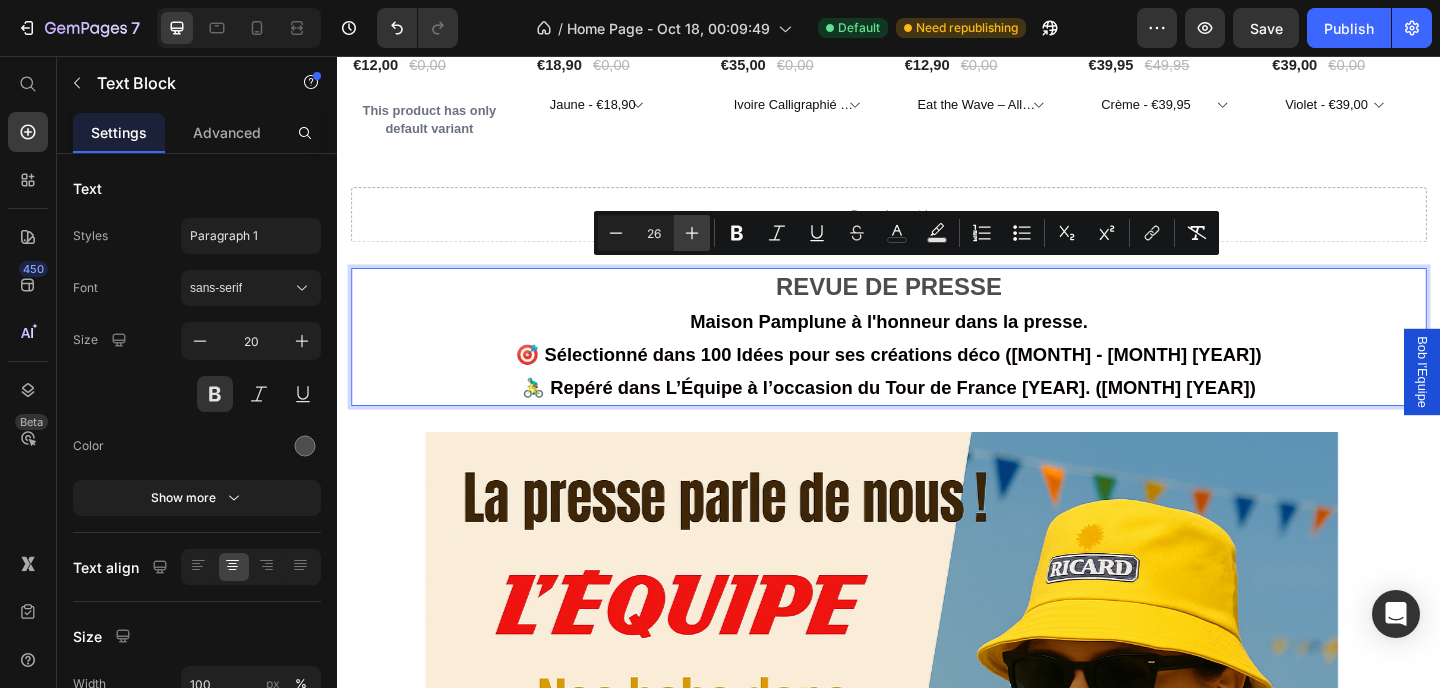 click 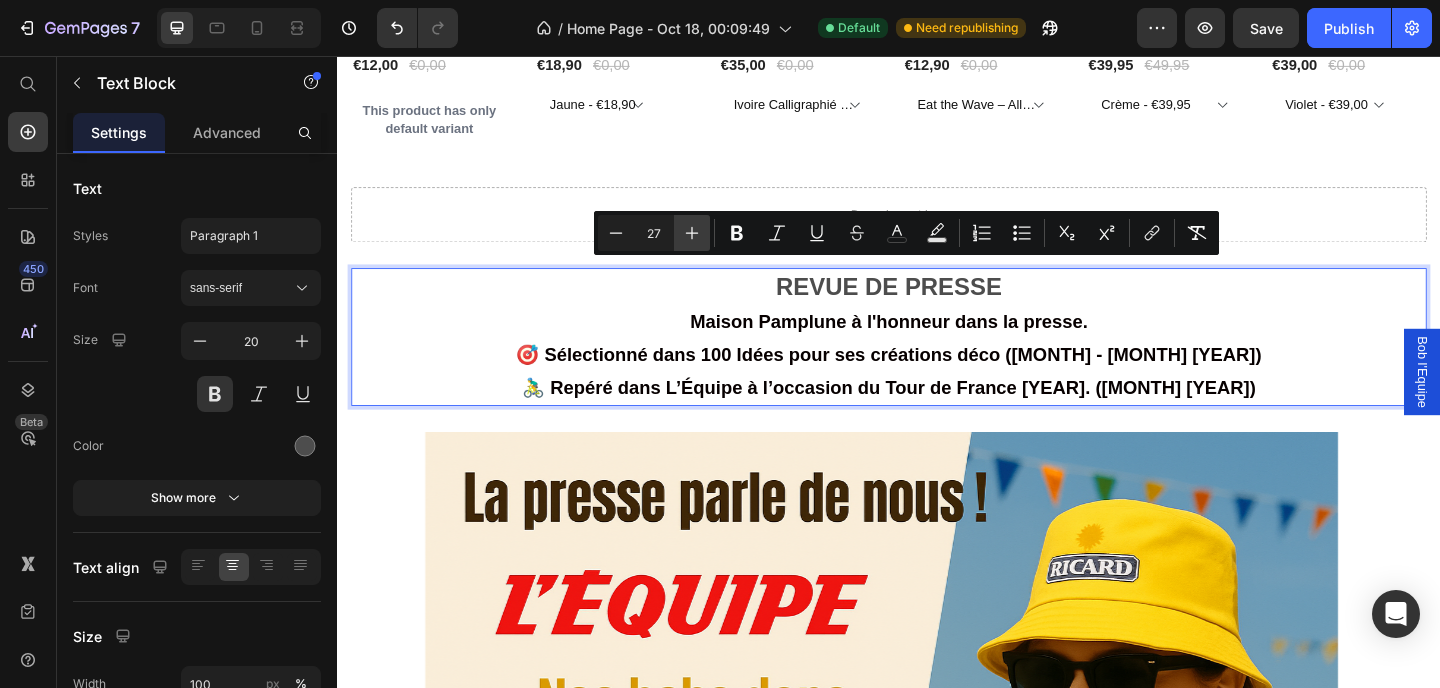 click 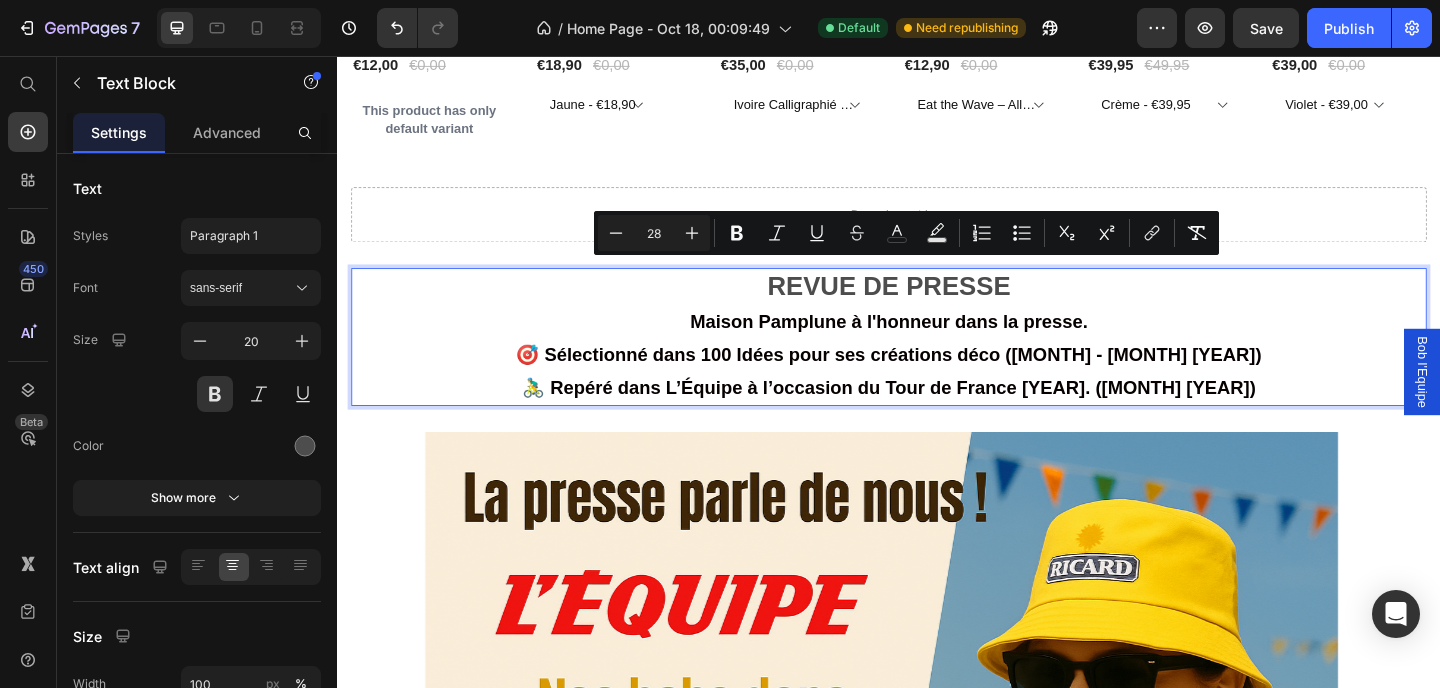 type on "20" 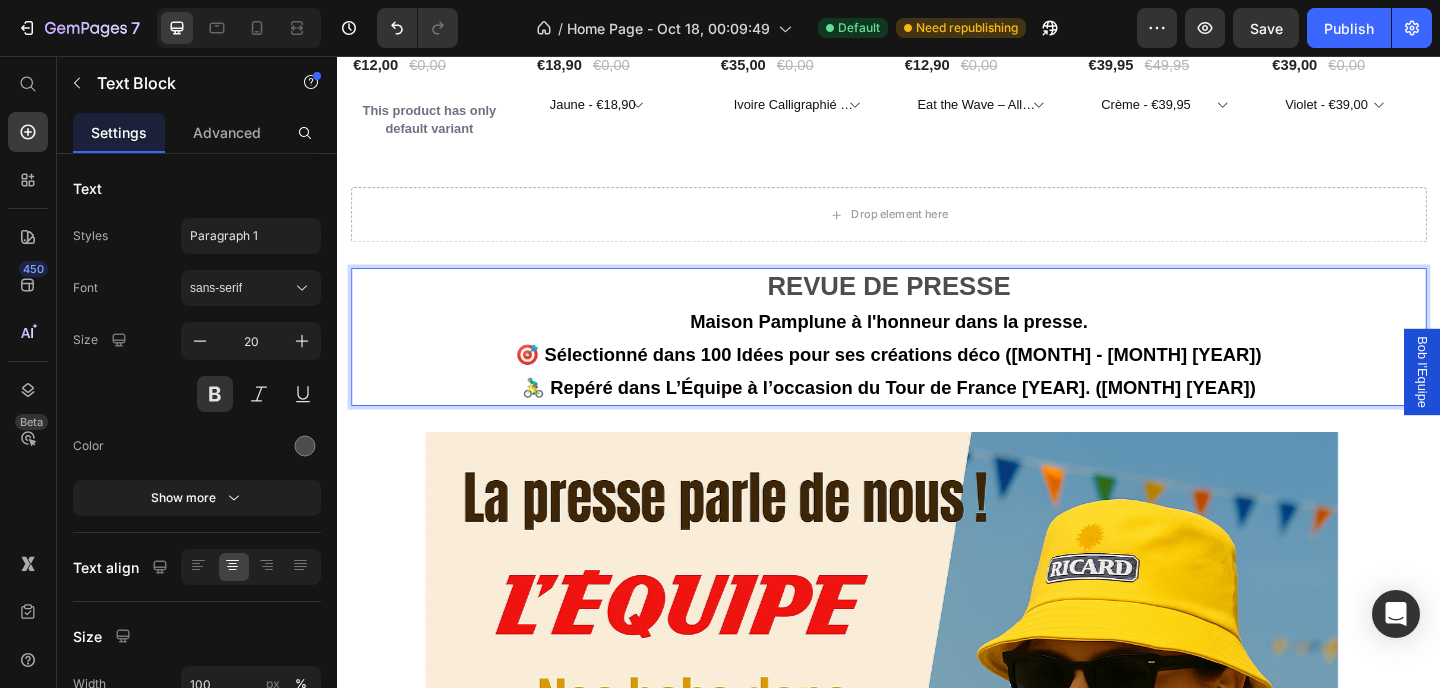 click on "Maison Pamplune à l'honneur dans la presse. 🎯 Sélectionné dans 100 Idées pour ses créations déco (Mai - juin 2025) 🚴‍♂️ Repéré dans L’Équipe à l’occasion du Tour de France 2025. (Juillet 2025)" at bounding box center (937, 381) 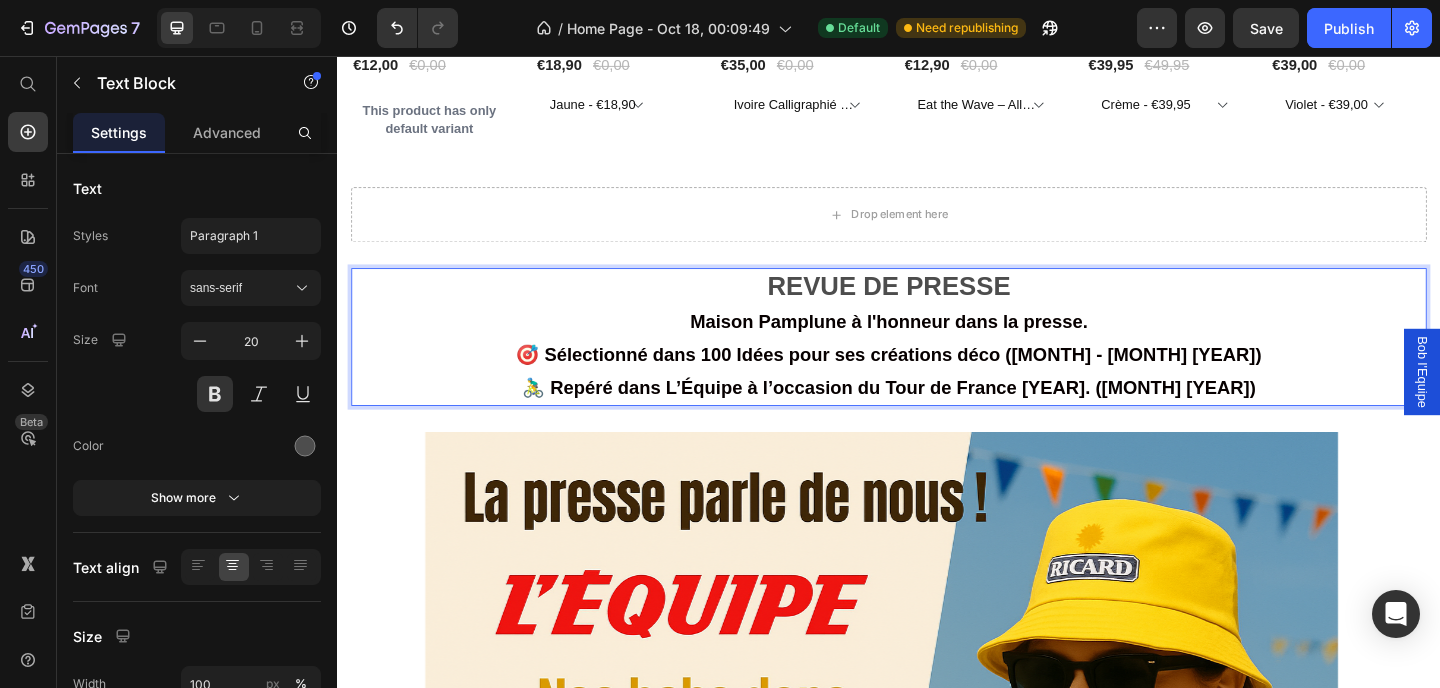 click on "Maison Pamplune à l'honneur dans la presse. 🎯 Sélectionné dans 100 Idées pour ses créations déco (Mai - juin 2025) 🚴‍♂️ Repéré dans L’Équipe à l’occasion du Tour de France 2025. (Juillet 2025)" at bounding box center (937, 381) 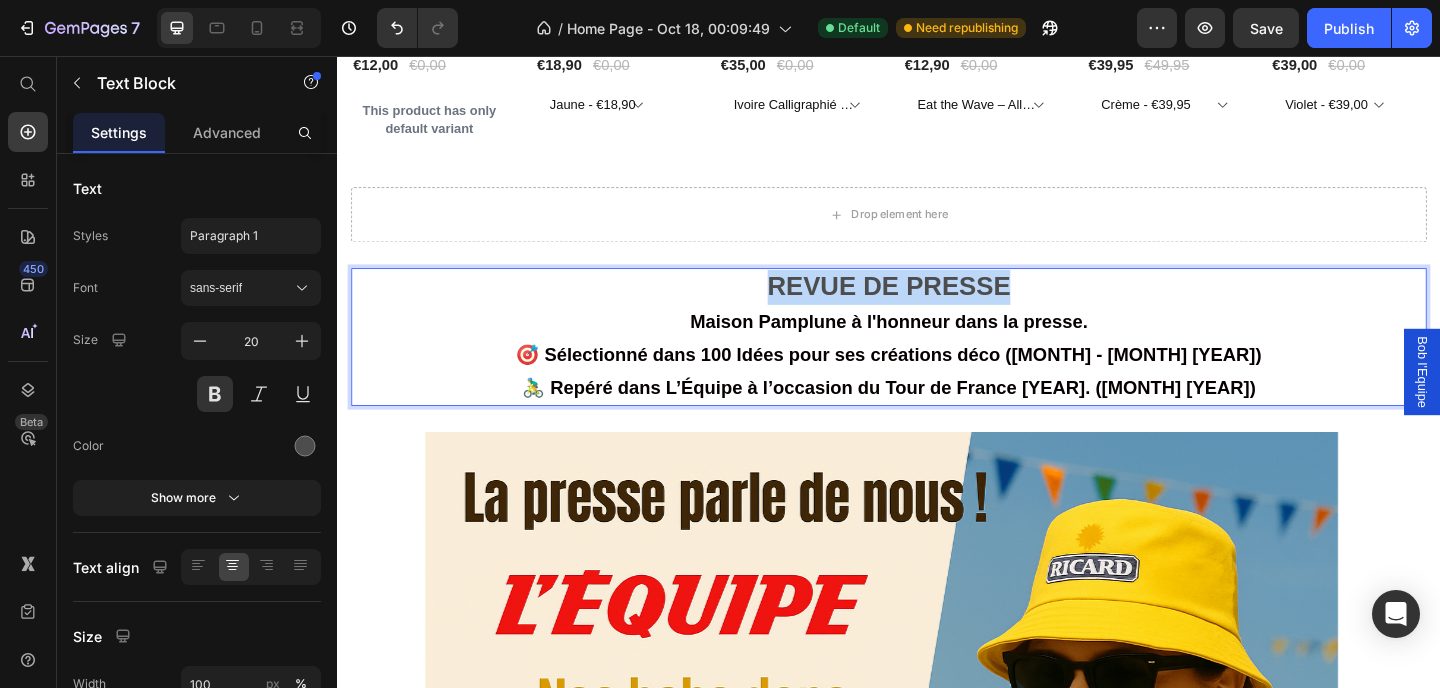 drag, startPoint x: 1078, startPoint y: 297, endPoint x: 671, endPoint y: 297, distance: 407 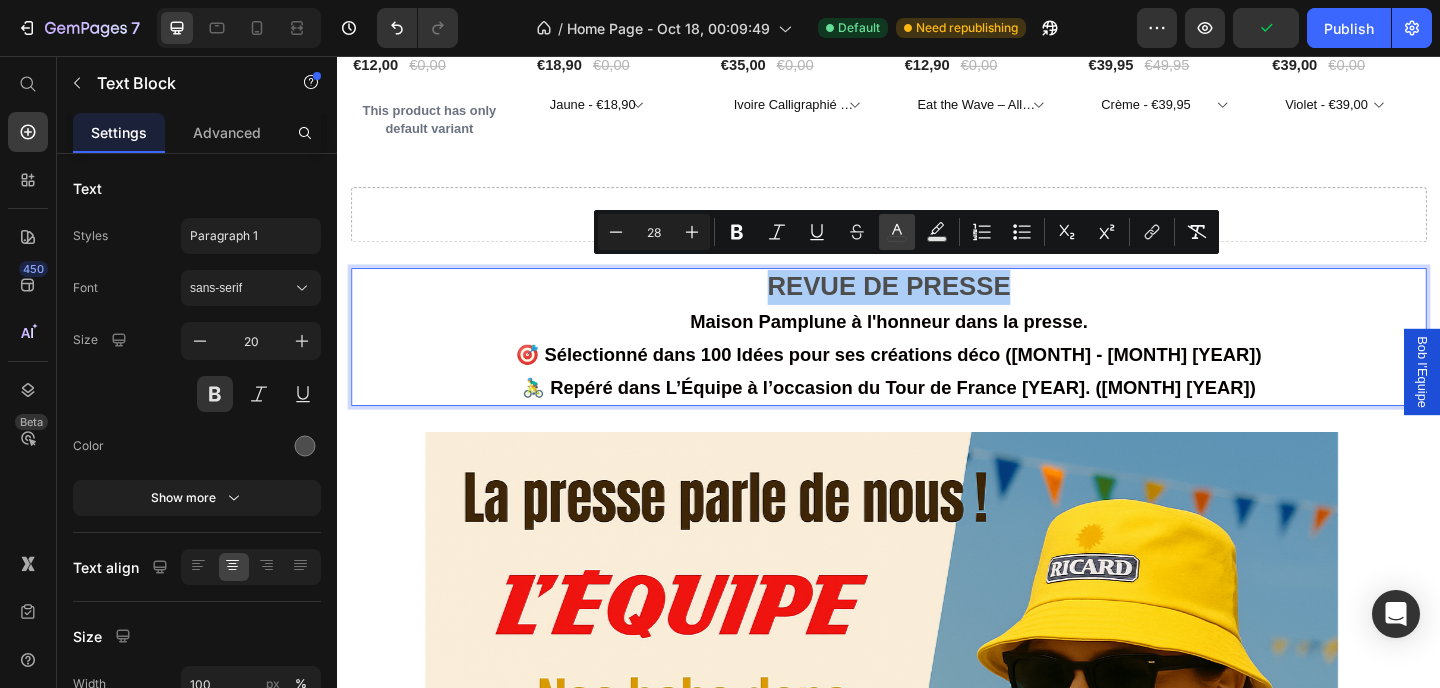 click 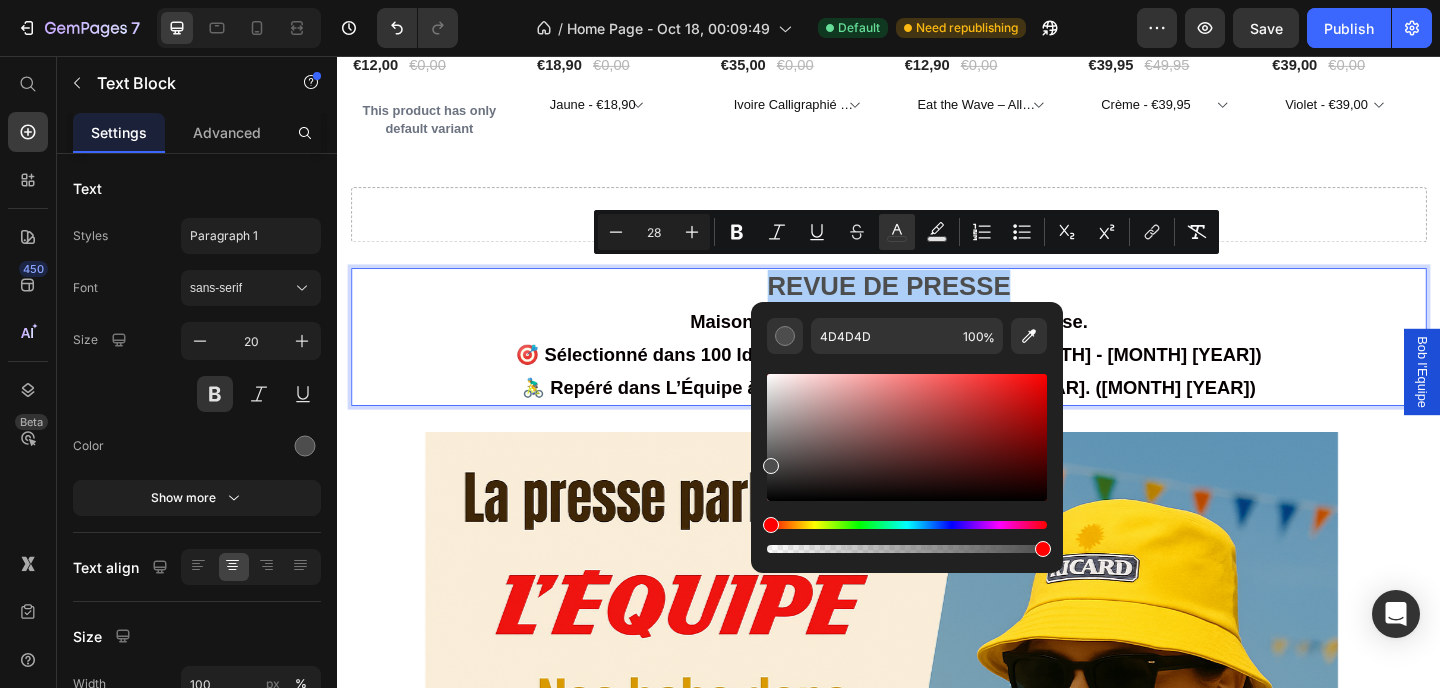 click at bounding box center (907, 437) 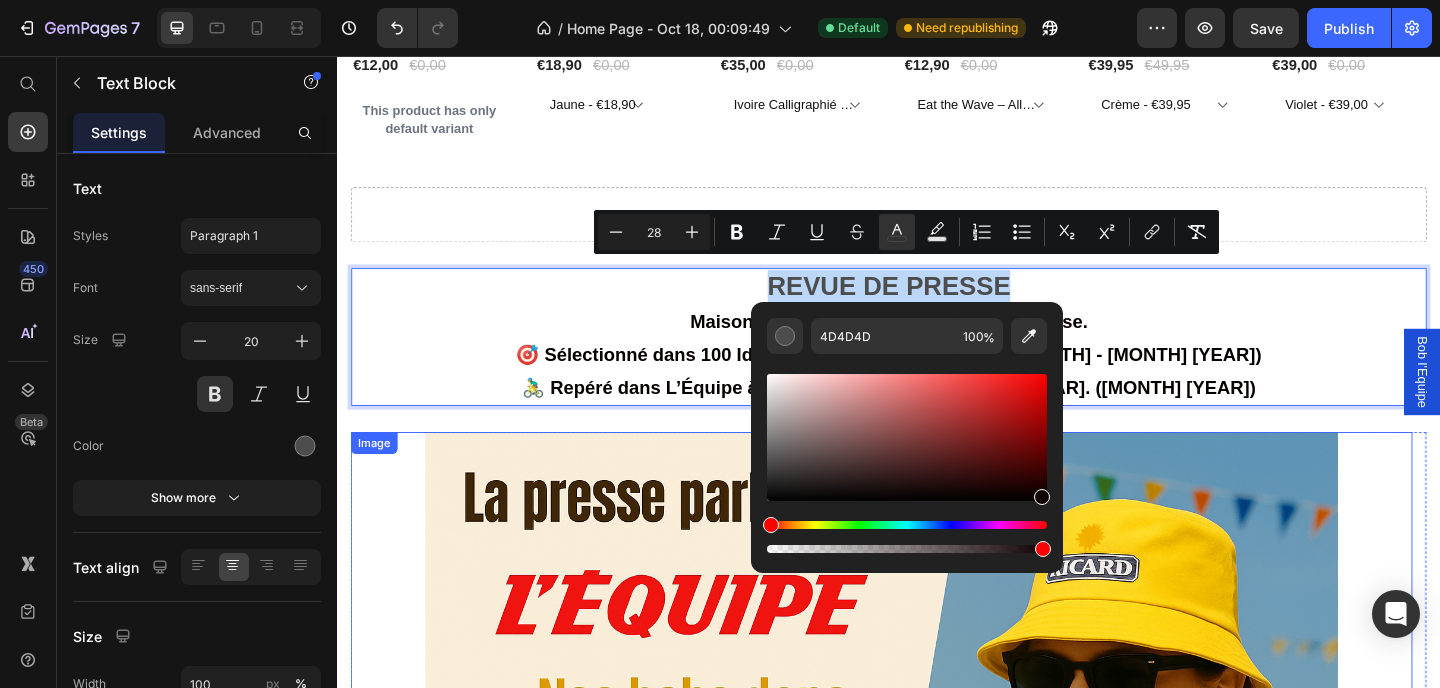type on "0F0000" 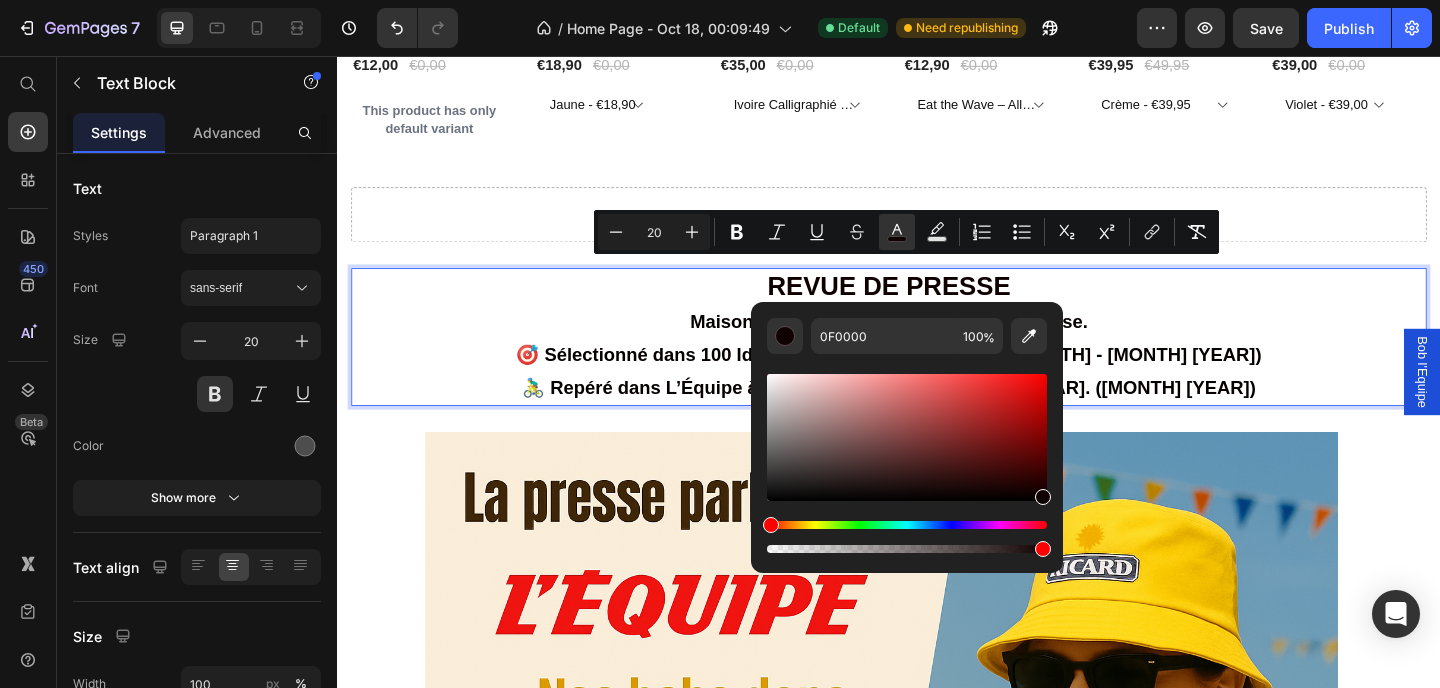 click on "Maison Pamplune à l'honneur dans la presse. 🎯 Sélectionné dans 100 Idées pour ses créations déco (Mai - juin 2025) 🚴‍♂️ Repéré dans L’Équipe à l’occasion du Tour de France 2025. (Juillet 2025)" at bounding box center [937, 381] 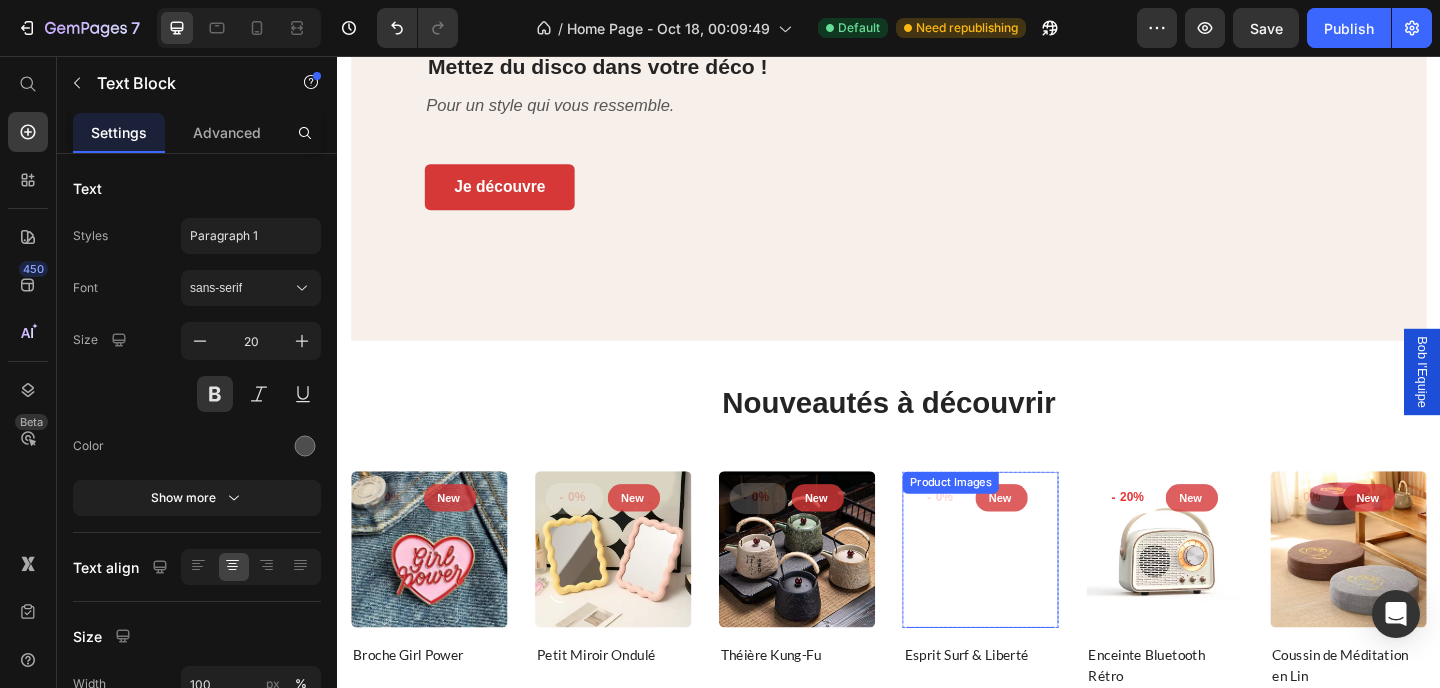scroll, scrollTop: 3699, scrollLeft: 0, axis: vertical 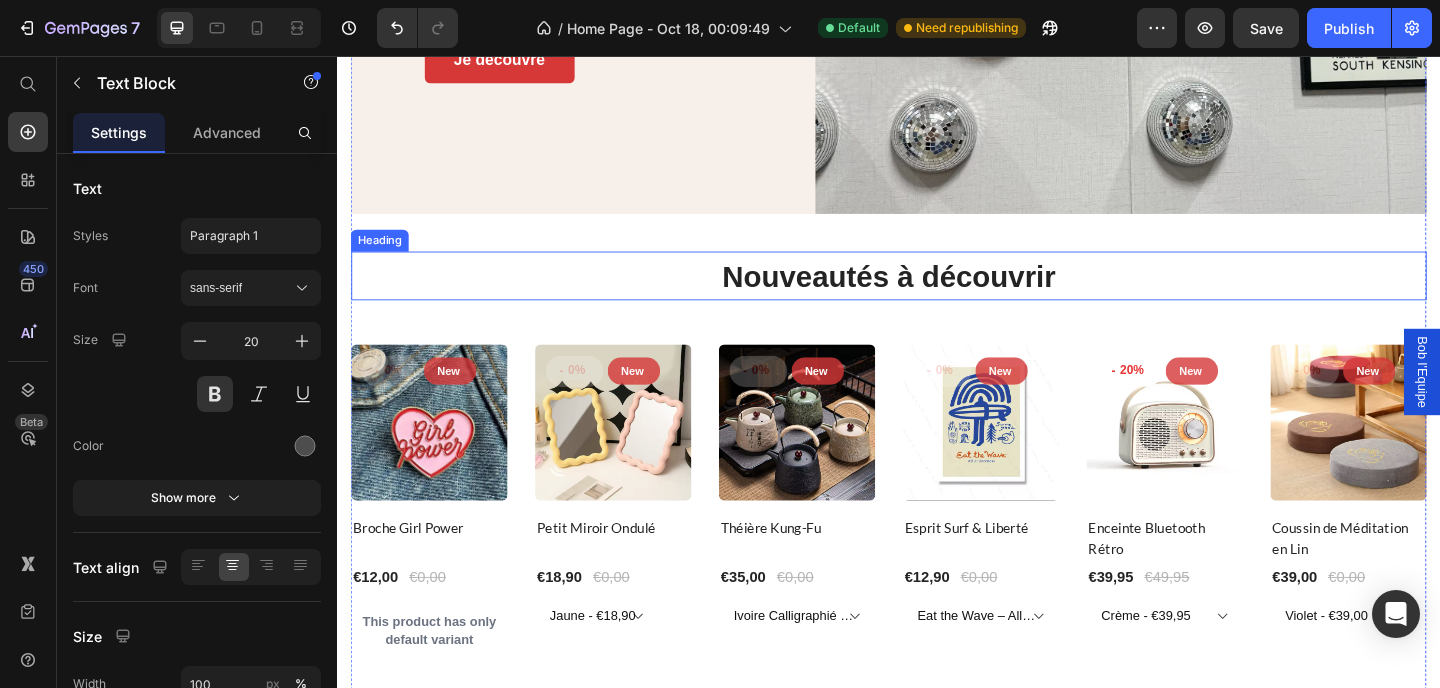 click on "Nouveautés à découvrir" at bounding box center (937, 296) 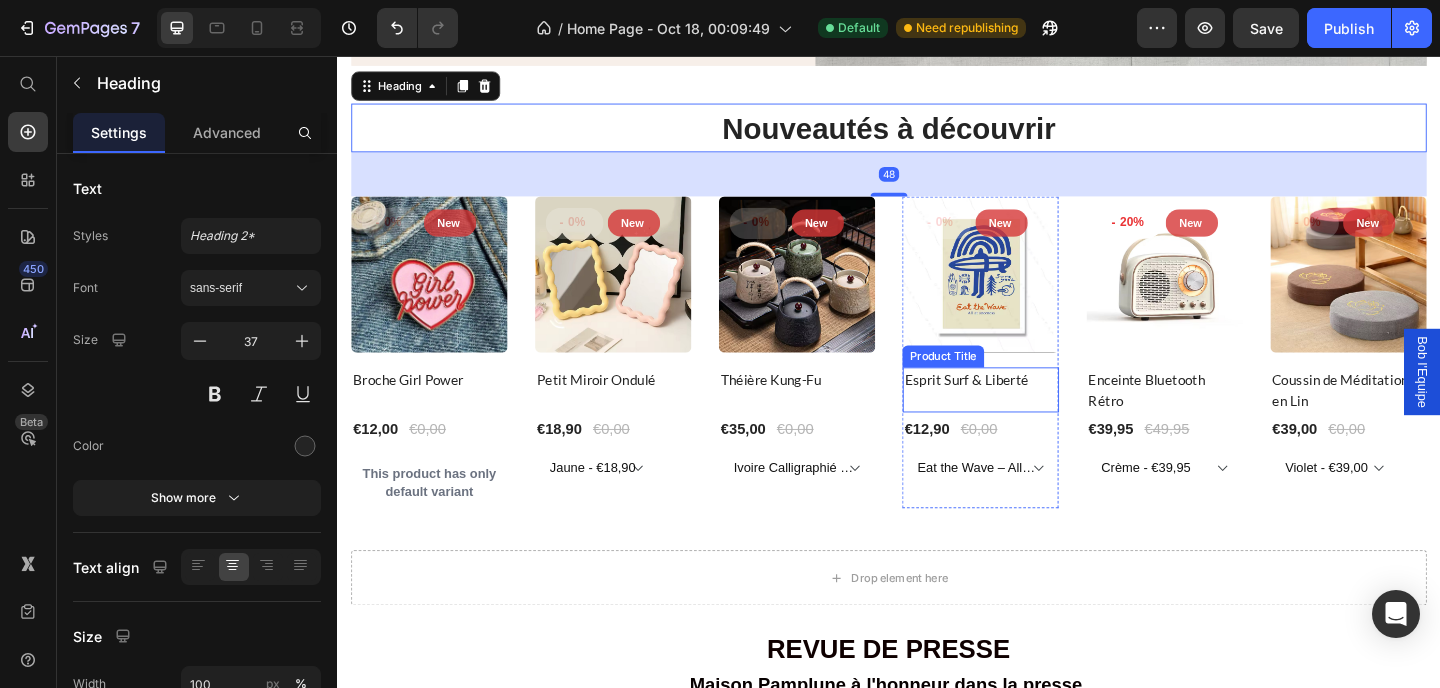 scroll, scrollTop: 4017, scrollLeft: 0, axis: vertical 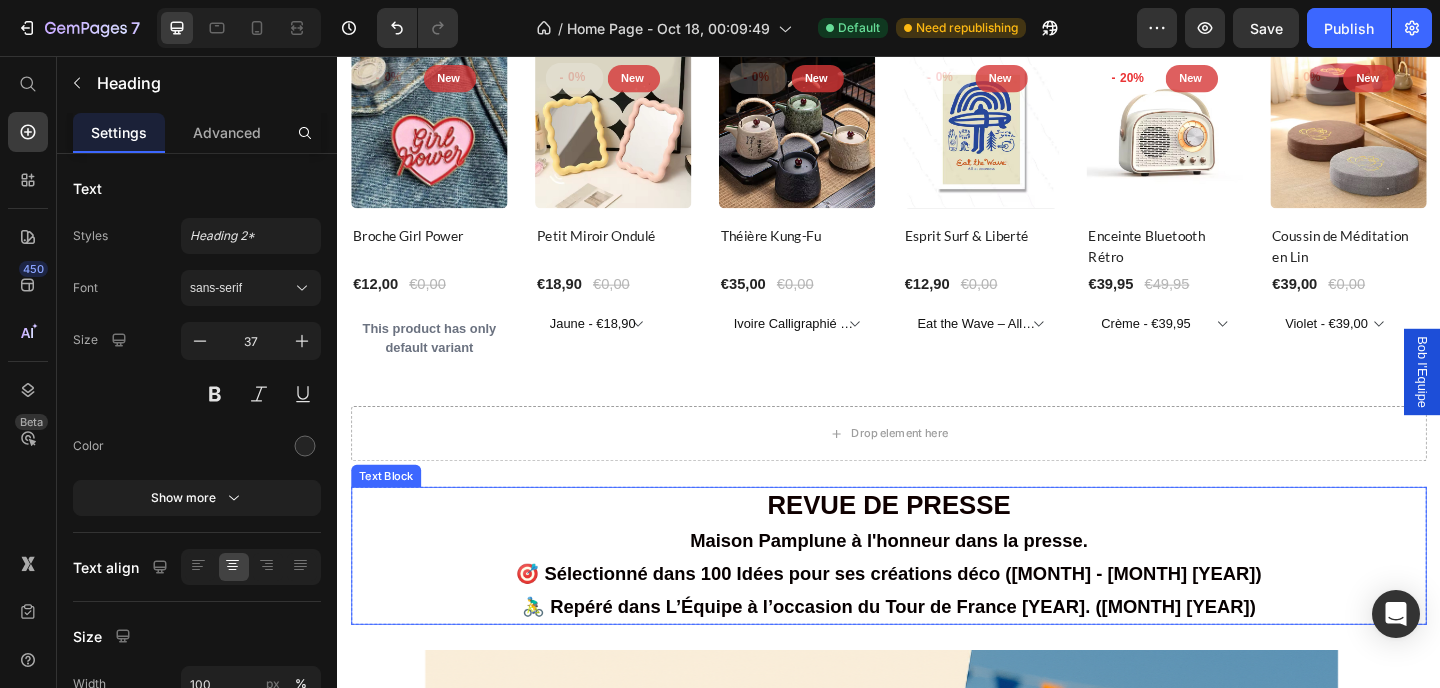 click on "🎯 Sélectionné dans 100 Idées pour ses créations déco (Mai - juin 2025)" at bounding box center (937, 619) 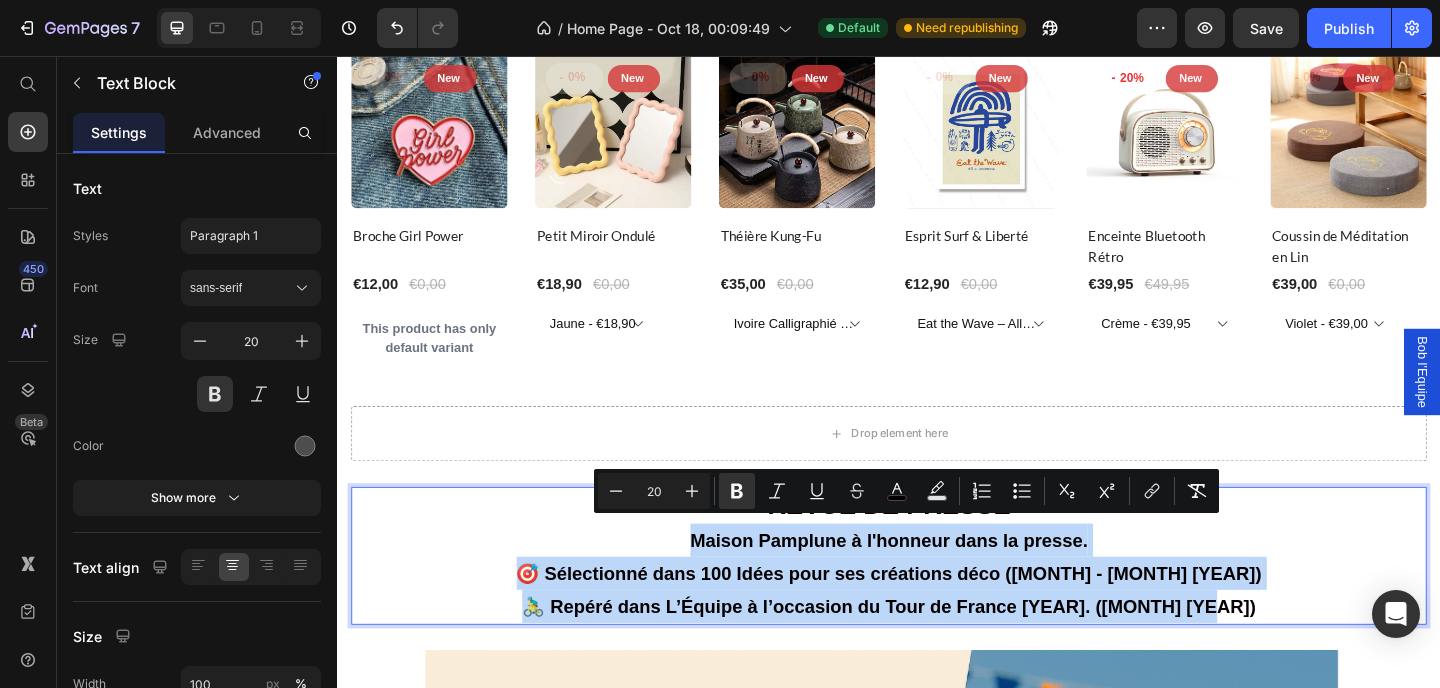 drag, startPoint x: 1299, startPoint y: 638, endPoint x: 616, endPoint y: 569, distance: 686.4765 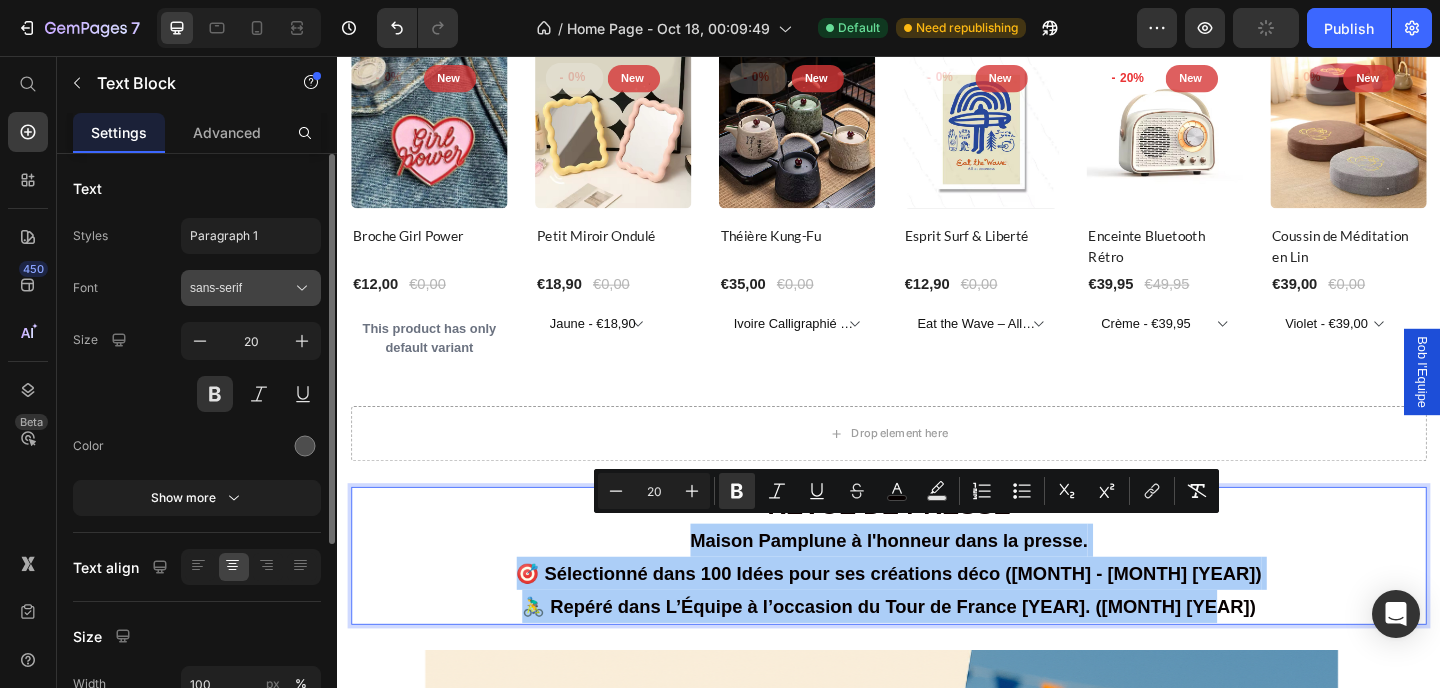 click on "sans-serif" at bounding box center (241, 288) 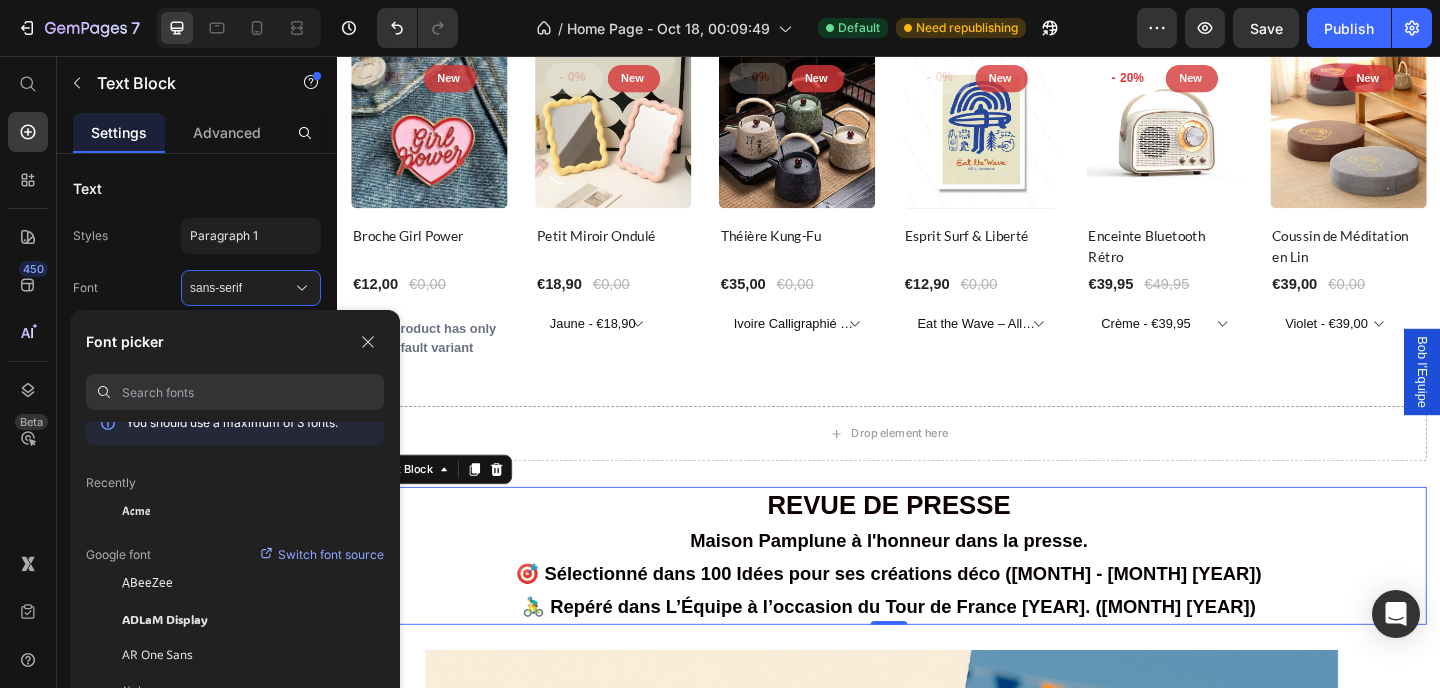 scroll, scrollTop: 36, scrollLeft: 0, axis: vertical 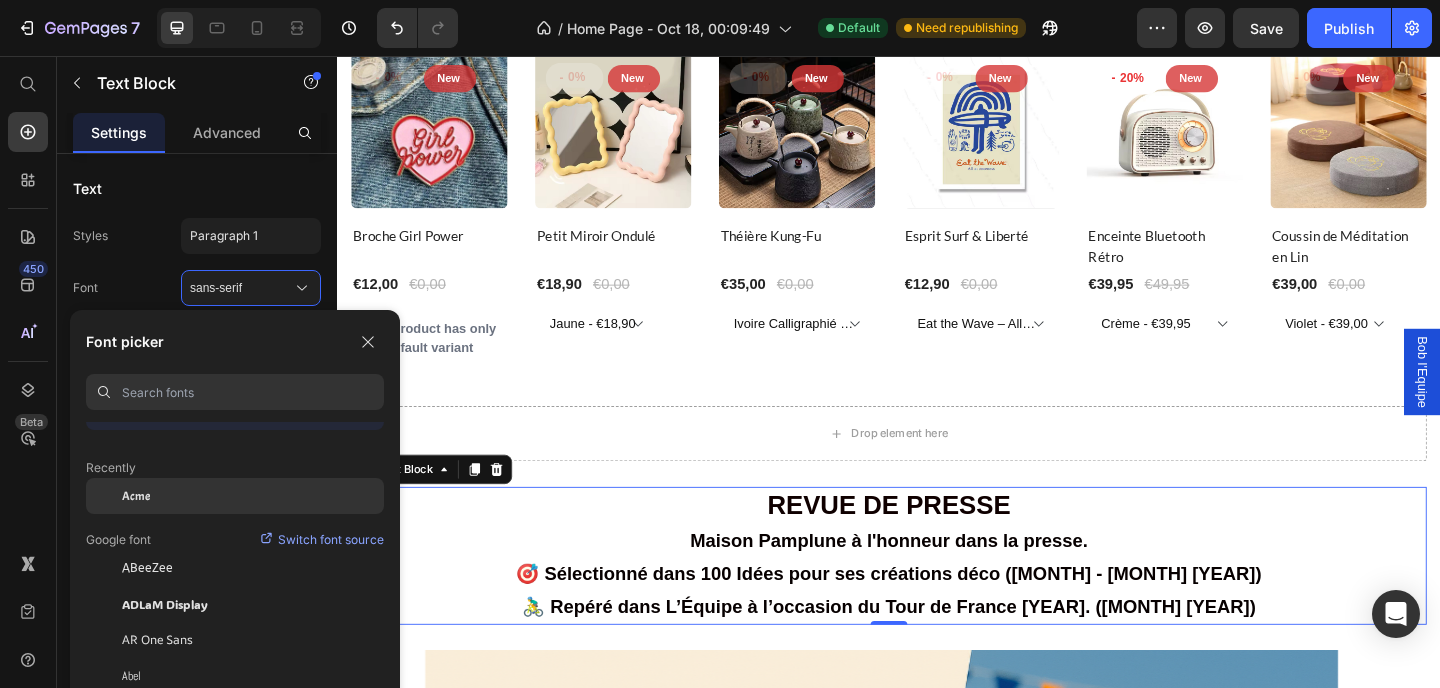 click on "Acme" 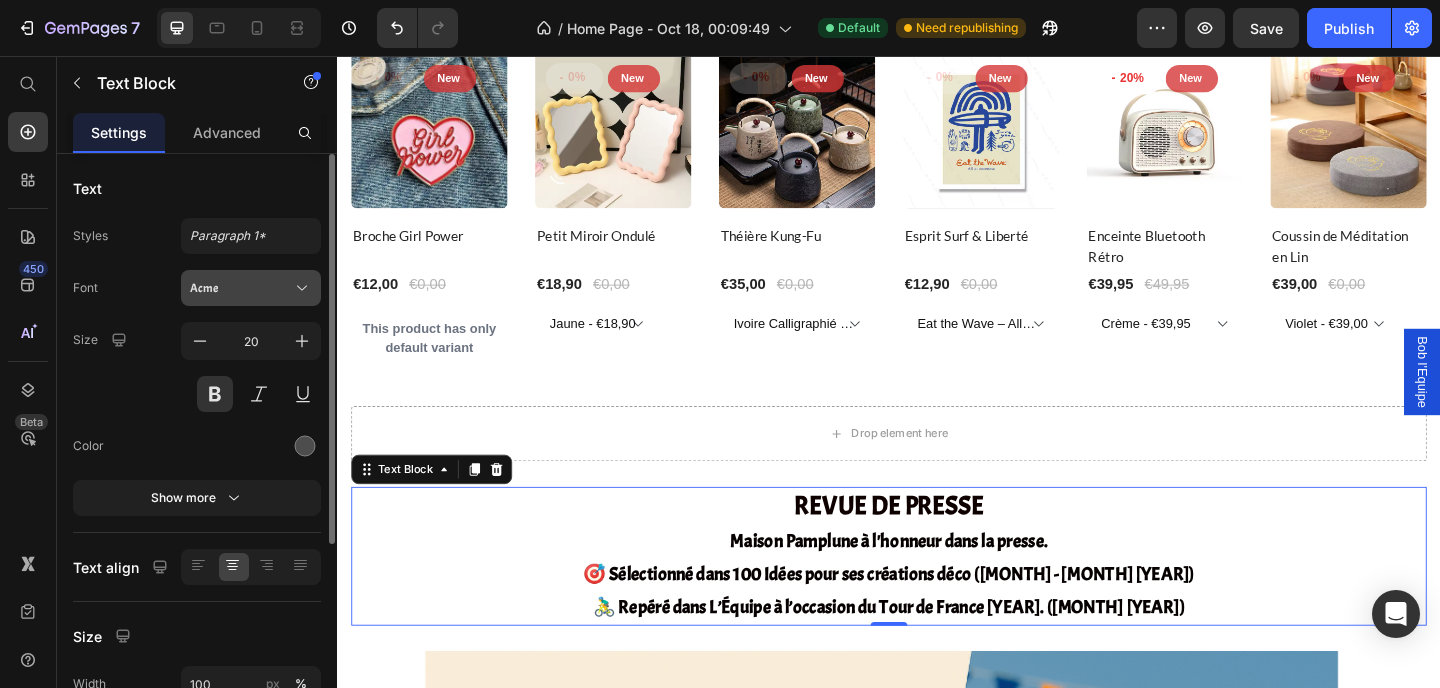 click on "Acme" at bounding box center [241, 288] 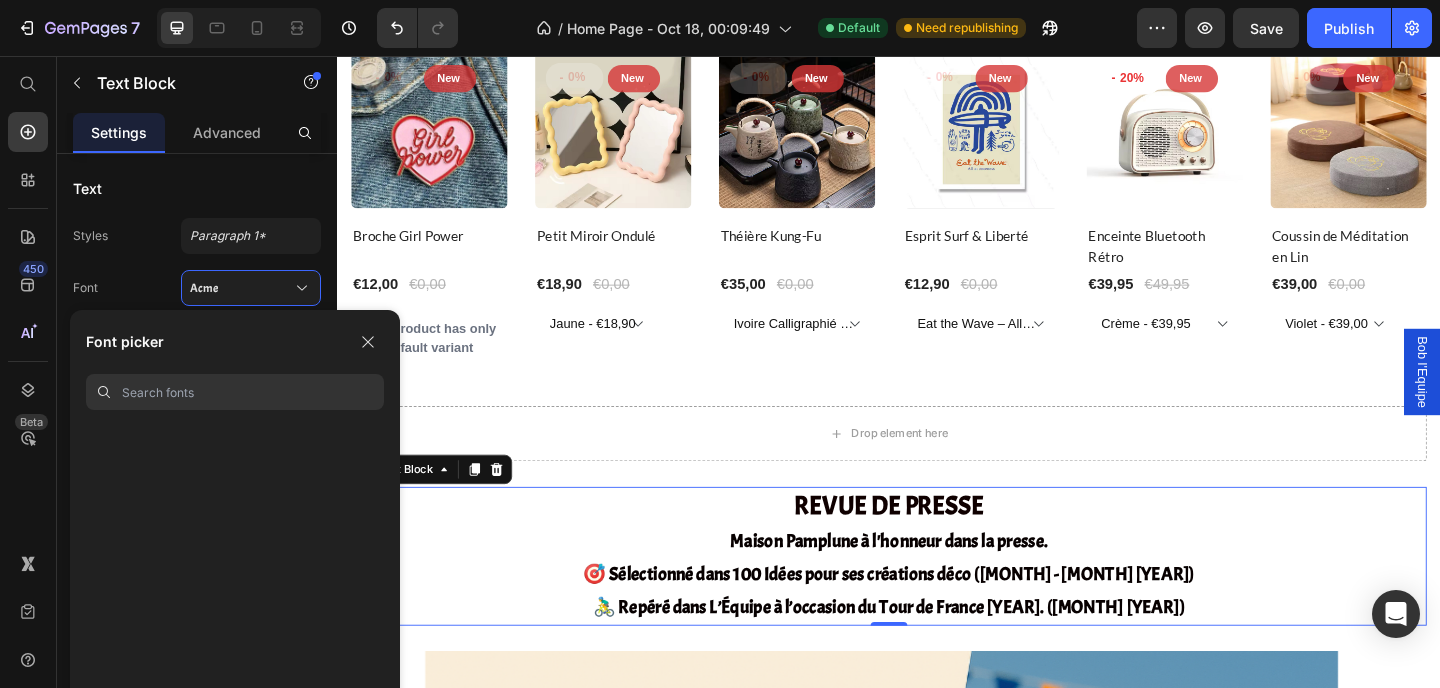 scroll, scrollTop: 31904, scrollLeft: 0, axis: vertical 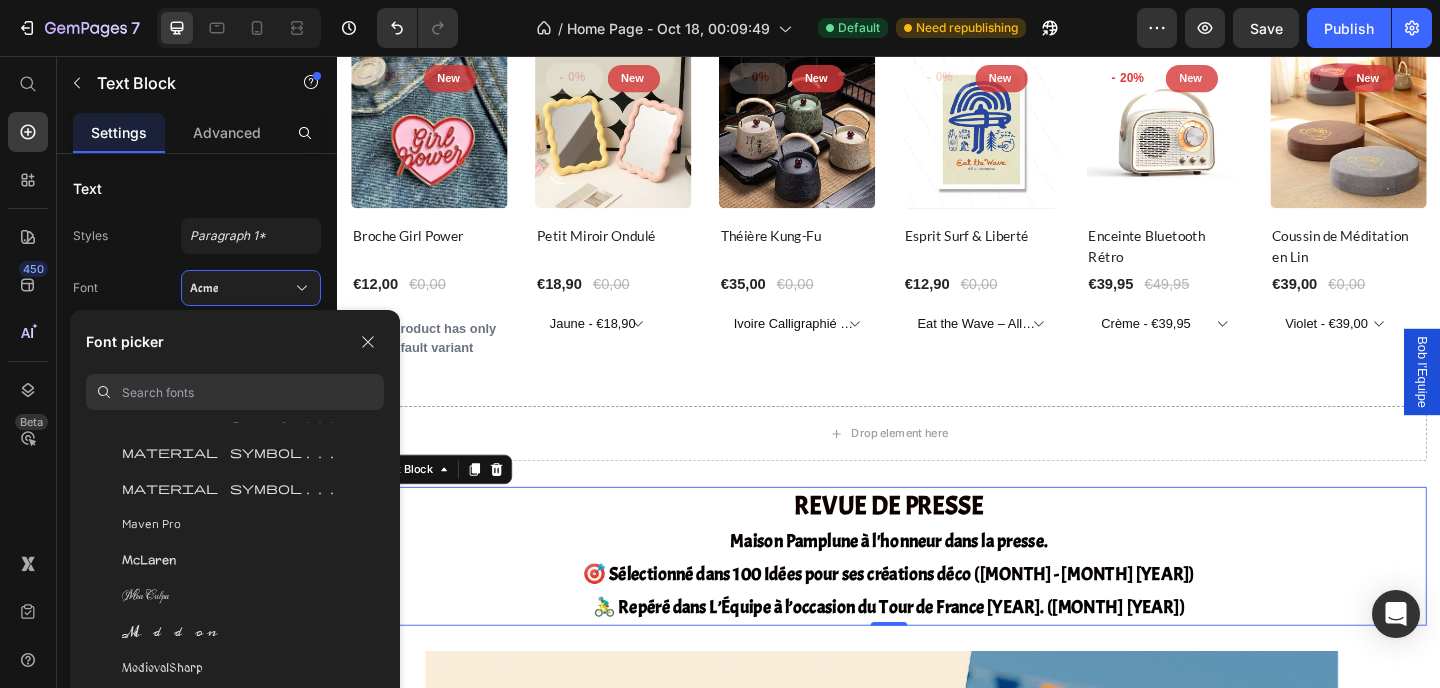 click at bounding box center (253, 392) 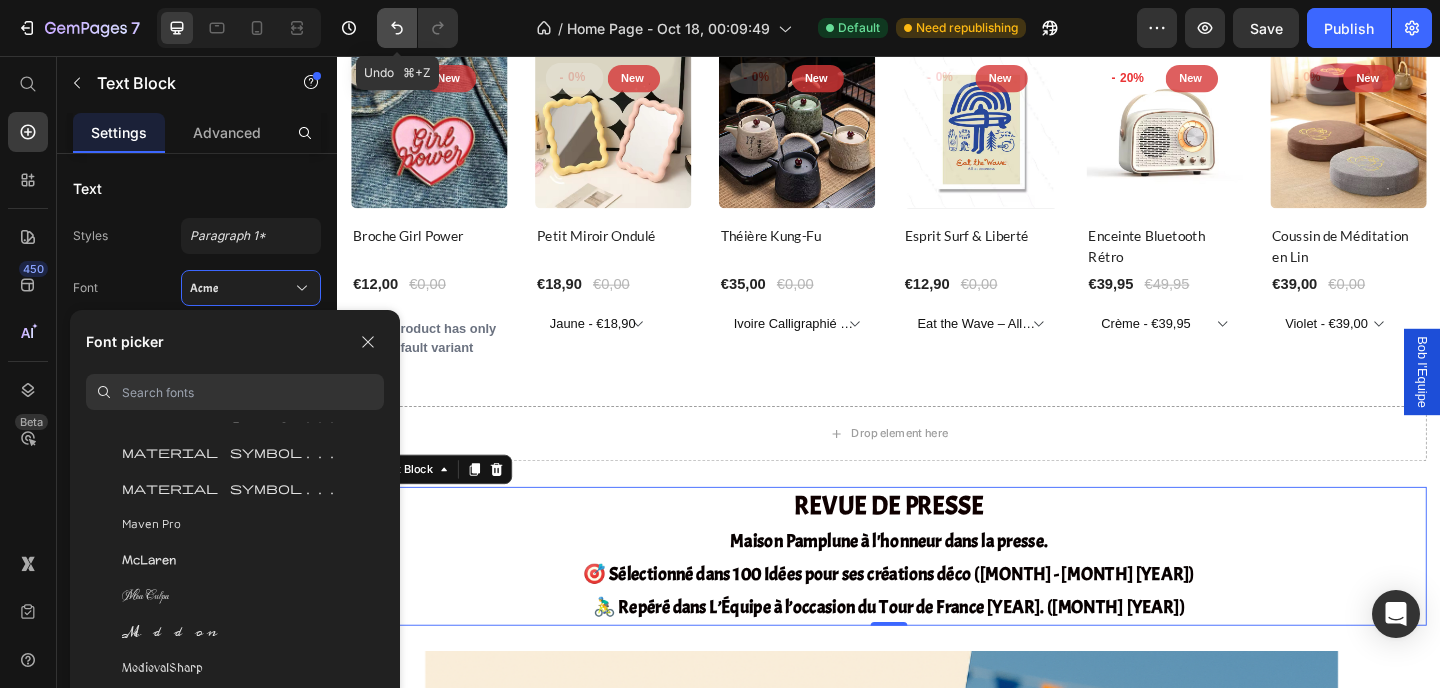 click 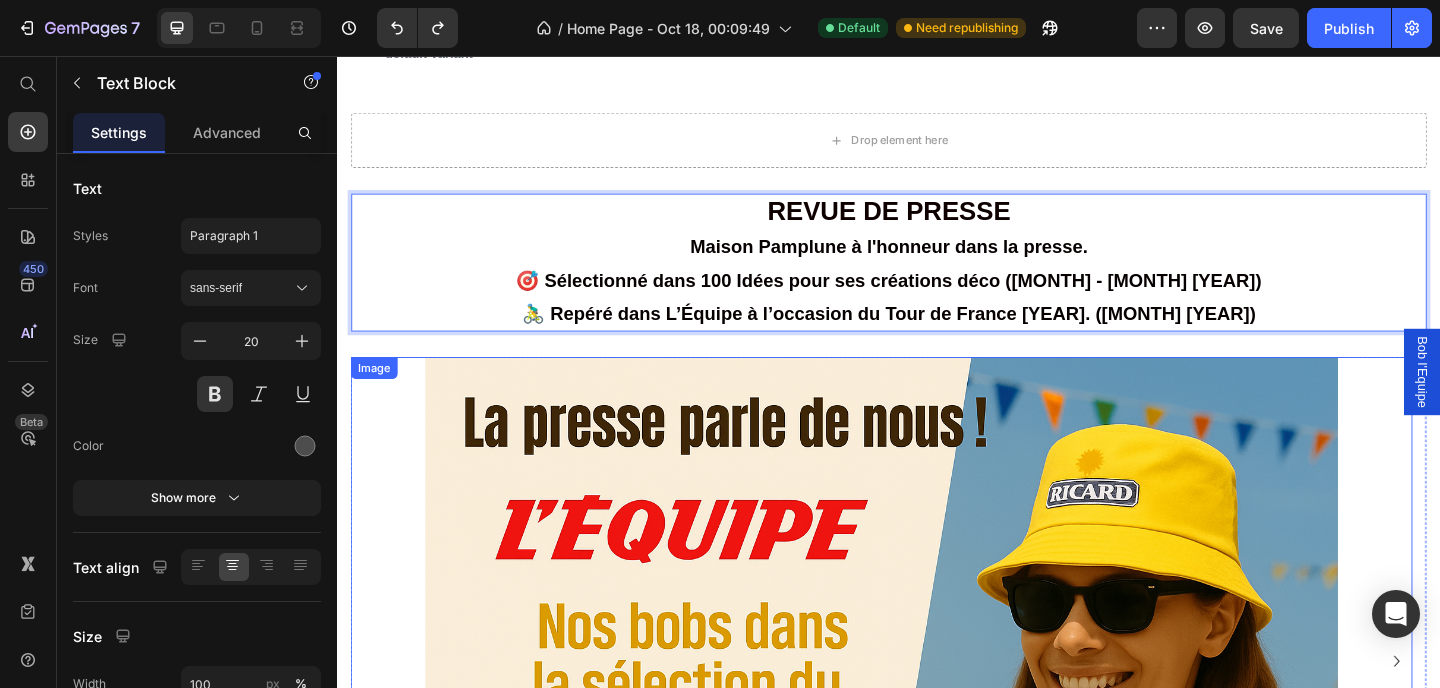 scroll, scrollTop: 4461, scrollLeft: 0, axis: vertical 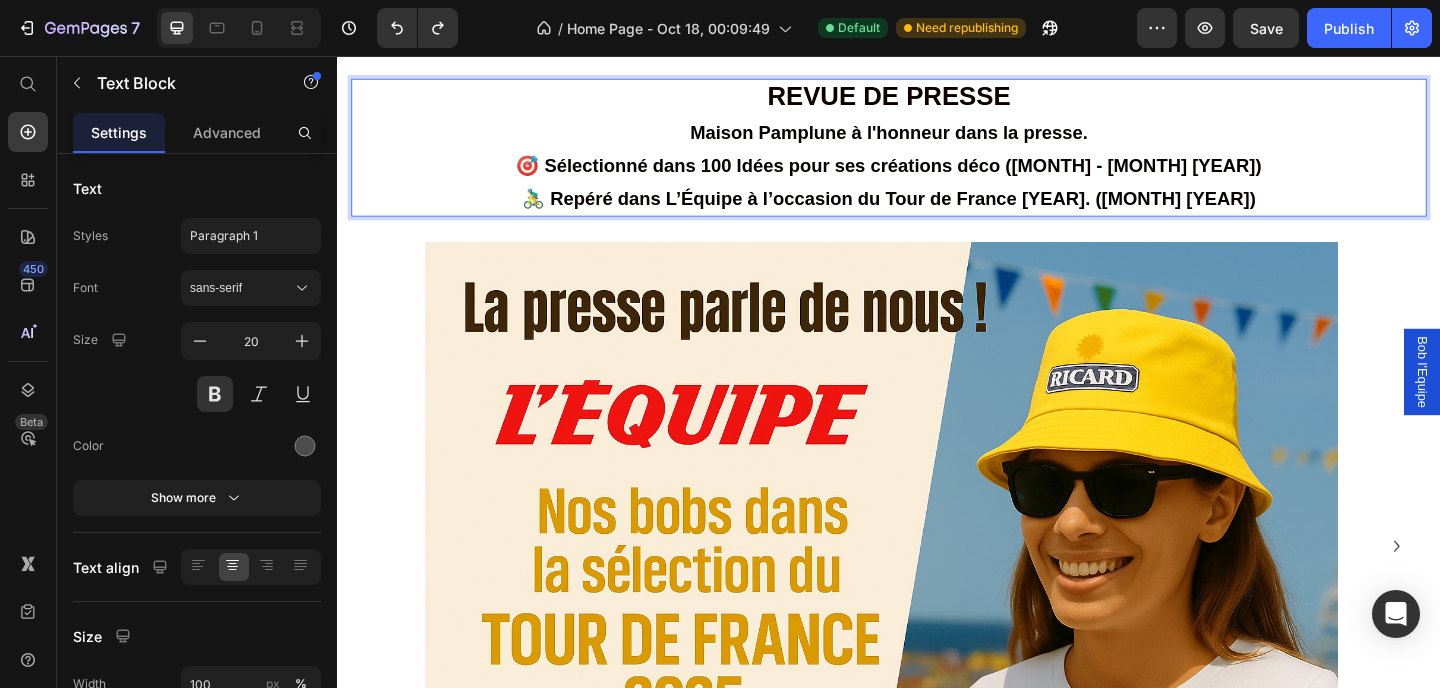click on "🚴‍♂️ Repéré dans L’Équipe à l’occasion du Tour de France 2025. (Juillet 2025)" at bounding box center (937, 211) 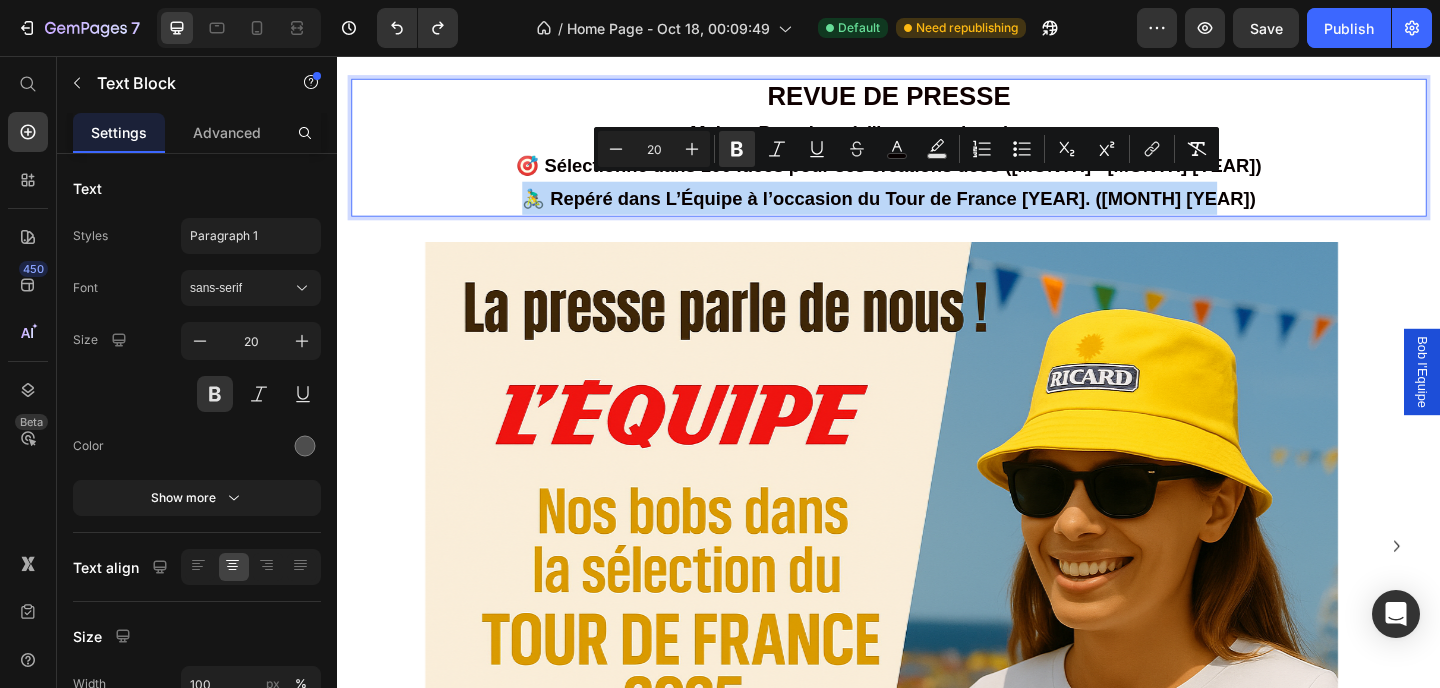 drag, startPoint x: 1311, startPoint y: 194, endPoint x: 572, endPoint y: 195, distance: 739.0007 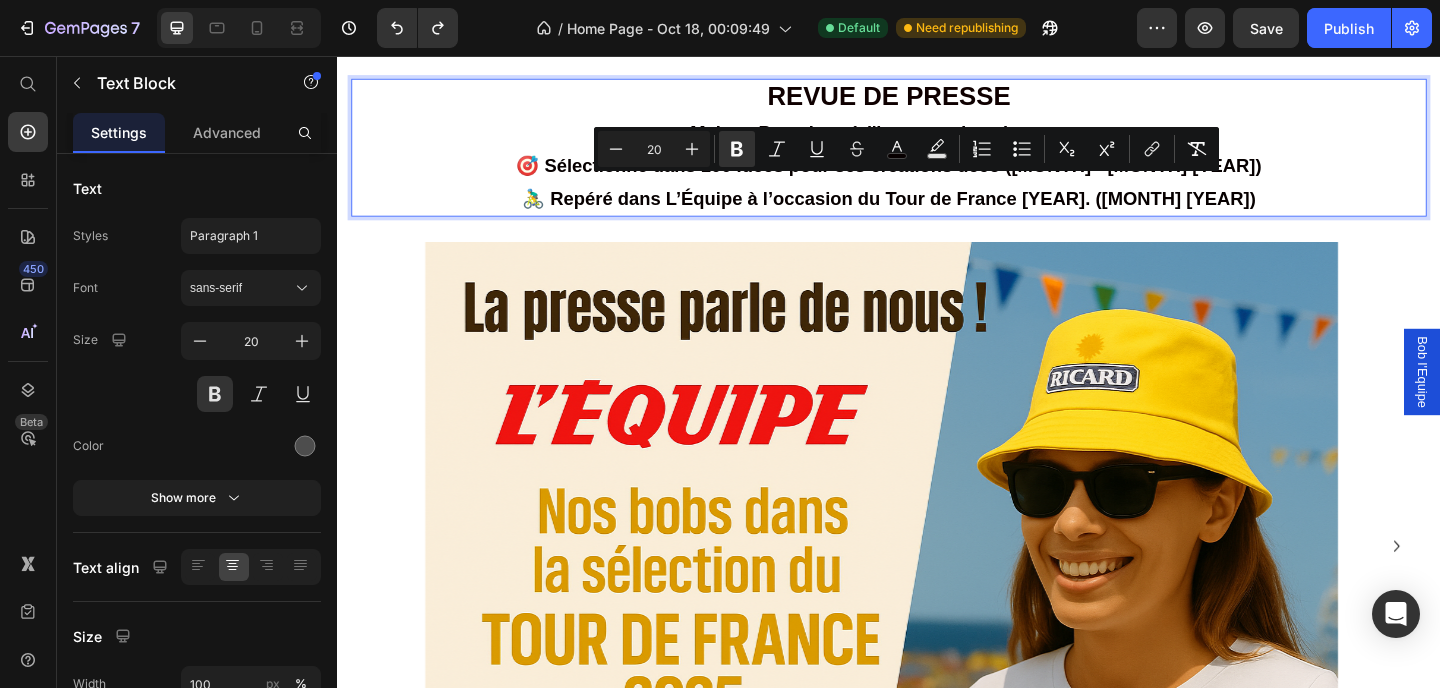 click on "Maison Pamplune à l'honneur dans la presse. 🎯 Sélectionné dans 100 Idées pour ses créations déco (Mai - juin 2025) 🚴‍♂️ Repéré dans L’Équipe à l’occasion du Tour de France 2025. (Juillet 2025)" at bounding box center [937, 175] 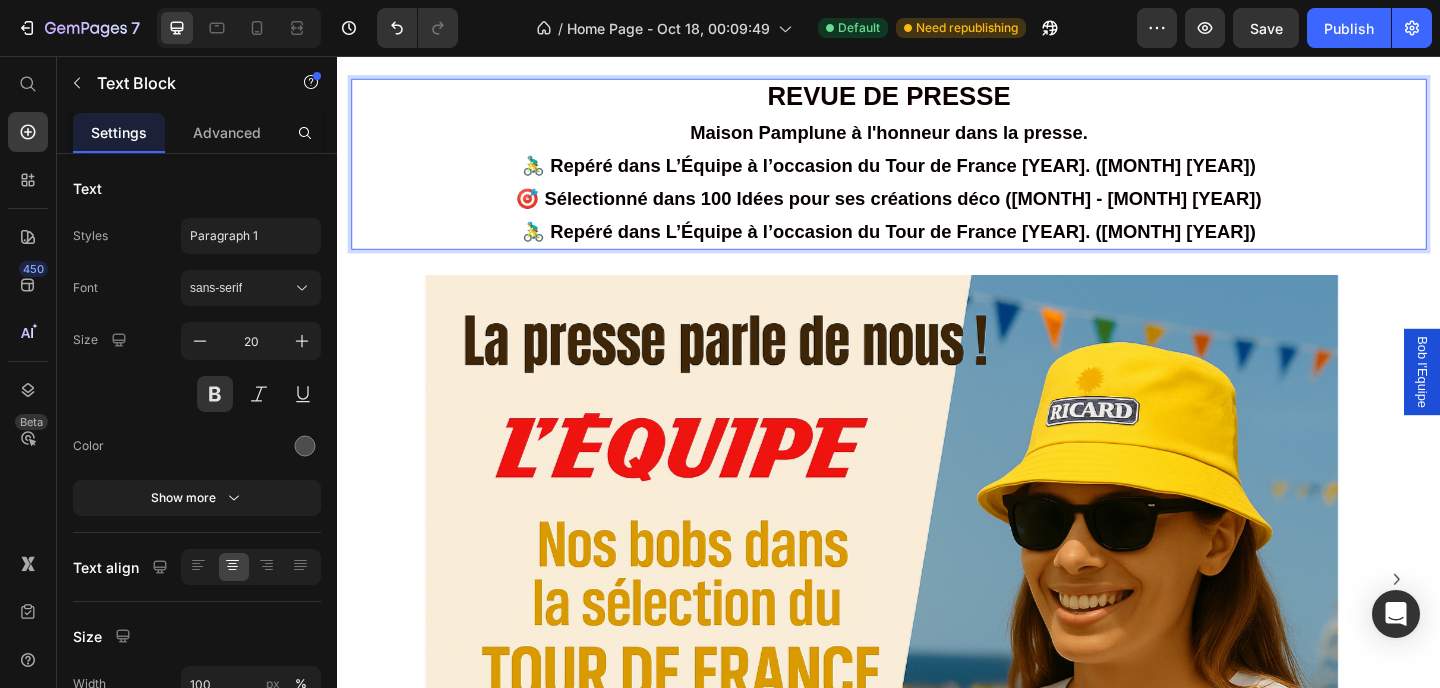 drag, startPoint x: 1282, startPoint y: 198, endPoint x: 1301, endPoint y: 201, distance: 19.235384 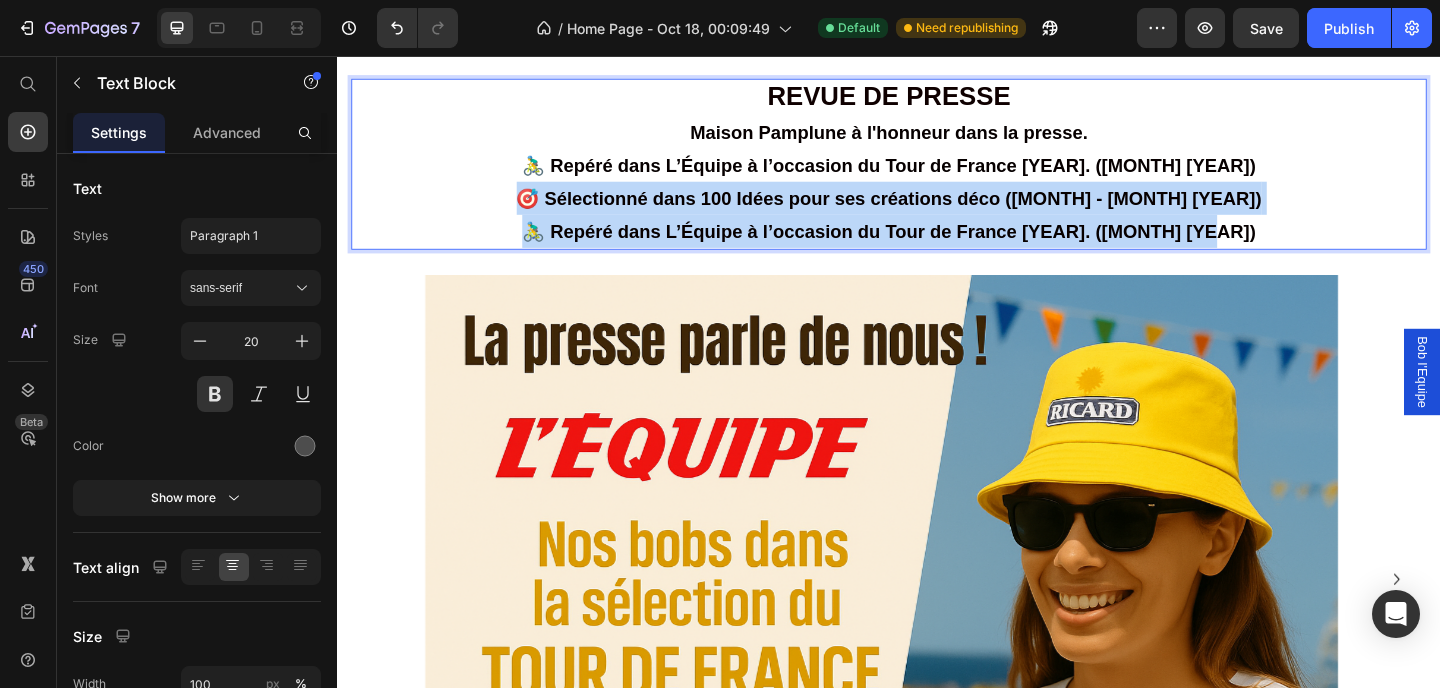 drag, startPoint x: 1047, startPoint y: 234, endPoint x: 498, endPoint y: 217, distance: 549.2631 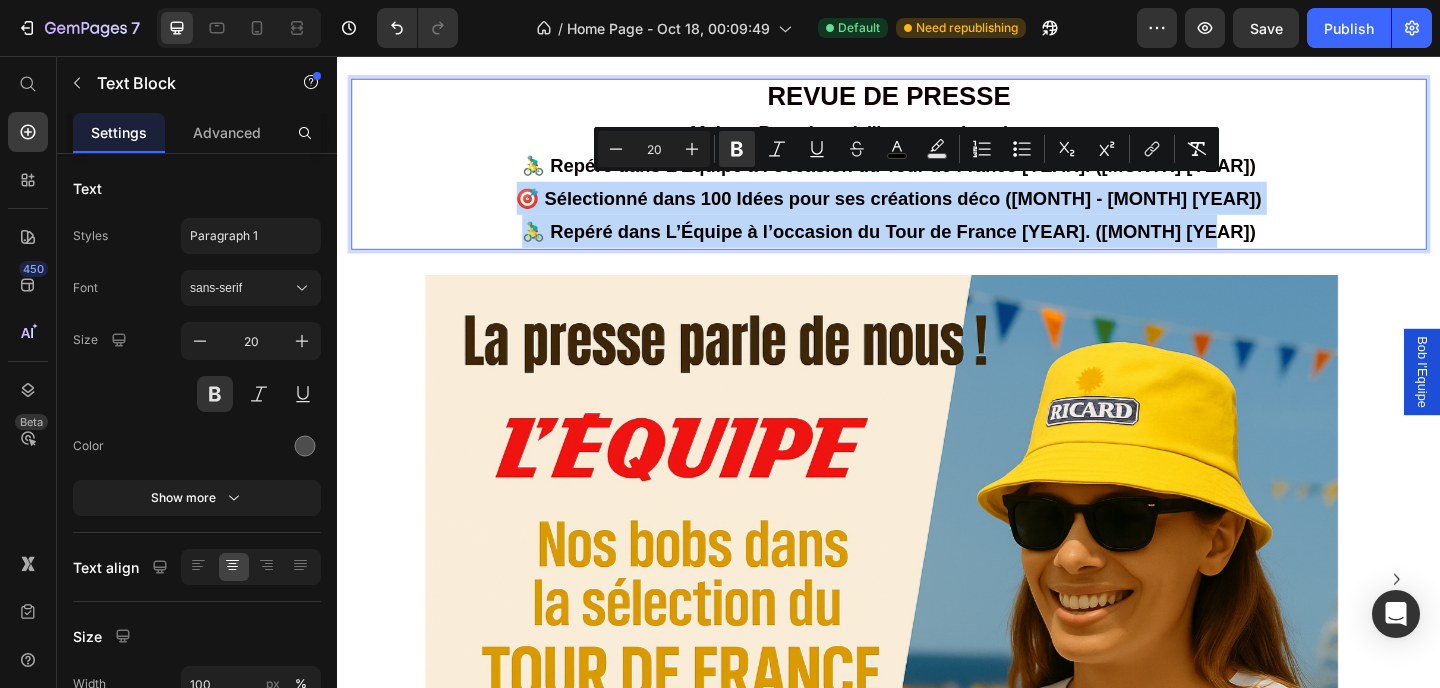 click on "🎯 Sélectionné dans 100 Idées pour ses créations déco (Mai - juin 2025)" at bounding box center (937, 211) 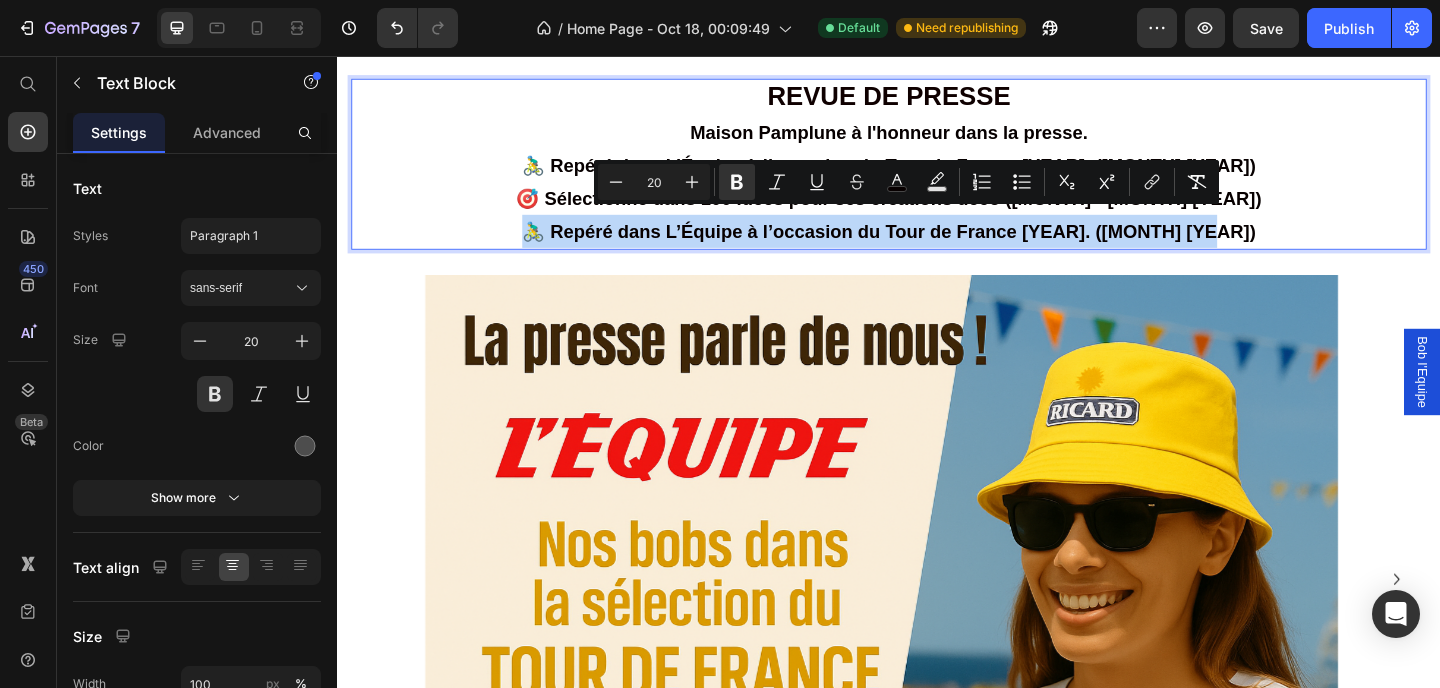 drag, startPoint x: 1322, startPoint y: 237, endPoint x: 479, endPoint y: 234, distance: 843.0053 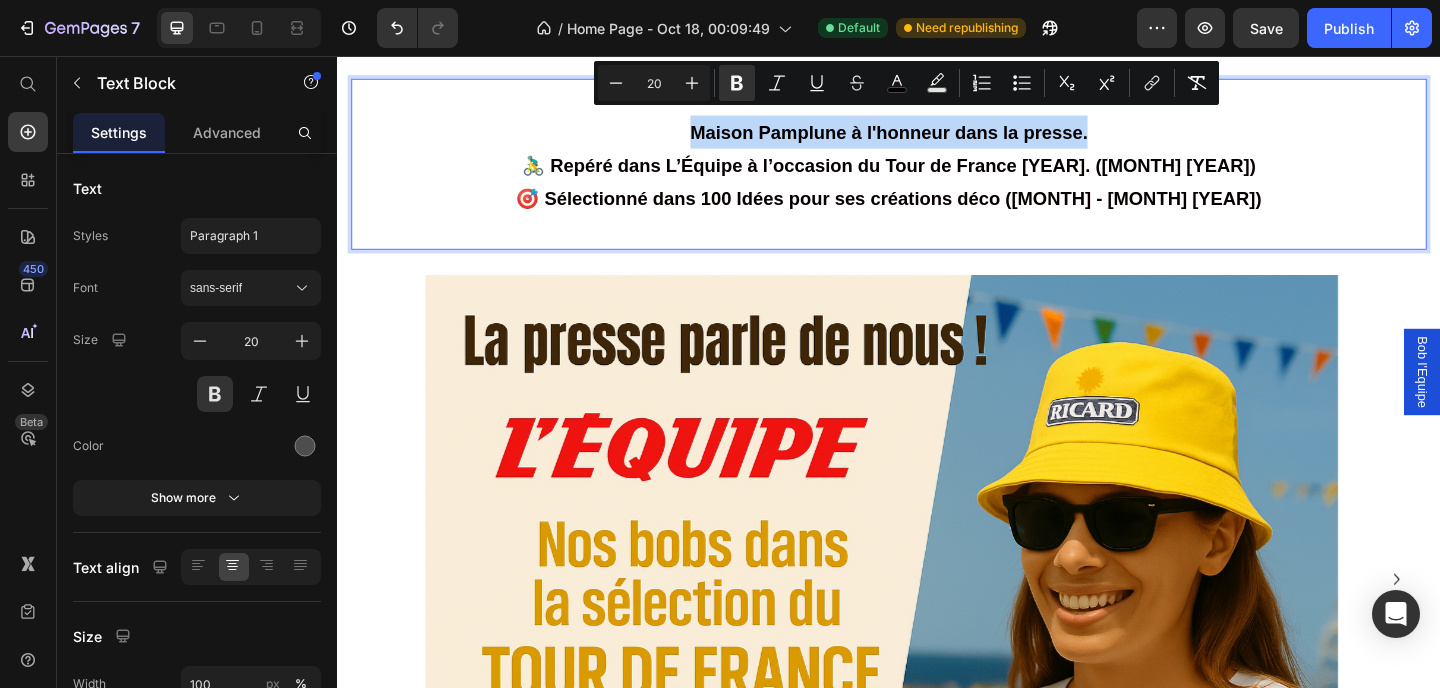 drag, startPoint x: 1171, startPoint y: 133, endPoint x: 704, endPoint y: 126, distance: 467.05246 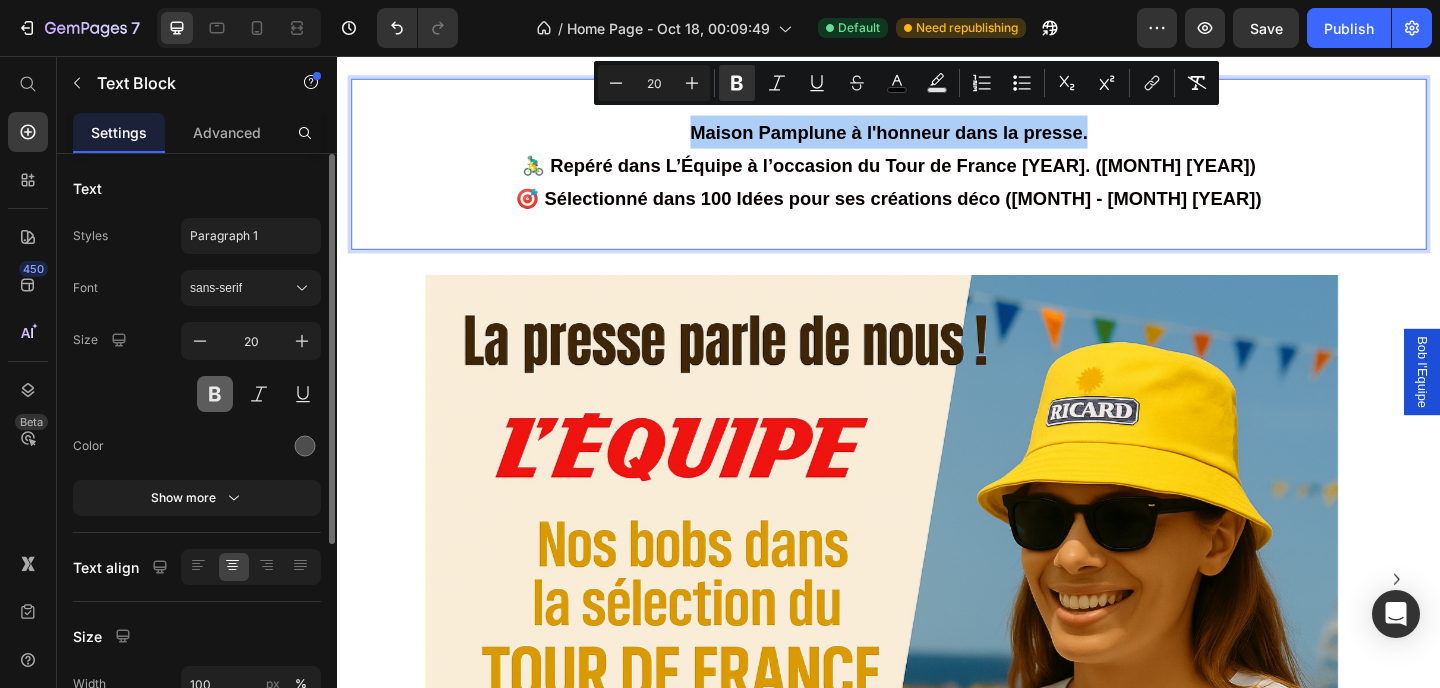 click at bounding box center (215, 394) 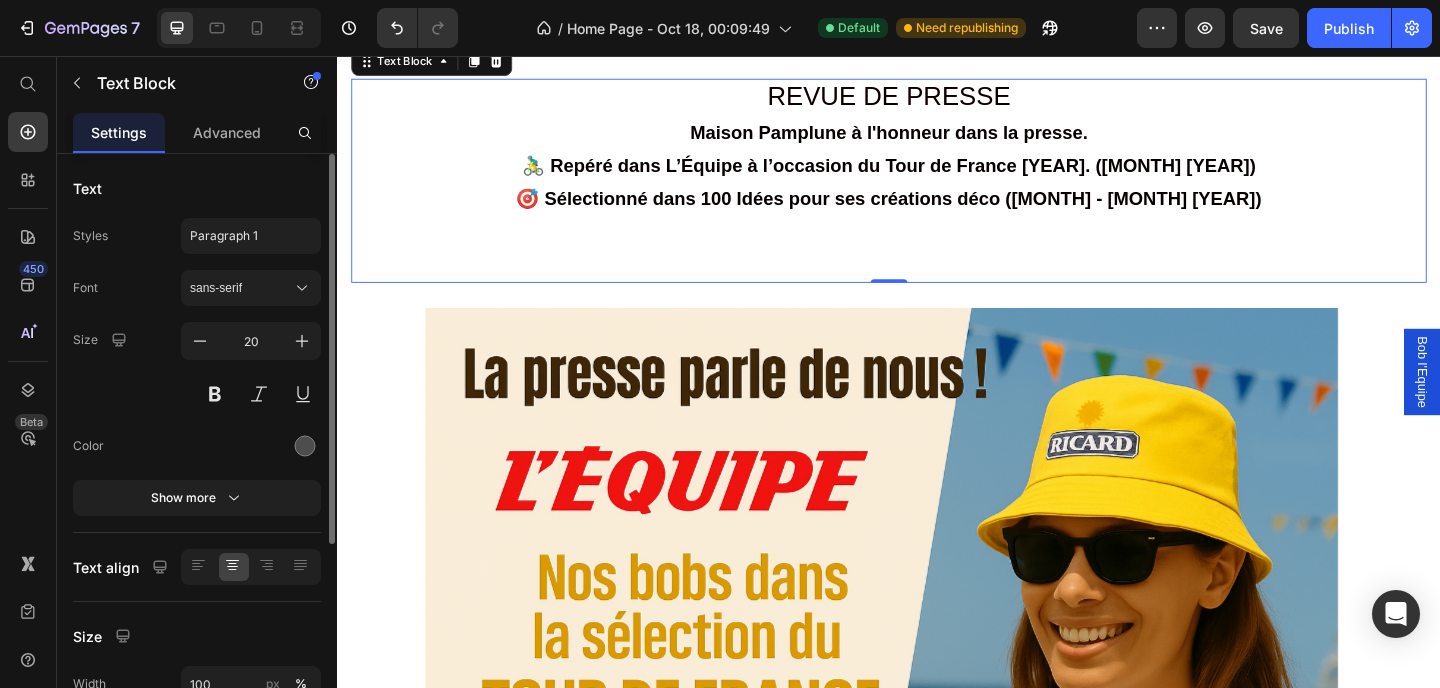 click at bounding box center (251, 394) 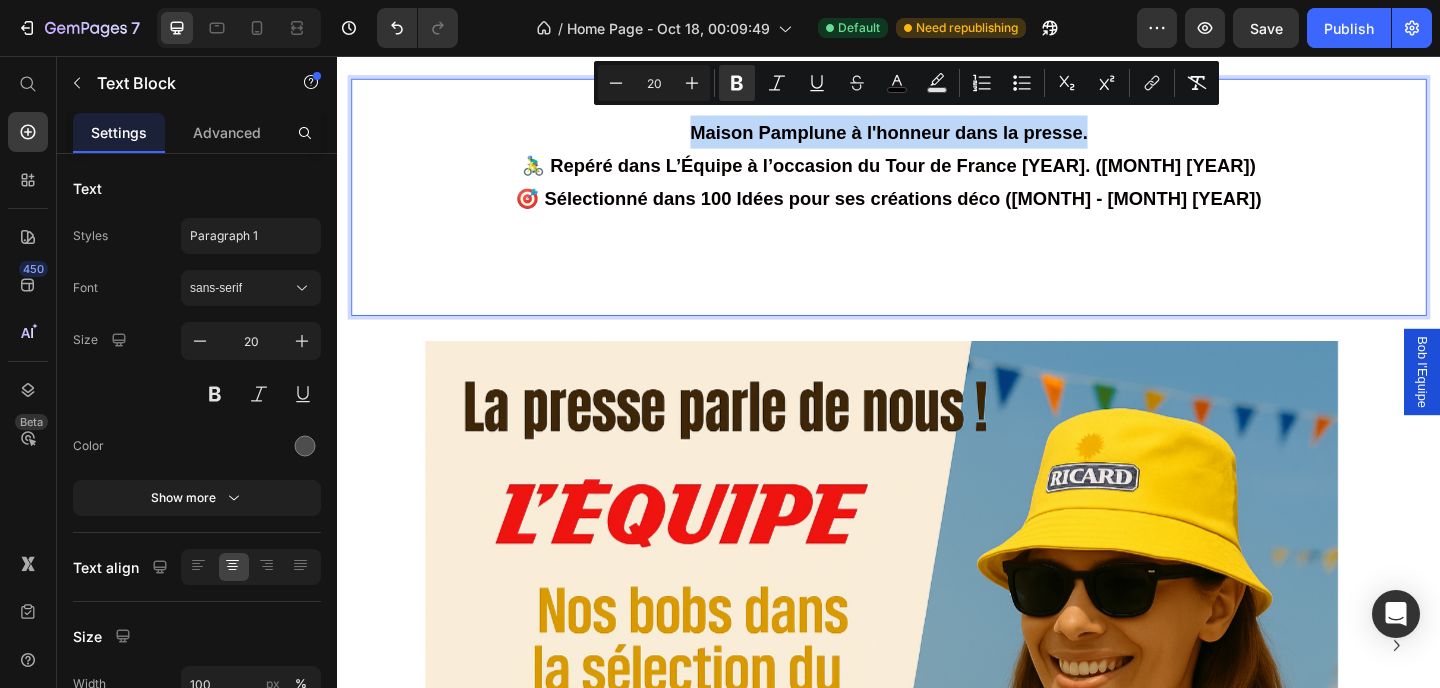 drag, startPoint x: 1190, startPoint y: 124, endPoint x: 702, endPoint y: 128, distance: 488.0164 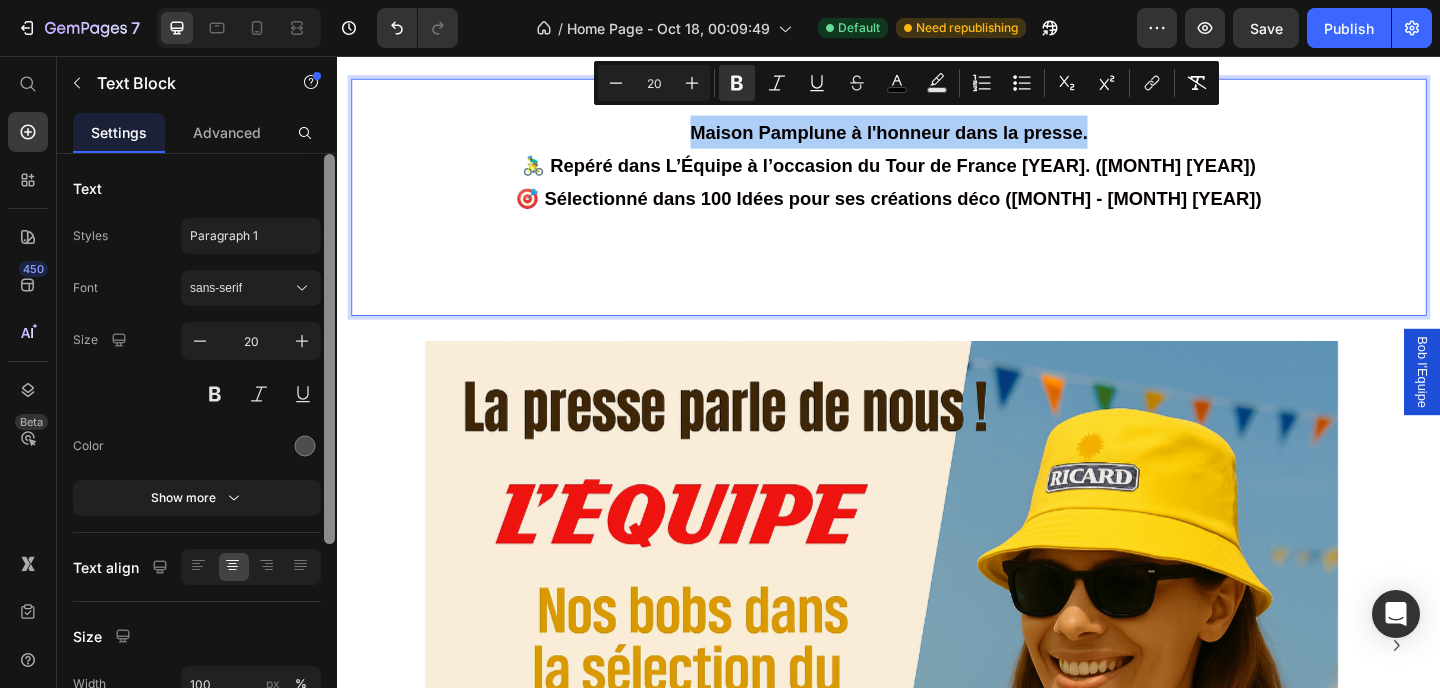 click at bounding box center (259, 394) 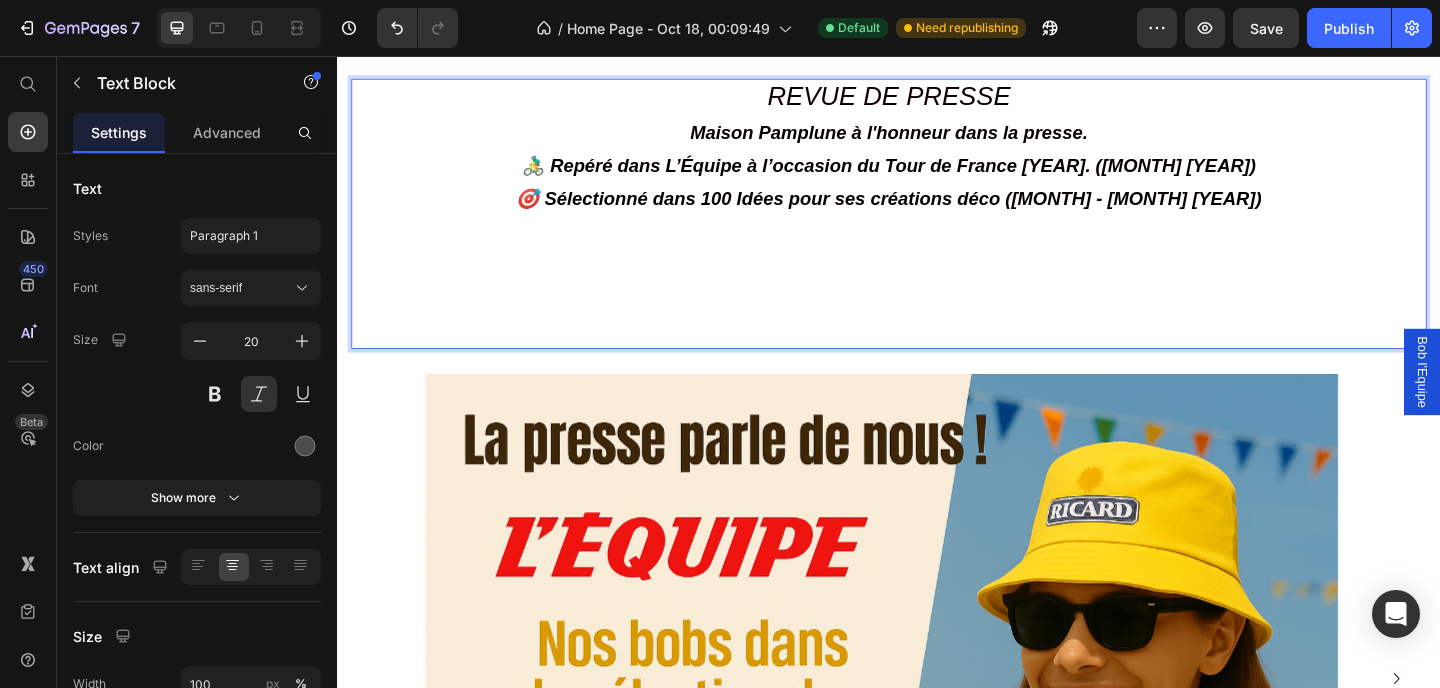 click on "🚴‍♂️ Repéré dans L’Équipe à l’occasion du Tour de France 2025. (Juillet 2025) 🎯 Sélectionné dans 100 Idées pour ses créations déco (Mai - juin 2025)" at bounding box center (937, 265) 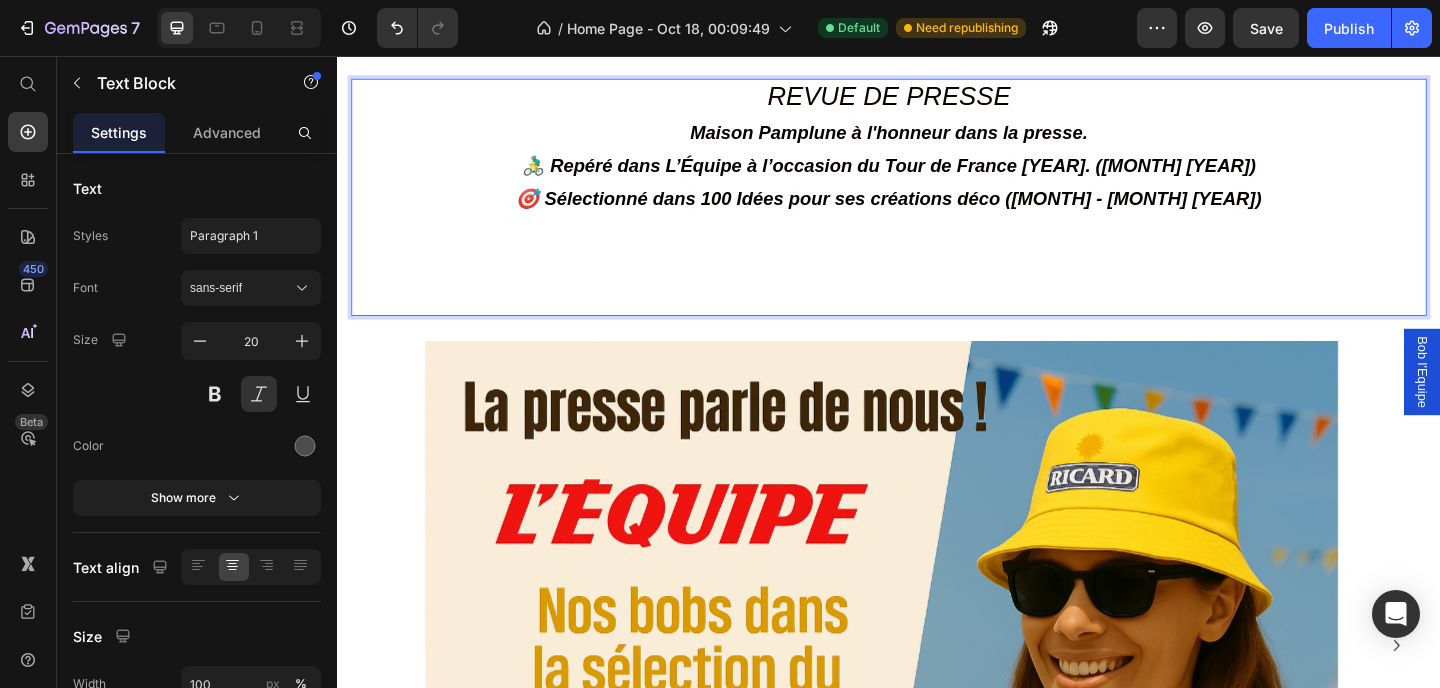 click on "🚴‍♂️ Repéré dans L’Équipe à l’occasion du Tour de France 2025. (Juillet 2025) 🎯 Sélectionné dans 100 Idées pour ses créations déco (Mai - juin 2025)" at bounding box center (937, 247) 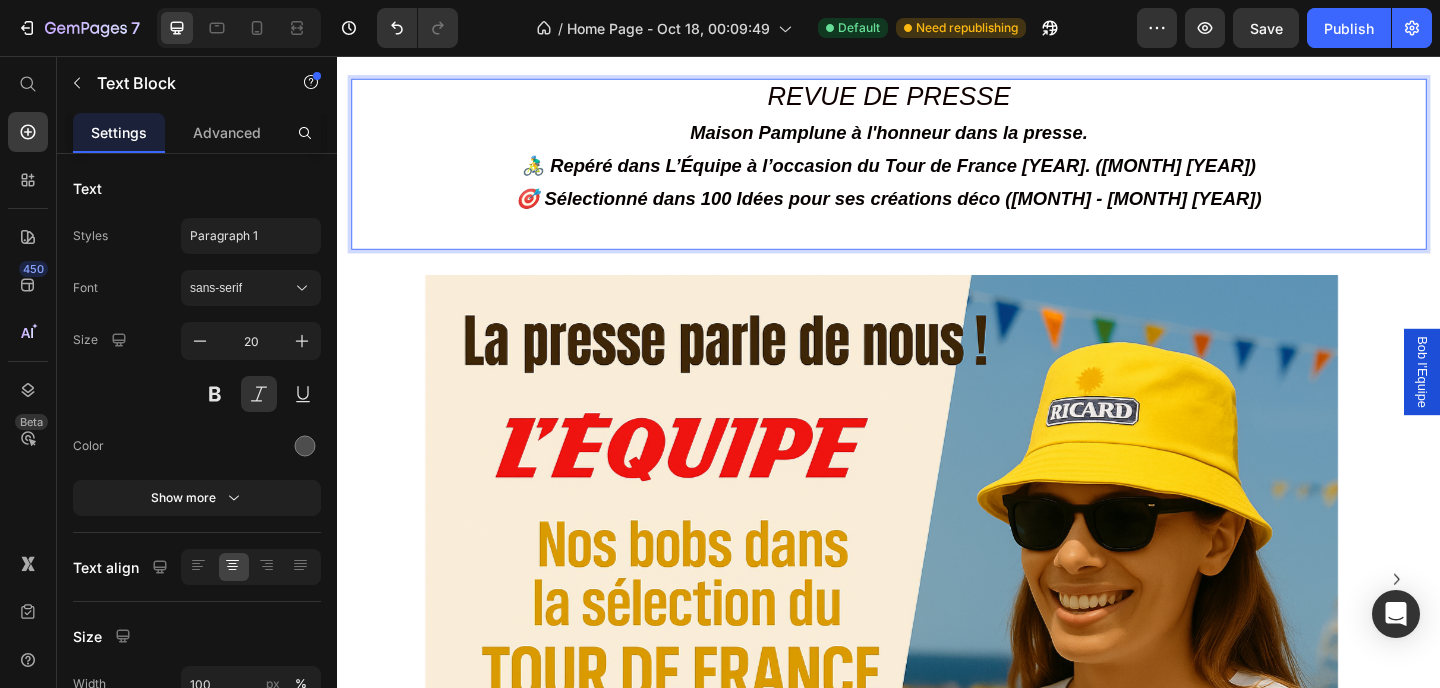 click on "🚴‍♂️ Repéré dans L’Équipe à l’occasion du Tour de France 2025. (Juillet 2025) 🎯 Sélectionné dans 100 Idées pour ses créations déco (Mai - juin 2025)" at bounding box center [937, 211] 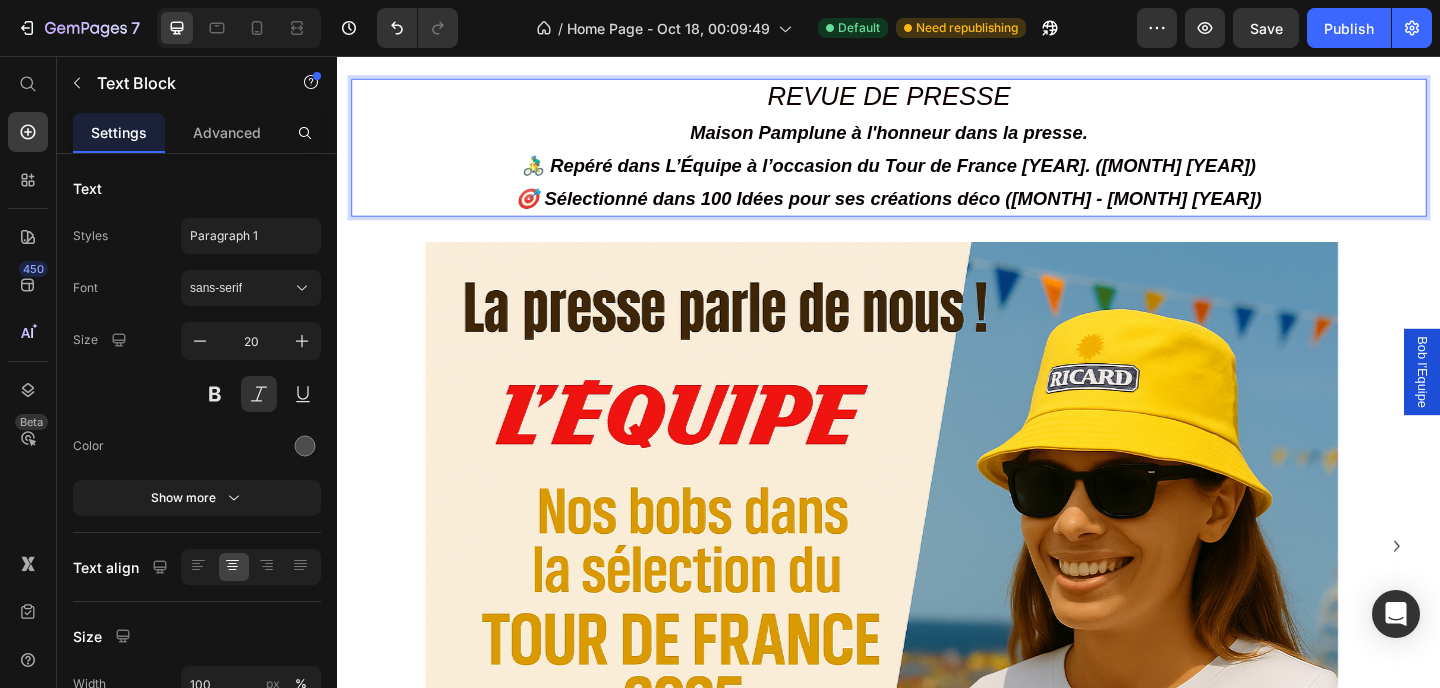 click on "REVUE DE PRESSE" at bounding box center (937, 100) 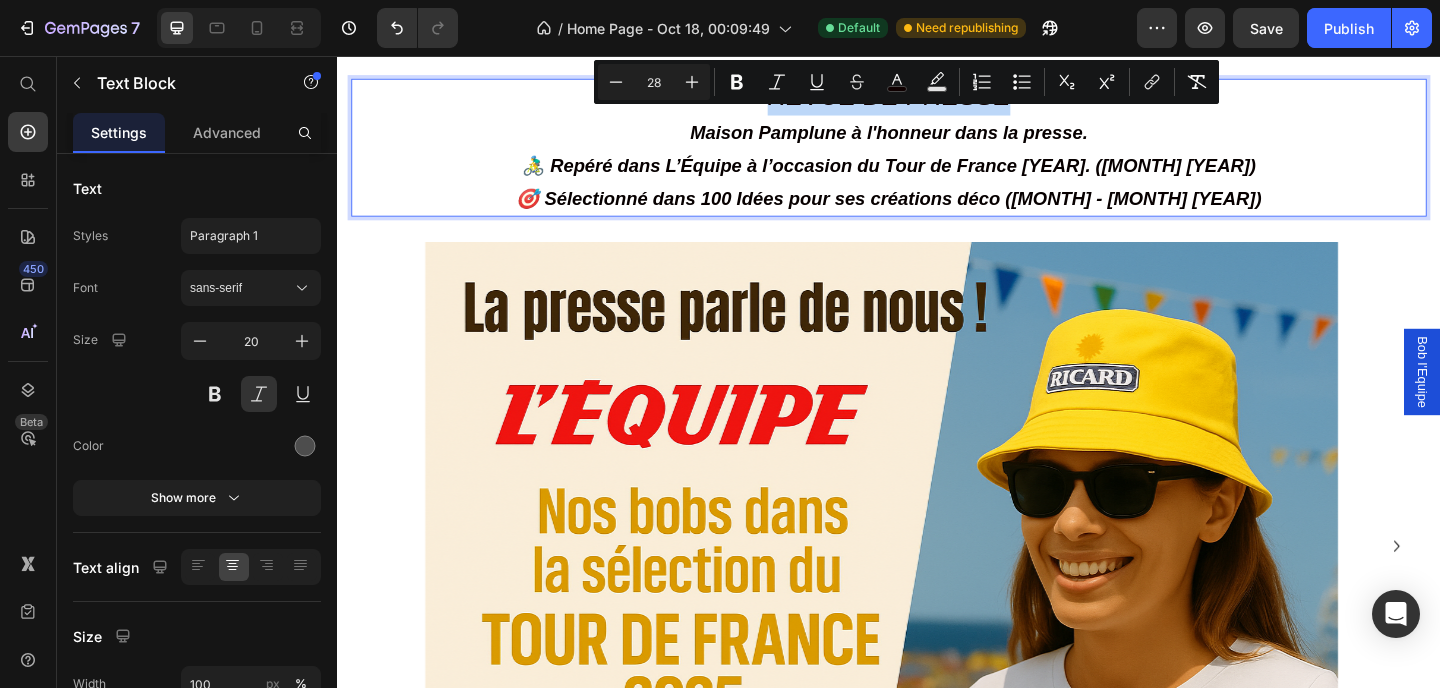 drag, startPoint x: 1074, startPoint y: 89, endPoint x: 612, endPoint y: 102, distance: 462.18286 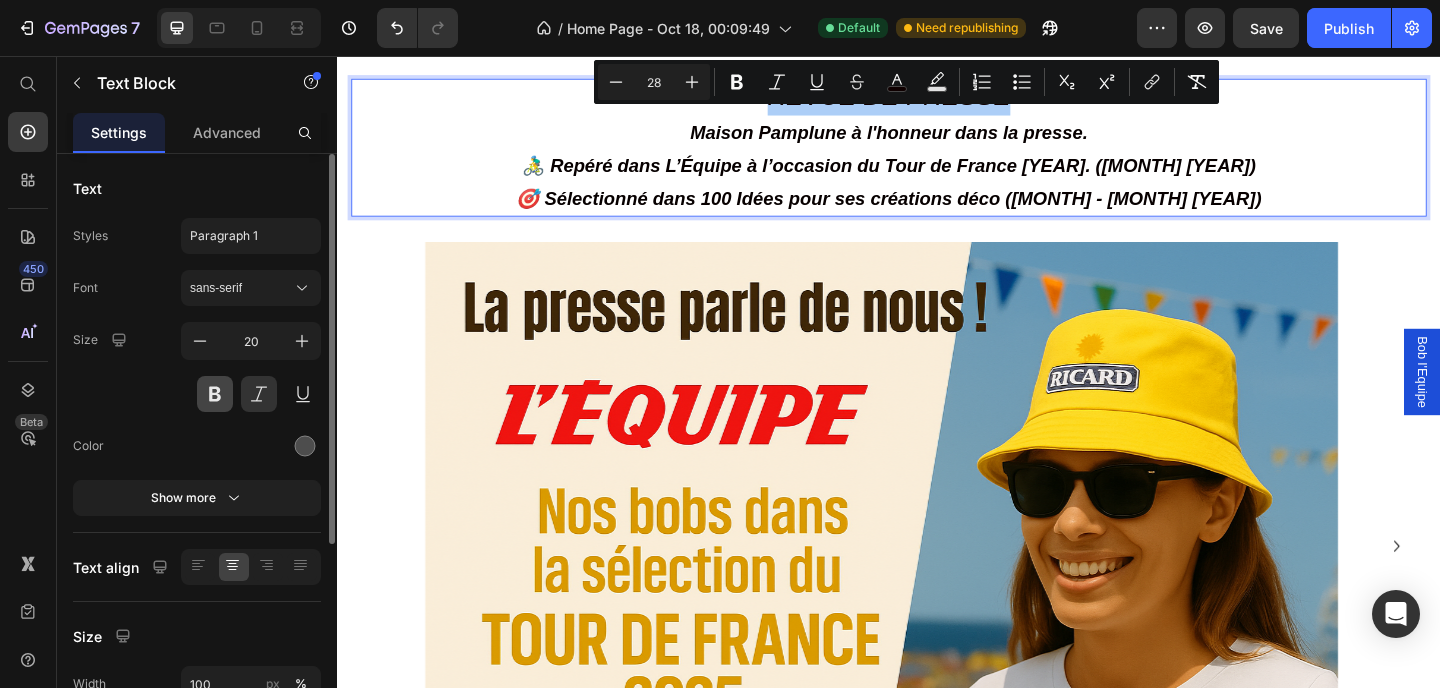 click at bounding box center [259, 394] 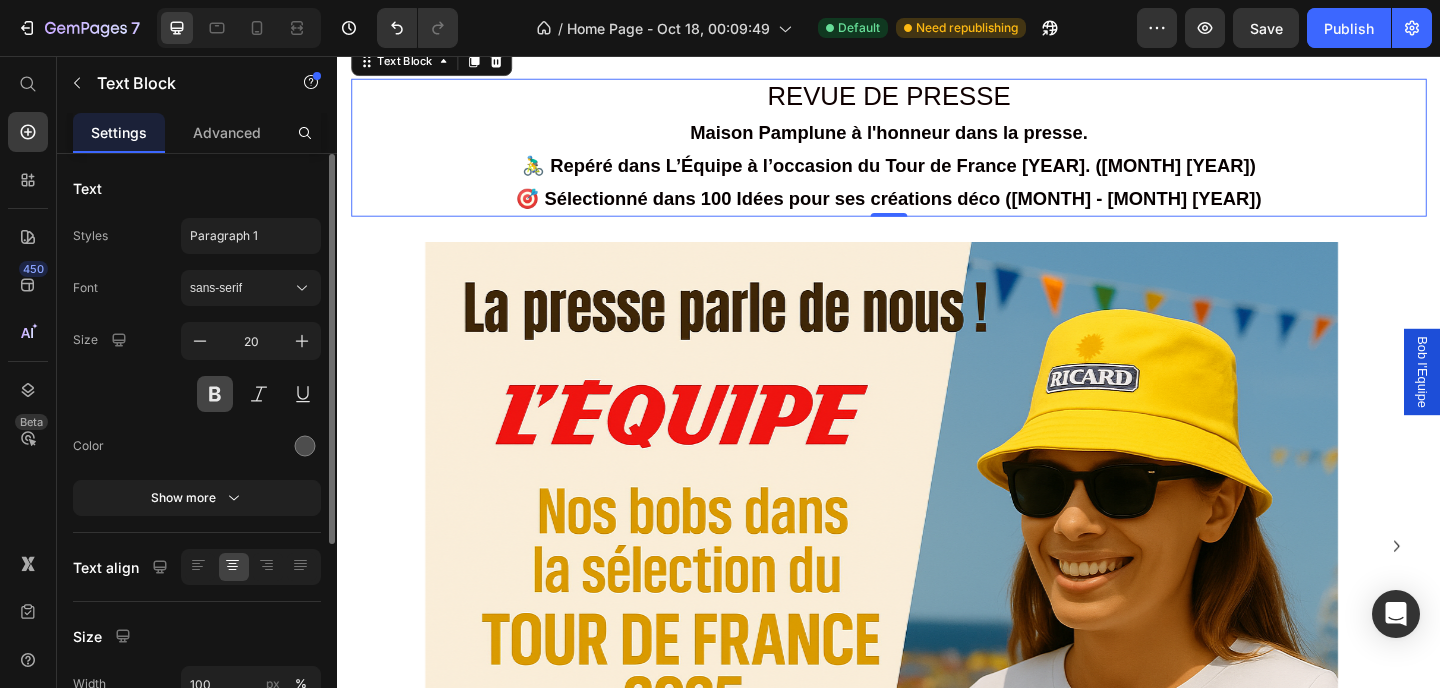 click at bounding box center (215, 394) 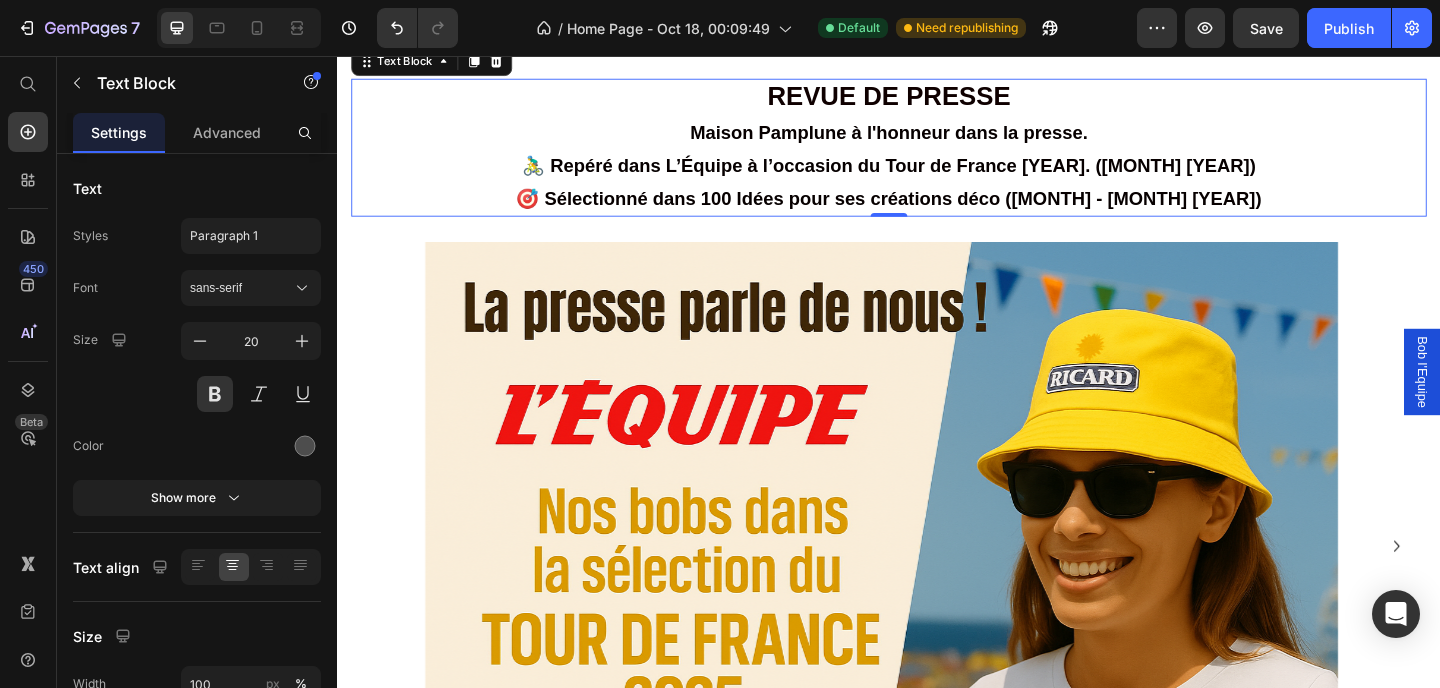 click on "Maison Pamplune à l'honneur dans la presse." at bounding box center [937, 139] 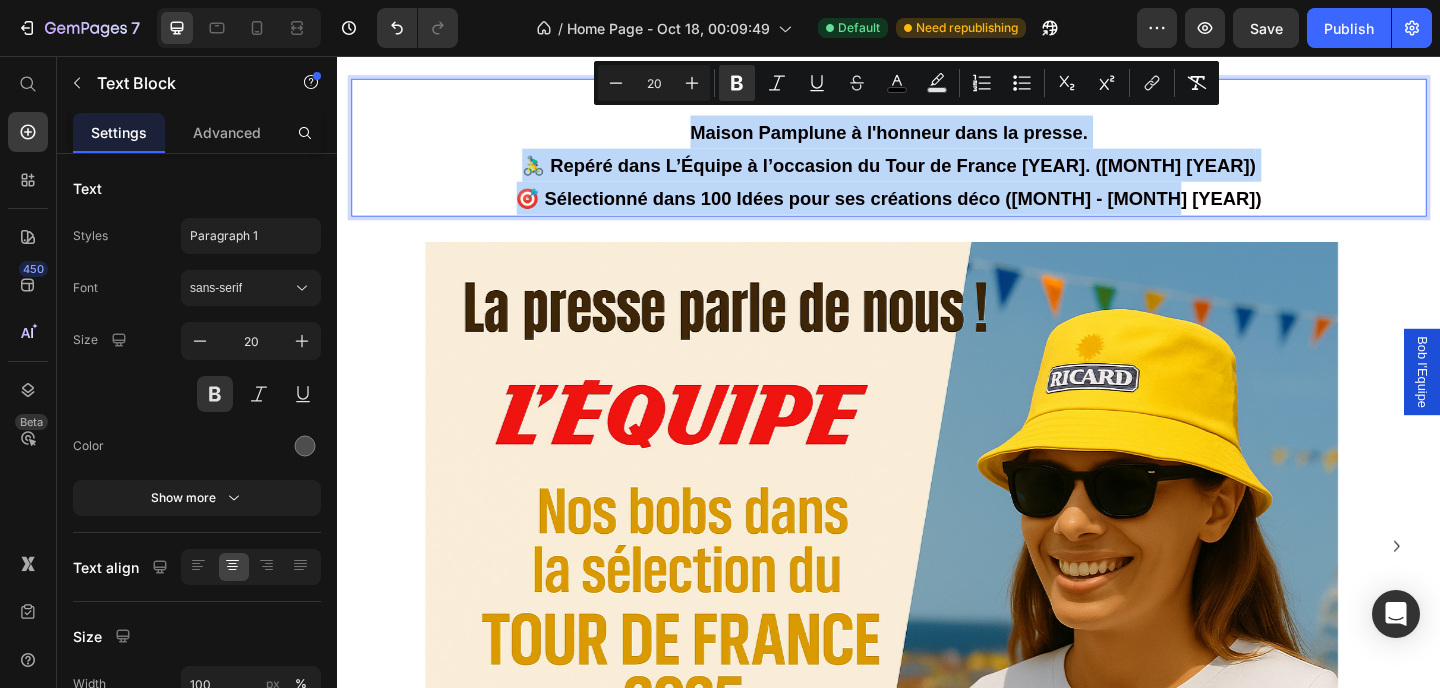 drag, startPoint x: 1276, startPoint y: 195, endPoint x: 569, endPoint y: 135, distance: 709.5414 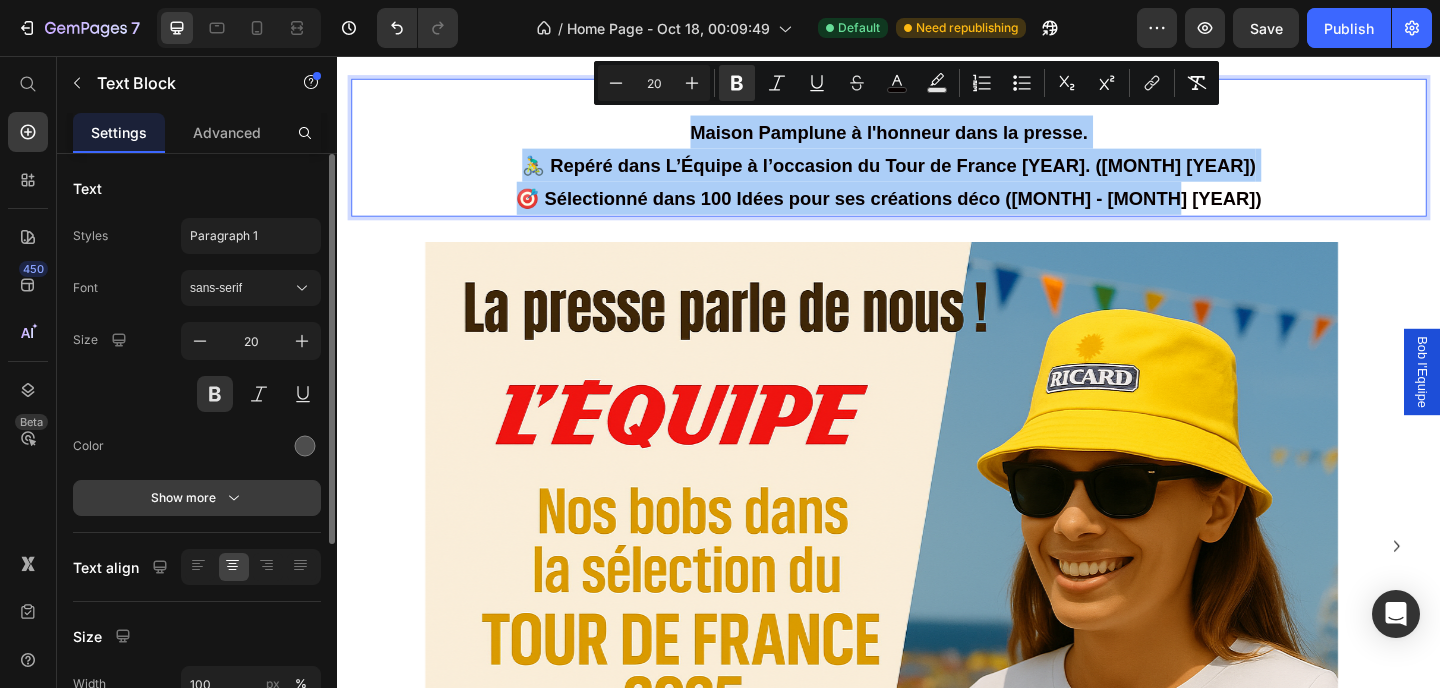 click on "Show more" at bounding box center (197, 498) 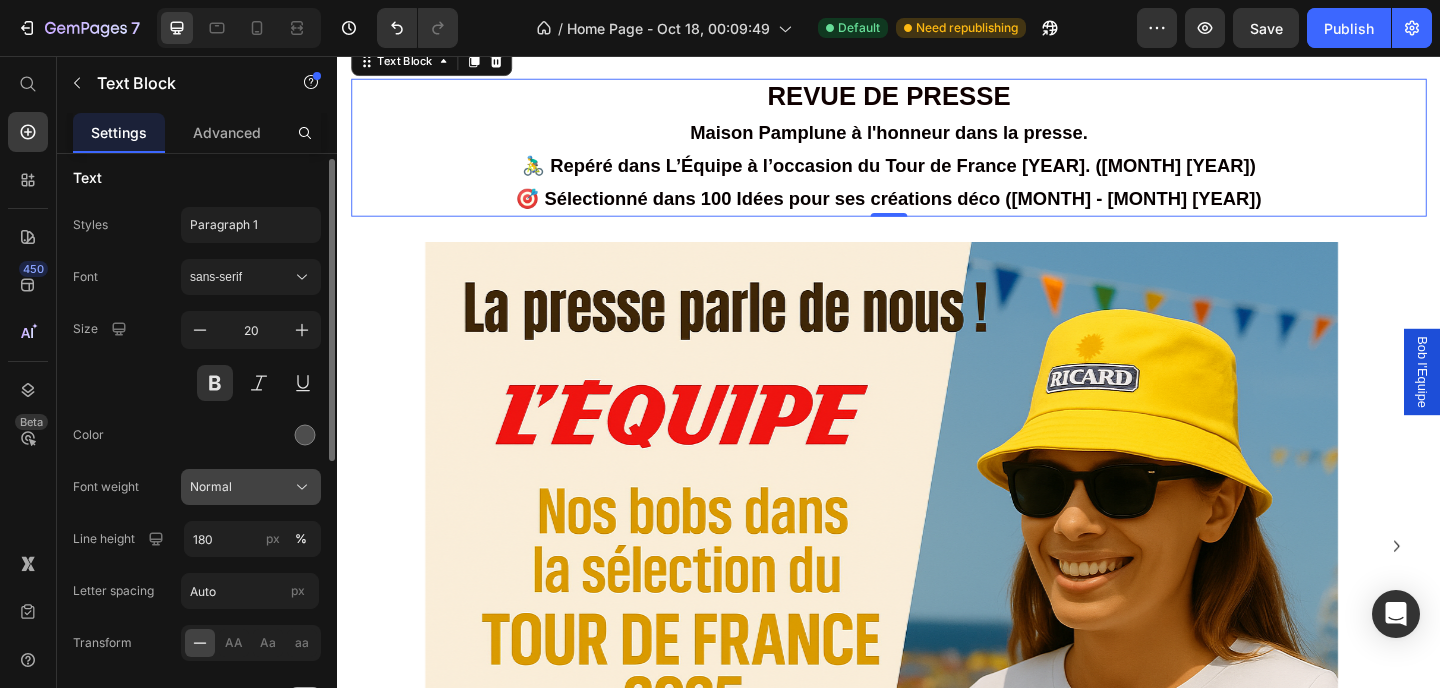 scroll, scrollTop: 21, scrollLeft: 0, axis: vertical 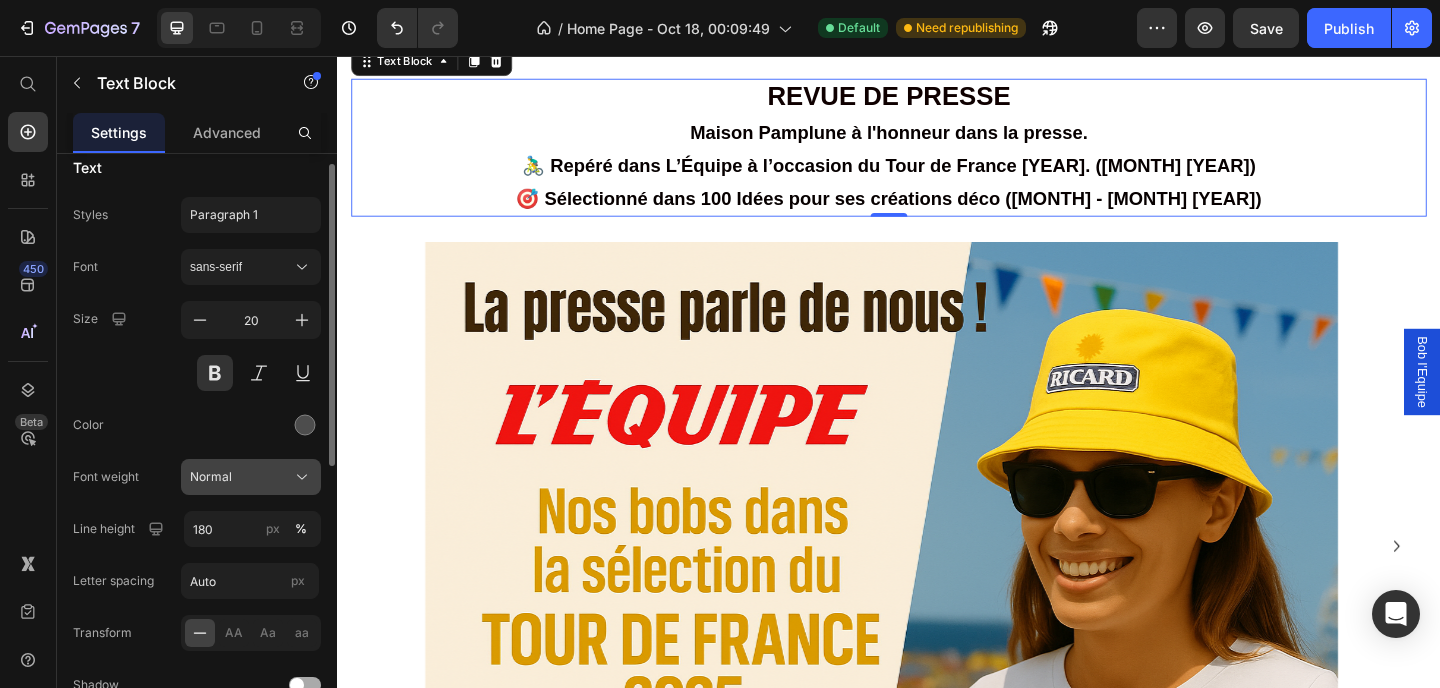 click on "Normal" 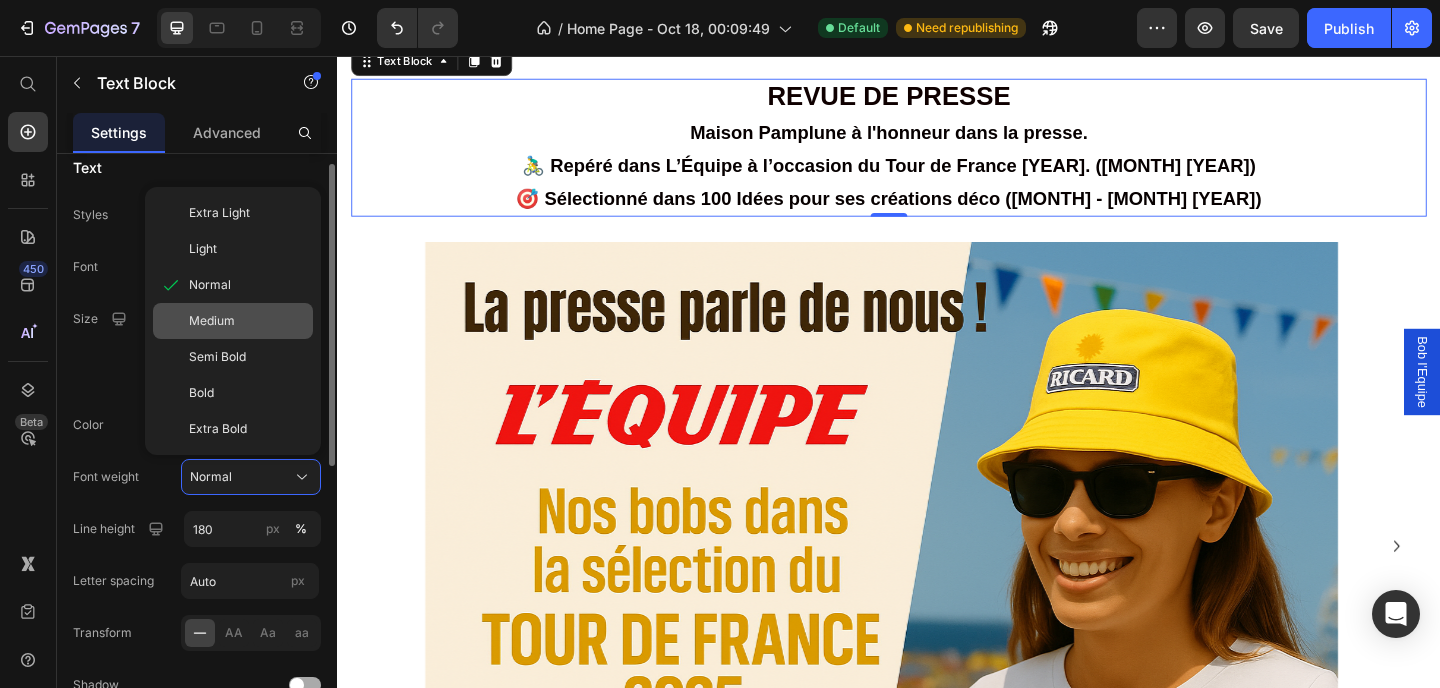 click on "Medium" 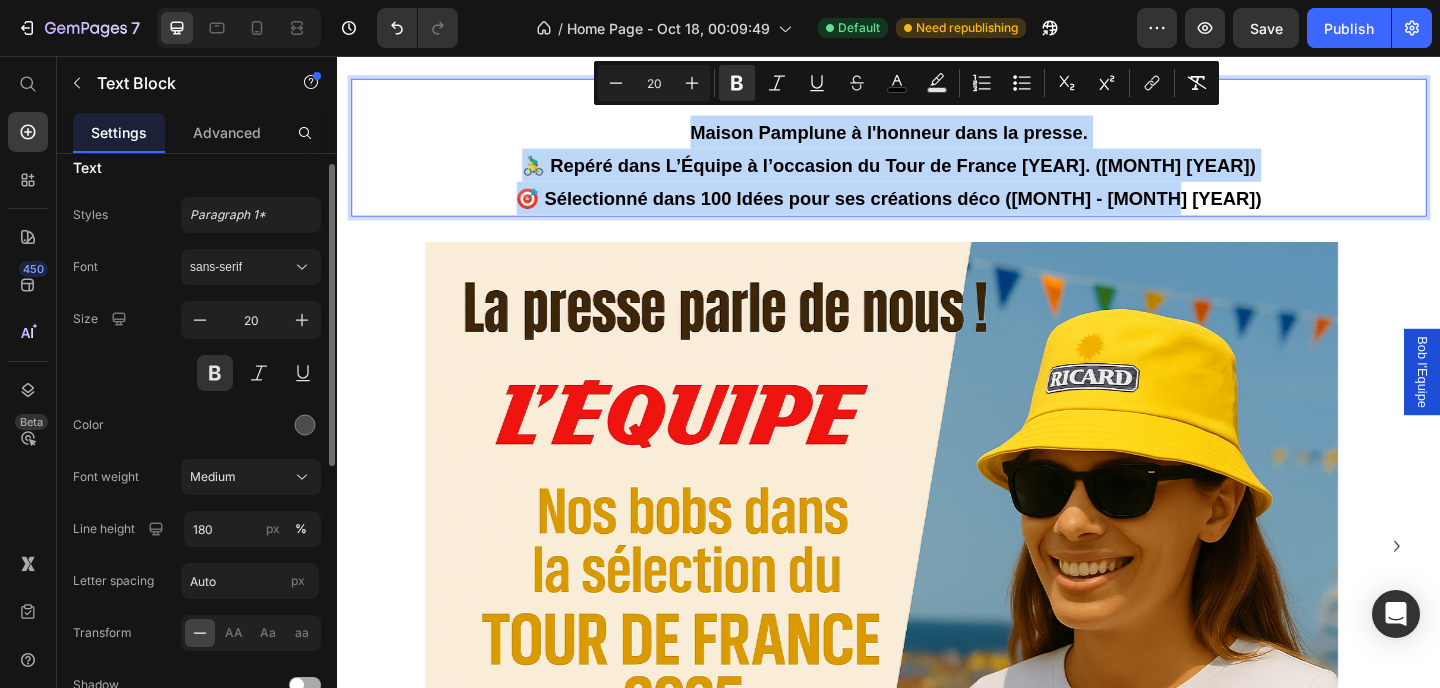 drag, startPoint x: 1217, startPoint y: 199, endPoint x: 698, endPoint y: 128, distance: 523.8339 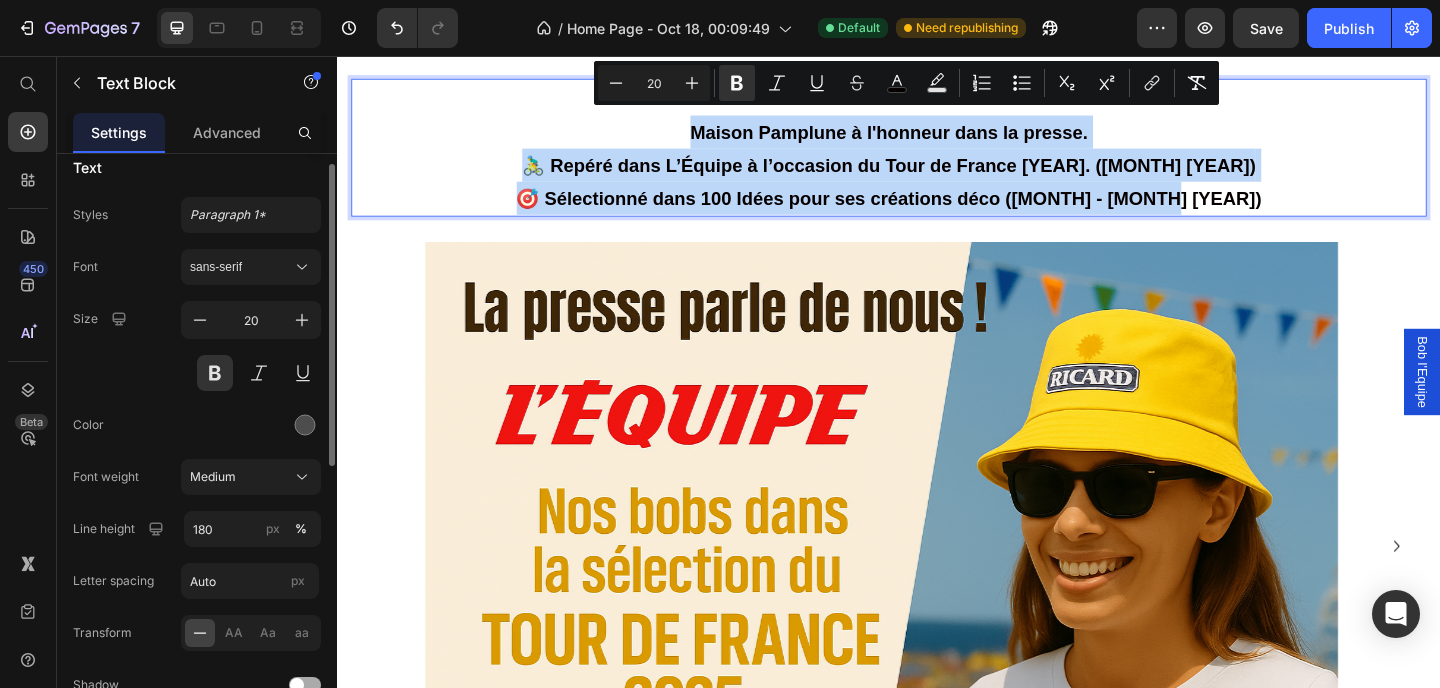 click on "REVUE DE PRESSE Maison Pamplune à l'honneur dans la presse. 🚴‍♂️ Repéré dans L’Équipe à l’occasion du Tour de France 2025. (Juillet 2025) 🎯 Sélectionné dans 100 Idées pour ses créations déco (Mai - juin 2025)" at bounding box center [937, 156] 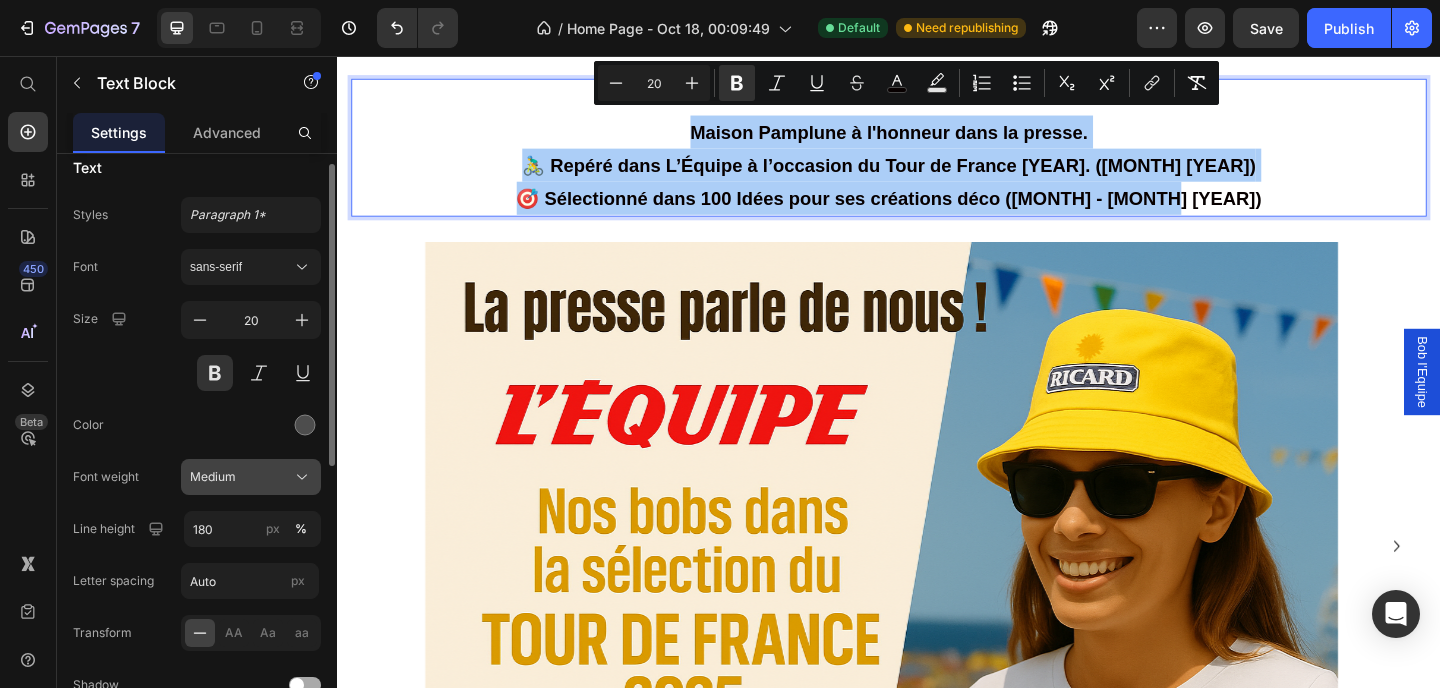 click on "Medium" 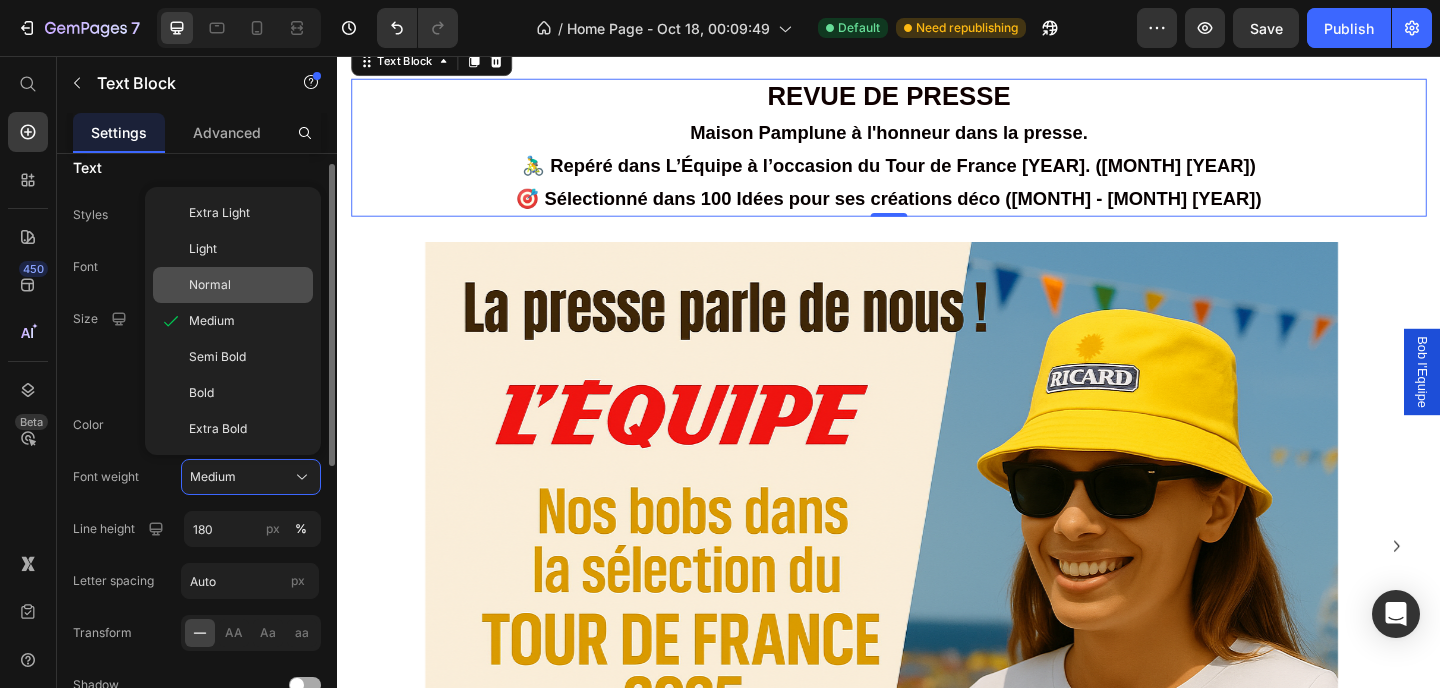 click on "Normal" at bounding box center (210, 285) 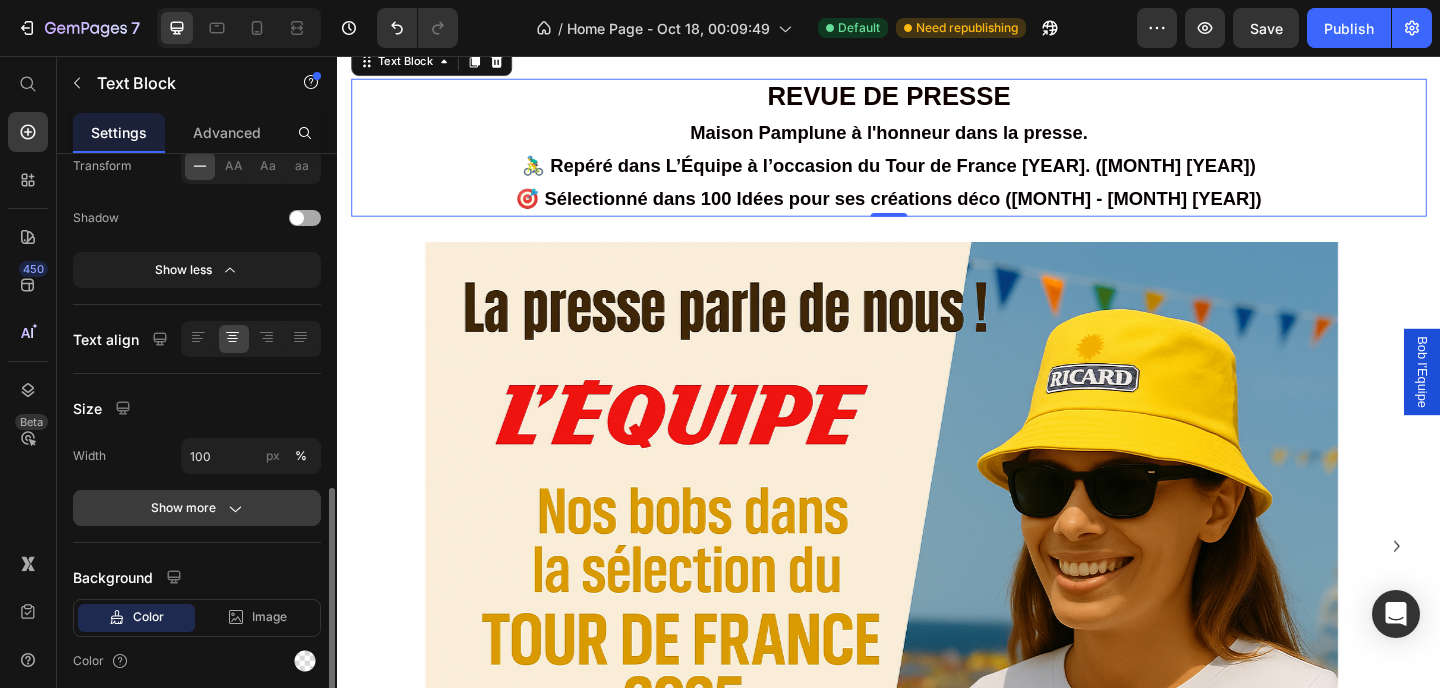 scroll, scrollTop: 564, scrollLeft: 0, axis: vertical 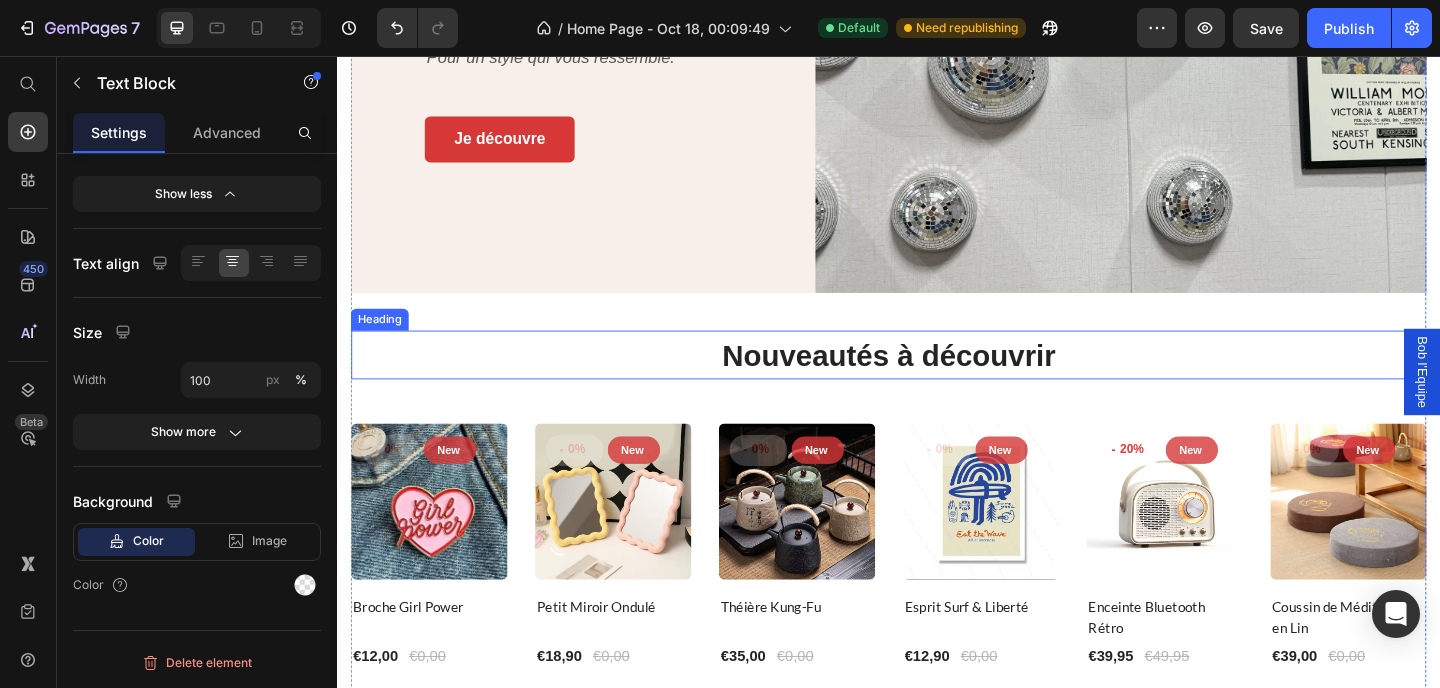click on "Nouveautés à découvrir" at bounding box center (937, 382) 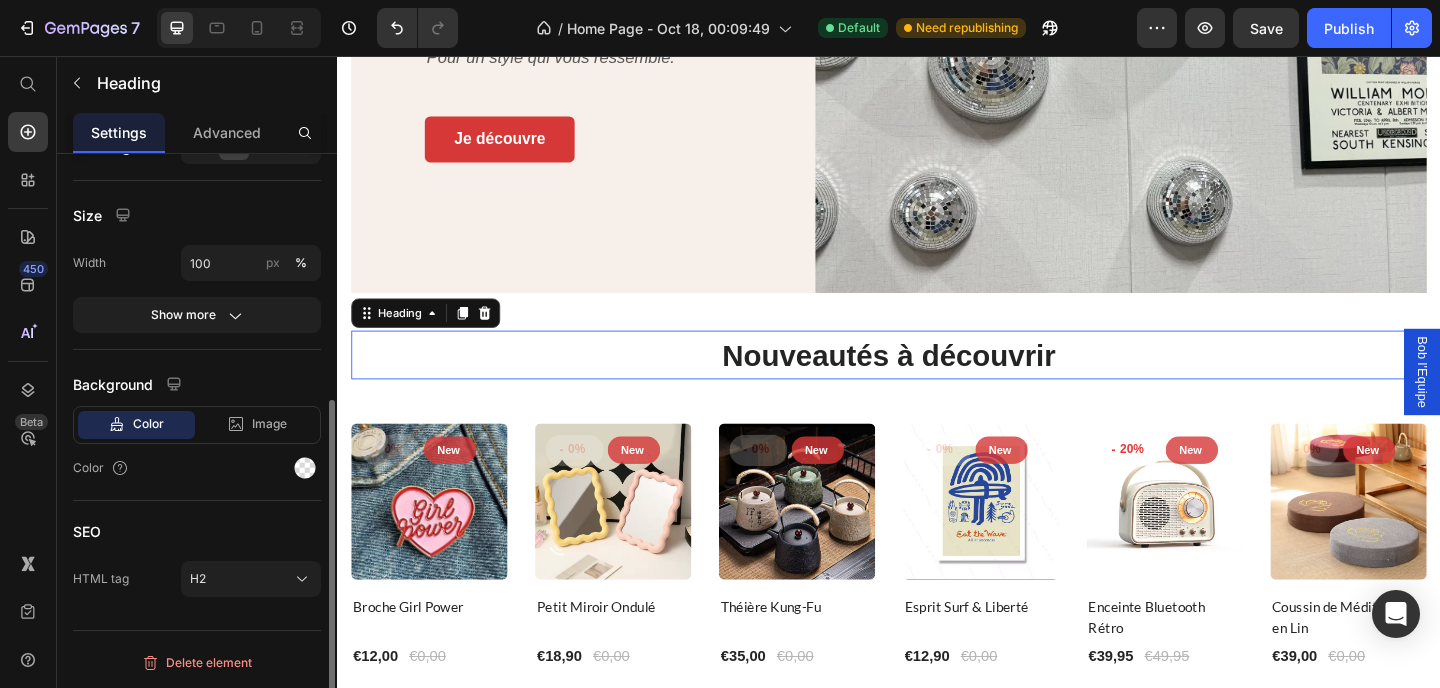 scroll, scrollTop: 0, scrollLeft: 0, axis: both 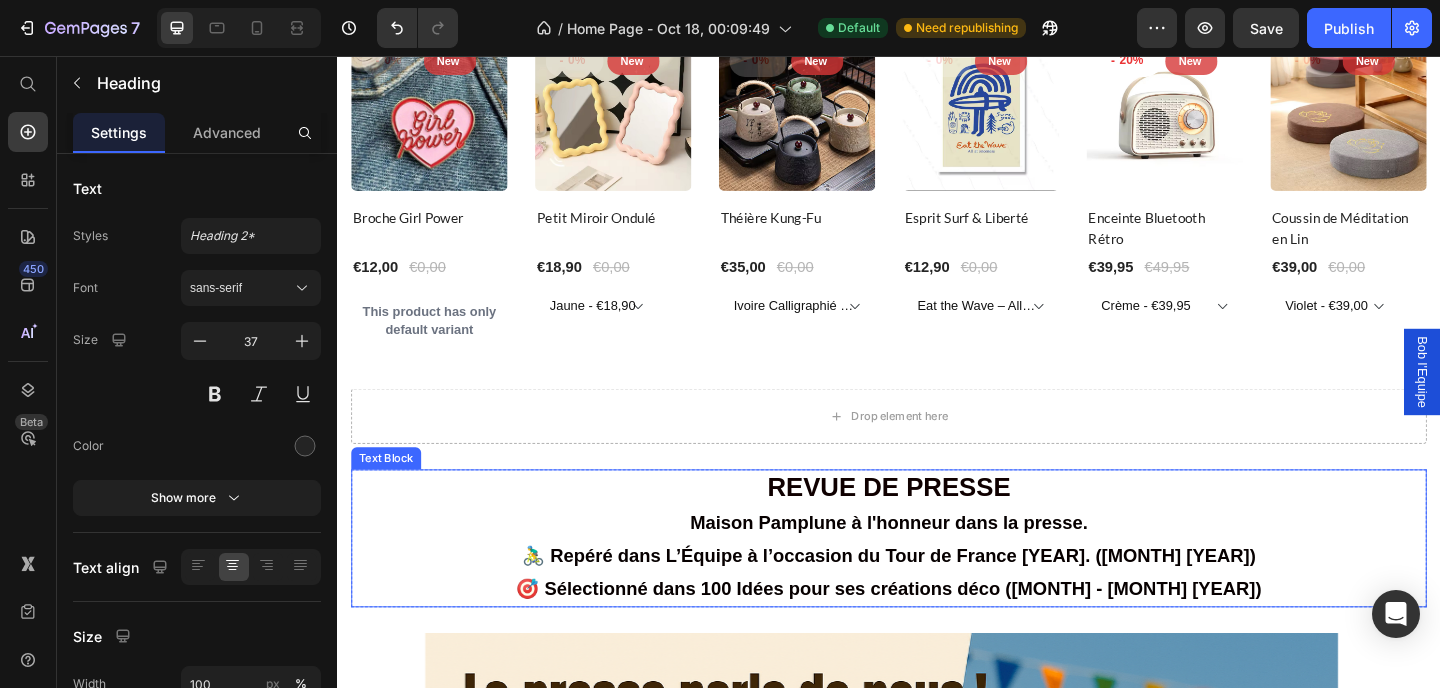 click on "REVUE DE PRESSE" at bounding box center (937, 525) 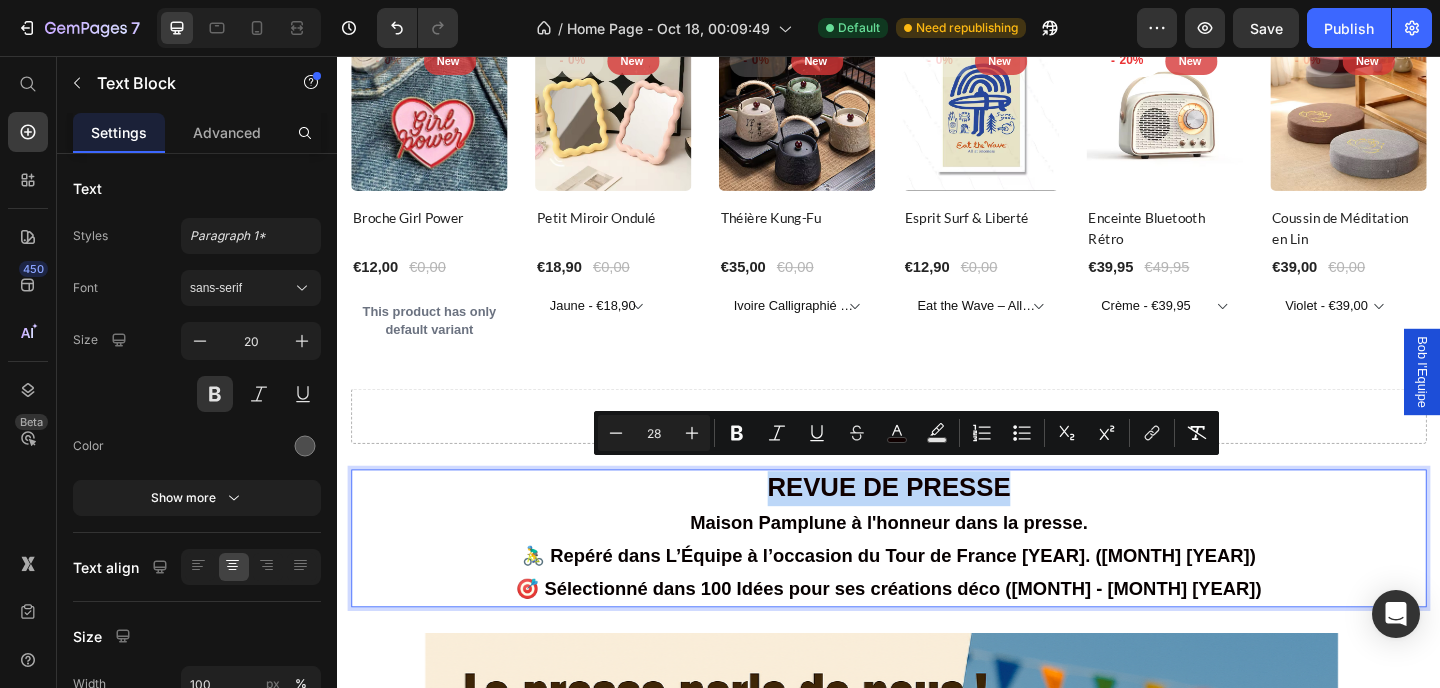 drag, startPoint x: 1092, startPoint y: 512, endPoint x: 738, endPoint y: 495, distance: 354.40796 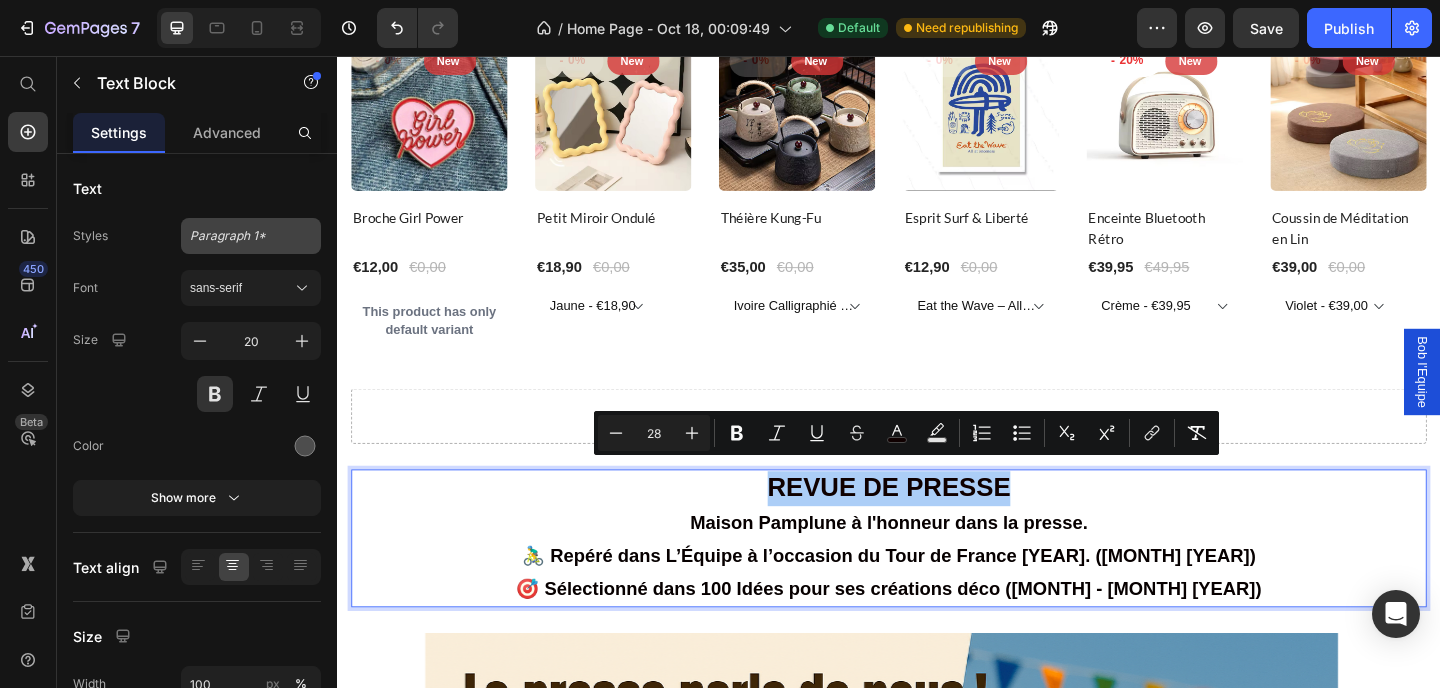 click on "Paragraph 1*" 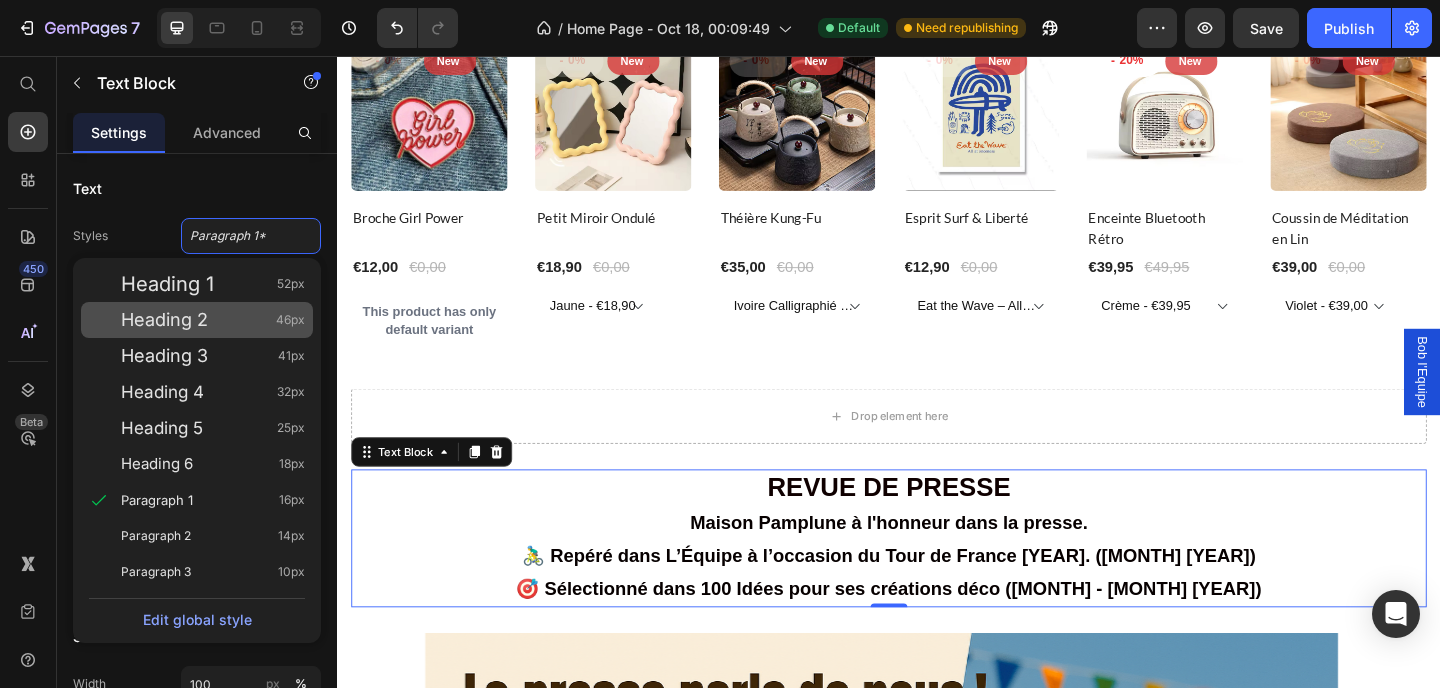 click on "Heading 2" at bounding box center (164, 320) 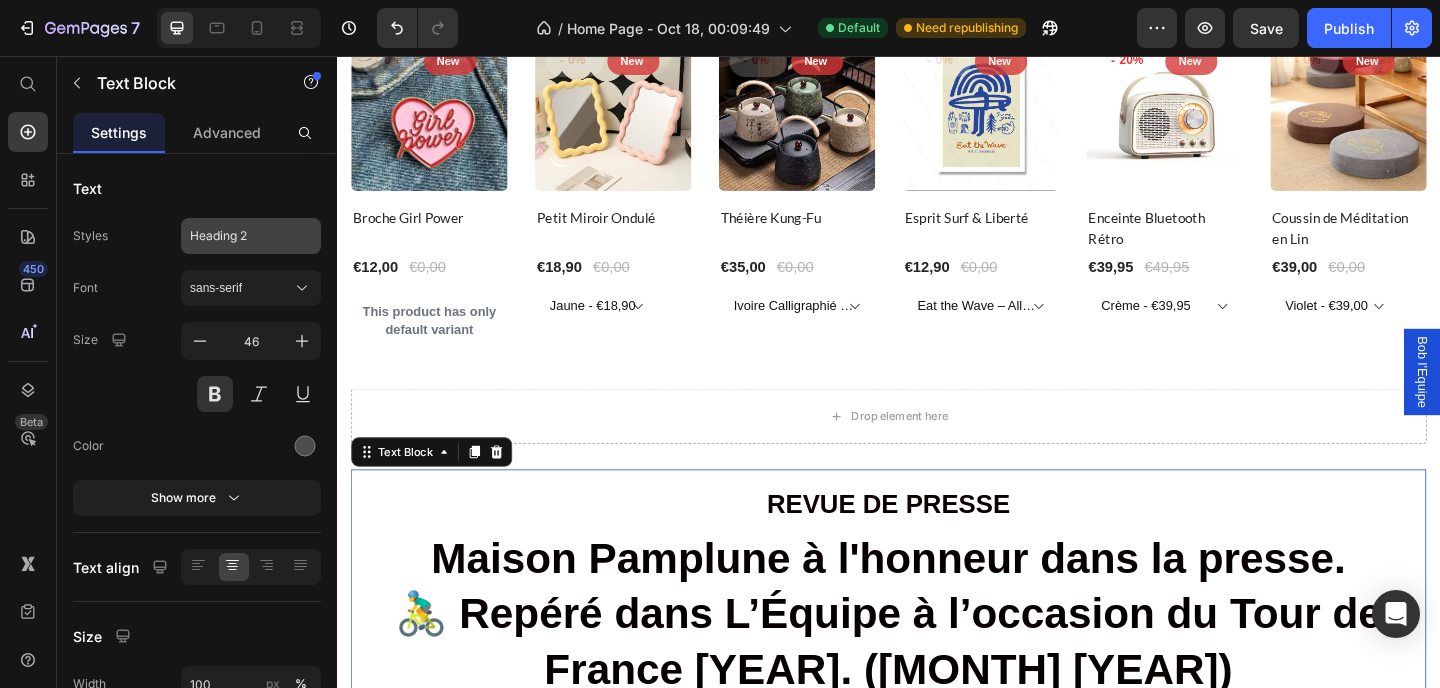 click on "Heading 2" at bounding box center [239, 236] 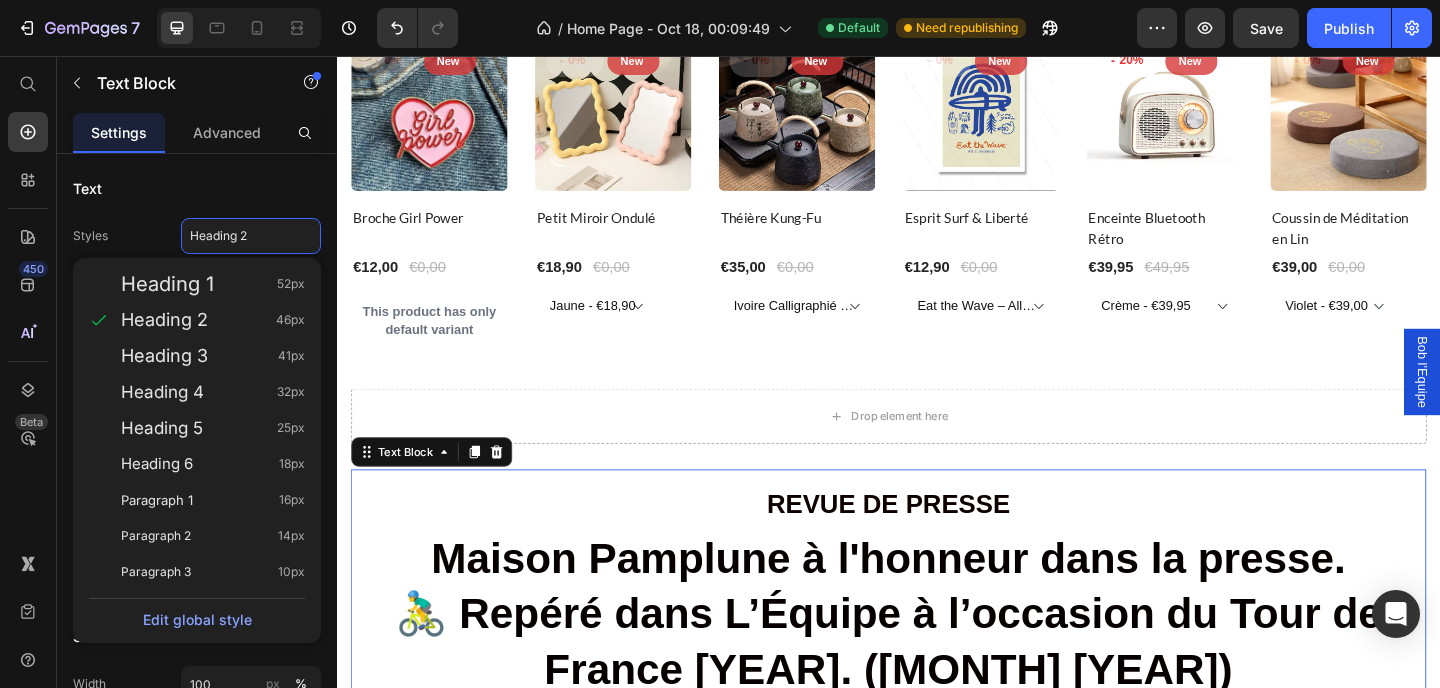 click on "Paragraph 1" at bounding box center (157, 500) 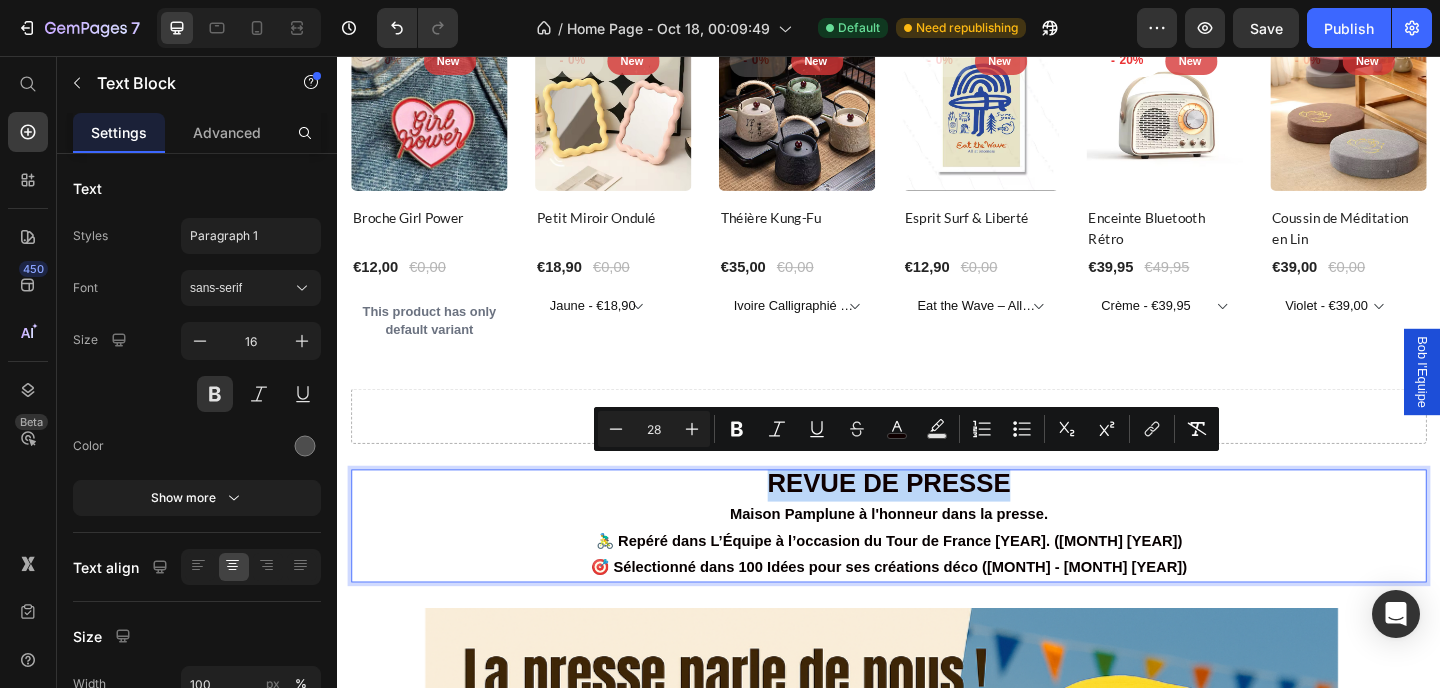 drag, startPoint x: 1064, startPoint y: 509, endPoint x: 730, endPoint y: 509, distance: 334 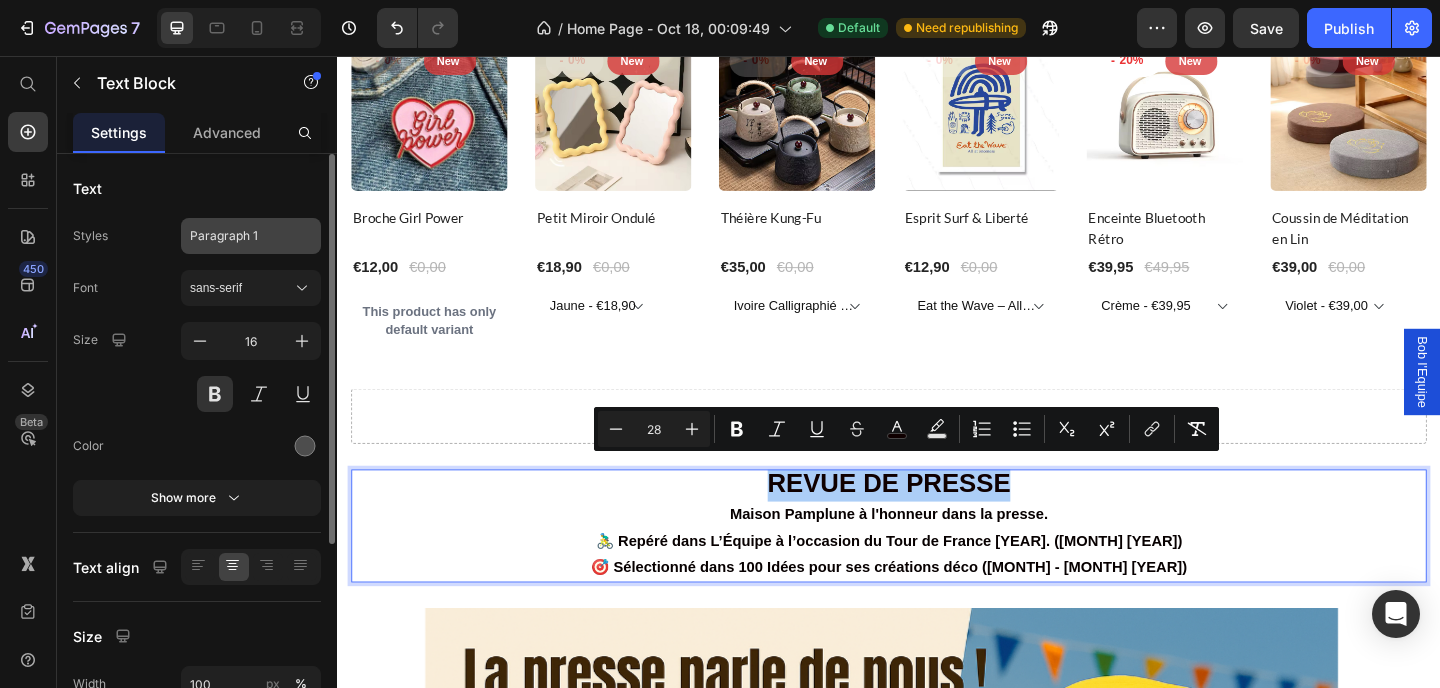 click on "Paragraph 1" 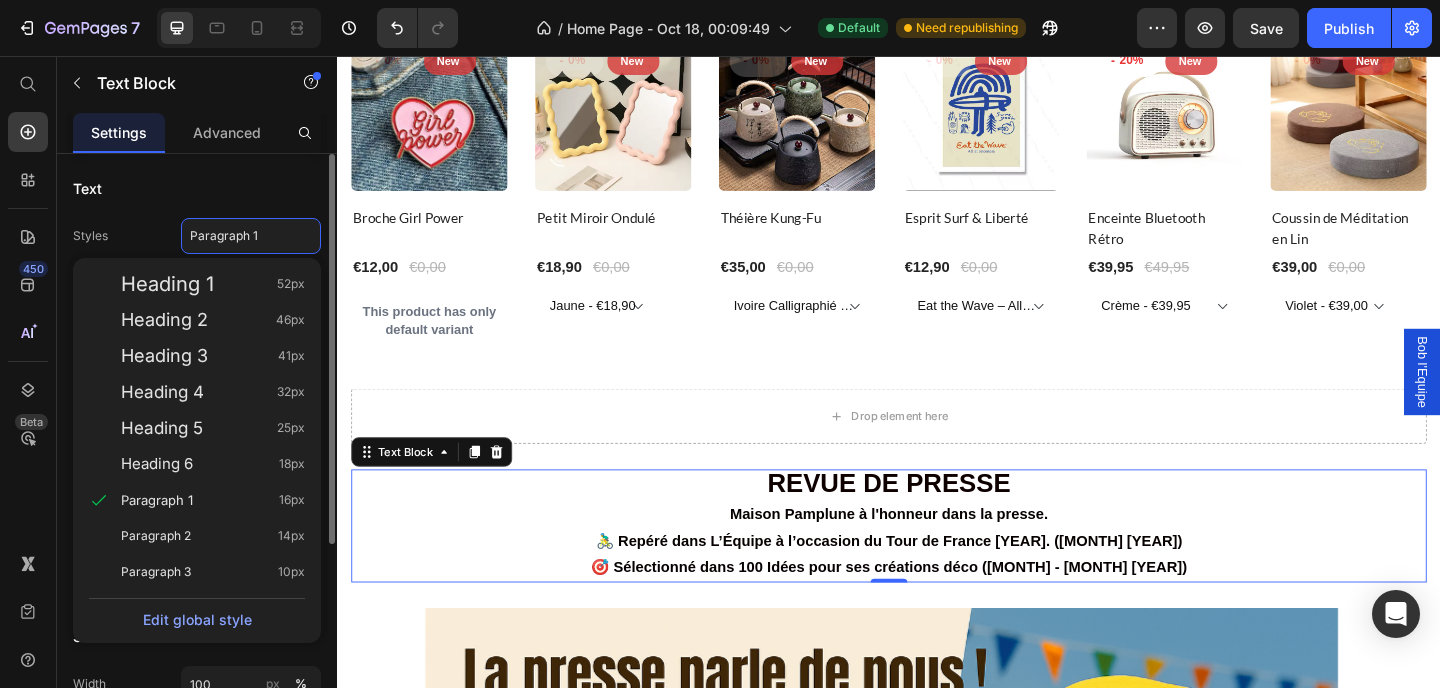 click on "Heading 2 46px" at bounding box center (213, 320) 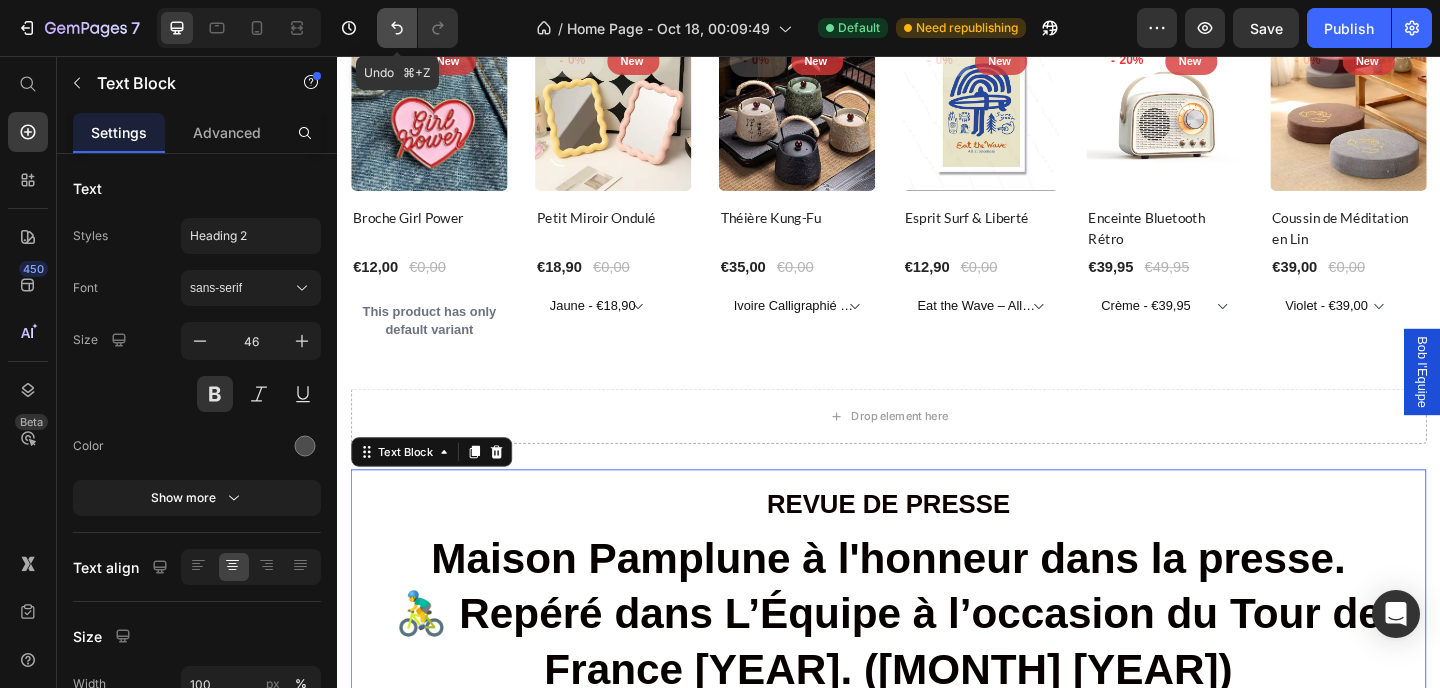 drag, startPoint x: 400, startPoint y: 20, endPoint x: 415, endPoint y: 22, distance: 15.132746 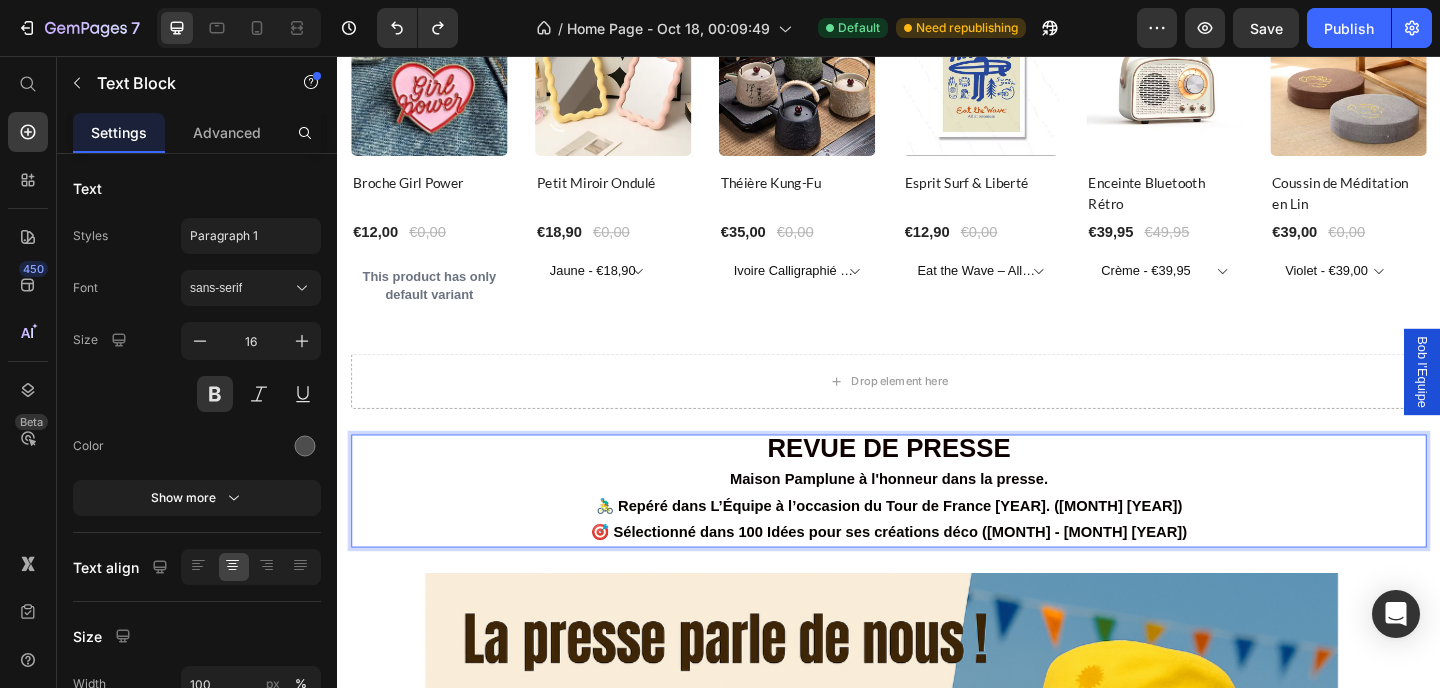 scroll, scrollTop: 4141, scrollLeft: 0, axis: vertical 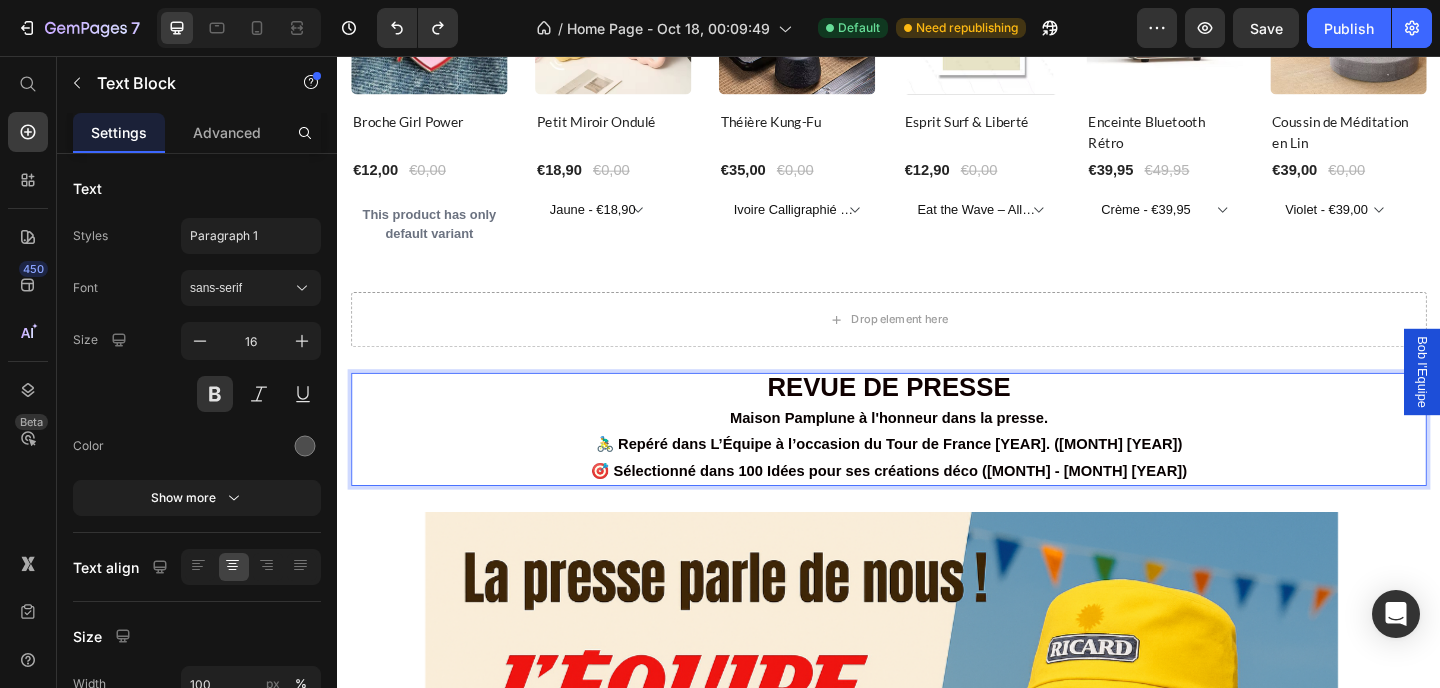 click on "🚴‍♂️ Repéré dans L’Équipe à l’occasion du Tour de France 2025. (Juillet 2025) 🎯 Sélectionné dans 100 Idées pour ses créations déco (Mai - juin 2025)" at bounding box center (937, 494) 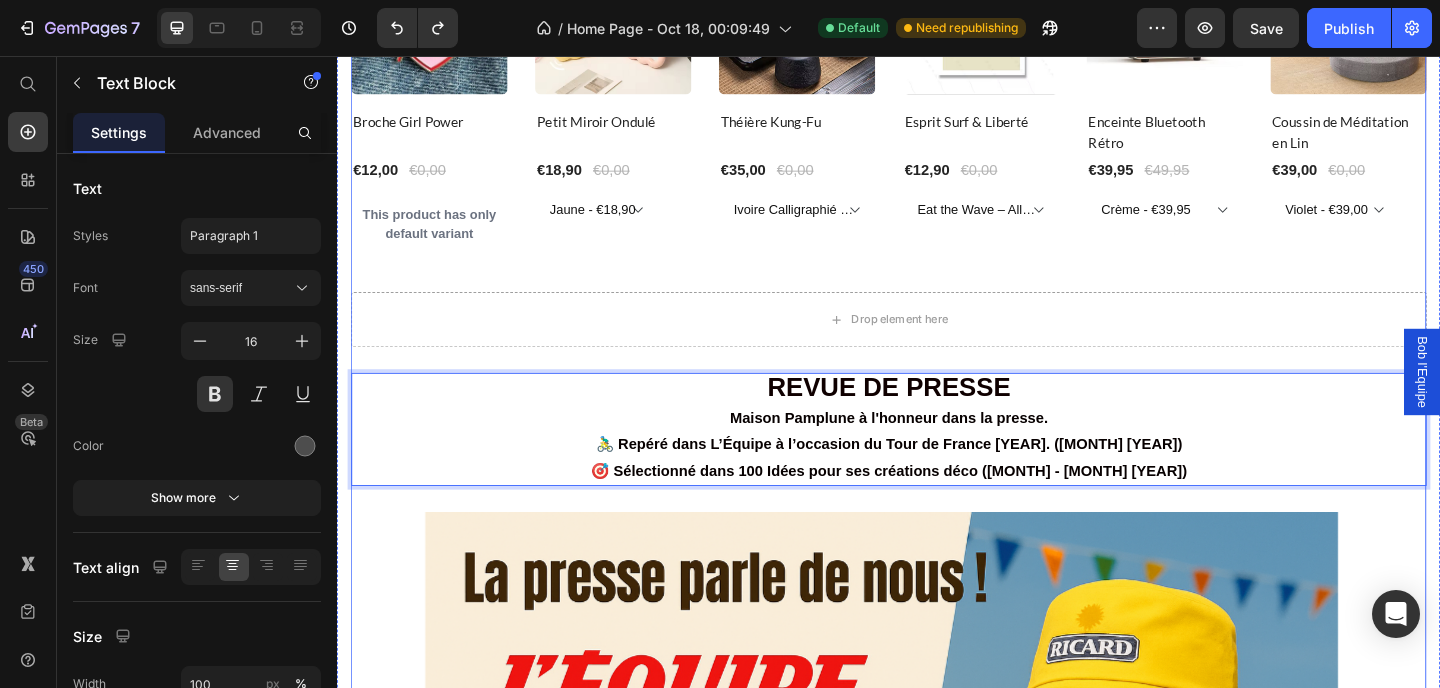 click on "Ce qui cartonne en ce moment ! Heading
Row Product Images Row Affiche Amour Product Title €12,90 Product Price €0,00 Product Price Row Noir / 20x30cm (A4) - €12,90  Noir / 30x40cm (A3) - €16,90  Noir / 50x70cm - €24,90  Rouge / 20x30cm (A4) - €12,90  Rouge / 30x40cm (A3) - €16,90  Rouge / 50x70cm - €24,90  Rose / 20x30cm (A4) - €12,90  Rose / 30x40cm (A3) - €16,90  Rose / 50x70cm - €24,90  Rouge & Noir / 20x30cm (A4) - €12,90  Rouge & Noir / 30x40cm (A3) - €16,90  Rouge & Noir / 50x70cm - €24,90  Product Variants & Swatches Row
Row Product Images Row Néon Surfeur Product Title €50,00 Product Price €0,00 Product Price Row This product has only default variant Product Variants & Swatches Row
Row Product Images Row Panier d’été en Paille Citron Product Title €40,00 Product Price €0,00 Product Price Row This product has only default variant Row
Row" at bounding box center (937, -38) 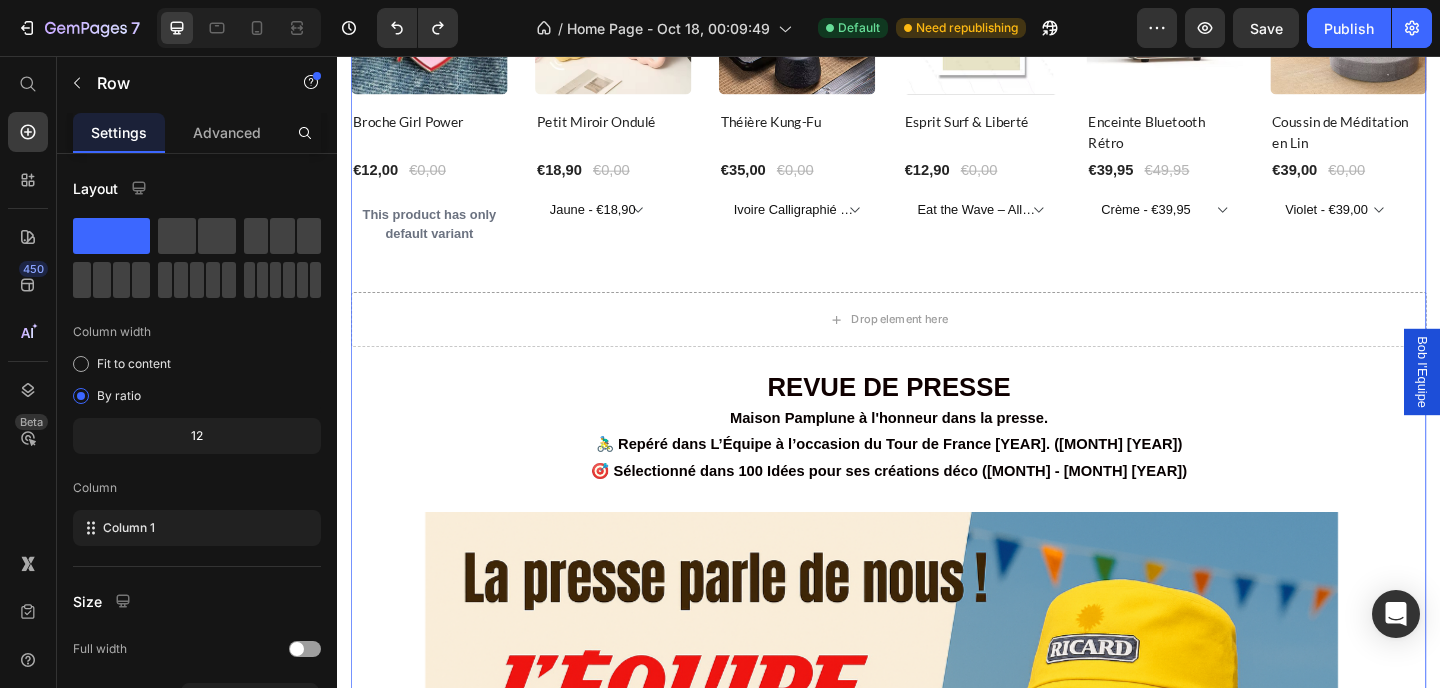 click on "Bob l'Equipe" at bounding box center [1517, 400] 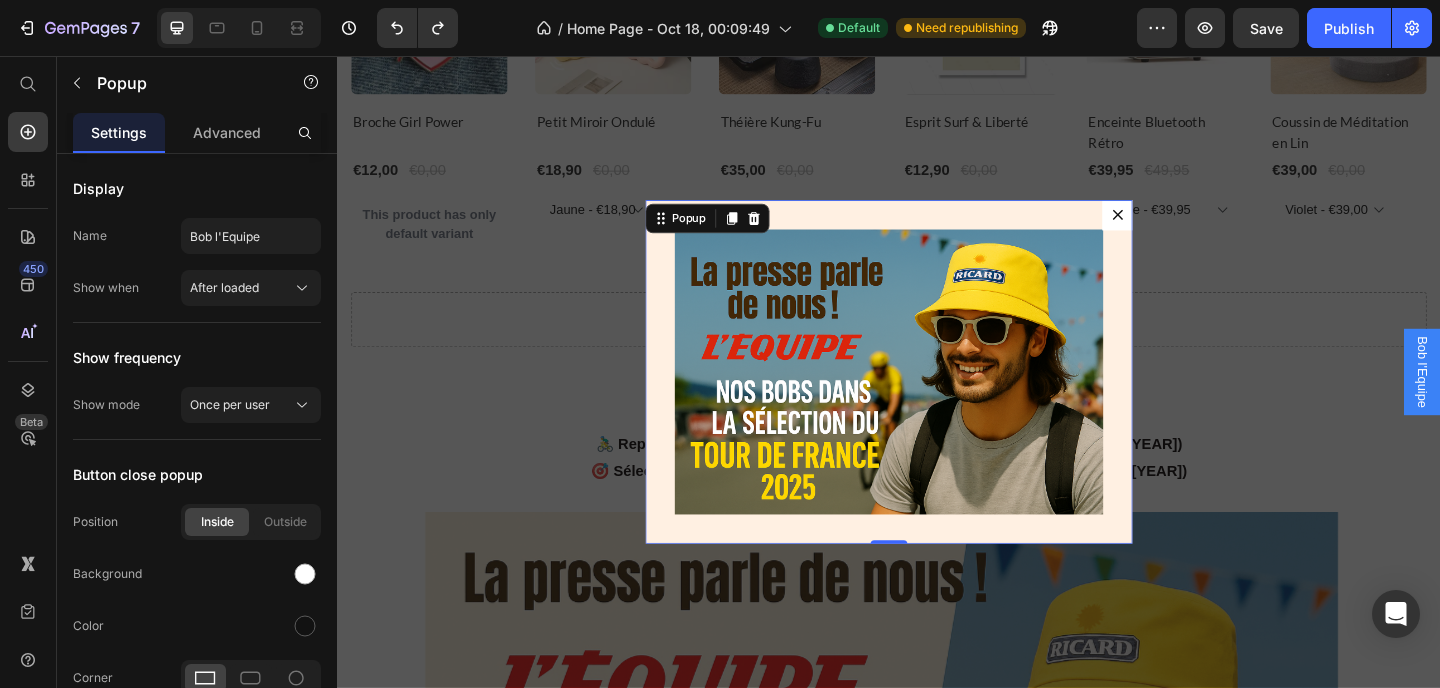 drag, startPoint x: 1169, startPoint y: 234, endPoint x: 1241, endPoint y: 259, distance: 76.2168 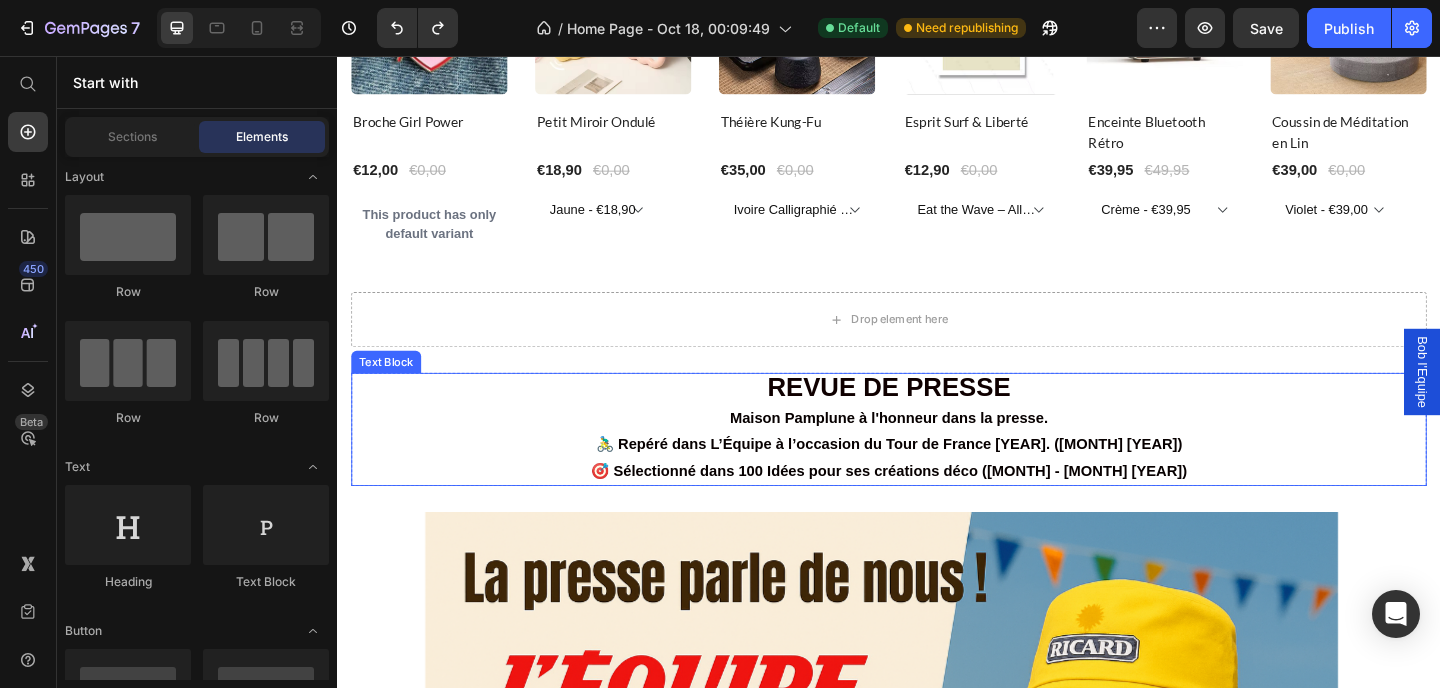 click on "Maison Pamplune à l'honneur dans la presse." at bounding box center (937, 450) 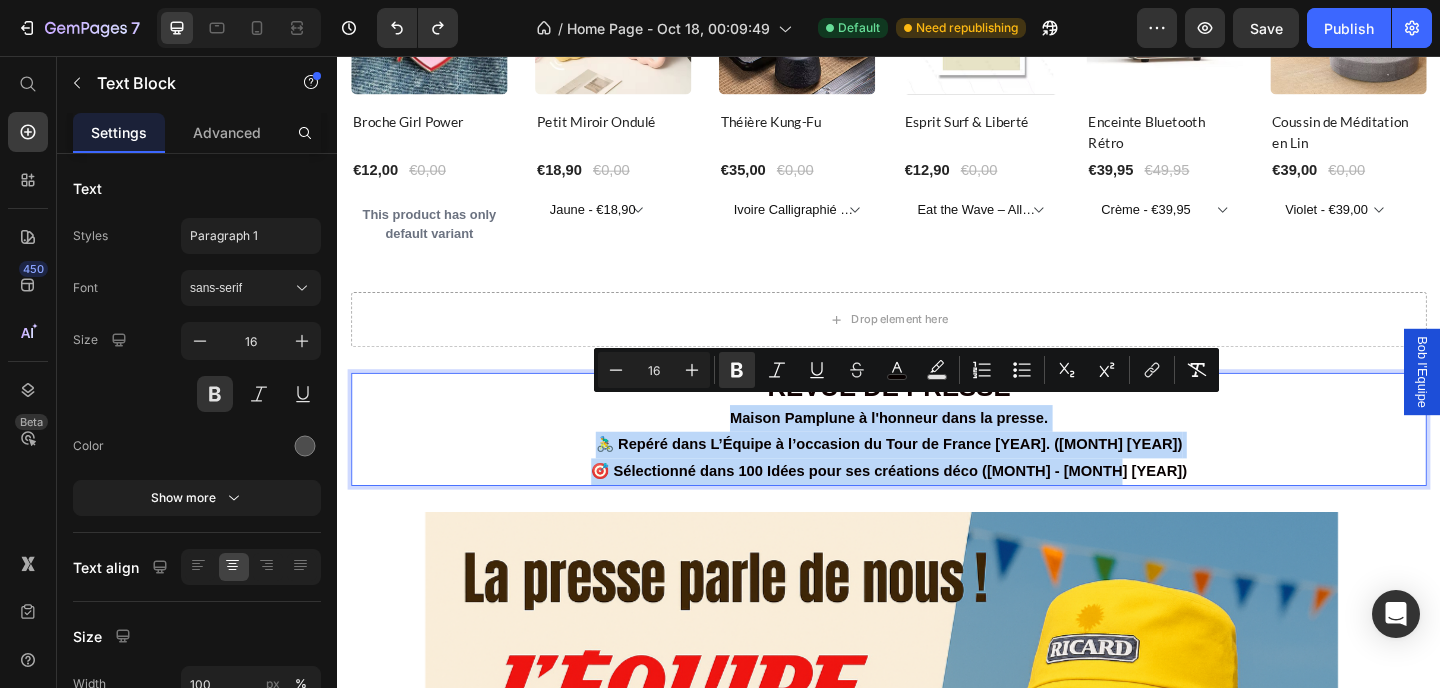 drag, startPoint x: 949, startPoint y: 478, endPoint x: 680, endPoint y: 430, distance: 273.24896 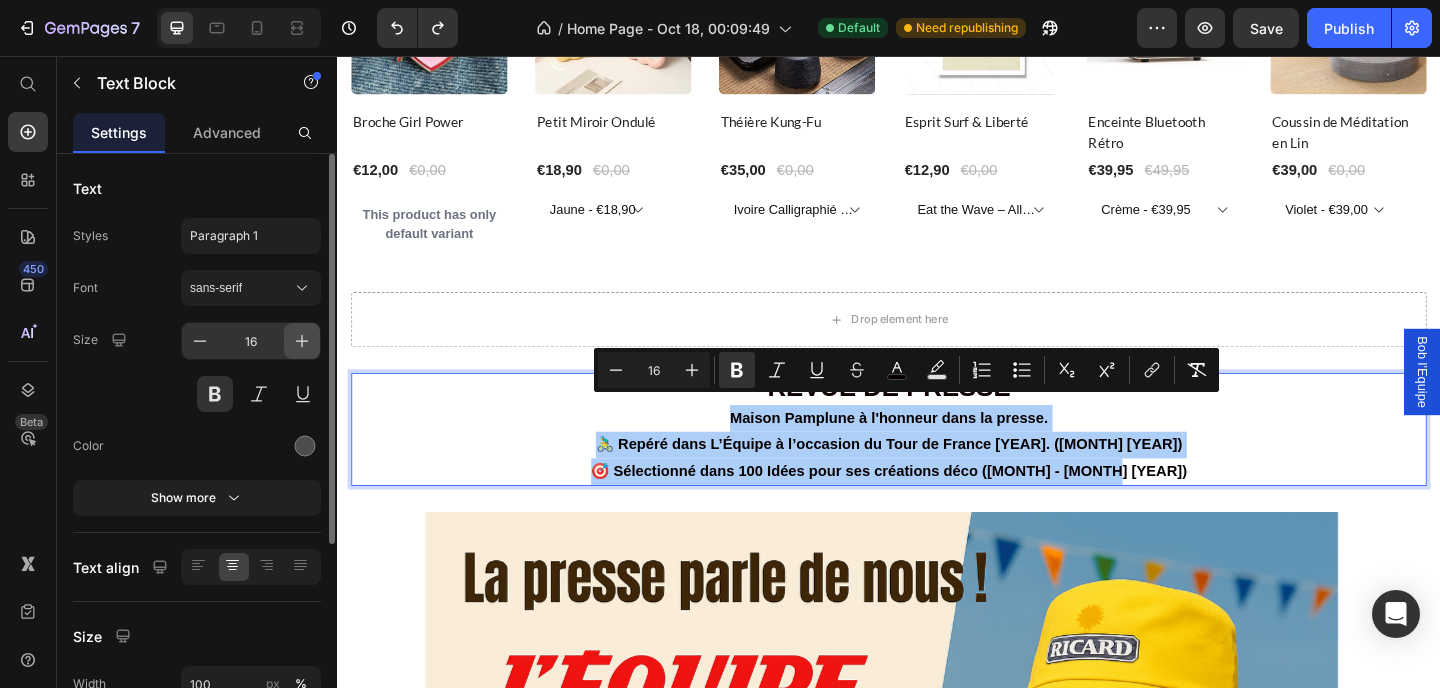 click 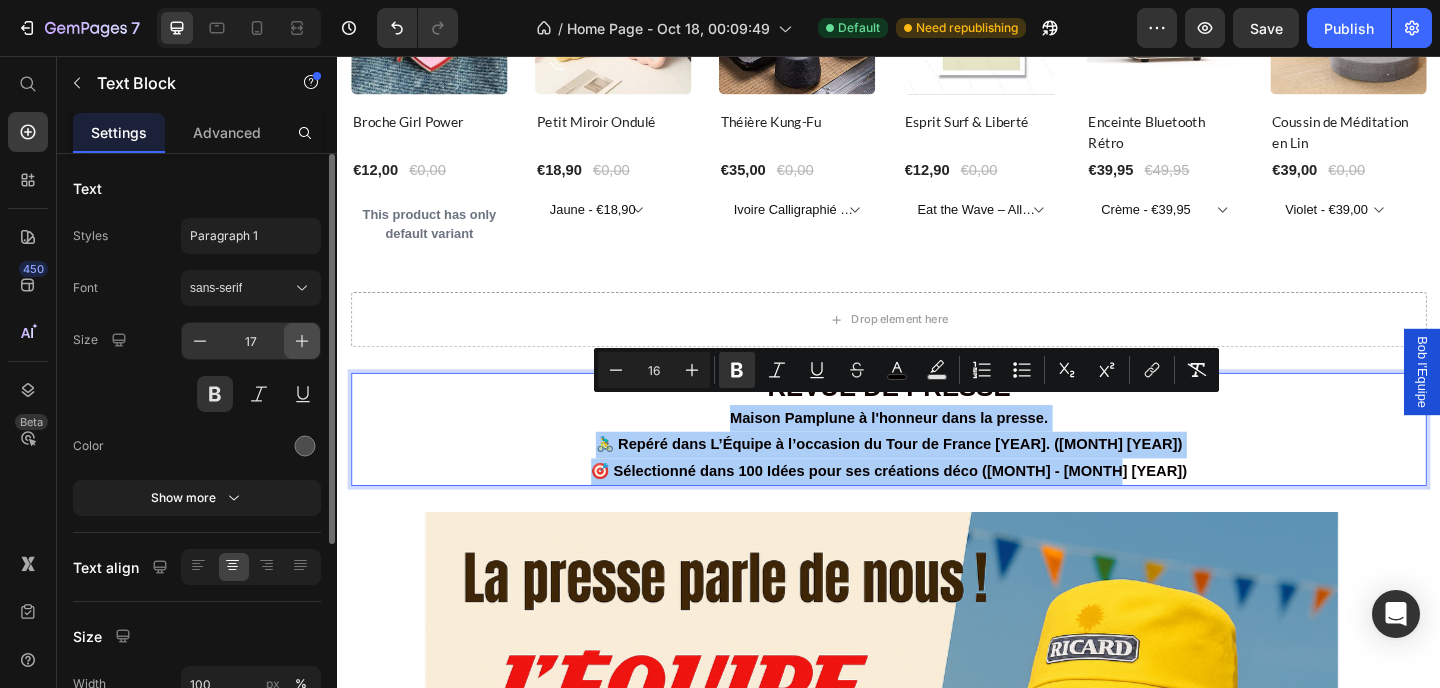click 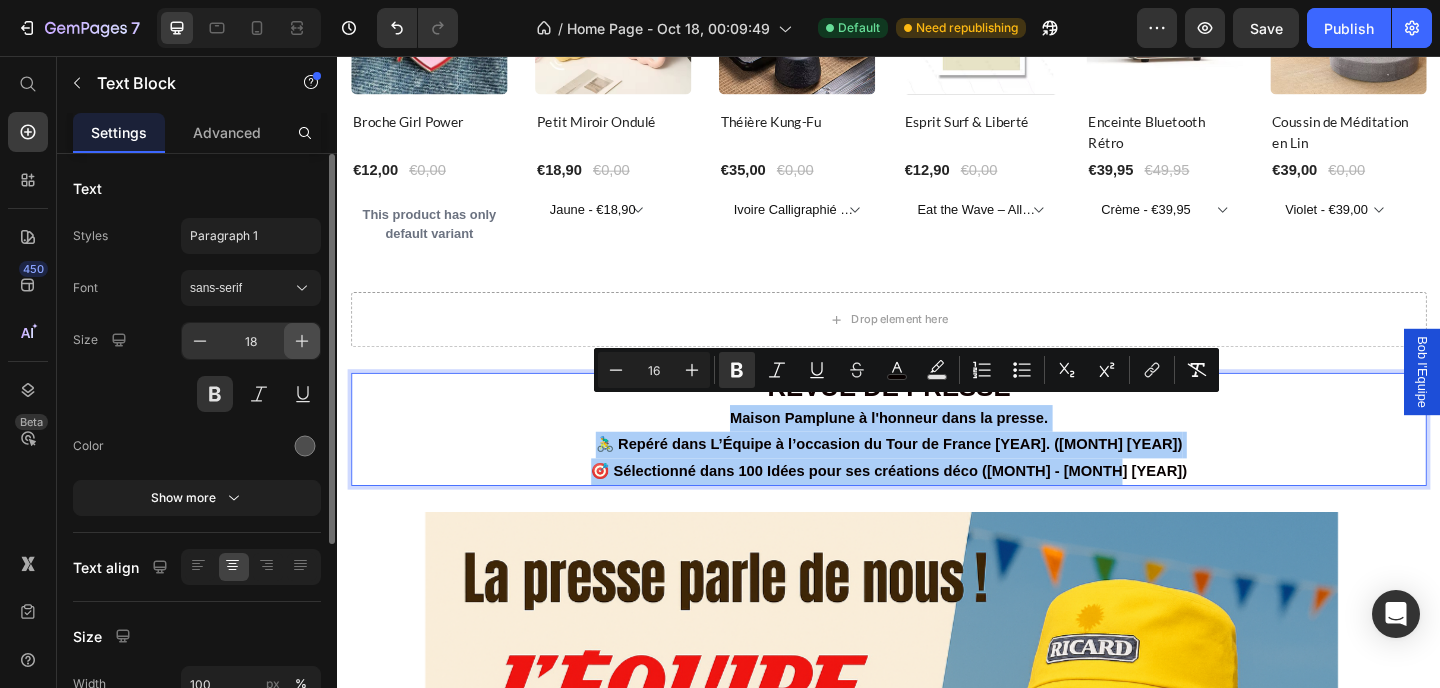 click 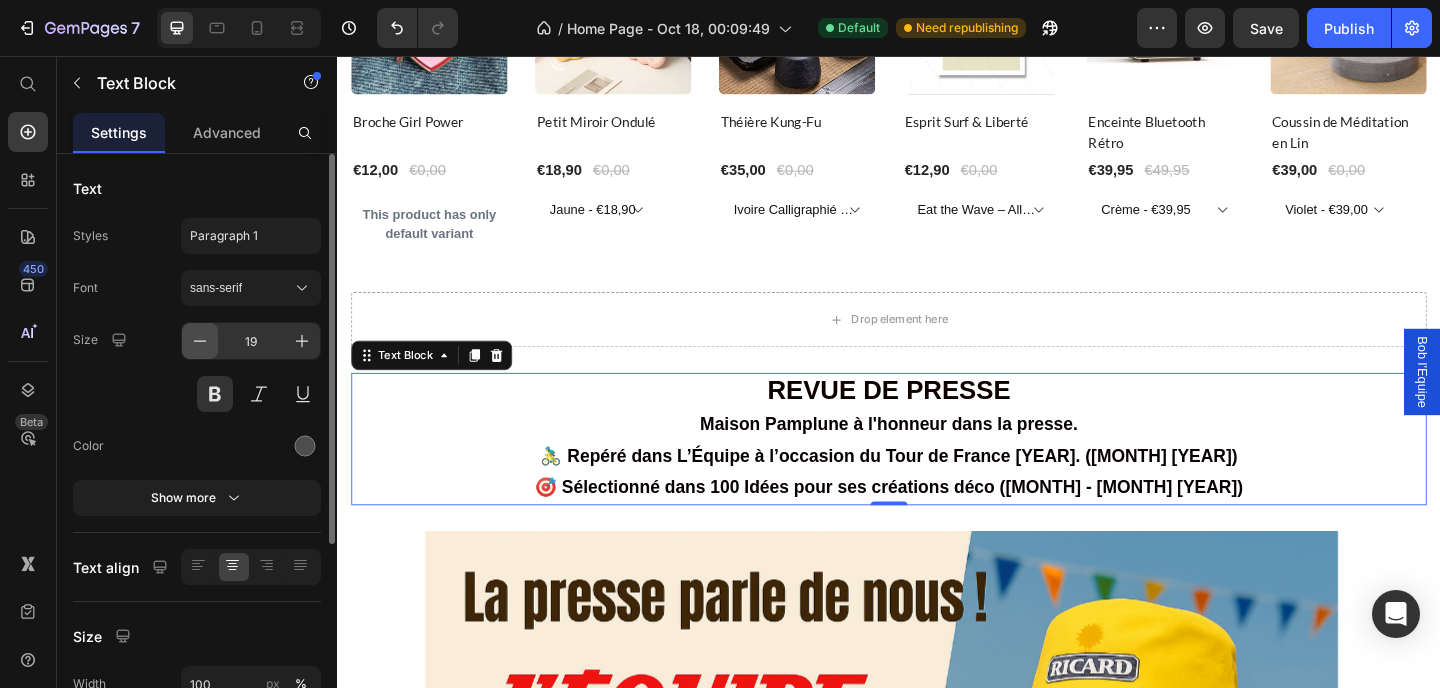 click 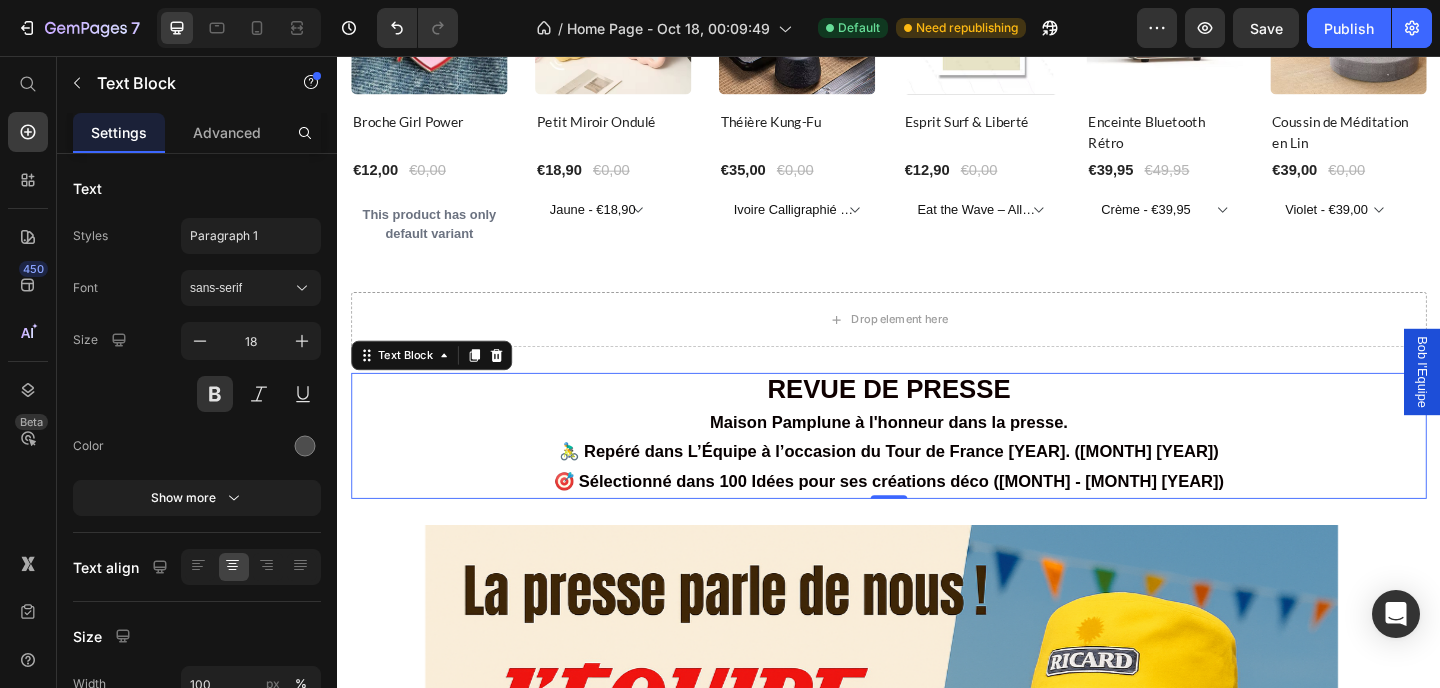 click on "🚴‍♂️ Repéré dans L’Équipe à l’occasion du Tour de France 2025. (Juillet 2025)" at bounding box center [937, 487] 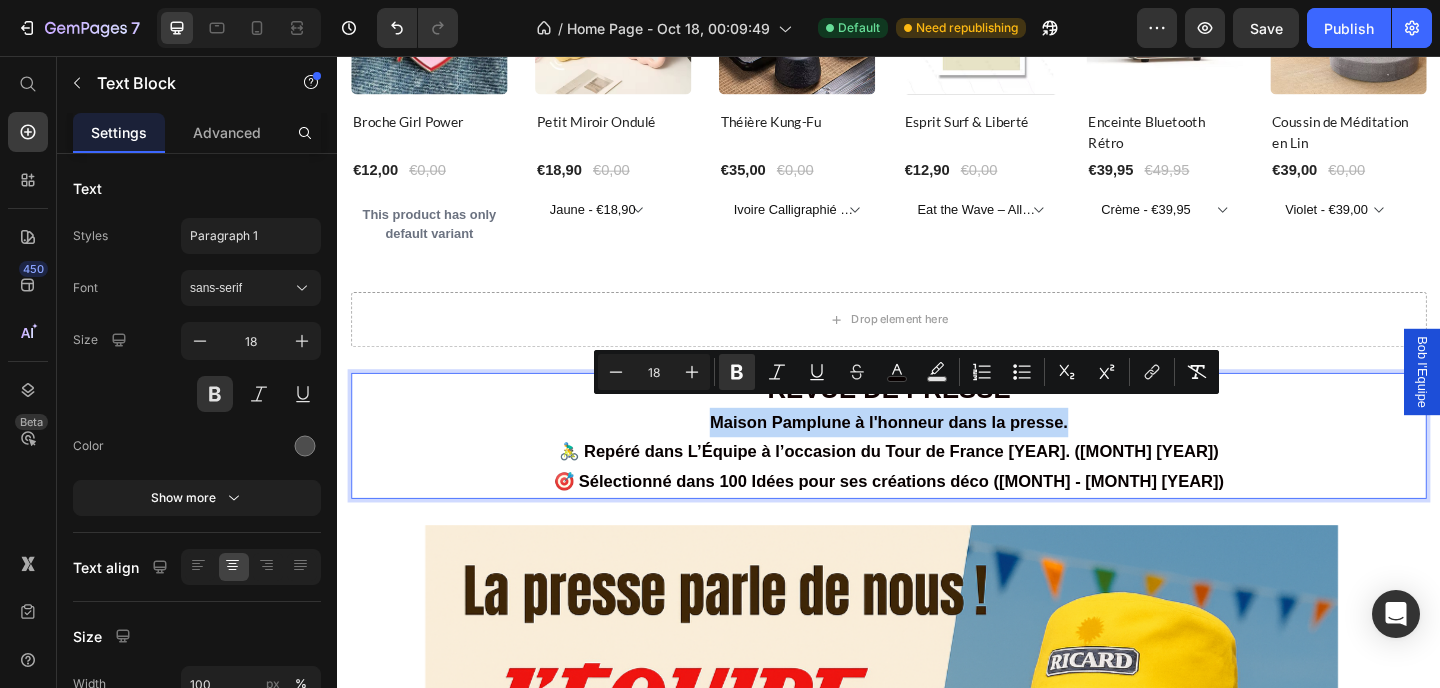 drag, startPoint x: 1144, startPoint y: 444, endPoint x: 685, endPoint y: 444, distance: 459 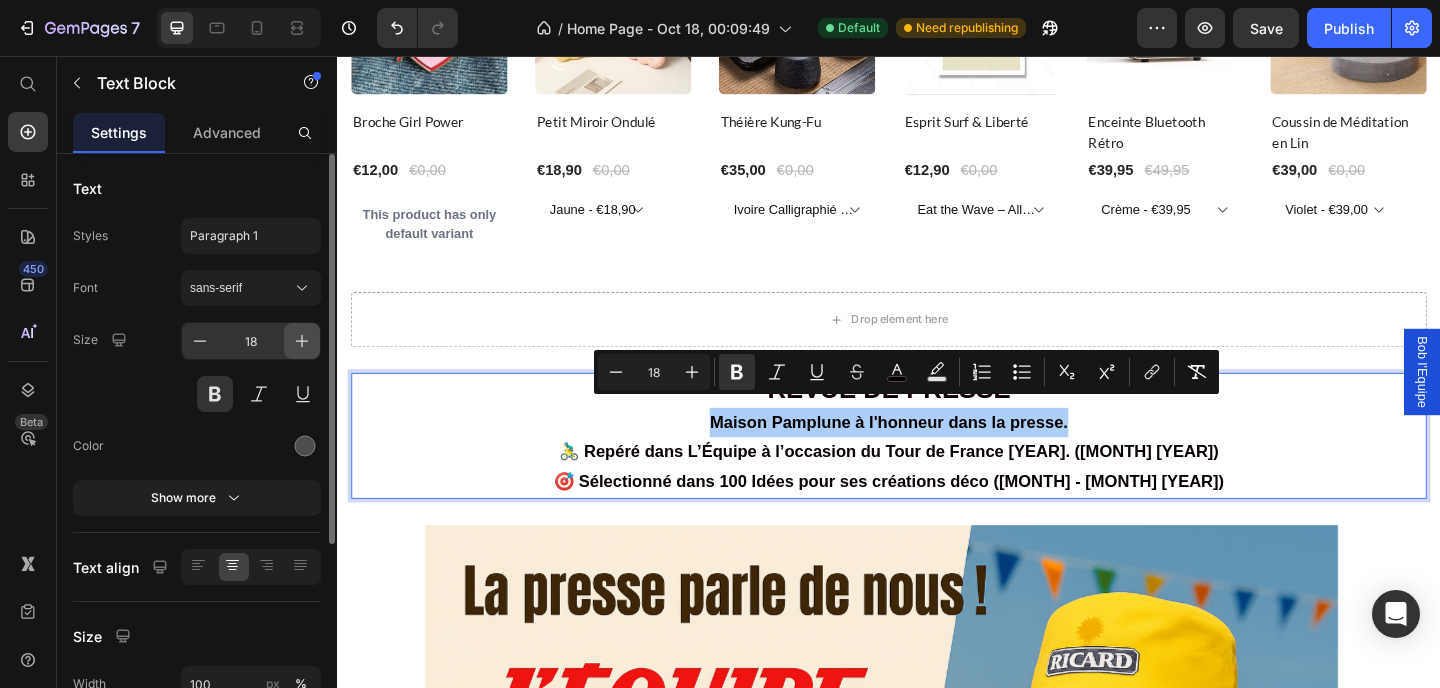 click at bounding box center (302, 341) 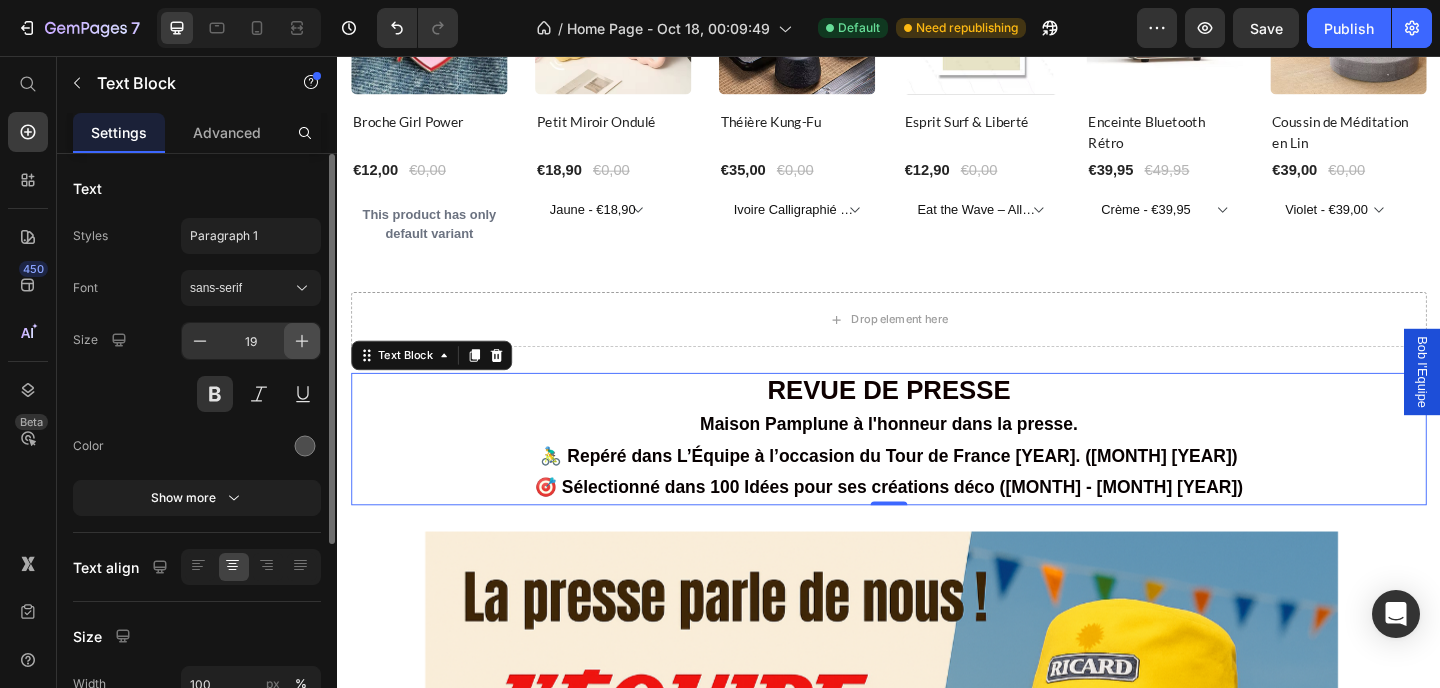 click at bounding box center [302, 341] 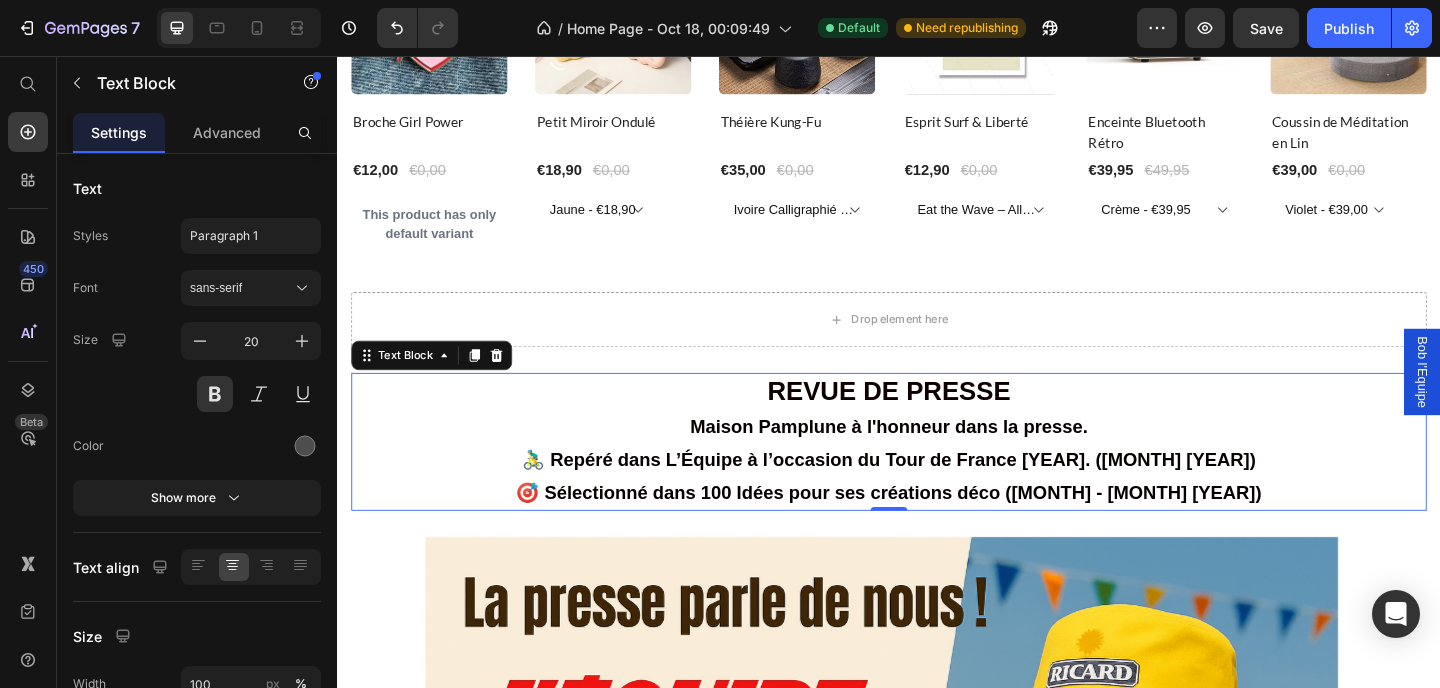 click on "🚴‍♂️ Repéré dans L’Équipe à l’occasion du Tour de France 2025. (Juillet 2025)" at bounding box center [937, 495] 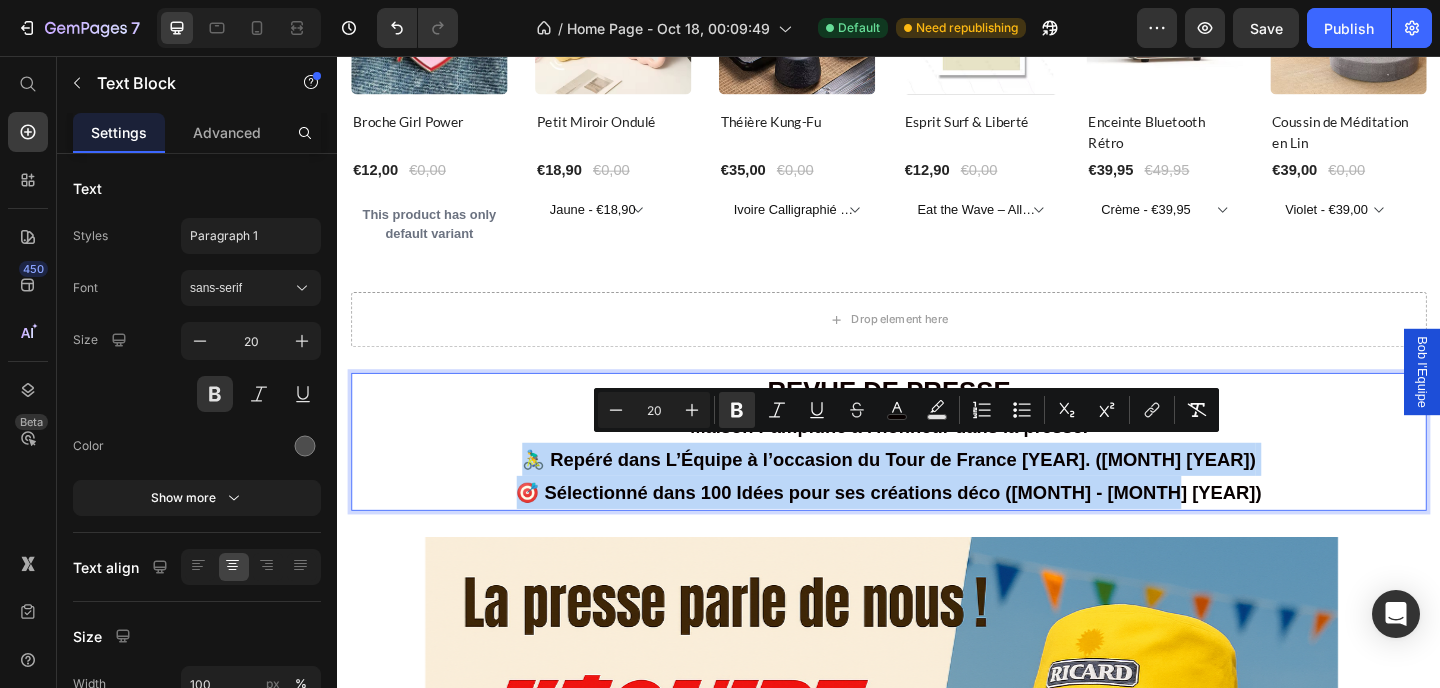 drag, startPoint x: 1303, startPoint y: 526, endPoint x: 432, endPoint y: 468, distance: 872.92896 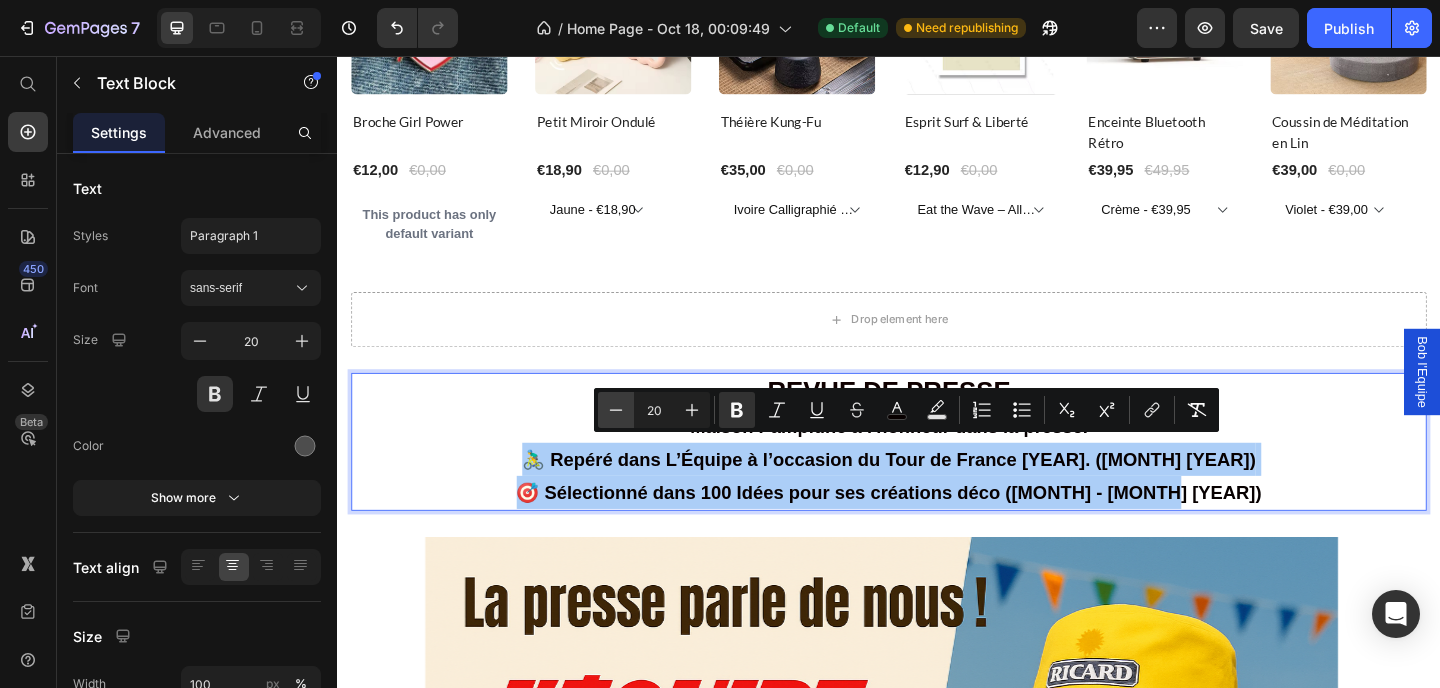 click 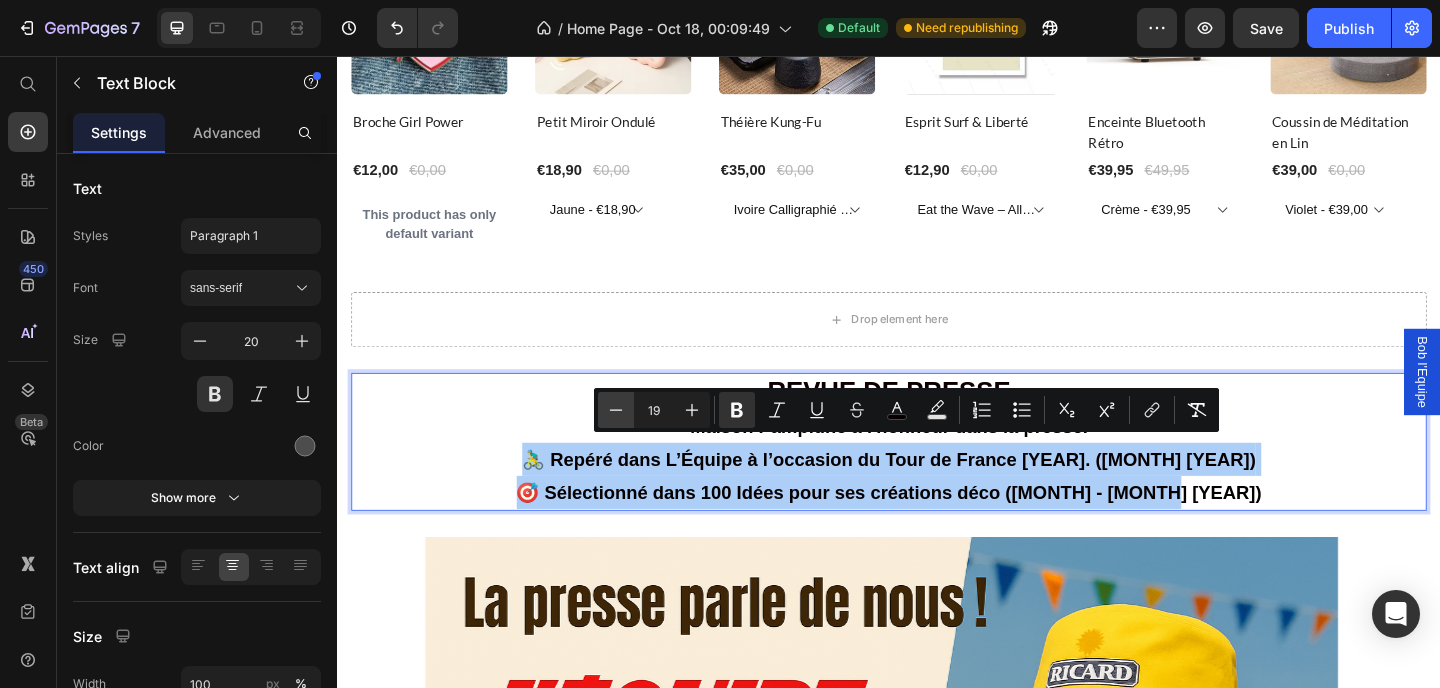 click 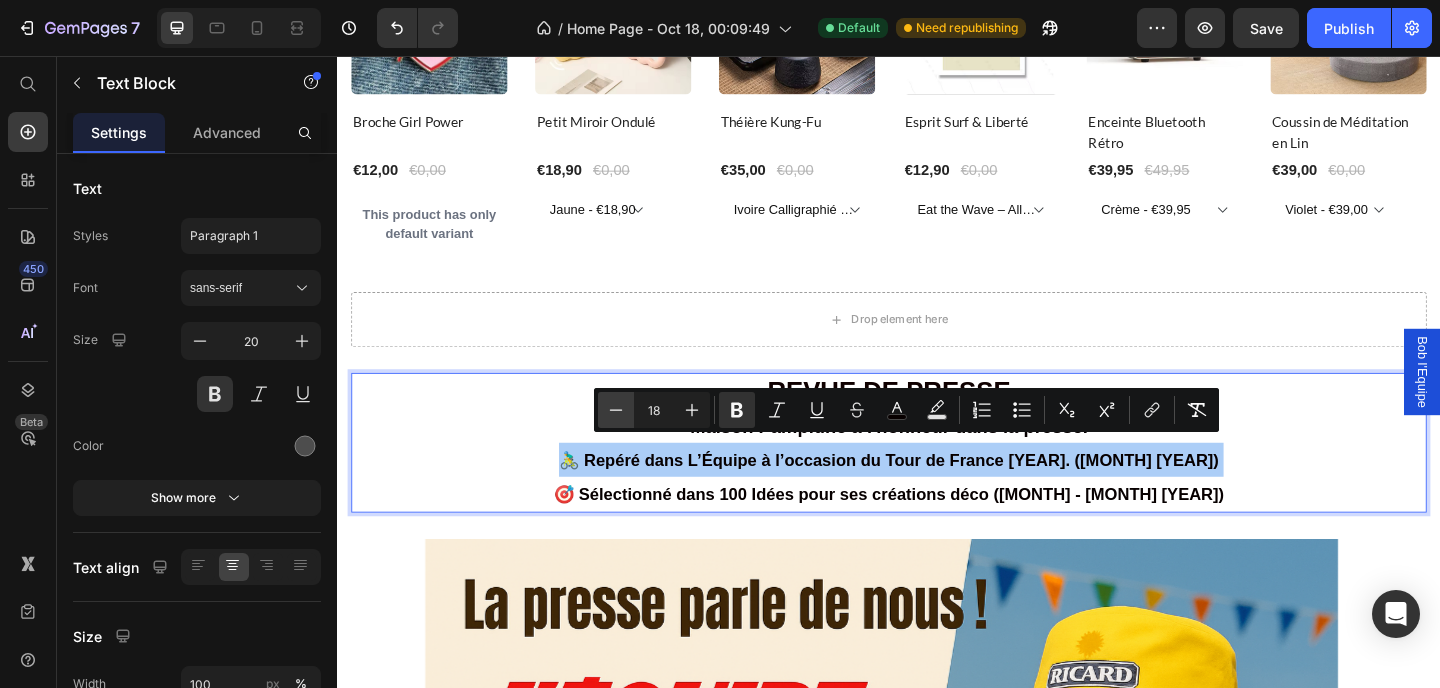 click 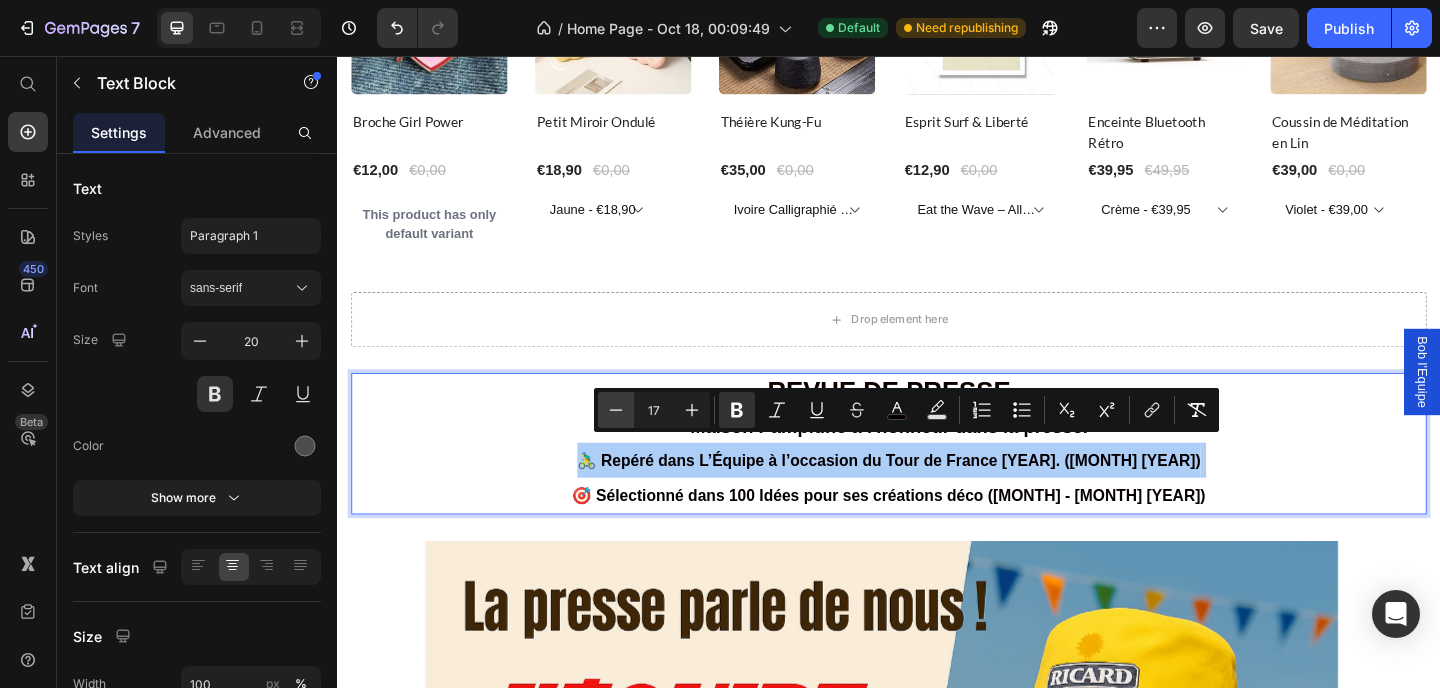 click 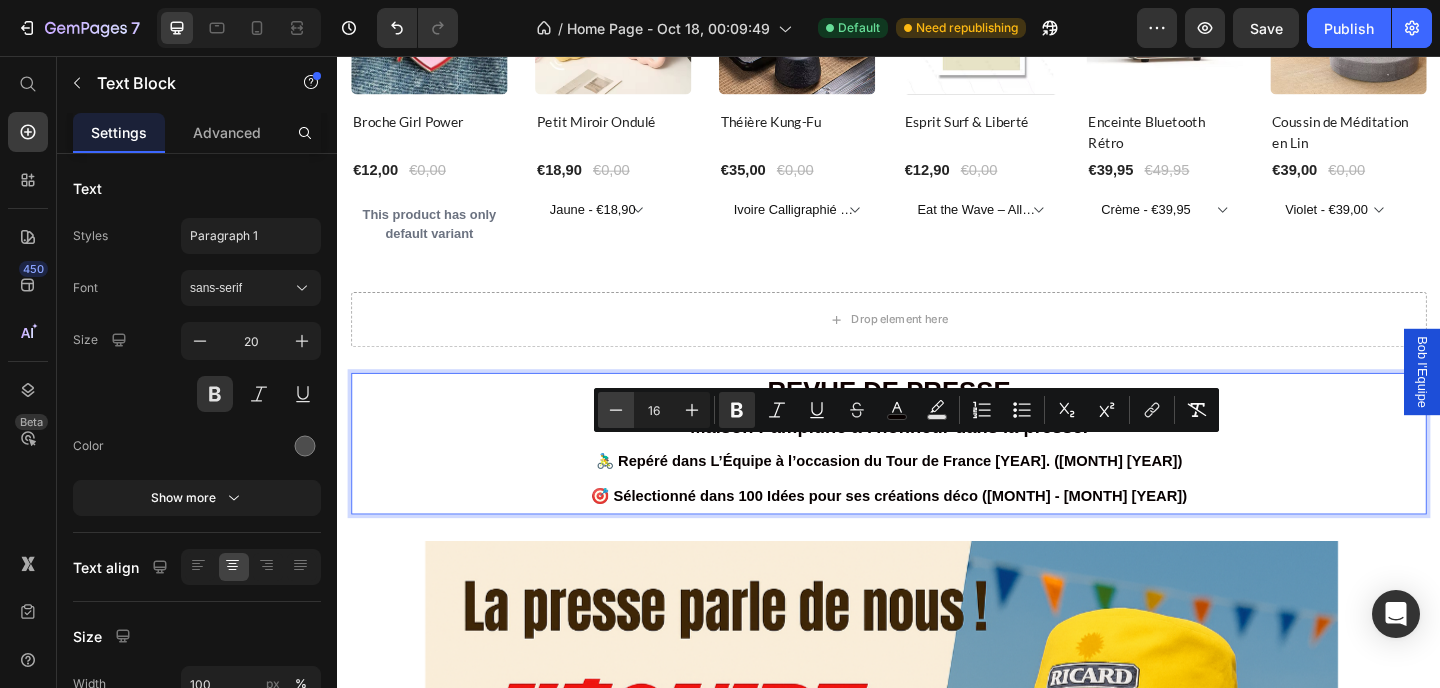 click 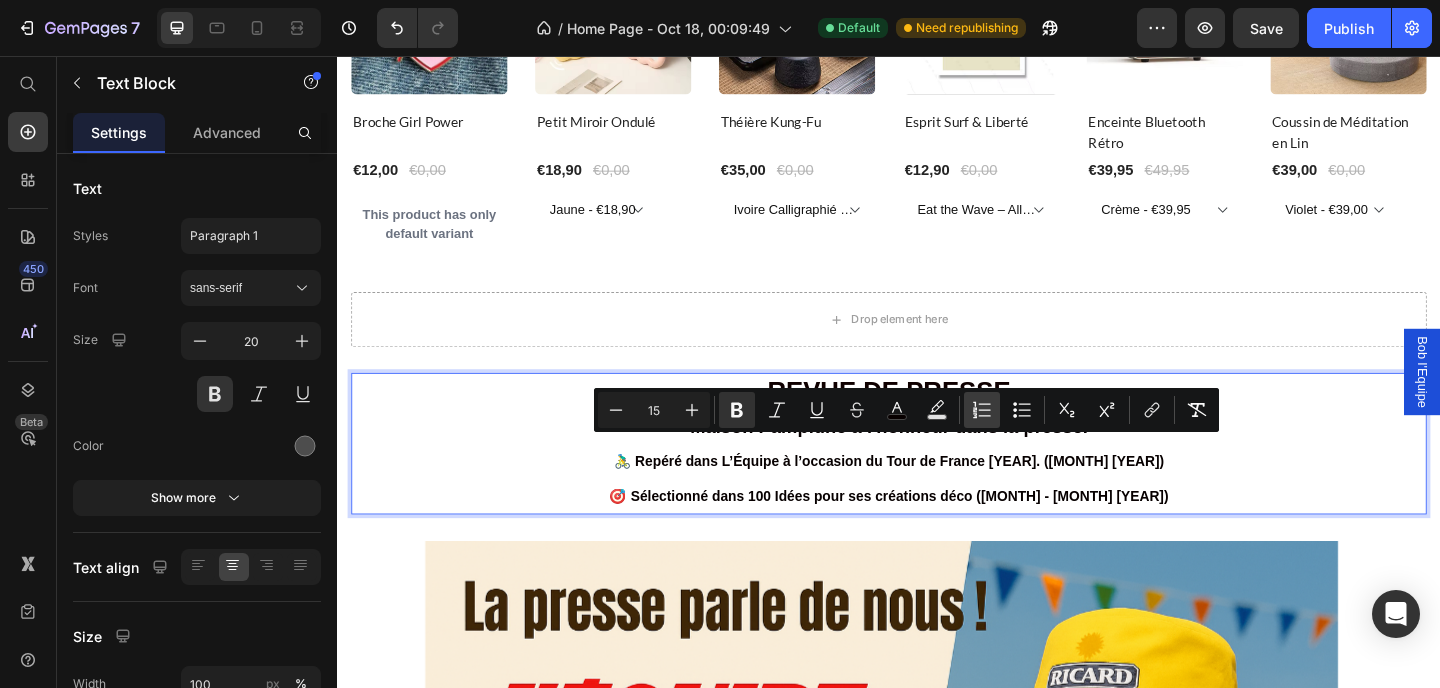 click 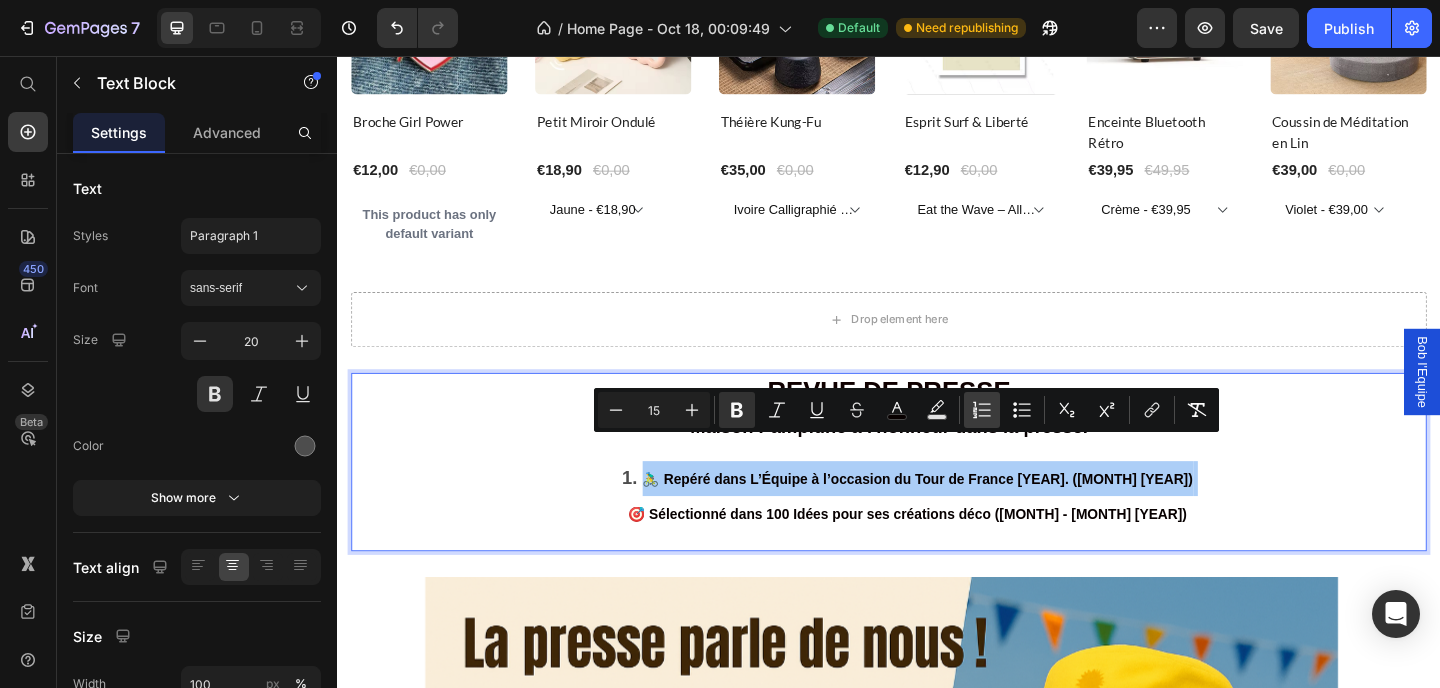 click 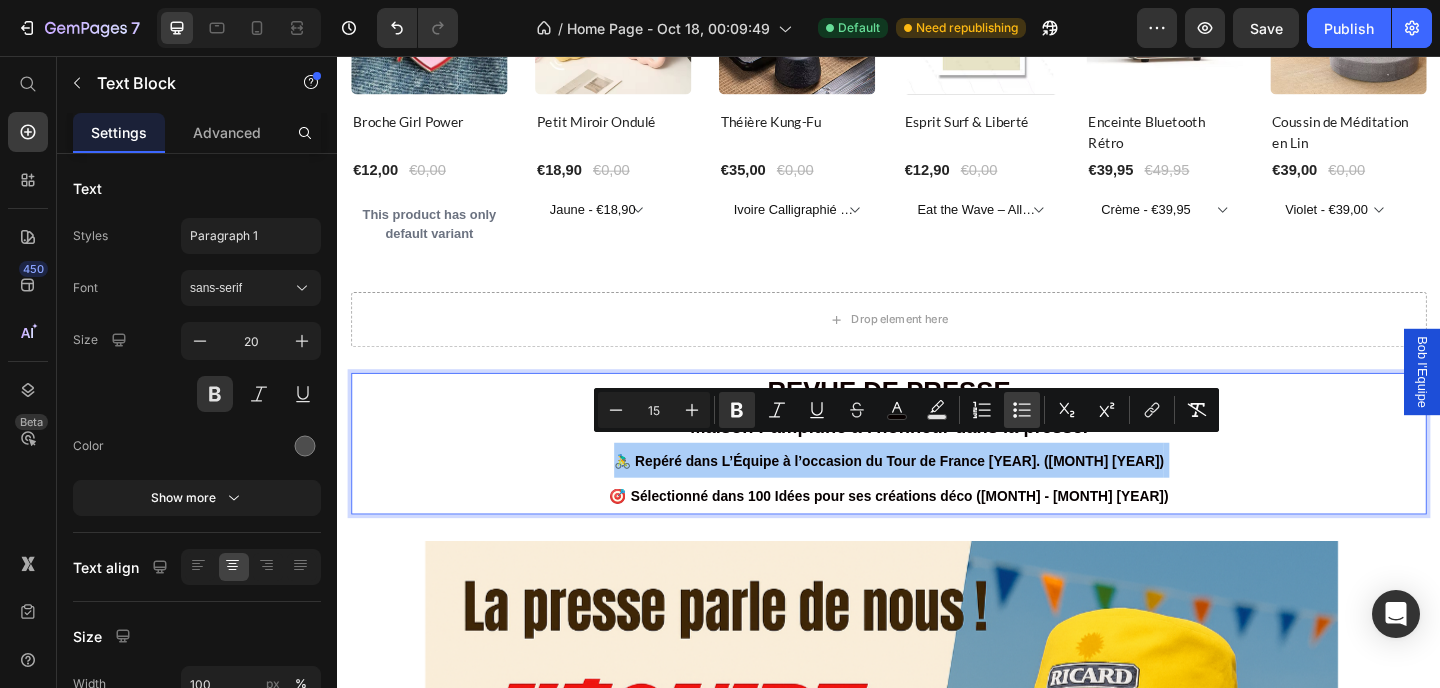 click 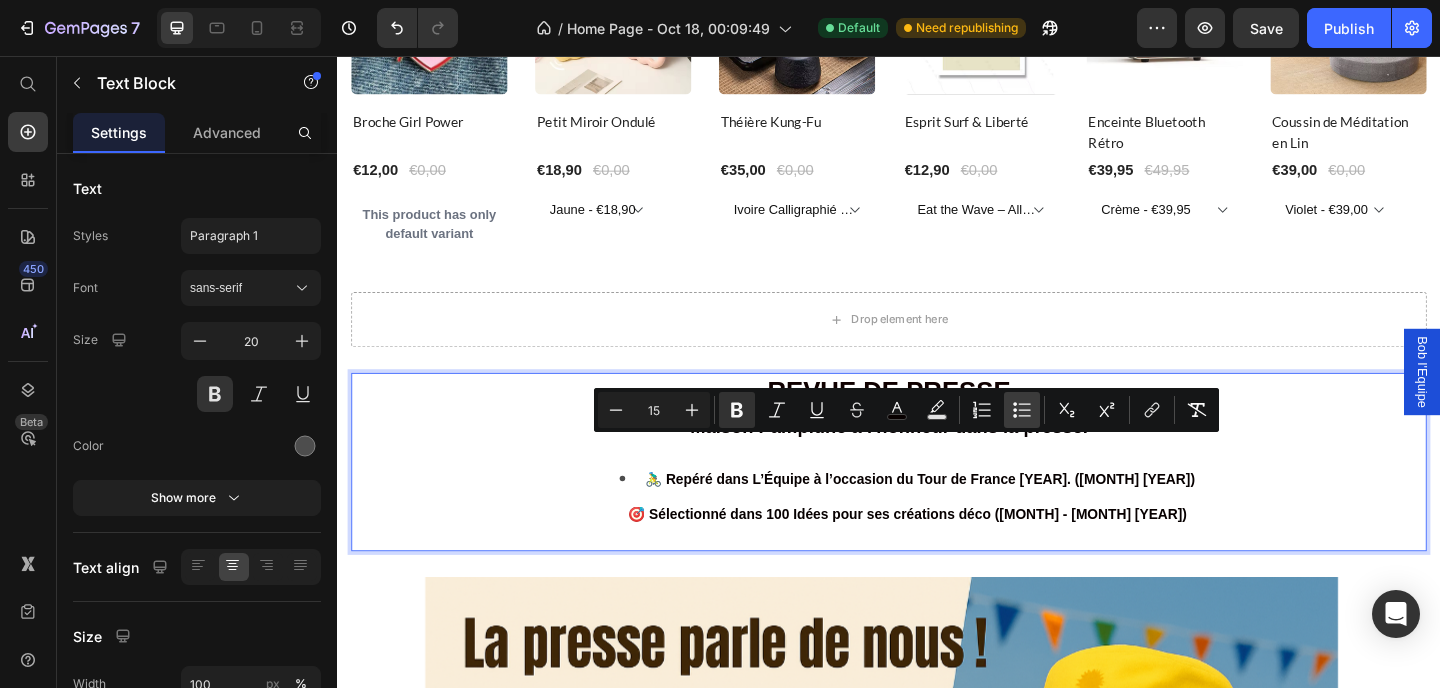 click 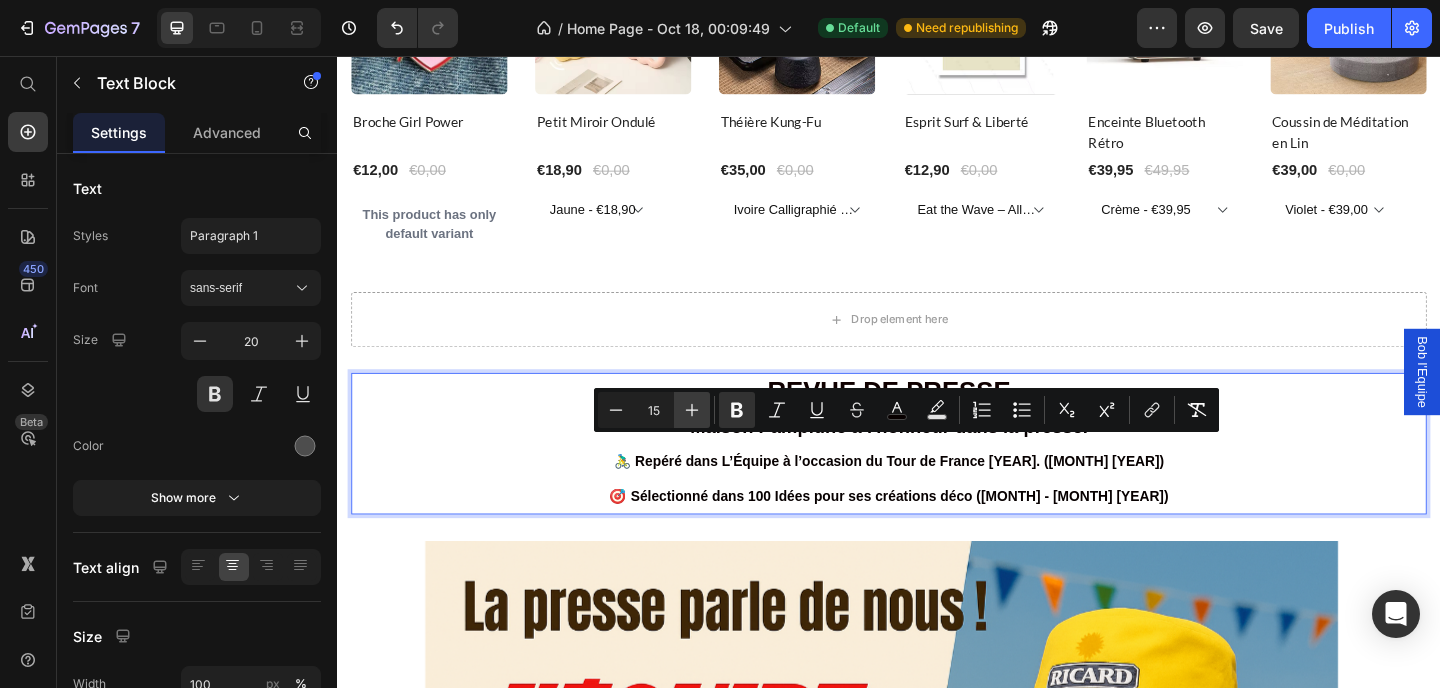 click on "Plus" at bounding box center (692, 410) 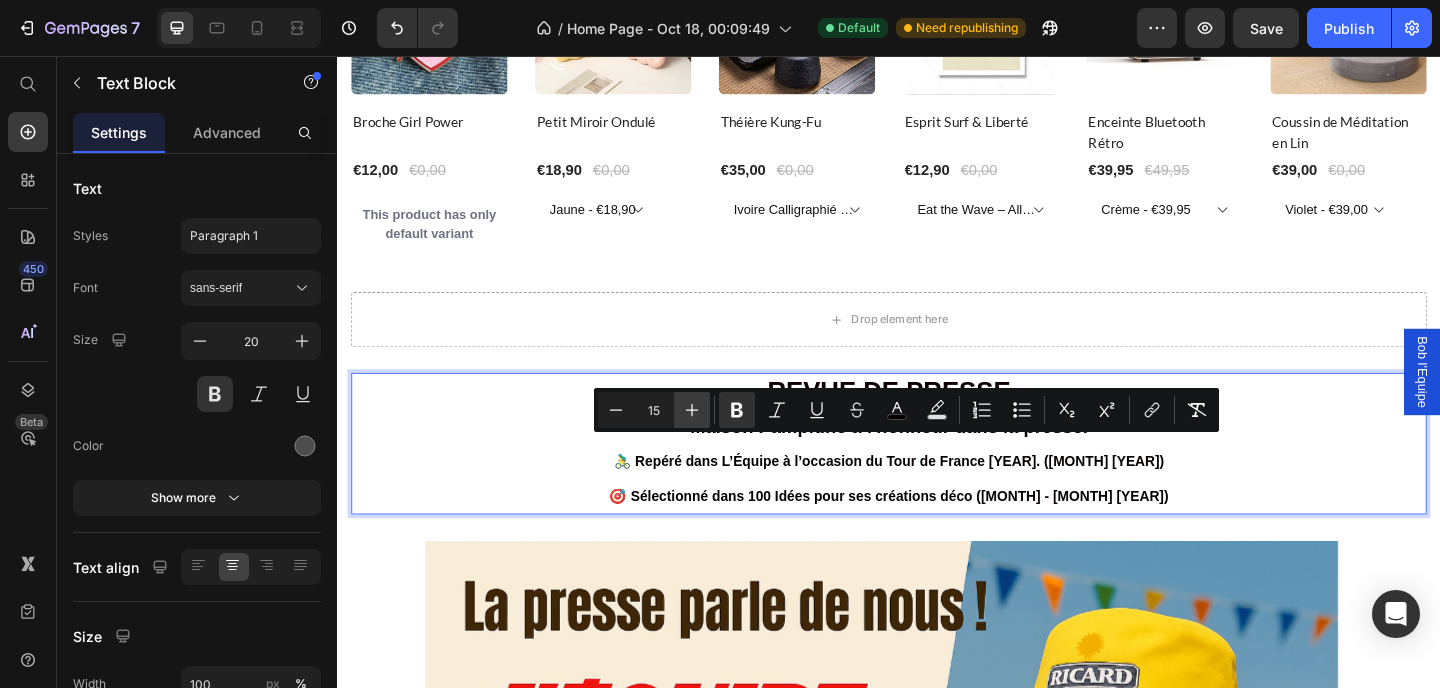 type on "16" 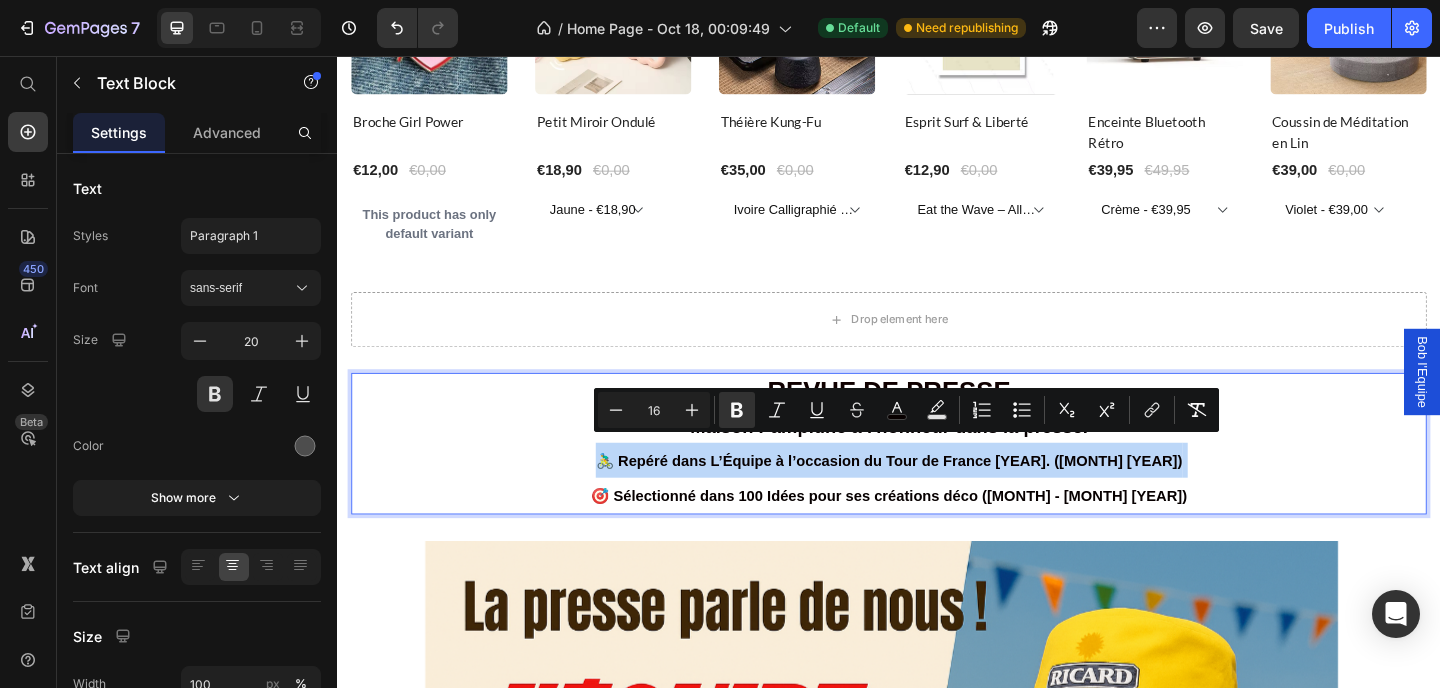 drag, startPoint x: 1322, startPoint y: 492, endPoint x: 1268, endPoint y: 494, distance: 54.037025 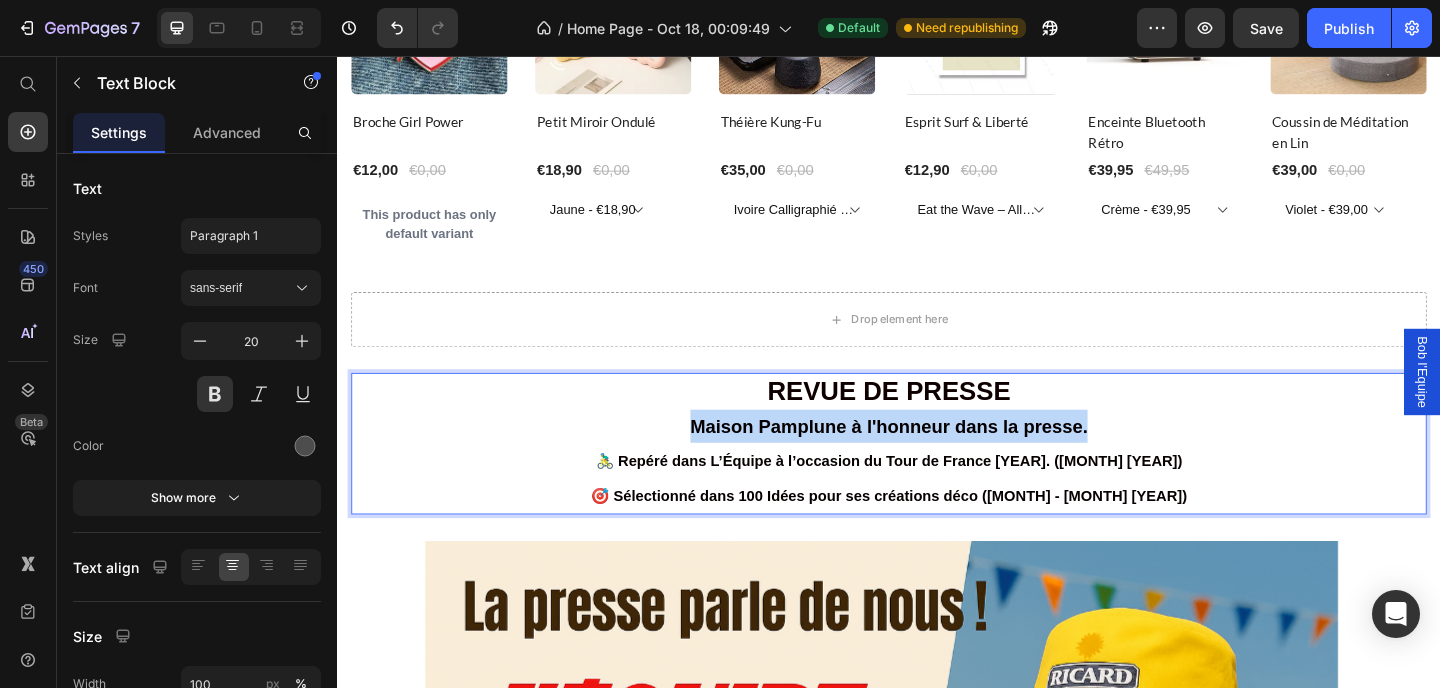 drag, startPoint x: 1163, startPoint y: 445, endPoint x: 685, endPoint y: 440, distance: 478.02615 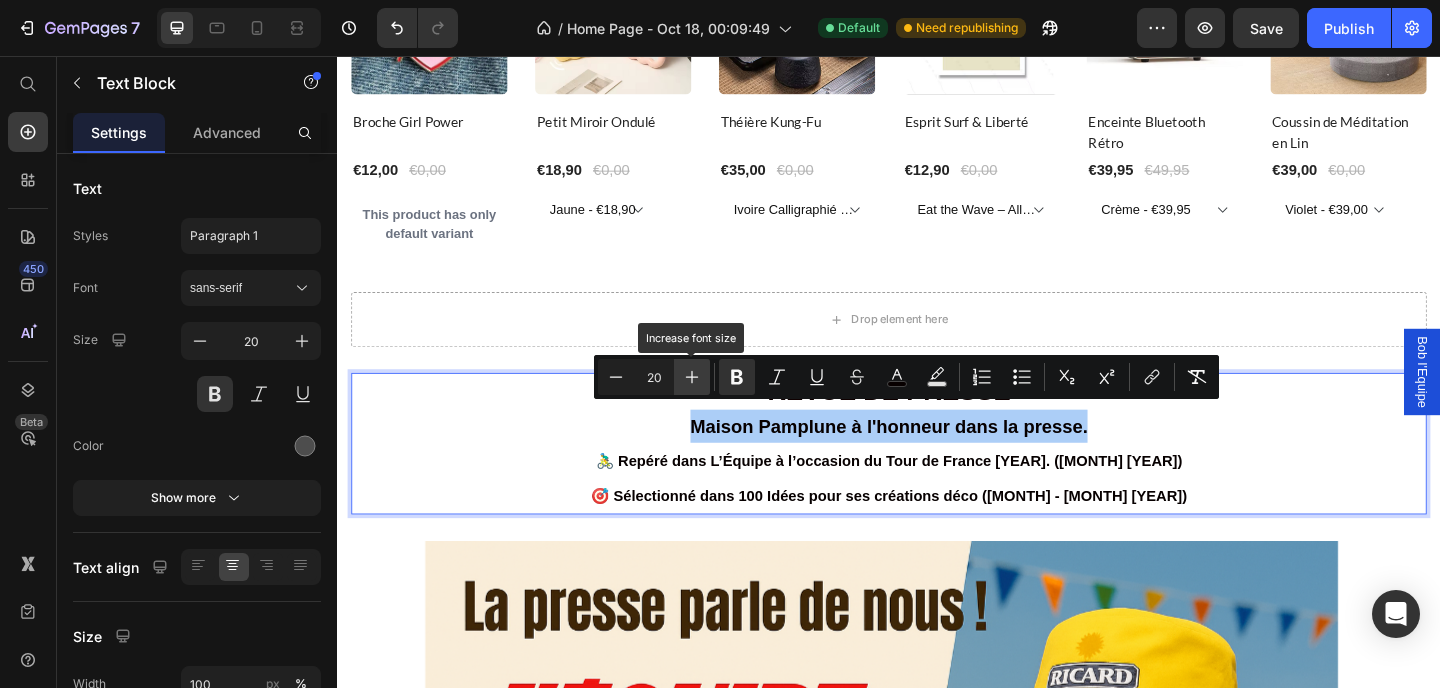 click 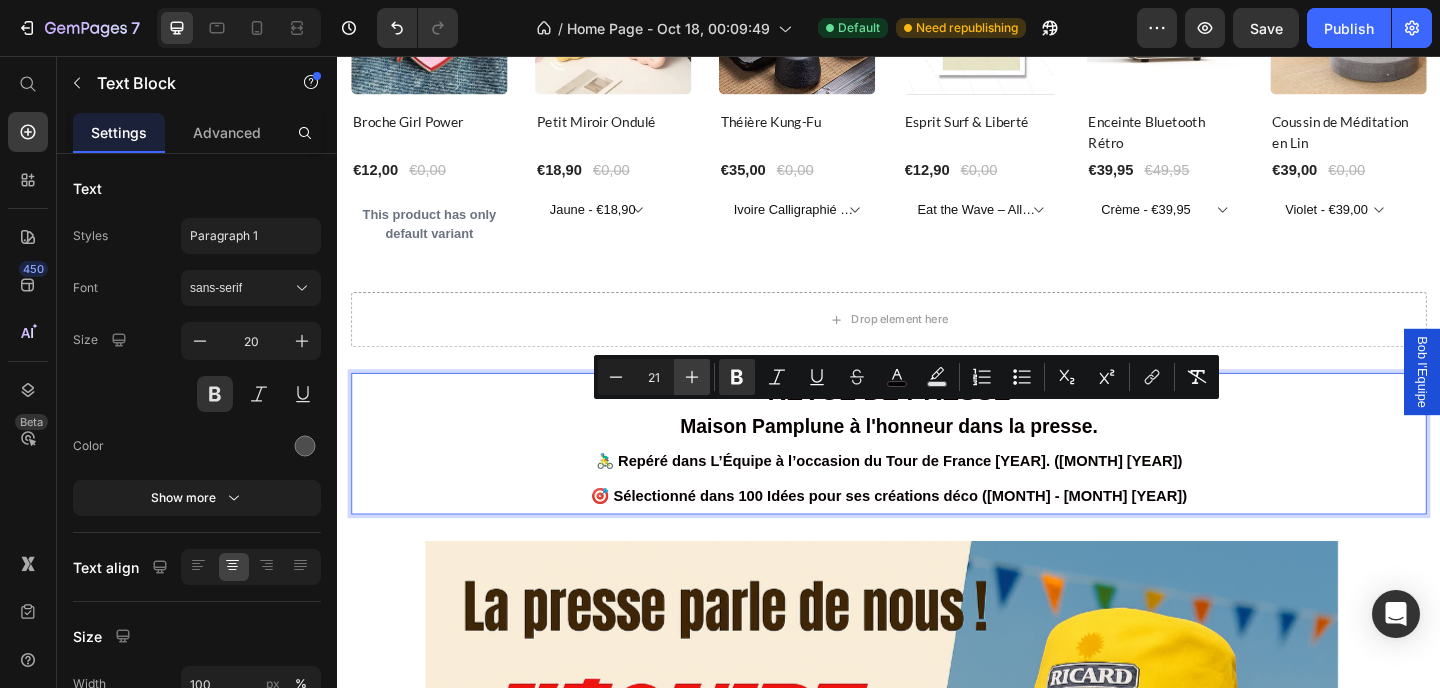 click 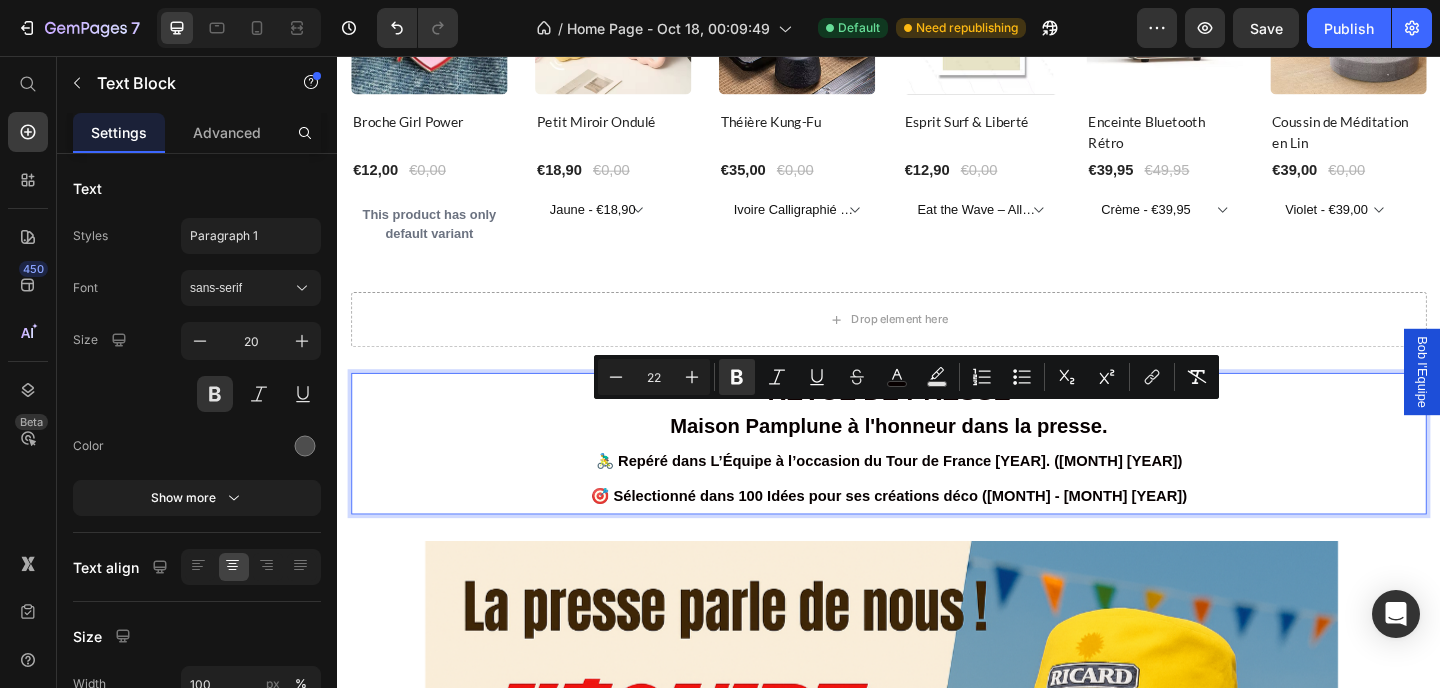 type on "16" 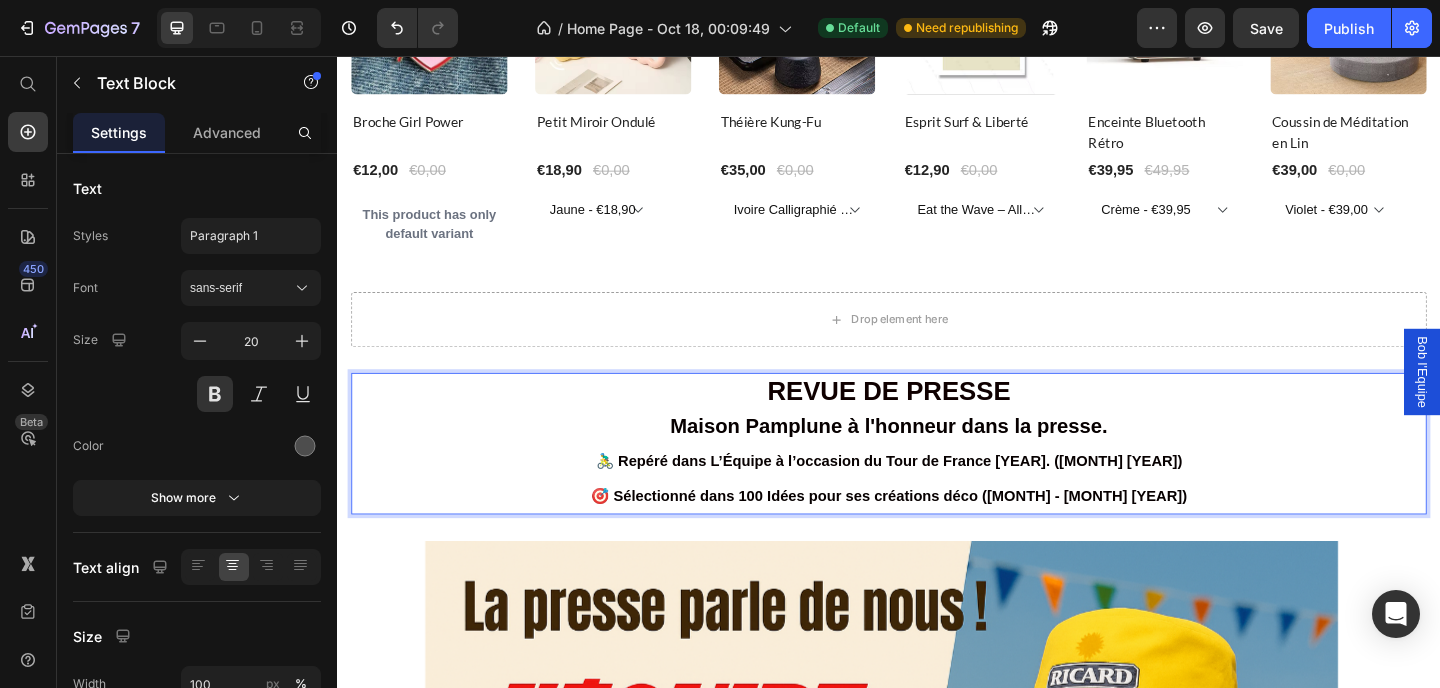 click on "🚴‍♂️ Repéré dans L’Équipe à l’occasion du Tour de France 2025. (Juillet 2025) 🎯 Sélectionné dans 100 Idées pour ses créations déco (Mai - juin 2025)" at bounding box center [937, 515] 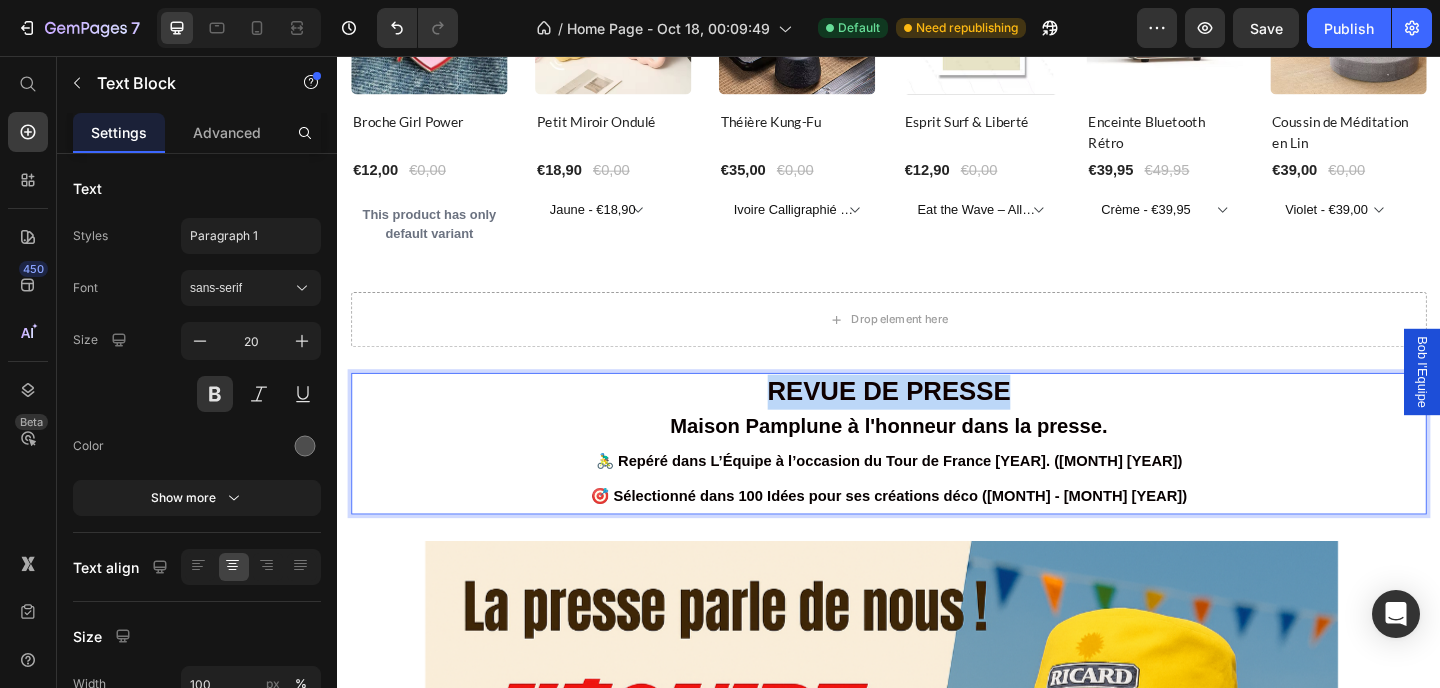 drag, startPoint x: 1072, startPoint y: 413, endPoint x: 799, endPoint y: 410, distance: 273.01648 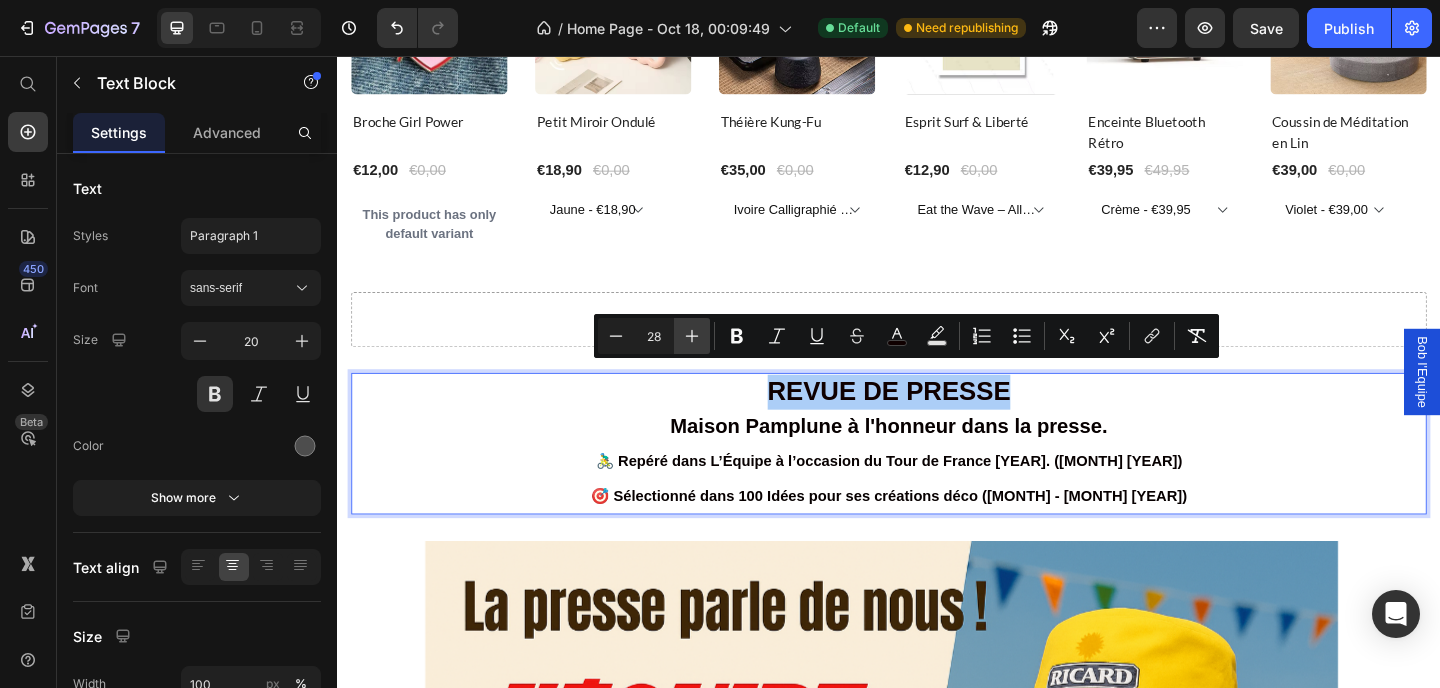 click 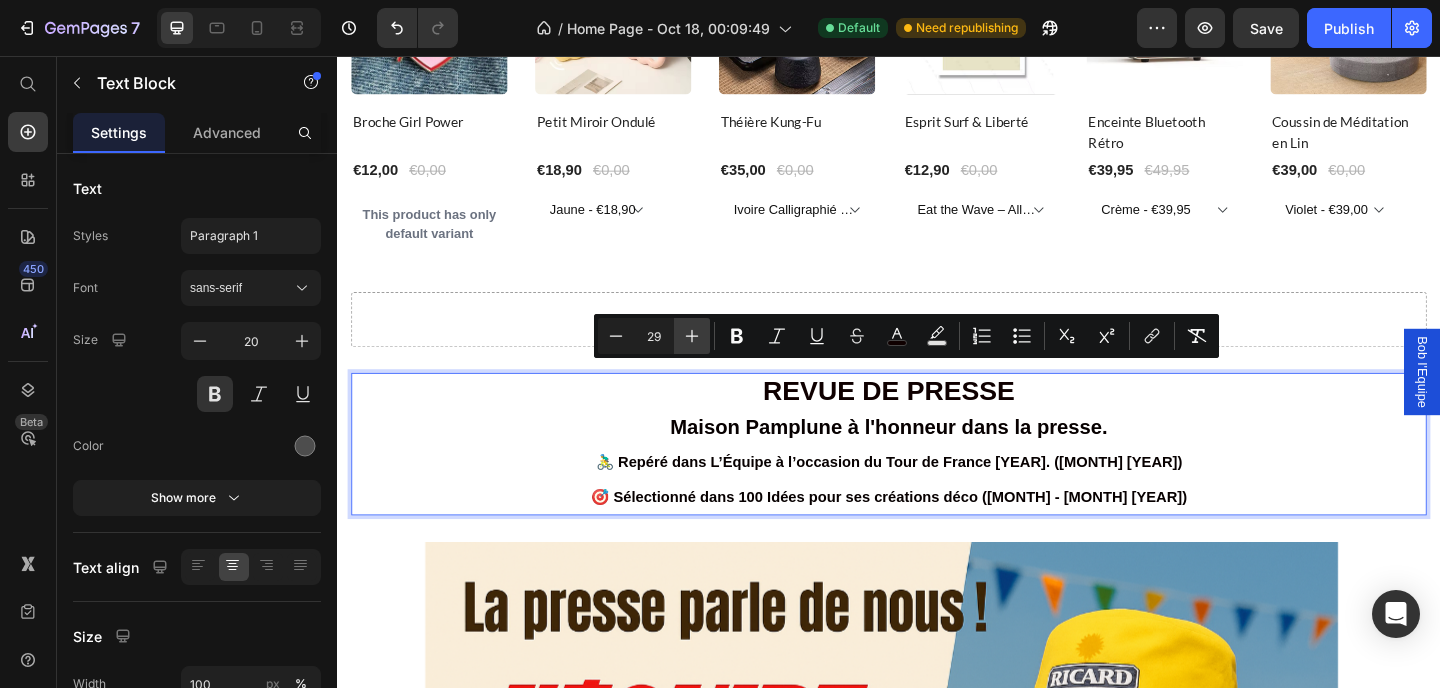 click 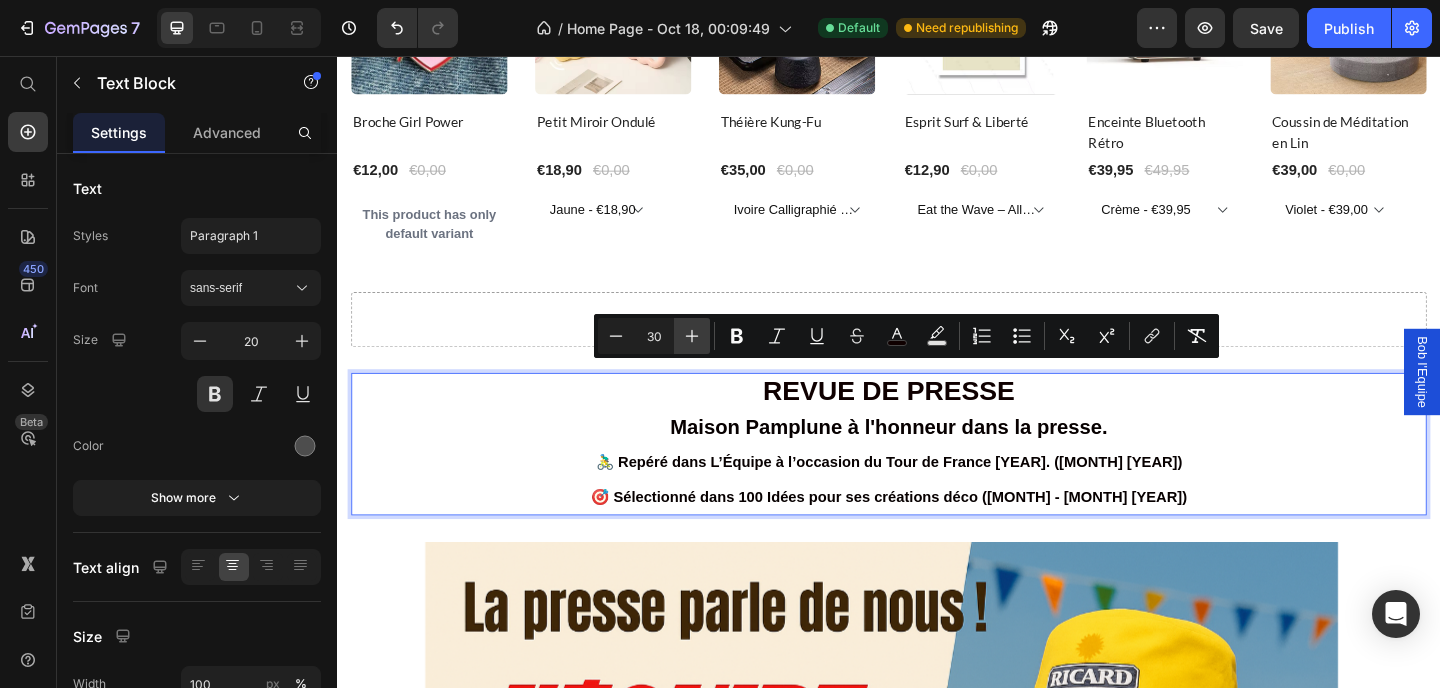 click 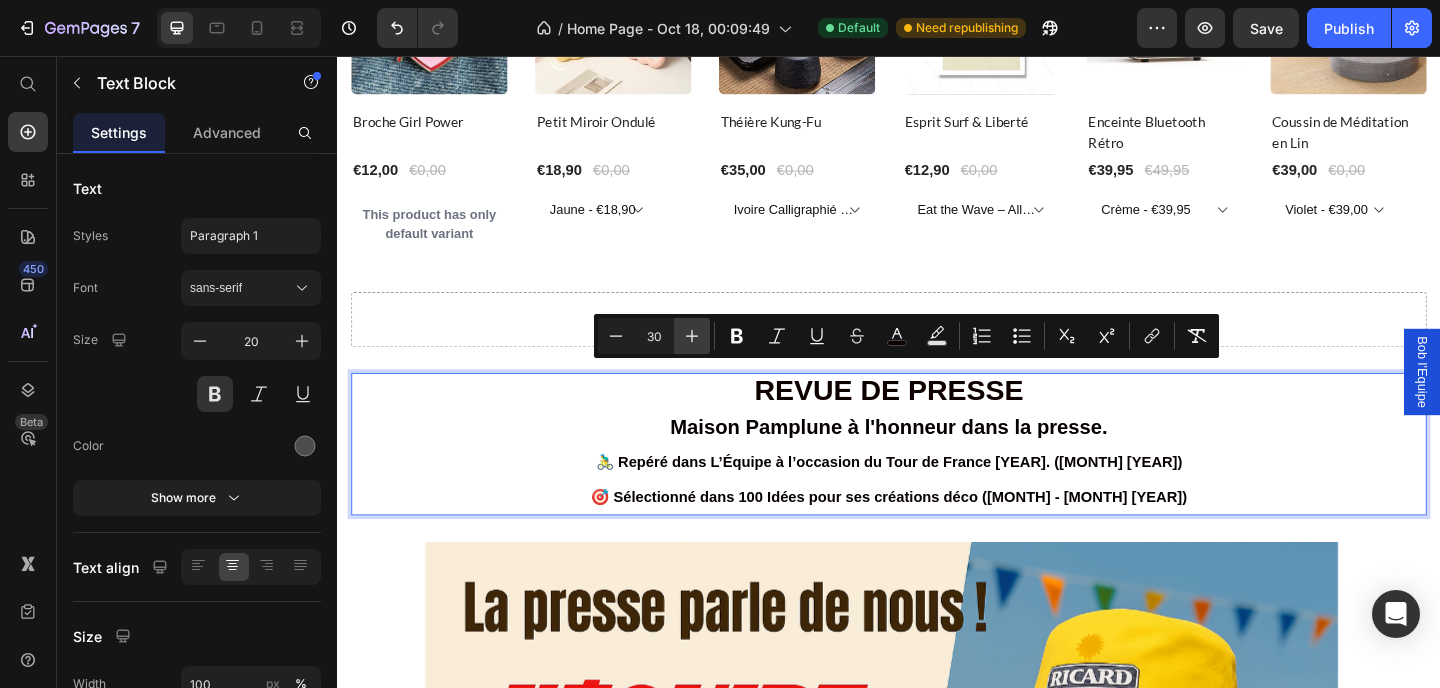 type on "31" 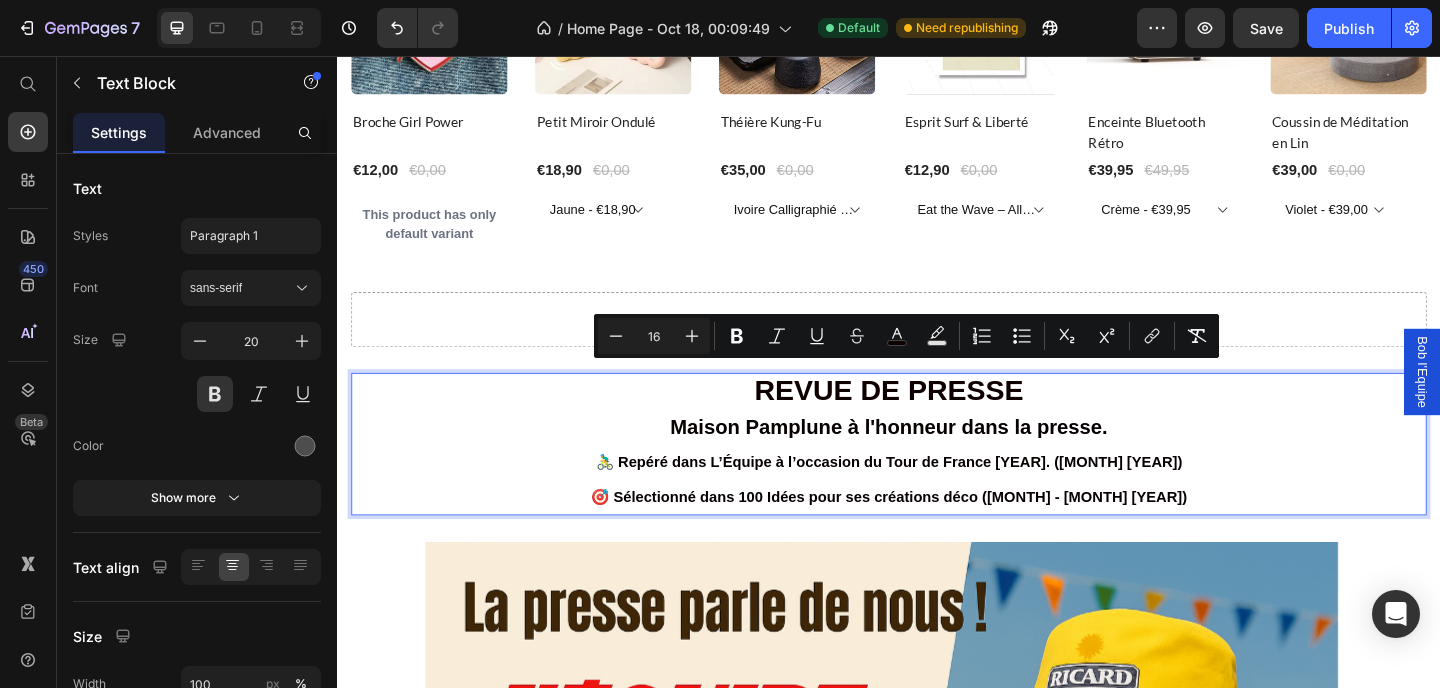 click on "🚴‍♂️ Repéré dans L’Équipe à l’occasion du Tour de France 2025. (Juillet 2025) 🎯 Sélectionné dans 100 Idées pour ses créations déco (Mai - juin 2025)" at bounding box center (937, 516) 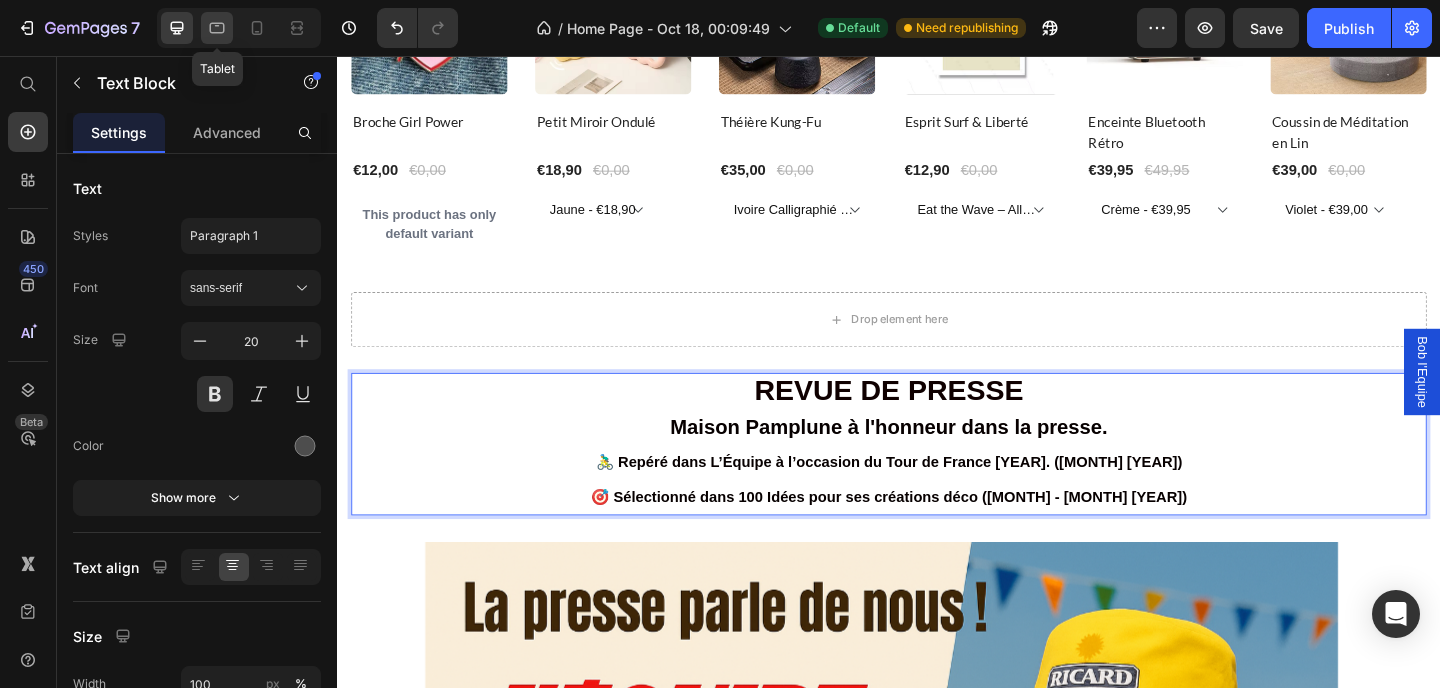 click 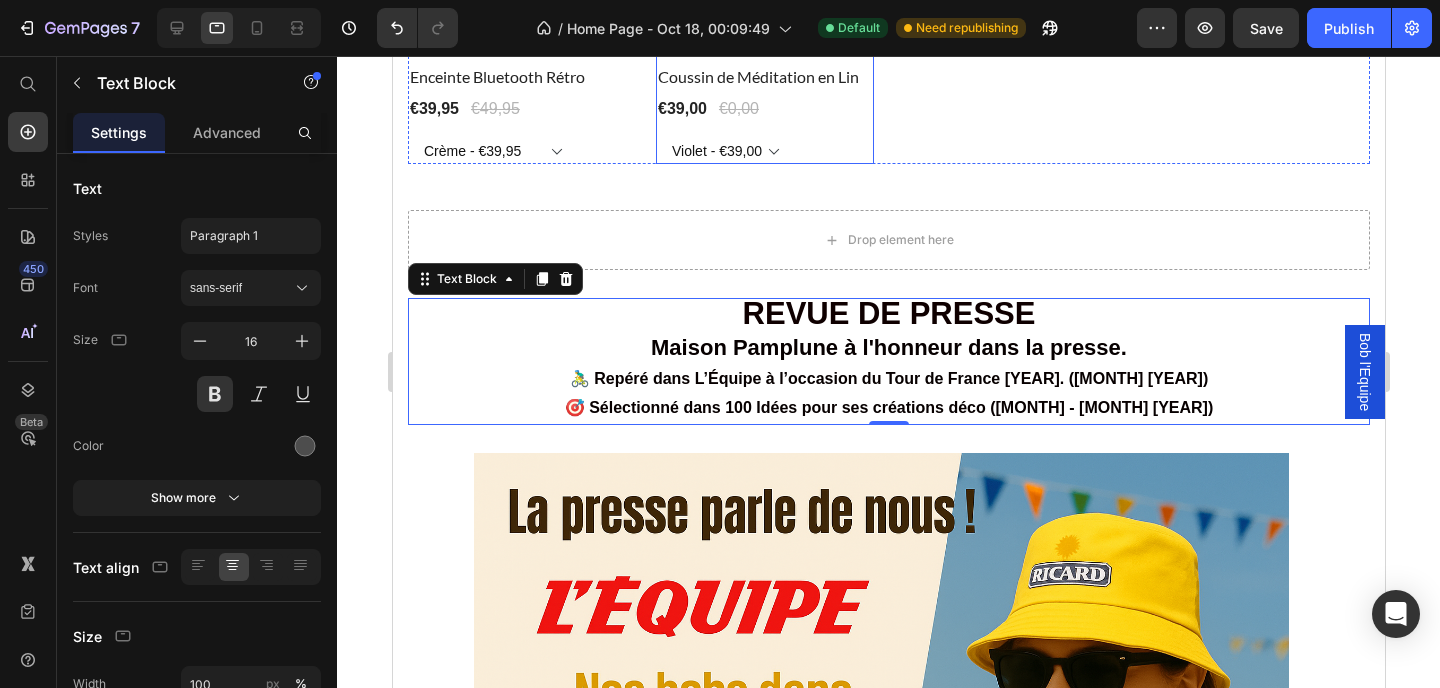 scroll, scrollTop: 4296, scrollLeft: 0, axis: vertical 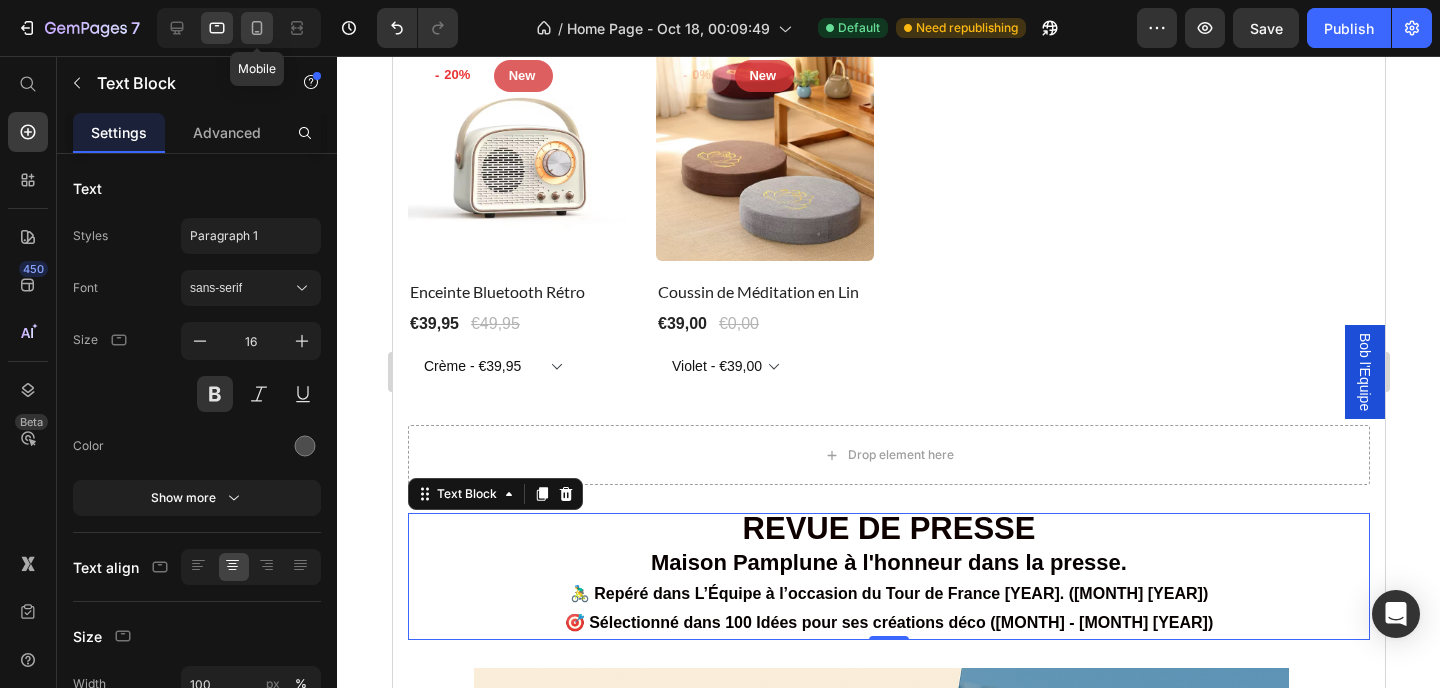 click 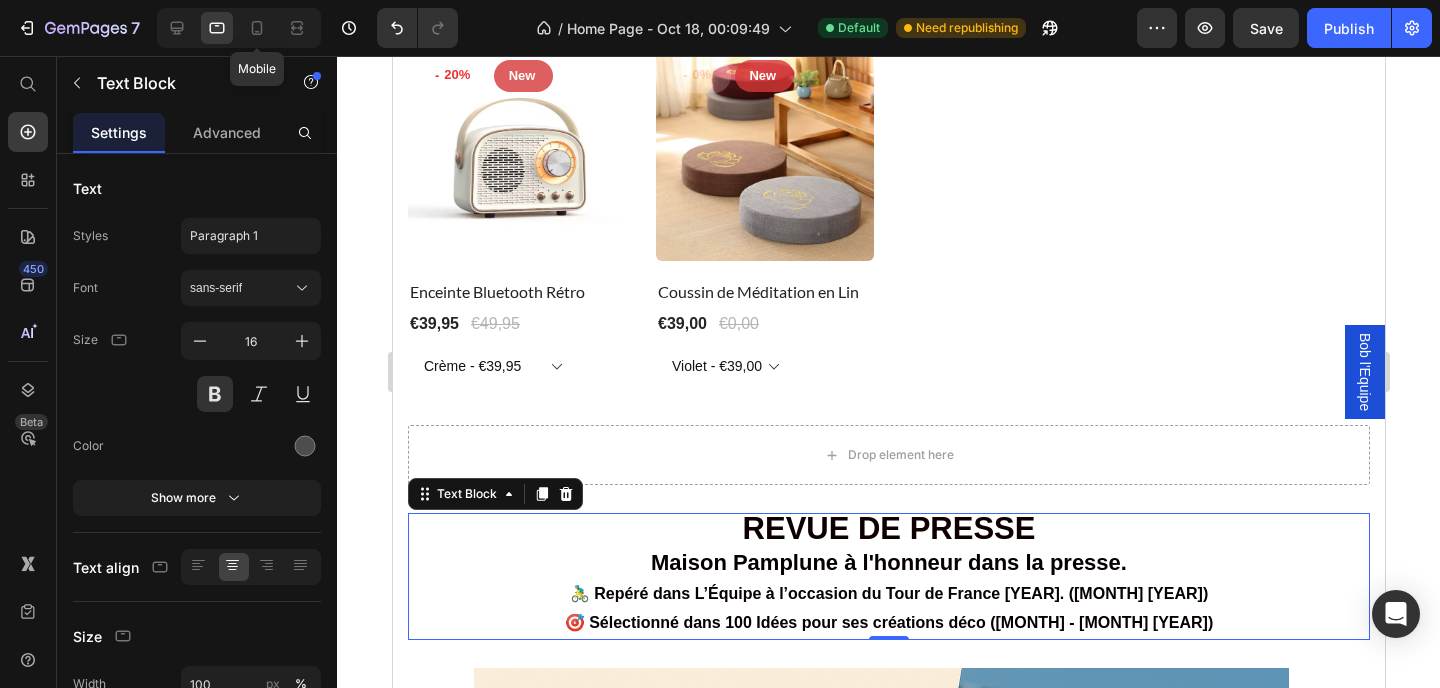 type on "14" 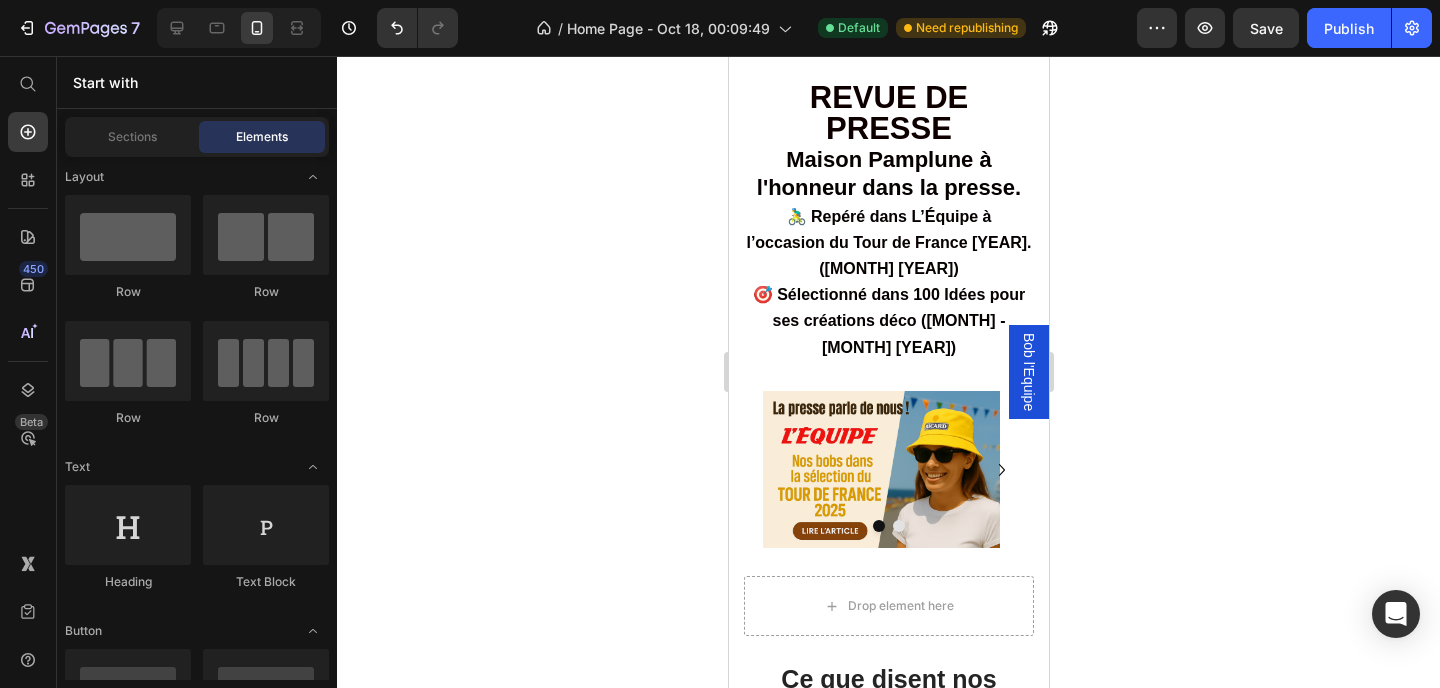 scroll, scrollTop: 5160, scrollLeft: 0, axis: vertical 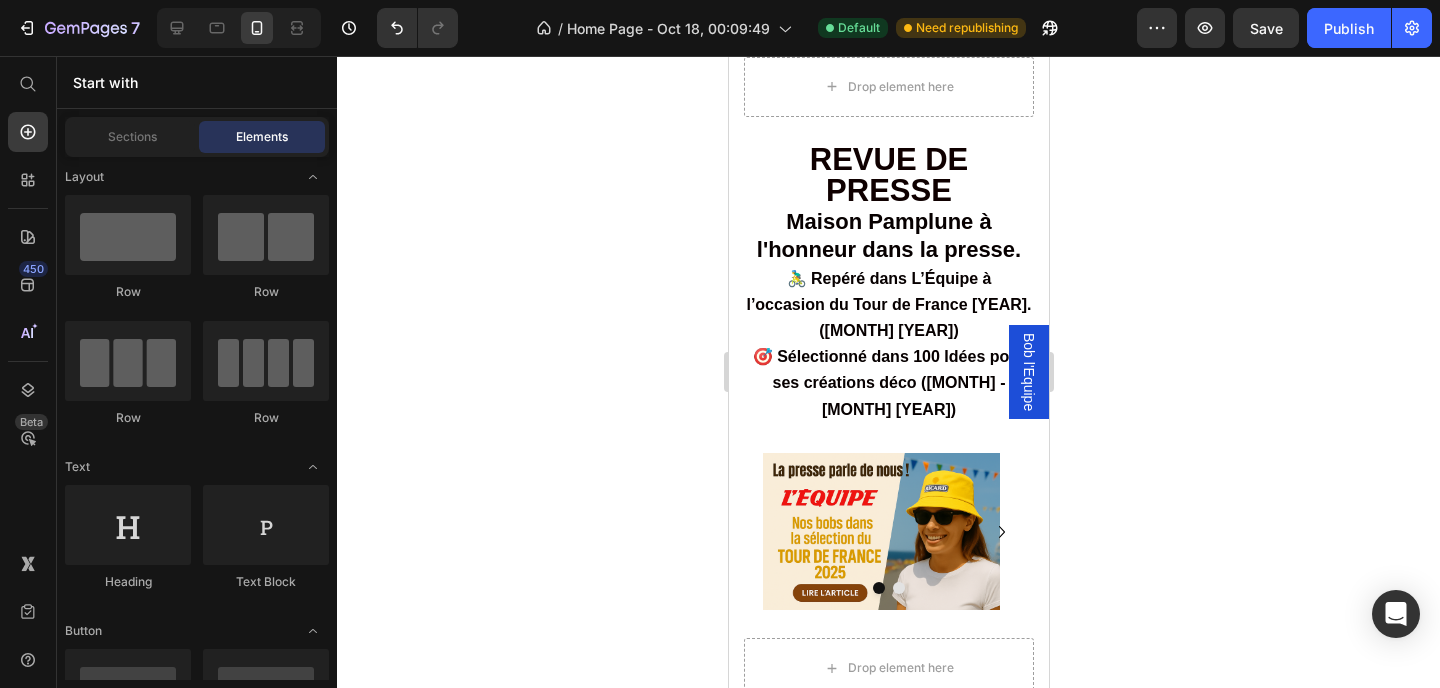 drag, startPoint x: 1039, startPoint y: 546, endPoint x: 1231, endPoint y: 200, distance: 395.7019 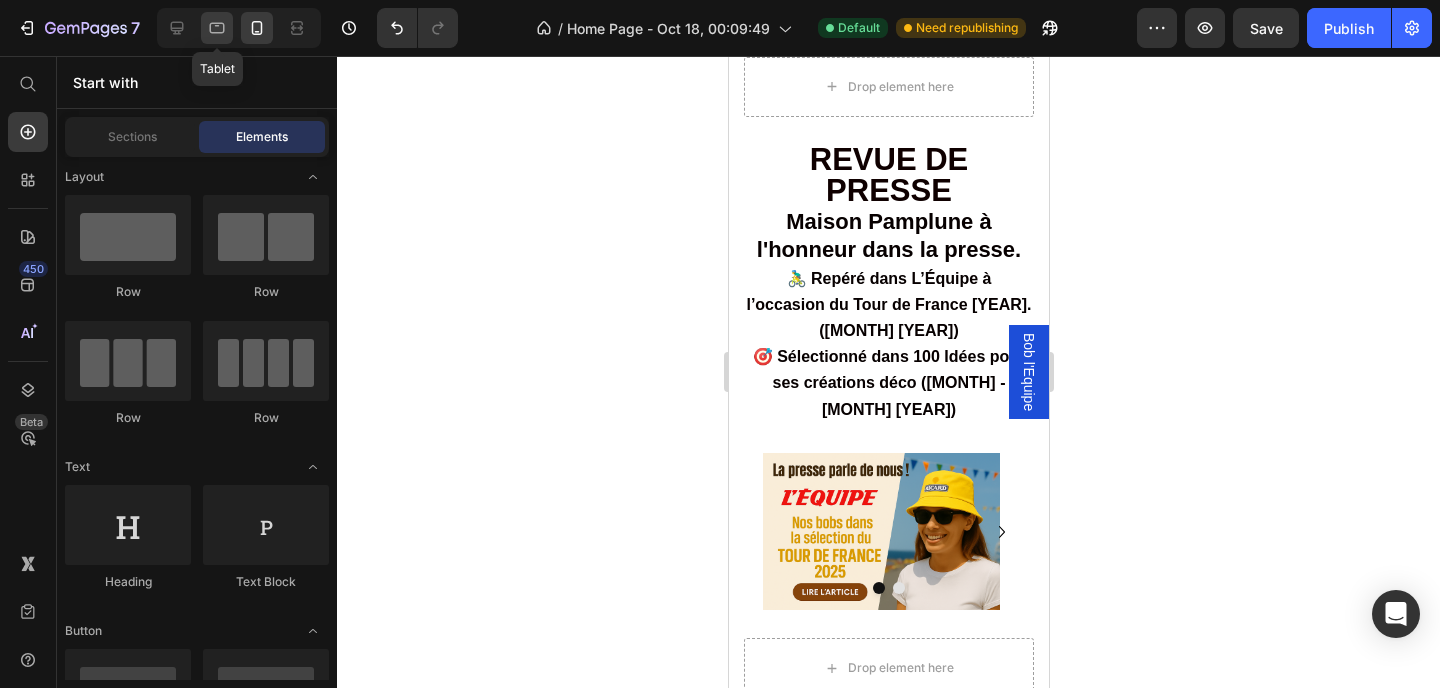 click 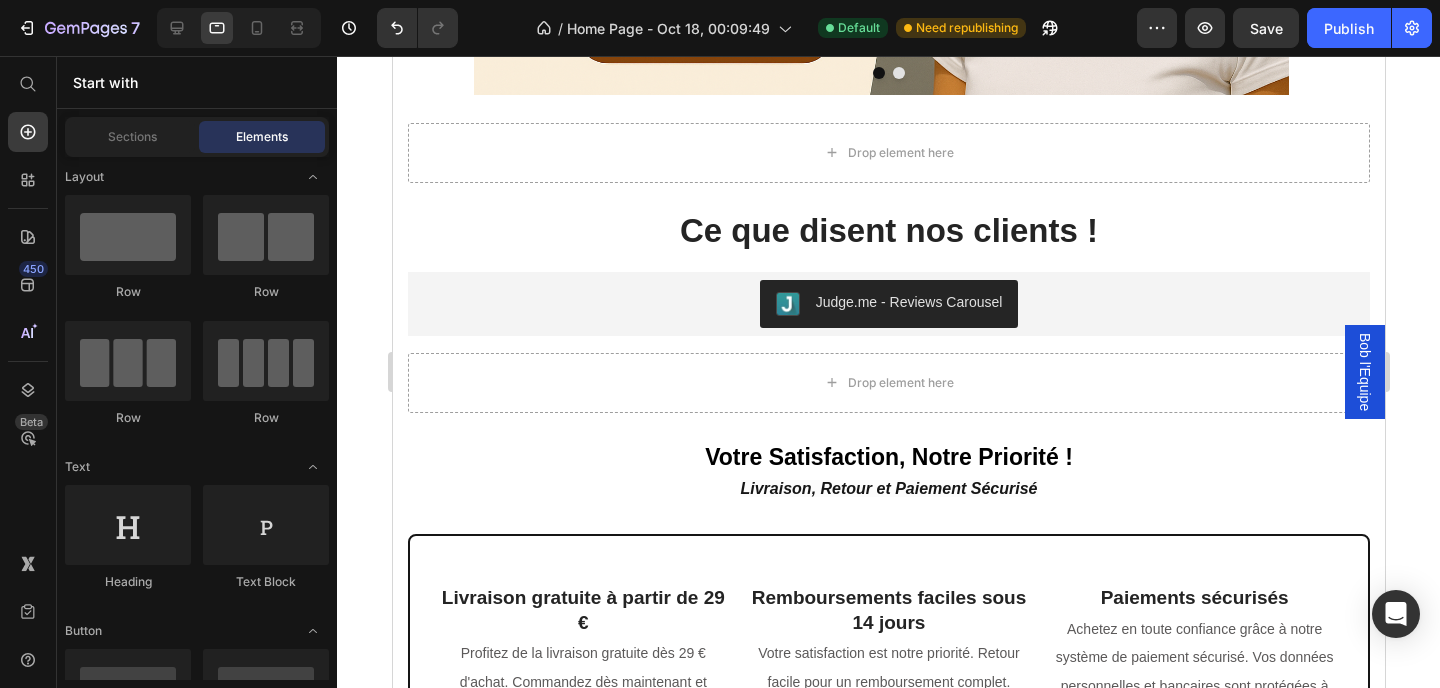 scroll, scrollTop: 4670, scrollLeft: 0, axis: vertical 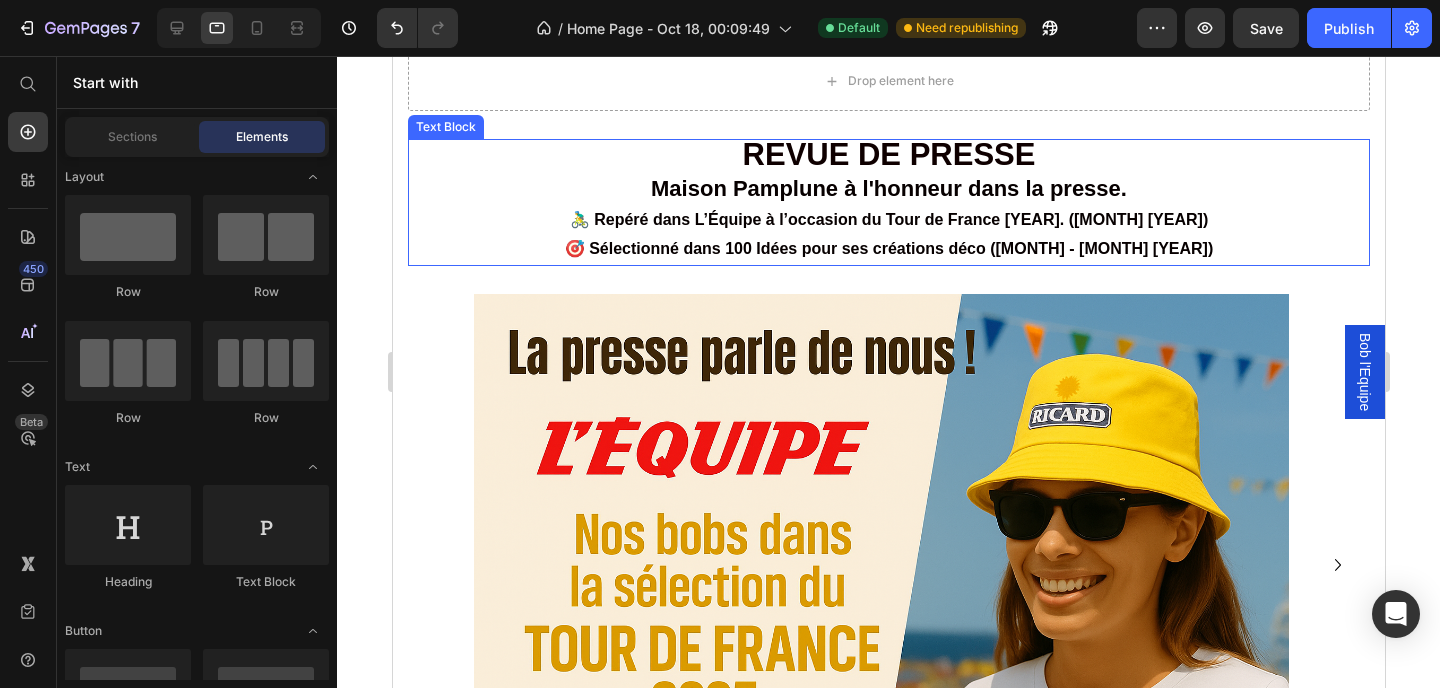 click on "🚴‍♂️ Repéré dans L’Équipe à l’occasion du Tour de France 2025. (Juillet 2025) 🎯 Sélectionné dans 100 Idées pour ses créations déco (Mai - juin 2025)" at bounding box center (888, 235) 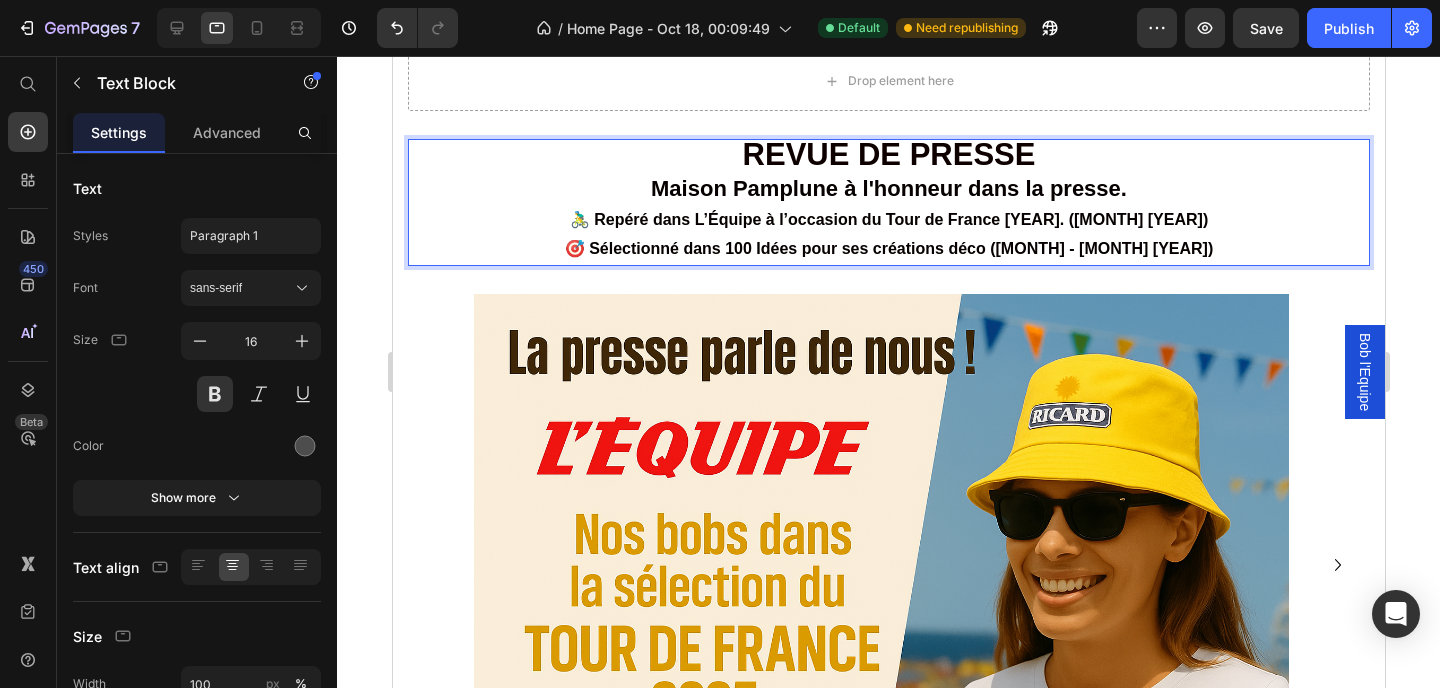 click on "🚴‍♂️ Repéré dans L’Équipe à l’occasion du Tour de France 2025. (Juillet 2025)" at bounding box center [888, 219] 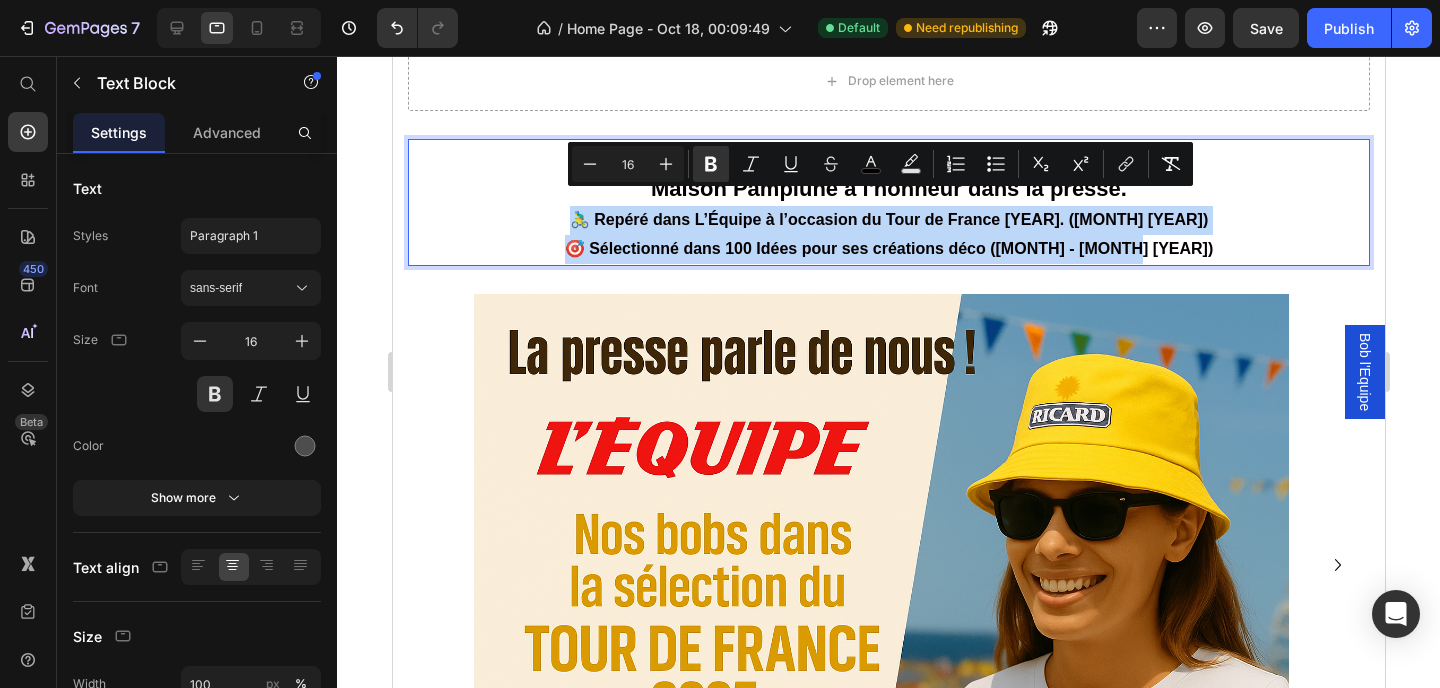 drag, startPoint x: 1085, startPoint y: 227, endPoint x: 572, endPoint y: 212, distance: 513.21924 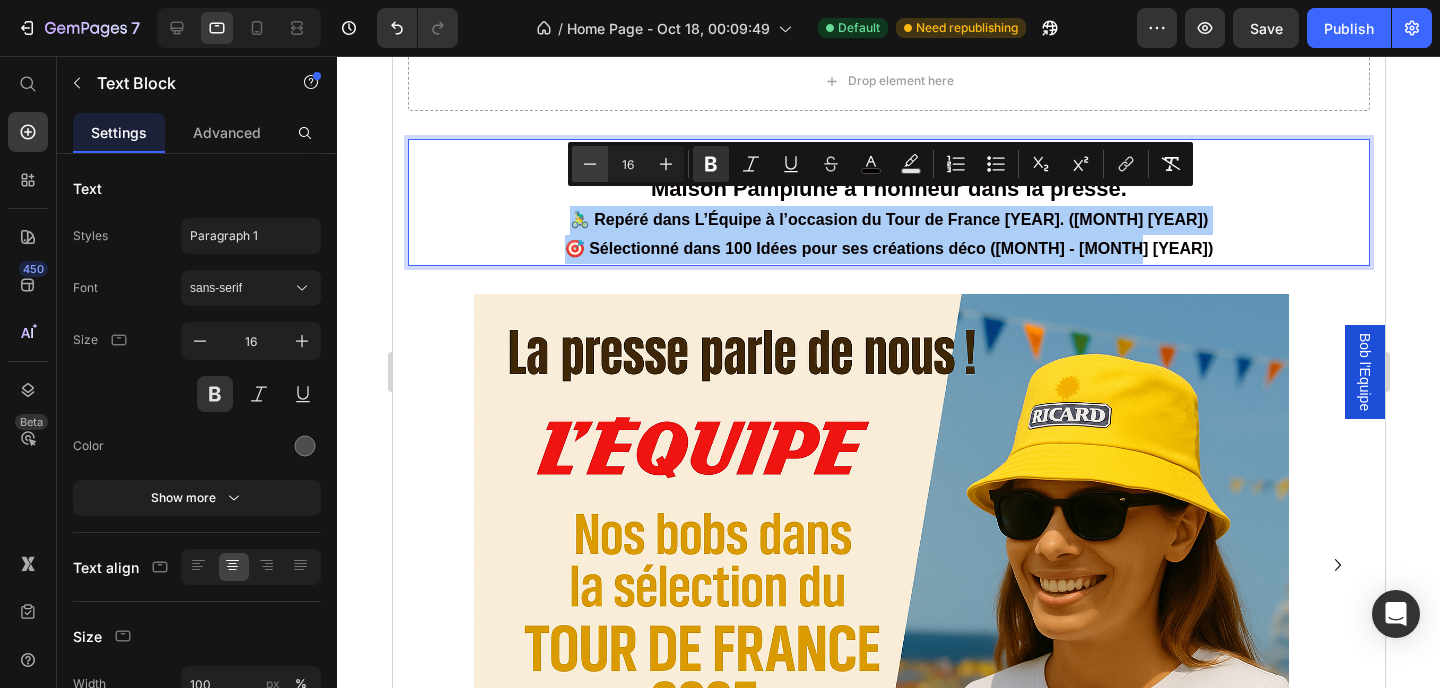 click 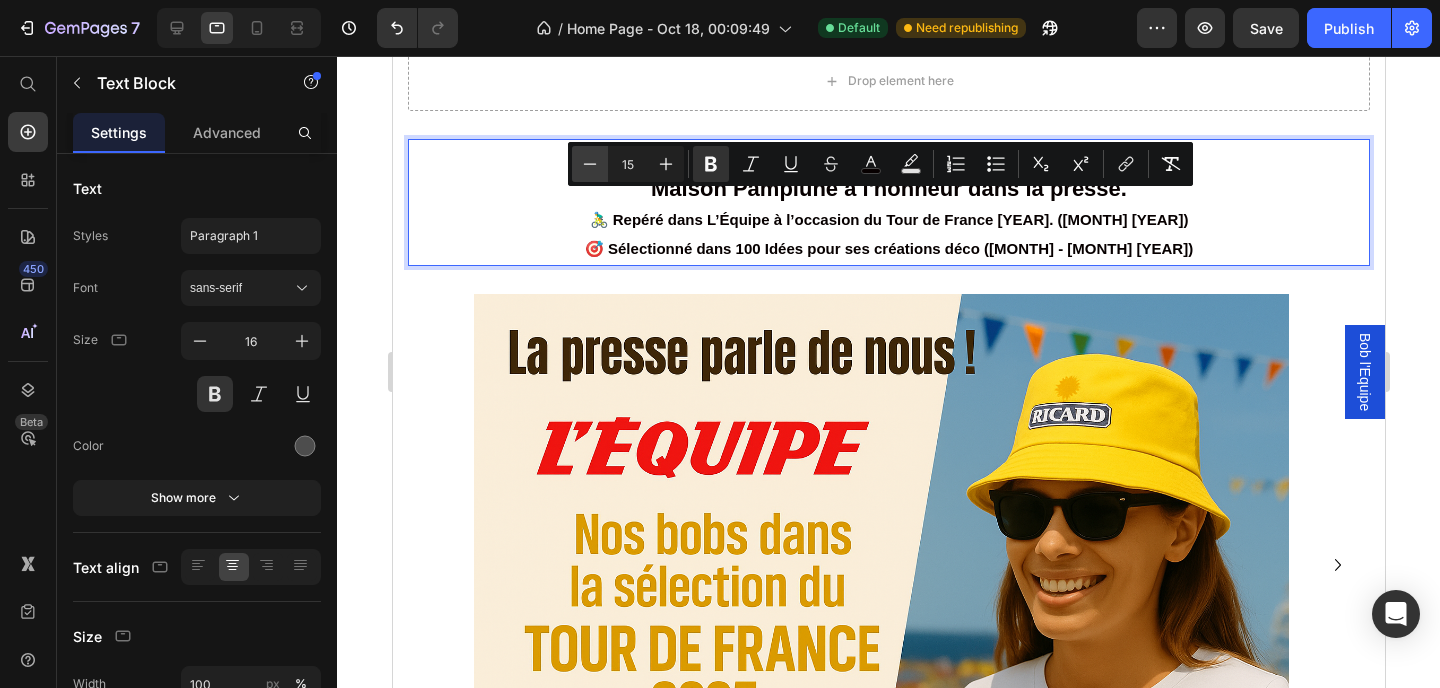 click 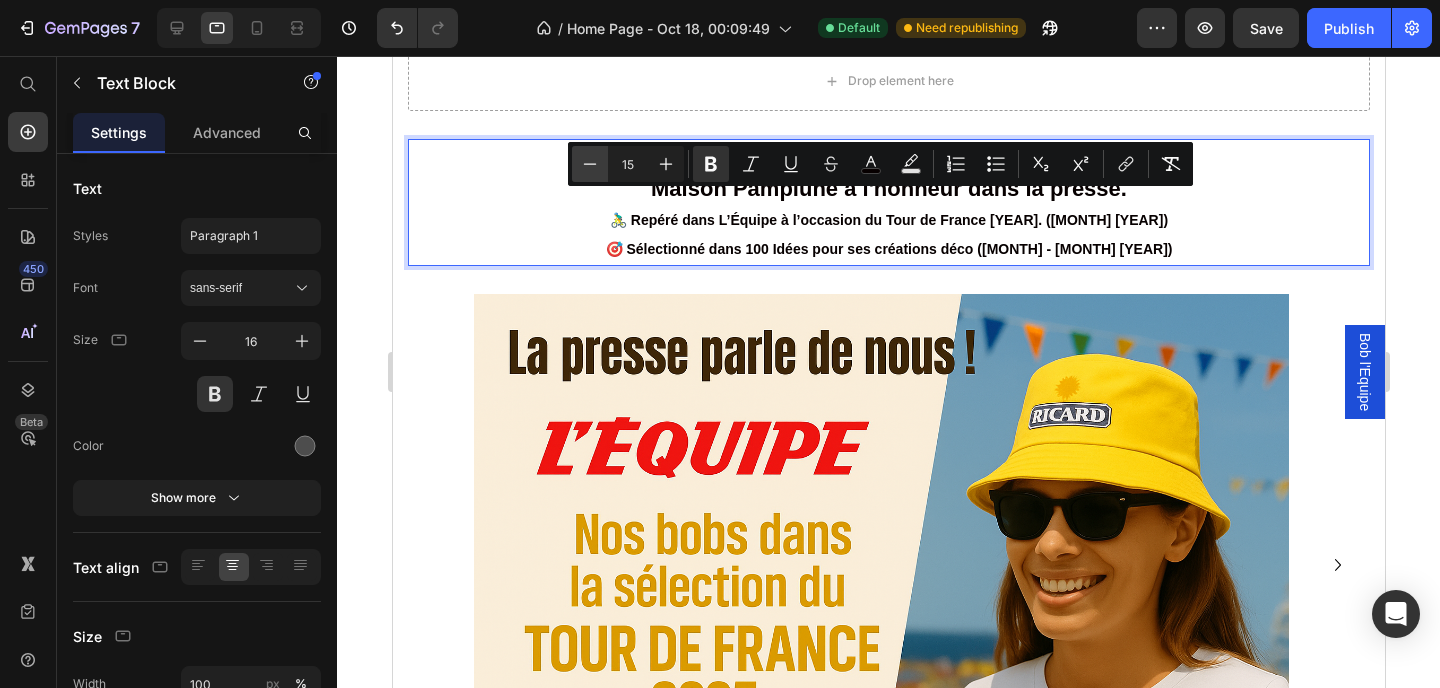 type on "14" 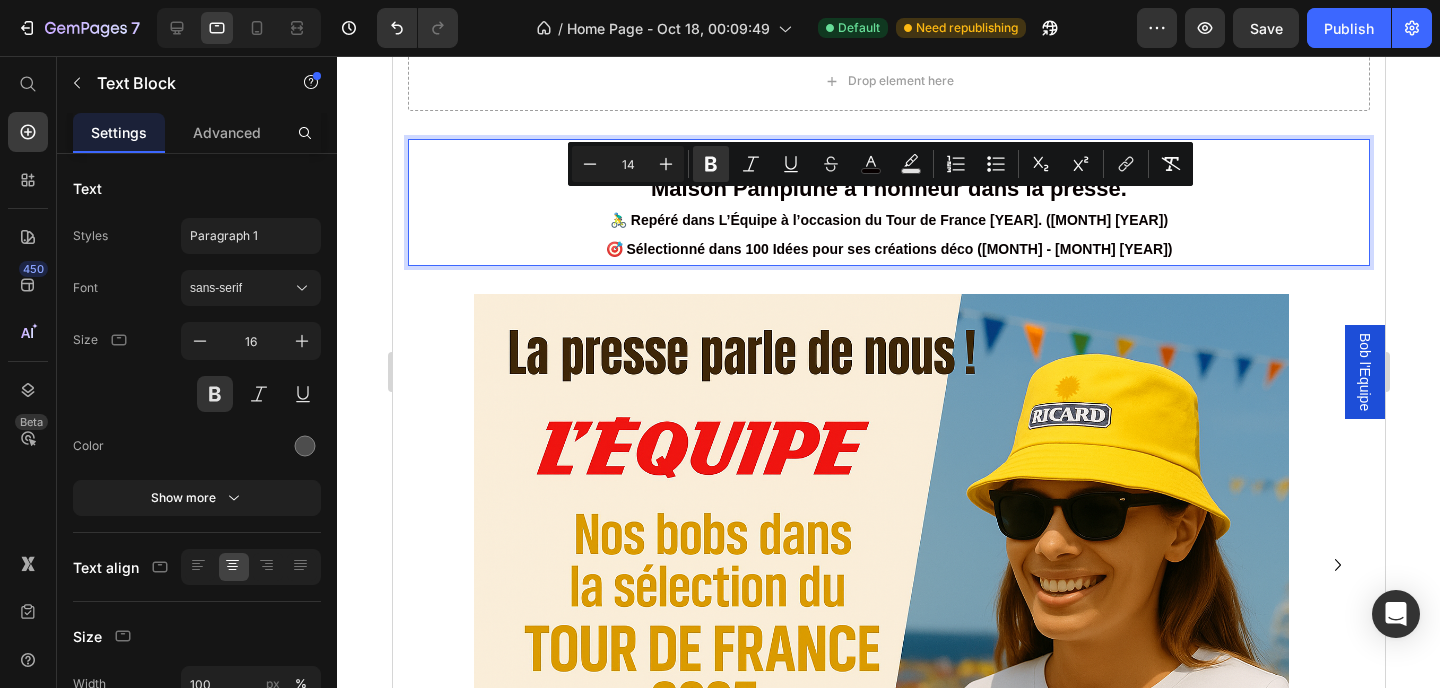click on "🚴‍♂️ Repéré dans L’Équipe à l’occasion du Tour de France 2025. (Juillet 2025) 🎯 Sélectionné dans 100 Idées pour ses créations déco (Mai - juin 2025)" at bounding box center [888, 235] 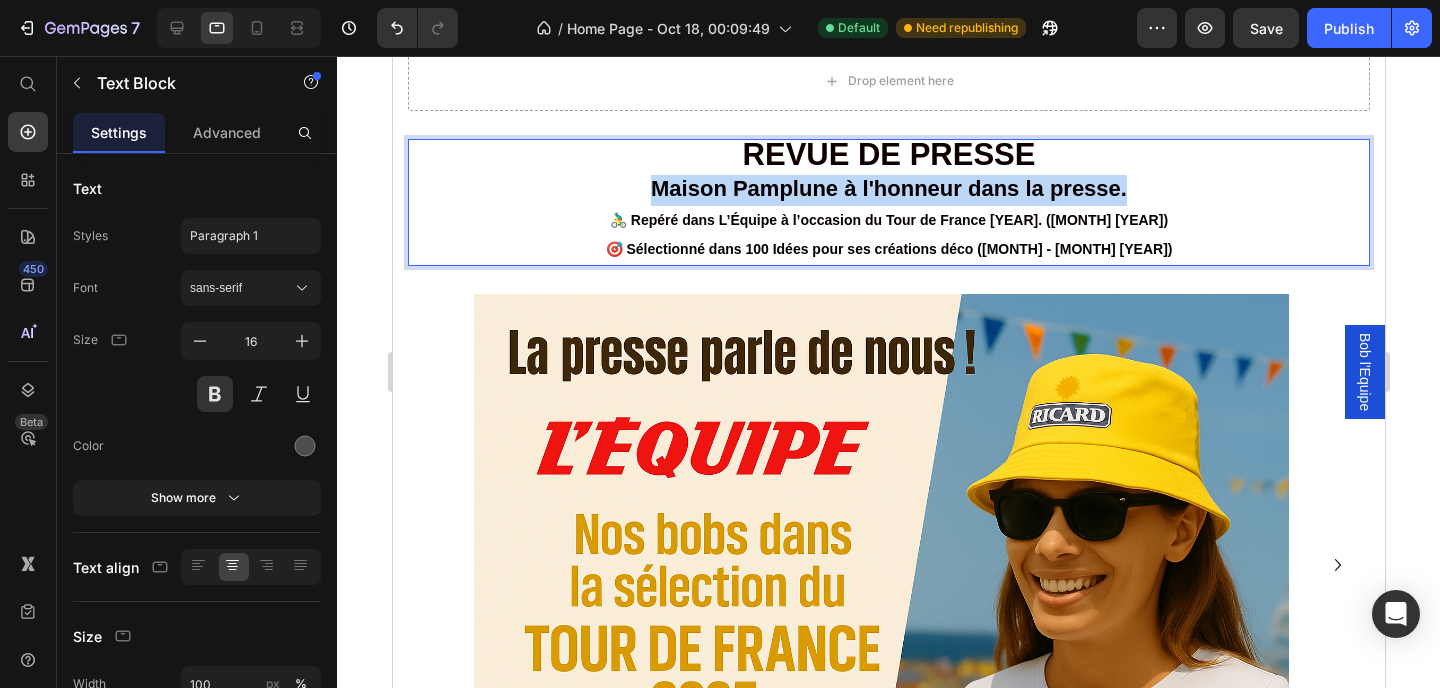 drag, startPoint x: 1128, startPoint y: 176, endPoint x: 632, endPoint y: 166, distance: 496.1008 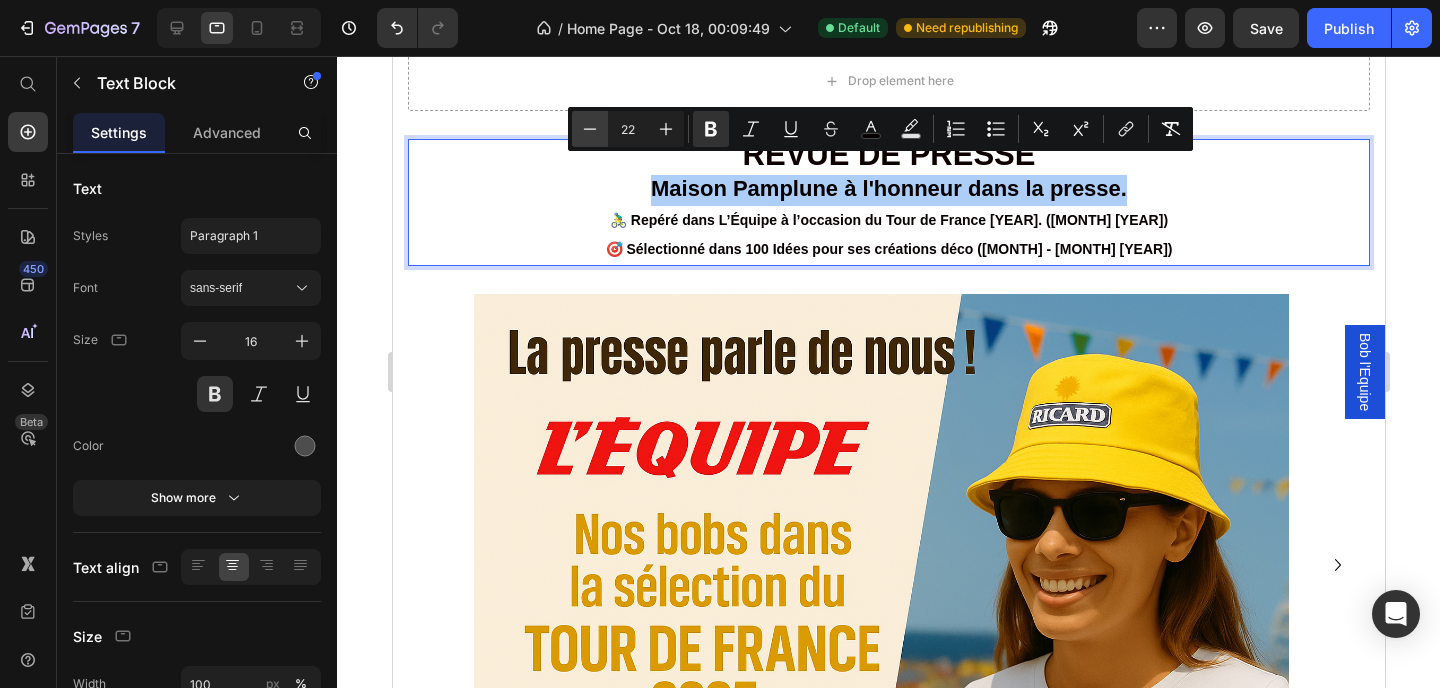 click 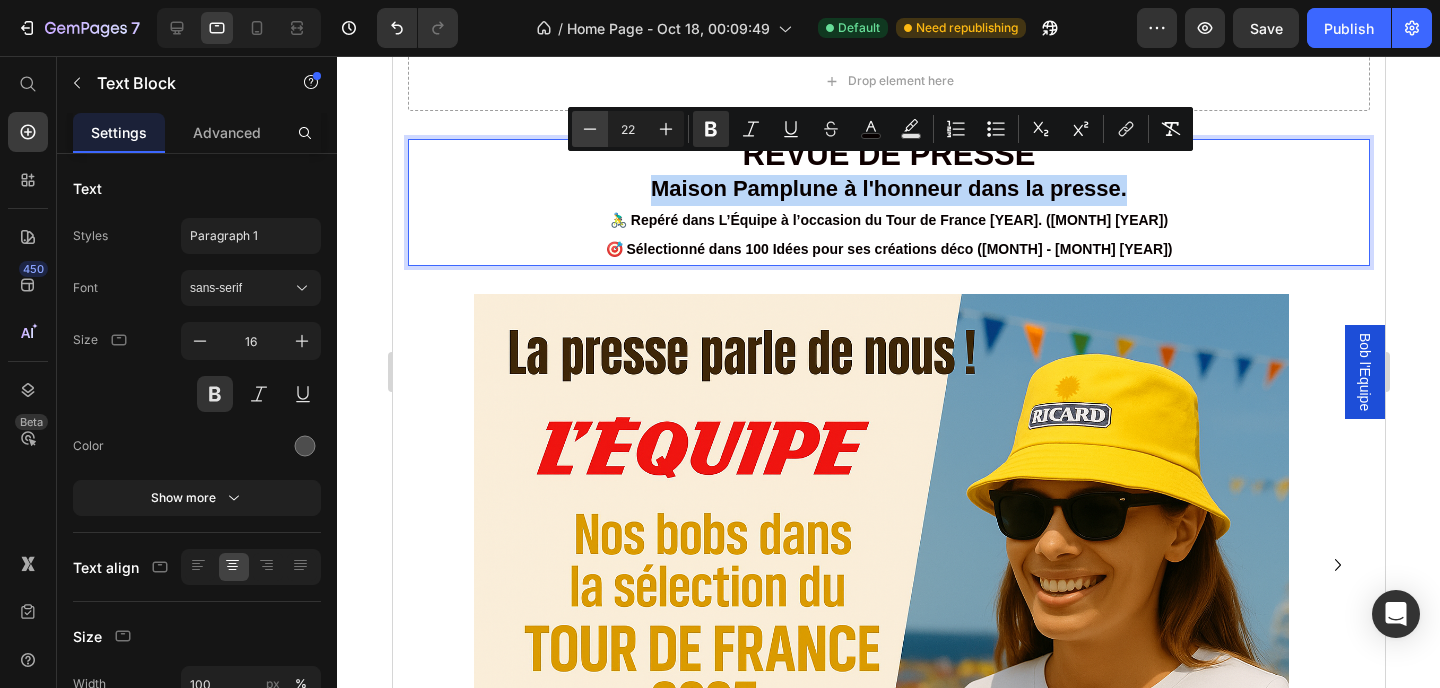 type on "21" 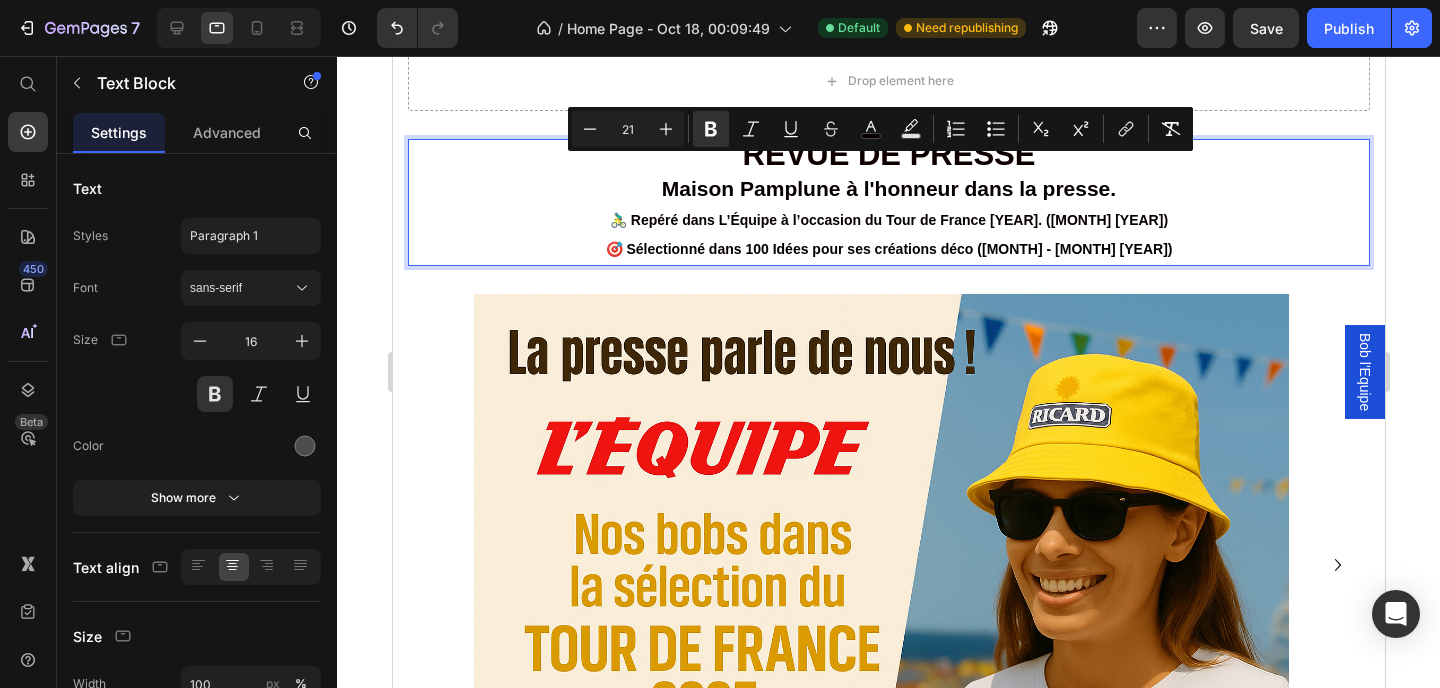 click on "Maison Pamplune à l'honneur dans la presse." at bounding box center [888, 190] 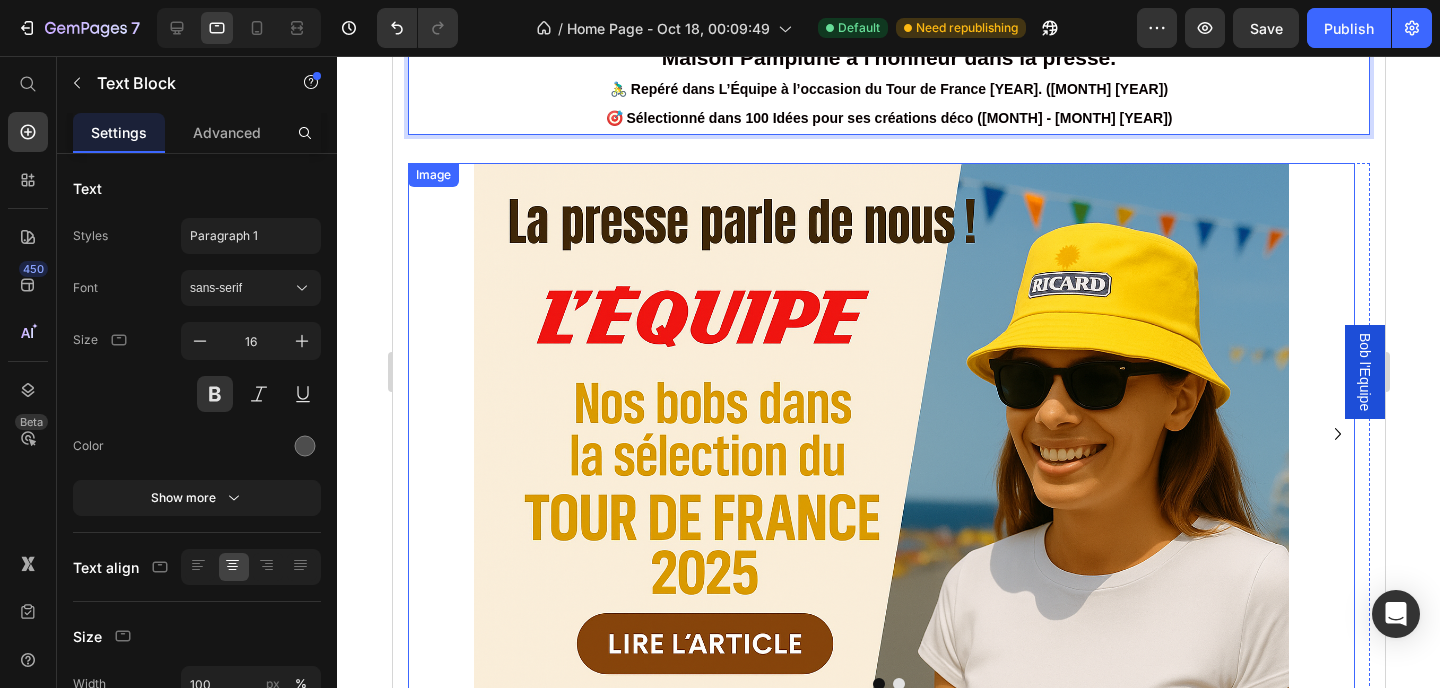 scroll, scrollTop: 4807, scrollLeft: 0, axis: vertical 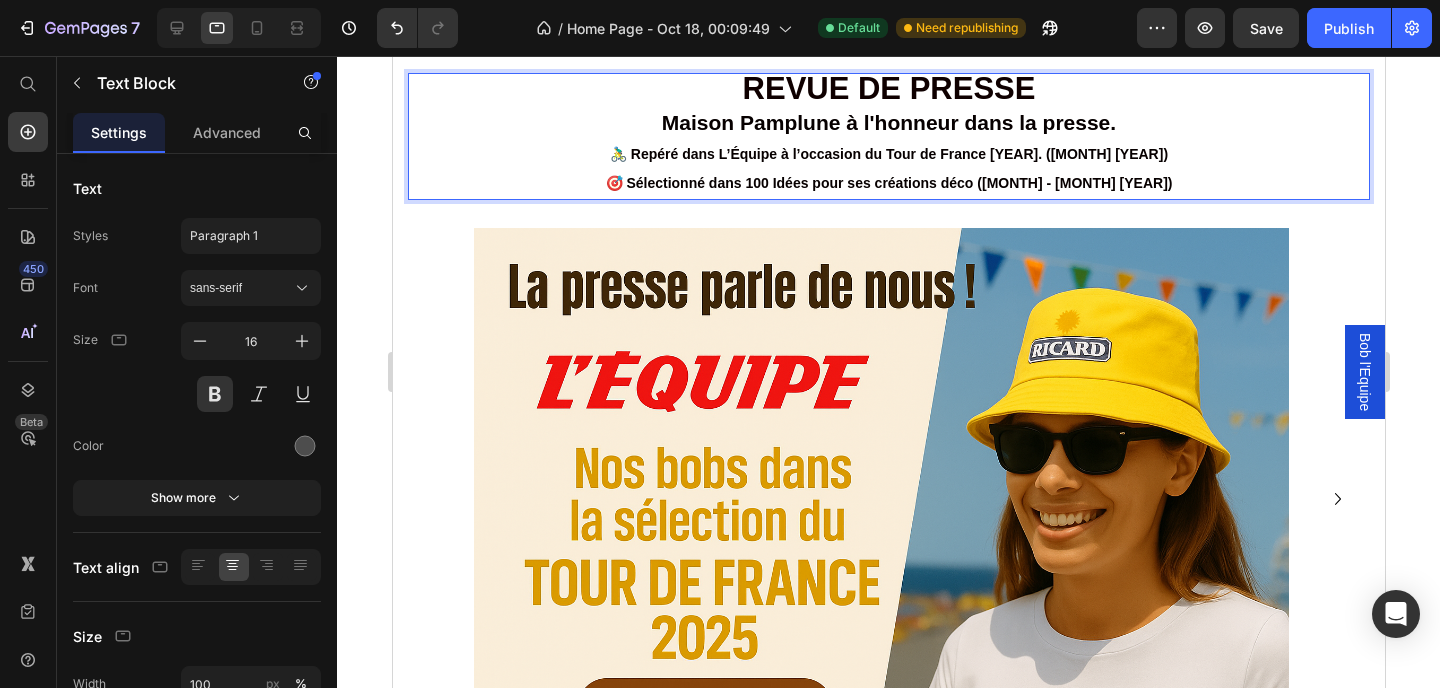 click on "🚴‍♂️ Repéré dans L’Équipe à l’occasion du Tour de France 2025. (Juillet 2025)" at bounding box center [888, 154] 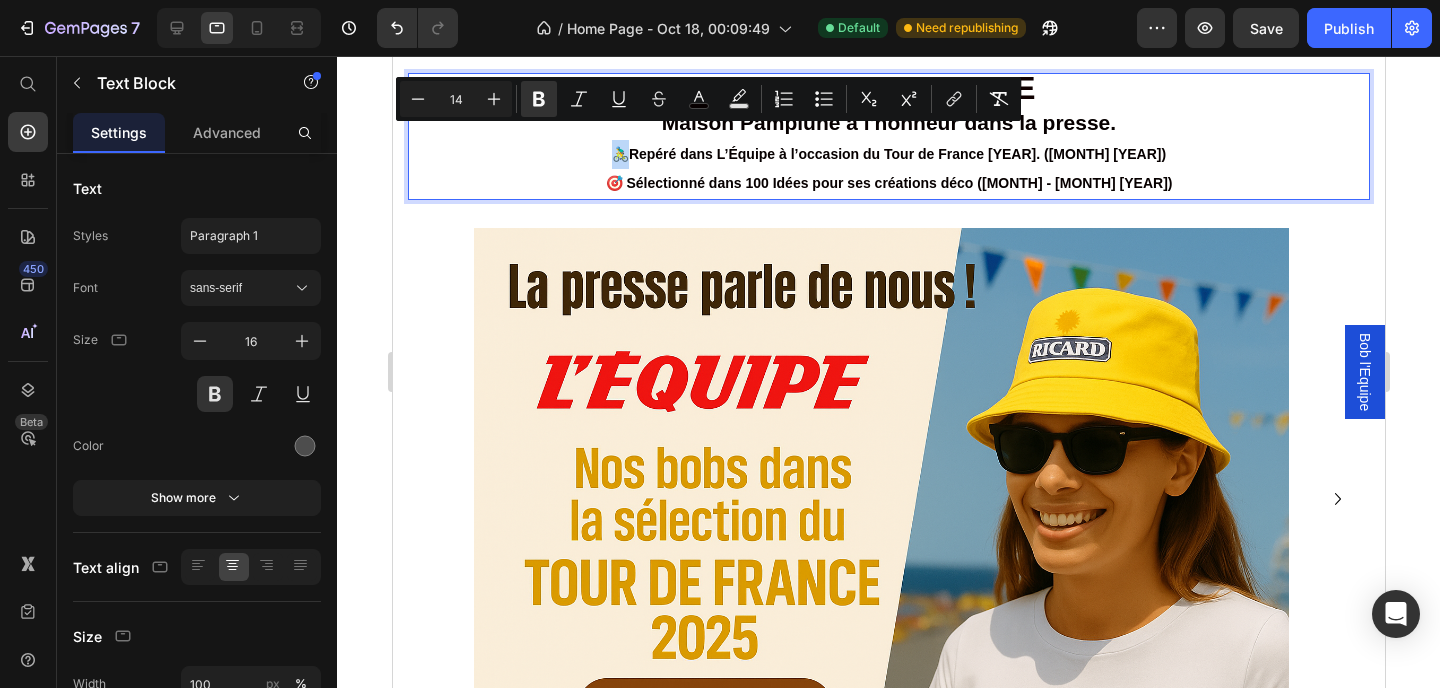 click on "🚴‍♂️Repéré dans L’Équipe à l’occasion du Tour de France 2025. (Juillet 2025)" at bounding box center [888, 154] 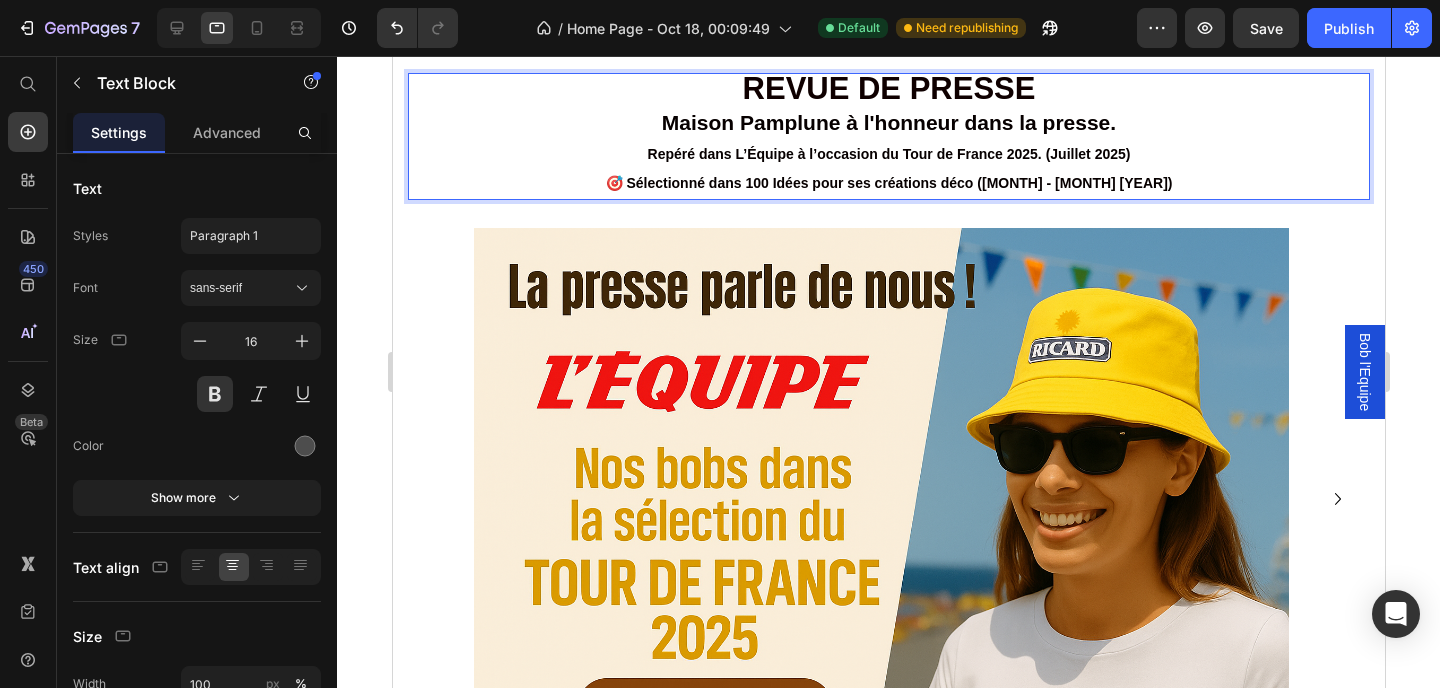 click on "🎯 Sélectionné dans 100 Idées pour ses créations déco (Mai - juin 2025)" at bounding box center (888, 183) 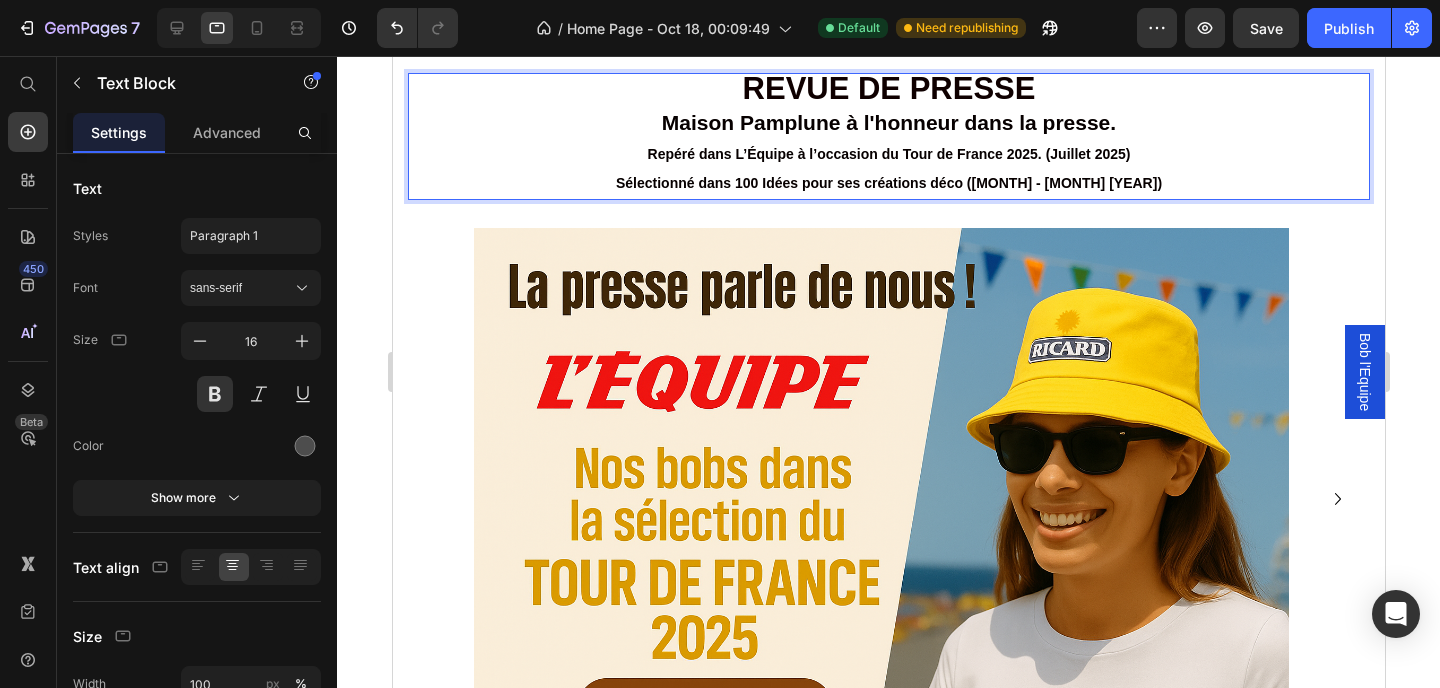 click on "Sélectionné dans 100 Idées pour ses créations déco (Mai - juin 2025)" at bounding box center [888, 183] 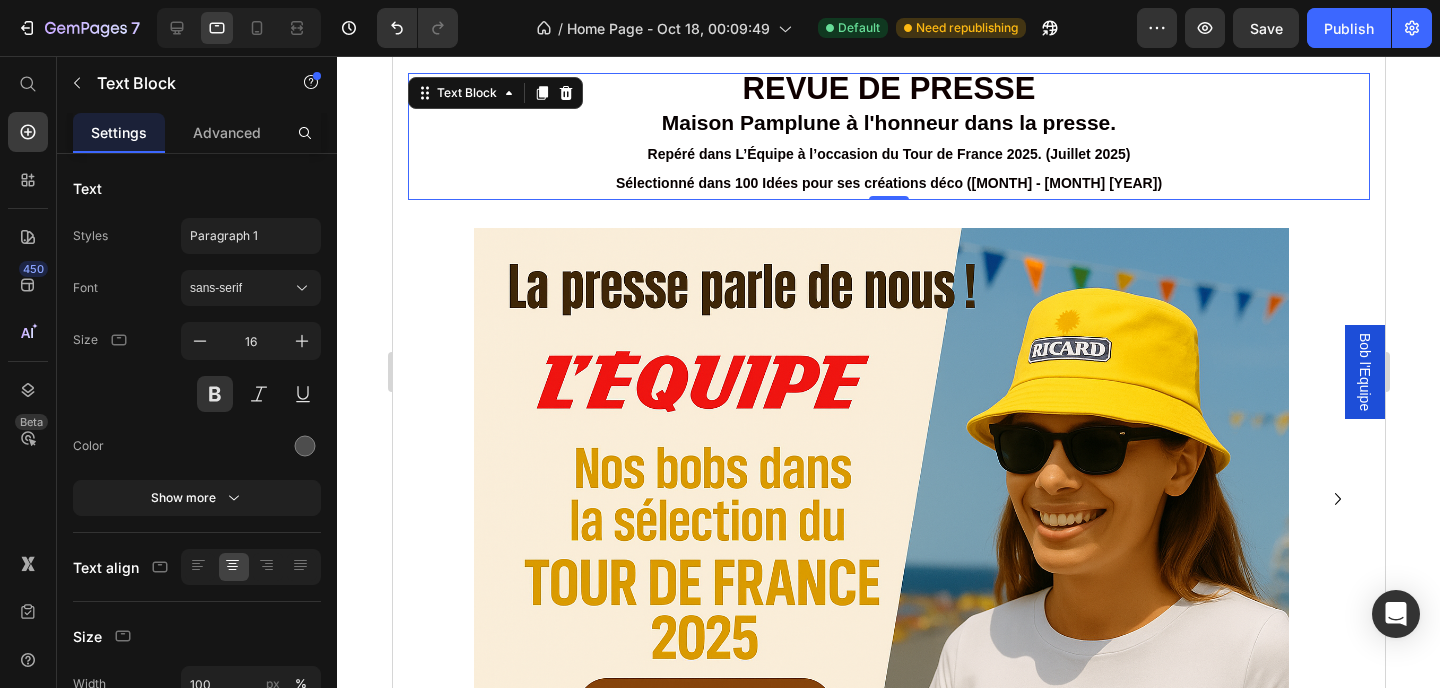 scroll, scrollTop: 4802, scrollLeft: 0, axis: vertical 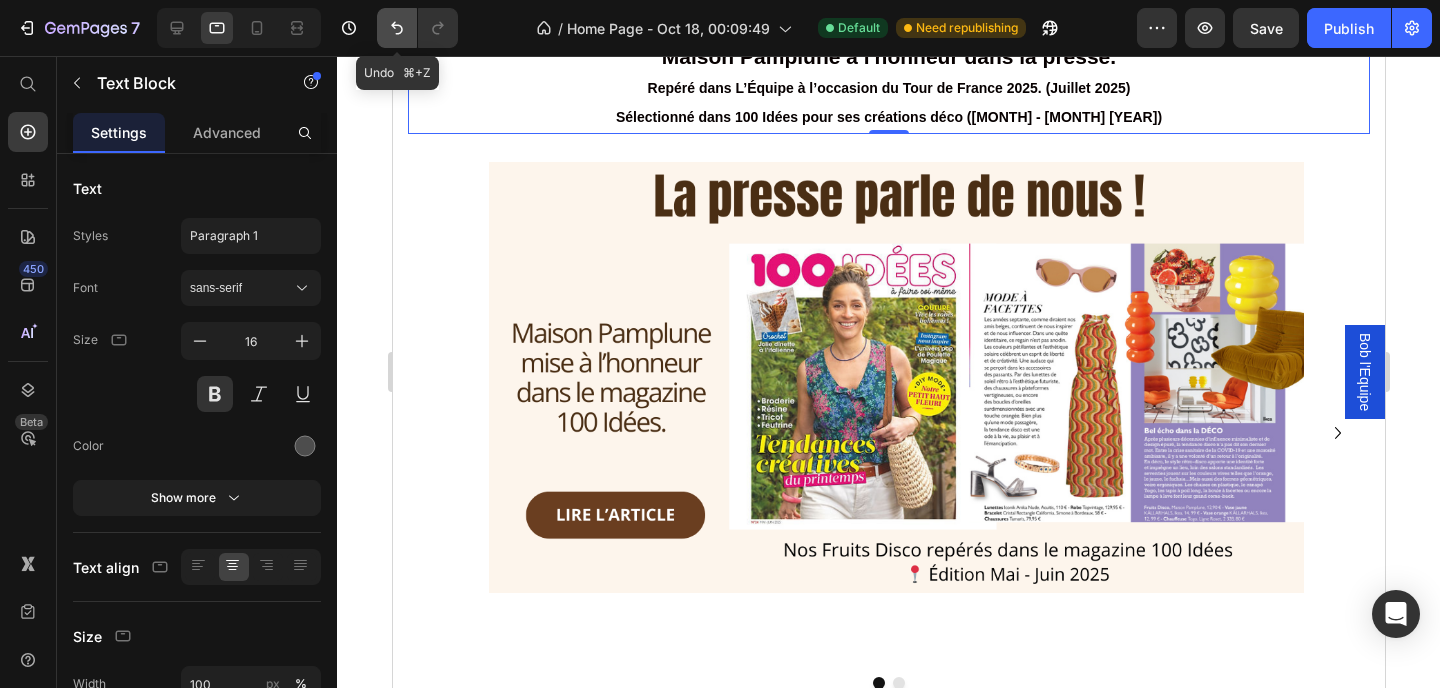 click 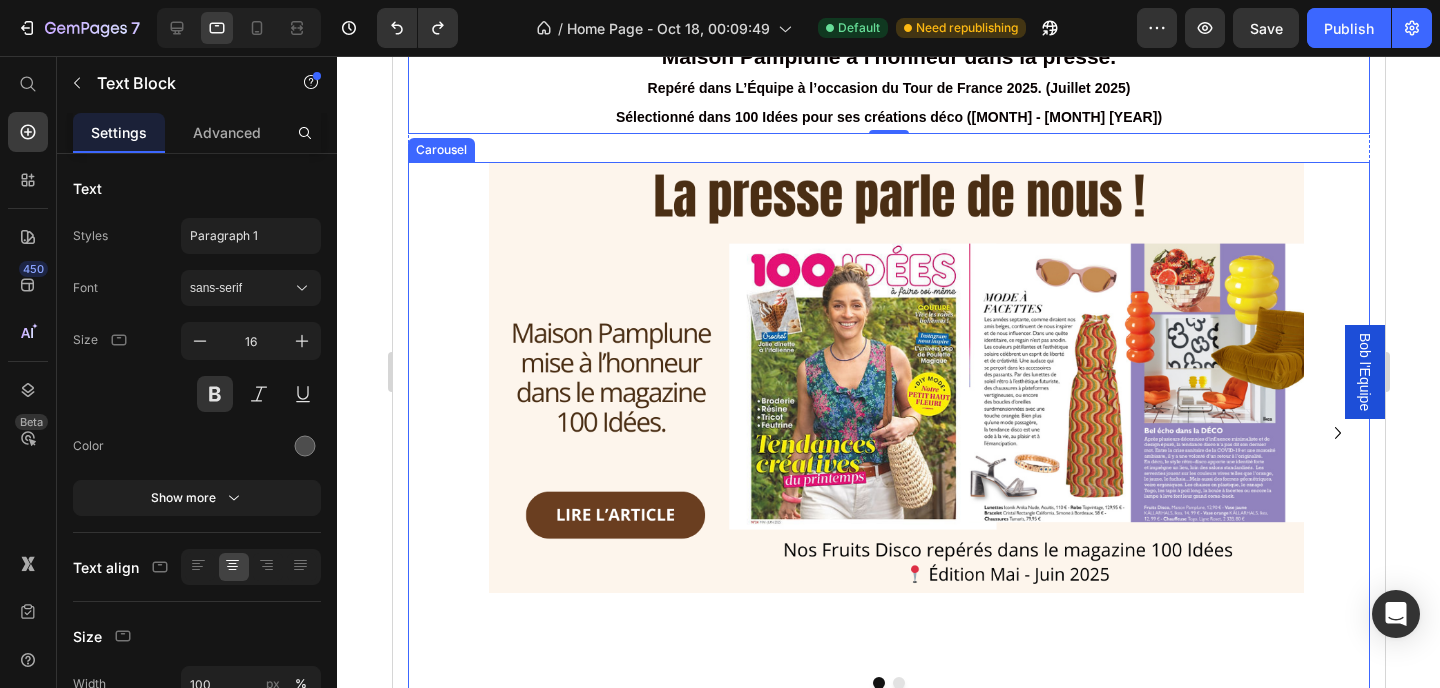click at bounding box center [898, 683] 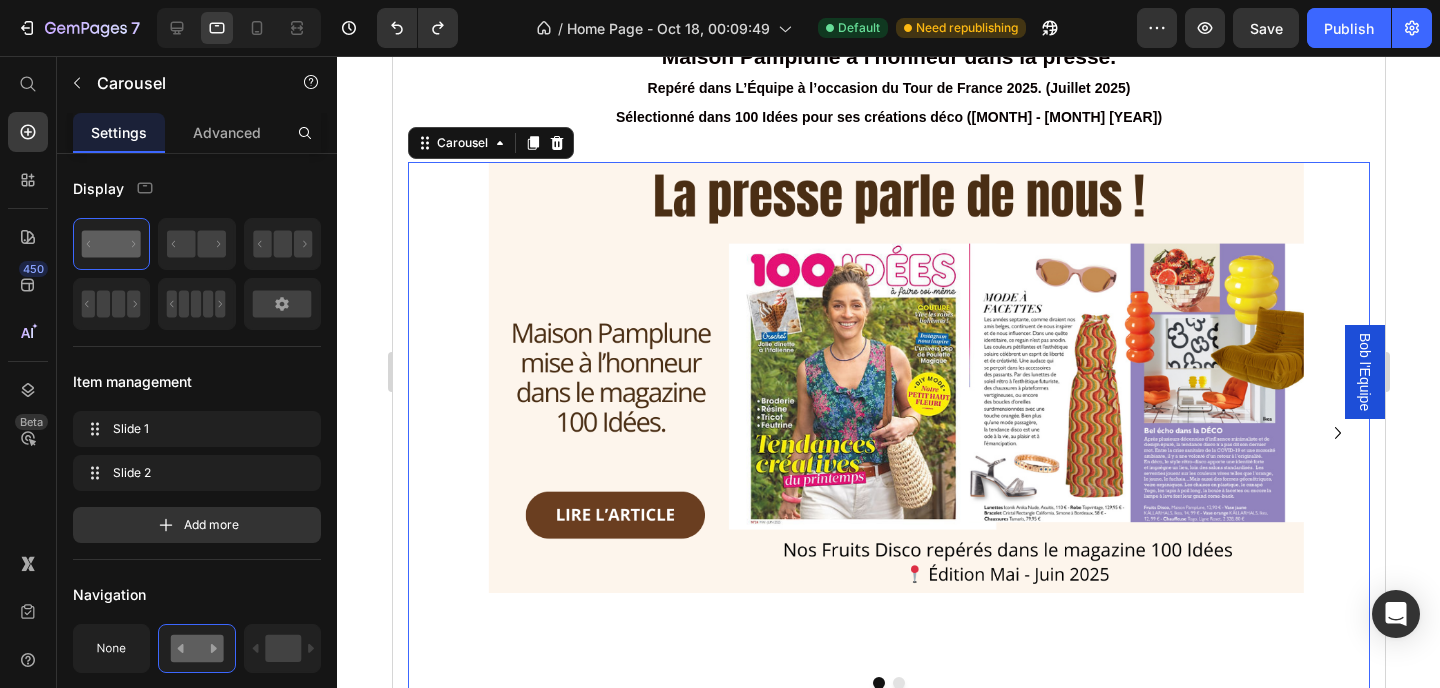 scroll, scrollTop: 0, scrollLeft: 947, axis: horizontal 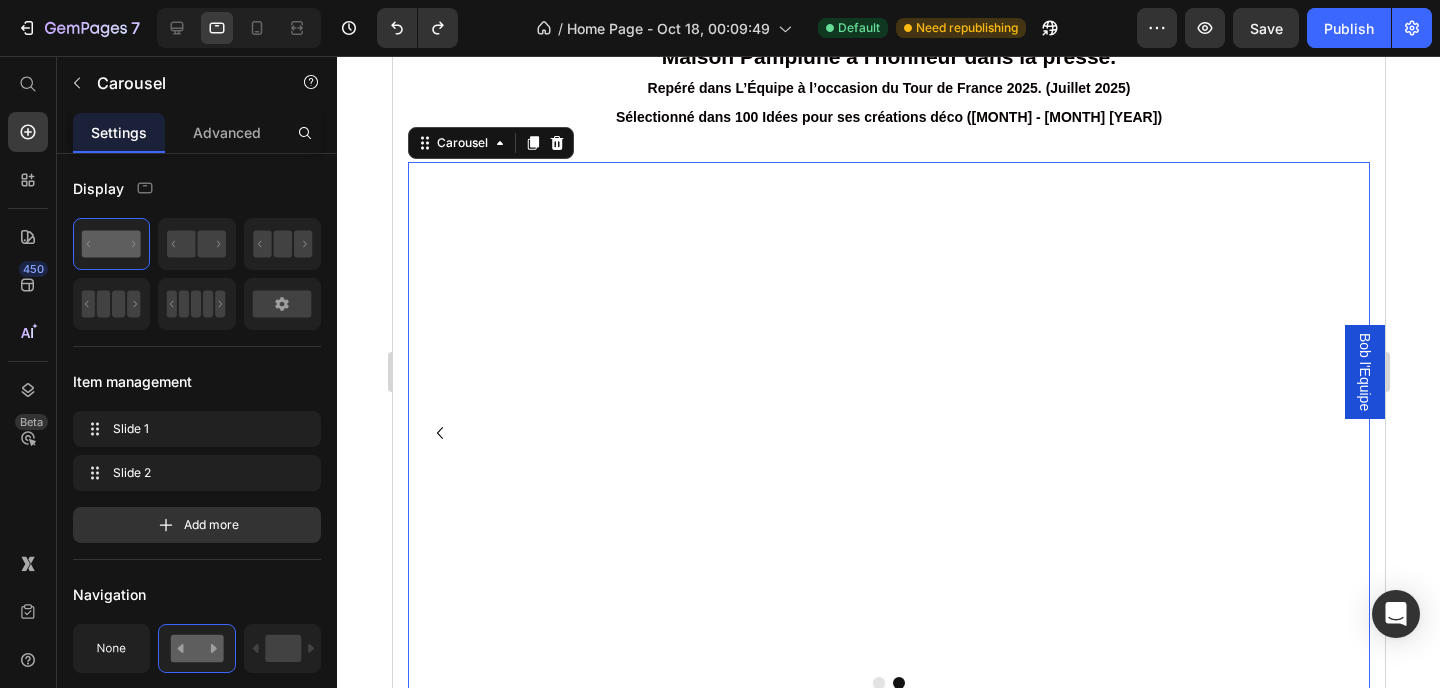 click at bounding box center (878, 683) 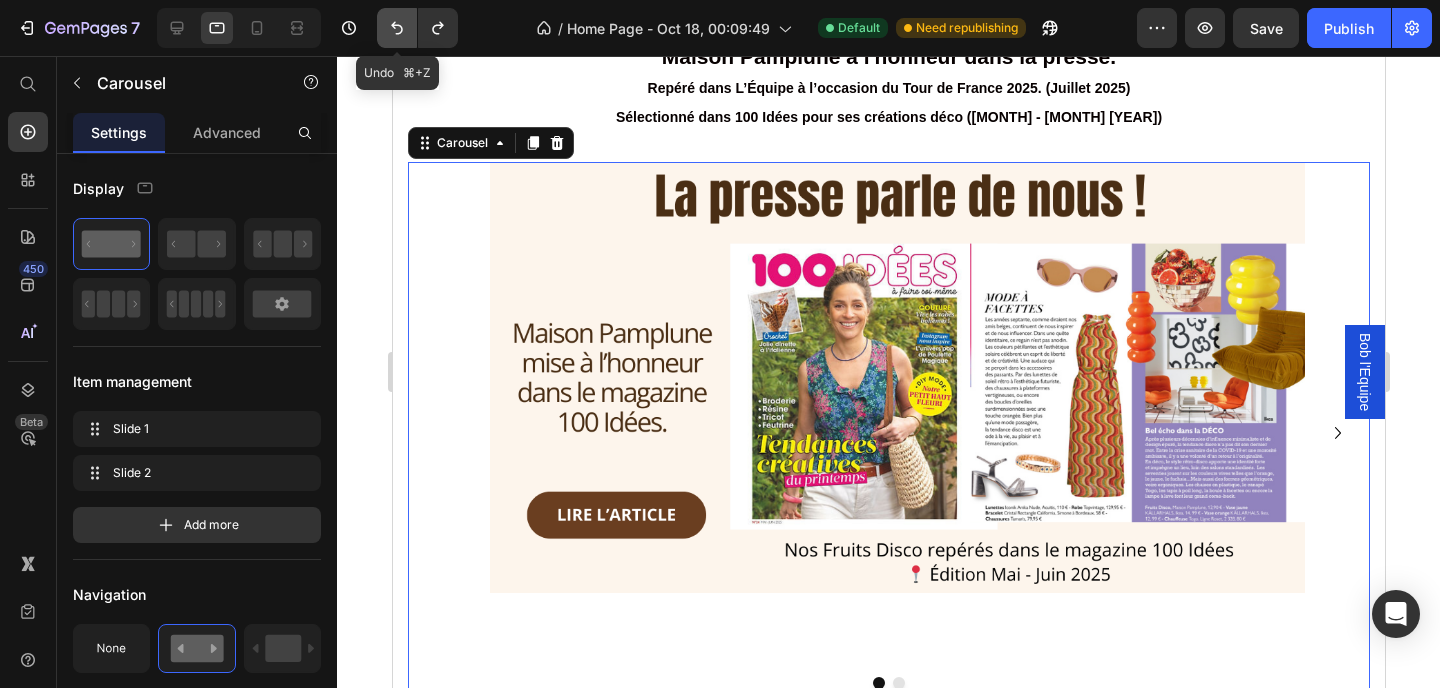 click 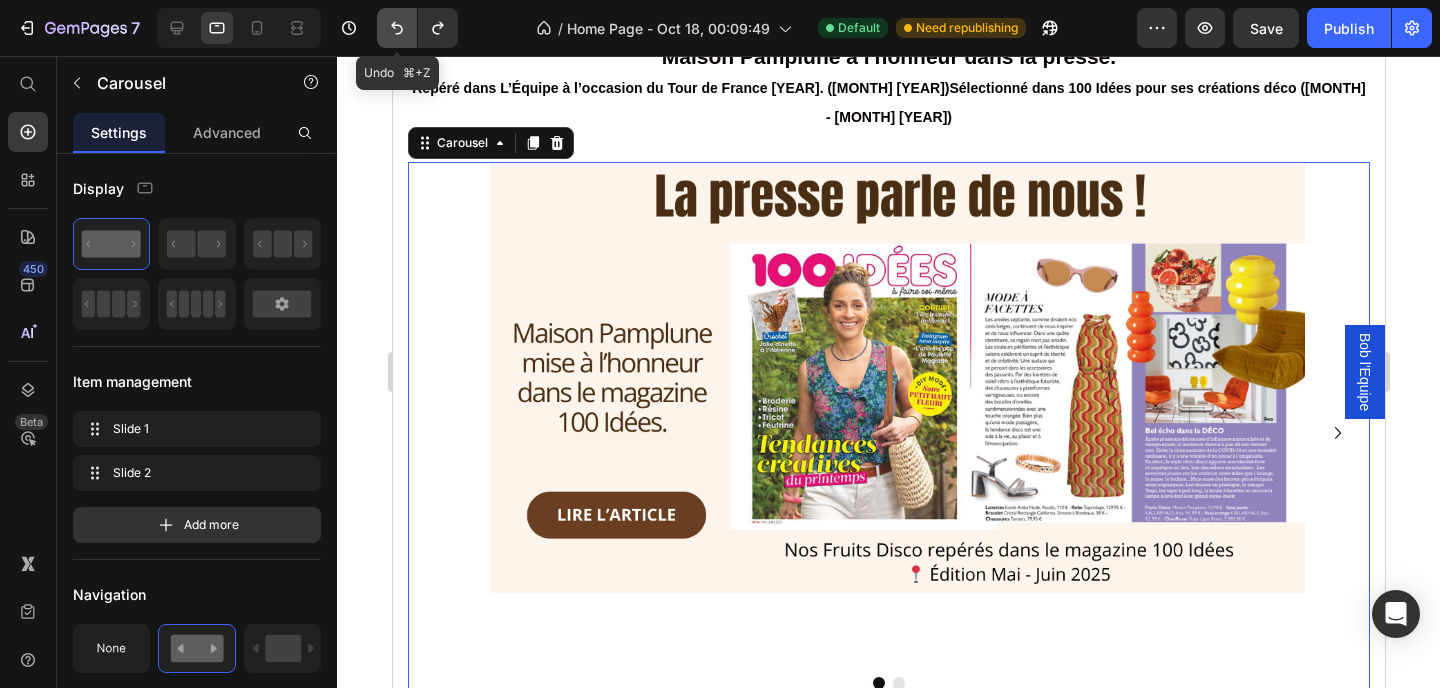click 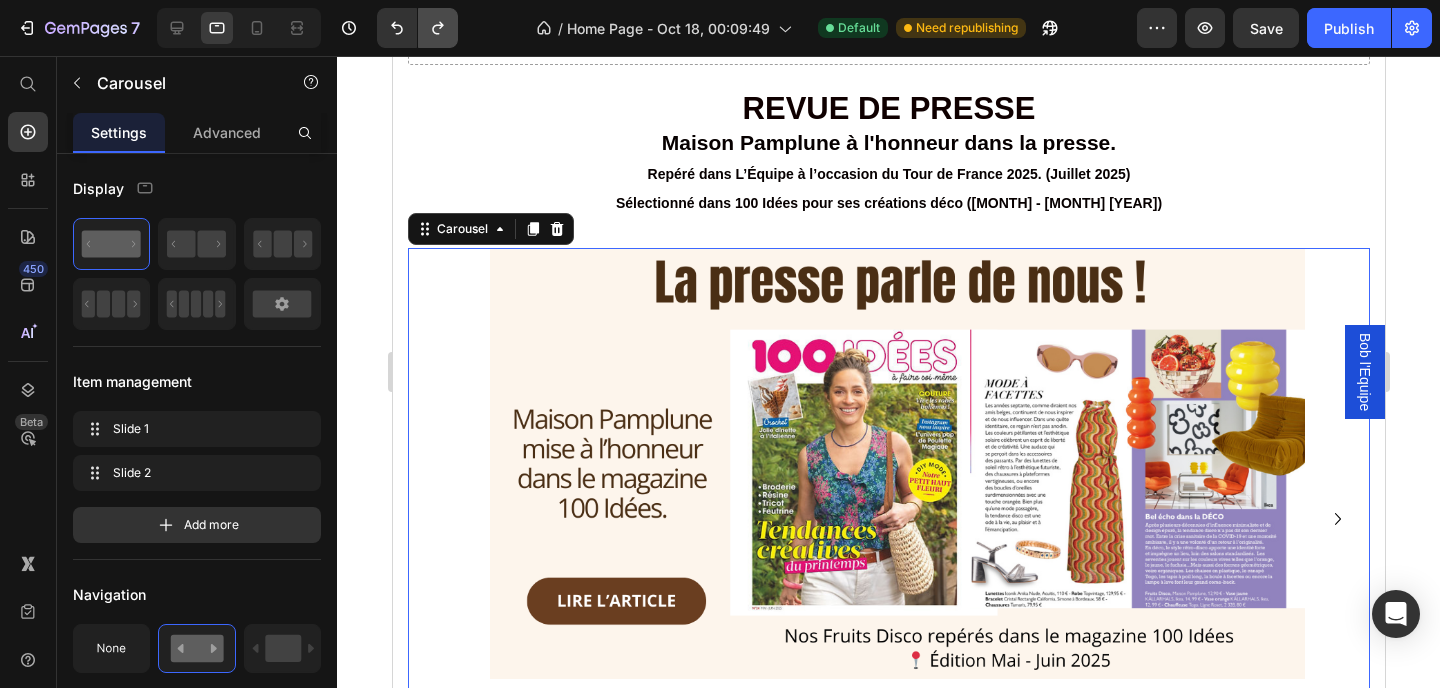 scroll, scrollTop: 4635, scrollLeft: 0, axis: vertical 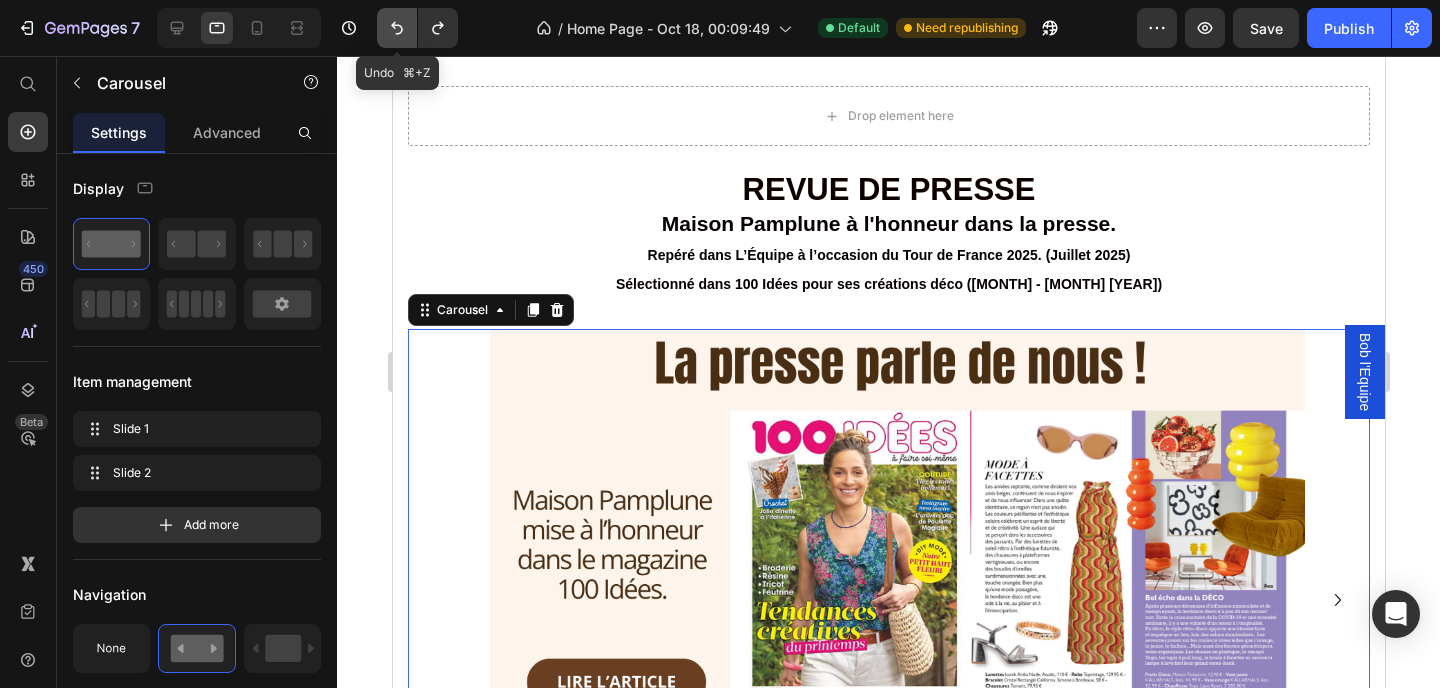 click 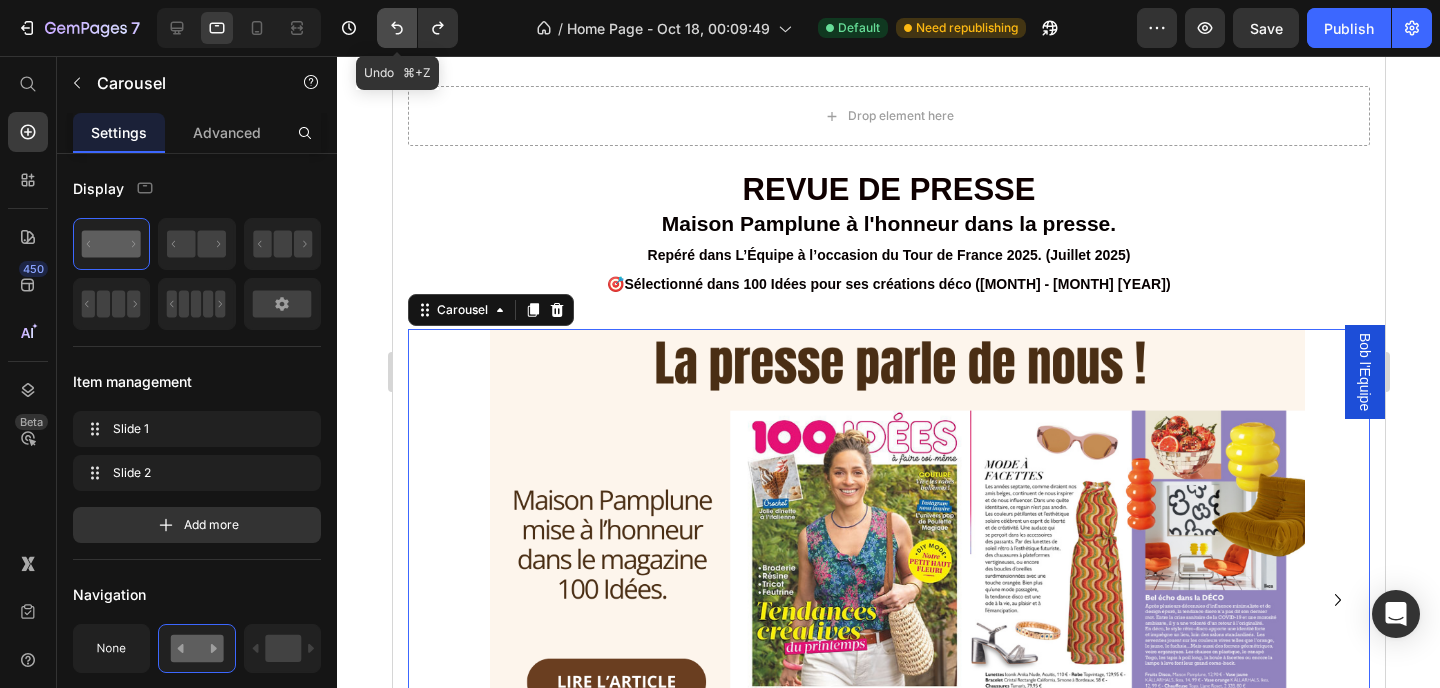 click 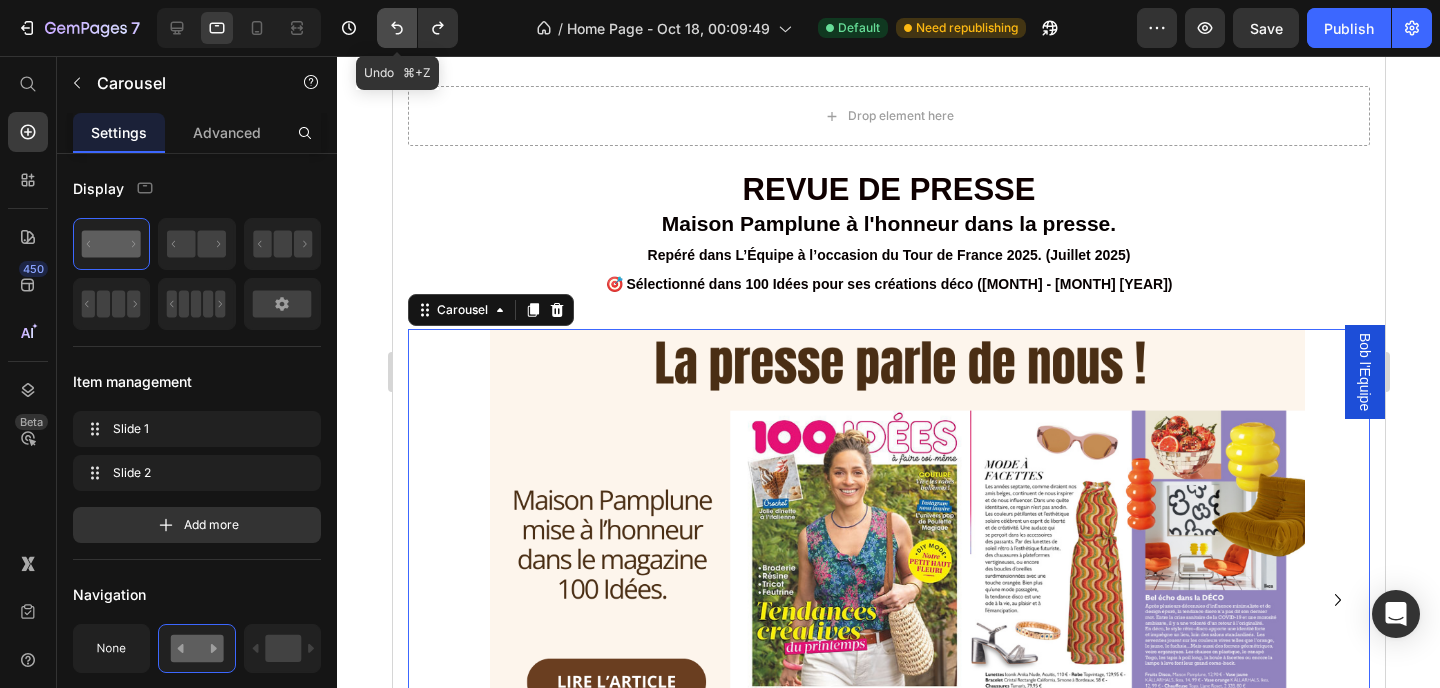 click 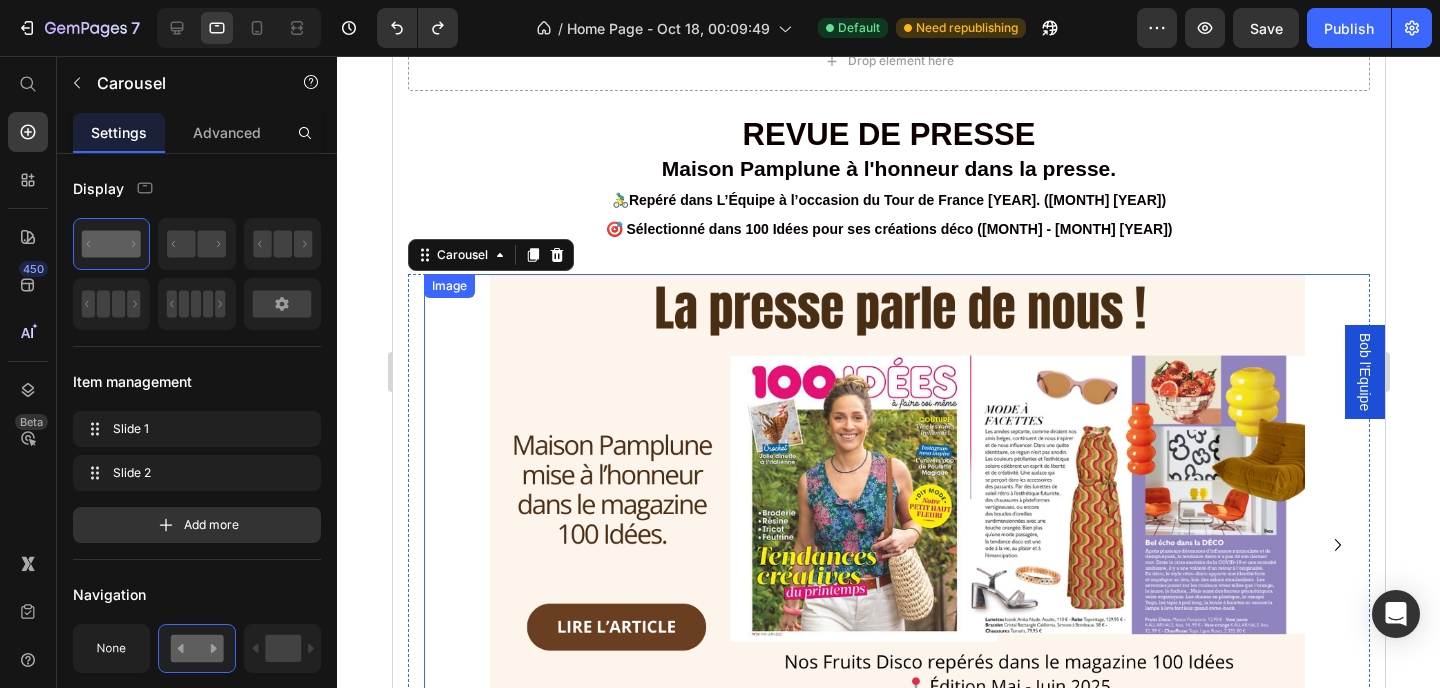 scroll, scrollTop: 4704, scrollLeft: 0, axis: vertical 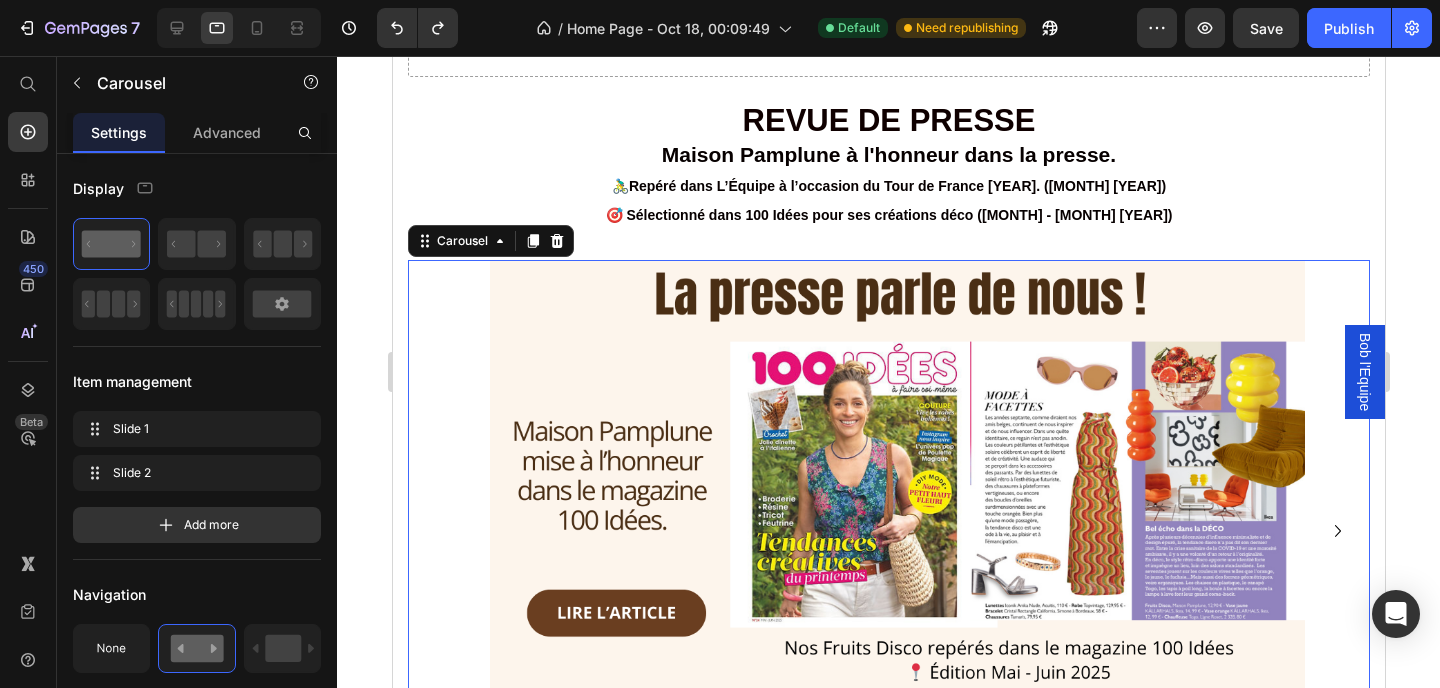 click 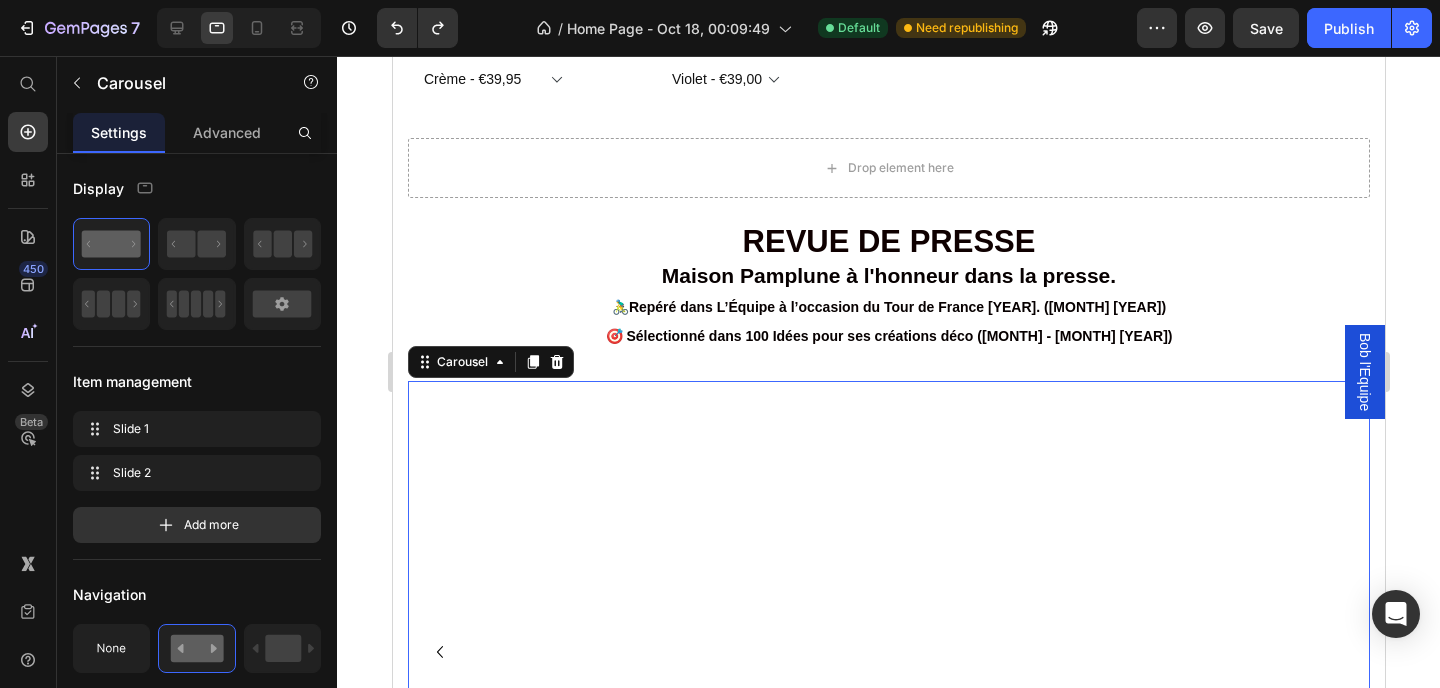 scroll, scrollTop: 4560, scrollLeft: 0, axis: vertical 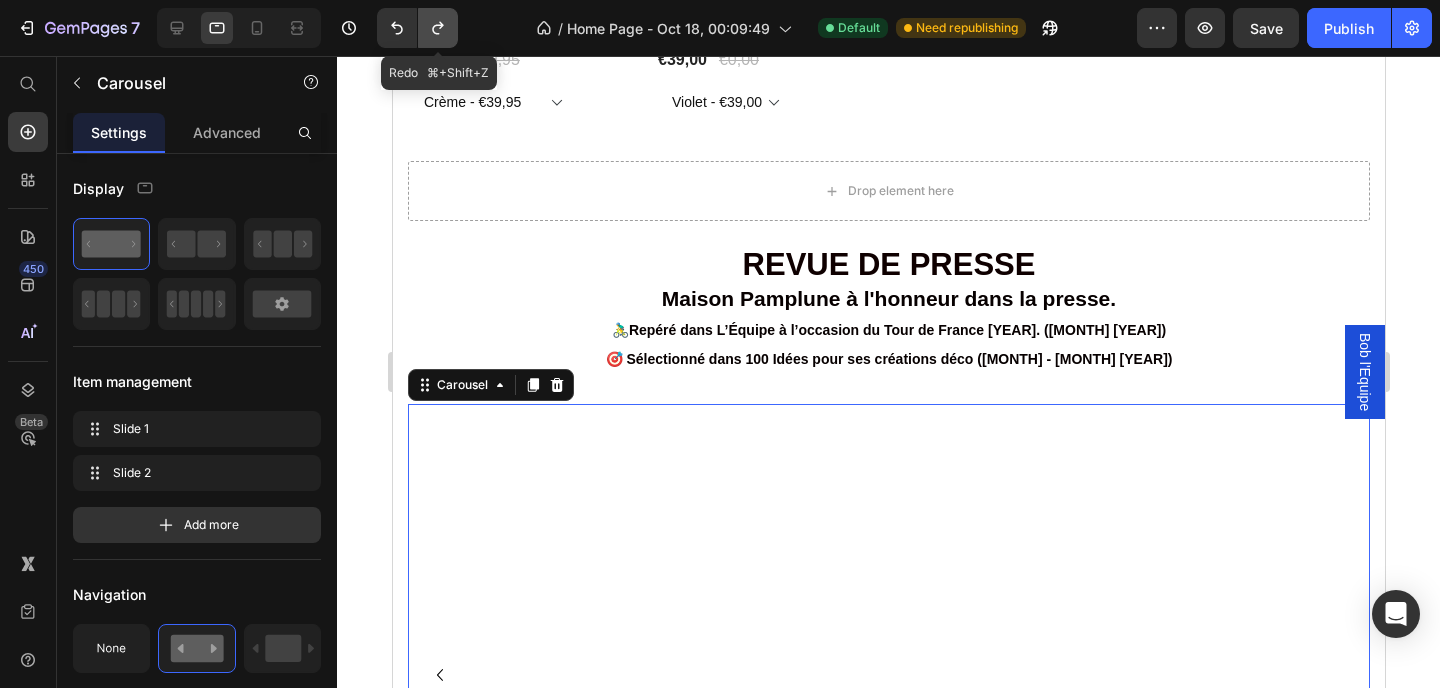 click 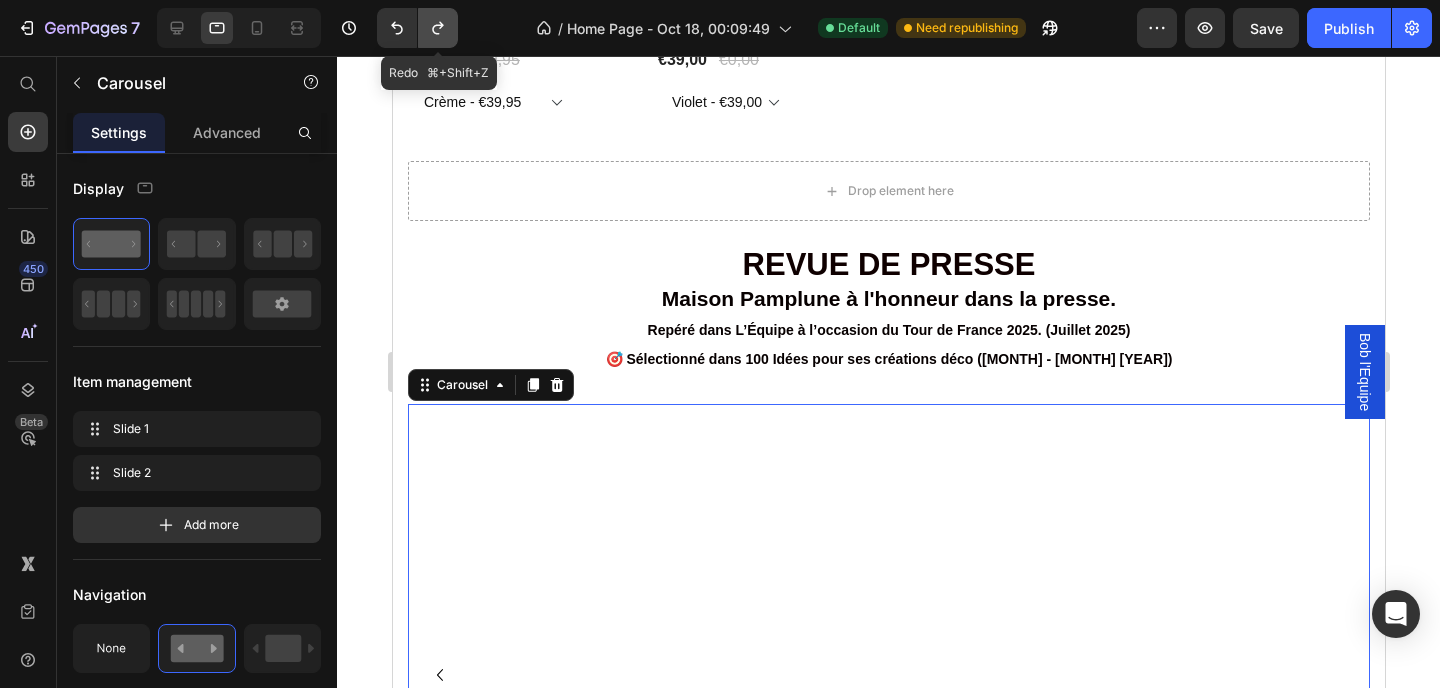 click 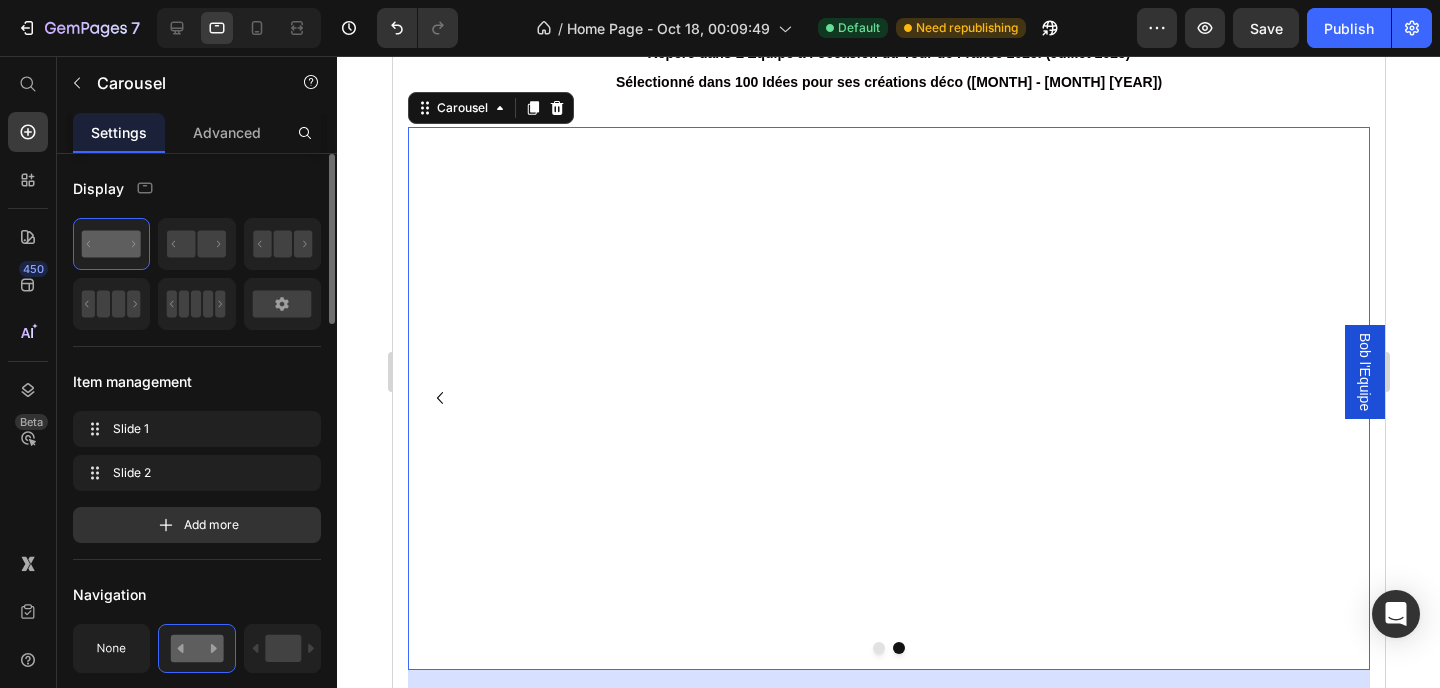scroll, scrollTop: 4861, scrollLeft: 0, axis: vertical 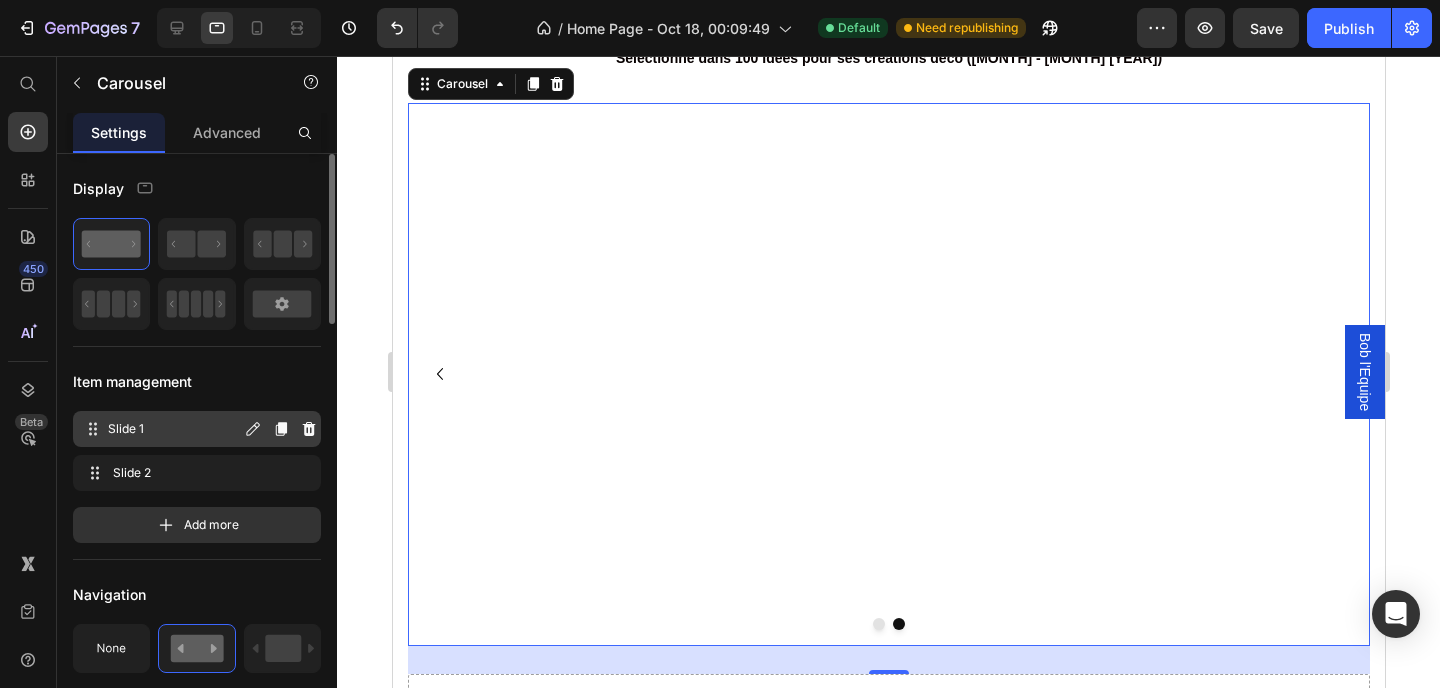 click on "Slide 1" at bounding box center [174, 429] 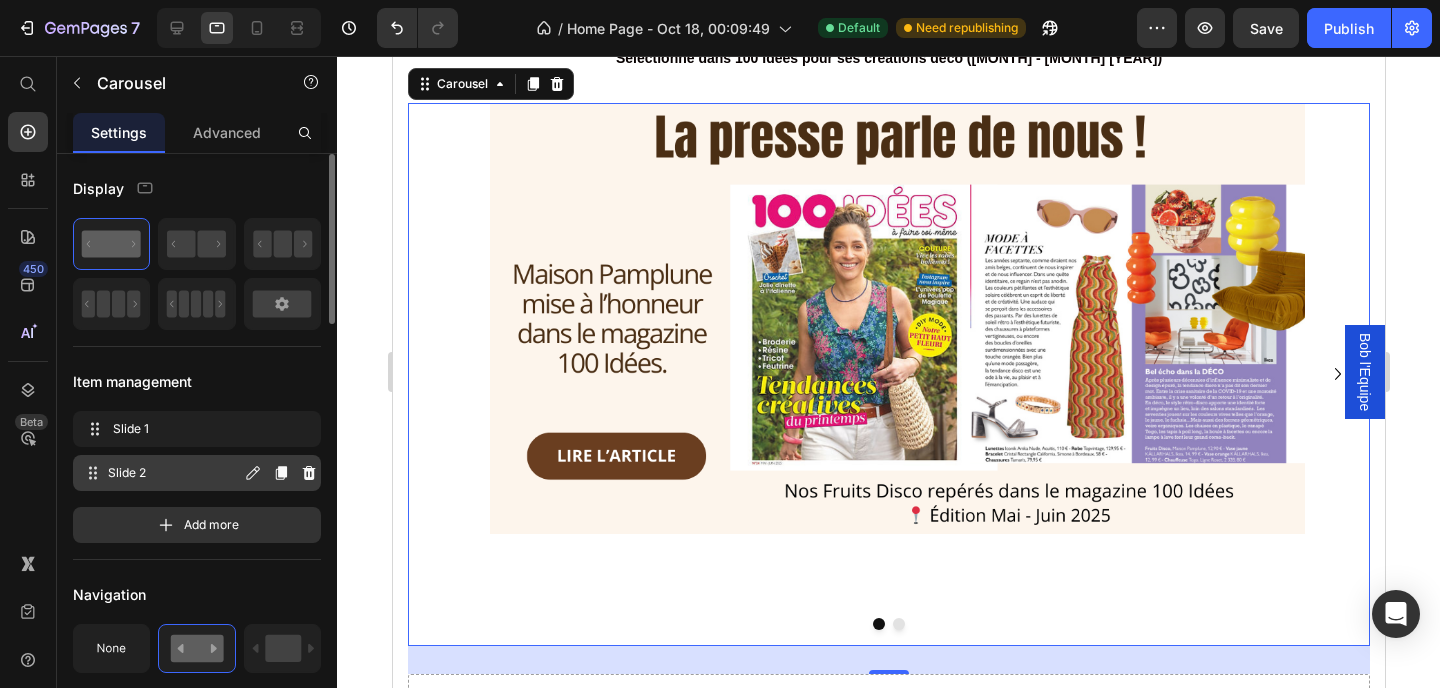 click on "Slide 2" at bounding box center [174, 473] 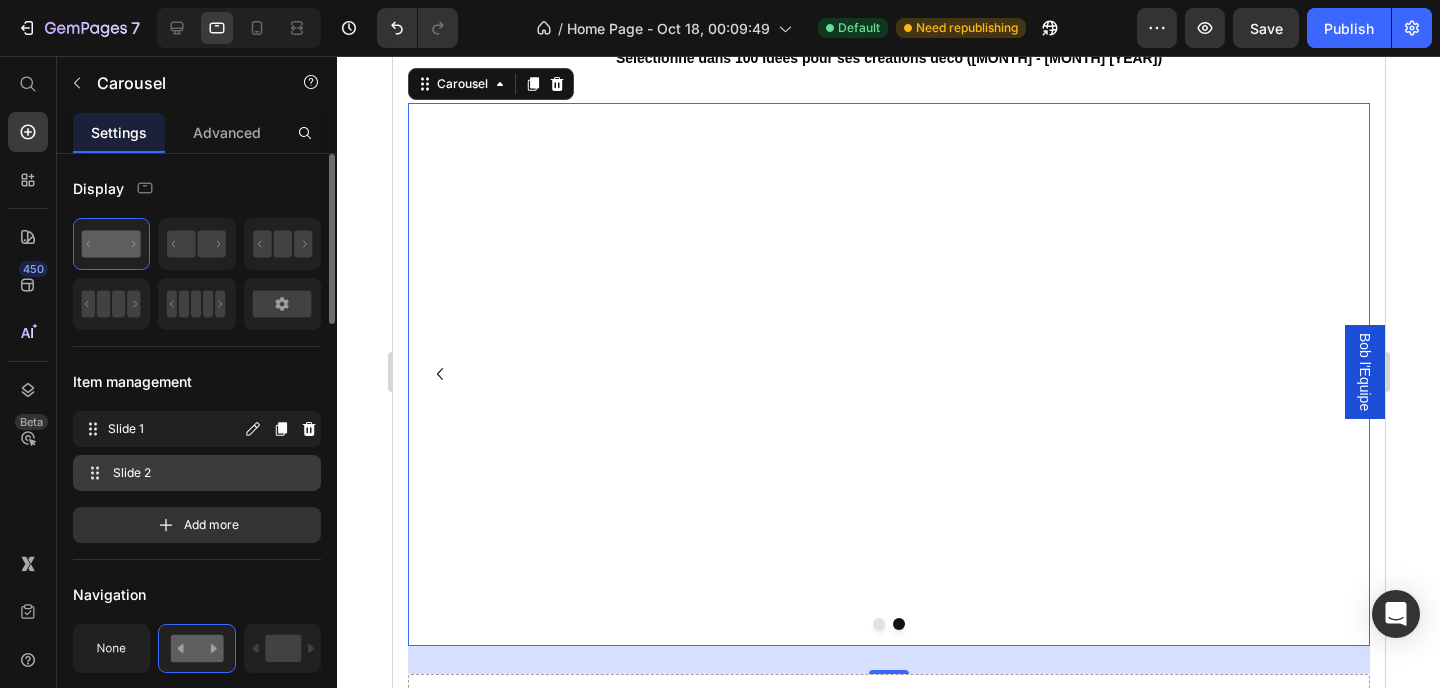 type 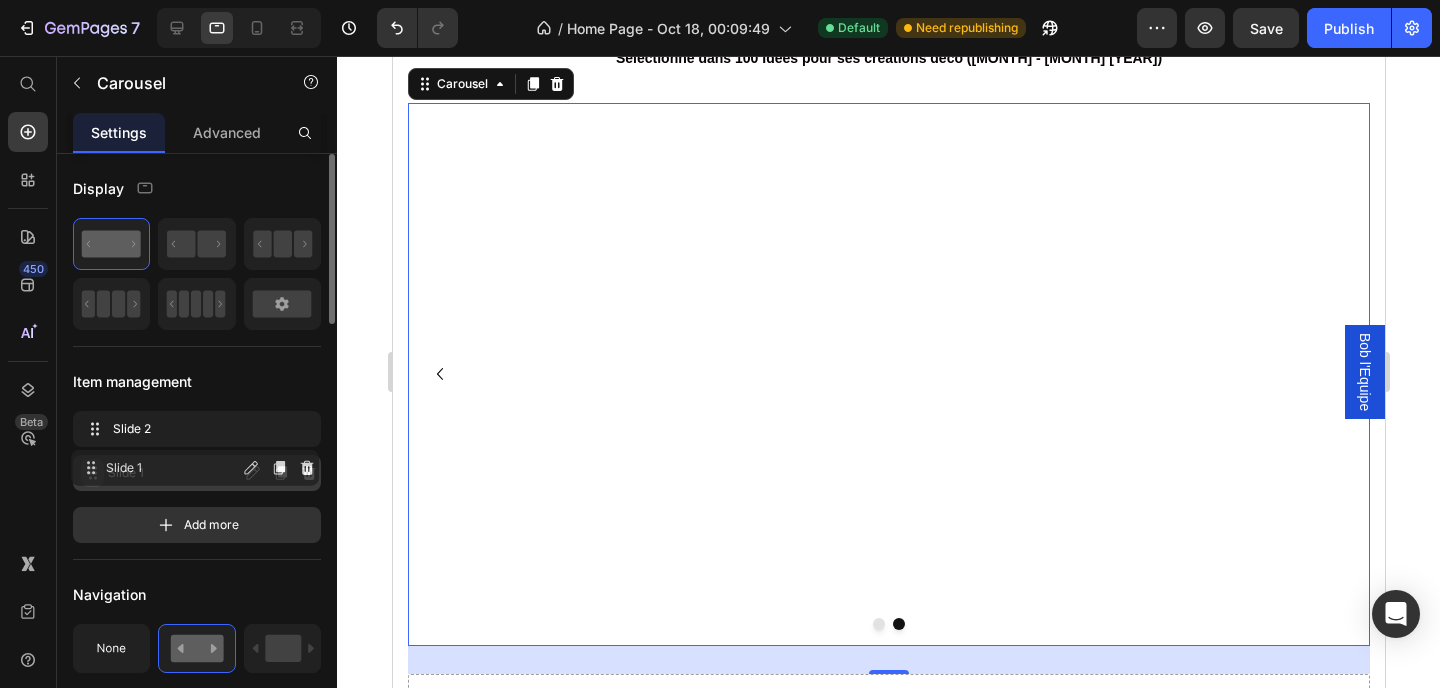 drag, startPoint x: 88, startPoint y: 428, endPoint x: 86, endPoint y: 466, distance: 38.052597 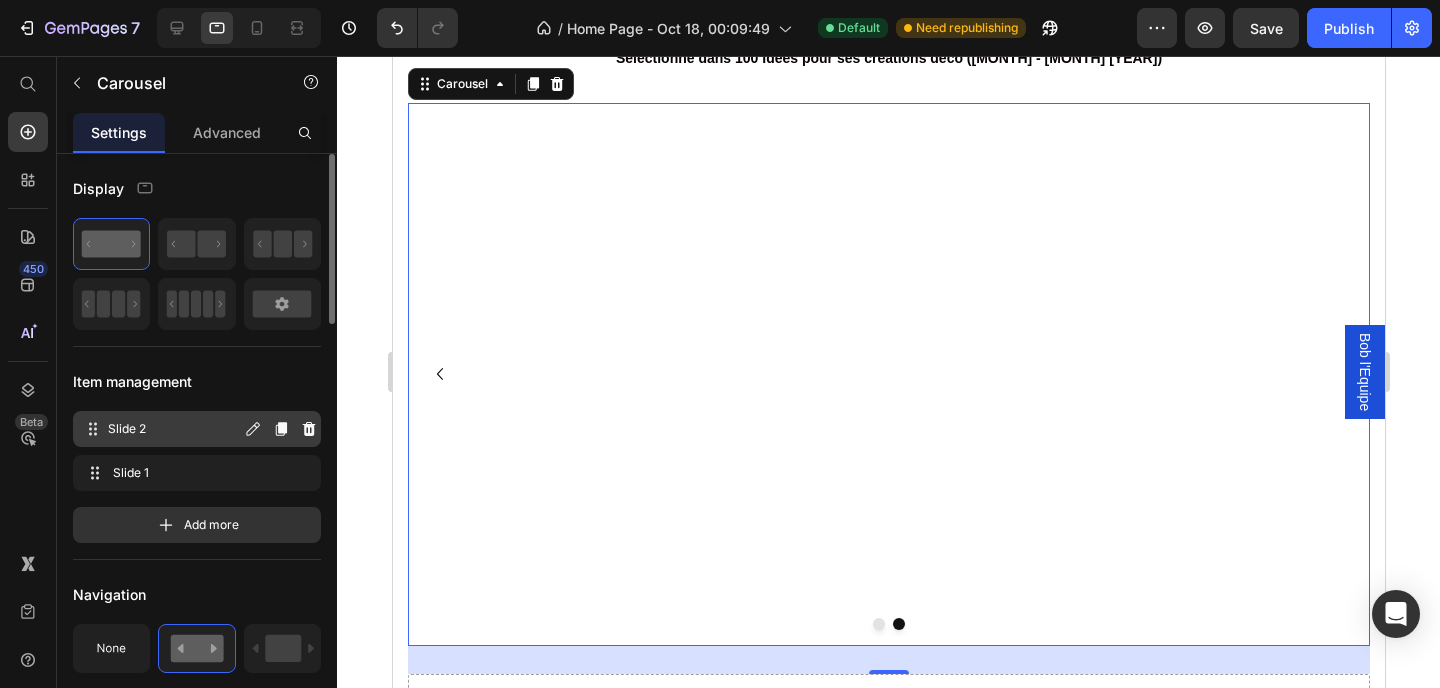 click on "Slide 2" at bounding box center (174, 429) 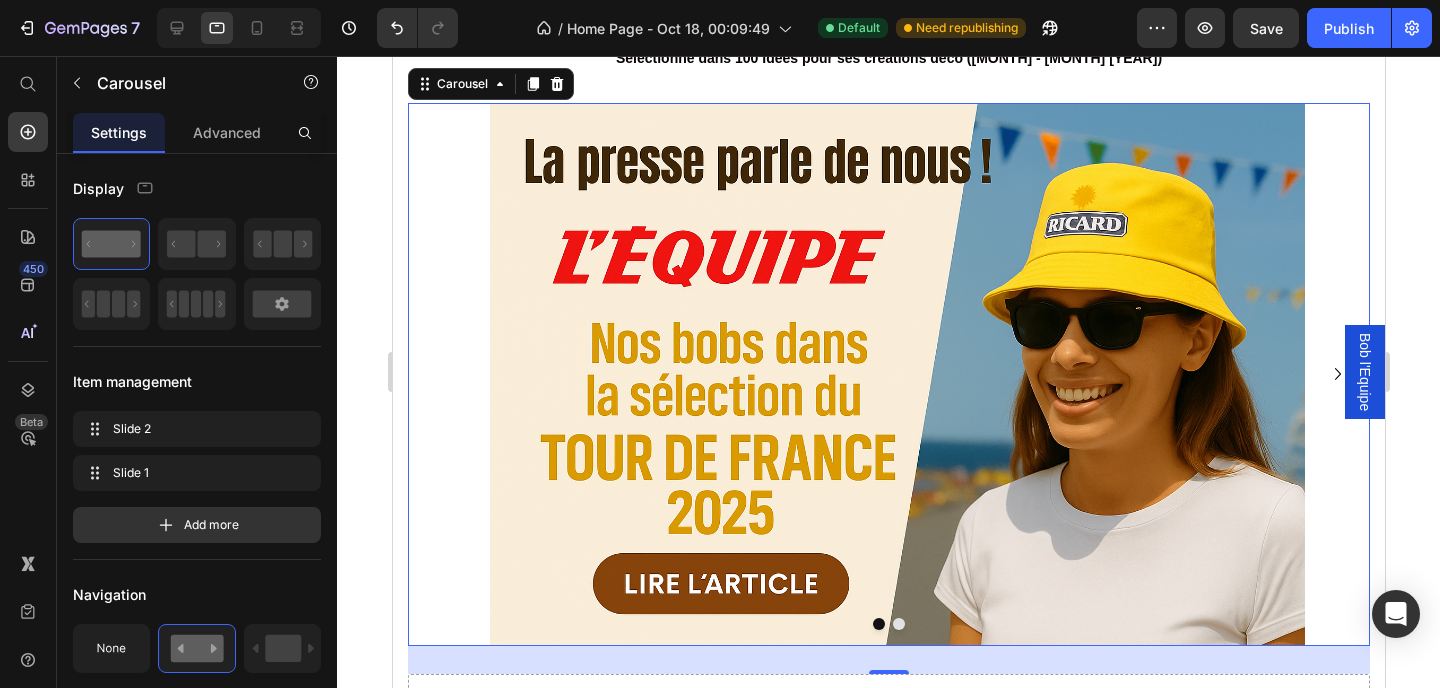 click at bounding box center [898, 624] 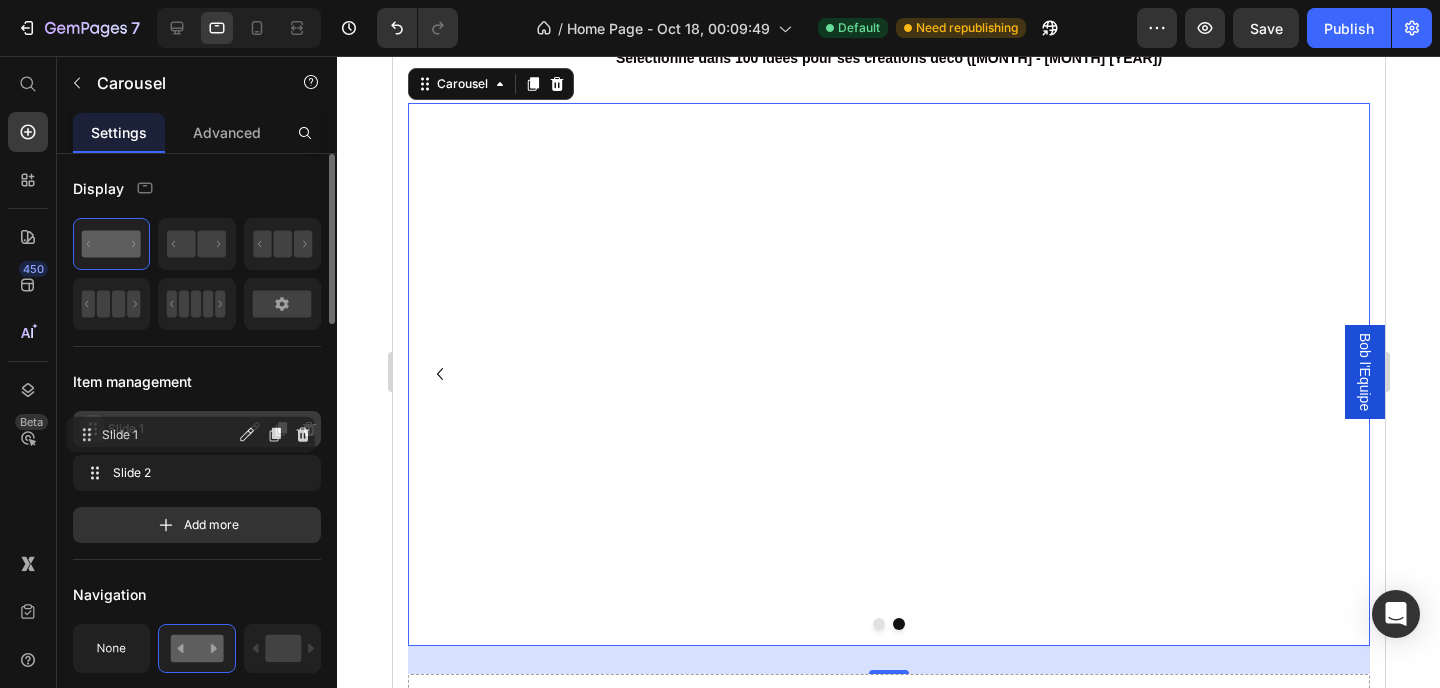 drag, startPoint x: 93, startPoint y: 476, endPoint x: 190, endPoint y: 597, distance: 155.08063 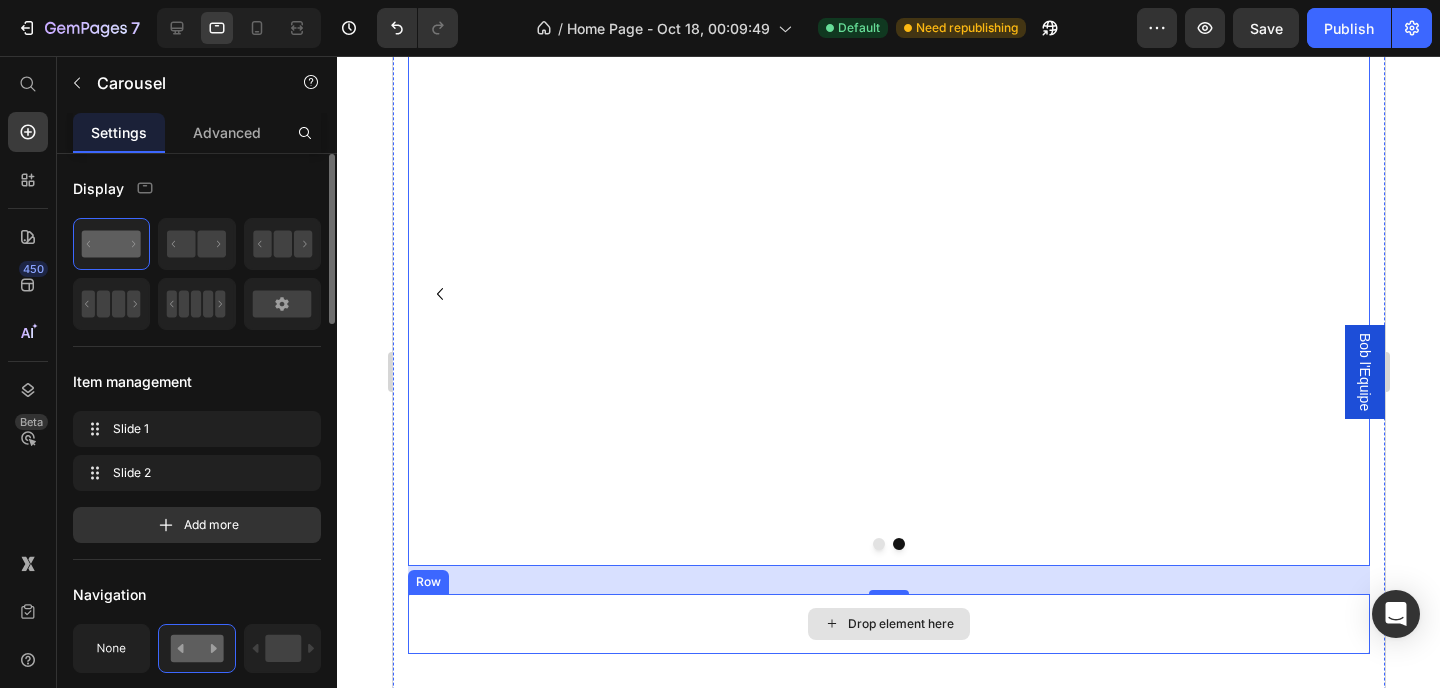 scroll, scrollTop: 5024, scrollLeft: 0, axis: vertical 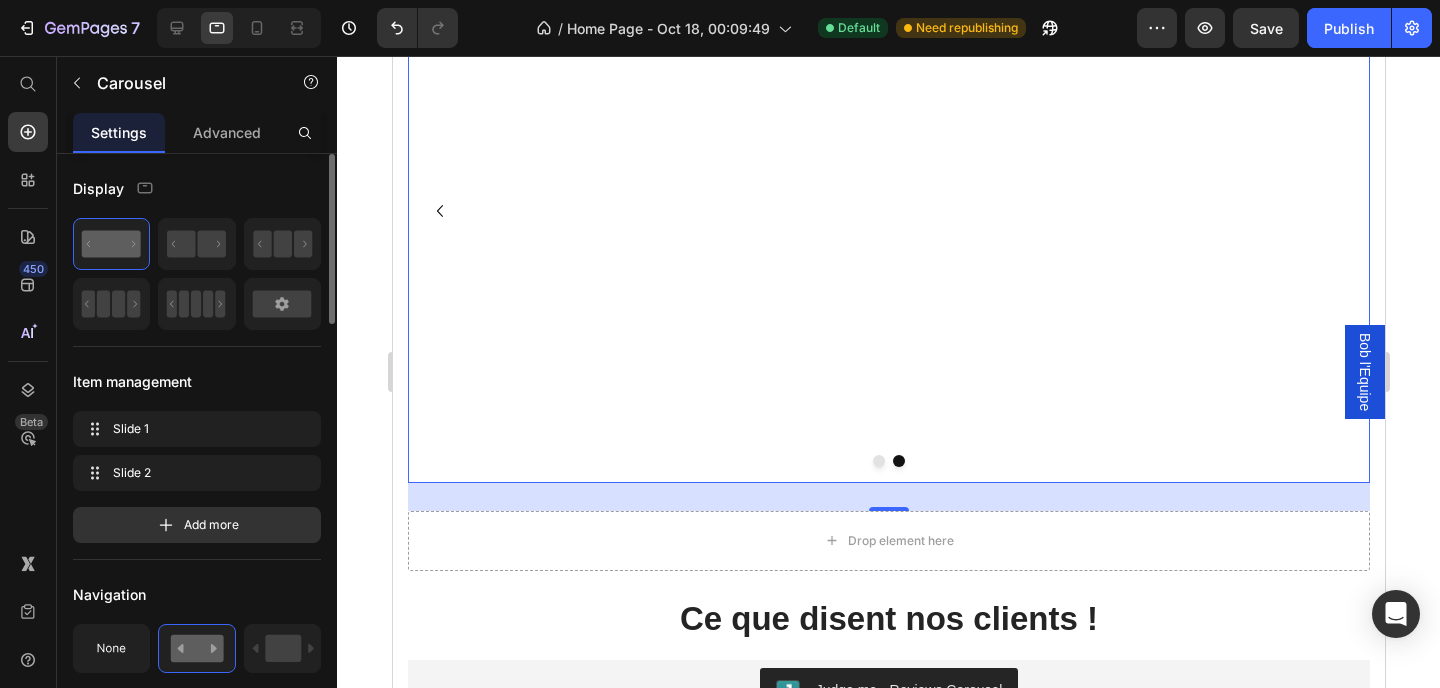 click at bounding box center [878, 461] 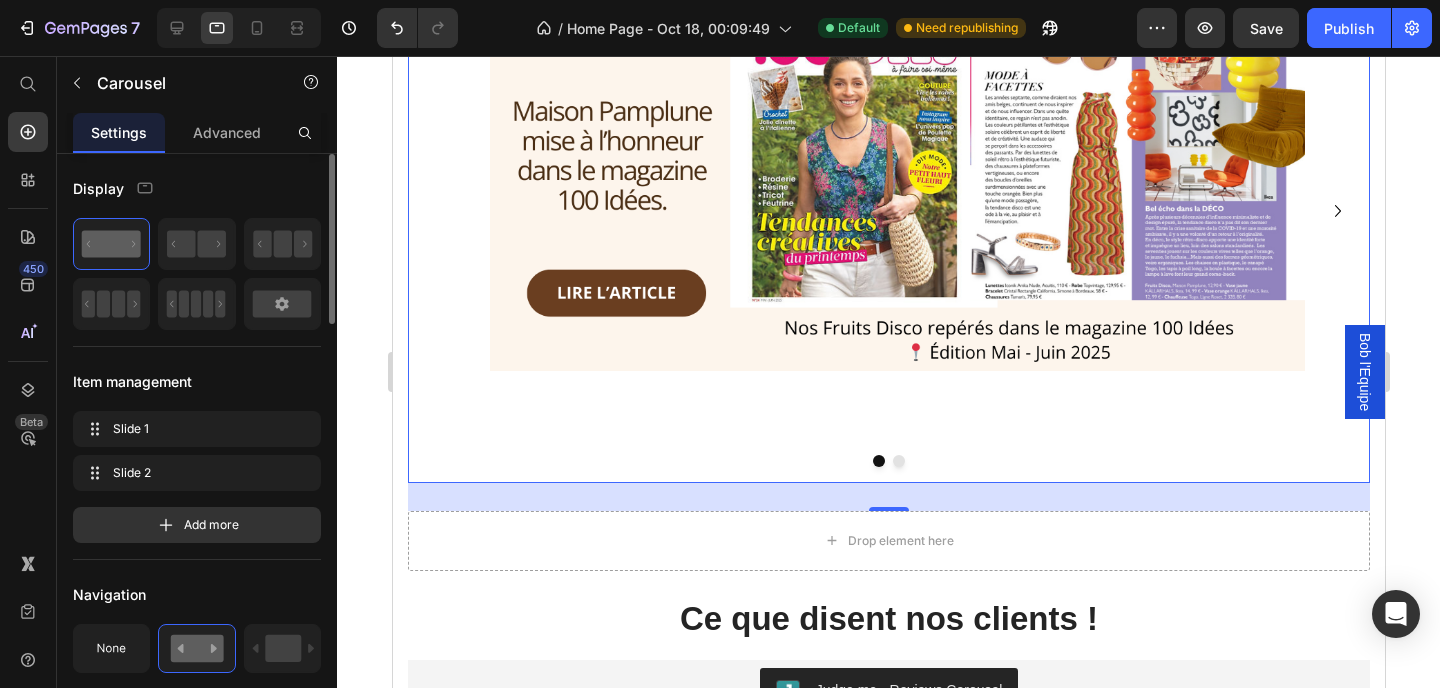 click at bounding box center (898, 461) 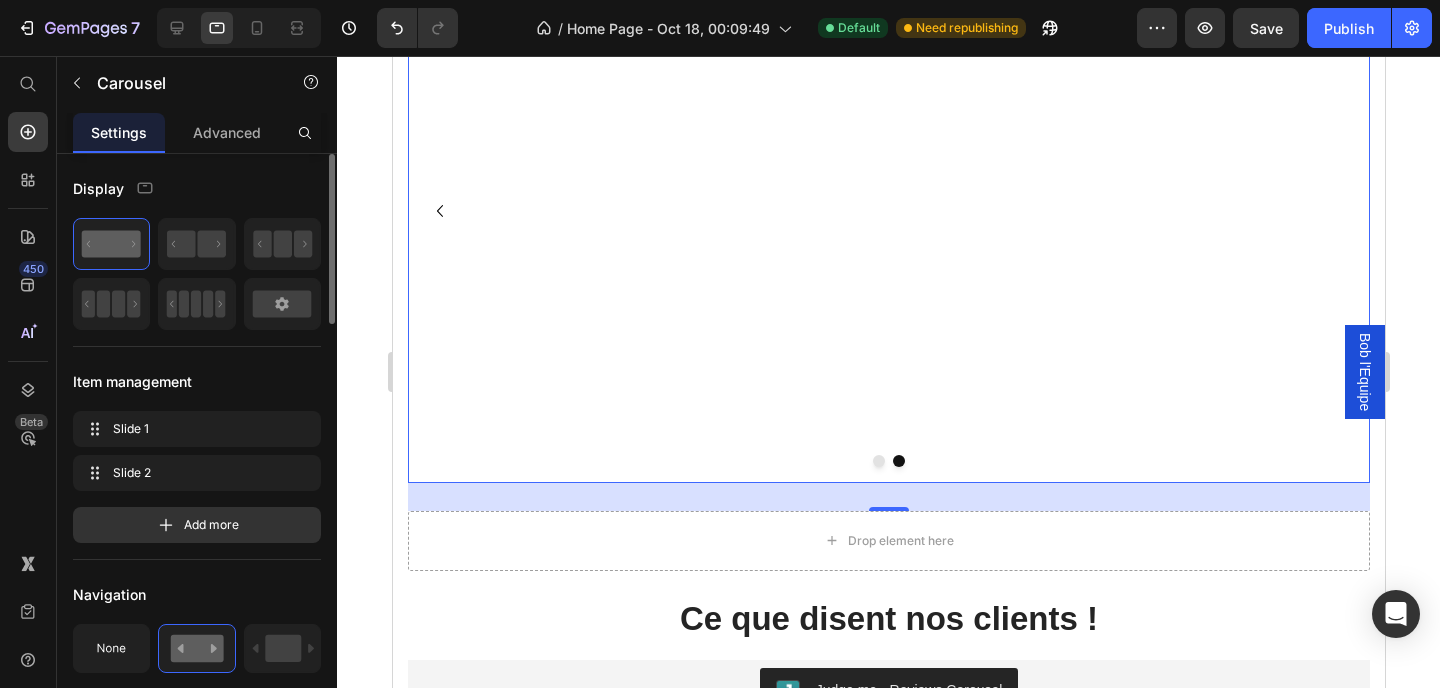 click at bounding box center (878, 461) 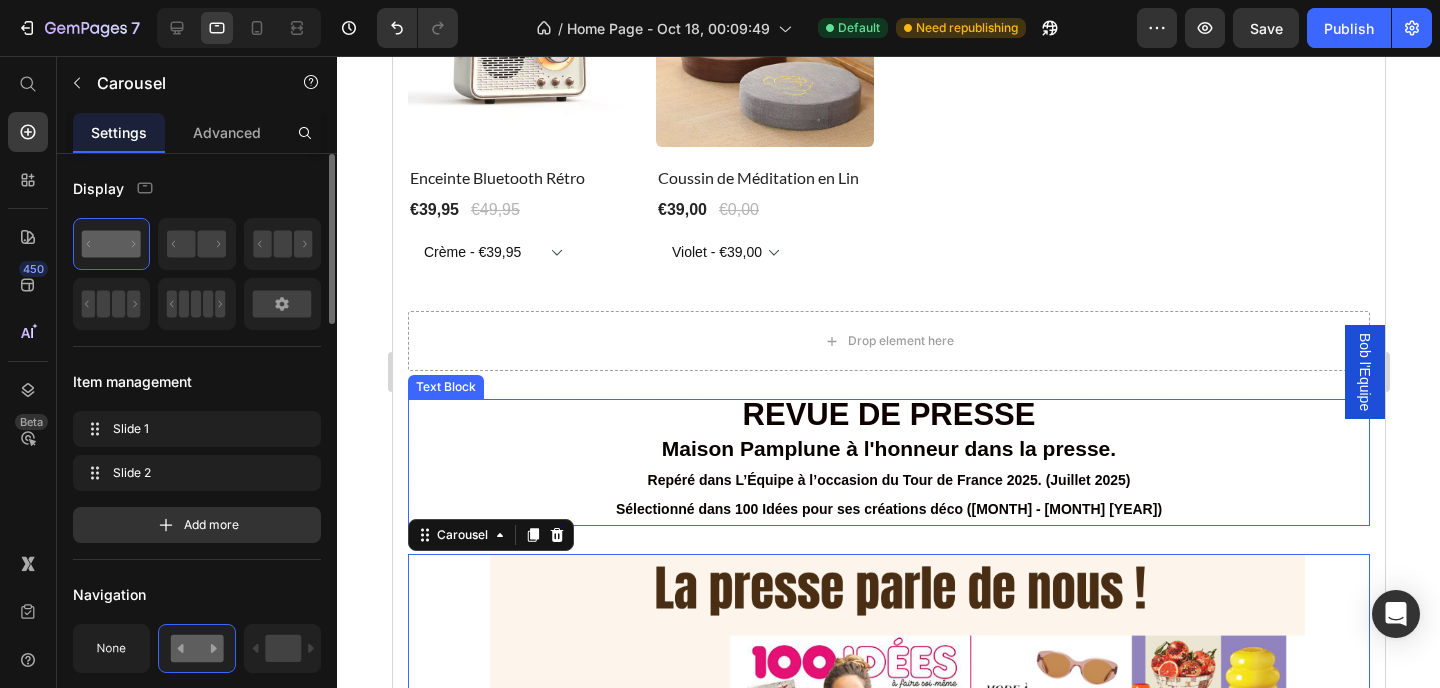 scroll, scrollTop: 4423, scrollLeft: 0, axis: vertical 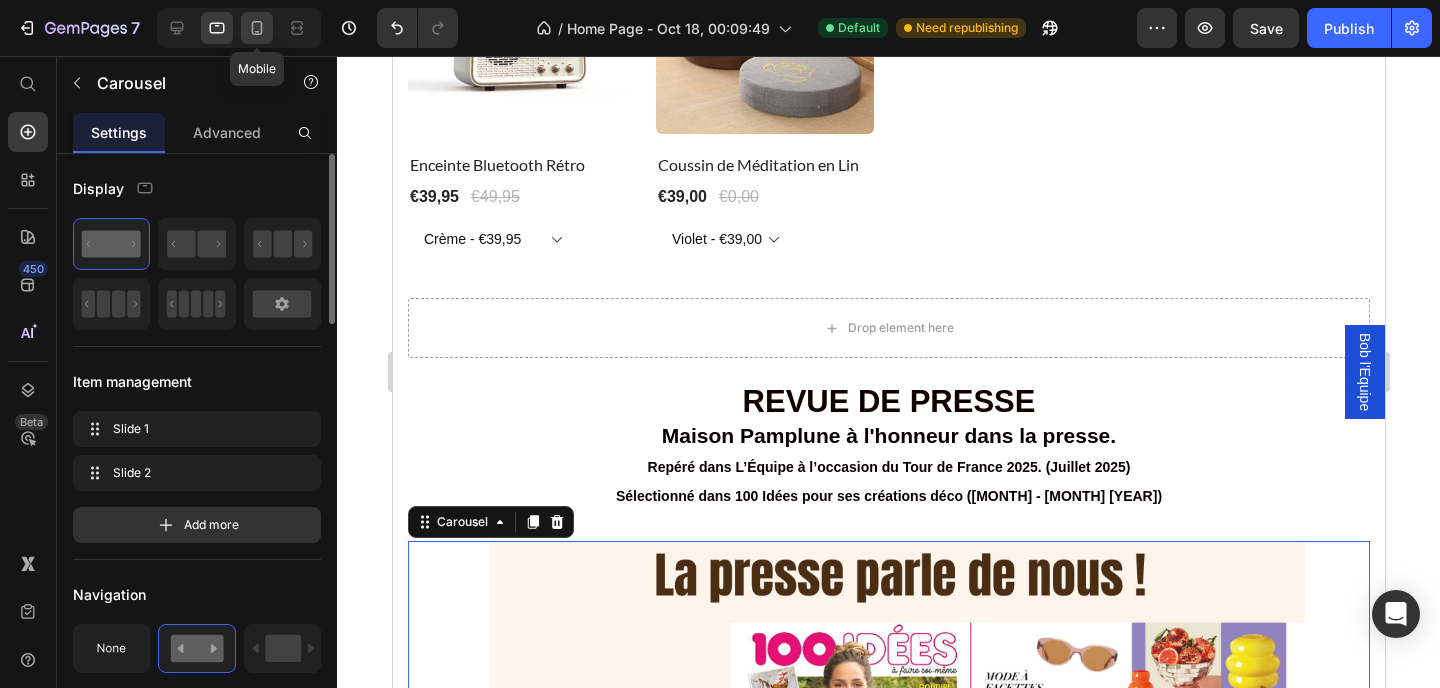 click 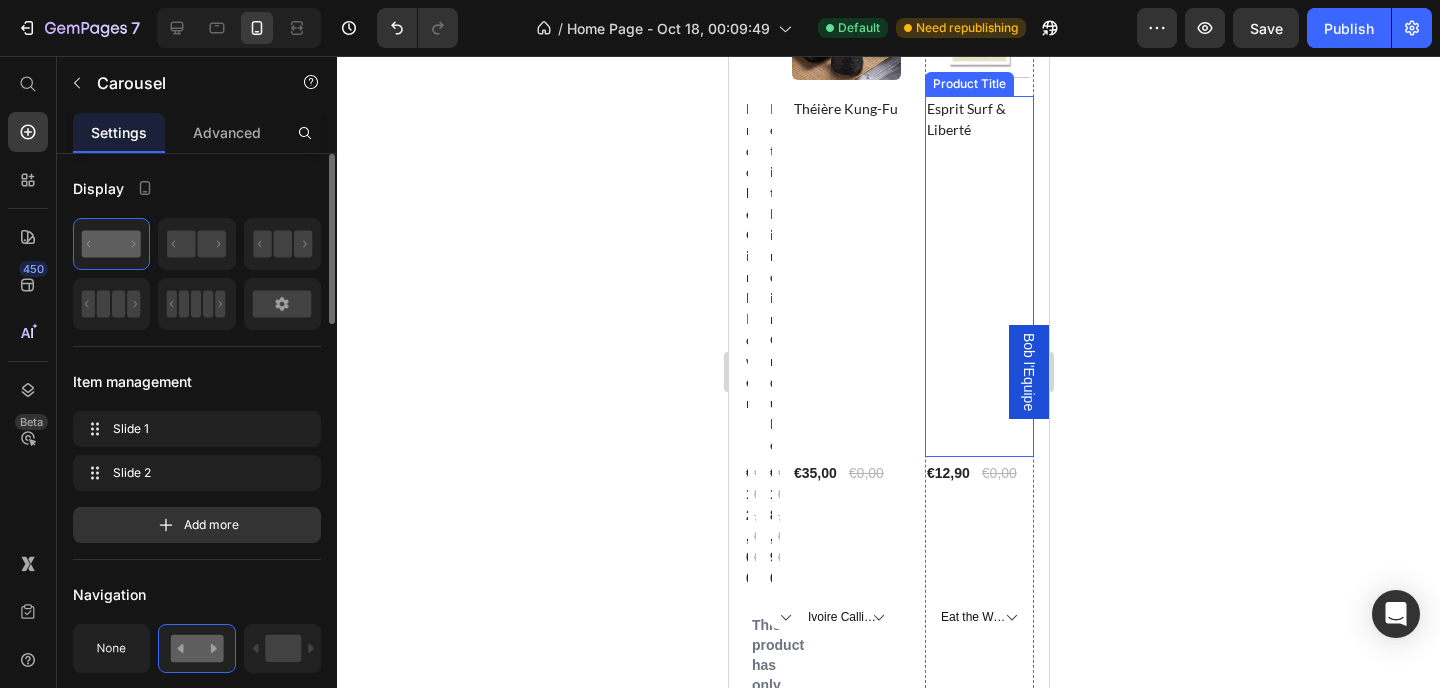 scroll, scrollTop: 4283, scrollLeft: 0, axis: vertical 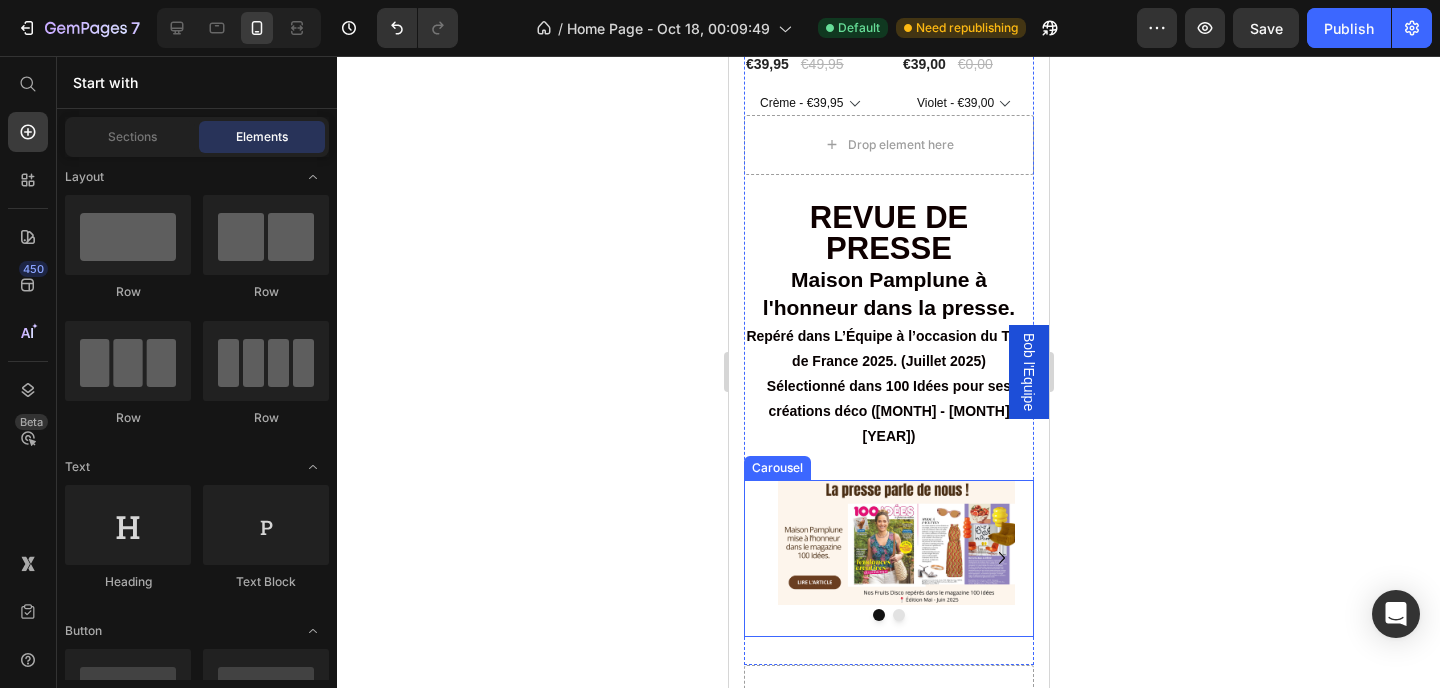 click at bounding box center (898, 615) 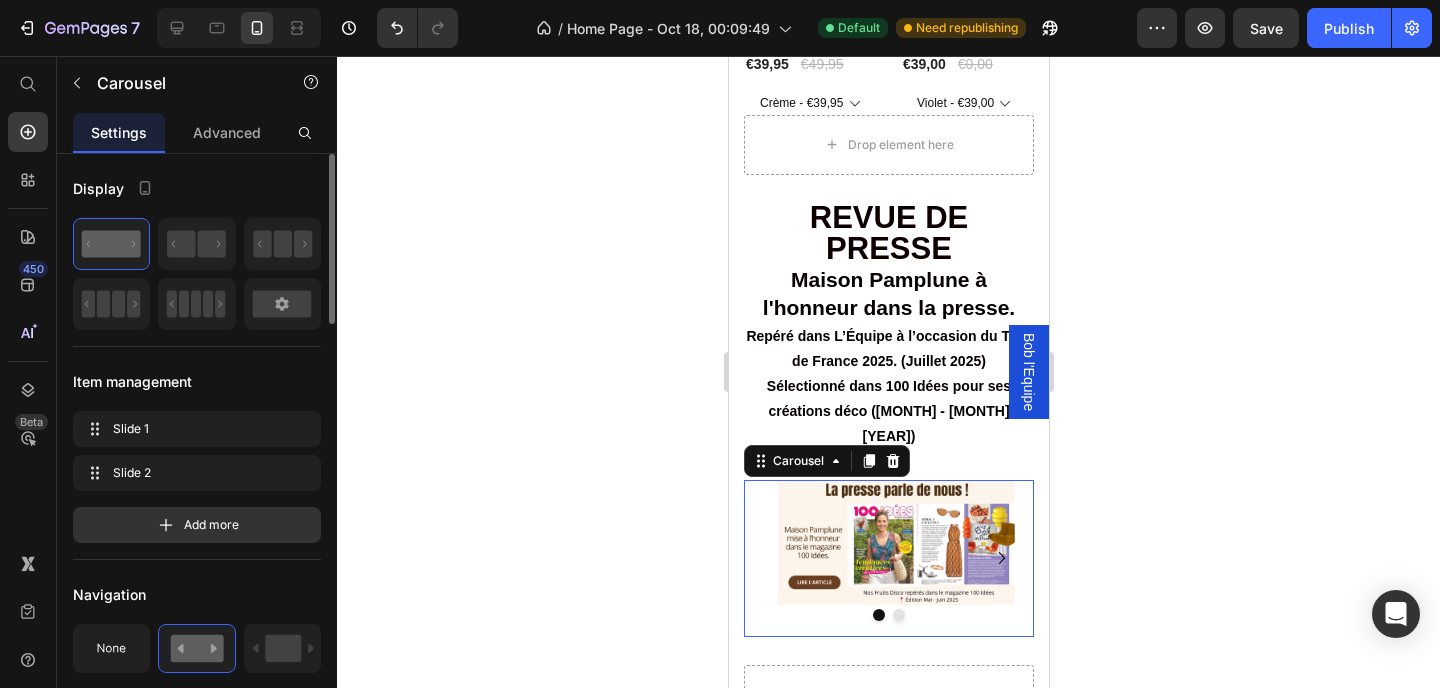 scroll, scrollTop: 0, scrollLeft: 275, axis: horizontal 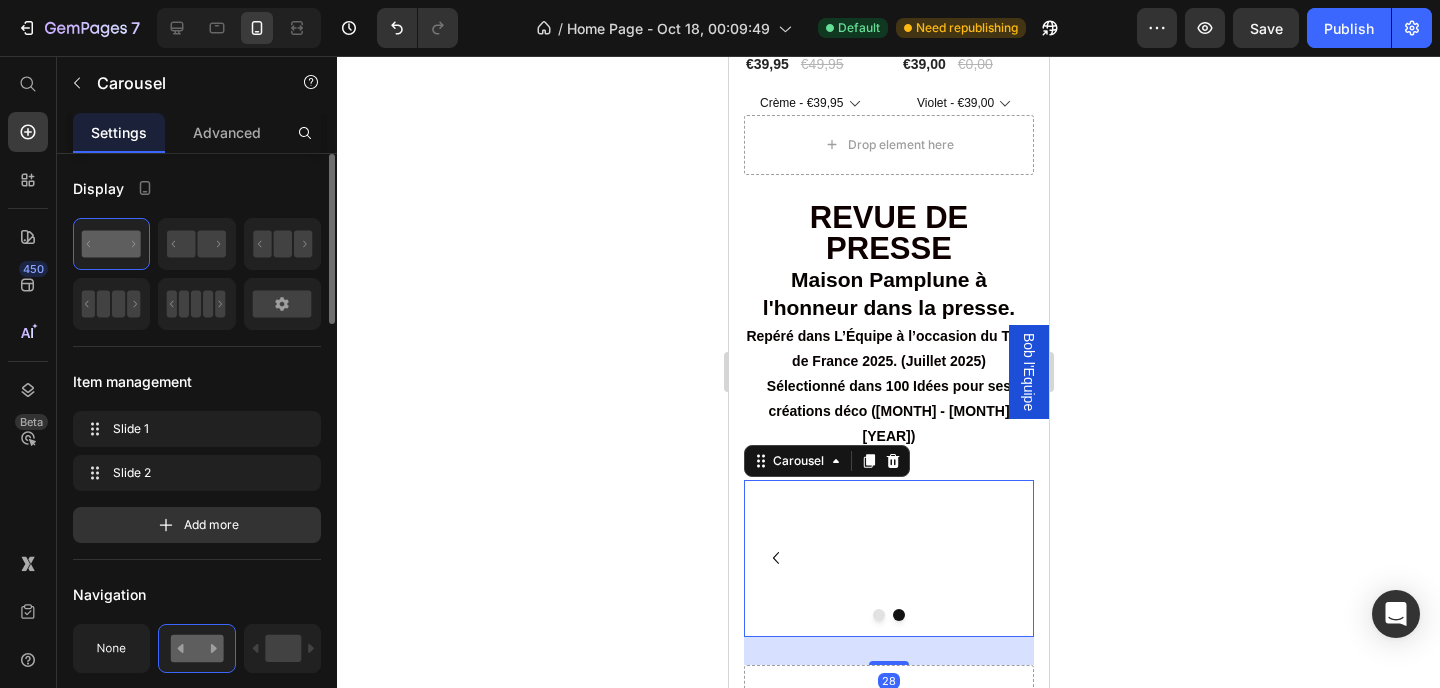click at bounding box center [878, 615] 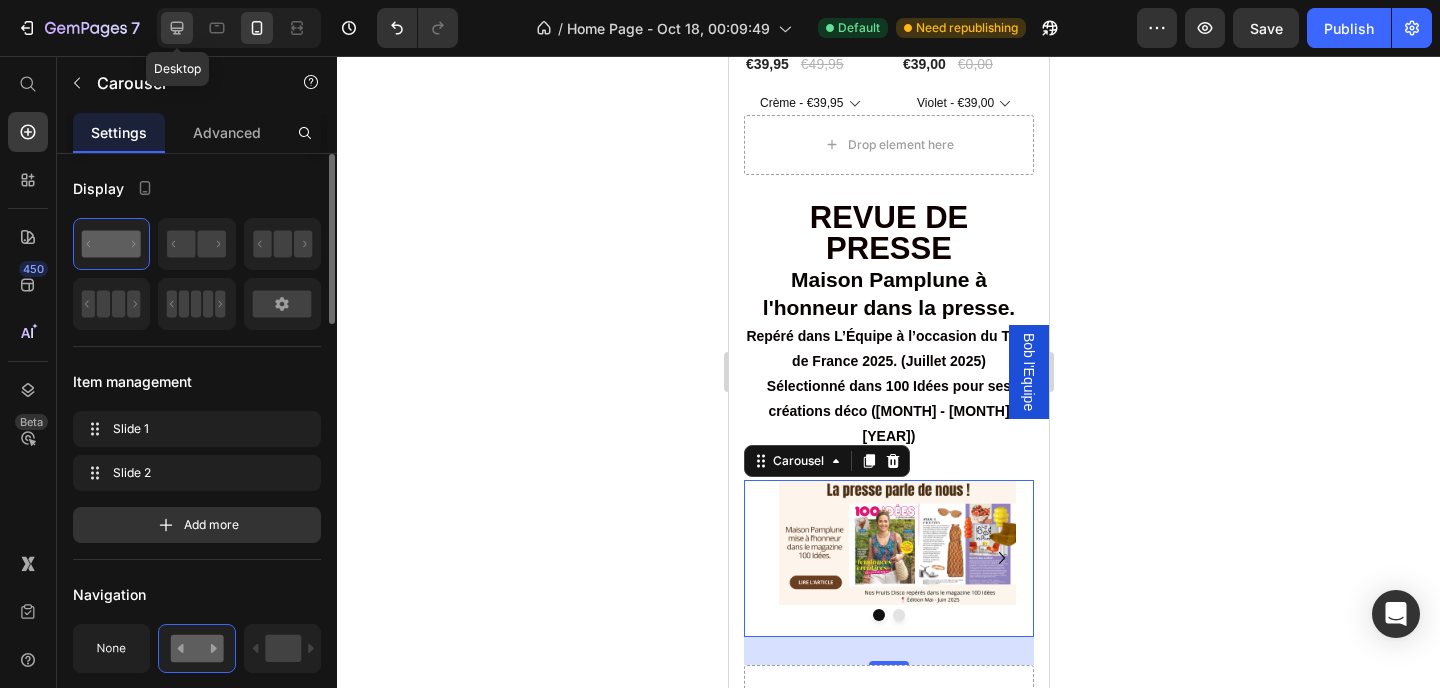 click 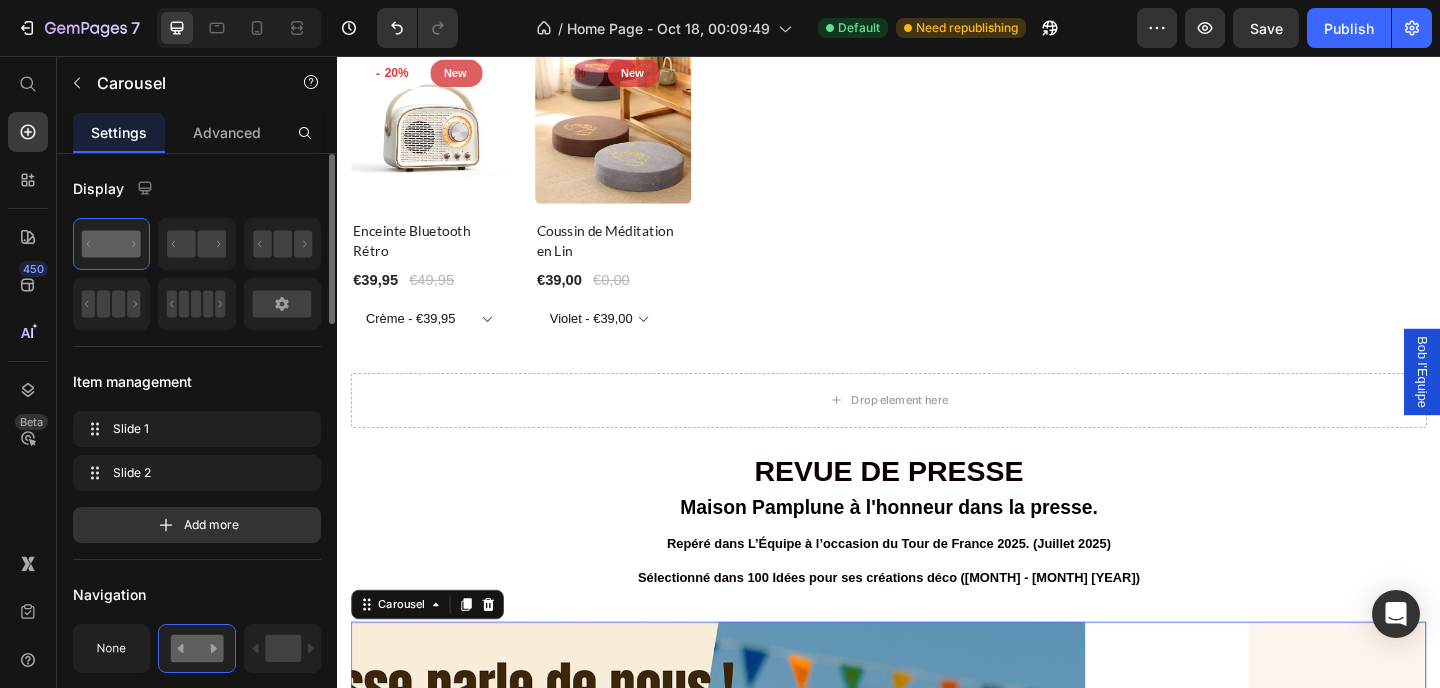 scroll, scrollTop: 5205, scrollLeft: 0, axis: vertical 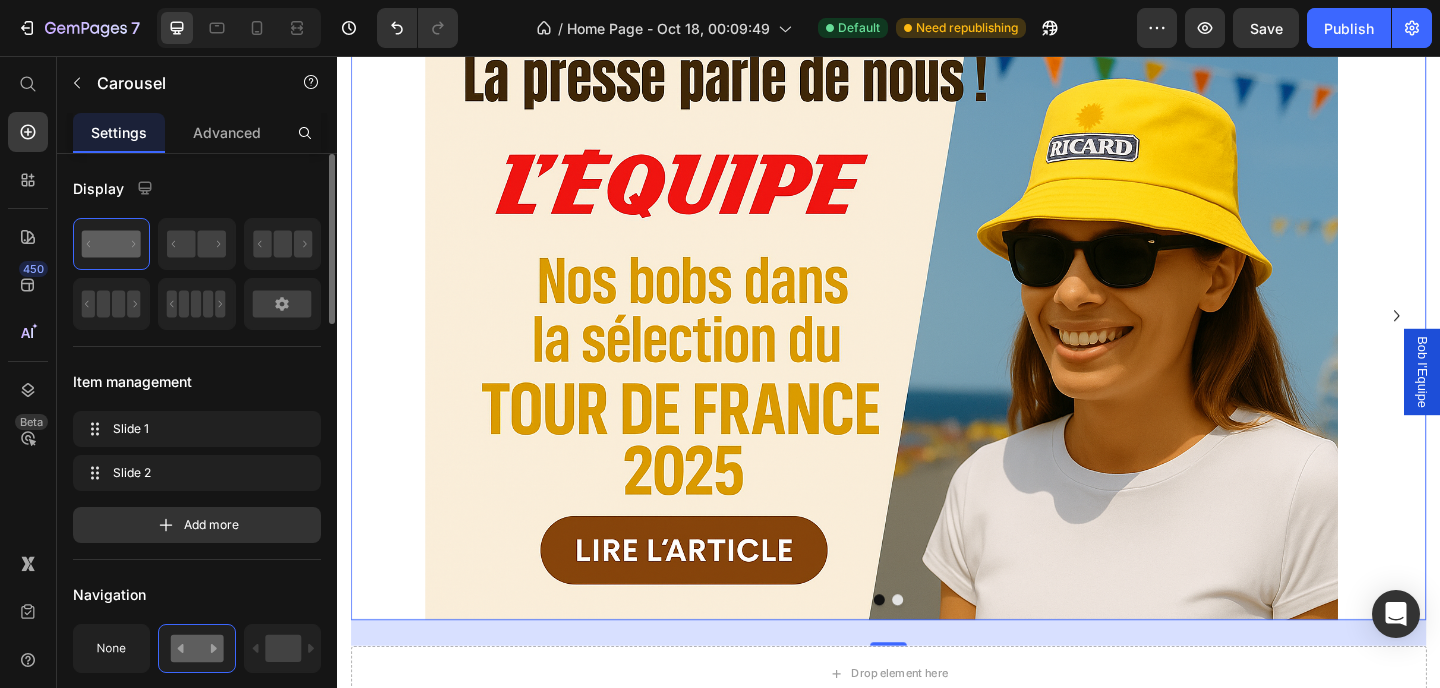 click at bounding box center (947, 648) 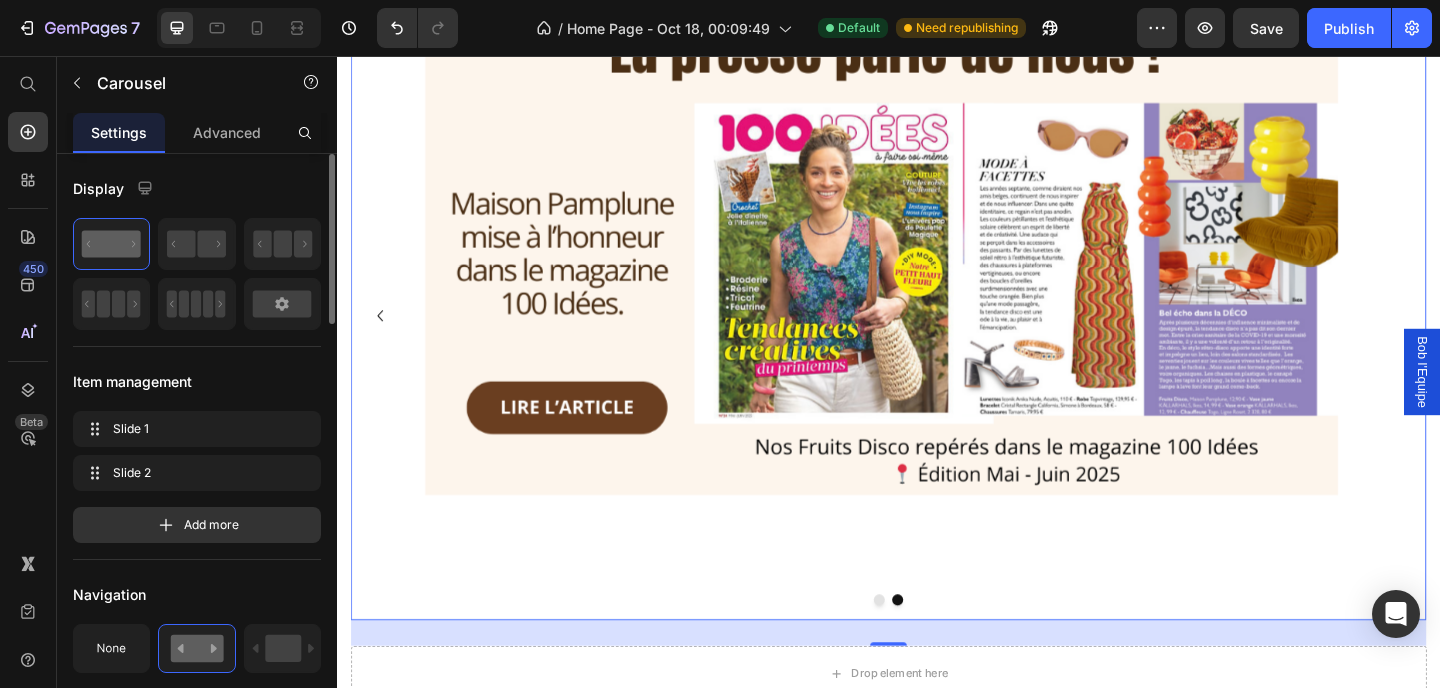 click at bounding box center [927, 648] 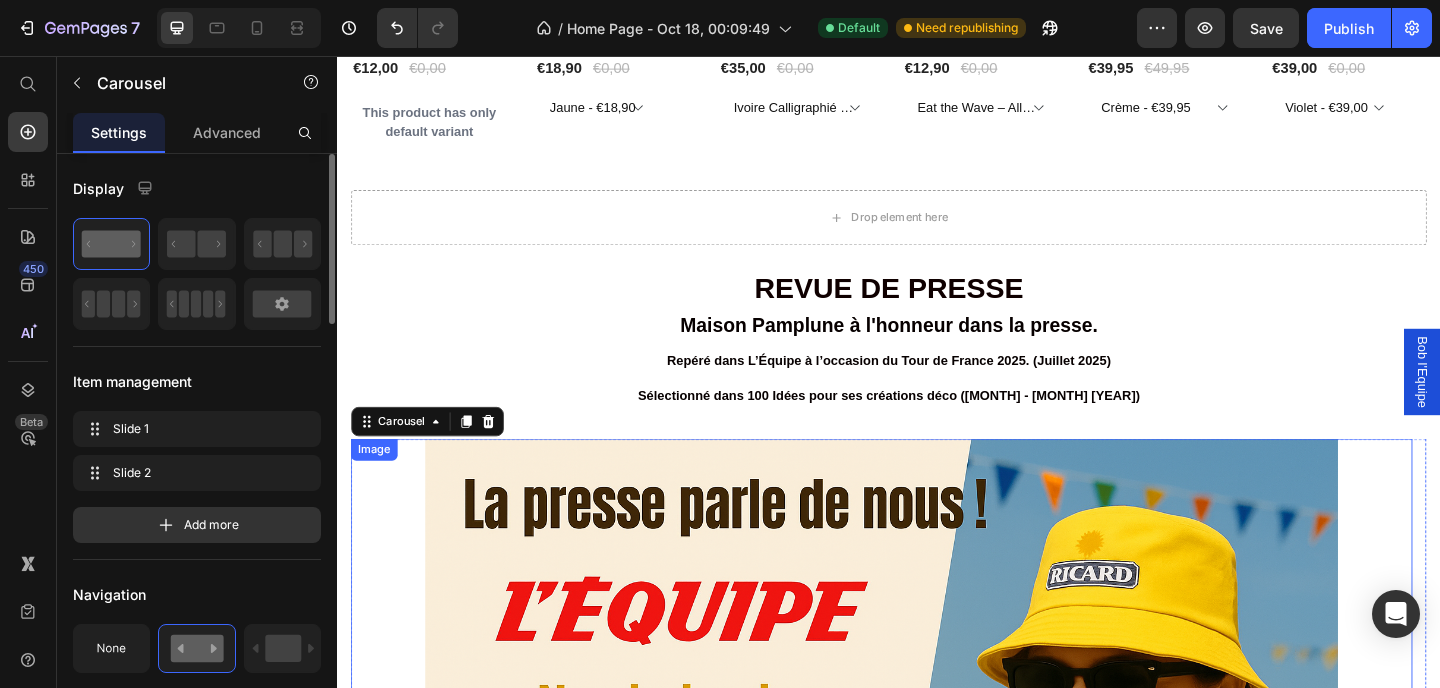 scroll, scrollTop: 4251, scrollLeft: 0, axis: vertical 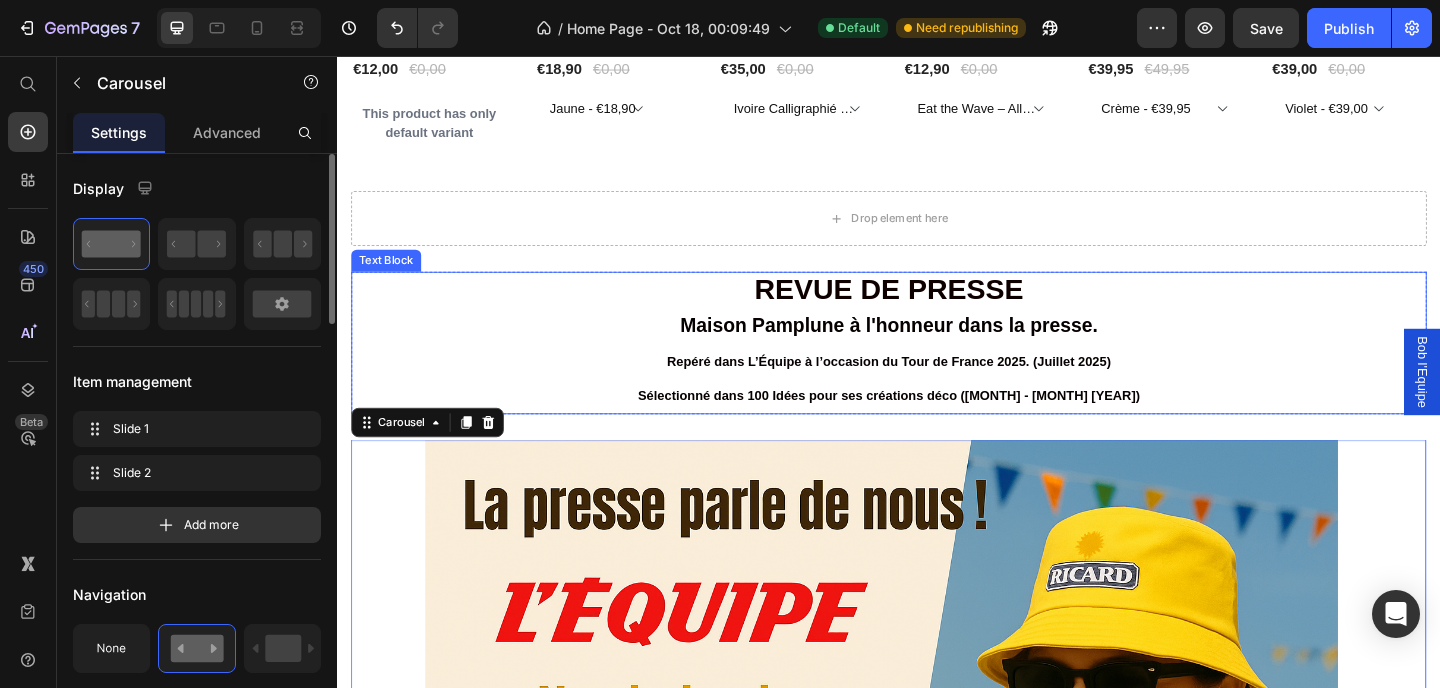 click on "Sélectionné dans 100 Idées pour ses créations déco (Mai - uin 2025)" at bounding box center [937, 426] 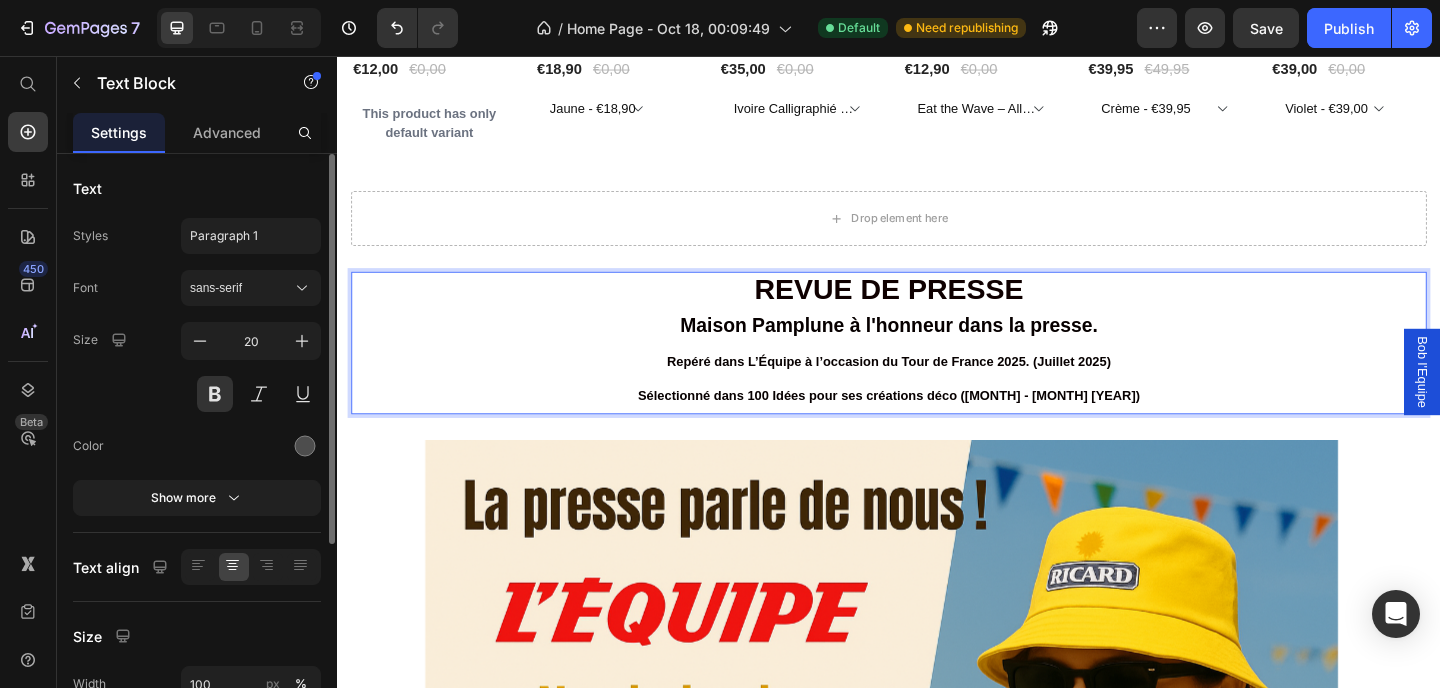 click on "Sélectionné dans 100 Idées pour ses créations déco (Mai - uin 2025)" at bounding box center [937, 426] 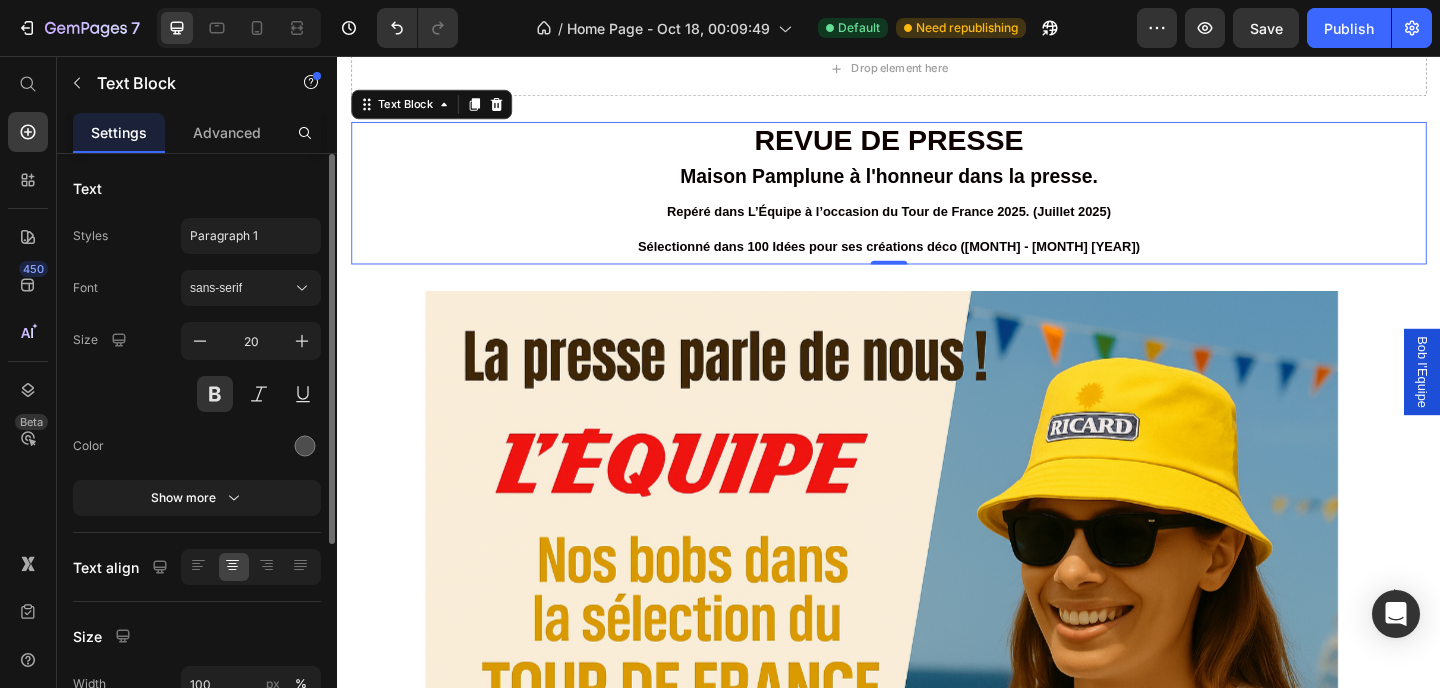 scroll, scrollTop: 4496, scrollLeft: 0, axis: vertical 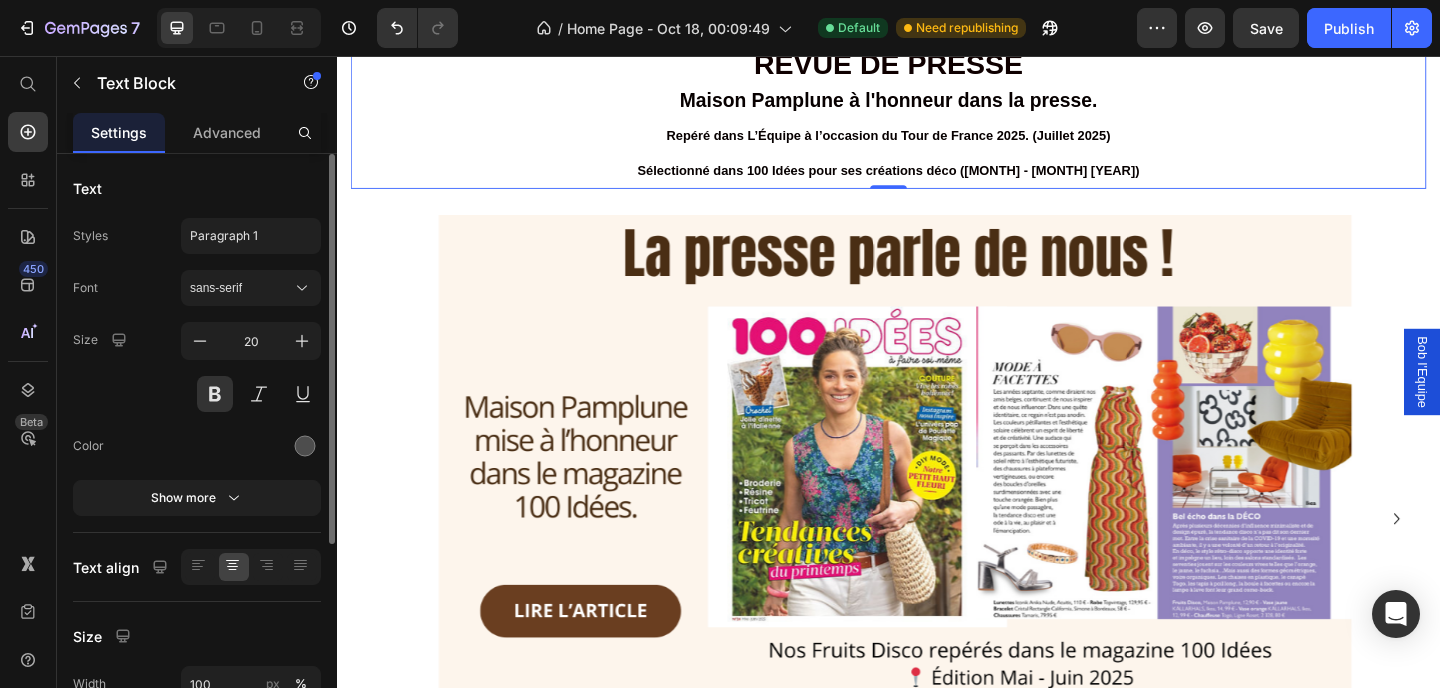 click on "Sélectionné dans 100 Idées pour ses créations déco (Mai - uin 2025)" at bounding box center [937, 181] 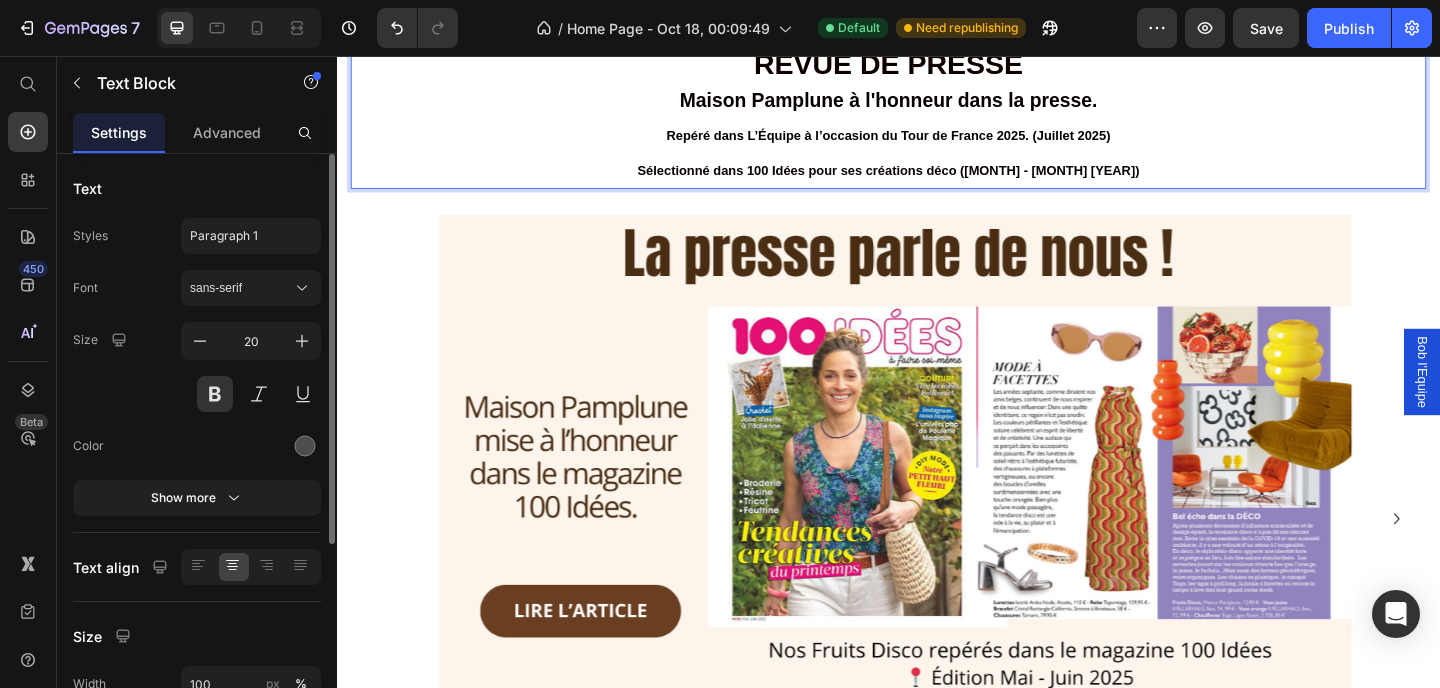 scroll, scrollTop: 0, scrollLeft: 0, axis: both 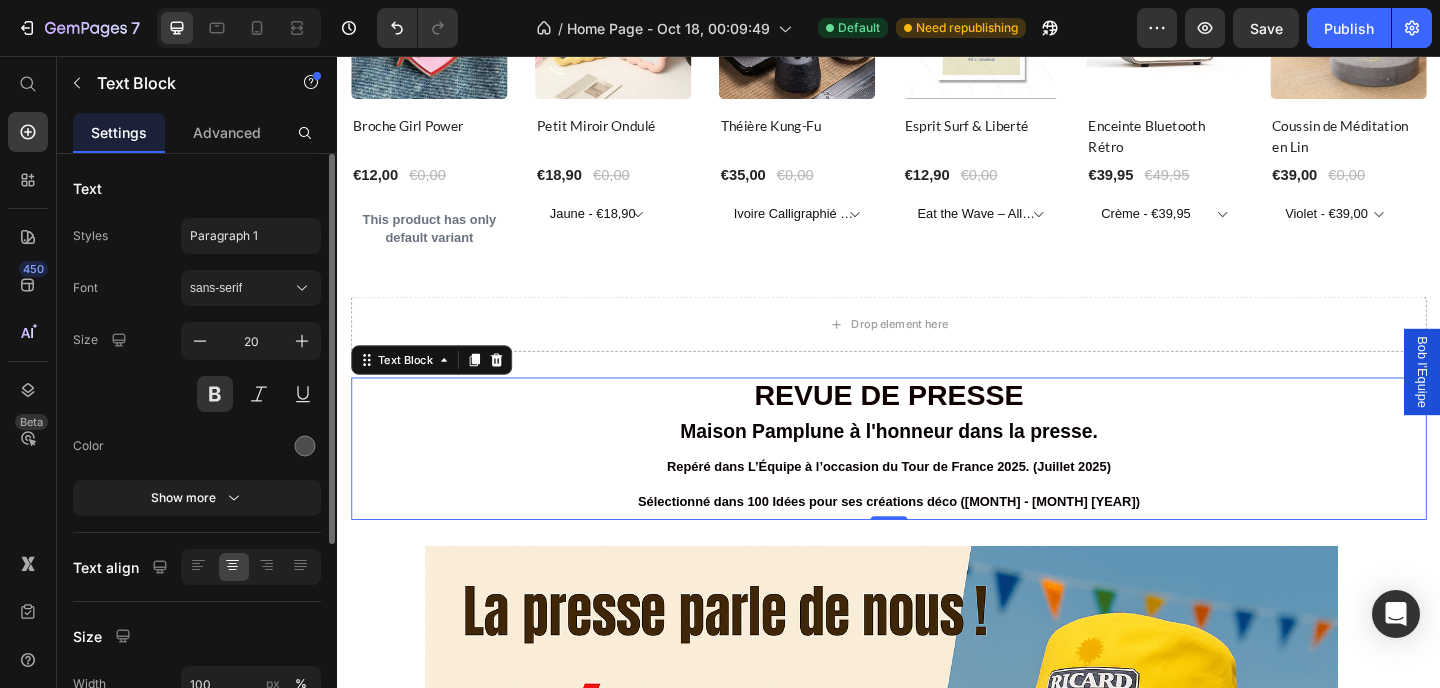 drag, startPoint x: 1095, startPoint y: 525, endPoint x: 1132, endPoint y: 530, distance: 37.336308 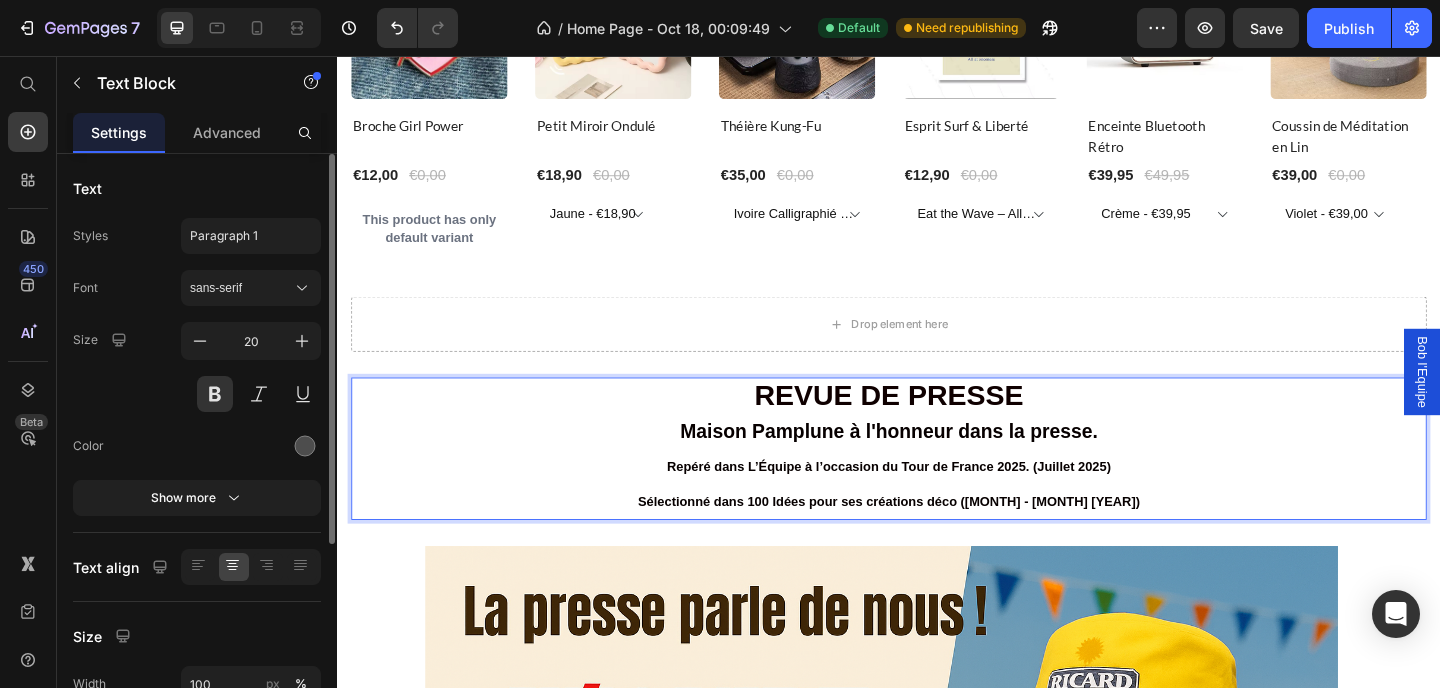 click on "Repéré dans L’Équipe à l’occasion du Tour de France 2025. (Juillet 2025)" at bounding box center (937, 503) 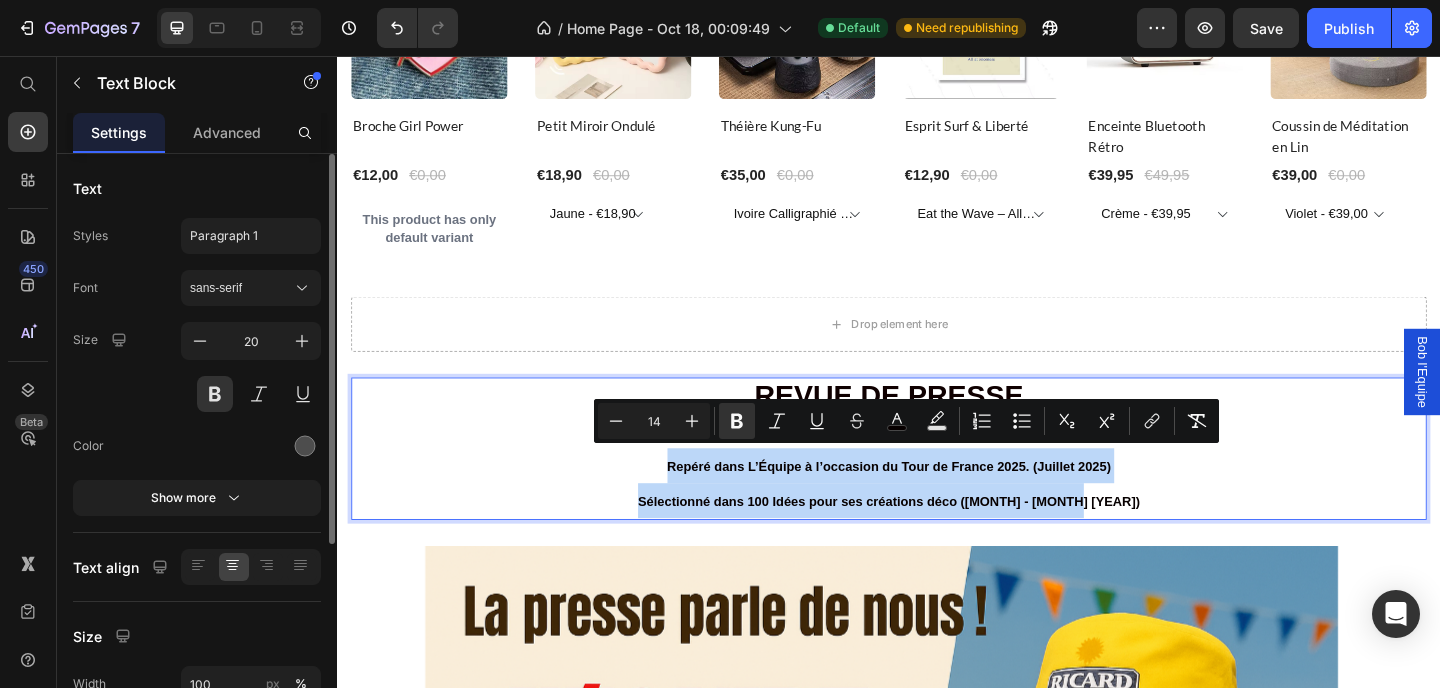 drag, startPoint x: 1196, startPoint y: 533, endPoint x: 660, endPoint y: 490, distance: 537.72205 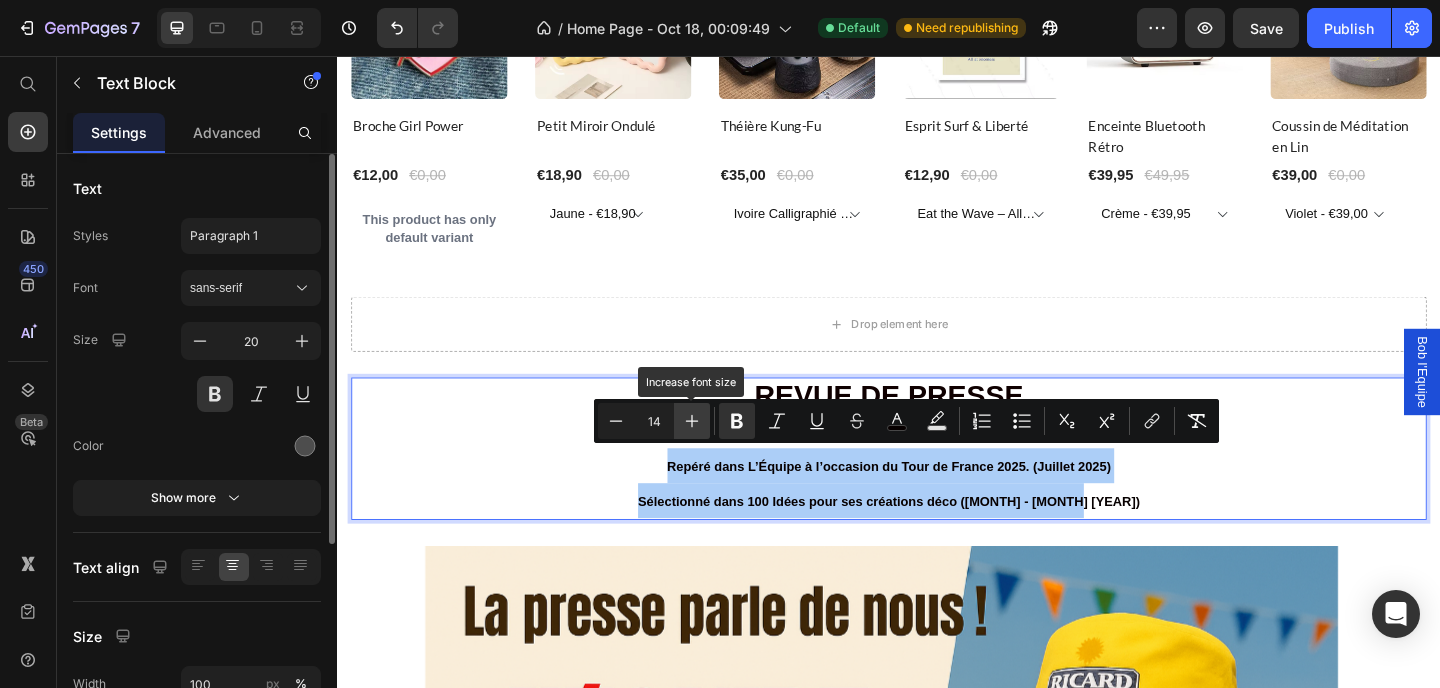 click 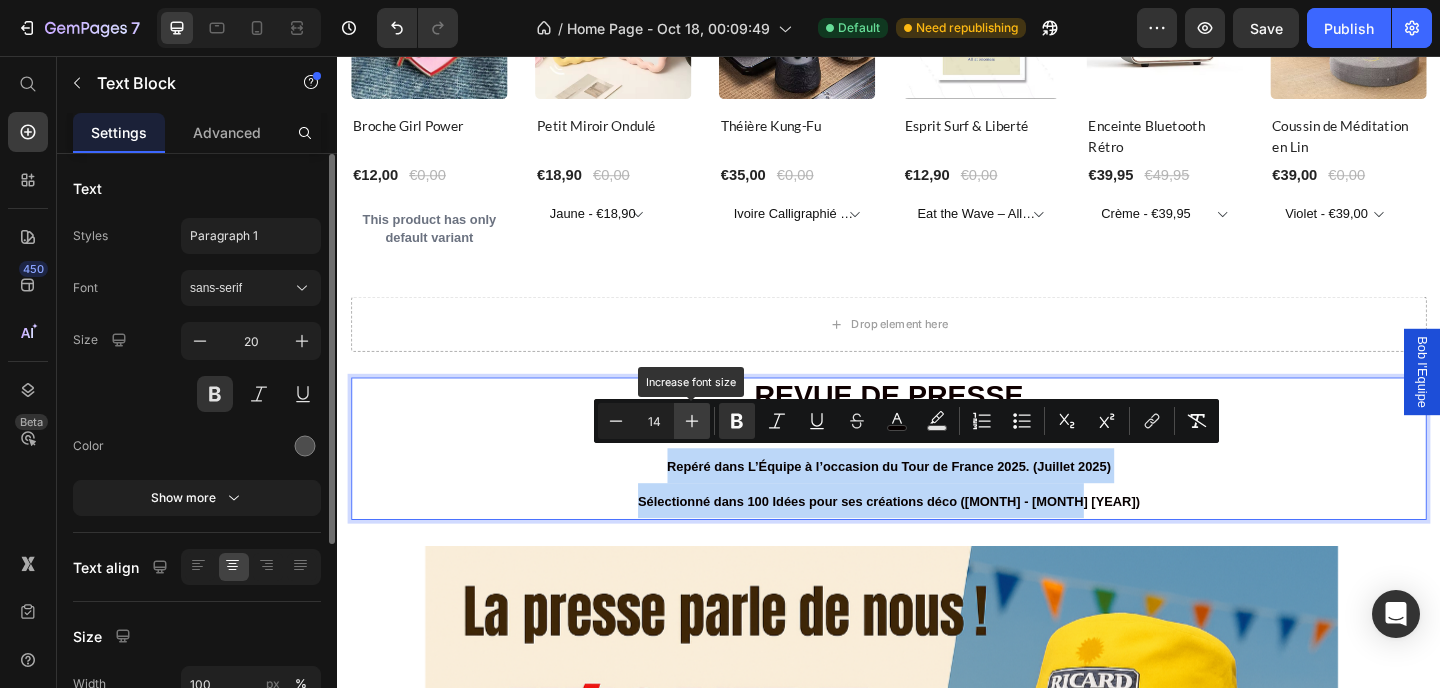 type on "15" 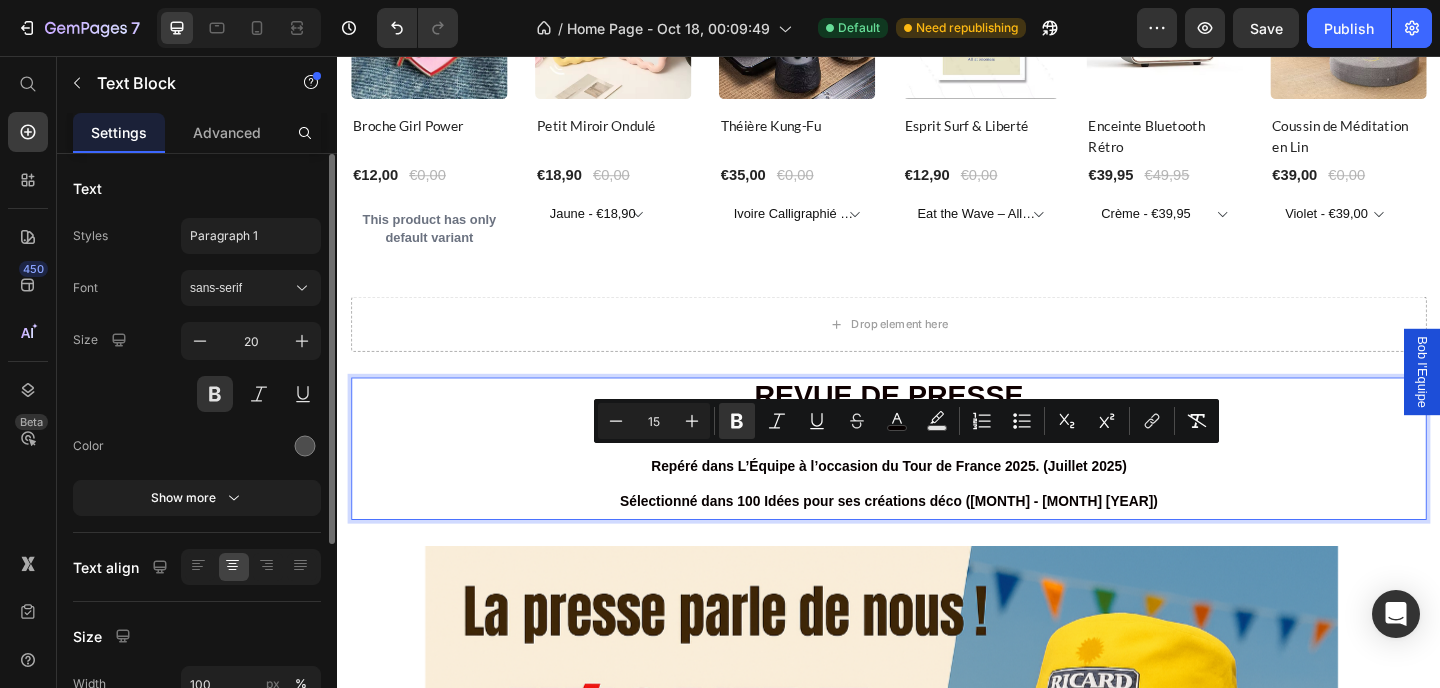 click on "Repéré dans L’Équipe à l’occasion du Tour de France 2025. (Juillet 2025)" at bounding box center (936, 502) 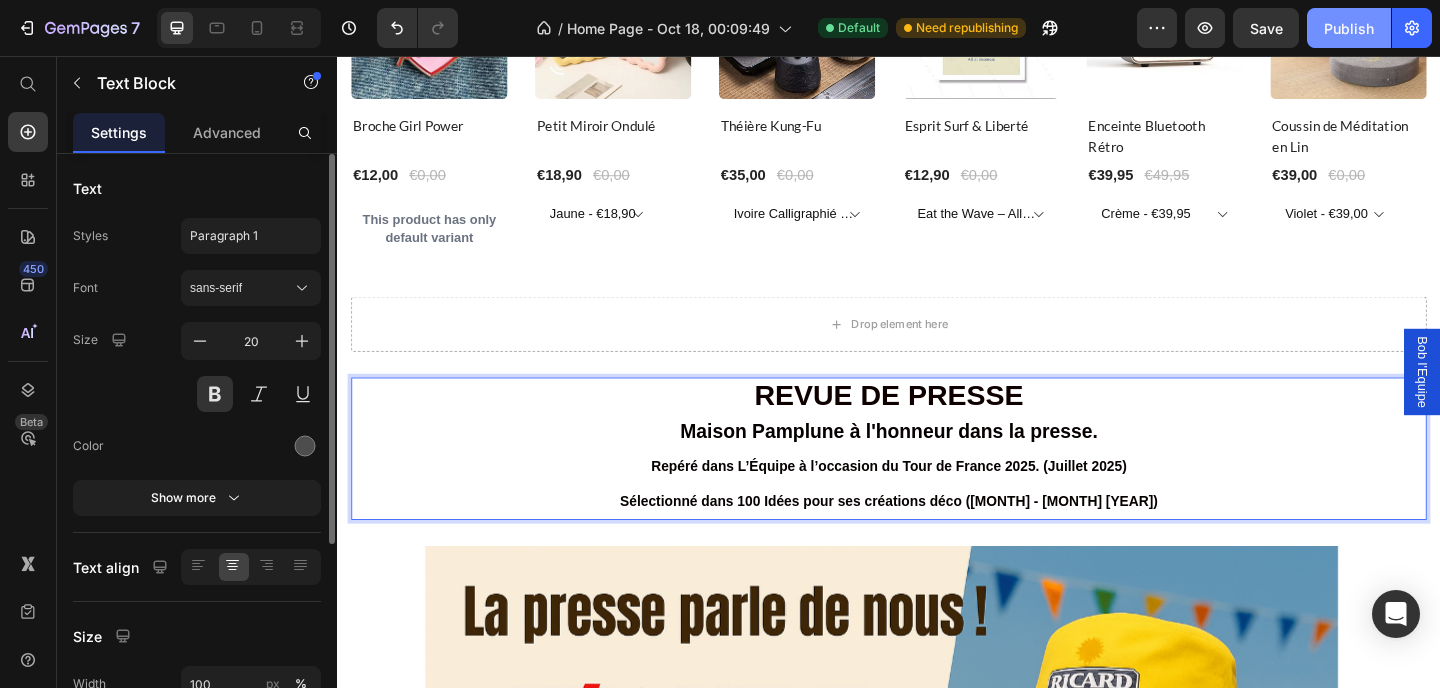 click on "Publish" at bounding box center (1349, 28) 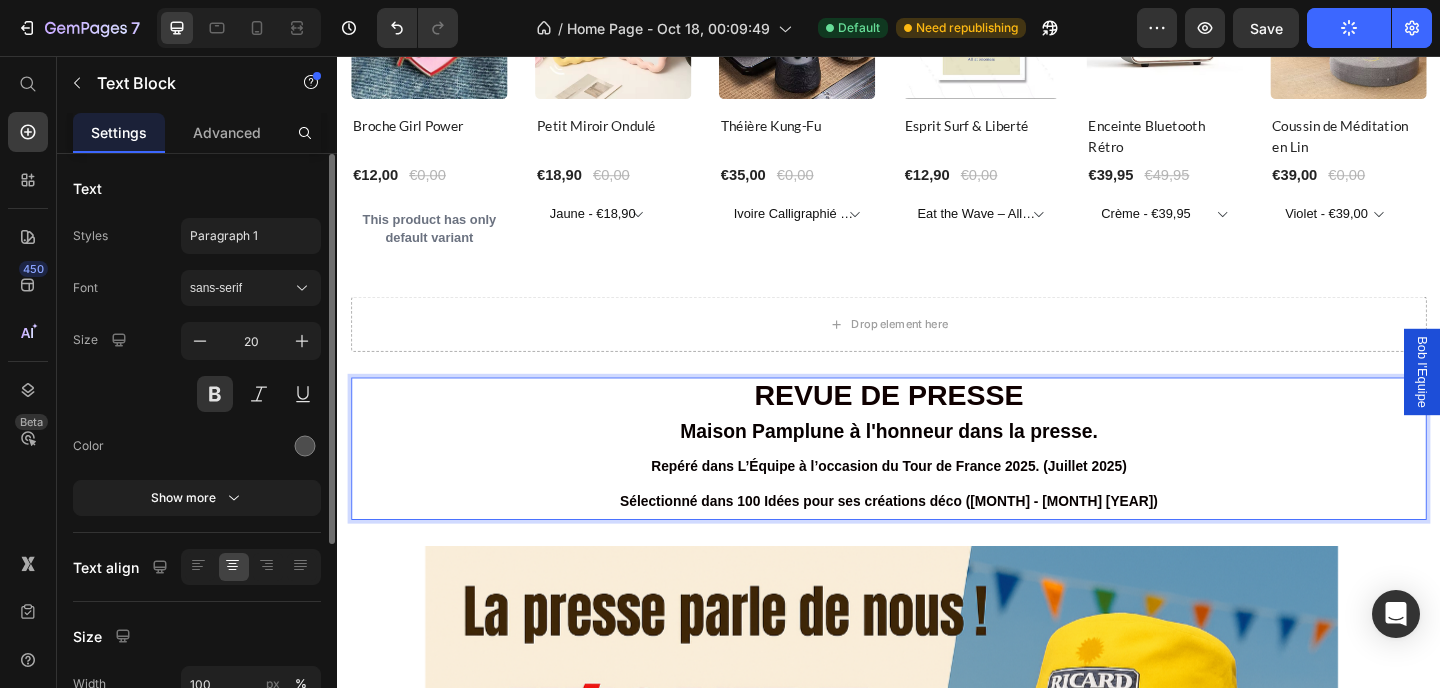 click on "REVUE DE PRESSE" at bounding box center [937, 427] 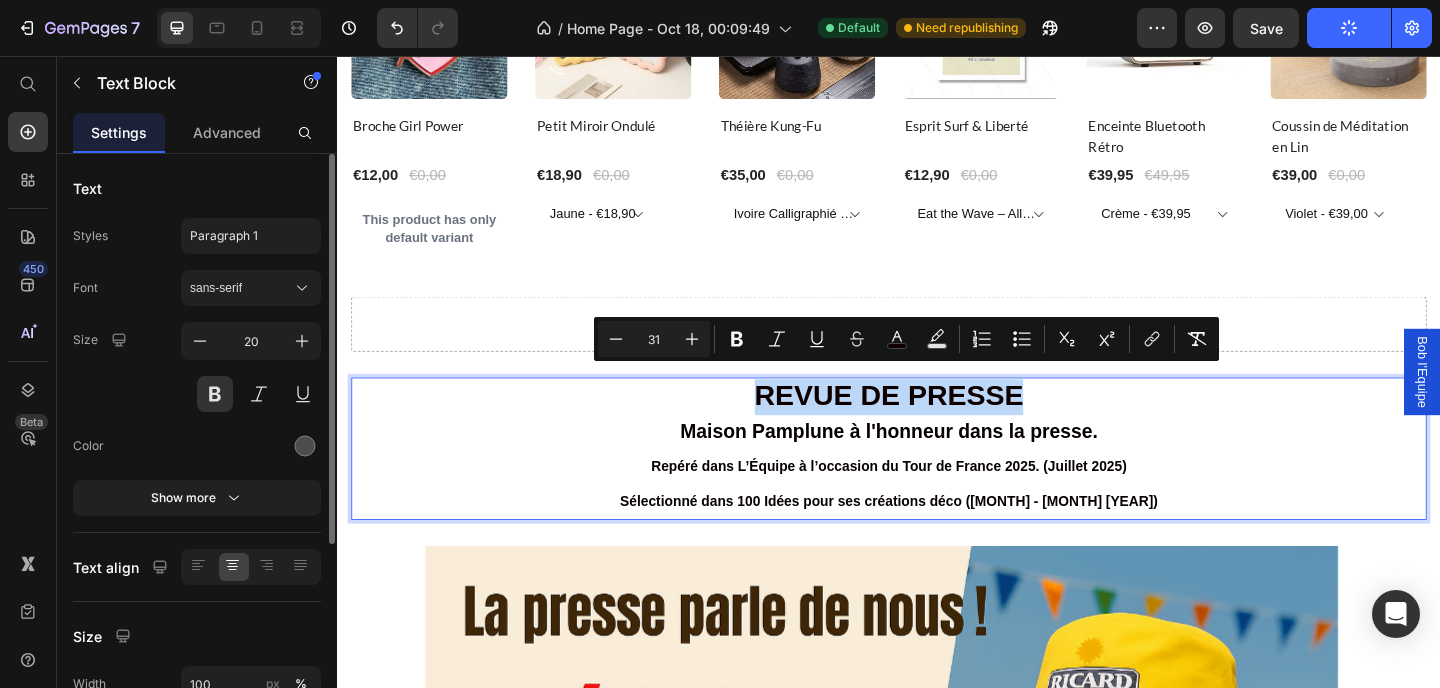 drag, startPoint x: 1151, startPoint y: 413, endPoint x: 752, endPoint y: 415, distance: 399.005 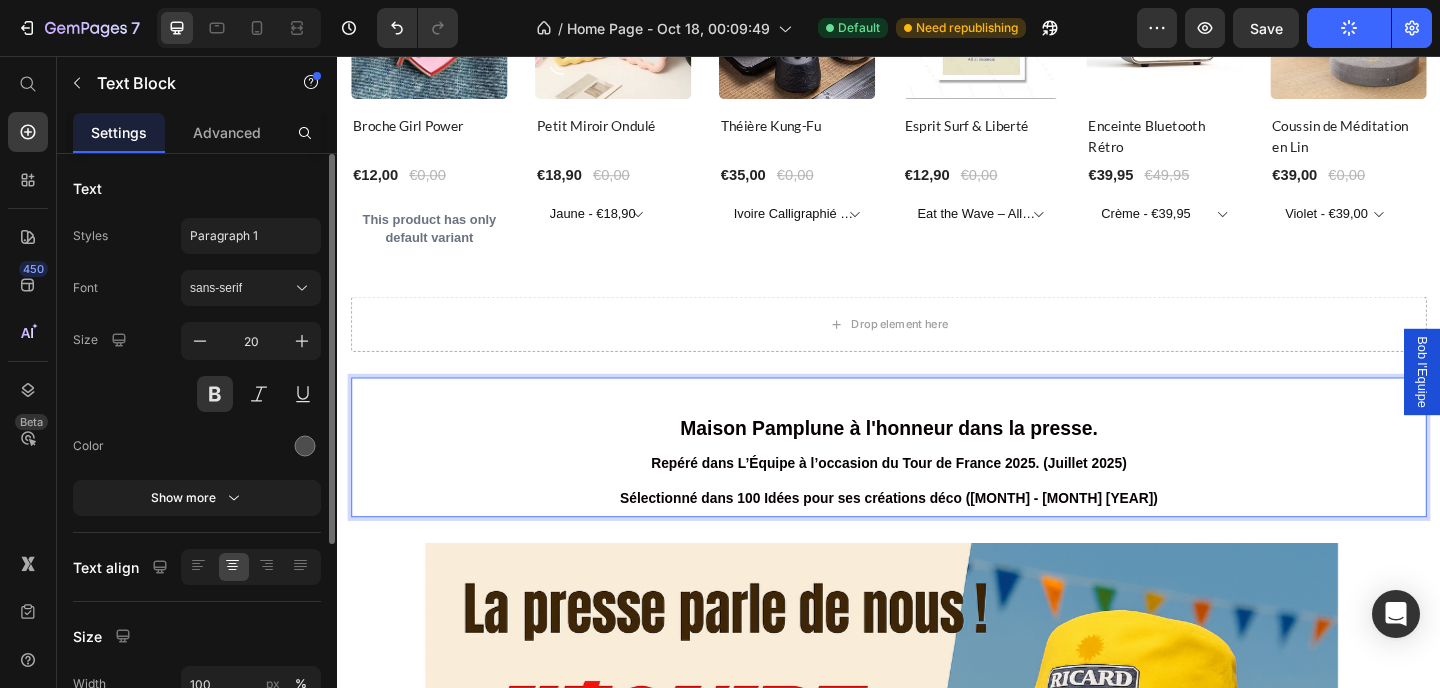 click on "Maison Pamplune à l'honneur dans la presse." at bounding box center (937, 462) 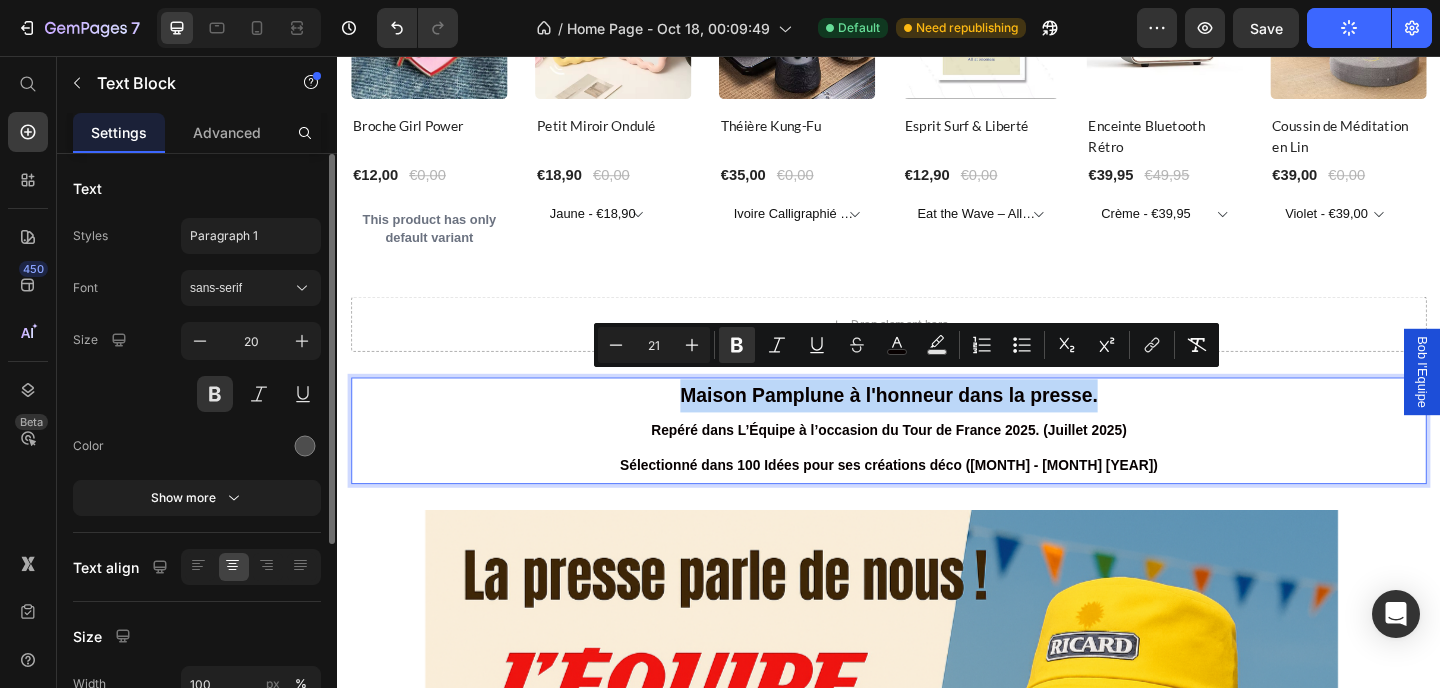 drag, startPoint x: 1114, startPoint y: 408, endPoint x: 684, endPoint y: 404, distance: 430.01862 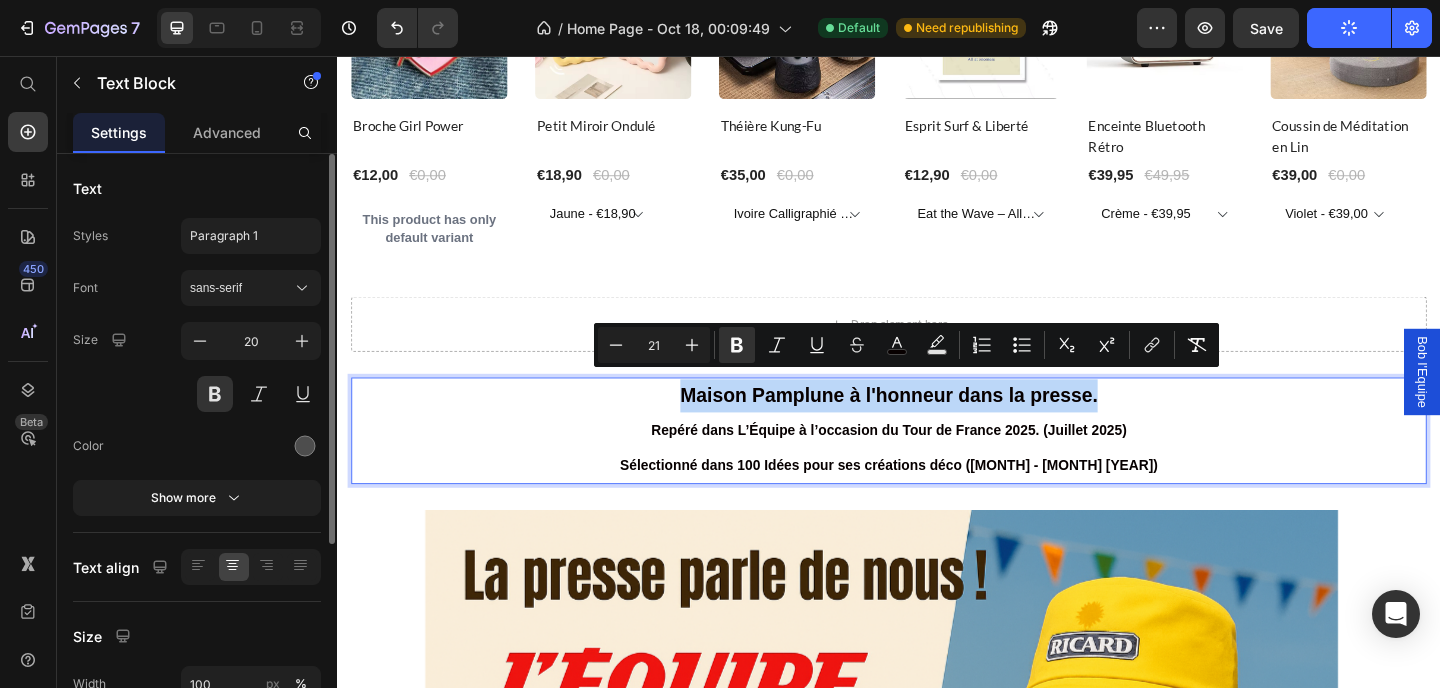 click on "Maison Pamplune à l'honneur dans la presse." at bounding box center [937, 426] 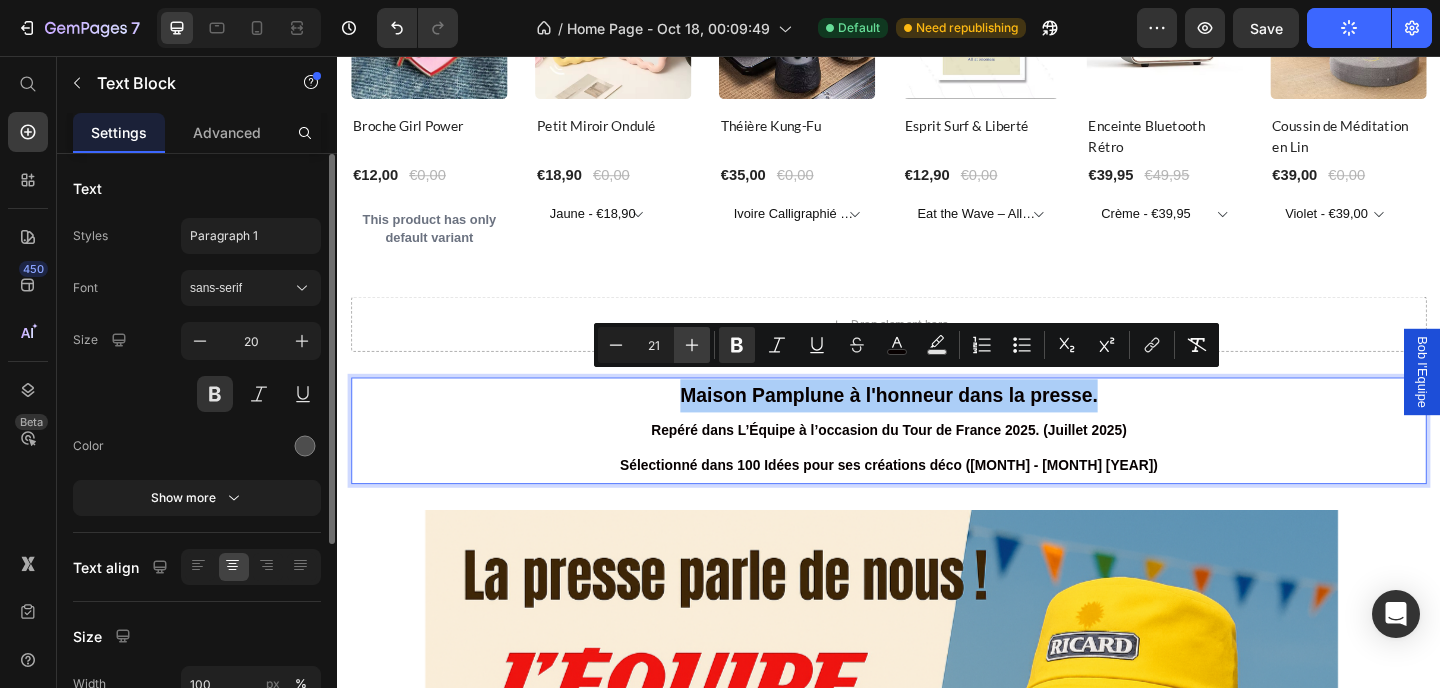 click 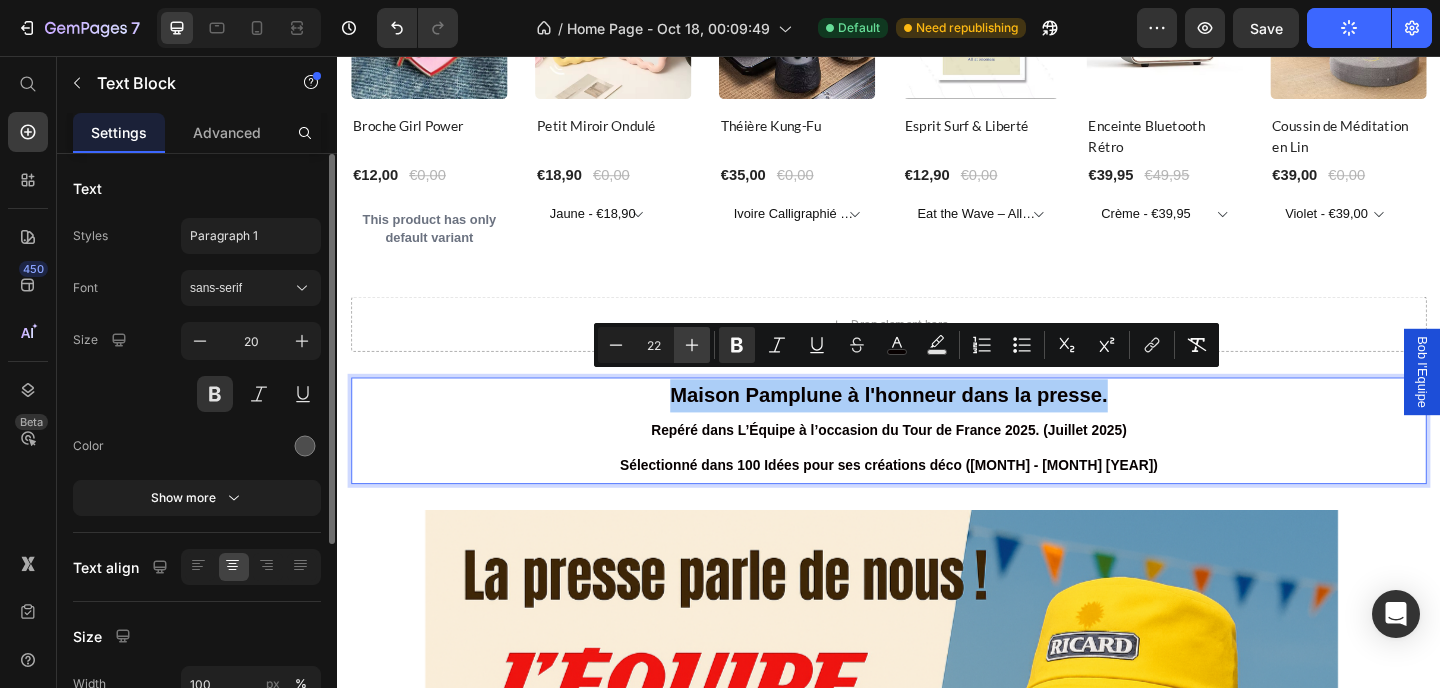 click 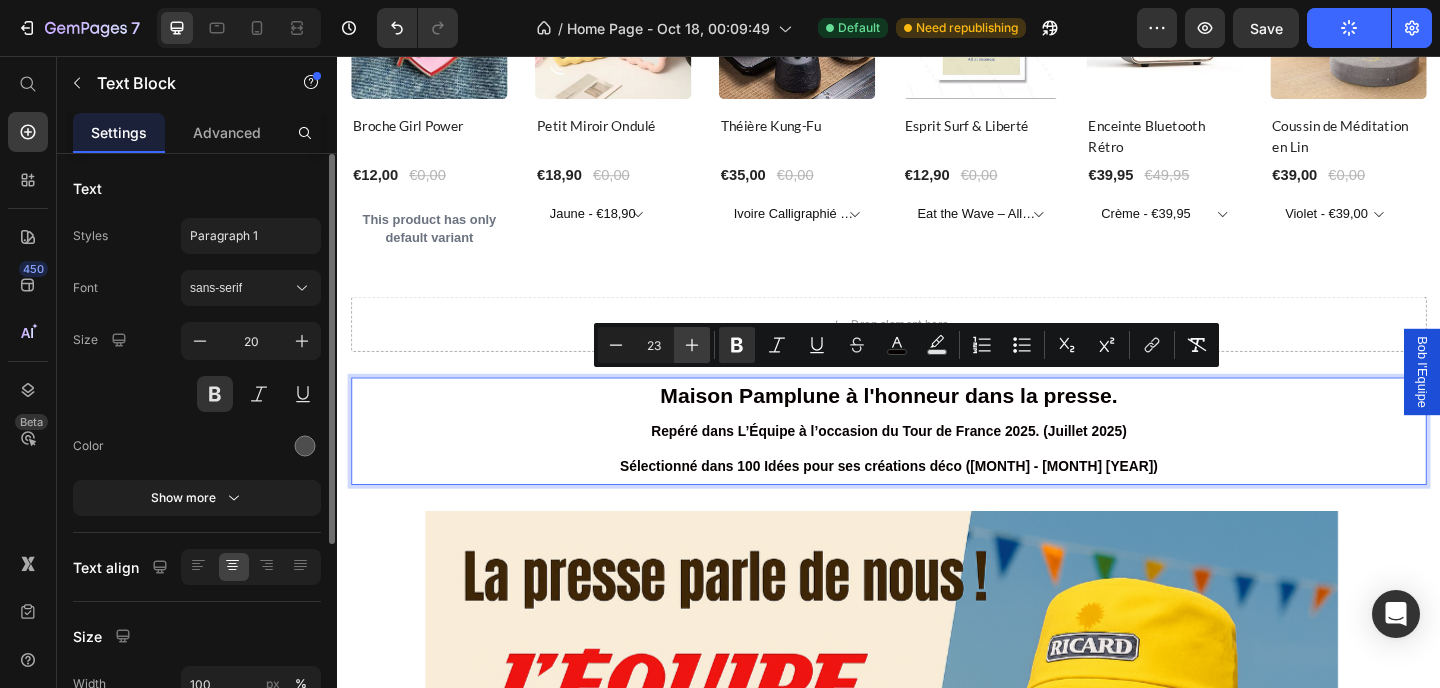 click 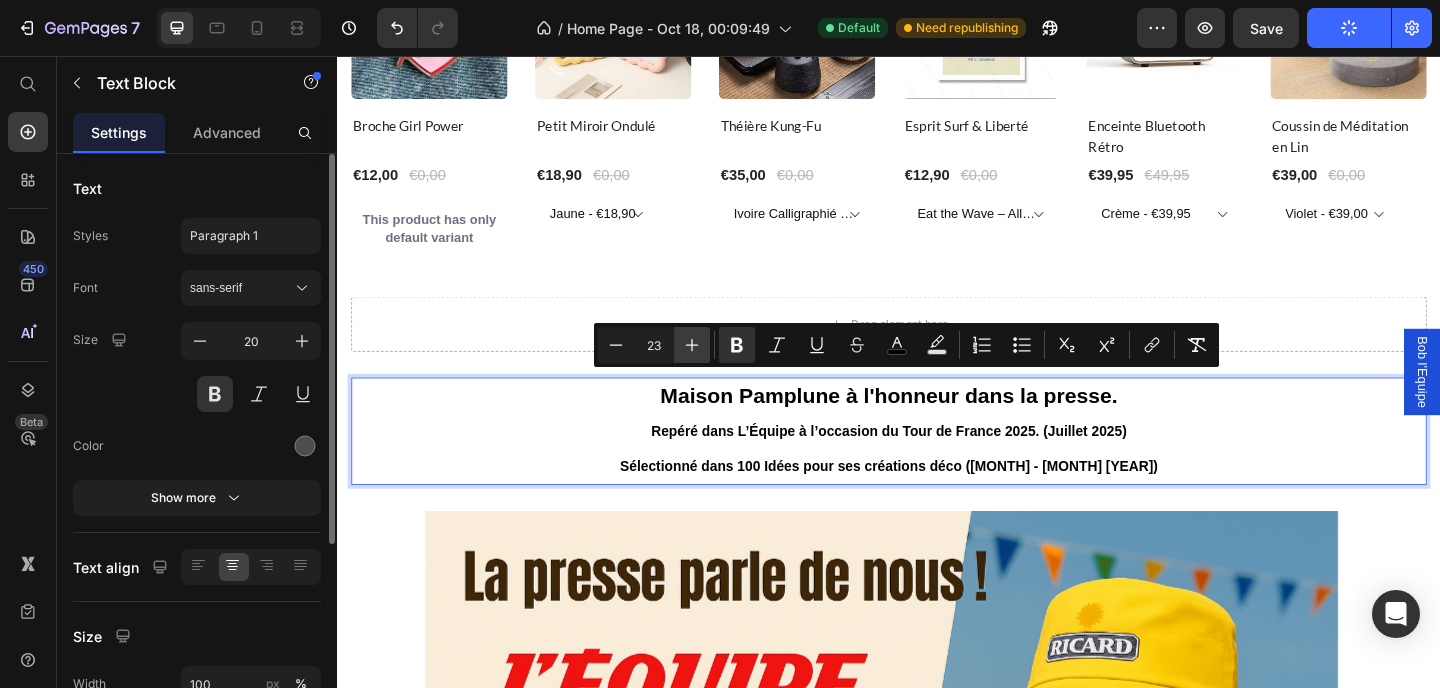 type on "24" 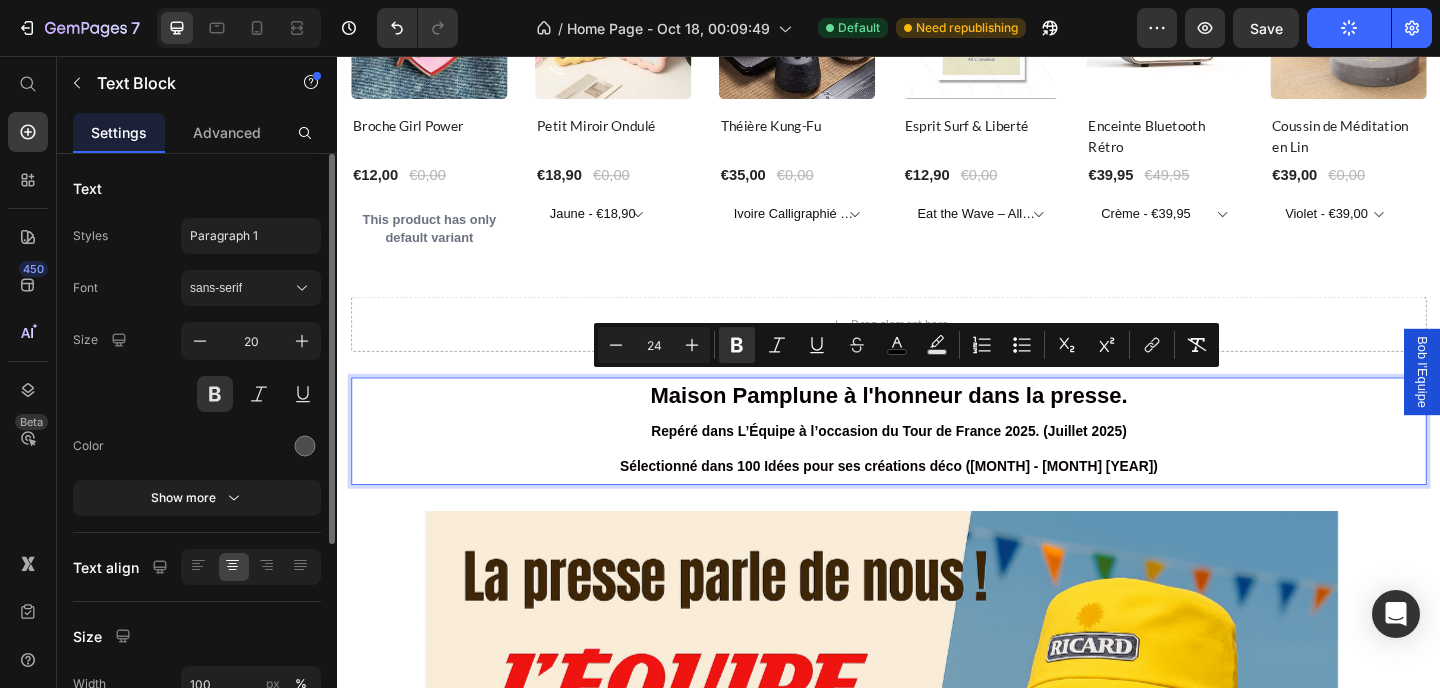 click on "Maison Pamplune à l'honneur dans la presse." at bounding box center [937, 426] 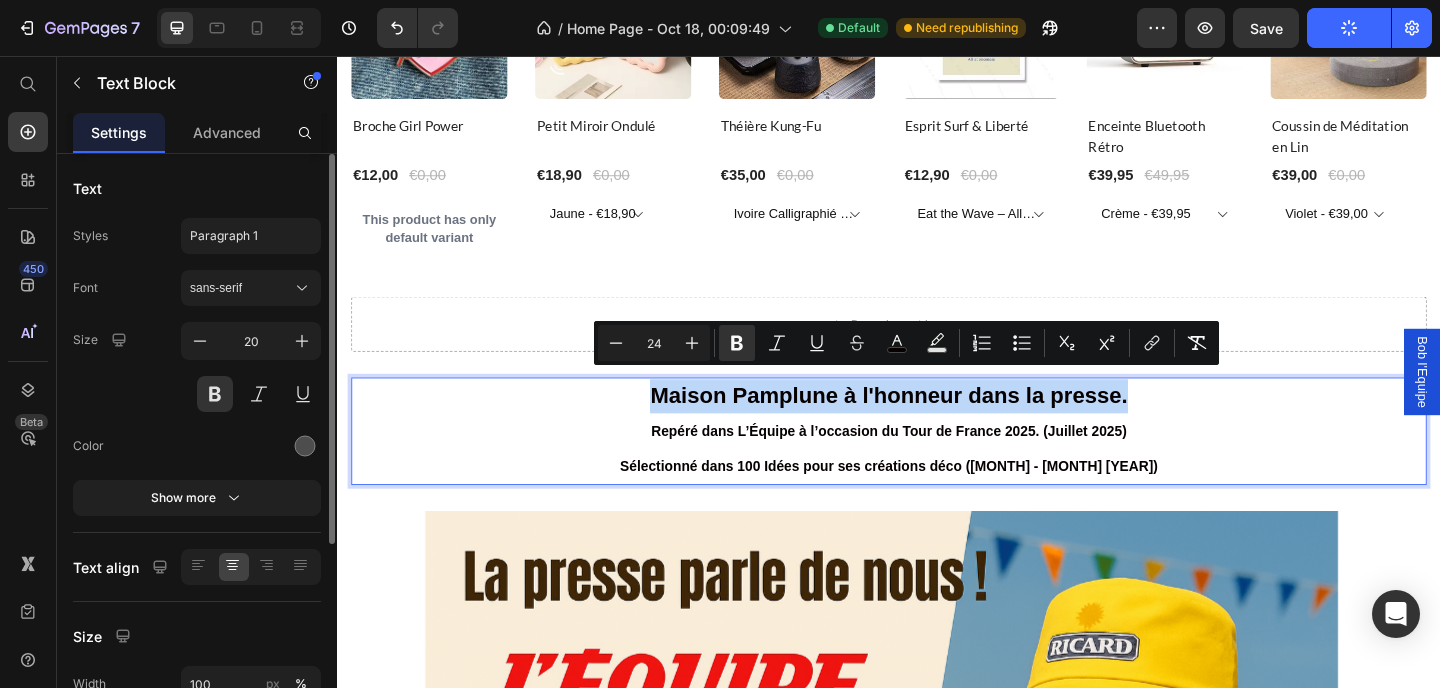 drag, startPoint x: 924, startPoint y: 415, endPoint x: 665, endPoint y: 410, distance: 259.04825 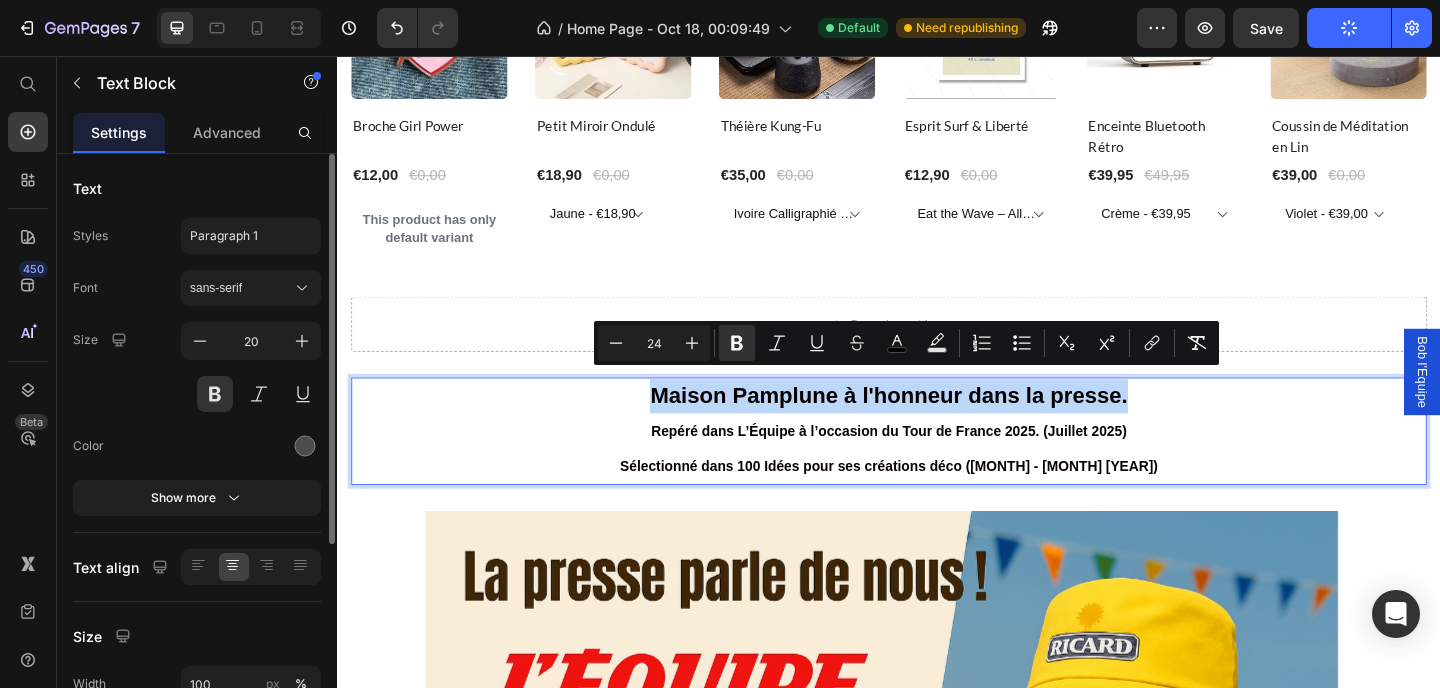 click on "Maison Pamplune à l'honneur dans la presse." at bounding box center (937, 426) 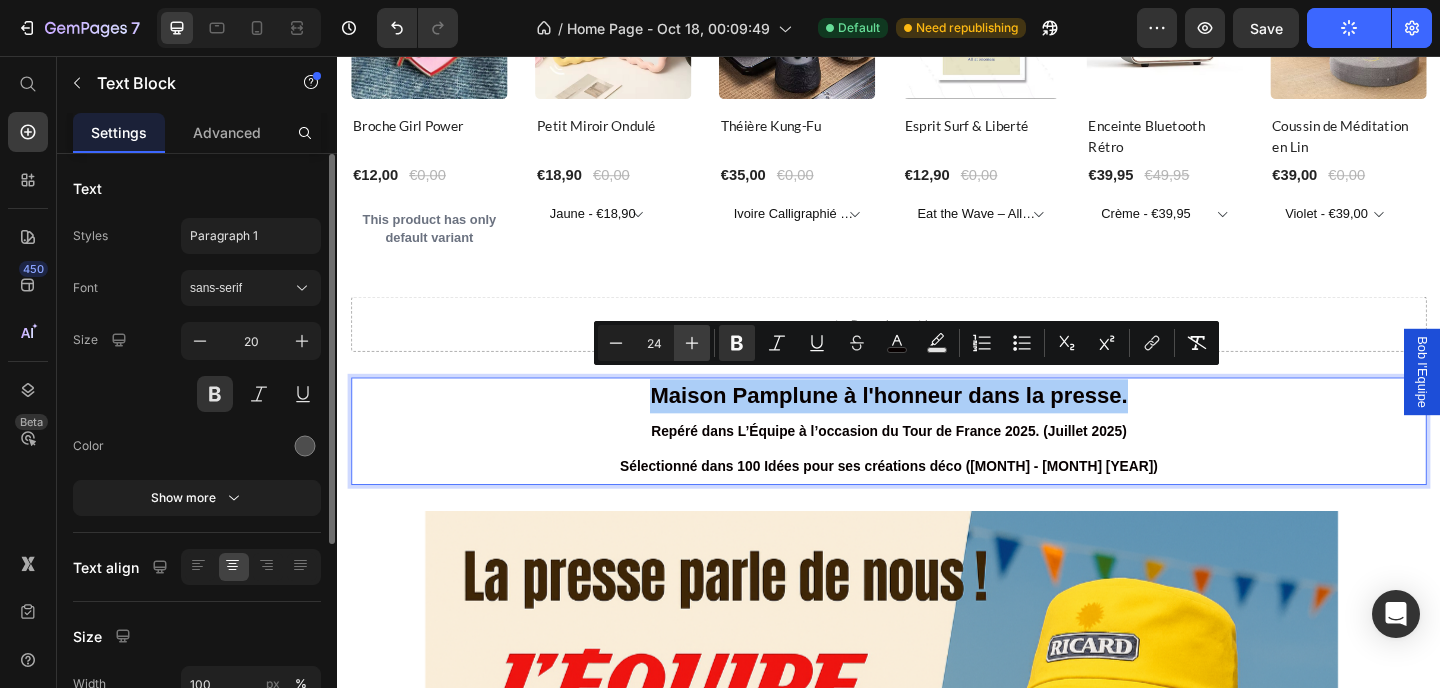 click 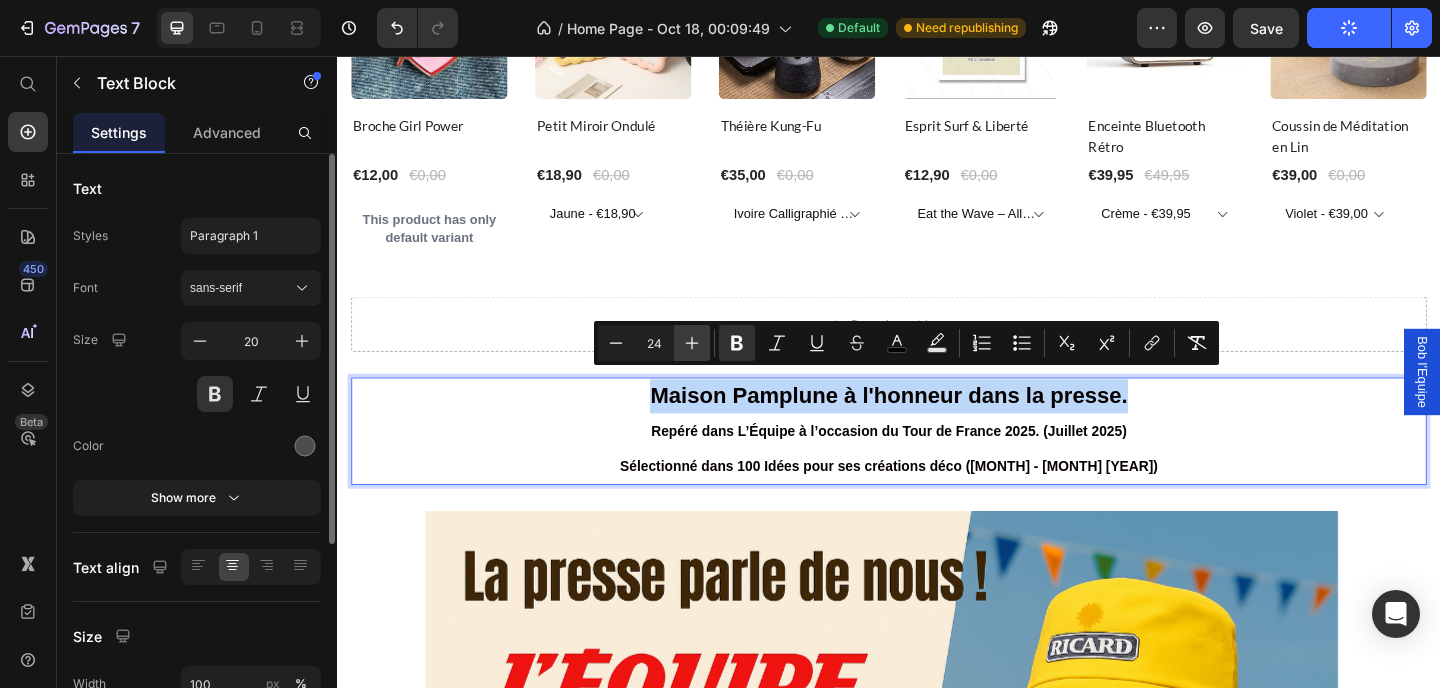 type on "25" 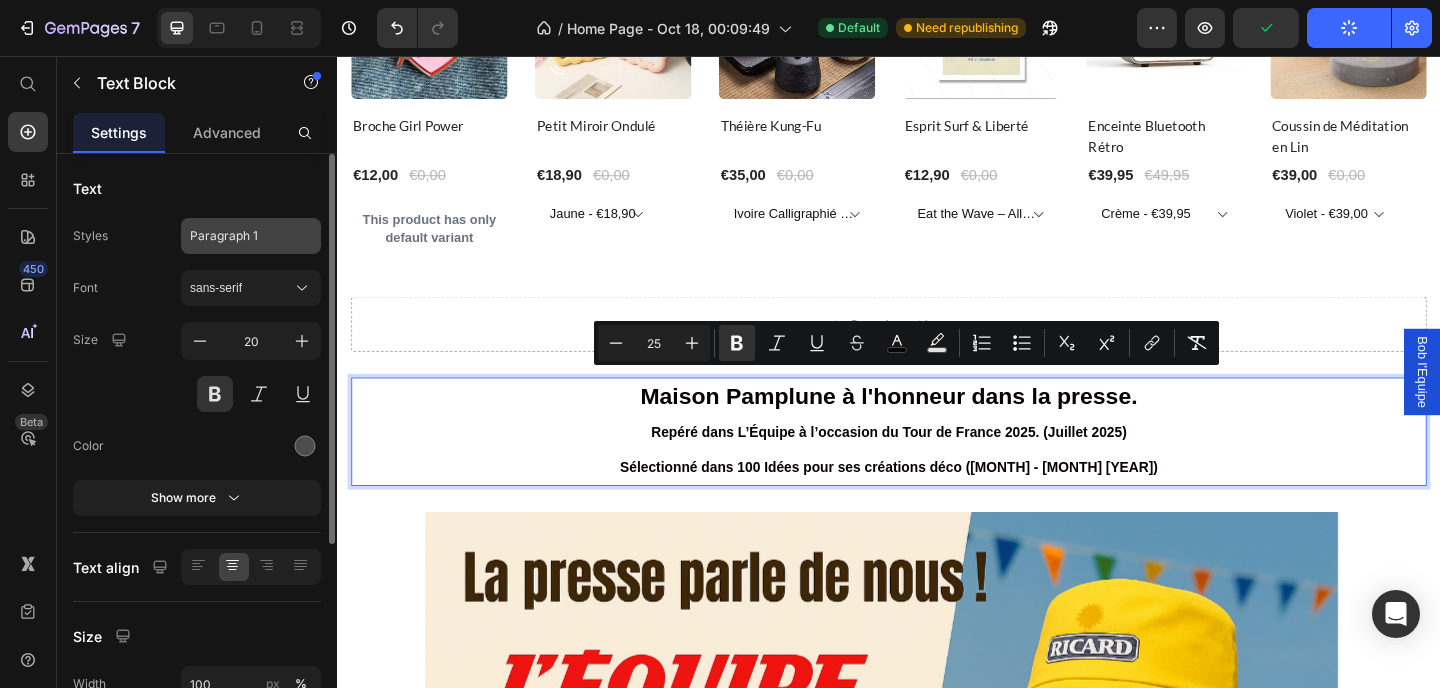 click on "Paragraph 1" 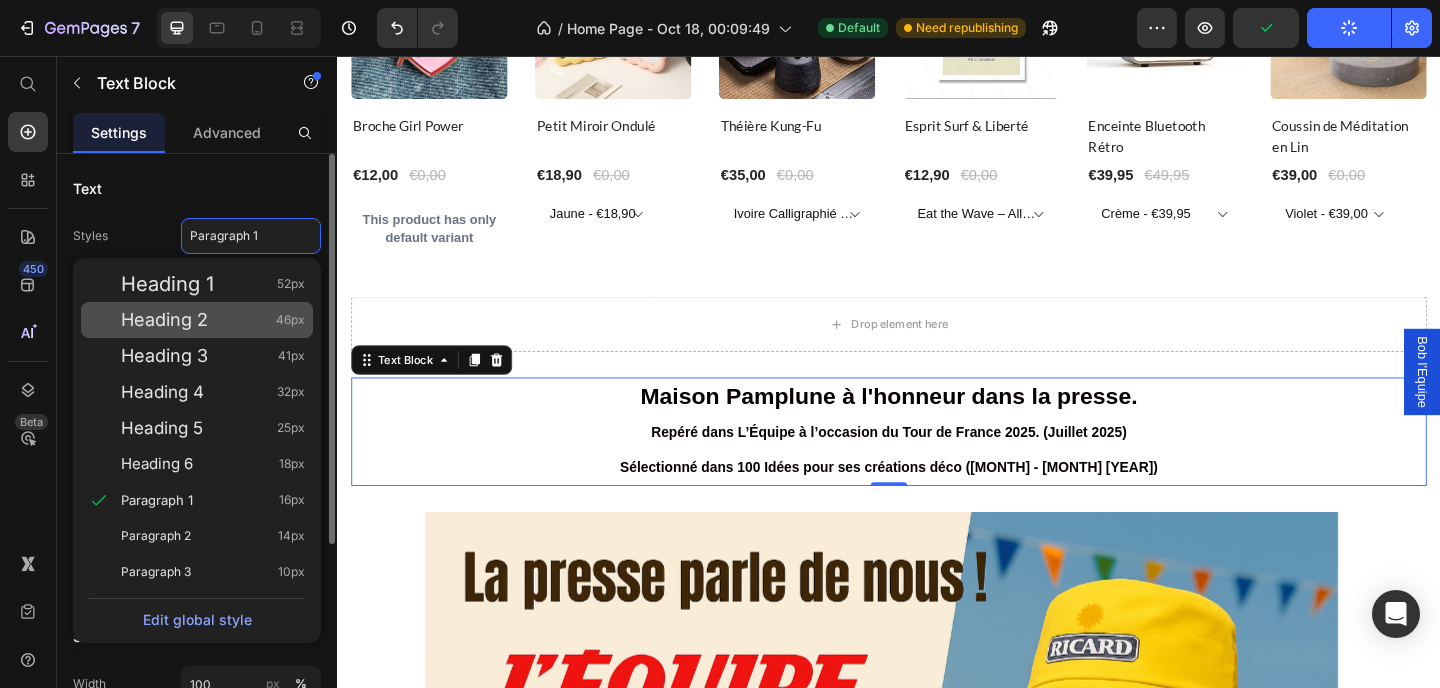 click on "Heading 2" at bounding box center (164, 320) 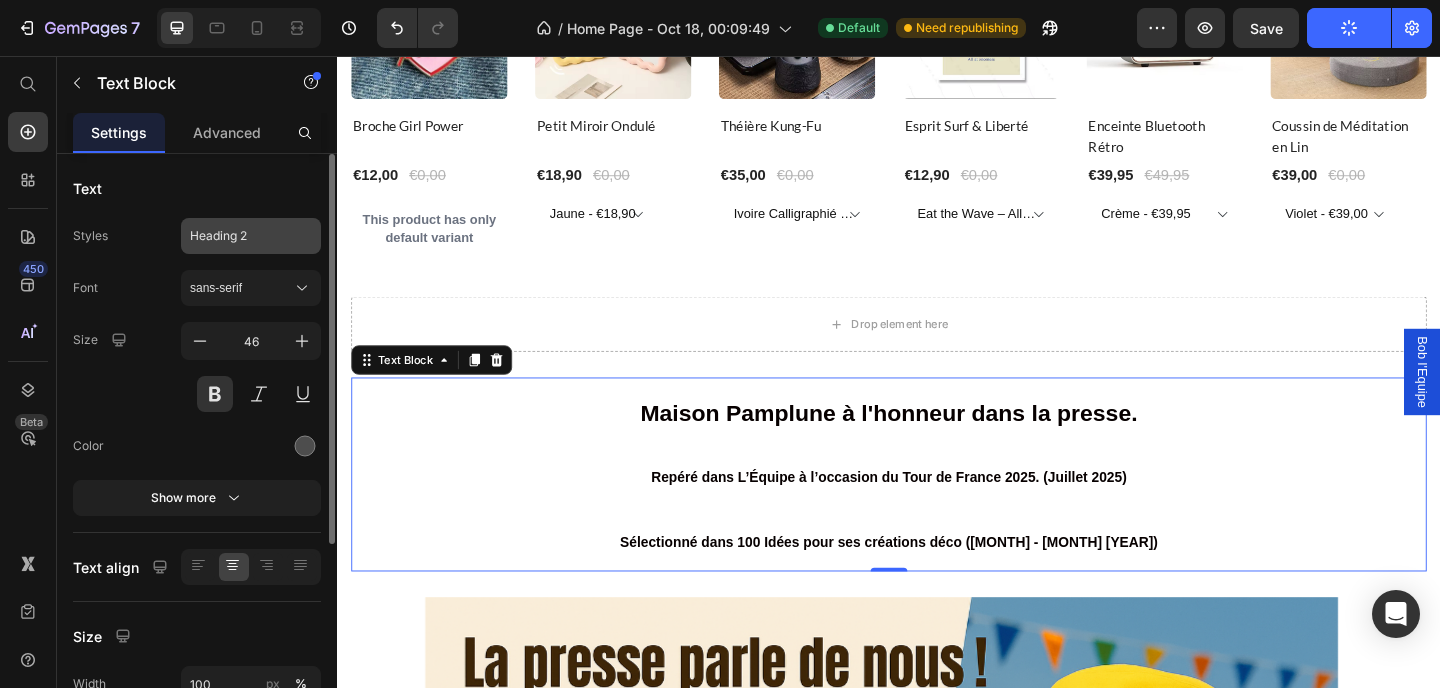 click on "Heading 2" 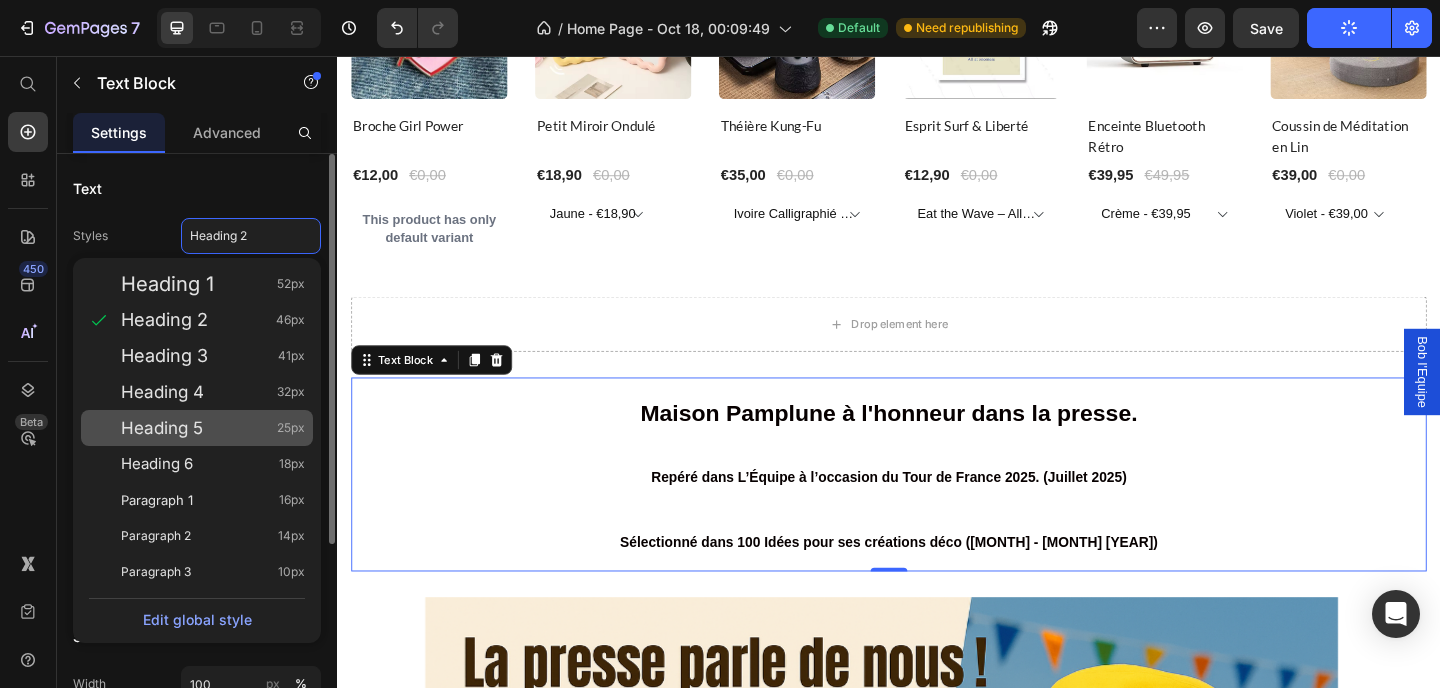 click on "Heading 5 25px" 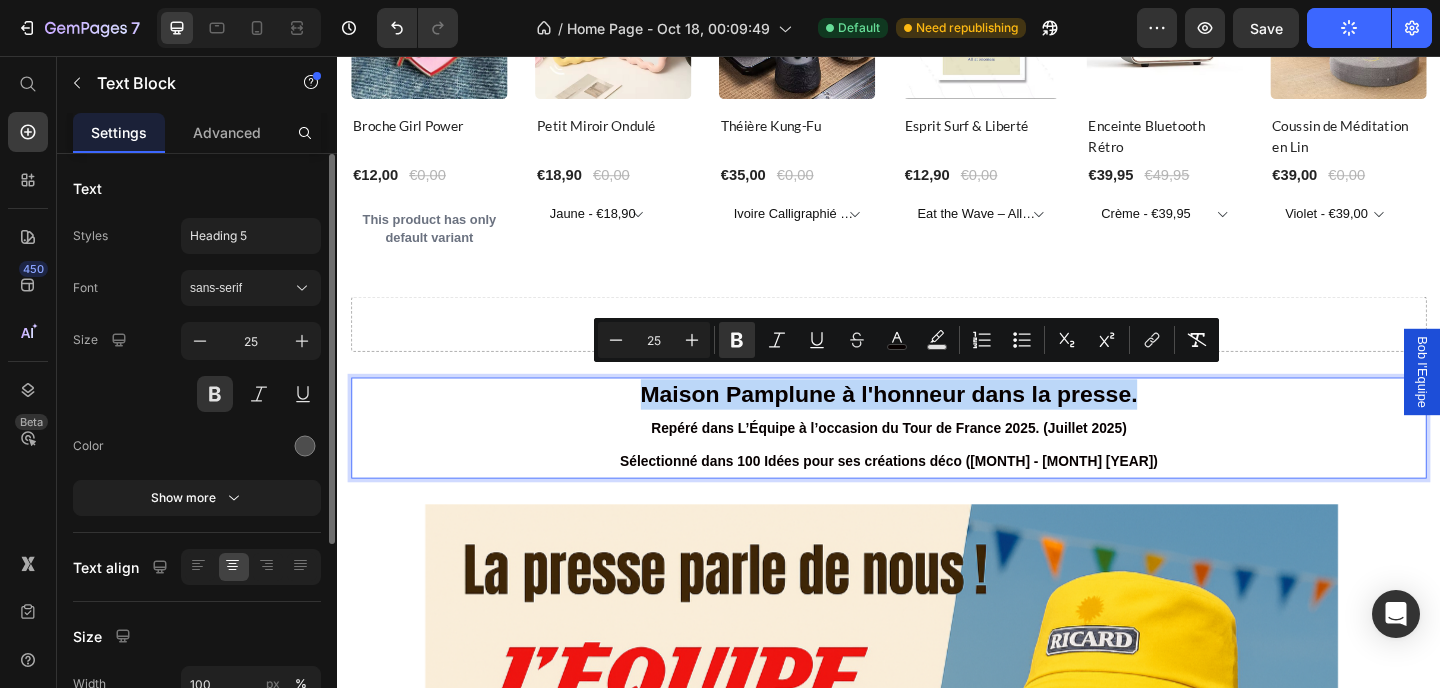 drag, startPoint x: 1226, startPoint y: 408, endPoint x: 608, endPoint y: 412, distance: 618.01294 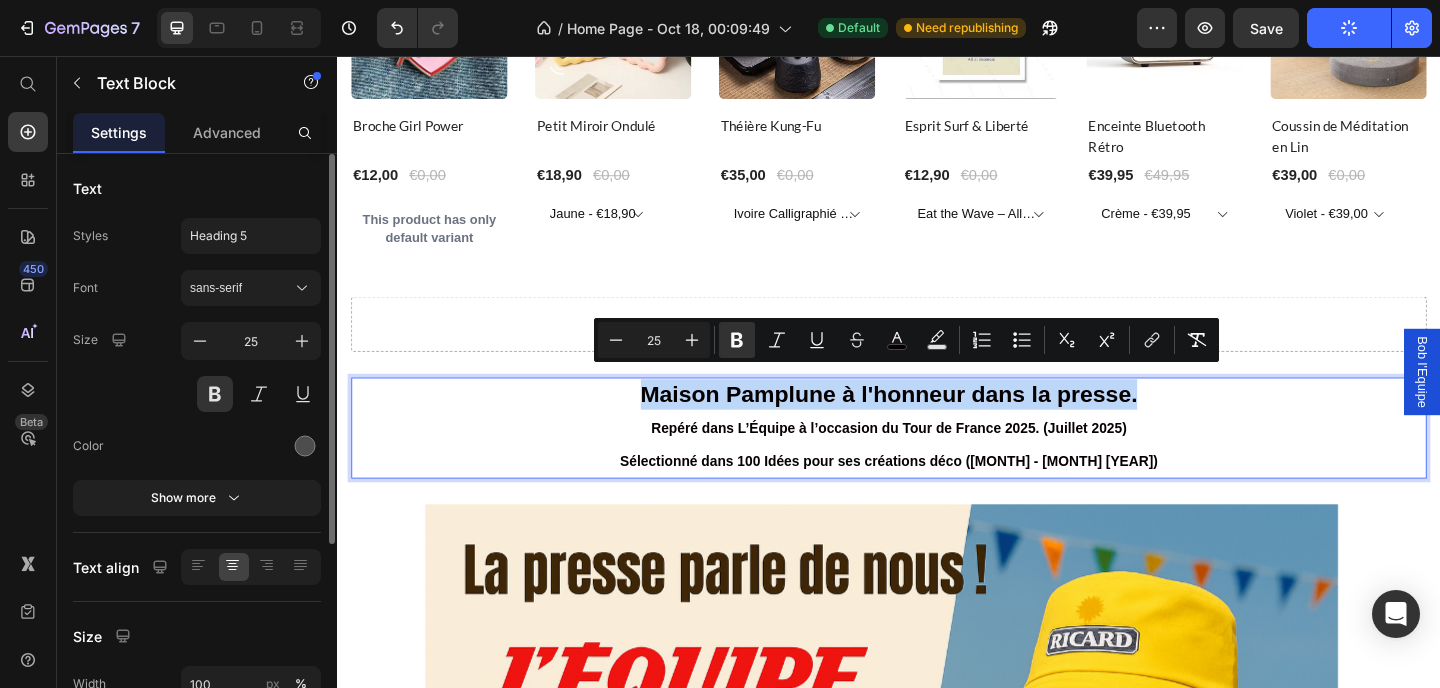 click on "Maison Pamplune à l'honneur dans la presse." at bounding box center (937, 424) 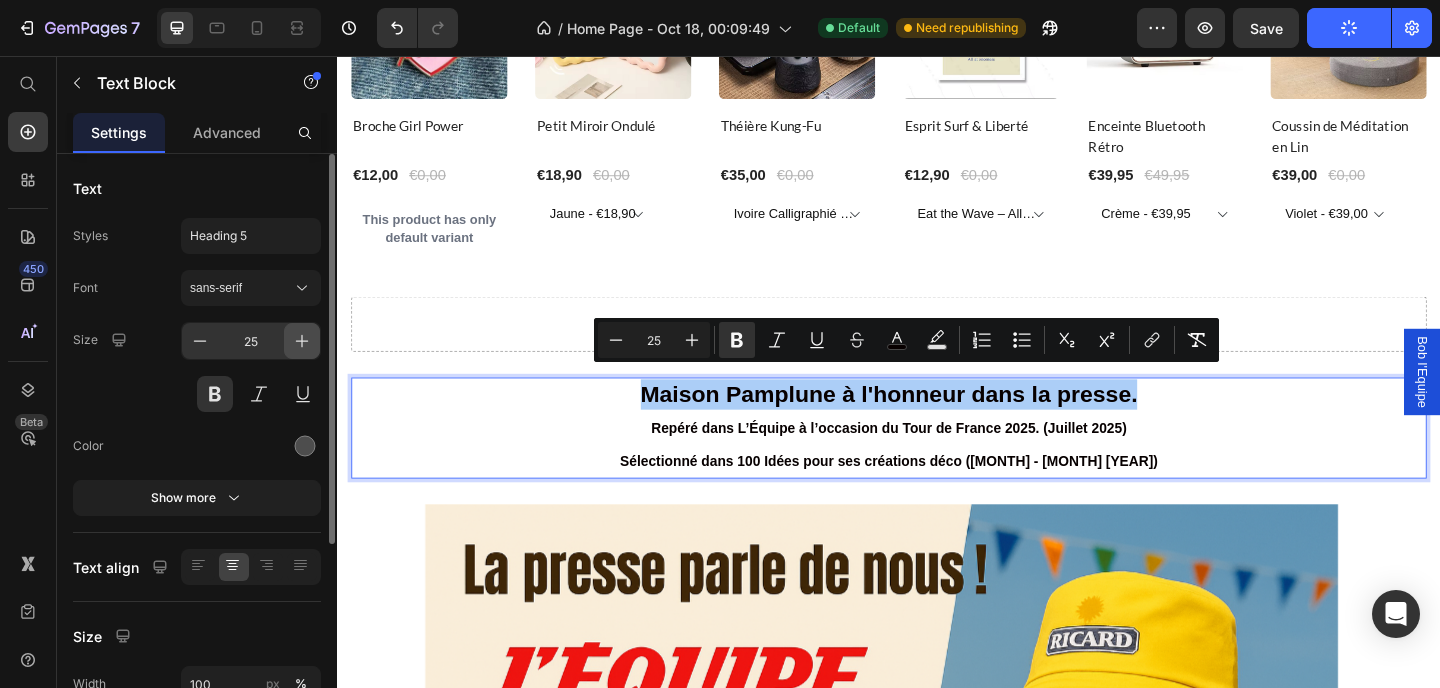 click 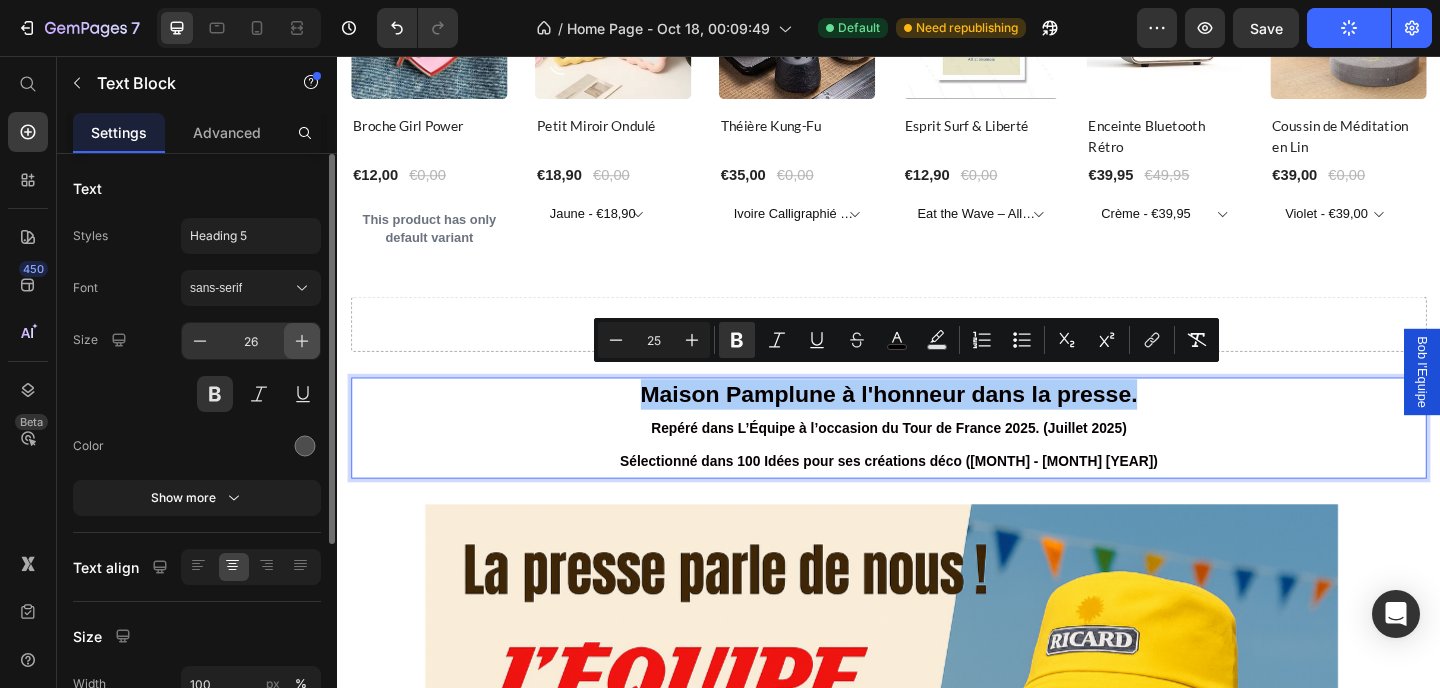 click 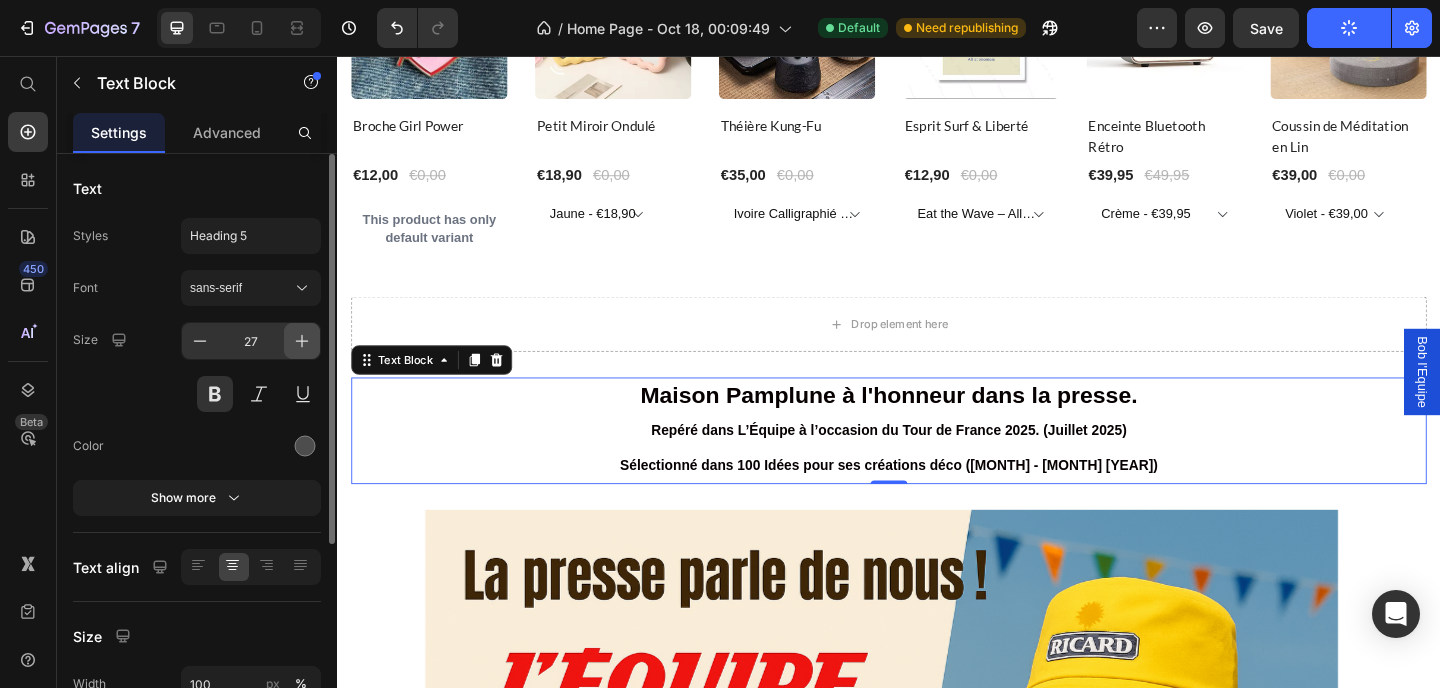 click 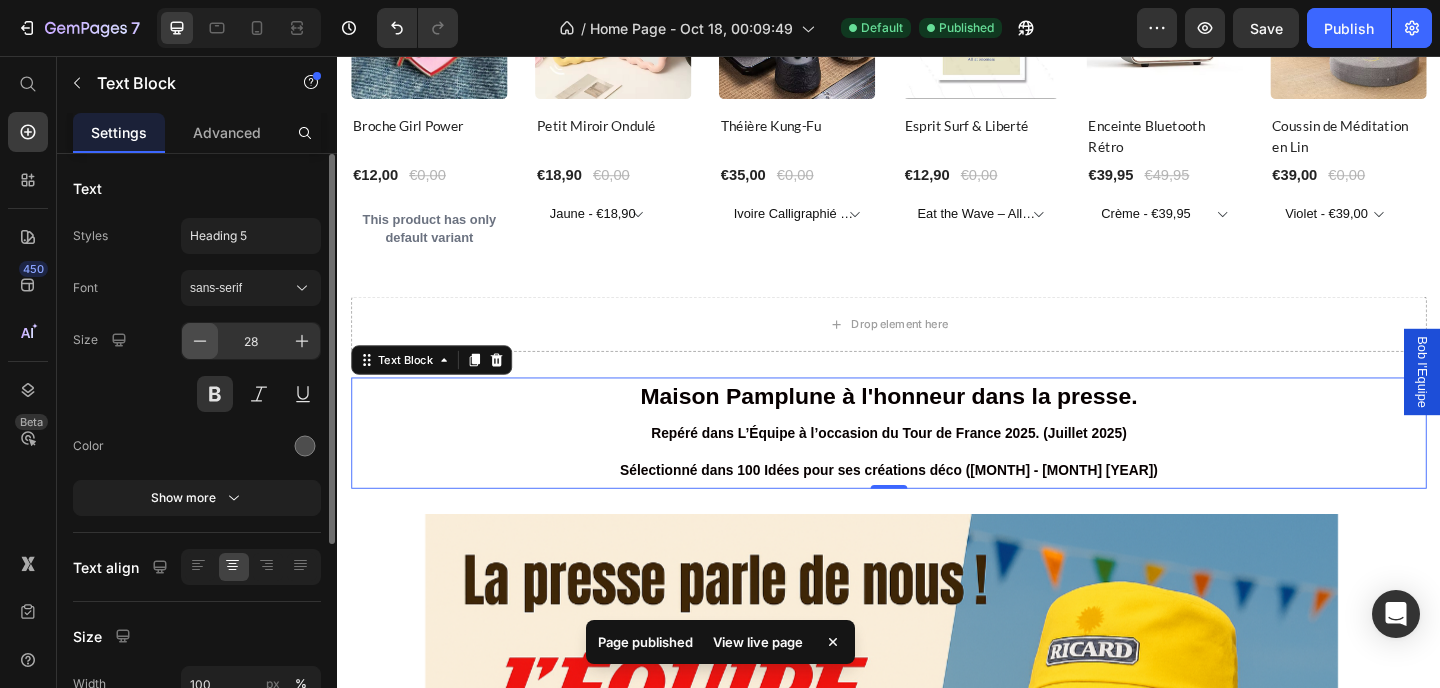 click 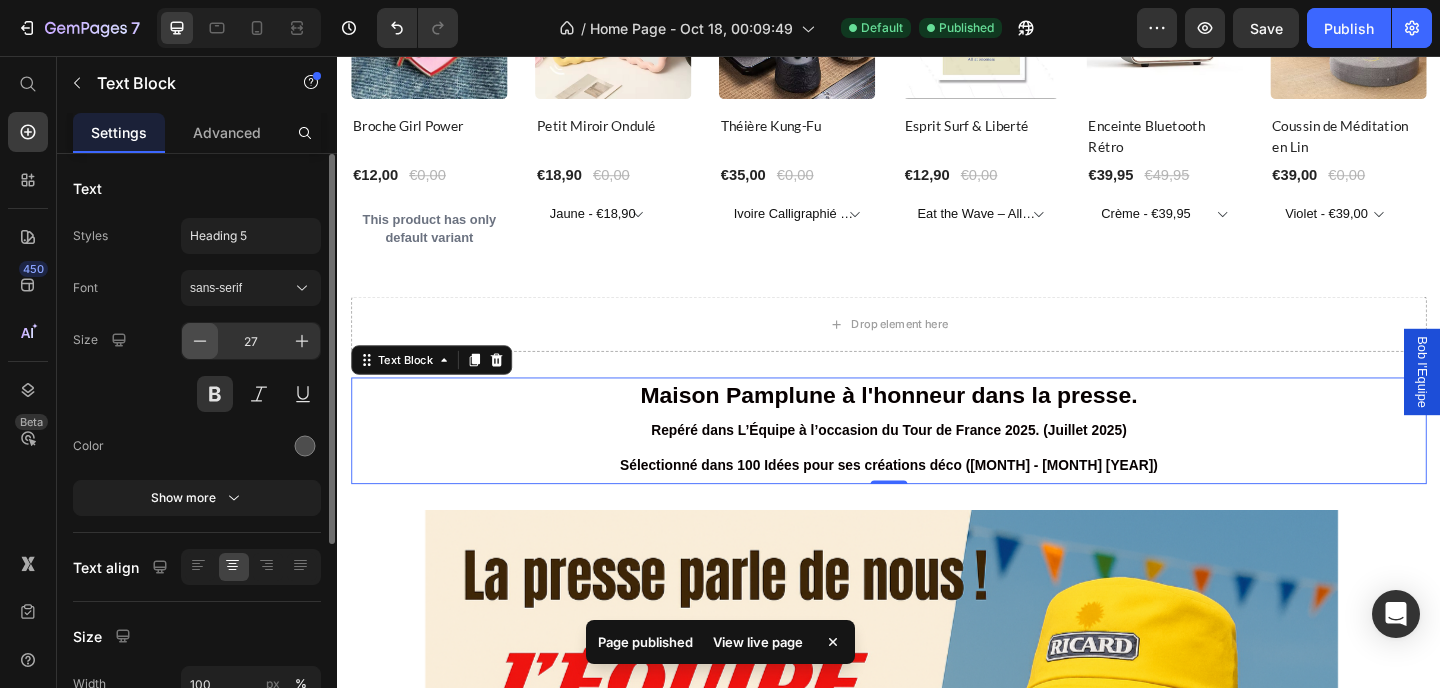 click 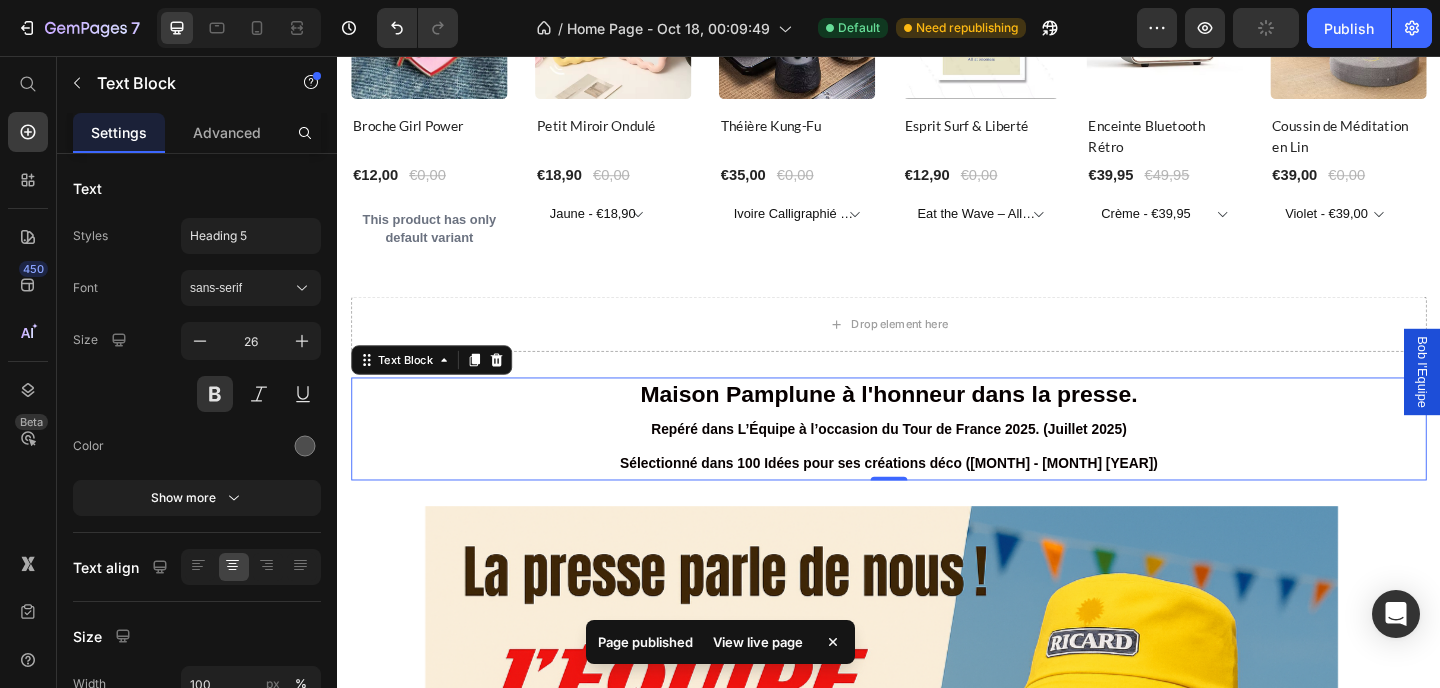 click on "Maison Pamplune à l'honneur dans la presse." at bounding box center [937, 425] 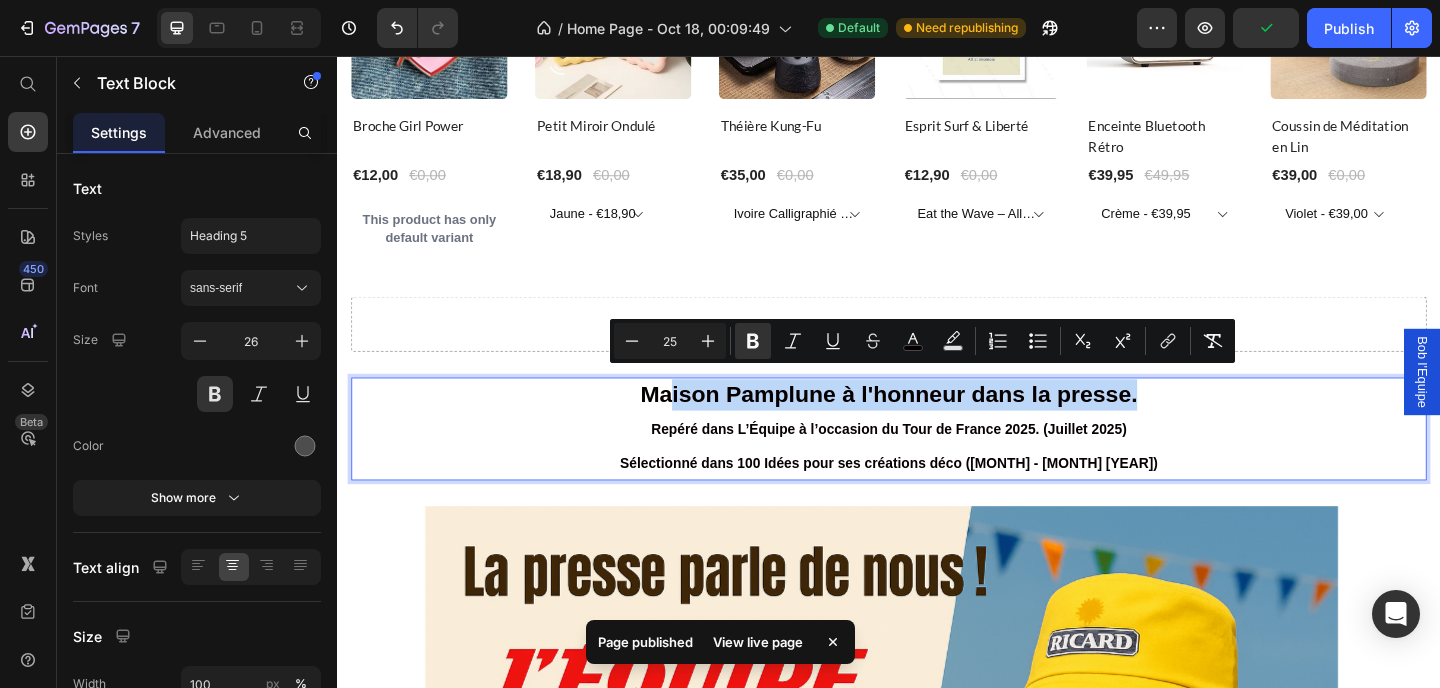 drag, startPoint x: 1219, startPoint y: 411, endPoint x: 692, endPoint y: 413, distance: 527.0038 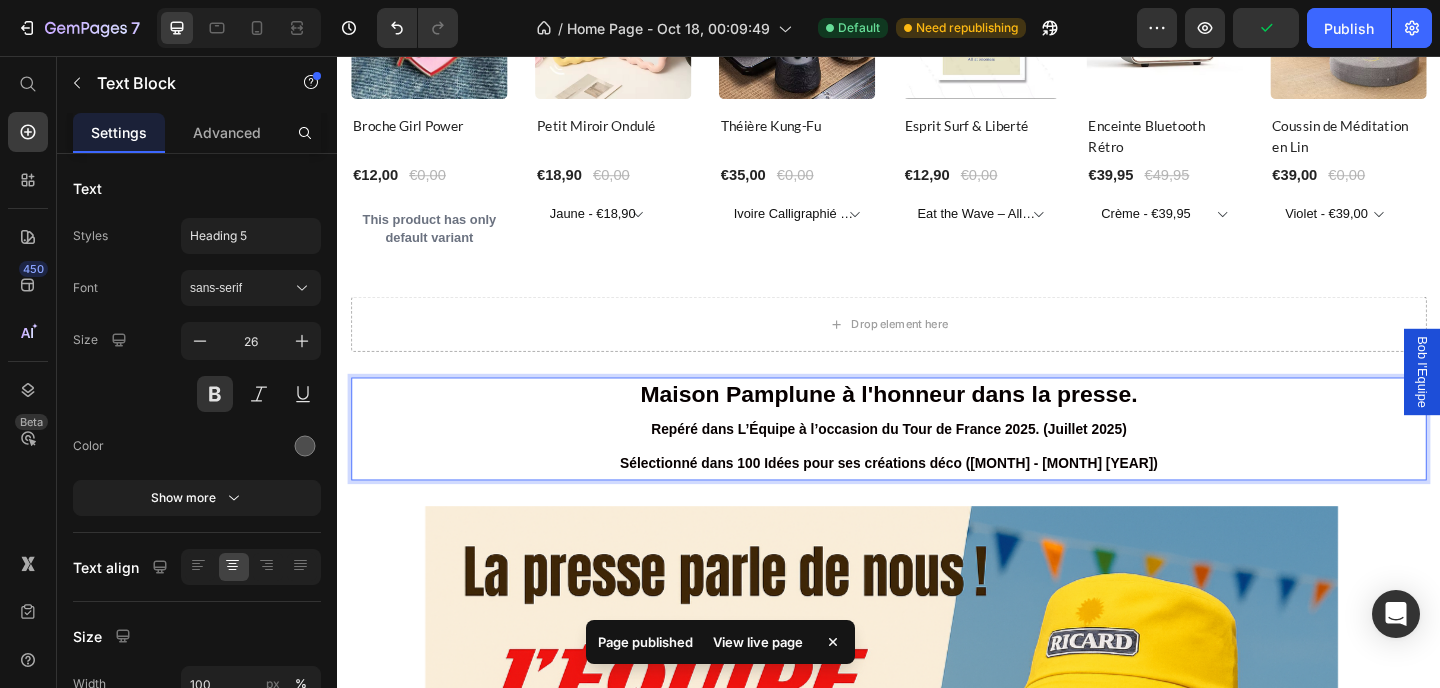 click on "Repéré dans L’Équipe à l’occasion du Tour de France 2025. (Juillet 2025)" at bounding box center [936, 461] 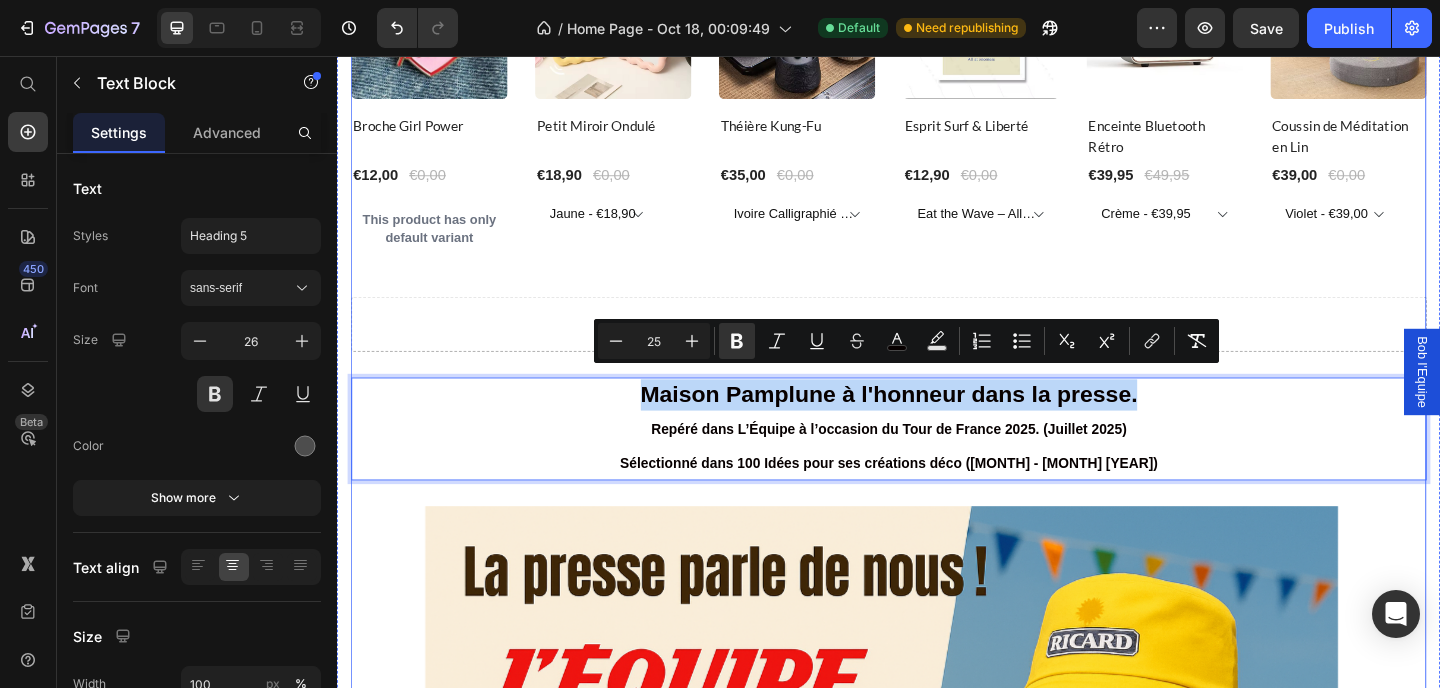 drag, startPoint x: 1220, startPoint y: 404, endPoint x: 674, endPoint y: 391, distance: 546.1547 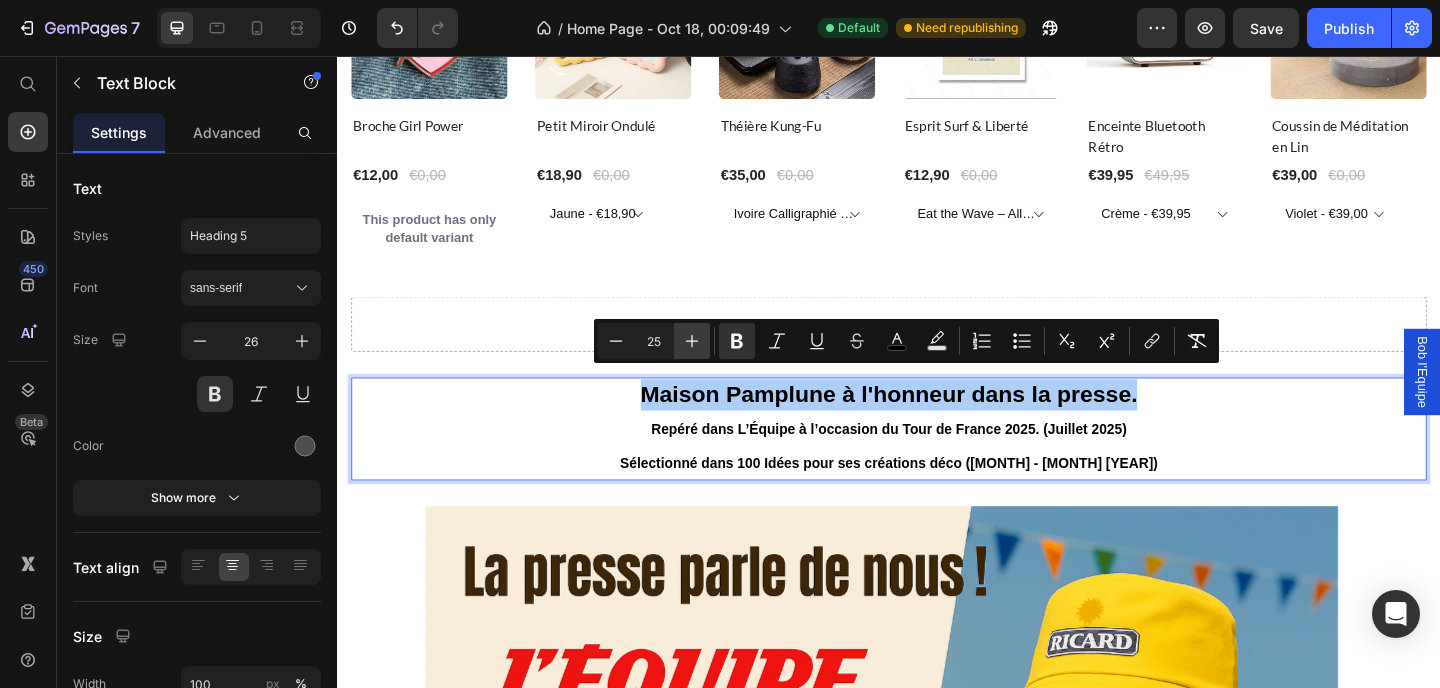 click 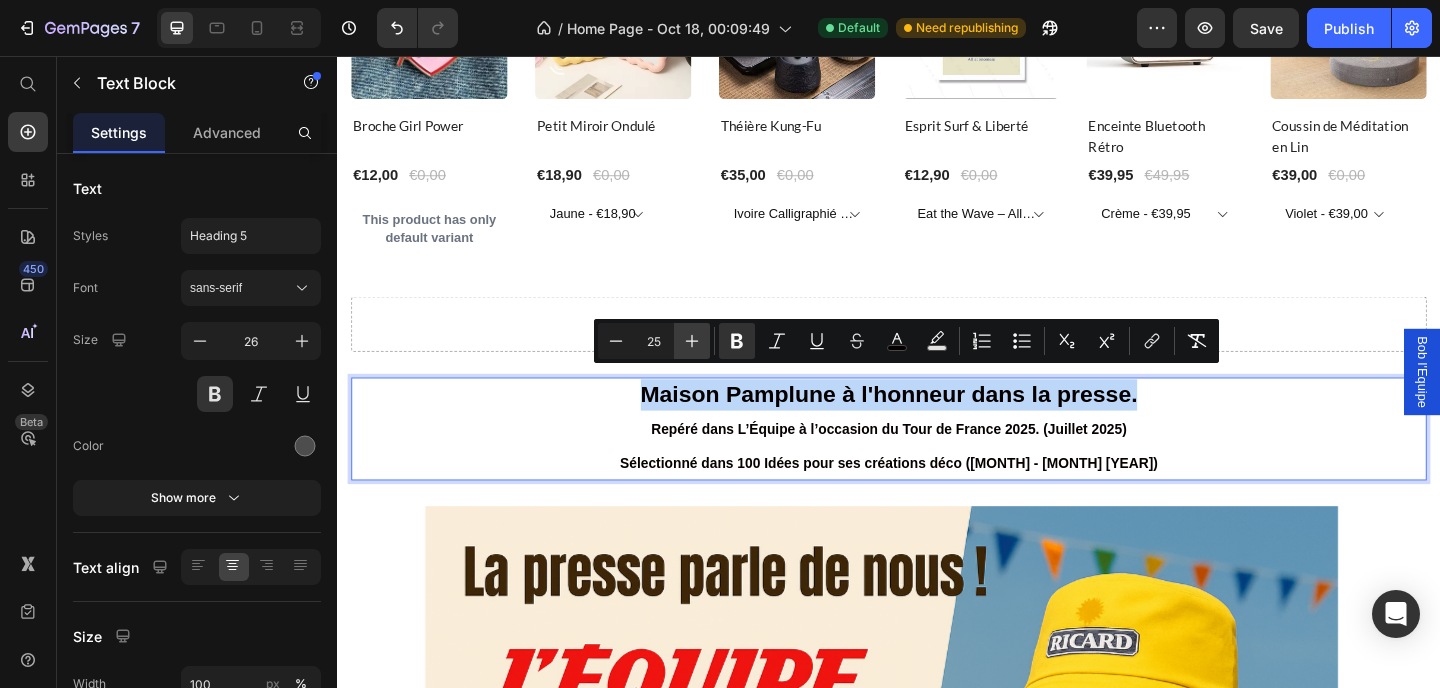 type on "26" 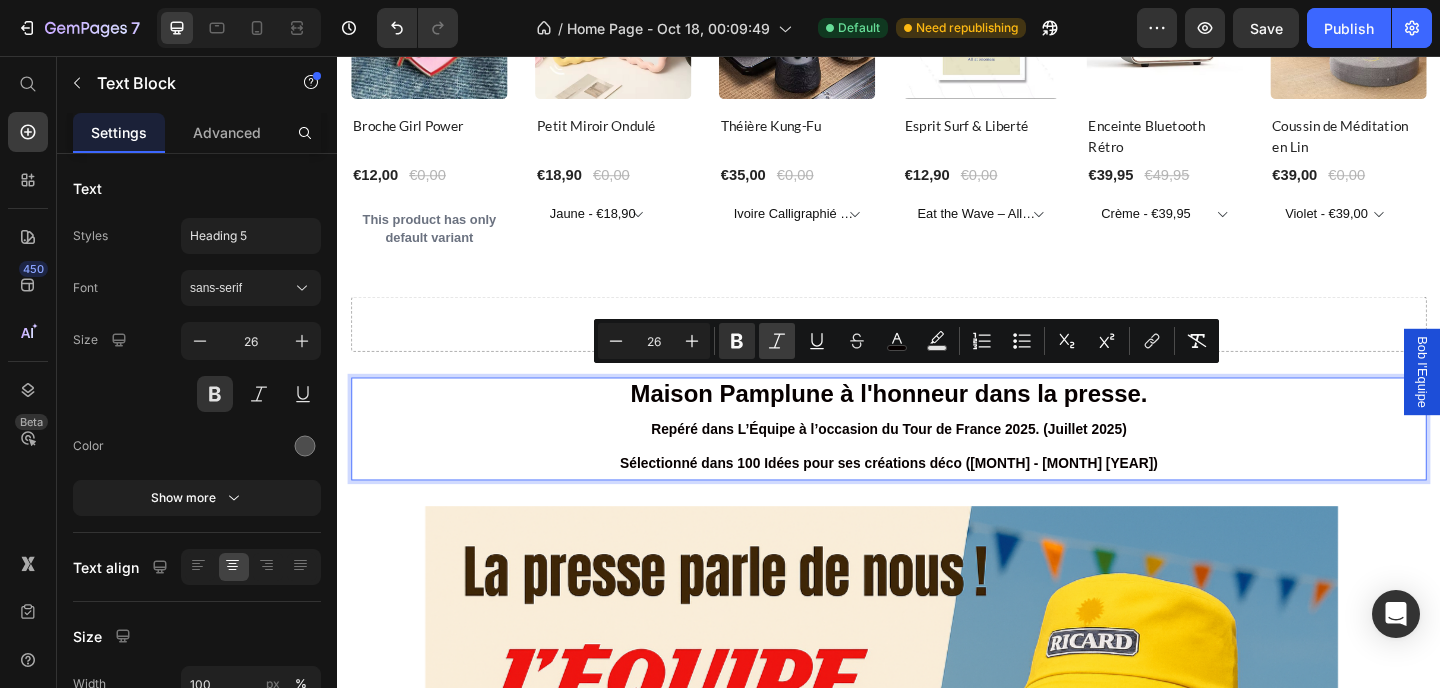 click 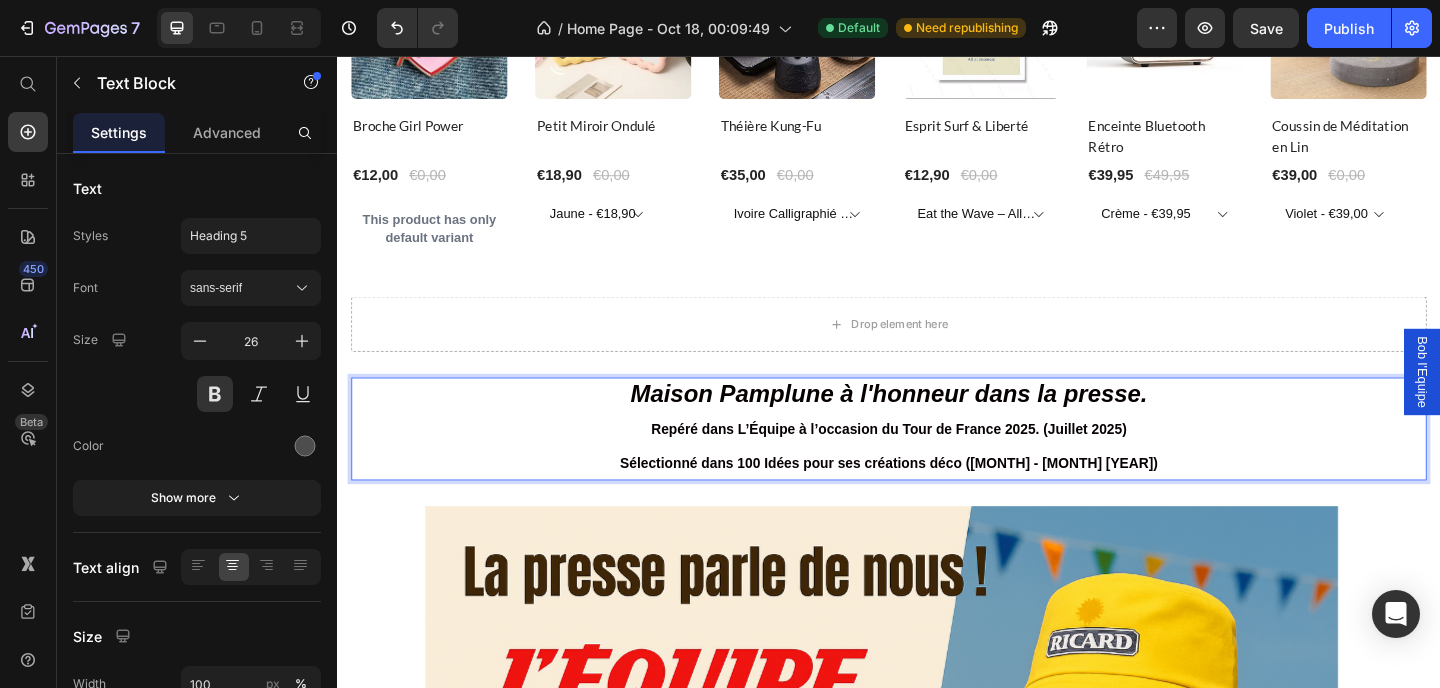 click on "Repéré dans L’Équipe à l’occasion du Tour de France 2025. (Juillet 2025)" at bounding box center (937, 460) 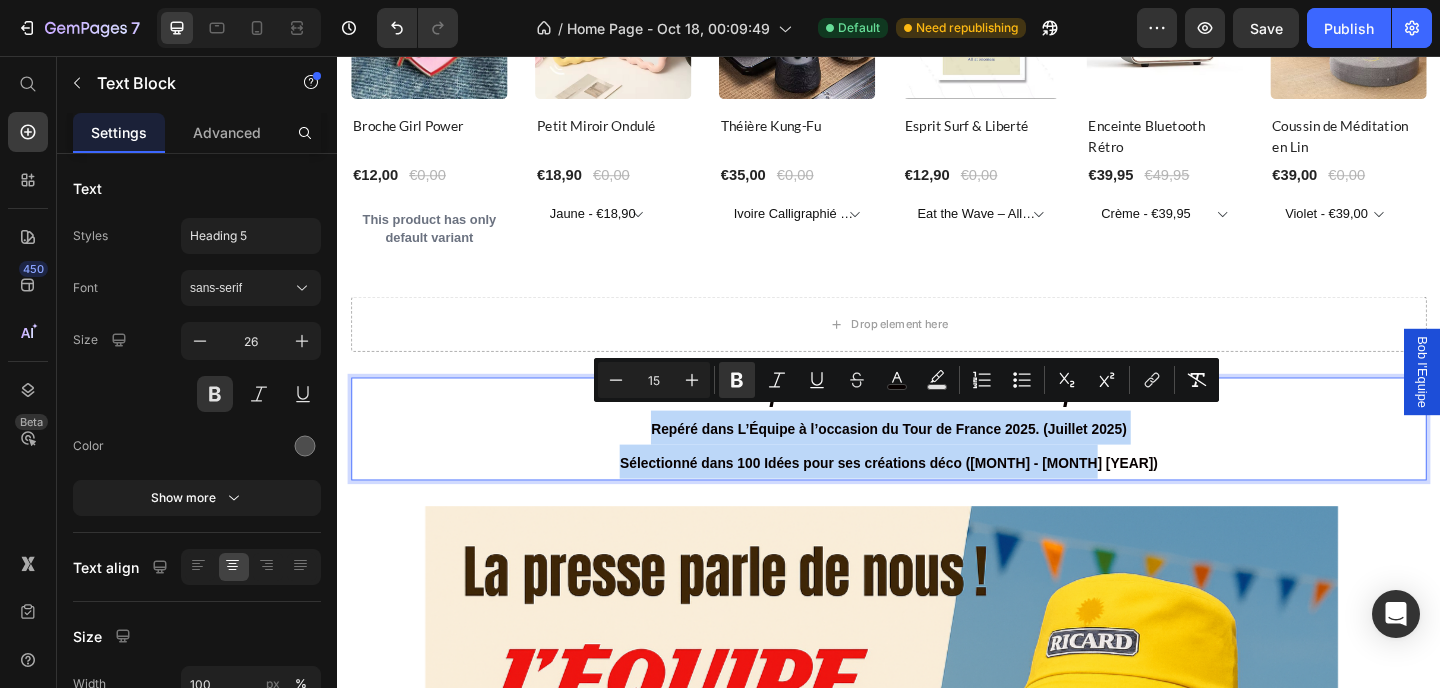 drag, startPoint x: 1206, startPoint y: 488, endPoint x: 661, endPoint y: 445, distance: 546.6937 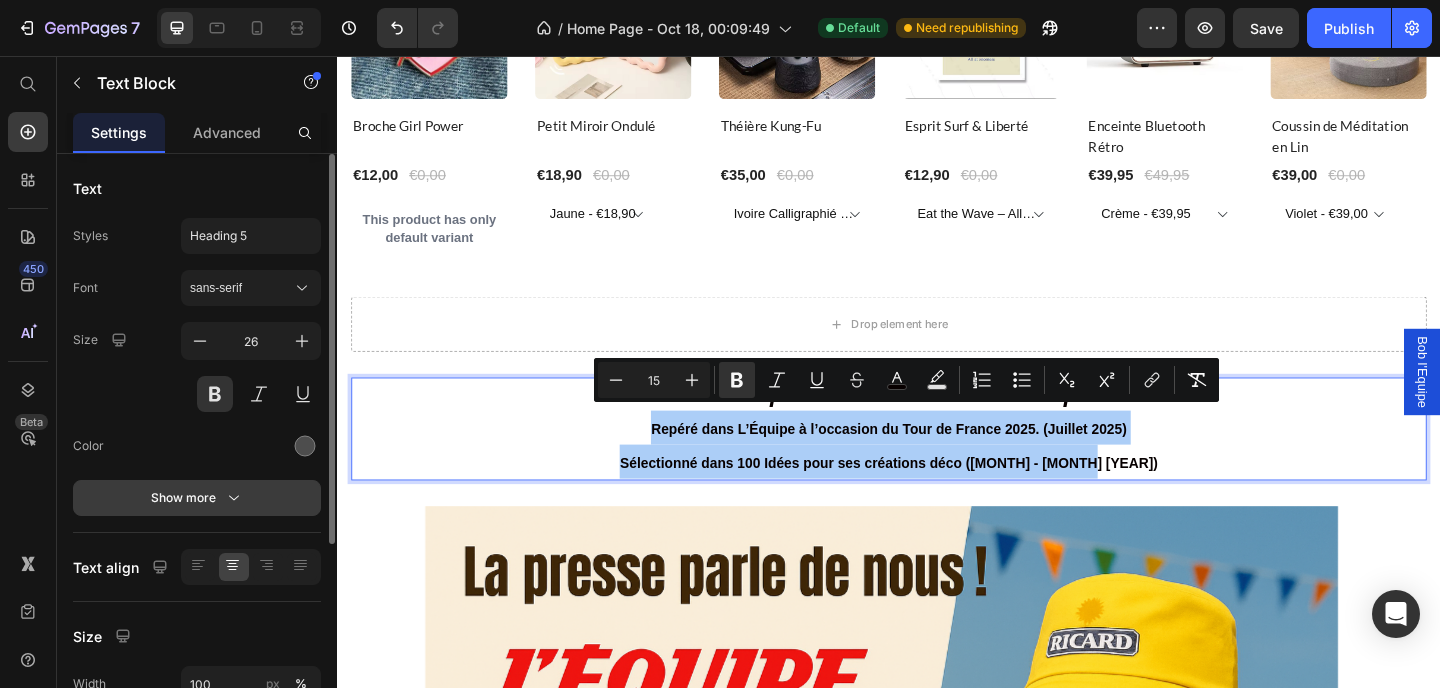 click on "Show more" at bounding box center (197, 498) 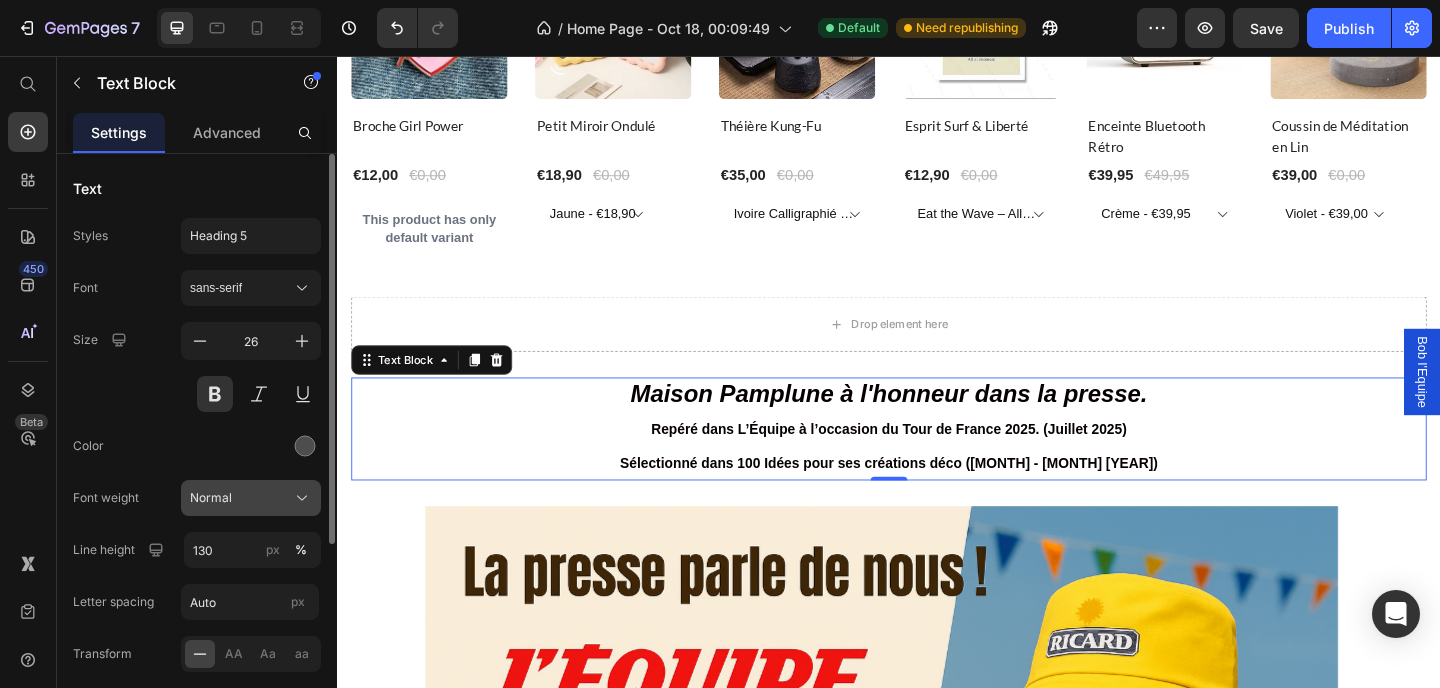 click on "Normal" 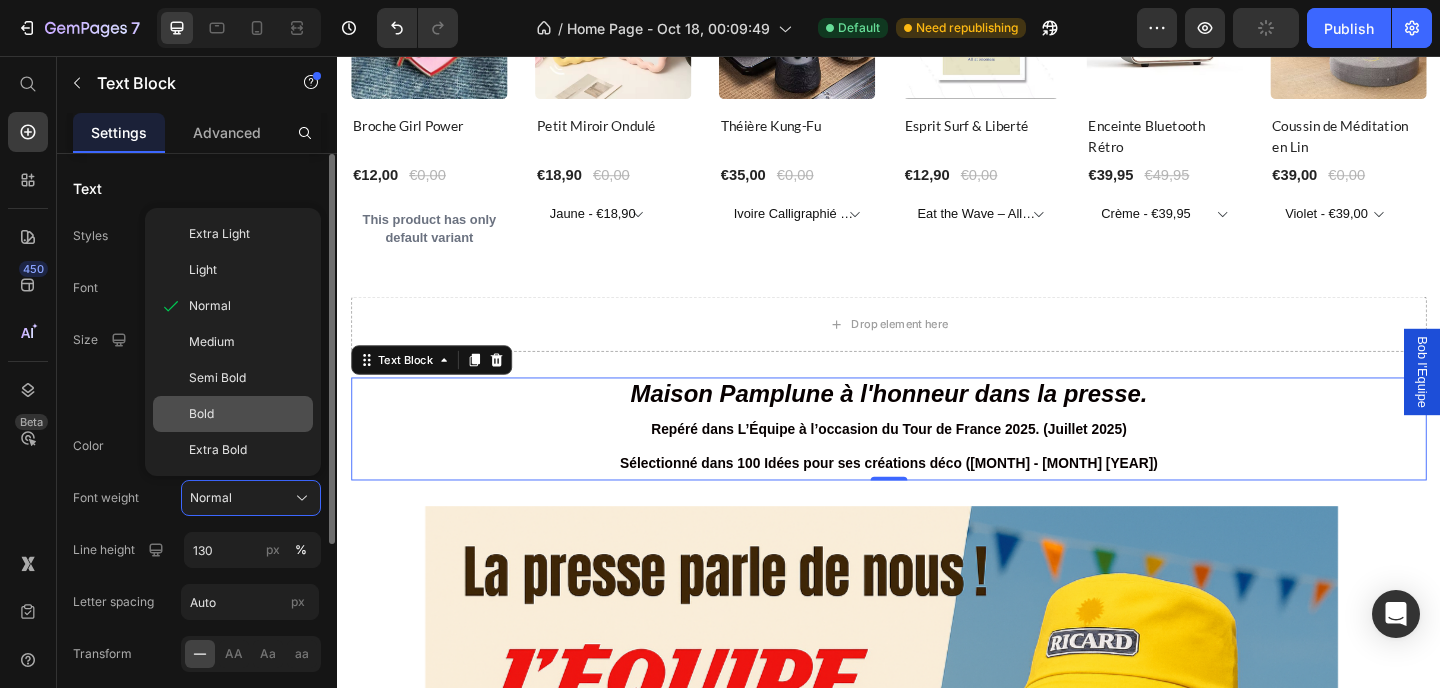 click on "Bold" at bounding box center [247, 414] 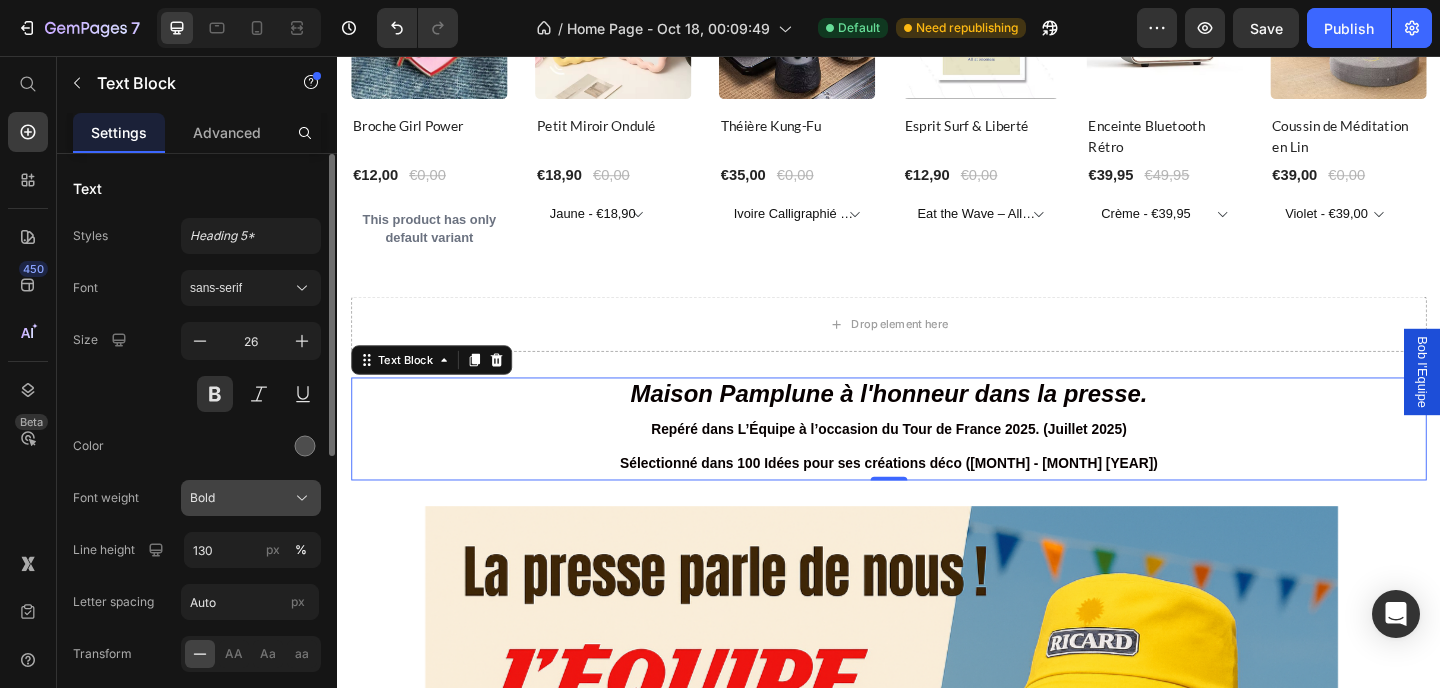 click on "Bold" 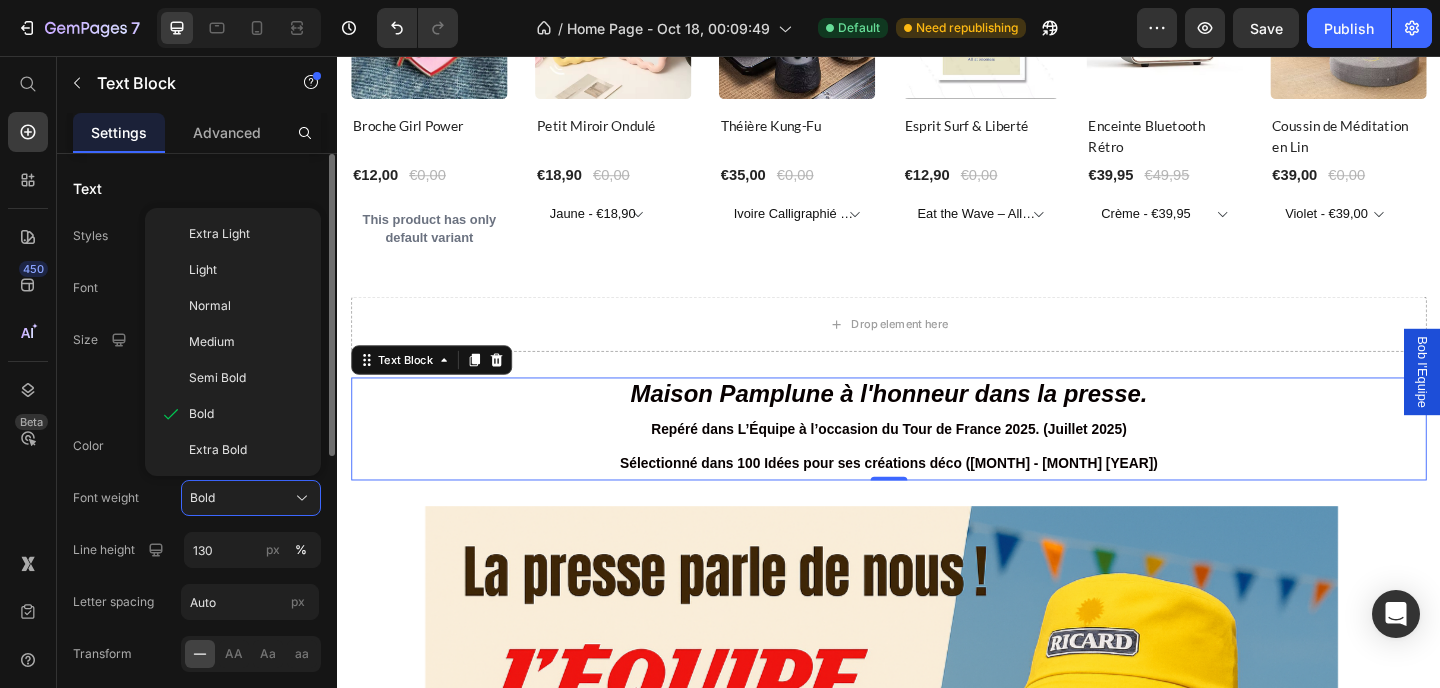 click on "Medium" at bounding box center (212, 342) 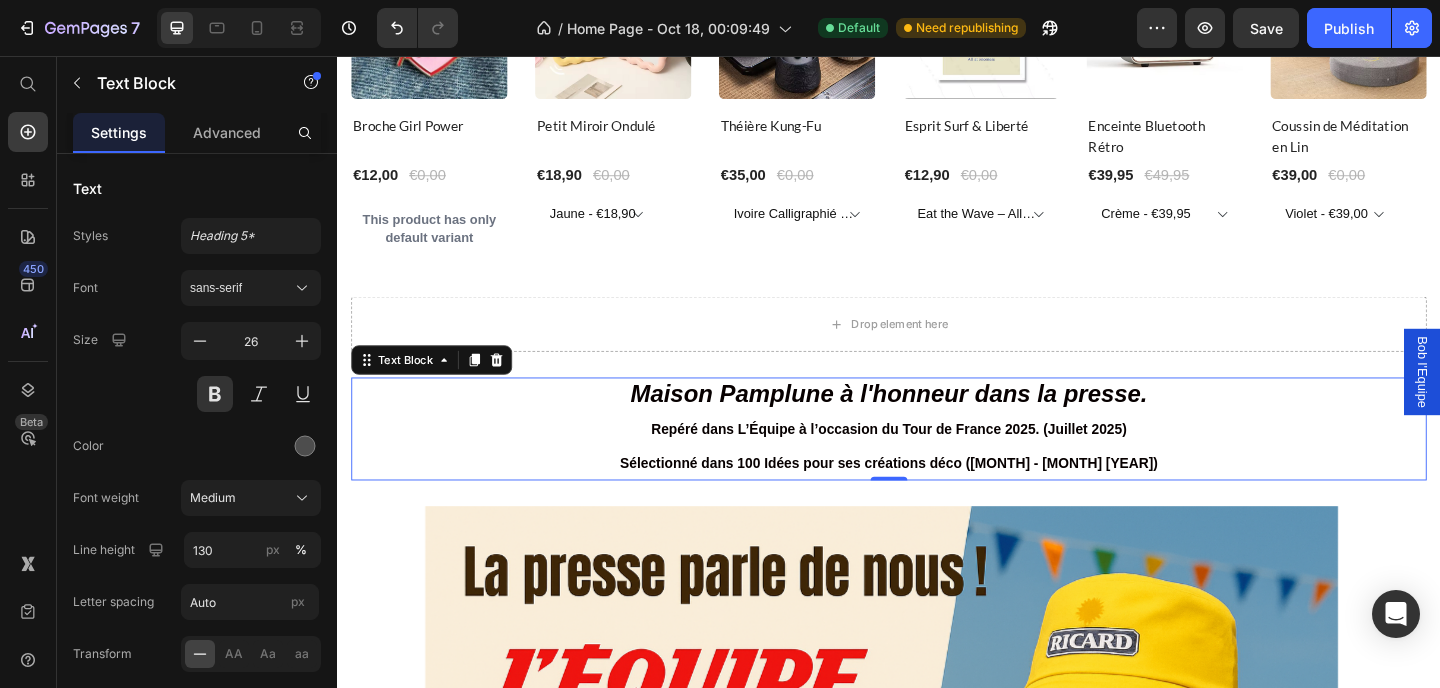 scroll, scrollTop: 4140, scrollLeft: 0, axis: vertical 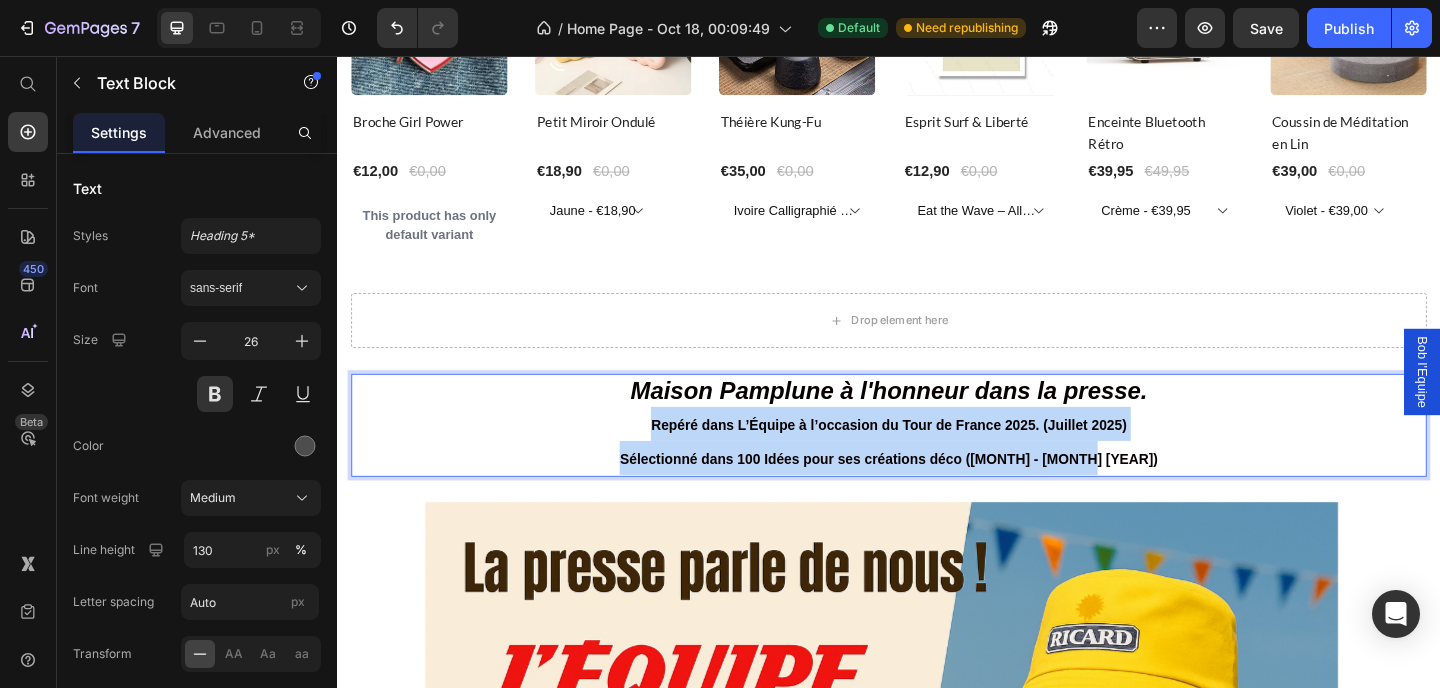 drag, startPoint x: 1240, startPoint y: 483, endPoint x: 630, endPoint y: 445, distance: 611.18243 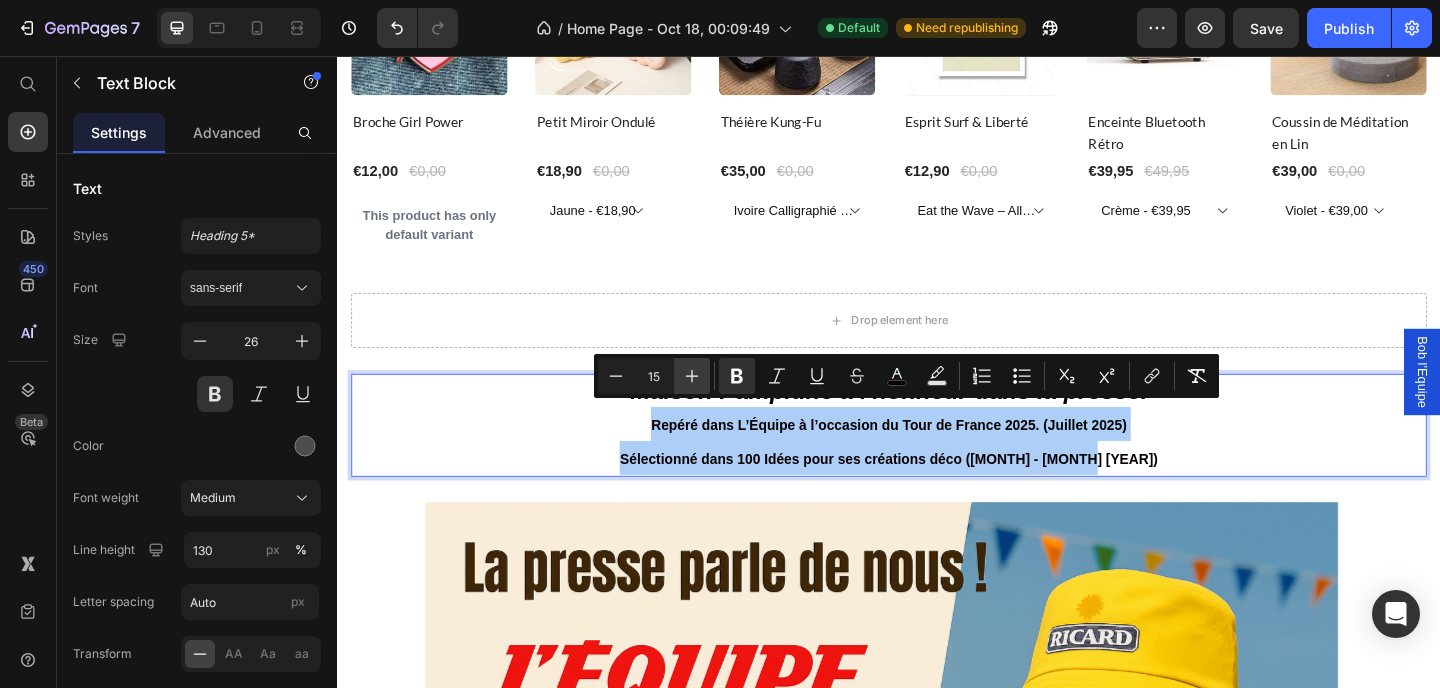 click 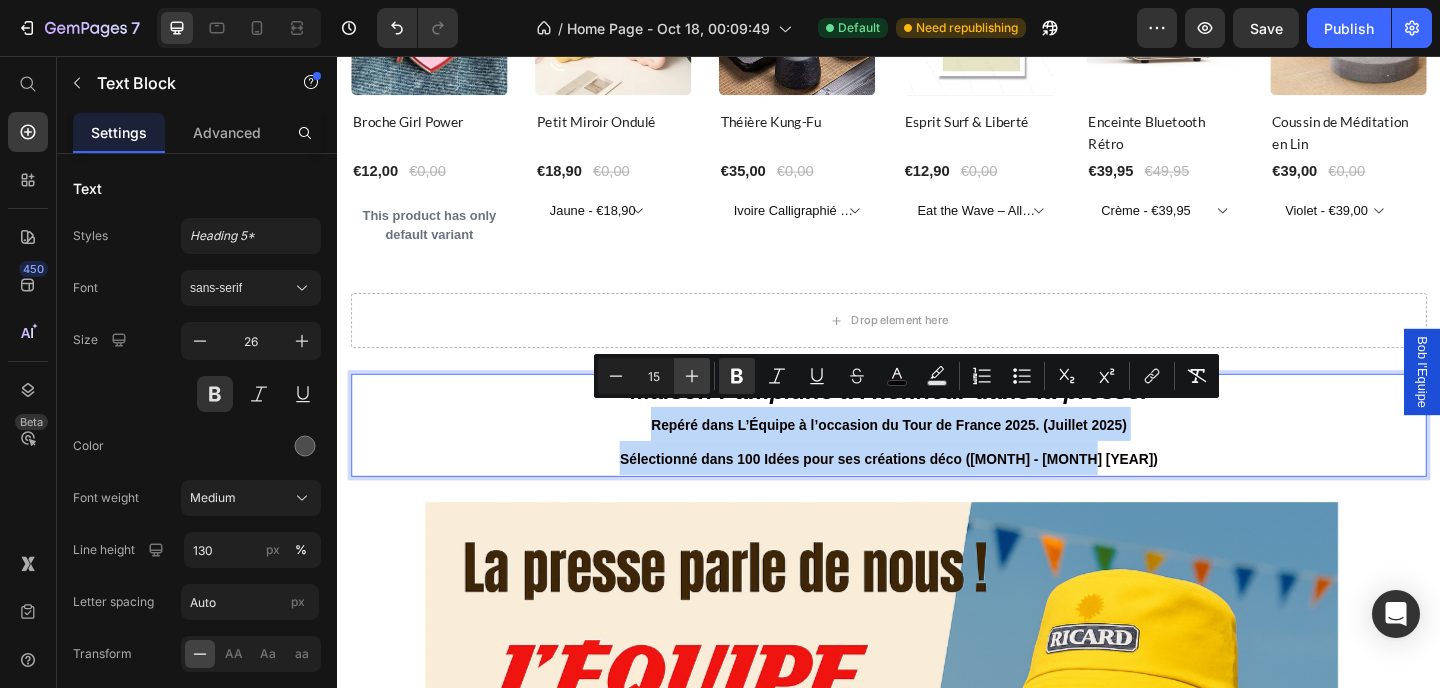 type on "16" 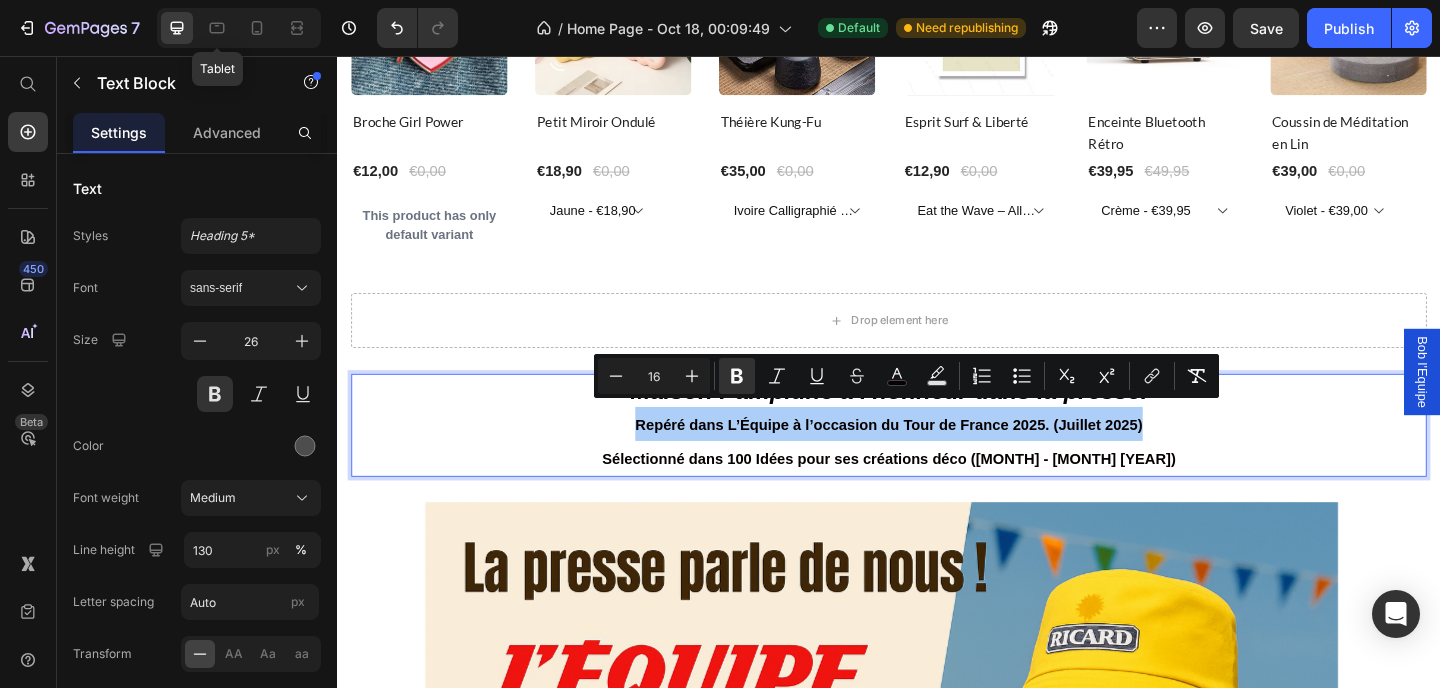 click 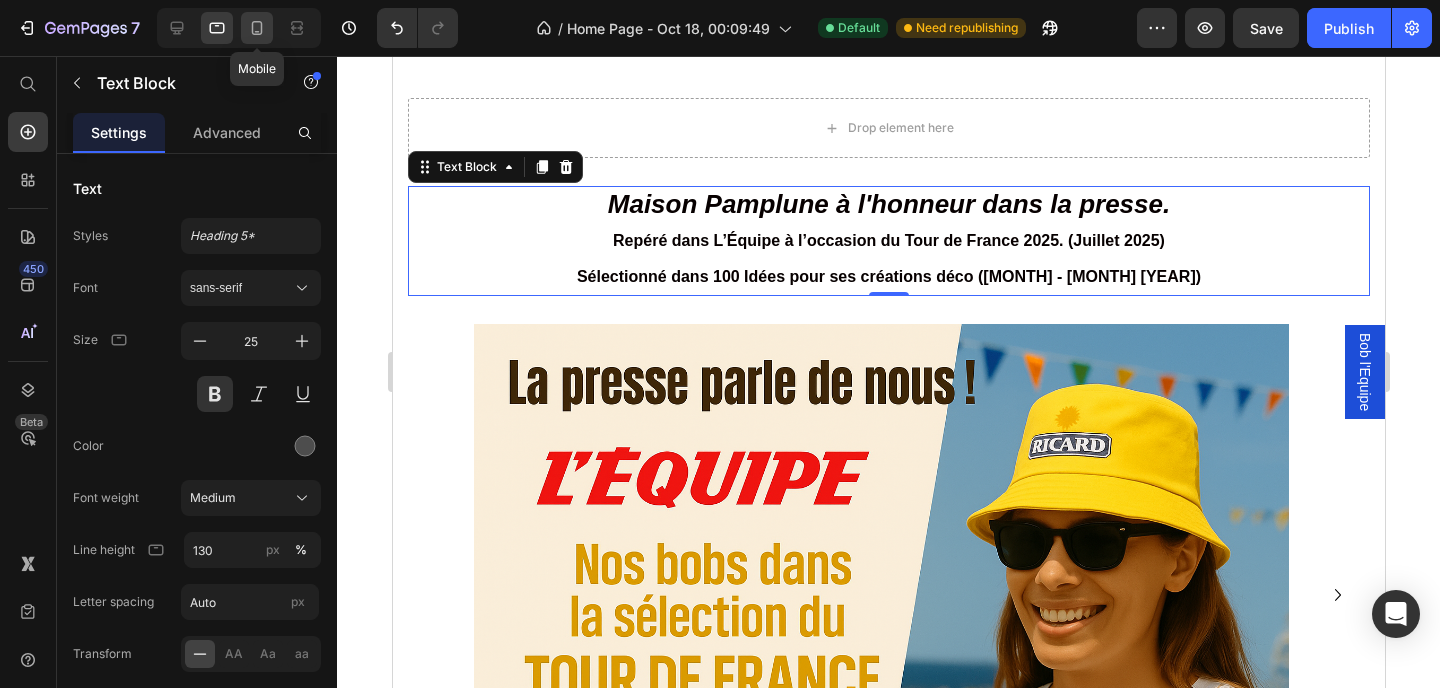scroll, scrollTop: 4704, scrollLeft: 0, axis: vertical 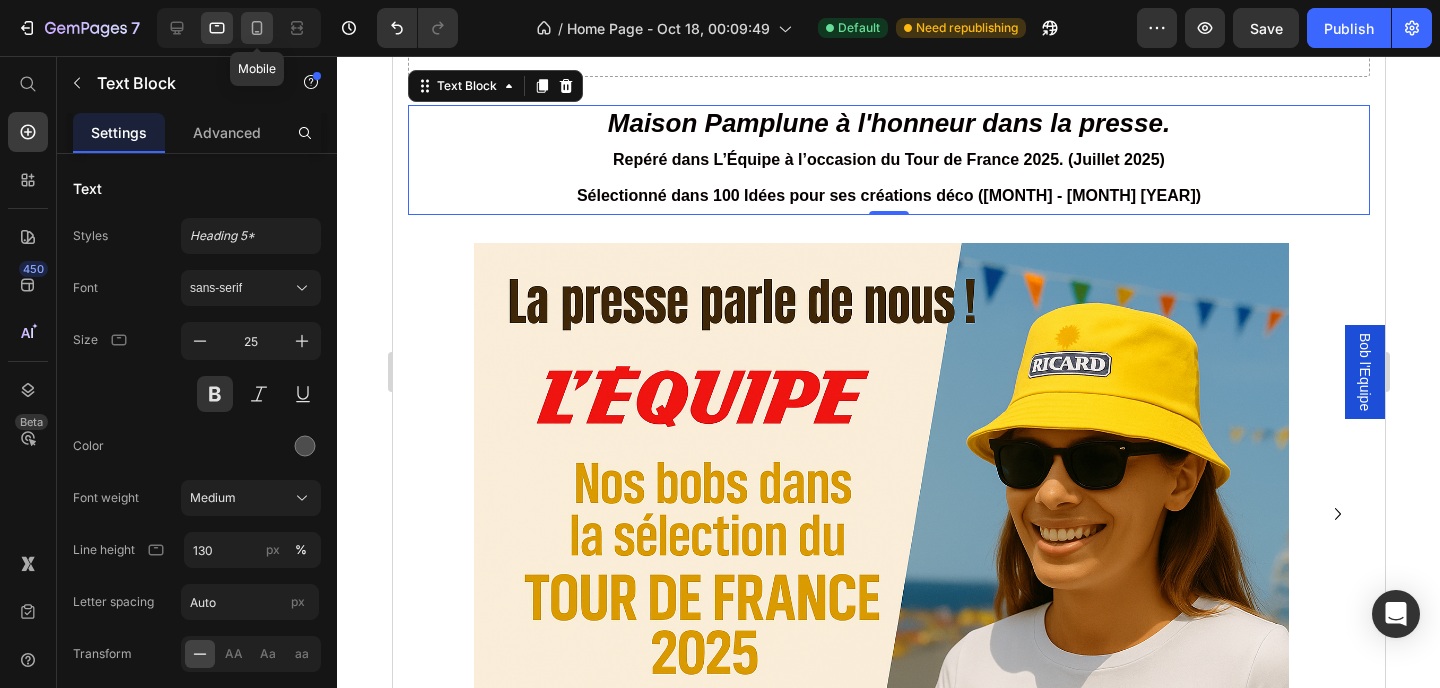 click 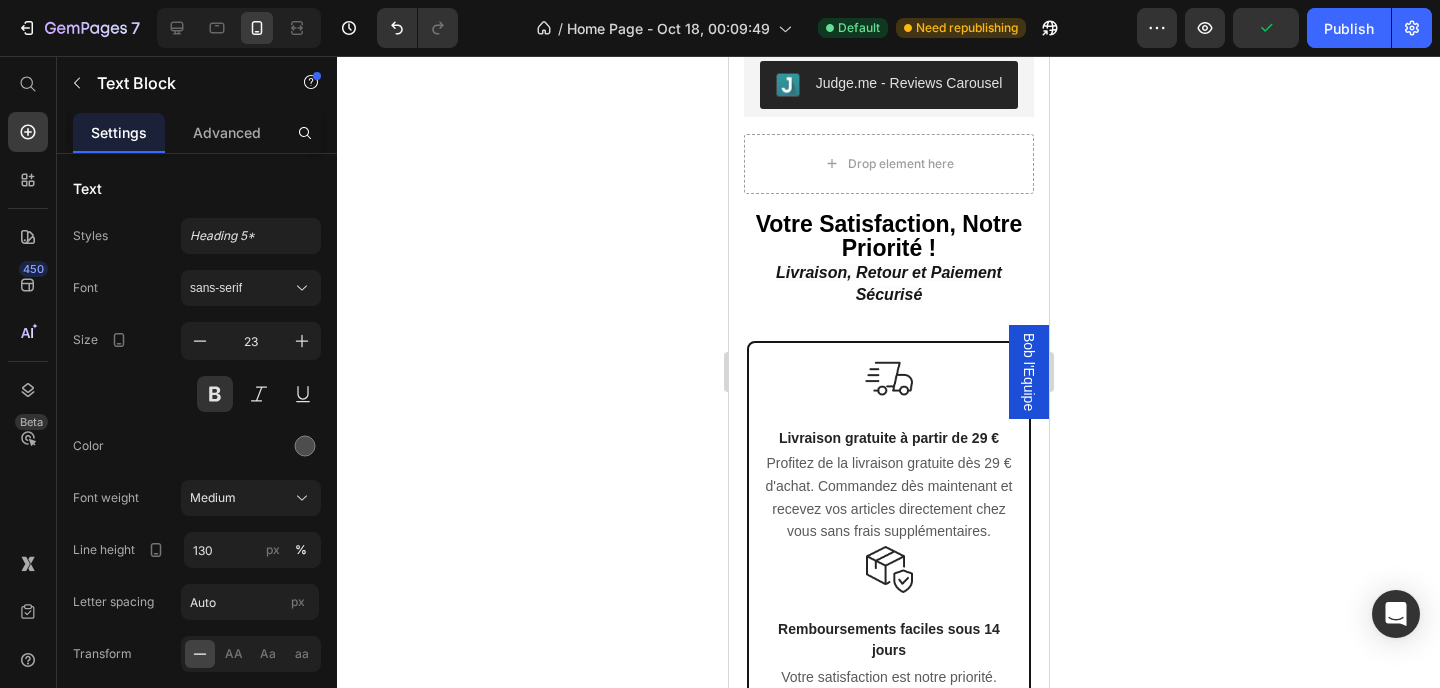 scroll, scrollTop: 5155, scrollLeft: 0, axis: vertical 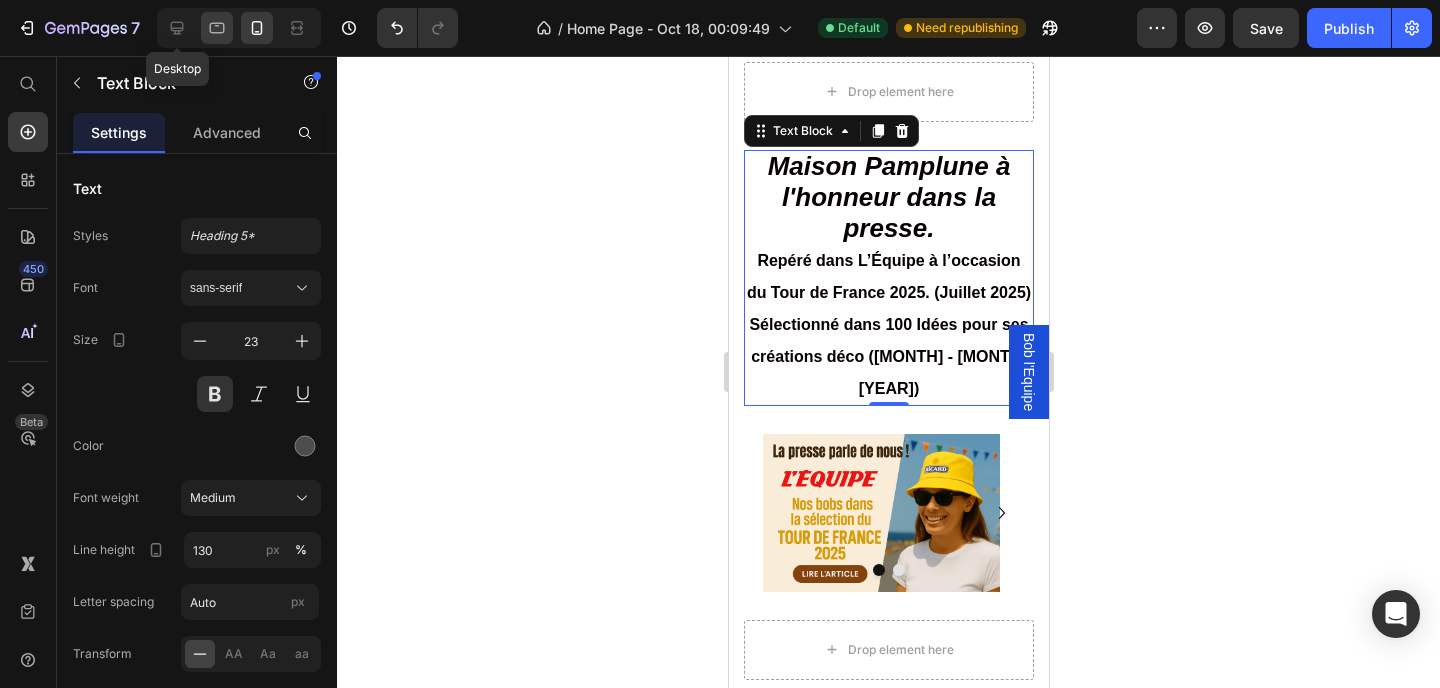 drag, startPoint x: 180, startPoint y: 25, endPoint x: 204, endPoint y: 29, distance: 24.33105 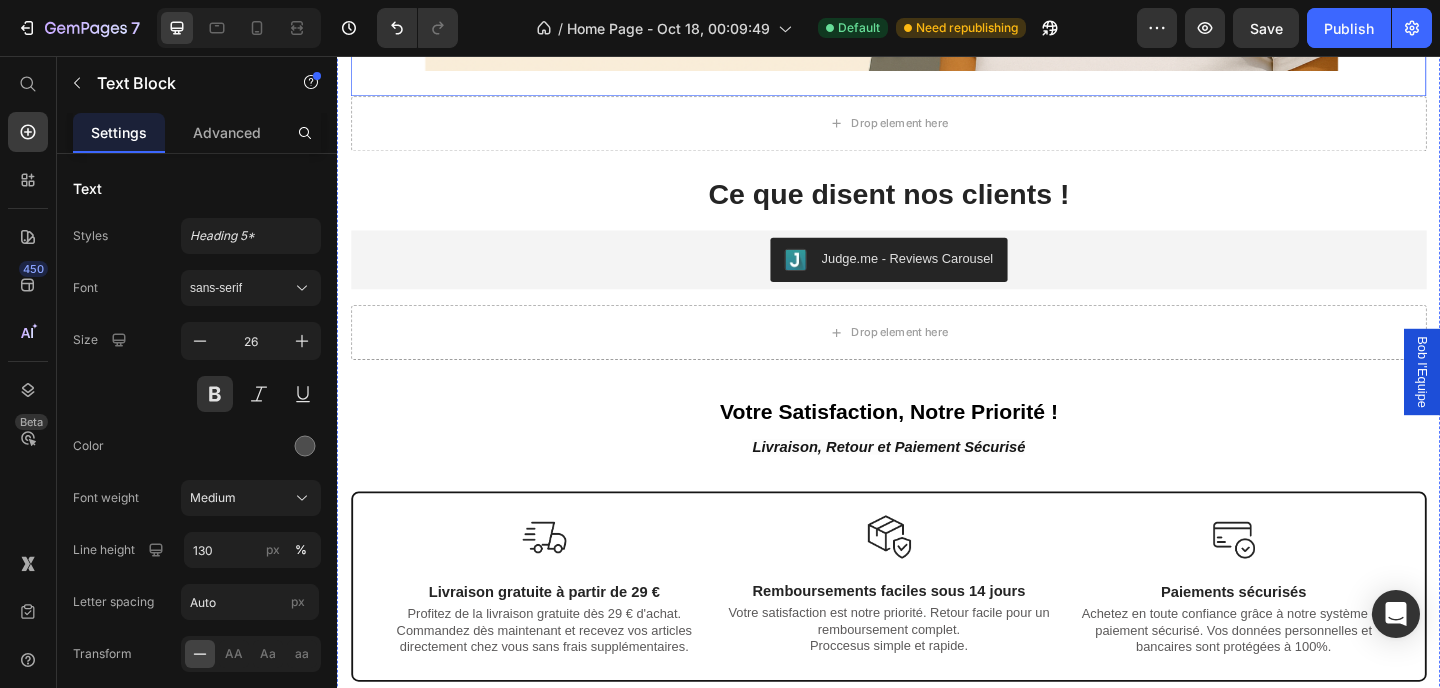 scroll, scrollTop: 4372, scrollLeft: 0, axis: vertical 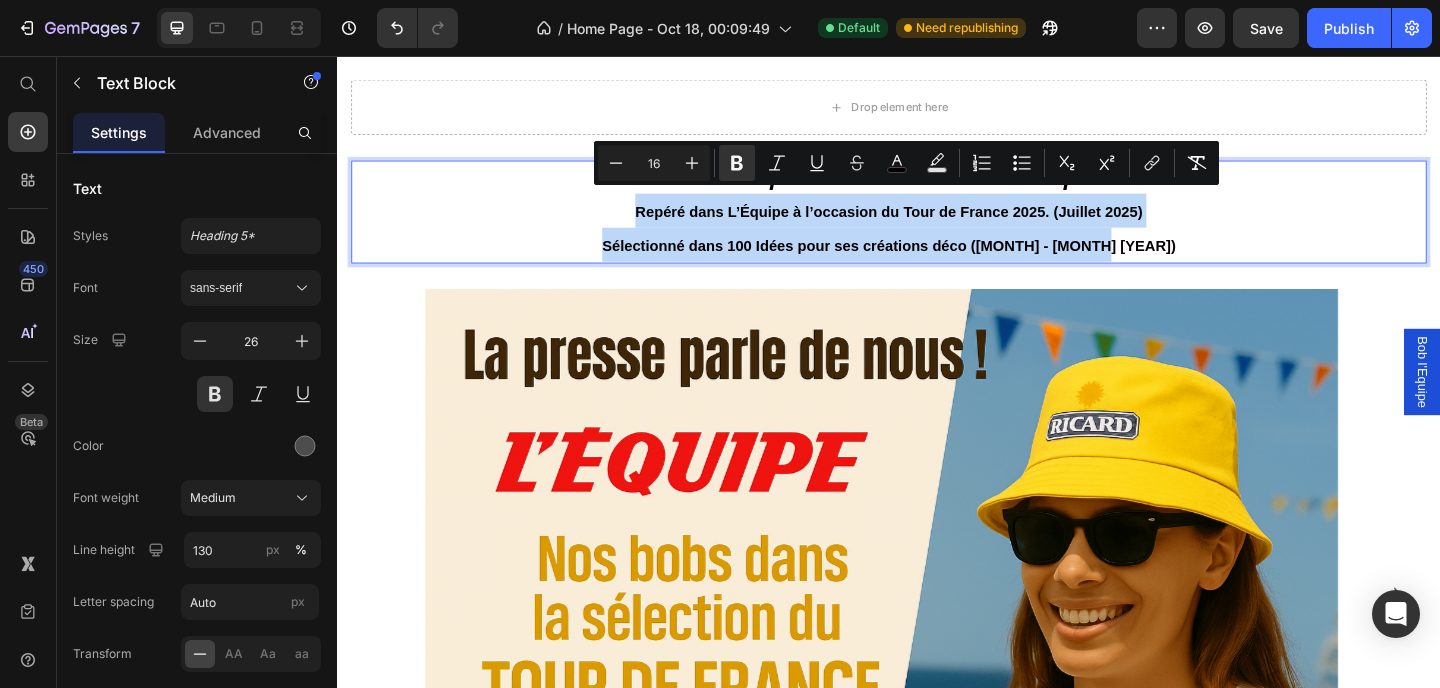 drag, startPoint x: 1219, startPoint y: 249, endPoint x: 633, endPoint y: 214, distance: 587.0443 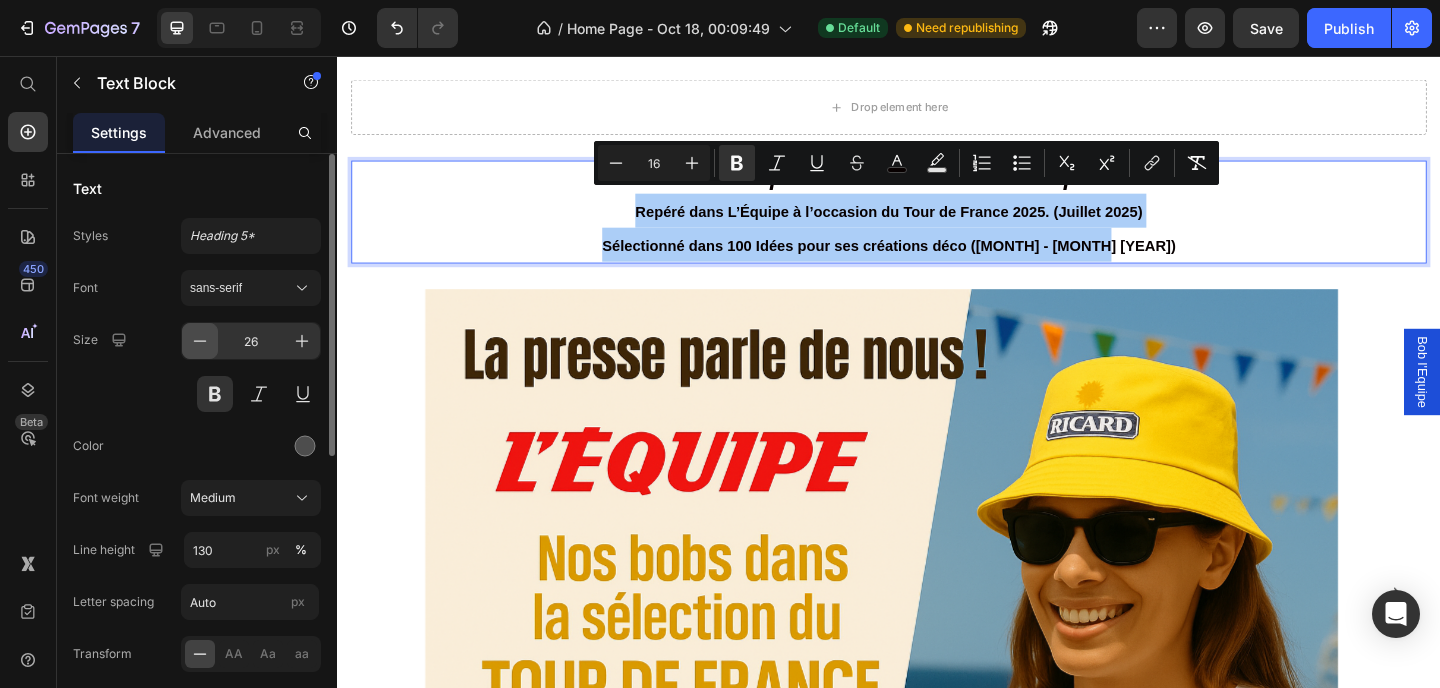 click 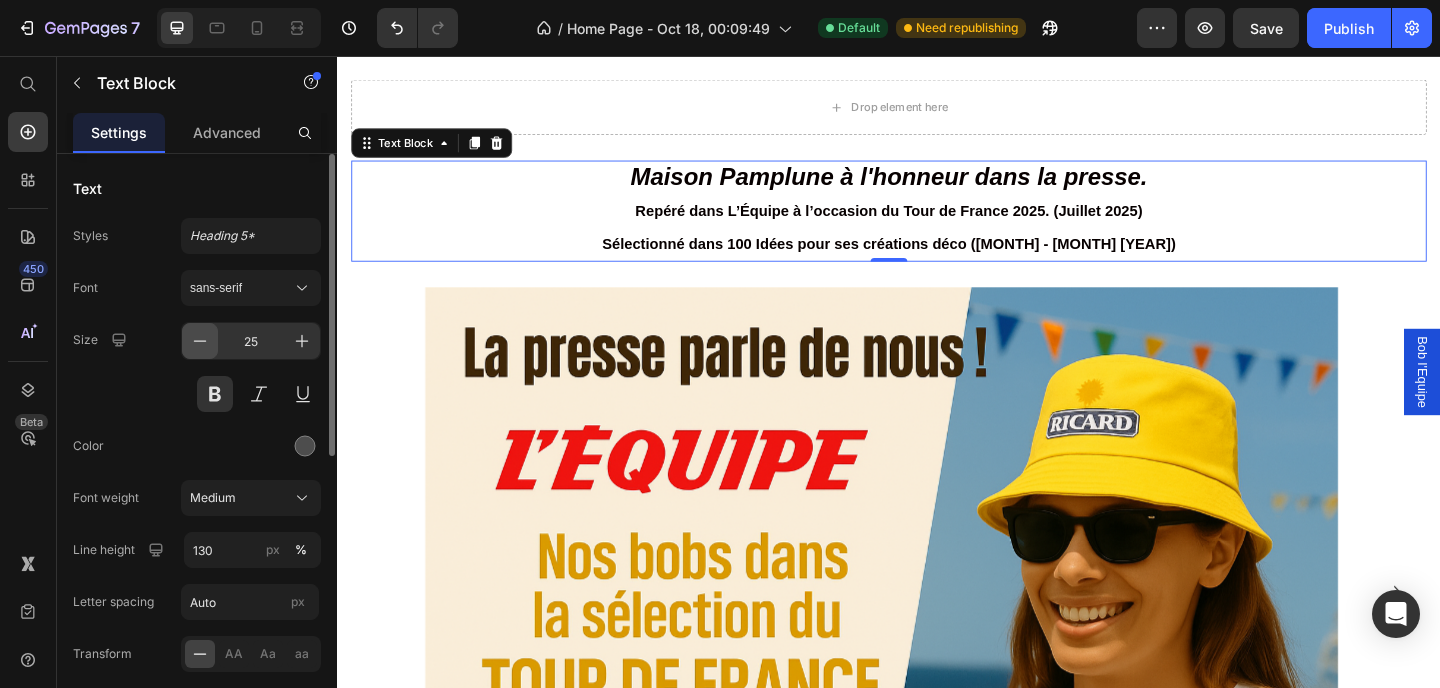 click 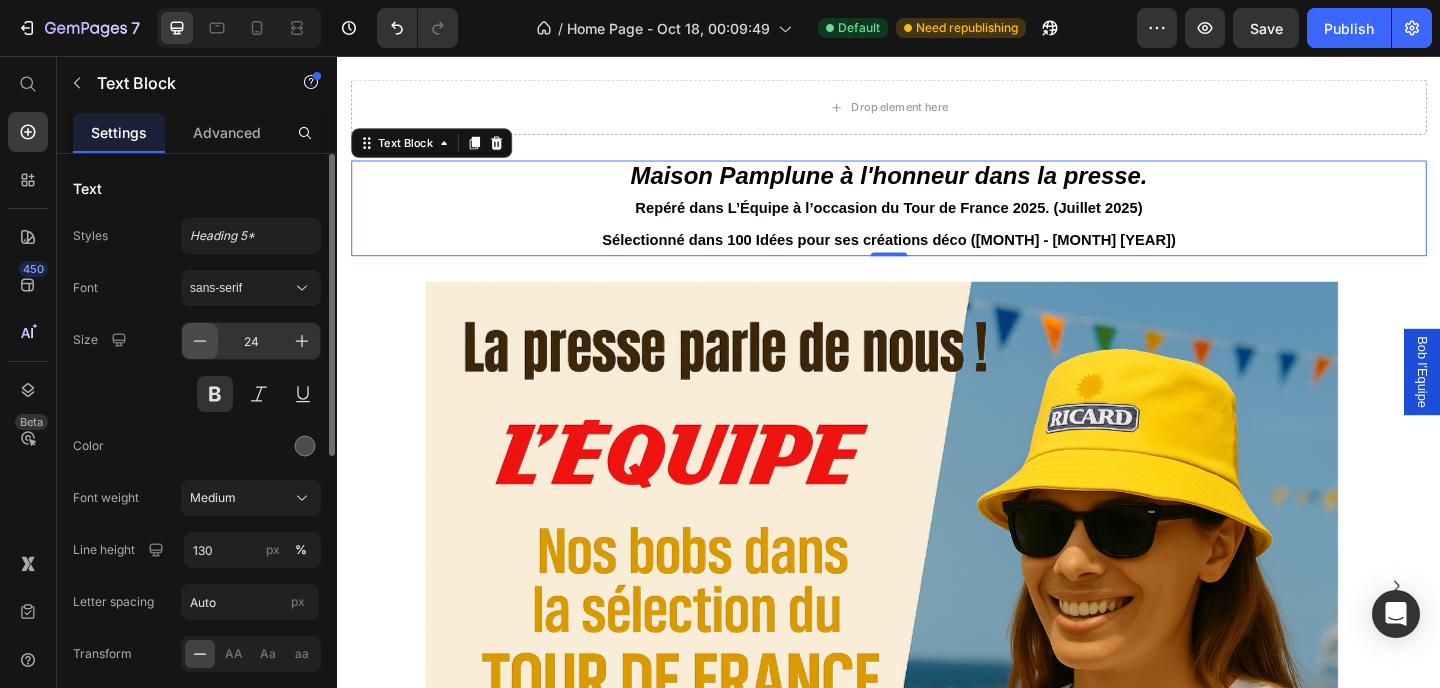click 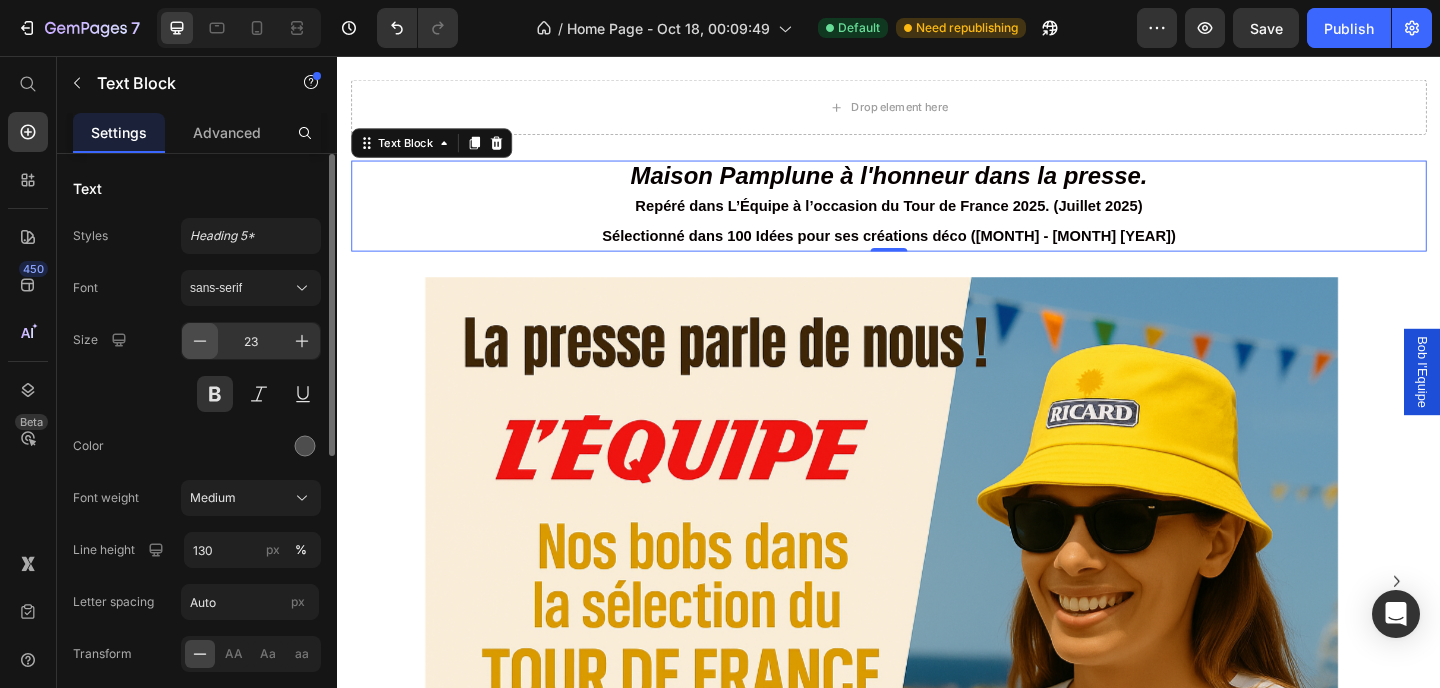 click 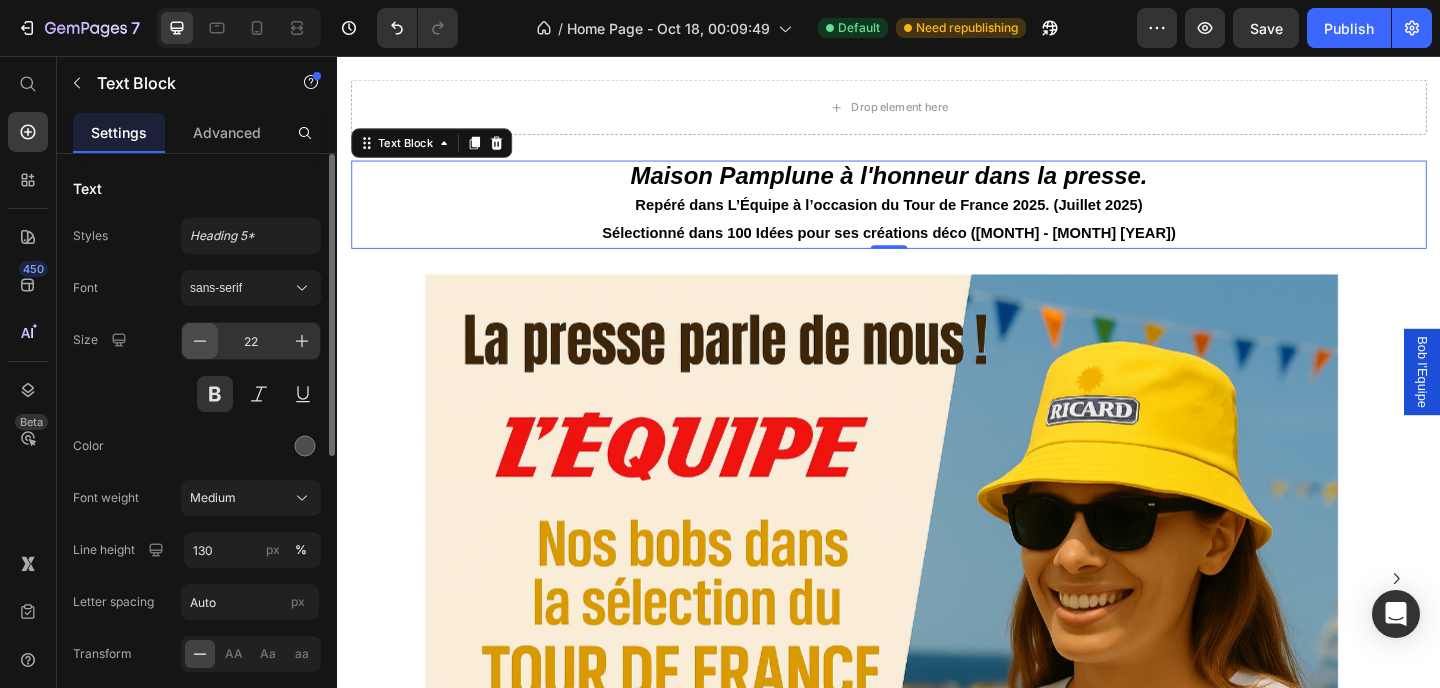click 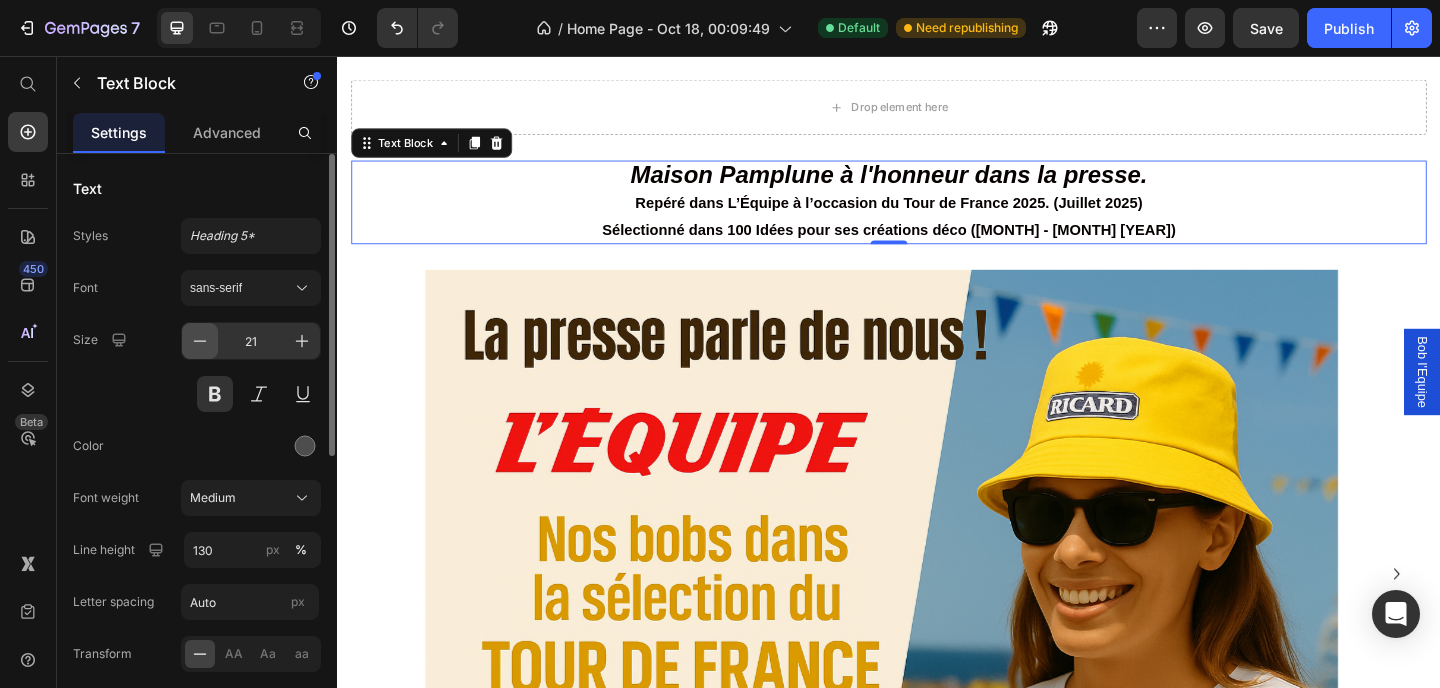 click 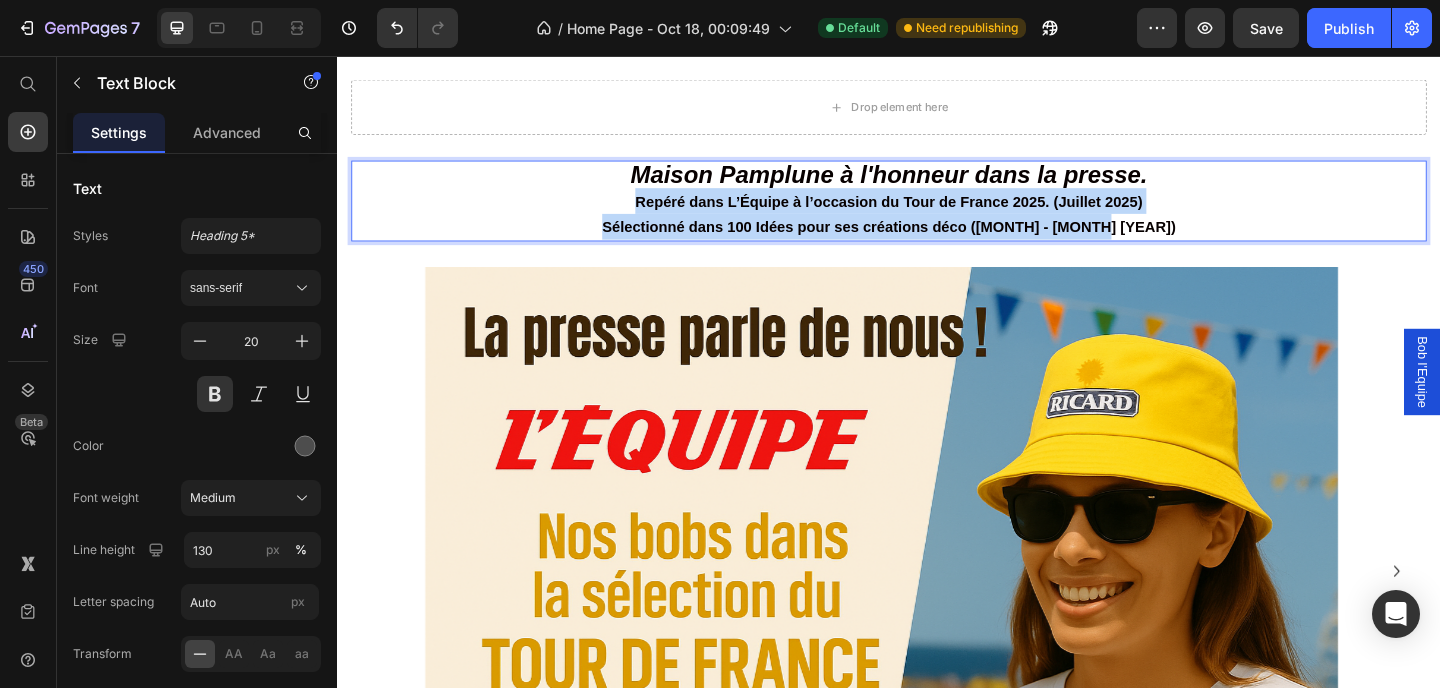 drag, startPoint x: 1212, startPoint y: 228, endPoint x: 635, endPoint y: 197, distance: 577.83215 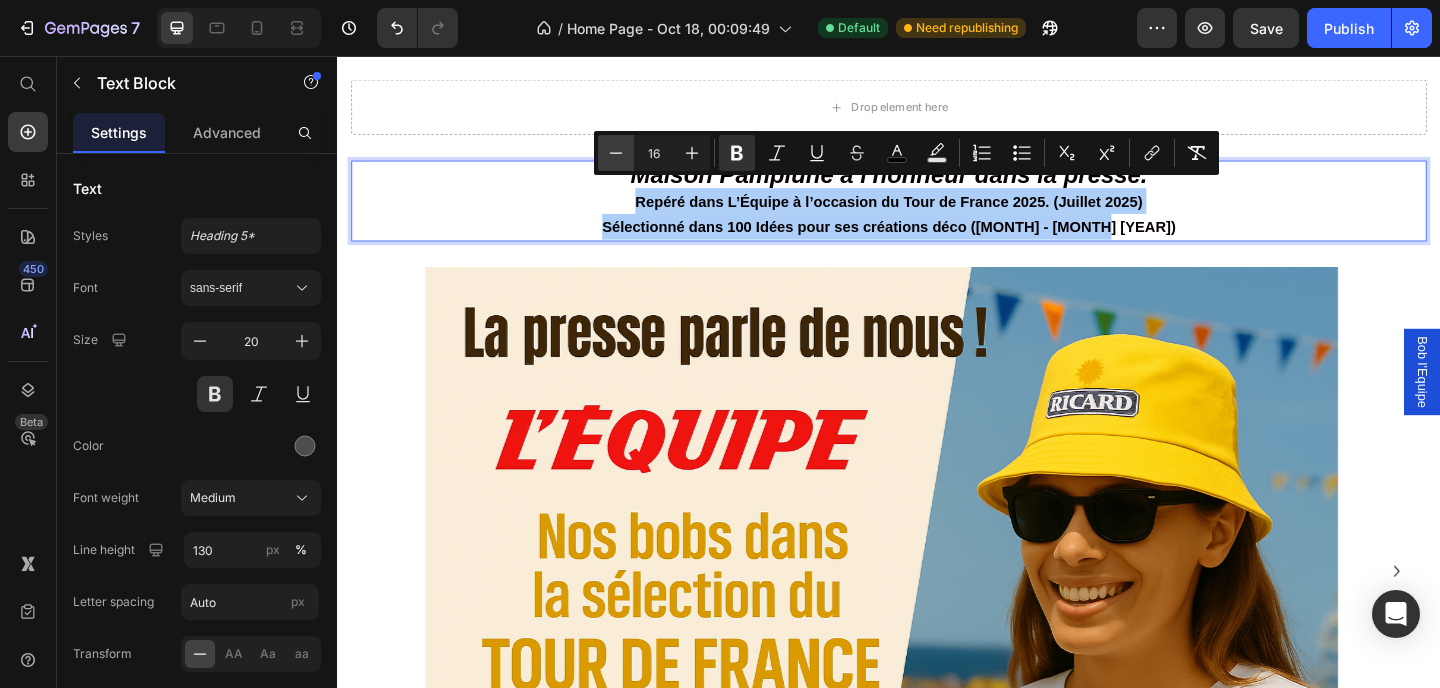 click 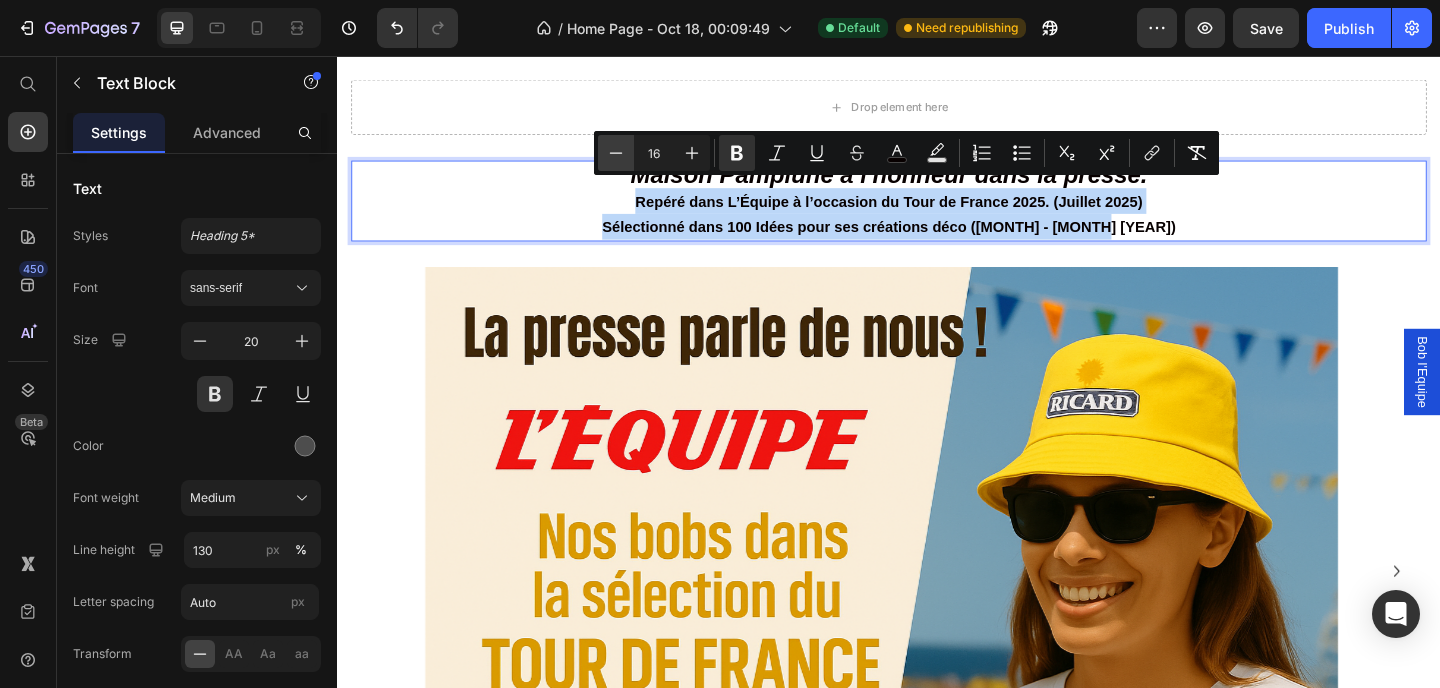 type on "15" 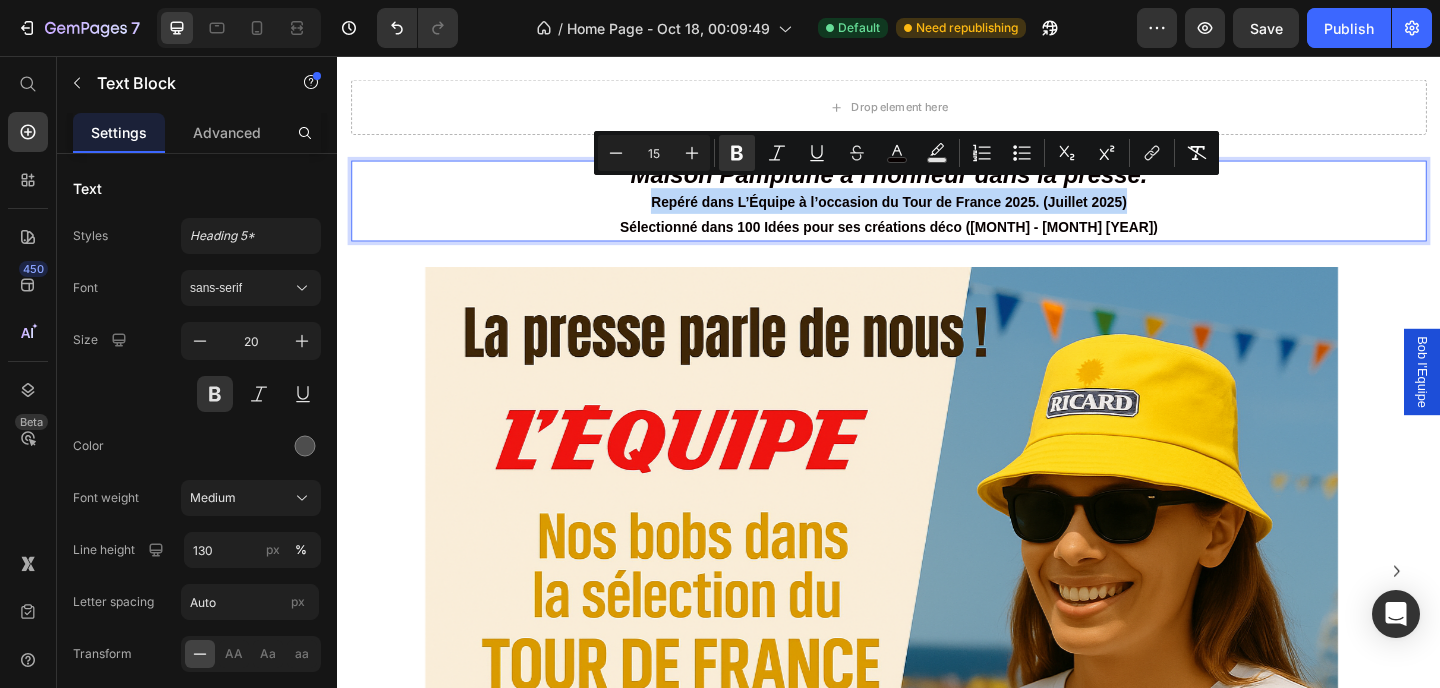 click on "Sélectionné dans 100 Idées pour ses créations déco (Mai - Juin 2025)" at bounding box center [937, 242] 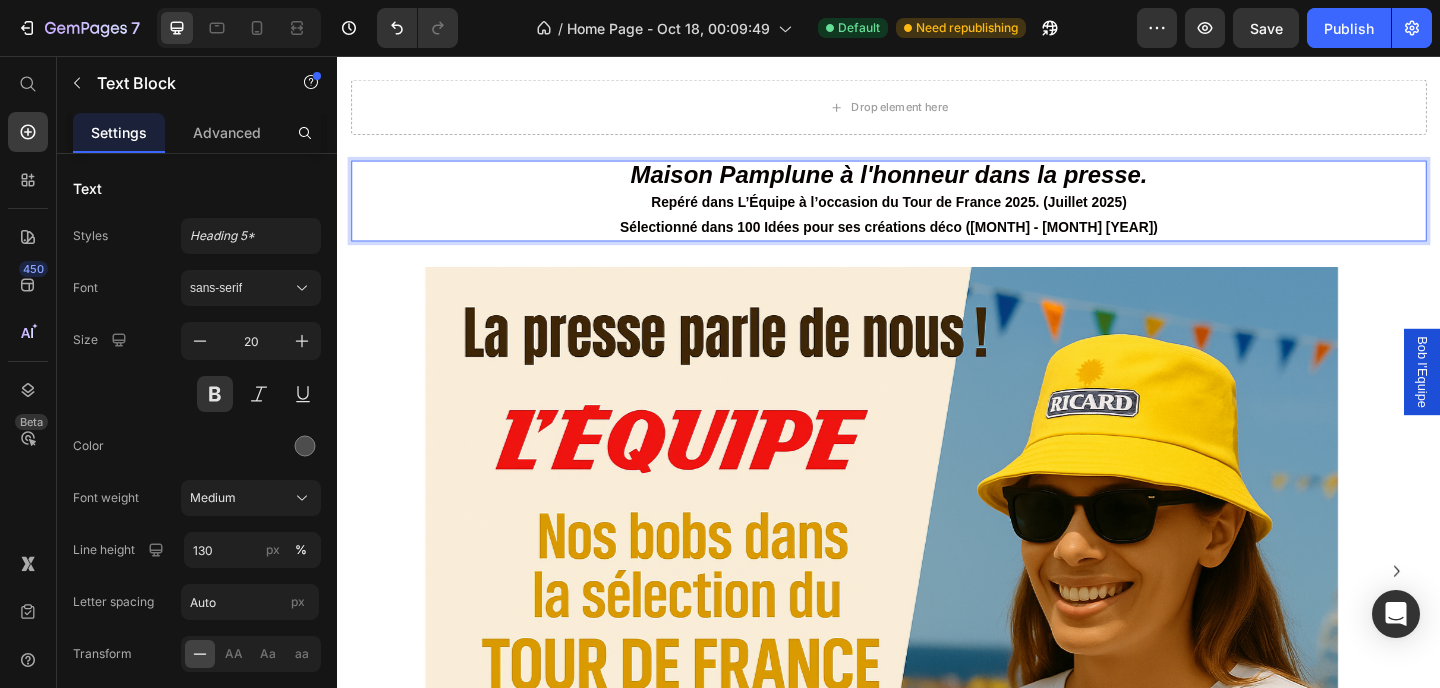 click on "Sélectionné dans 100 Idées pour ses créations déco (Mai - Juin 2025)" at bounding box center (936, 242) 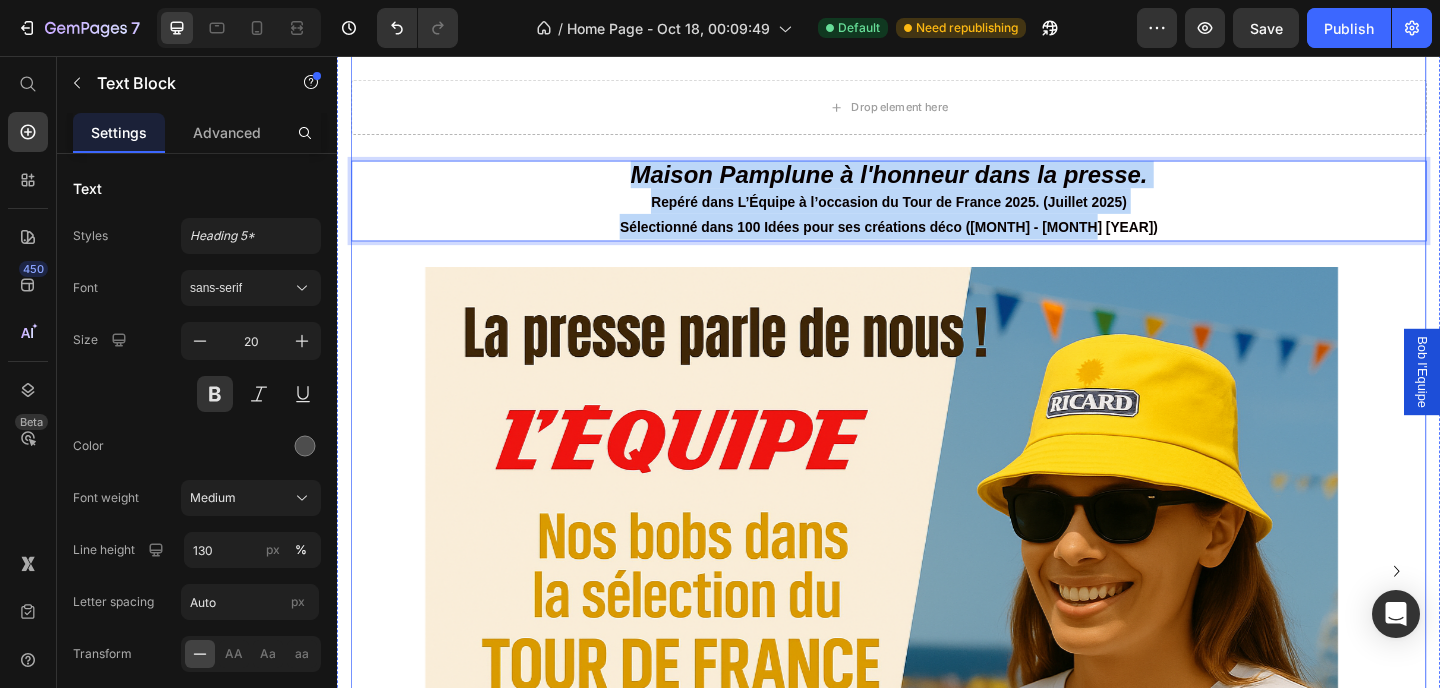 drag, startPoint x: 916, startPoint y: 189, endPoint x: 372, endPoint y: 275, distance: 550.75586 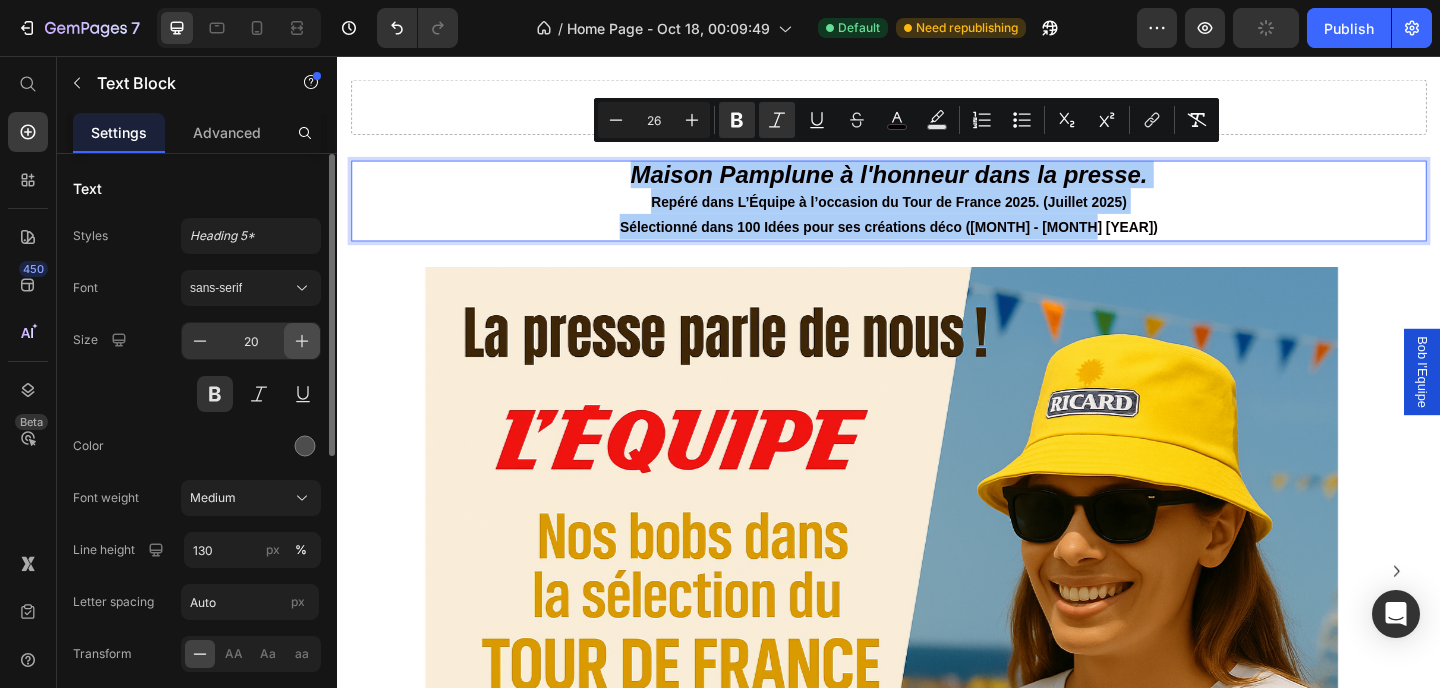 click 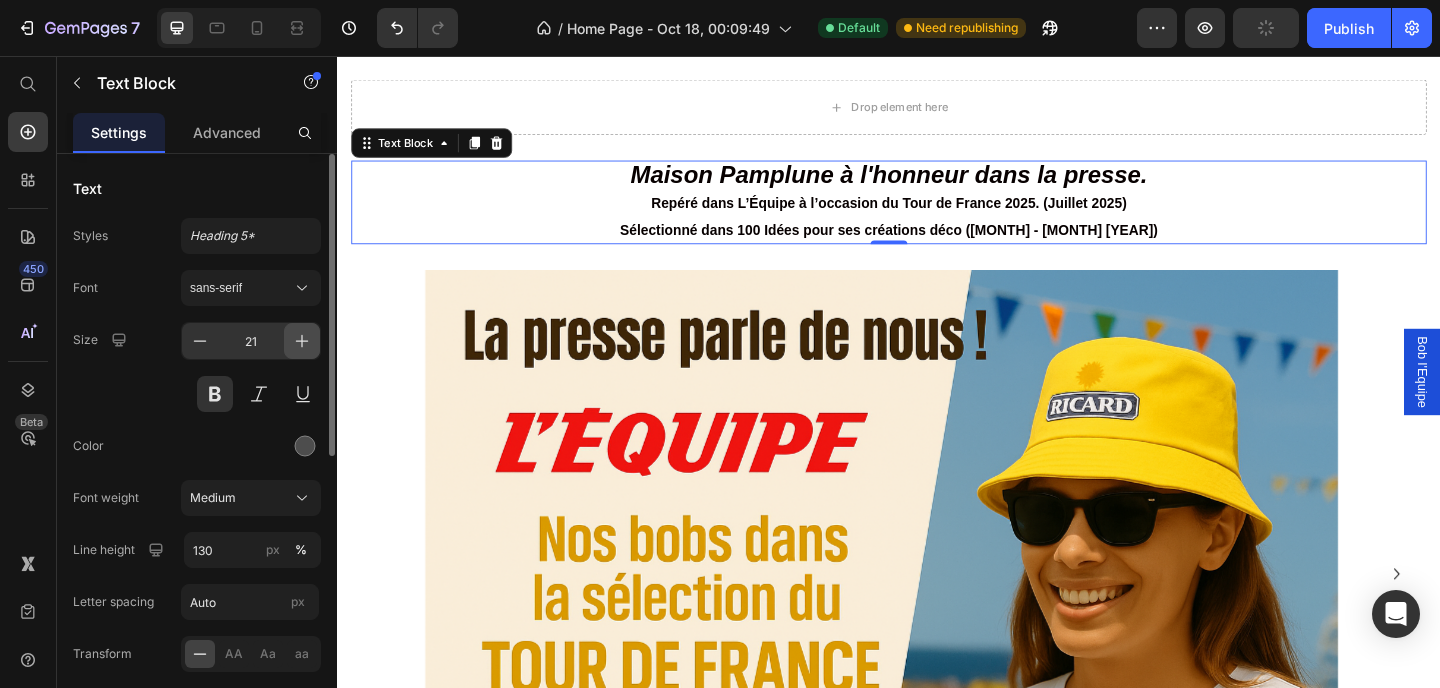 click 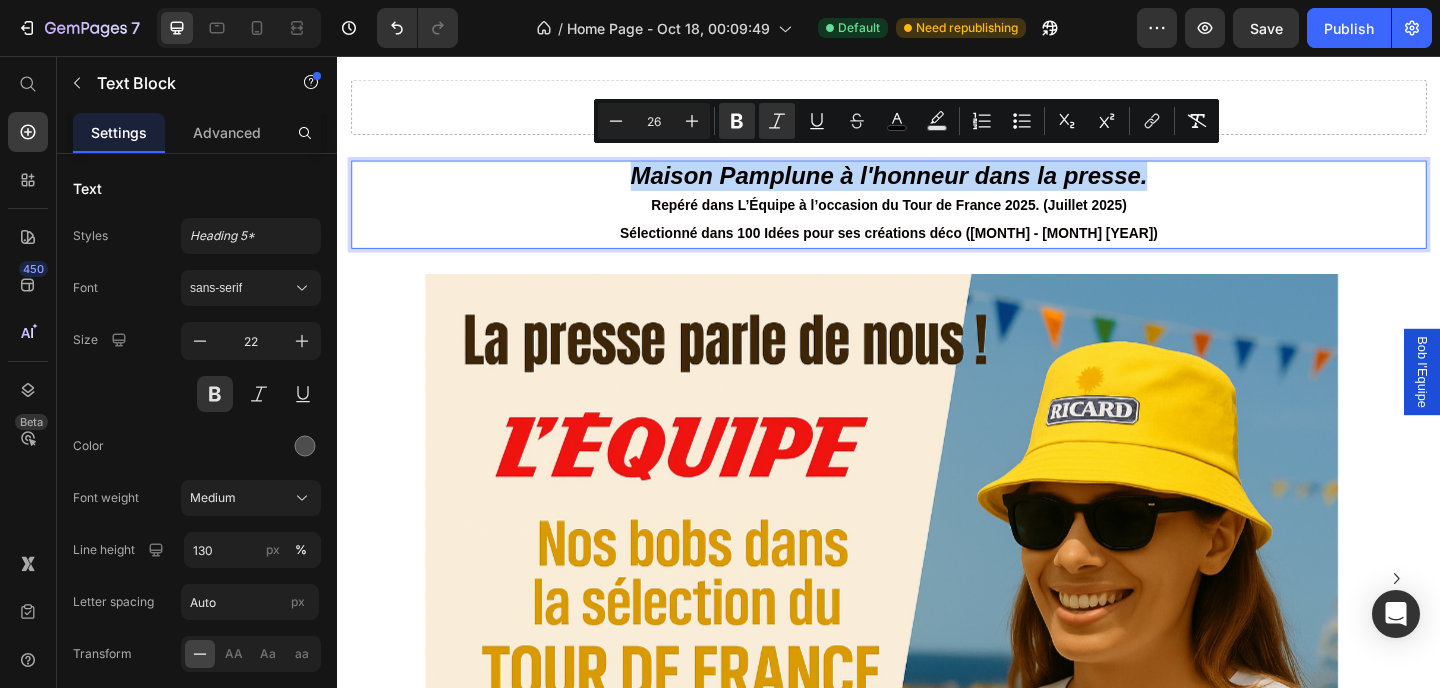 drag, startPoint x: 1182, startPoint y: 177, endPoint x: 608, endPoint y: 178, distance: 574.00085 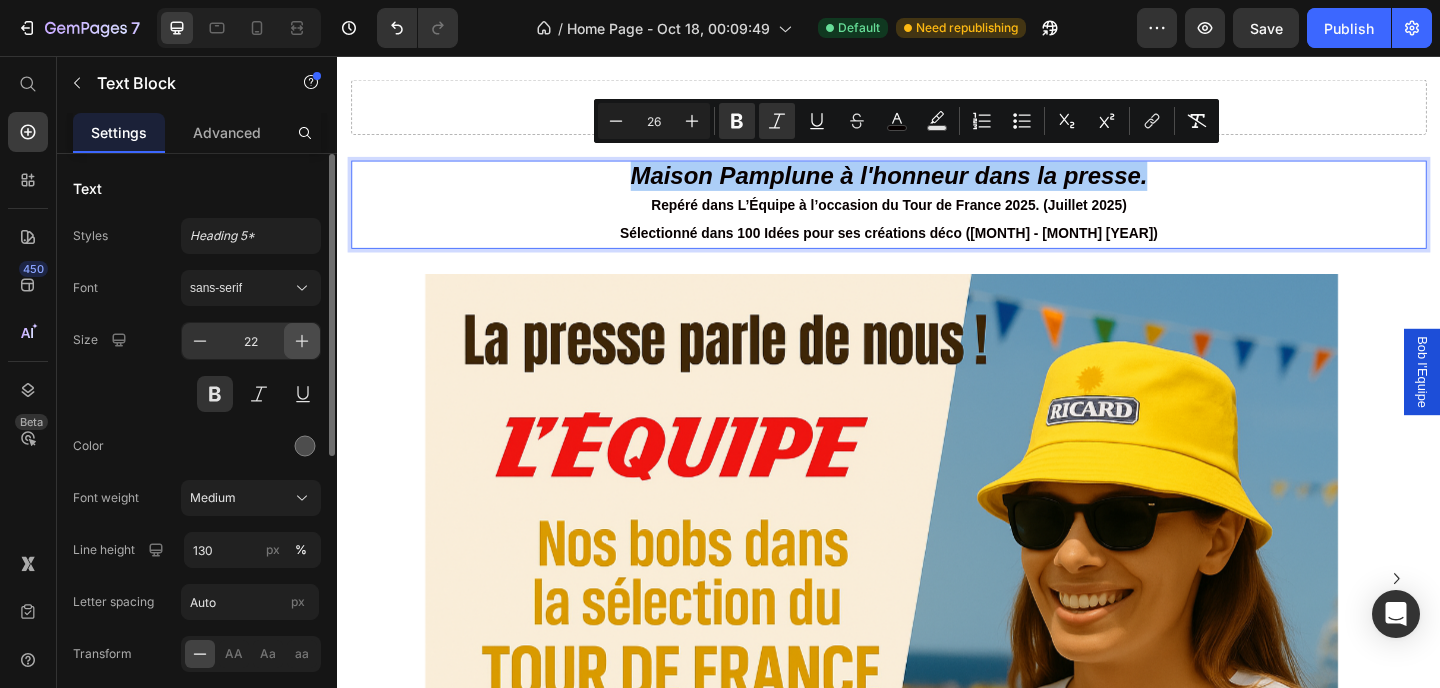 drag, startPoint x: 303, startPoint y: 343, endPoint x: 628, endPoint y: 137, distance: 384.78696 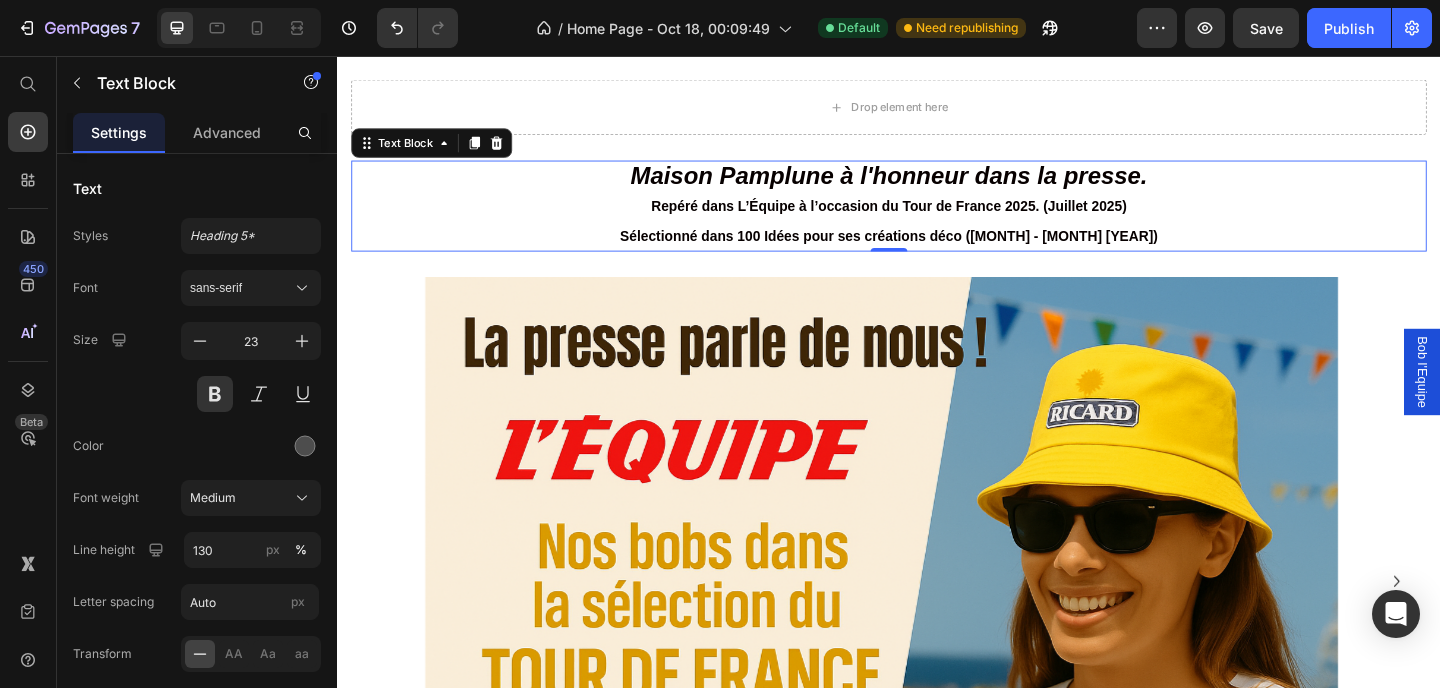 drag, startPoint x: 1247, startPoint y: 174, endPoint x: 1234, endPoint y: 177, distance: 13.341664 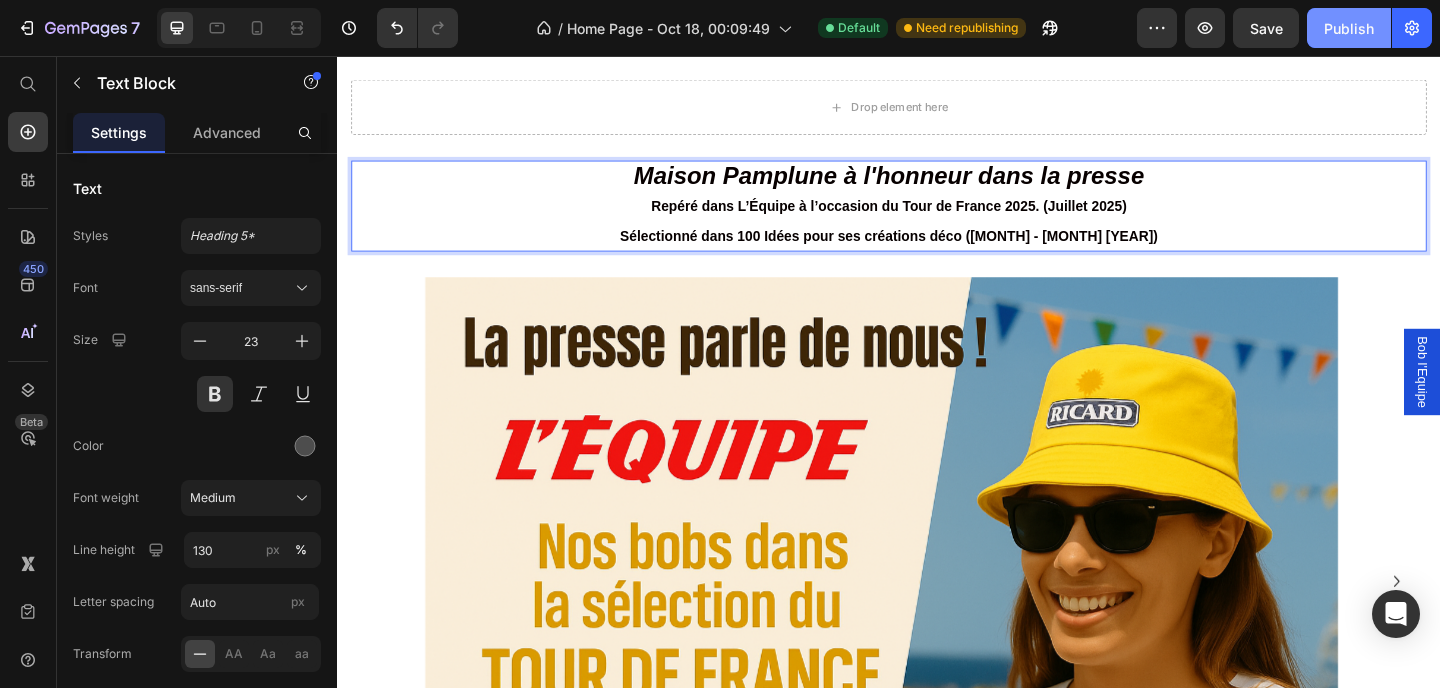 click on "Publish" at bounding box center [1349, 28] 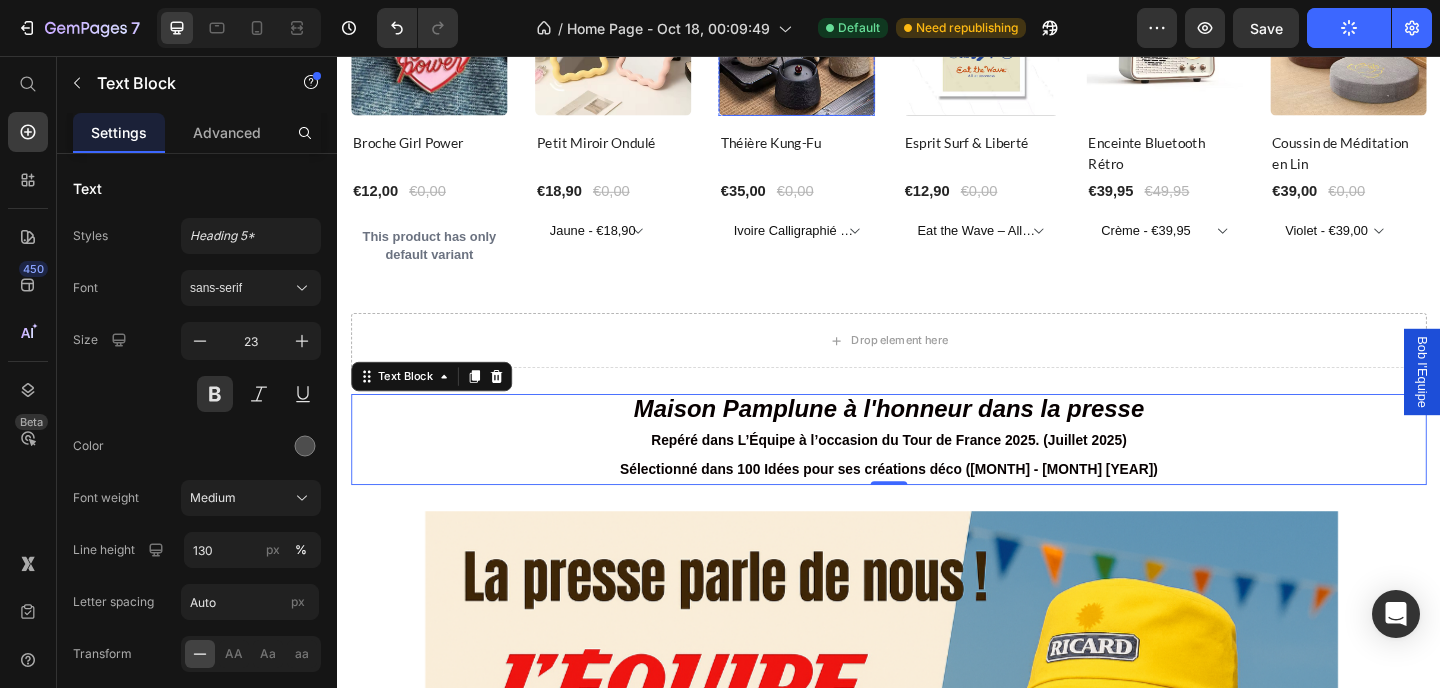 scroll, scrollTop: 3886, scrollLeft: 0, axis: vertical 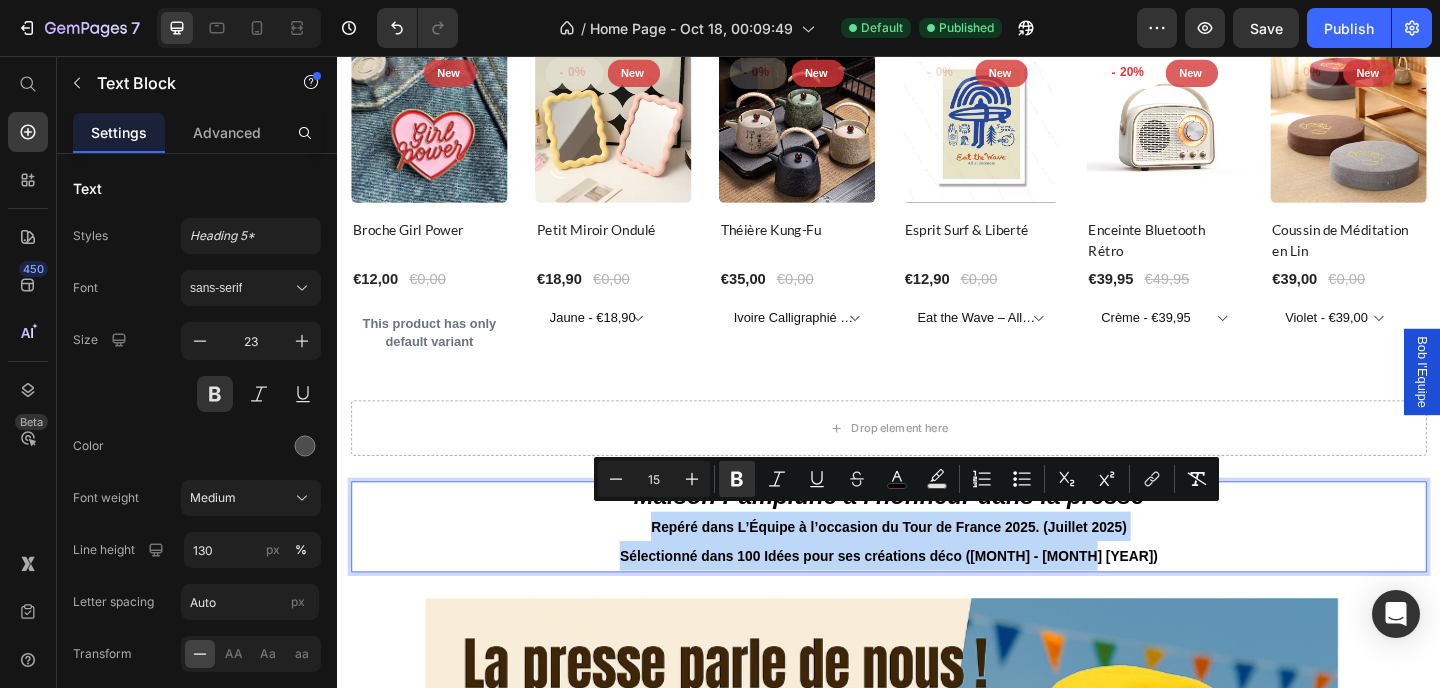 drag, startPoint x: 1187, startPoint y: 592, endPoint x: 653, endPoint y: 566, distance: 534.63257 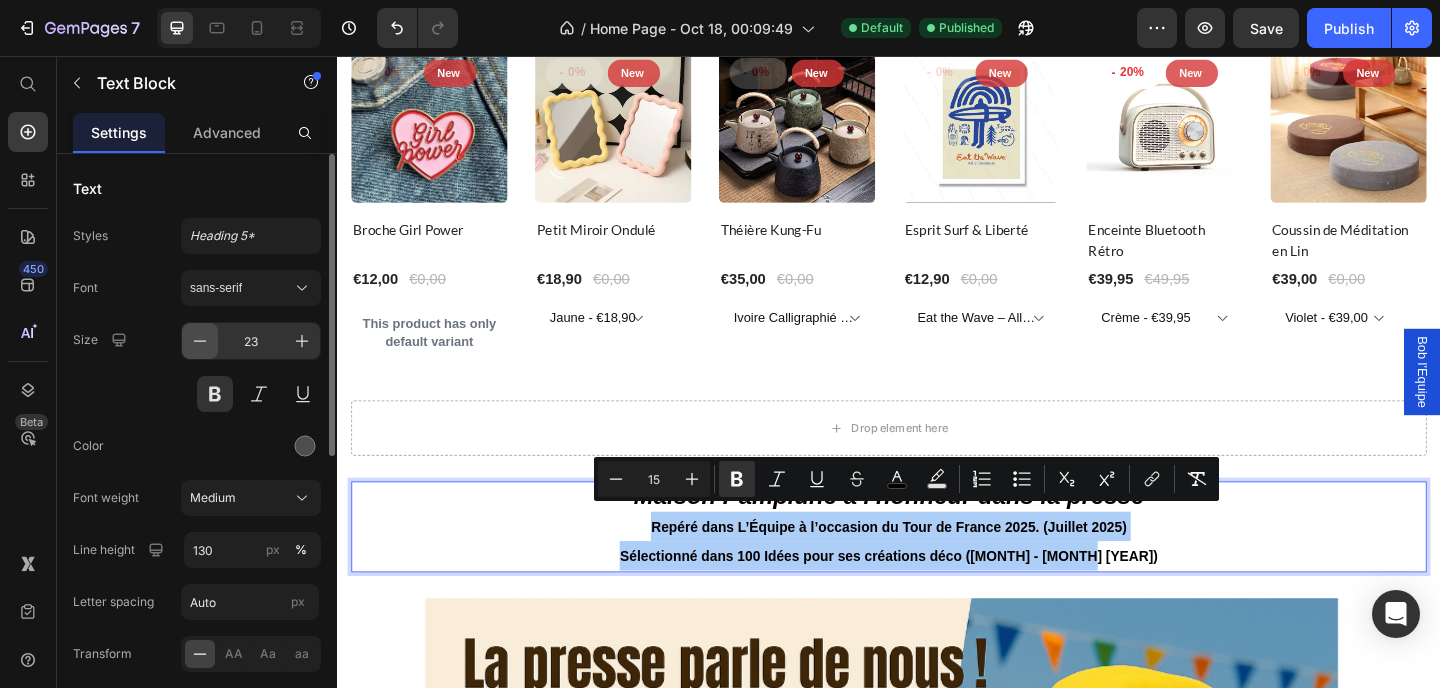 click 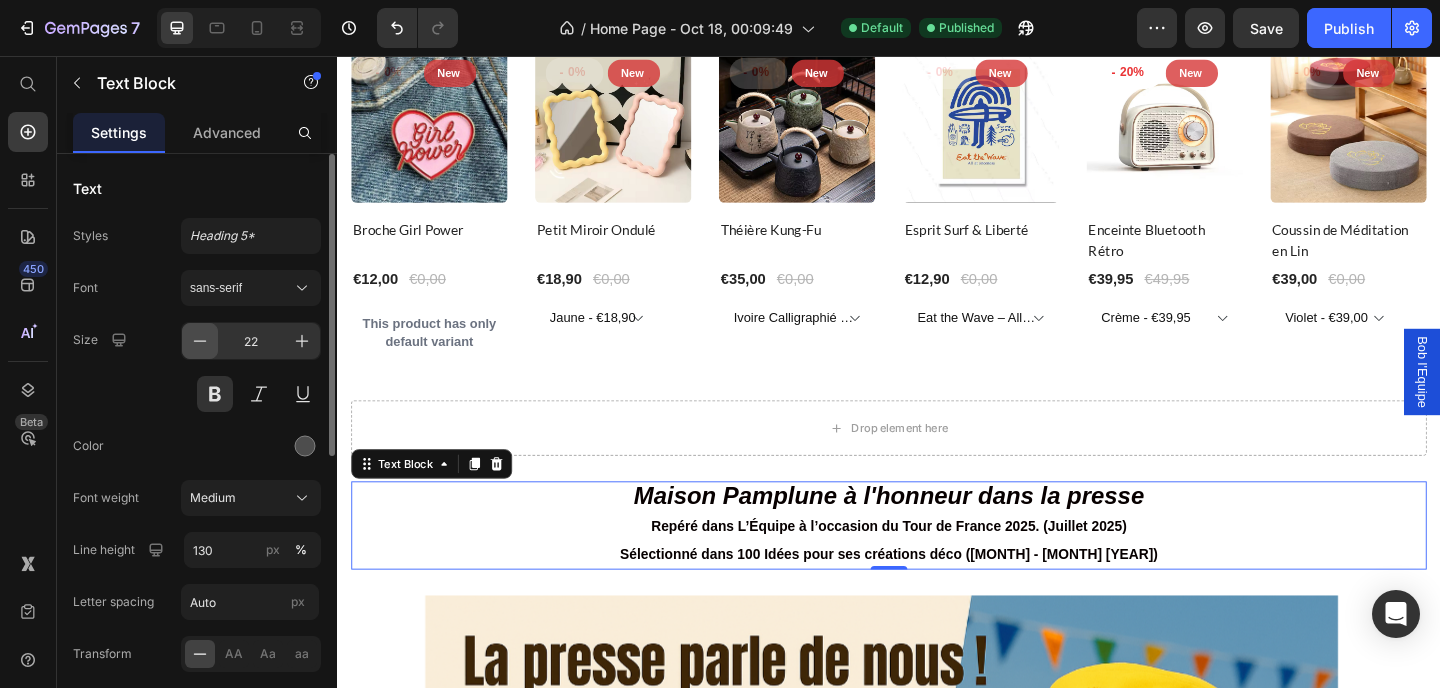 click 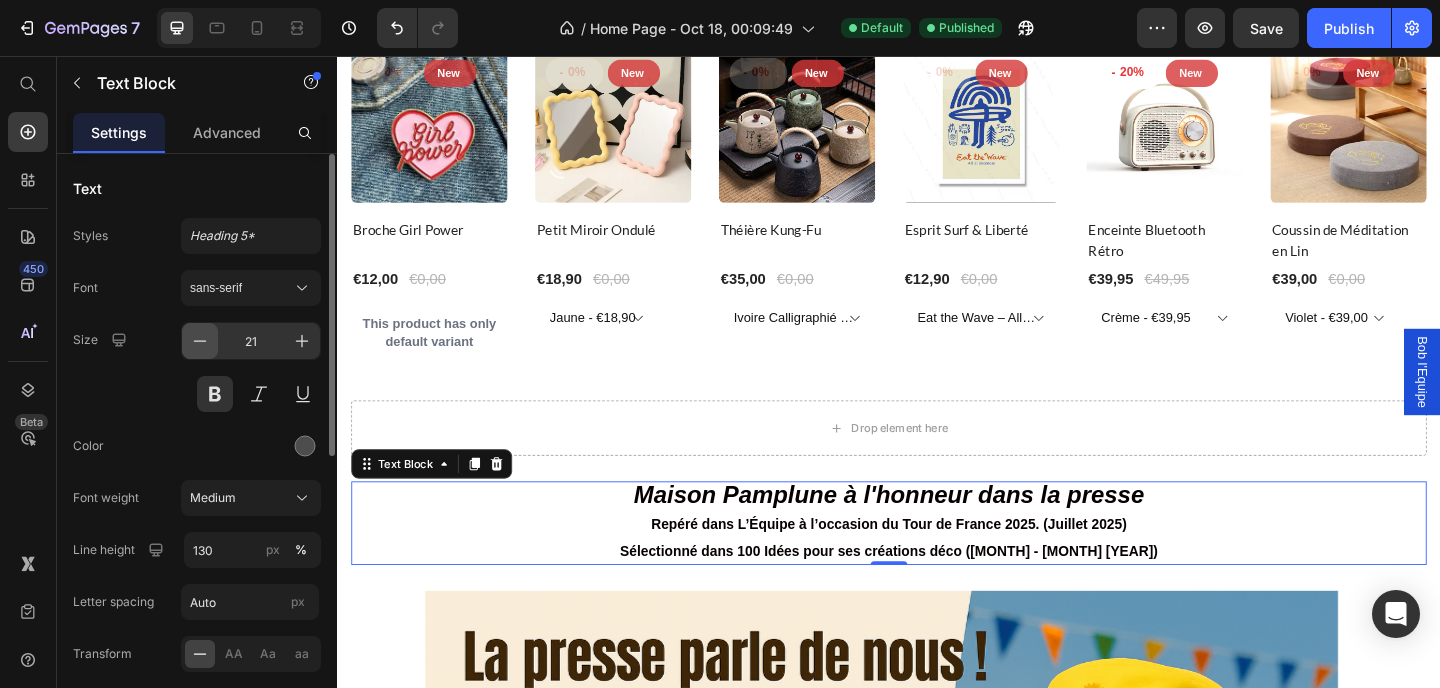click 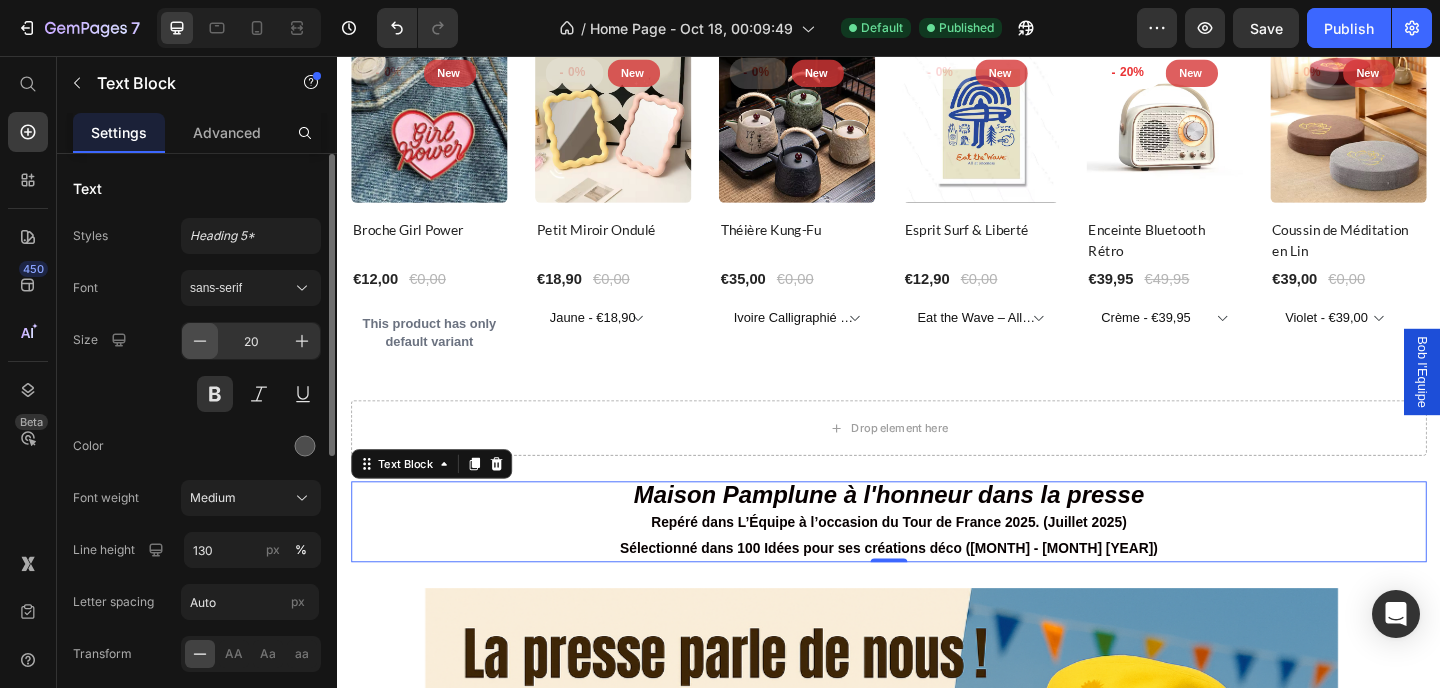 click 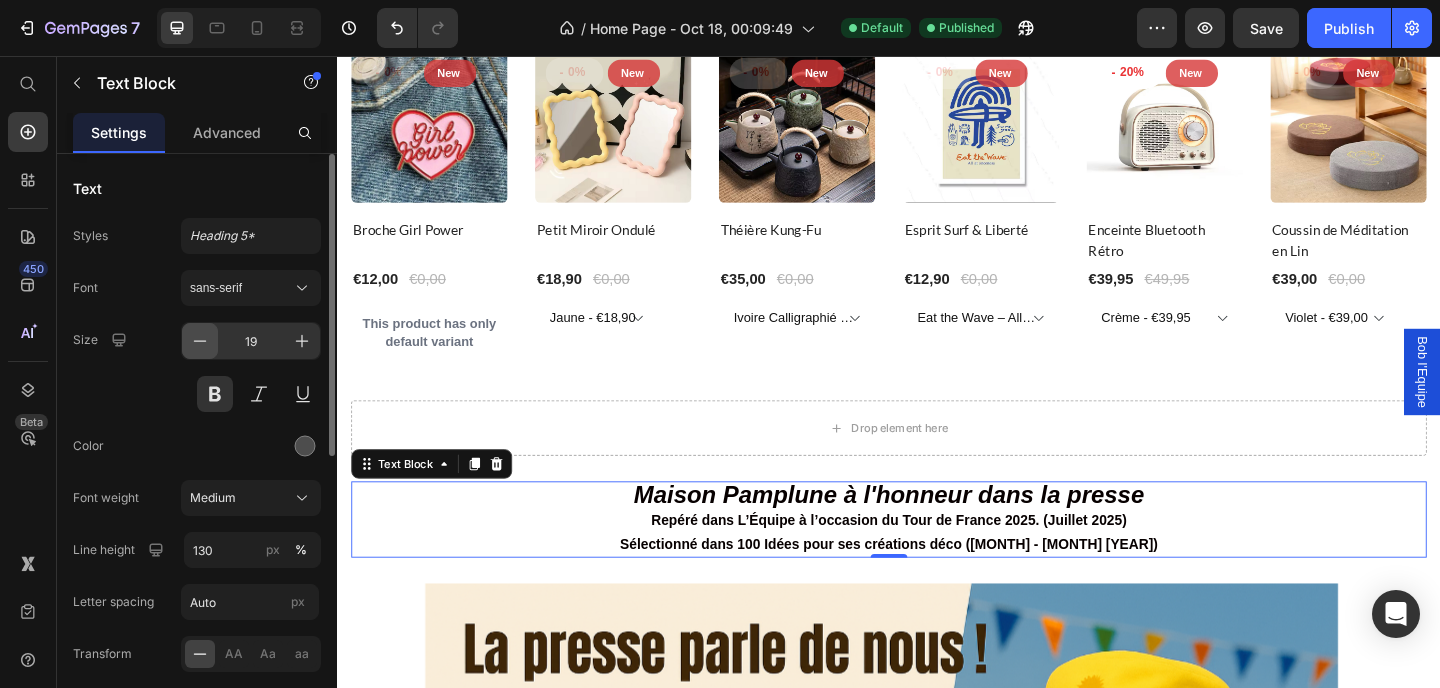 click 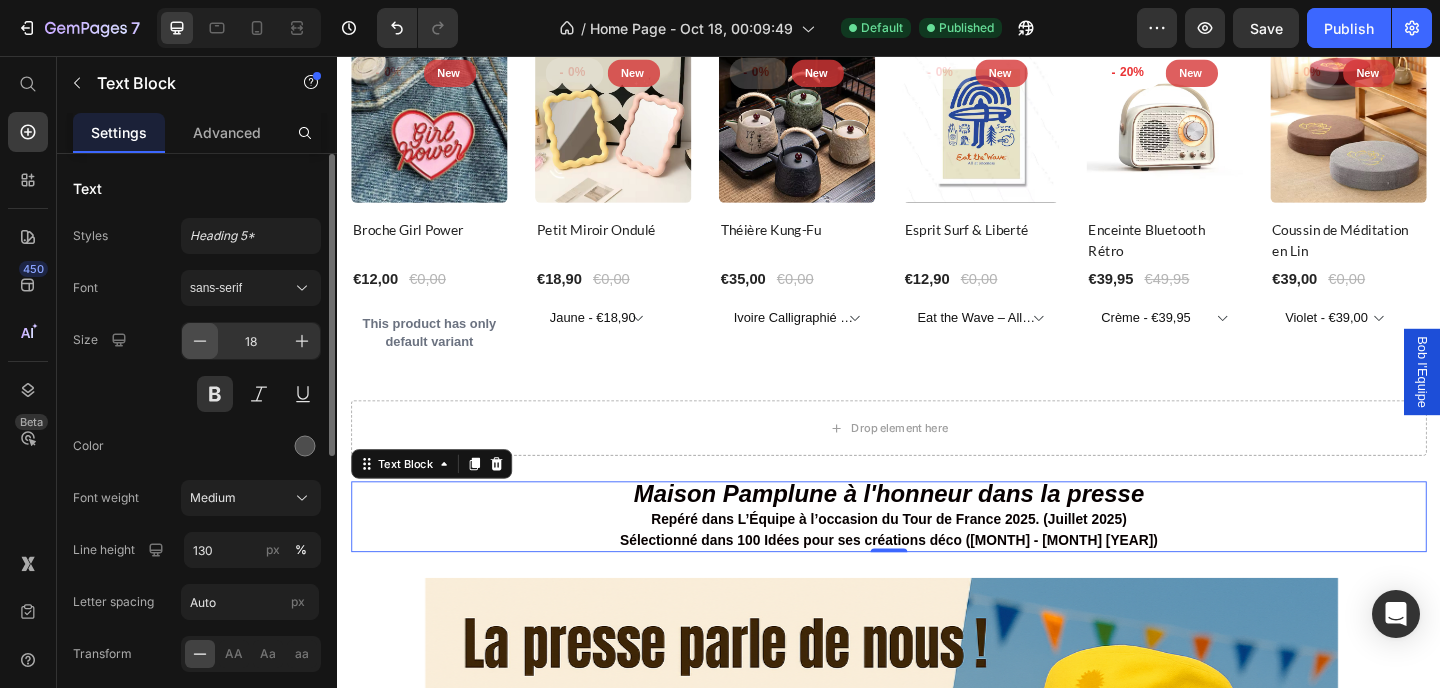 click 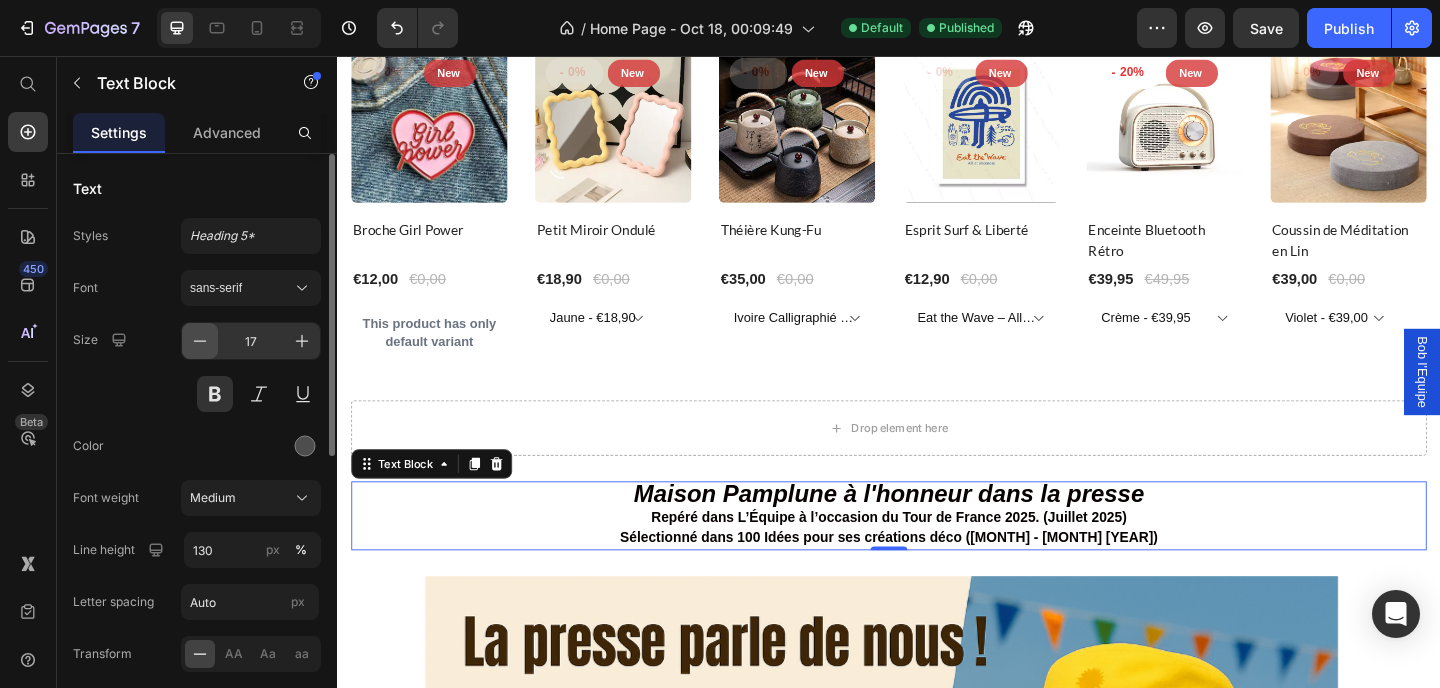 click 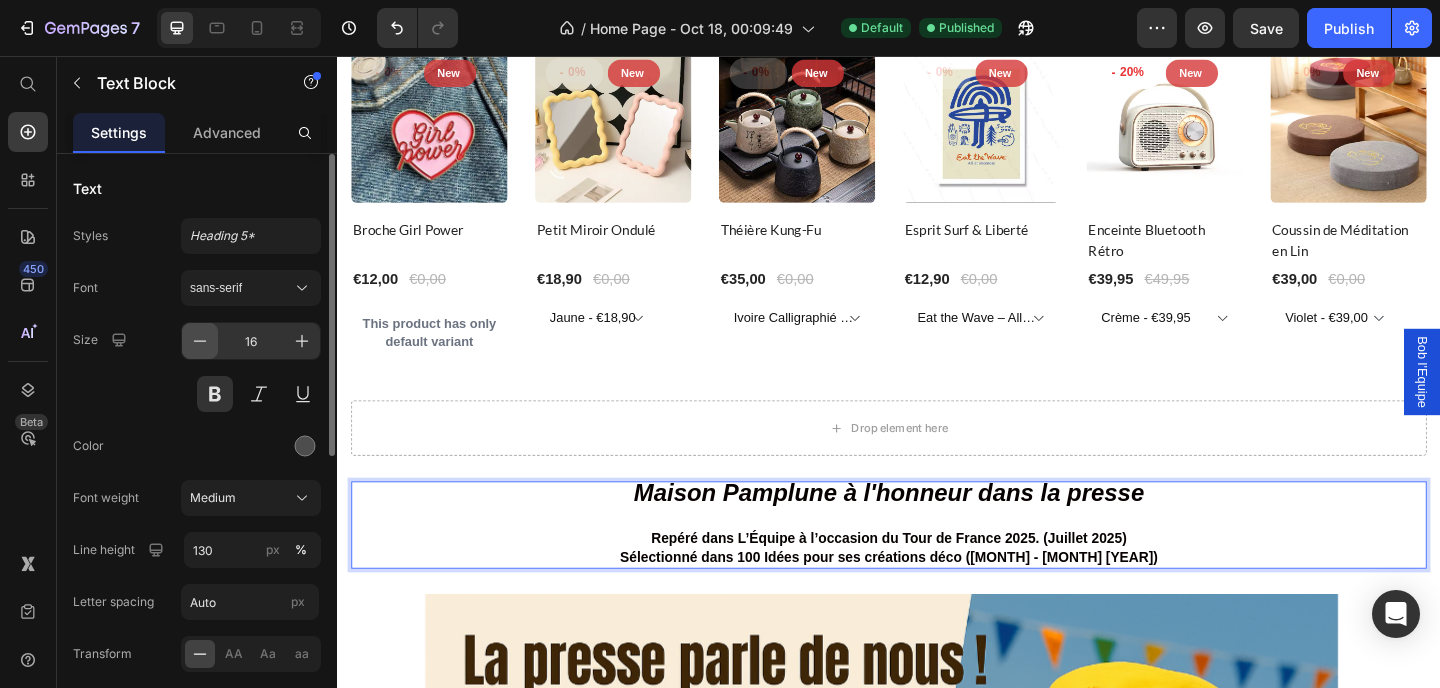 click 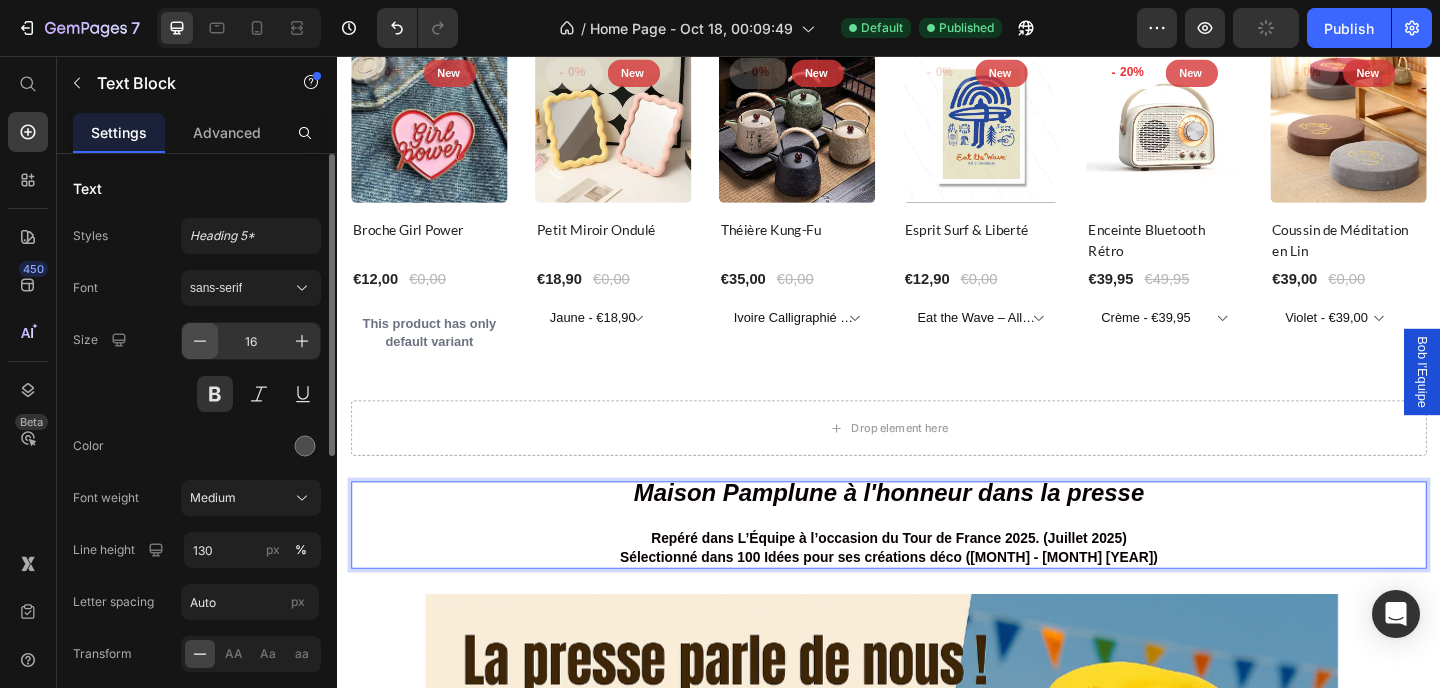 type on "15" 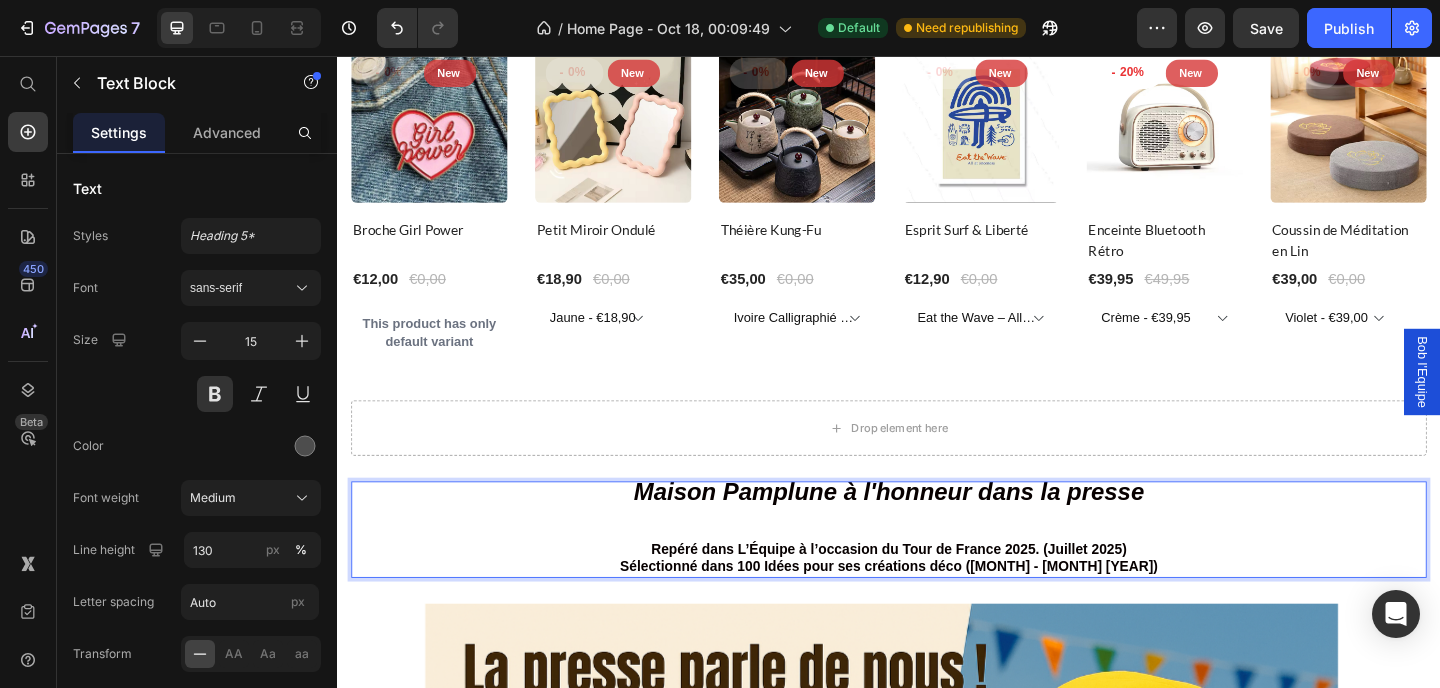 click on "⁠⁠⁠⁠⁠⁠⁠" at bounding box center [937, 563] 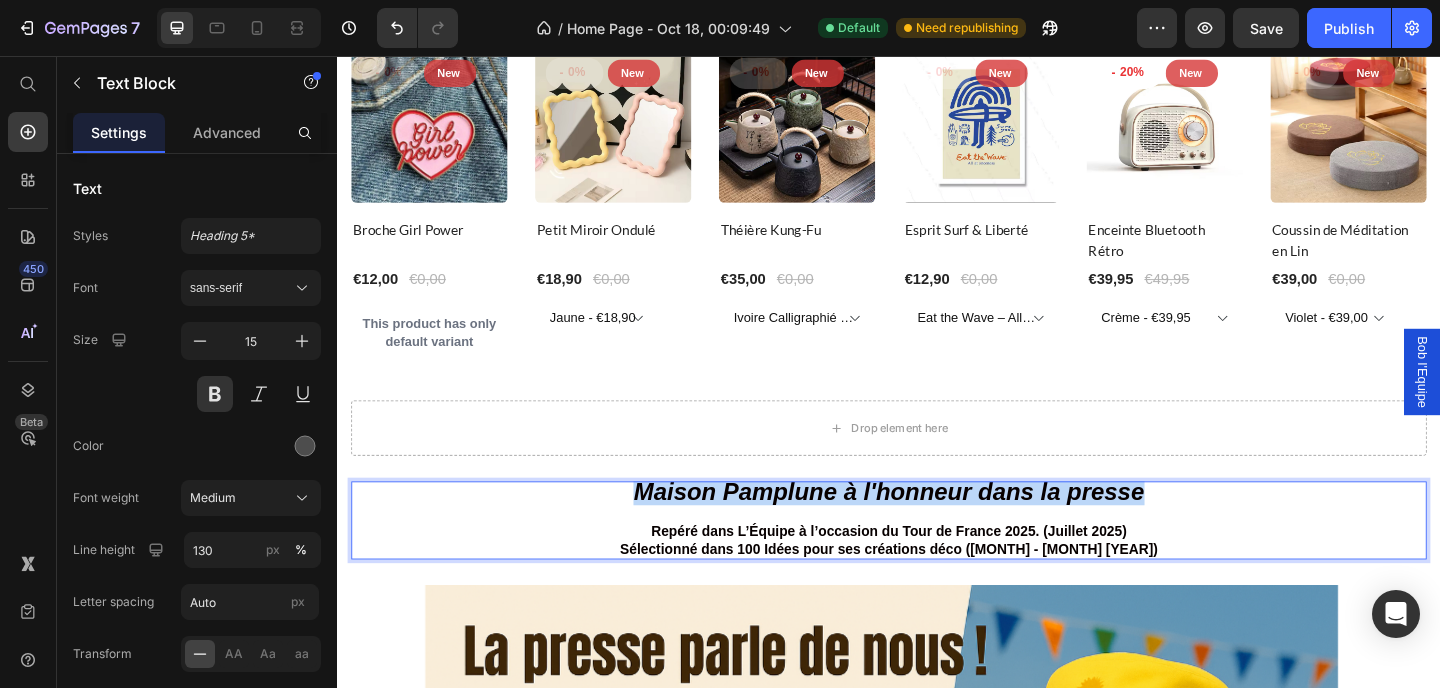 drag, startPoint x: 1218, startPoint y: 523, endPoint x: 593, endPoint y: 523, distance: 625 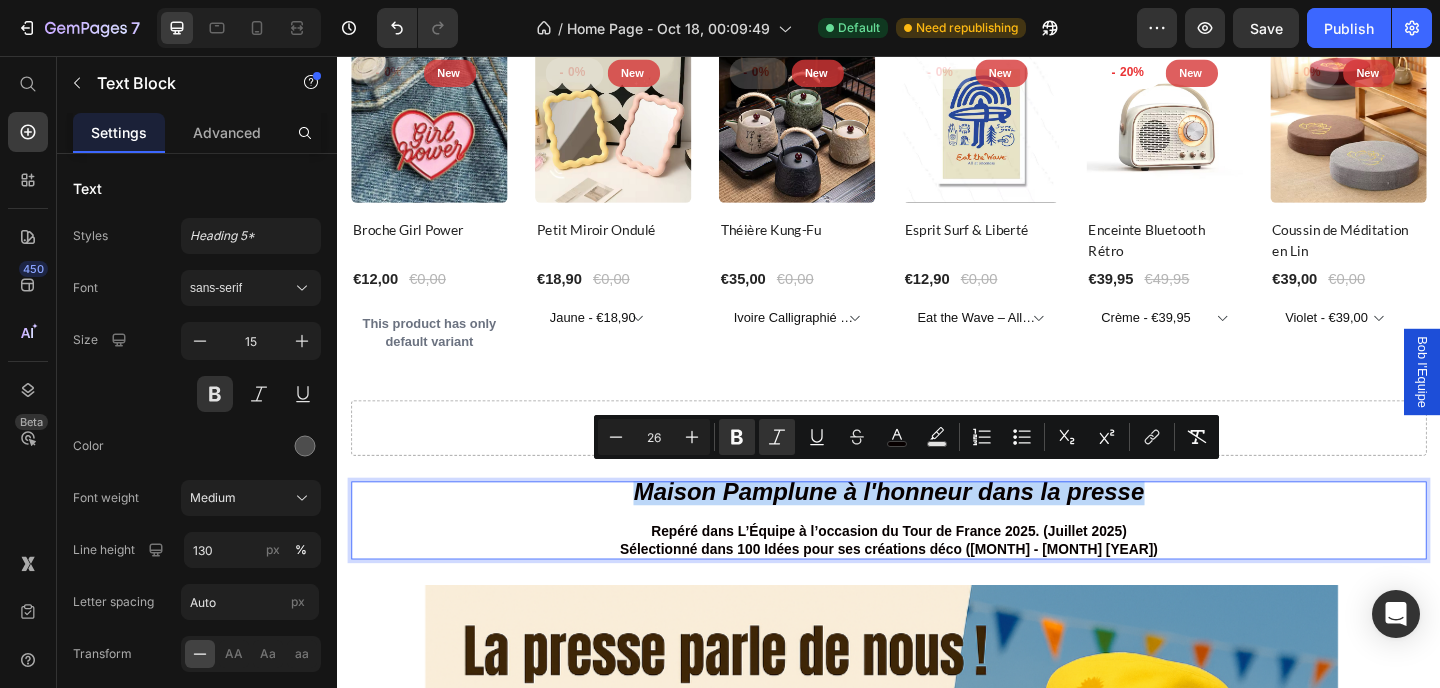 click on "Ce qui cartonne en ce moment ! Heading
Row Product Images Row Affiche Amour Product Title €12,90 Product Price €0,00 Product Price Row Noir / 20x30cm (A4) - €12,90  Noir / 30x40cm (A3) - €16,90  Noir / 50x70cm - €24,90  Rouge / 20x30cm (A4) - €12,90  Rouge / 30x40cm (A3) - €16,90  Rouge / 50x70cm - €24,90  Rose / 20x30cm (A4) - €12,90  Rose / 30x40cm (A3) - €16,90  Rose / 50x70cm - €24,90  Rouge & Noir / 20x30cm (A4) - €12,90  Rouge & Noir / 30x40cm (A3) - €16,90  Rouge & Noir / 50x70cm - €24,90  Product Variants & Swatches Row
Row Product Images Row Néon Surfeur Product Title €50,00 Product Price €0,00 Product Price Row This product has only default variant Product Variants & Swatches Row
Row Product Images Row Panier d’été en Paille Citron Product Title €40,00 Product Price €0,00 Product Price Row This product has only default variant Row
Row" at bounding box center (937, 60) 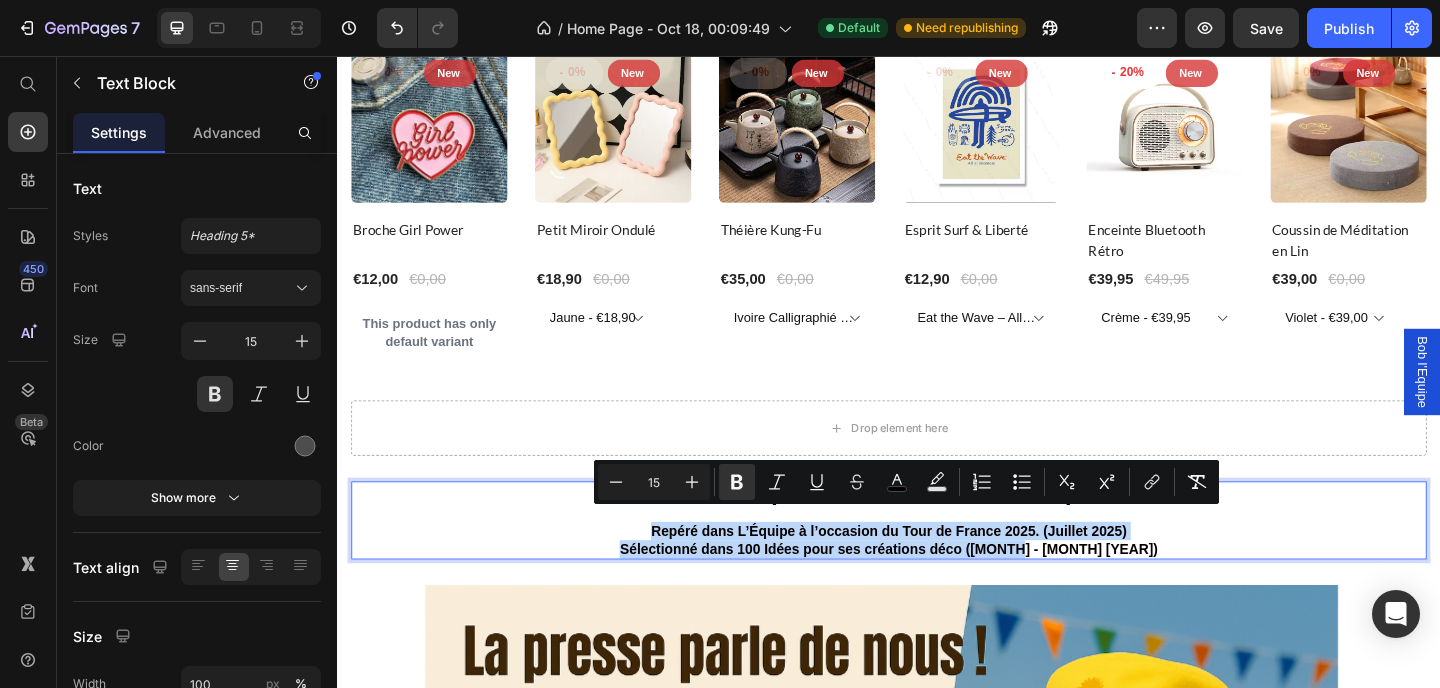 click on "Sélectionné dans 100 Idées pour ses créations déco (Mai - Juin 2025)" at bounding box center [937, 593] 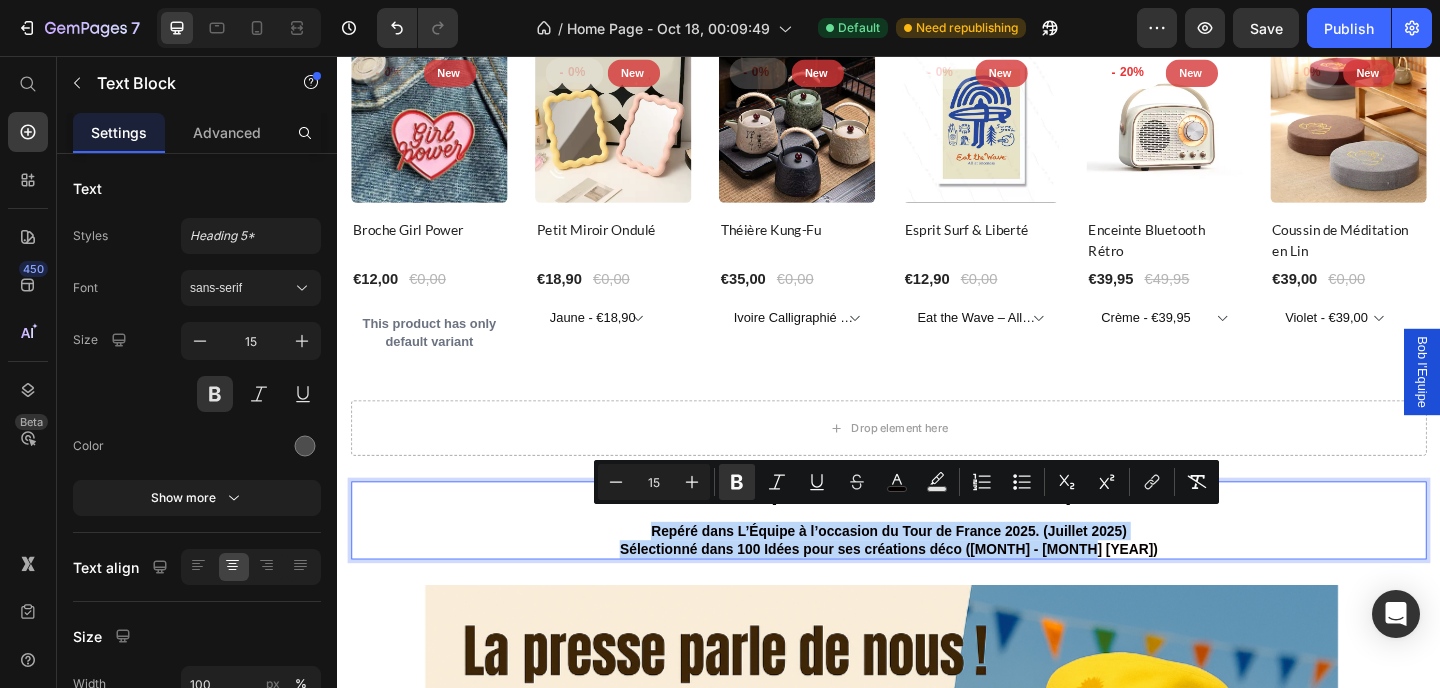 drag, startPoint x: 964, startPoint y: 579, endPoint x: 659, endPoint y: 555, distance: 305.9428 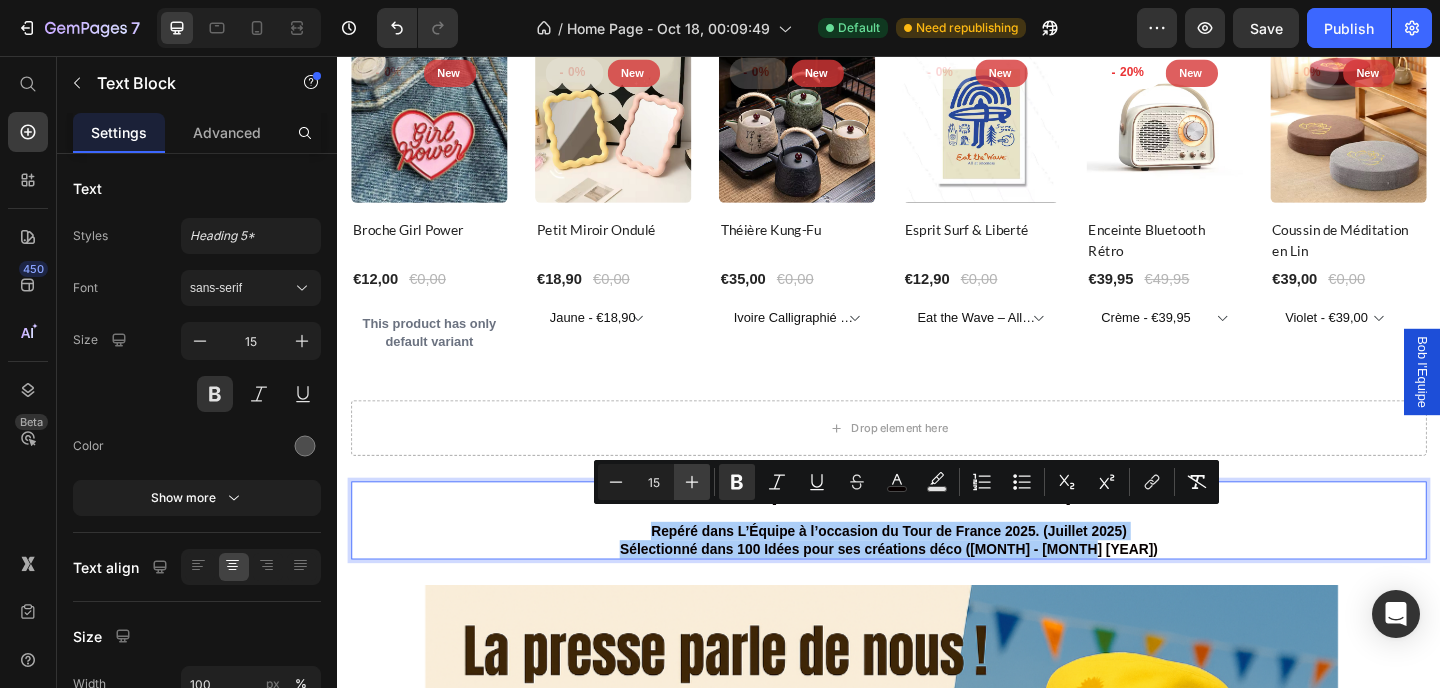 click 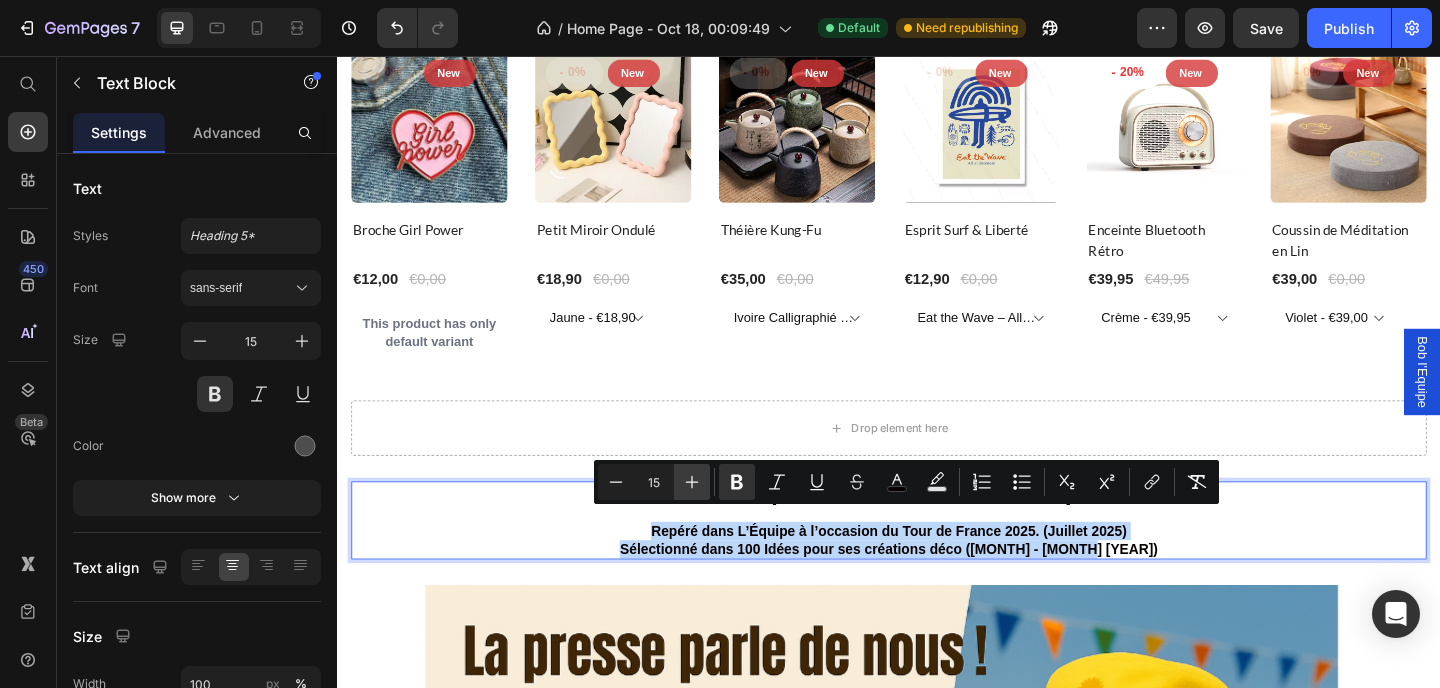 type on "16" 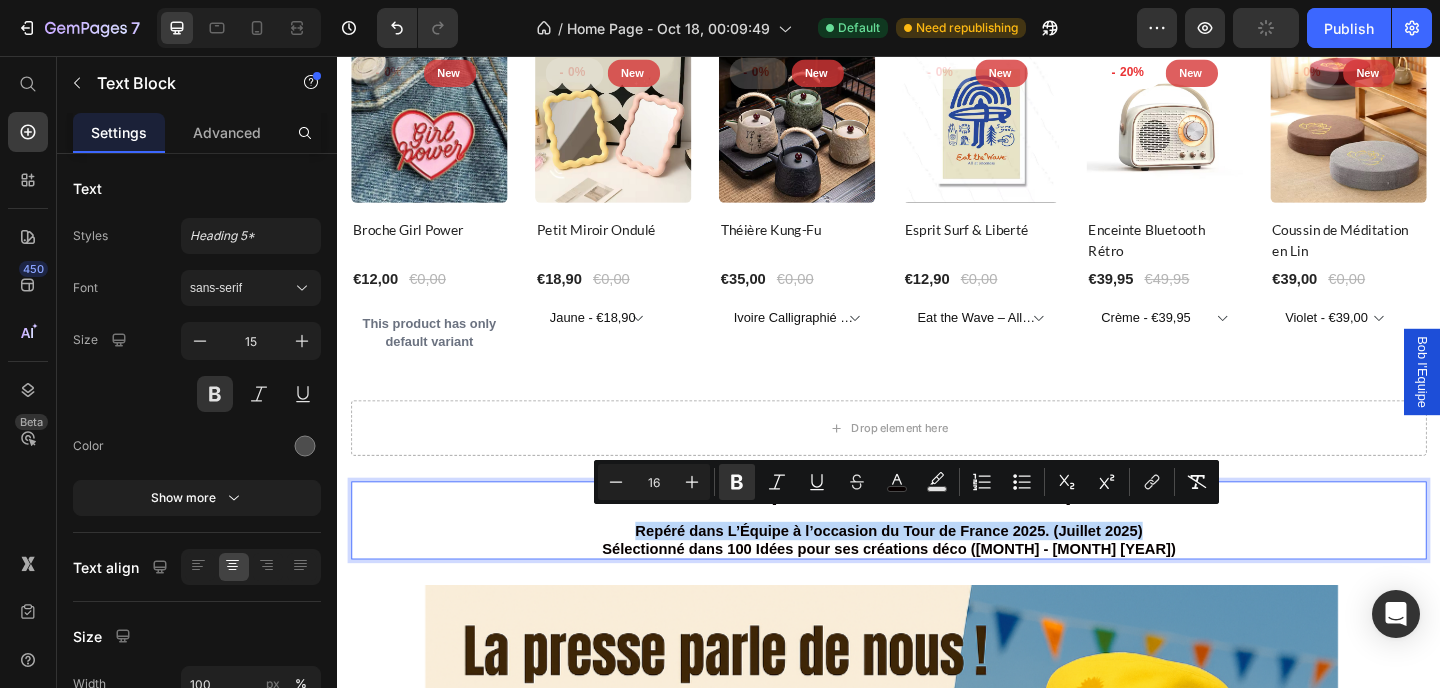 click on "Sélectionné dans 100 Idées pour ses créations déco (Mai - Juin 2025)" at bounding box center [937, 592] 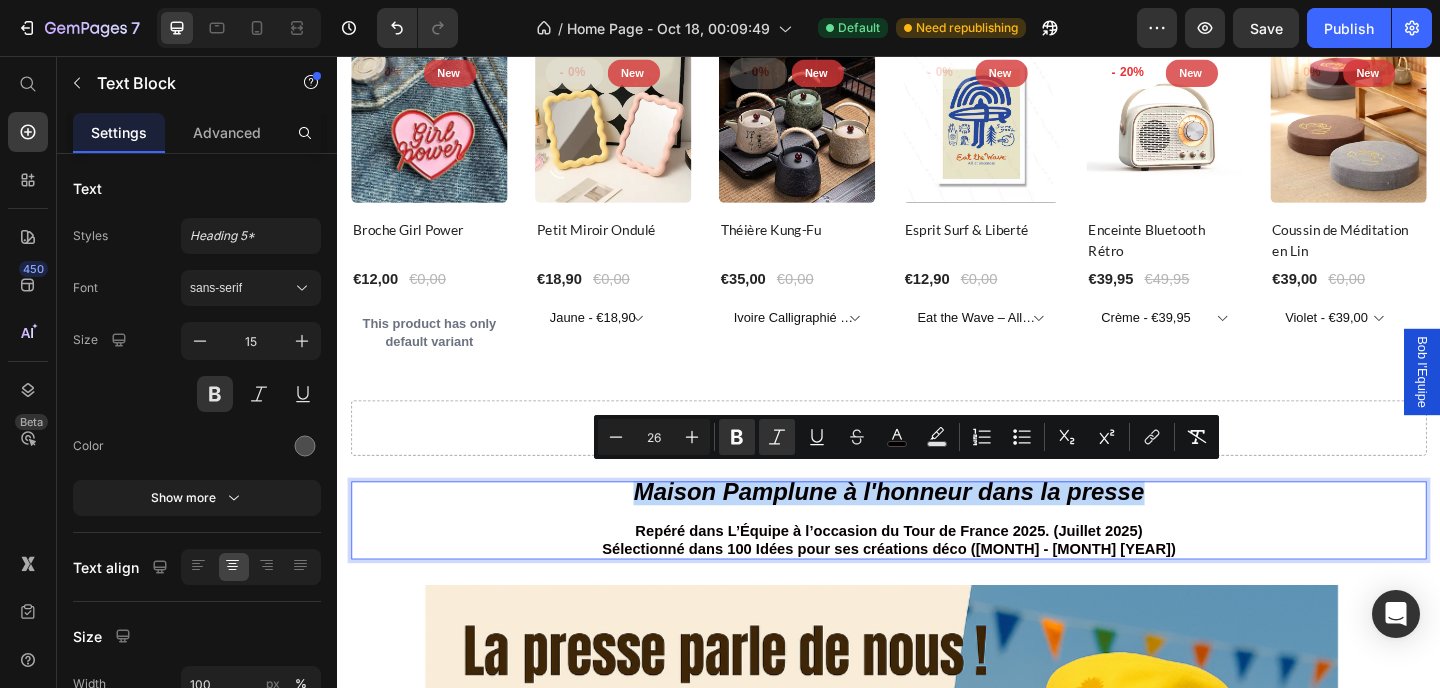 drag, startPoint x: 1229, startPoint y: 521, endPoint x: 641, endPoint y: 521, distance: 588 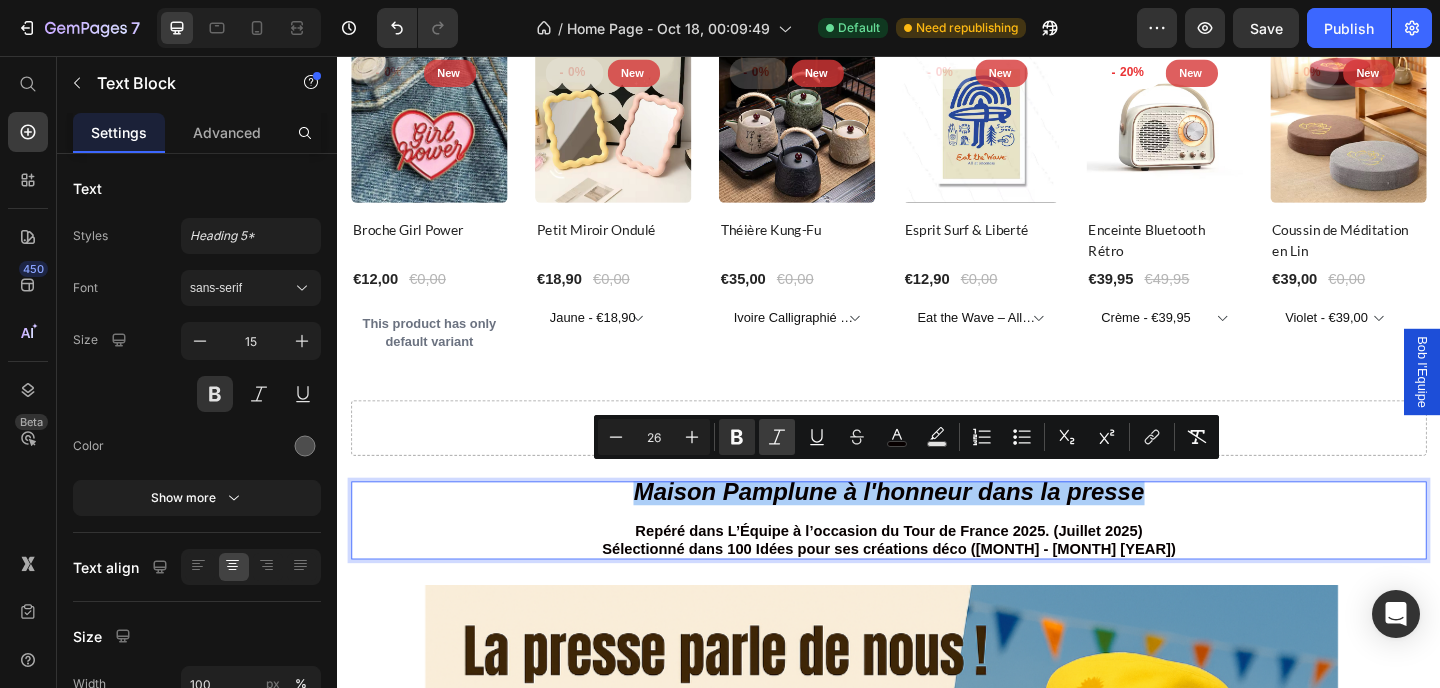 click 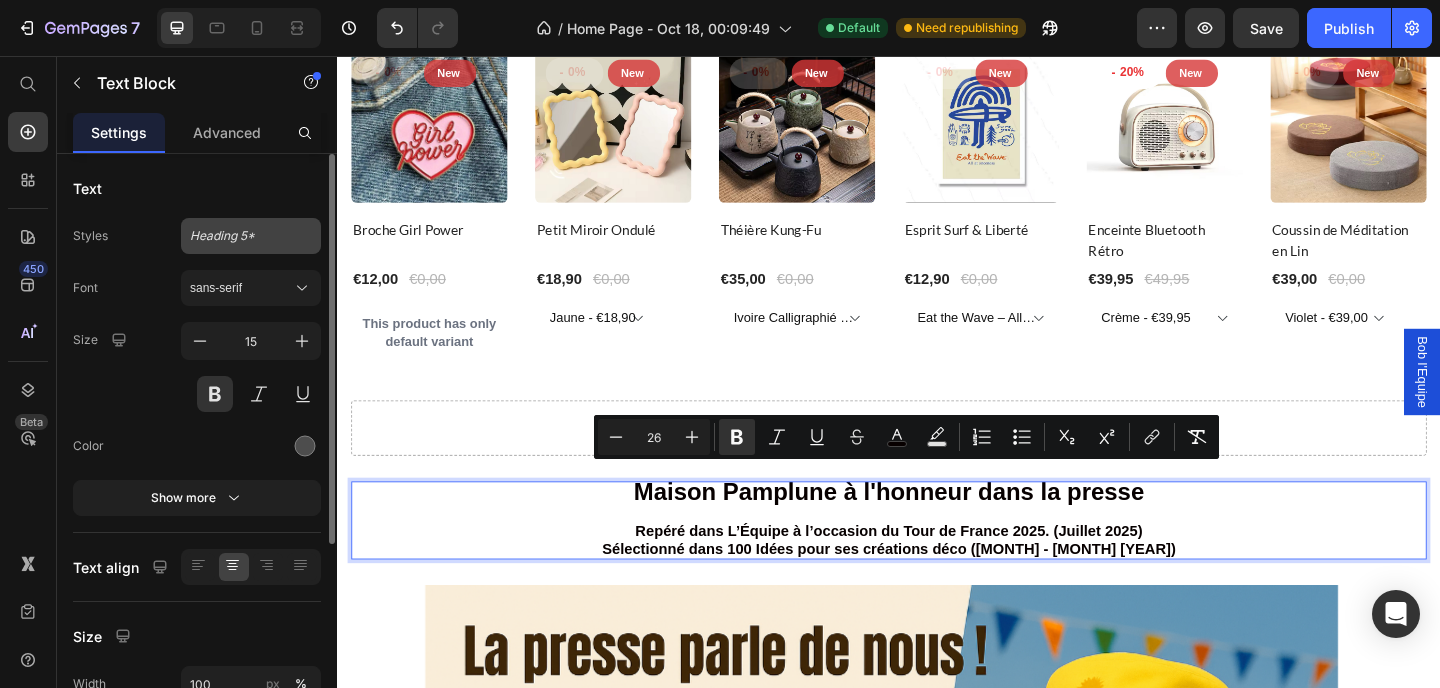 click on "Heading 5*" 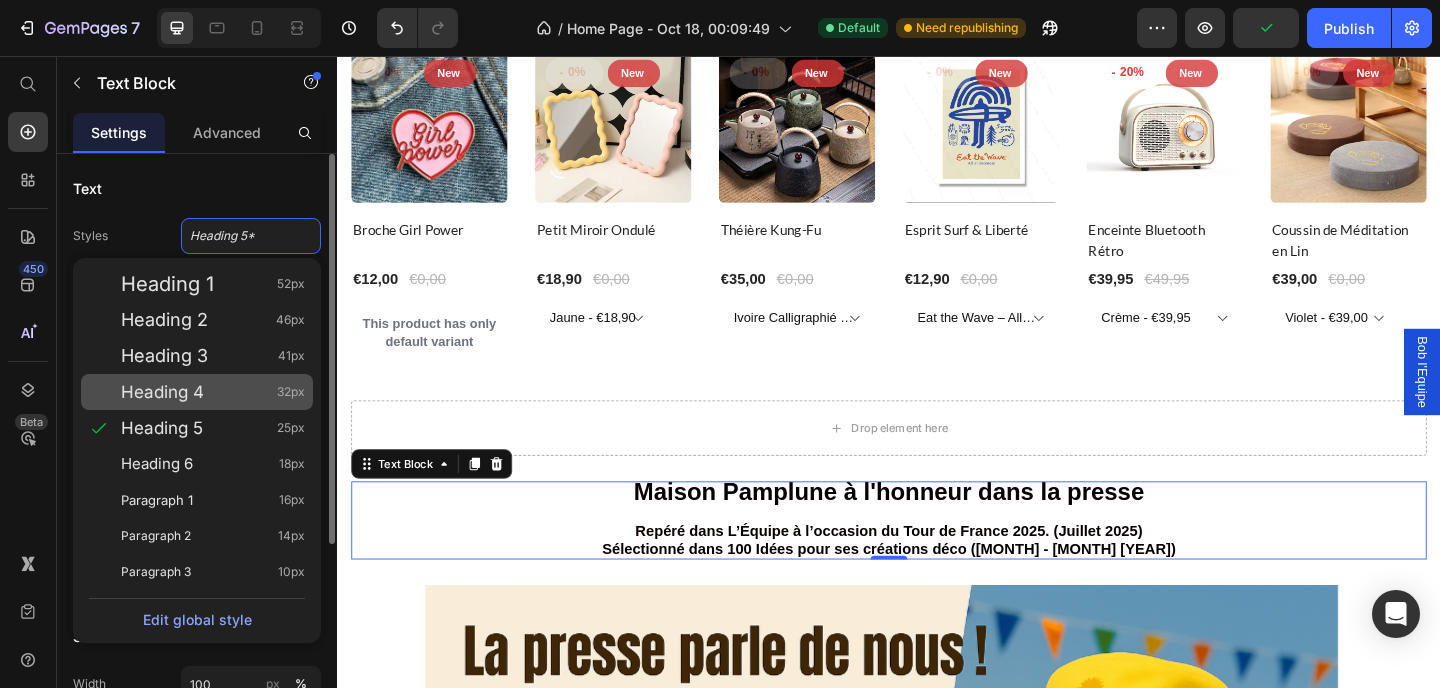 click on "Heading 4" at bounding box center [162, 392] 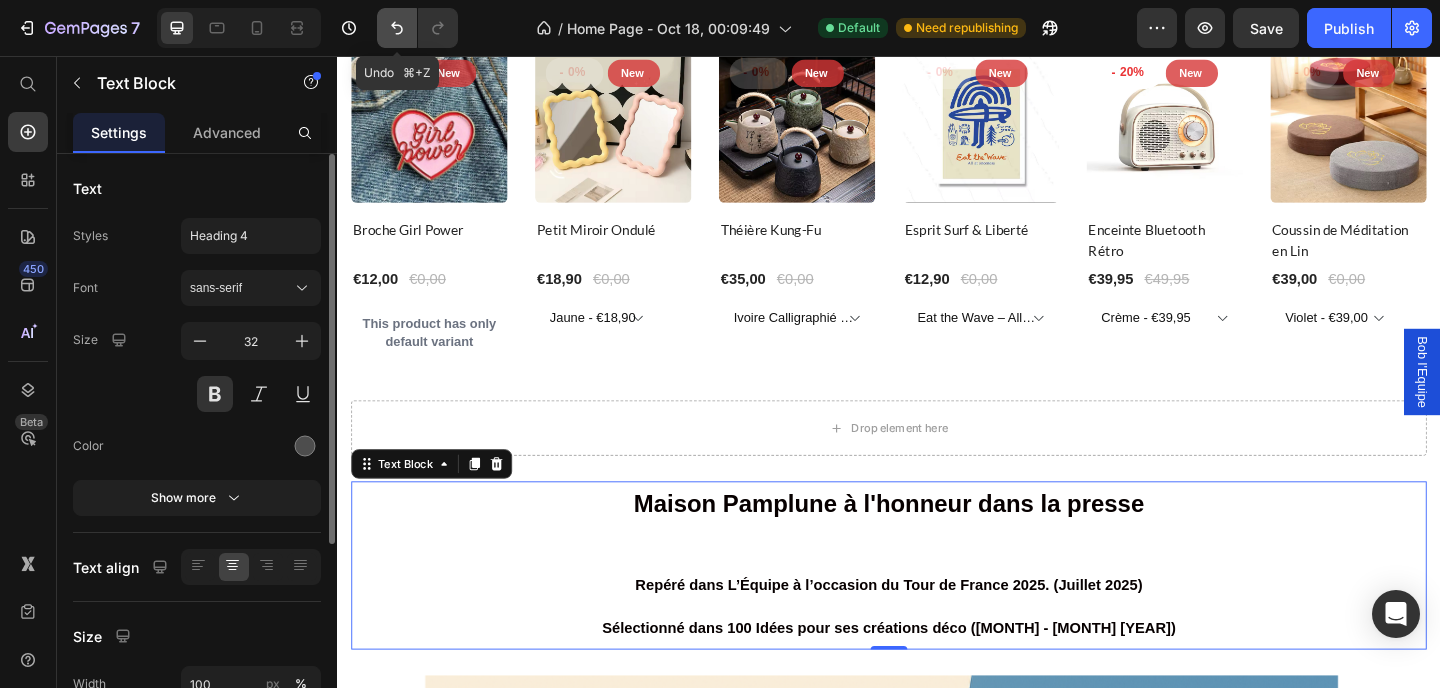 click 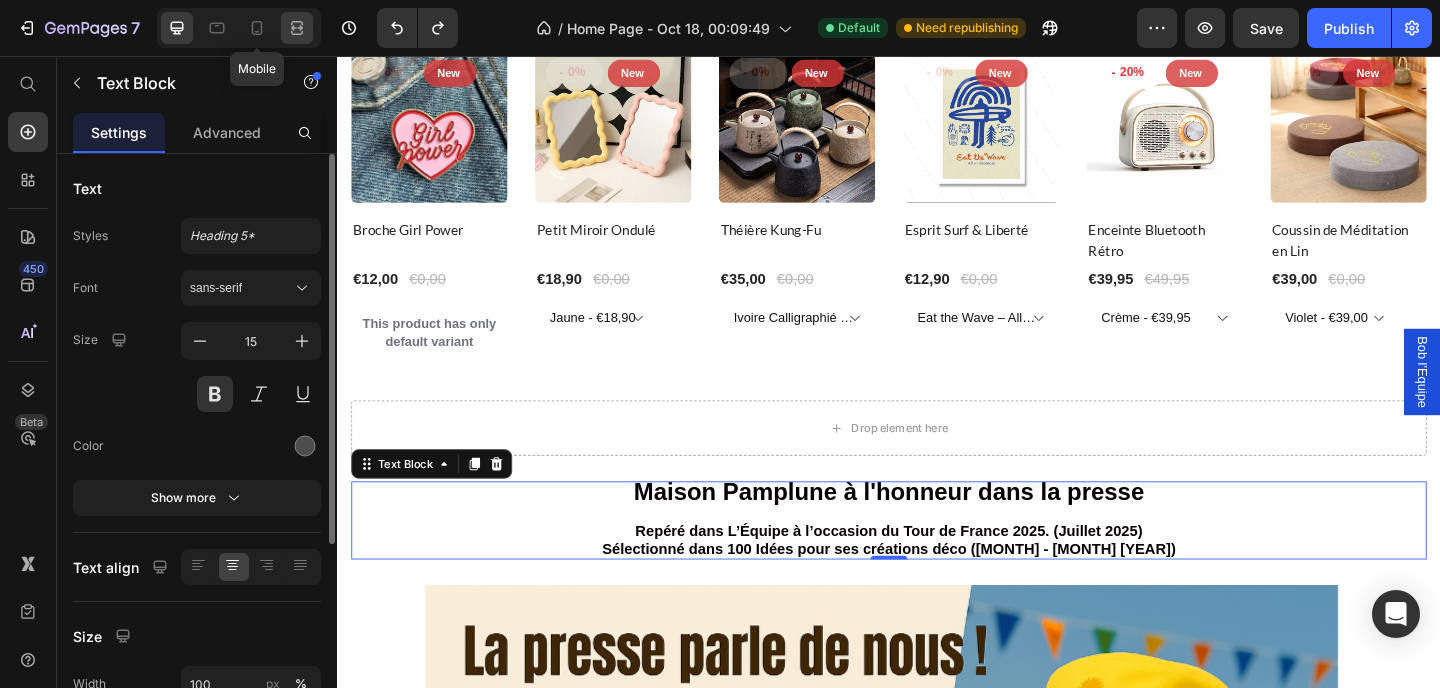 drag, startPoint x: 257, startPoint y: 21, endPoint x: 293, endPoint y: 28, distance: 36.67424 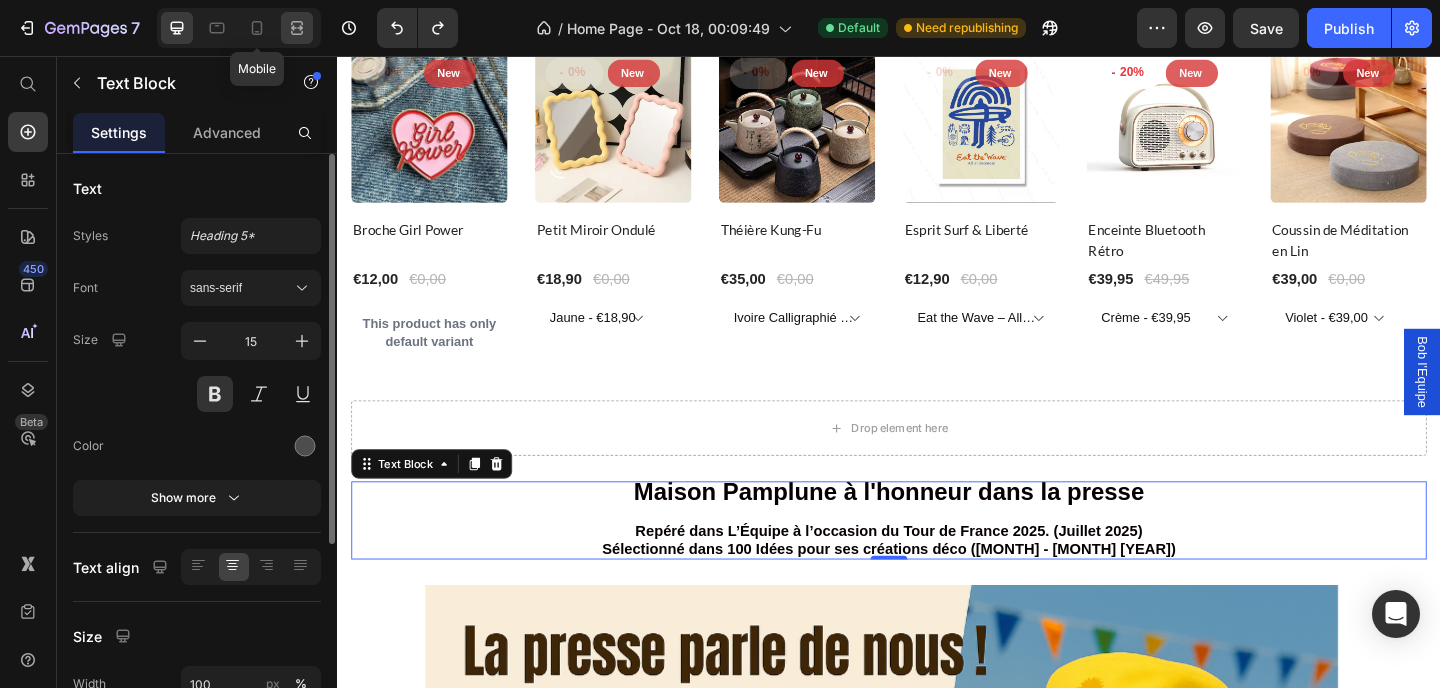 click 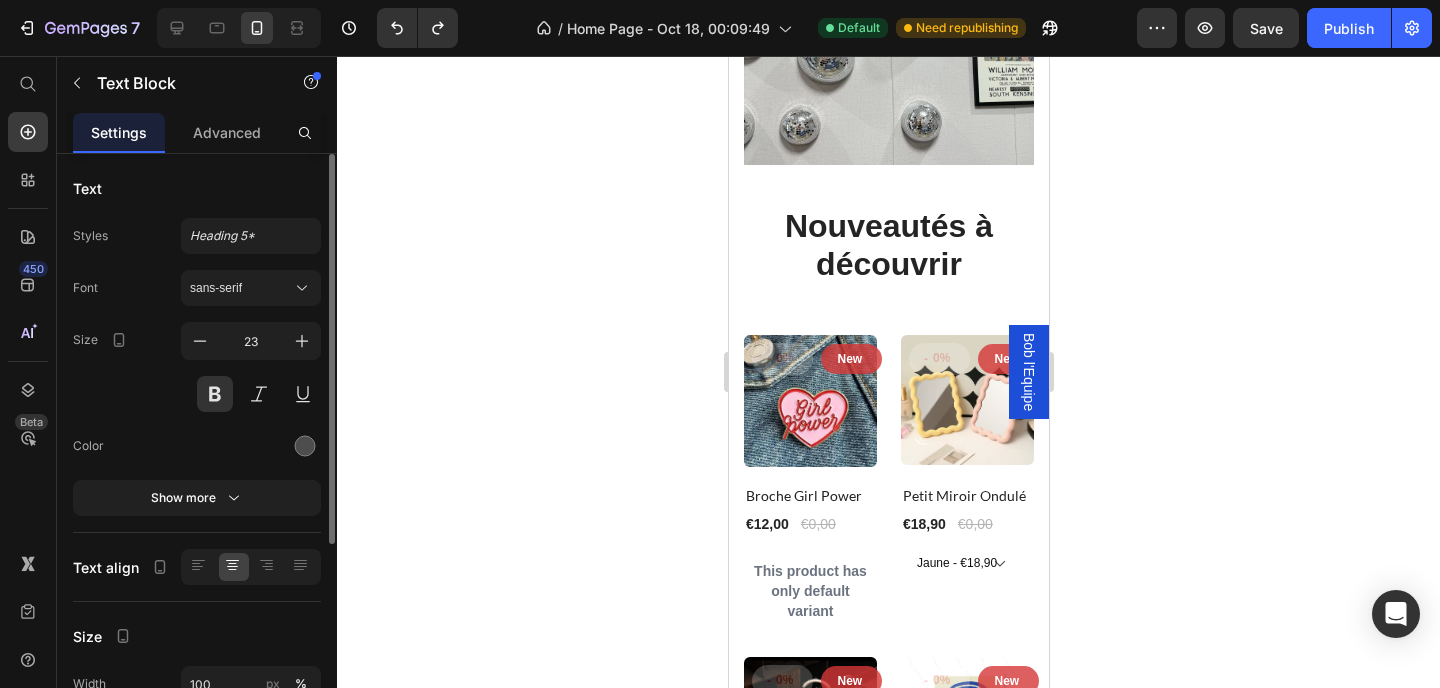 scroll, scrollTop: 5063, scrollLeft: 0, axis: vertical 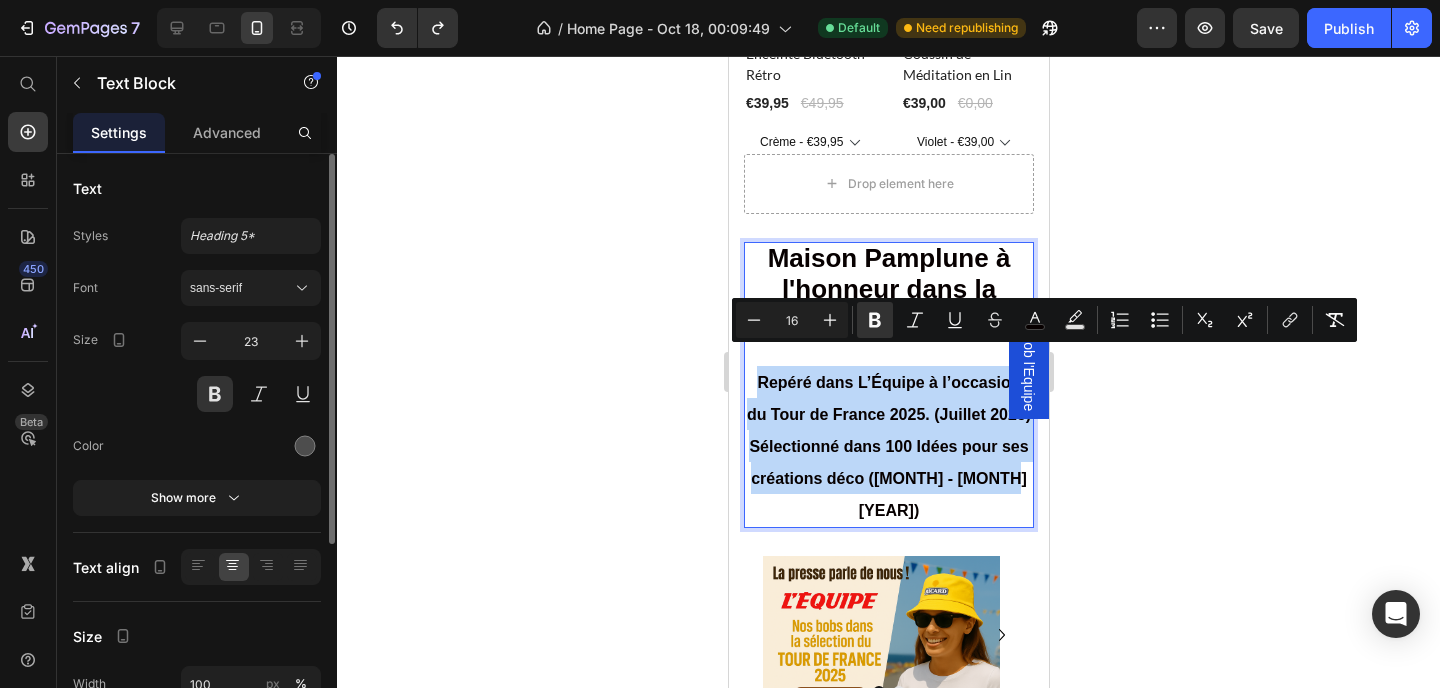 drag, startPoint x: 847, startPoint y: 513, endPoint x: 747, endPoint y: 364, distance: 179.44637 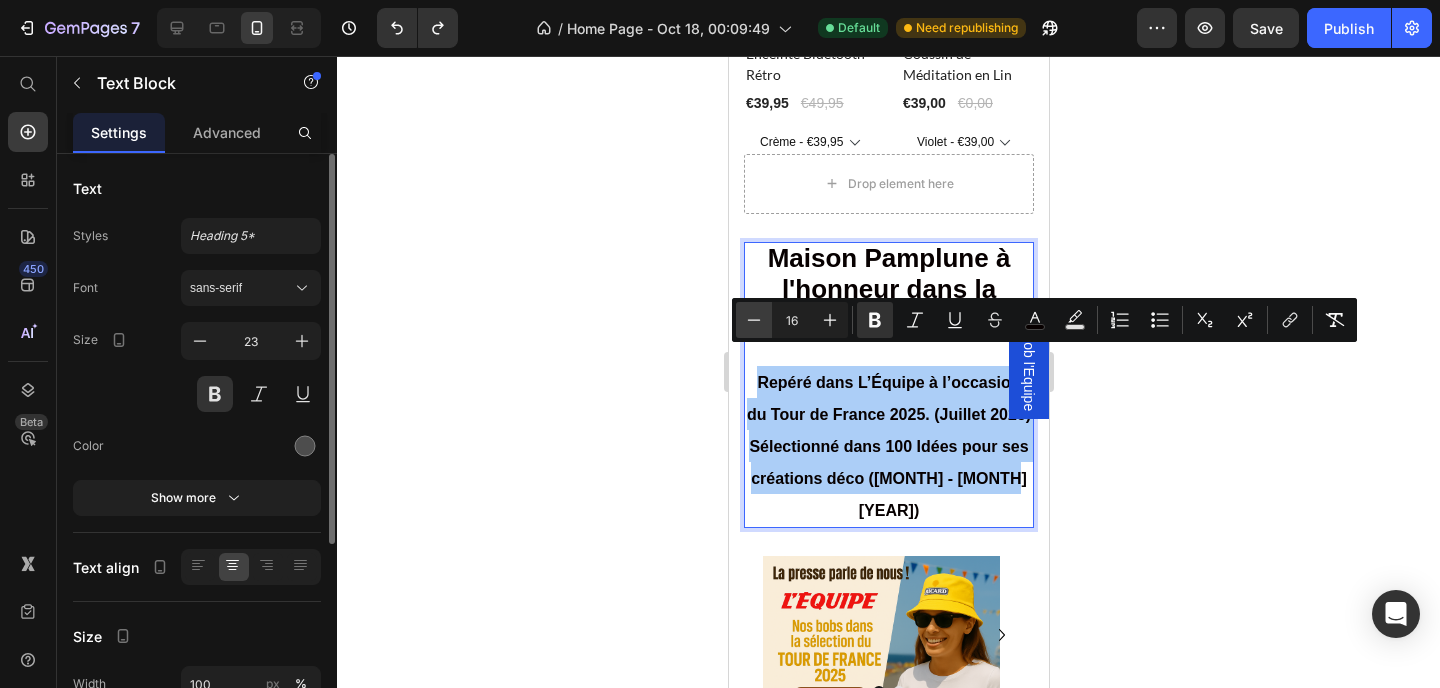 click 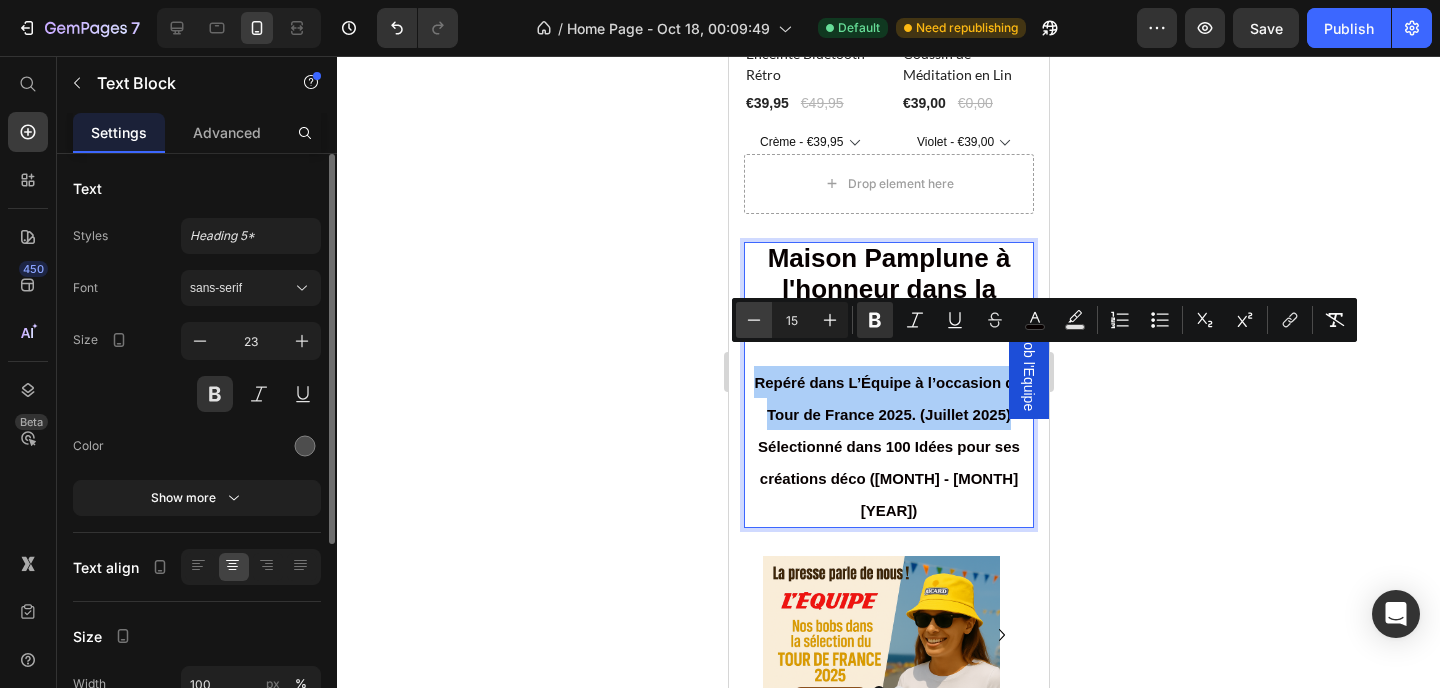click 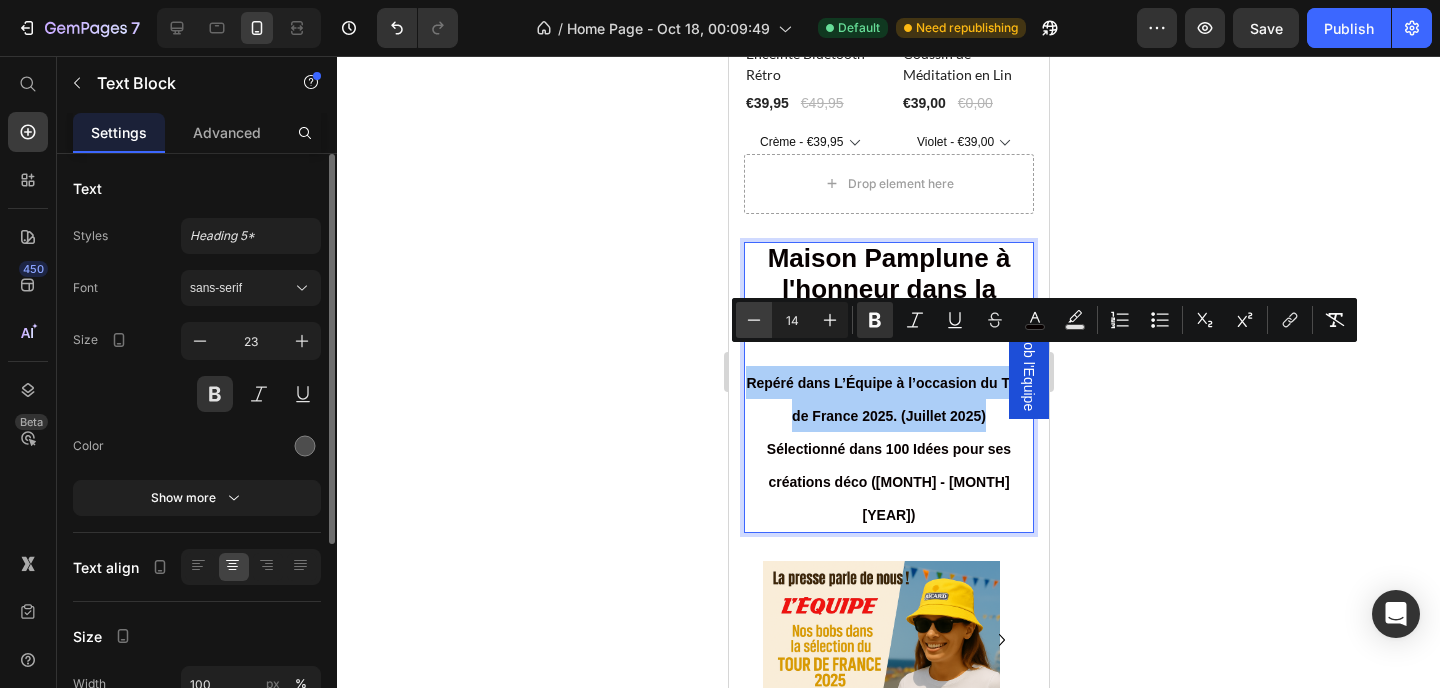 click 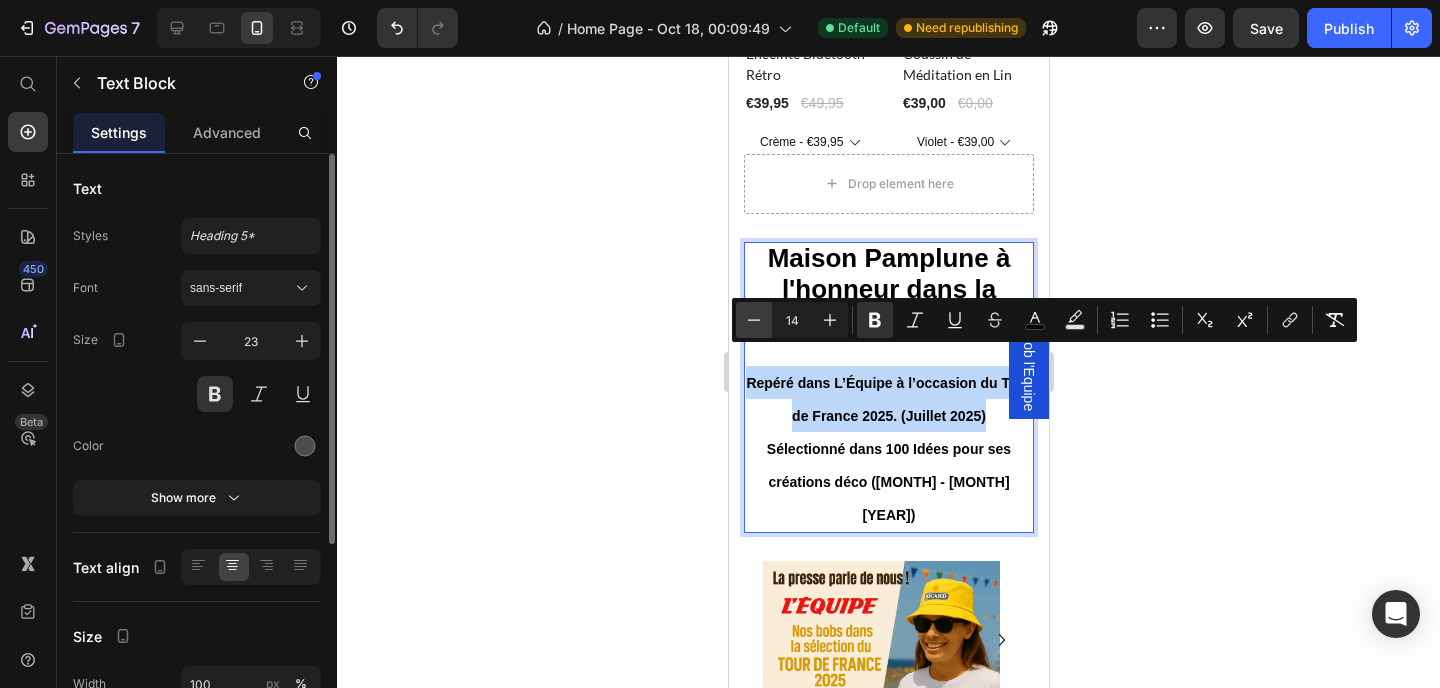 type on "13" 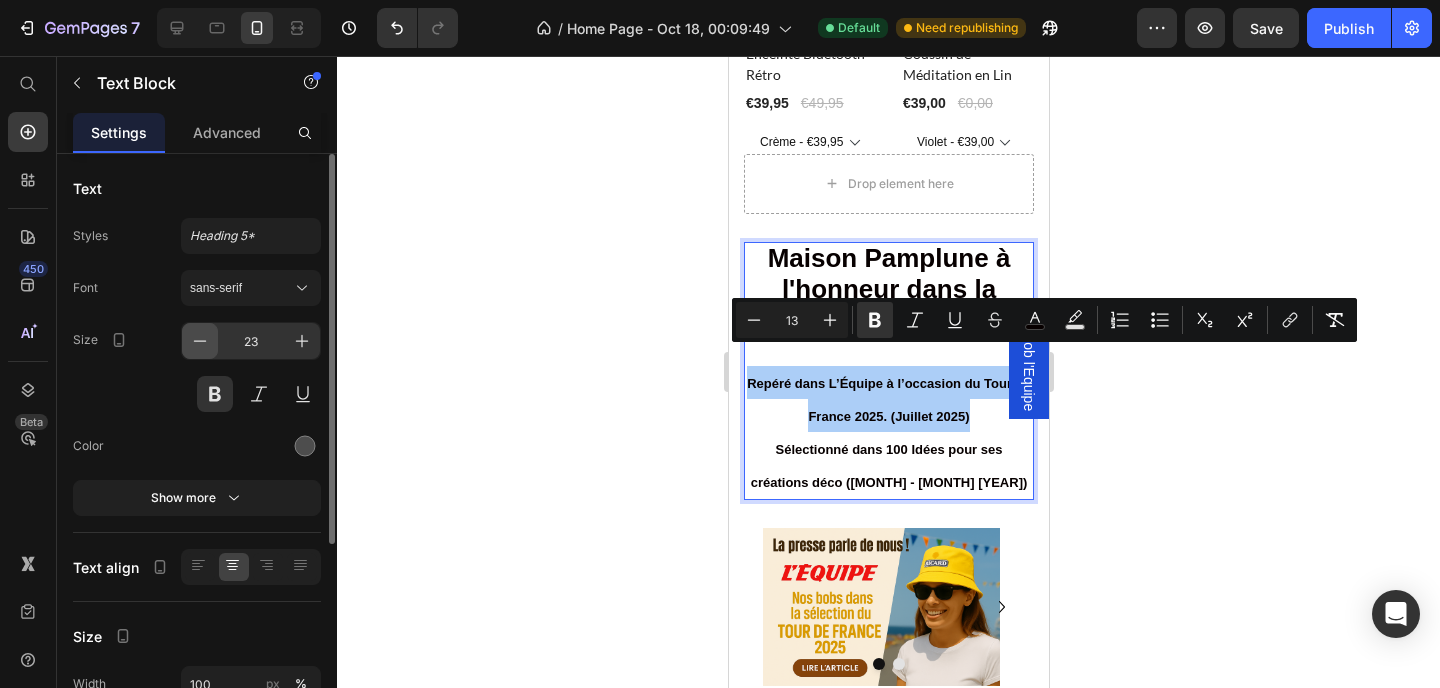 click 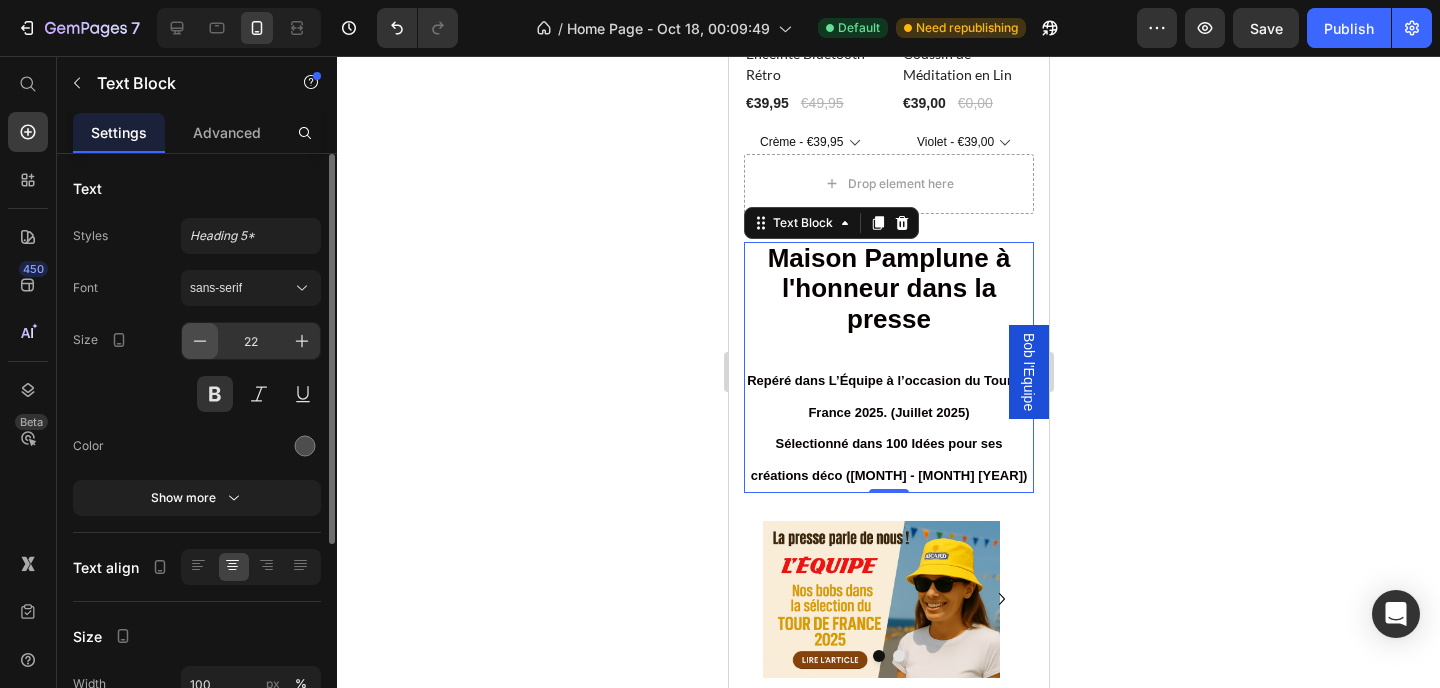 click 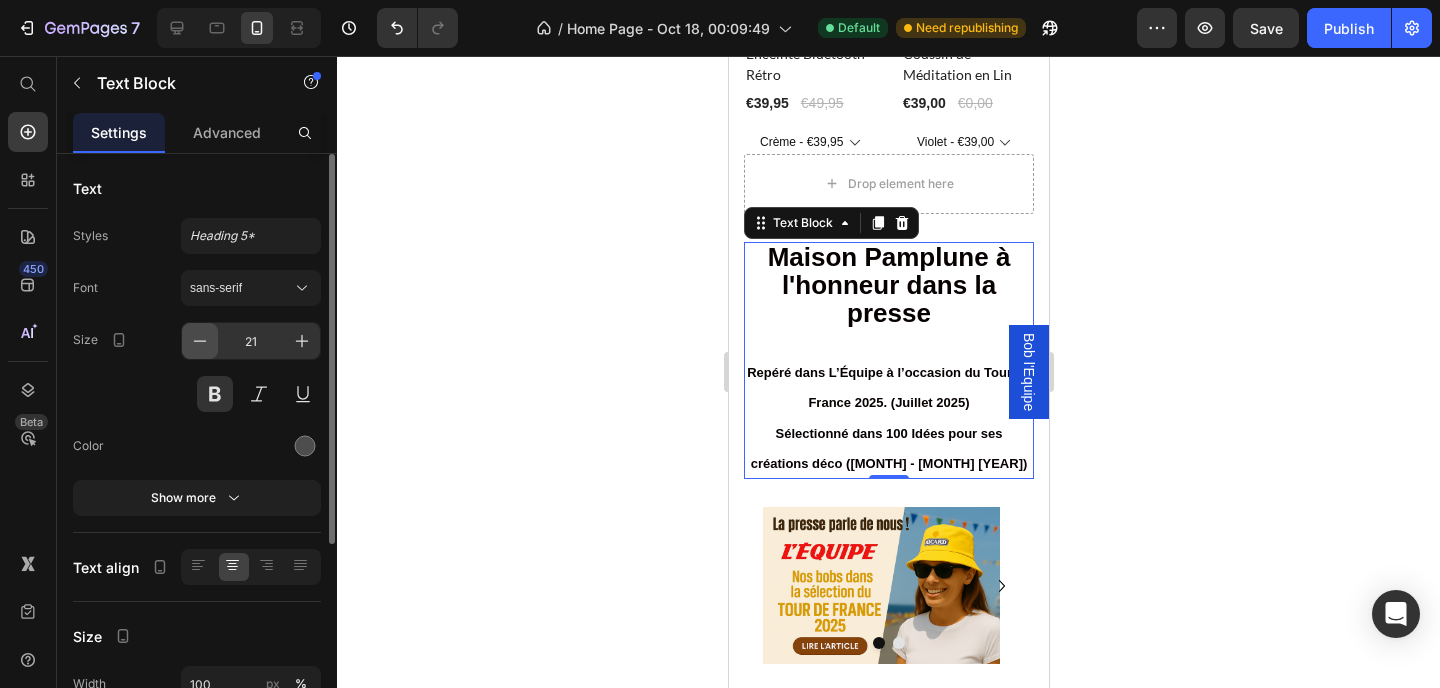 click 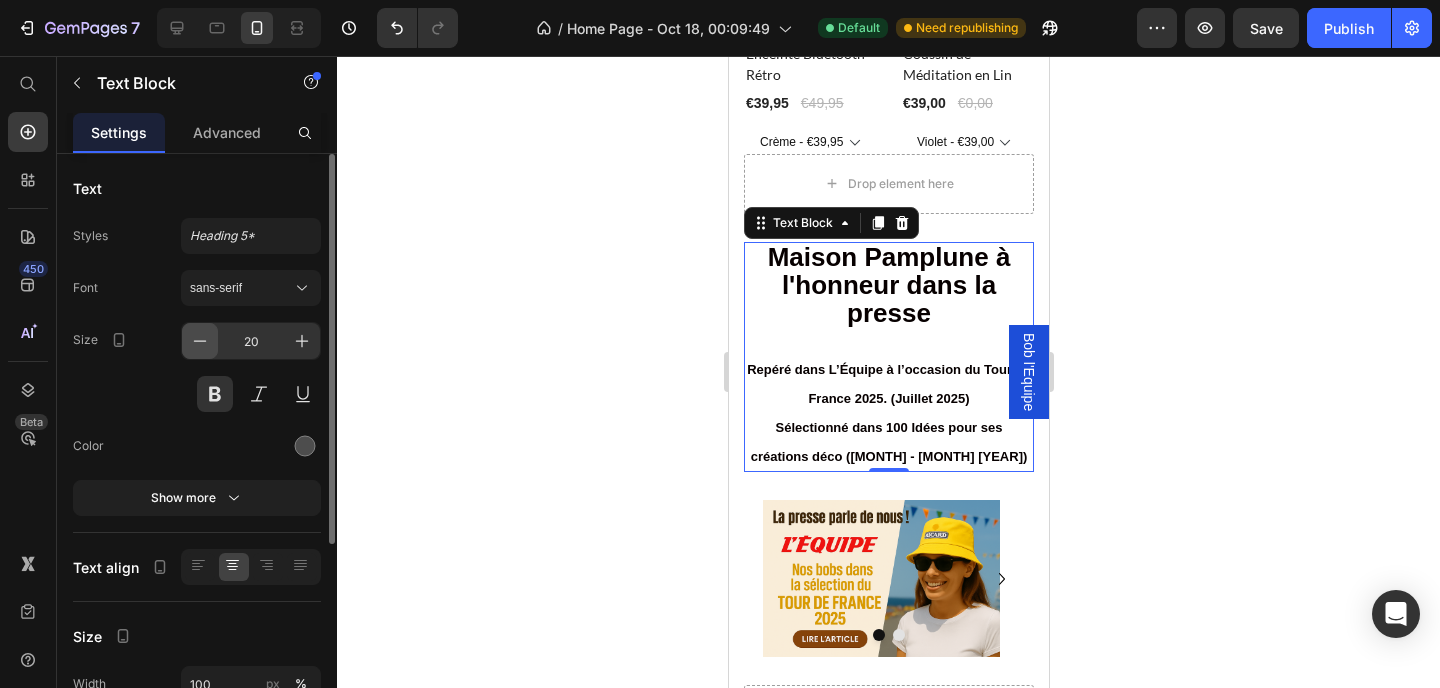 click 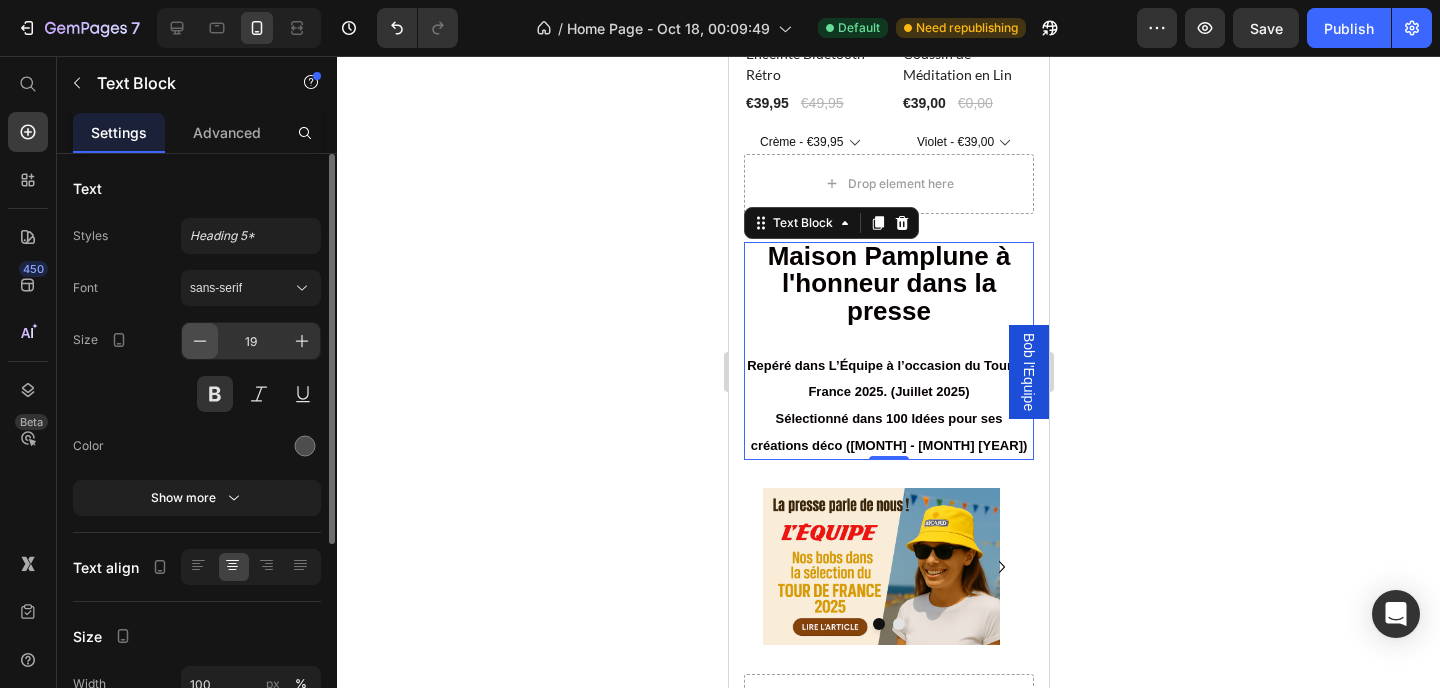 click 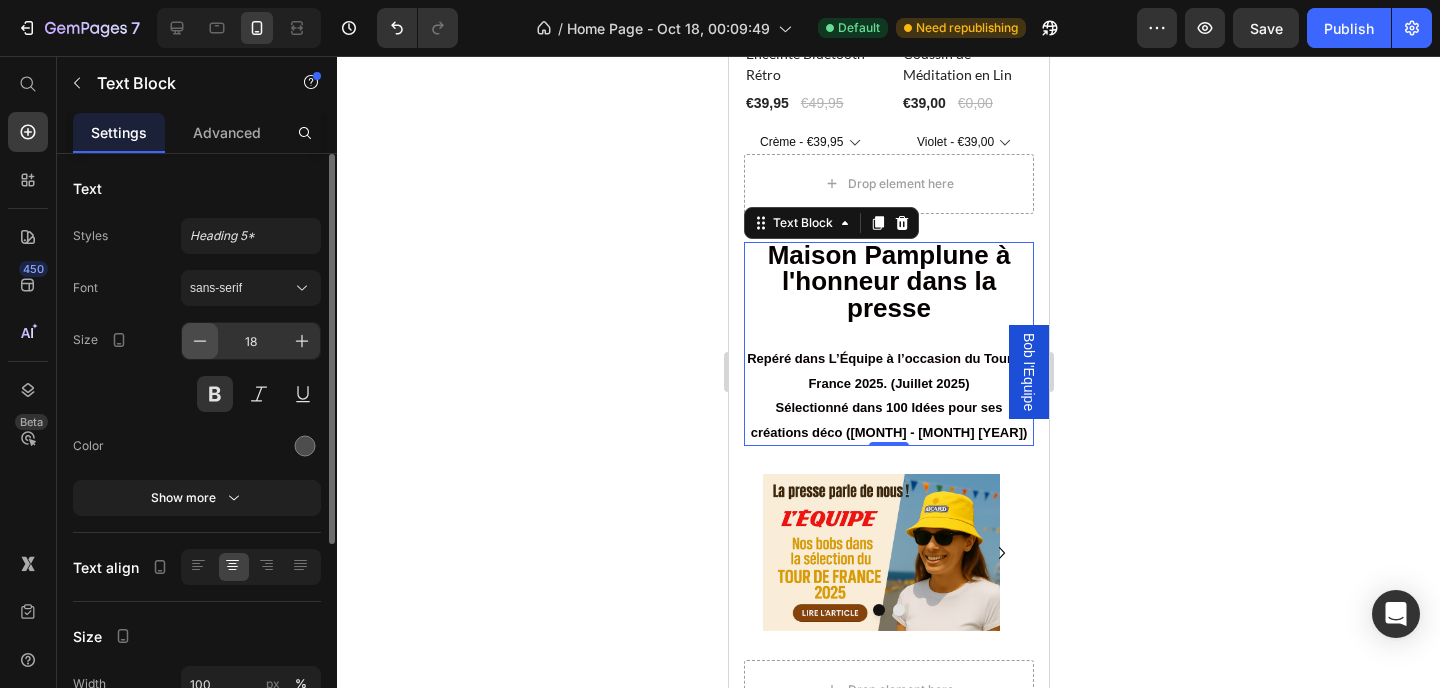 click 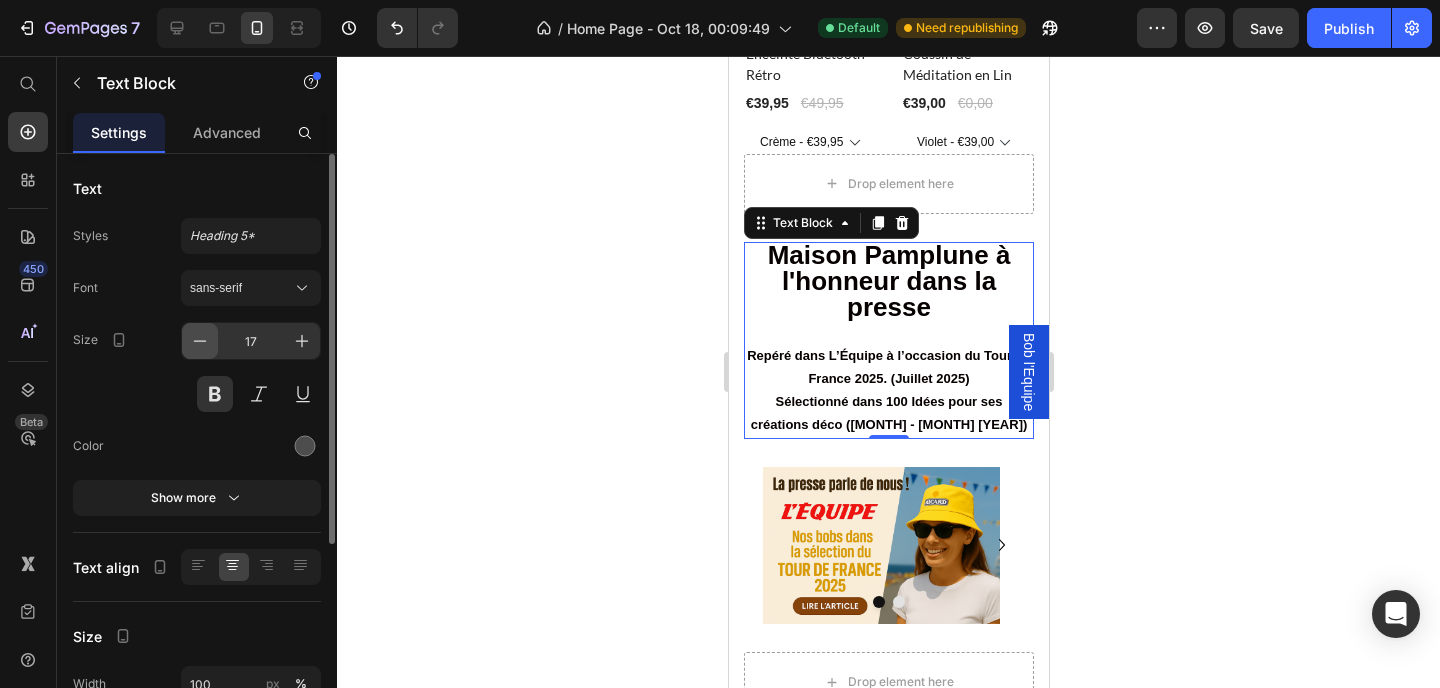click 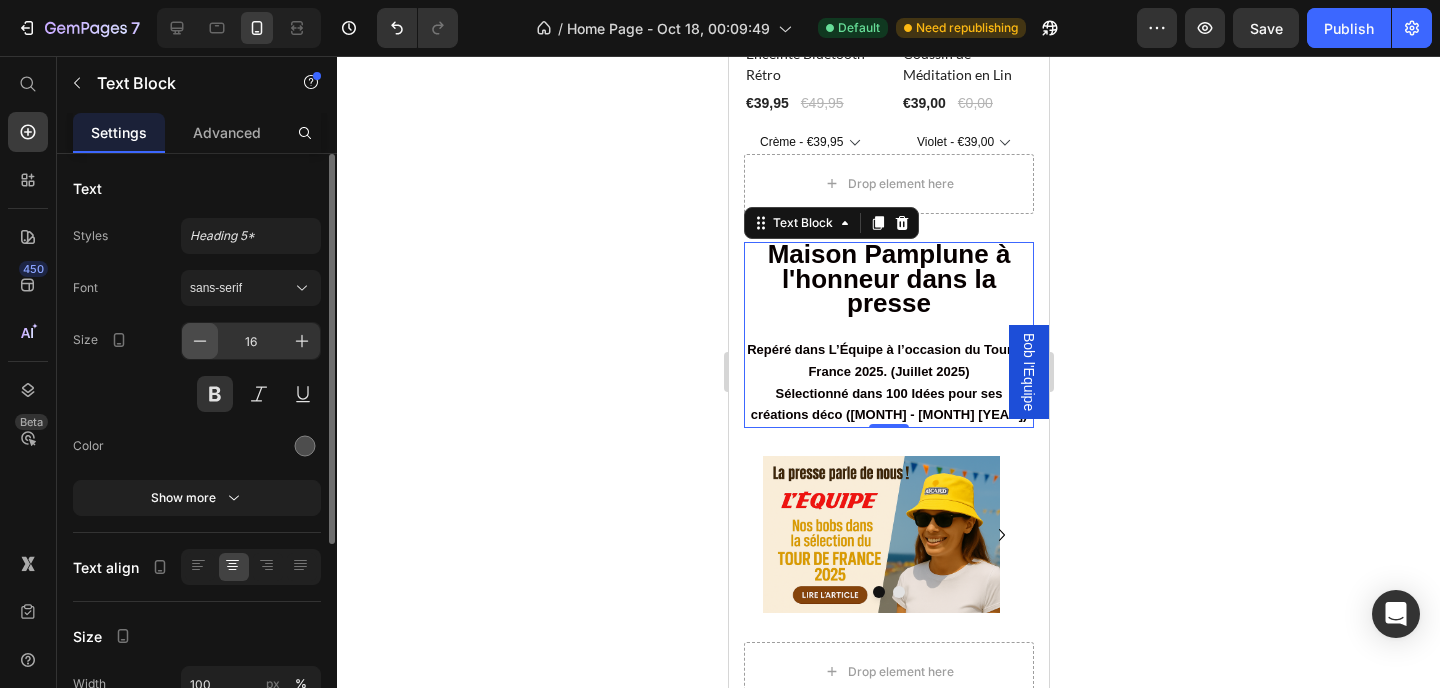 click 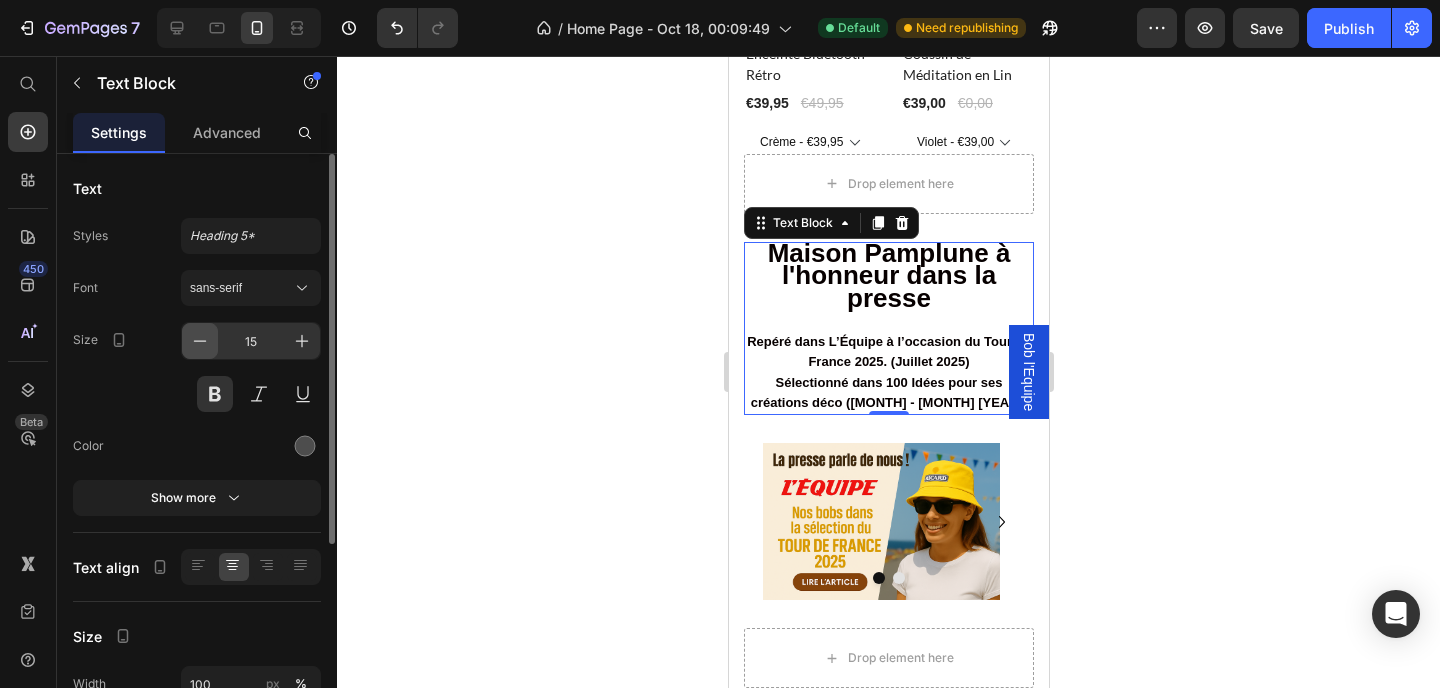 click 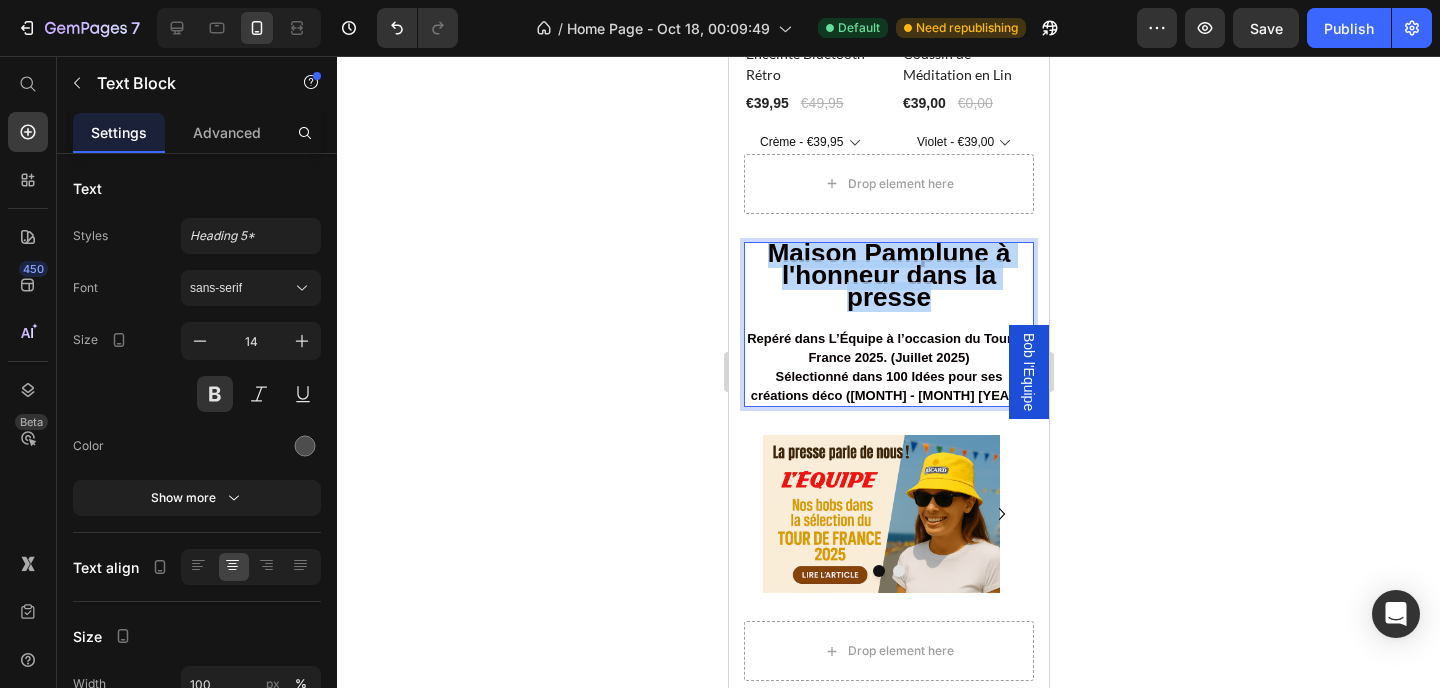 drag, startPoint x: 940, startPoint y: 275, endPoint x: 758, endPoint y: 233, distance: 186.7833 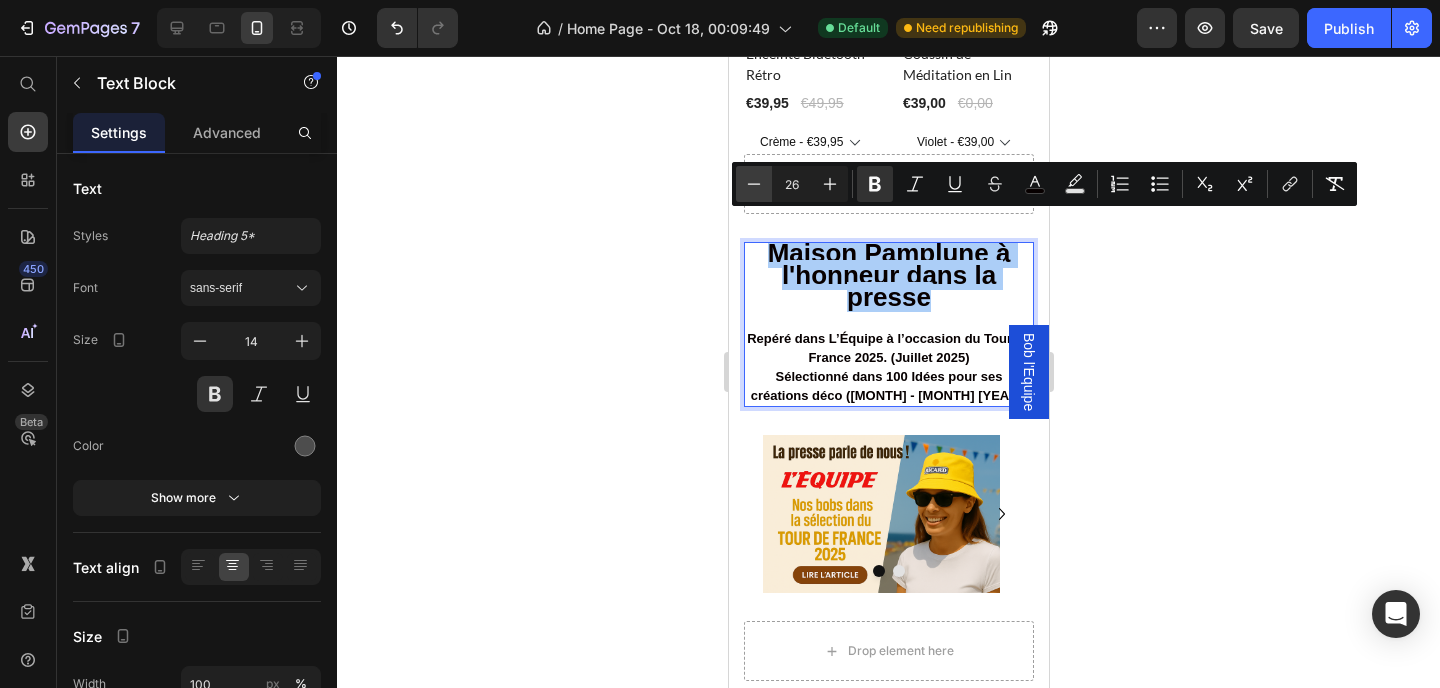 click 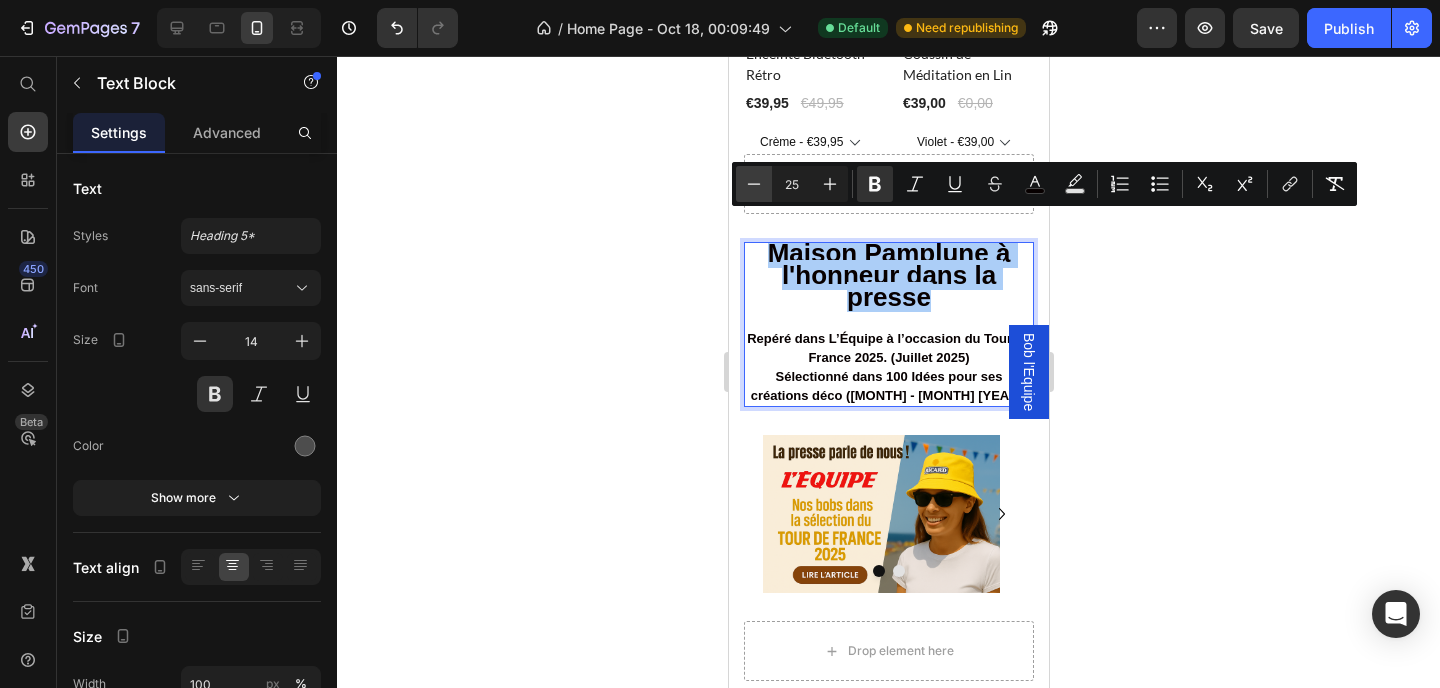 click 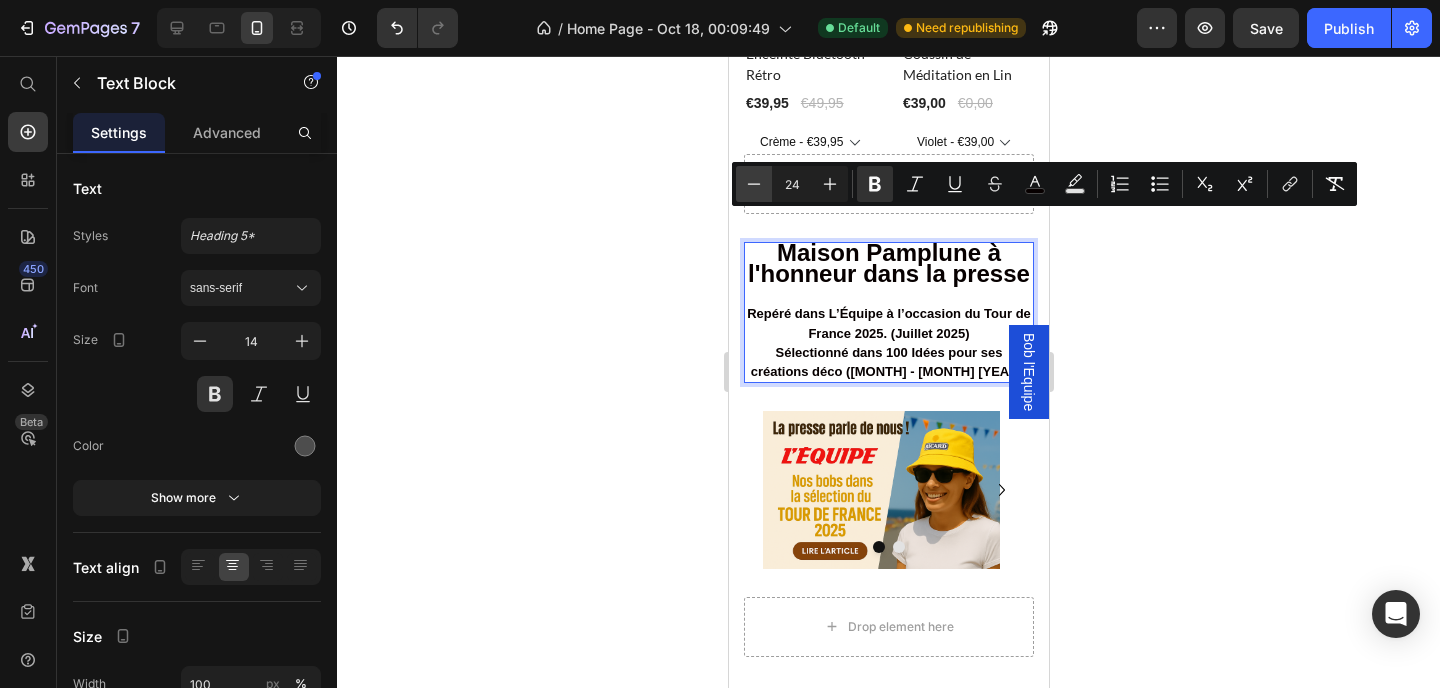 click 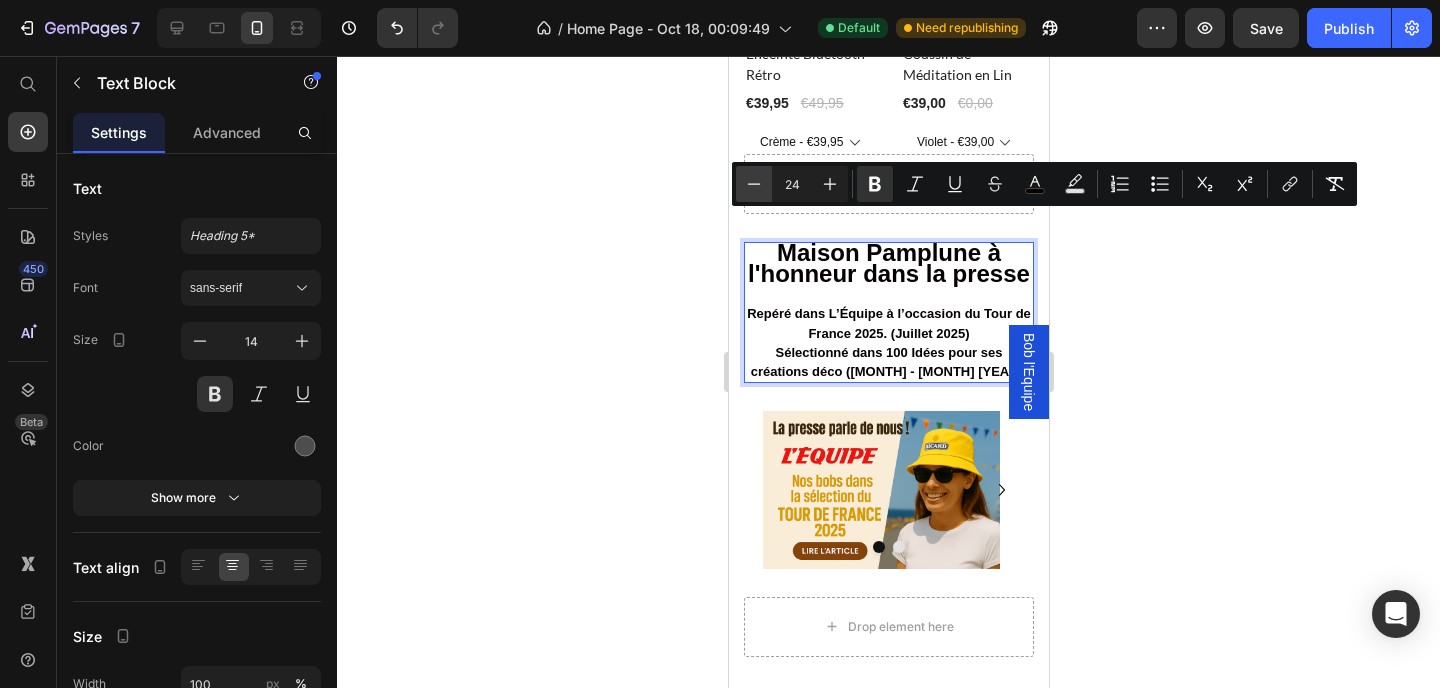type on "23" 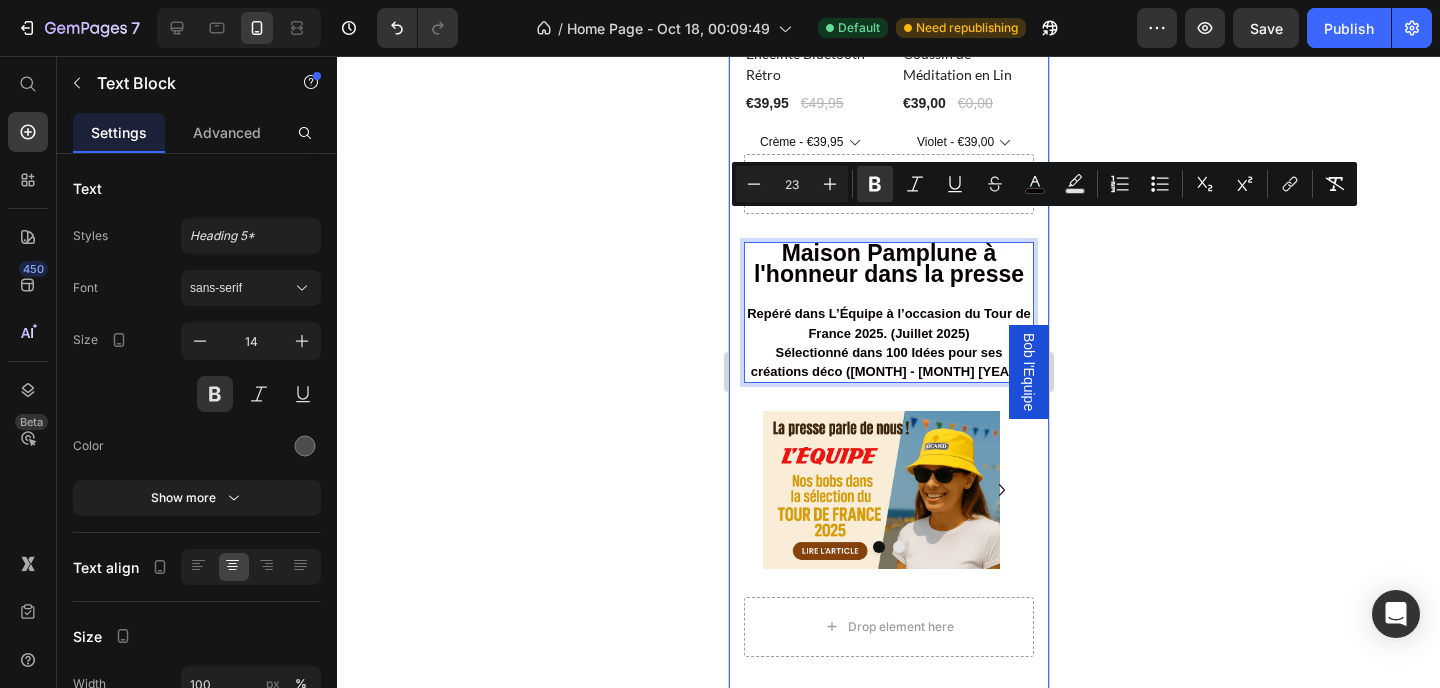 click 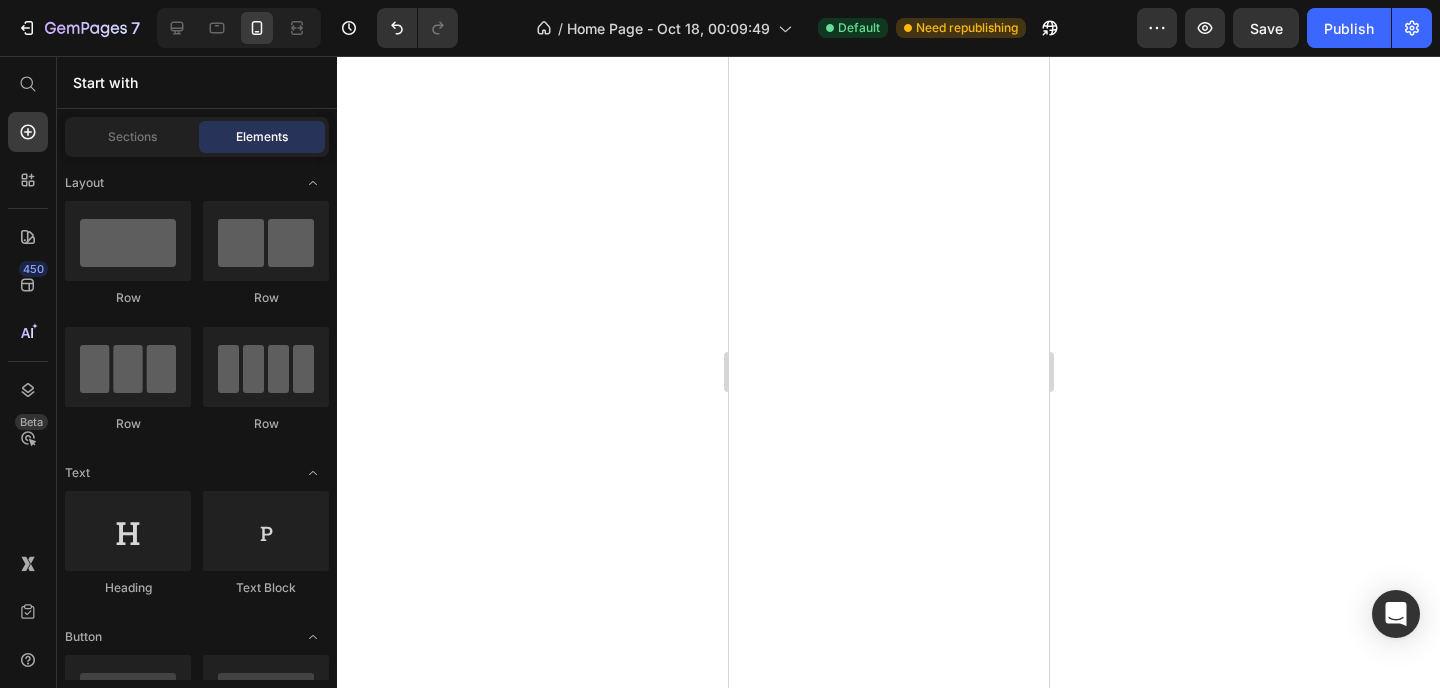 scroll, scrollTop: 0, scrollLeft: 0, axis: both 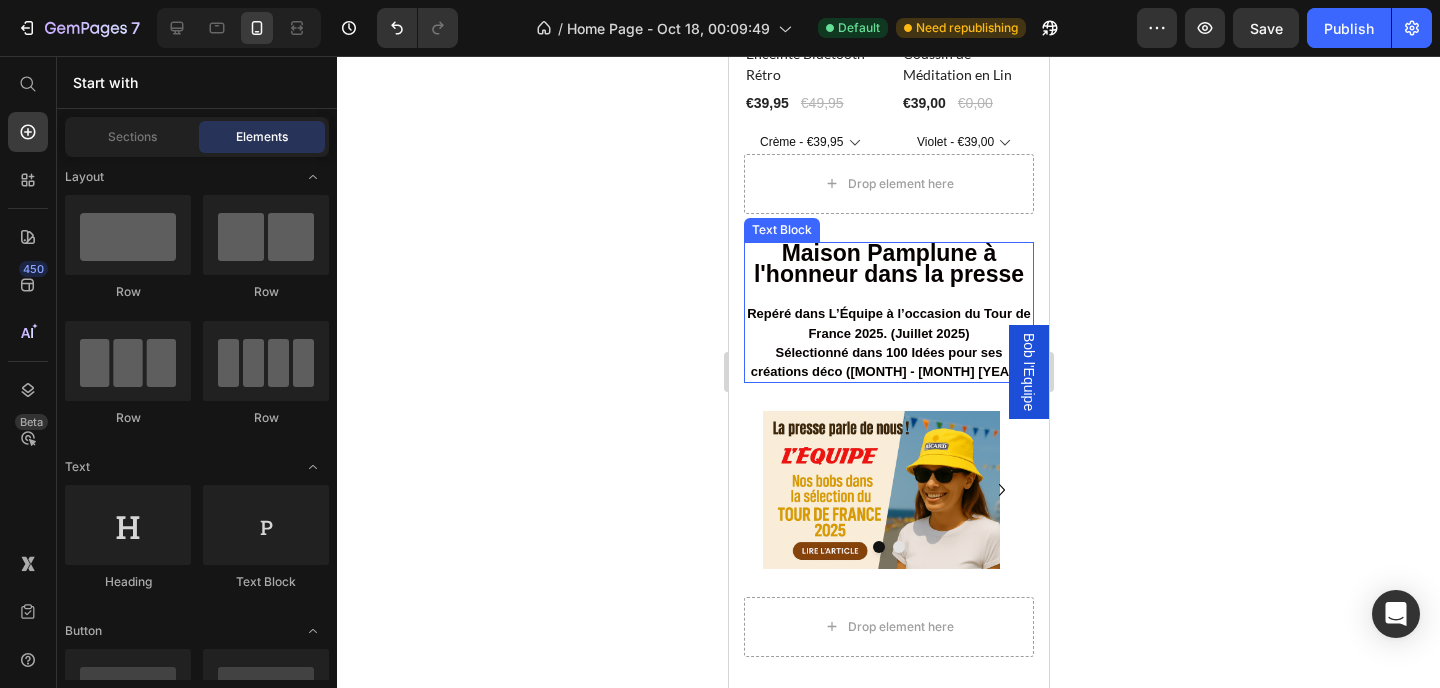 click on "Sélectionné dans 100 Idées pour ses créations déco ([MONTH] - [MONTH] [YEAR])" at bounding box center (888, 362) 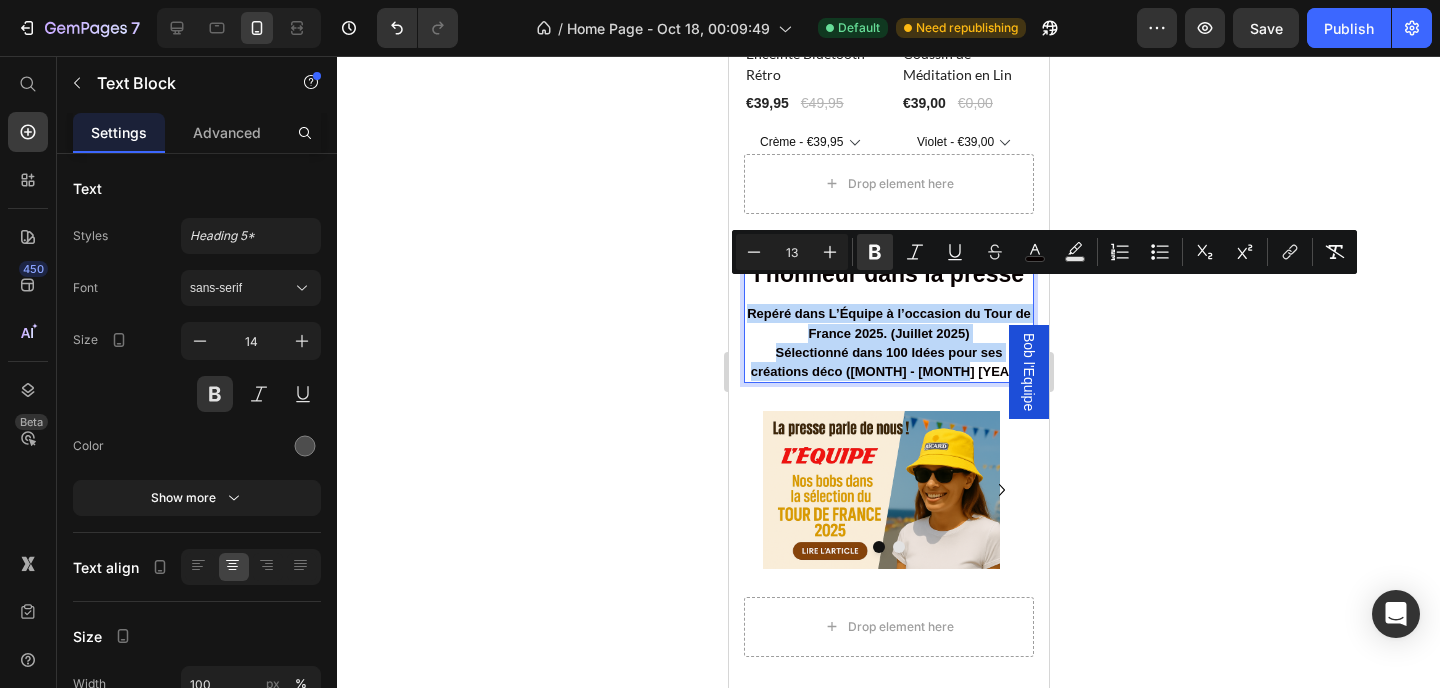 drag, startPoint x: 982, startPoint y: 348, endPoint x: 735, endPoint y: 286, distance: 254.66252 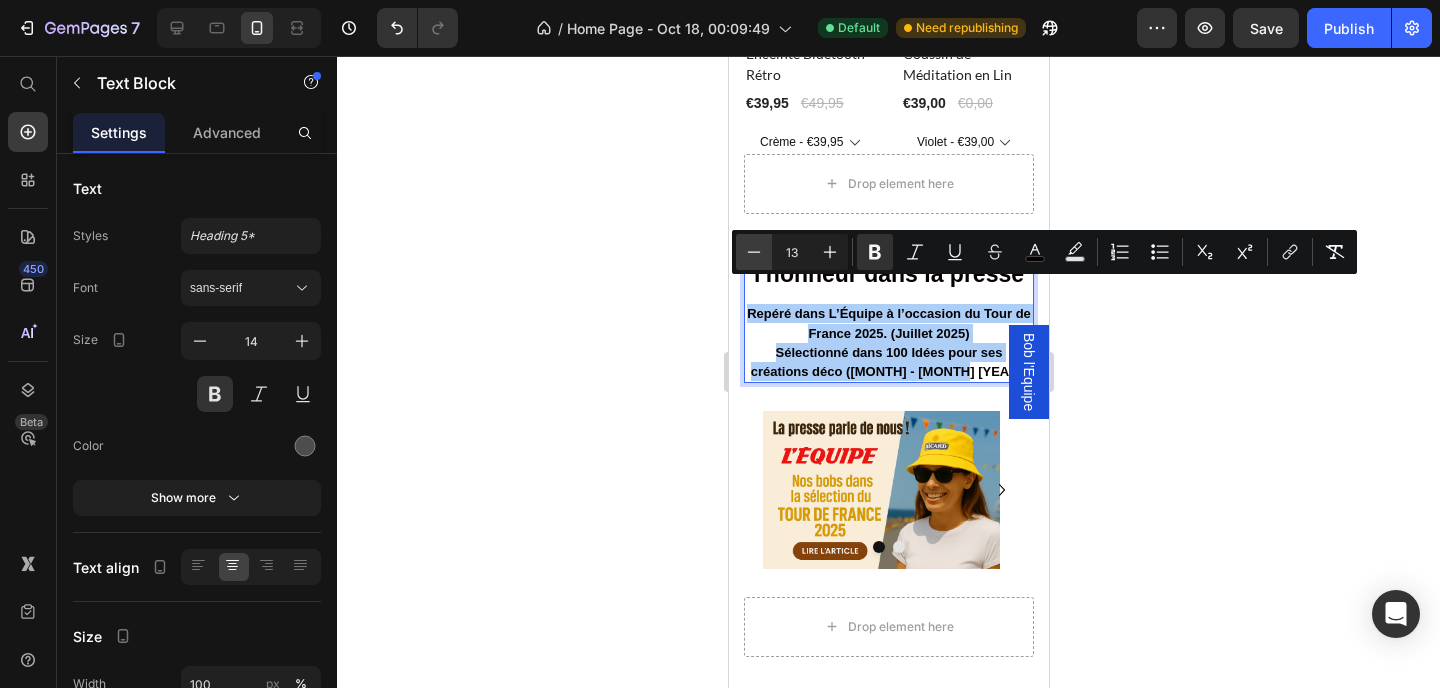 click 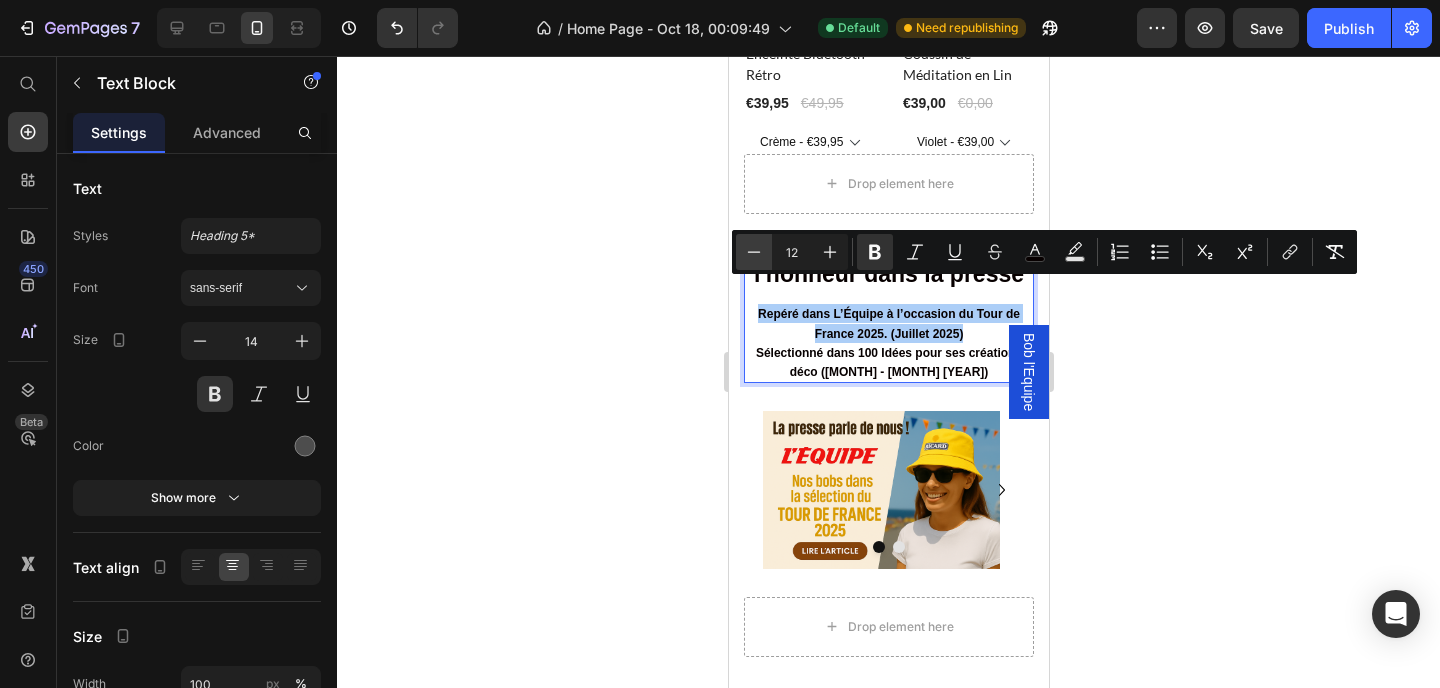 click 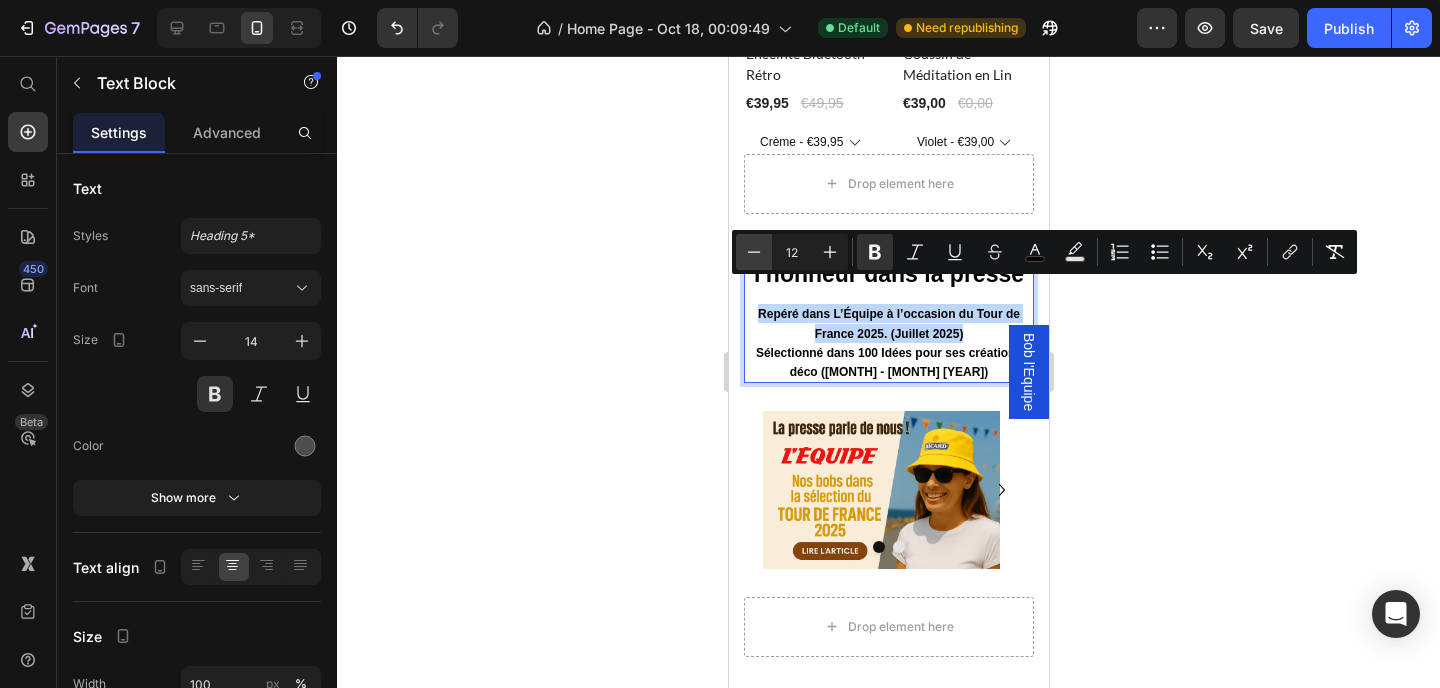 type on "11" 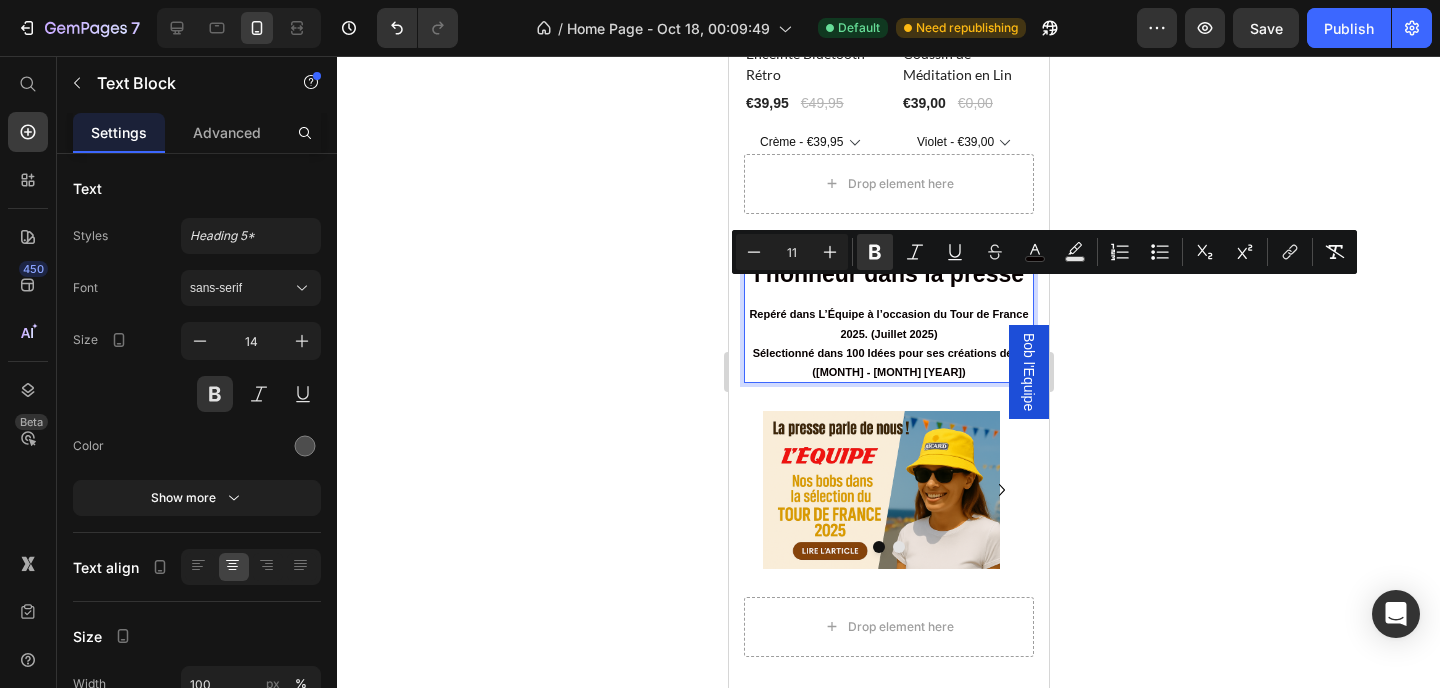 click 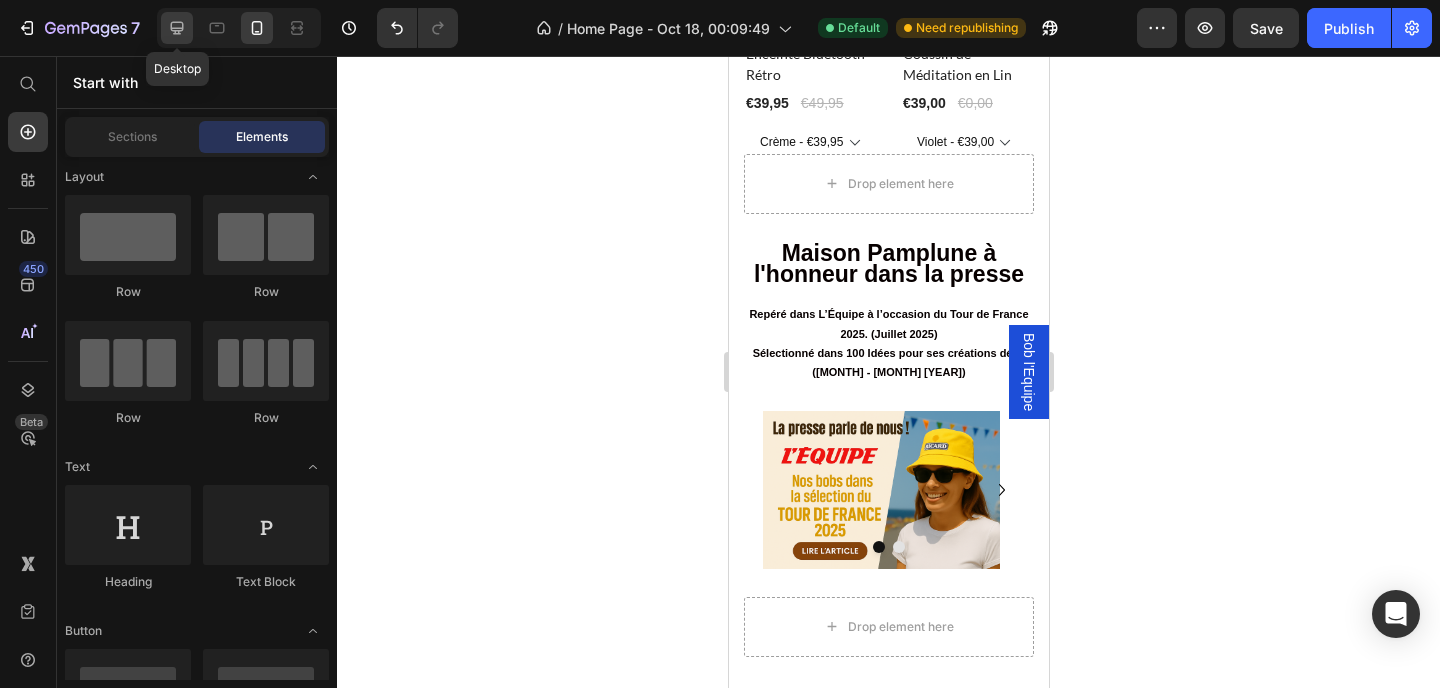 click 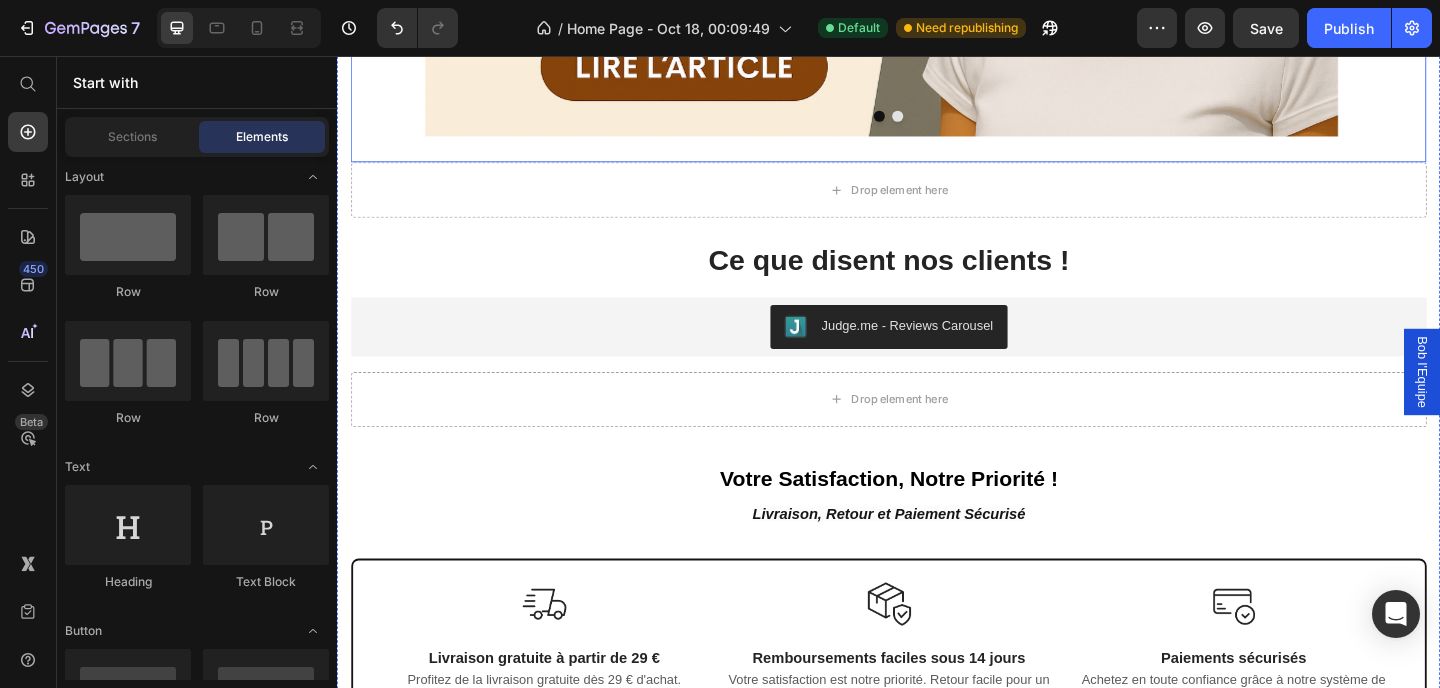 scroll, scrollTop: 4105, scrollLeft: 0, axis: vertical 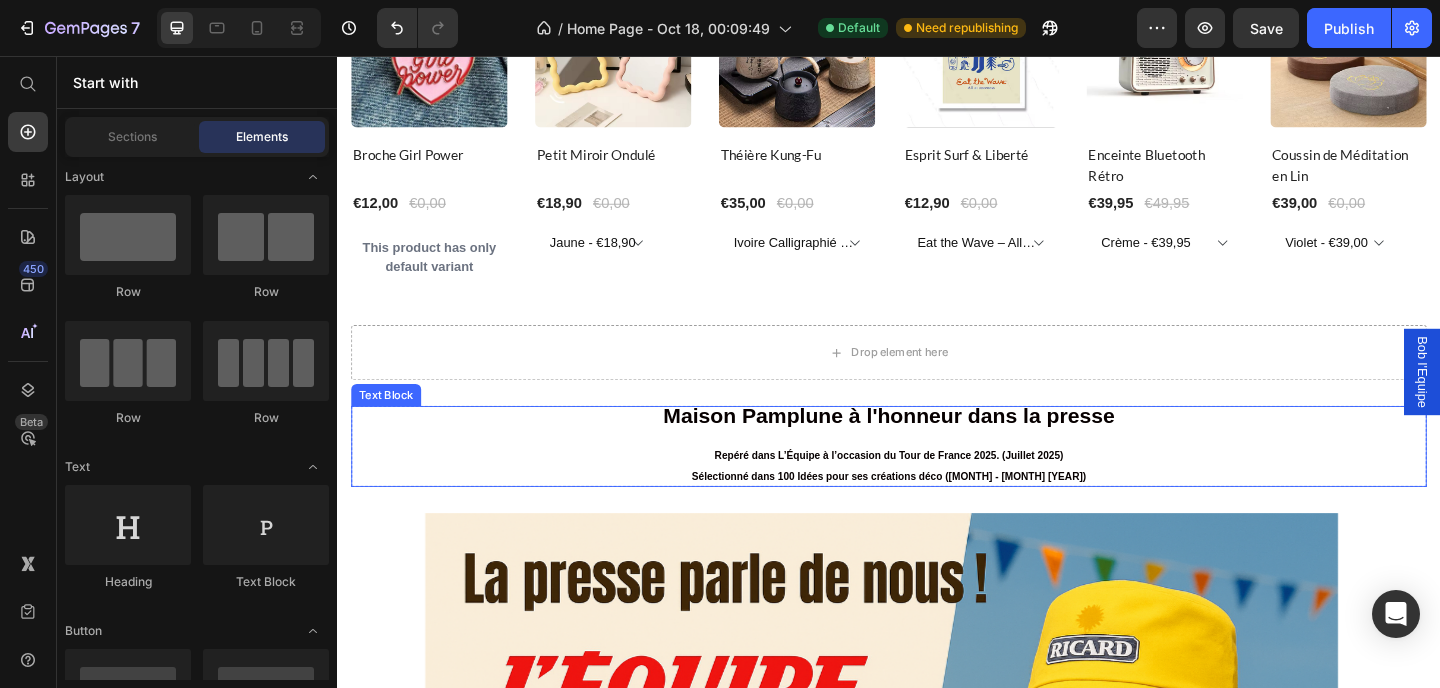 click on "Sélectionné dans 100 Idées pour ses créations déco ([MONTH] - [MONTH] [YEAR])" at bounding box center [937, 513] 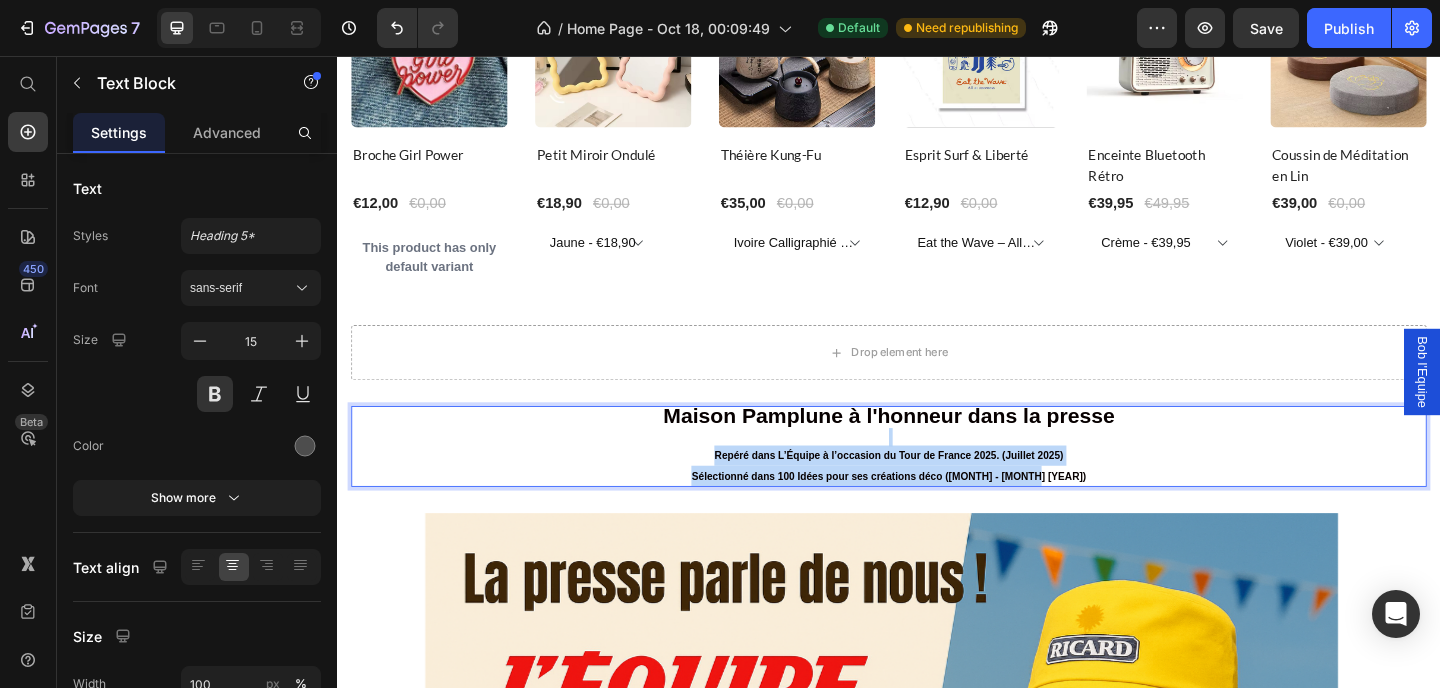 drag, startPoint x: 1128, startPoint y: 502, endPoint x: 684, endPoint y: 465, distance: 445.539 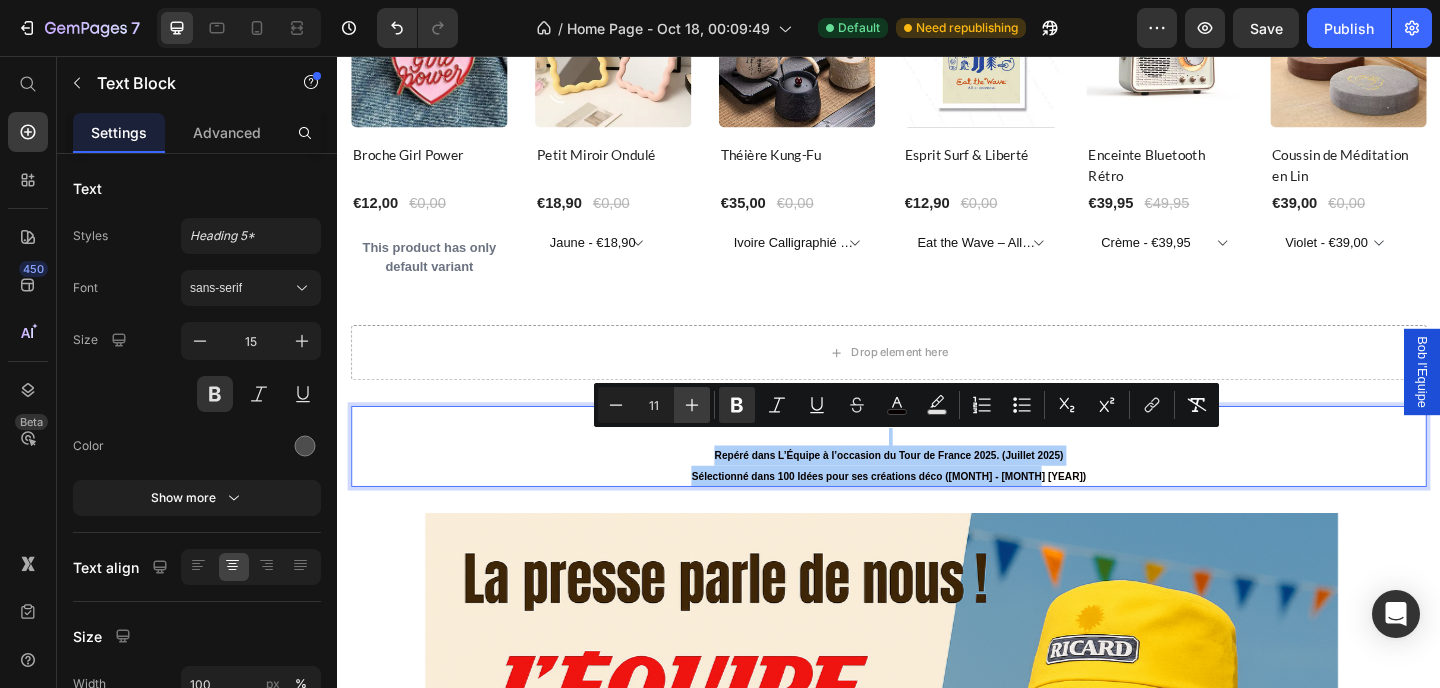 click 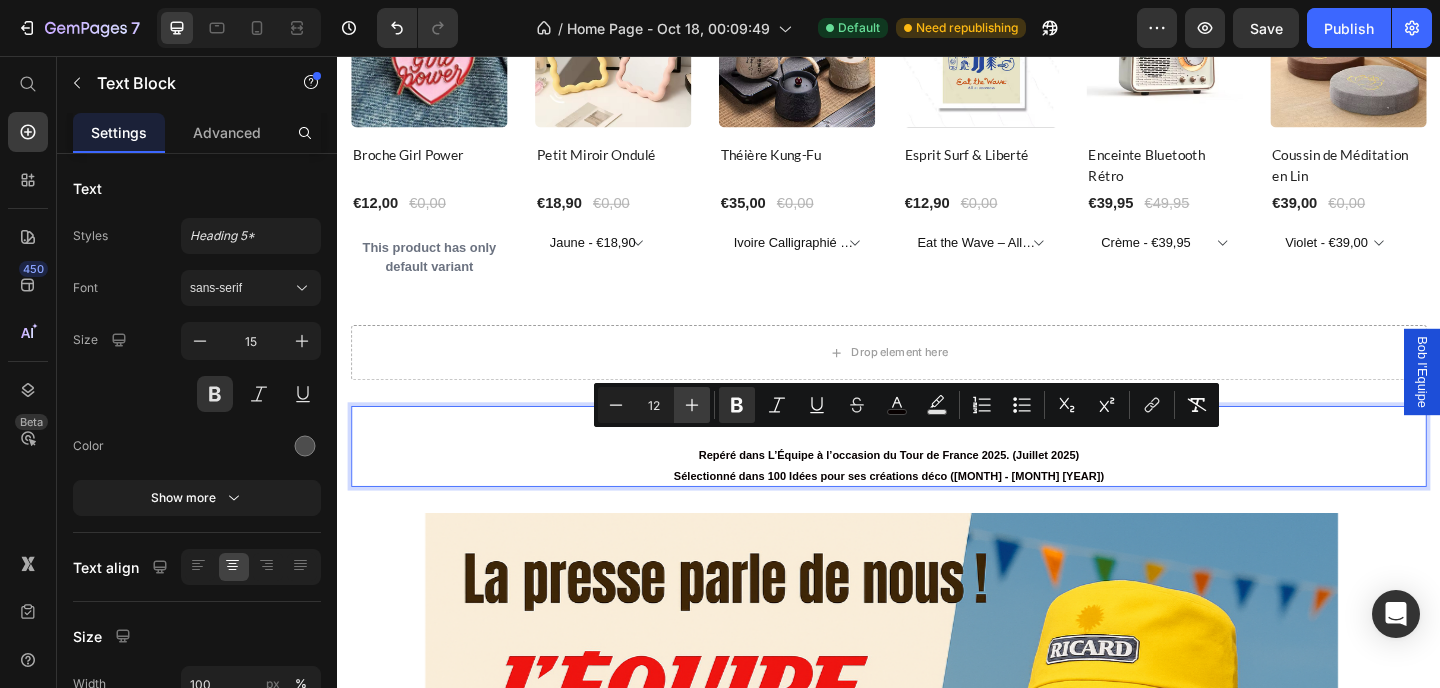 click 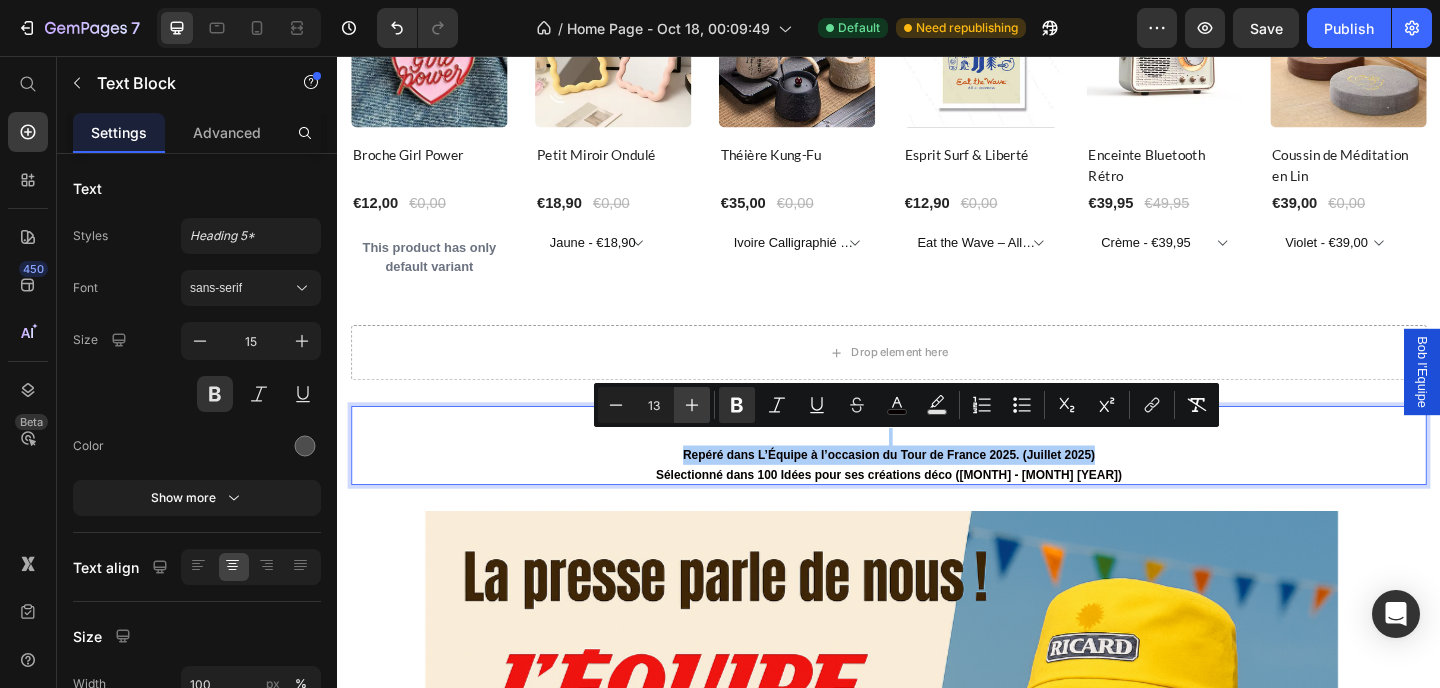 click 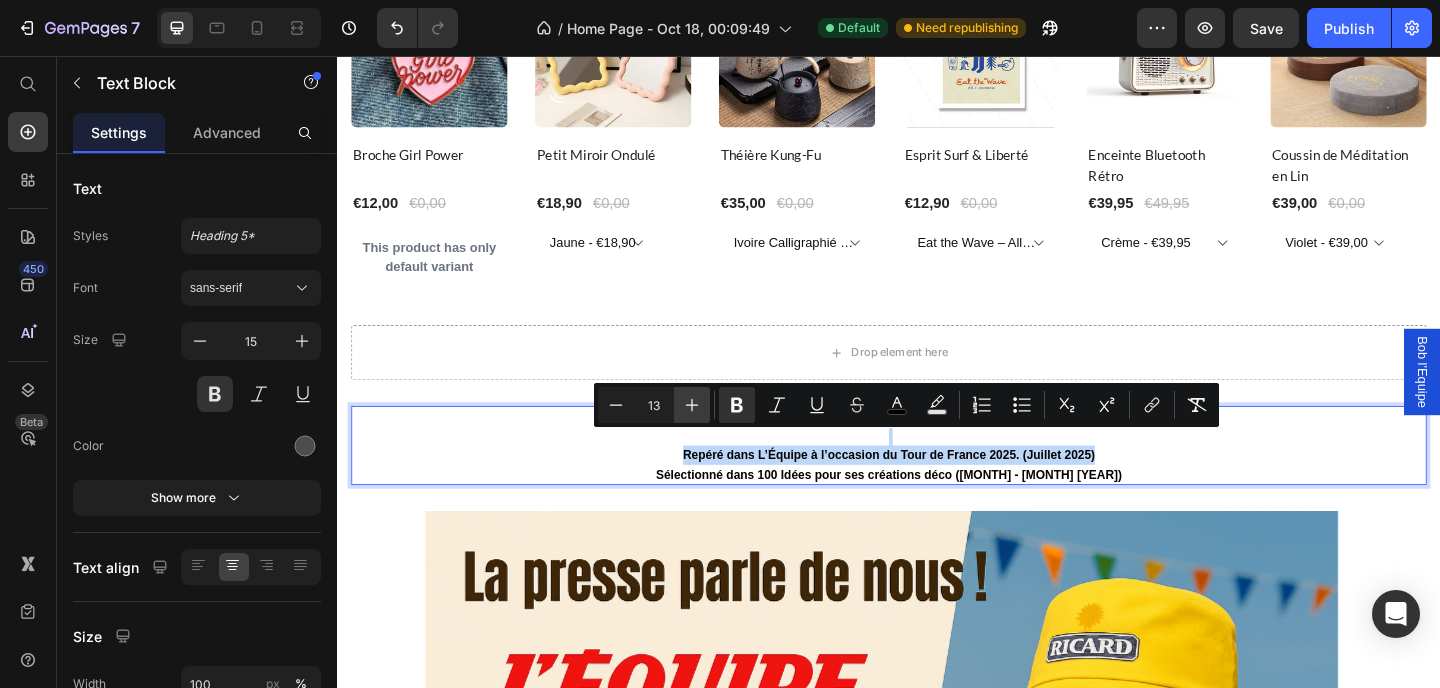 type on "14" 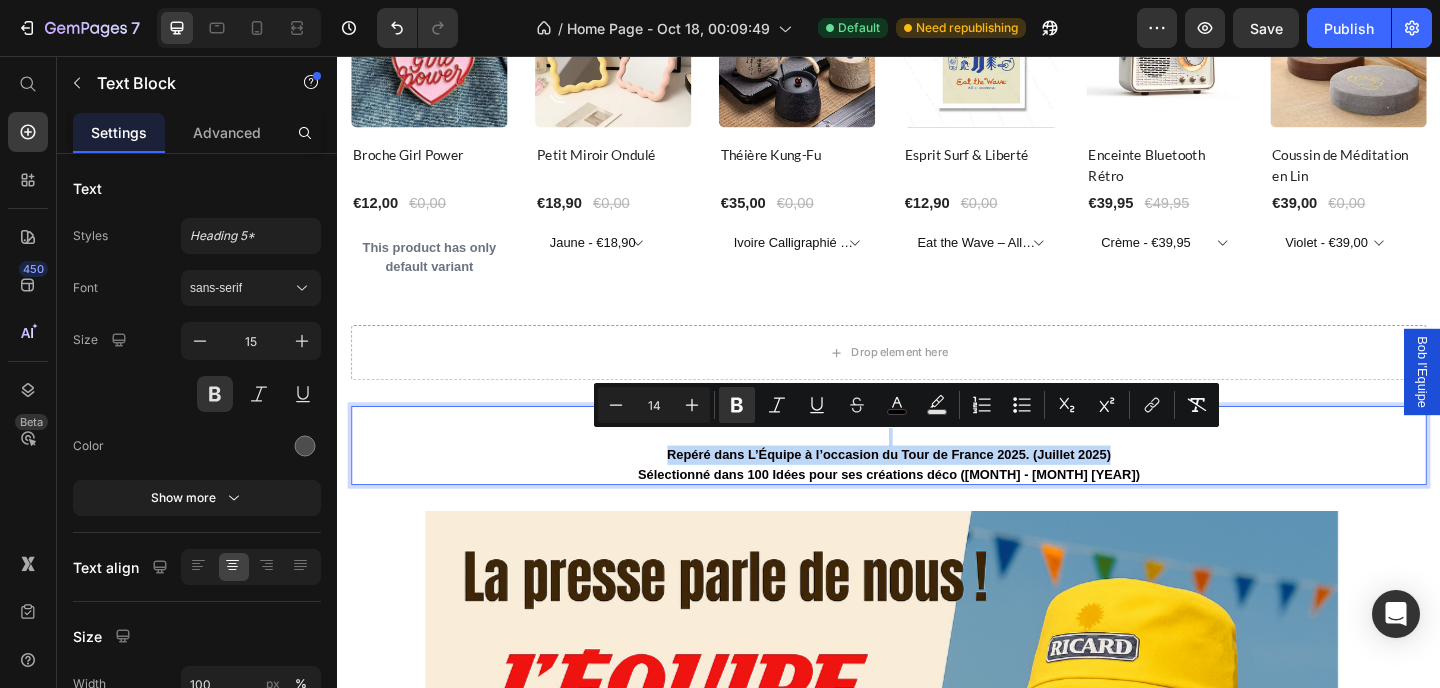 click on "Sélectionné dans 100 Idées pour ses créations déco ([MONTH] - [MONTH] [YEAR])" at bounding box center [937, 511] 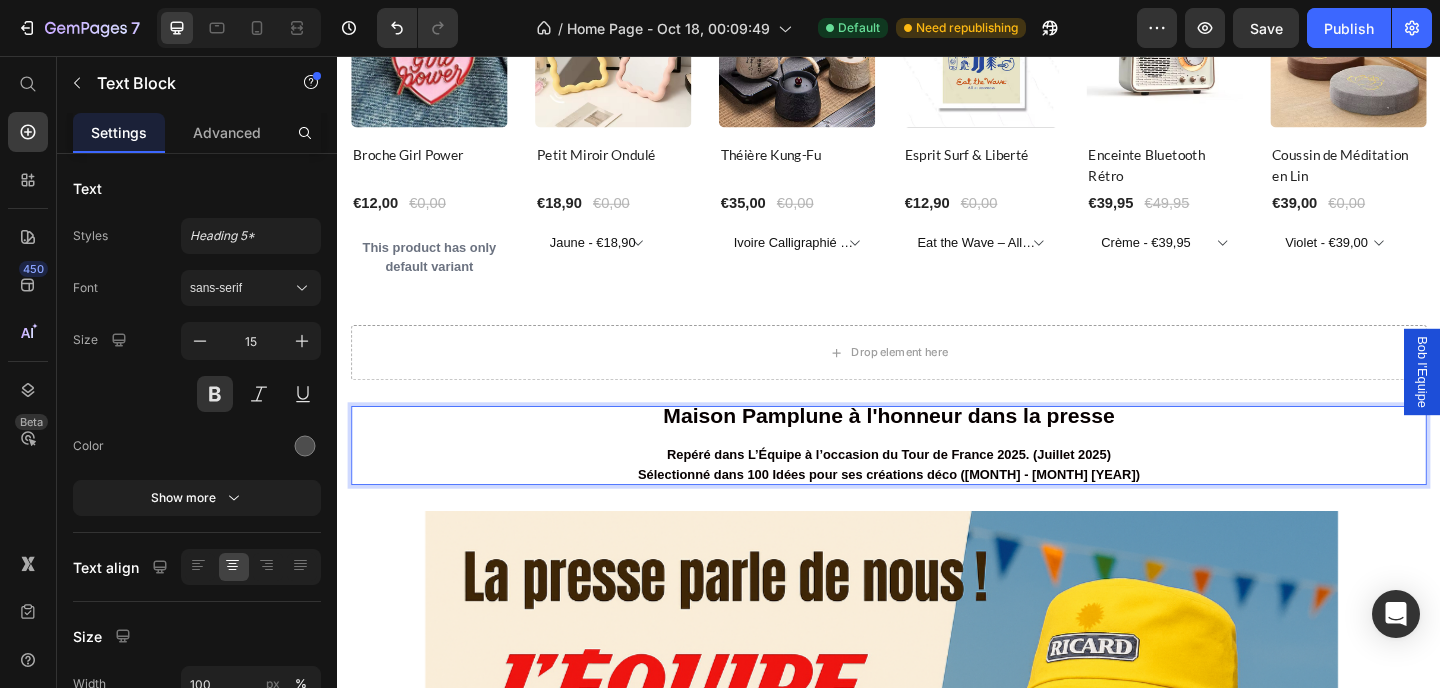 click on "Repéré dans L’Équipe à l’occasion du Tour de France 2025. (Juillet 2025)" at bounding box center [937, 490] 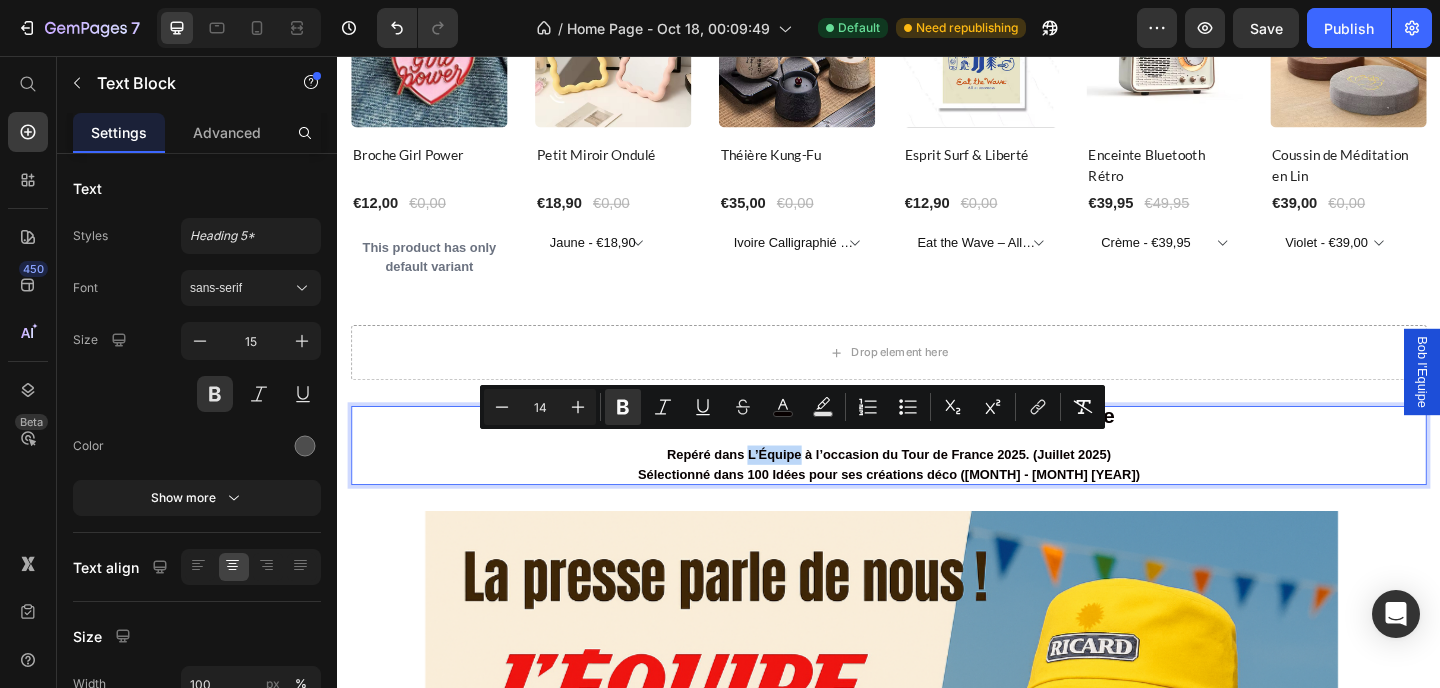 drag, startPoint x: 837, startPoint y: 480, endPoint x: 779, endPoint y: 480, distance: 58 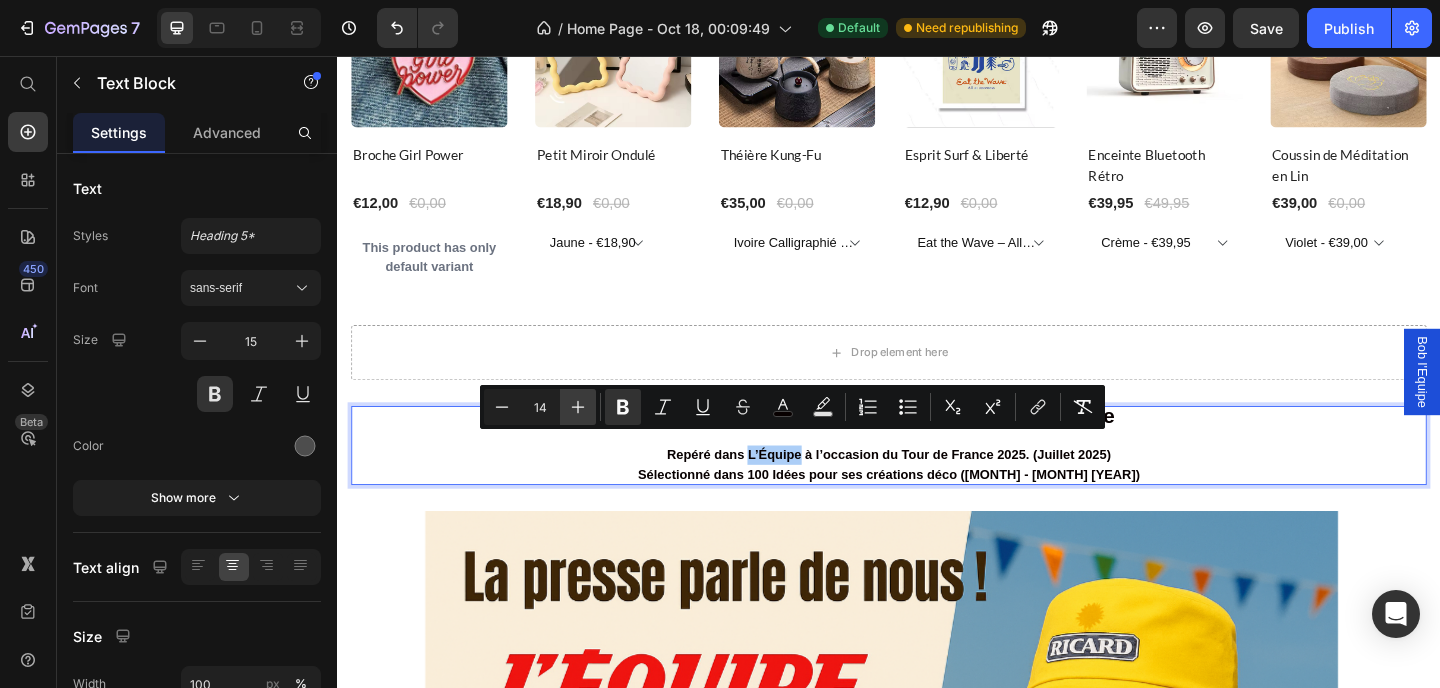 click on "Plus" at bounding box center [578, 407] 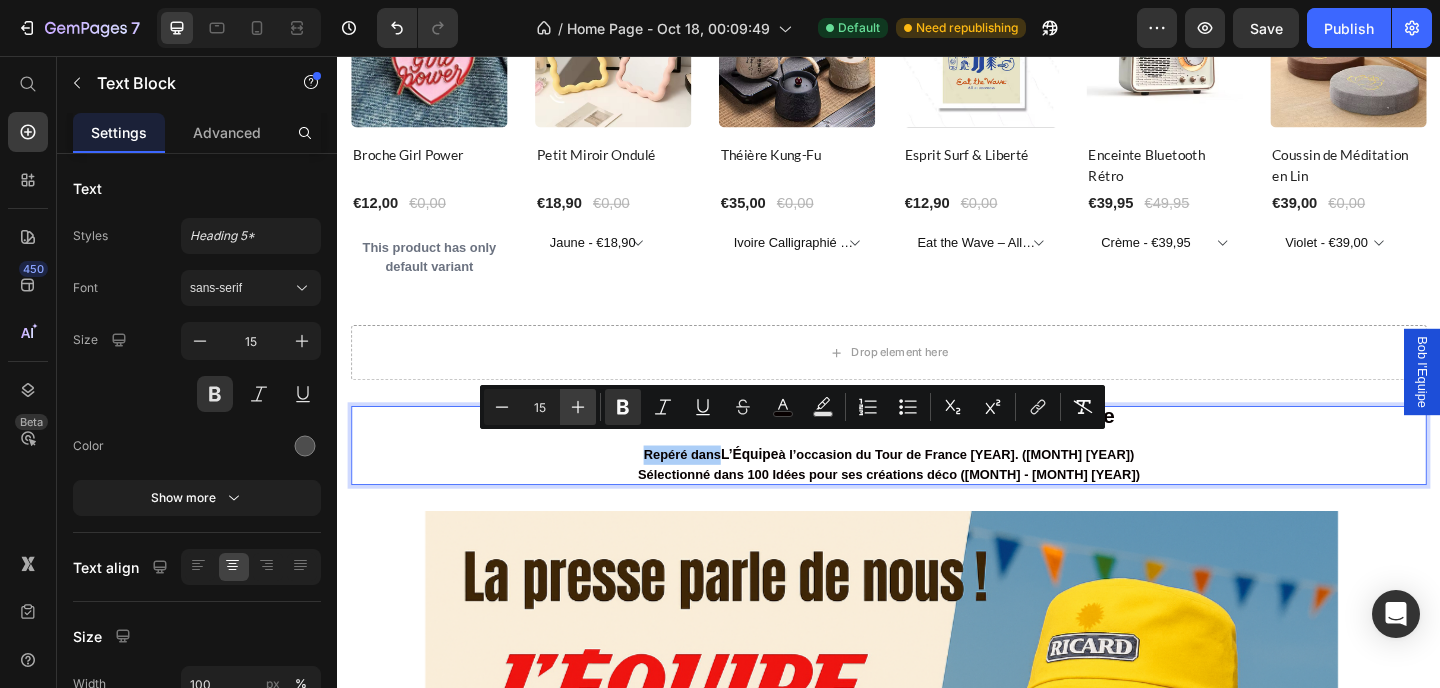 click on "Plus" at bounding box center [578, 407] 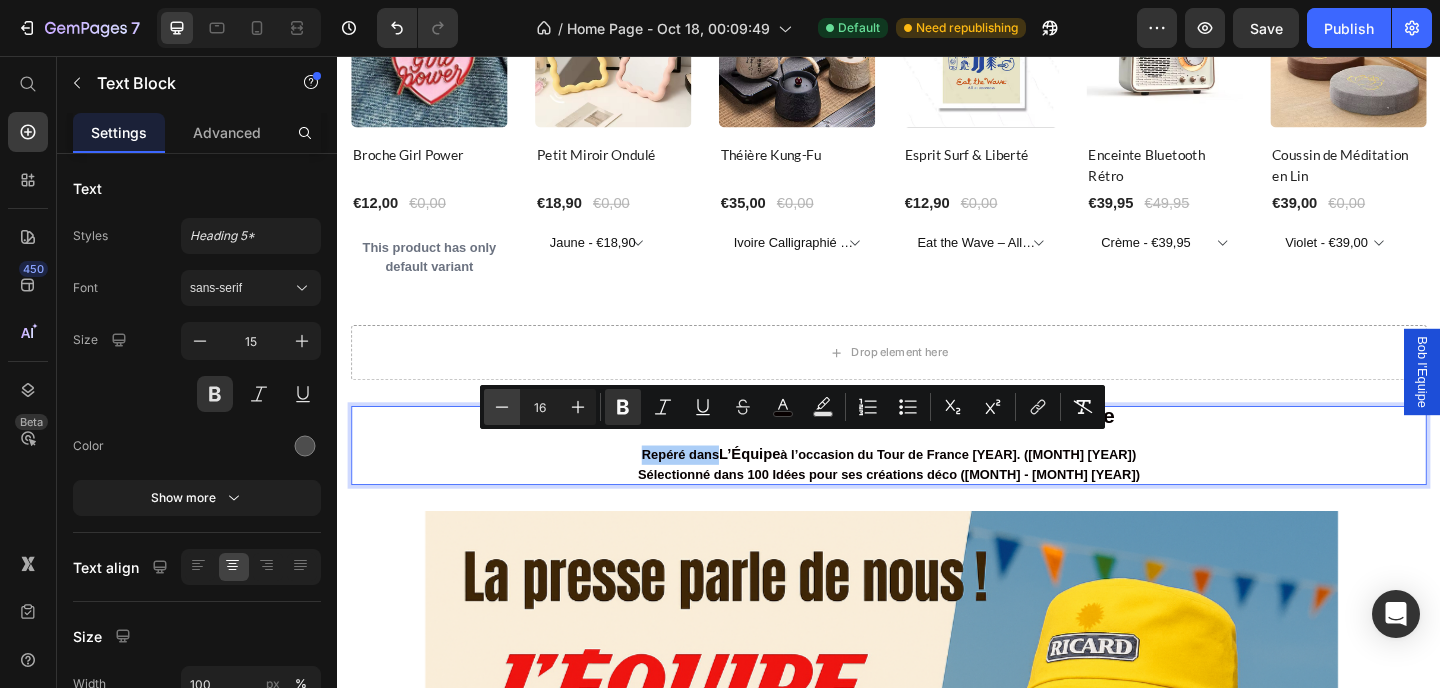 click on "Minus" at bounding box center [502, 407] 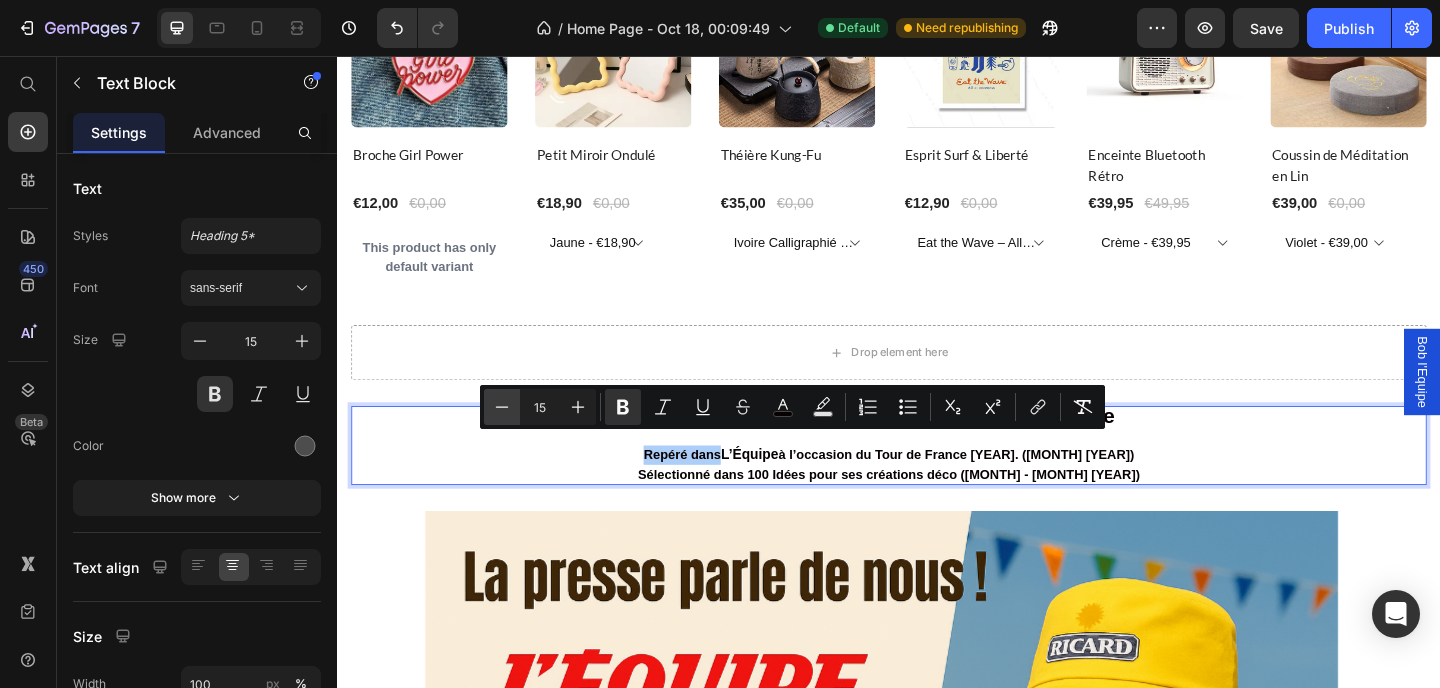 click on "Minus" at bounding box center [502, 407] 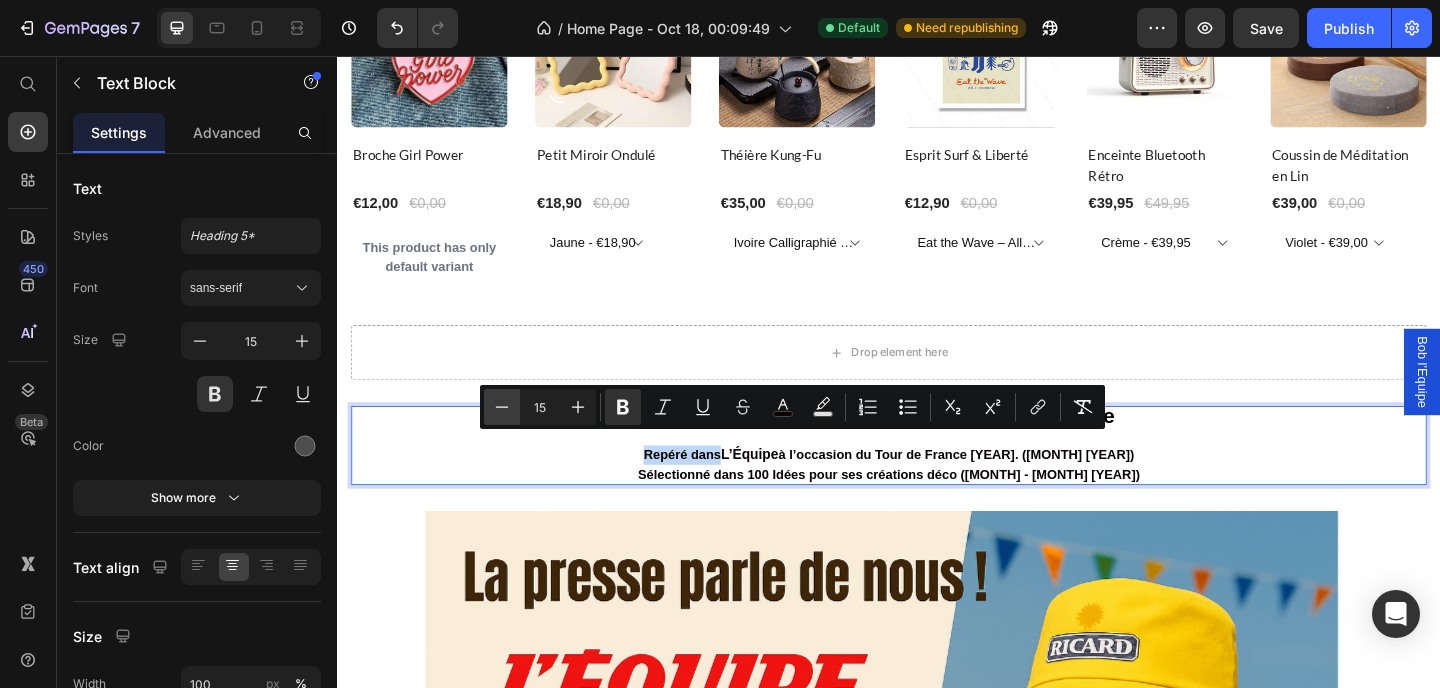 type on "14" 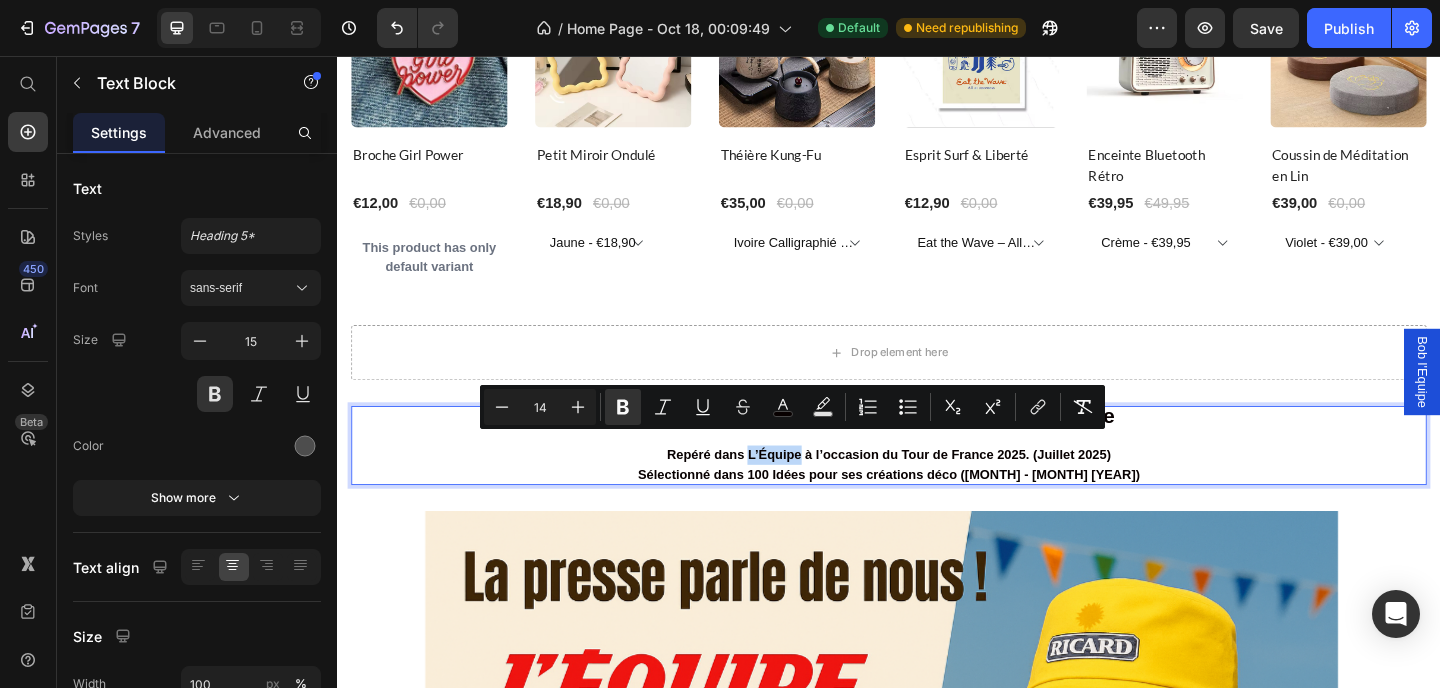 click on "Sélectionné dans 100 Idées pour ses créations déco ([MONTH] - [MONTH] [YEAR])" at bounding box center [937, 511] 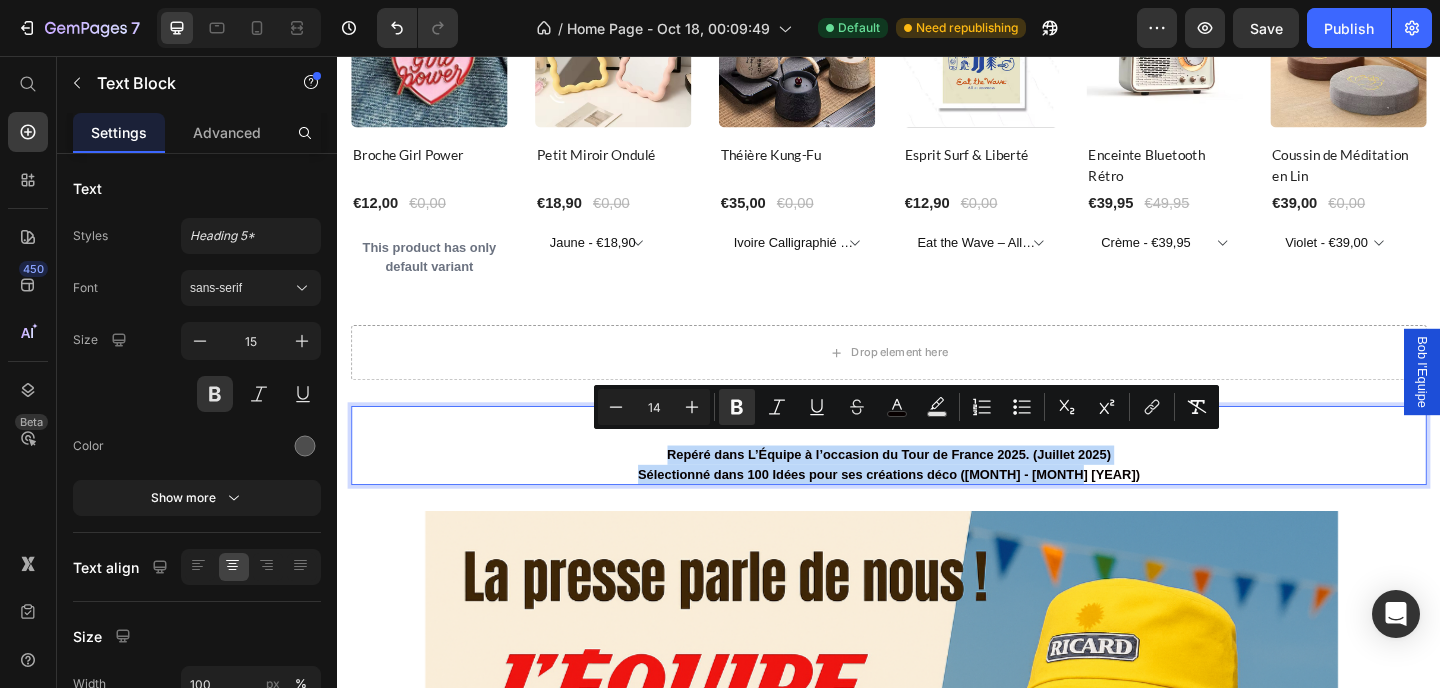 drag, startPoint x: 1183, startPoint y: 500, endPoint x: 640, endPoint y: 480, distance: 543.3682 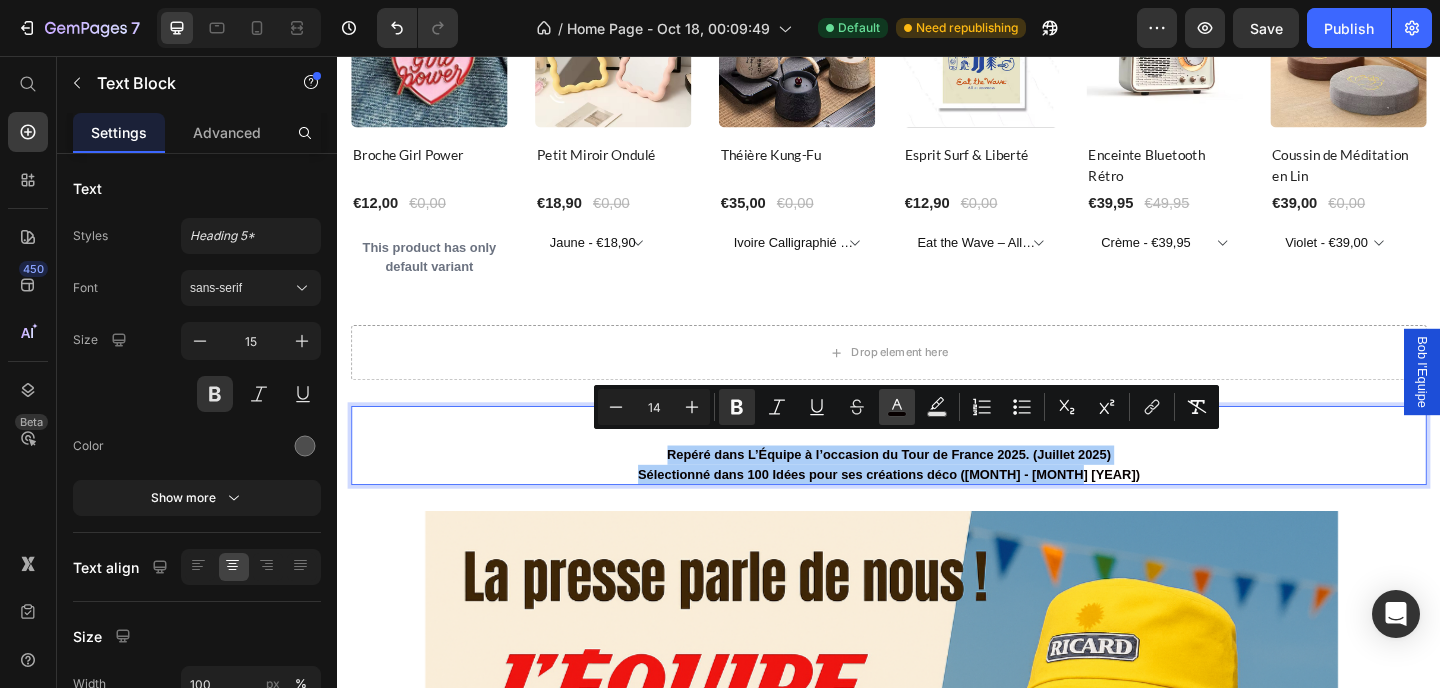 click 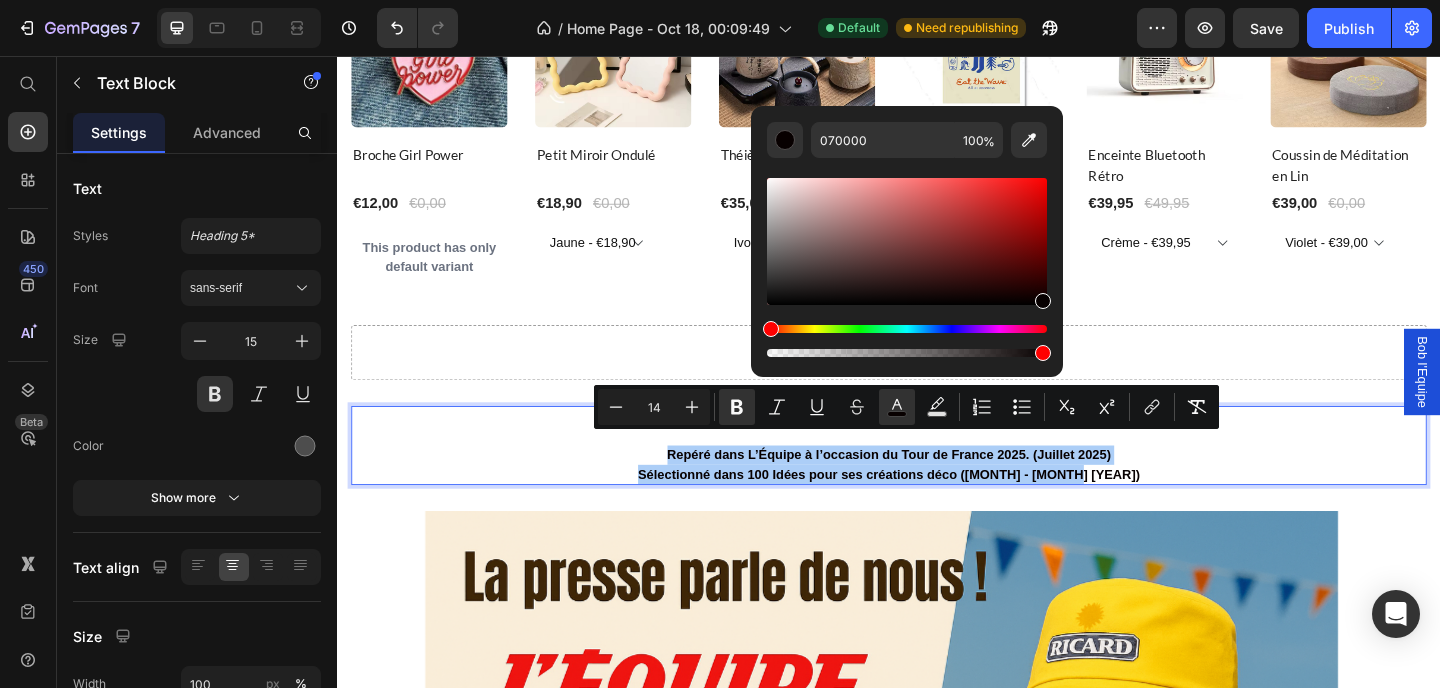 click at bounding box center (907, 241) 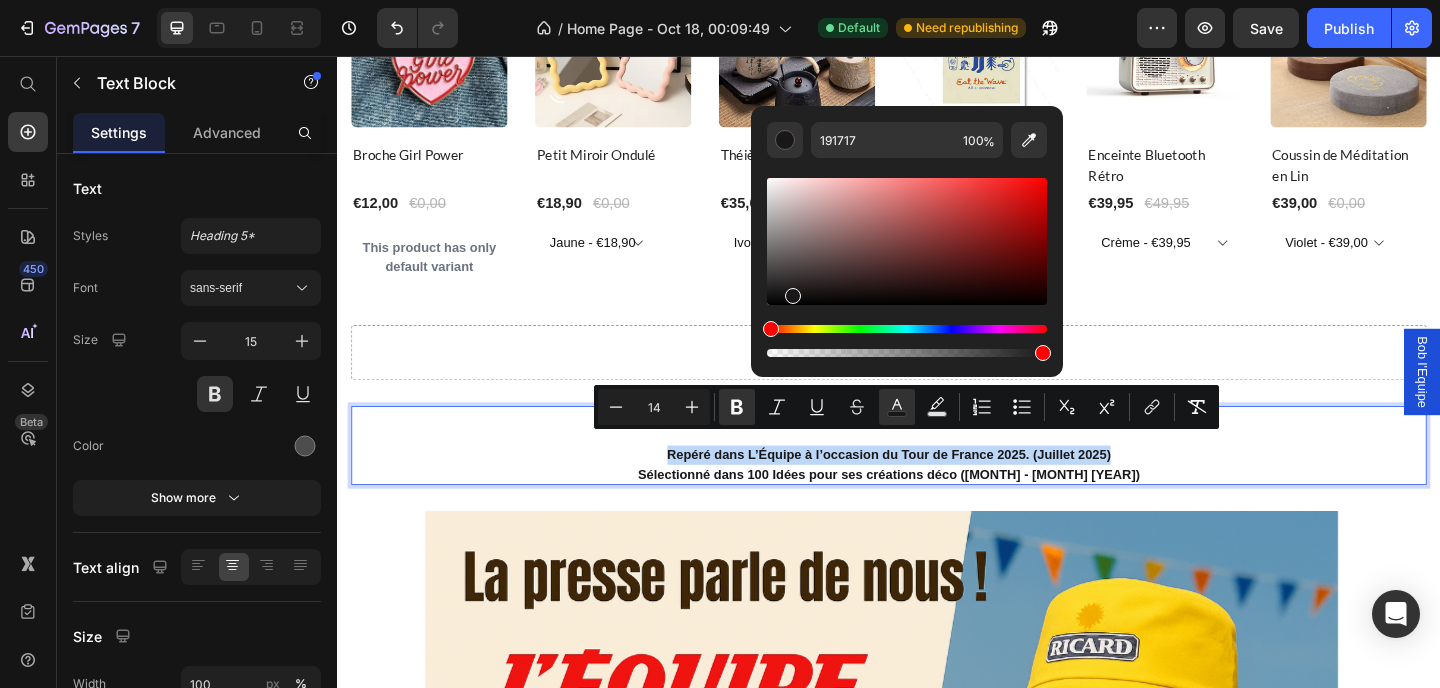 click at bounding box center [907, 241] 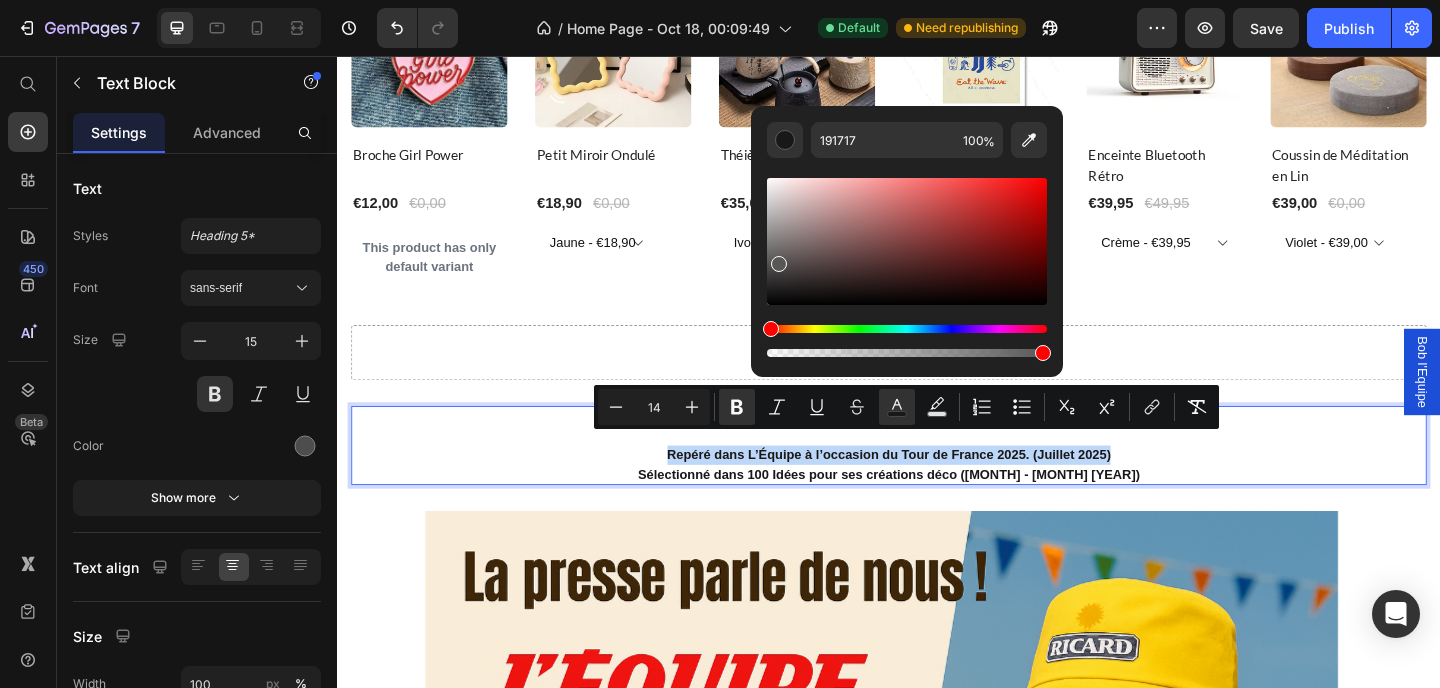 type on "595656" 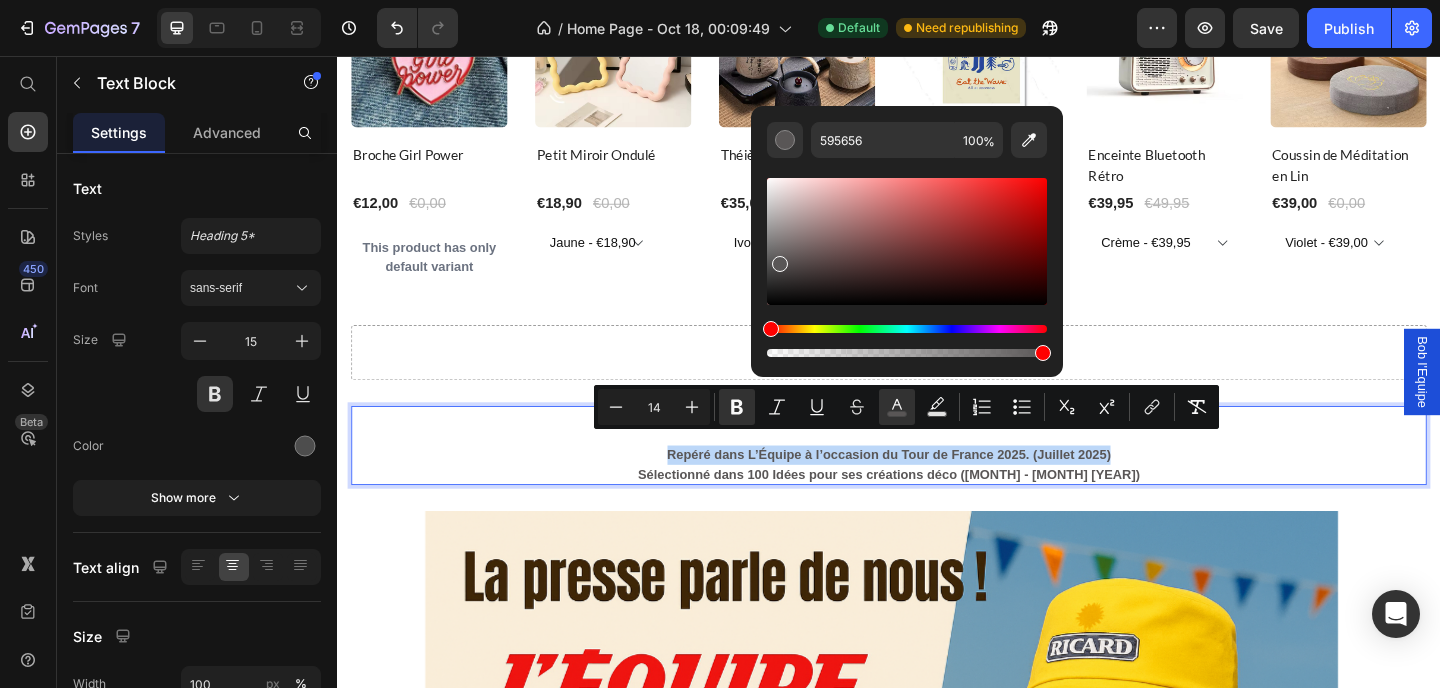 click on "Repéré dans L’Équipe à l’occasion du Tour de France 2025. (Juillet 2025)" at bounding box center (937, 490) 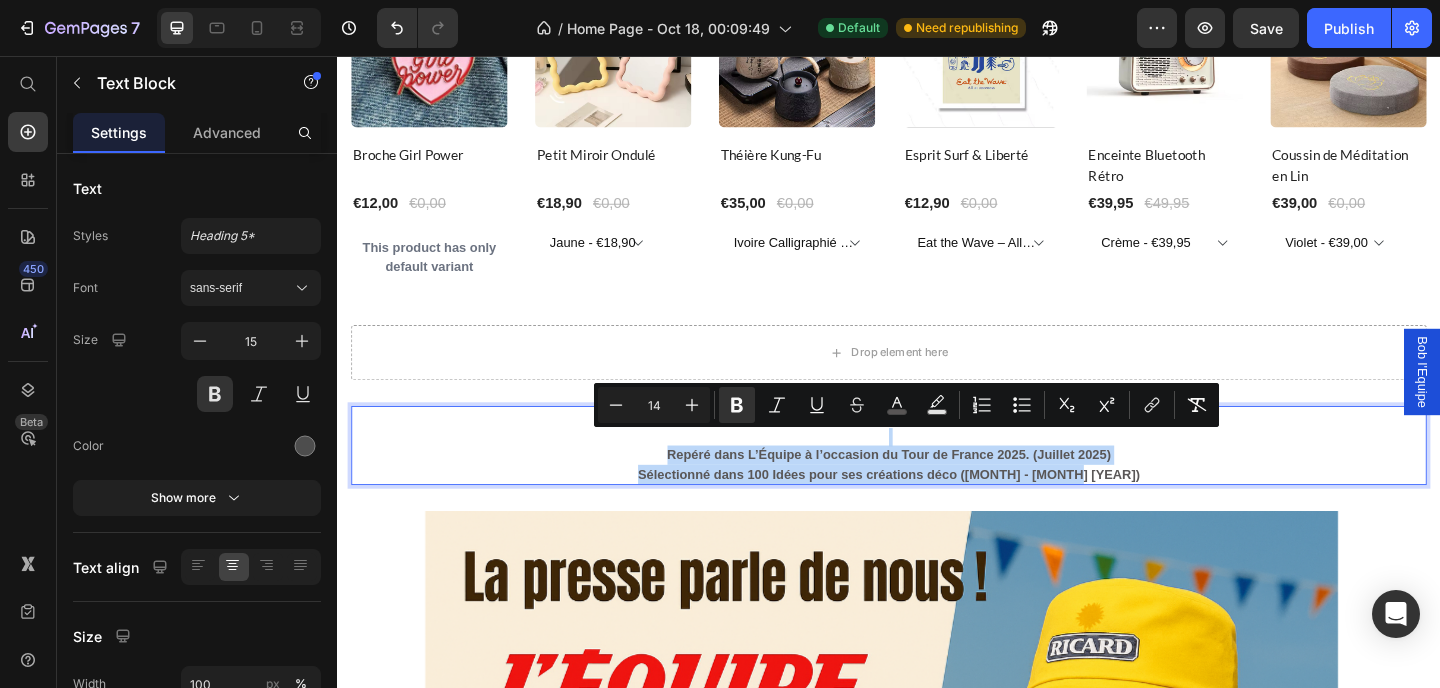 drag, startPoint x: 1189, startPoint y: 497, endPoint x: 619, endPoint y: 461, distance: 571.1357 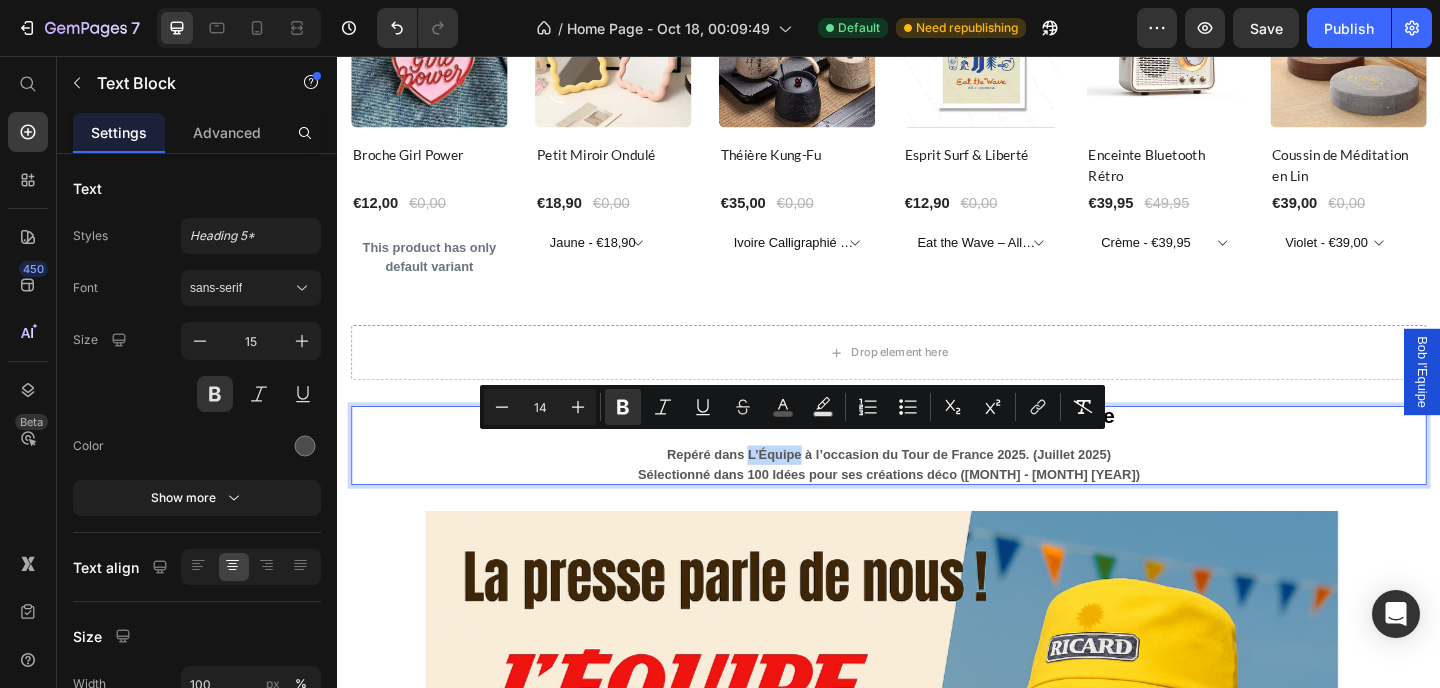drag, startPoint x: 836, startPoint y: 479, endPoint x: 775, endPoint y: 480, distance: 61.008198 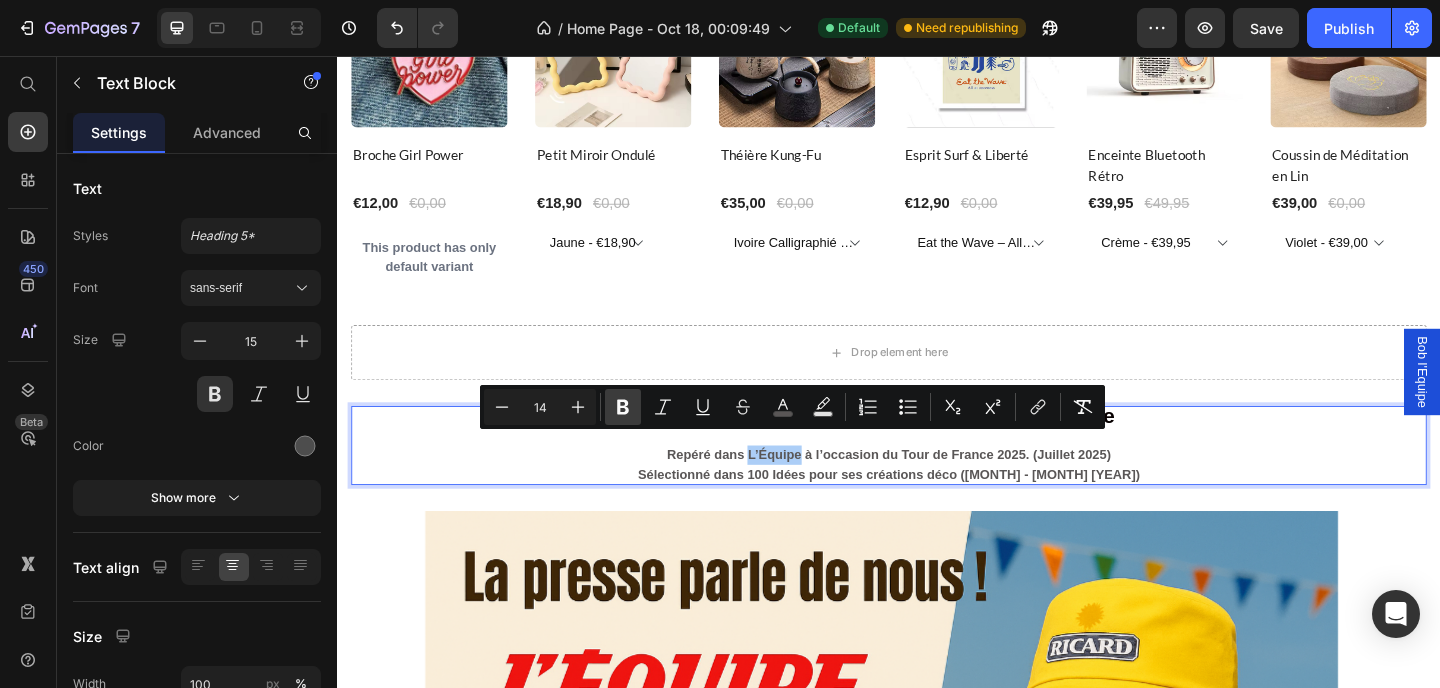 click 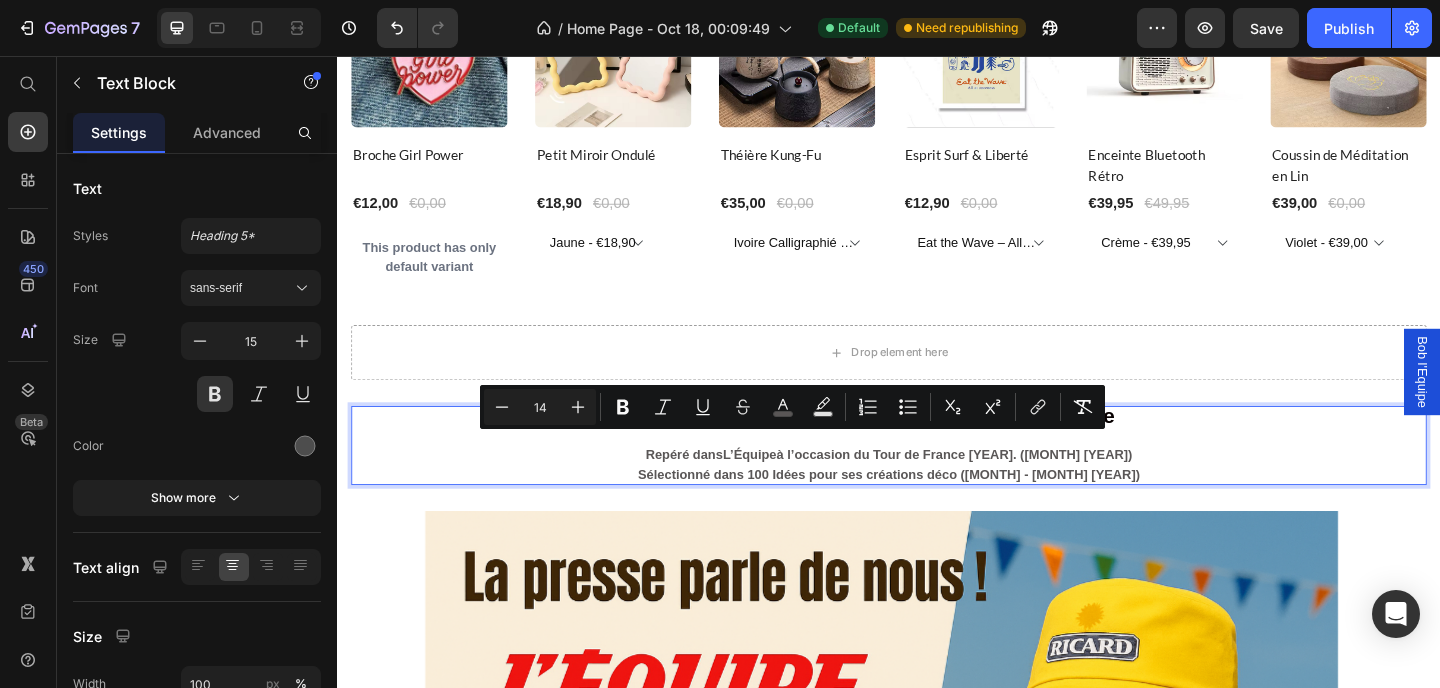 click on "à l’occasion du Tour de France 2025. (Juillet 2025)" at bounding box center (1008, 490) 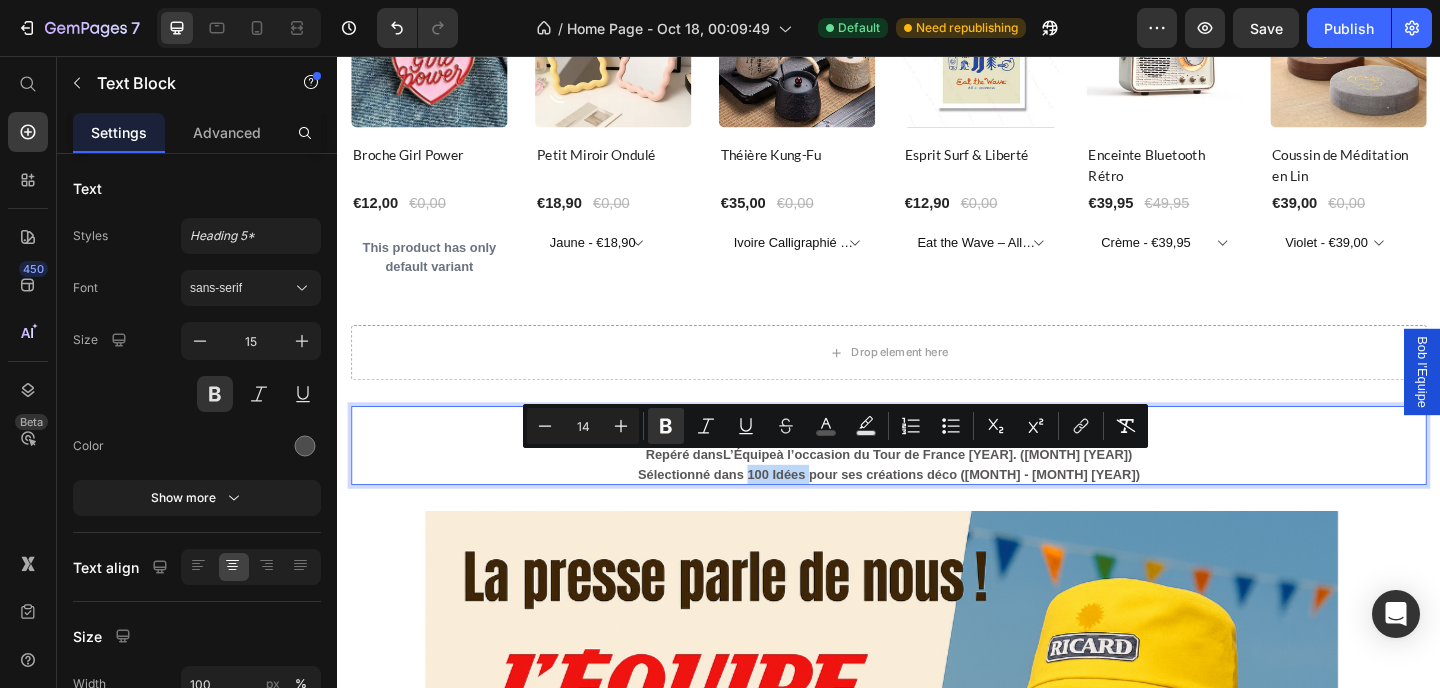 drag, startPoint x: 885, startPoint y: 499, endPoint x: 821, endPoint y: 499, distance: 64 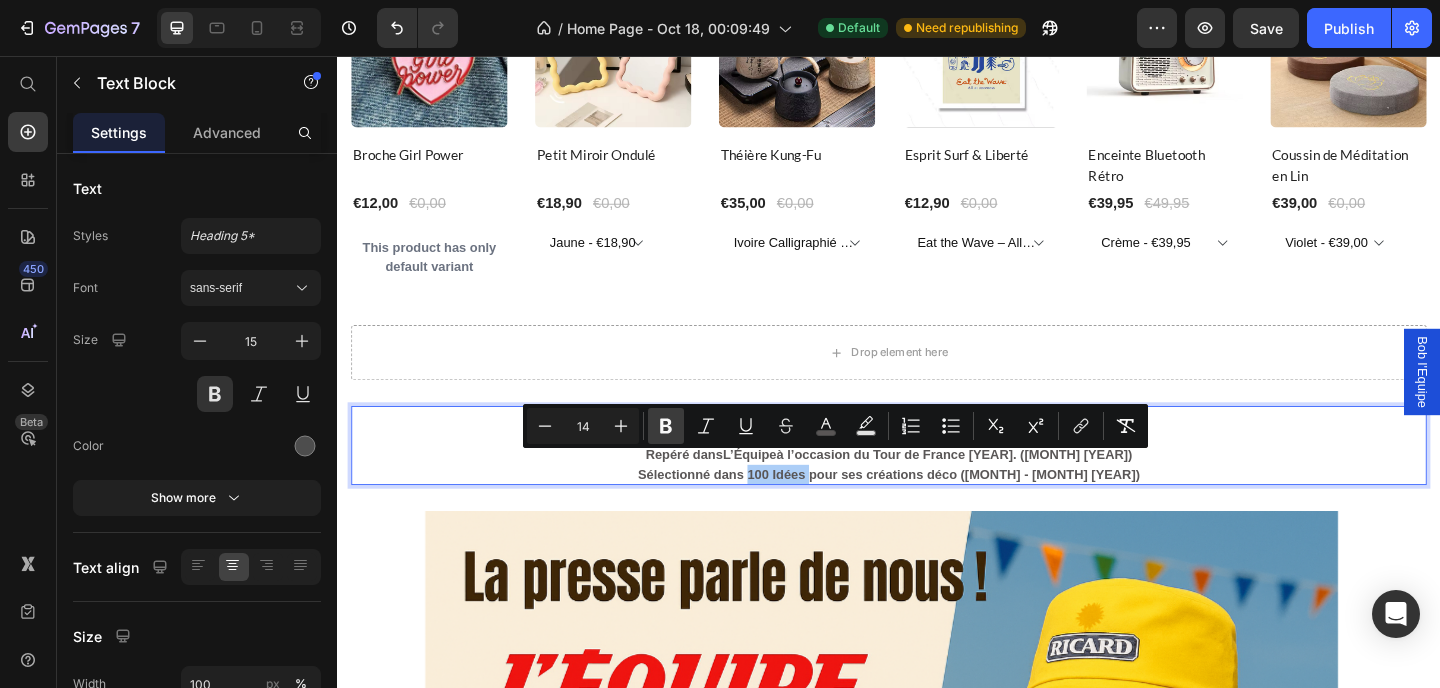 click 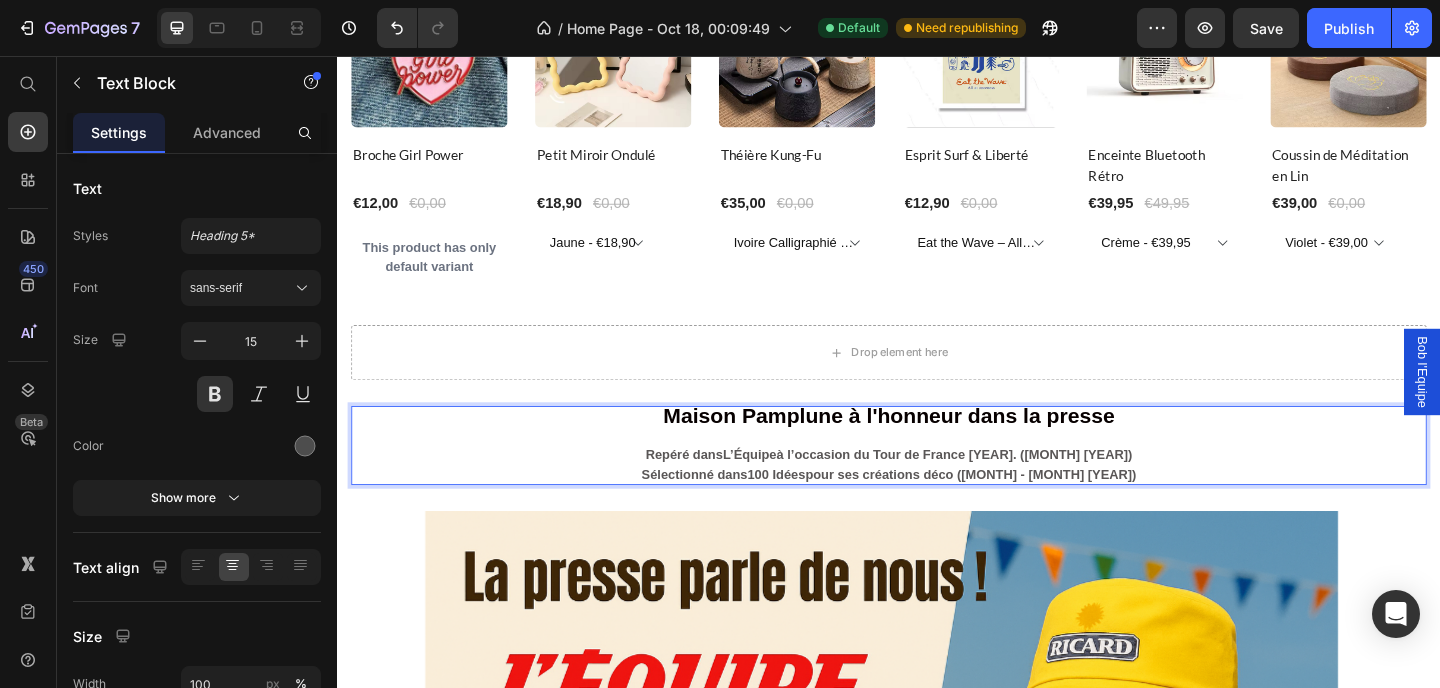 click on "Repéré dans  L’Équipe  à l’occasion du Tour de France 2025. (Juillet 2025)" at bounding box center [937, 490] 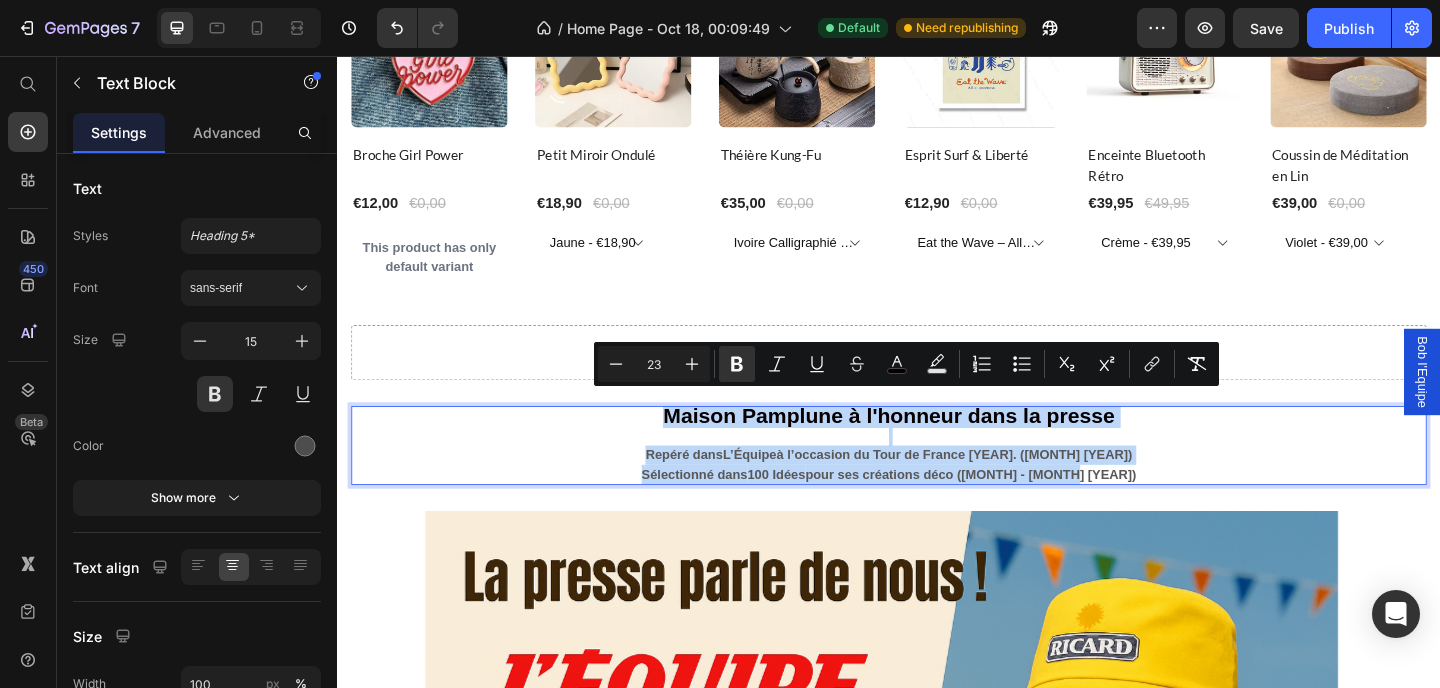 type on "14" 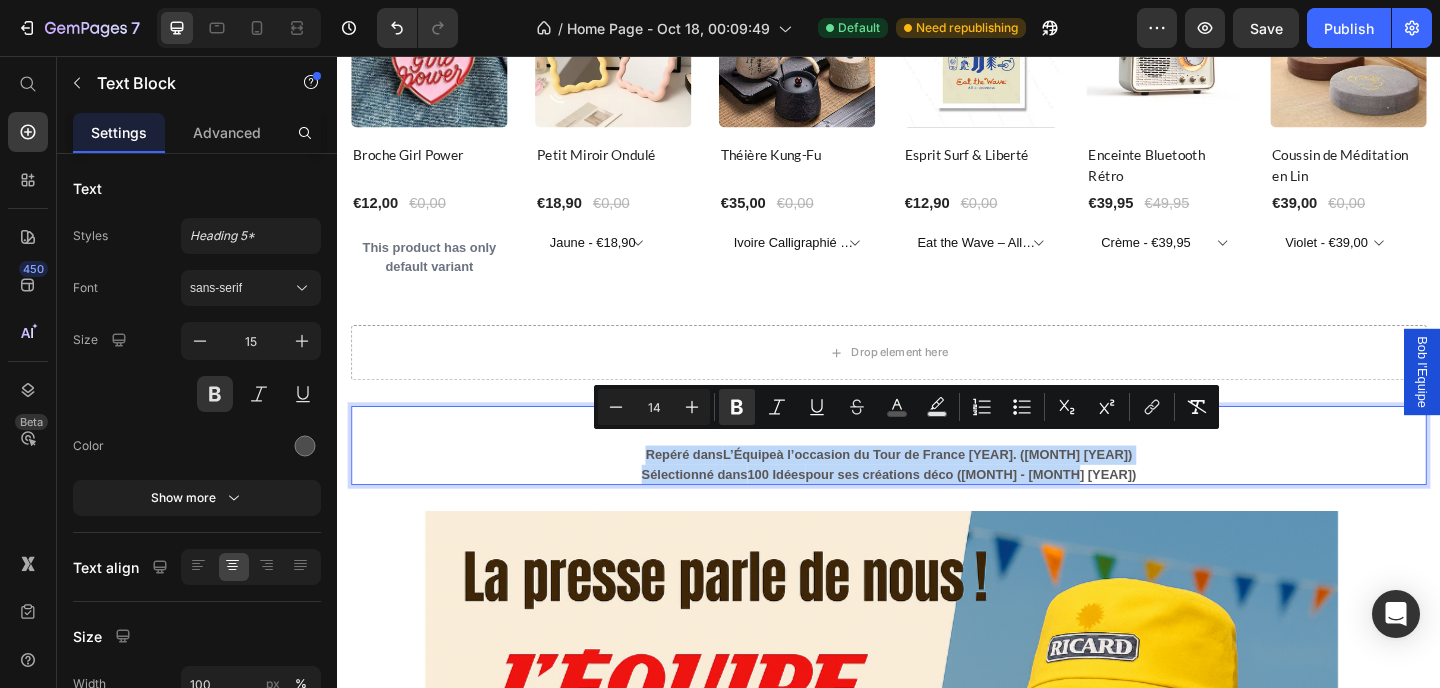 drag, startPoint x: 1166, startPoint y: 507, endPoint x: 669, endPoint y: 471, distance: 498.30212 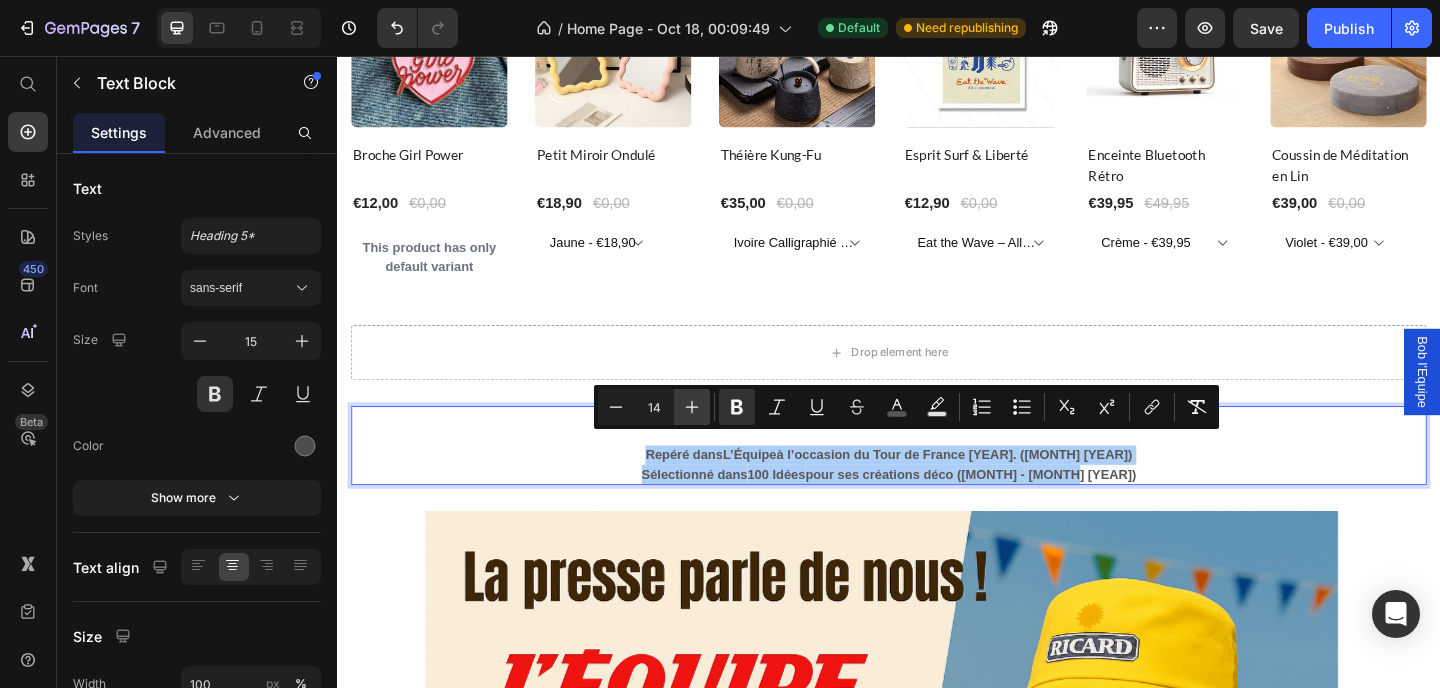 click 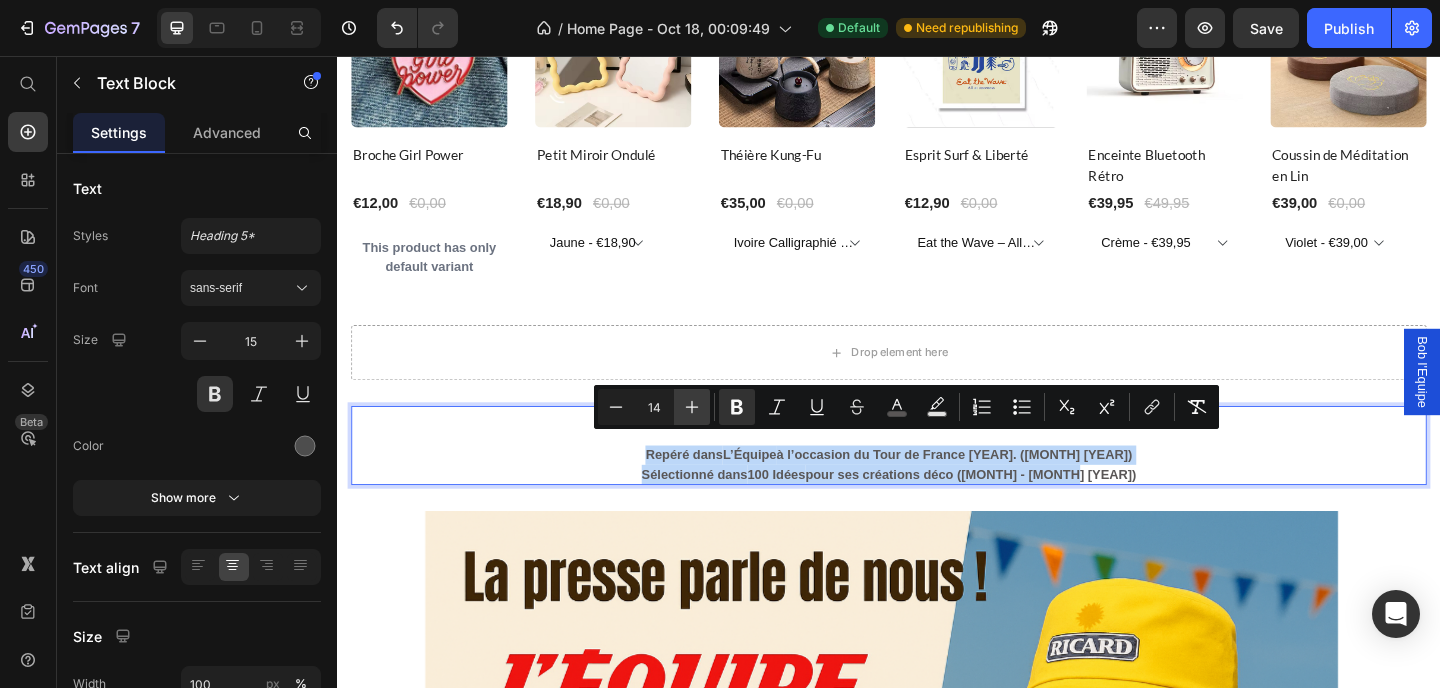 type on "15" 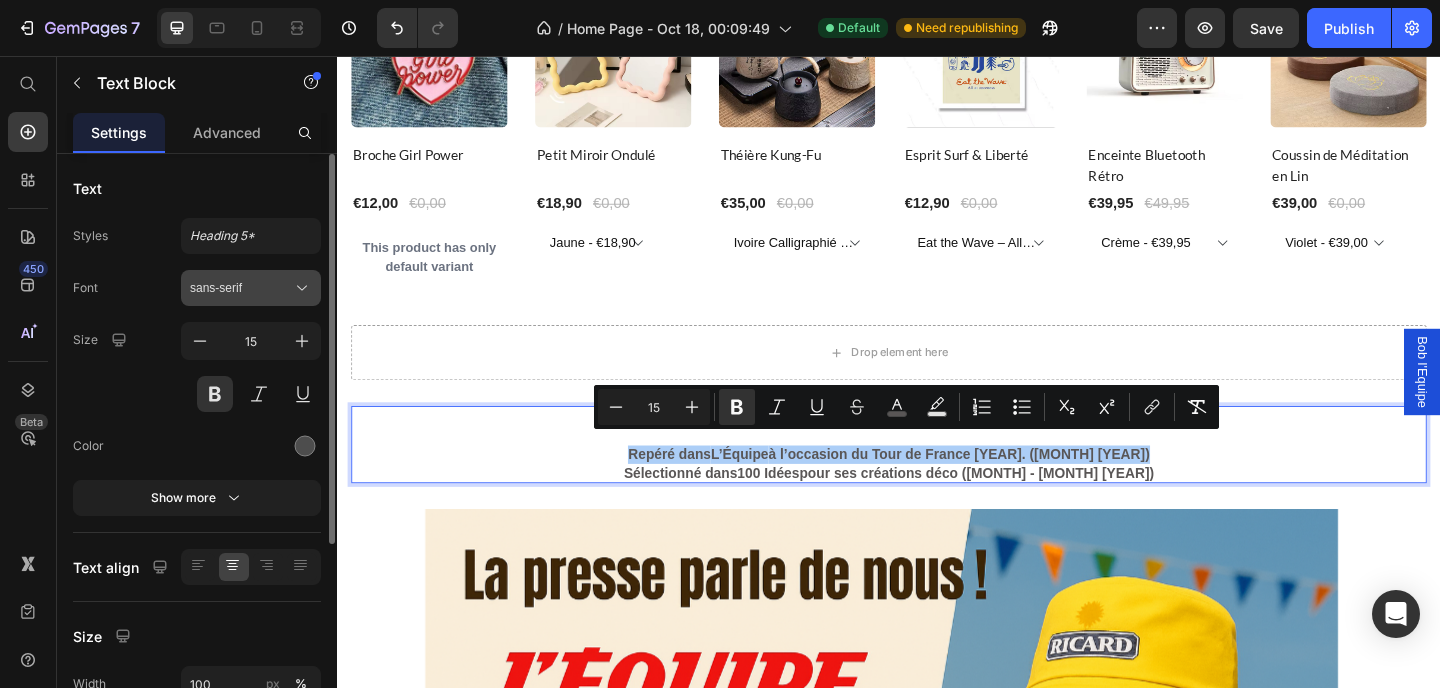 click on "sans-serif" at bounding box center [241, 288] 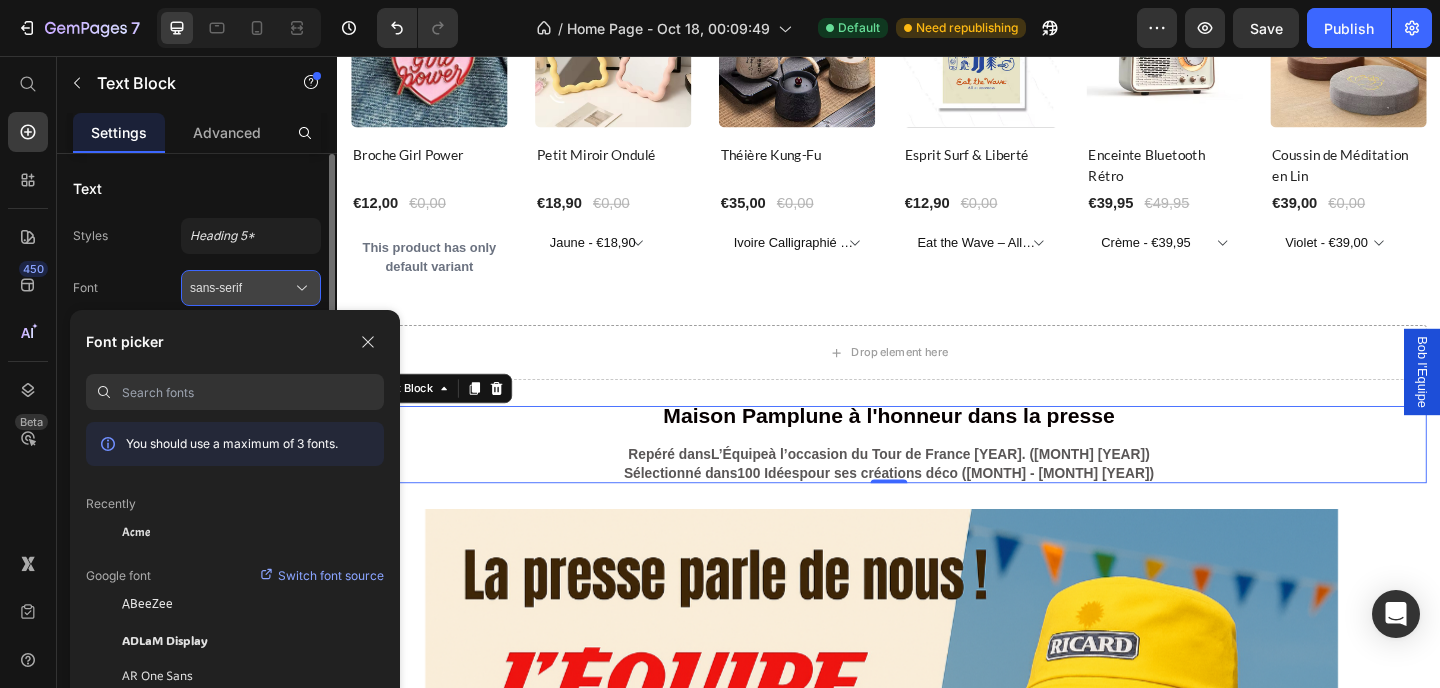 click on "sans-serif" at bounding box center (241, 288) 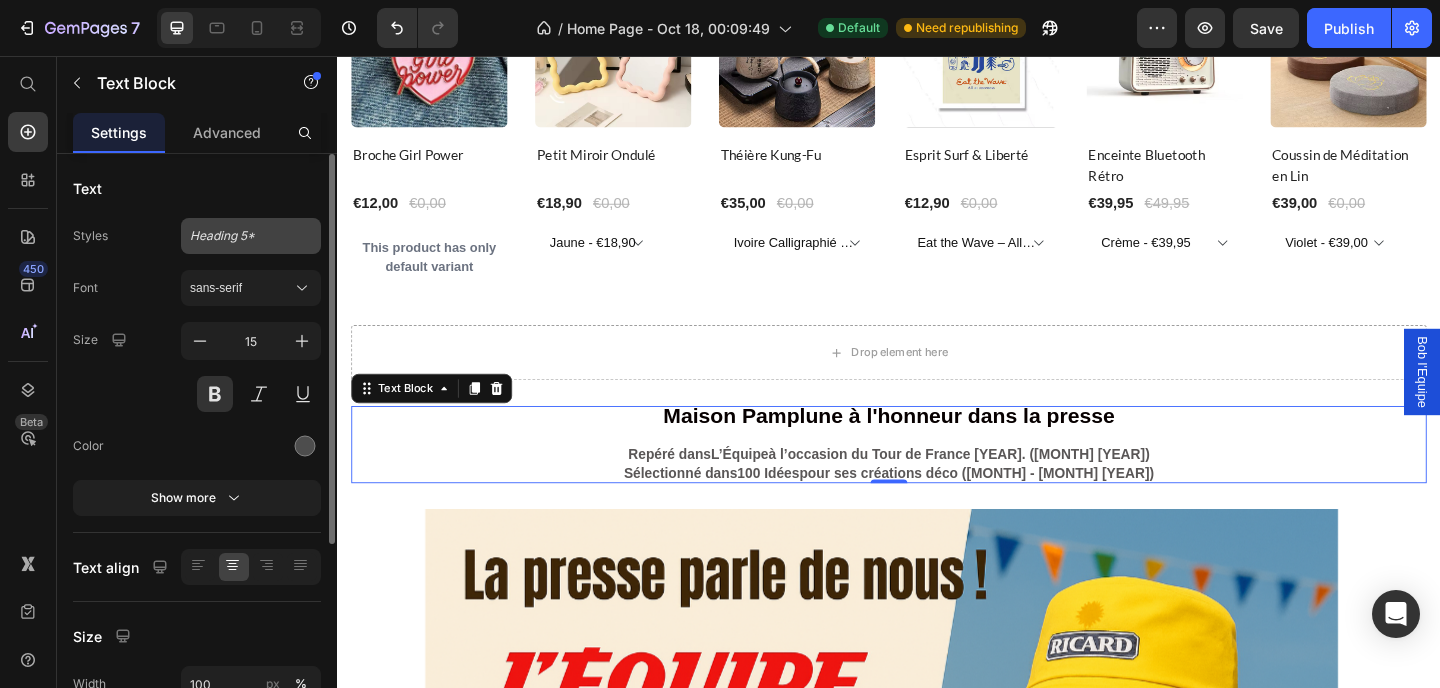 click on "Heading 5*" 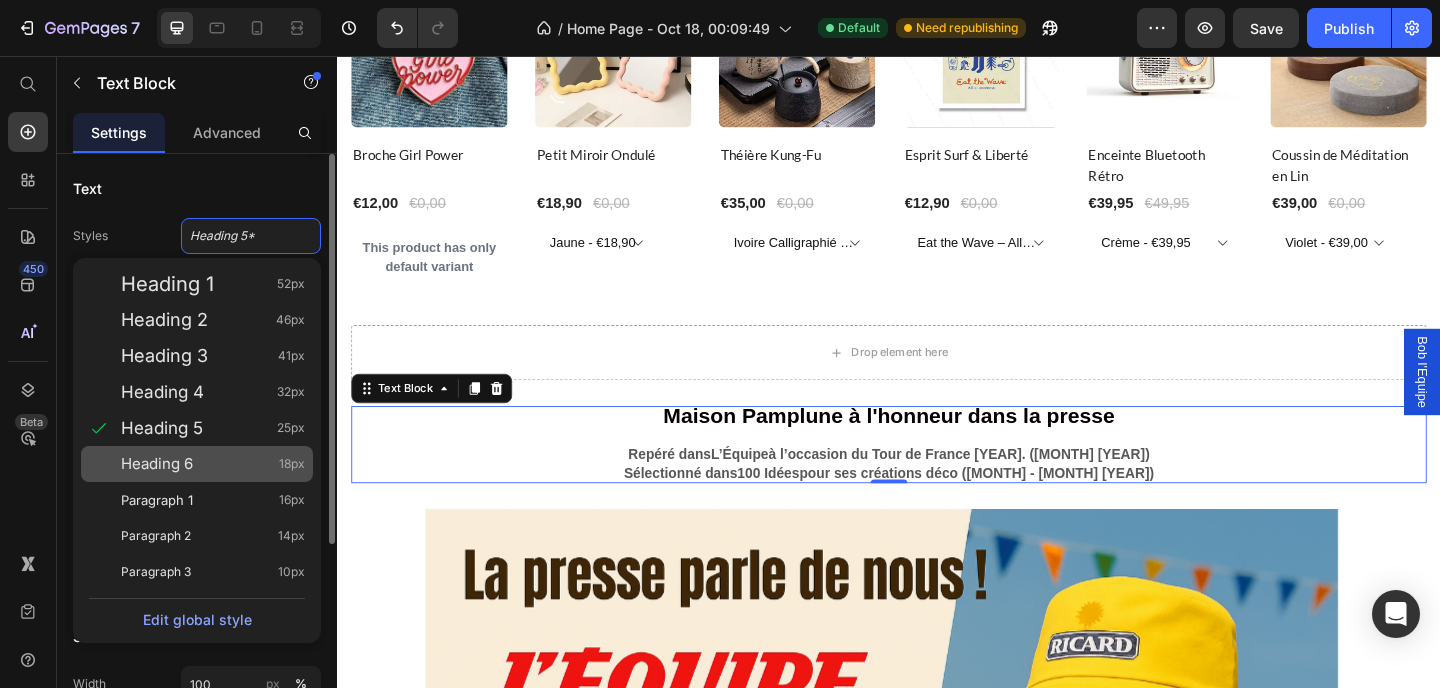 click on "Heading 6 18px" at bounding box center (213, 464) 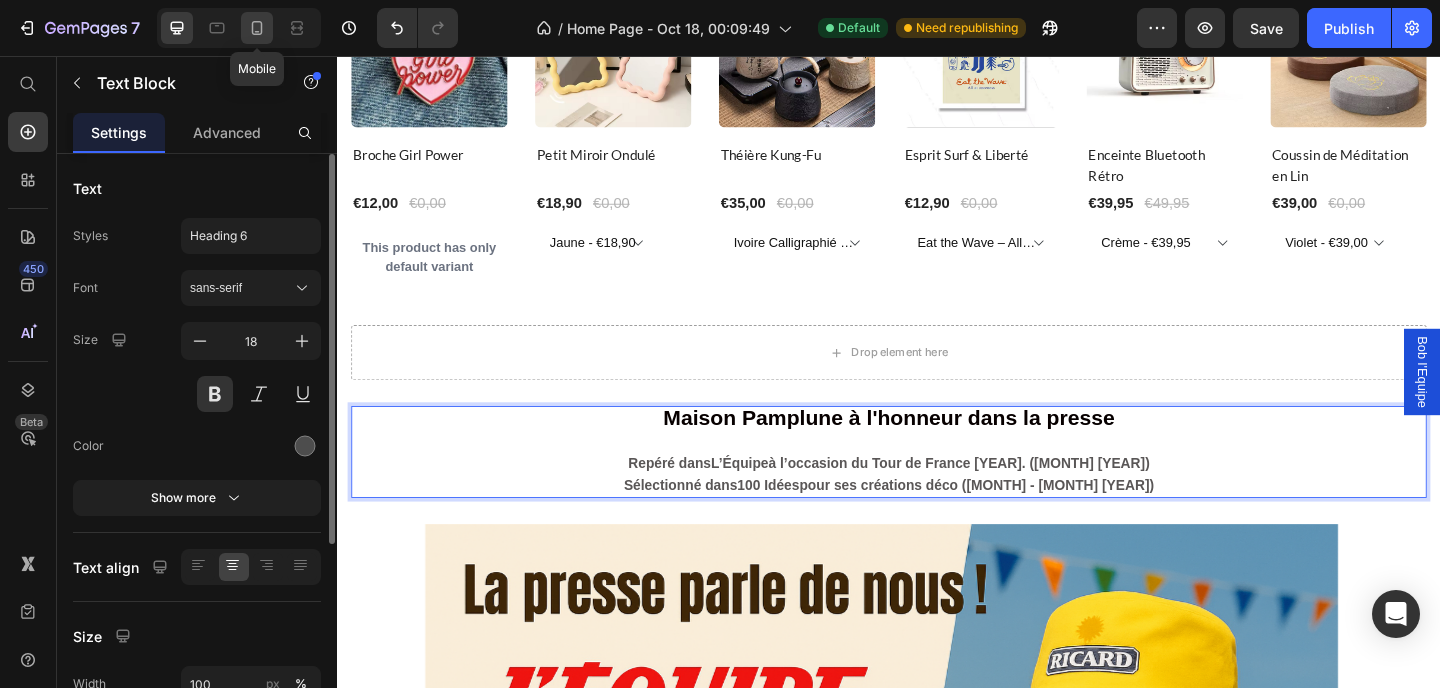 click 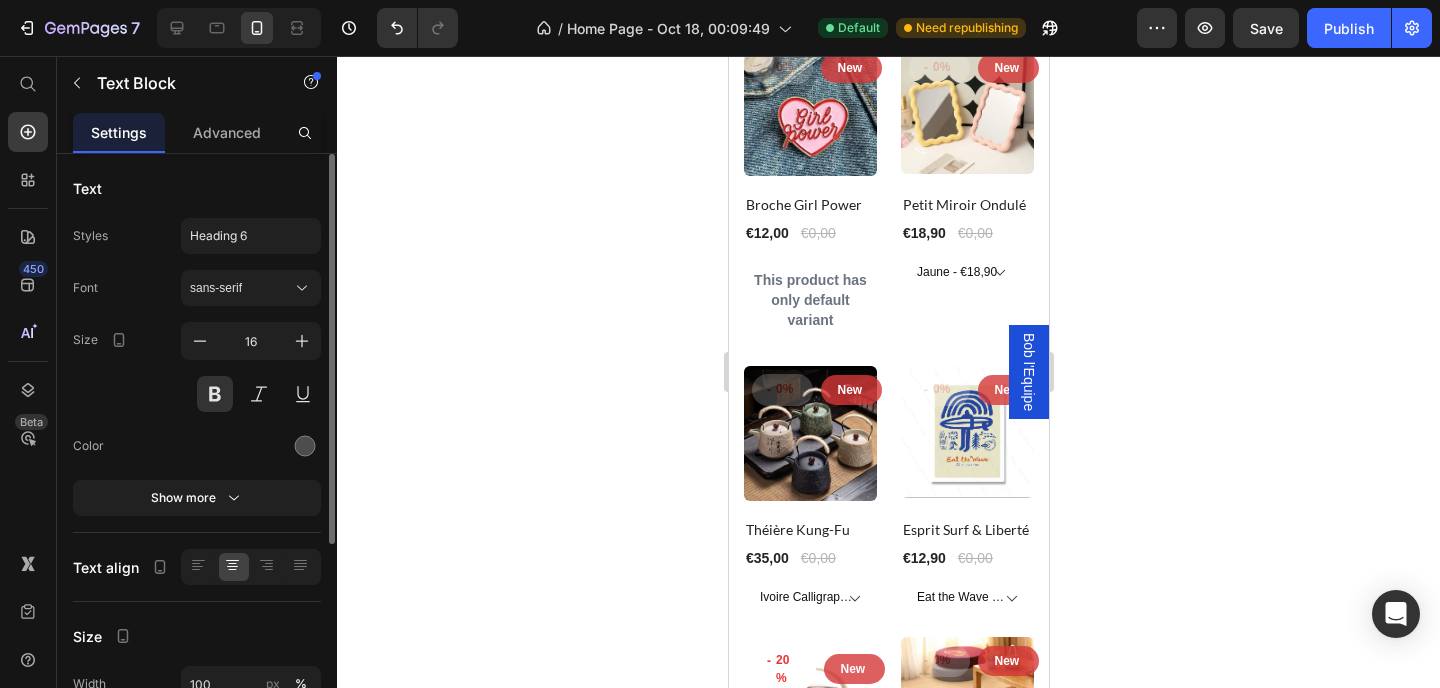 scroll, scrollTop: 5063, scrollLeft: 0, axis: vertical 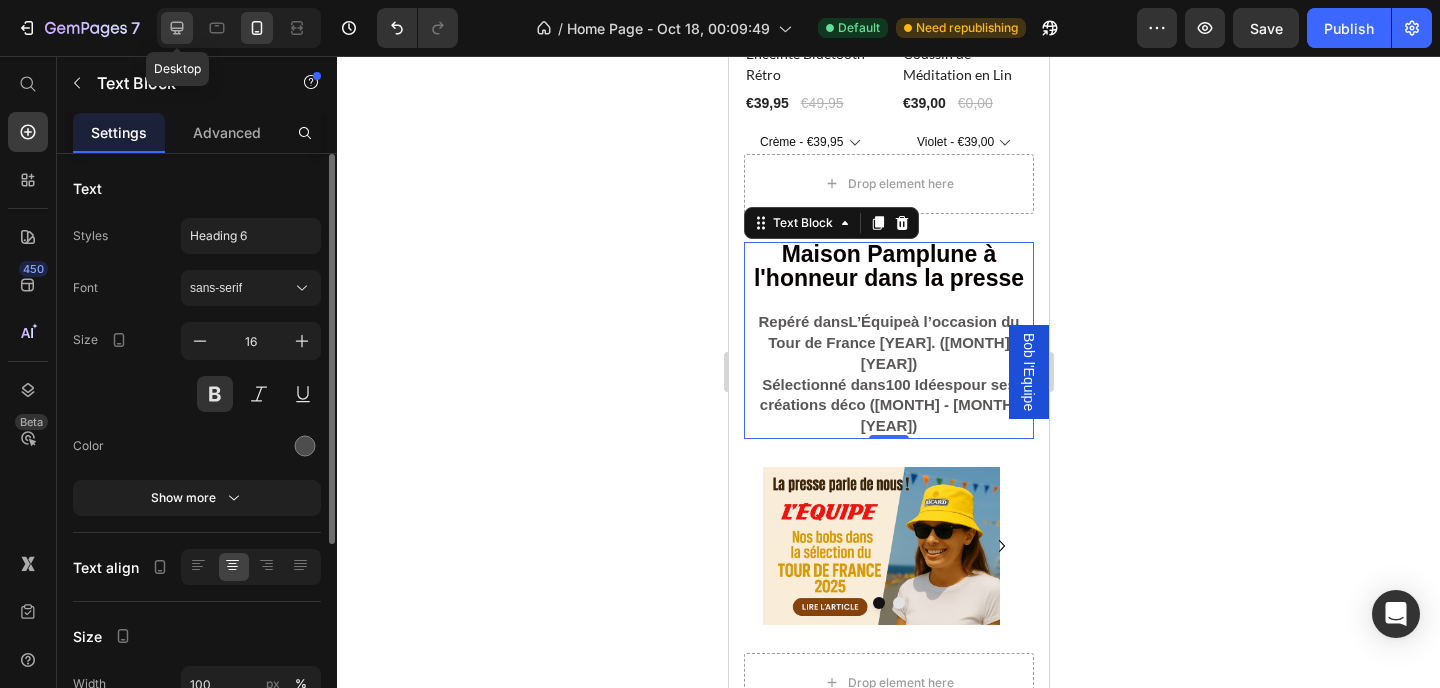 click 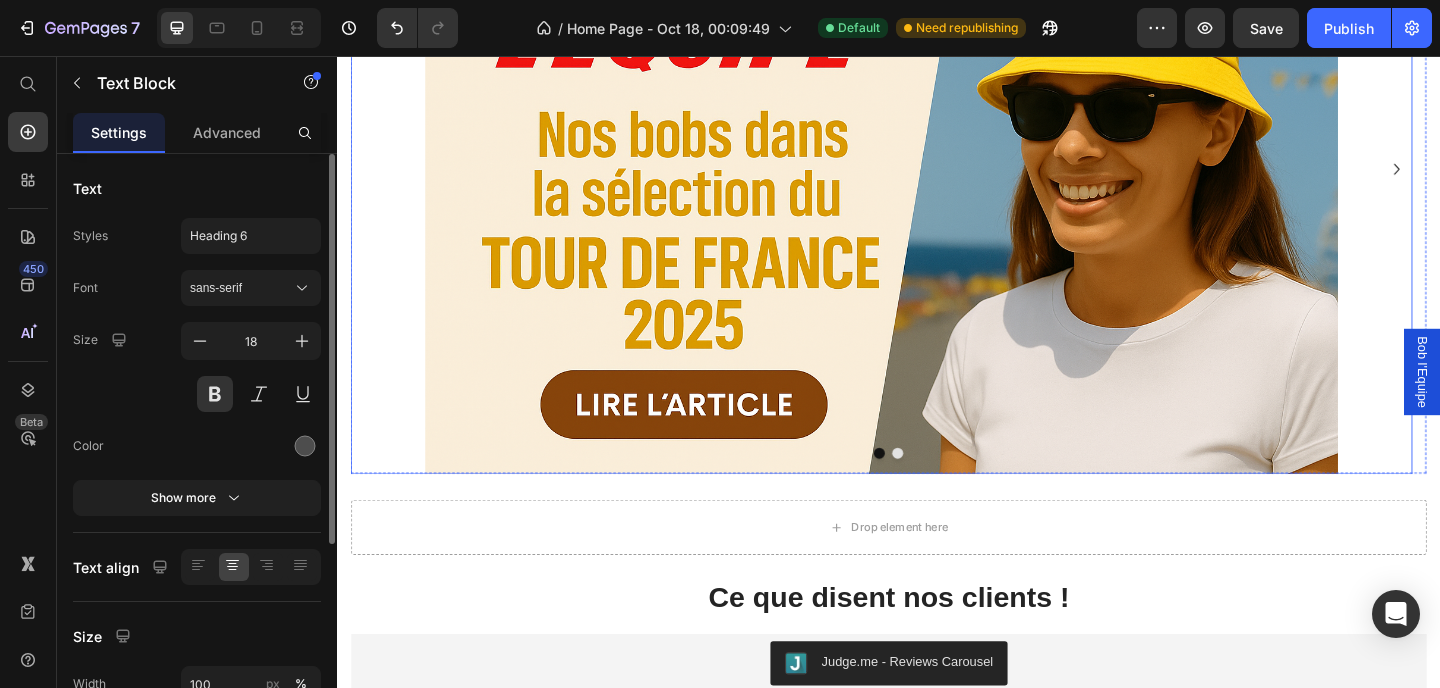 scroll, scrollTop: 4817, scrollLeft: 0, axis: vertical 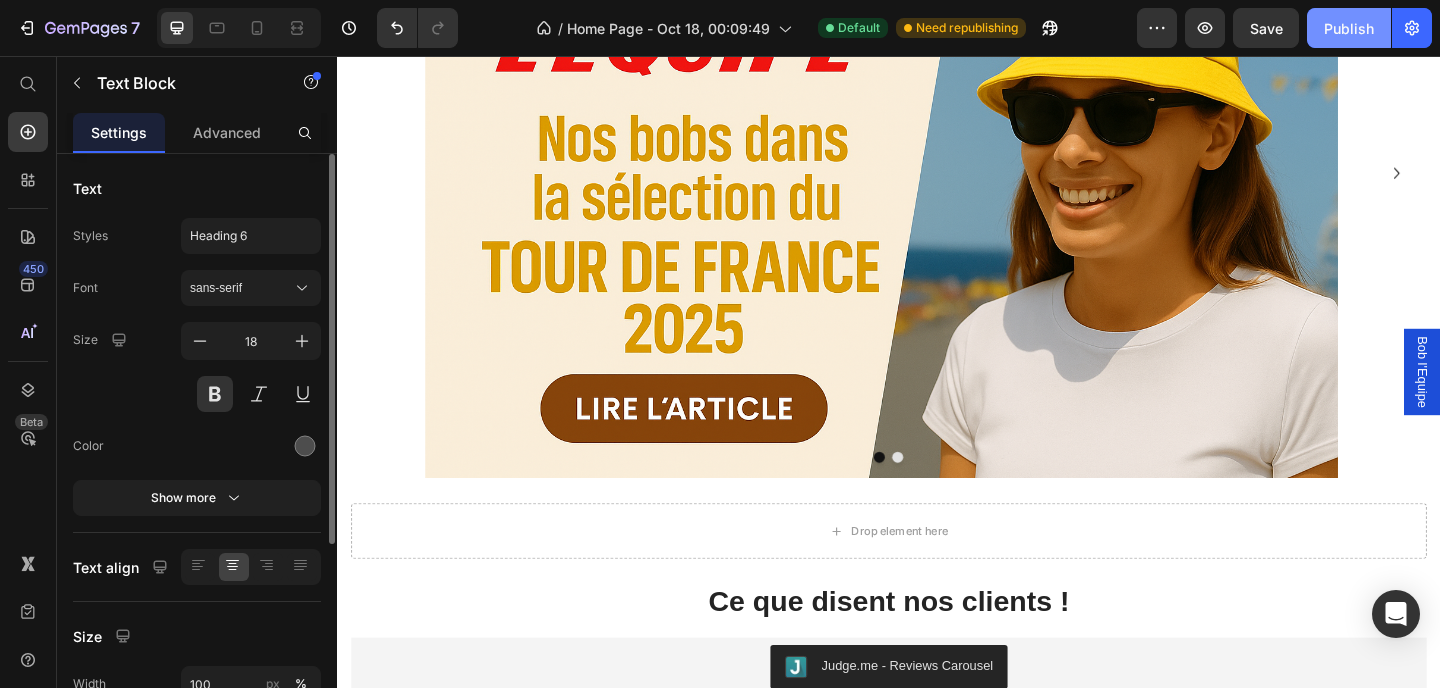 click on "Publish" at bounding box center (1349, 28) 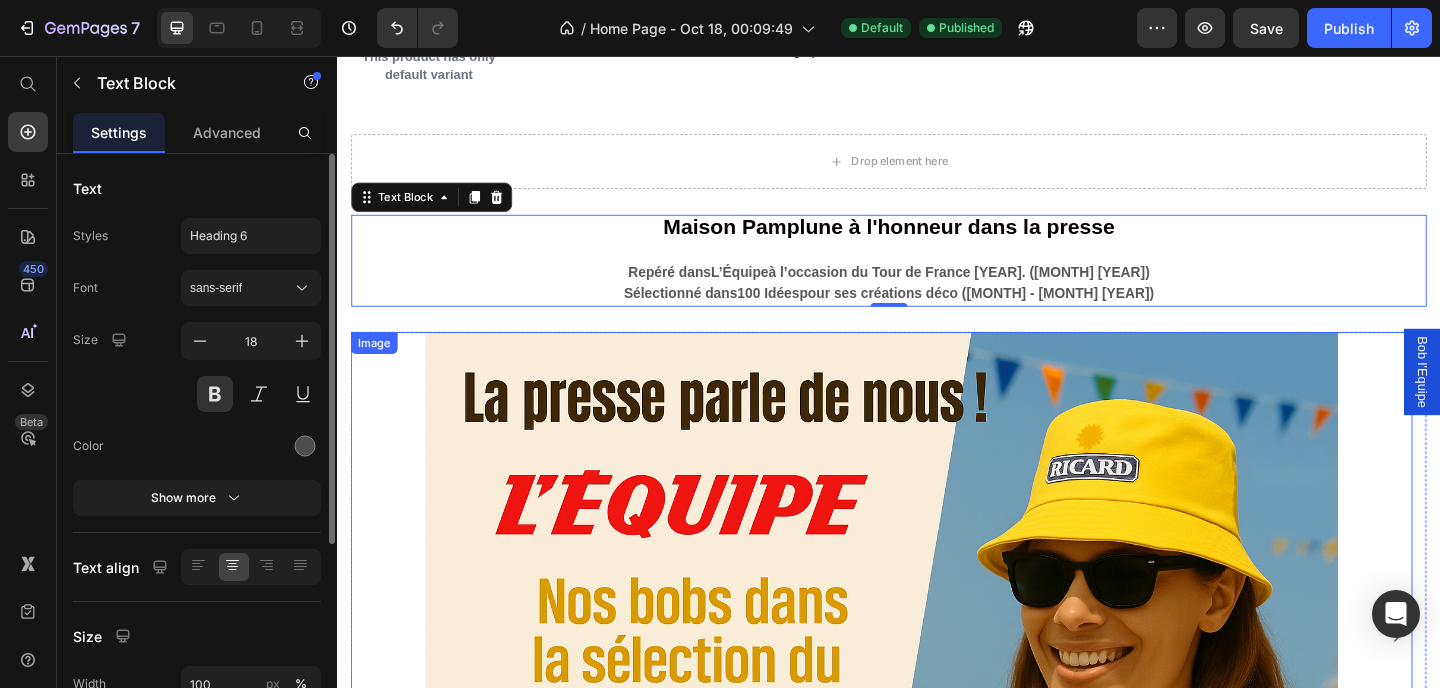 scroll, scrollTop: 4307, scrollLeft: 0, axis: vertical 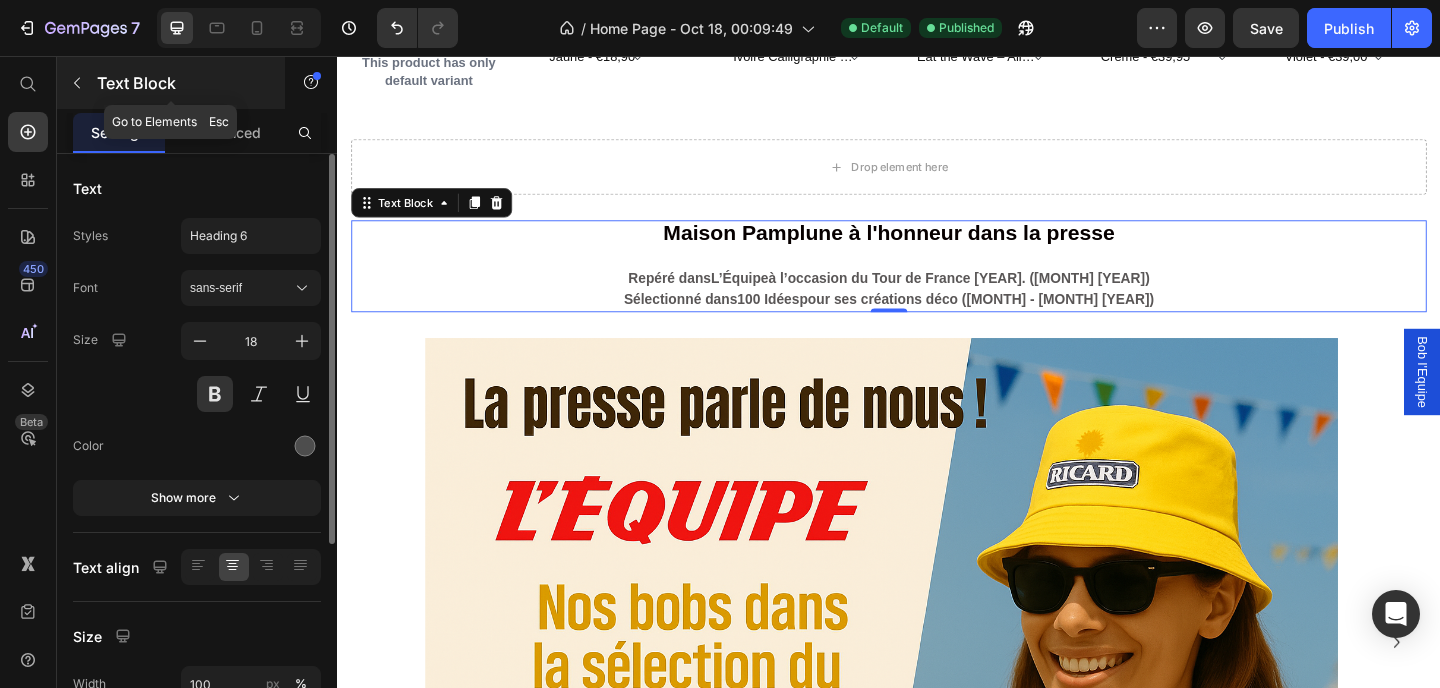 click 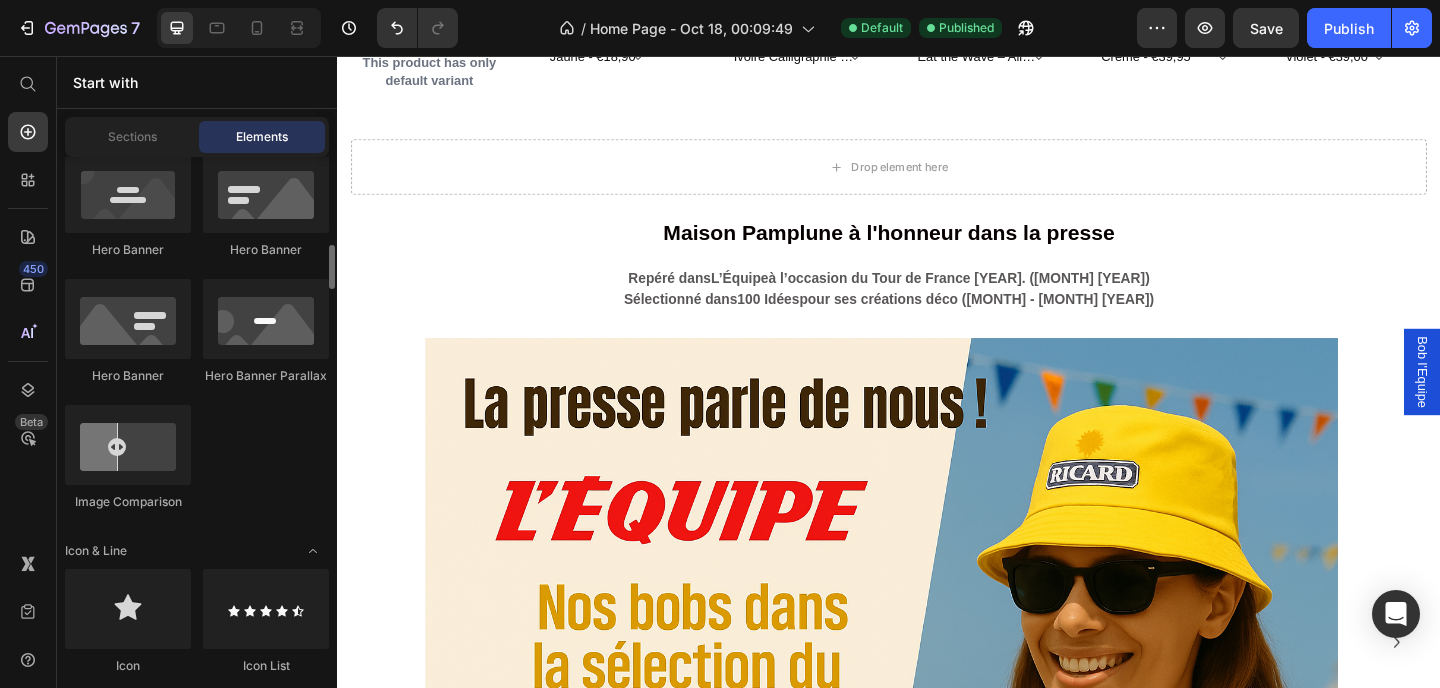 scroll, scrollTop: 1076, scrollLeft: 0, axis: vertical 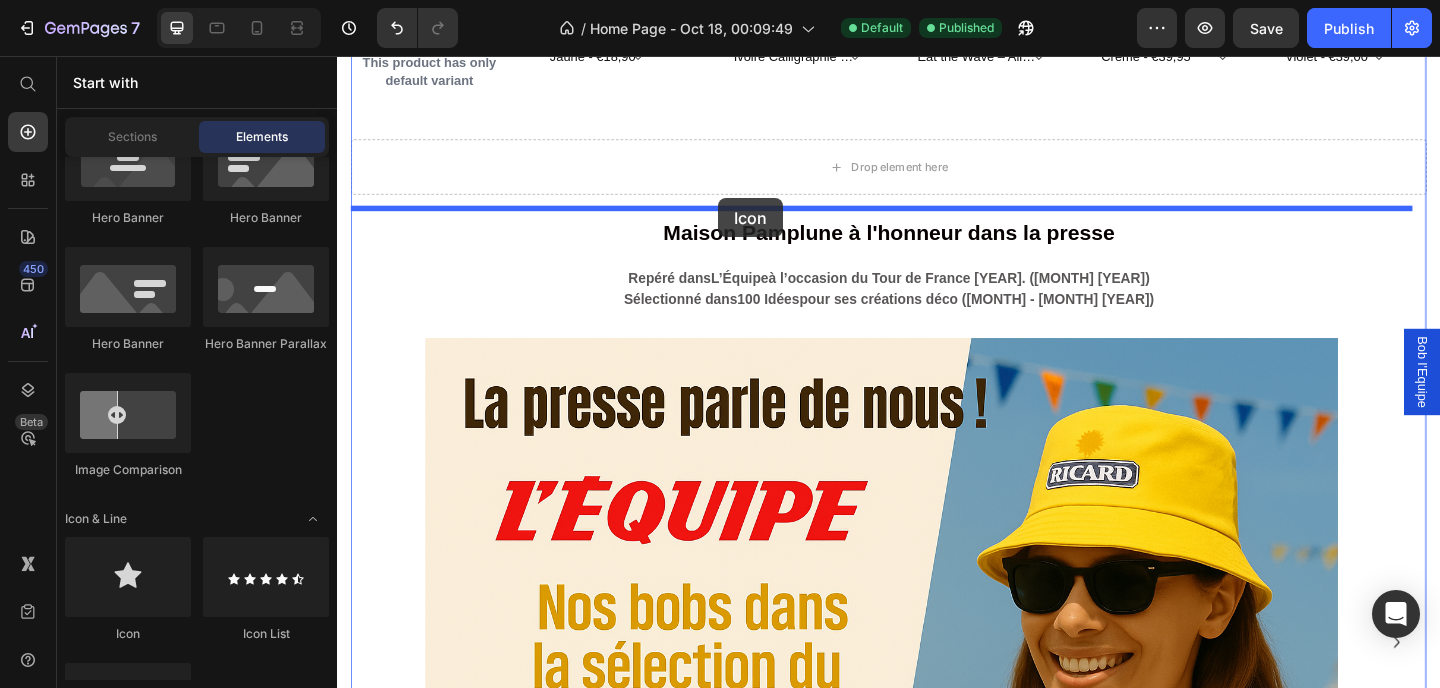 drag, startPoint x: 472, startPoint y: 634, endPoint x: 751, endPoint y: 211, distance: 506.7248 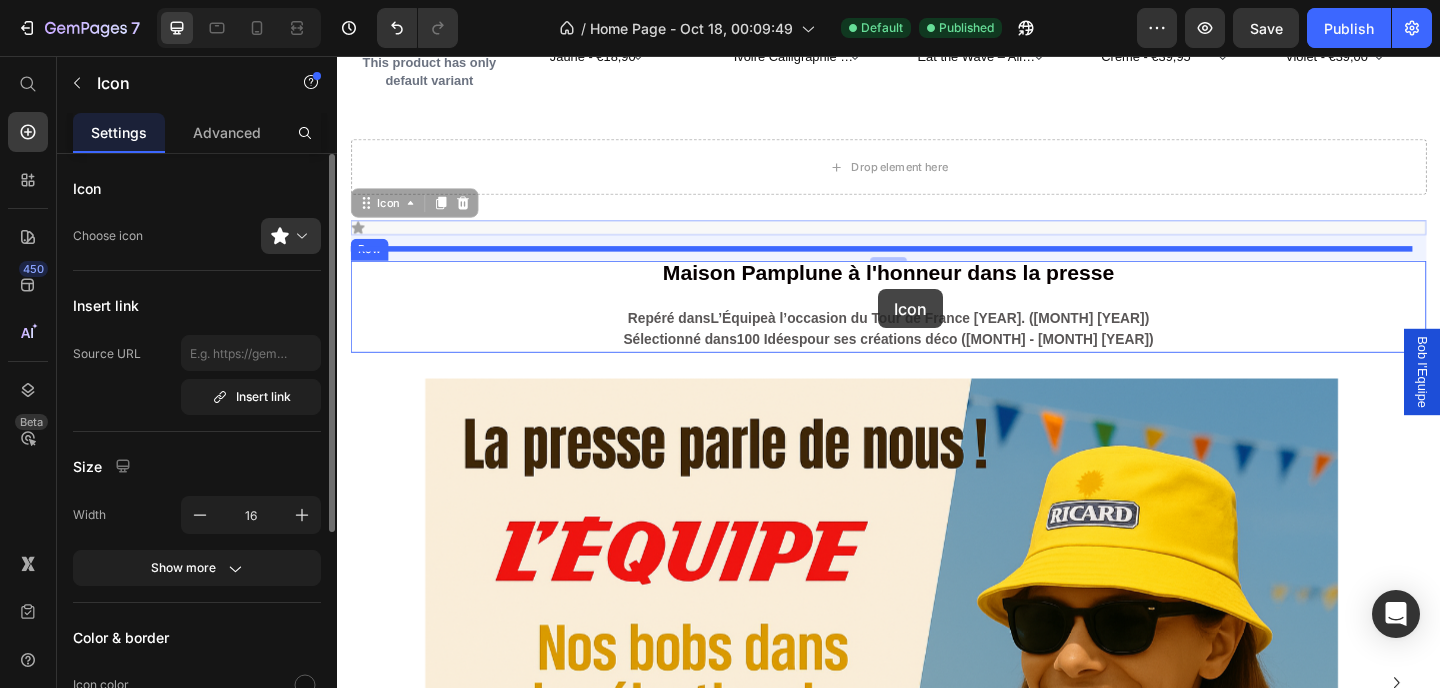 drag, startPoint x: 384, startPoint y: 211, endPoint x: 926, endPoint y: 310, distance: 550.96735 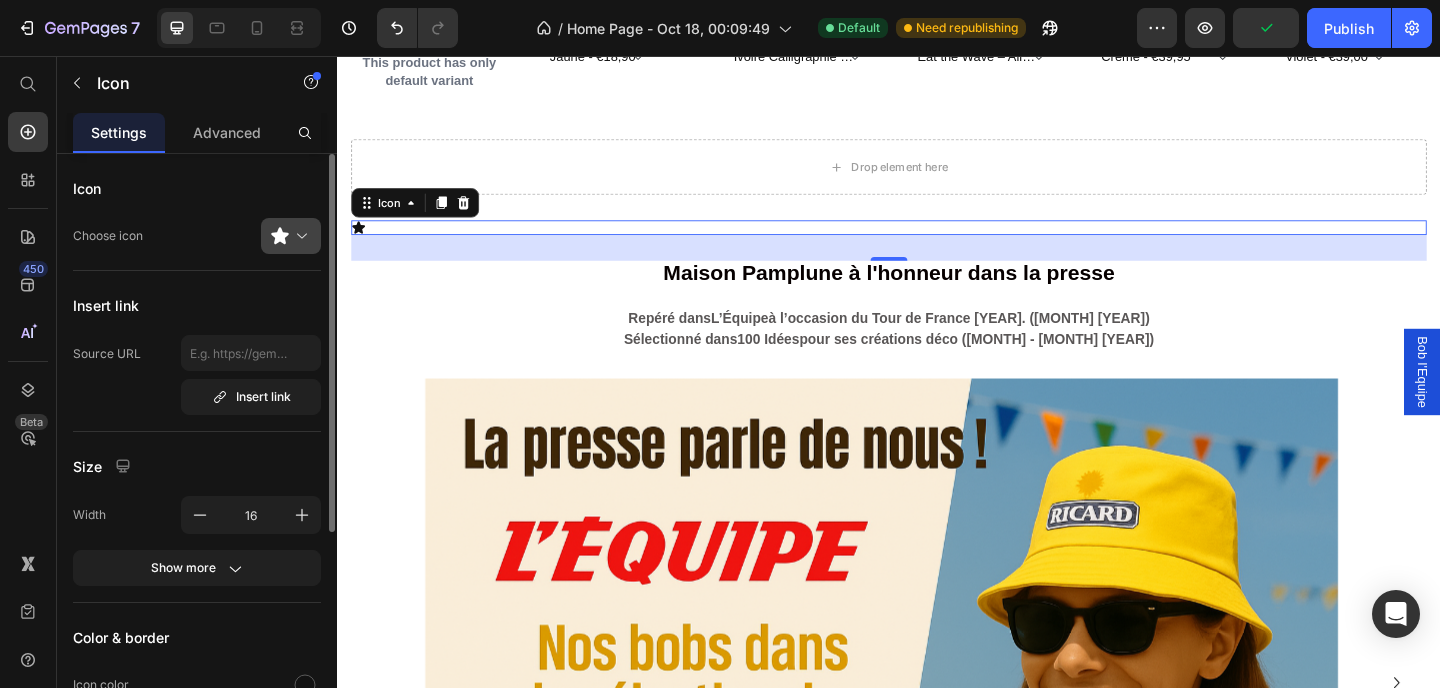 click at bounding box center (299, 236) 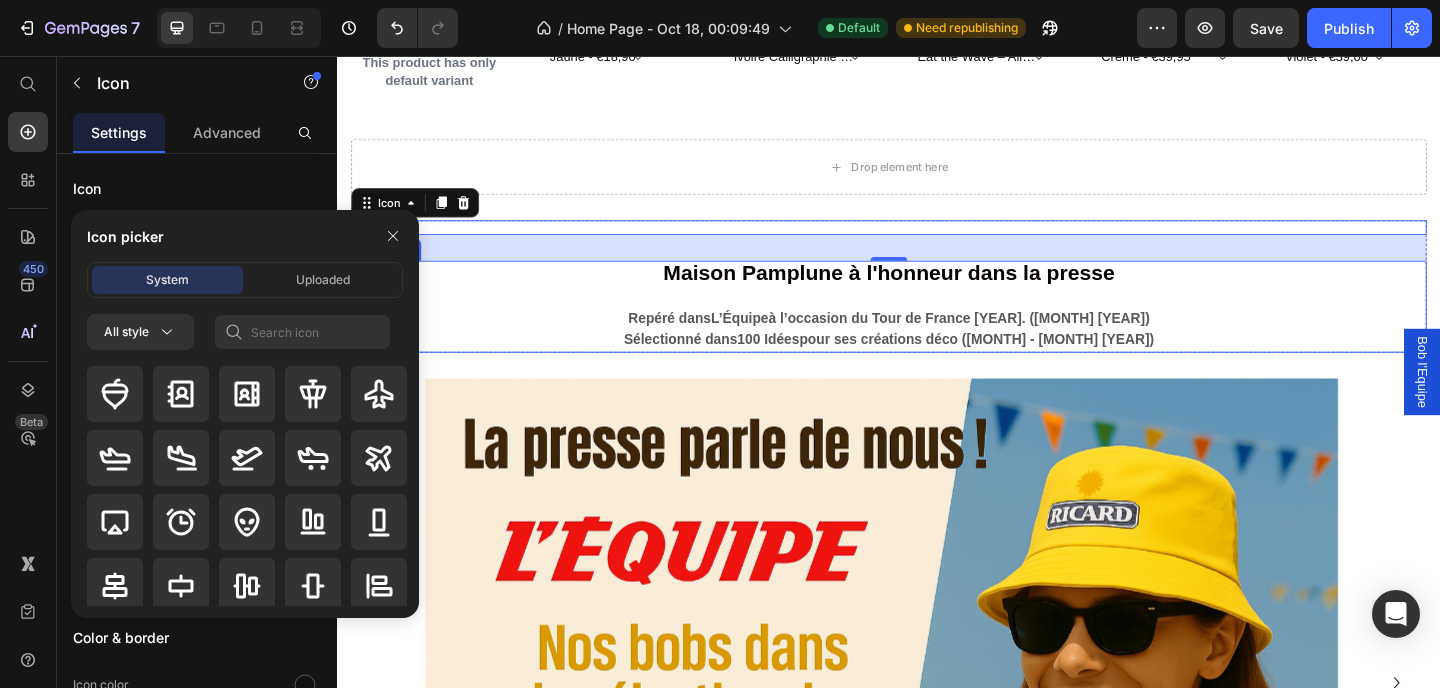 click on "Maison Pamplune à l'honneur dans la presse" at bounding box center [937, 293] 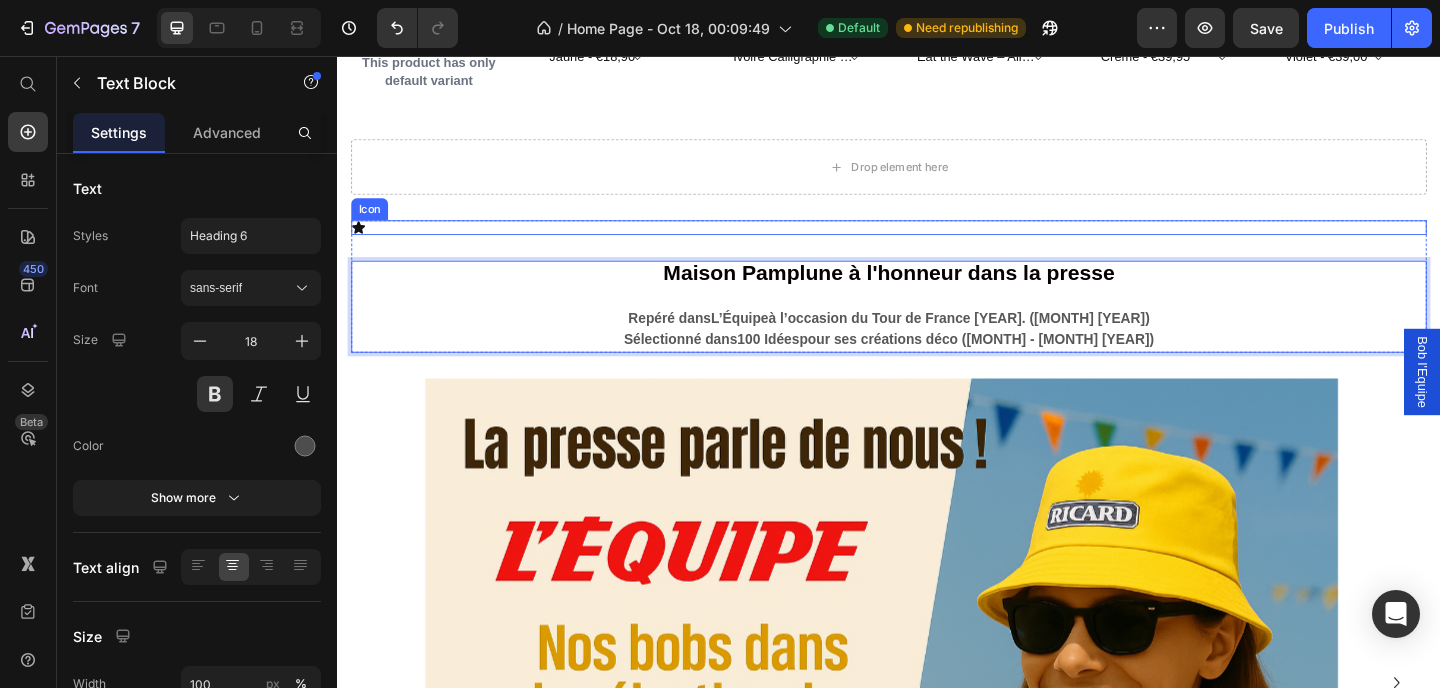 click 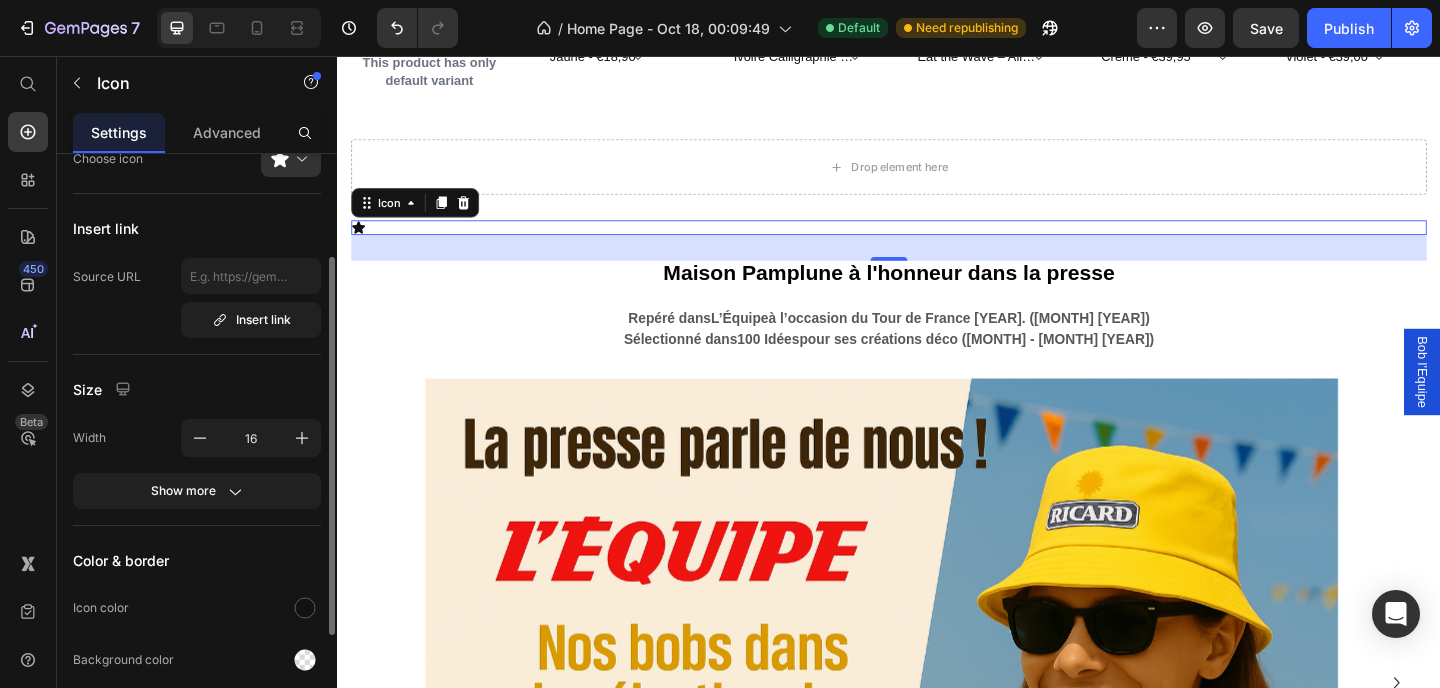 scroll, scrollTop: 110, scrollLeft: 0, axis: vertical 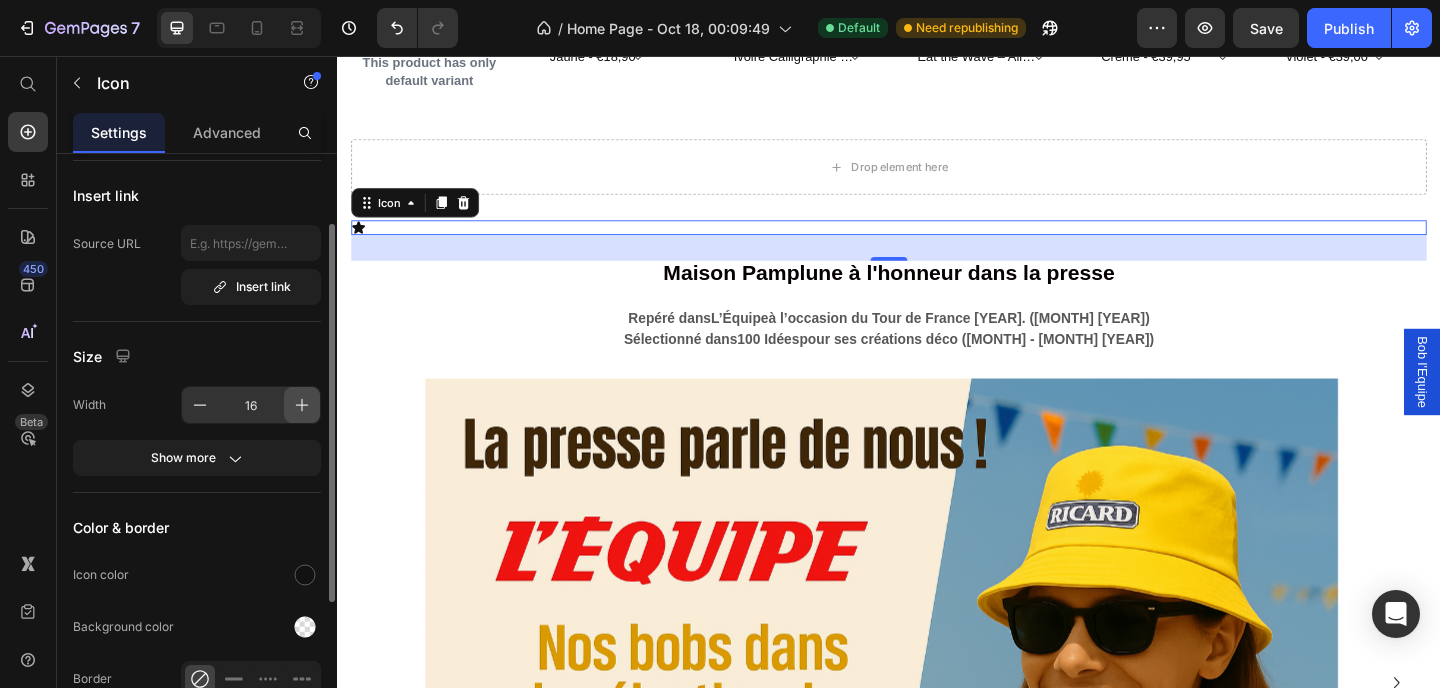 click 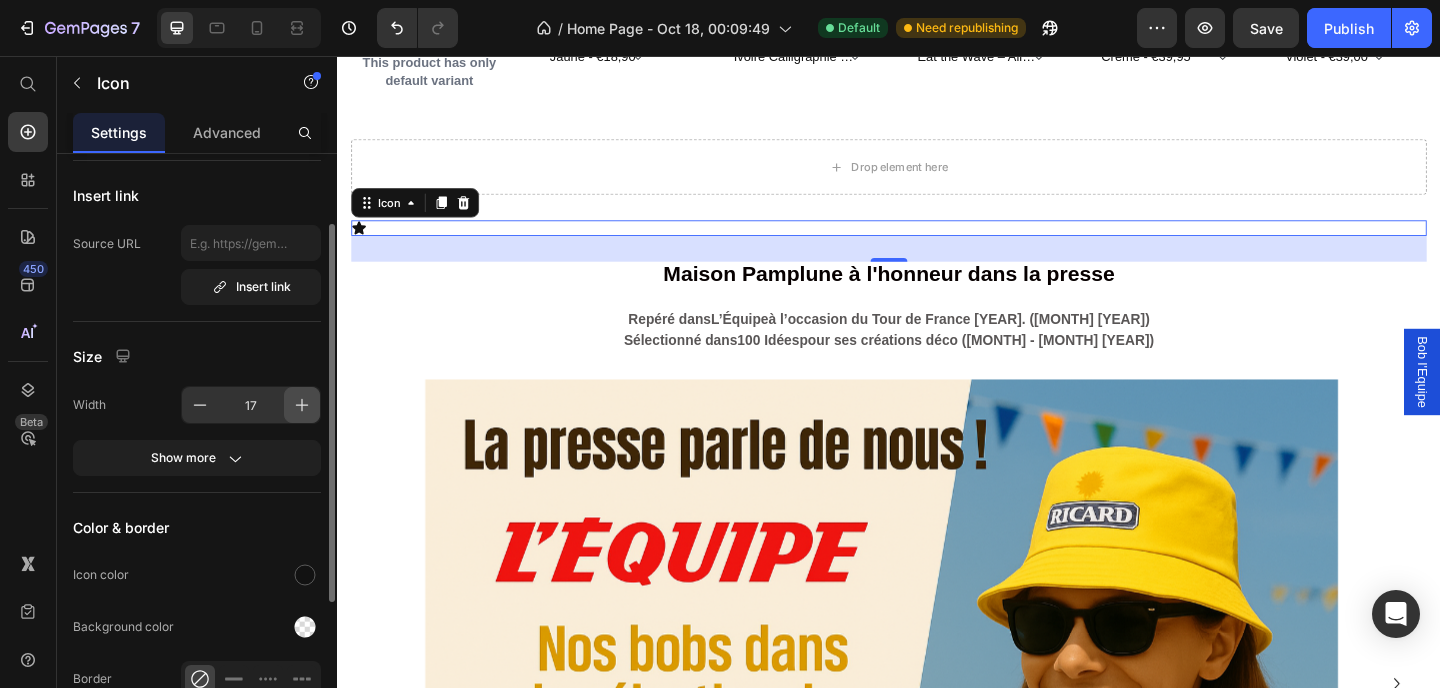 click 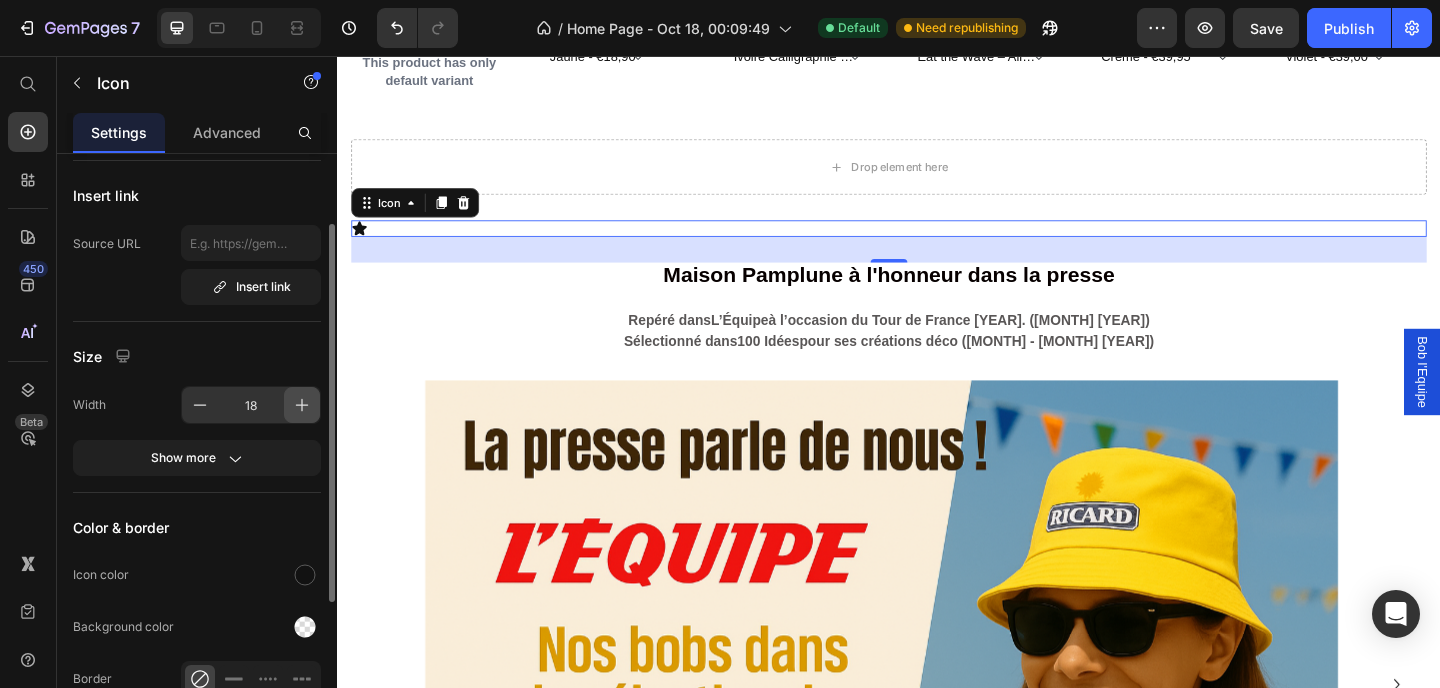 click 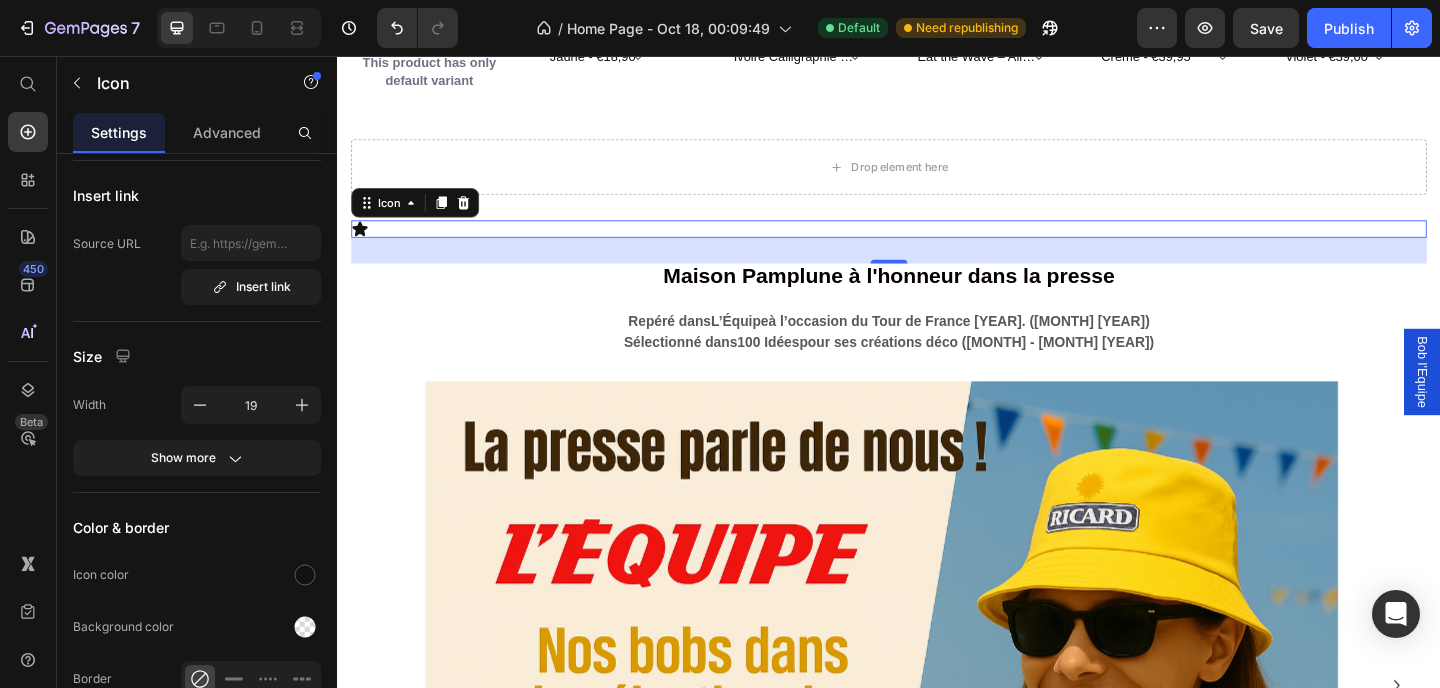 click on "Icon   28" at bounding box center [937, 244] 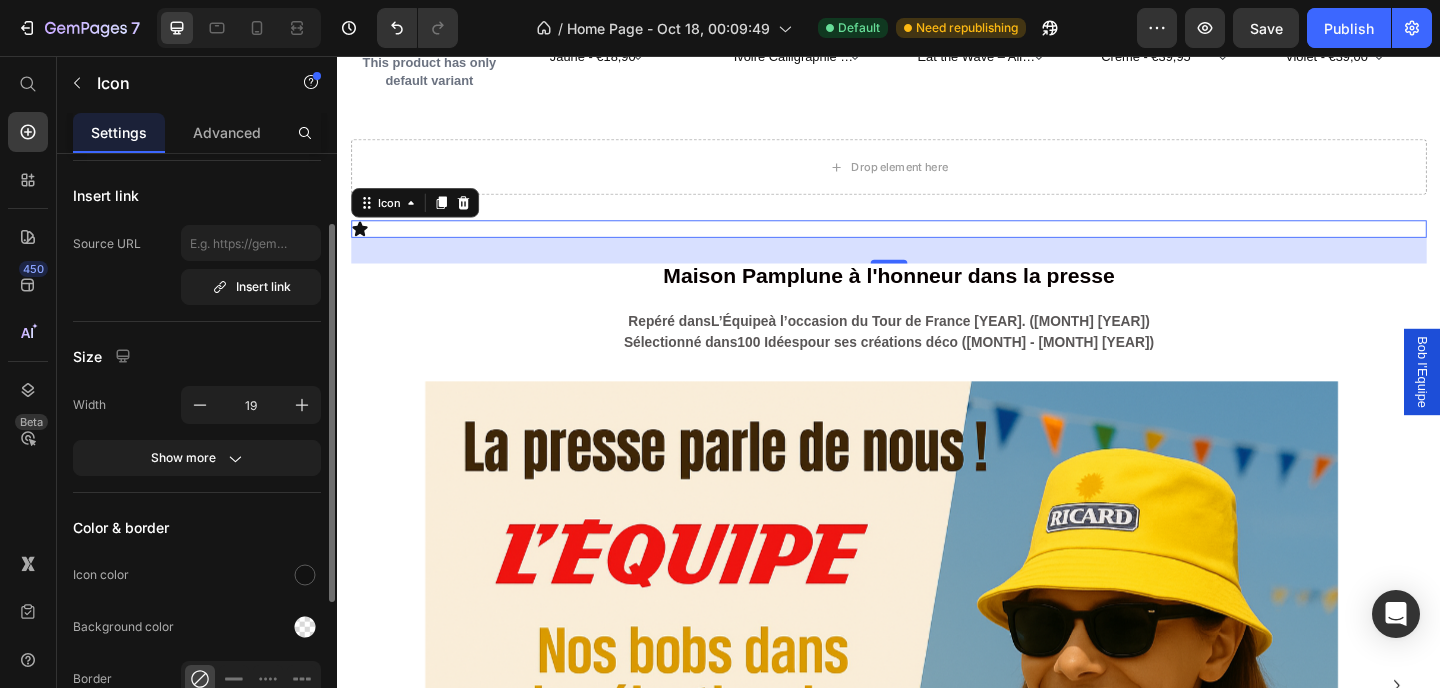 scroll, scrollTop: 257, scrollLeft: 0, axis: vertical 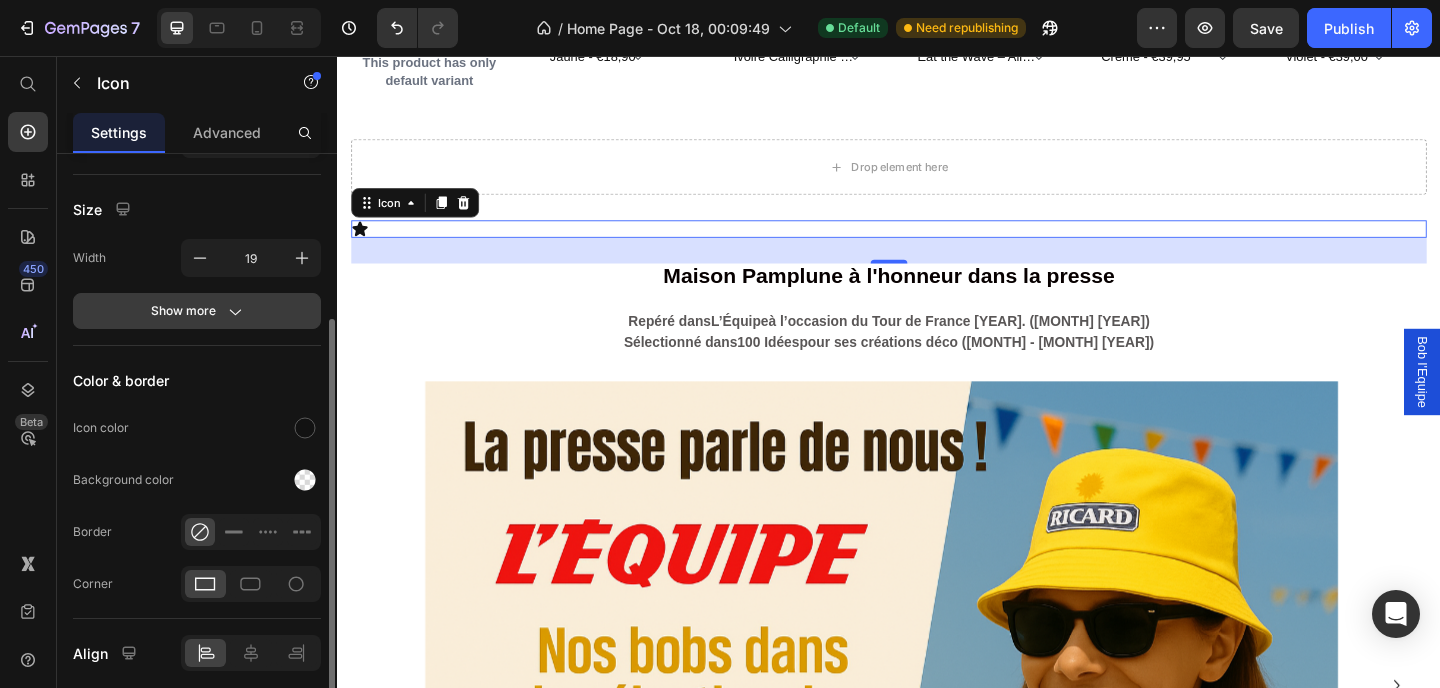 click 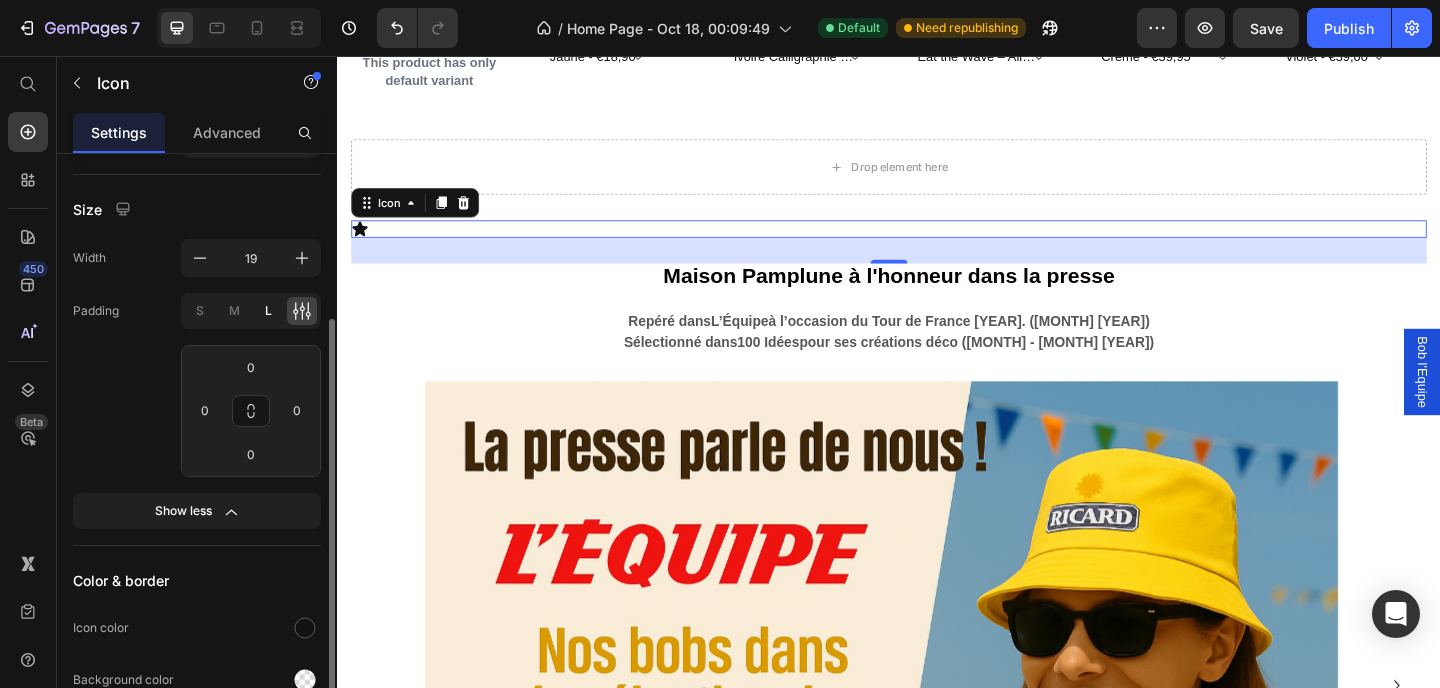 click on "L" 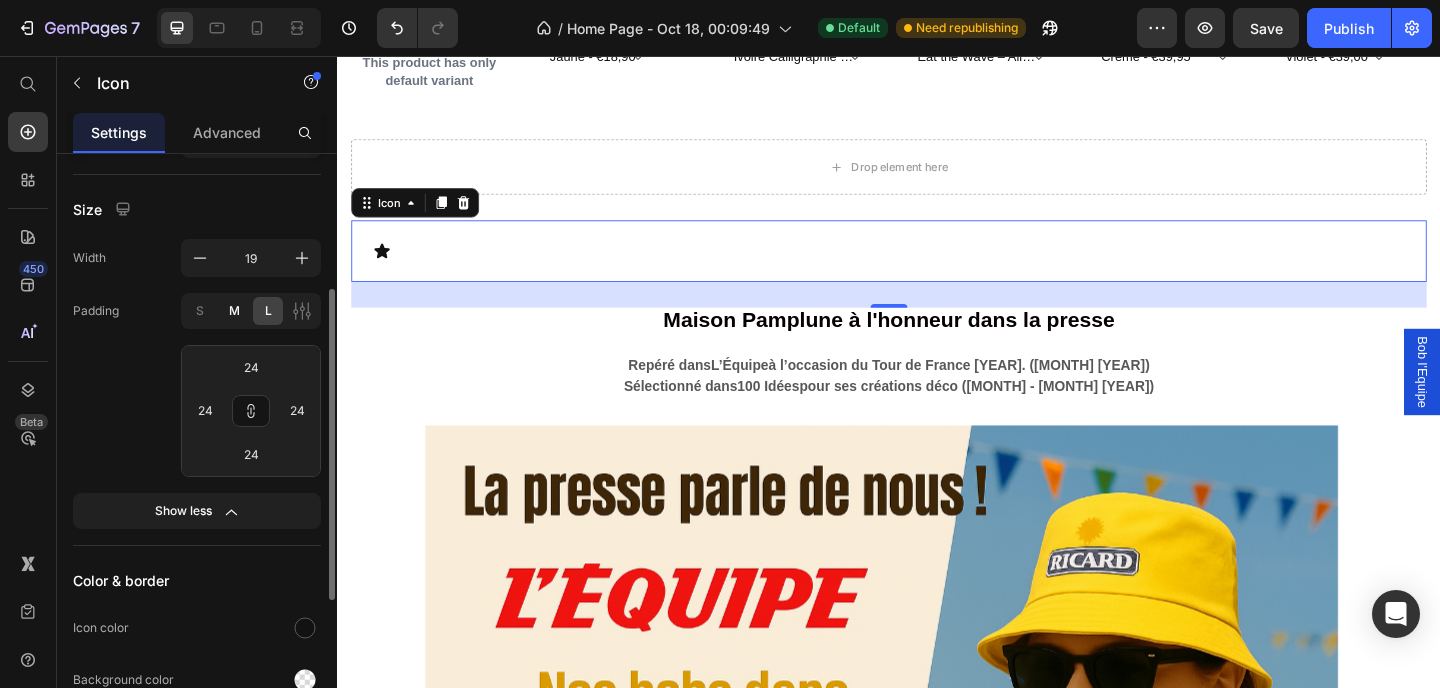 click on "M" 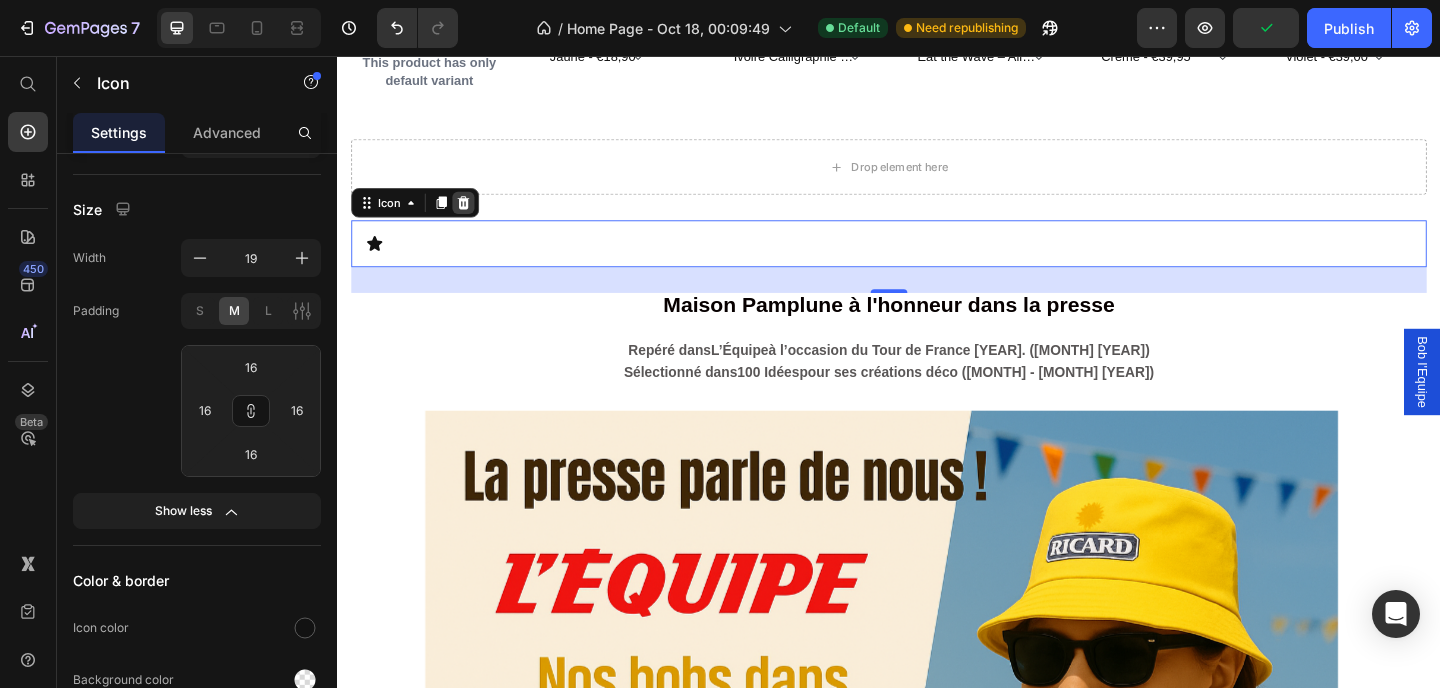 click 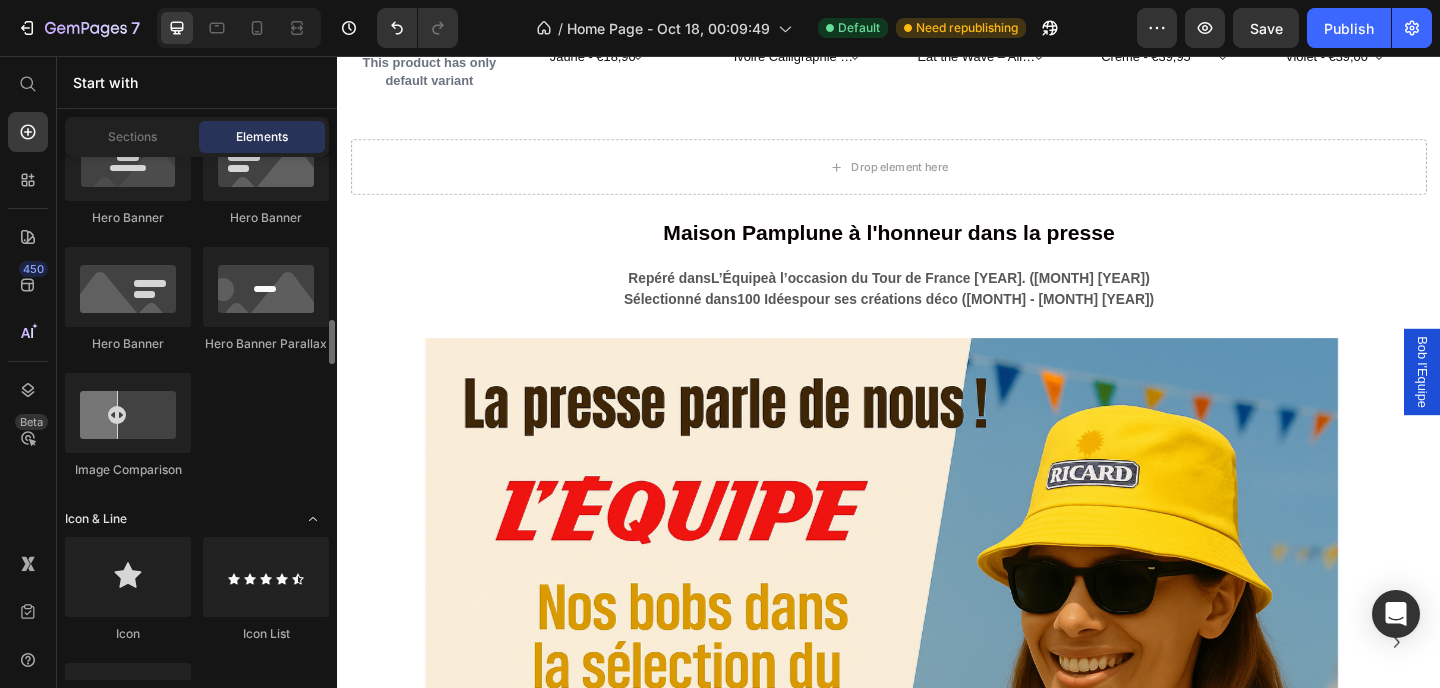 scroll, scrollTop: 1222, scrollLeft: 0, axis: vertical 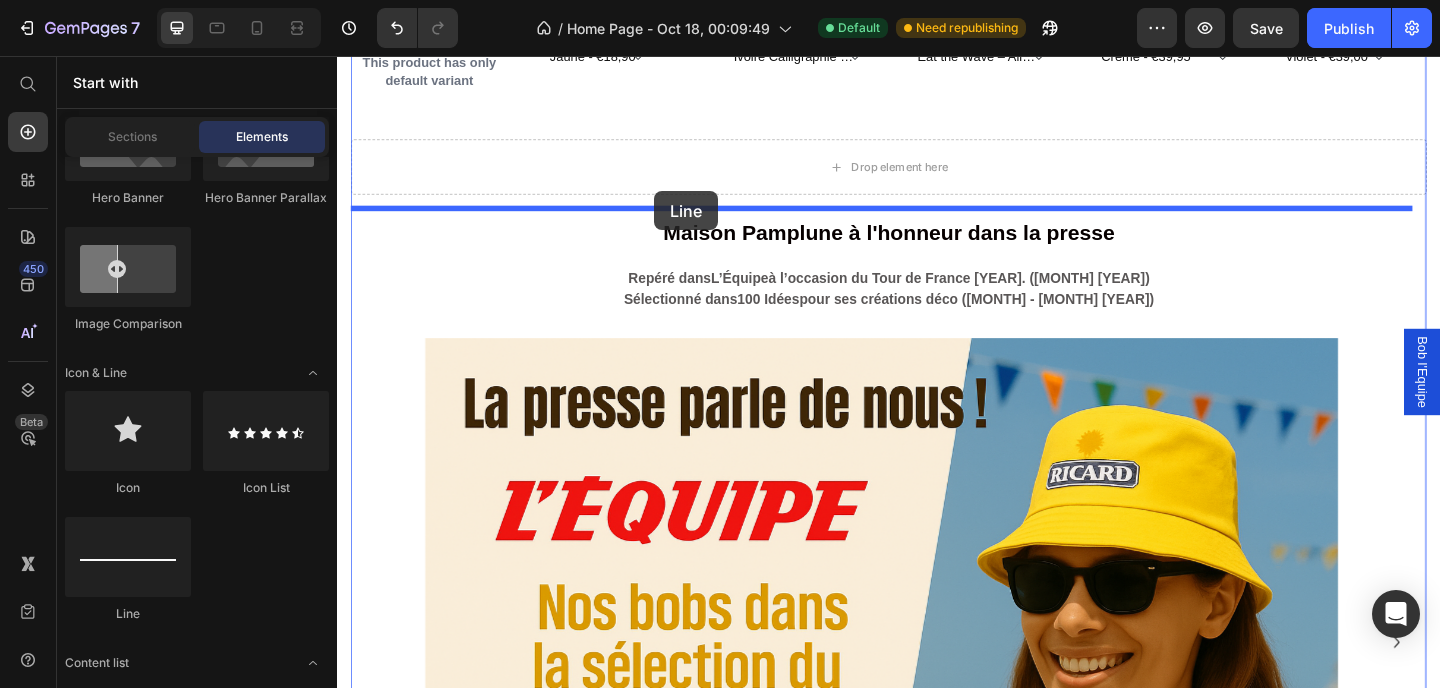 drag, startPoint x: 477, startPoint y: 618, endPoint x: 682, endPoint y: 203, distance: 462.87146 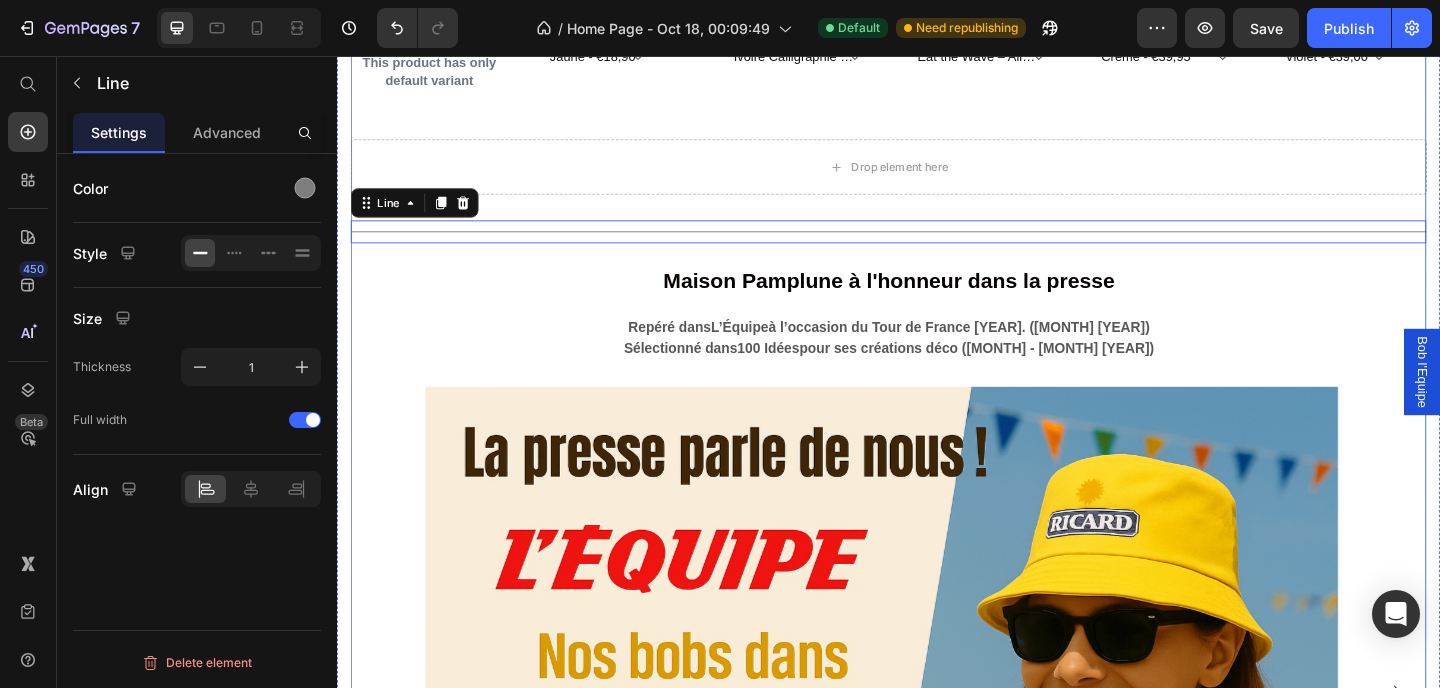 scroll, scrollTop: 0, scrollLeft: 0, axis: both 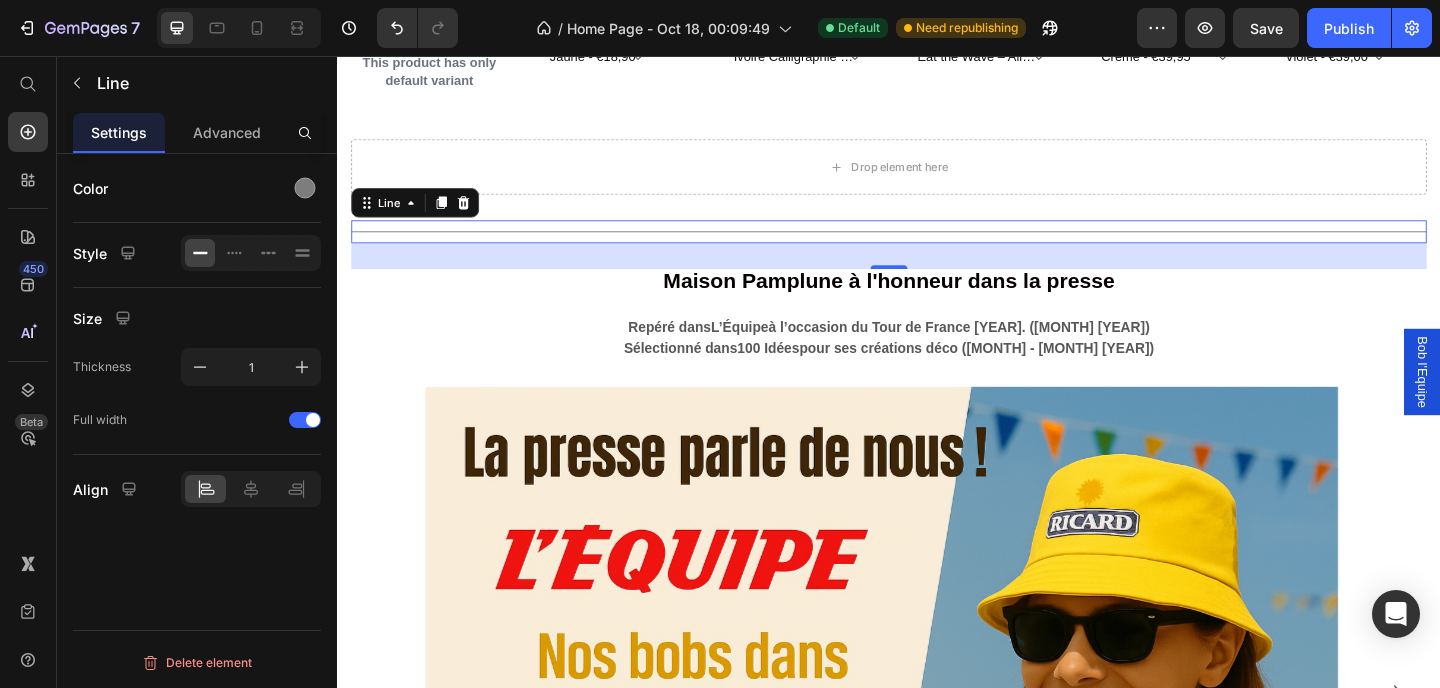 click at bounding box center [937, 247] 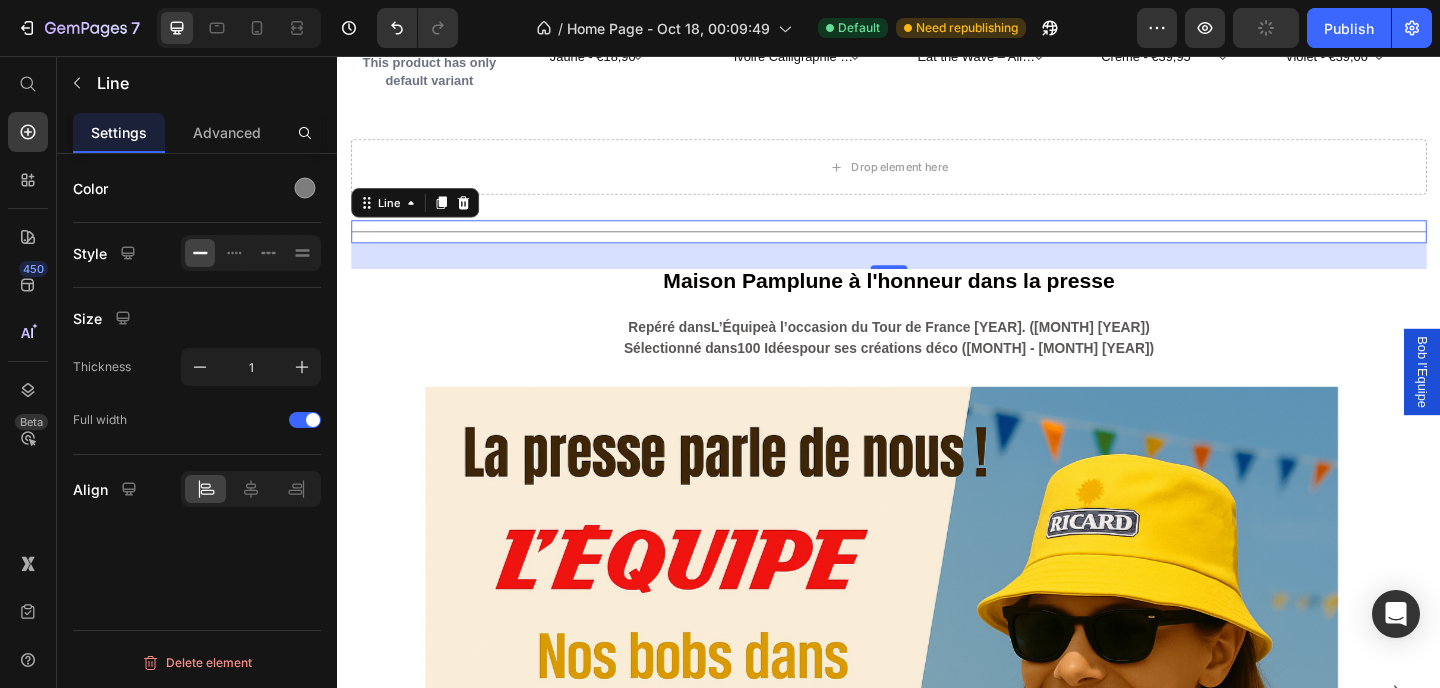 click at bounding box center (937, 327) 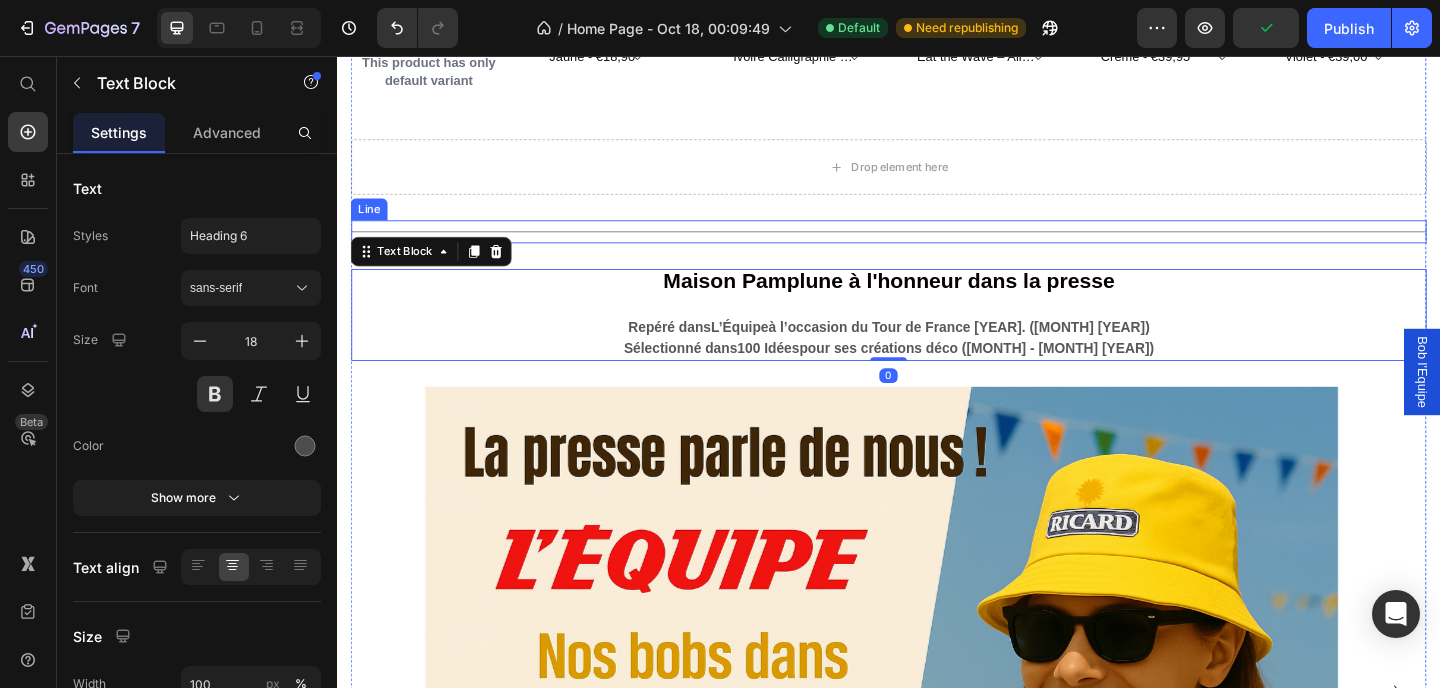 click on "Title Line" at bounding box center (937, 247) 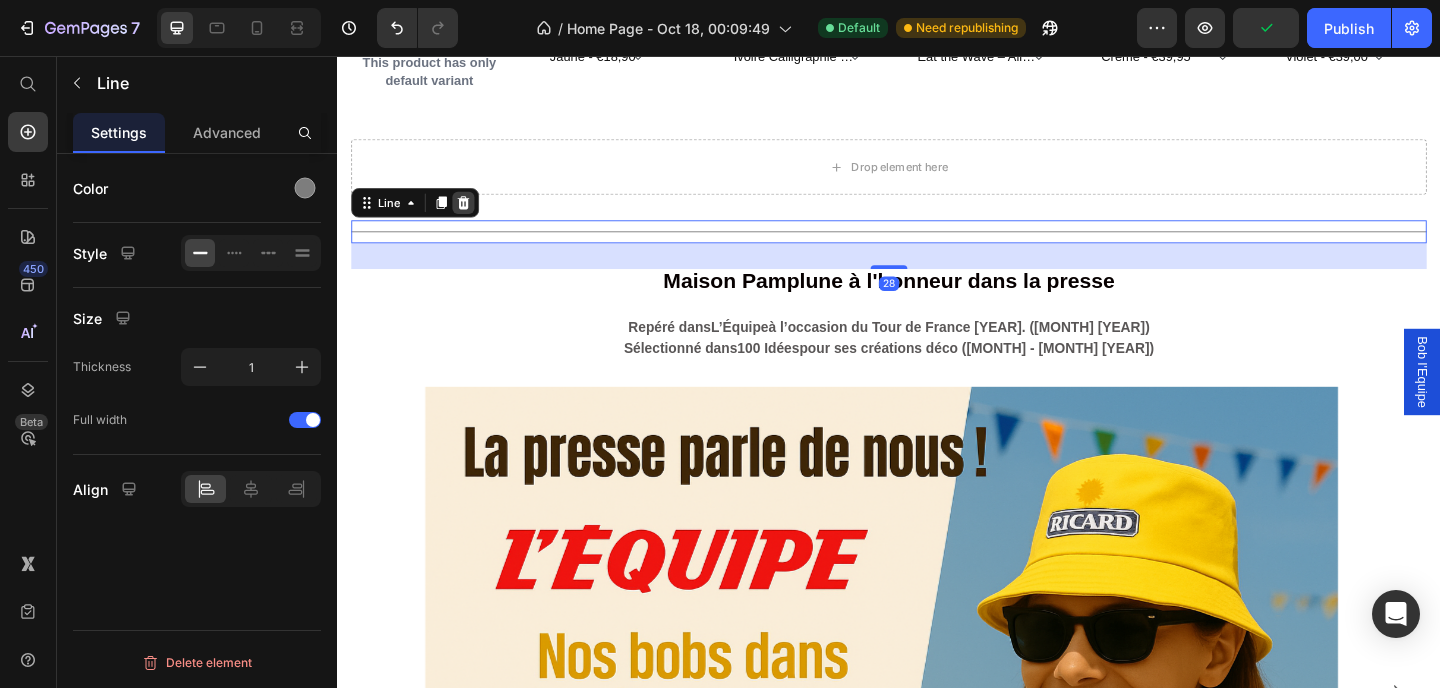 click 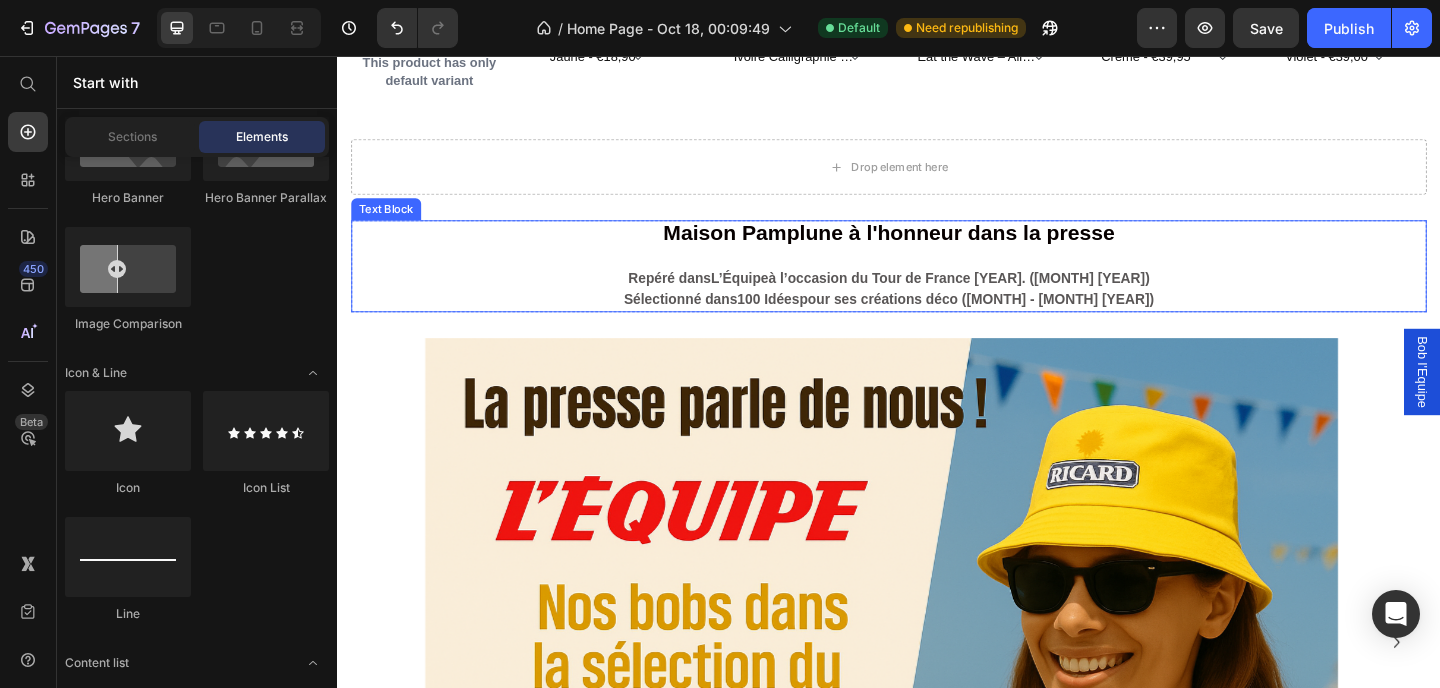 click on "Maison Pamplune à l'honneur dans la presse" at bounding box center (936, 248) 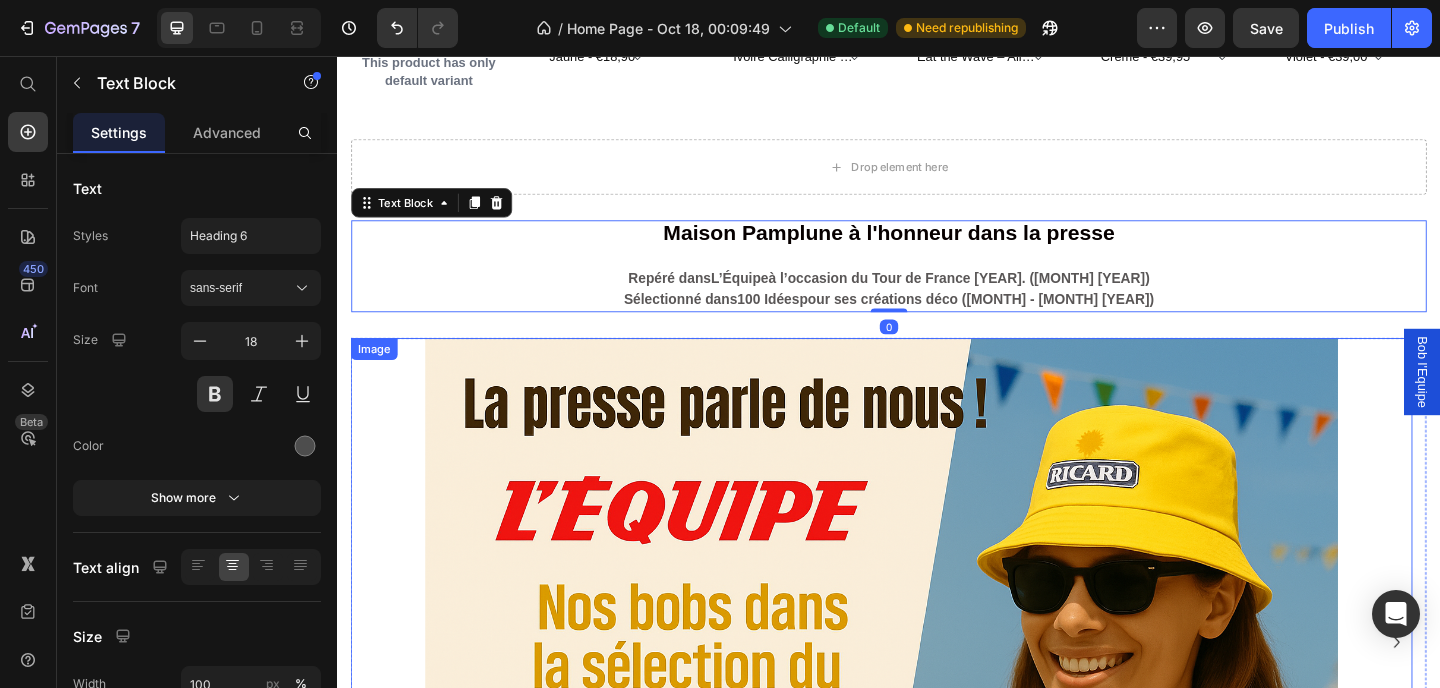 click at bounding box center (929, 694) 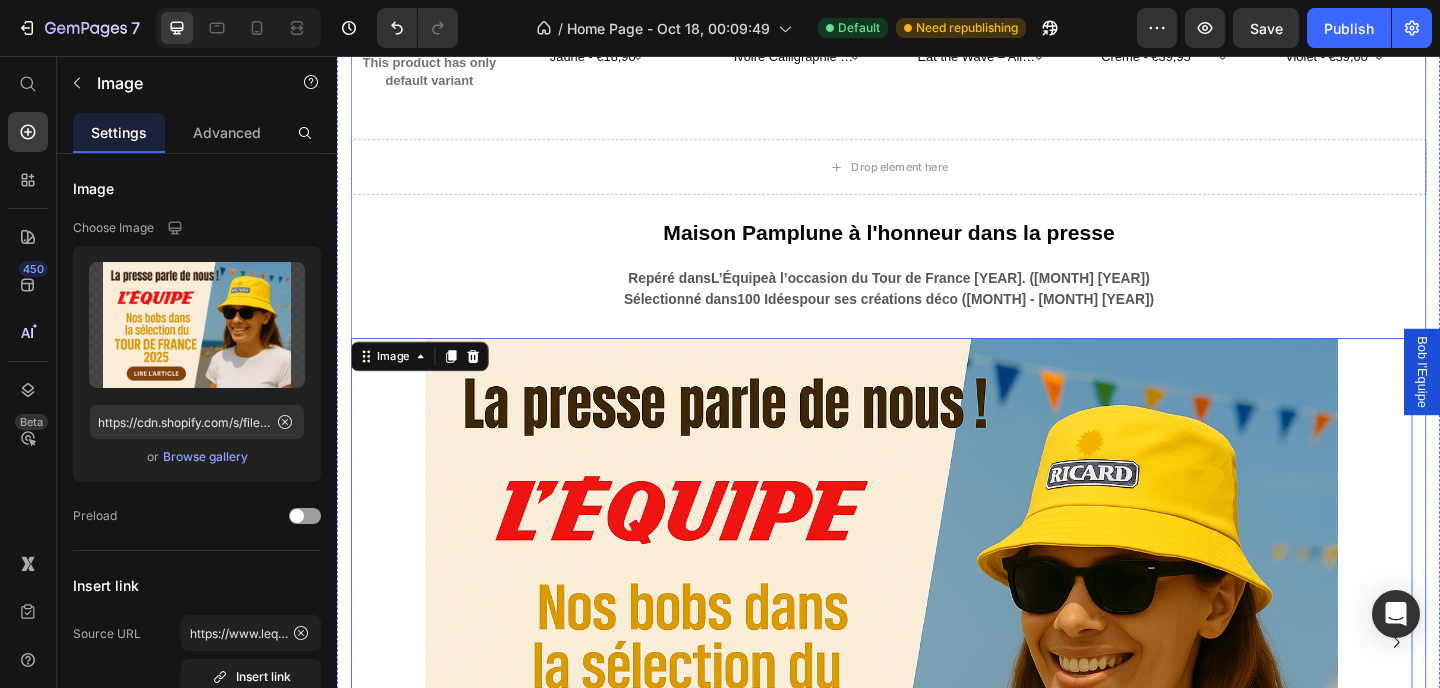 click on "Ce qui cartonne en ce moment ! Heading
Row Product Images Row Affiche Amour Product Title €12,90 Product Price €0,00 Product Price Row Noir / 20x30cm (A4) - €12,90  Noir / 30x40cm (A3) - €16,90  Noir / 50x70cm - €24,90  Rouge / 20x30cm (A4) - €12,90  Rouge / 30x40cm (A3) - €16,90  Rouge / 50x70cm - €24,90  Rose / 20x30cm (A4) - €12,90  Rose / 30x40cm (A3) - €16,90  Rose / 50x70cm - €24,90  Rouge & Noir / 20x30cm (A4) - €12,90  Rouge & Noir / 30x40cm (A3) - €16,90  Rouge & Noir / 50x70cm - €24,90  Product Variants & Swatches Row
Row Product Images Row Néon Surfeur Product Title €50,00 Product Price €0,00 Product Price Row This product has only default variant Product Variants & Swatches Row
Row Product Images Row Panier d’été en Paille Citron Product Title €40,00 Product Price €0,00 Product Price Row This product has only default variant Row
Row" at bounding box center [937, -216] 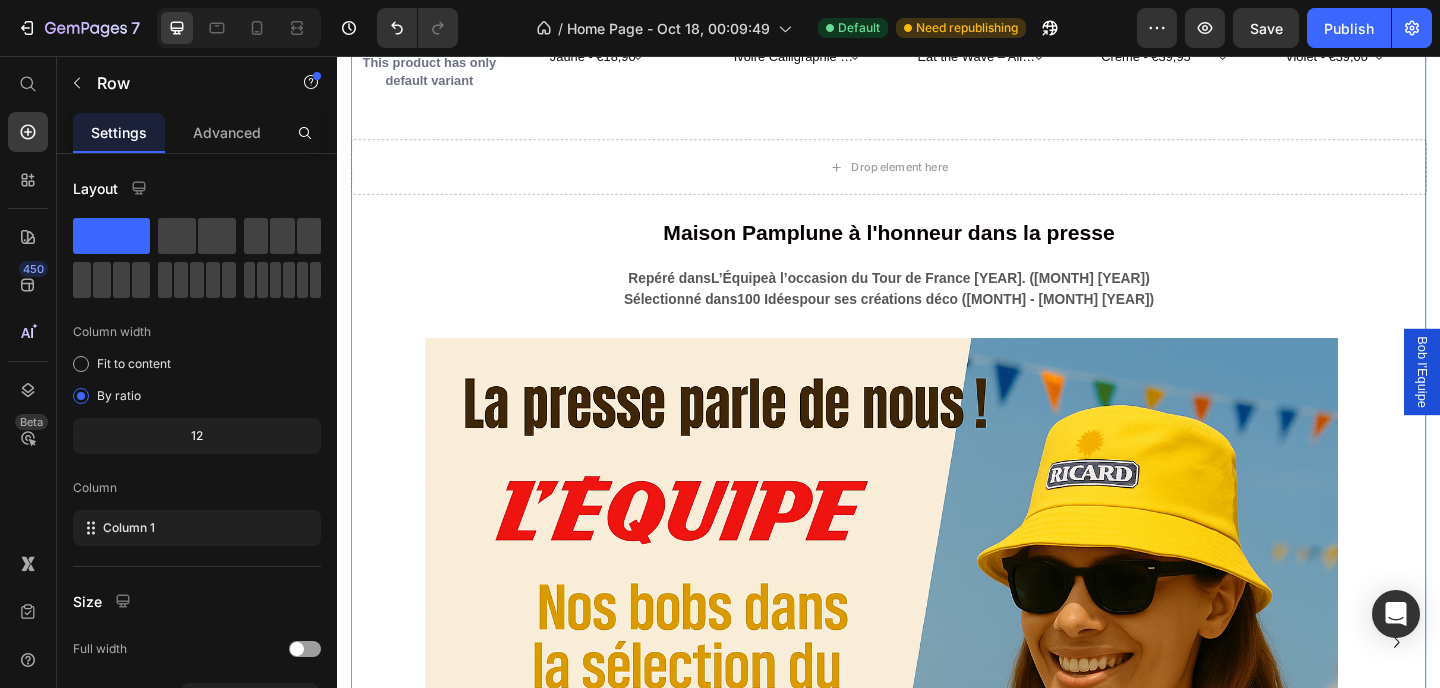 click on "Ce qui cartonne en ce moment ! Heading
Row Product Images Row Affiche Amour Product Title €12,90 Product Price €0,00 Product Price Row Noir / 20x30cm (A4) - €12,90  Noir / 30x40cm (A3) - €16,90  Noir / 50x70cm - €24,90  Rouge / 20x30cm (A4) - €12,90  Rouge / 30x40cm (A3) - €16,90  Rouge / 50x70cm - €24,90  Rose / 20x30cm (A4) - €12,90  Rose / 30x40cm (A3) - €16,90  Rose / 50x70cm - €24,90  Rouge & Noir / 20x30cm (A4) - €12,90  Rouge & Noir / 30x40cm (A3) - €16,90  Rouge & Noir / 50x70cm - €24,90  Product Variants & Swatches Row
Row Product Images Row Néon Surfeur Product Title €50,00 Product Price €0,00 Product Price Row This product has only default variant Product Variants & Swatches Row
Row Product Images Row Panier d’été en Paille Citron Product Title €40,00 Product Price €0,00 Product Price Row This product has only default variant Row
Row" at bounding box center (937, -216) 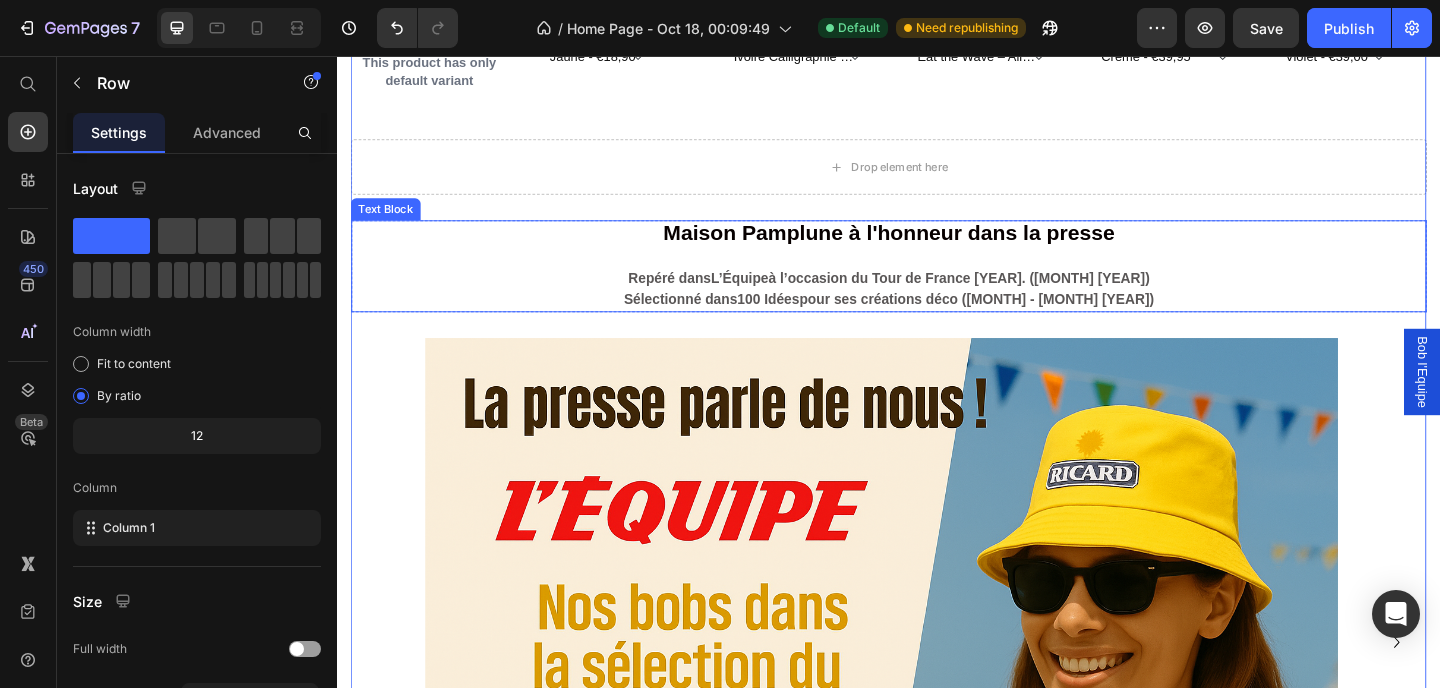 click on "Repéré dans  L’Équipe  à l’occasion du Tour de France 2025. (Juillet 2025)" at bounding box center (937, 297) 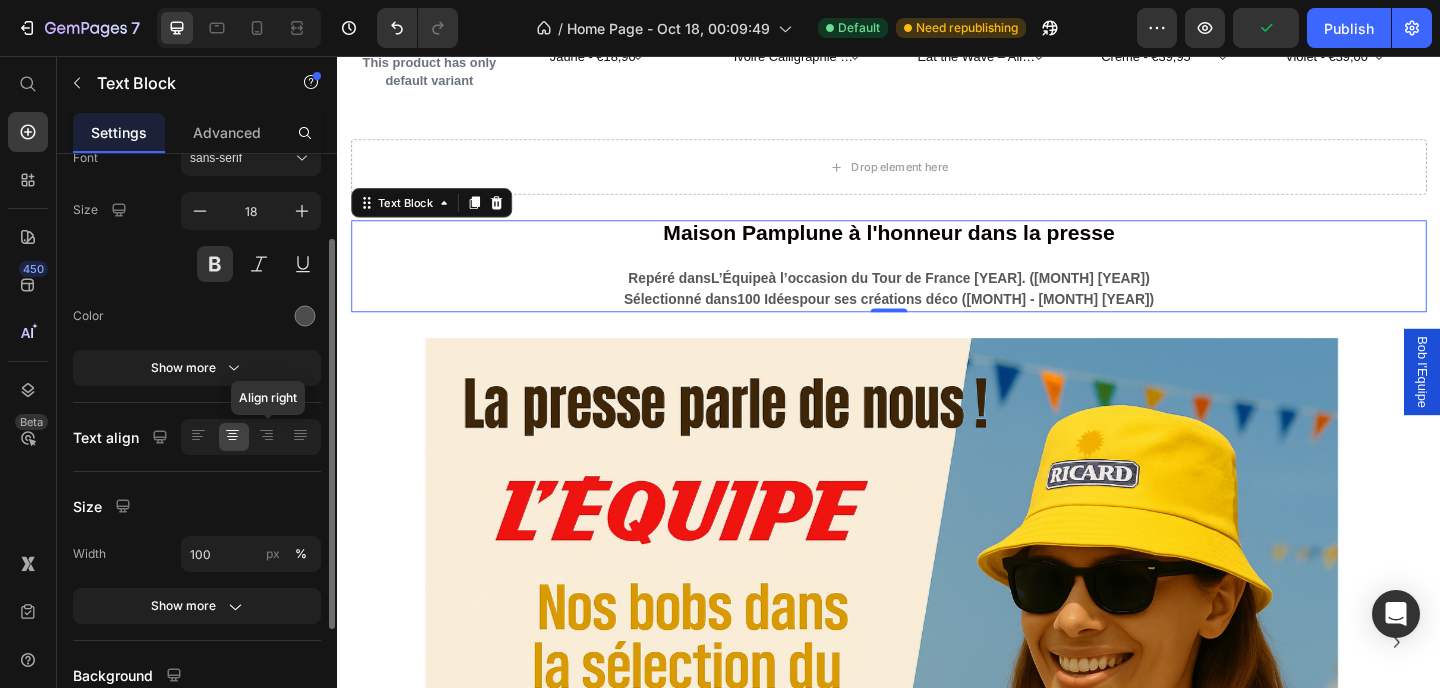 scroll, scrollTop: 162, scrollLeft: 0, axis: vertical 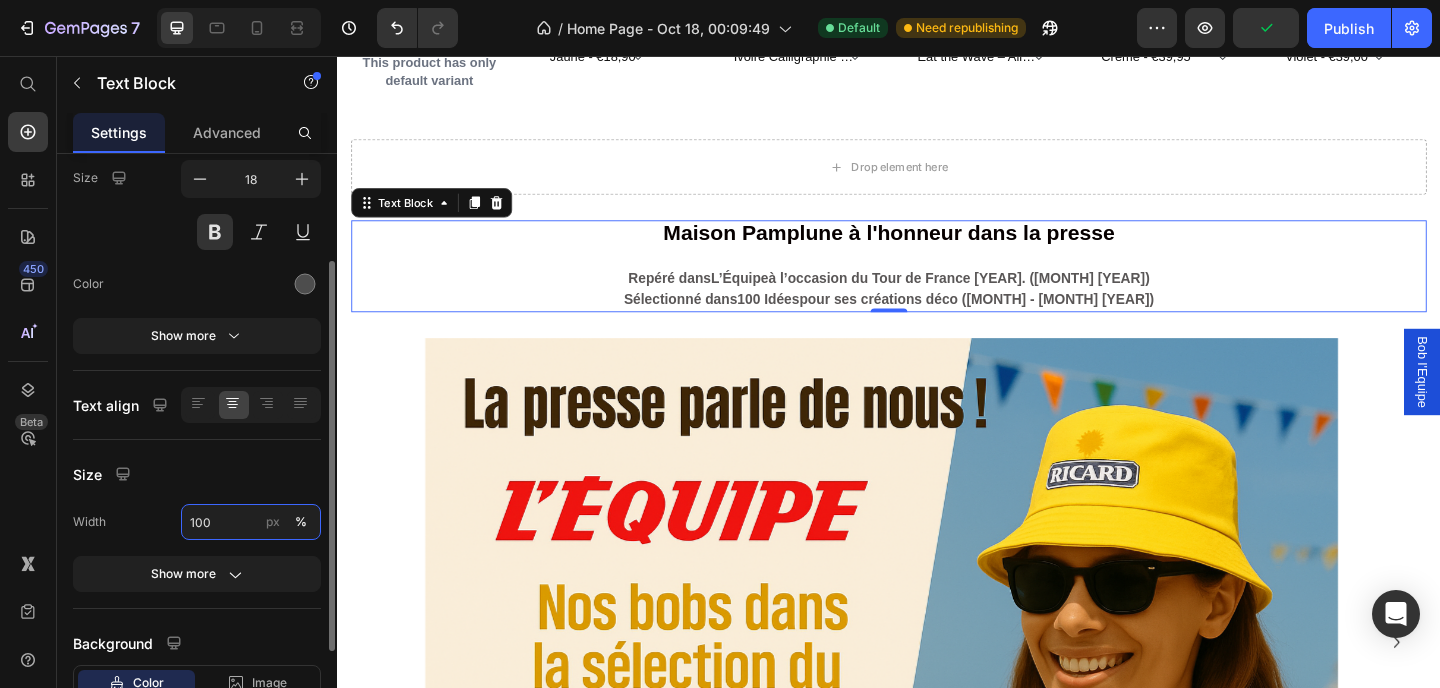 click on "100" at bounding box center [251, 522] 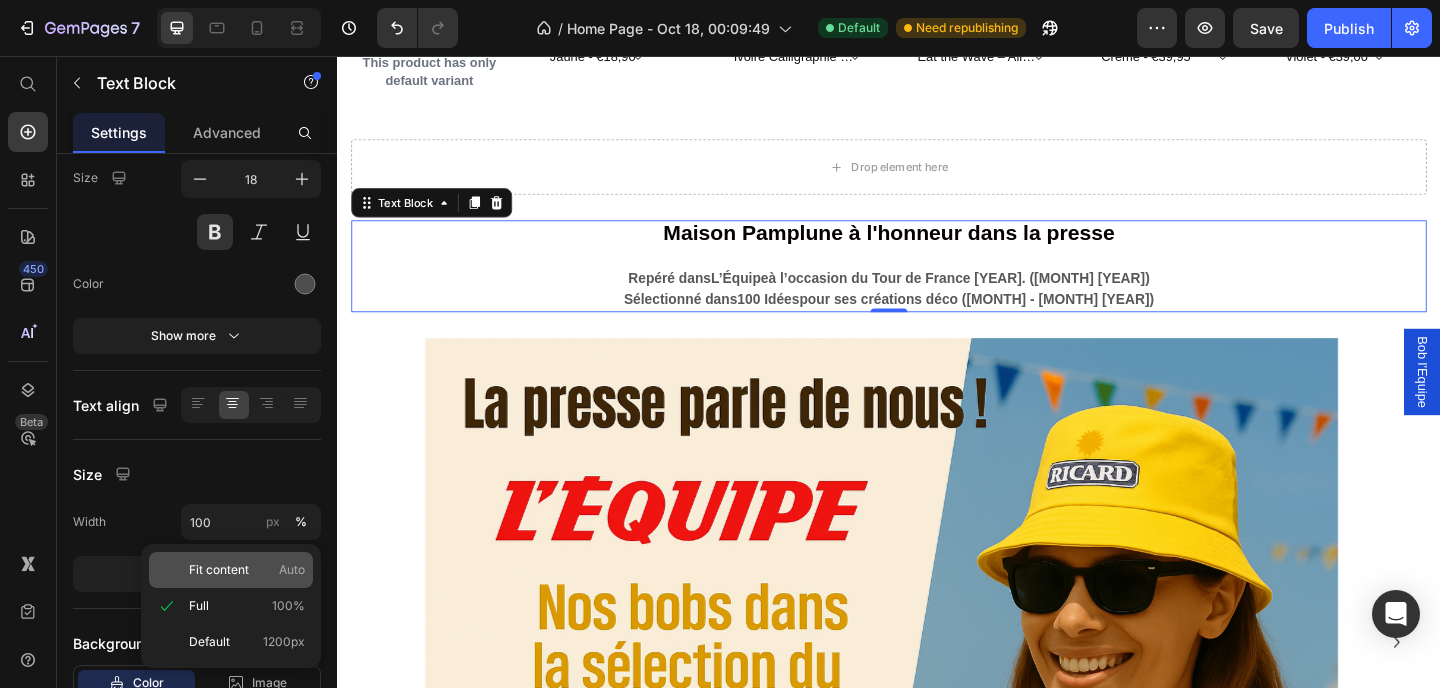 click on "Fit content Auto" 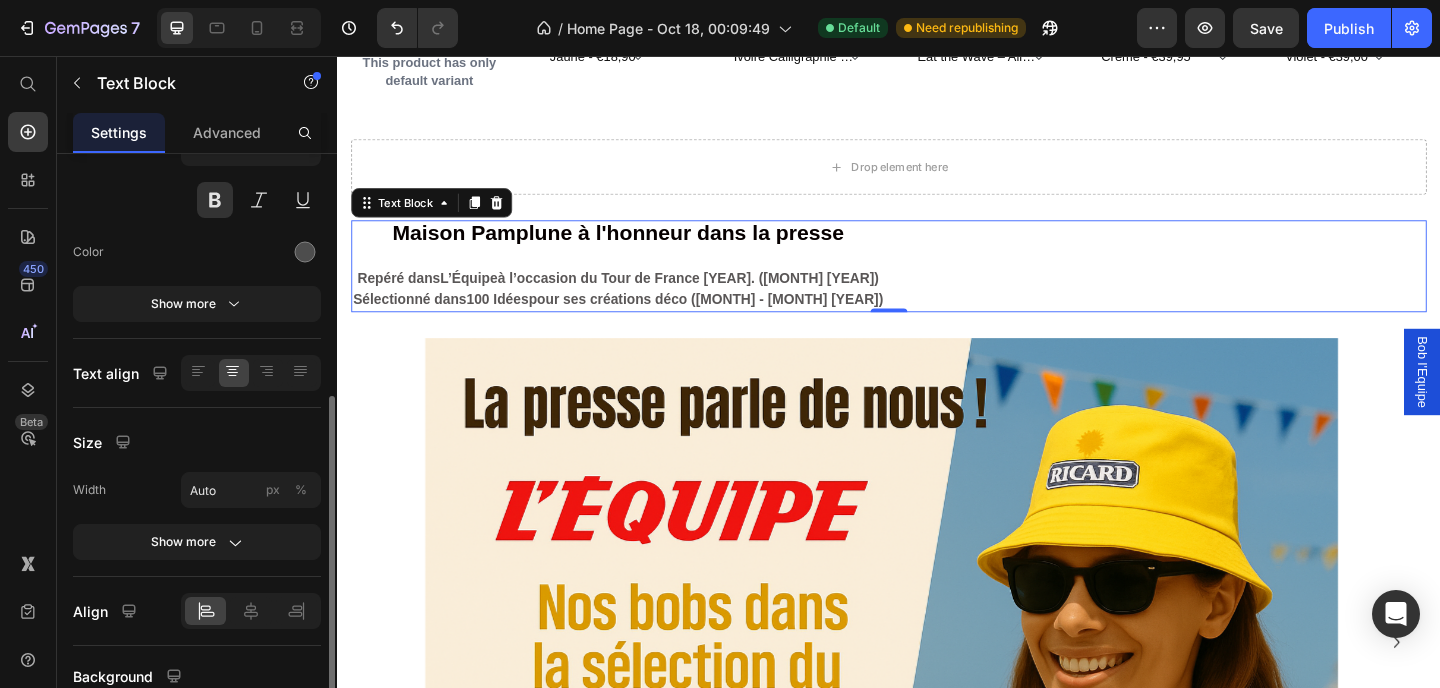 scroll, scrollTop: 270, scrollLeft: 0, axis: vertical 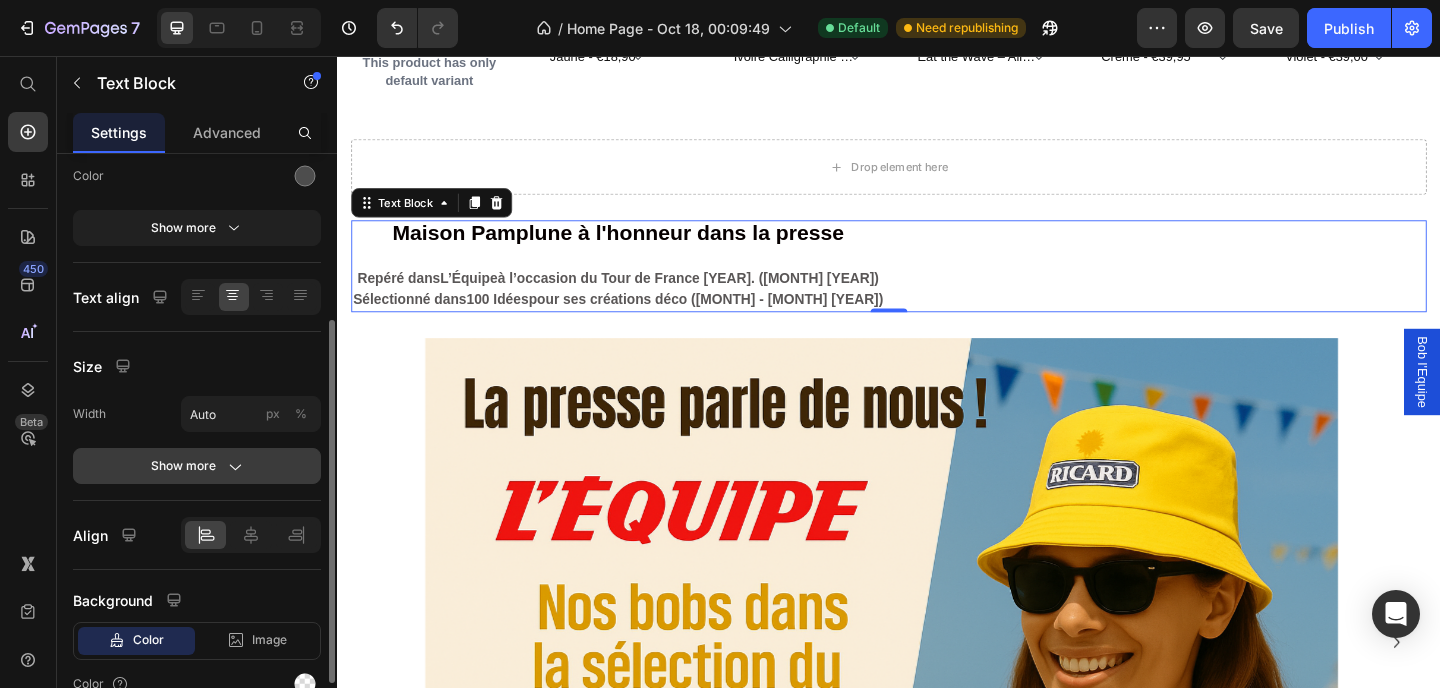 click on "Show more" at bounding box center [197, 466] 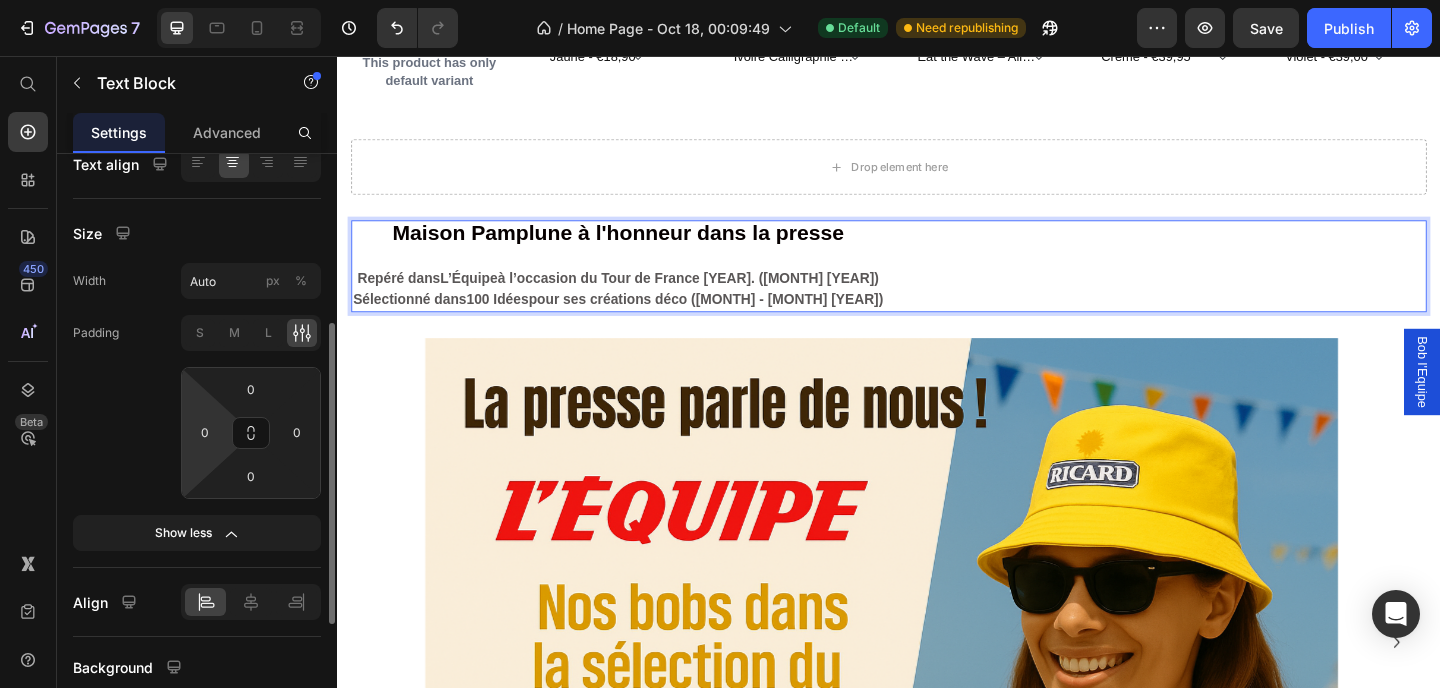 scroll, scrollTop: 464, scrollLeft: 0, axis: vertical 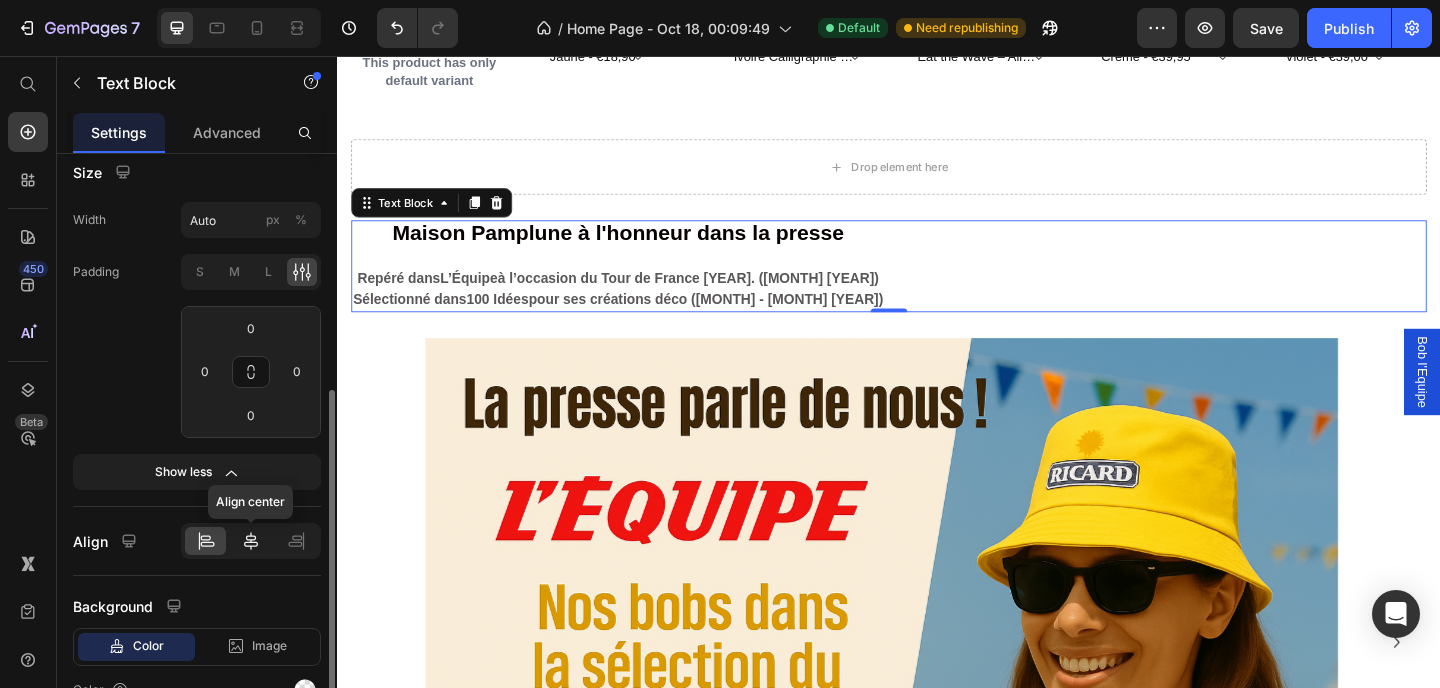 click 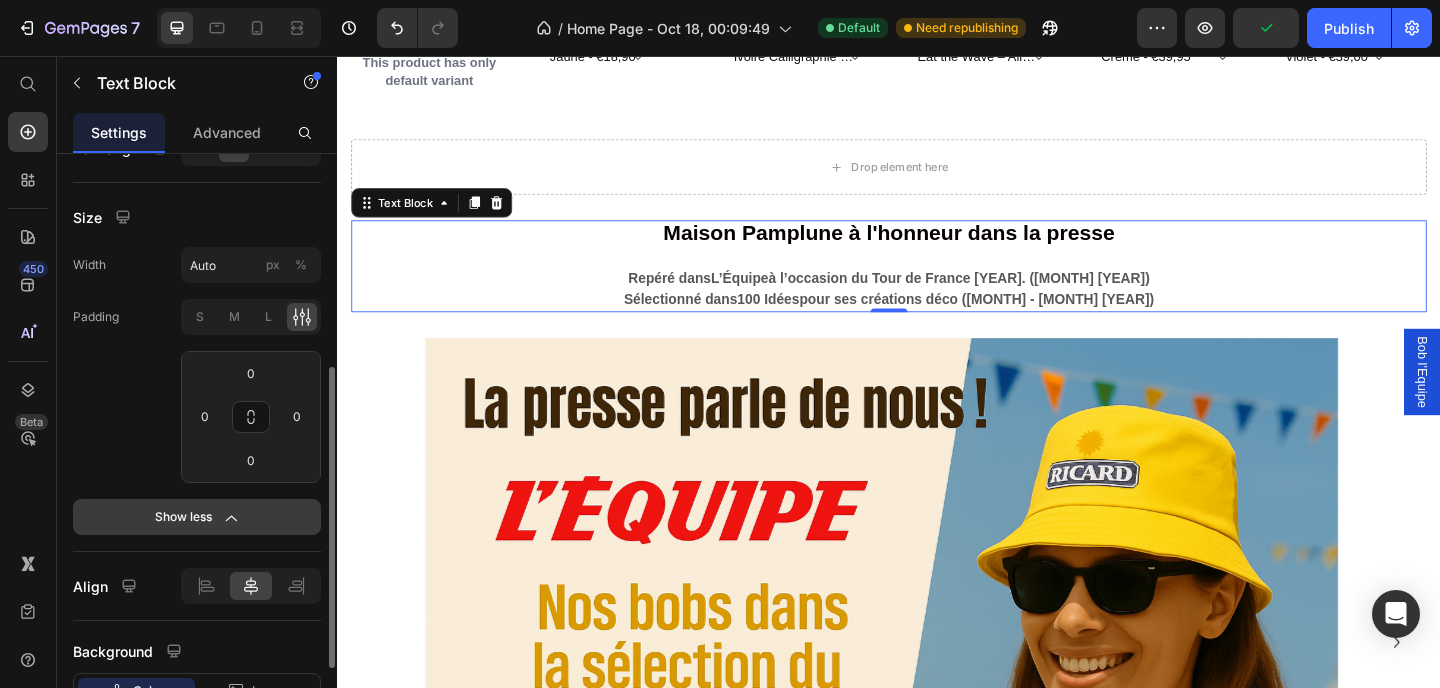 scroll, scrollTop: 297, scrollLeft: 0, axis: vertical 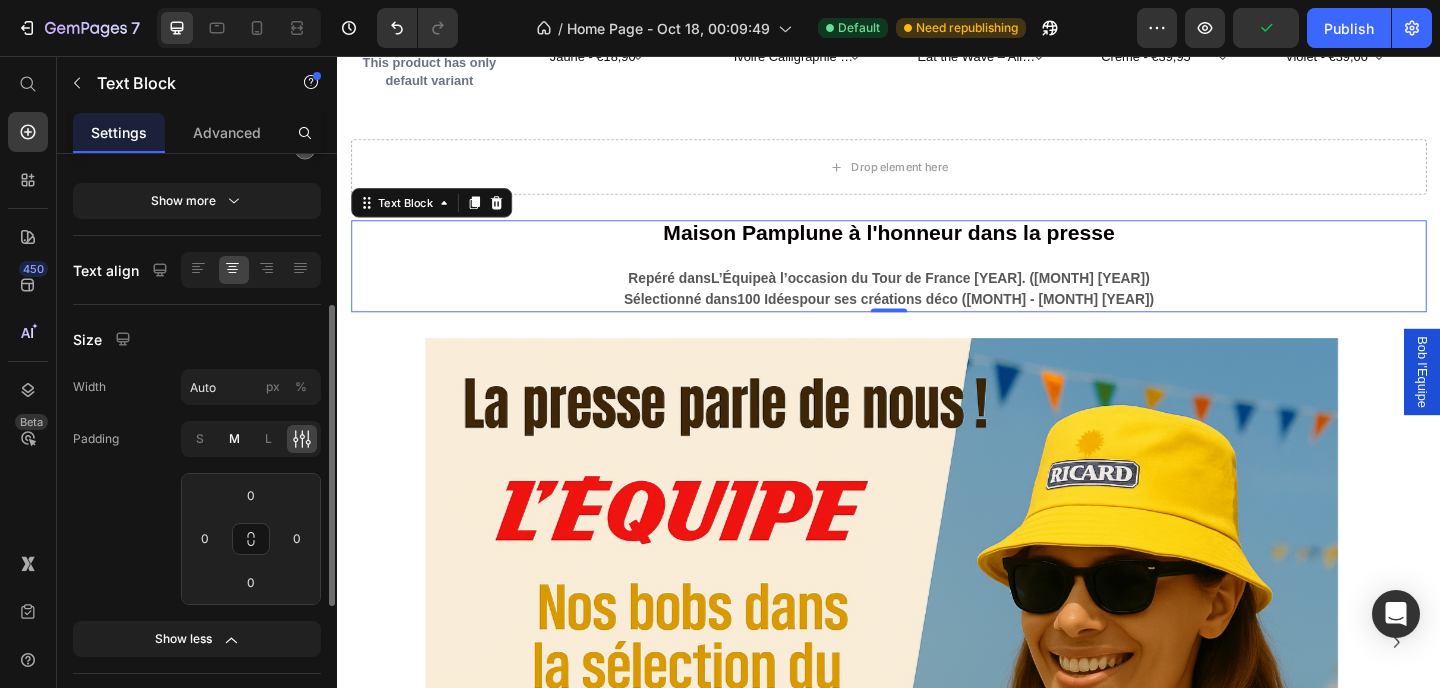 click on "M" 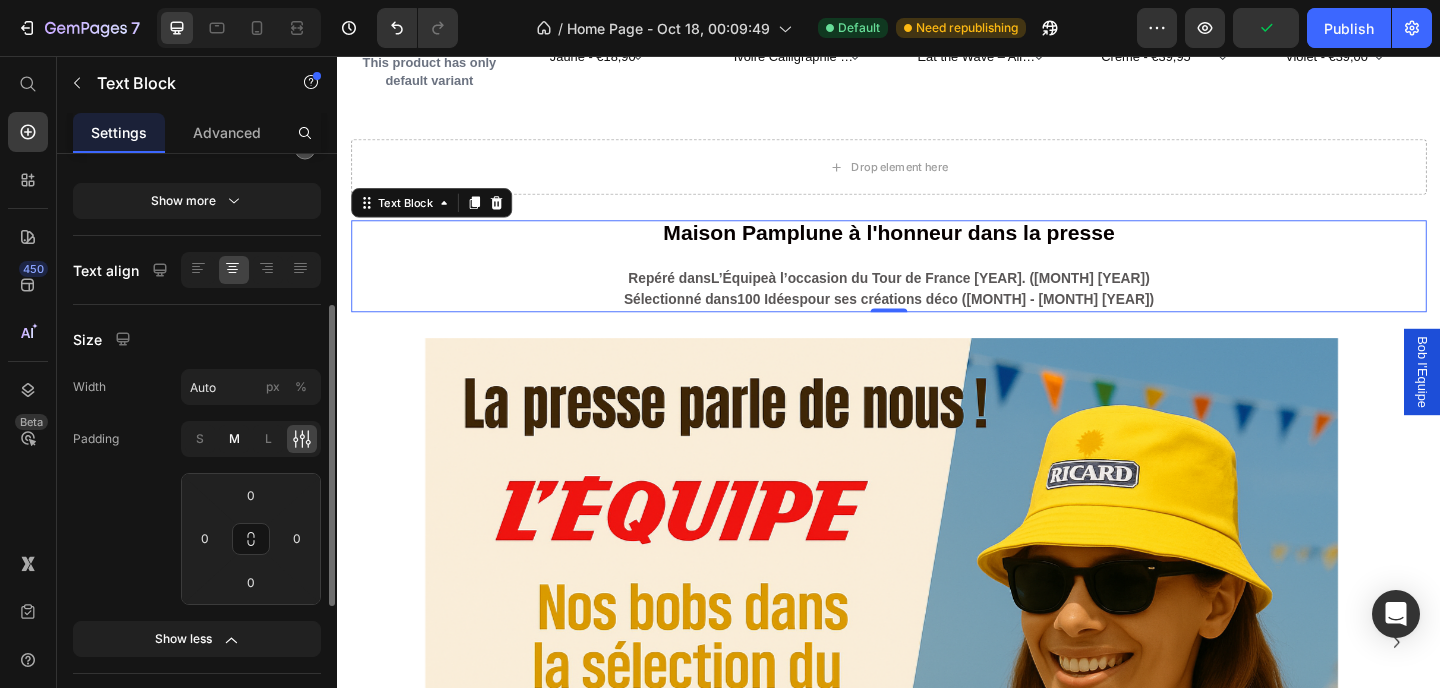 type on "8" 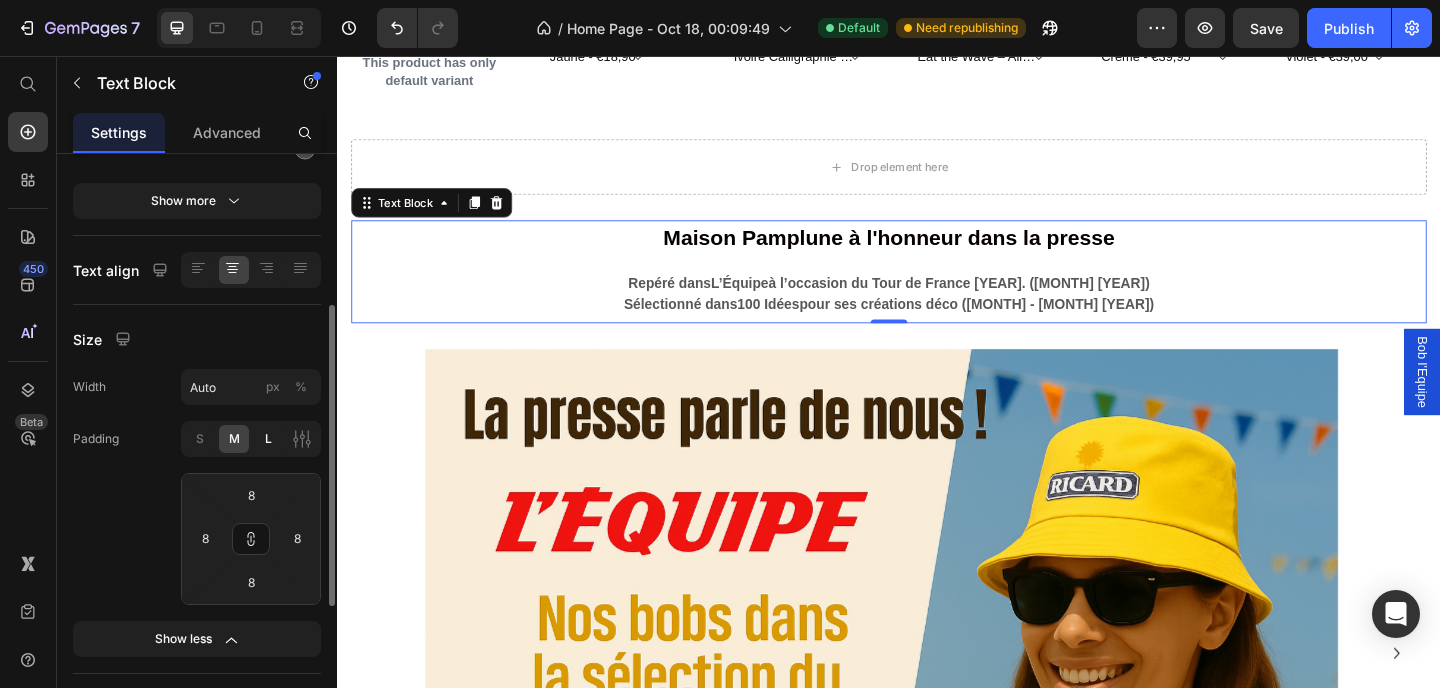 click on "L" 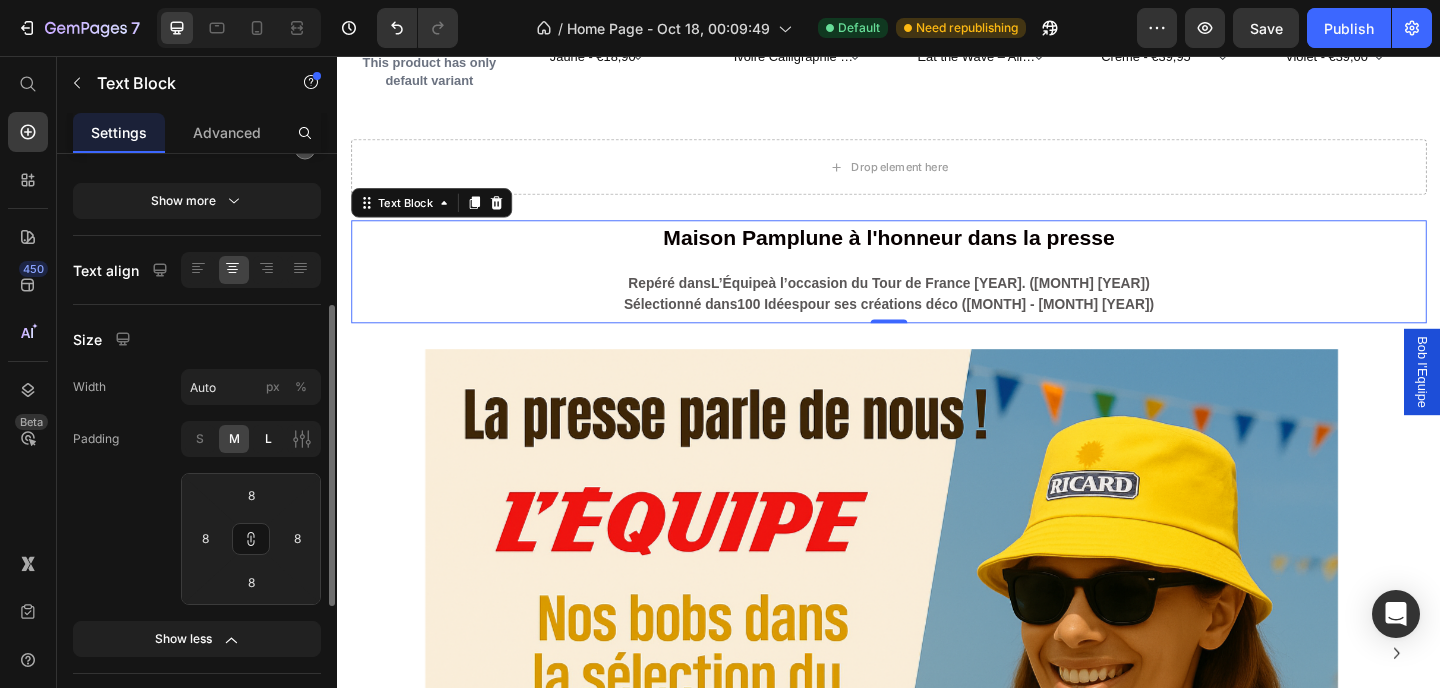 type on "16" 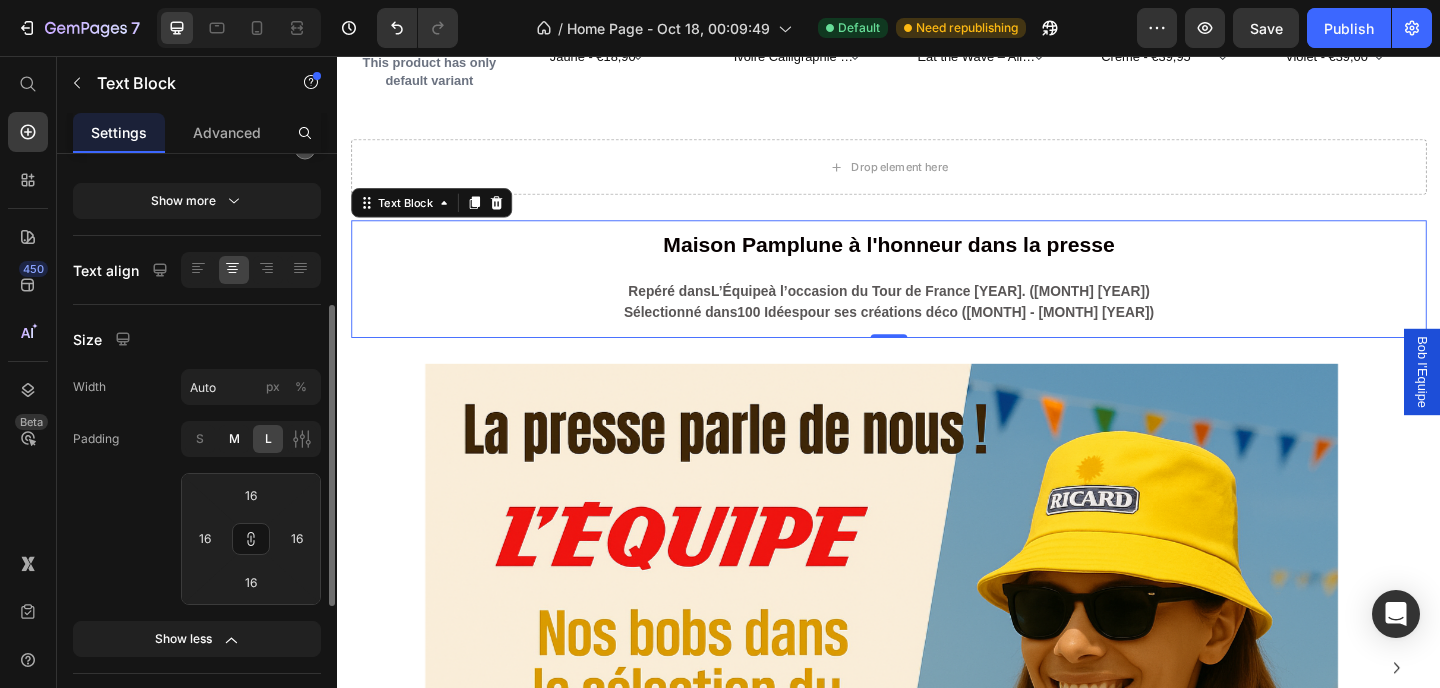 click on "M" 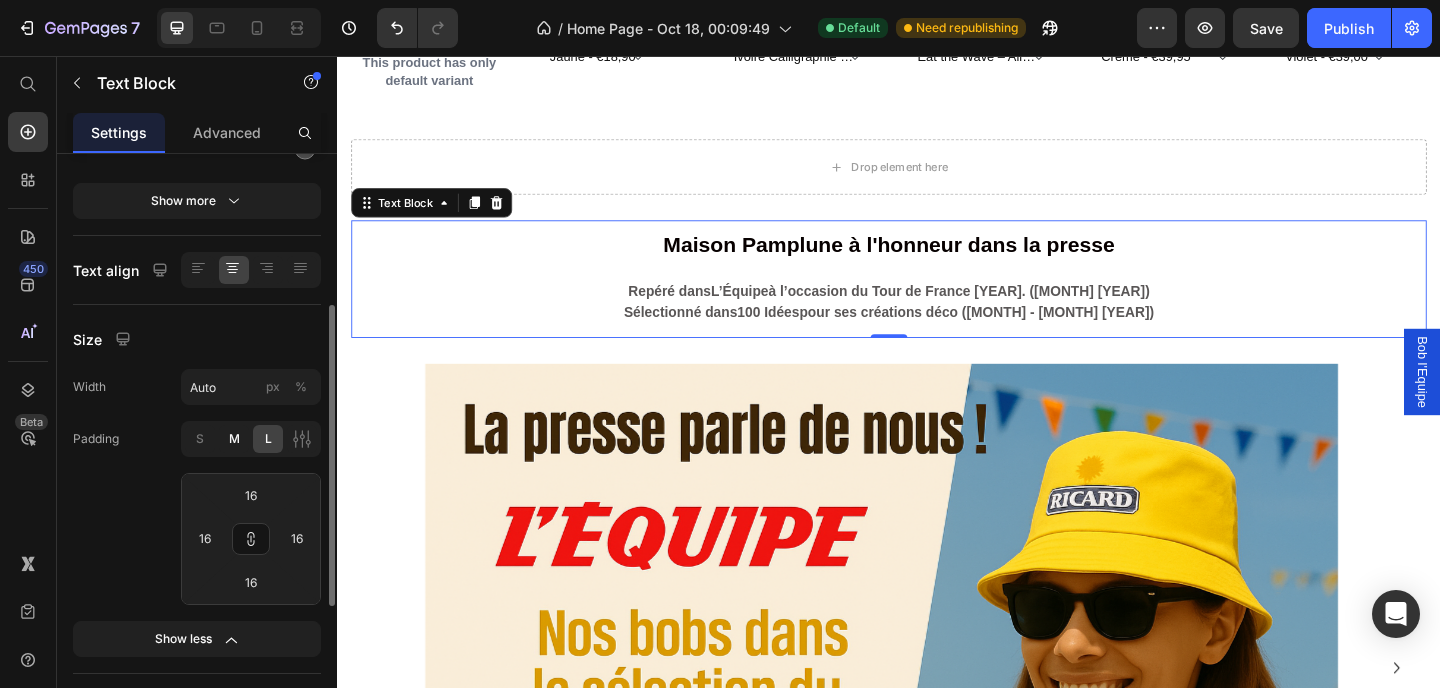 type on "8" 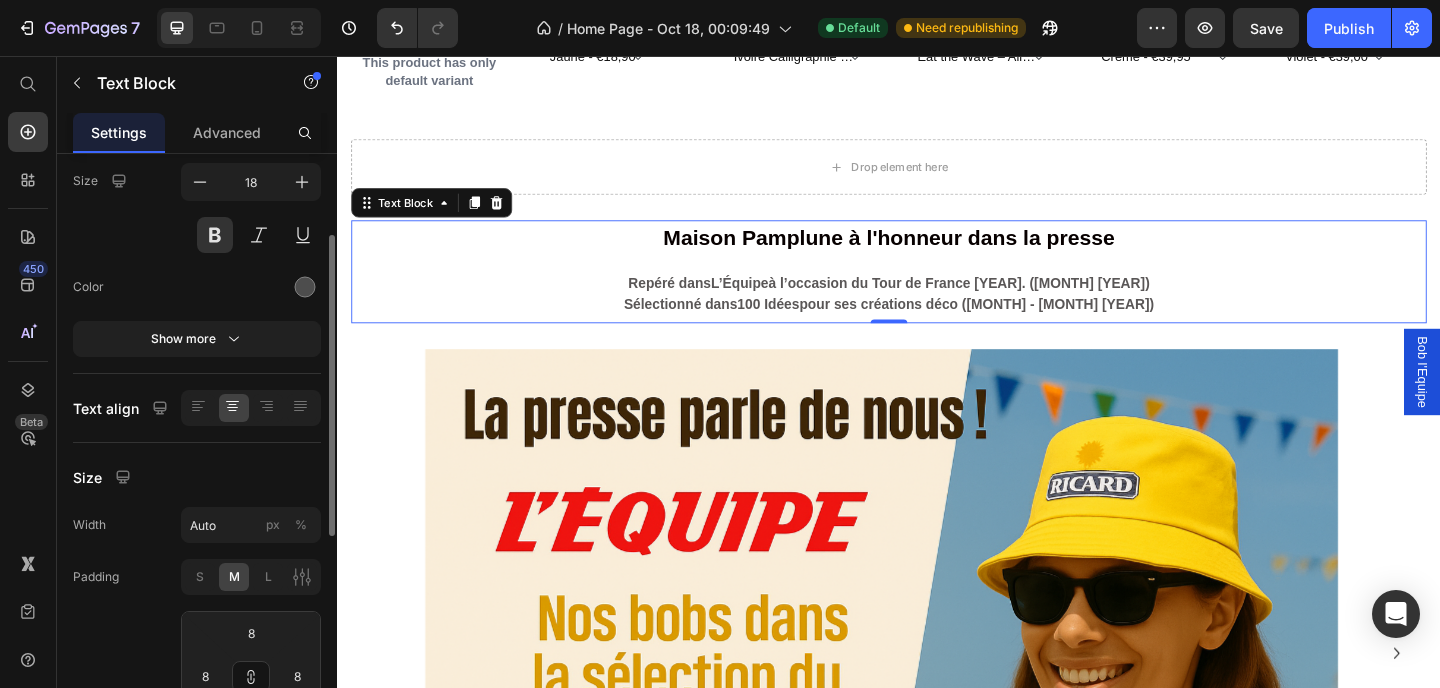 scroll, scrollTop: 155, scrollLeft: 0, axis: vertical 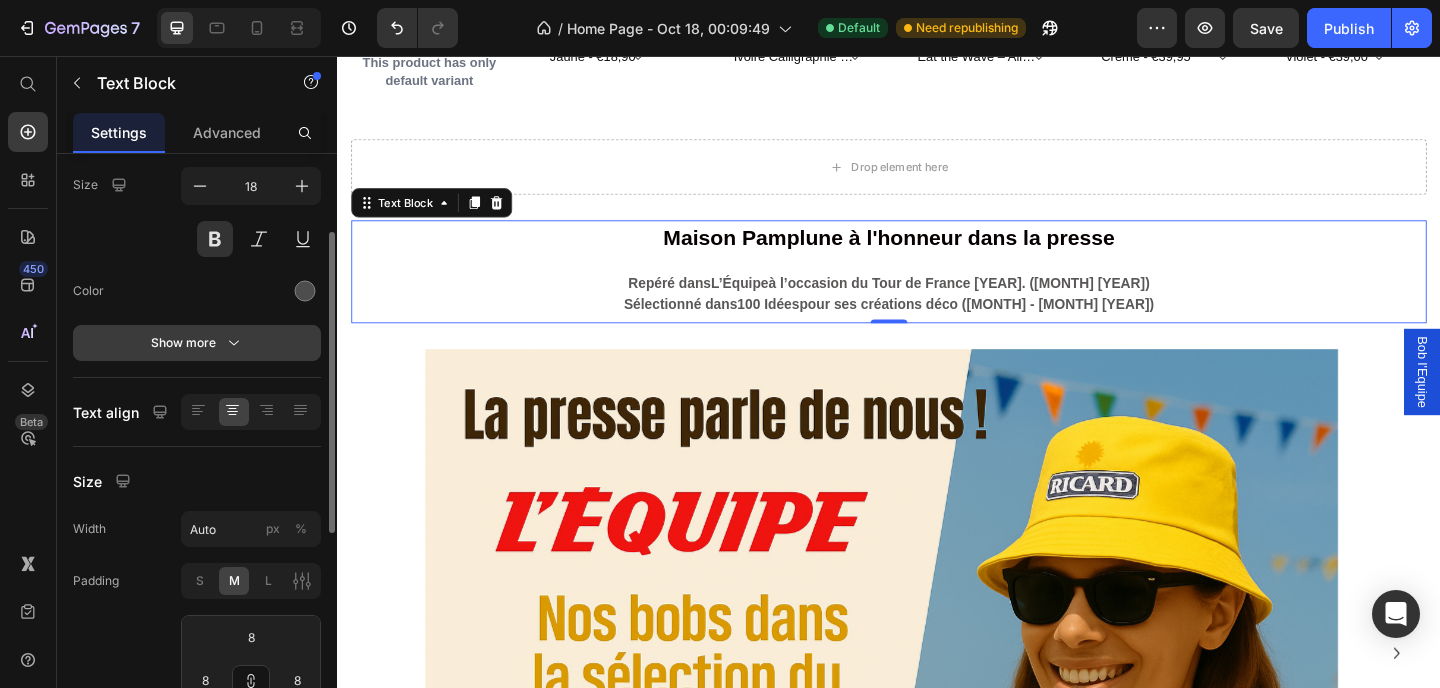 click on "Show more" at bounding box center [197, 343] 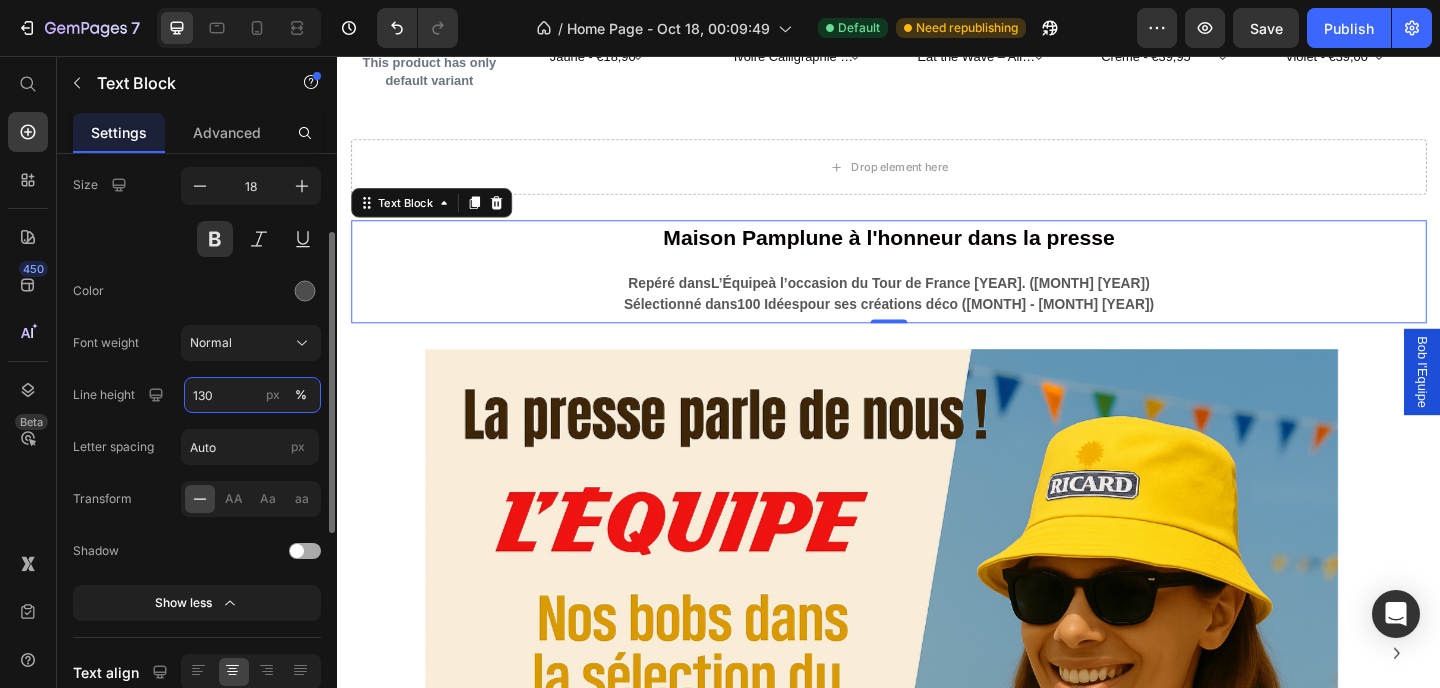 click on "130" at bounding box center (252, 395) 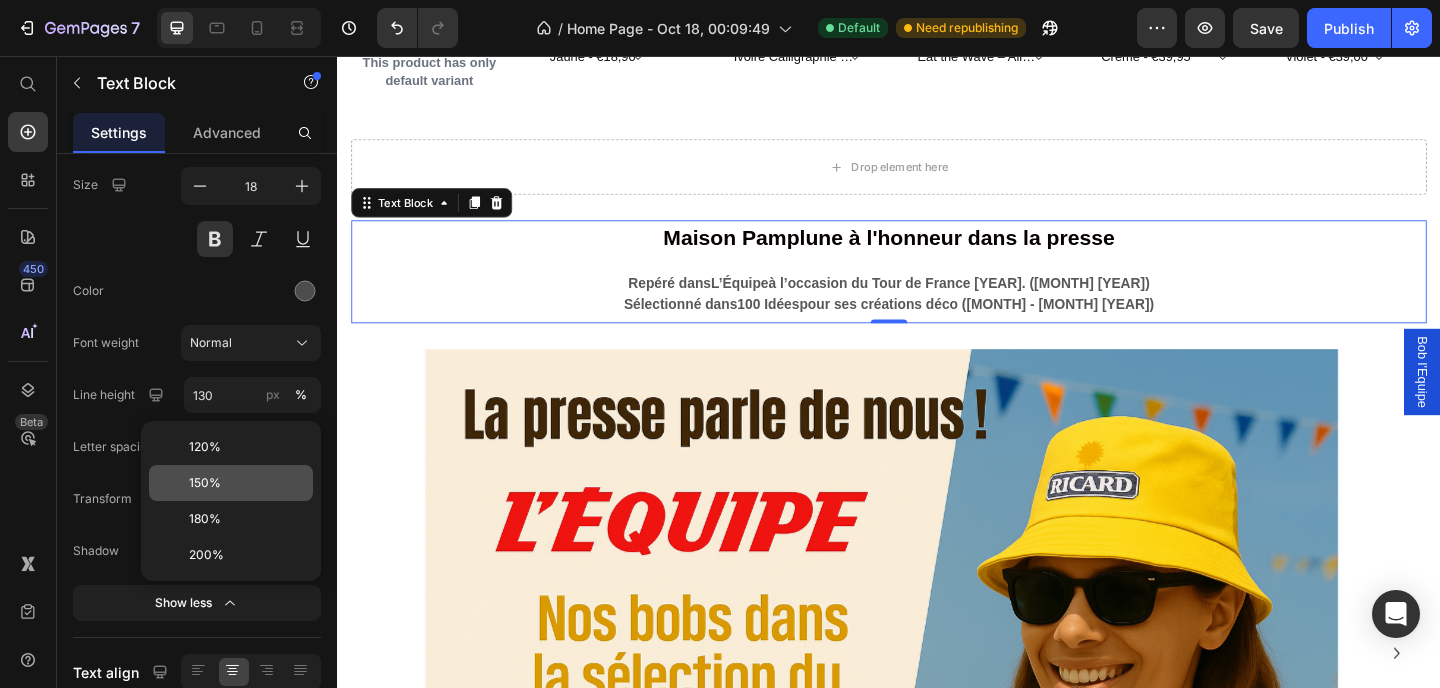 click on "150%" at bounding box center (205, 483) 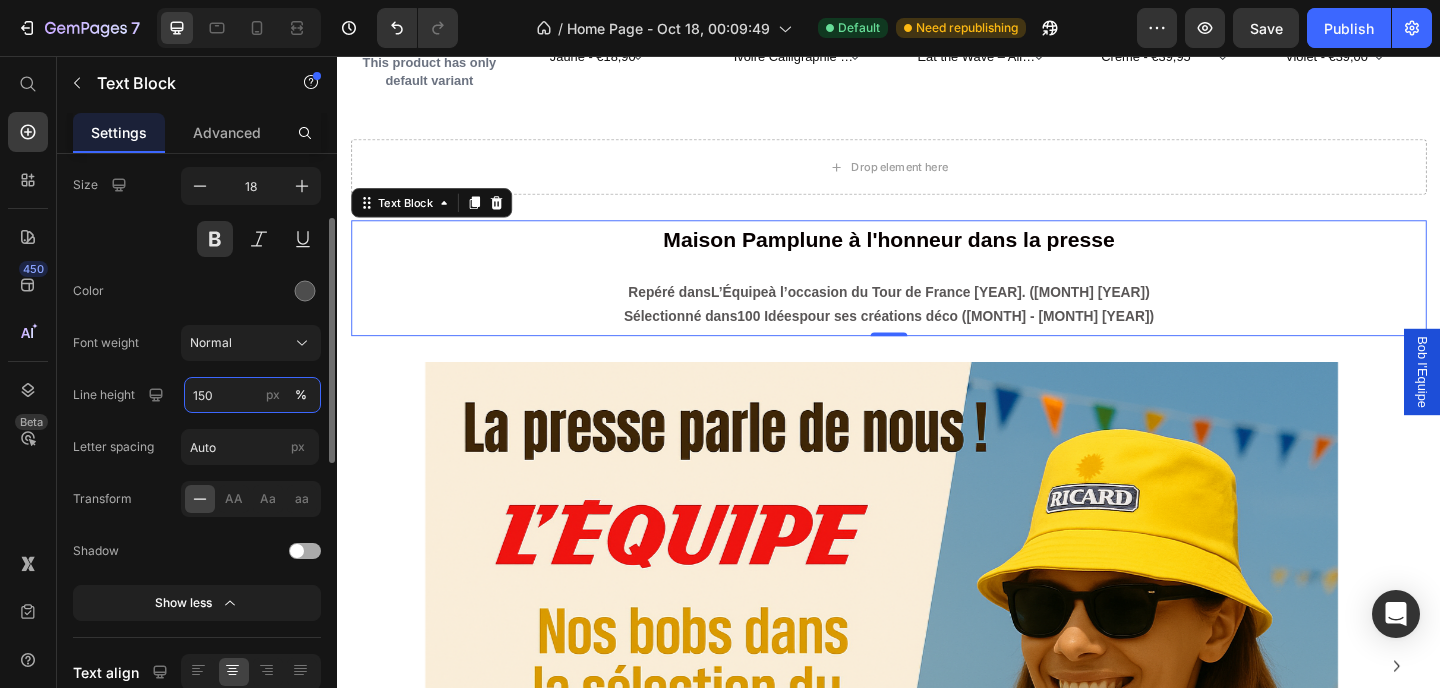 click on "150" at bounding box center (252, 395) 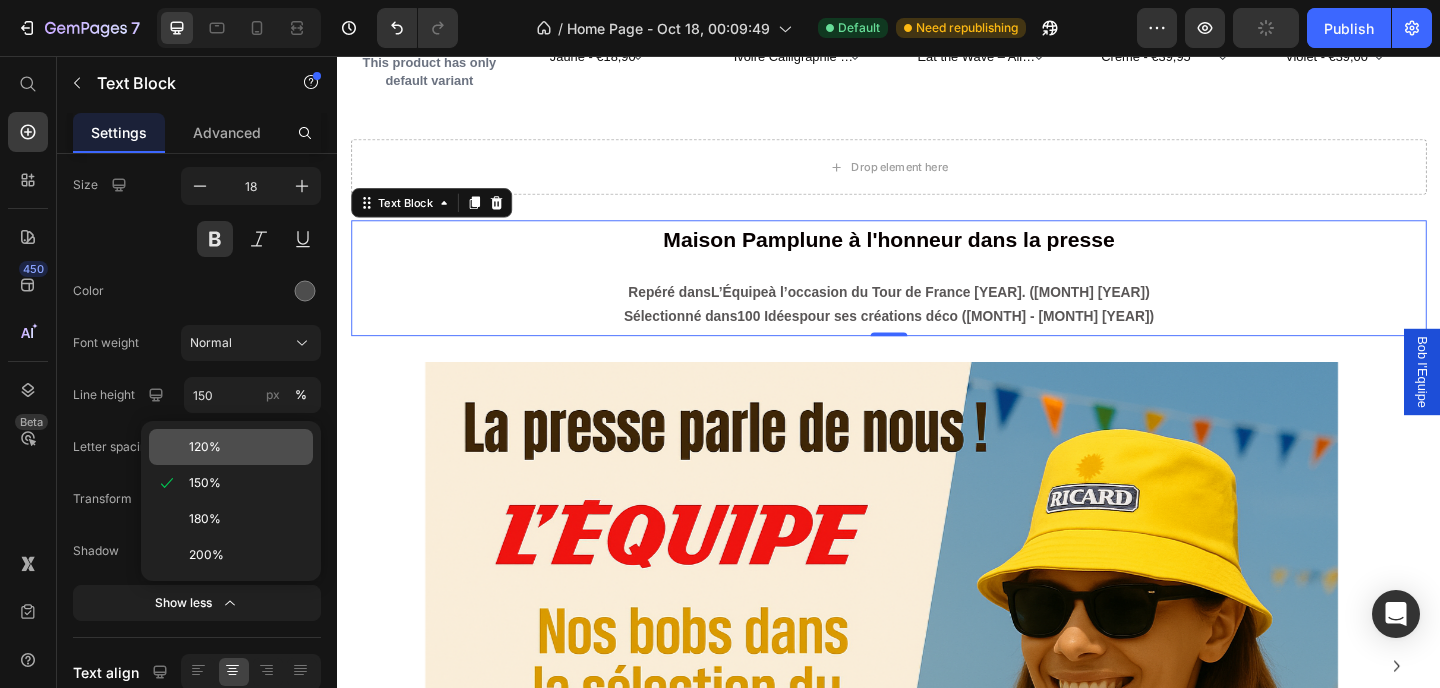 click on "120%" at bounding box center (205, 447) 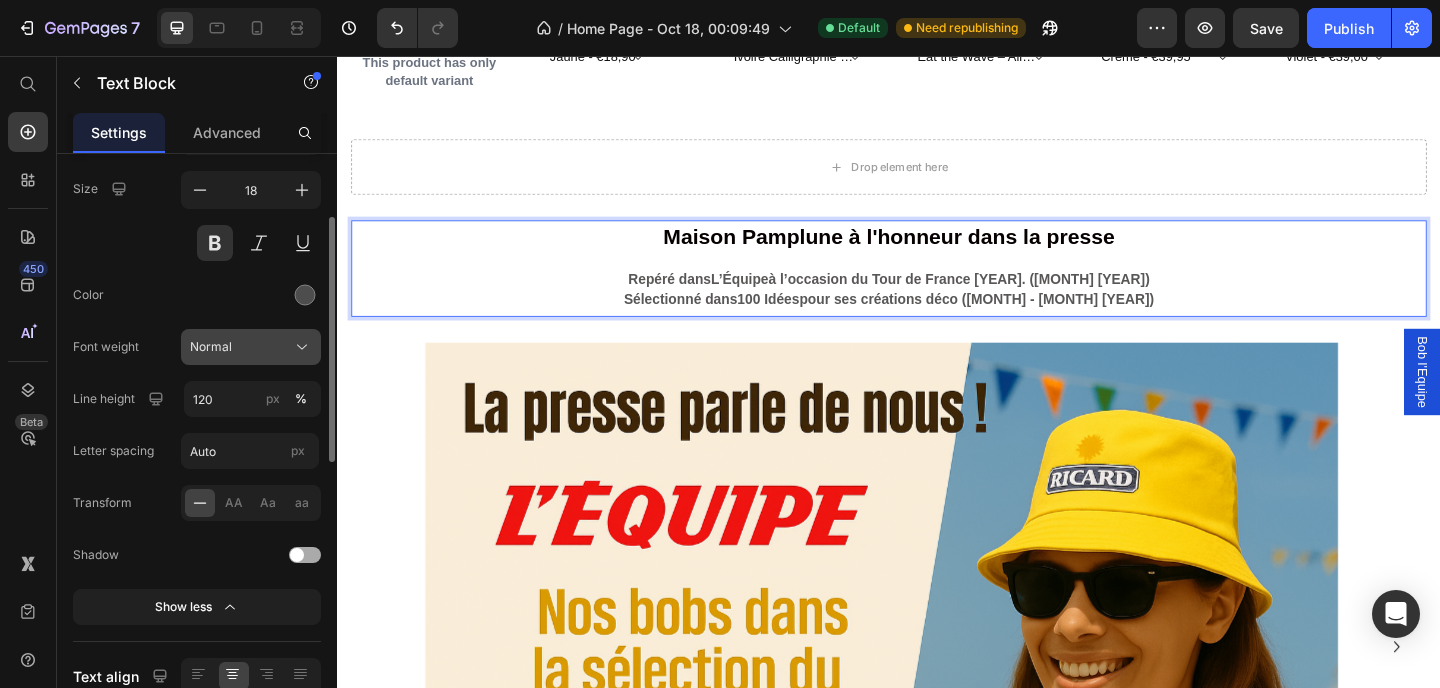 scroll, scrollTop: 104, scrollLeft: 0, axis: vertical 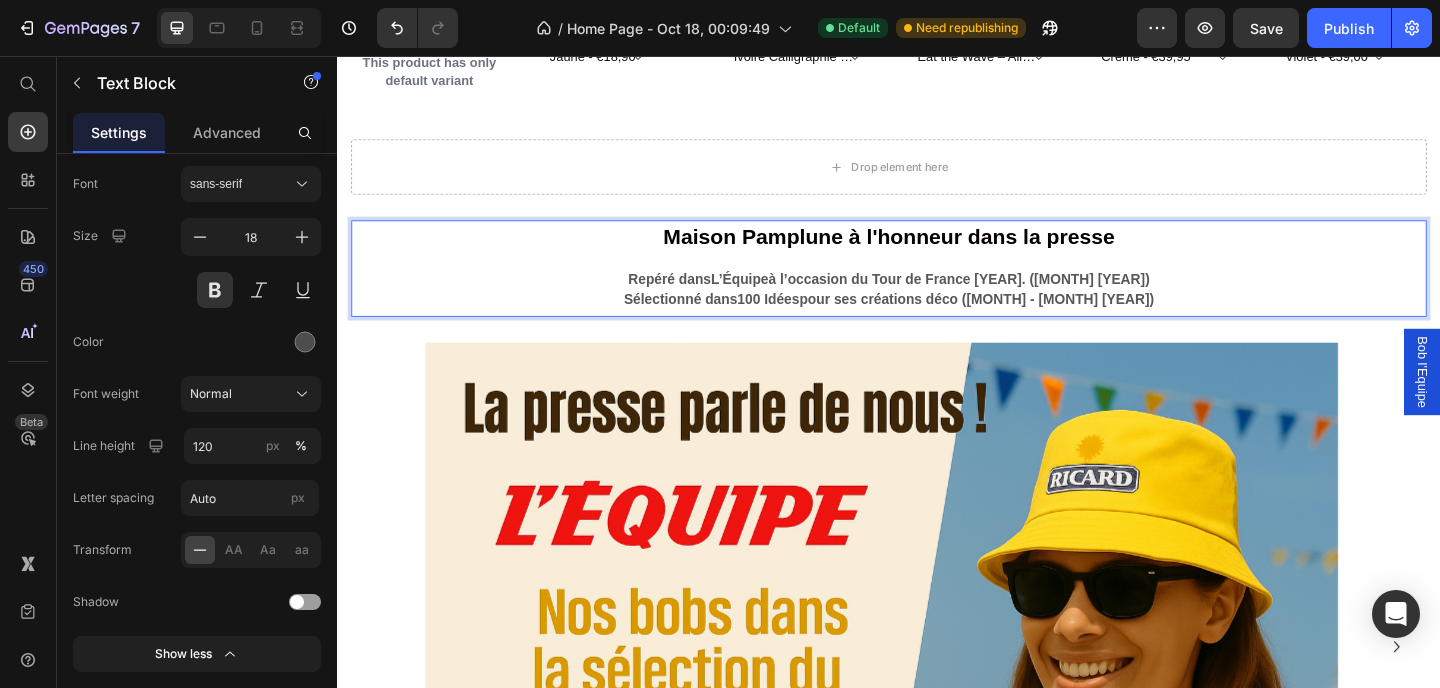 click on "Maison Pamplune à l'honneur dans la presse Repéré dans  L’Équipe  à l’occasion du Tour de France 2025. (Juillet 2025) Sélectionné dans  100 Idées  pour ses créations déco (Mai - Juin 2025)" at bounding box center (937, 287) 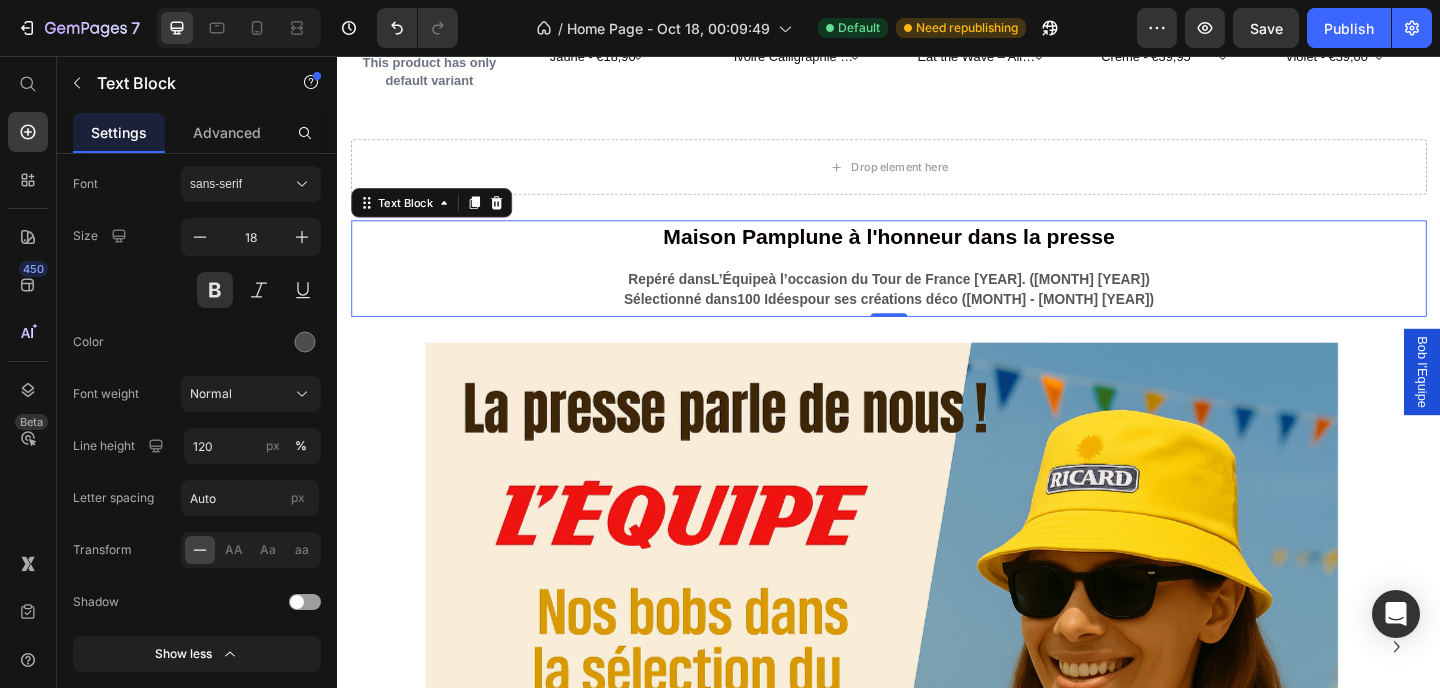 drag, startPoint x: 1067, startPoint y: 312, endPoint x: 709, endPoint y: 290, distance: 358.67535 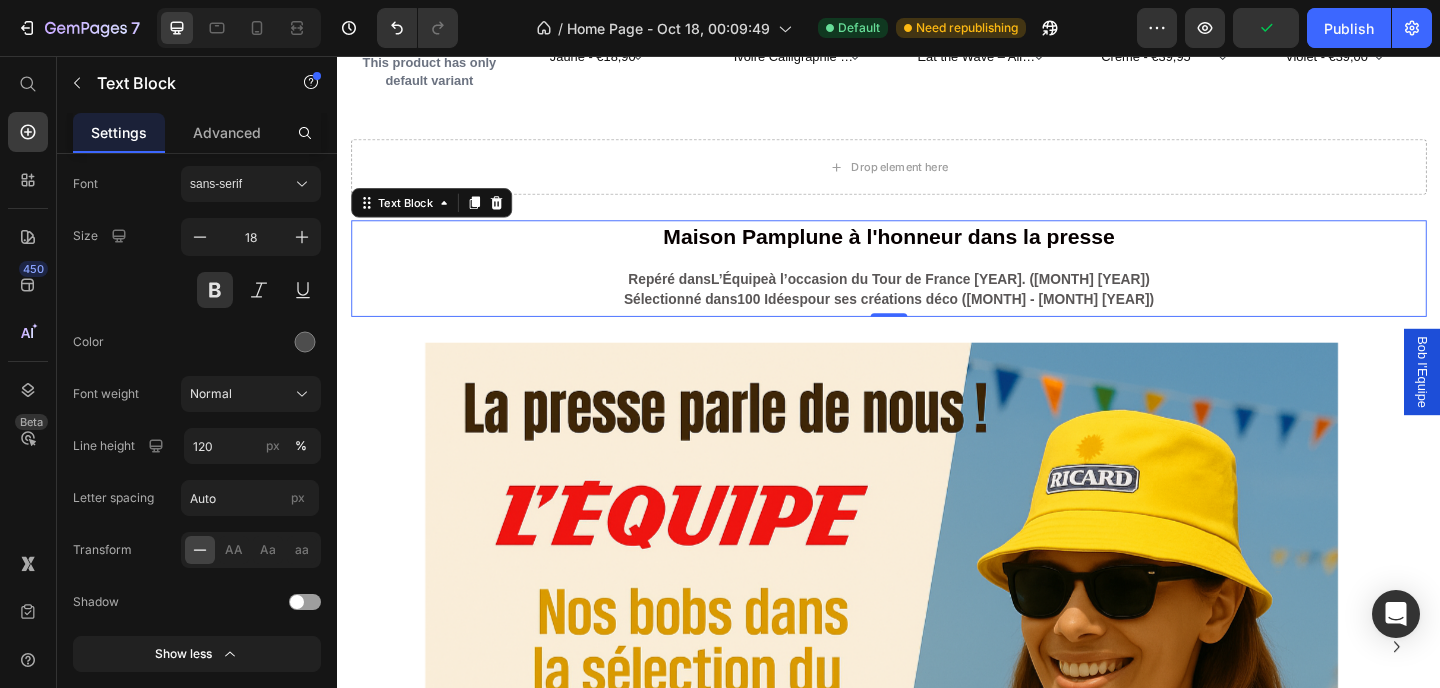 click on "Sélectionné dans  100 Idées  pour ses créations déco (Mai - Juin 2025)" at bounding box center [937, 321] 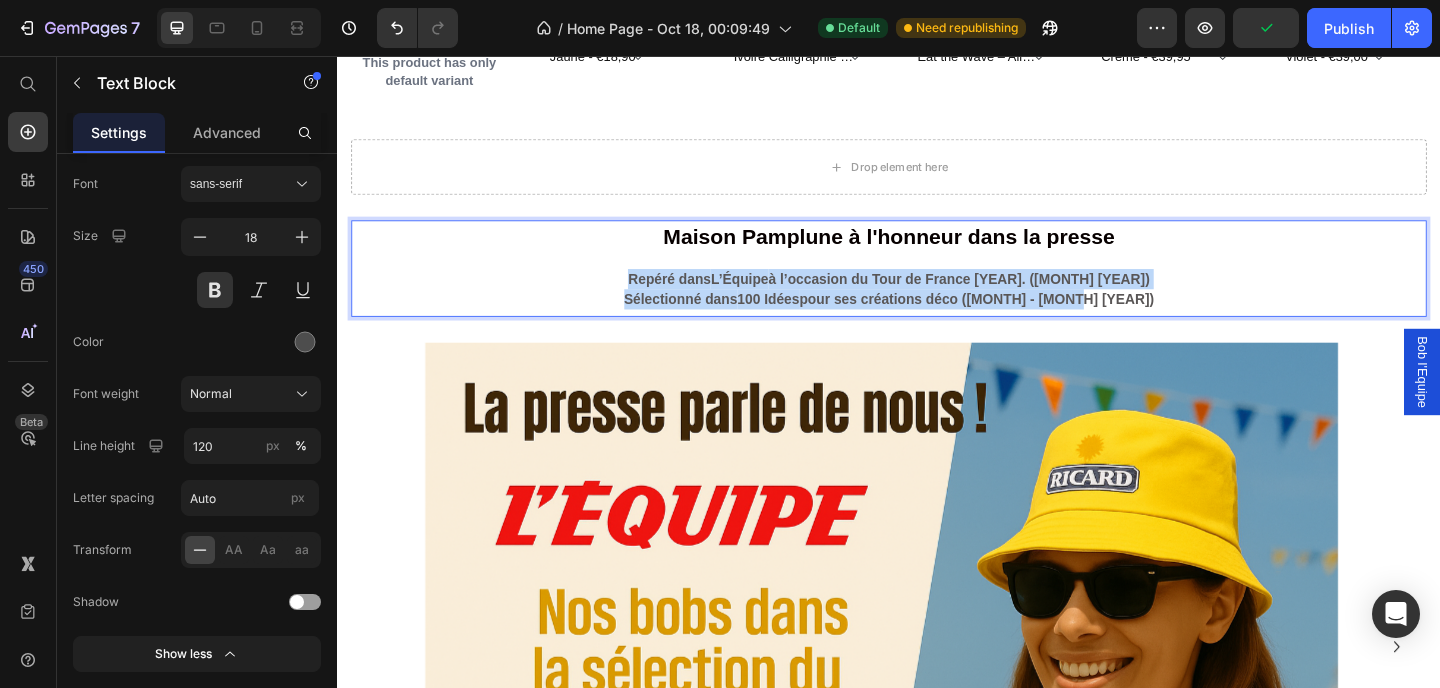 drag, startPoint x: 1173, startPoint y: 309, endPoint x: 663, endPoint y: 286, distance: 510.51837 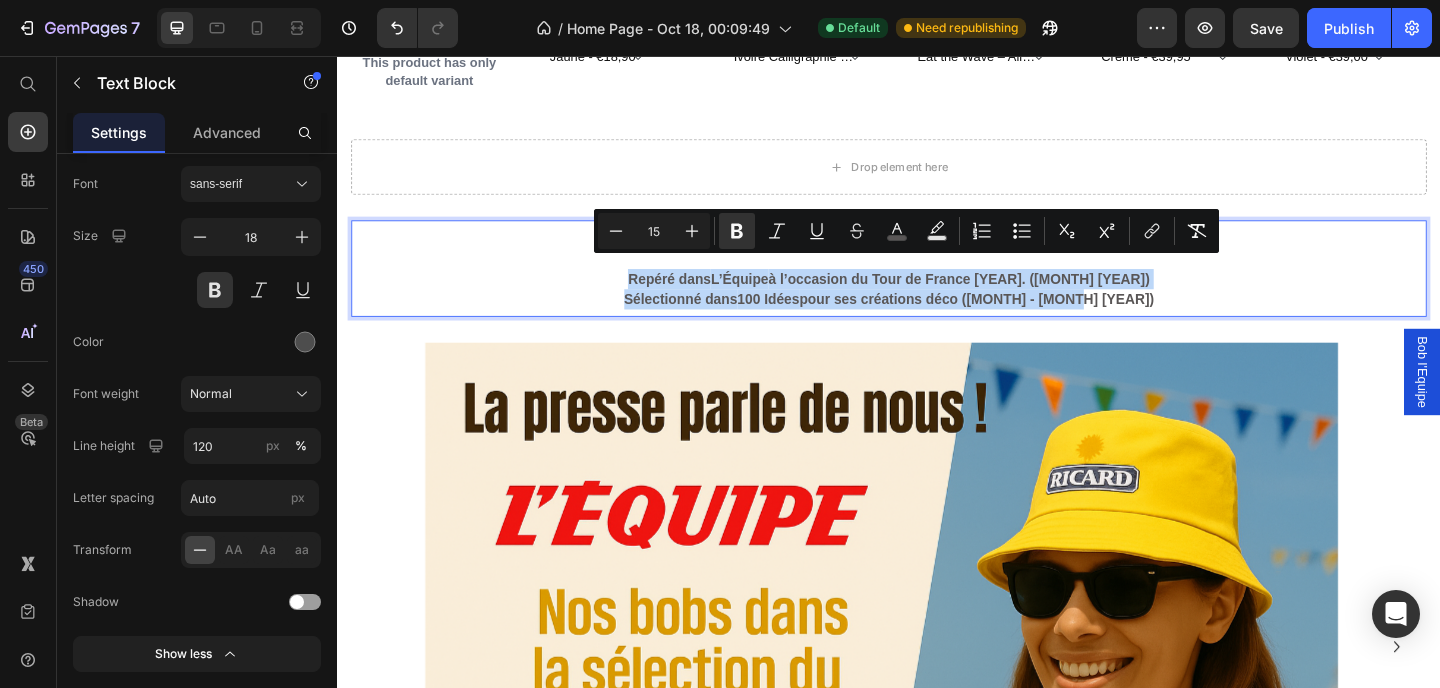 click on "Maison Pamplune à l'honneur dans la presse Repéré dans  L’Équipe  à l’occasion du Tour de France 2025. (Juillet 2025) Sélectionné dans  100 Idées  pour ses créations déco (Mai - Juin 2025)" at bounding box center [937, 287] 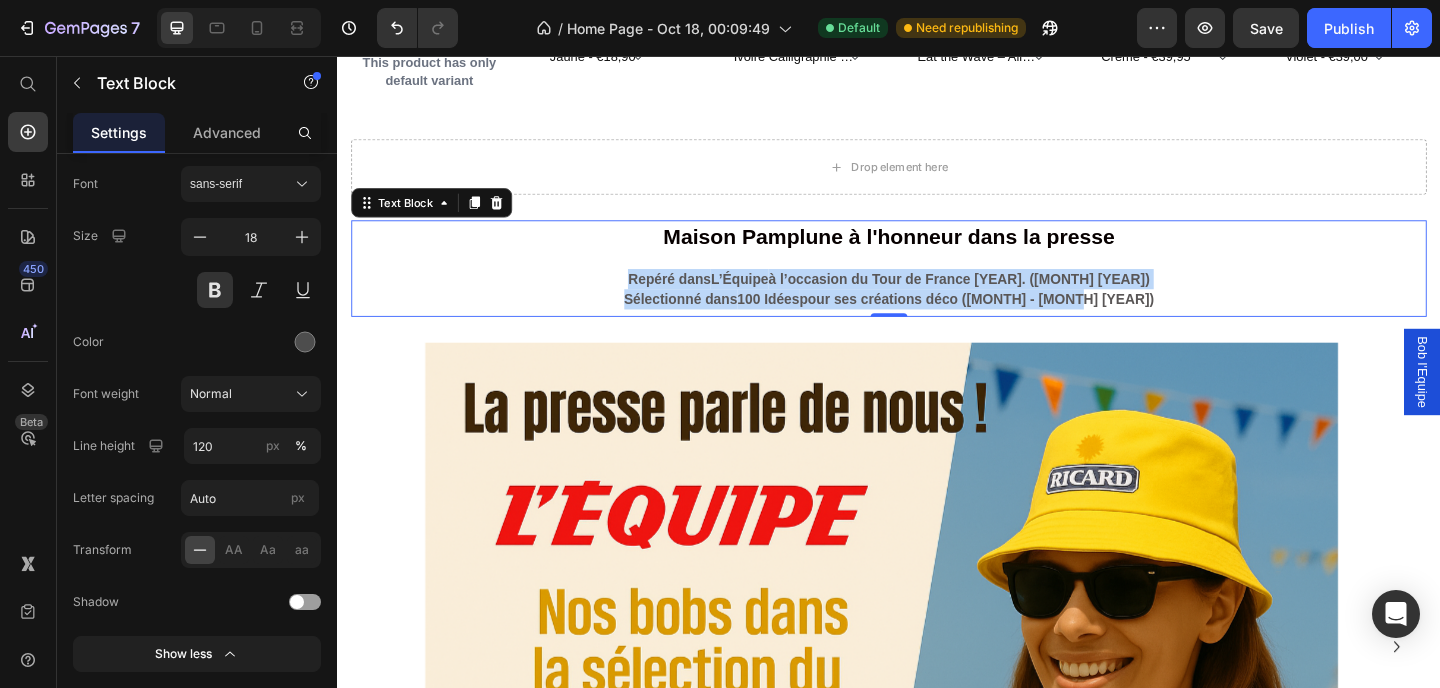 drag, startPoint x: 1195, startPoint y: 308, endPoint x: 699, endPoint y: 295, distance: 496.17032 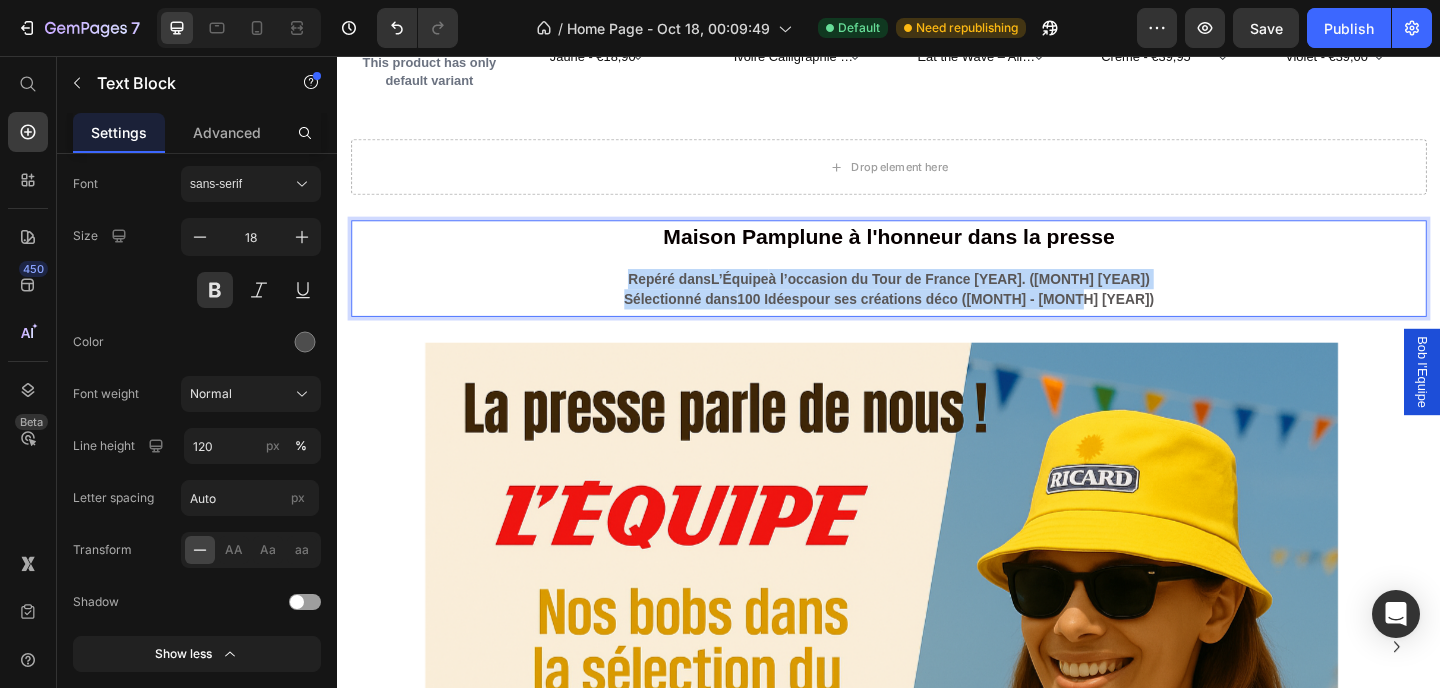 click on "Repéré dans" at bounding box center [698, 298] 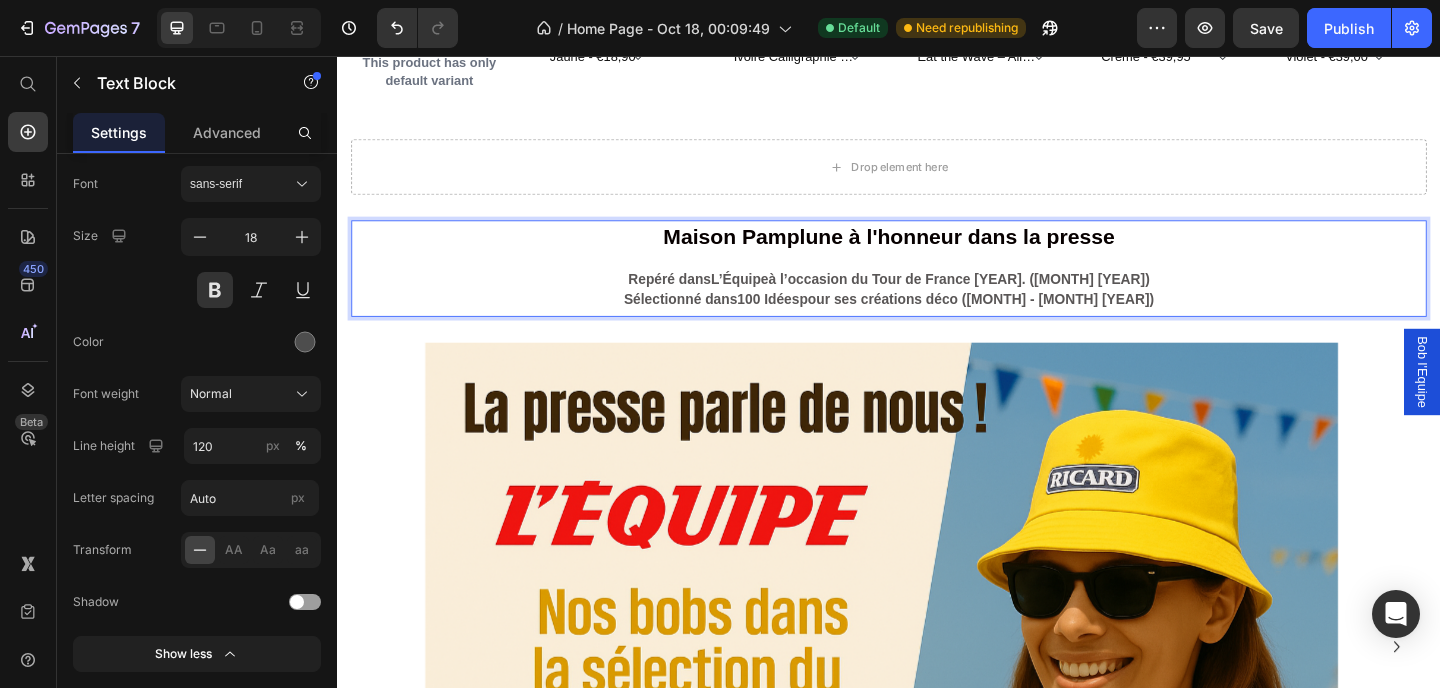 click on "Sélectionné dans  100 Idées  pour ses créations déco (Mai - Juin 2025)" at bounding box center (937, 321) 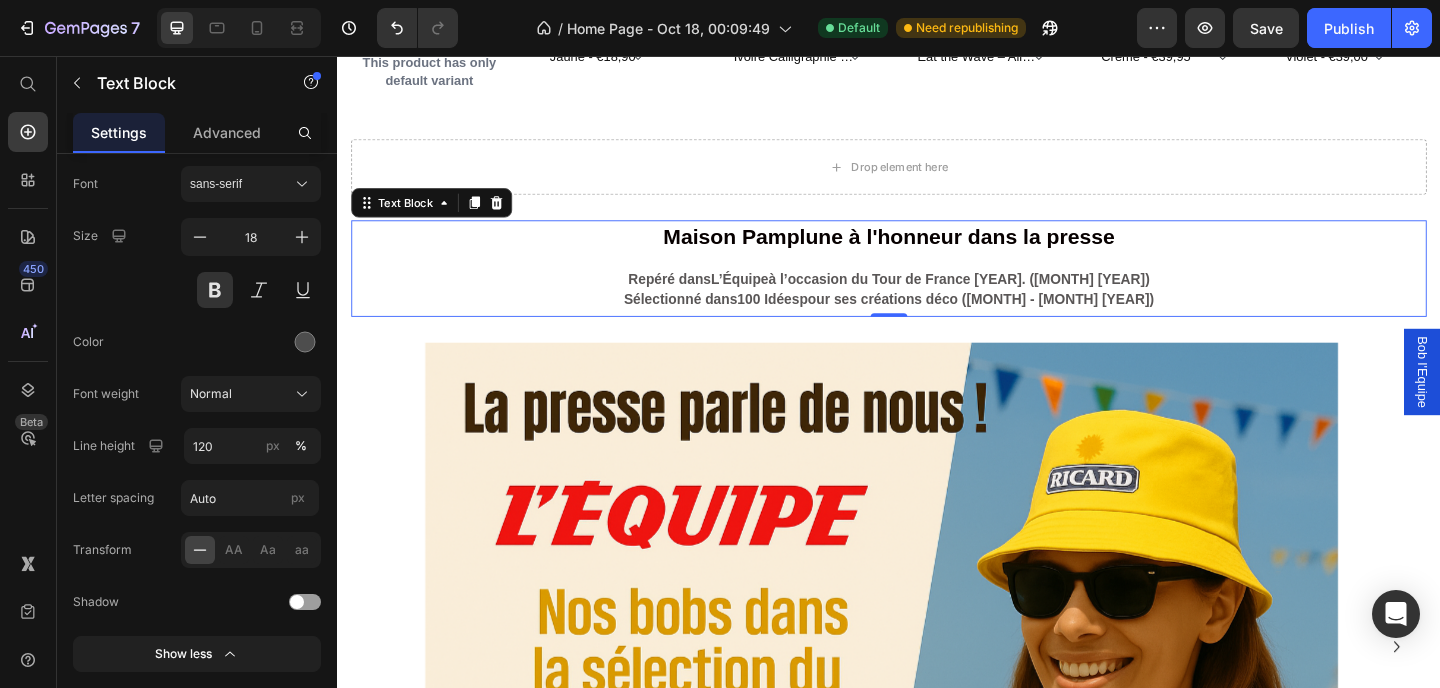 drag, startPoint x: 1195, startPoint y: 312, endPoint x: 632, endPoint y: 283, distance: 563.7464 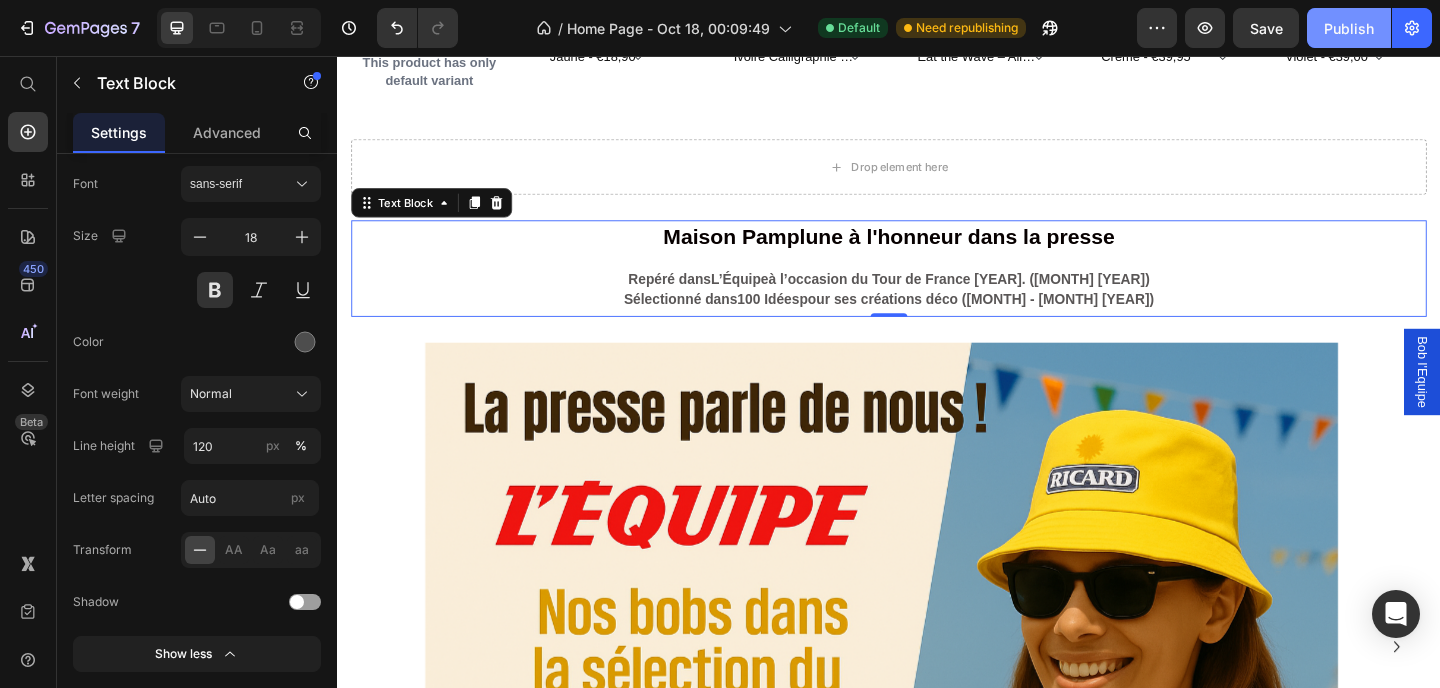 click on "Publish" at bounding box center [1349, 28] 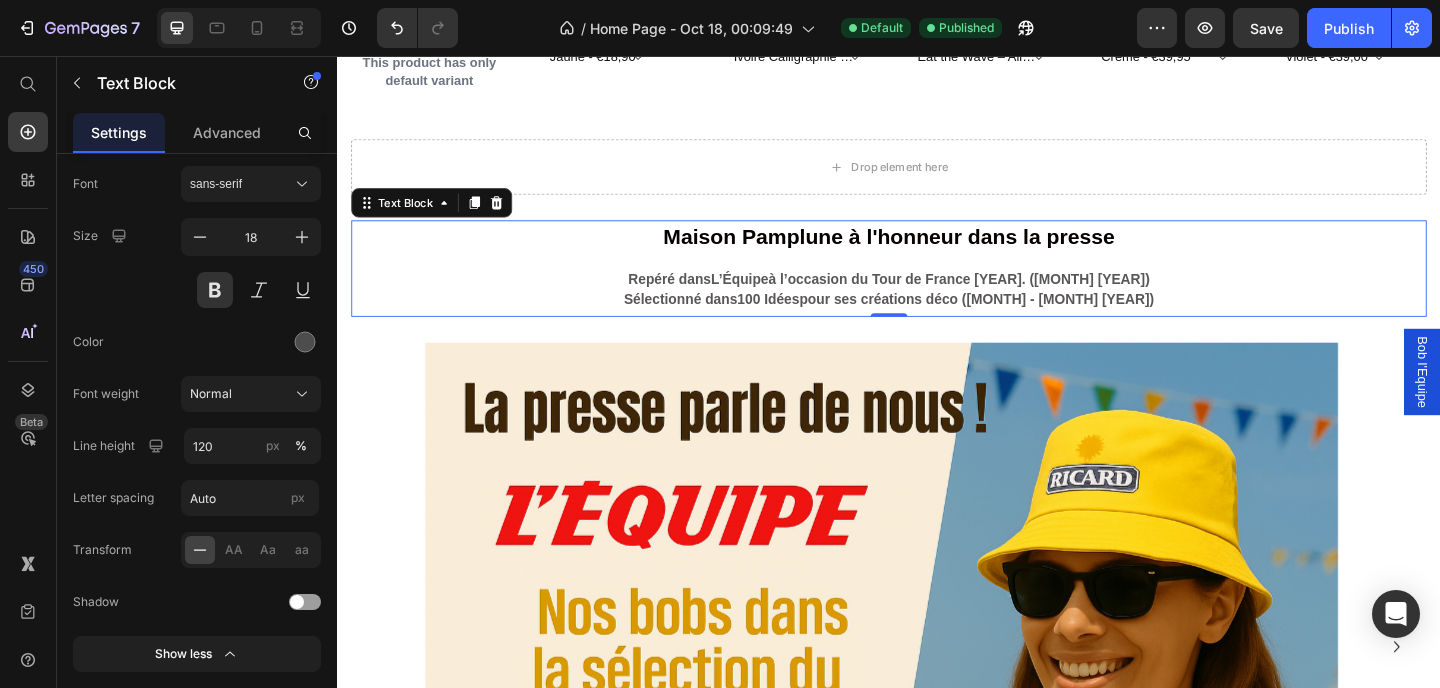drag, startPoint x: 1192, startPoint y: 313, endPoint x: 754, endPoint y: 296, distance: 438.32977 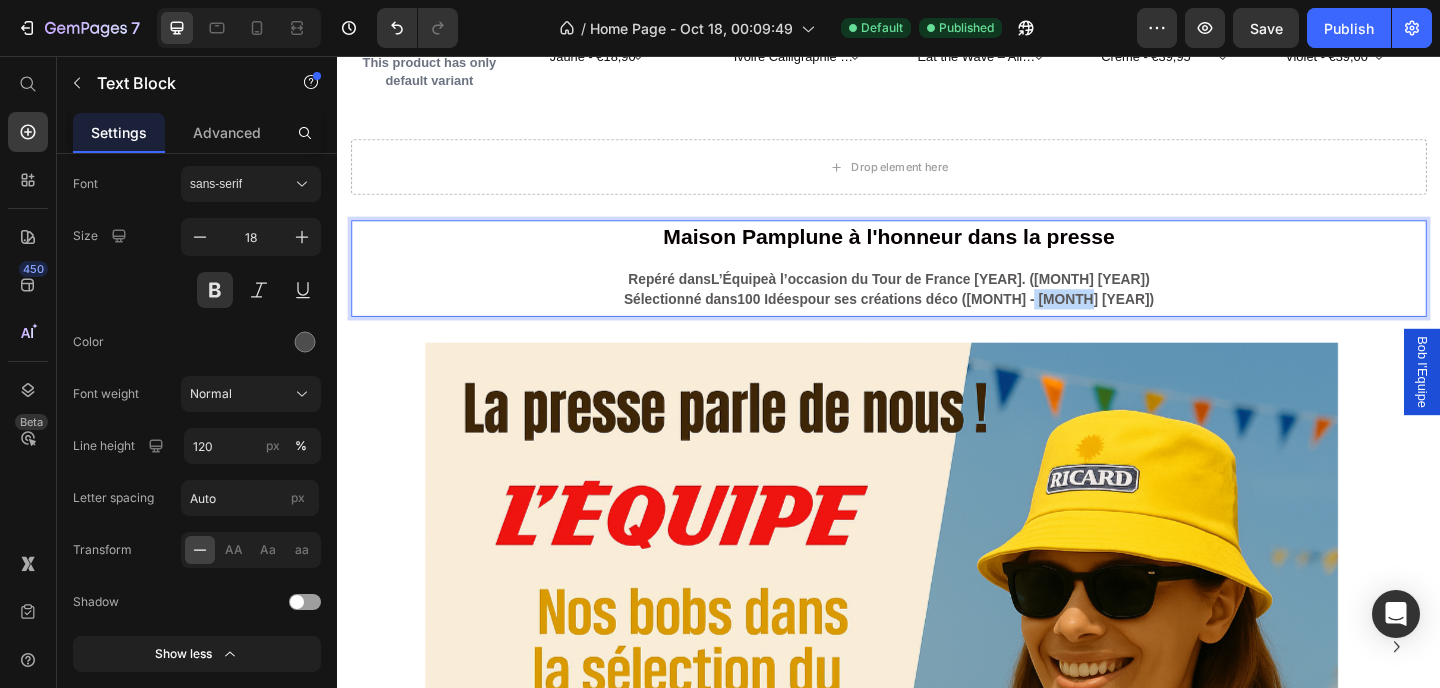 drag, startPoint x: 1175, startPoint y: 308, endPoint x: 1123, endPoint y: 308, distance: 52 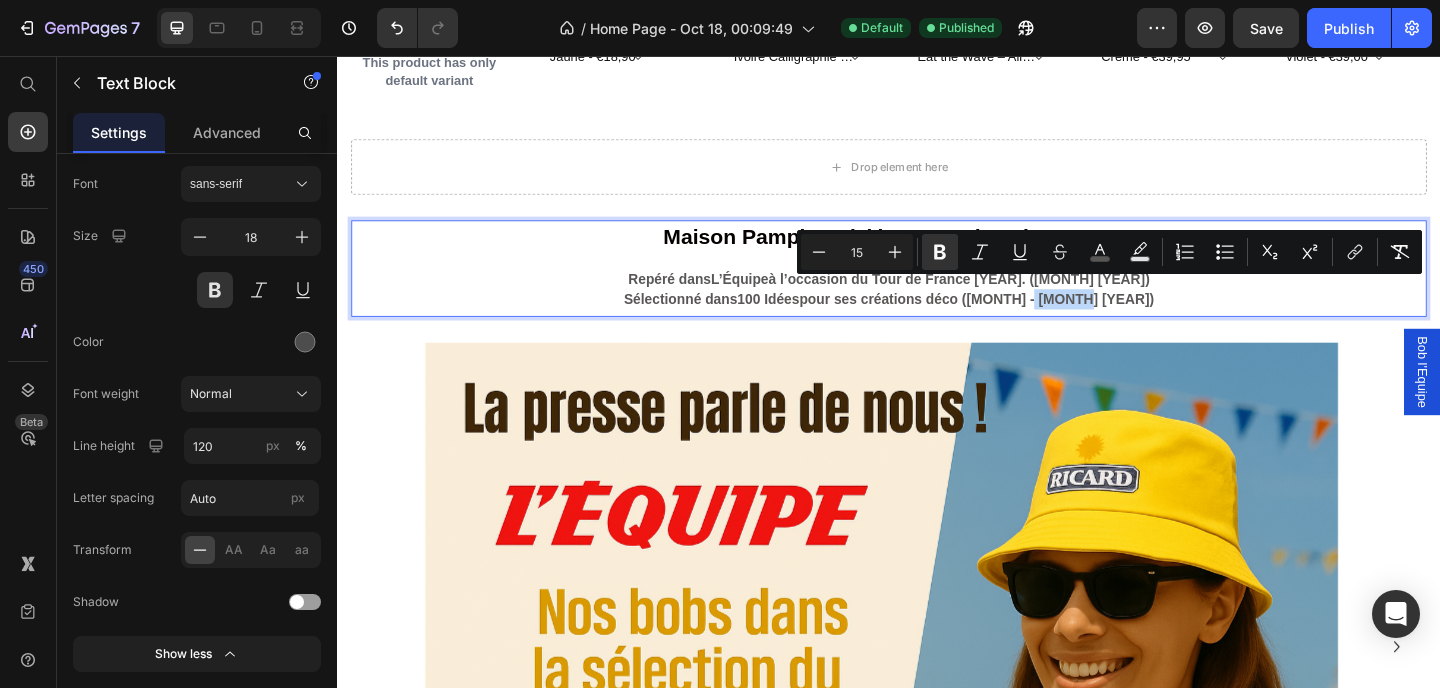 click on "pour ses créations déco (Mai - Juin 2025)" at bounding box center (1033, 320) 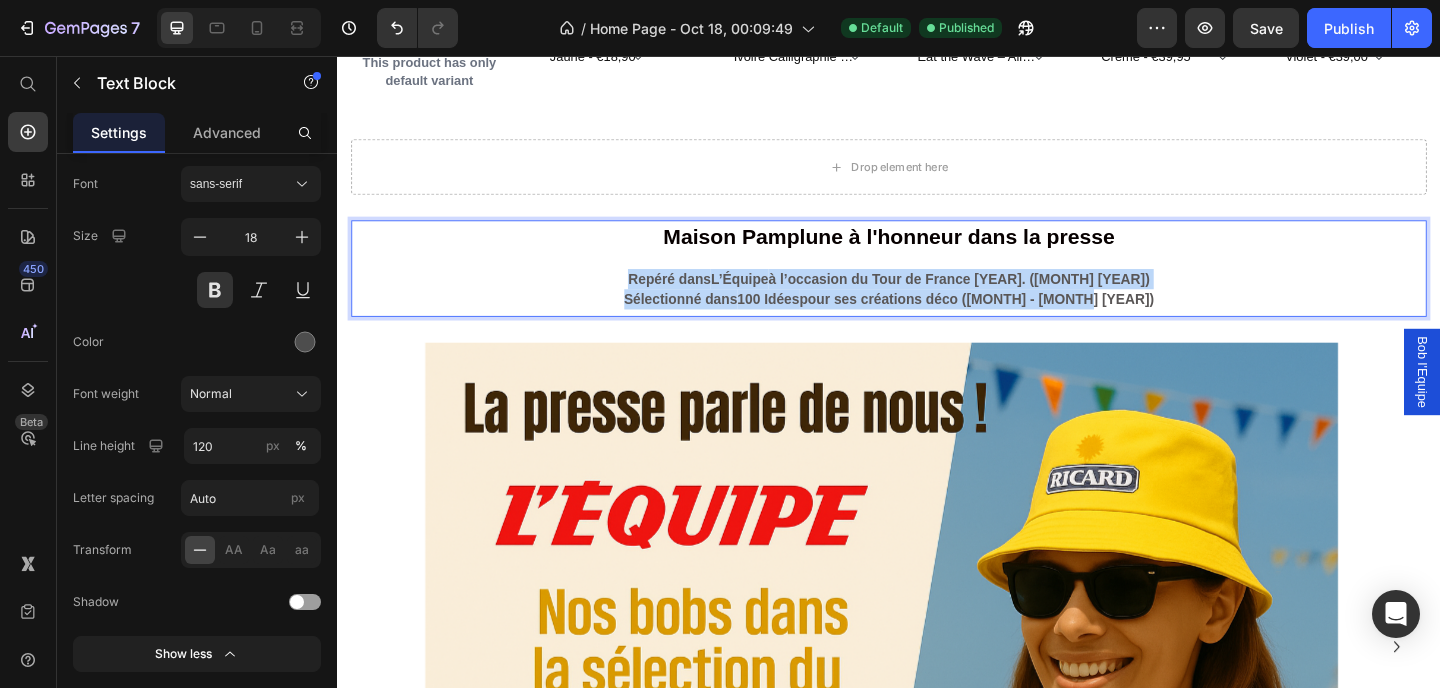 drag, startPoint x: 1193, startPoint y: 310, endPoint x: 655, endPoint y: 282, distance: 538.72815 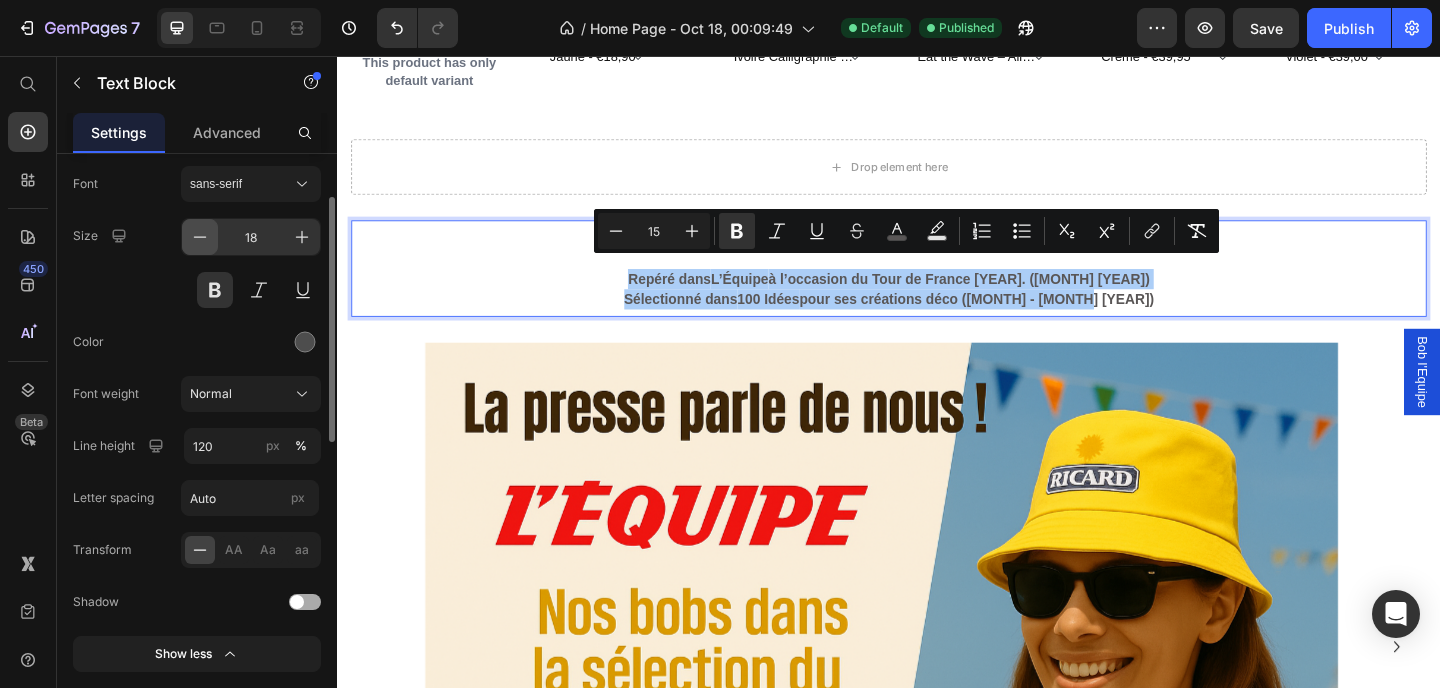 click 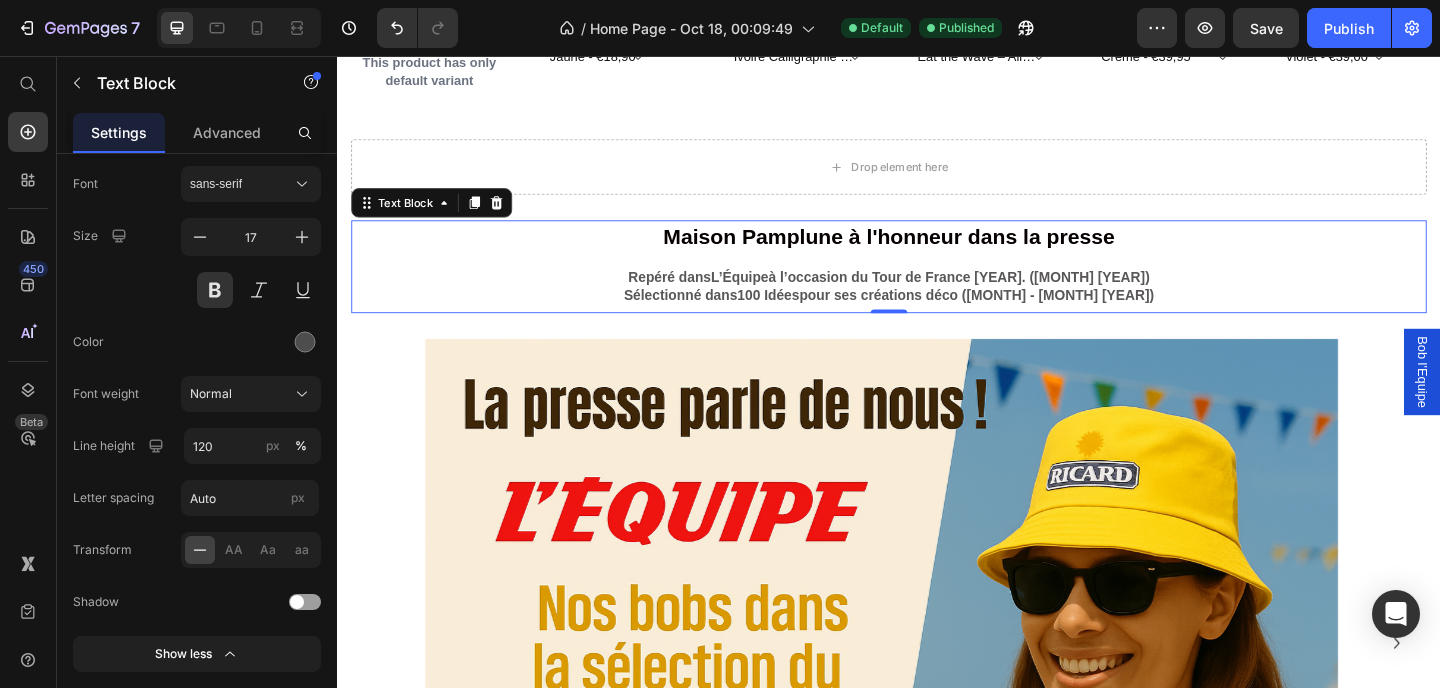 drag, startPoint x: 1219, startPoint y: 309, endPoint x: 726, endPoint y: 296, distance: 493.17136 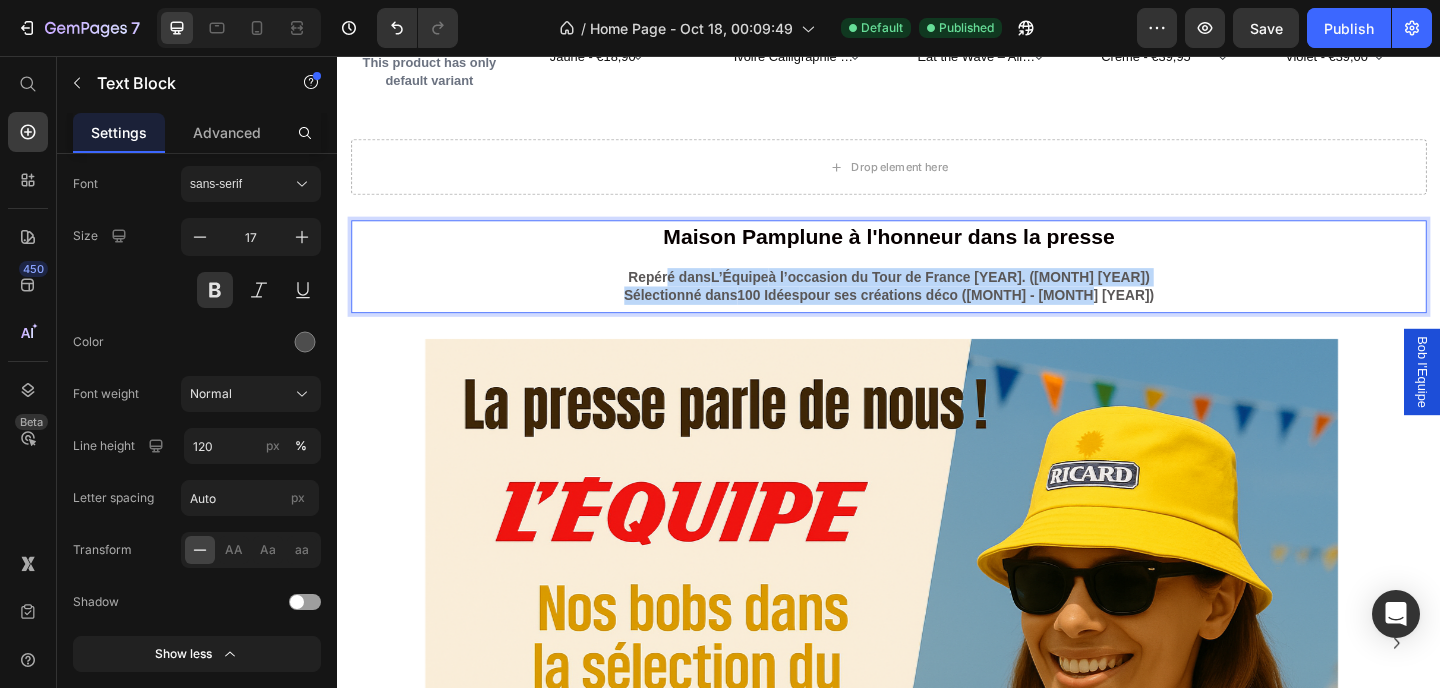 drag, startPoint x: 1183, startPoint y: 304, endPoint x: 671, endPoint y: 281, distance: 512.51636 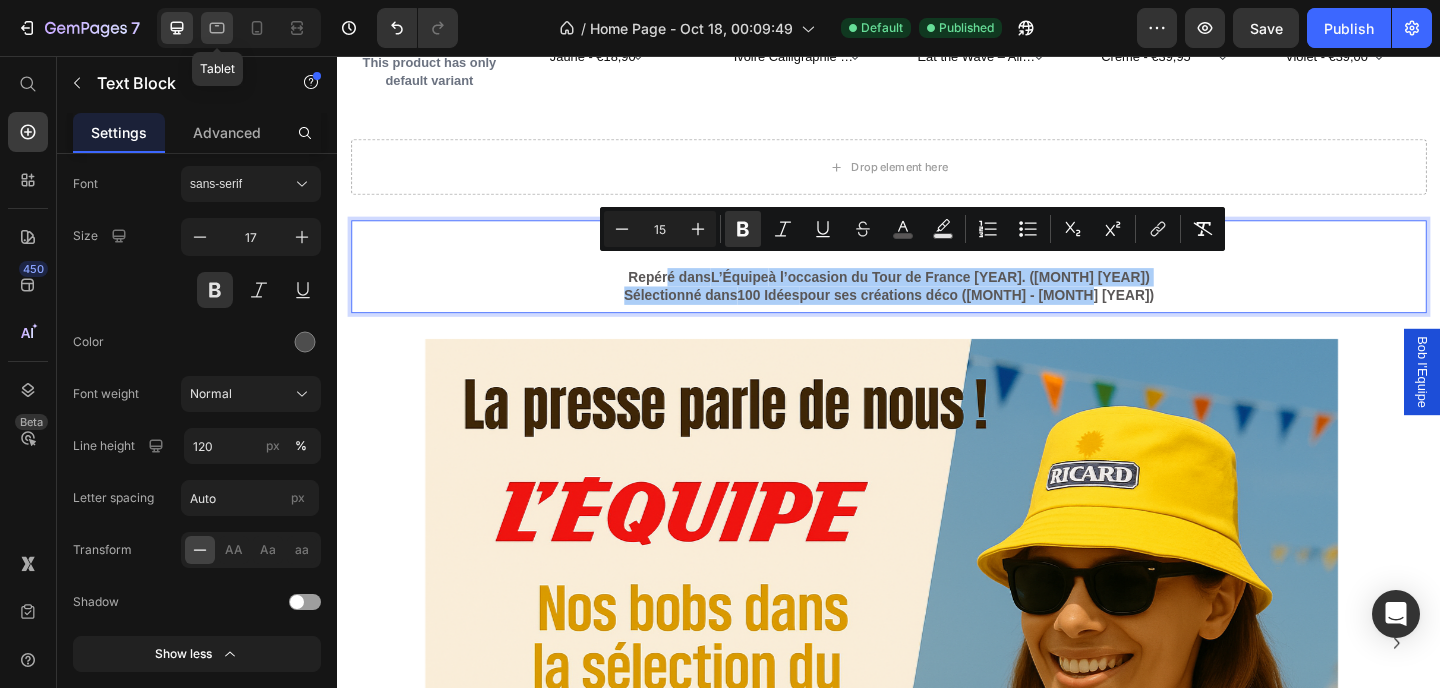 drag, startPoint x: 213, startPoint y: 30, endPoint x: 70, endPoint y: 25, distance: 143.08739 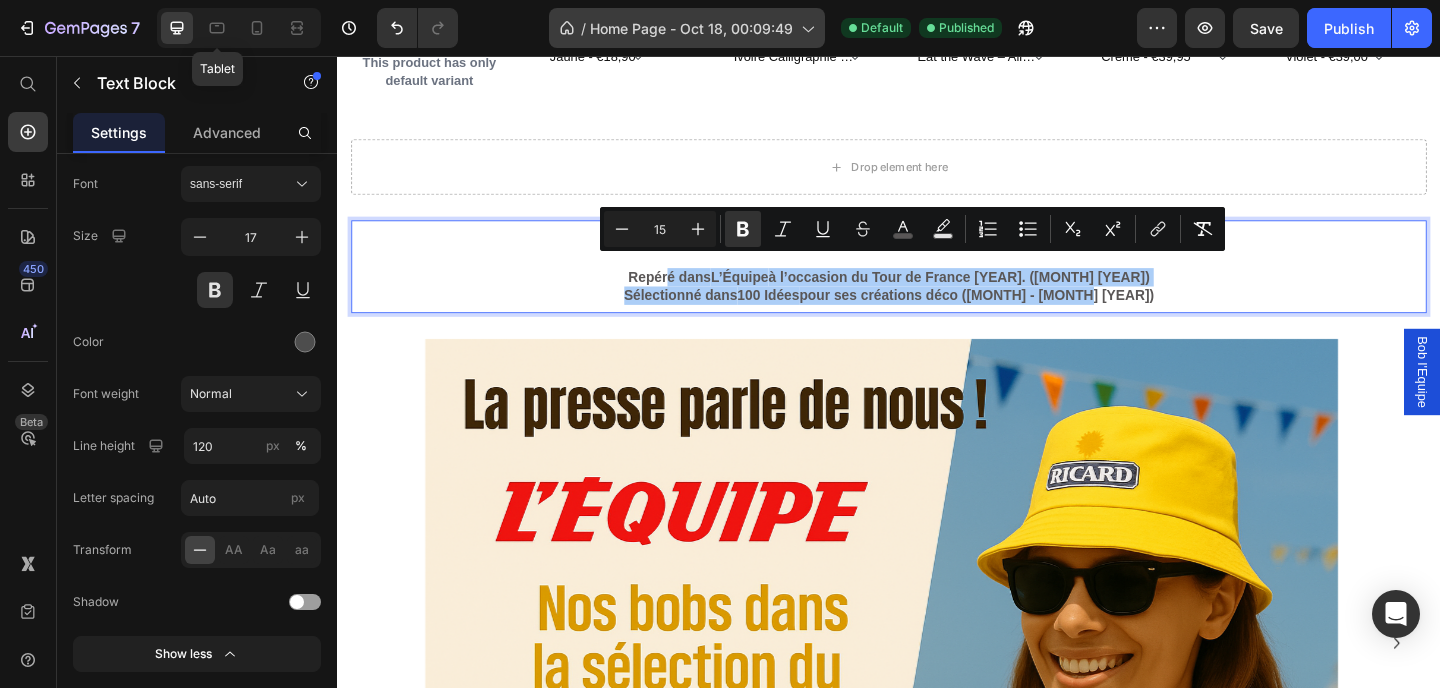 type on "18" 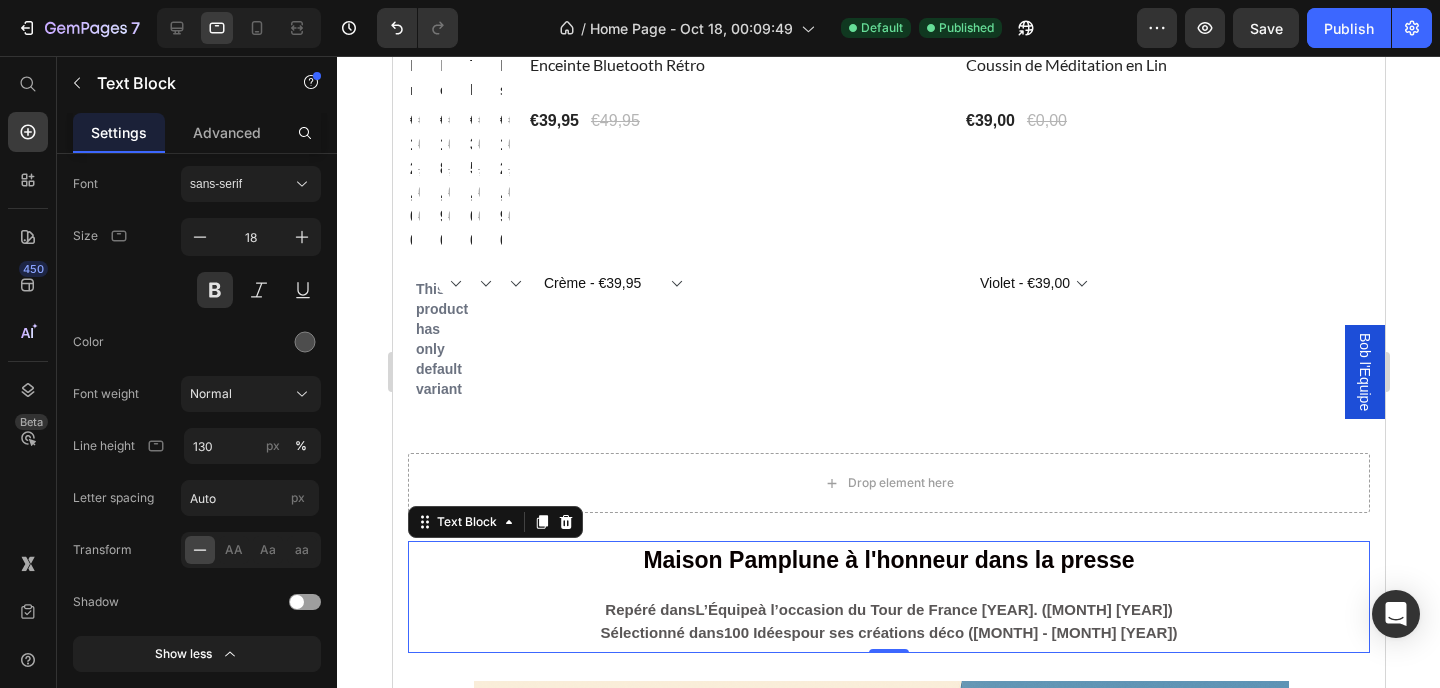 scroll, scrollTop: 4920, scrollLeft: 0, axis: vertical 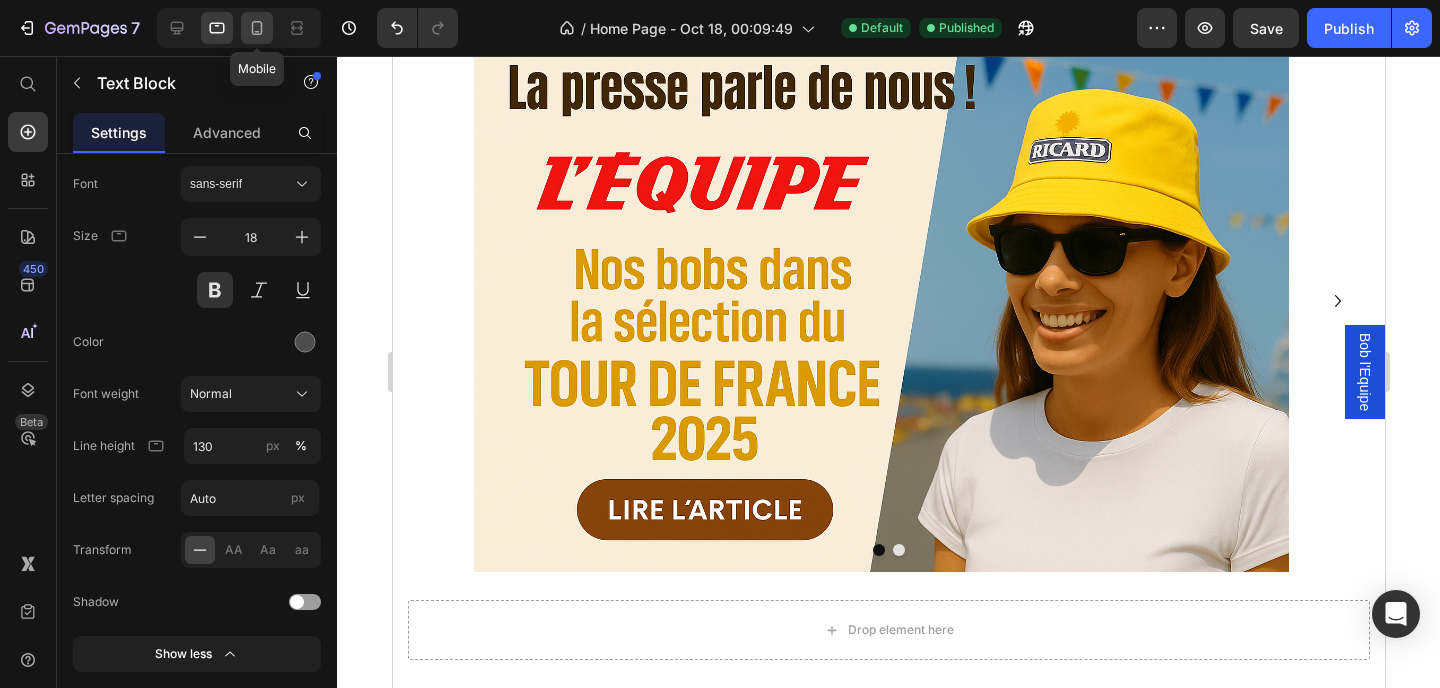 click 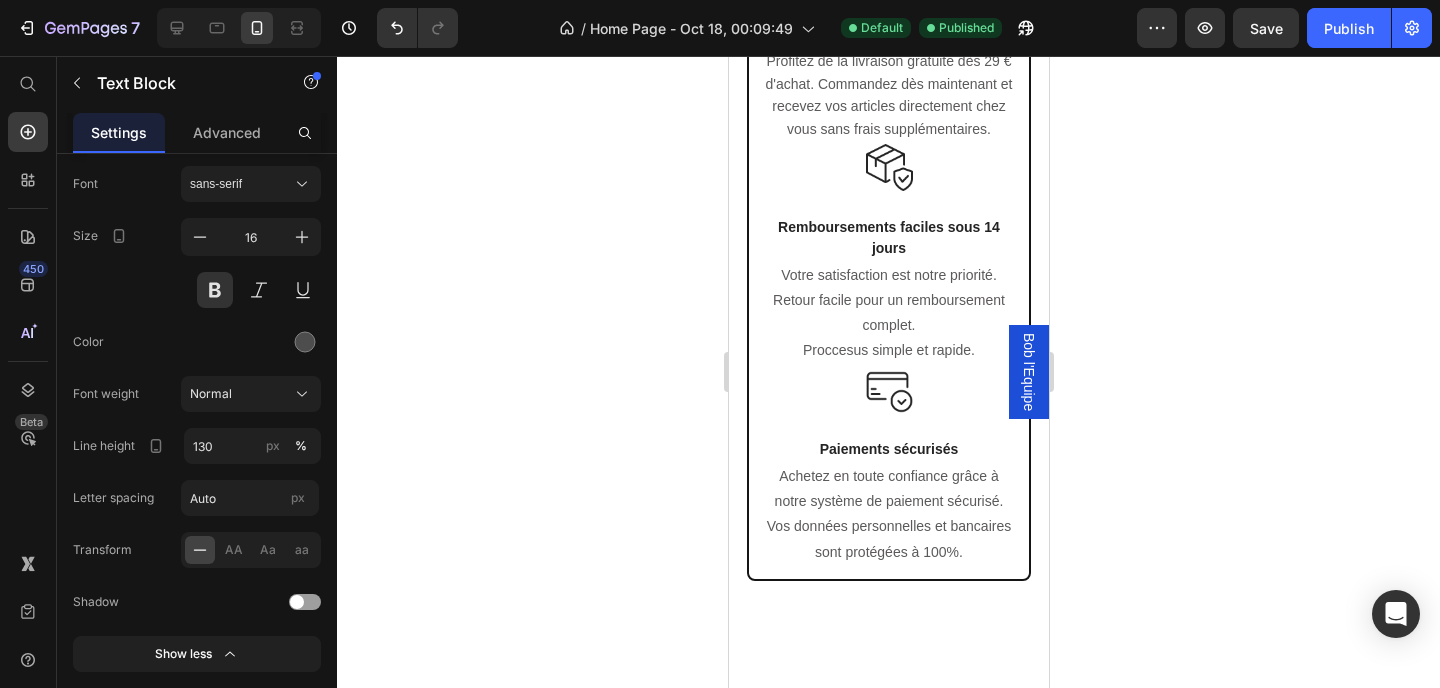 scroll, scrollTop: 5154, scrollLeft: 0, axis: vertical 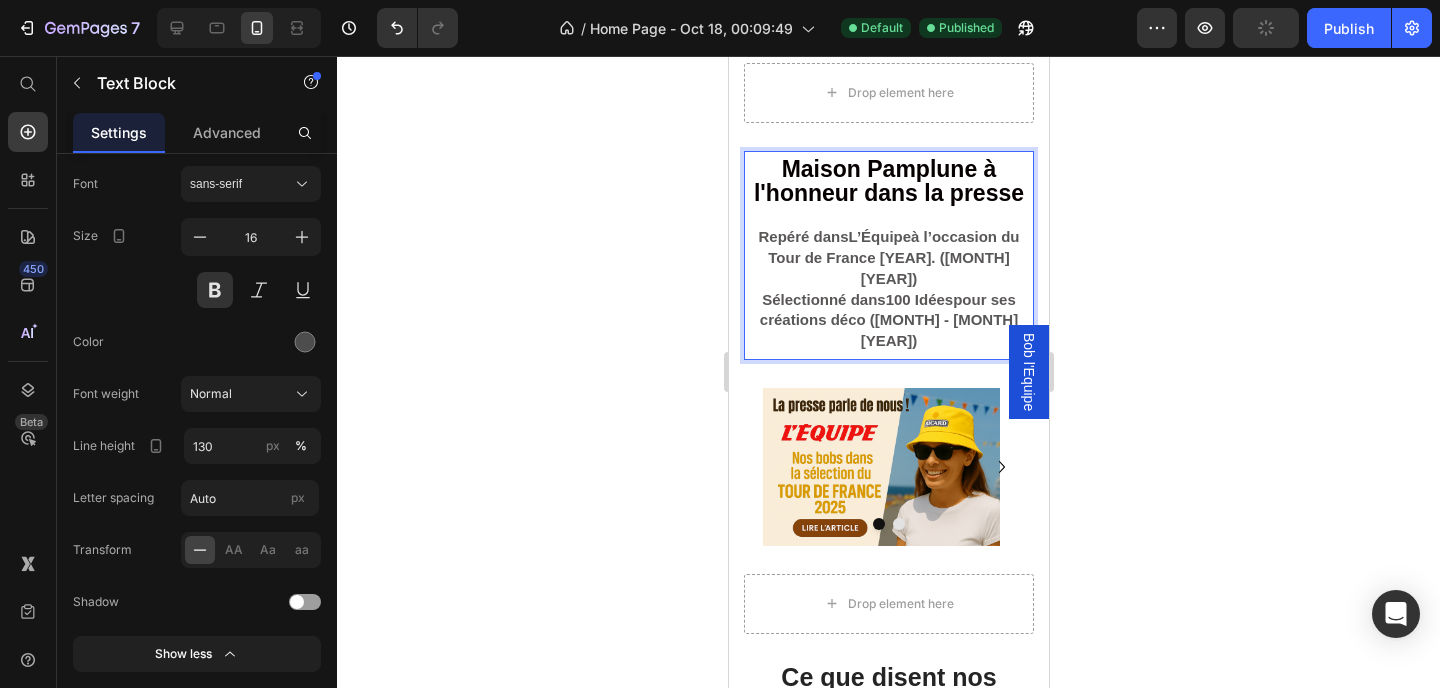 click on "pour ses créations déco (Mai - Juin 2025)" at bounding box center [888, 320] 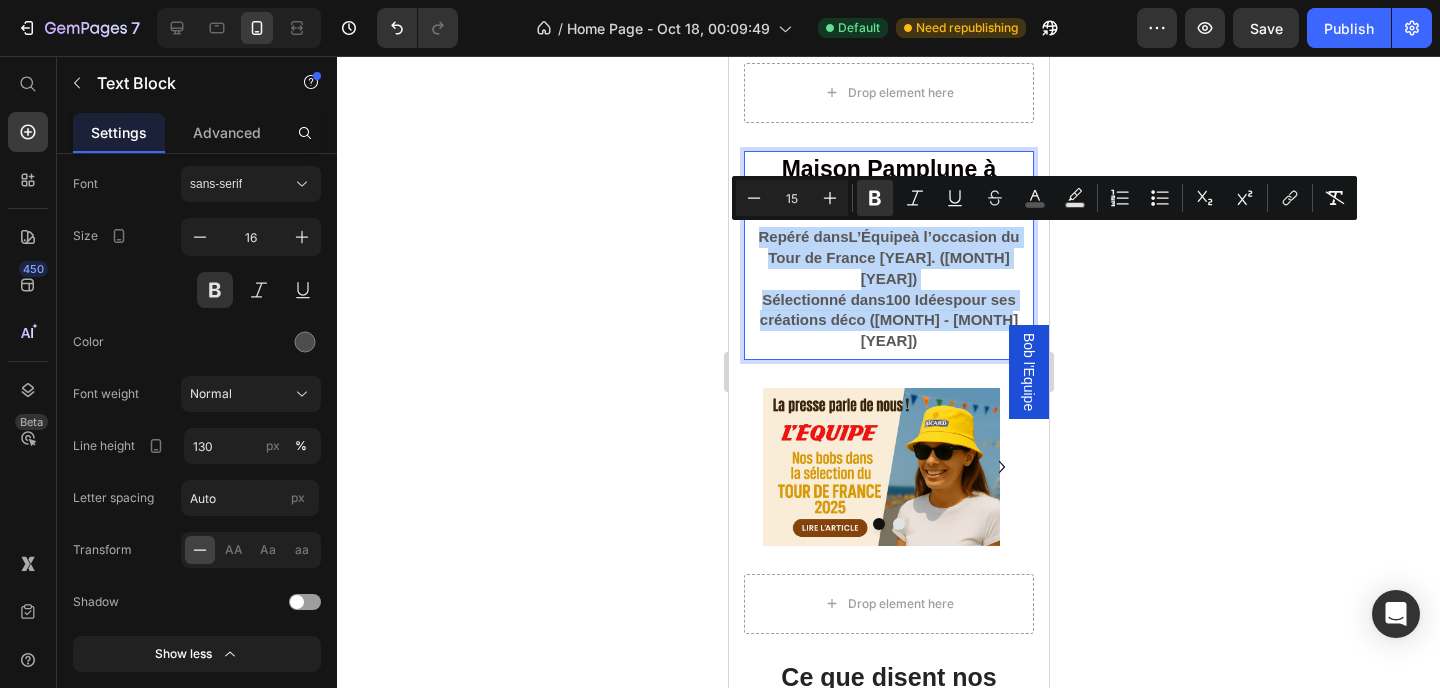 drag, startPoint x: 757, startPoint y: 235, endPoint x: 1010, endPoint y: 323, distance: 267.8675 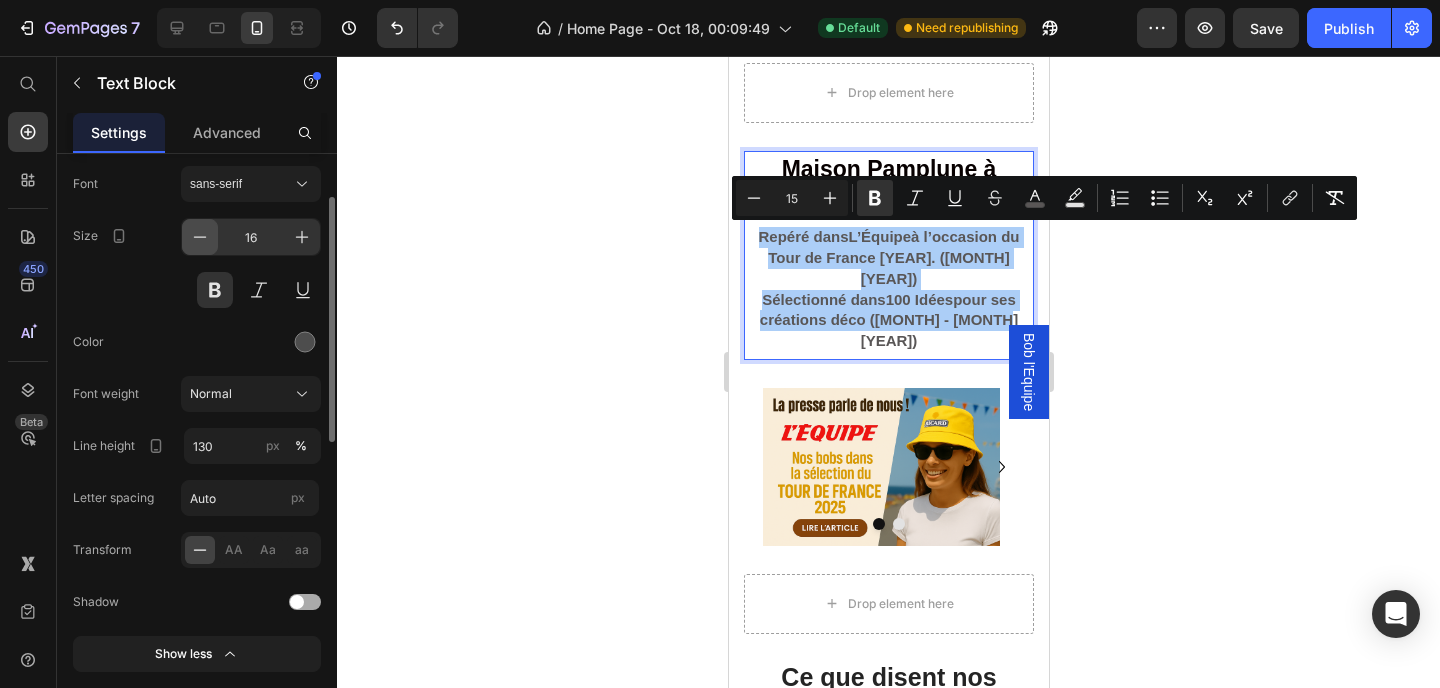 click 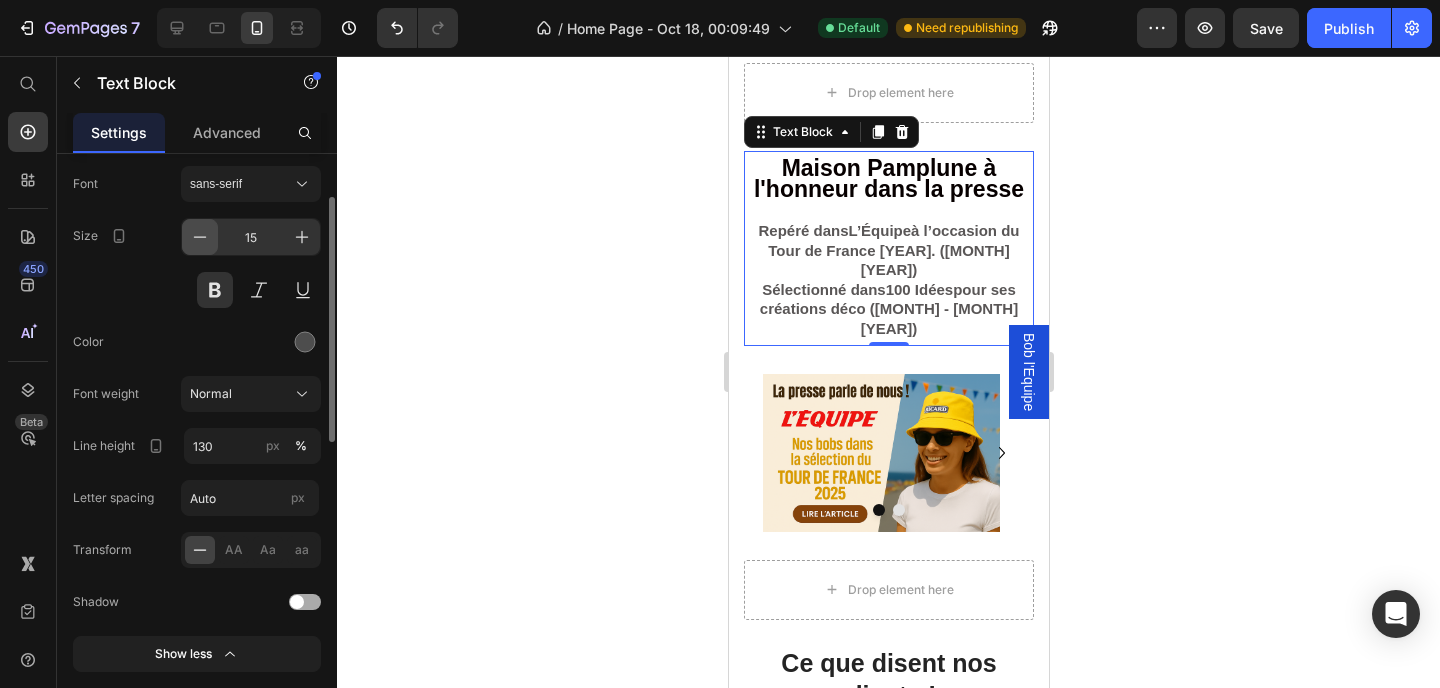 click 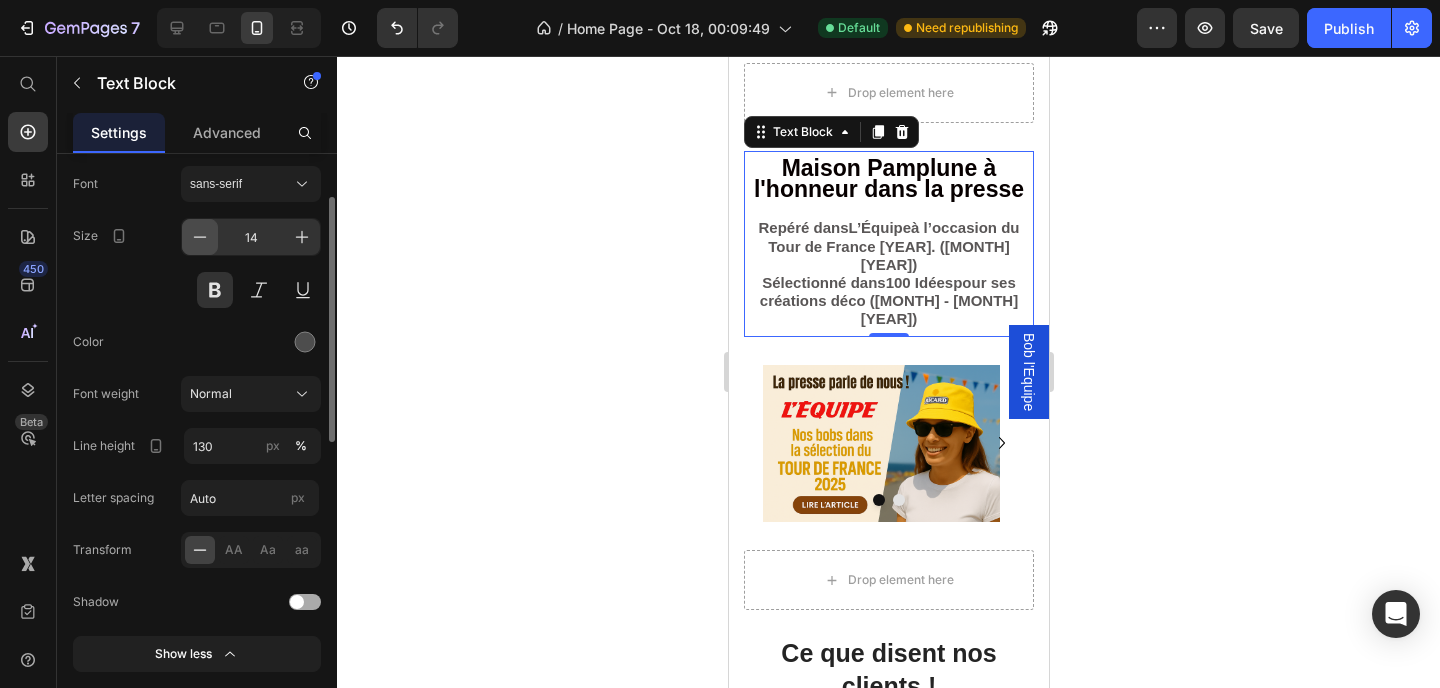 click 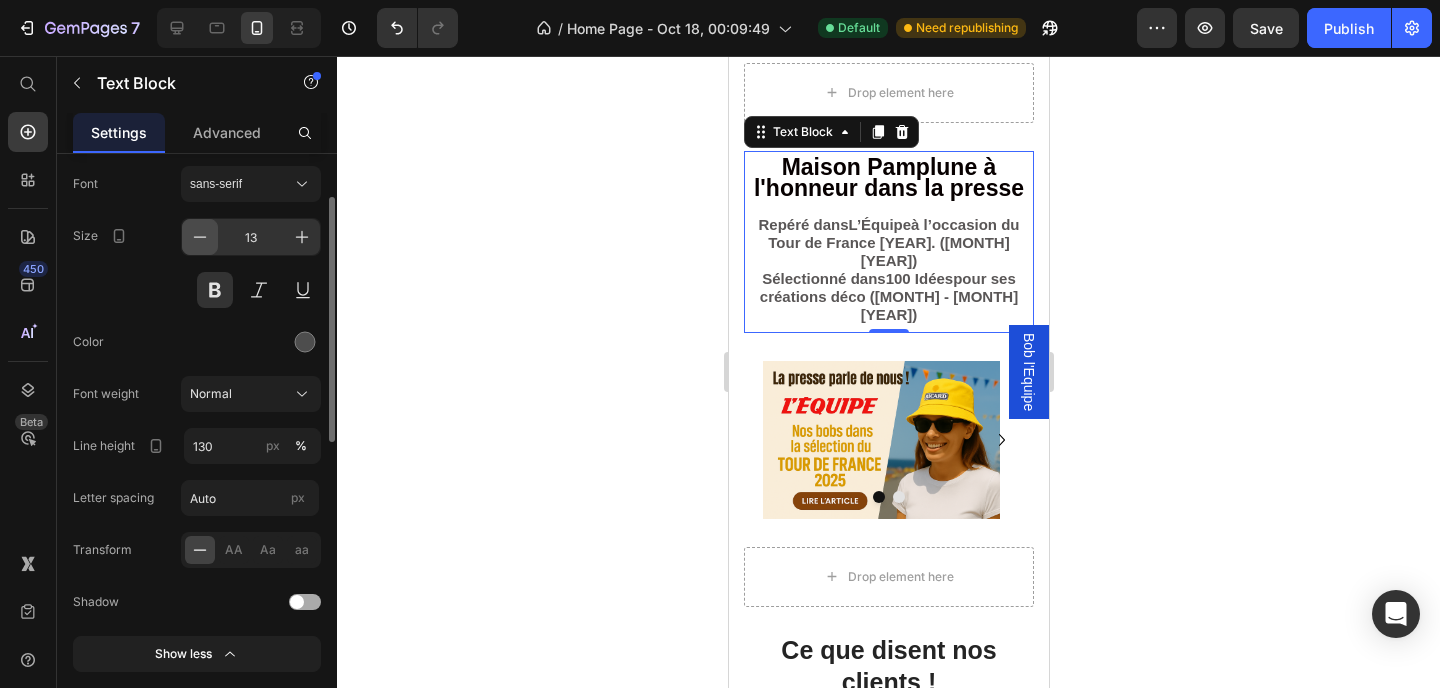 click 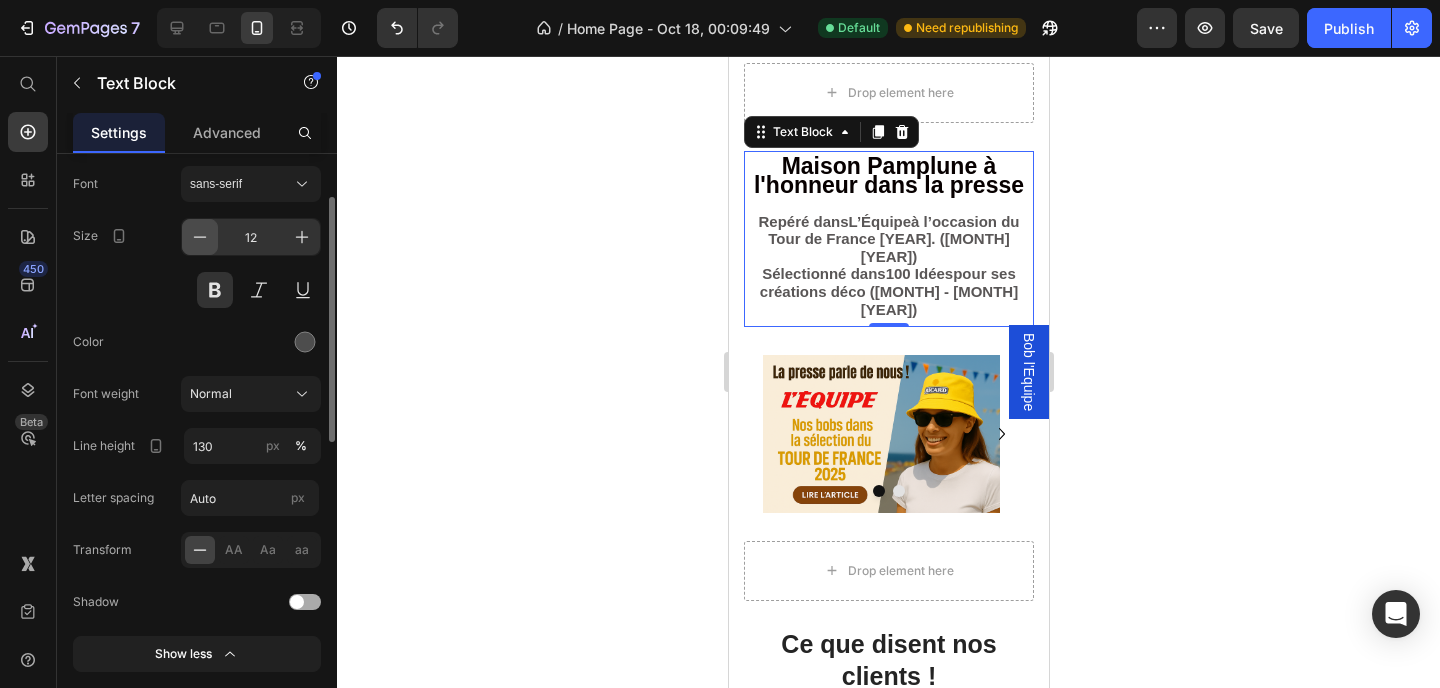 click 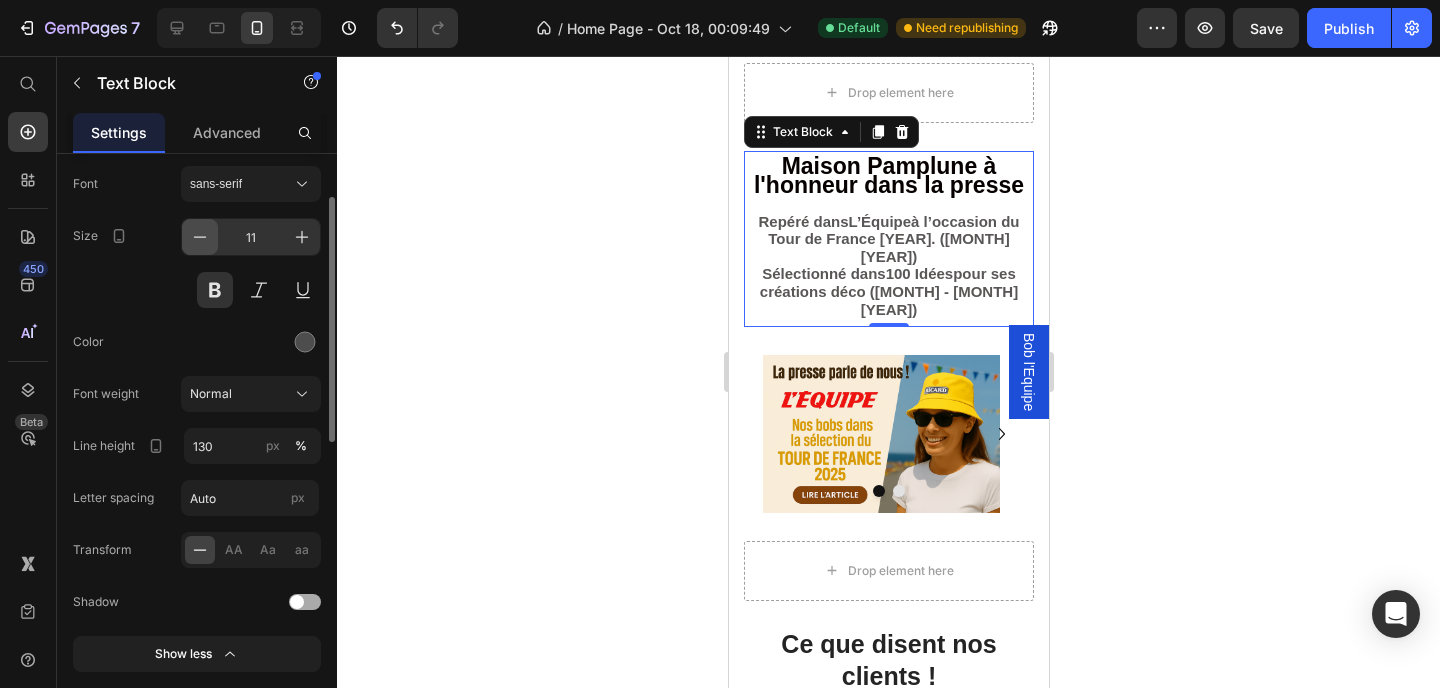 click 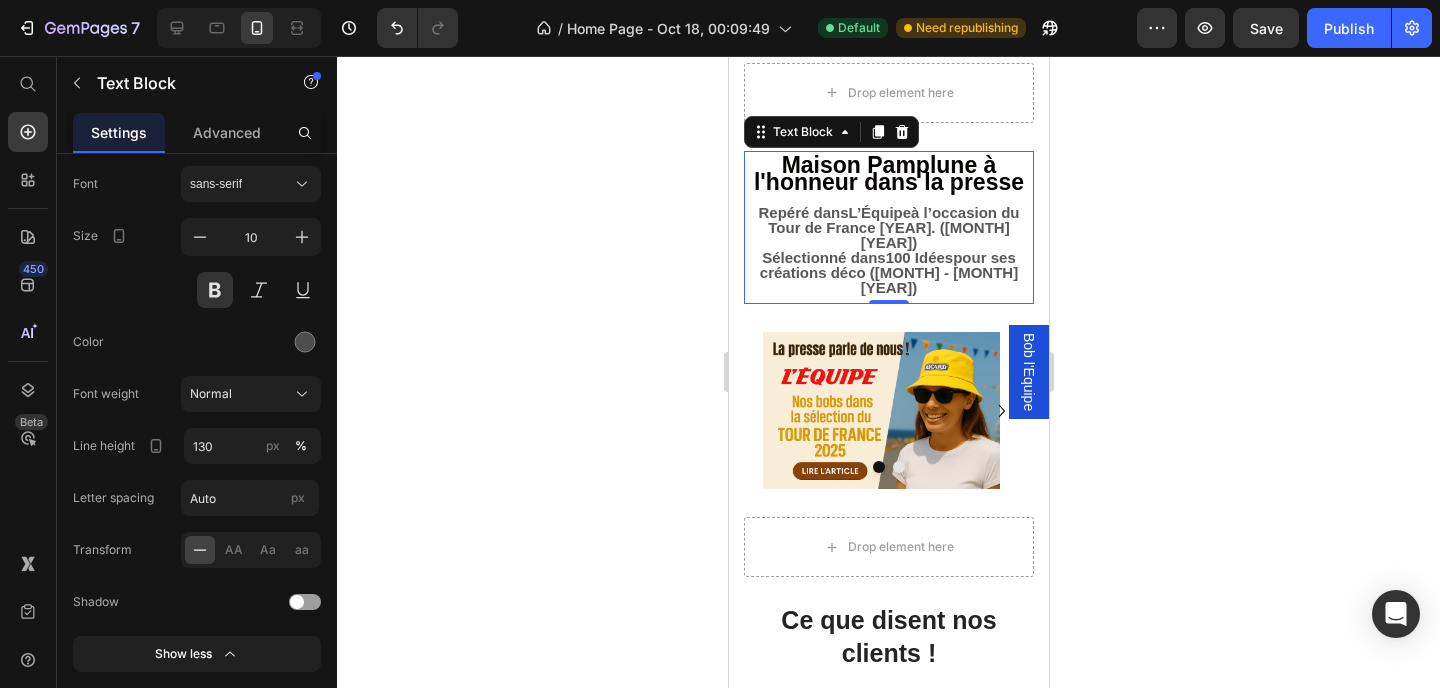 click on "pour ses créations déco (Mai - Juin 2025)" at bounding box center (888, 272) 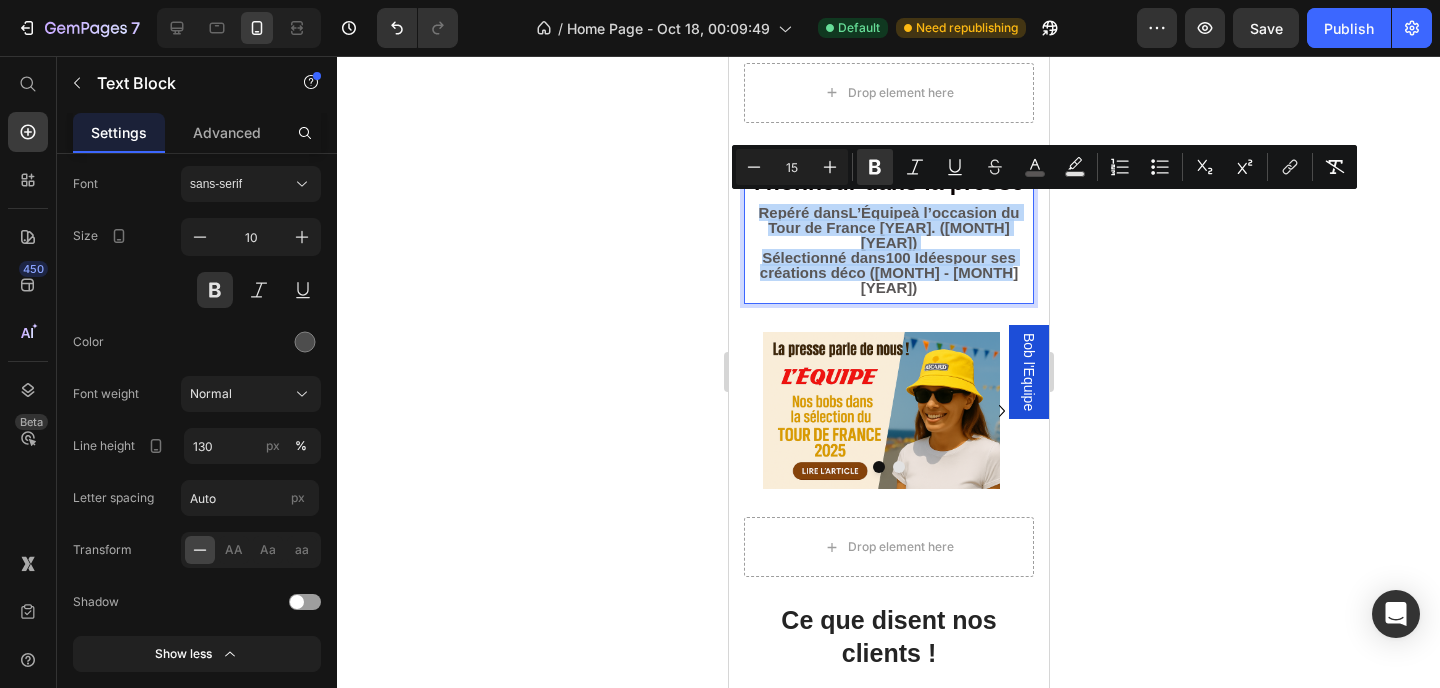 drag, startPoint x: 964, startPoint y: 270, endPoint x: 746, endPoint y: 202, distance: 228.35936 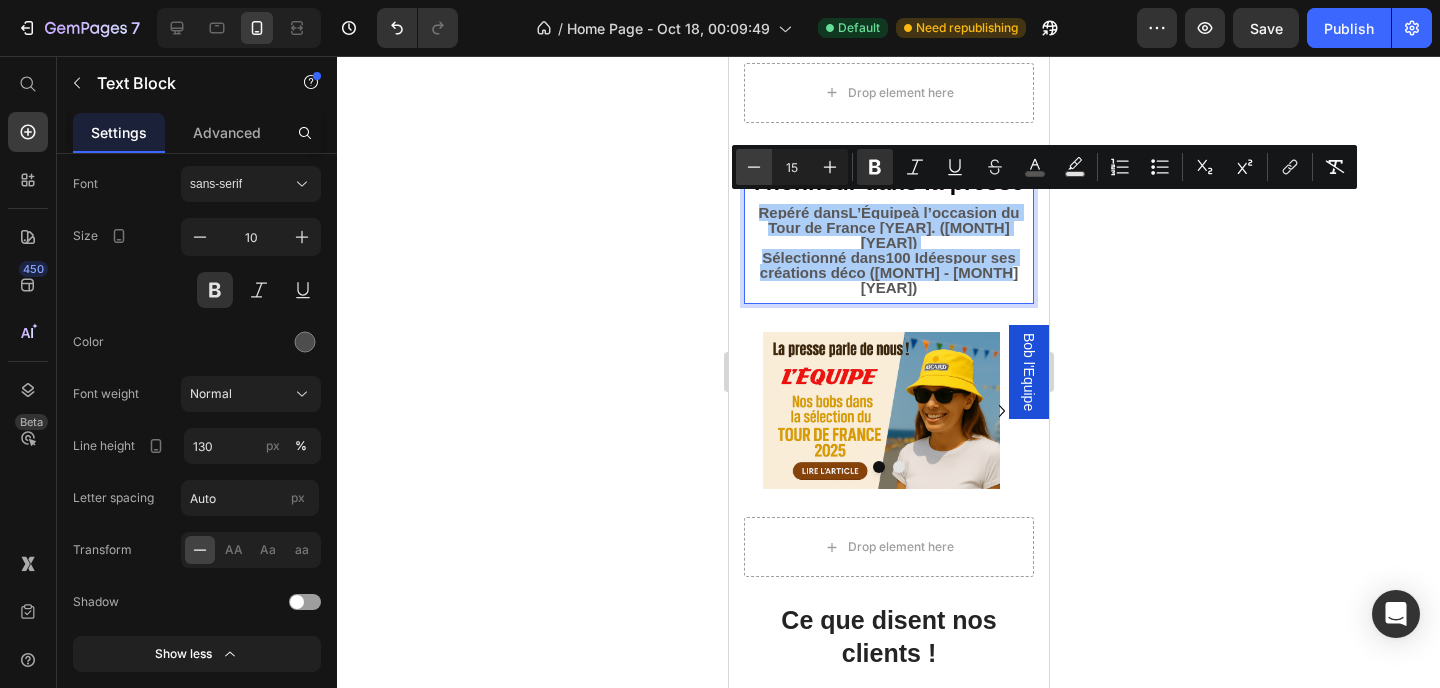 click 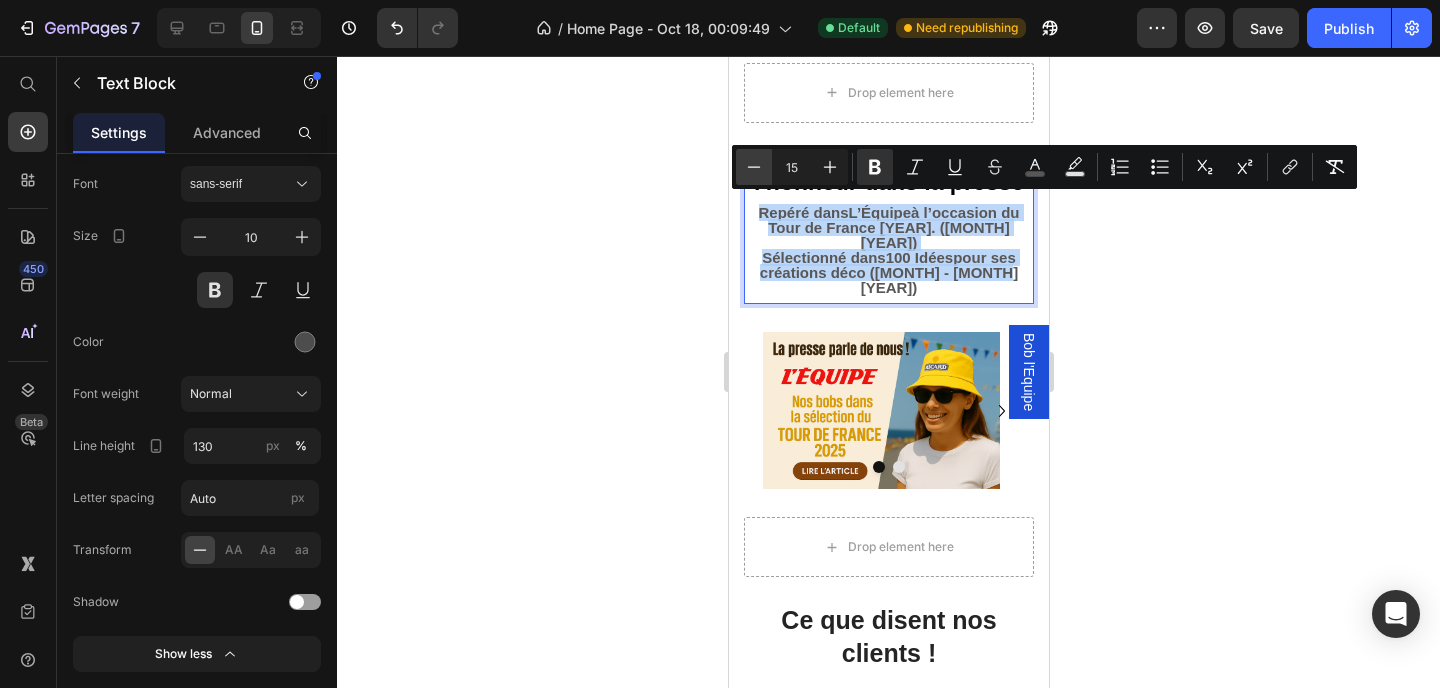 type on "14" 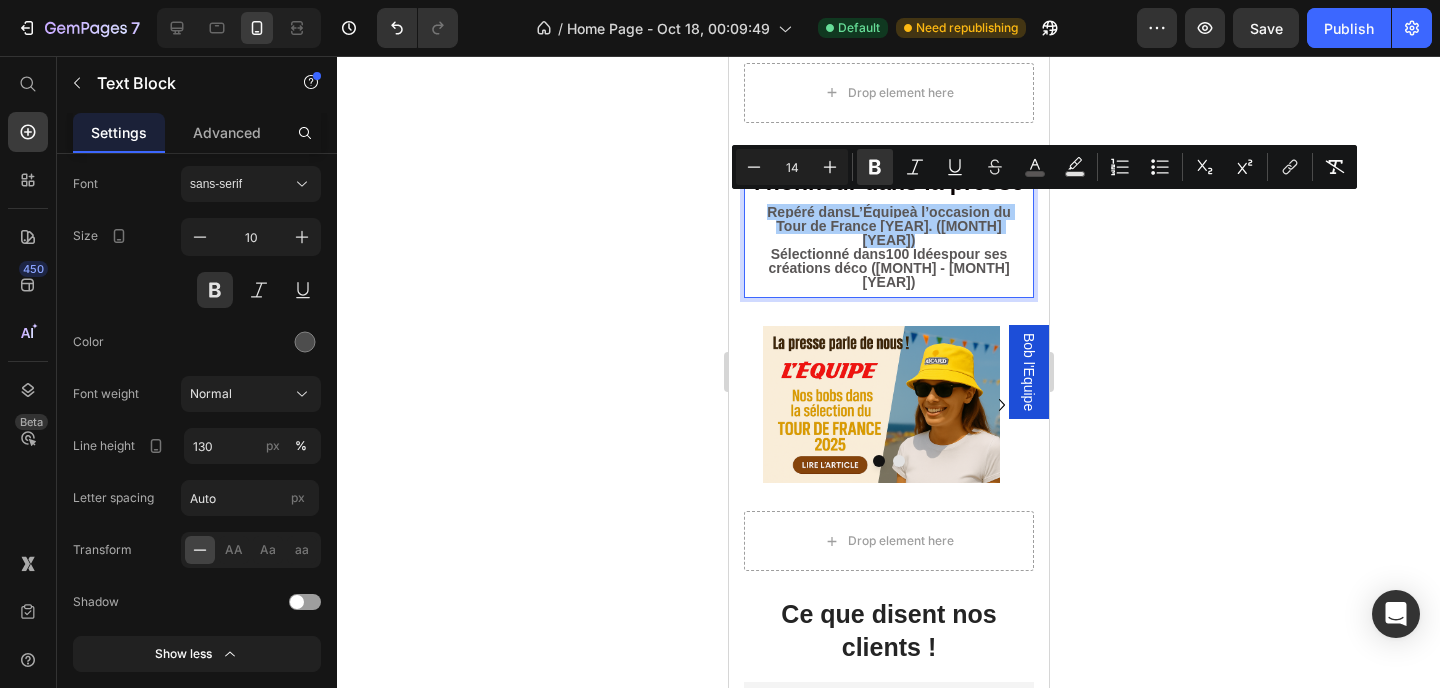 click 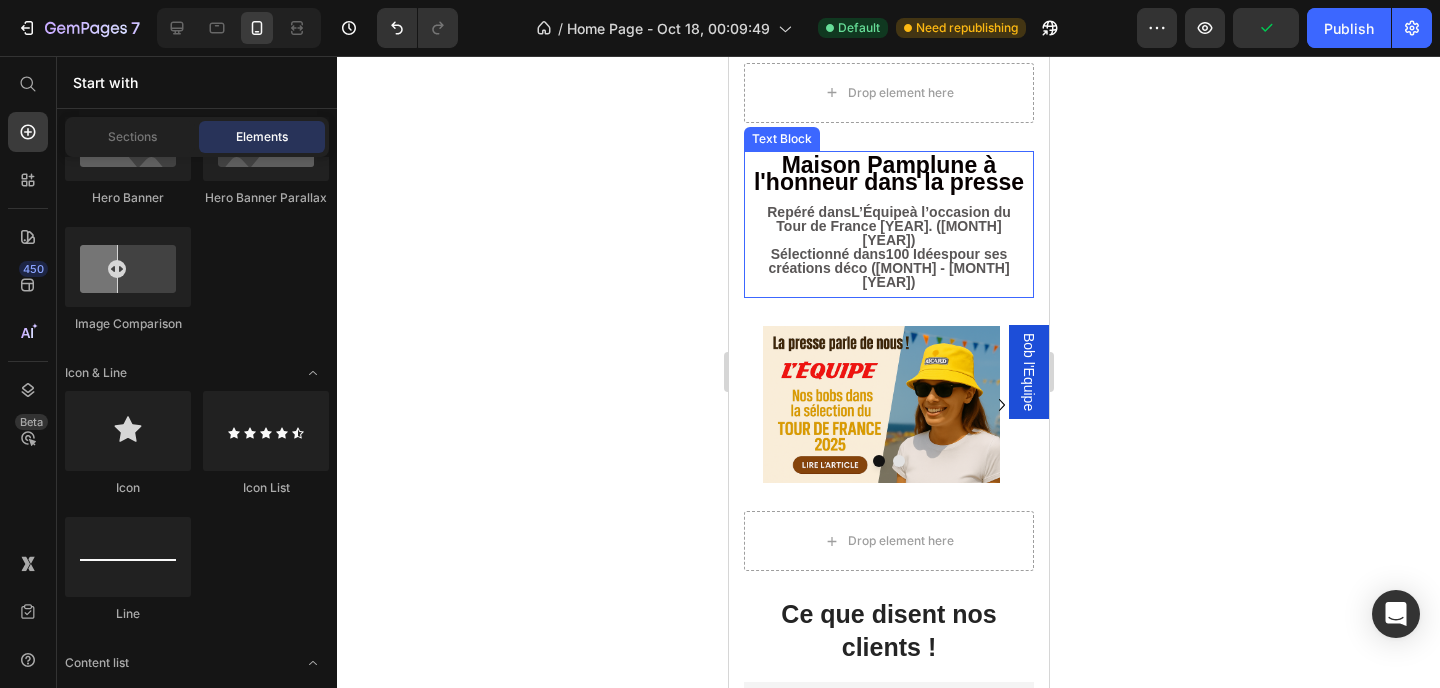 click on "Sélectionné dans  100 Idées  pour ses créations déco (Mai - Juin 2025)" at bounding box center (888, 269) 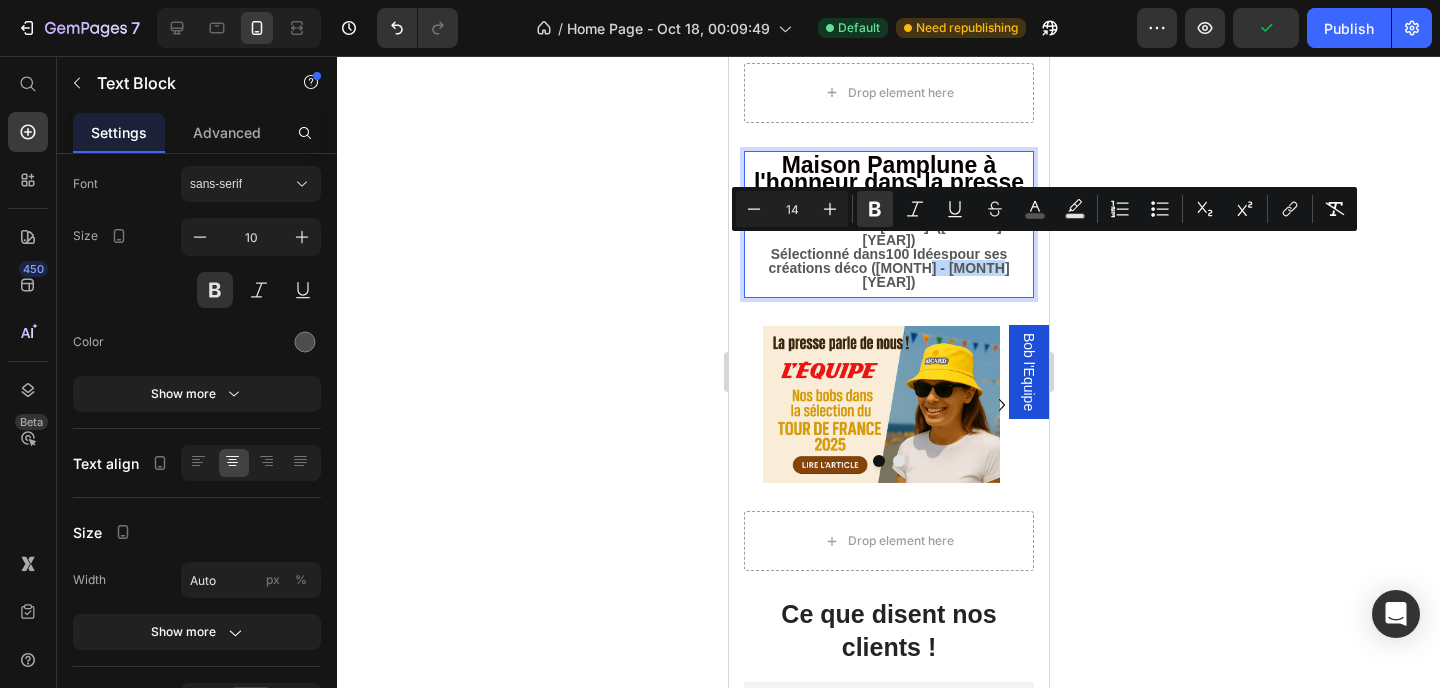 click on "Maison Pamplune à l'honneur dans la presse Repéré dans  L’Équipe  à l’occasion du Tour de France 2025. (Juillet 2025) Sélectionné dans  100 Idées  pour ses créations déco (Mai - Juin 2025)" at bounding box center [888, 224] 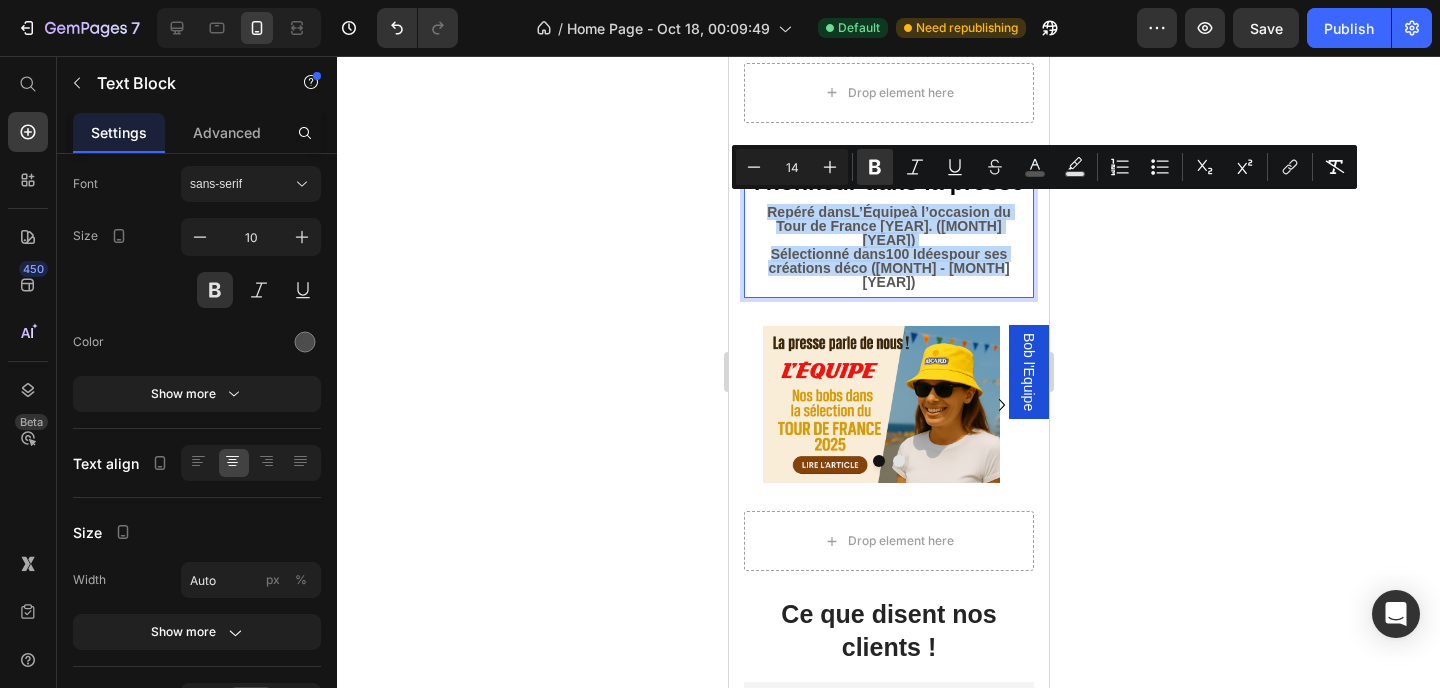 drag, startPoint x: 997, startPoint y: 246, endPoint x: 1209, endPoint y: 266, distance: 212.9413 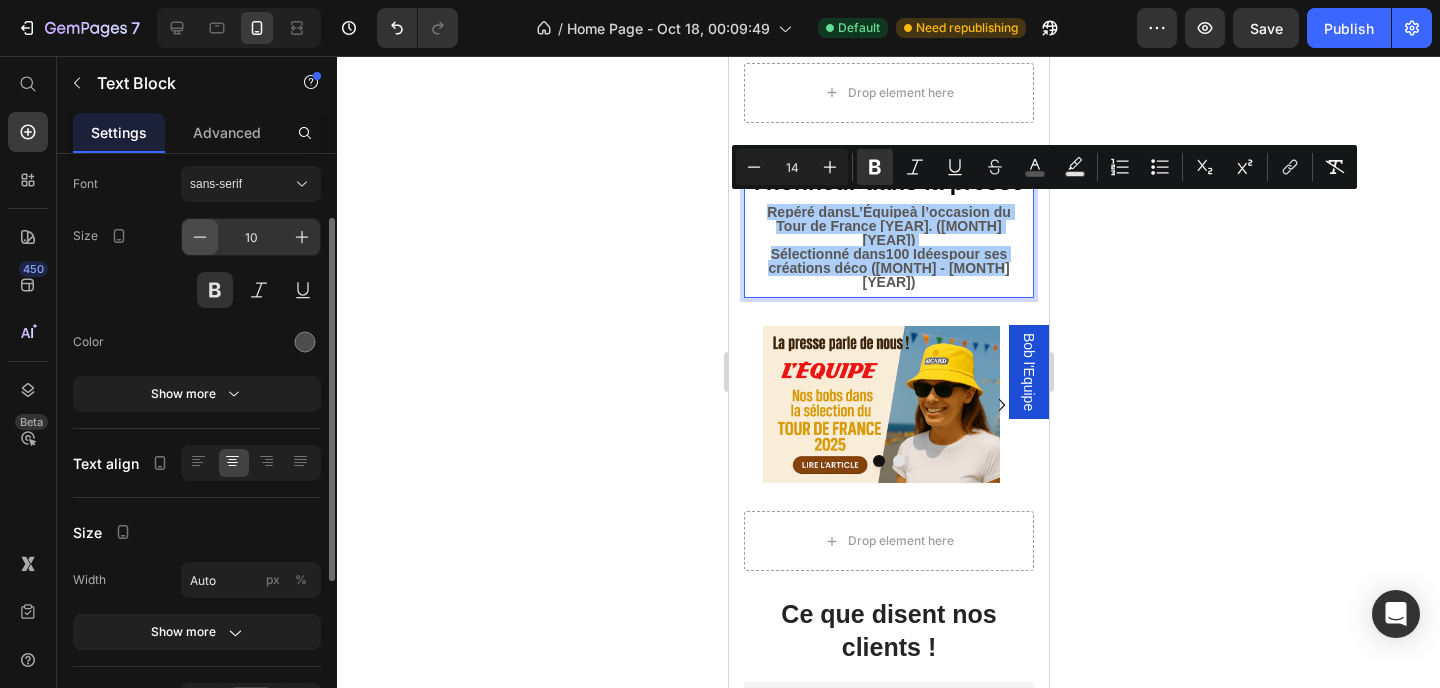 click 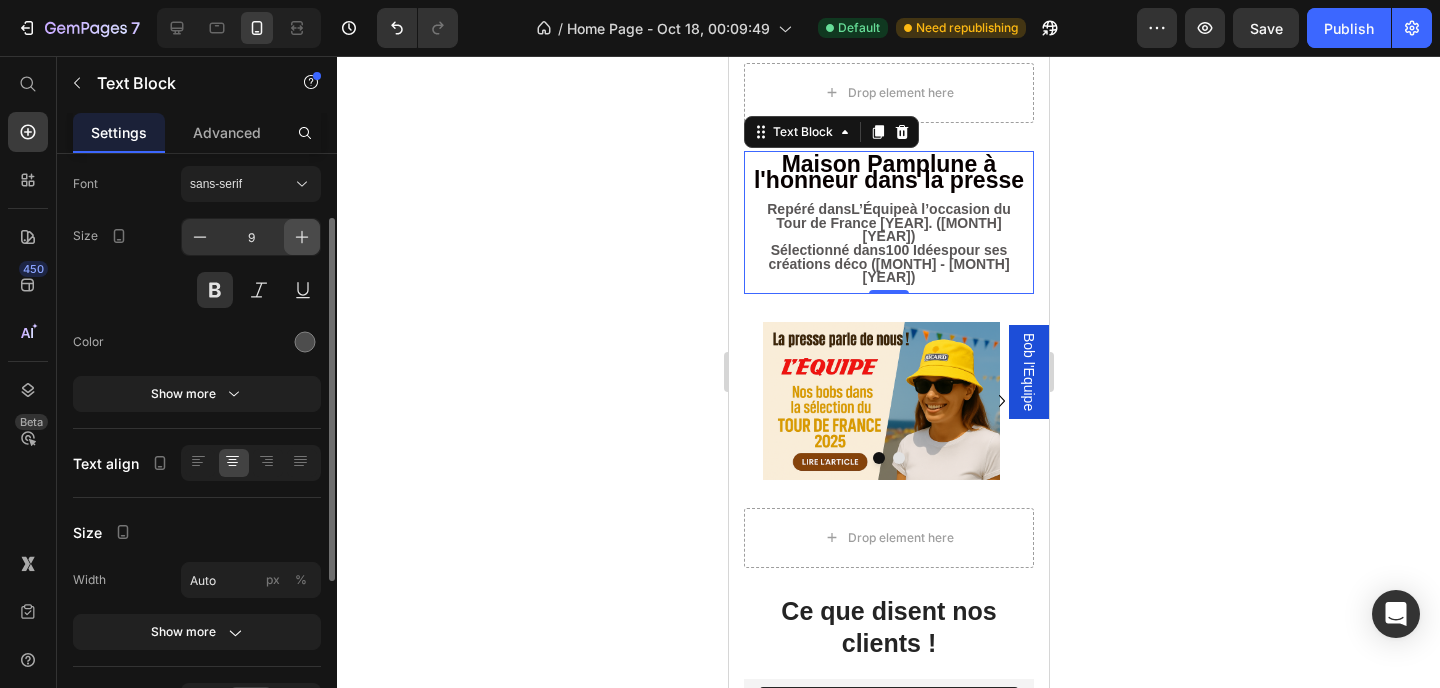 click 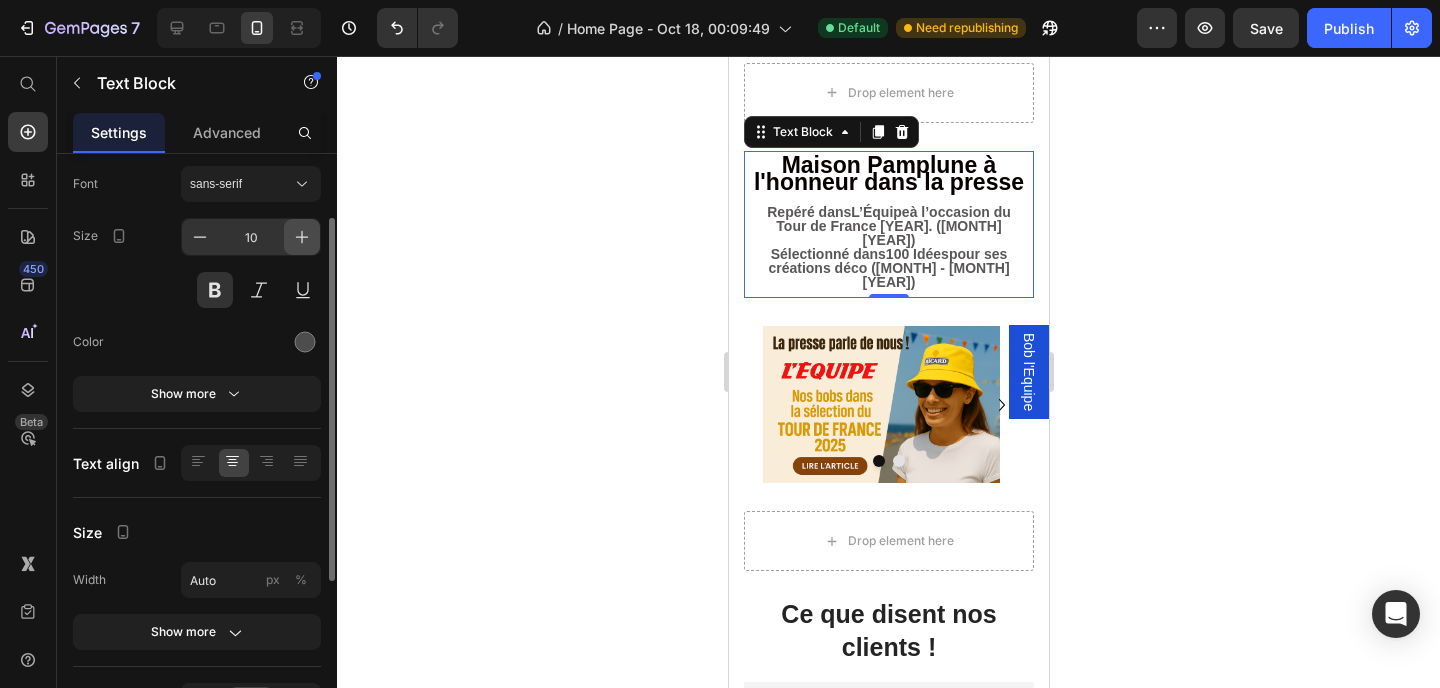 click 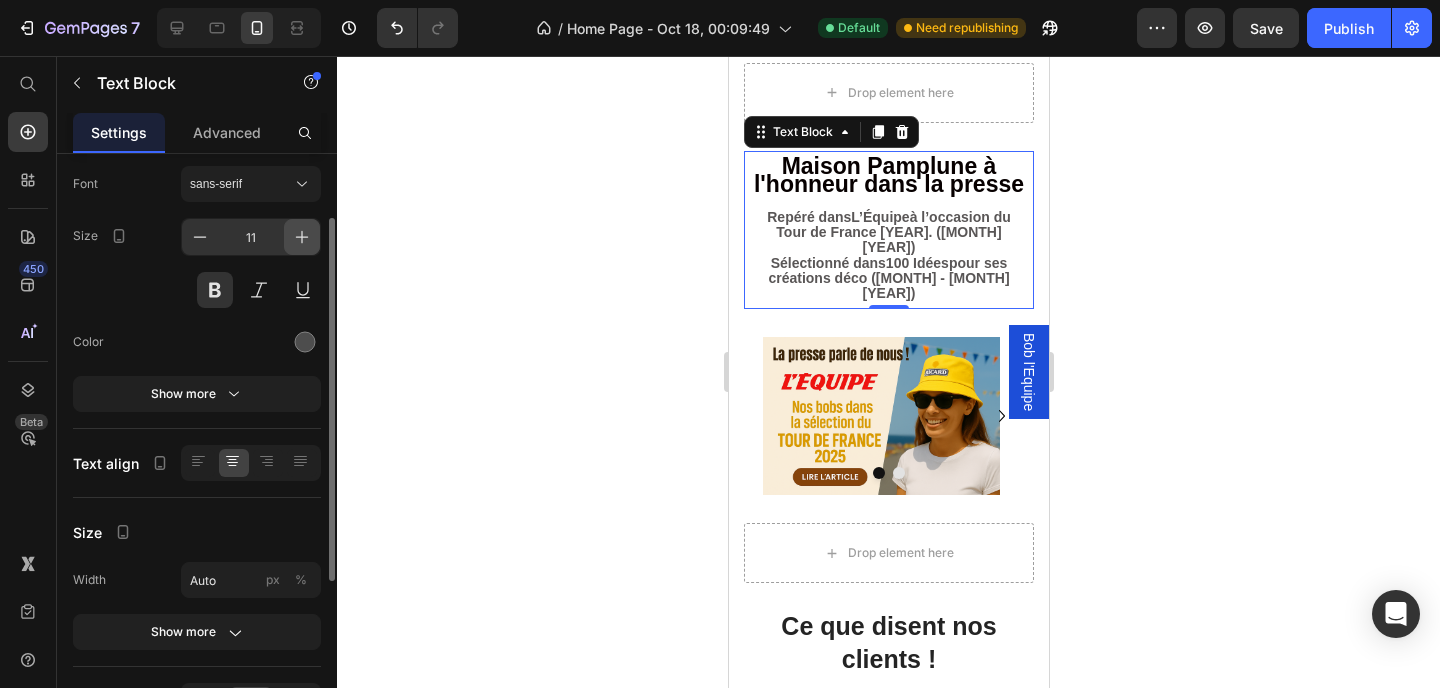 click 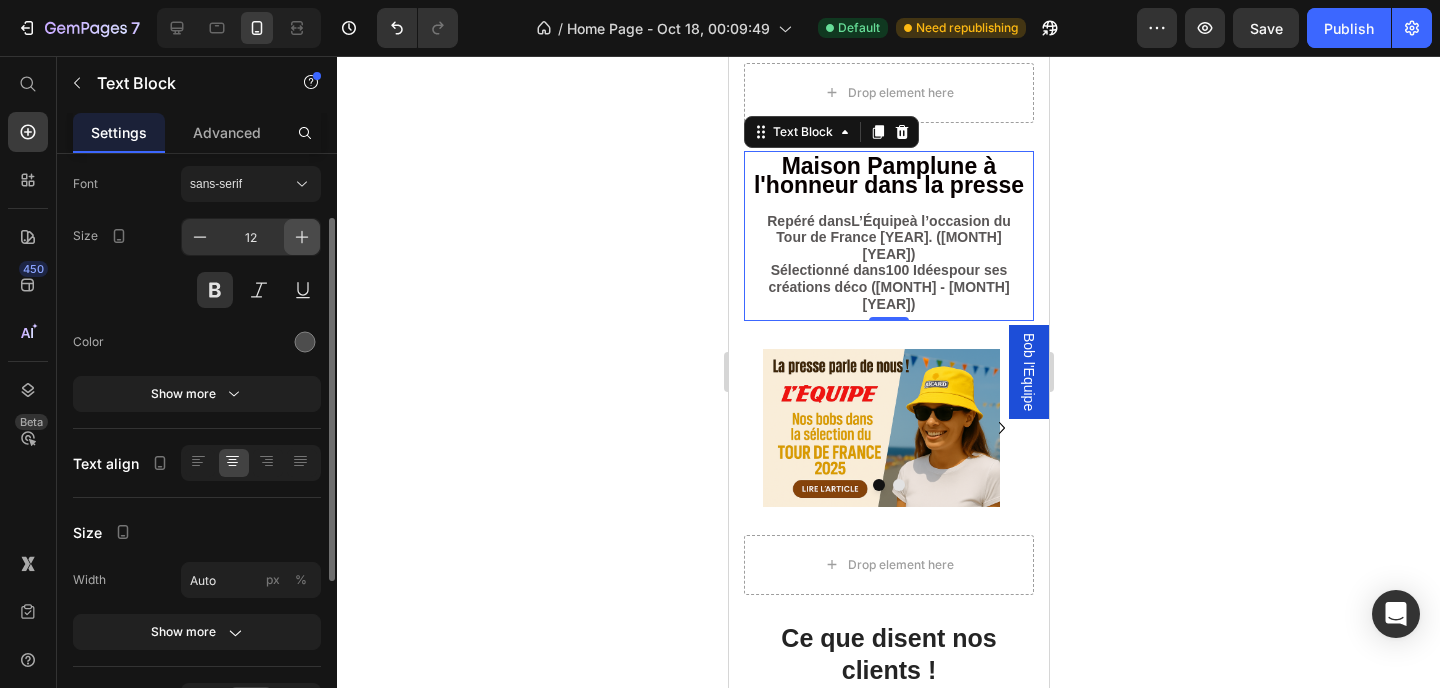 click 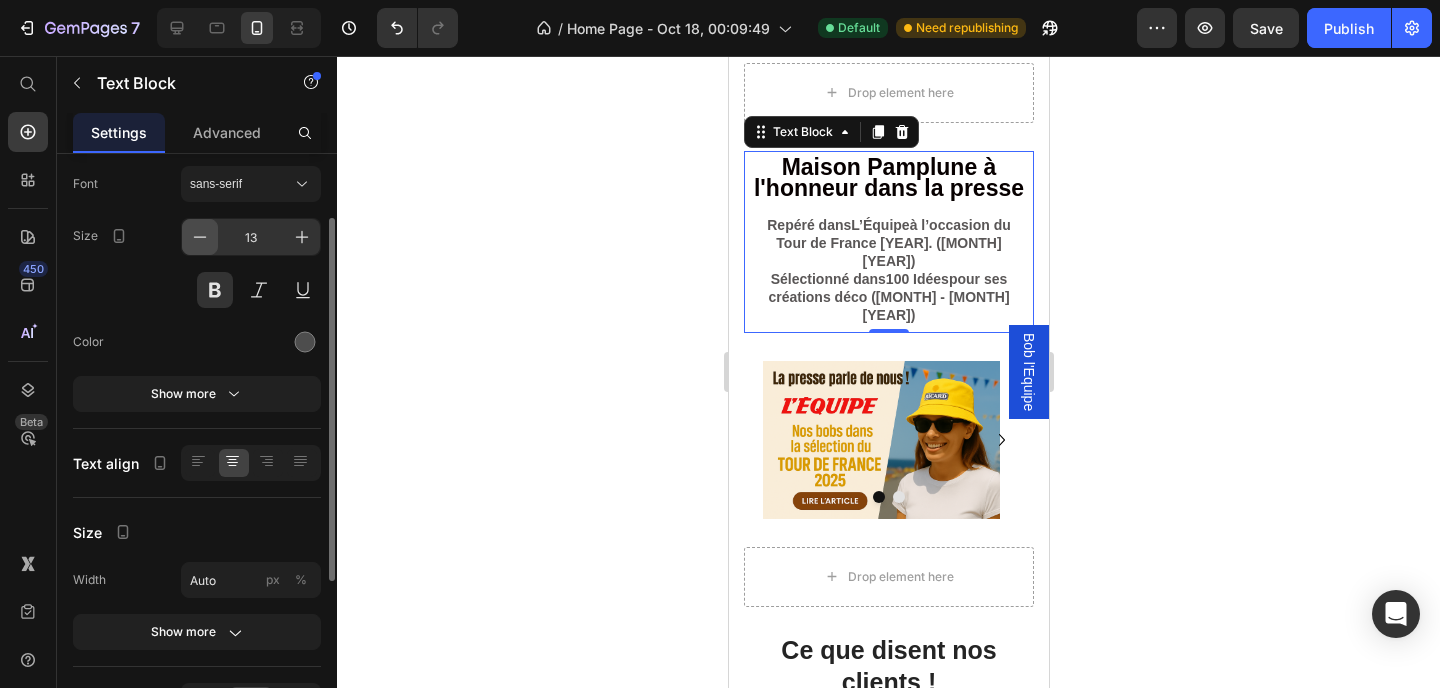 click 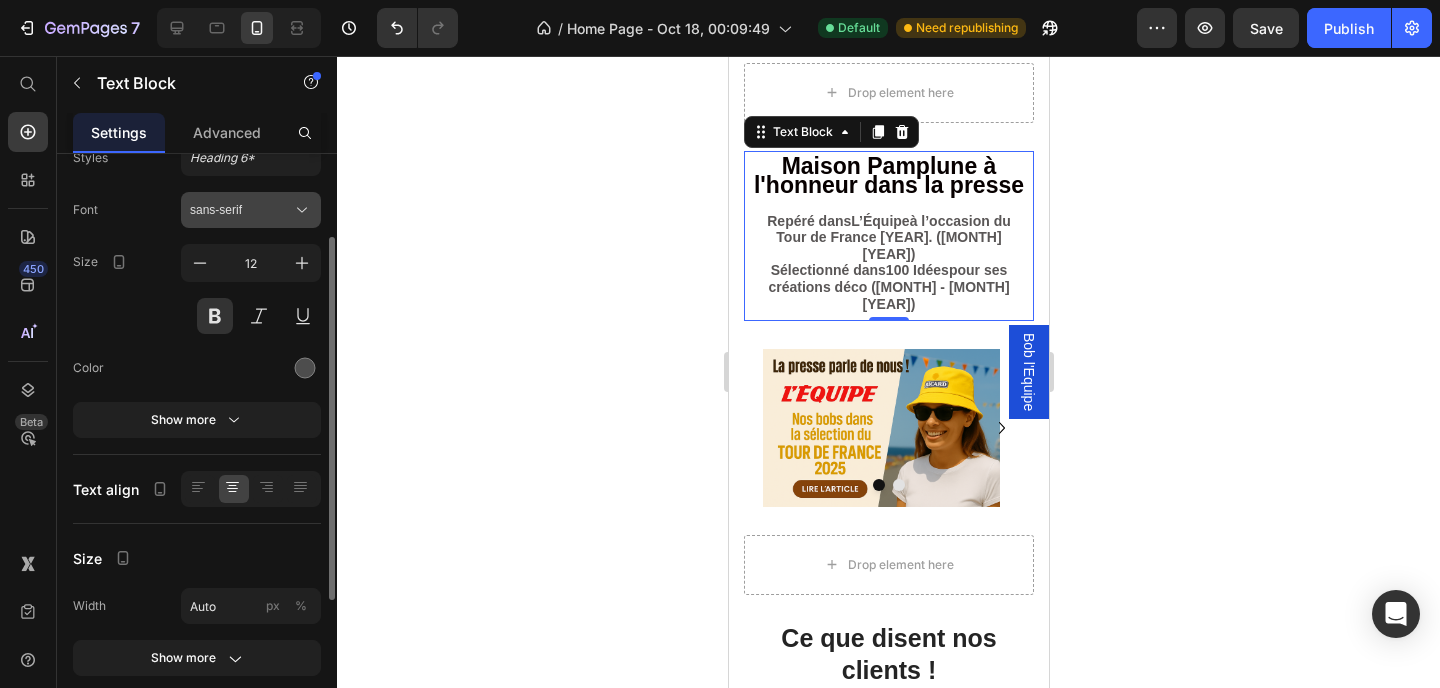 scroll, scrollTop: 37, scrollLeft: 0, axis: vertical 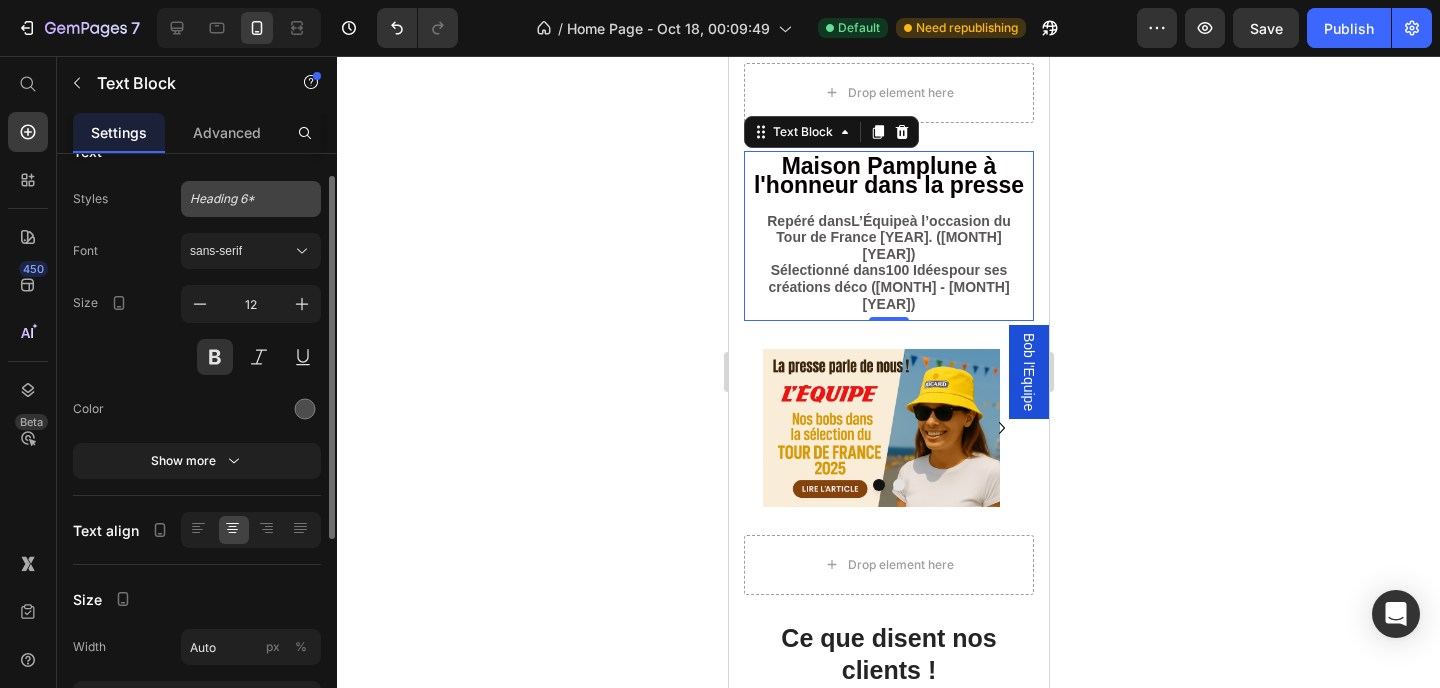 click on "Heading 6*" at bounding box center (251, 199) 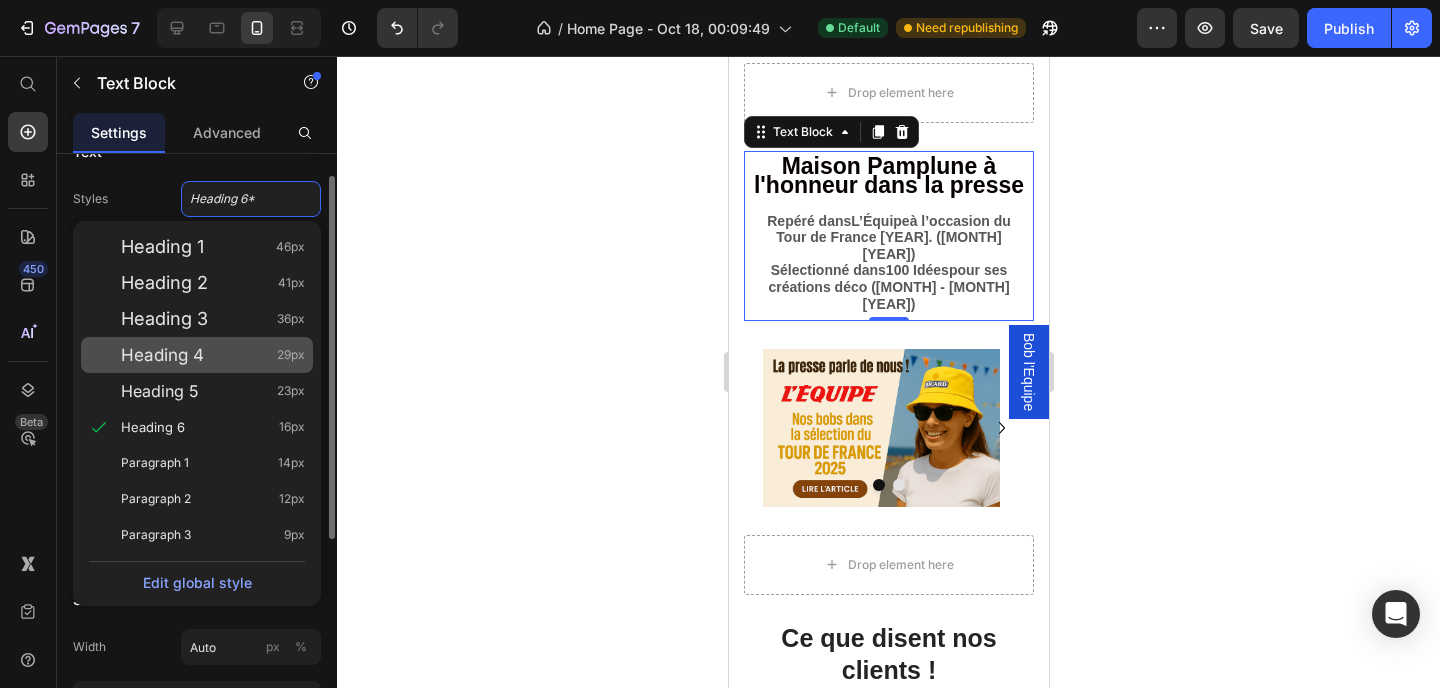 click on "Heading 4 29px" 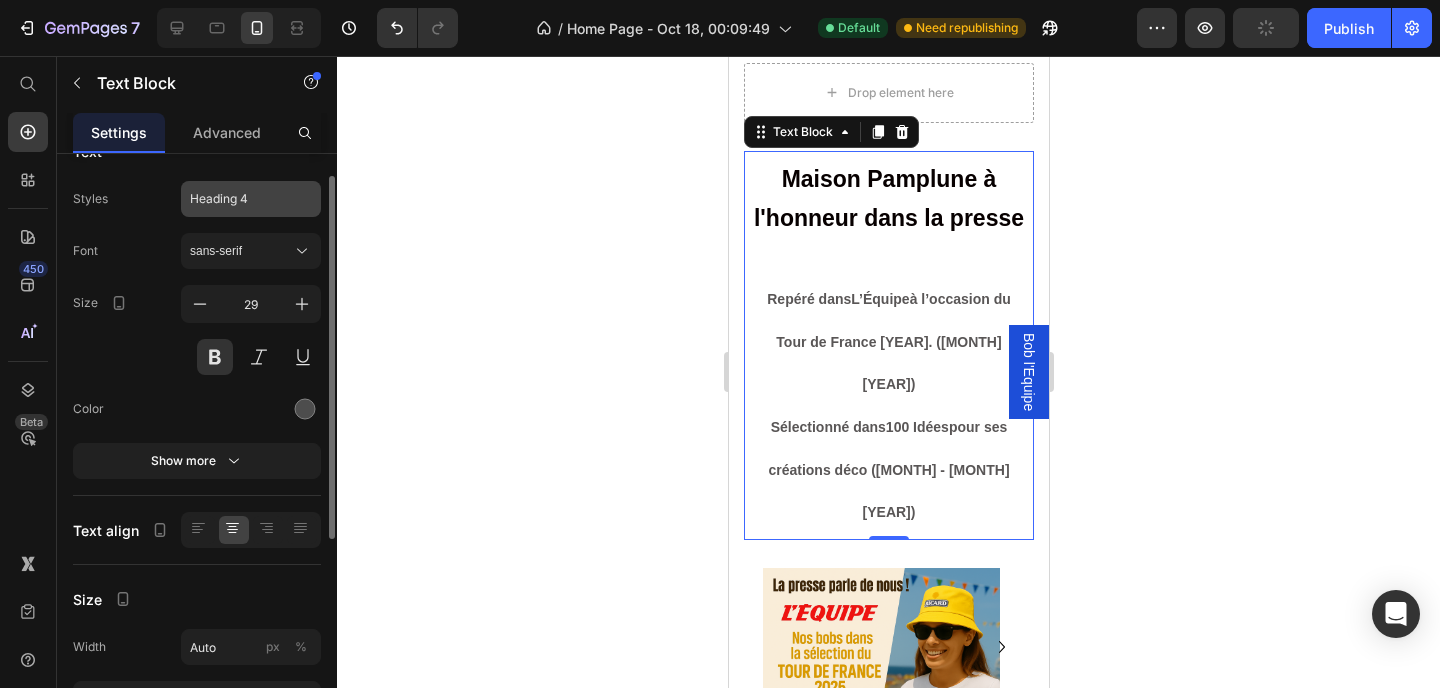 click on "Heading 4" 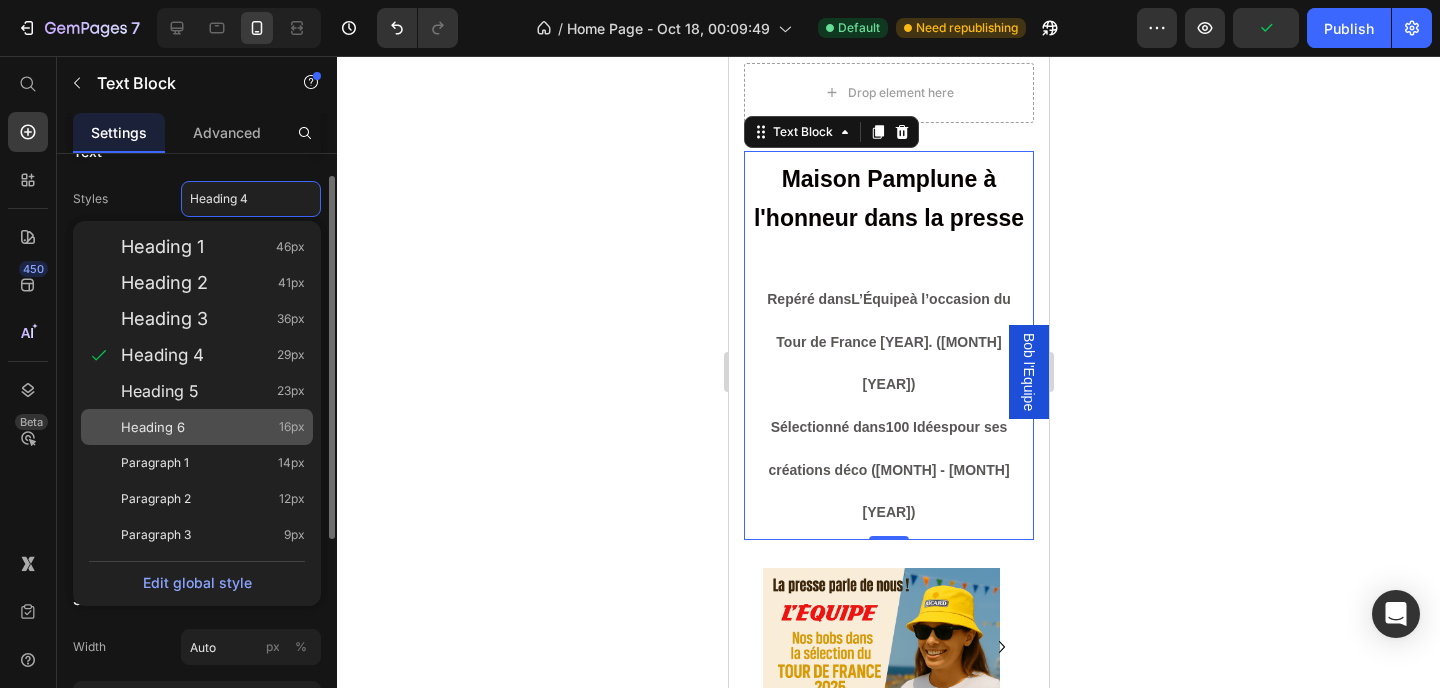 click on "Heading 6" at bounding box center (153, 427) 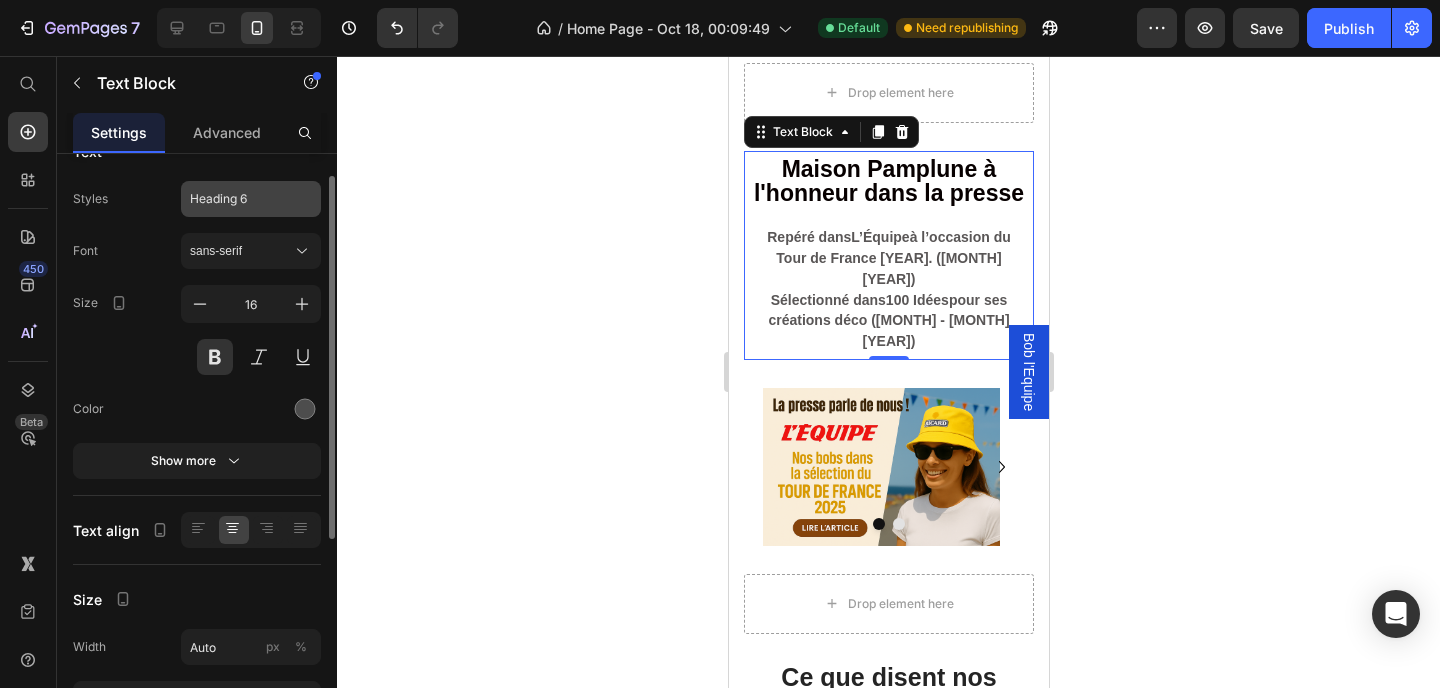 click on "Heading 6" 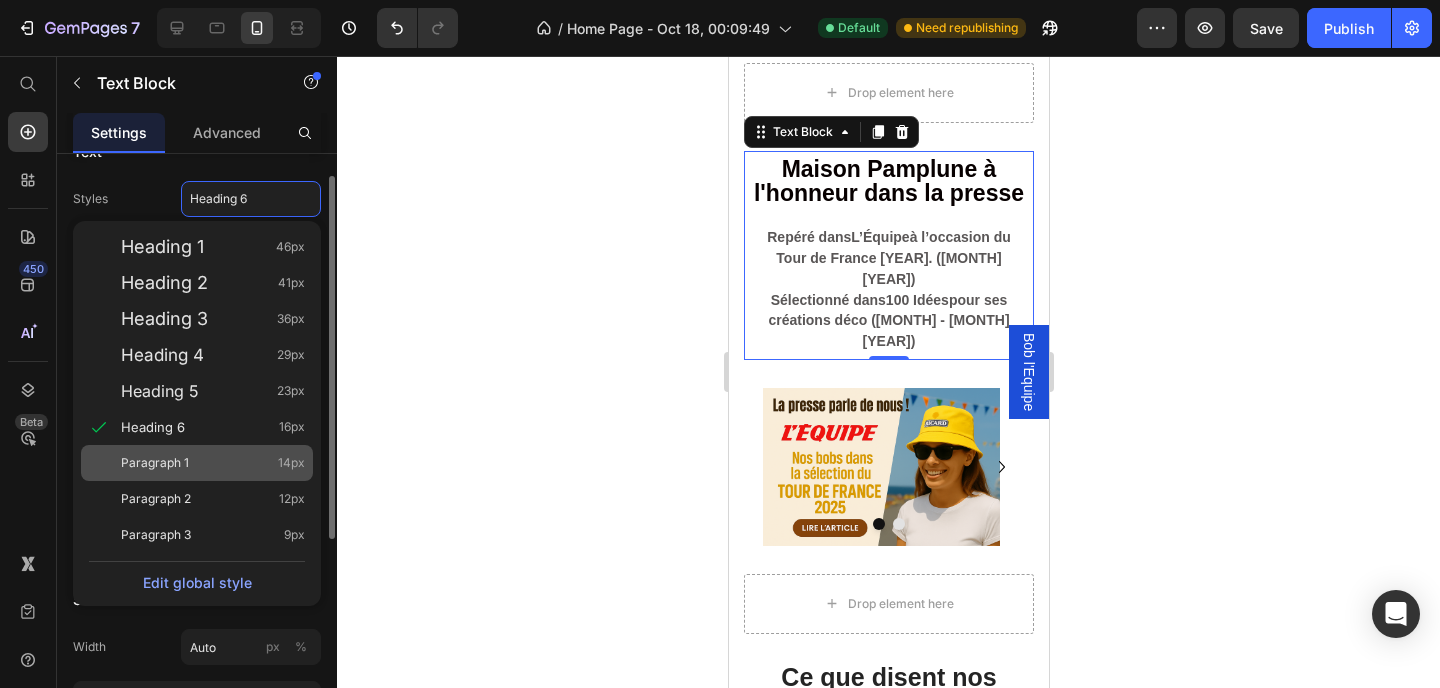 click on "Paragraph 1 14px" at bounding box center [213, 463] 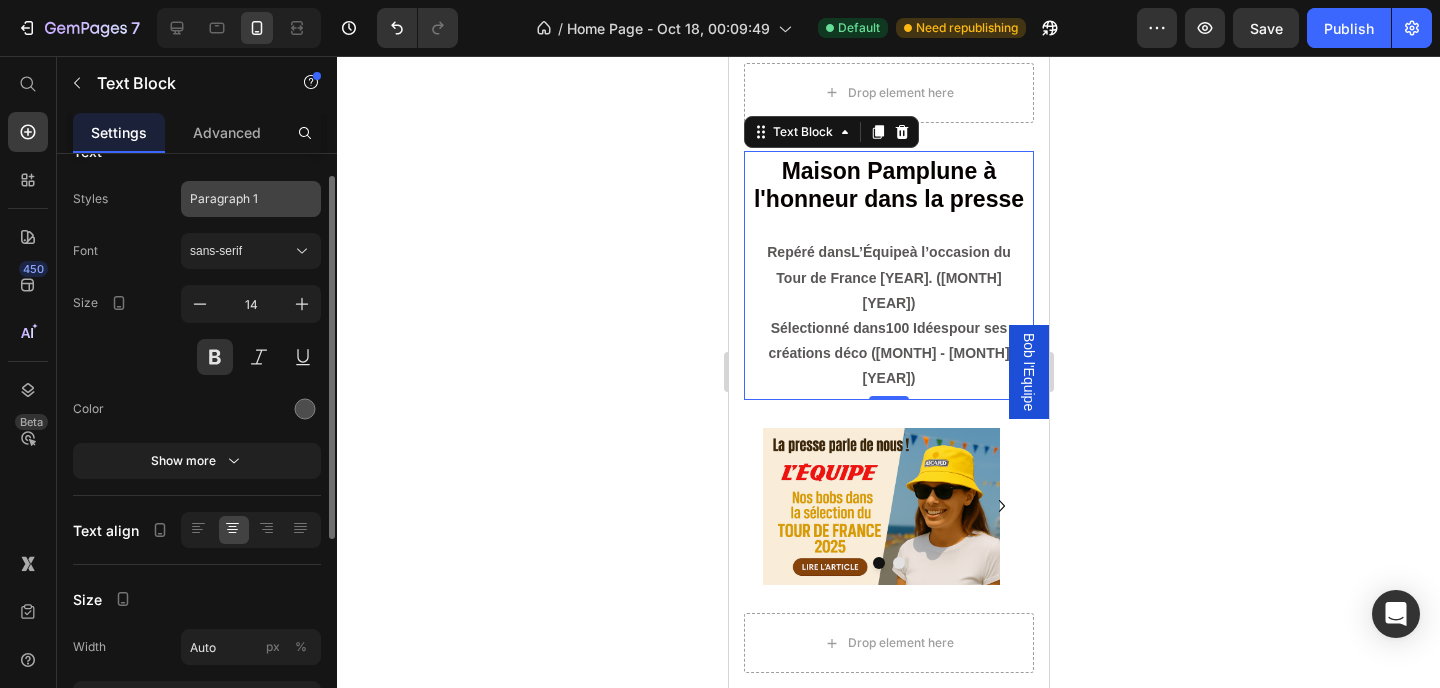 click on "Paragraph 1" 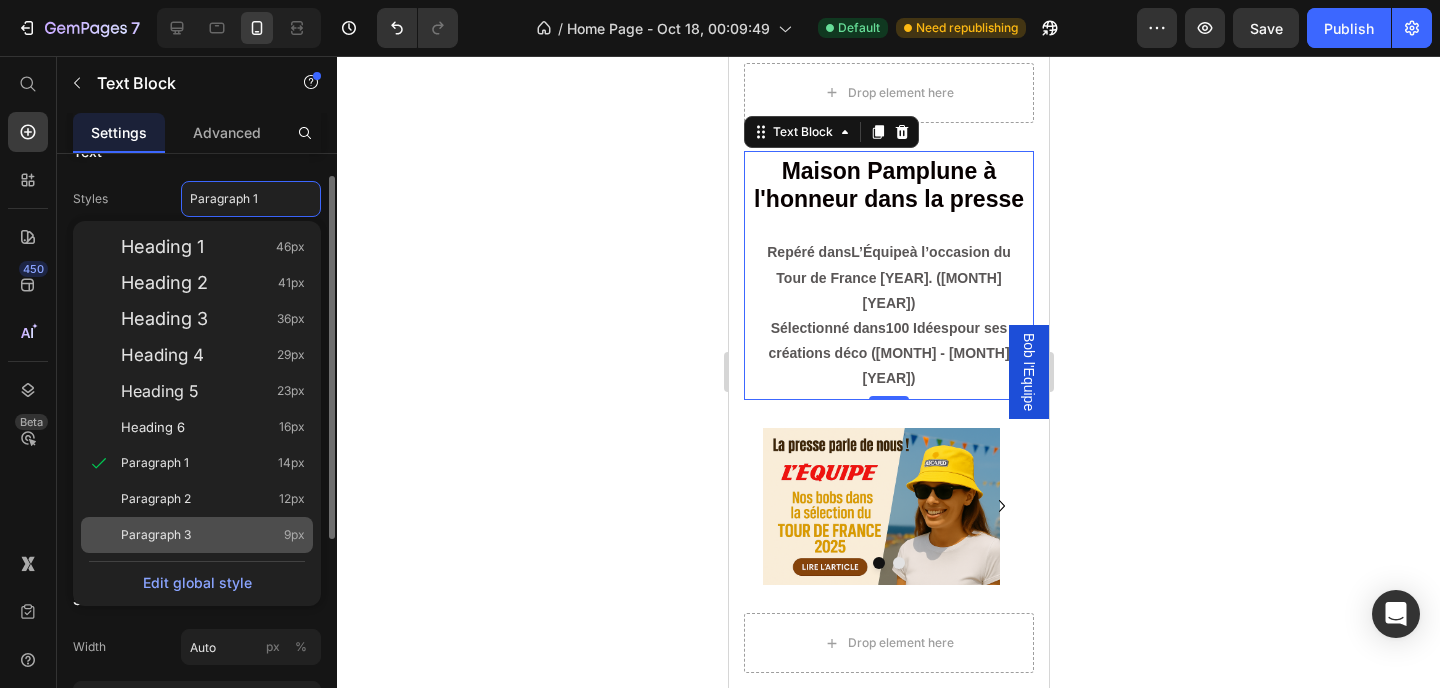 click on "Paragraph 3" at bounding box center (156, 535) 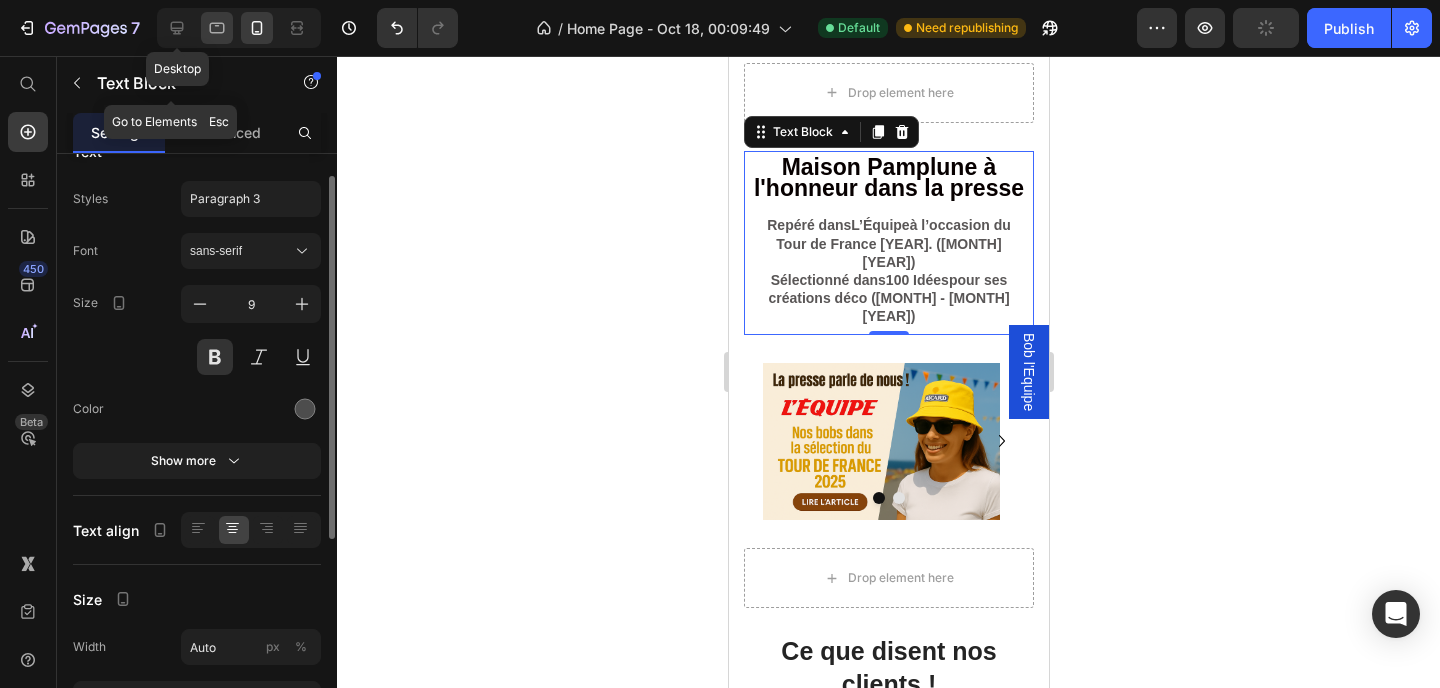 click 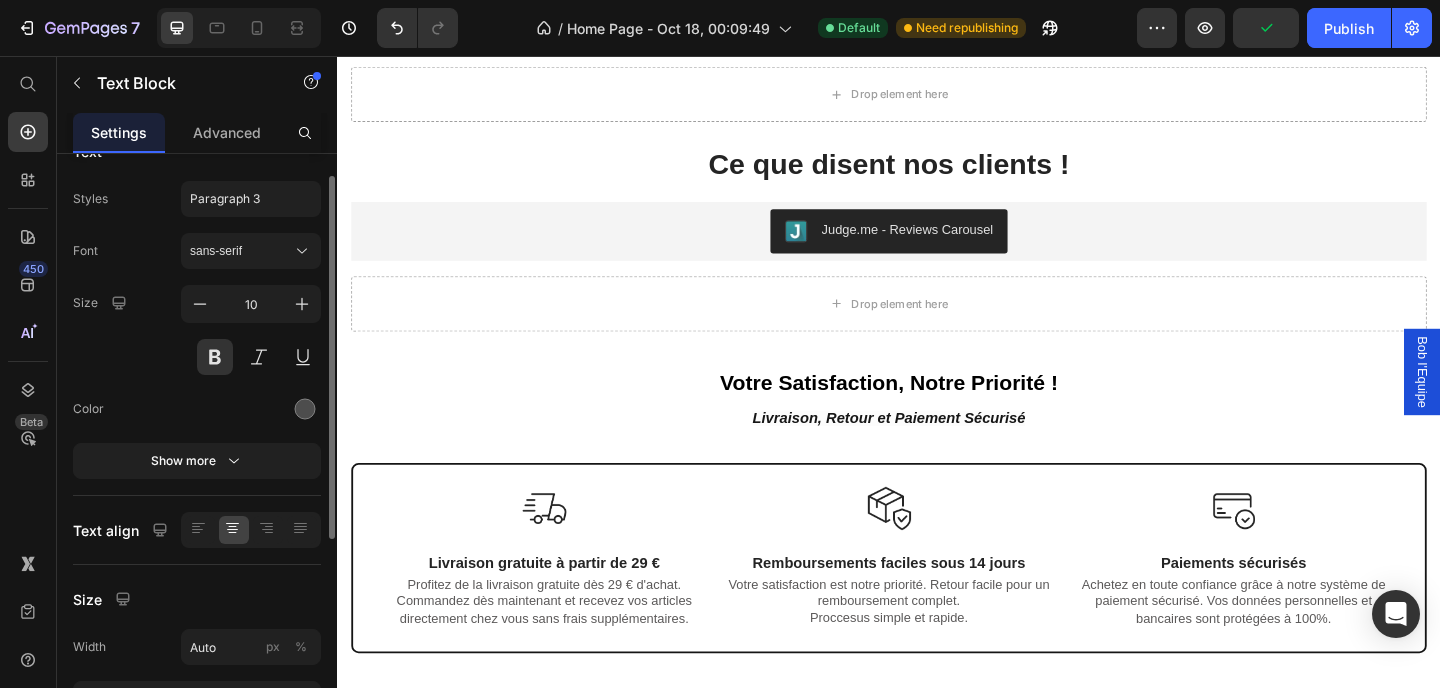 scroll, scrollTop: 4372, scrollLeft: 0, axis: vertical 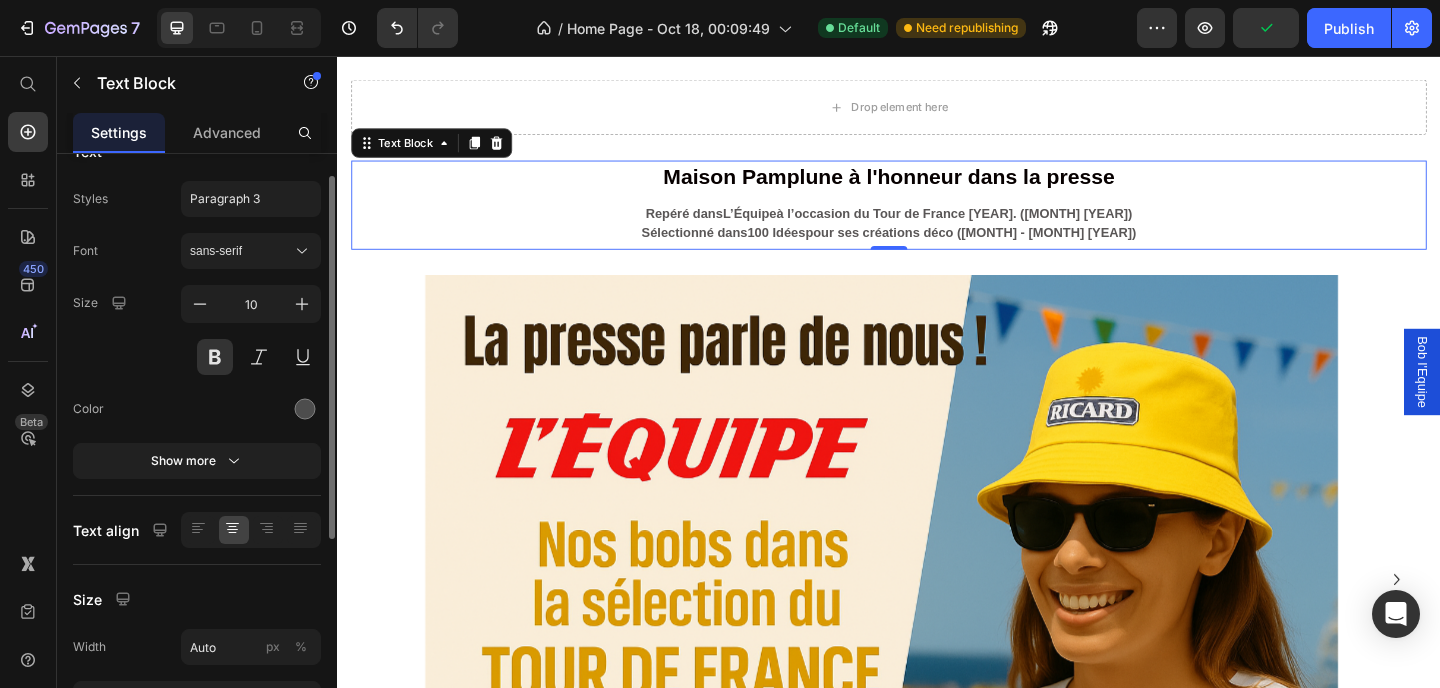 click on "Maison Pamplune à l'honneur dans la presse Repéré dans  L’Équipe  à l’occasion du Tour de France 2025. (Juillet 2025) Sélectionné dans  100 Idées  pour ses créations déco (Mai - Juin 2025)" at bounding box center [937, 218] 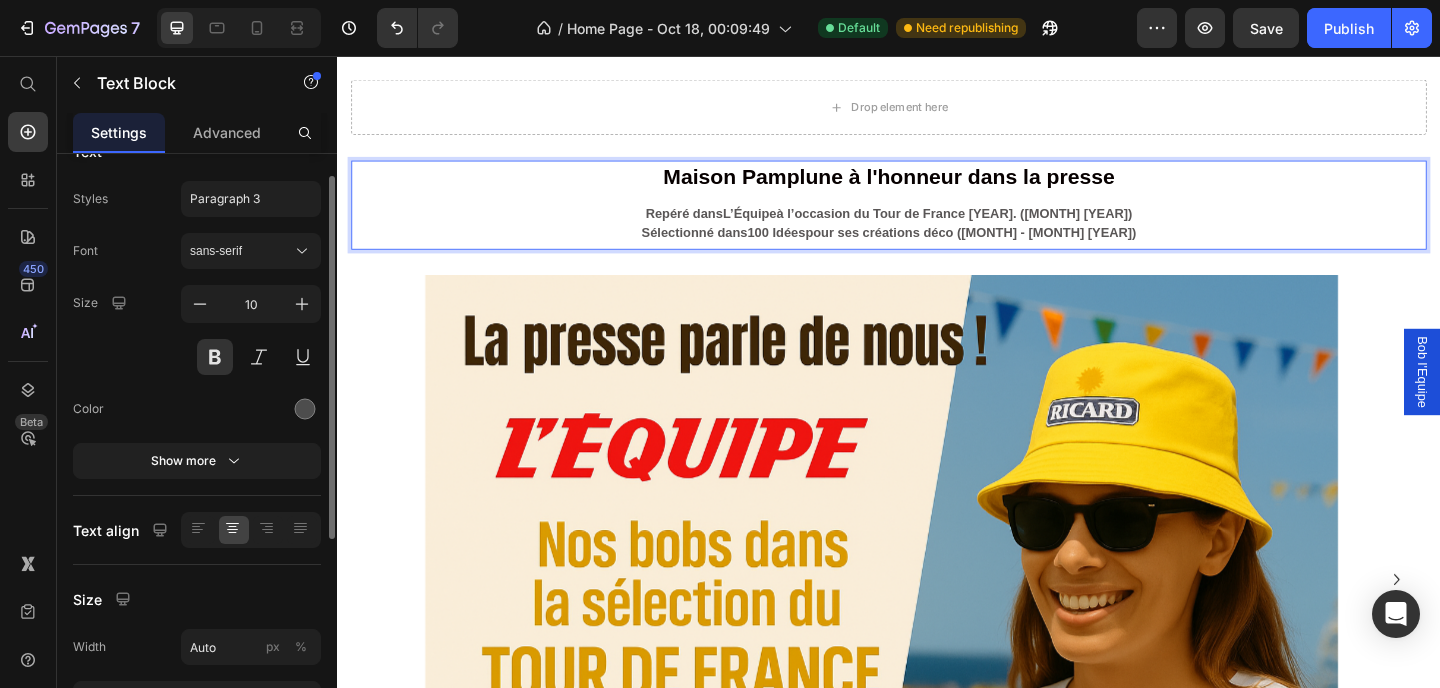 click on "Sélectionné dans  100 Idées  pour ses créations déco (Mai - Juin 2025)" at bounding box center (937, 249) 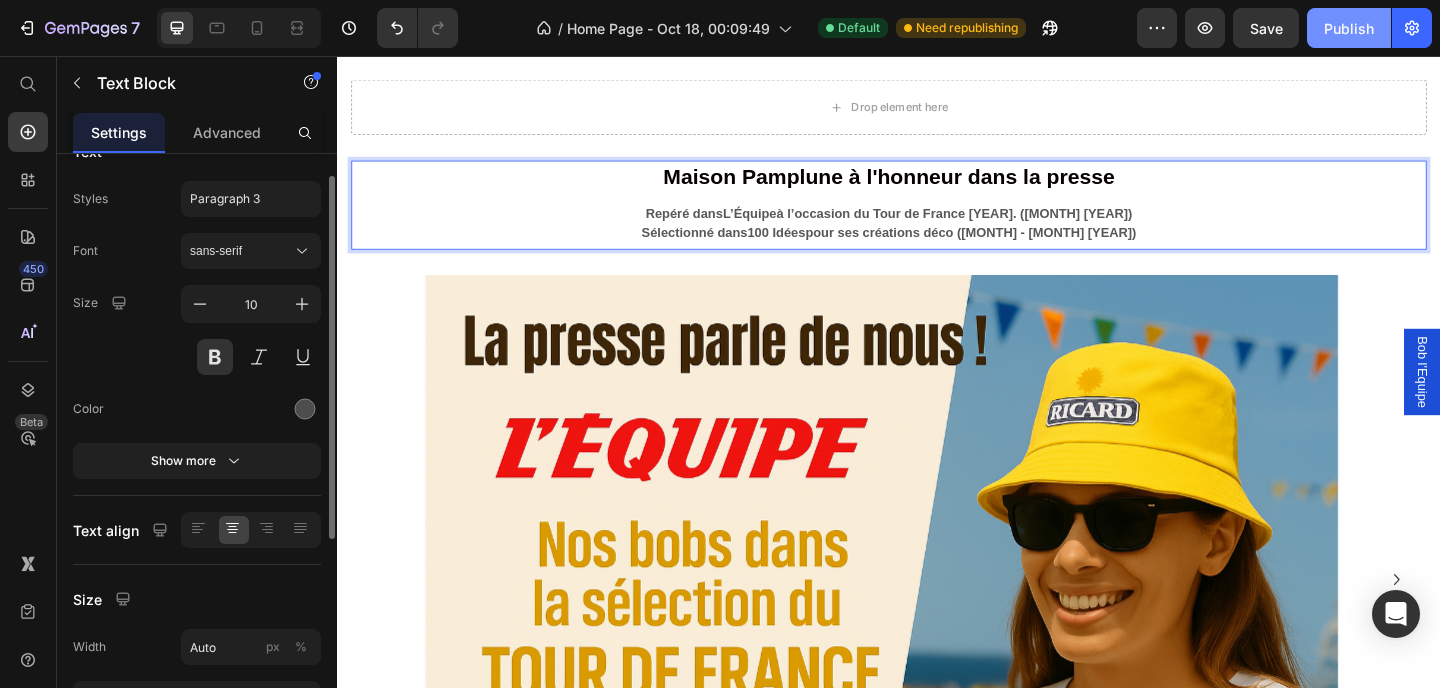 click on "Publish" at bounding box center [1349, 28] 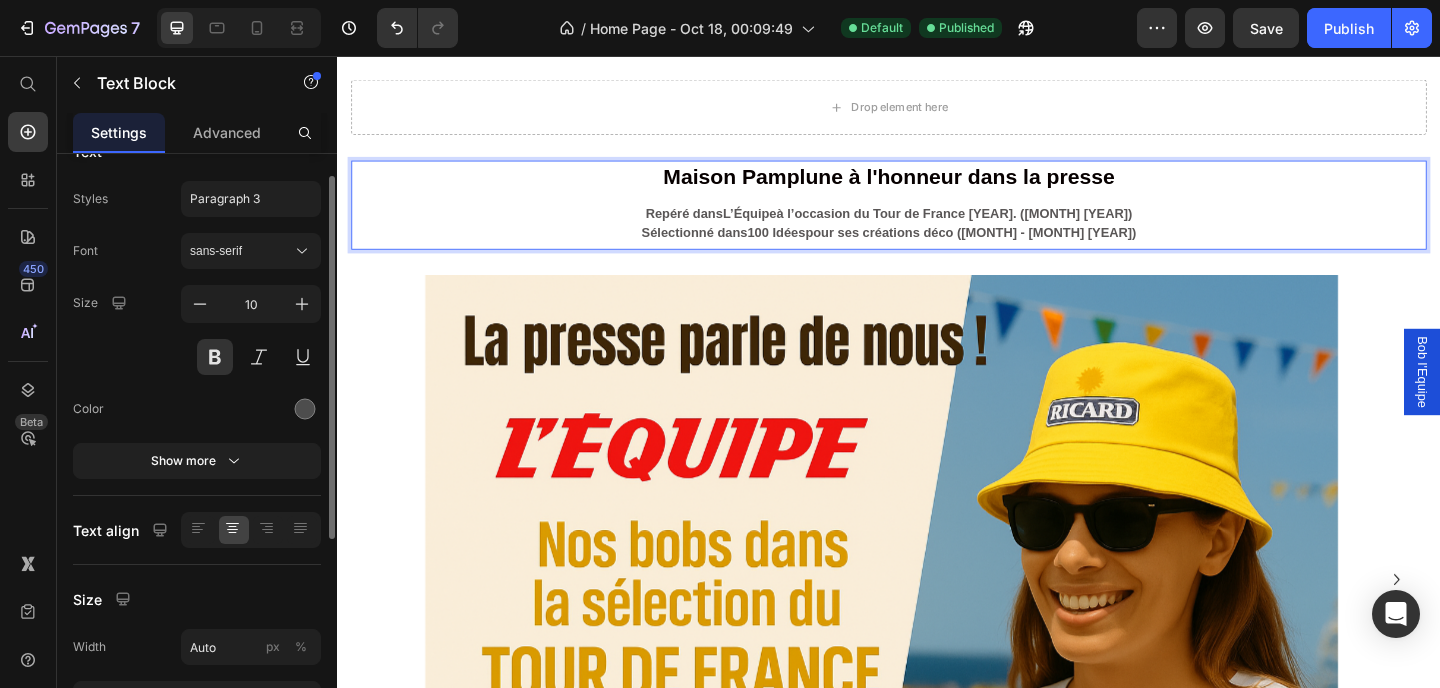 click on "Repéré dans" at bounding box center (714, 228) 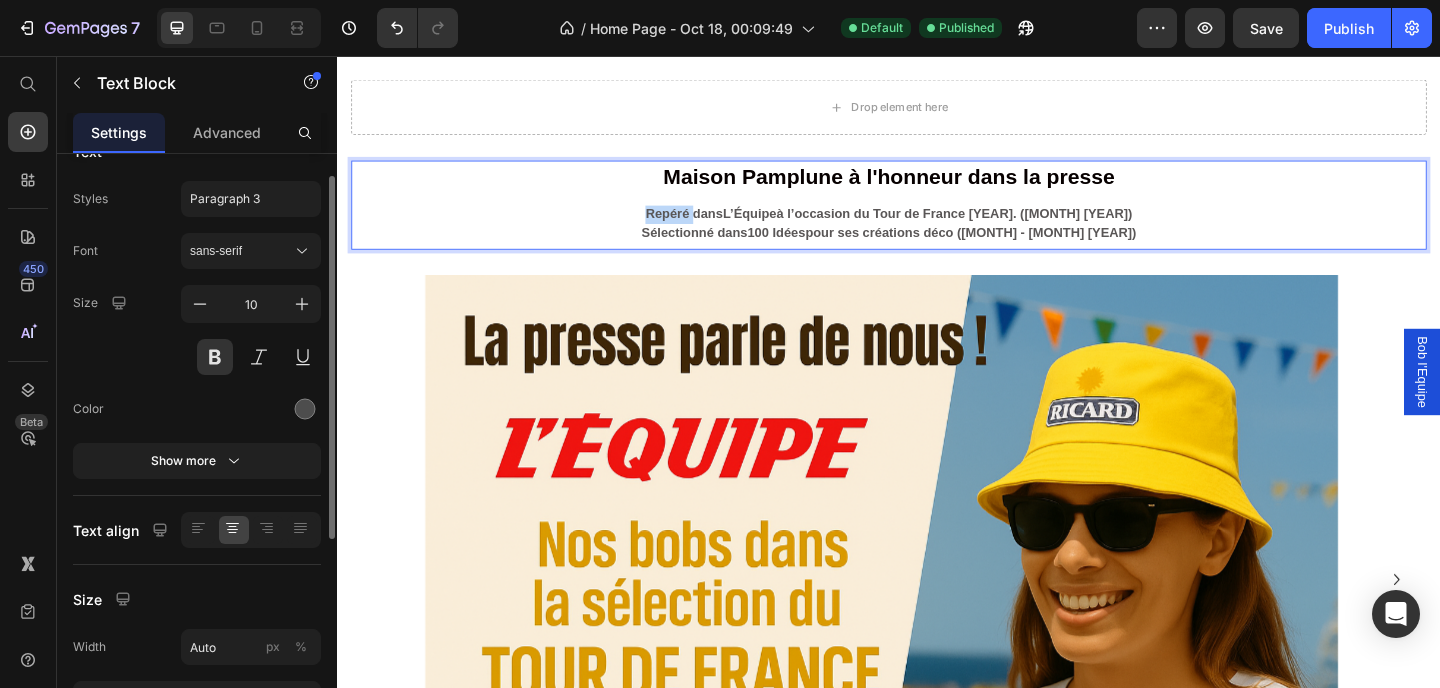 drag, startPoint x: 739, startPoint y: 214, endPoint x: 692, endPoint y: 215, distance: 47.010635 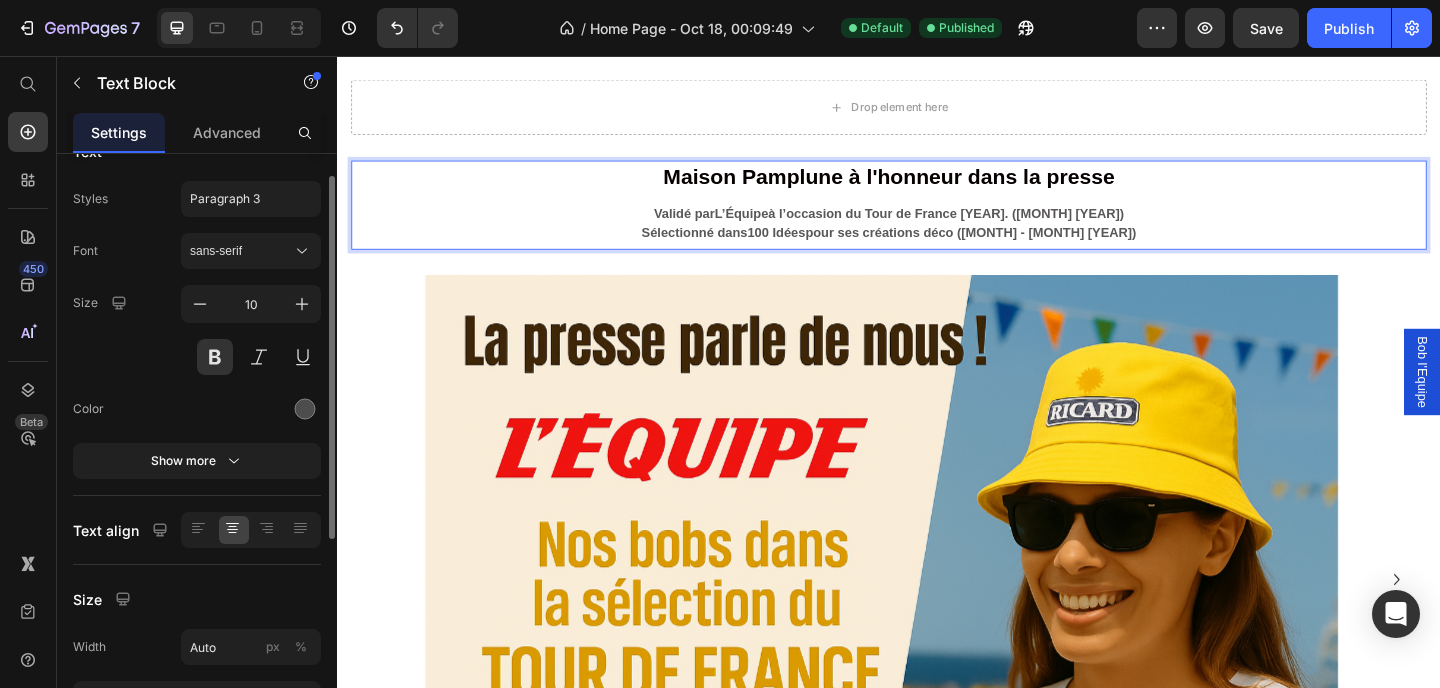 click on "Validé par  L’Équipe  à l’occasion du Tour de France 2025. (Juillet 2025)" at bounding box center (937, 229) 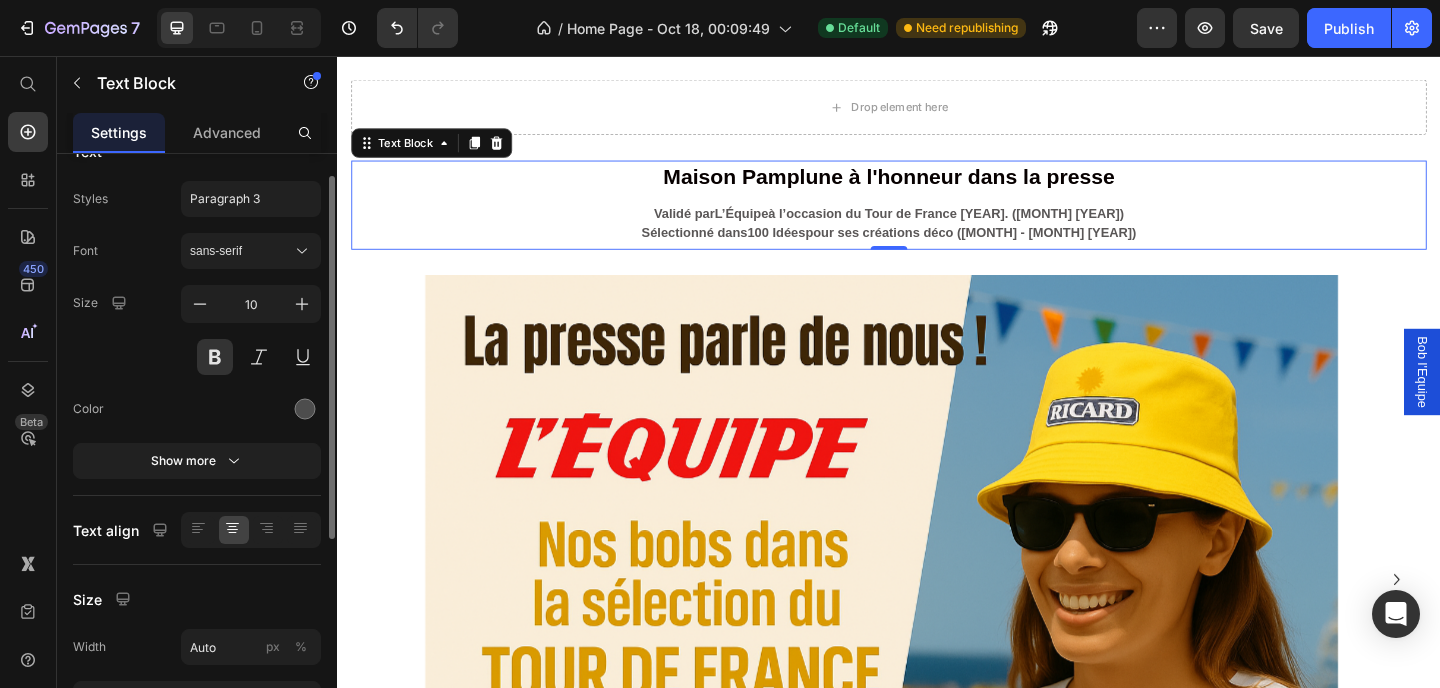 click on "Maison Pamplune à l'honneur dans la presse Validé par  L’Équipe  à l’occasion du Tour de France 2025. (Juillet 2025) Sélectionné dans  100 Idées  pour ses créations déco (Mai - Juin 2025)" at bounding box center [937, 218] 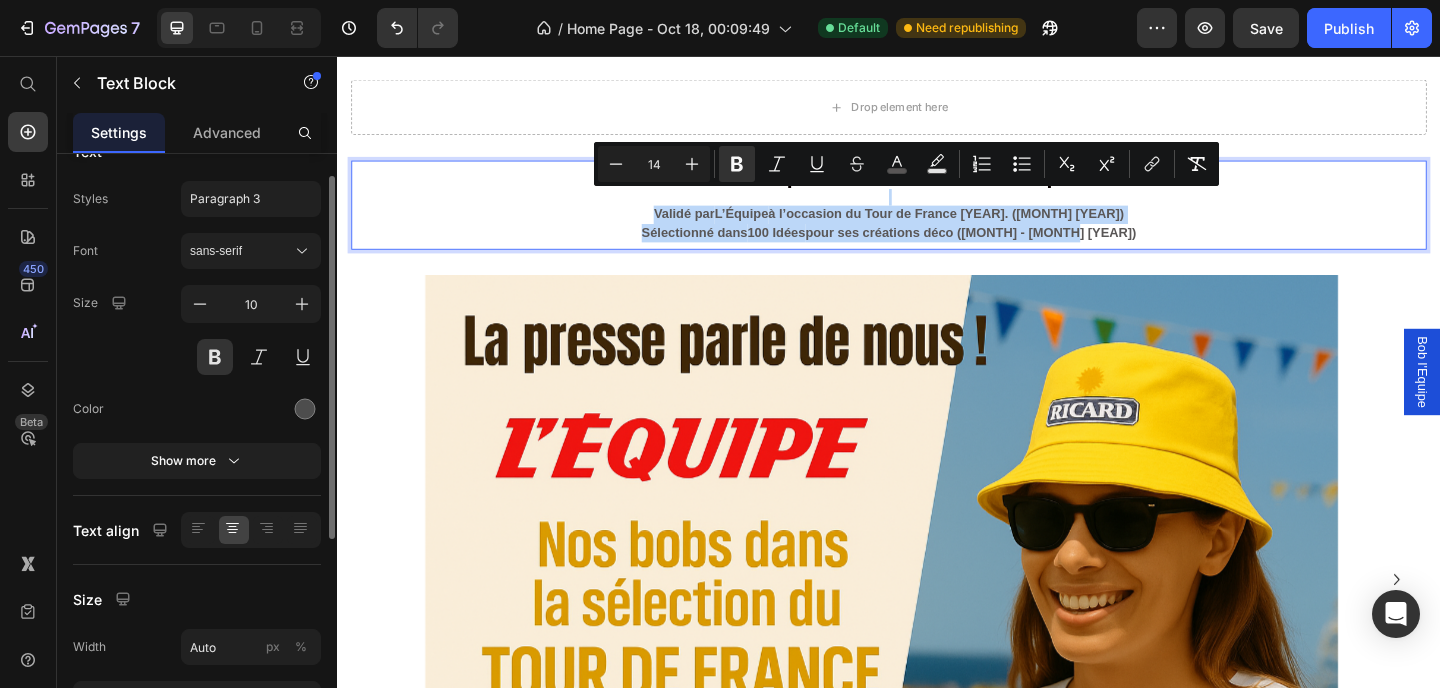 drag, startPoint x: 1177, startPoint y: 234, endPoint x: 673, endPoint y: 204, distance: 504.89206 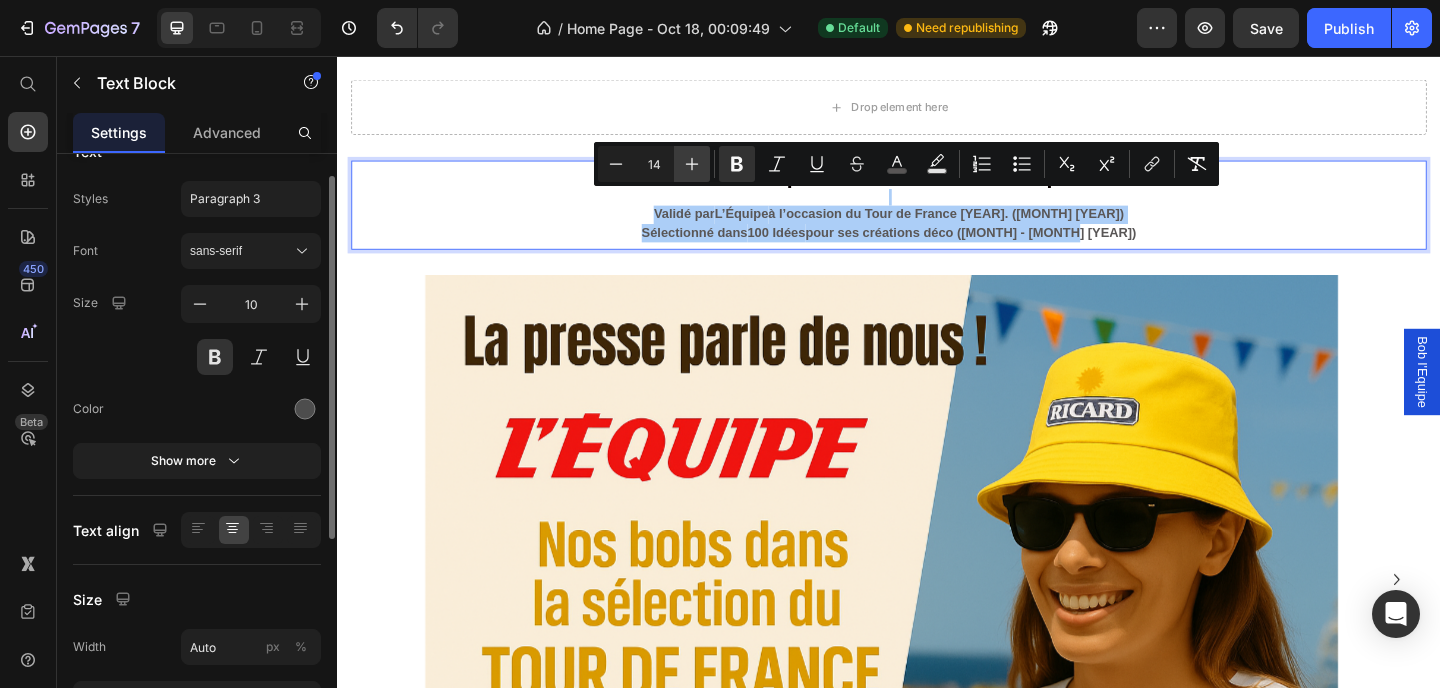 click 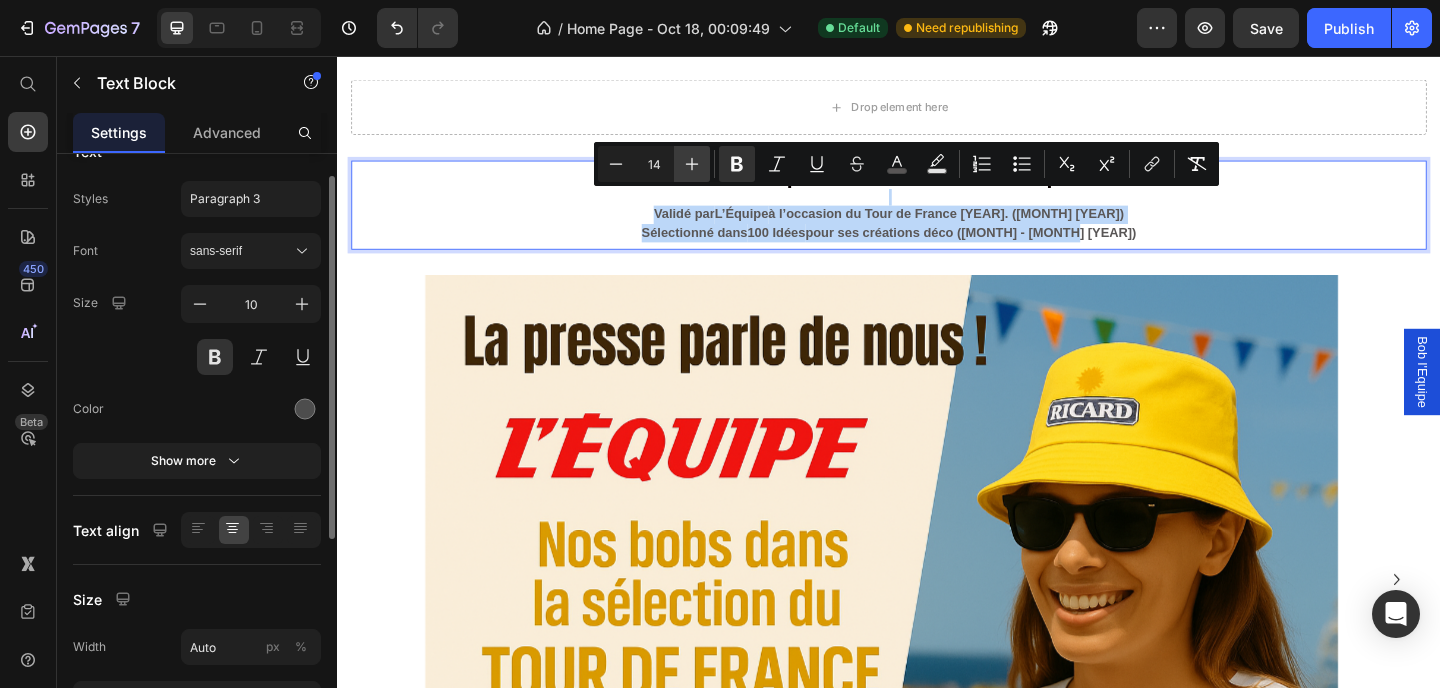 type on "15" 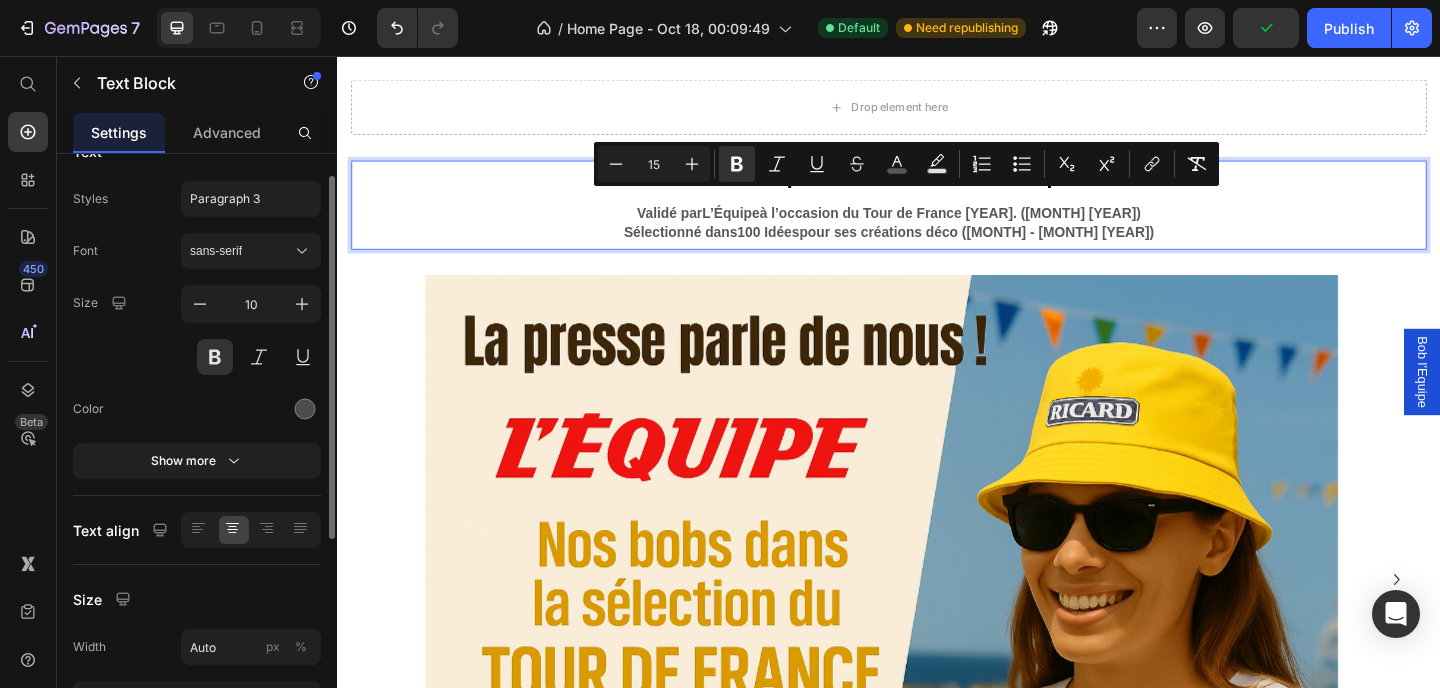 click on "à l’occasion du Tour de France 2025. (Juillet 2025)" at bounding box center (1003, 227) 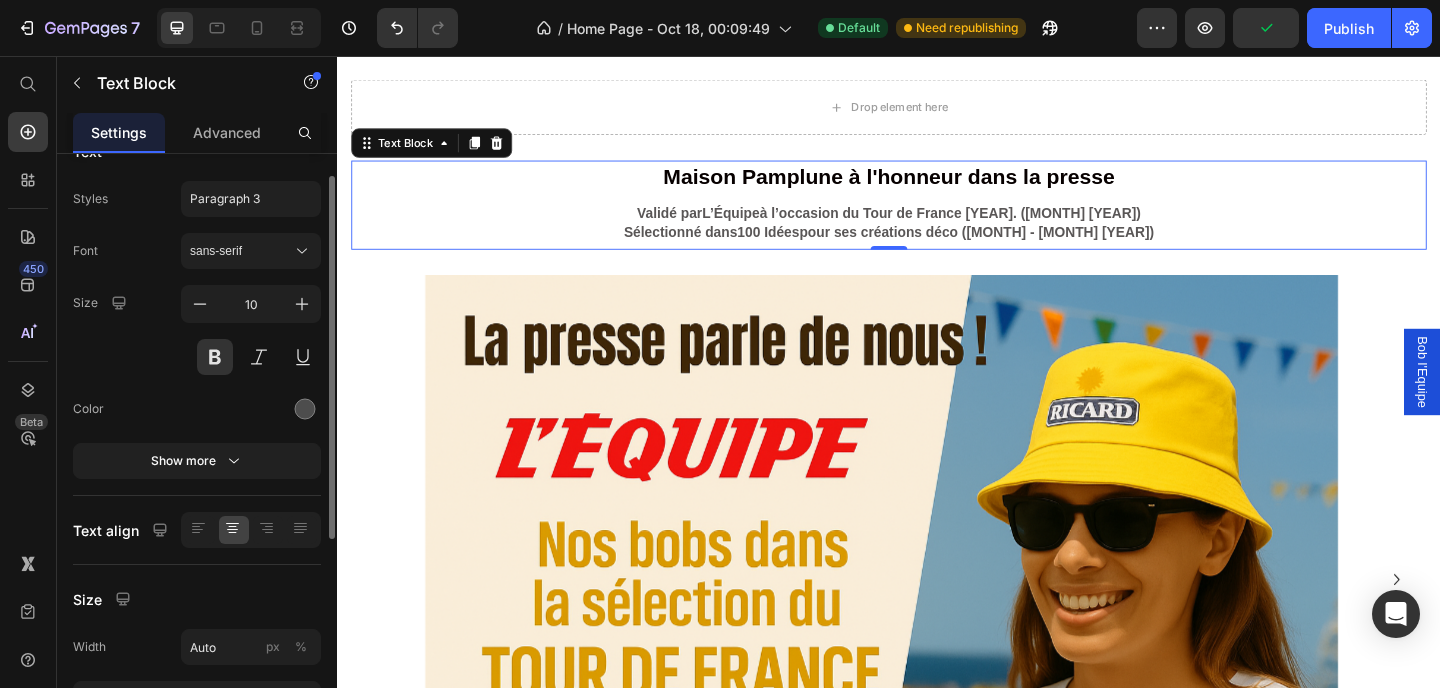 drag, startPoint x: 1196, startPoint y: 173, endPoint x: 778, endPoint y: 175, distance: 418.0048 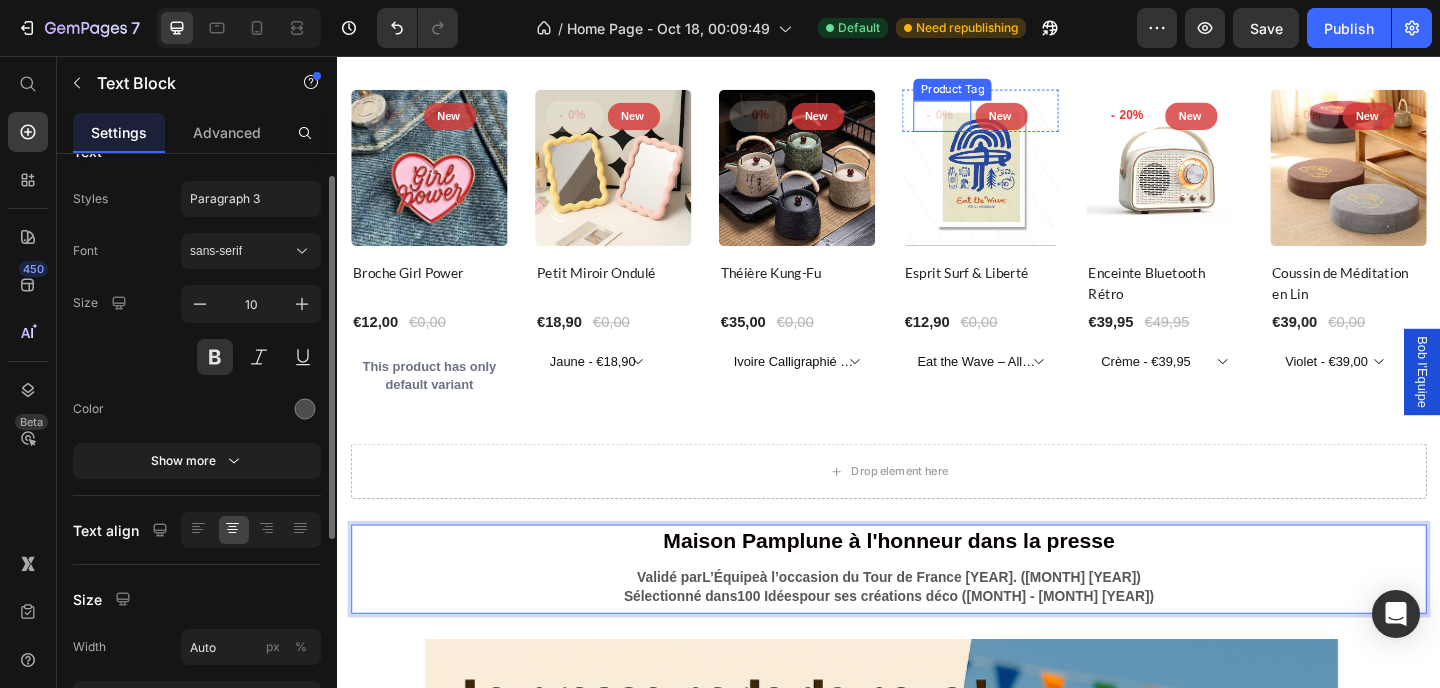 scroll, scrollTop: 3833, scrollLeft: 0, axis: vertical 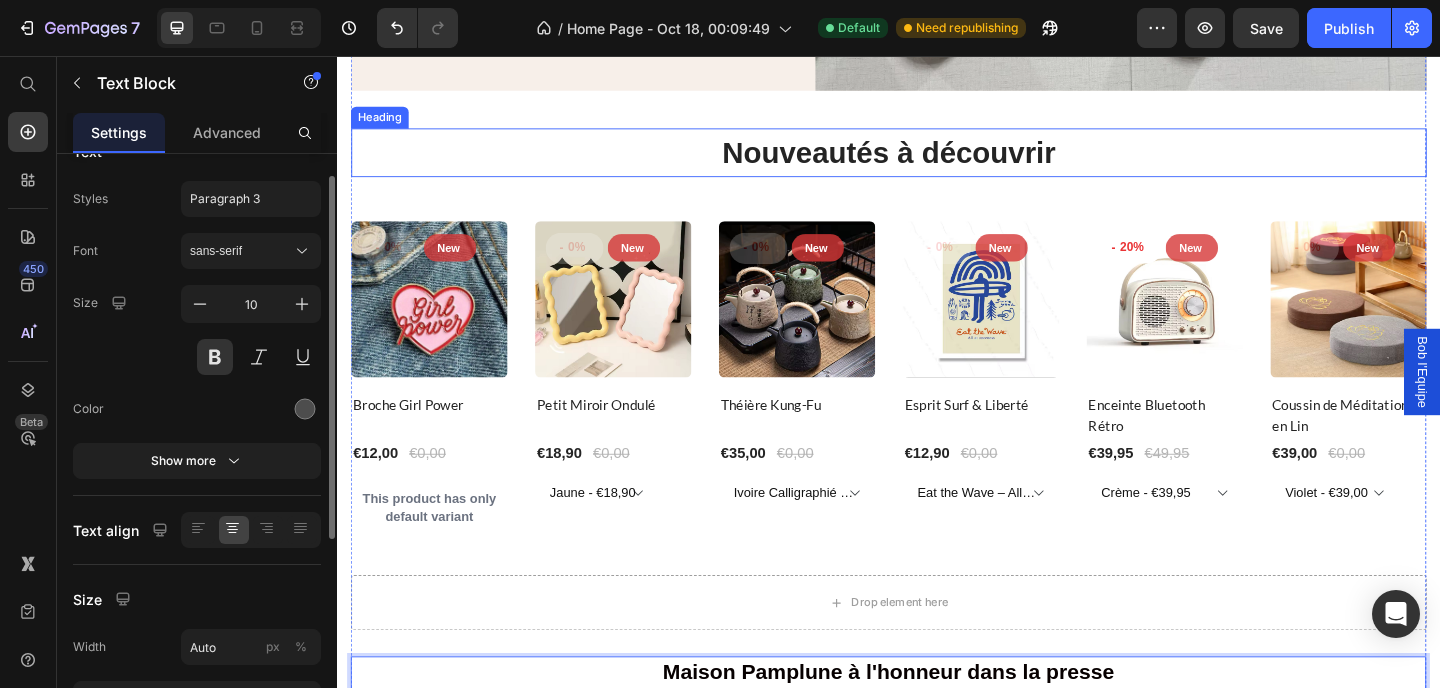 click on "Nouveautés à découvrir" at bounding box center [937, 162] 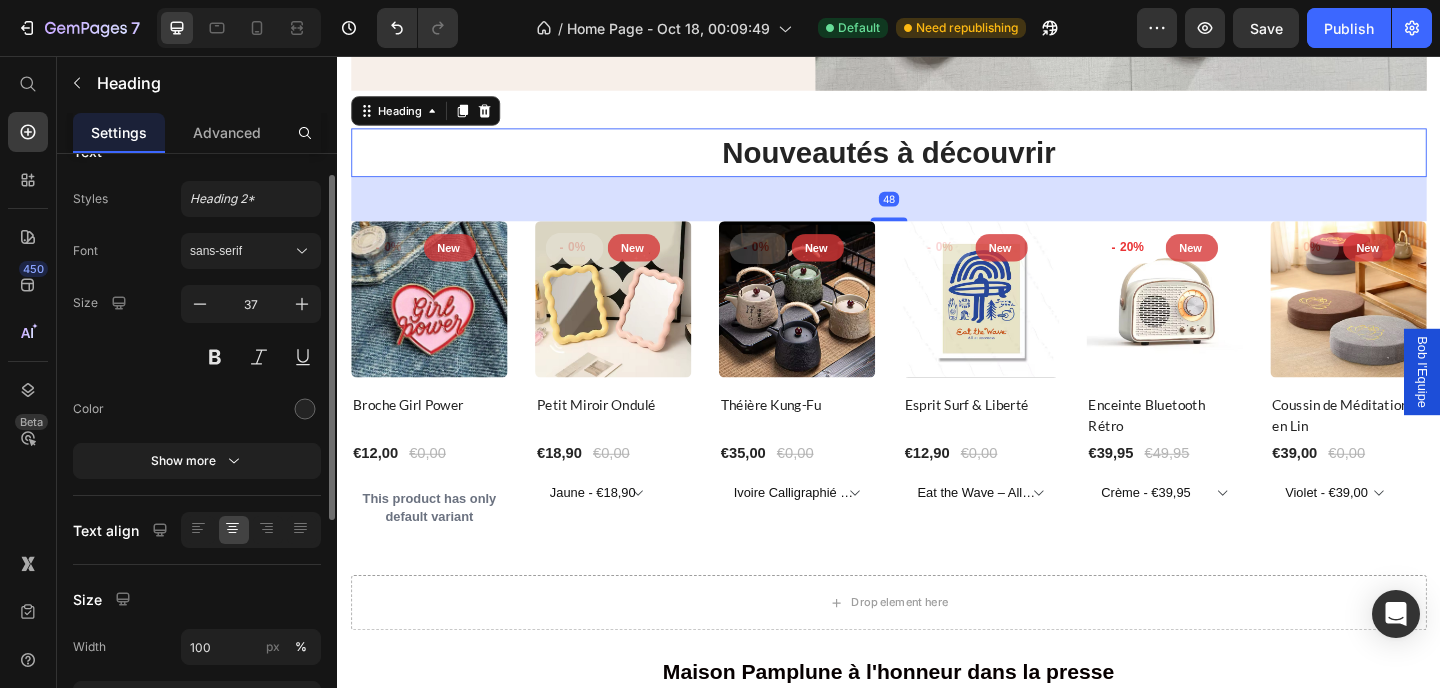 scroll, scrollTop: 0, scrollLeft: 0, axis: both 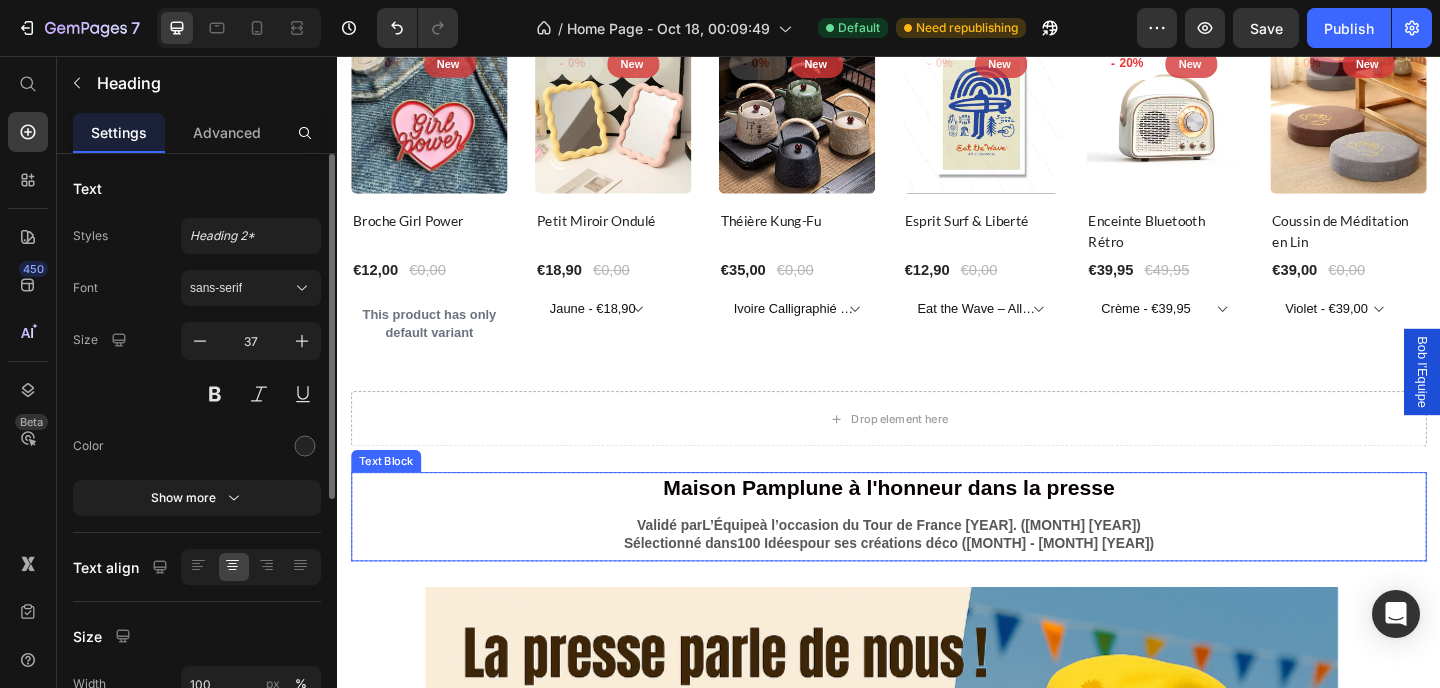 click on "Maison Pamplune à l'honneur dans la presse" at bounding box center (936, 526) 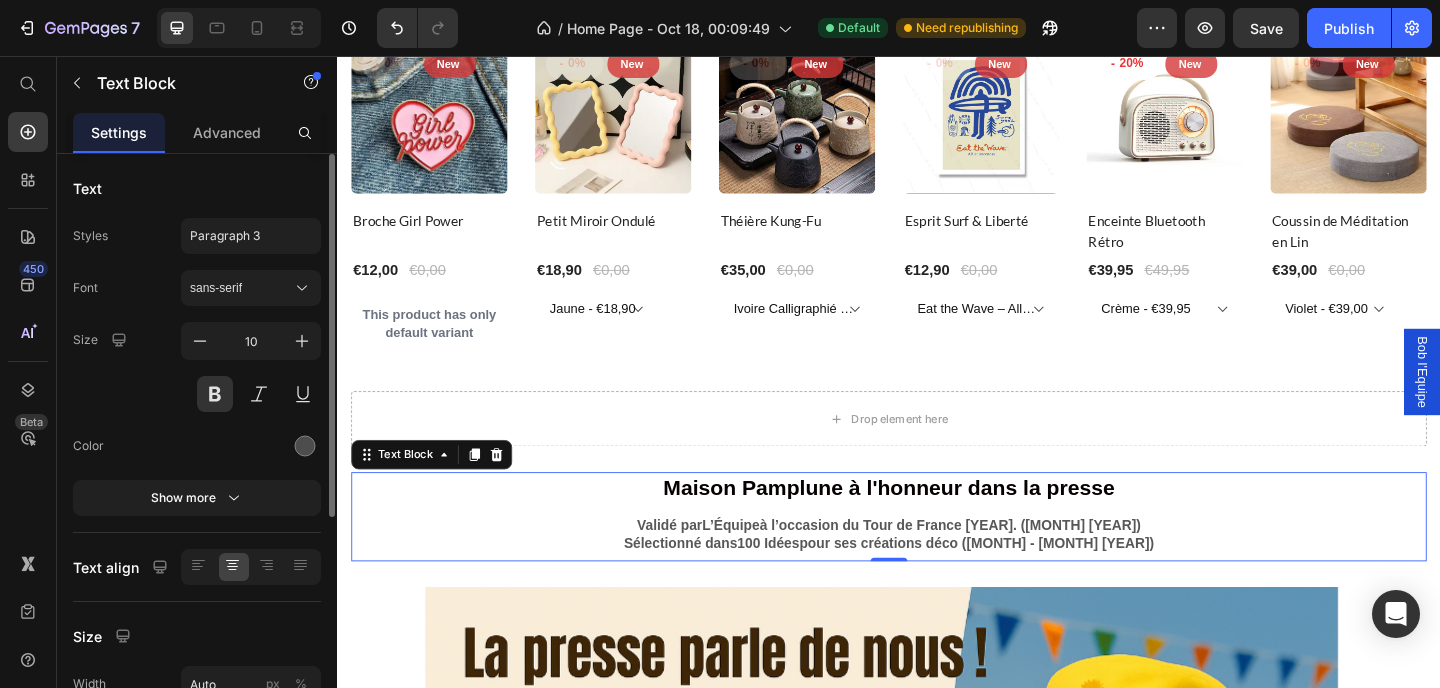 drag, startPoint x: 1192, startPoint y: 511, endPoint x: 803, endPoint y: 509, distance: 389.00513 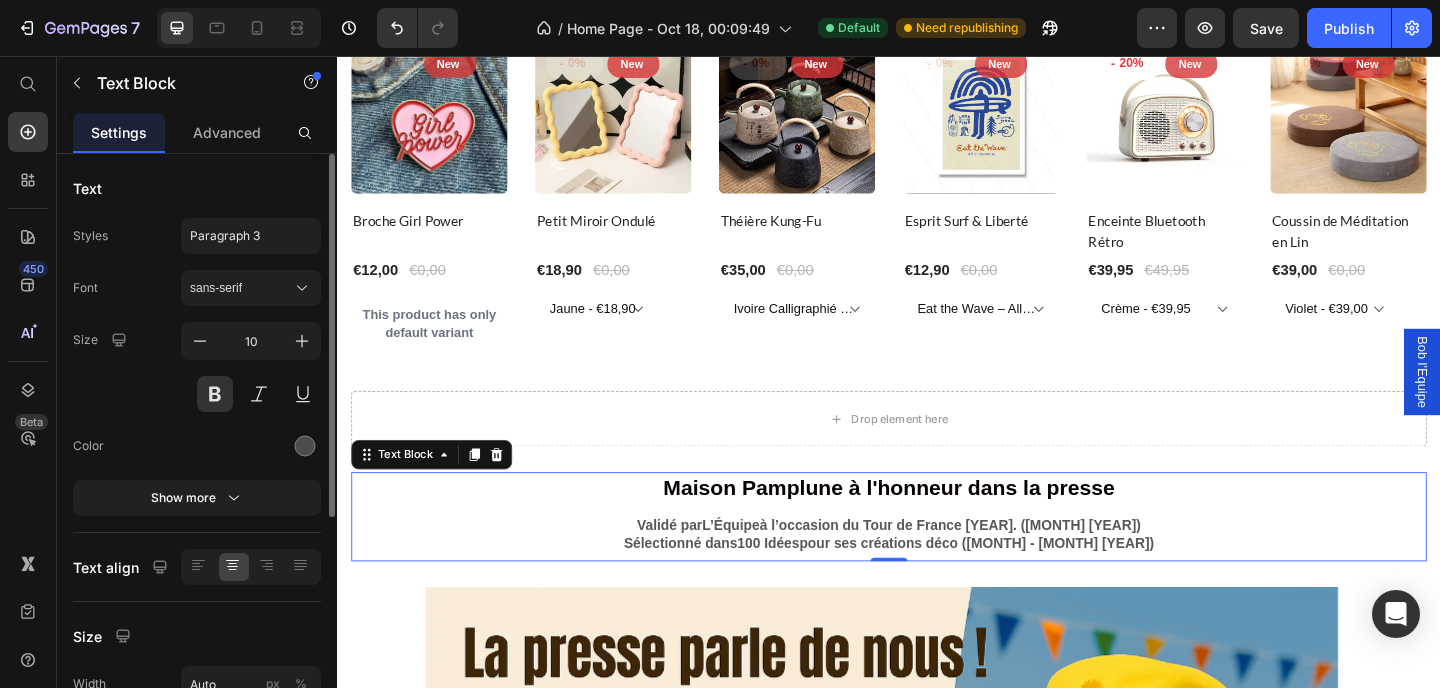 drag, startPoint x: 1200, startPoint y: 510, endPoint x: 801, endPoint y: 507, distance: 399.0113 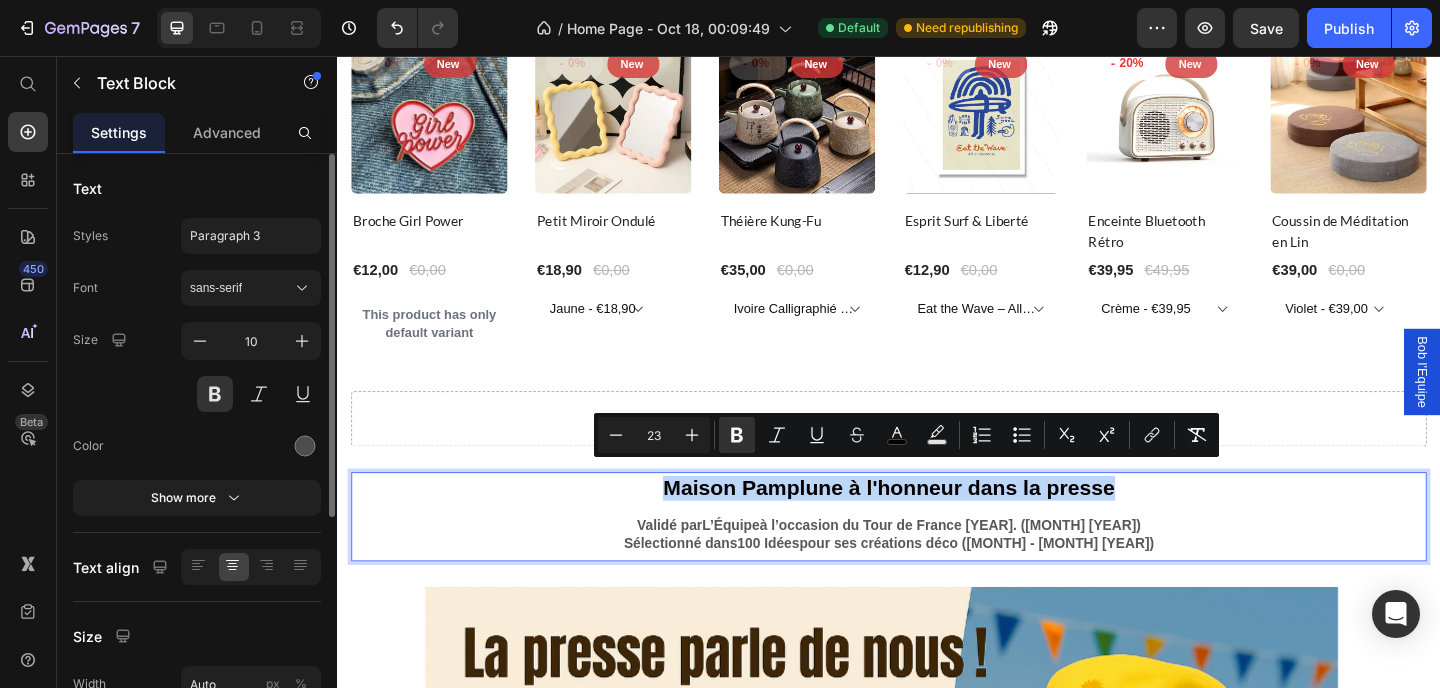 drag, startPoint x: 1183, startPoint y: 515, endPoint x: 1014, endPoint y: 496, distance: 170.0647 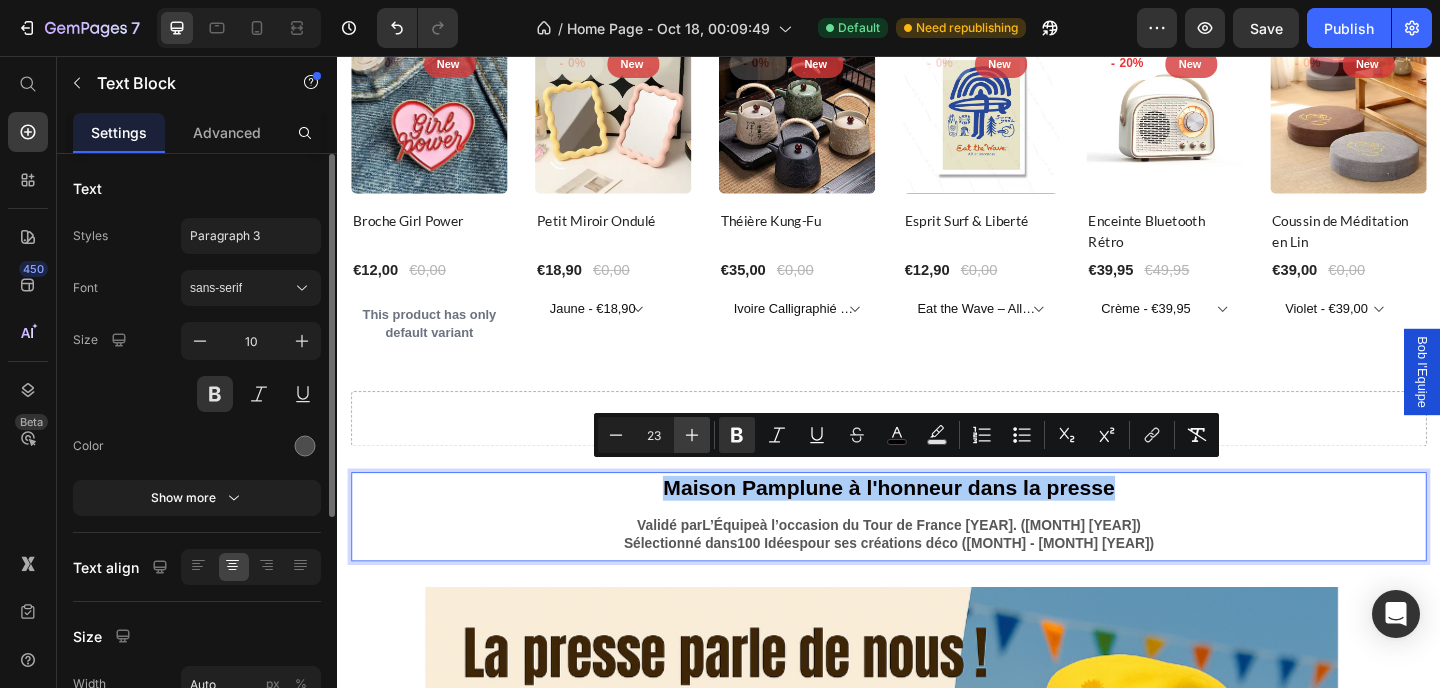 click 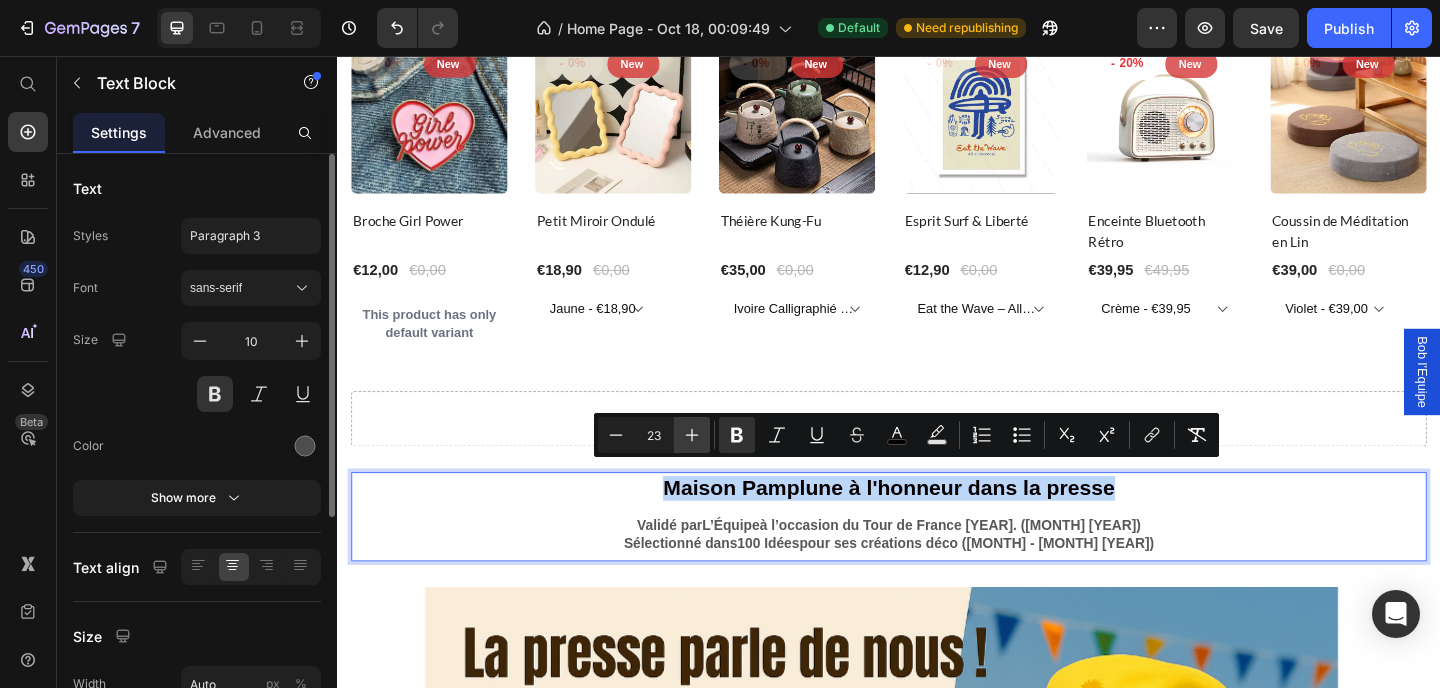 type on "24" 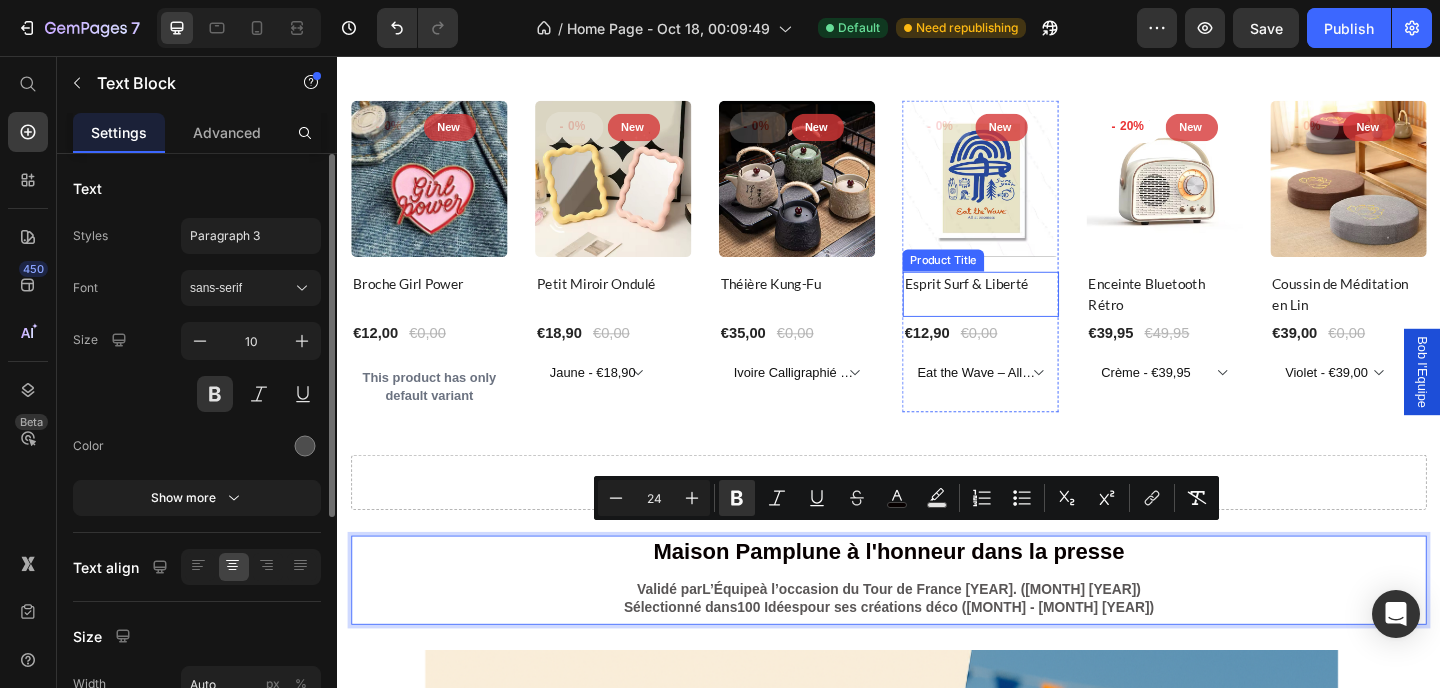 scroll, scrollTop: 3884, scrollLeft: 0, axis: vertical 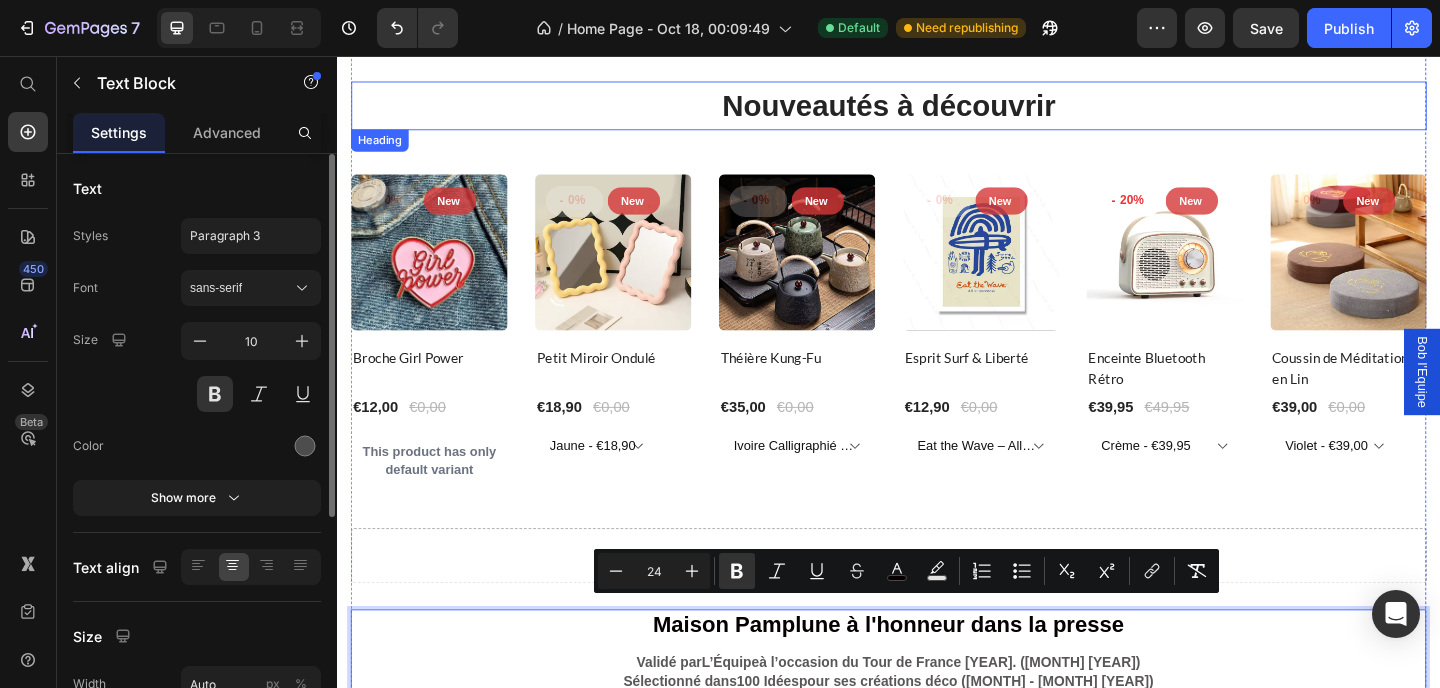 click on "Nouveautés à découvrir" at bounding box center [937, 111] 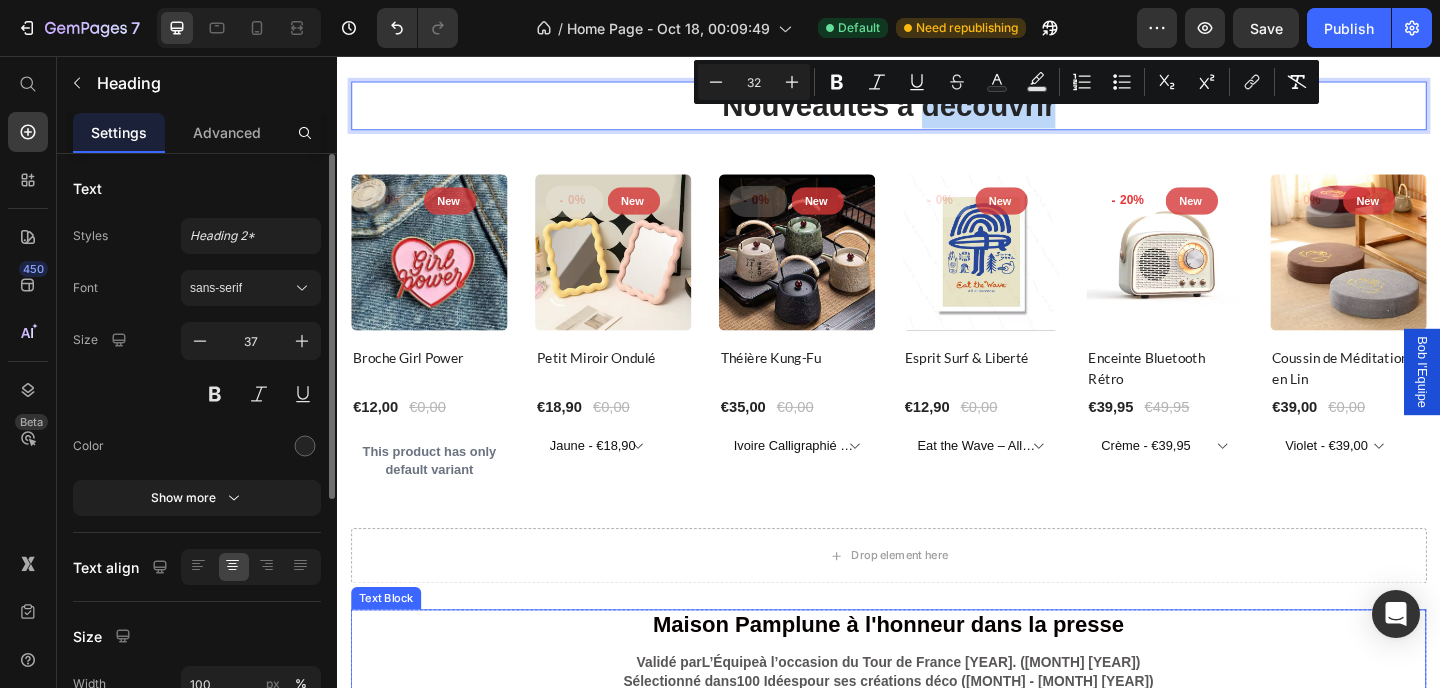 click on "Maison Pamplune à l'honneur dans la presse" at bounding box center (937, 674) 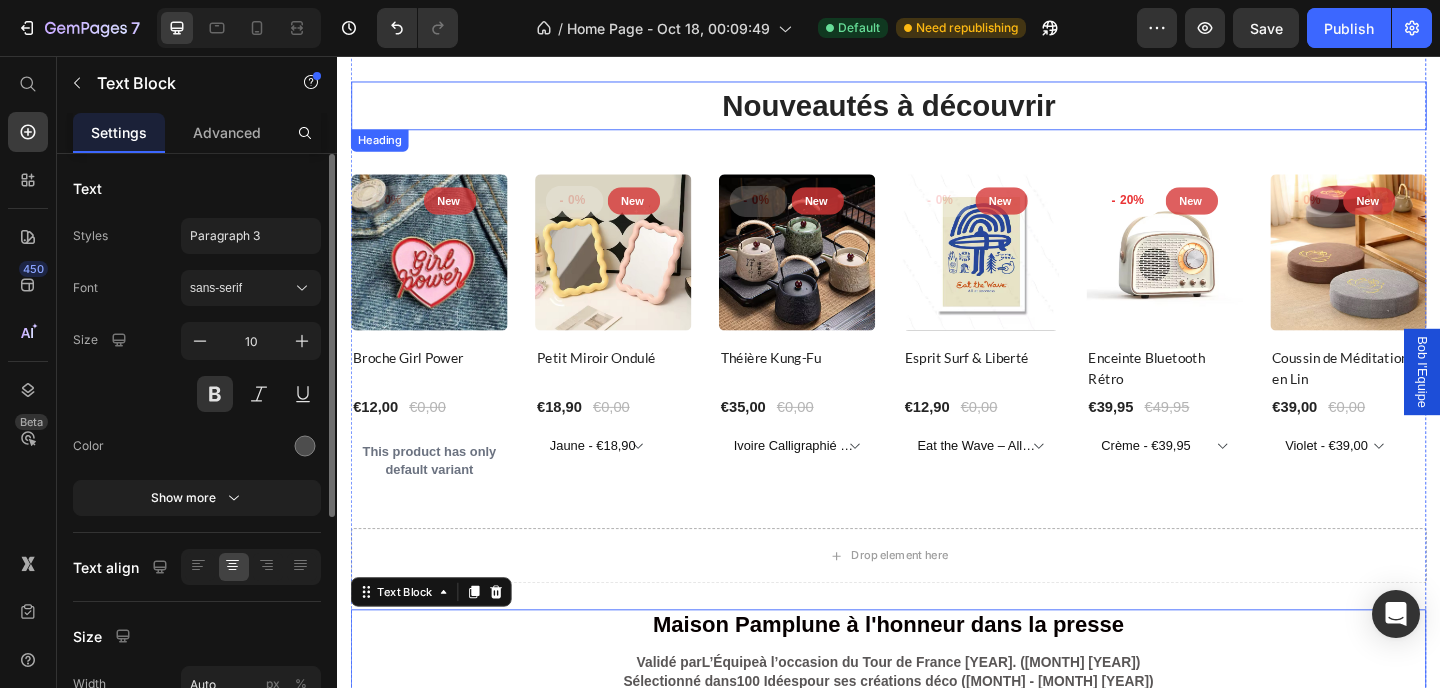 click on "Nouveautés à découvrir" at bounding box center [937, 111] 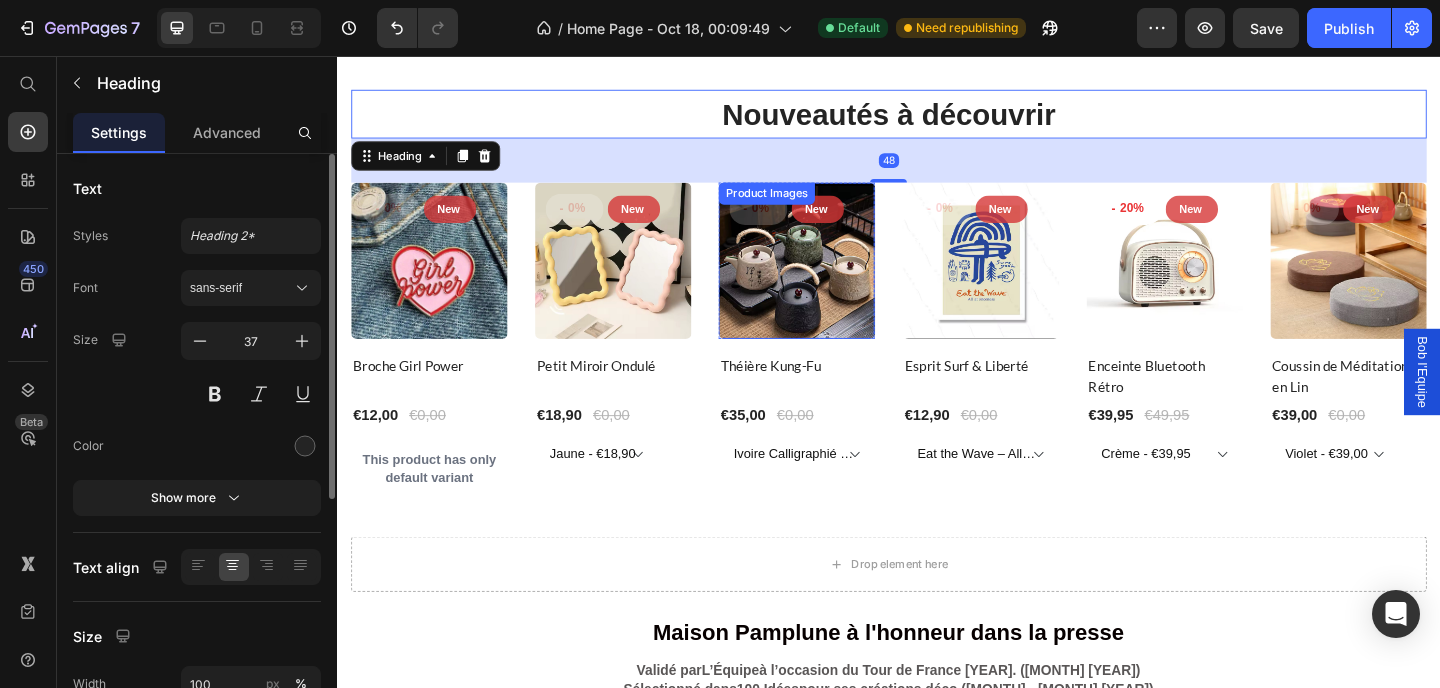 scroll, scrollTop: 3388, scrollLeft: 0, axis: vertical 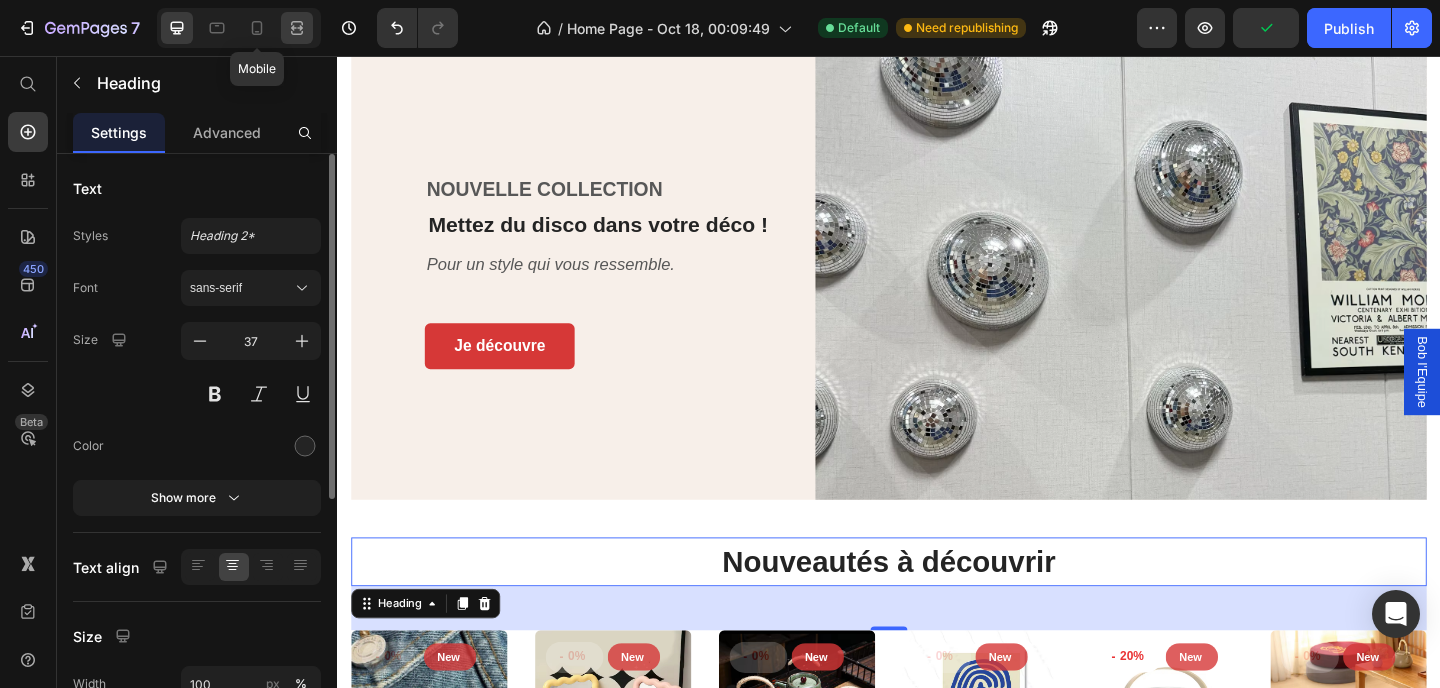 click 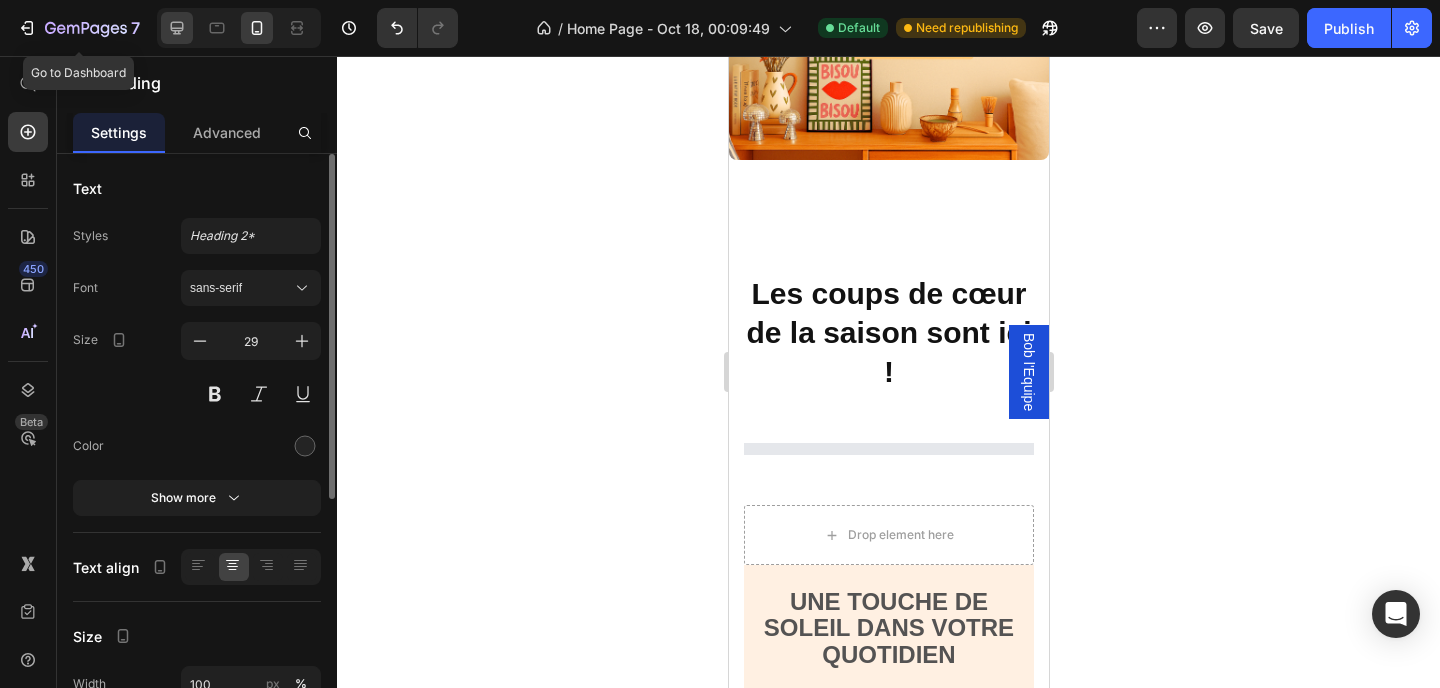 scroll, scrollTop: 0, scrollLeft: 0, axis: both 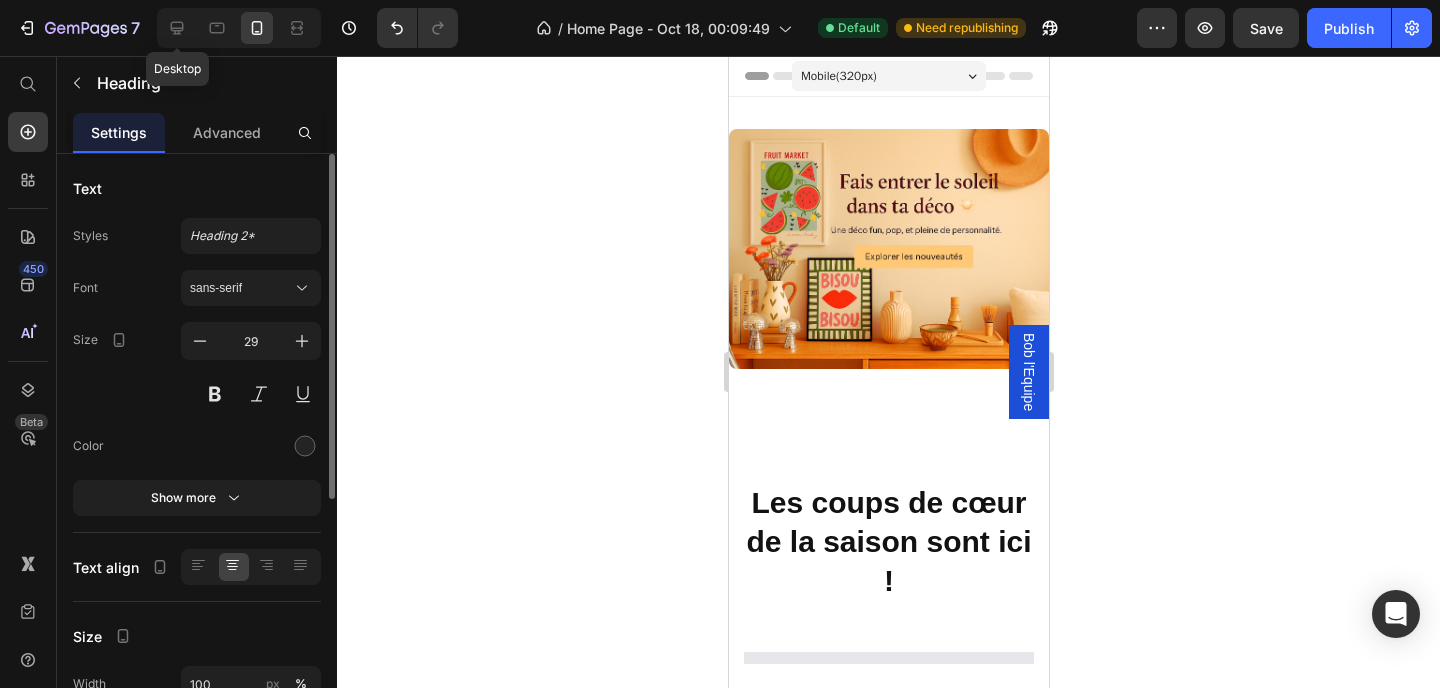 click 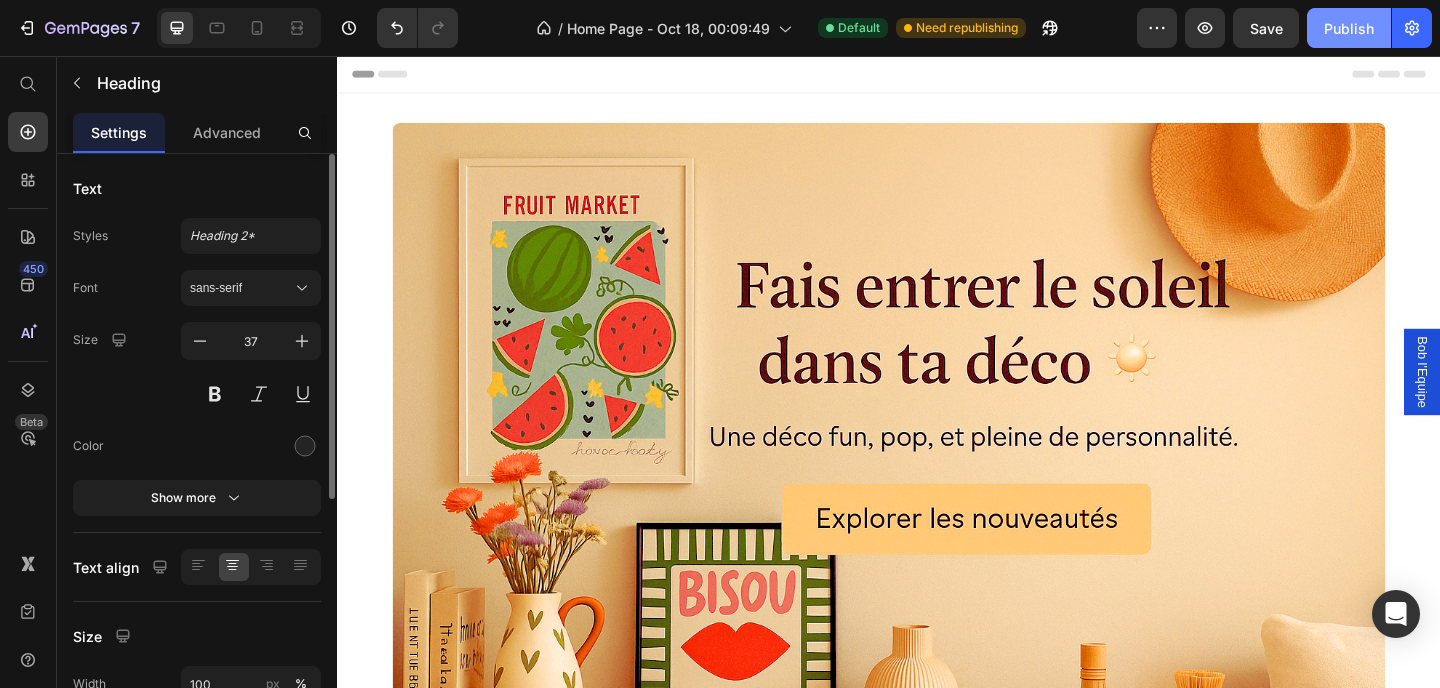 click on "Publish" at bounding box center (1349, 28) 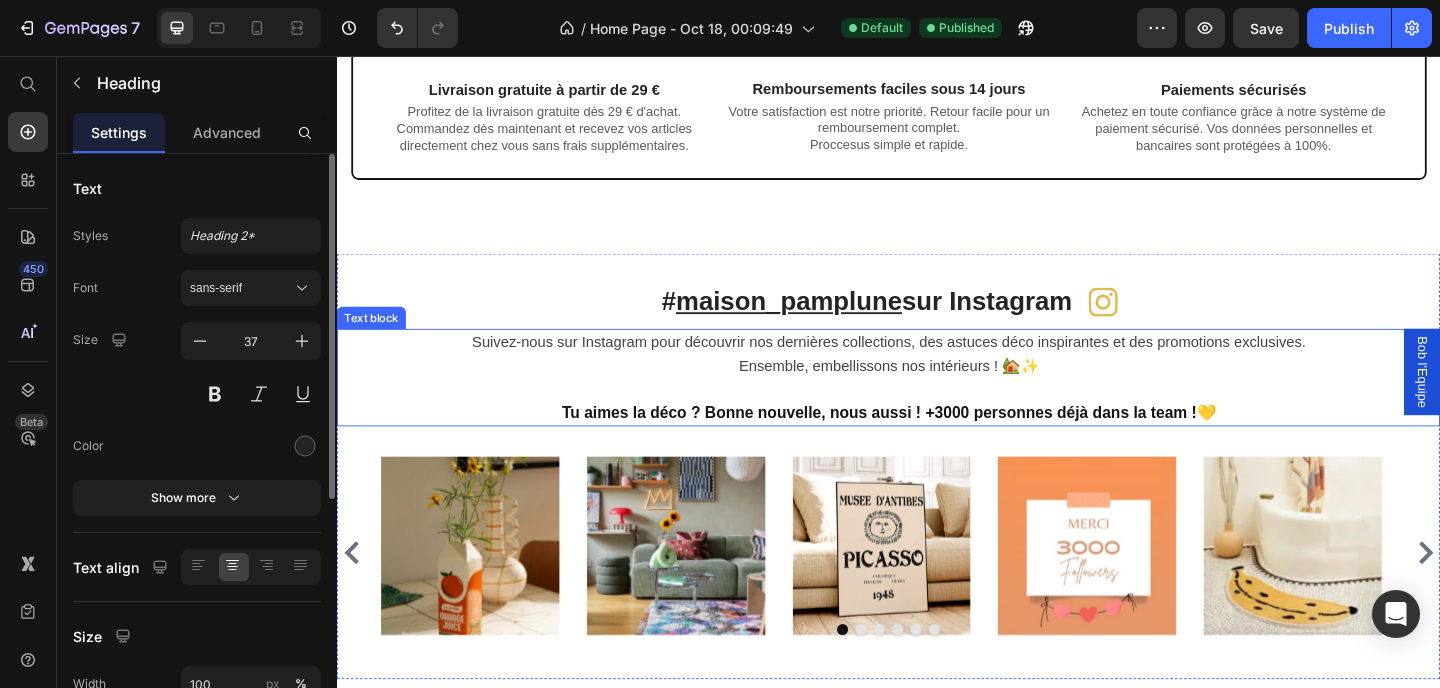 scroll, scrollTop: 4797, scrollLeft: 0, axis: vertical 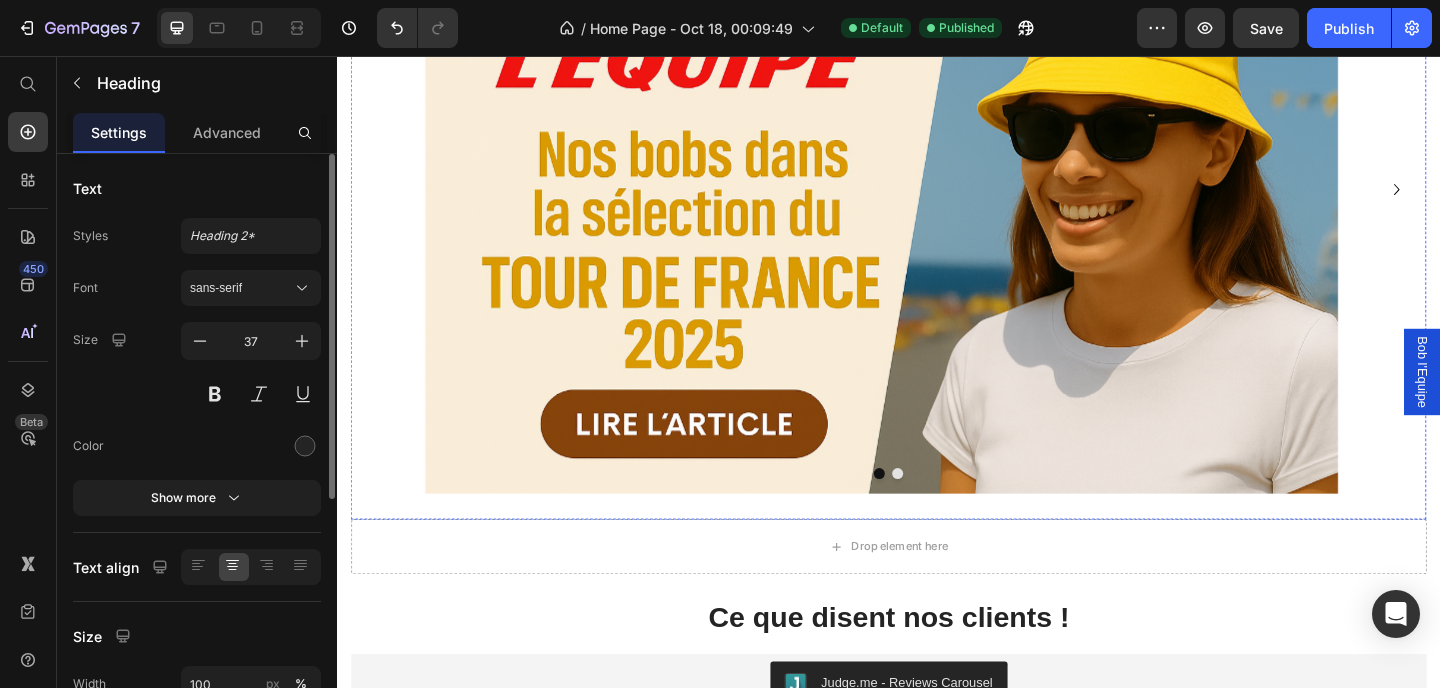 click on "Drop element here" at bounding box center [937, -313] 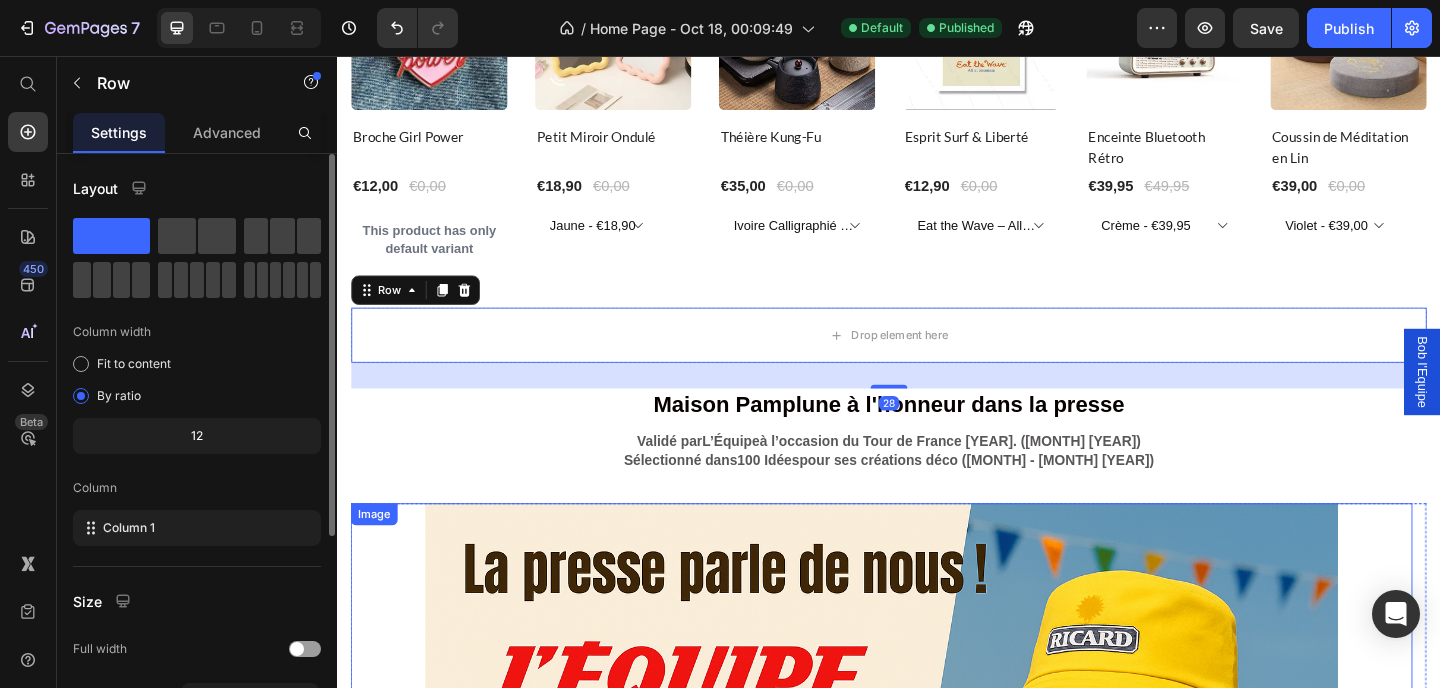 scroll, scrollTop: 4132, scrollLeft: 0, axis: vertical 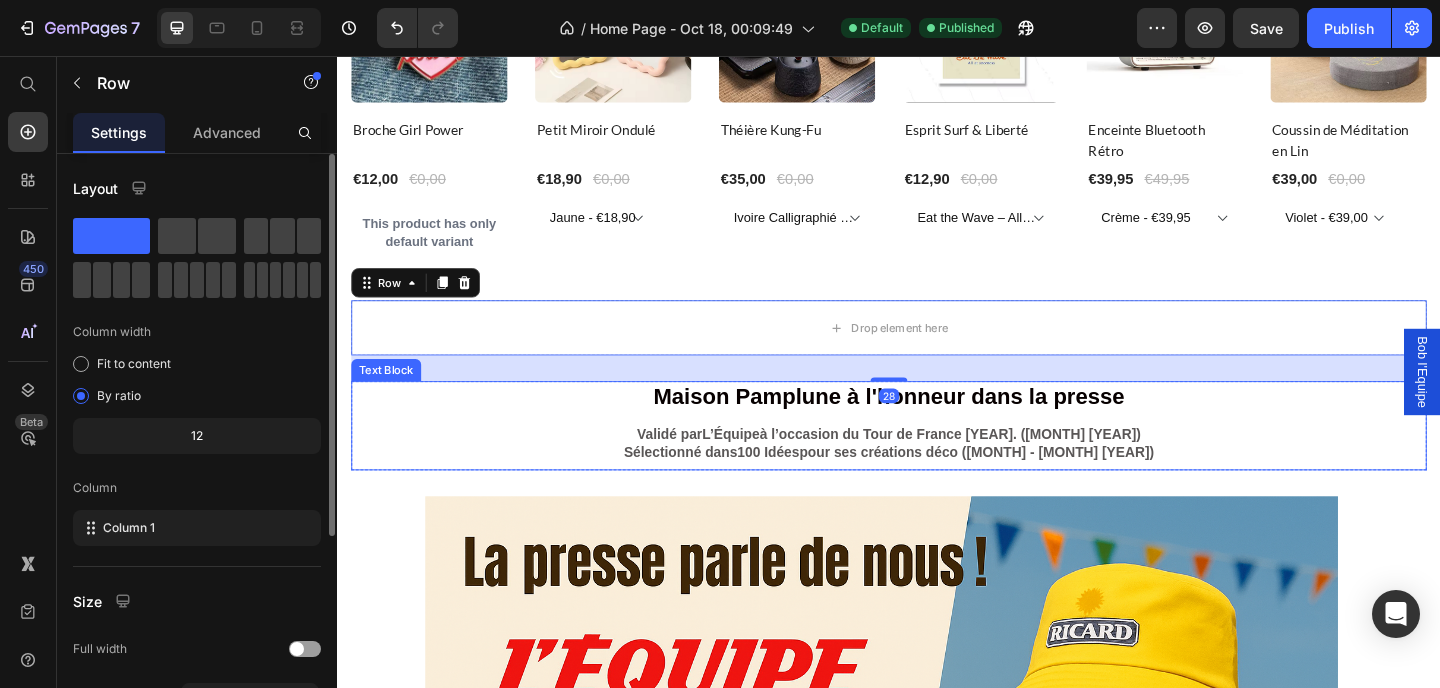 click on "Sélectionné dans  100 Idées  pour ses créations déco (Mai - Juin 2025)" at bounding box center (937, 489) 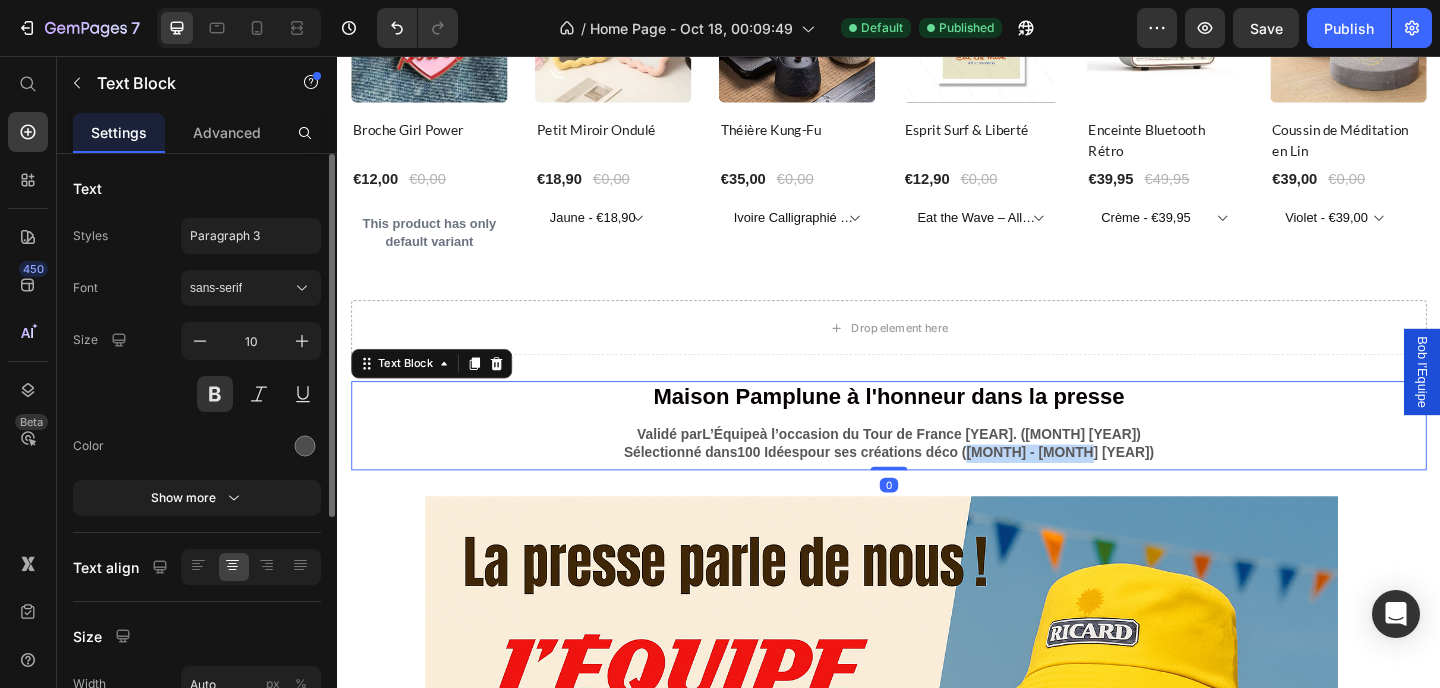 drag, startPoint x: 1180, startPoint y: 473, endPoint x: 1063, endPoint y: 474, distance: 117.00427 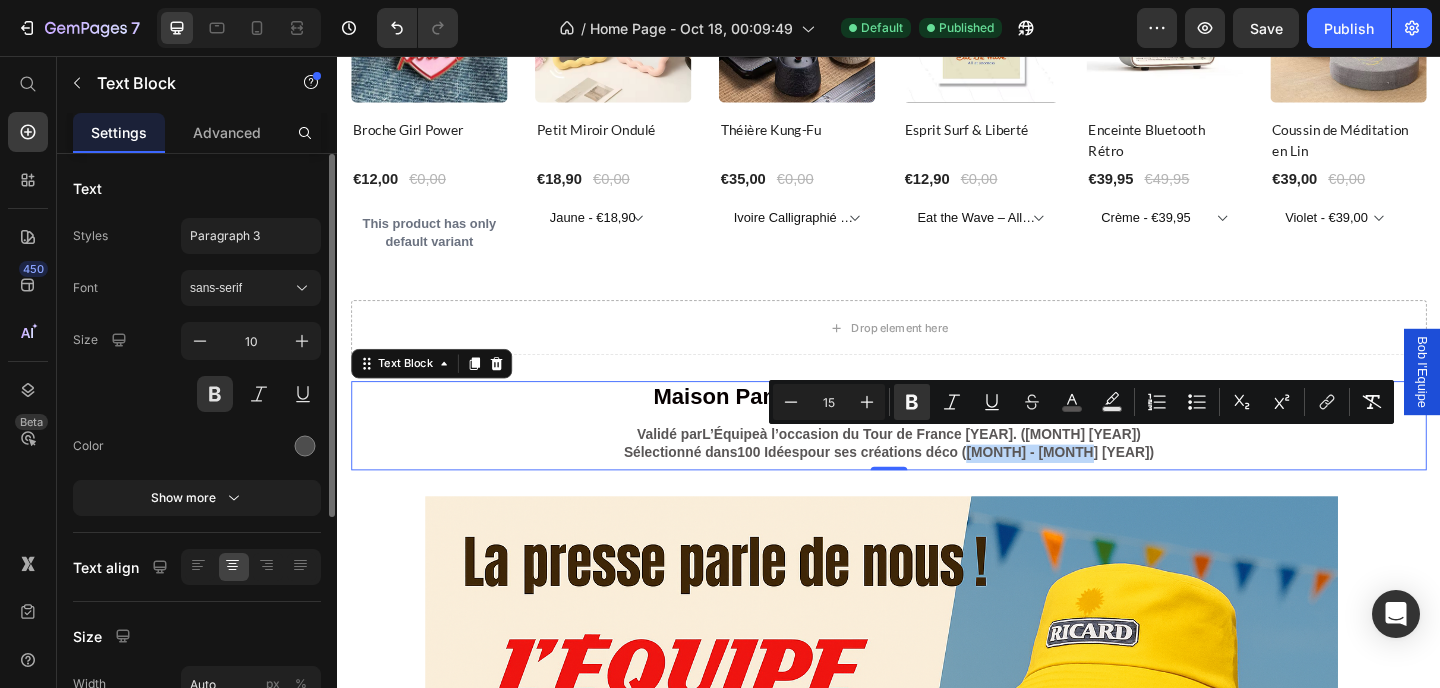 click on "Maison Pamplune à l'honneur dans la presse Validé par  L’Équipe  à l’occasion du Tour de France 2025. (Juillet 2025) Sélectionné dans  100 Idées  pour ses créations déco (Mai - Juin 2025)" at bounding box center (937, 458) 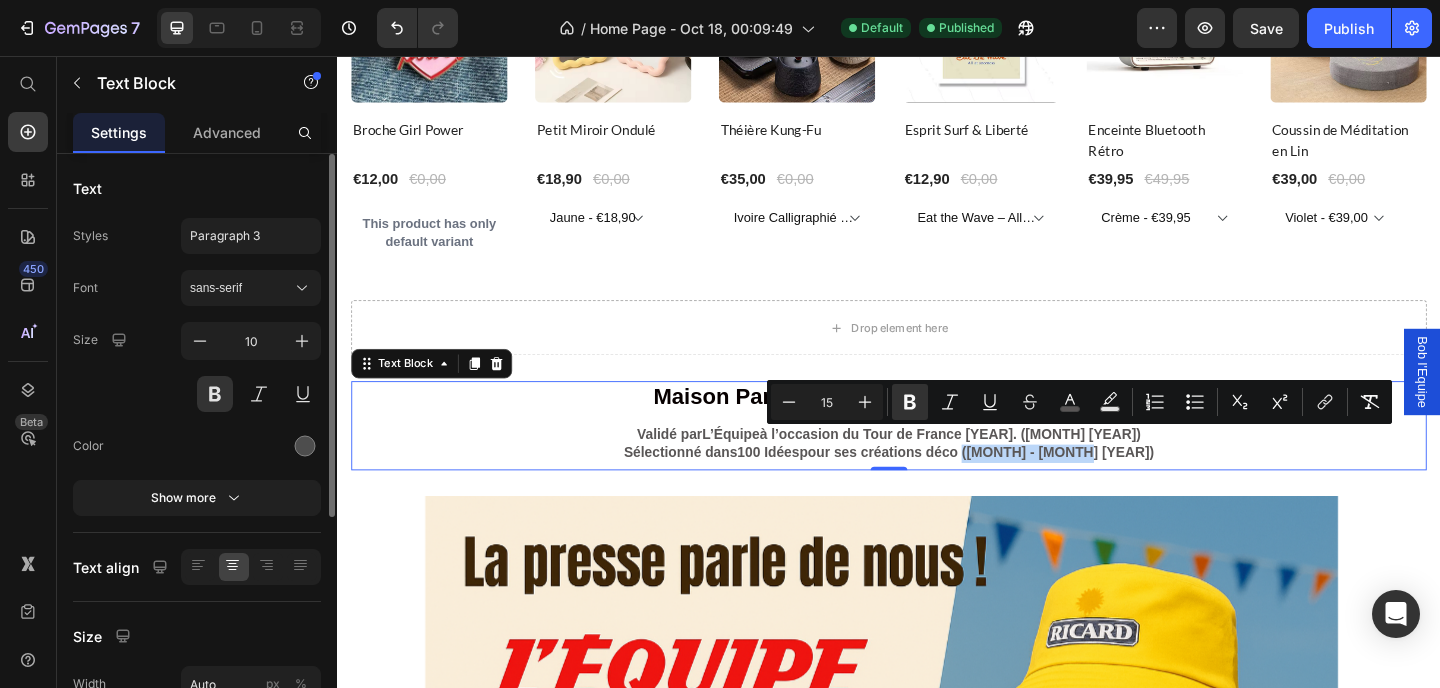 drag, startPoint x: 1179, startPoint y: 475, endPoint x: 1059, endPoint y: 475, distance: 120 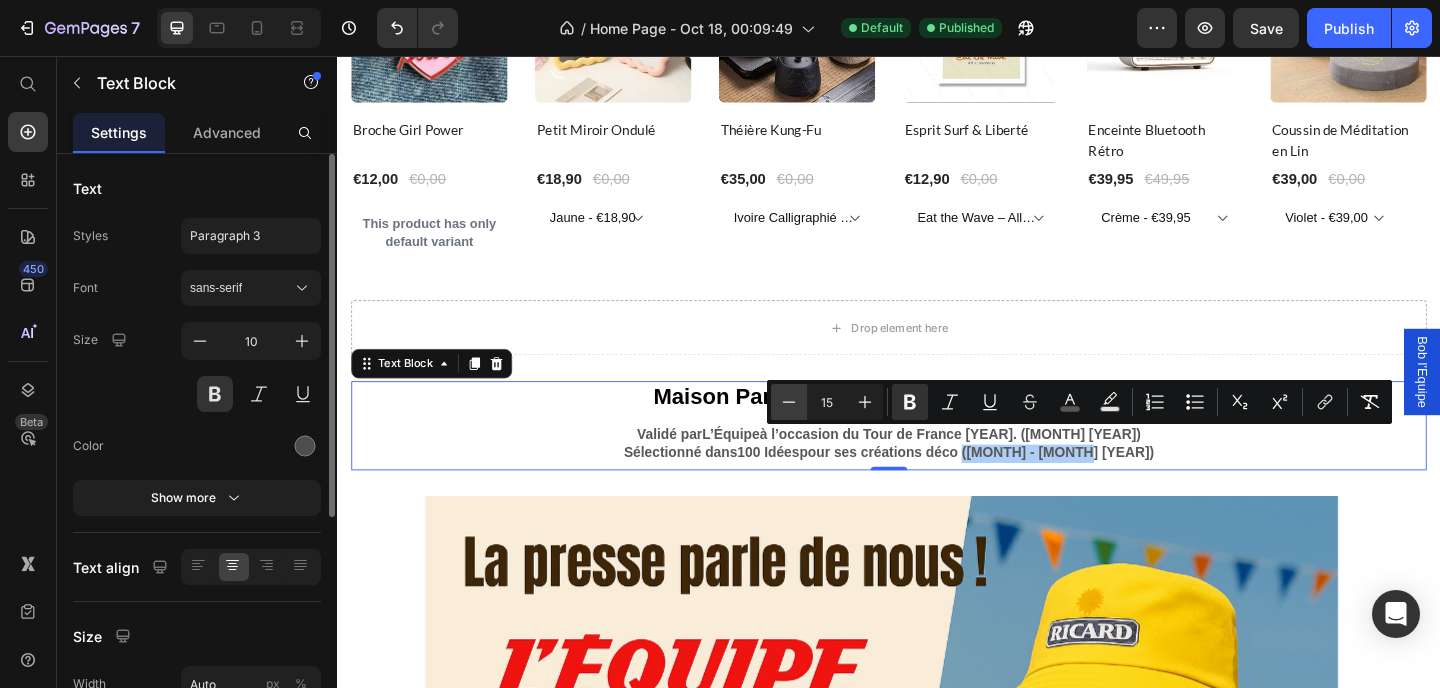 click 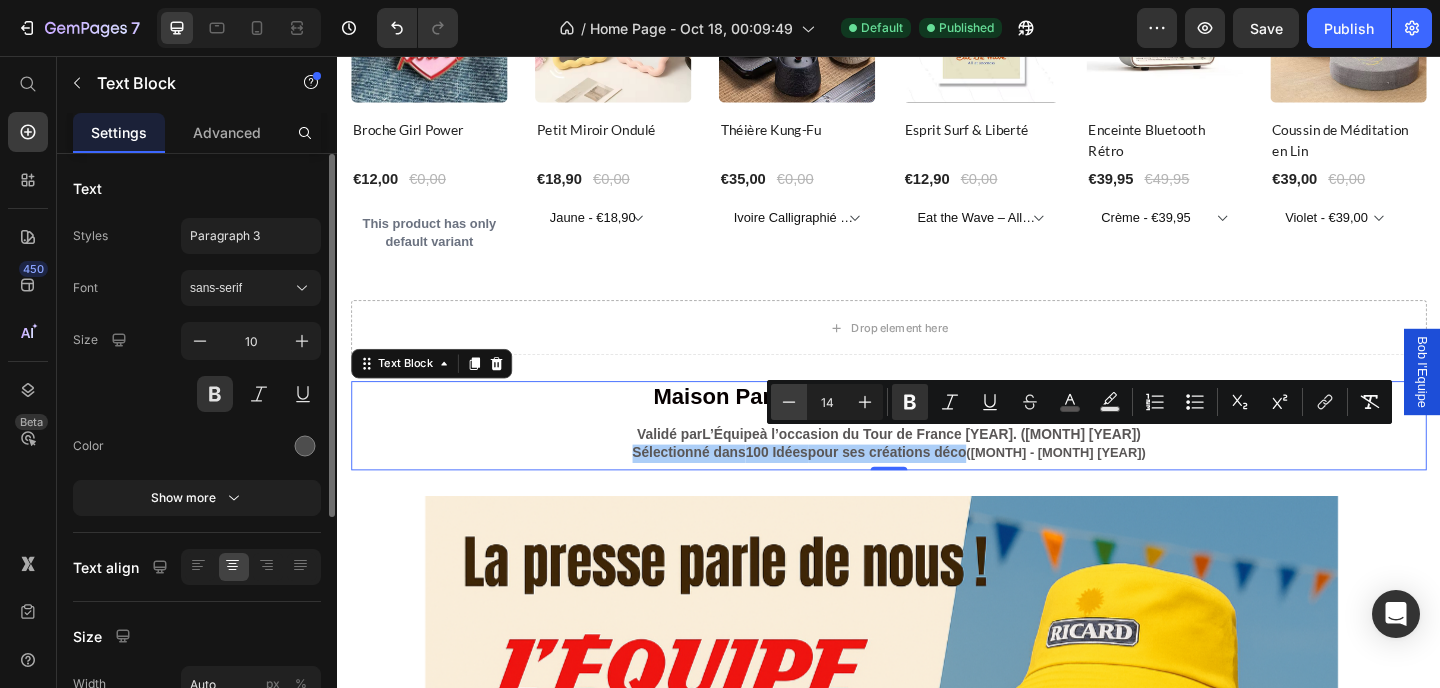 click 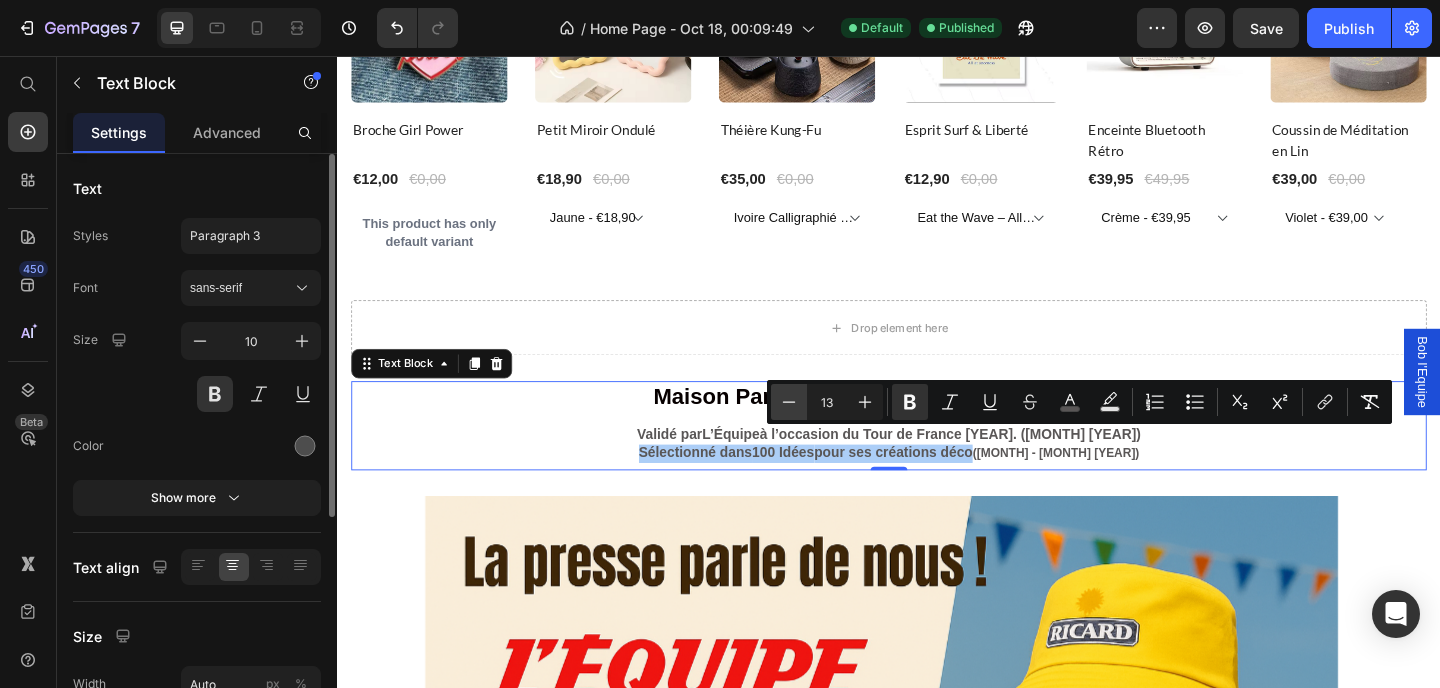 click 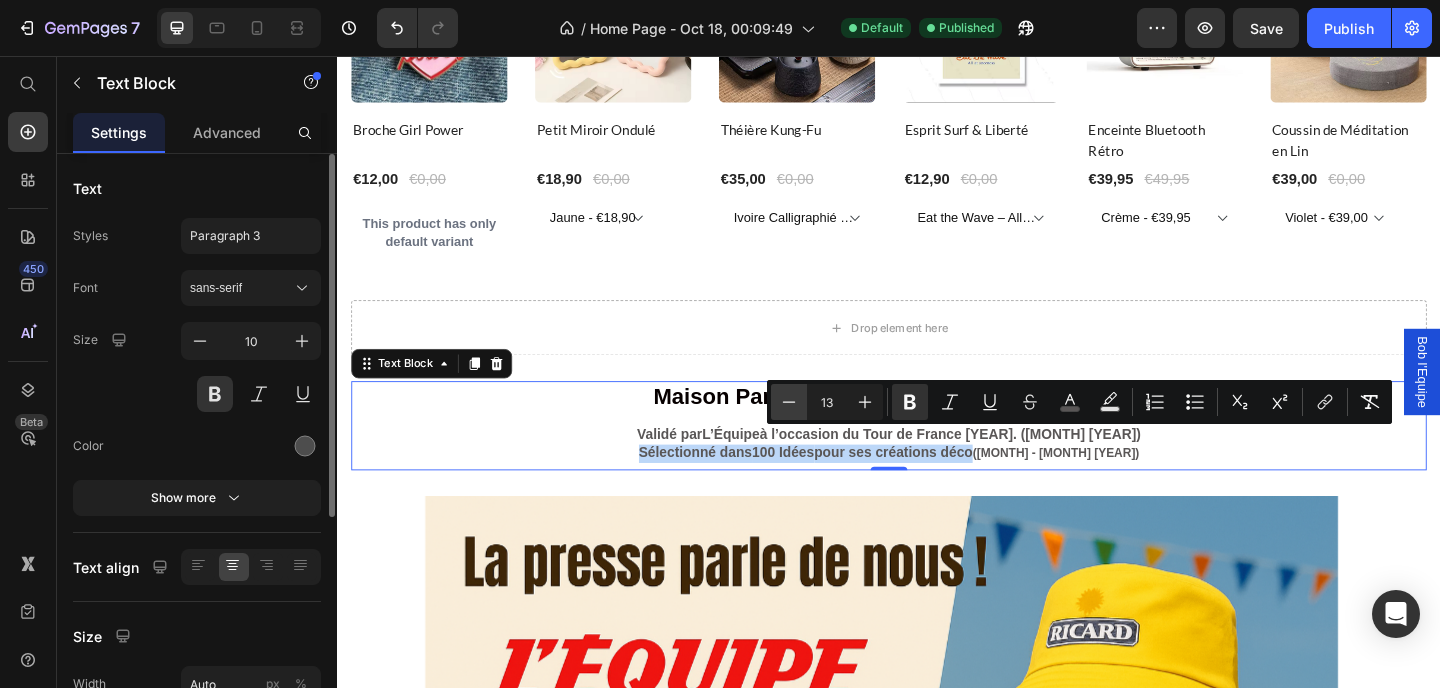 type on "12" 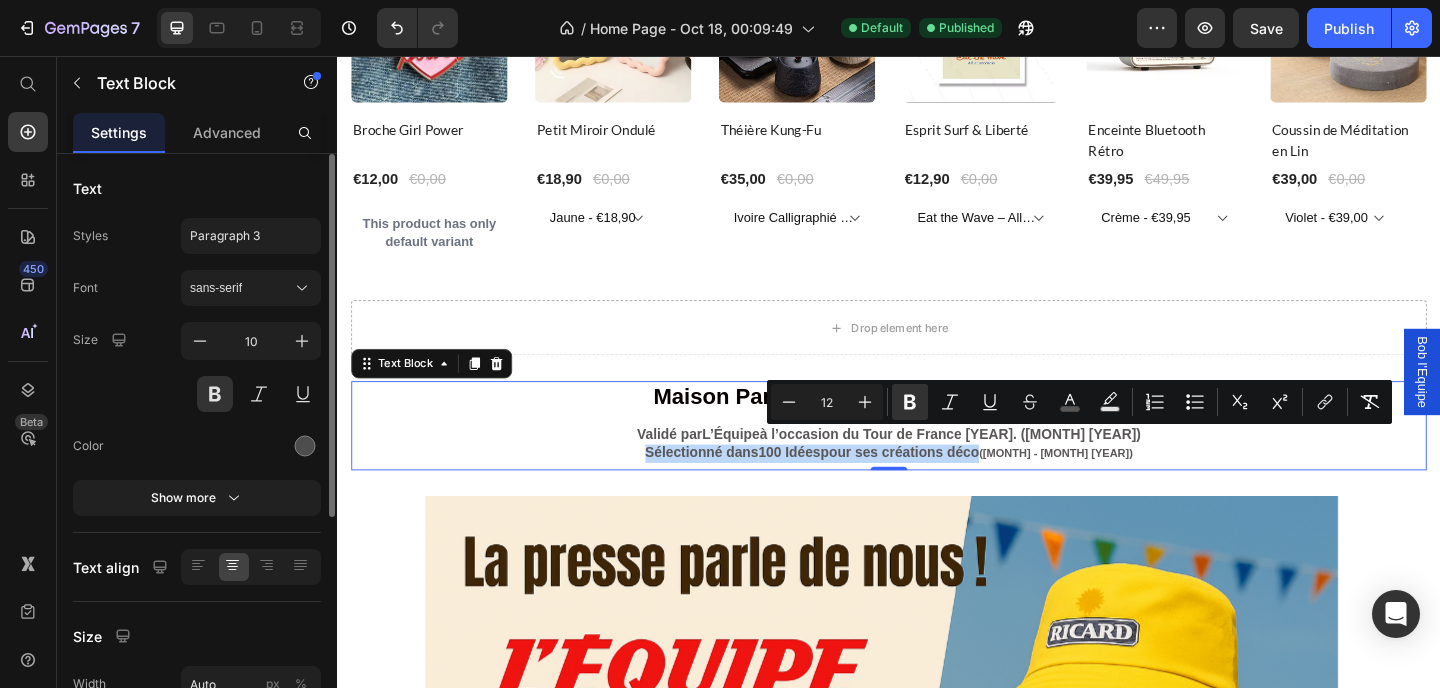 click on "Maison Pamplune à l'honneur dans la presse Validé par  L’Équipe  à l’occasion du Tour de France 2025. (Juillet 2025) Sélectionné dans  100 Idées  pour ses créations déco  (Mai - Juin 2025)" at bounding box center (937, 458) 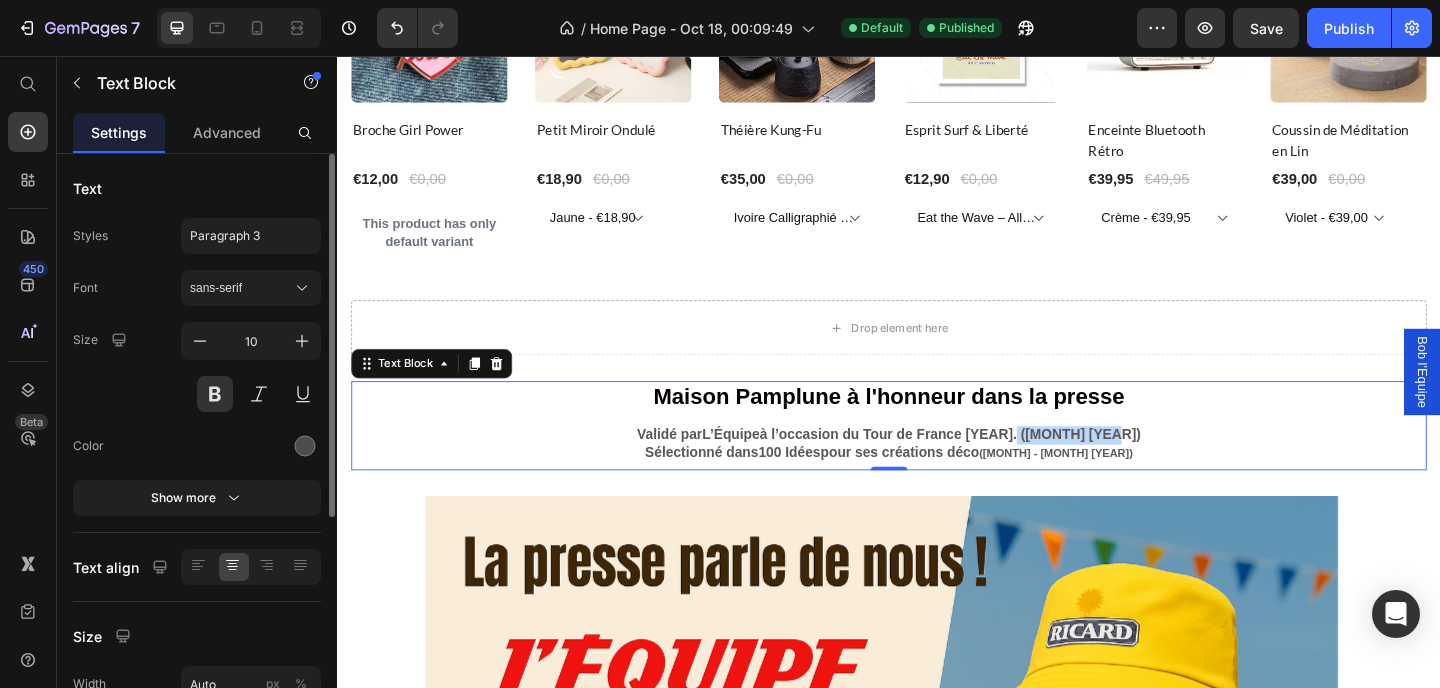 drag, startPoint x: 1185, startPoint y: 452, endPoint x: 1089, endPoint y: 456, distance: 96.0833 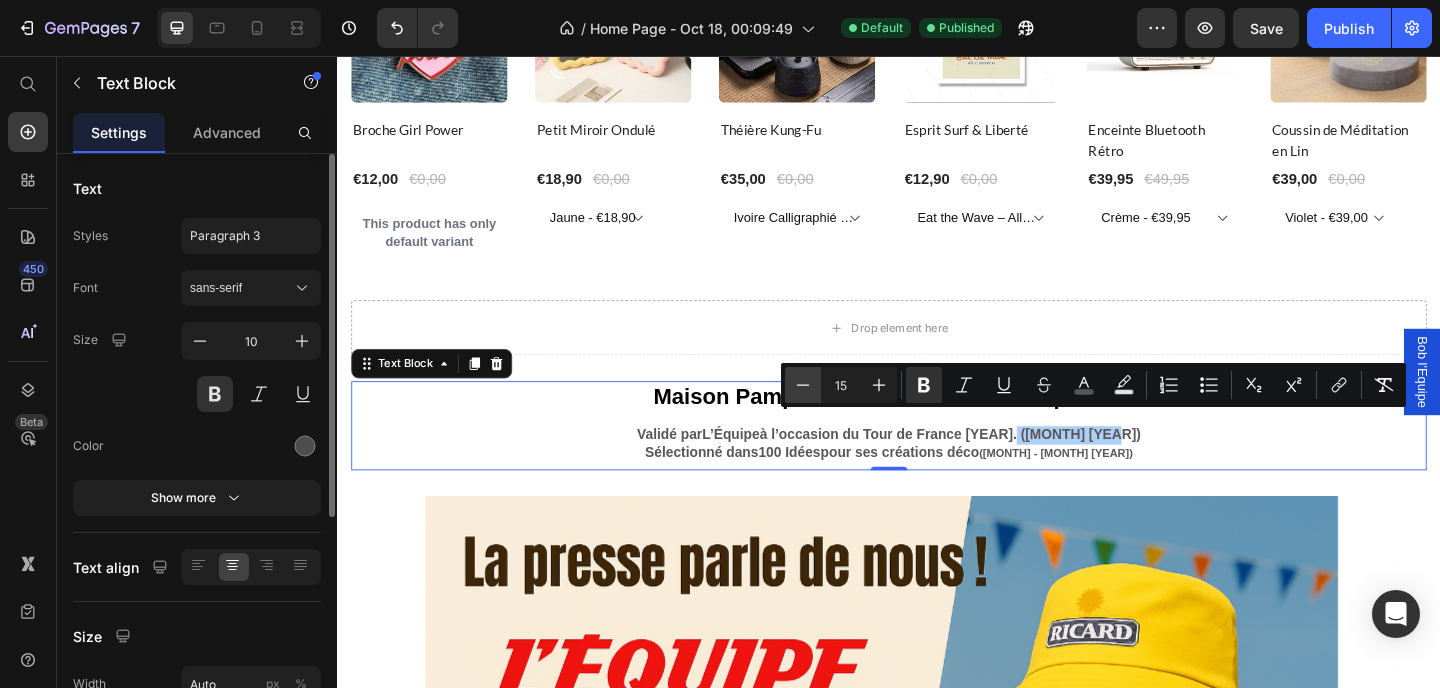 click 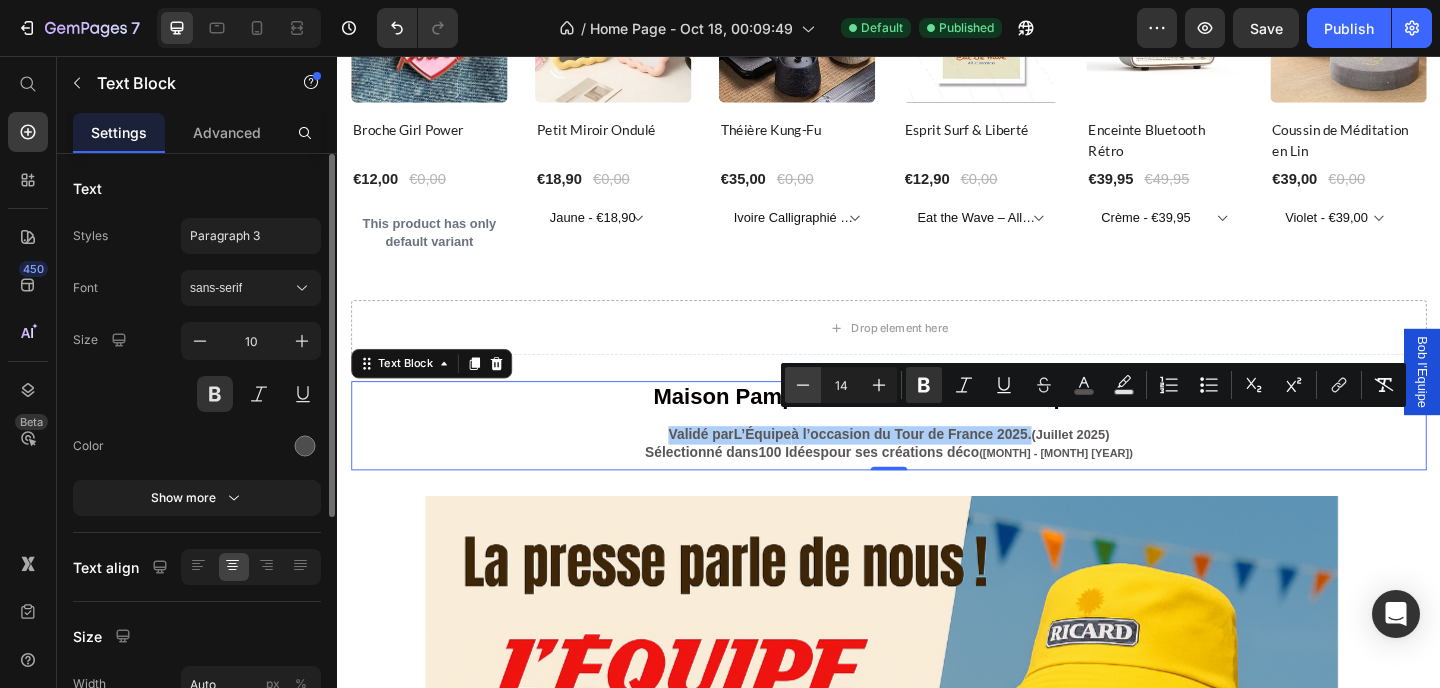 click 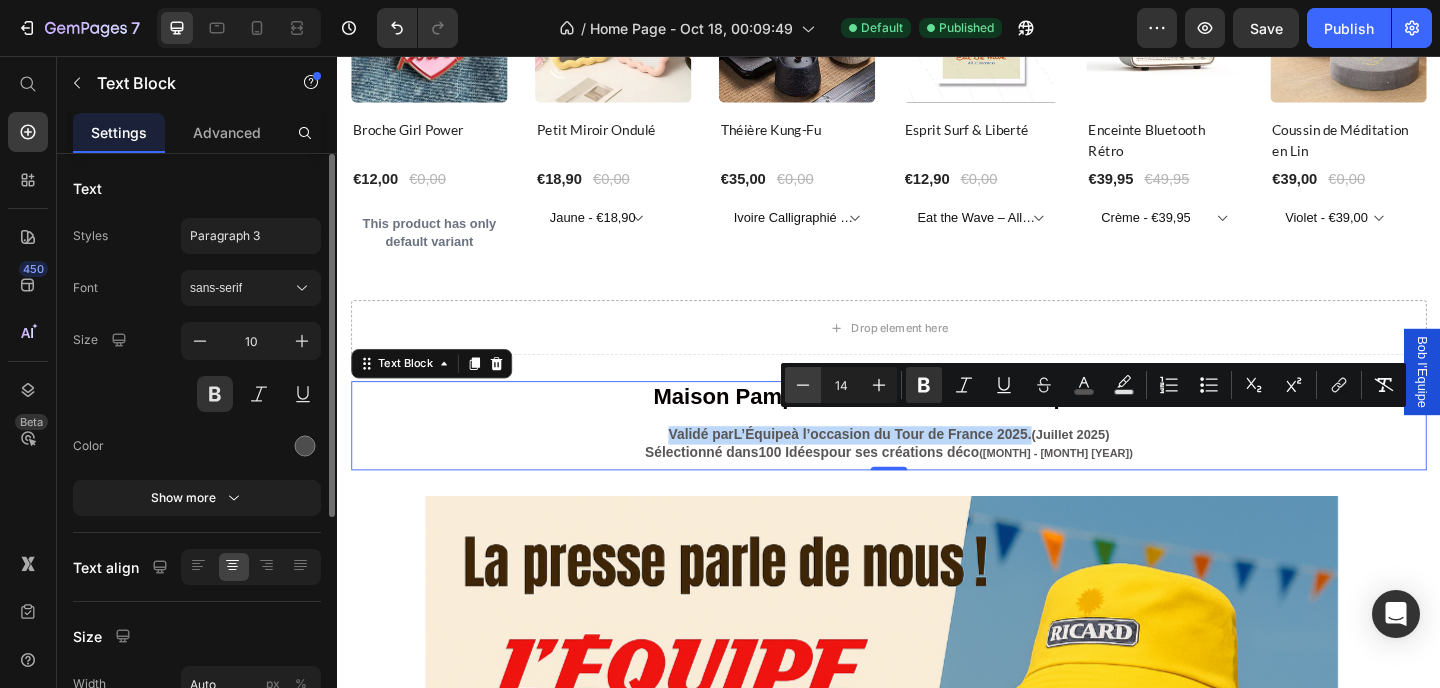 type on "13" 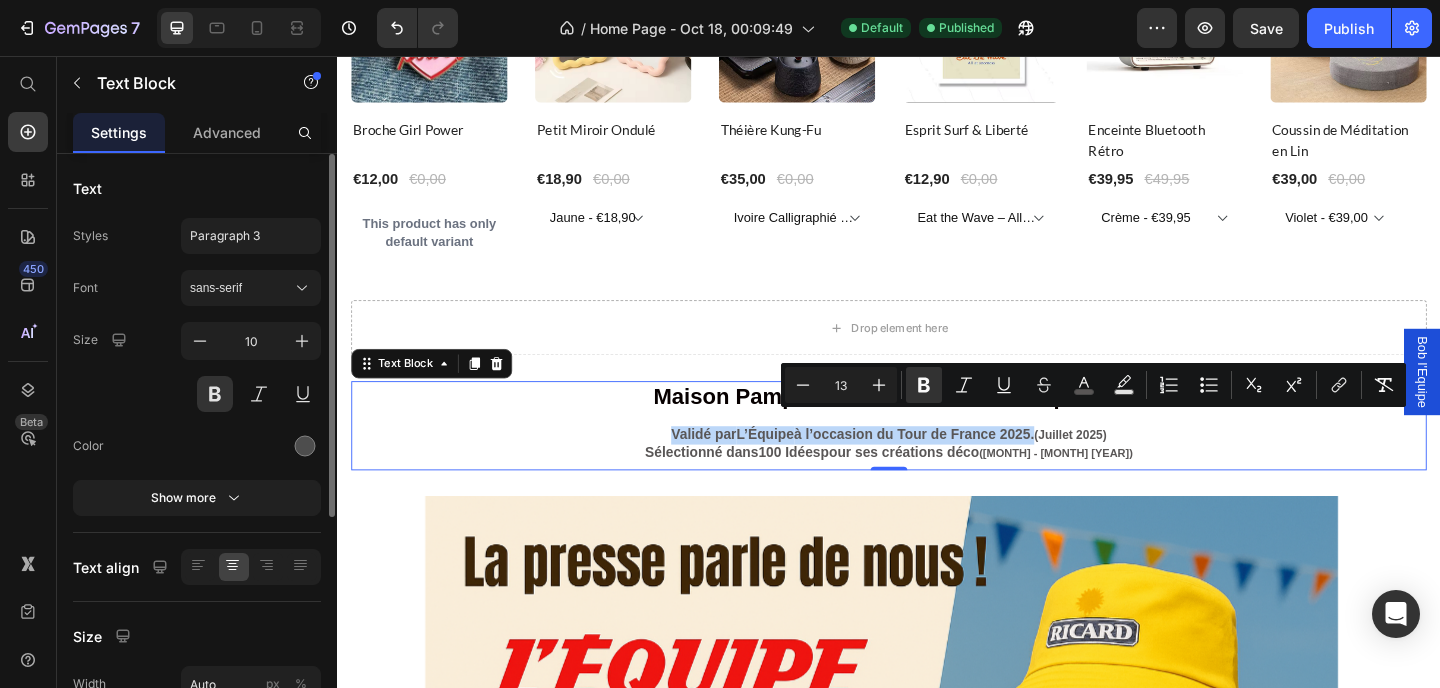 click on "Maison Pamplune à l'honneur dans la presse Validé par  L’Équipe  à l’occasion du Tour de France 2025.  (Juillet 2025) Sélectionné dans  100 Idées  pour ses créations déco  (Mai - Juin 2025)" at bounding box center [937, 458] 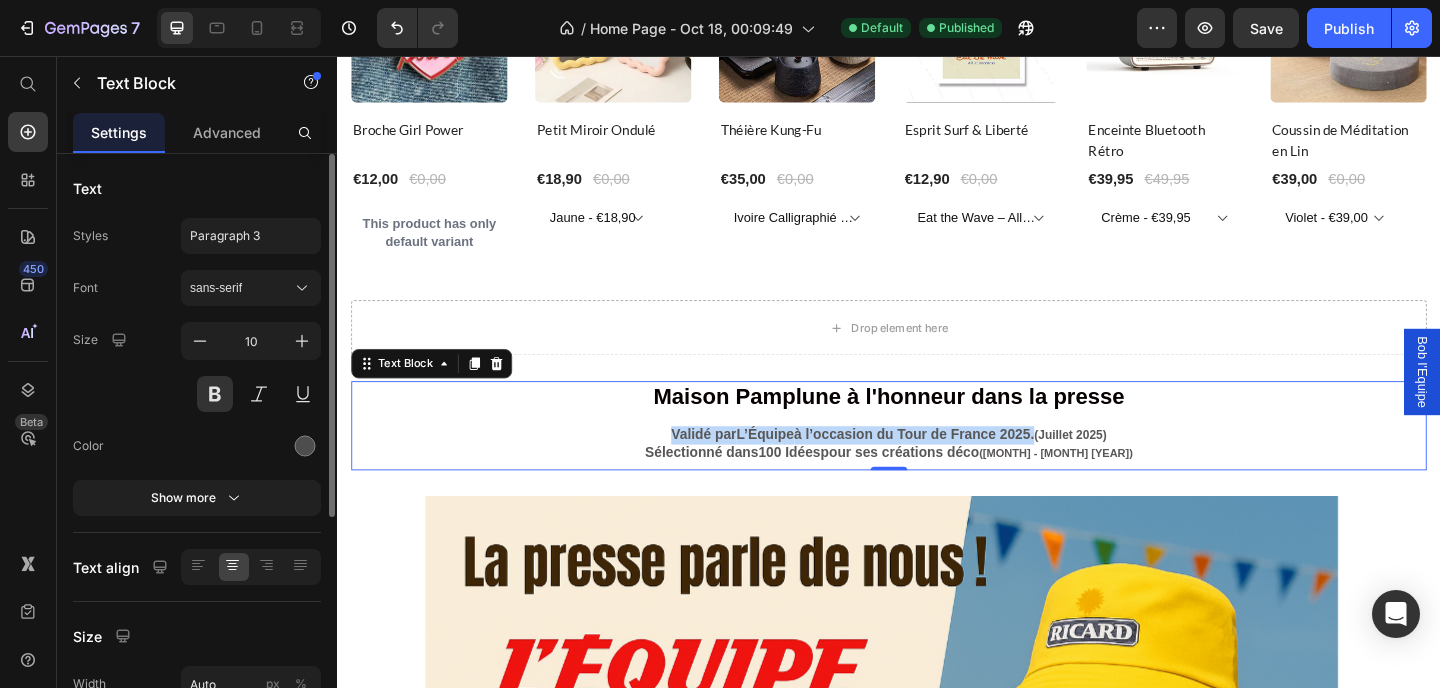 click on "Maison Pamplune à l'honneur dans la presse Validé par  L’Équipe  à l’occasion du Tour de France 2025.  (Juillet 2025) Sélectionné dans  100 Idées  pour ses créations déco  (Mai - Juin 2025)" at bounding box center (937, 458) 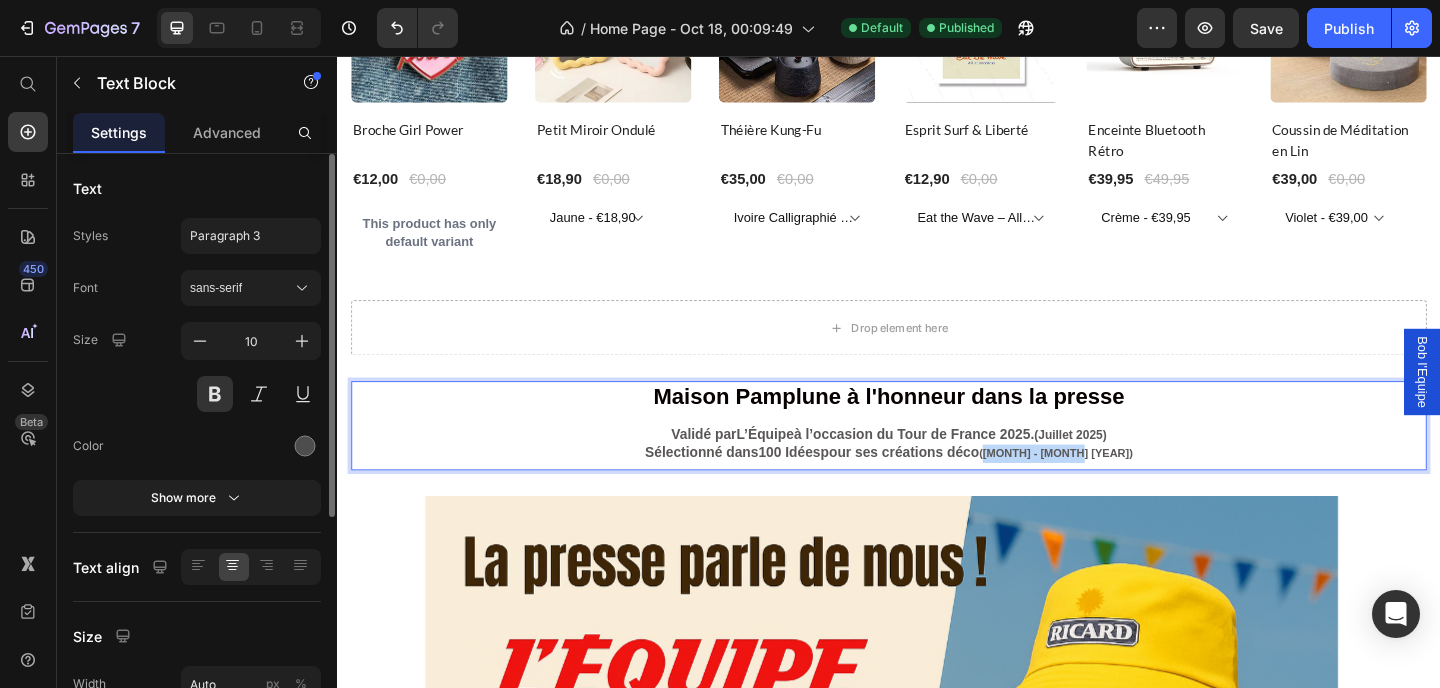 drag, startPoint x: 1170, startPoint y: 475, endPoint x: 1077, endPoint y: 473, distance: 93.0215 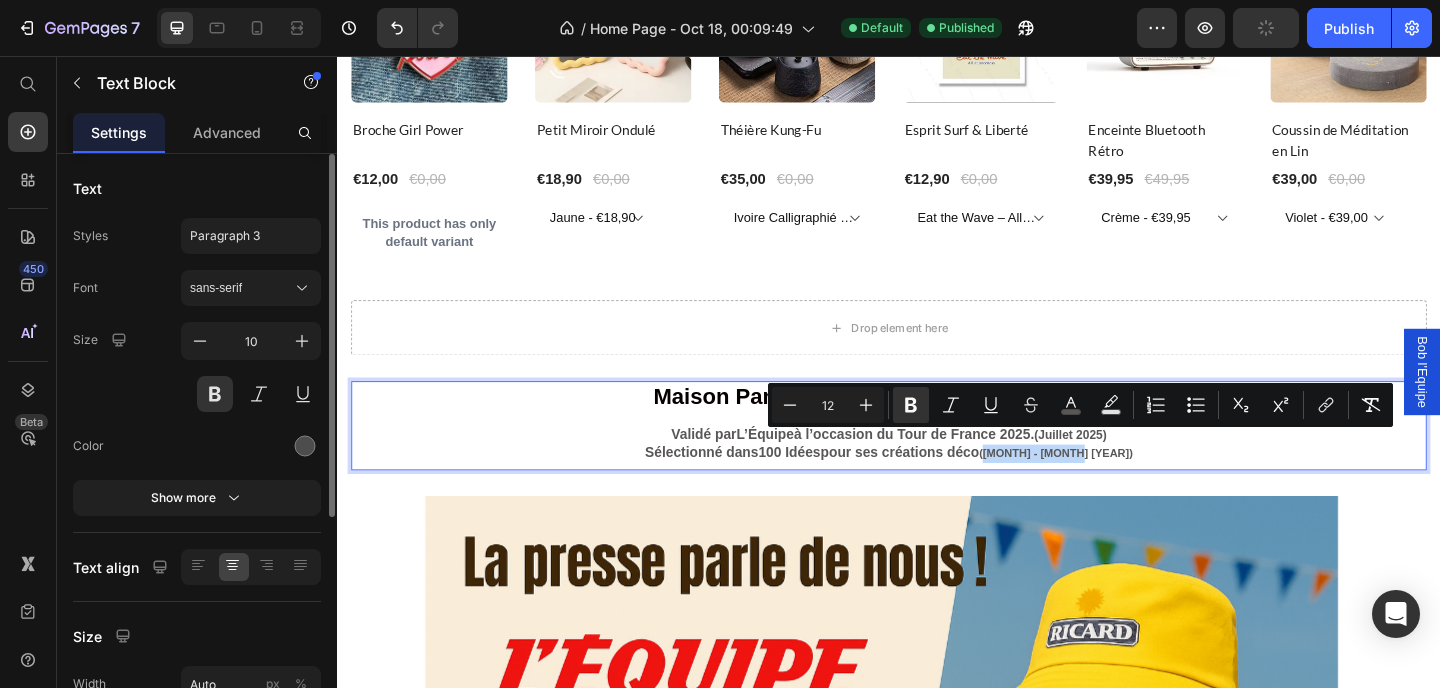 click on "Sélectionné dans  100 Idées  pour ses créations déco  (Mai - Juin 2025)" at bounding box center (937, 489) 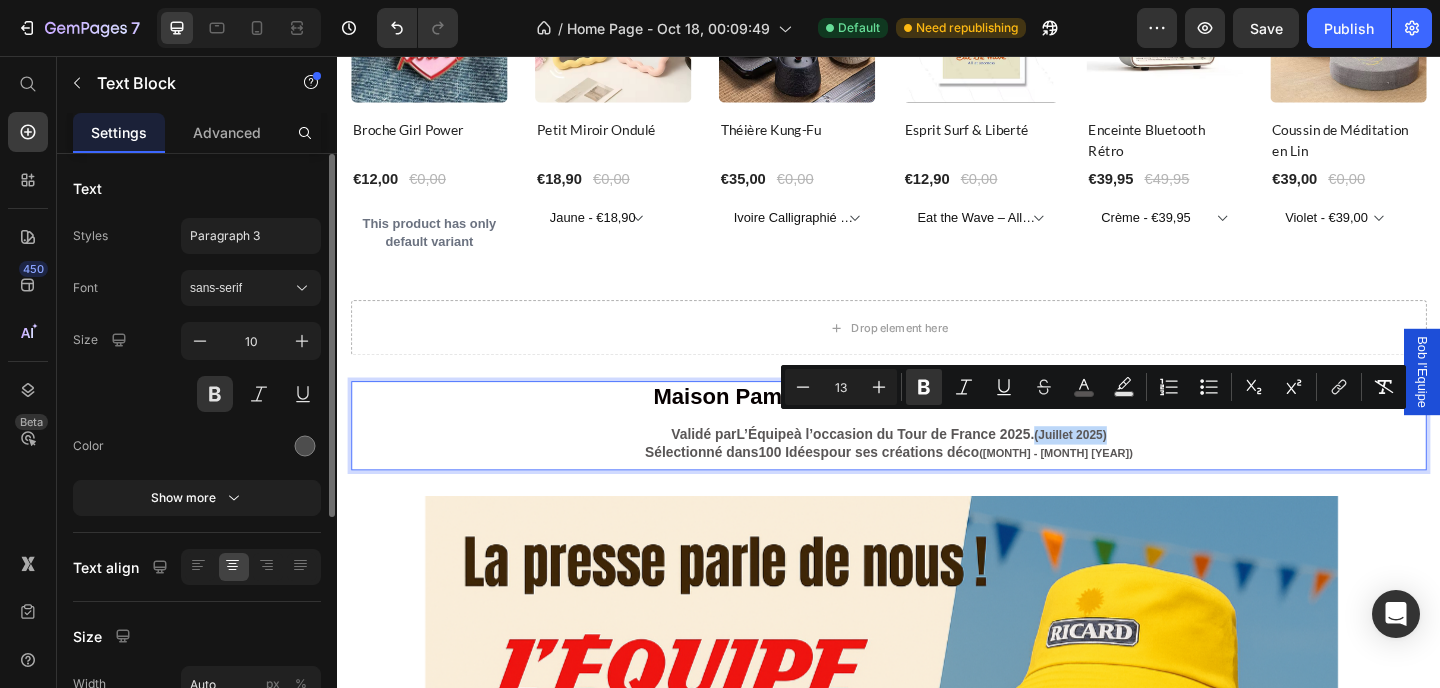 drag, startPoint x: 1187, startPoint y: 453, endPoint x: 1095, endPoint y: 458, distance: 92.13577 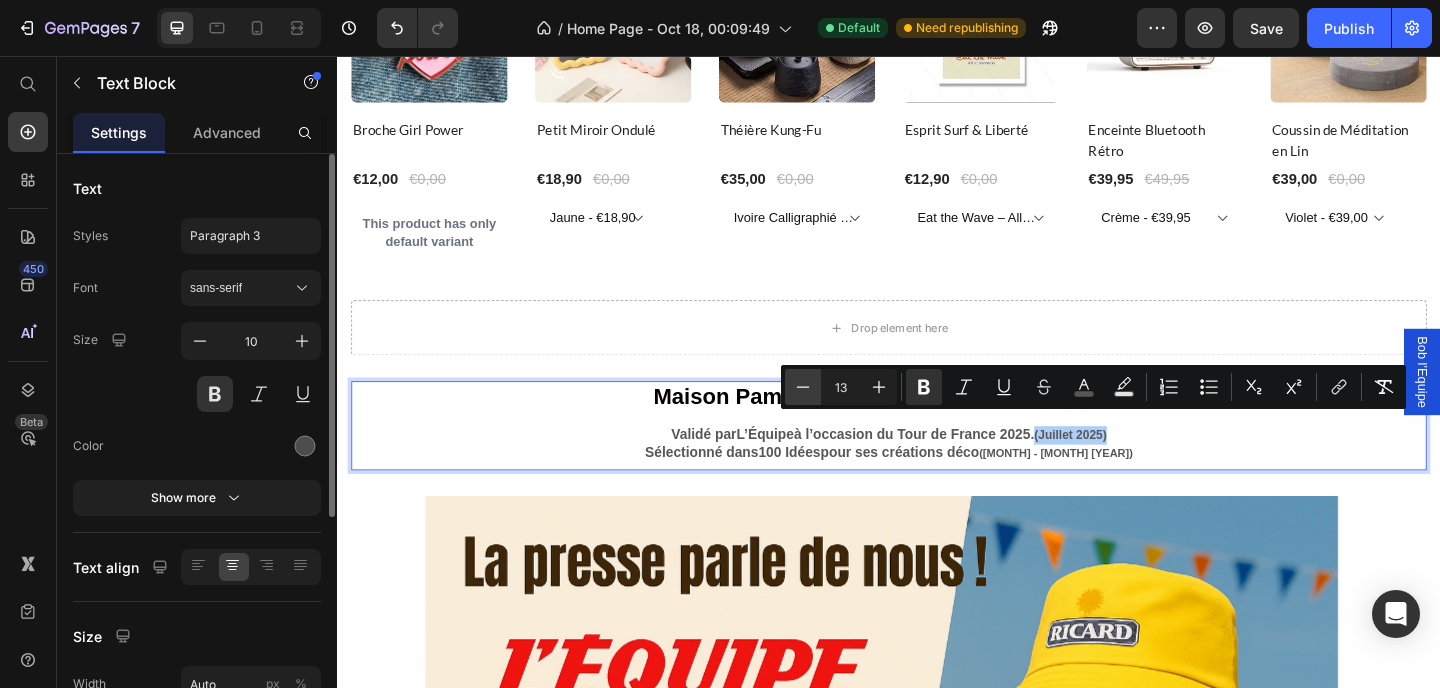 click on "Minus" at bounding box center (803, 387) 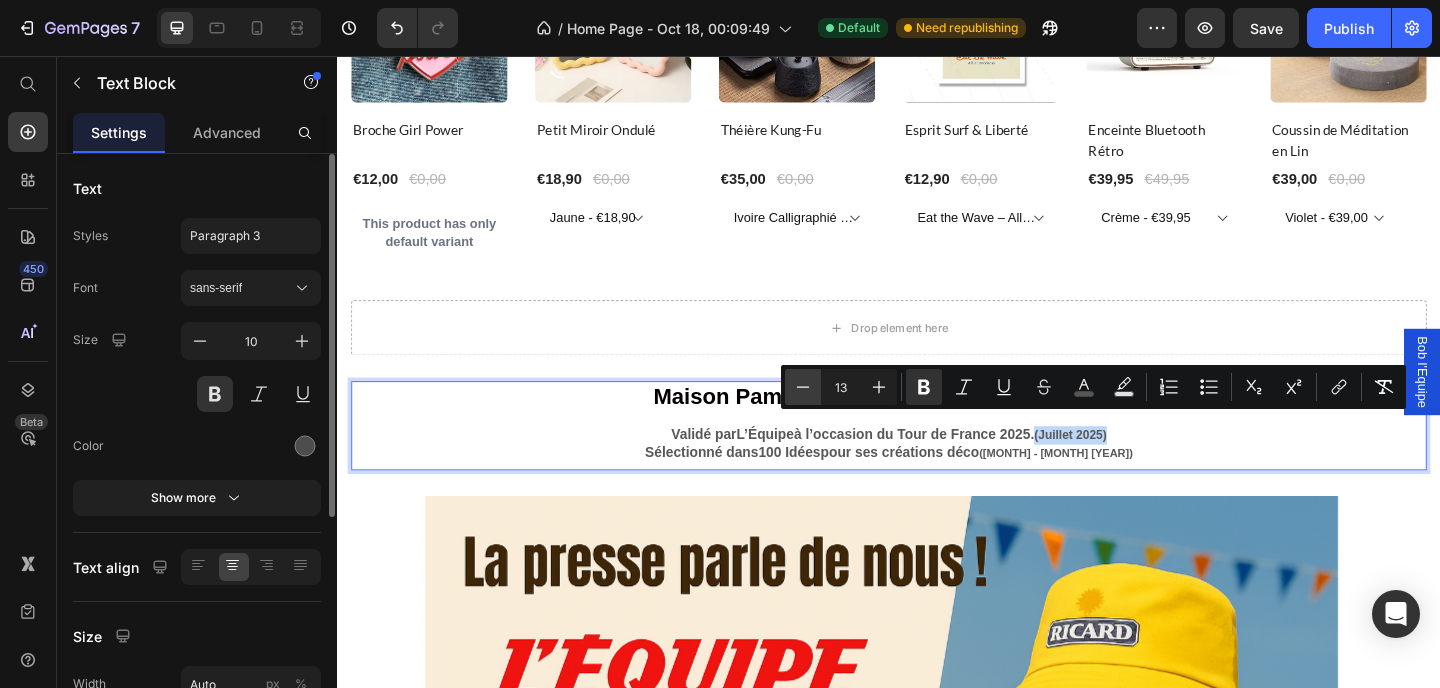 type on "12" 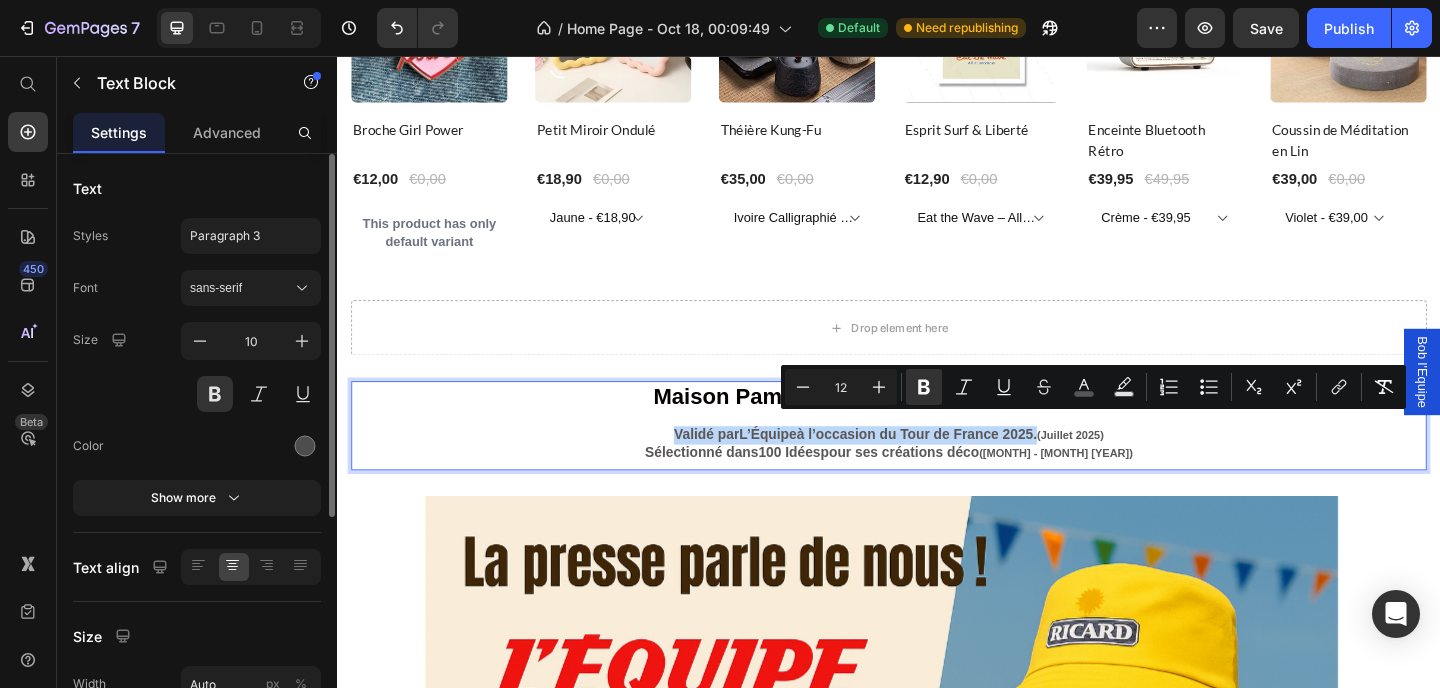 click on "Maison Pamplune à l'honneur dans la presse Validé par  L’Équipe  à l’occasion du Tour de France 2025.  (Juillet 2025) Sélectionné dans  100 Idées  pour ses créations déco  (Mai - Juin 2025)" at bounding box center (937, 458) 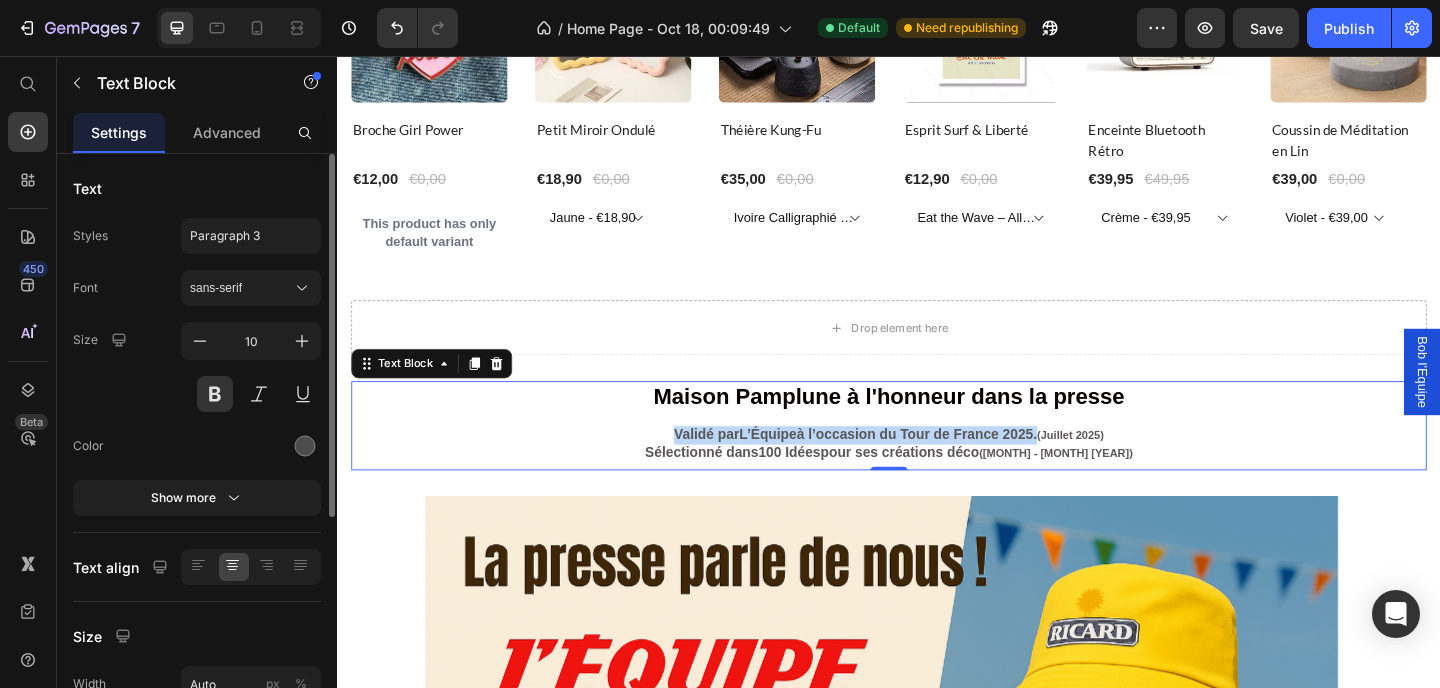 click on "Maison Pamplune à l'honneur dans la presse Validé par  L’Équipe  à l’occasion du Tour de France 2025.  (Juillet 2025) Sélectionné dans  100 Idées  pour ses créations déco  (Mai - Juin 2025)" at bounding box center [937, 458] 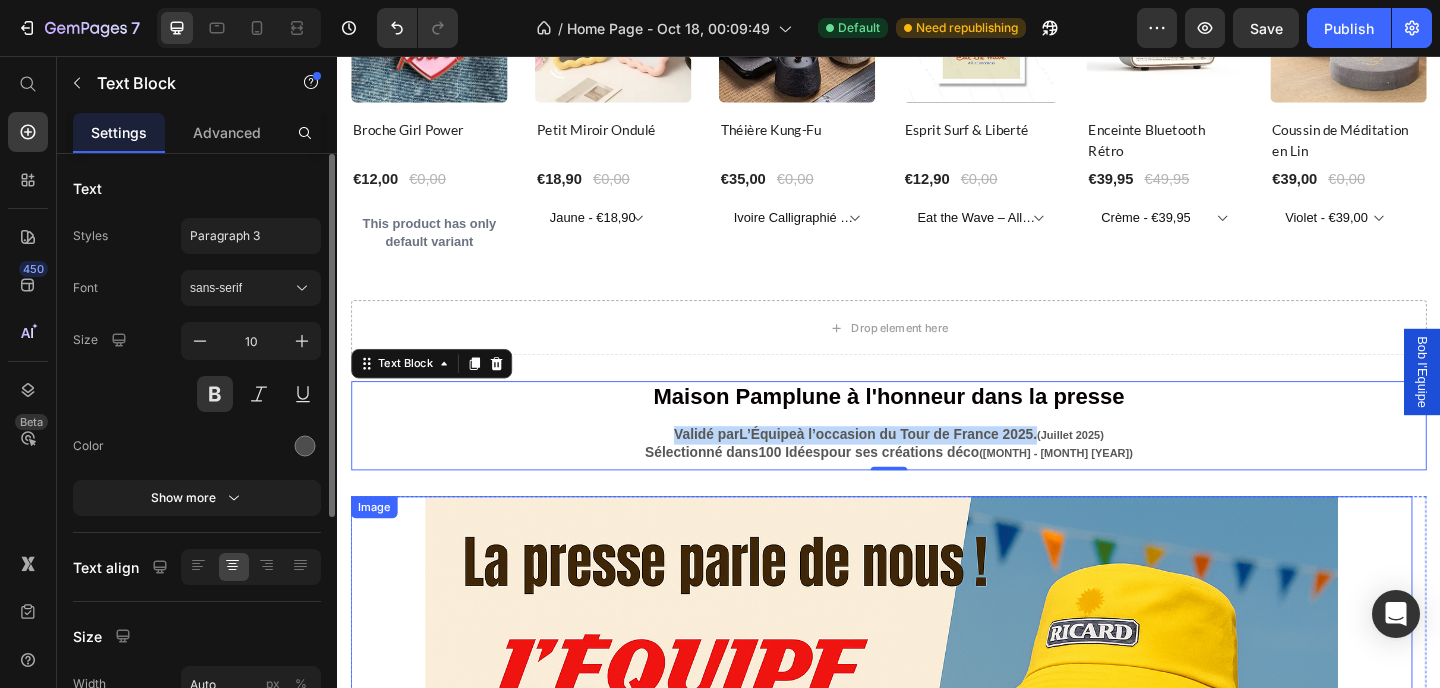 click at bounding box center [929, 866] 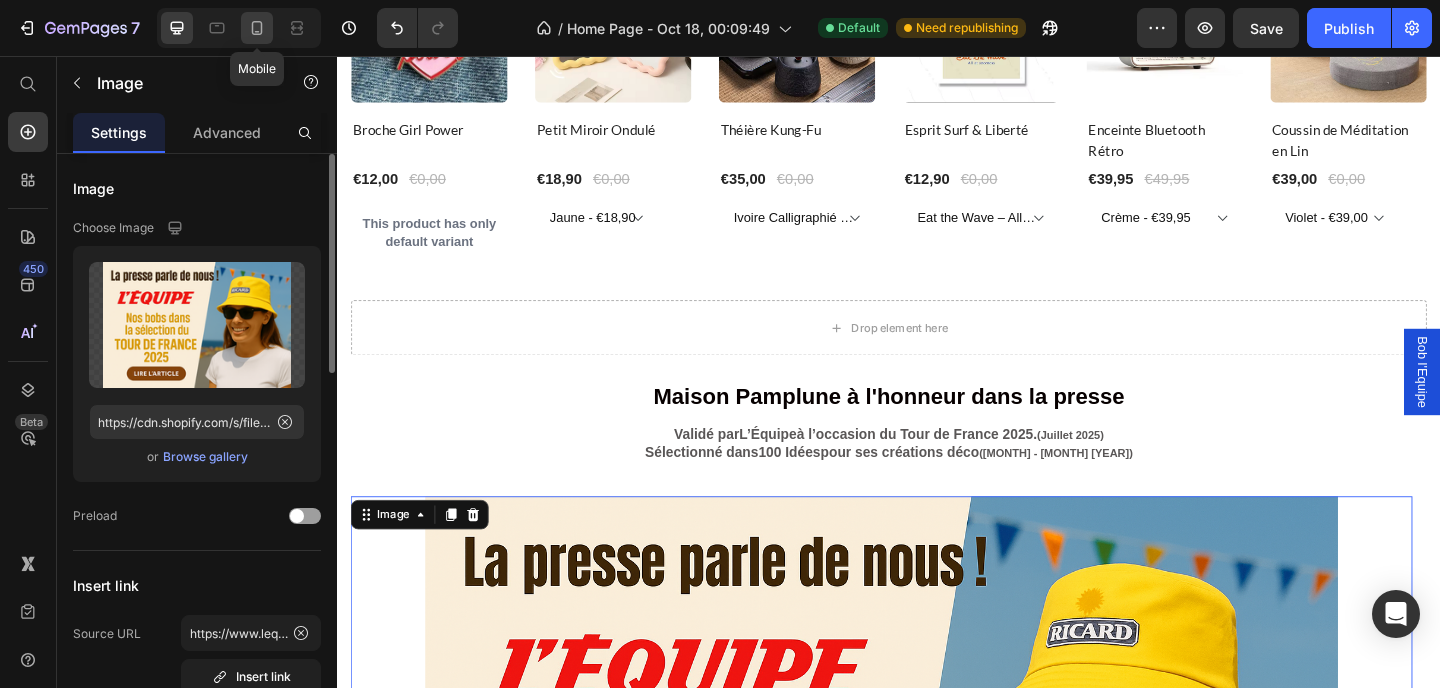 click 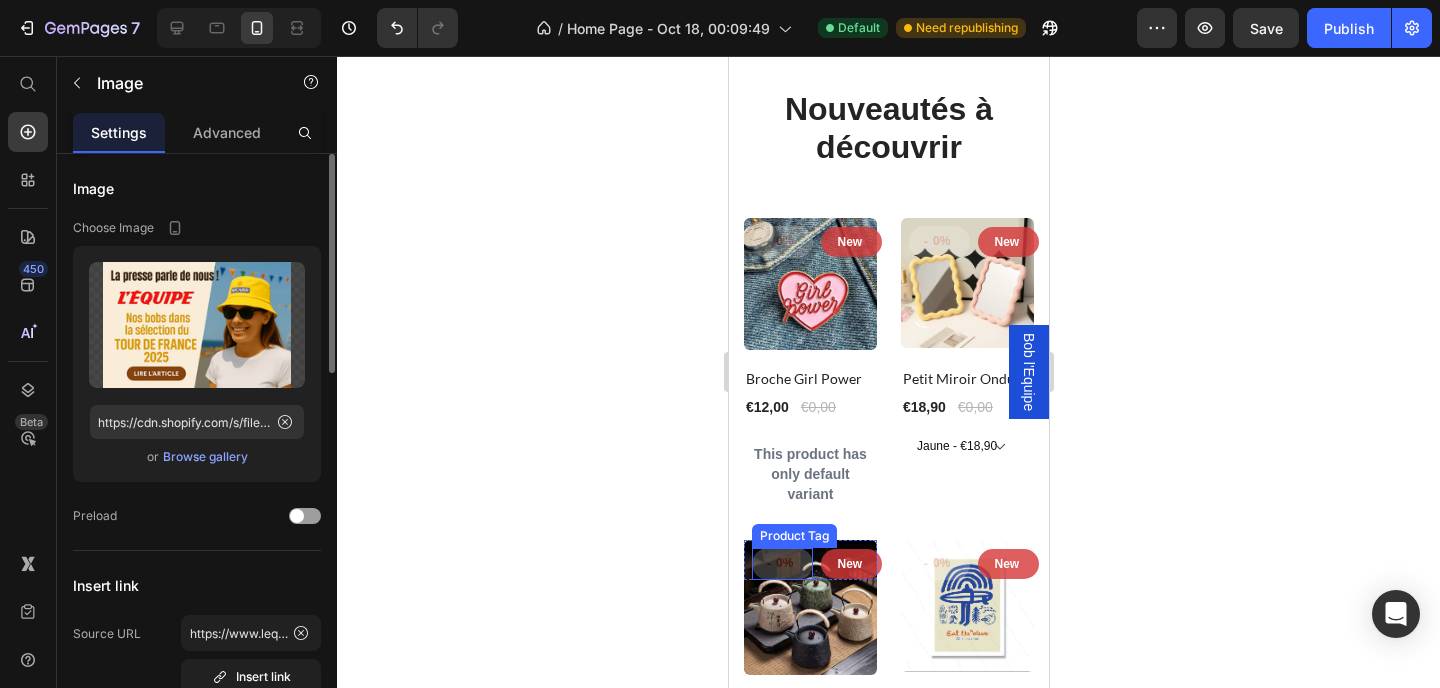 scroll, scrollTop: 5259, scrollLeft: 0, axis: vertical 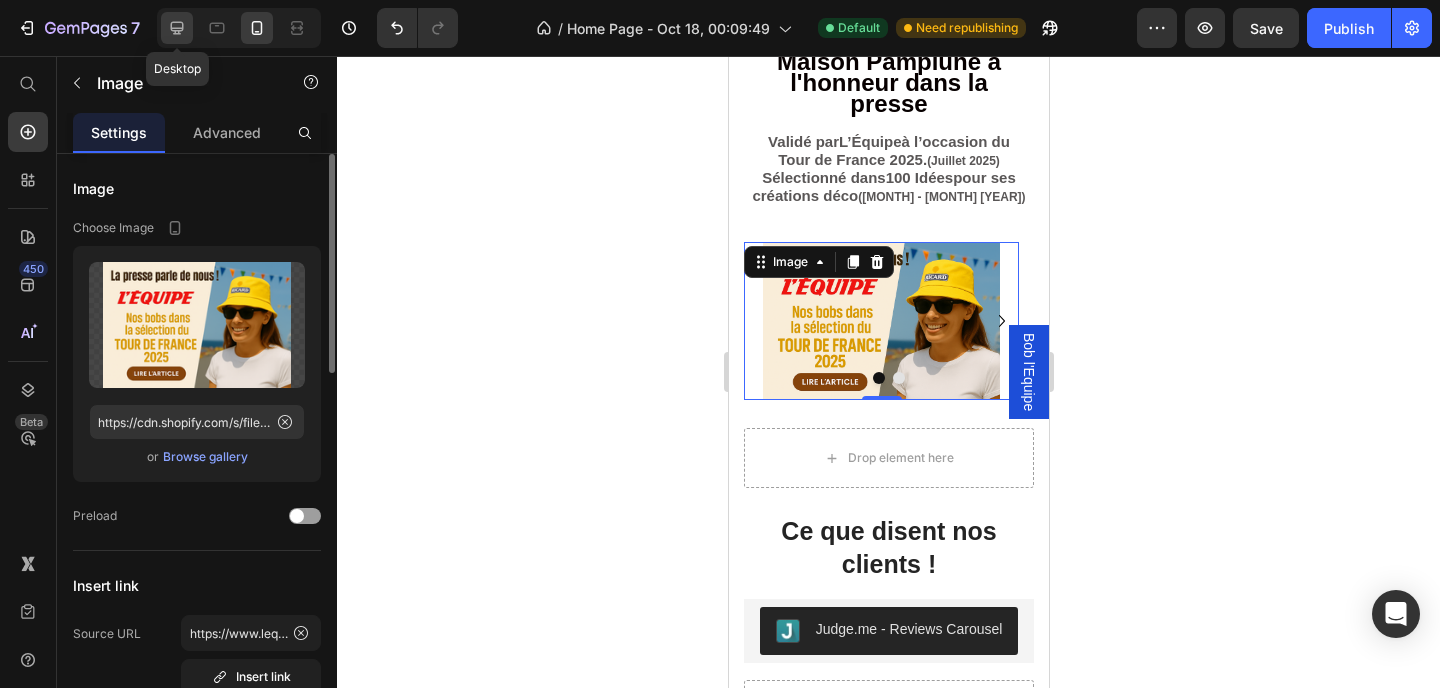 click 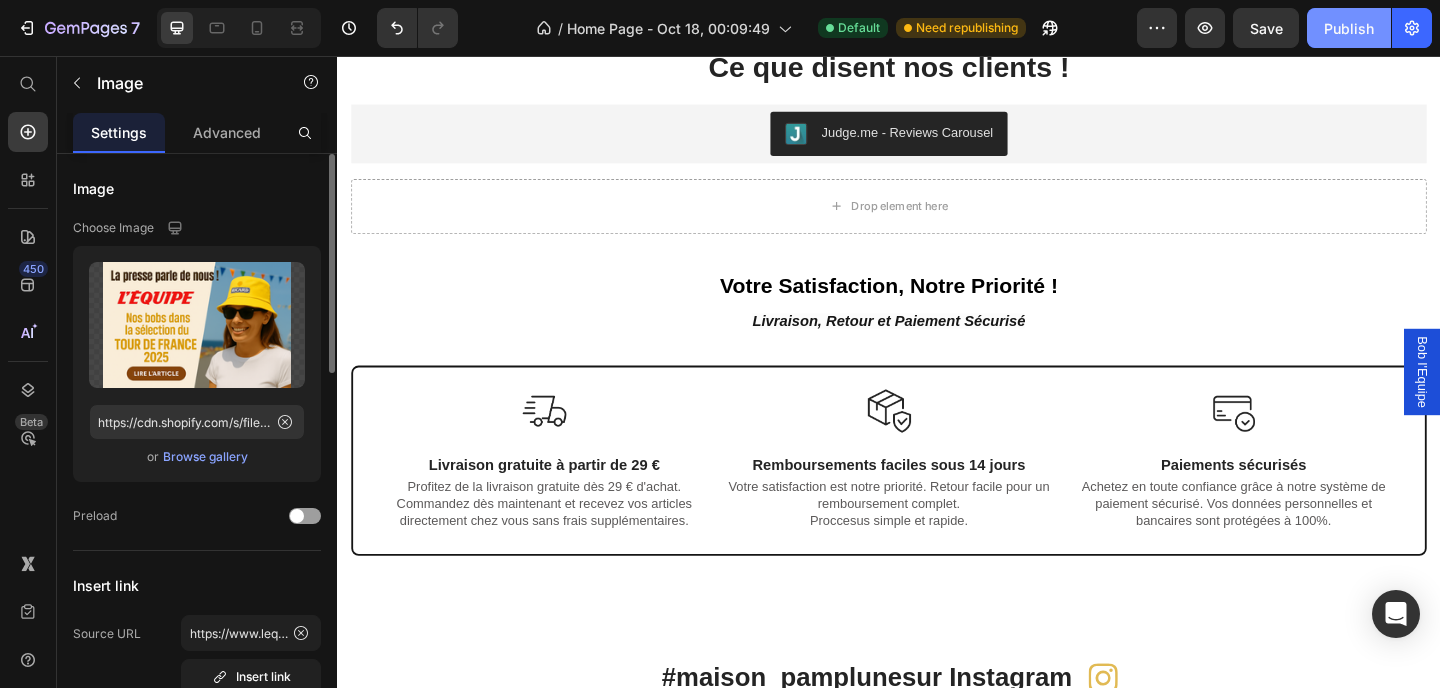 scroll, scrollTop: 4942, scrollLeft: 0, axis: vertical 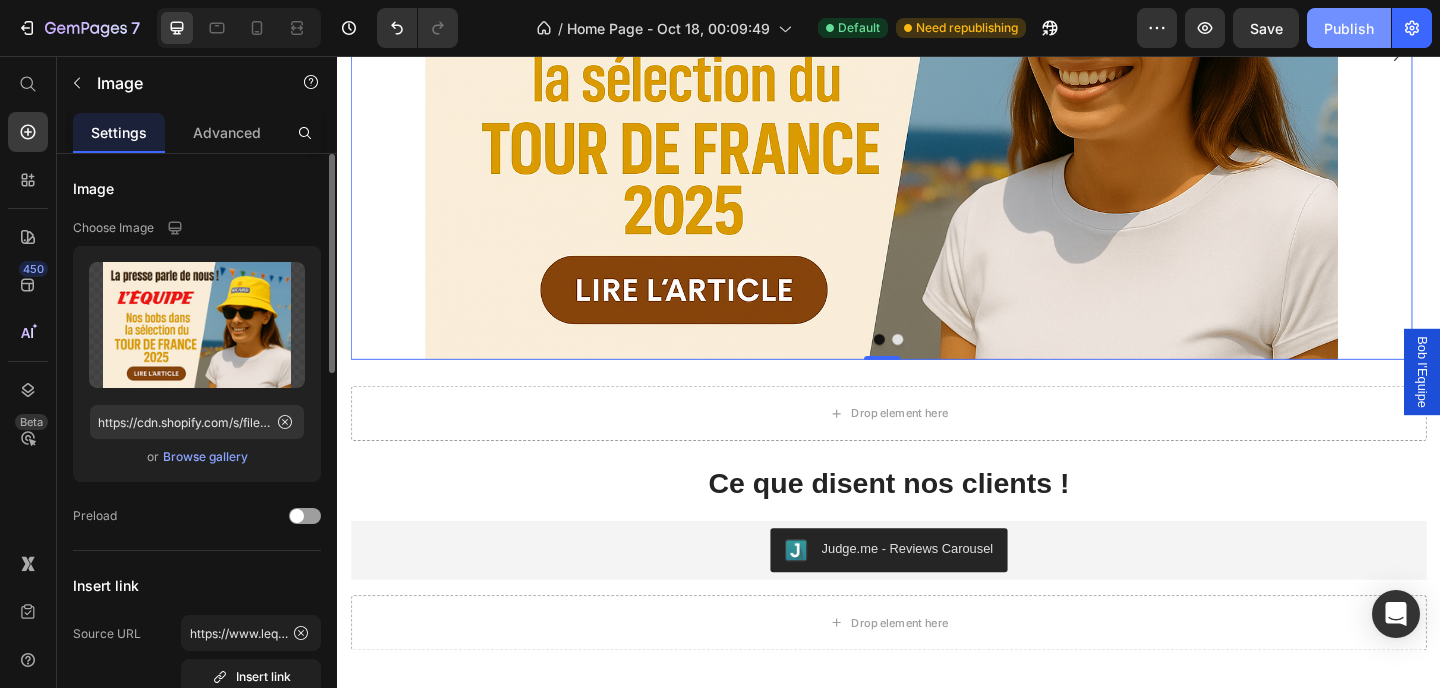 click on "Publish" at bounding box center (1349, 28) 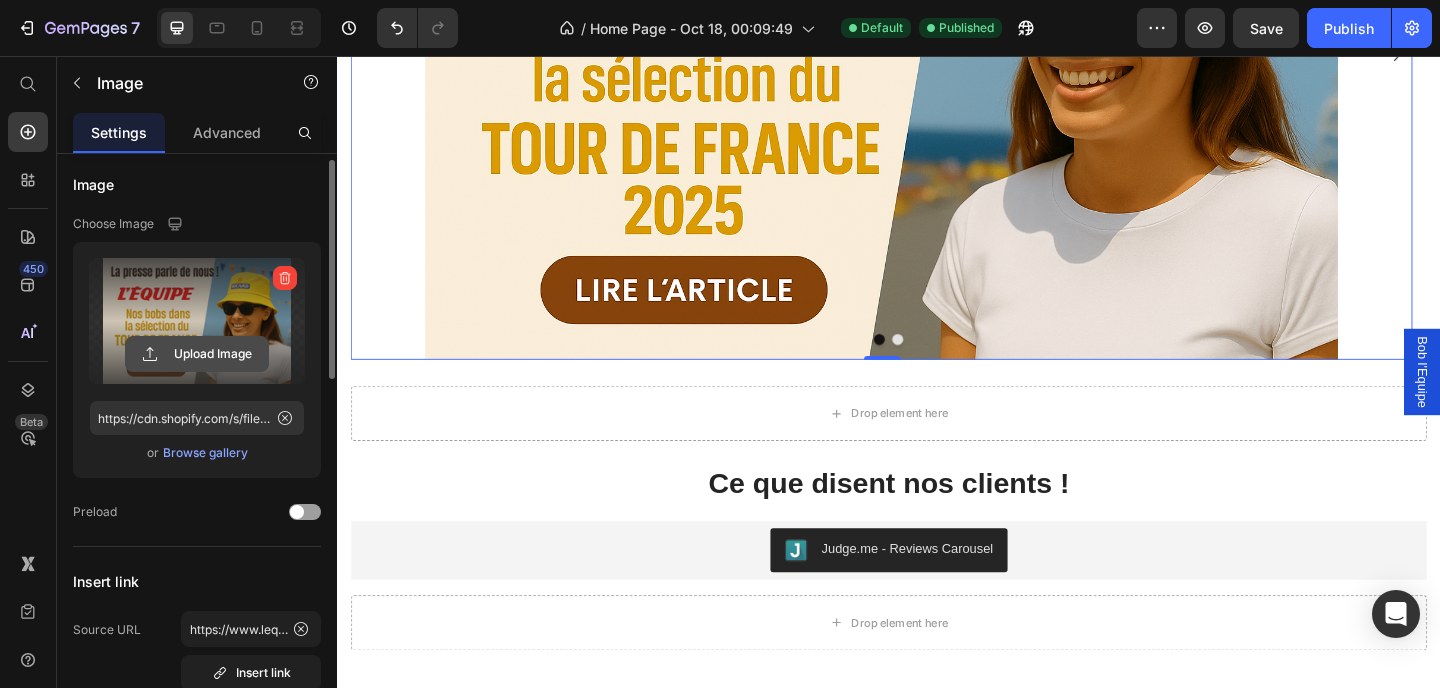 scroll, scrollTop: 8, scrollLeft: 0, axis: vertical 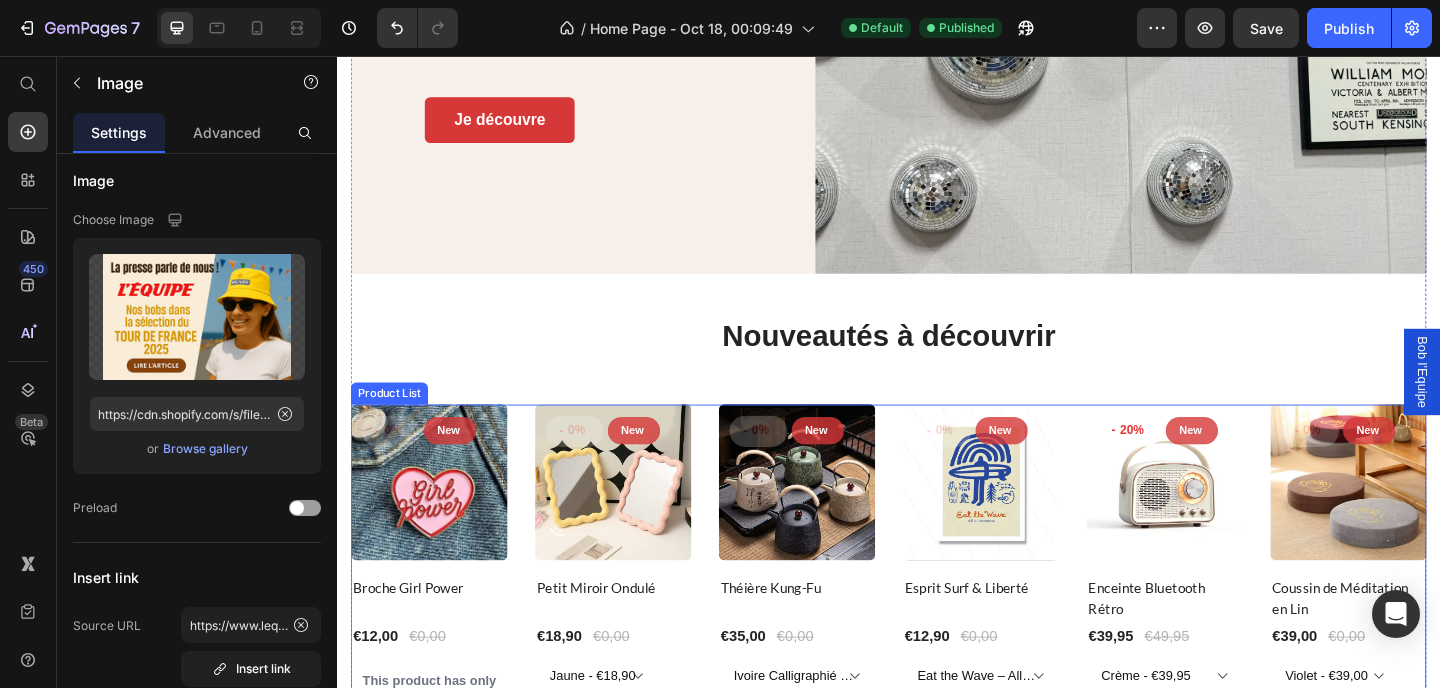 click on "- 0% Product Tag New Text block Row Row Product Images Row Broche Girl Power Product Title €12,00 Product Price €0,00 Product Price Row This product has only default variant Product Variants & Swatches Row - 0% Product Tag New Text block Row Row Product Images Row Petit Miroir Ondulé Product Title €18,90 Product Price €0,00 Product Price Row Jaune - €18,90  Rose - €18,90  Vert - €18,90  Blanc - €18,90  Product Variants & Swatches Row - 0% Product Tag New Text block Row Row Product Images Row Théière Kung-Fu Product Title €35,00 Product Price €0,00 Product Price Row Ivoire Calligraphié - €35,00  Vert - €35,00  Noir - €35,00  Beige - €35,00  Product Variants & Swatches Row - 0% Product Tag New Text block Row Row Product Images Row Esprit Surf & Liberté Product Title €12,90 Product Price €0,00 Product Price Row Eat the Wave – All at Onceness / 20x30cm (A4) - €12,90  Eat the Wave – All at Onceness / 30x40cm (A3) - €16,90  This Must Be the Place / 50x70cm - €24,90  -" at bounding box center (937, 604) 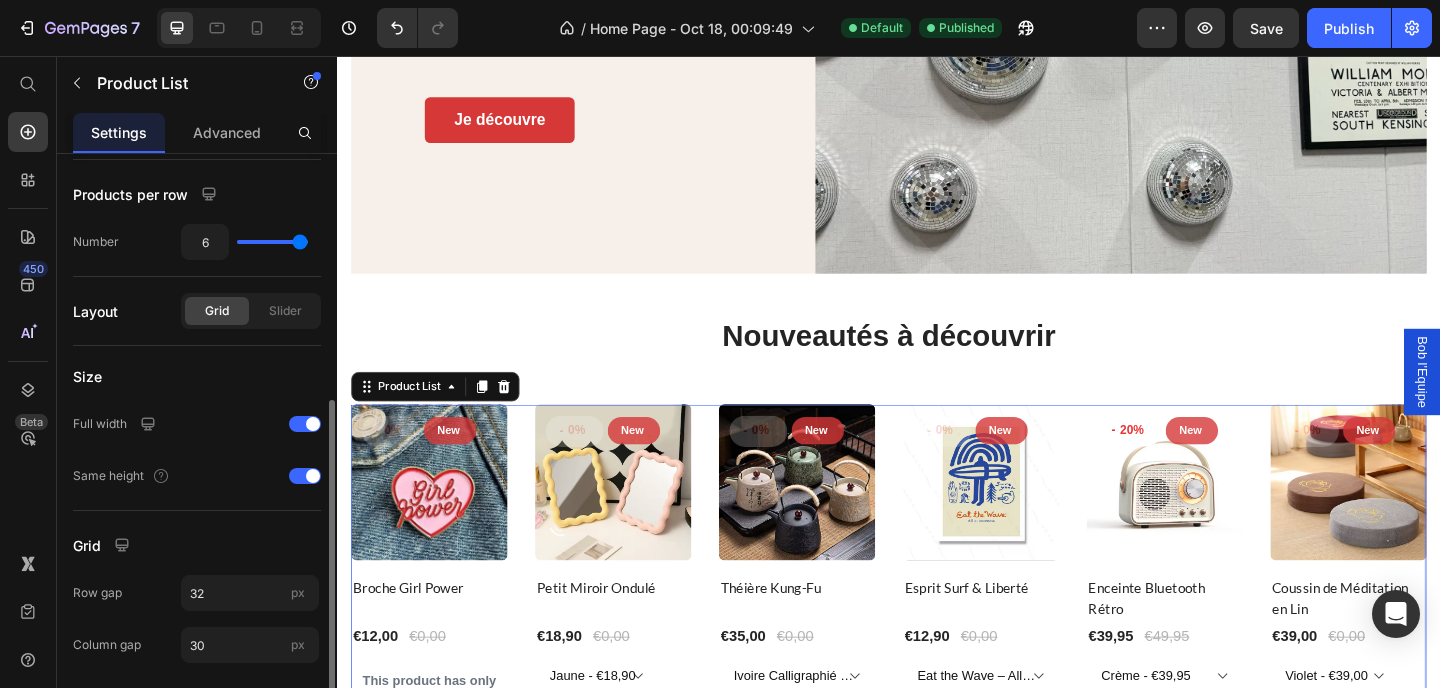 scroll, scrollTop: 533, scrollLeft: 0, axis: vertical 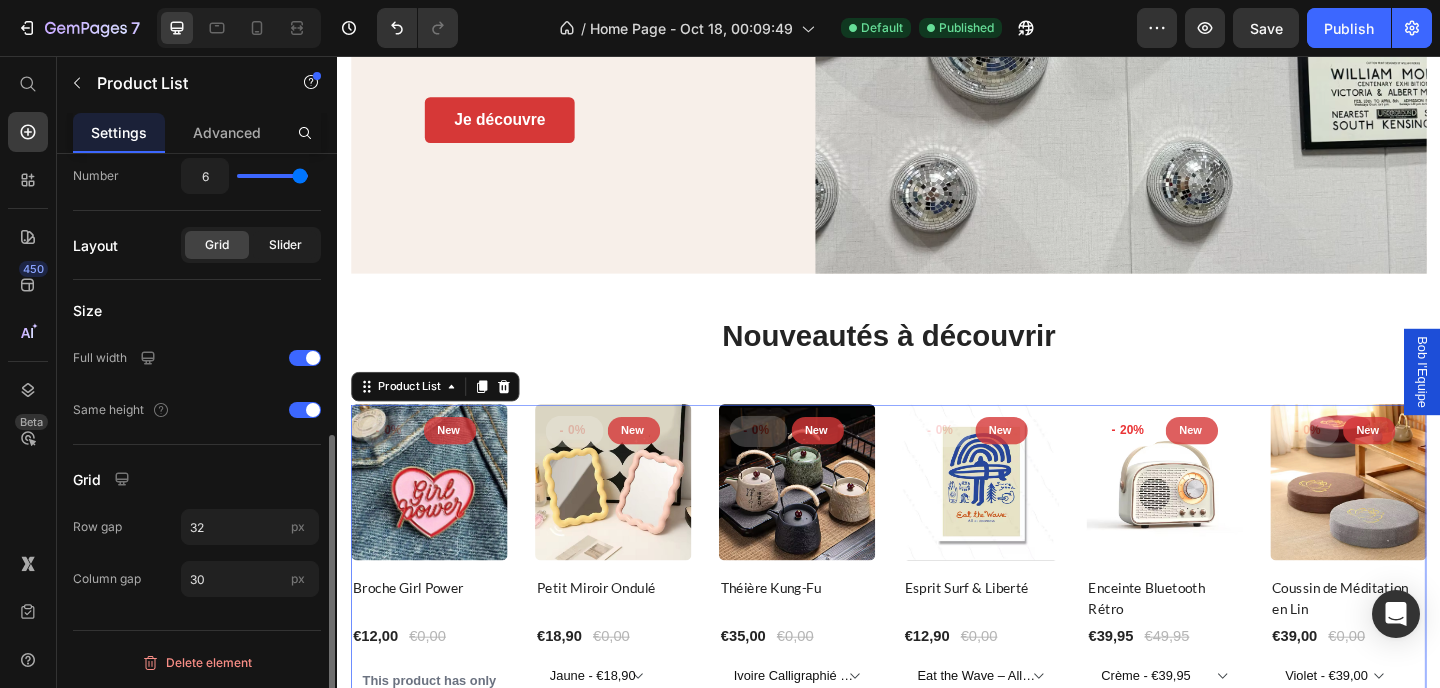 click on "Slider" 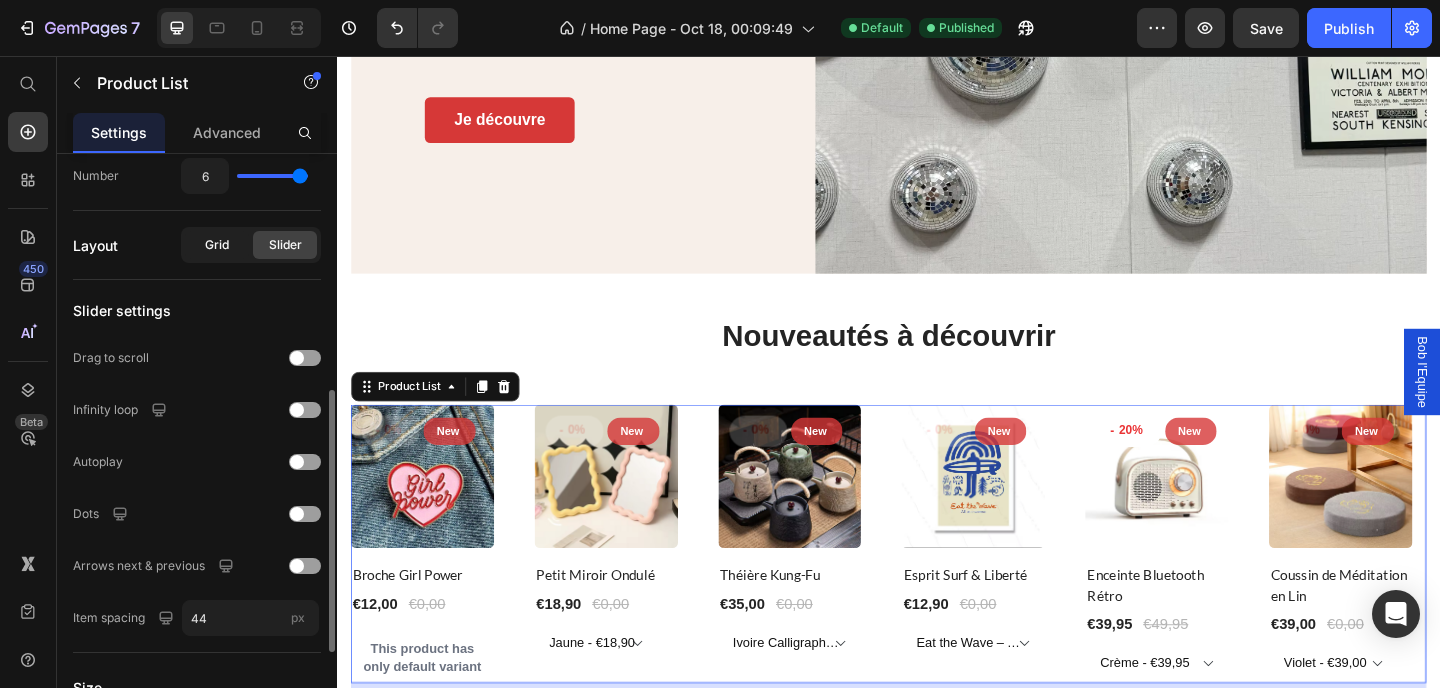 click on "Grid" 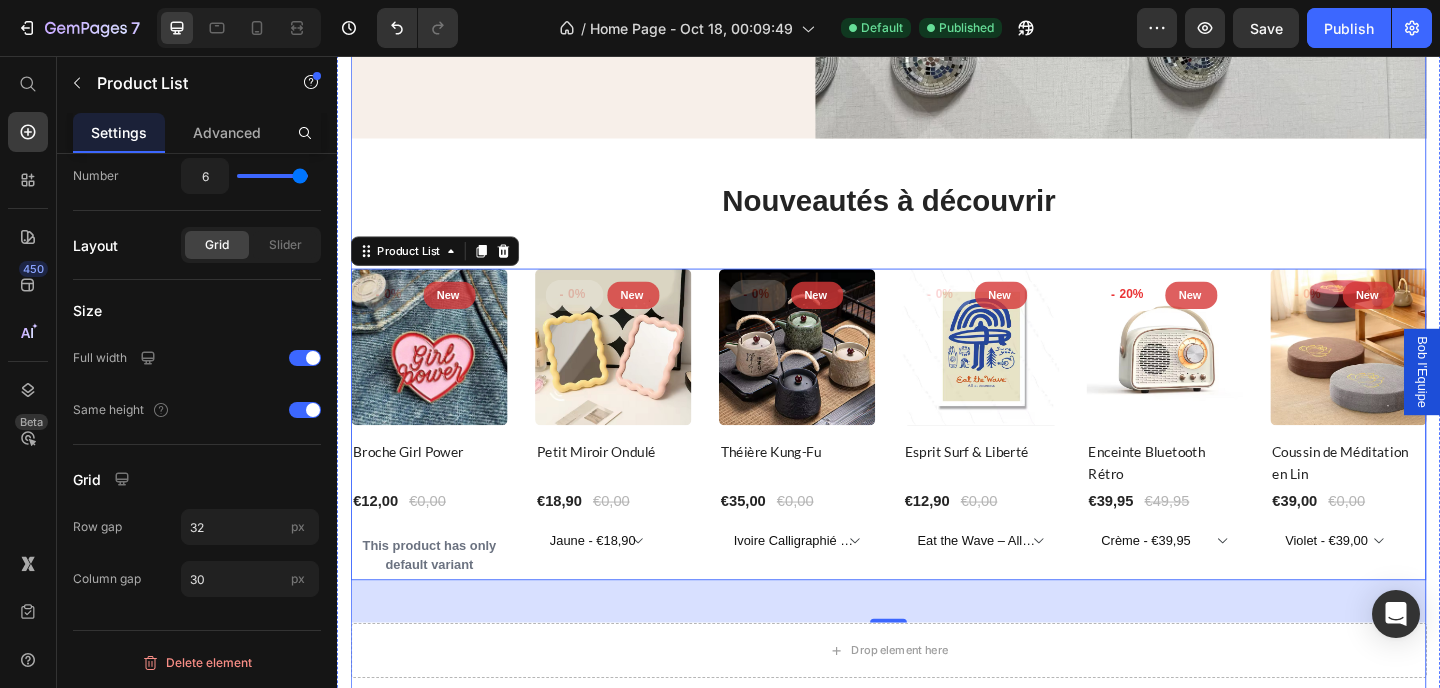 scroll, scrollTop: 3929, scrollLeft: 0, axis: vertical 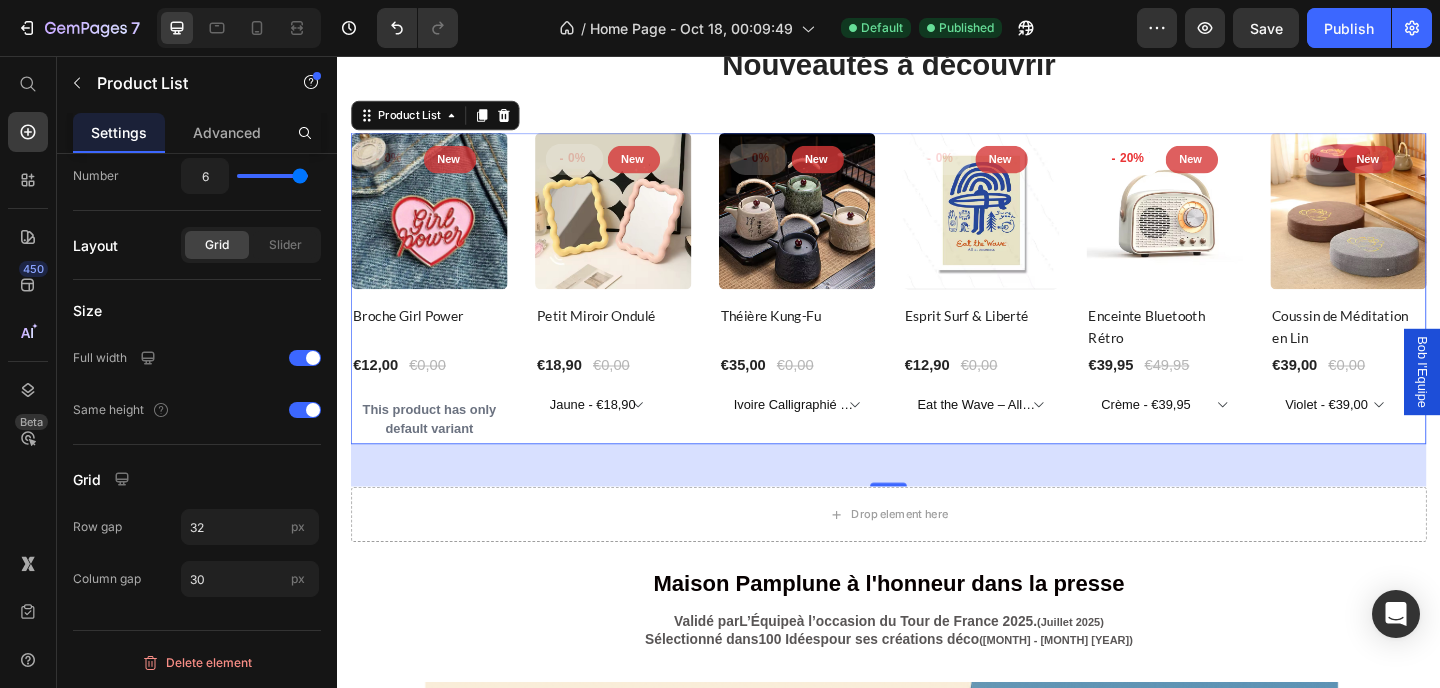 click on "- 0% Product Tag New Text block Row Row Product Images Row Broche Girl Power Product Title €12,00 Product Price €0,00 Product Price Row This product has only default variant Product Variants & Swatches Row - 0% Product Tag New Text block Row Row Product Images Row Petit Miroir Ondulé Product Title €18,90 Product Price €0,00 Product Price Row Jaune - €18,90  Rose - €18,90  Vert - €18,90  Blanc - €18,90  Product Variants & Swatches Row - 0% Product Tag New Text block Row Row Product Images Row Théière Kung-Fu Product Title €35,00 Product Price €0,00 Product Price Row Ivoire Calligraphié - €35,00  Vert - €35,00  Noir - €35,00  Beige - €35,00  Product Variants & Swatches Row - 0% Product Tag New Text block Row Row Product Images Row Esprit Surf & Liberté Product Title €12,90 Product Price €0,00 Product Price Row Eat the Wave – All at Onceness / 20x30cm (A4) - €12,90  Eat the Wave – All at Onceness / 30x40cm (A3) - €16,90  This Must Be the Place / 50x70cm - €24,90  -" at bounding box center (937, 309) 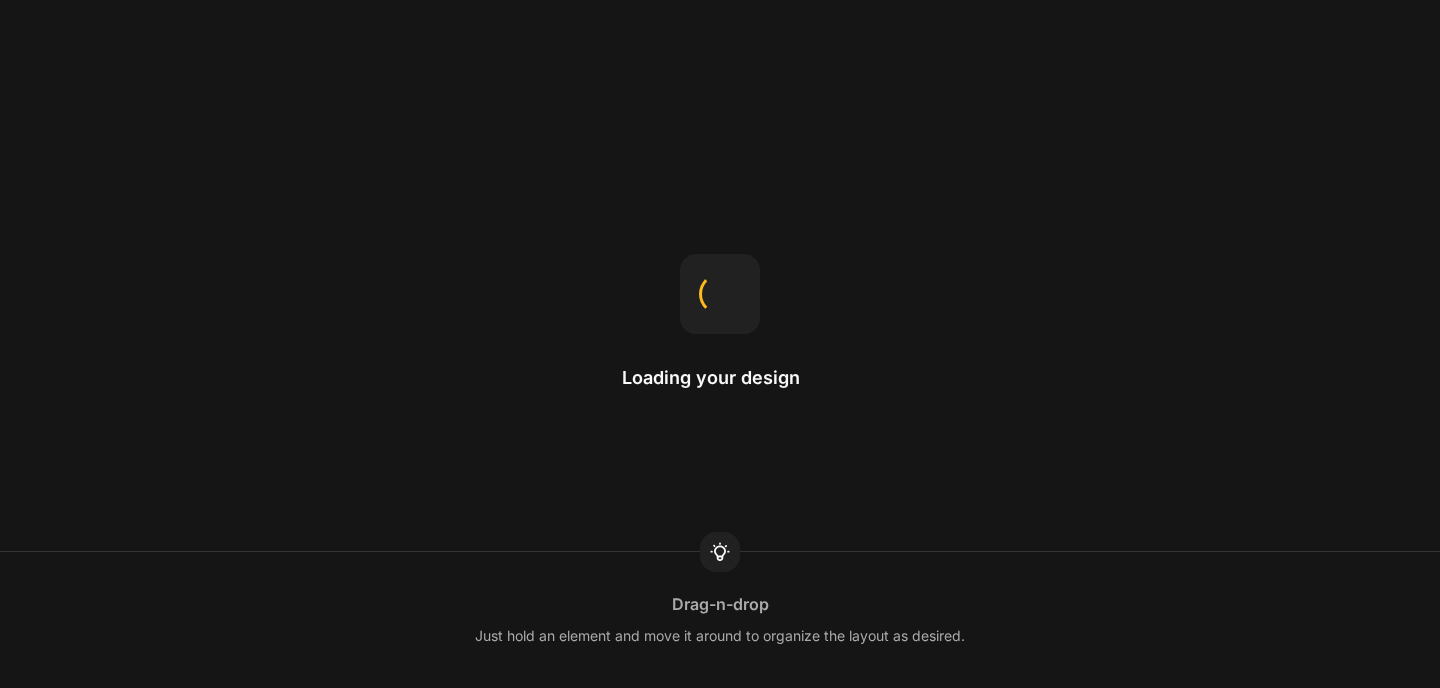 scroll, scrollTop: 0, scrollLeft: 0, axis: both 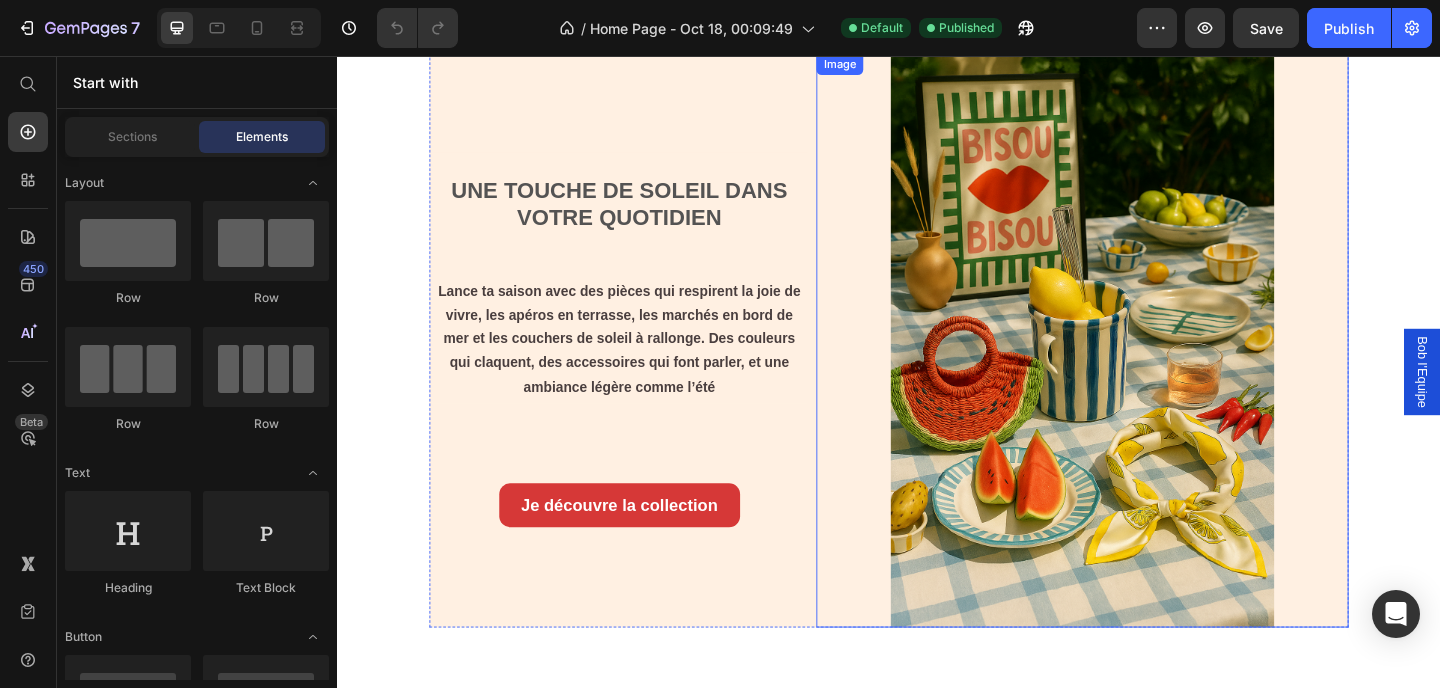 click at bounding box center (1147, 365) 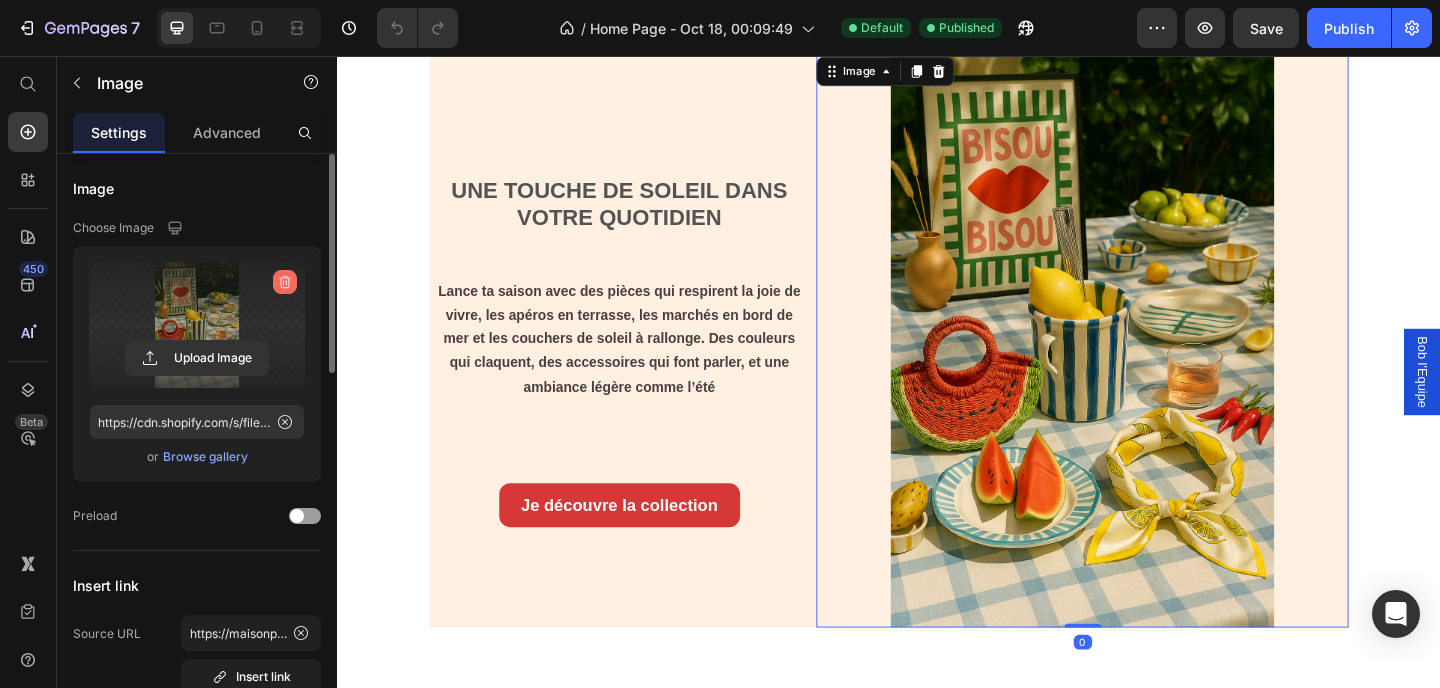 click 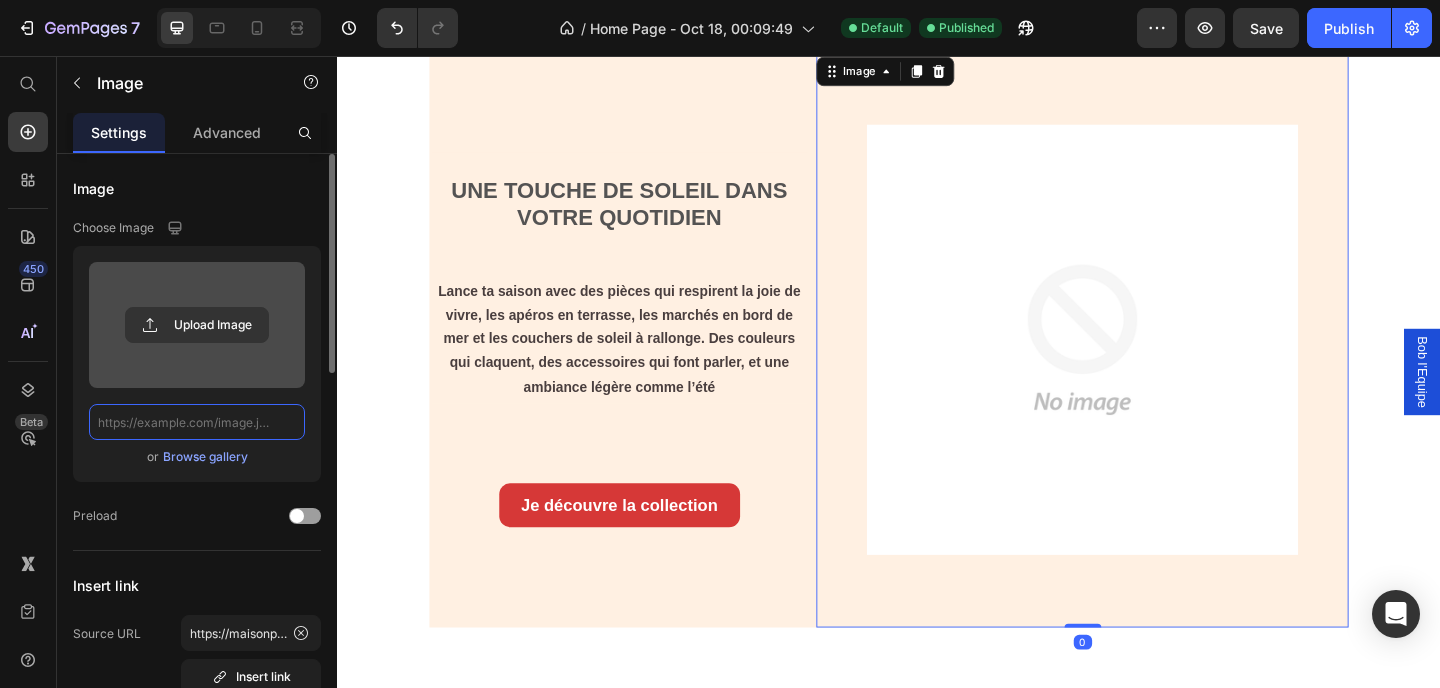 scroll, scrollTop: 0, scrollLeft: 0, axis: both 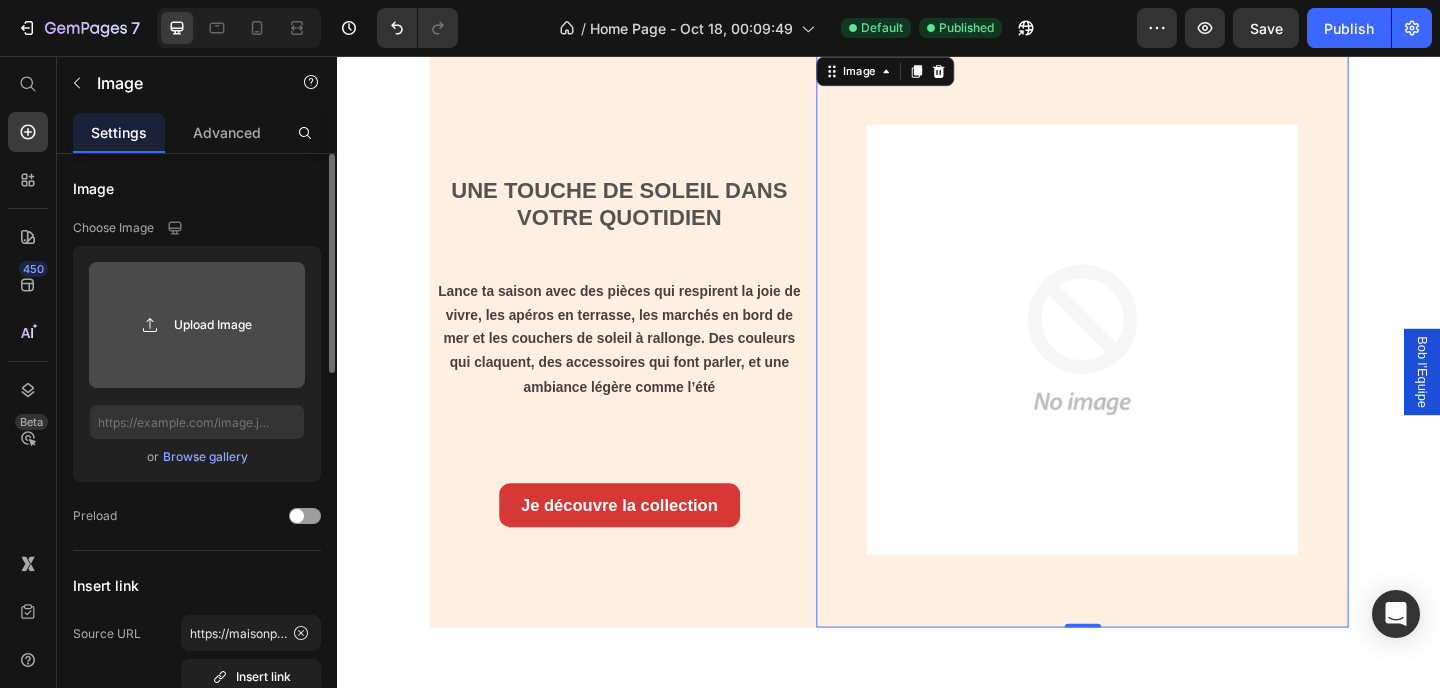 click 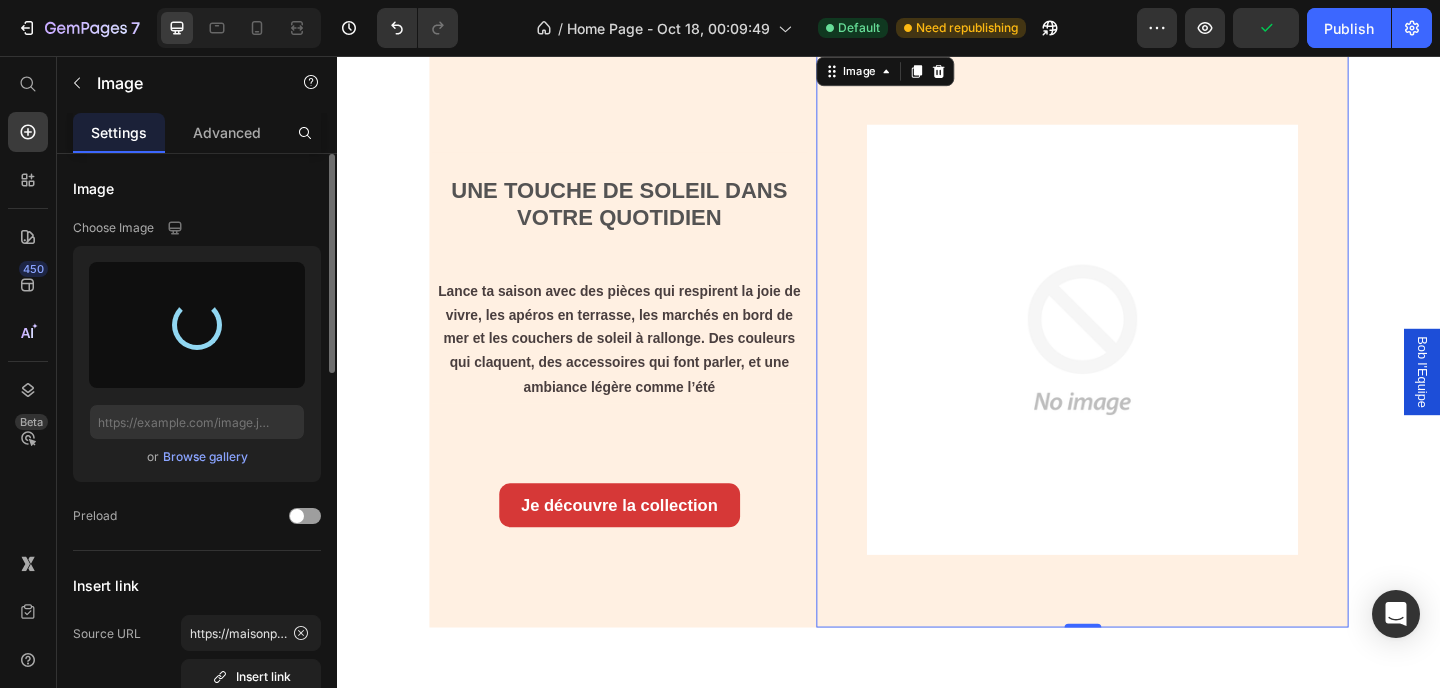 type on "https://cdn.shopify.com/s/files/1/0866/0182/6638/files/gempages_536322398035641524-251f907f-5915-4fd5-a3a3-88c6a4f02bbd.png" 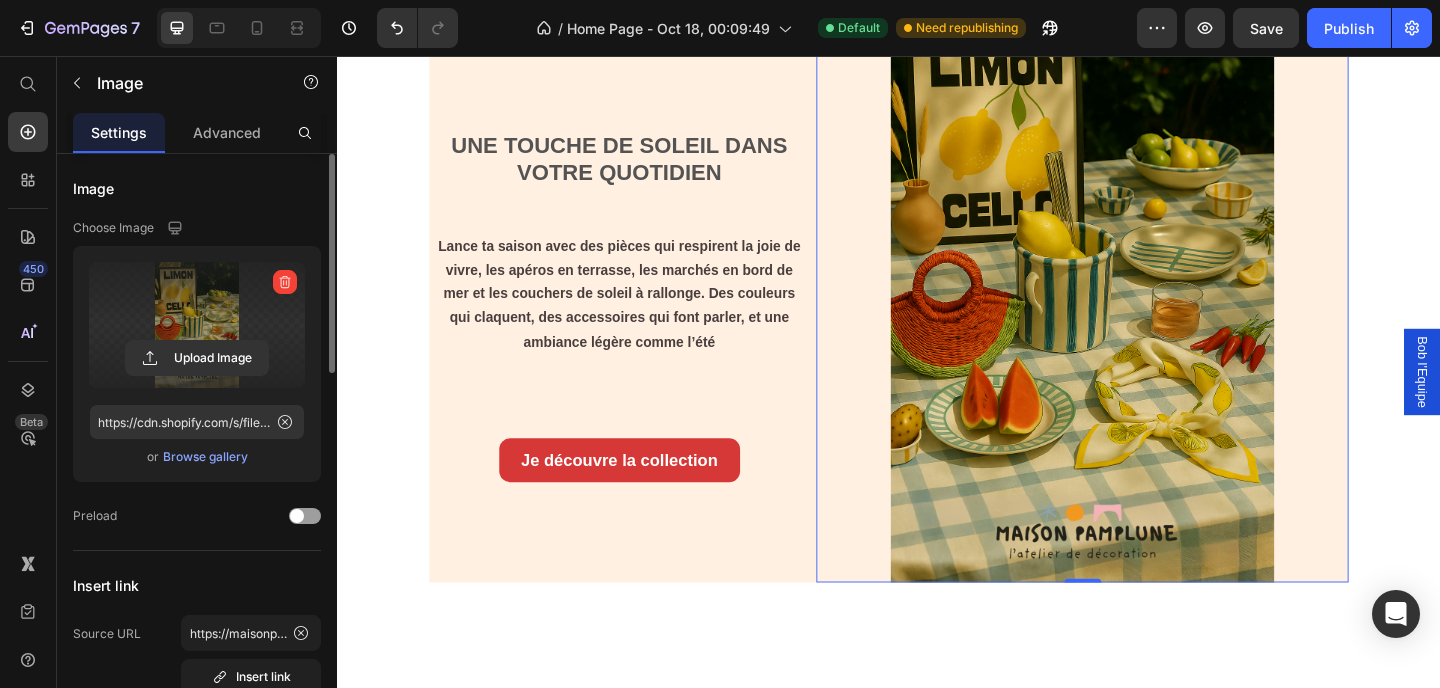 scroll, scrollTop: 2041, scrollLeft: 0, axis: vertical 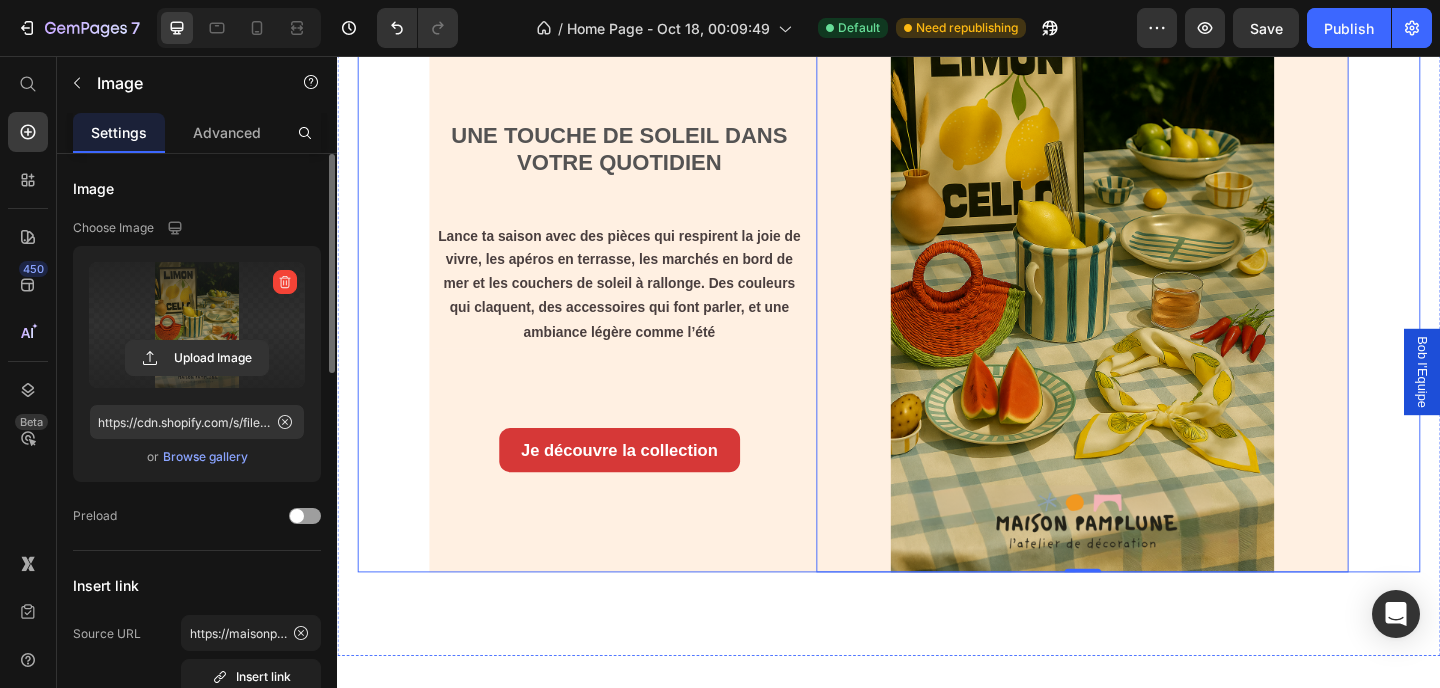 click on "UNE TOUCHE DE SOLEIL DANS VOTRE QUOTIDIEN     Lance ta saison avec des pièces qui respirent la joie de vivre, les apéros en terrasse, les marchés en bord de mer et les couchers de soleil à rallonge. Des couleurs qui claquent, des accessoires qui font parler, et une ambiance légère comme l’été Text Block Je découvre la collection Button Image   0 Row" at bounding box center [937, 305] 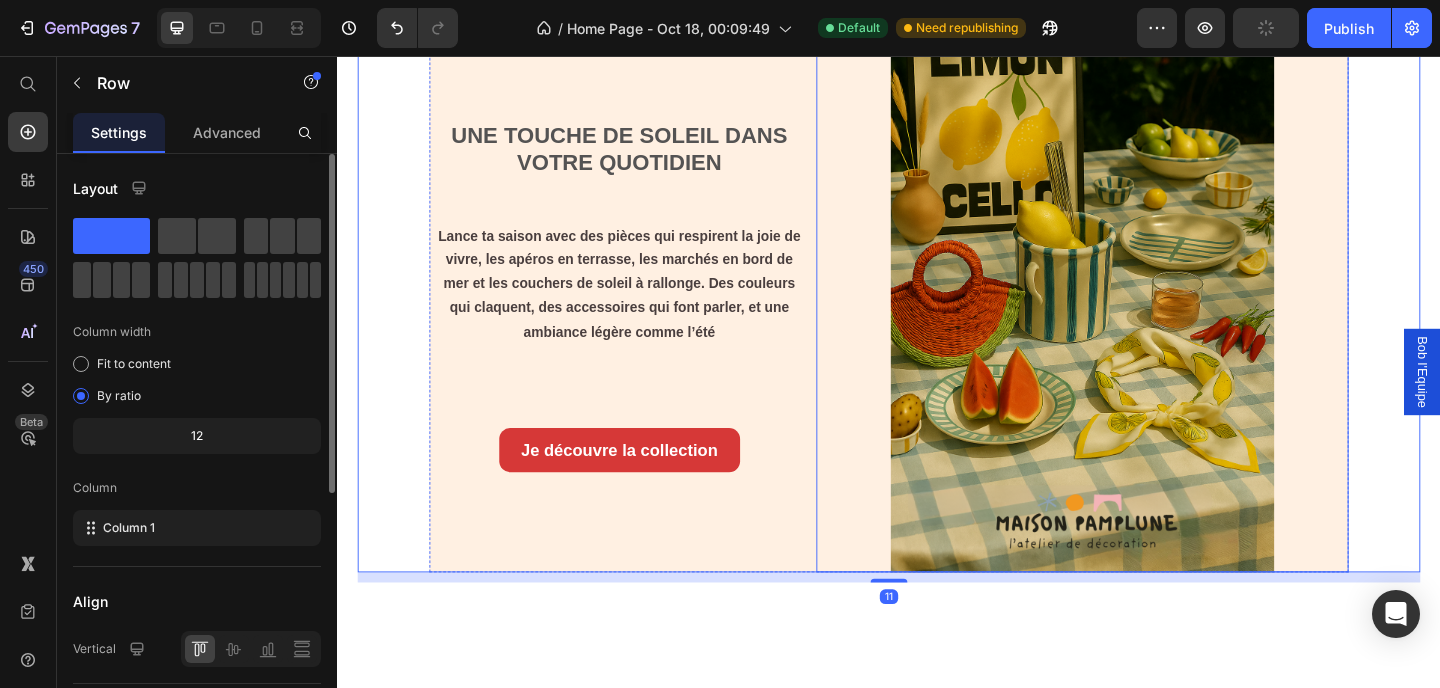 click at bounding box center (1147, 305) 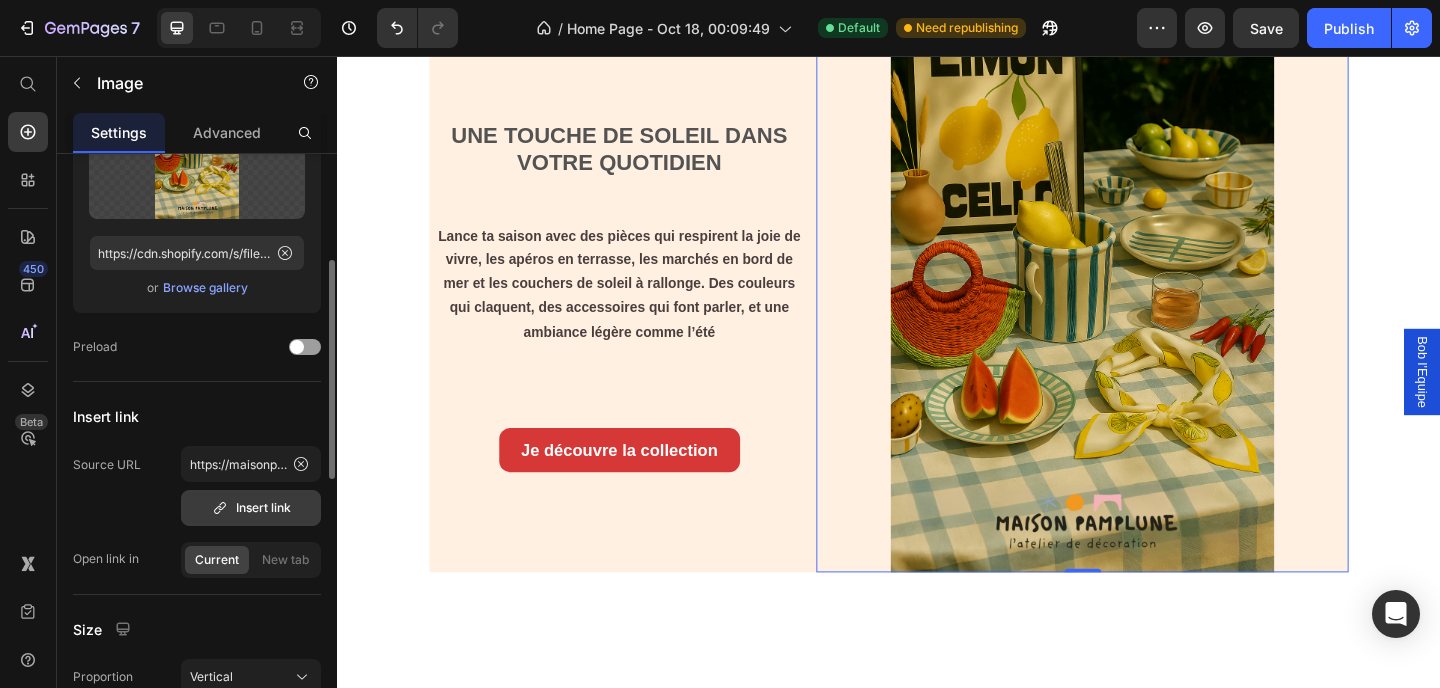 scroll, scrollTop: 313, scrollLeft: 0, axis: vertical 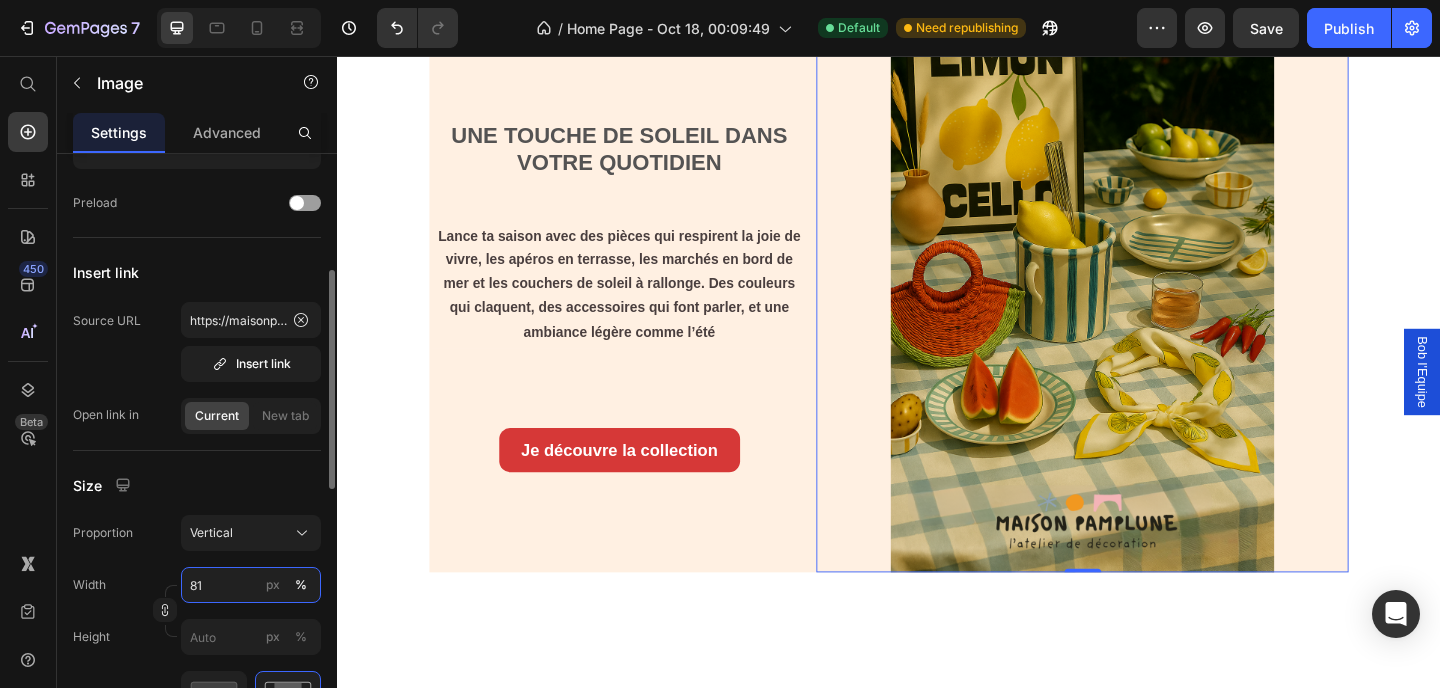 click on "81" at bounding box center (251, 585) 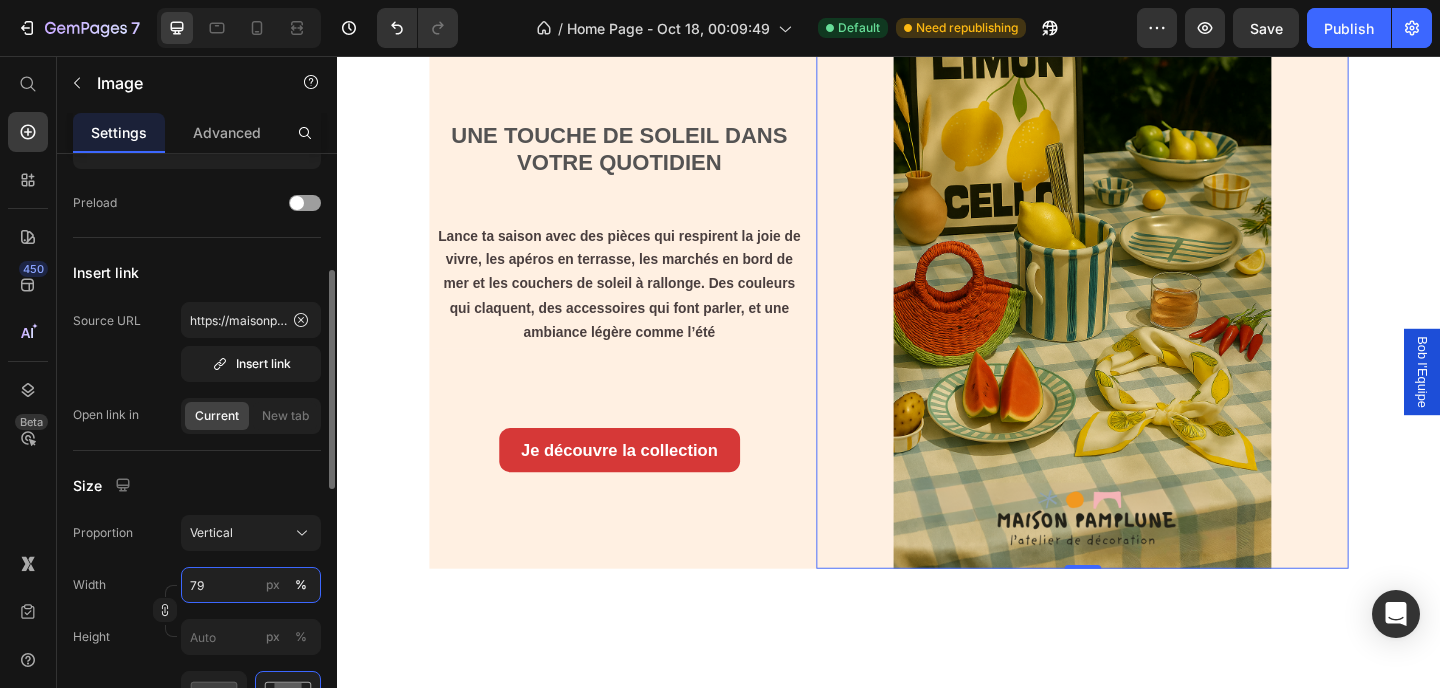 scroll, scrollTop: 2034, scrollLeft: 0, axis: vertical 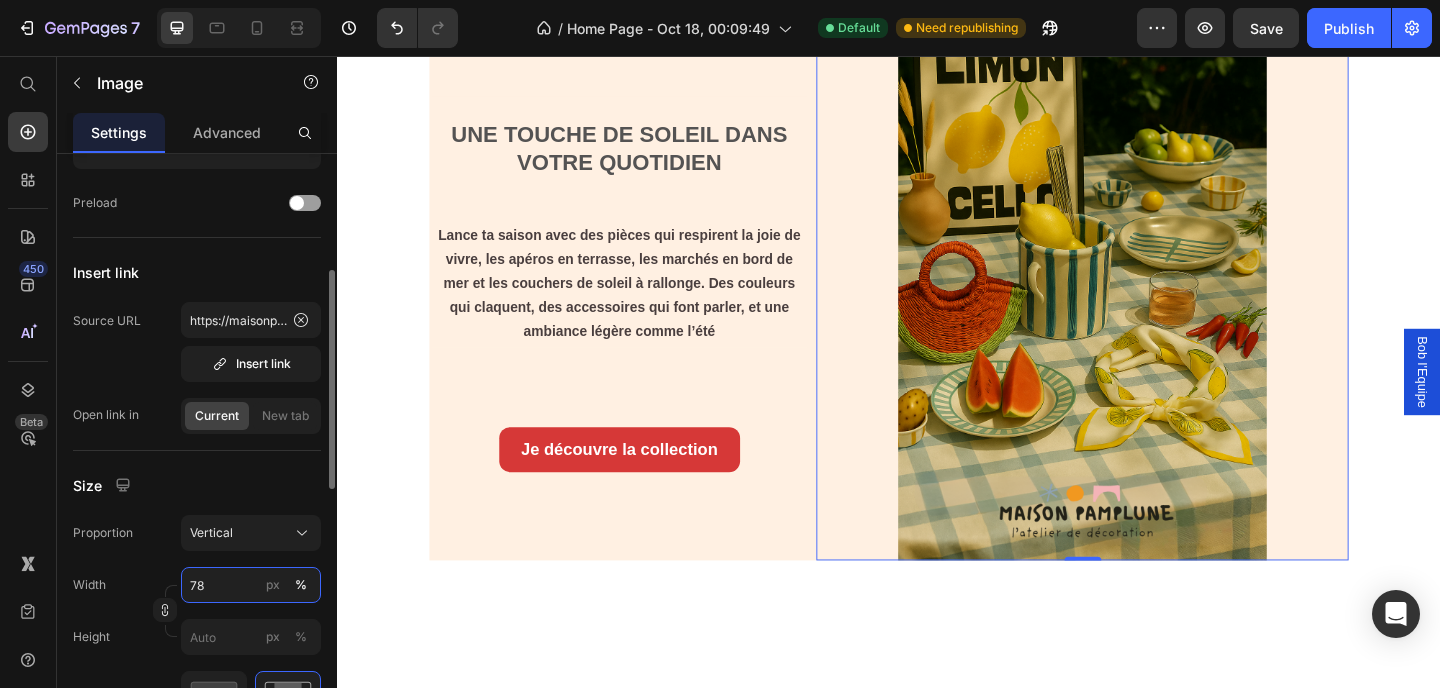 type on "77" 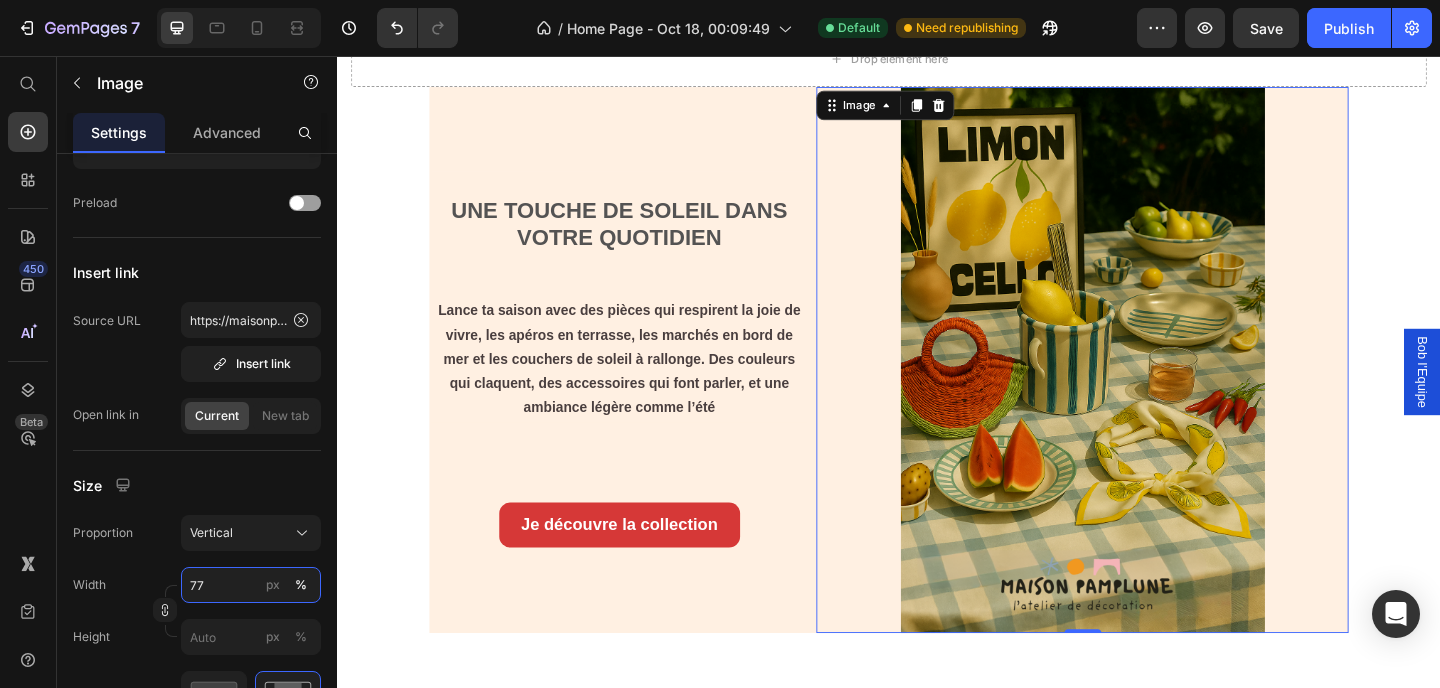 scroll, scrollTop: 1860, scrollLeft: 0, axis: vertical 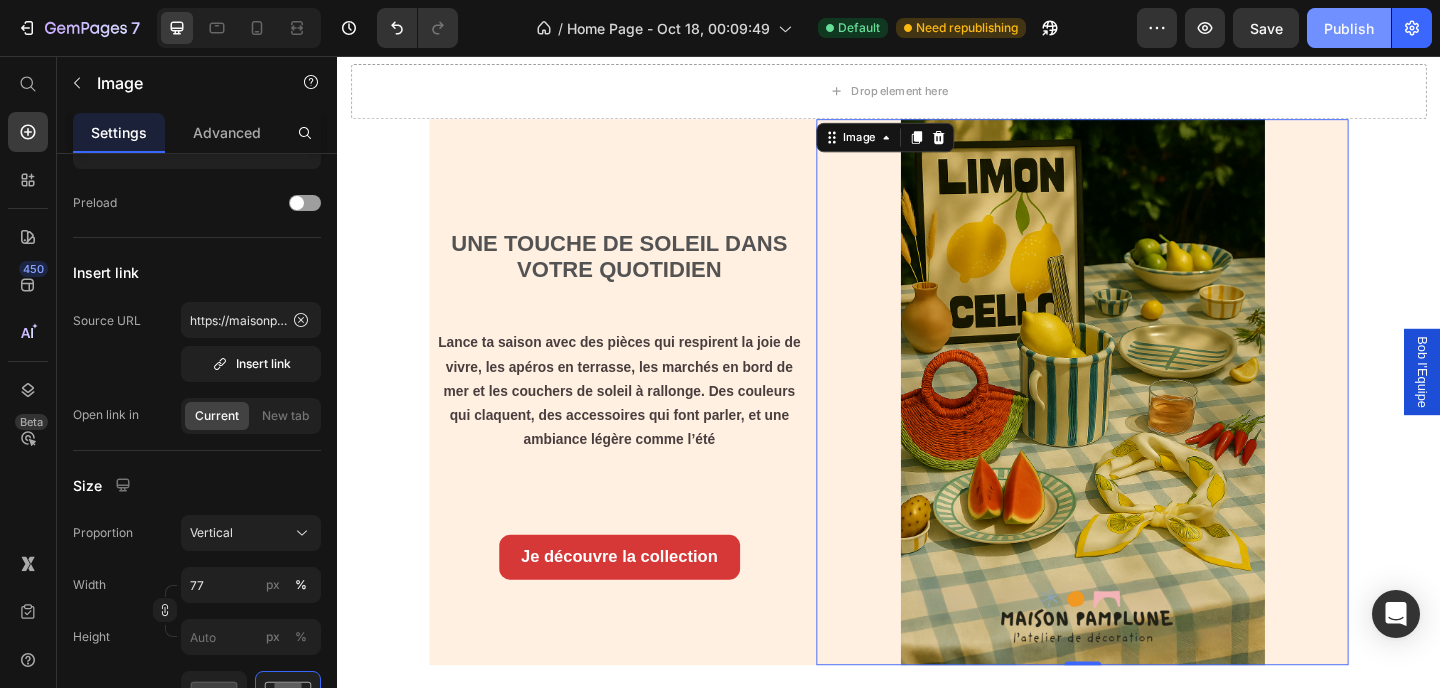 click on "Publish" at bounding box center (1349, 28) 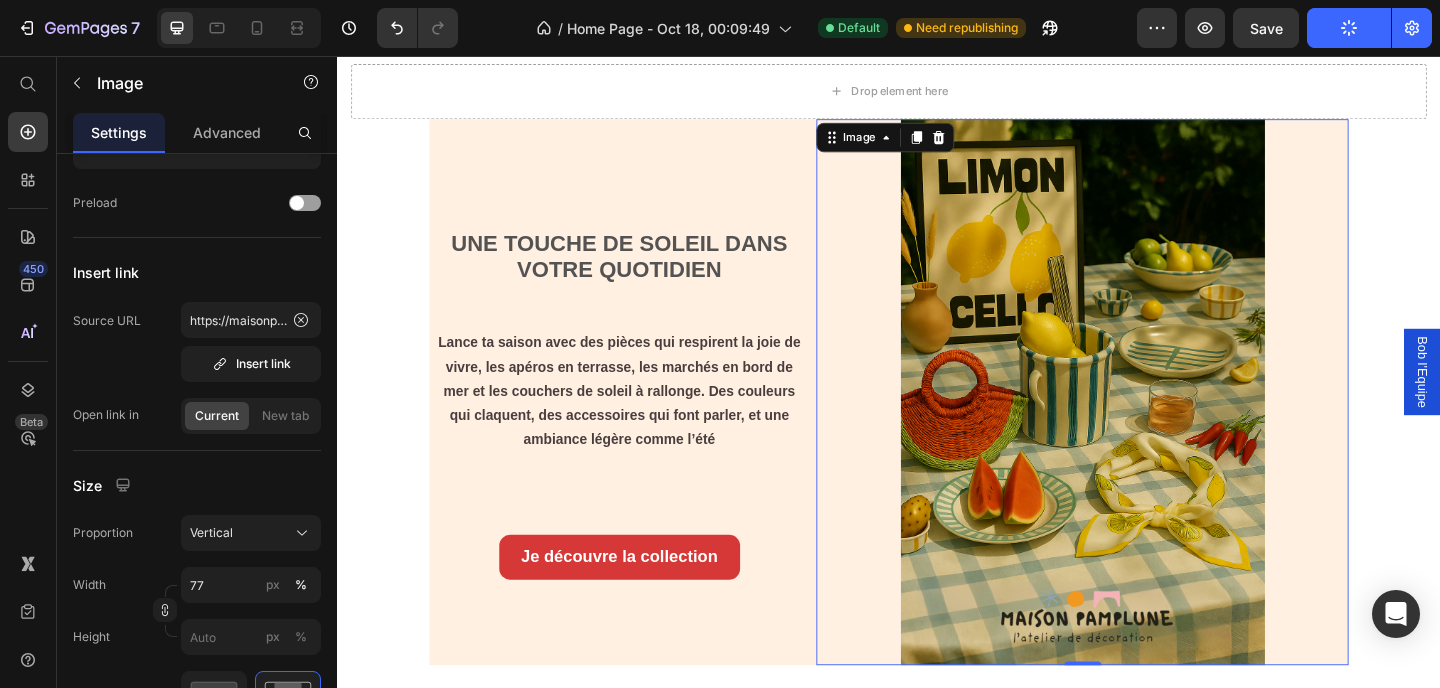click on "Bob l'Equipe" at bounding box center [1517, 400] 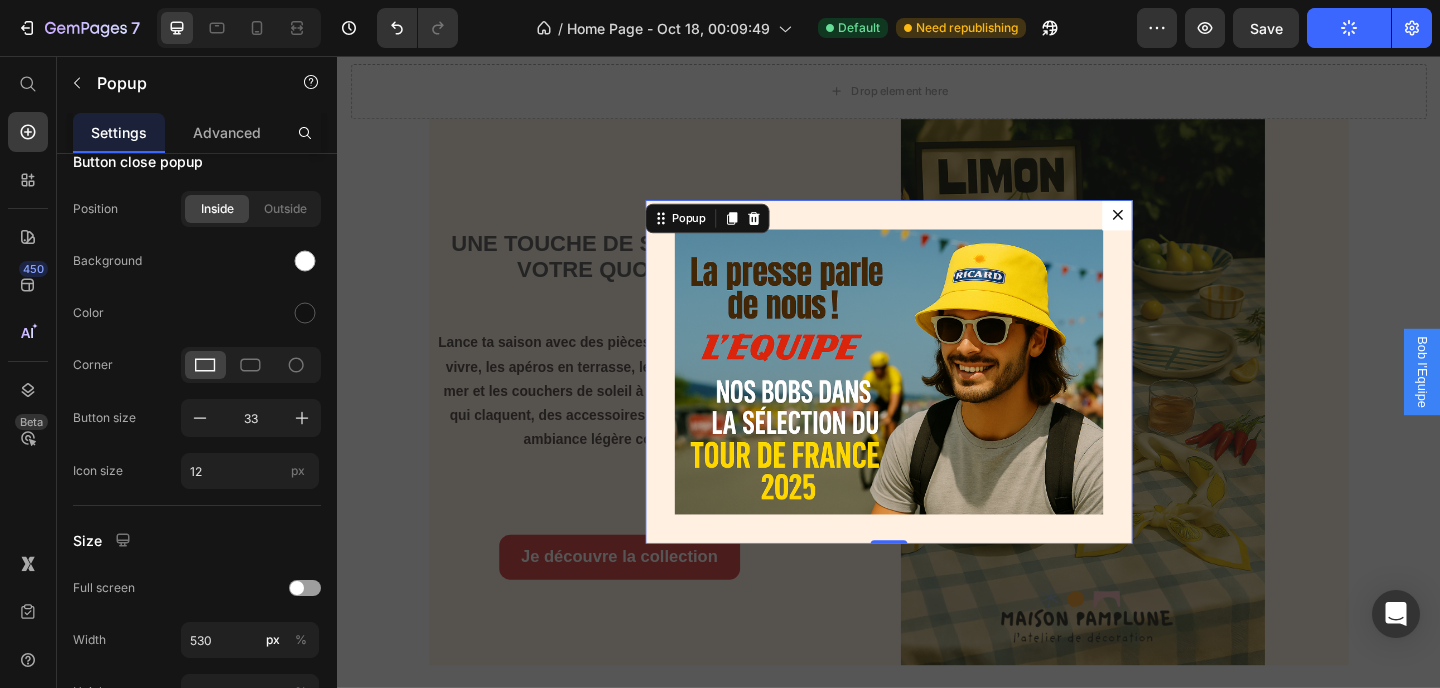 scroll, scrollTop: 0, scrollLeft: 0, axis: both 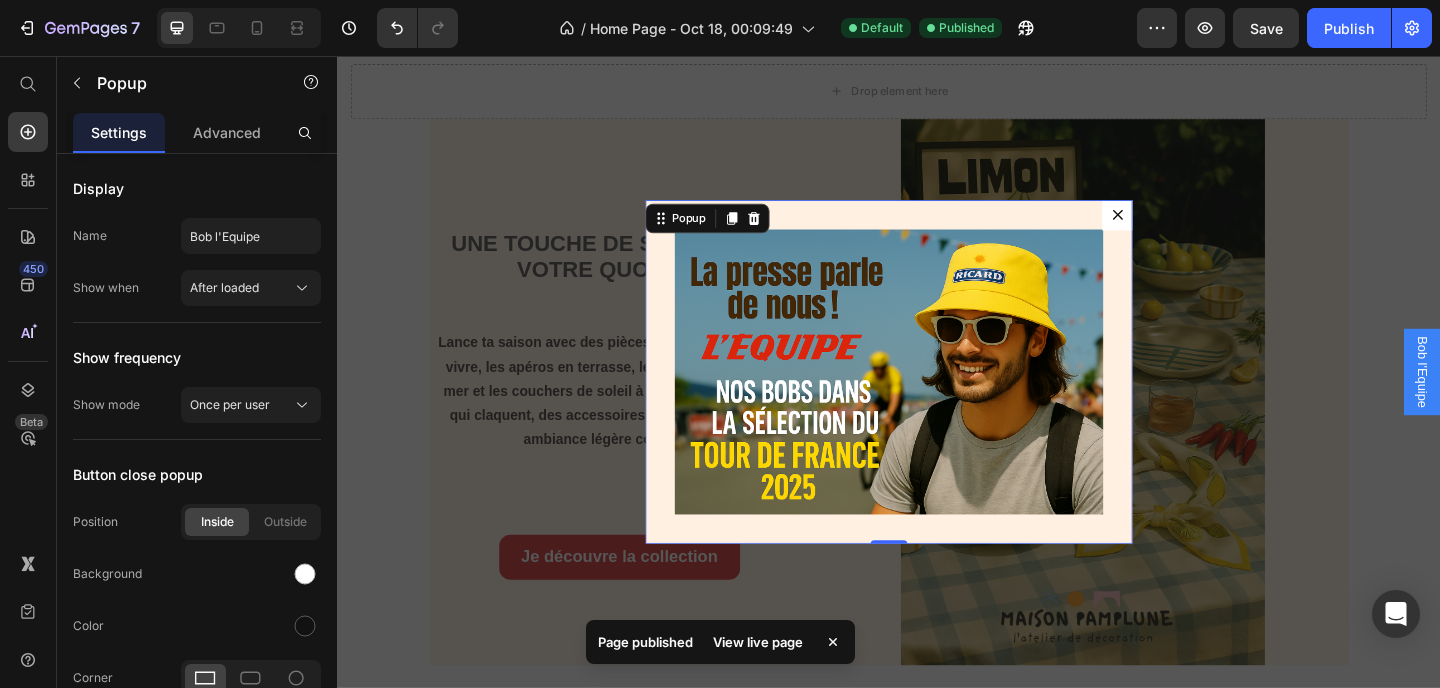 click 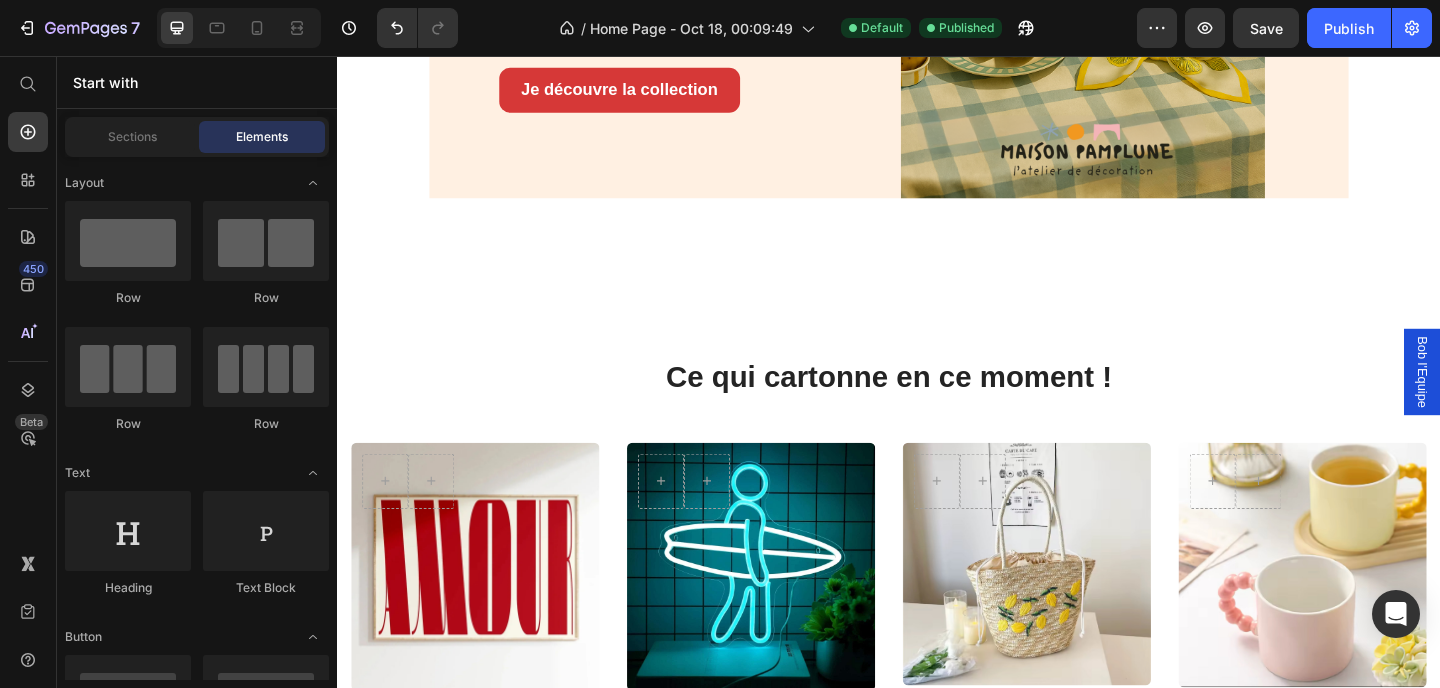 scroll, scrollTop: 2375, scrollLeft: 0, axis: vertical 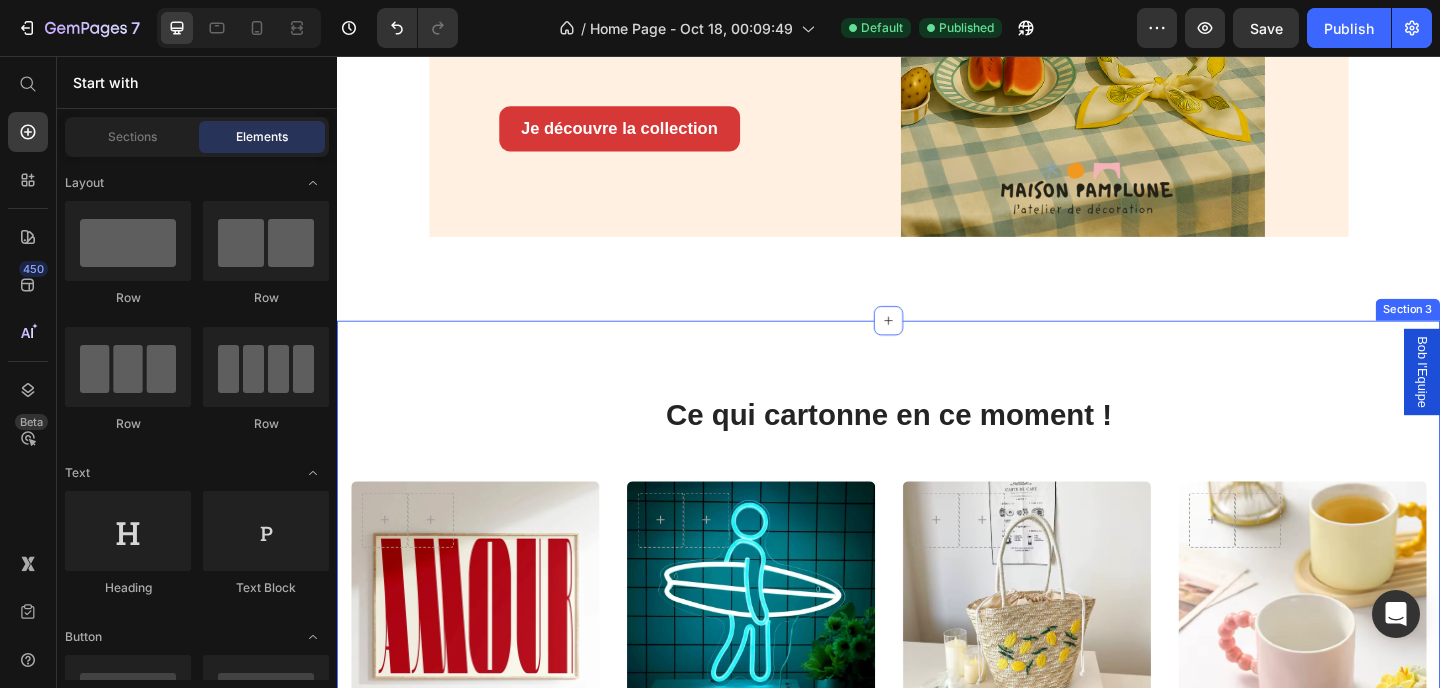 click on "Ce qui cartonne en ce moment ! Heading
Row Product Images Row Affiche Amour Product Title €12,90 Product Price €0,00 Product Price Row Noir / 20x30cm (A4) - €12,90  Noir / 30x40cm (A3) - €16,90  Noir / 50x70cm - €24,90  Rouge / 20x30cm (A4) - €12,90  Rouge / 30x40cm (A3) - €16,90  Rouge / 50x70cm - €24,90  Rose / 20x30cm (A4) - €12,90  Rose / 30x40cm (A3) - €16,90  Rose / 50x70cm - €24,90  Rouge & Noir / 20x30cm (A4) - €12,90  Rouge & Noir / 30x40cm (A3) - €16,90  Rouge & Noir / 50x70cm - €24,90  Product Variants & Swatches Row
Row Product Images Row Néon Surfeur Product Title €50,00 Product Price €0,00 Product Price Row This product has only default variant Product Variants & Swatches Row
Row Product Images Row Panier d’été en Paille Citron Product Title €40,00 Product Price €0,00 Product Price Row This product has only default variant Row
Row" at bounding box center [937, 1658] 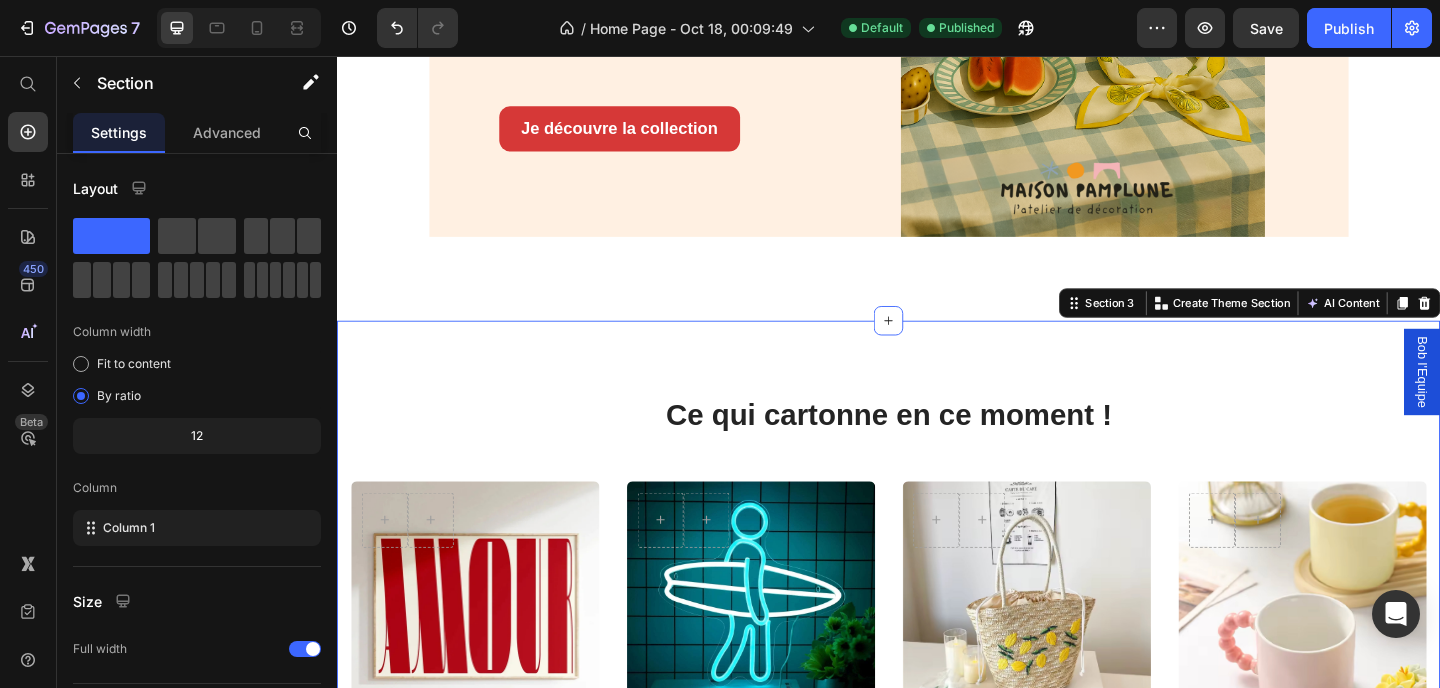 click on "Ce qui cartonne en ce moment ! Heading
Row Product Images Row Affiche Amour Product Title €12,90 Product Price €0,00 Product Price Row Noir / 20x30cm (A4) - €12,90  Noir / 30x40cm (A3) - €16,90  Noir / 50x70cm - €24,90  Rouge / 20x30cm (A4) - €12,90  Rouge / 30x40cm (A3) - €16,90  Rouge / 50x70cm - €24,90  Rose / 20x30cm (A4) - €12,90  Rose / 30x40cm (A3) - €16,90  Rose / 50x70cm - €24,90  Rouge & Noir / 20x30cm (A4) - €12,90  Rouge & Noir / 30x40cm (A3) - €16,90  Rouge & Noir / 50x70cm - €24,90  Product Variants & Swatches Row
Row Product Images Row Néon Surfeur Product Title €50,00 Product Price €0,00 Product Price Row This product has only default variant Product Variants & Swatches Row
Row Product Images Row Panier d’été en Paille Citron Product Title €40,00 Product Price €0,00 Product Price Row This product has only default variant Row
Row" at bounding box center (937, 1658) 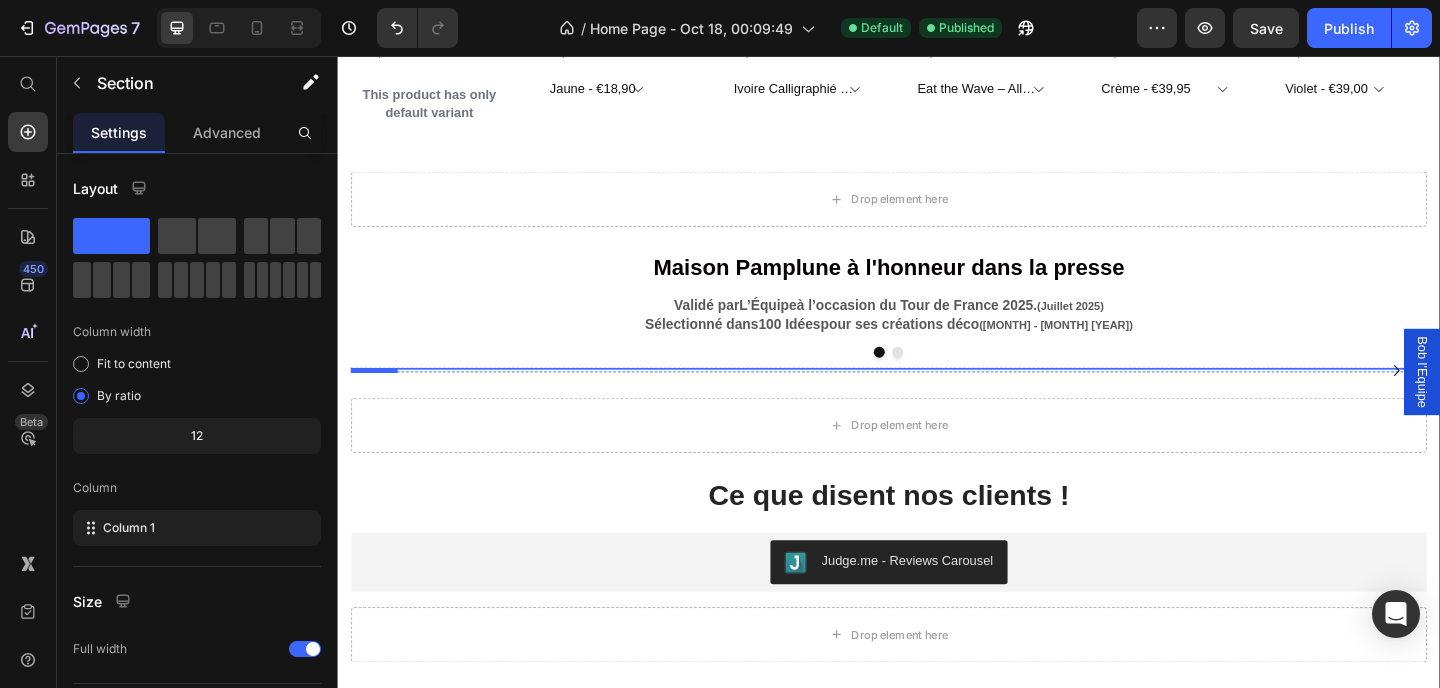 scroll, scrollTop: 4232, scrollLeft: 0, axis: vertical 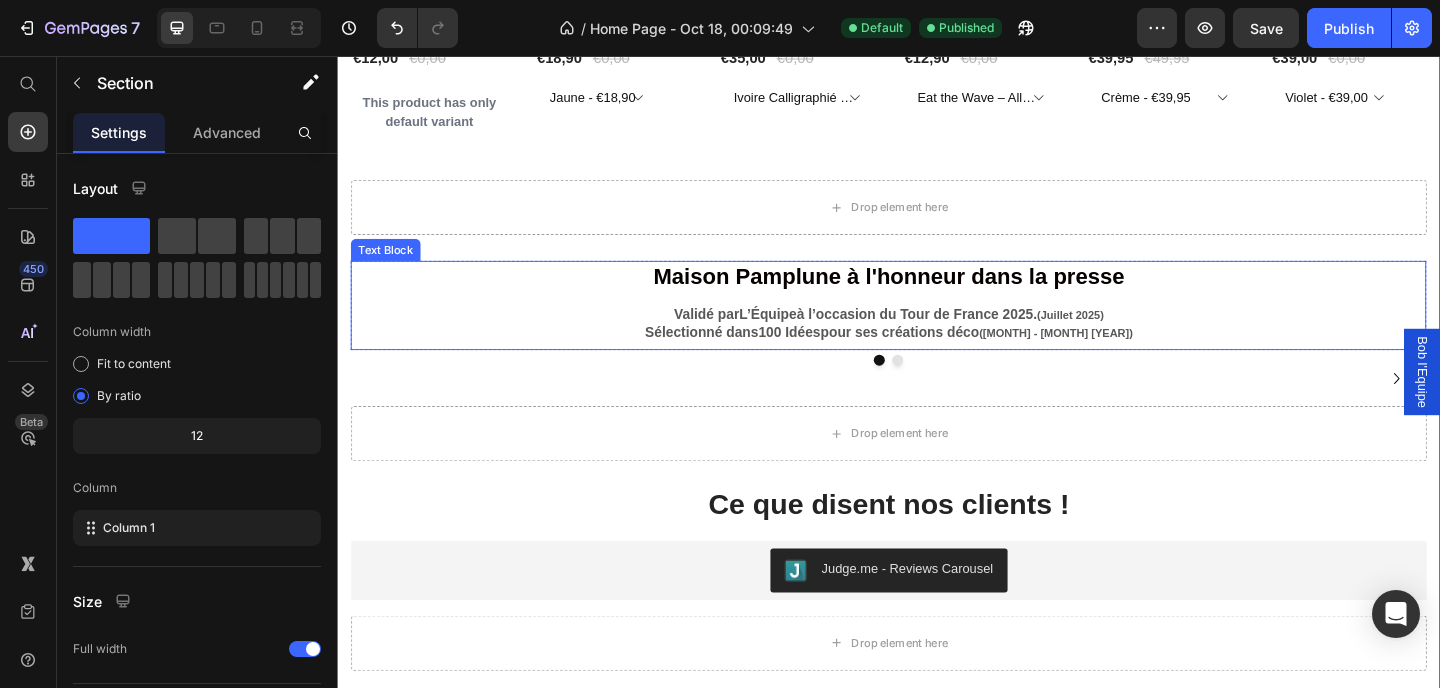 click on "Maison Pamplune à l'honneur dans la presse   Validé par  L’Équipe  à l’occasion du Tour de France 2025.  (Juillet 2025) Sélectionné dans  100 Idées  pour ses créations déco  (Mai - Juin 2025)" at bounding box center (937, 327) 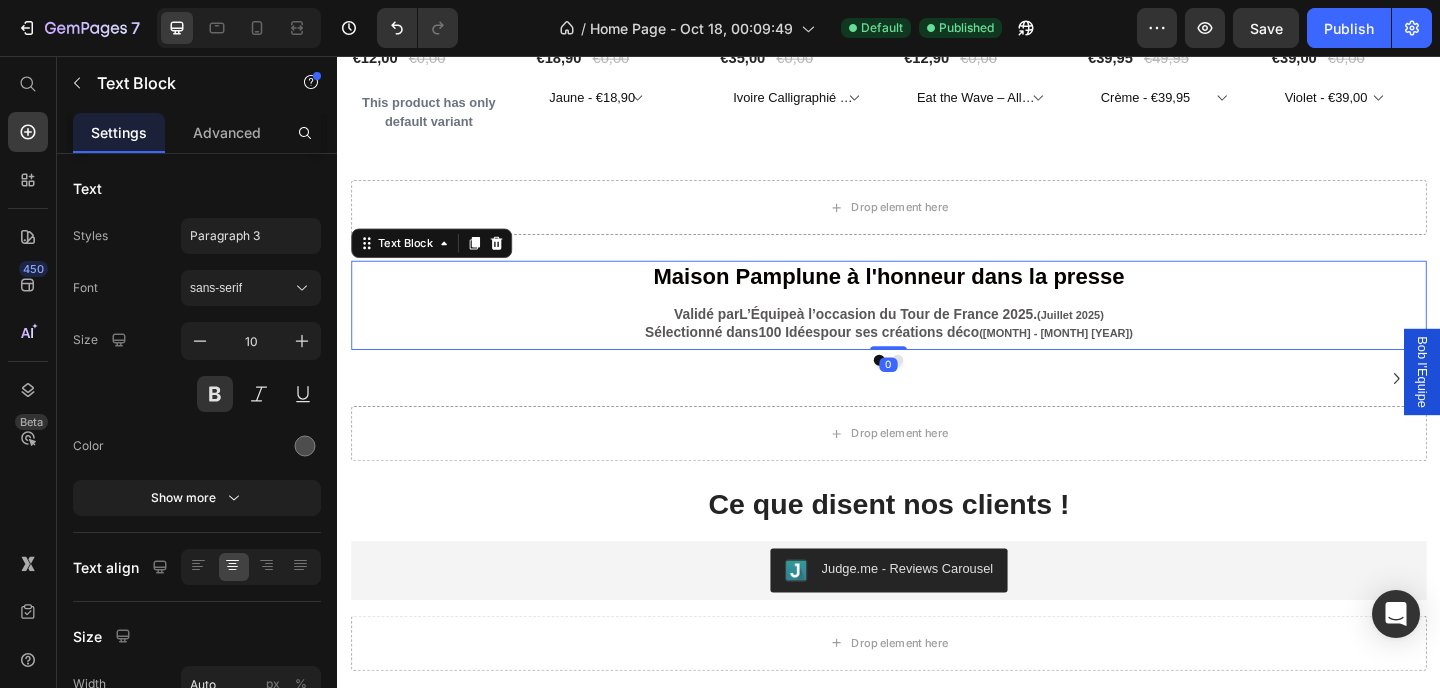 click on "Maison Pamplune à l'honneur dans la presse   Validé par  L’Équipe  à l’occasion du Tour de France 2025.  (Juillet 2025) Sélectionné dans  100 Idées  pour ses créations déco  (Mai - Juin 2025)" at bounding box center [937, 327] 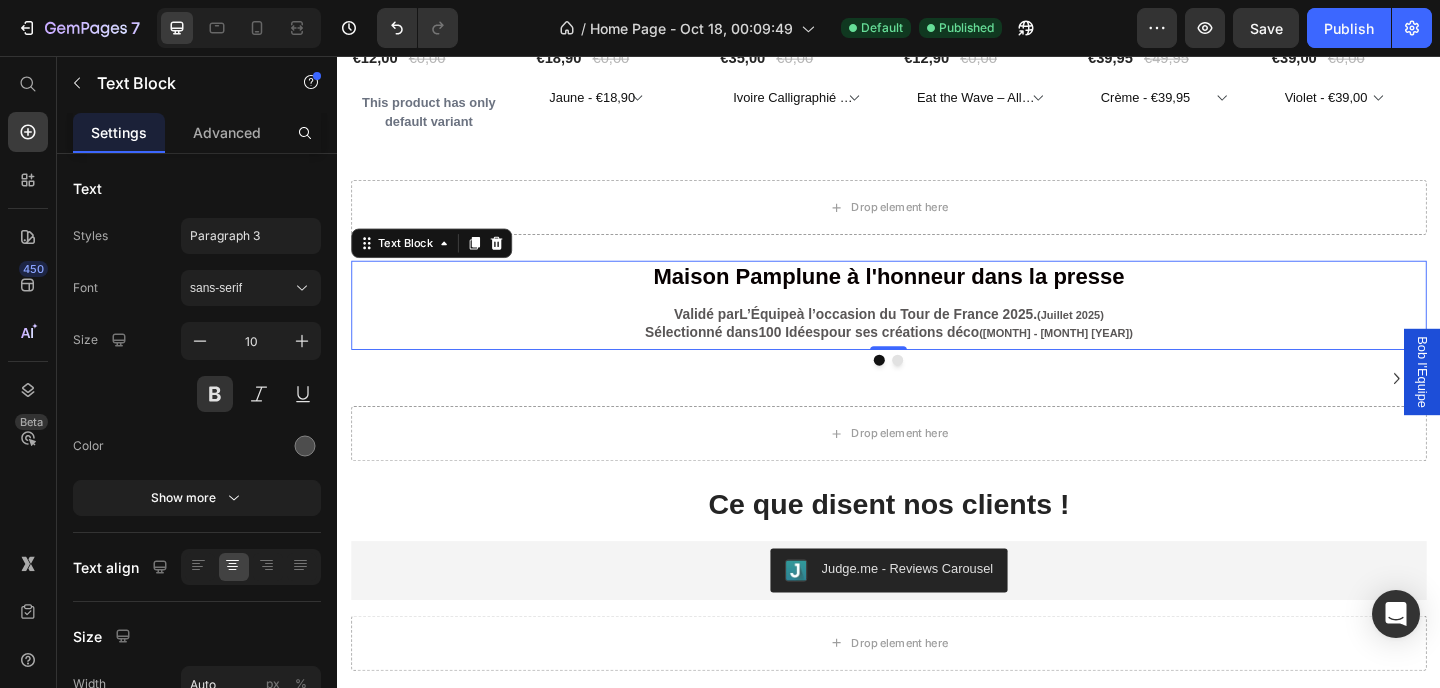 drag, startPoint x: 1196, startPoint y: 285, endPoint x: 754, endPoint y: 276, distance: 442.0916 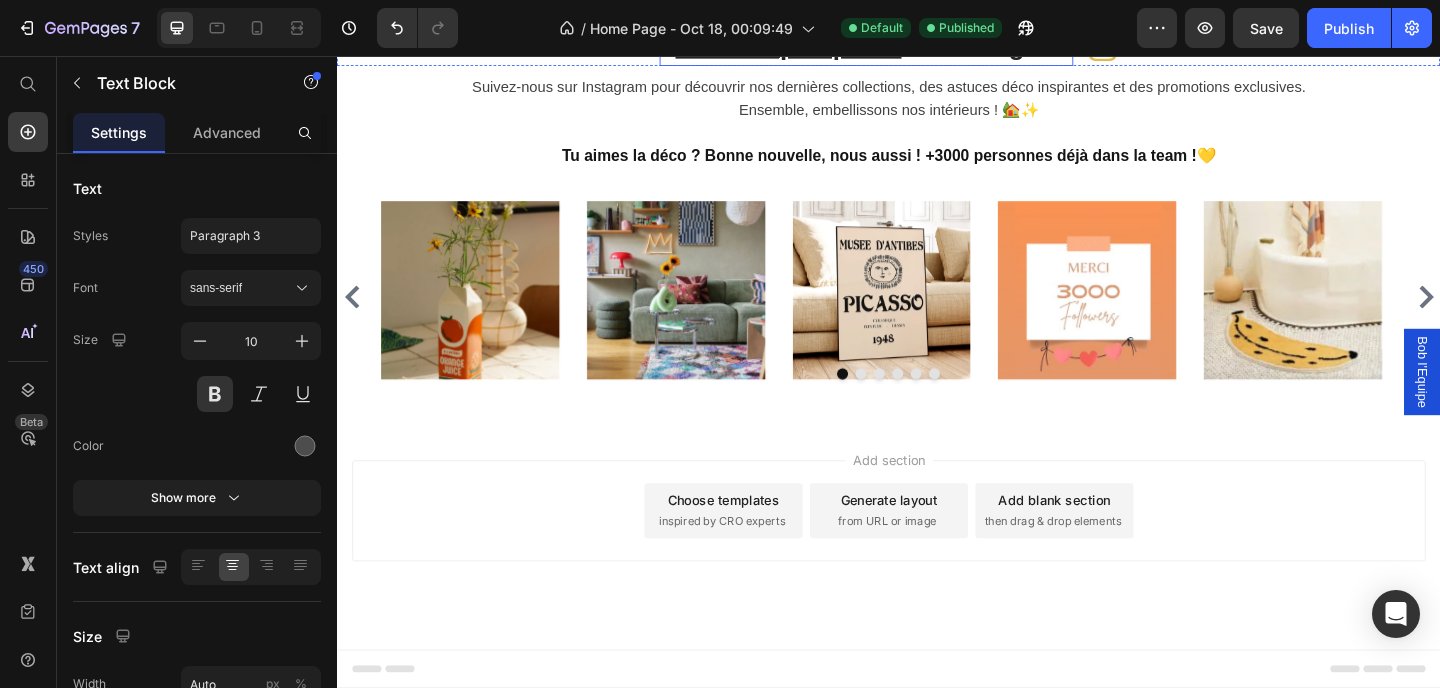 scroll, scrollTop: 5621, scrollLeft: 0, axis: vertical 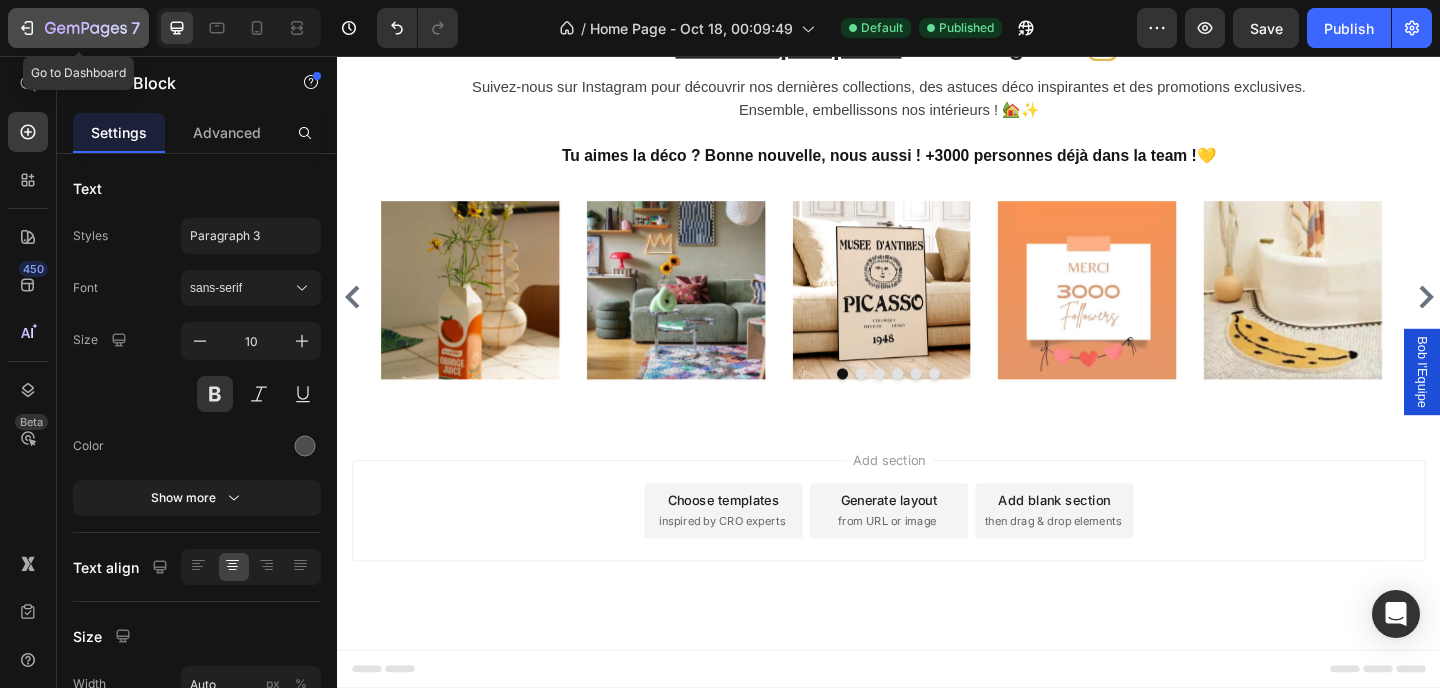 click 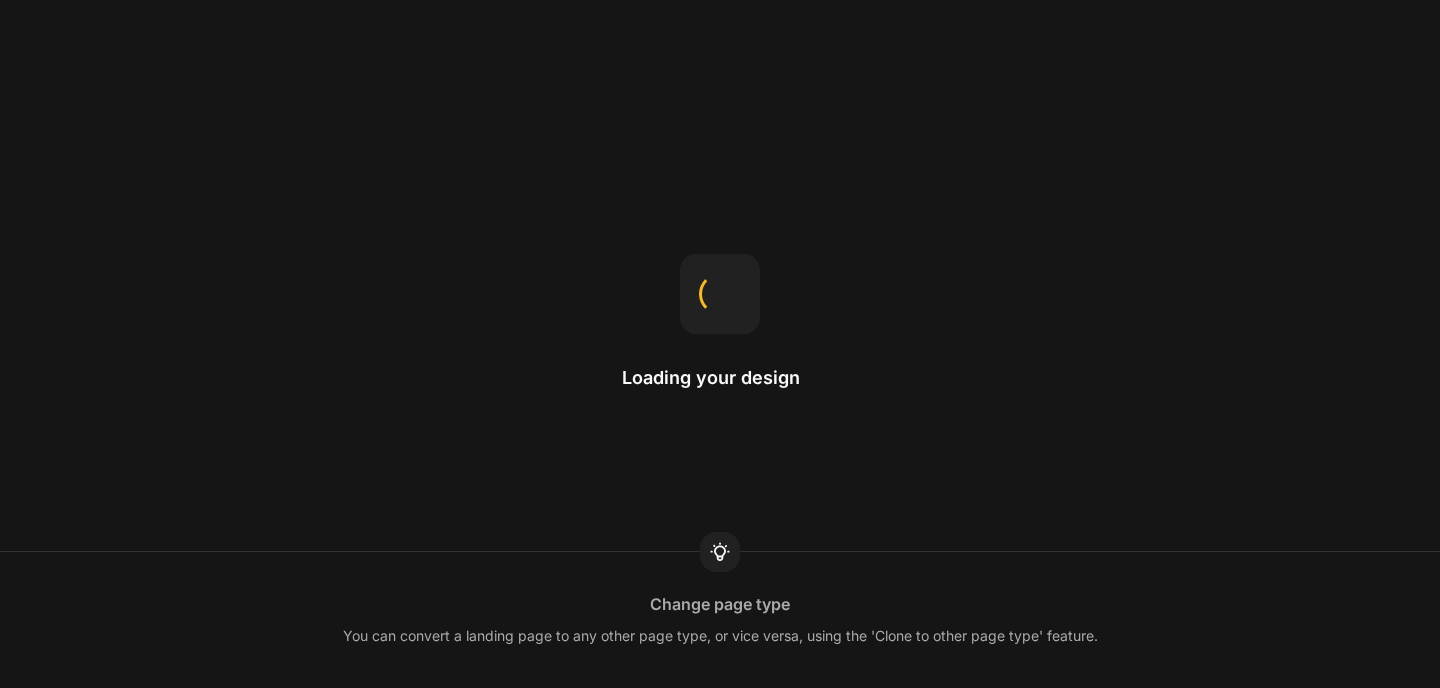 scroll, scrollTop: 0, scrollLeft: 0, axis: both 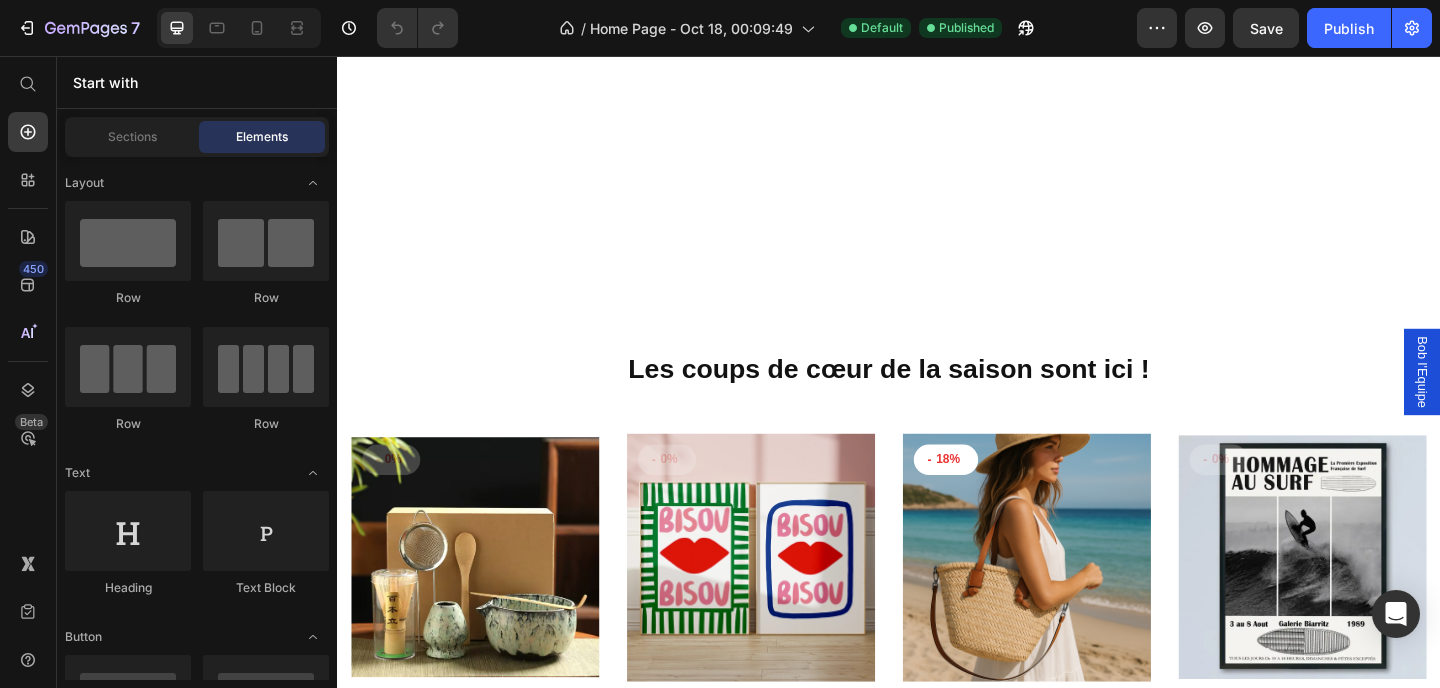 click at bounding box center (1147, 1667) 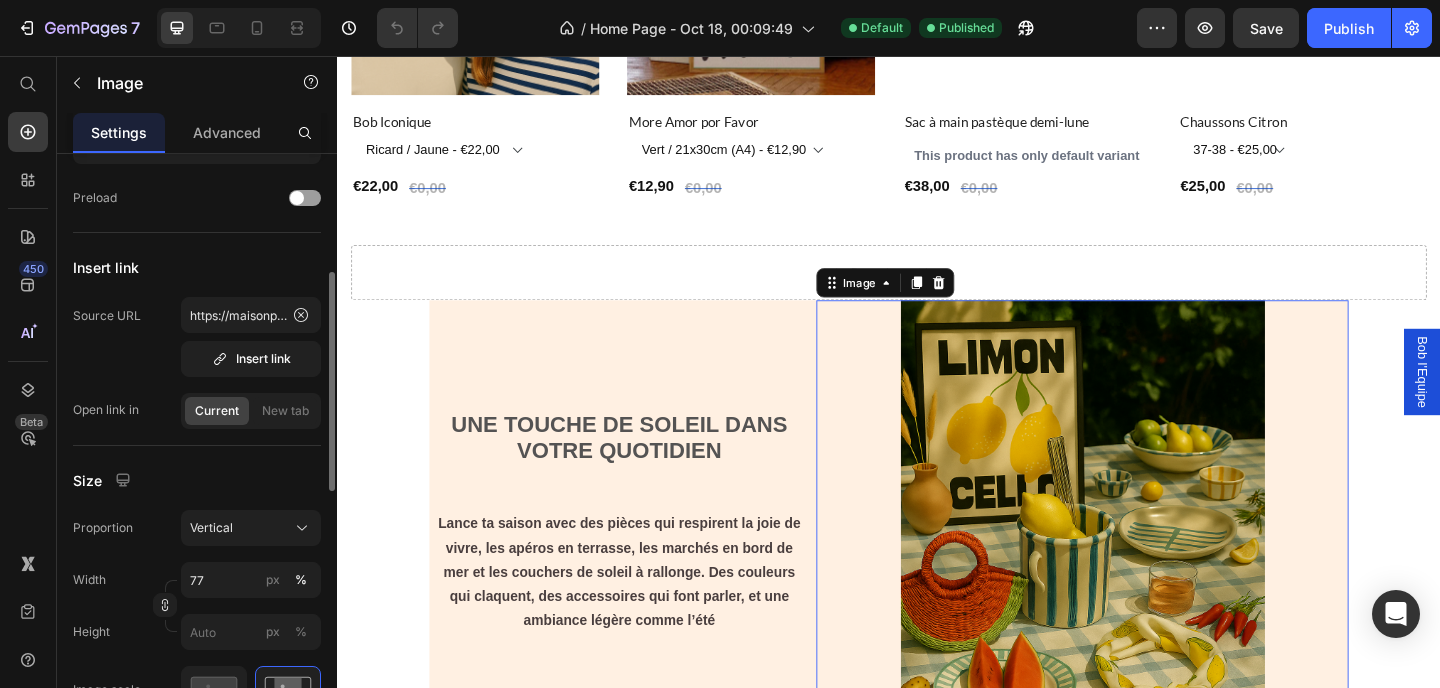 scroll, scrollTop: 473, scrollLeft: 0, axis: vertical 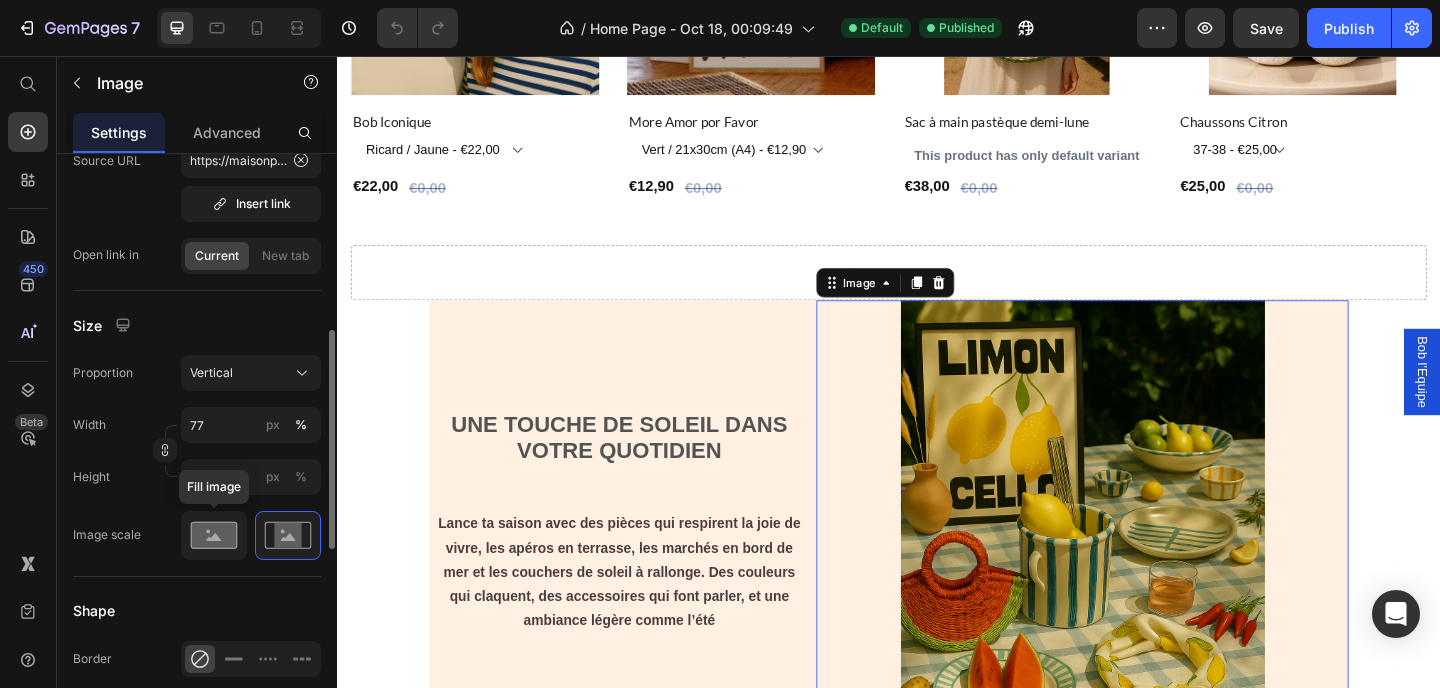 click 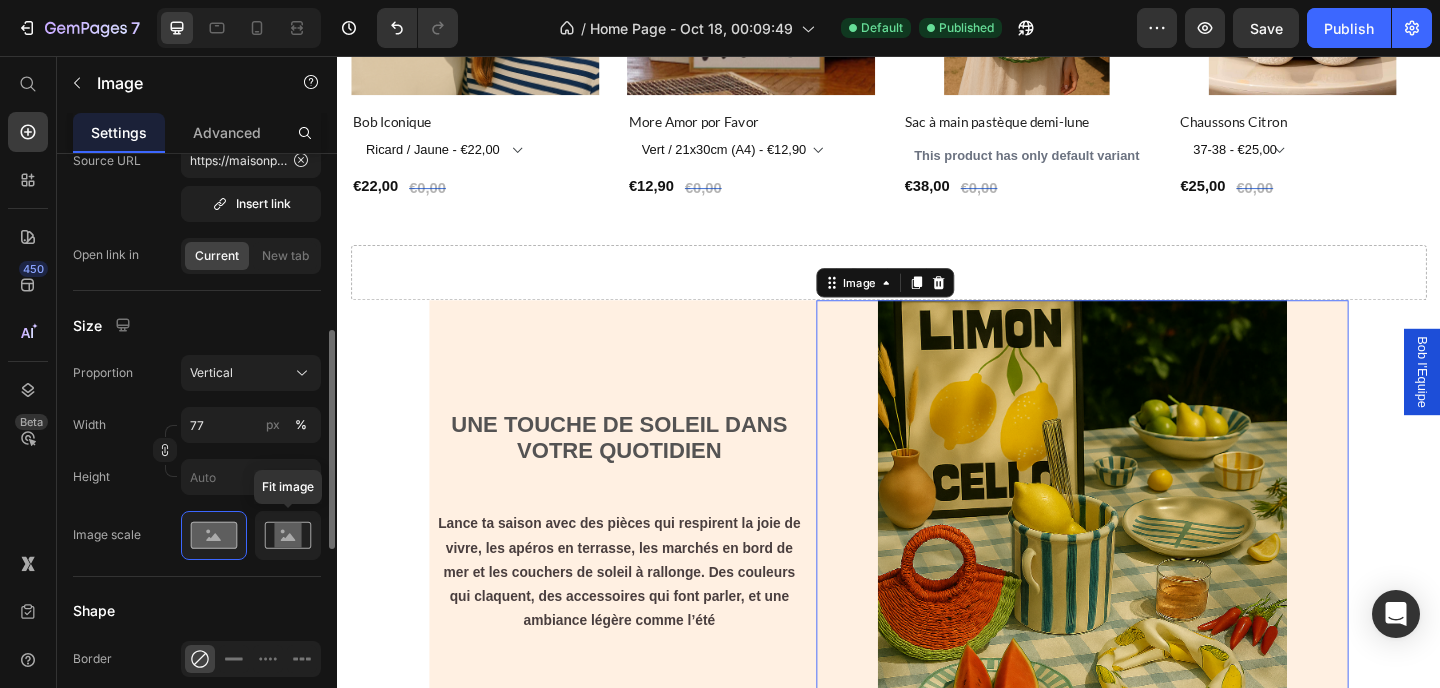 click 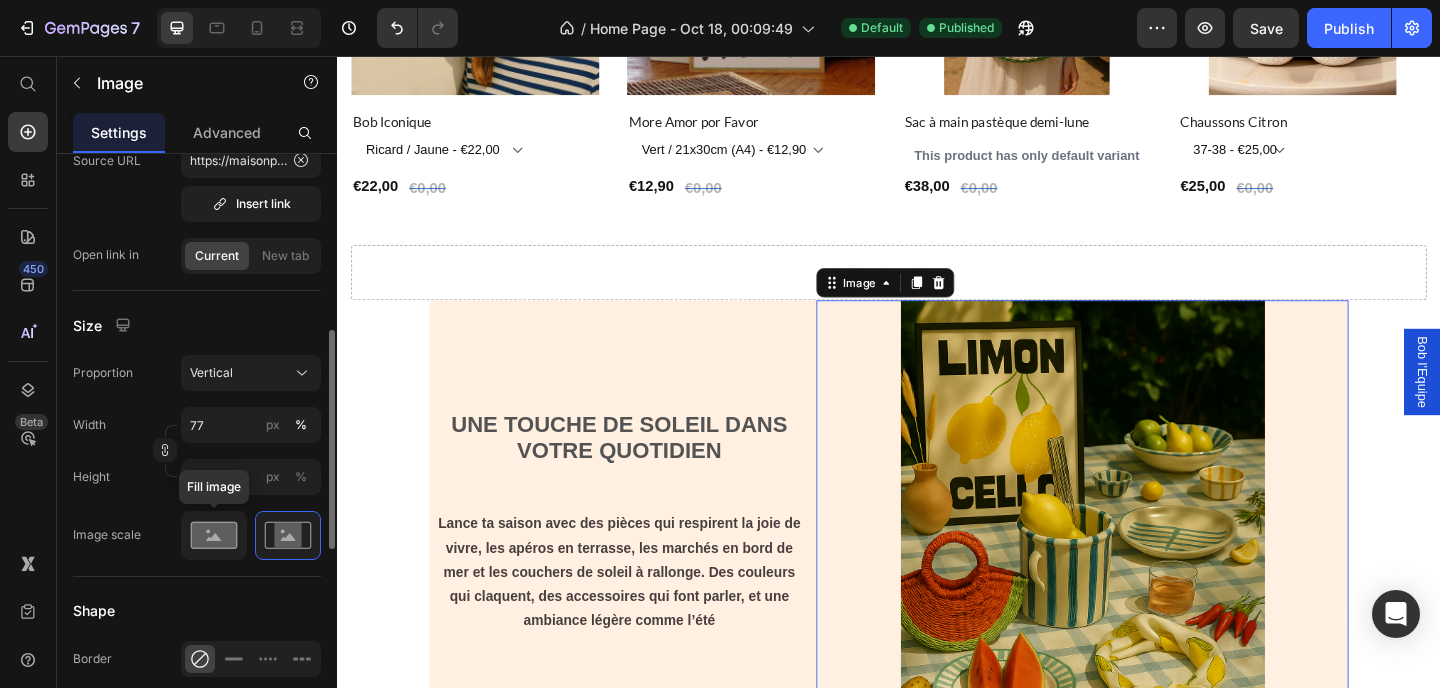 click 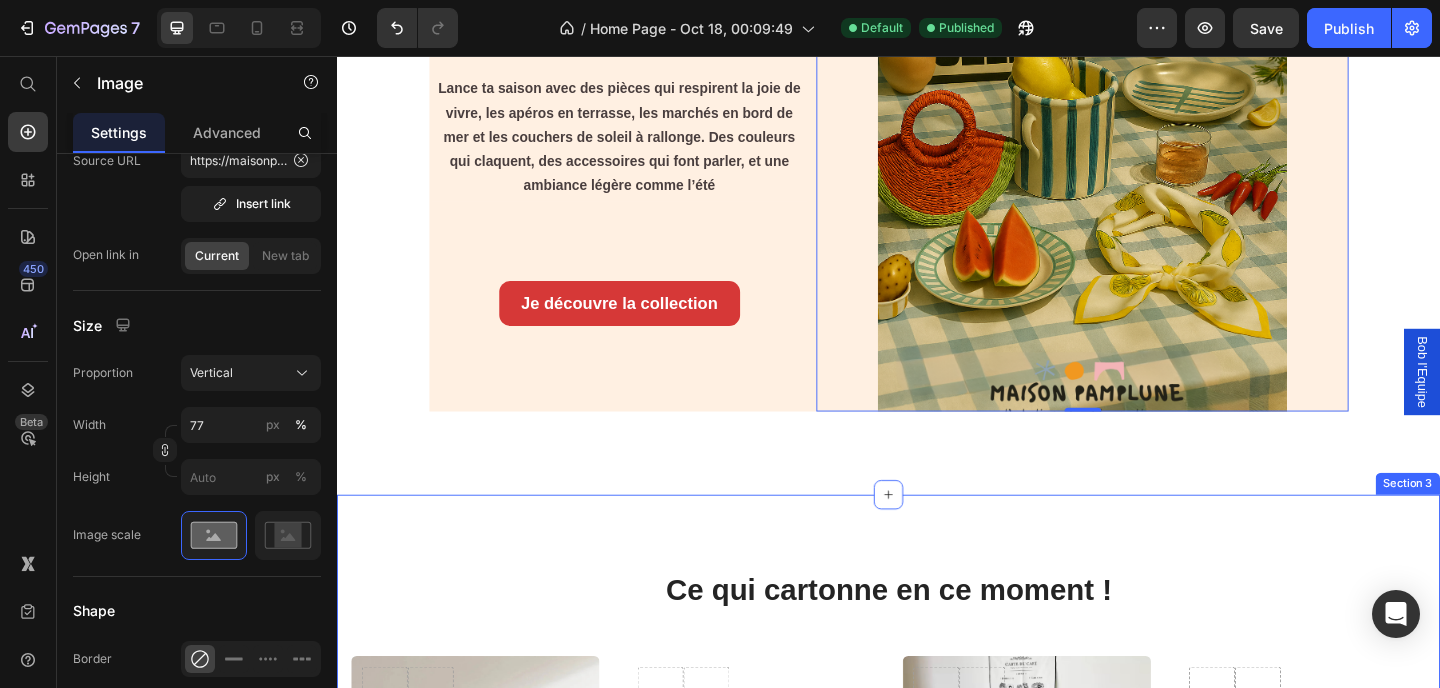 scroll, scrollTop: 2181, scrollLeft: 0, axis: vertical 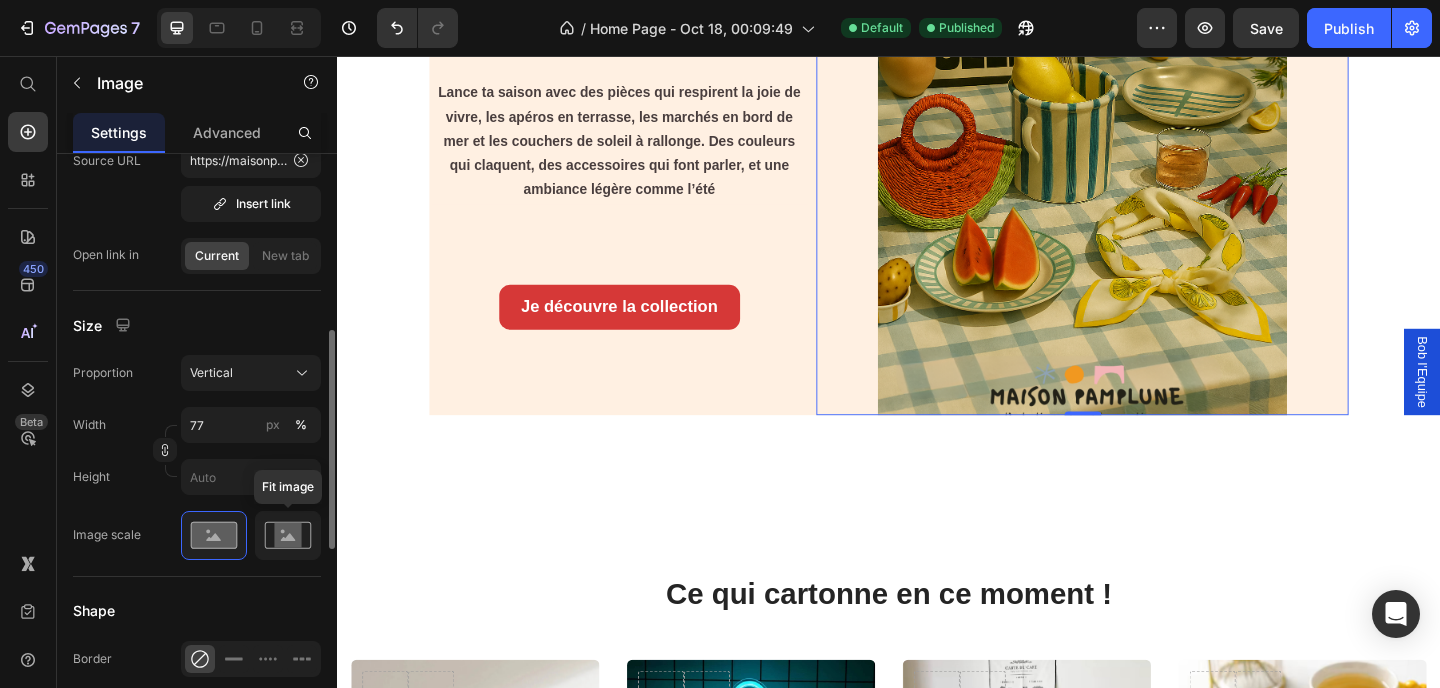 click 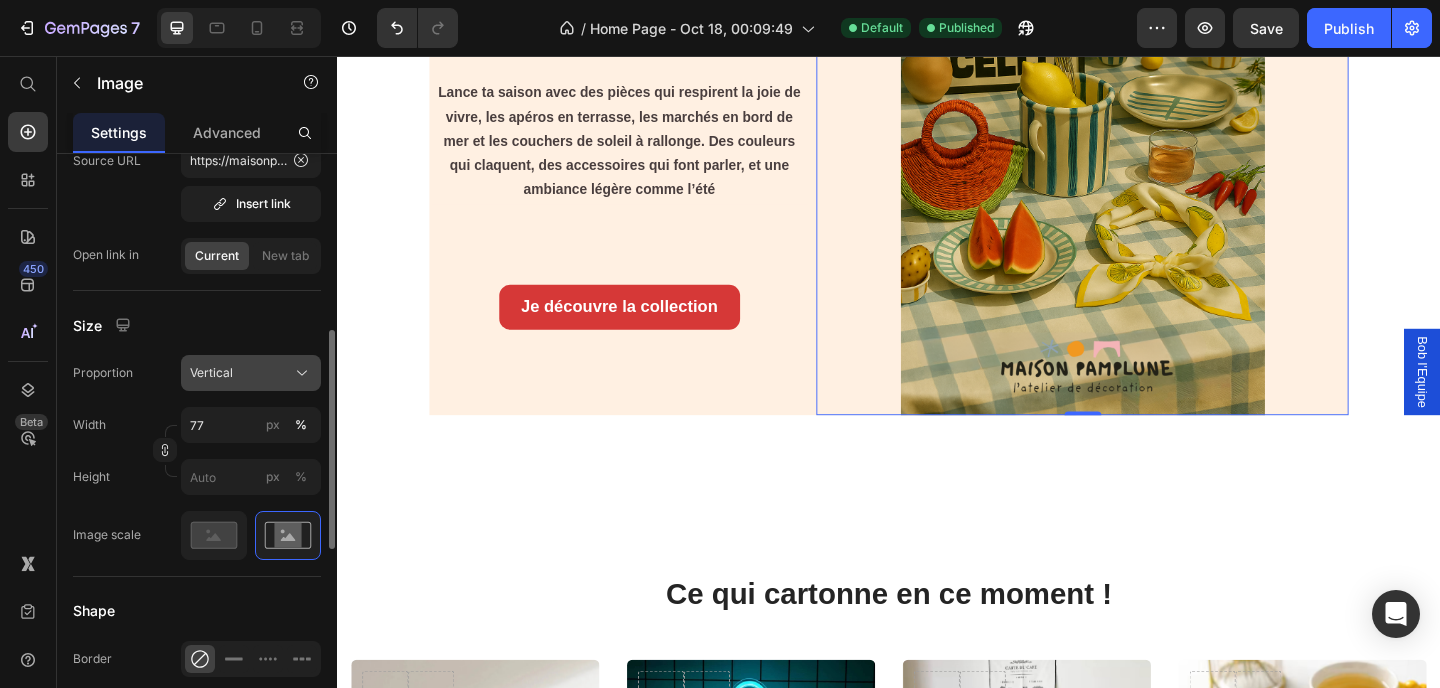 click on "Vertical" 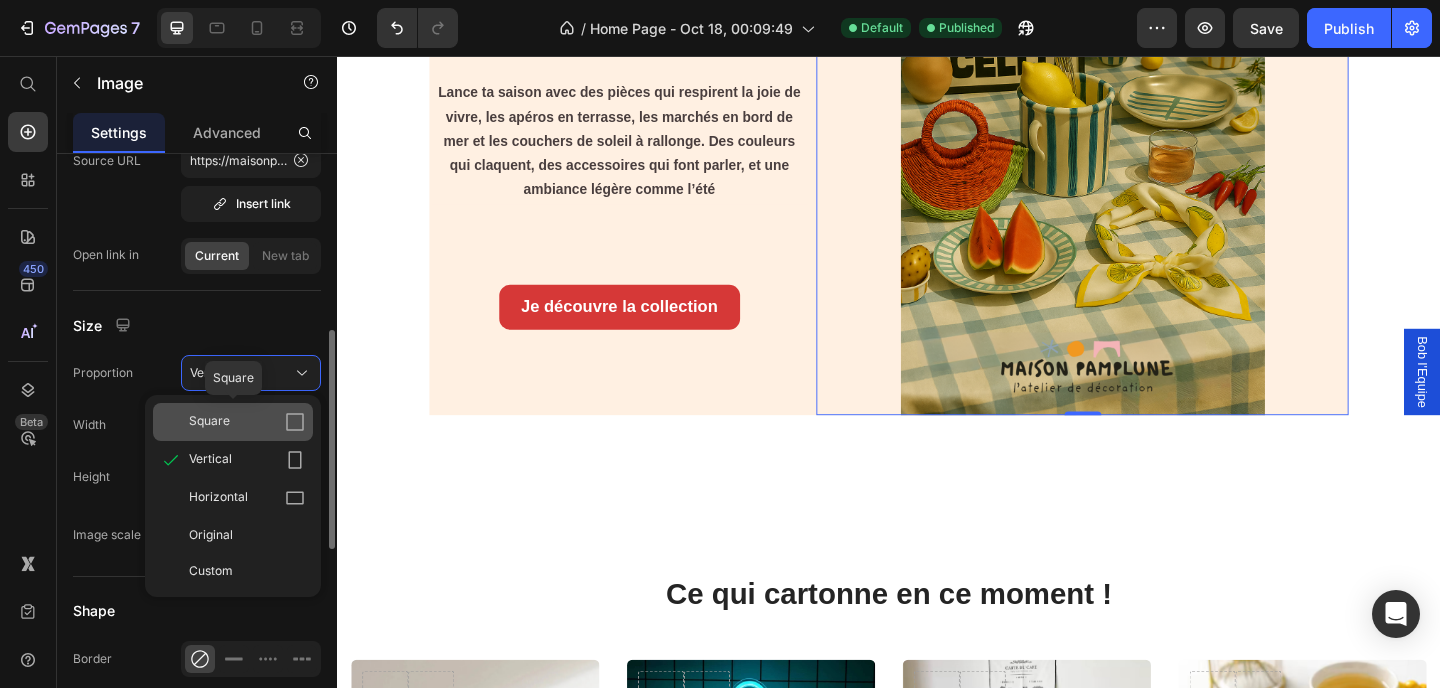 click on "Square" at bounding box center [247, 422] 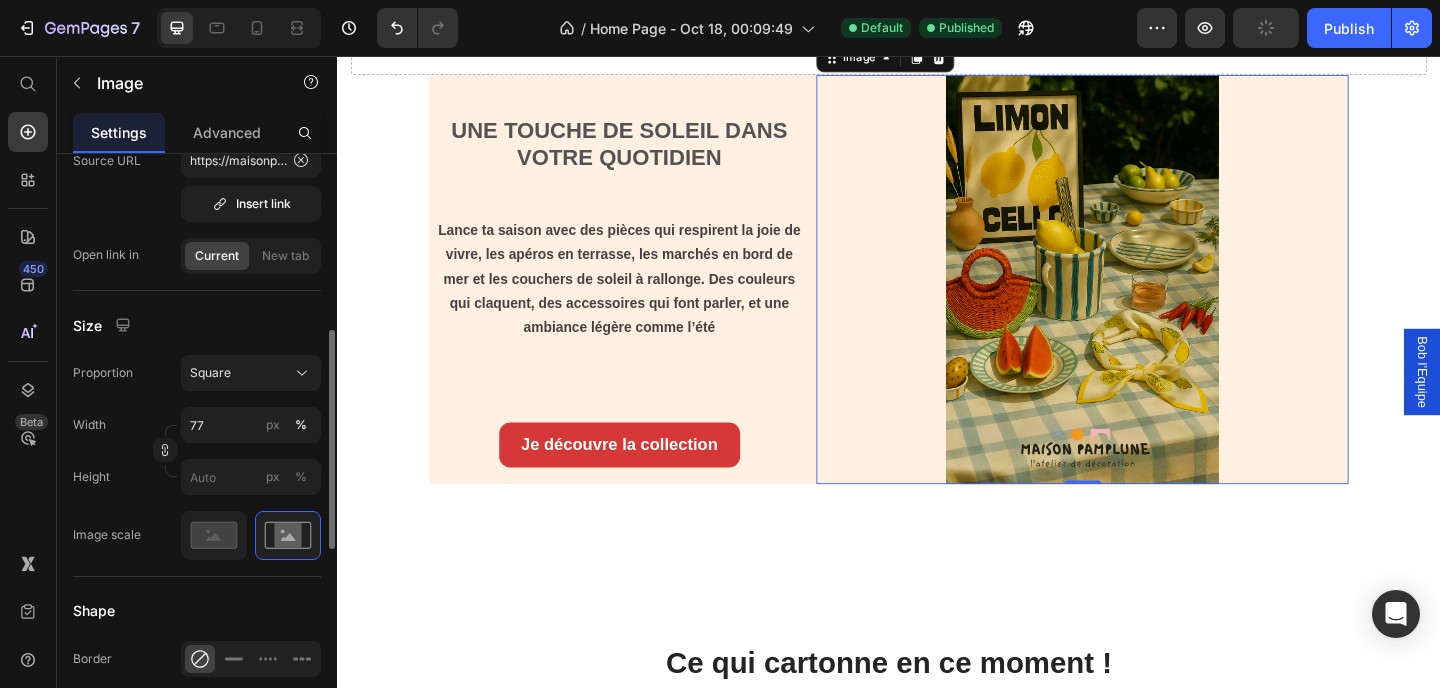 scroll, scrollTop: 1954, scrollLeft: 0, axis: vertical 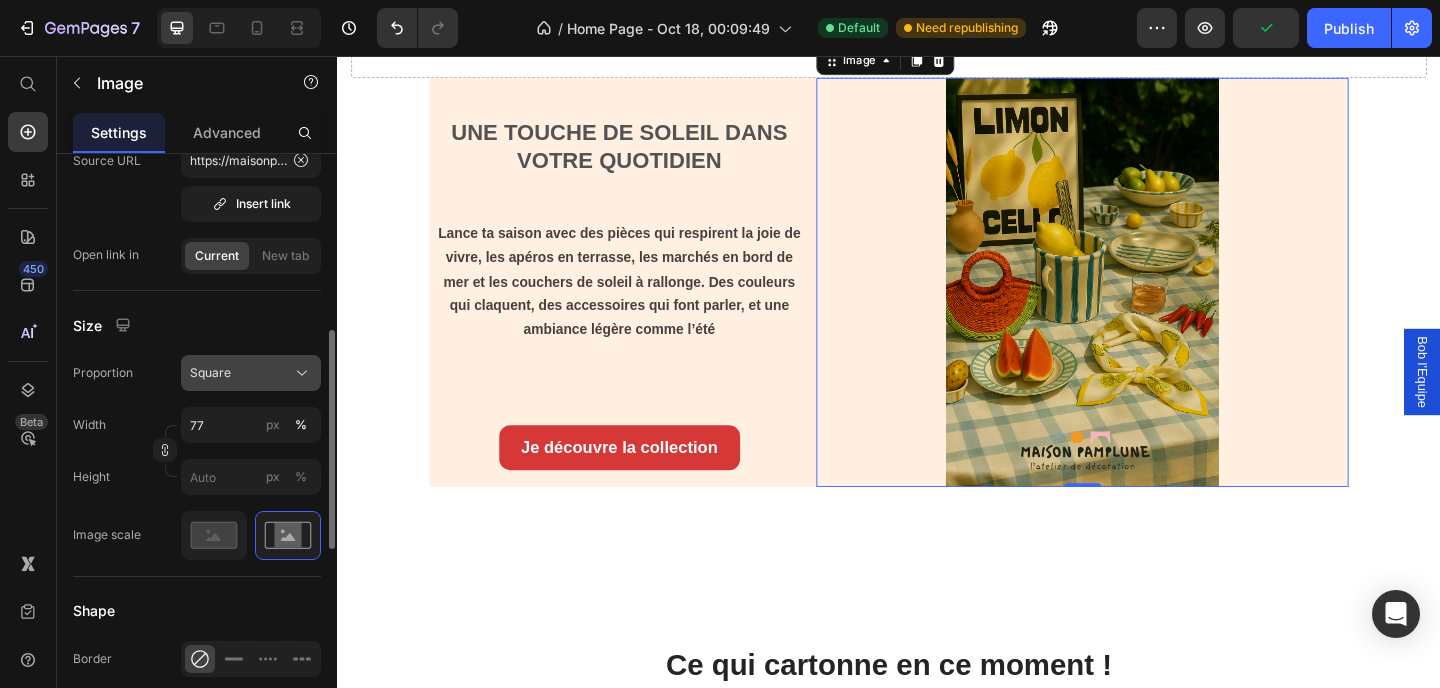 click on "Square" 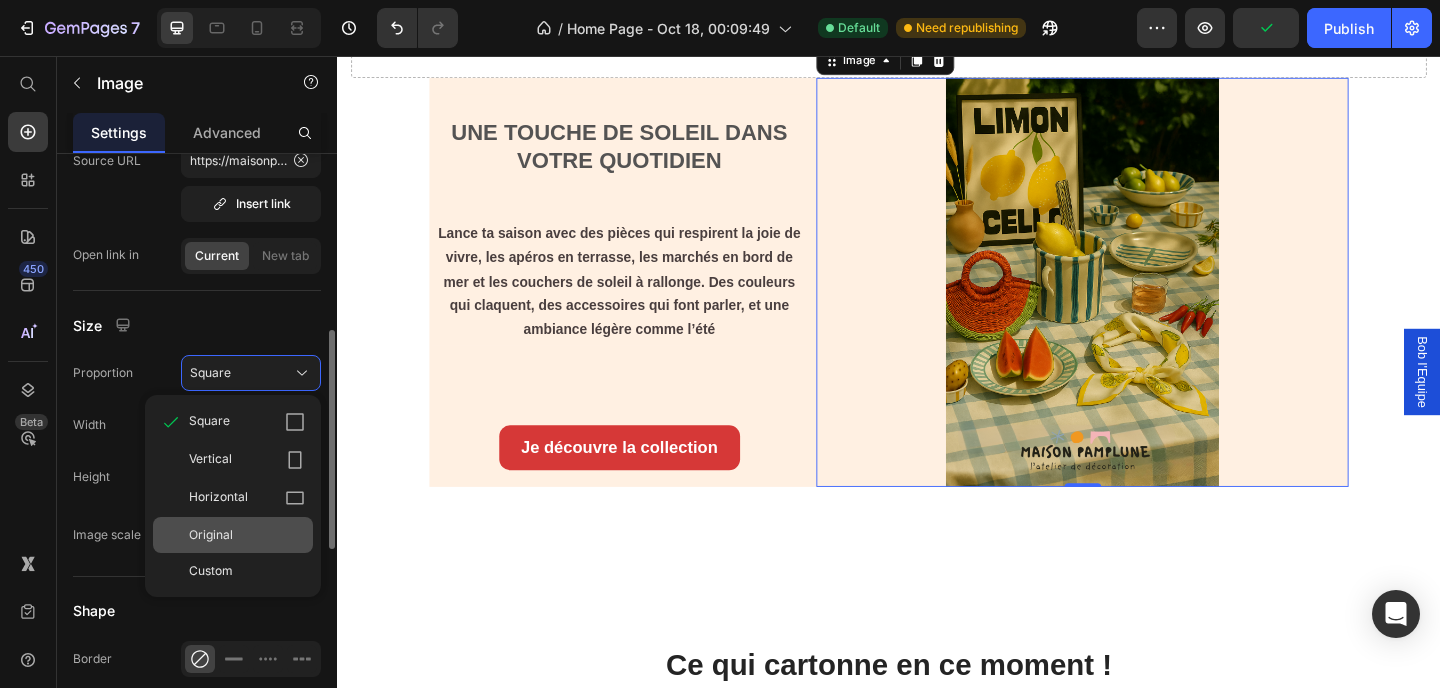 click on "Original" at bounding box center [211, 535] 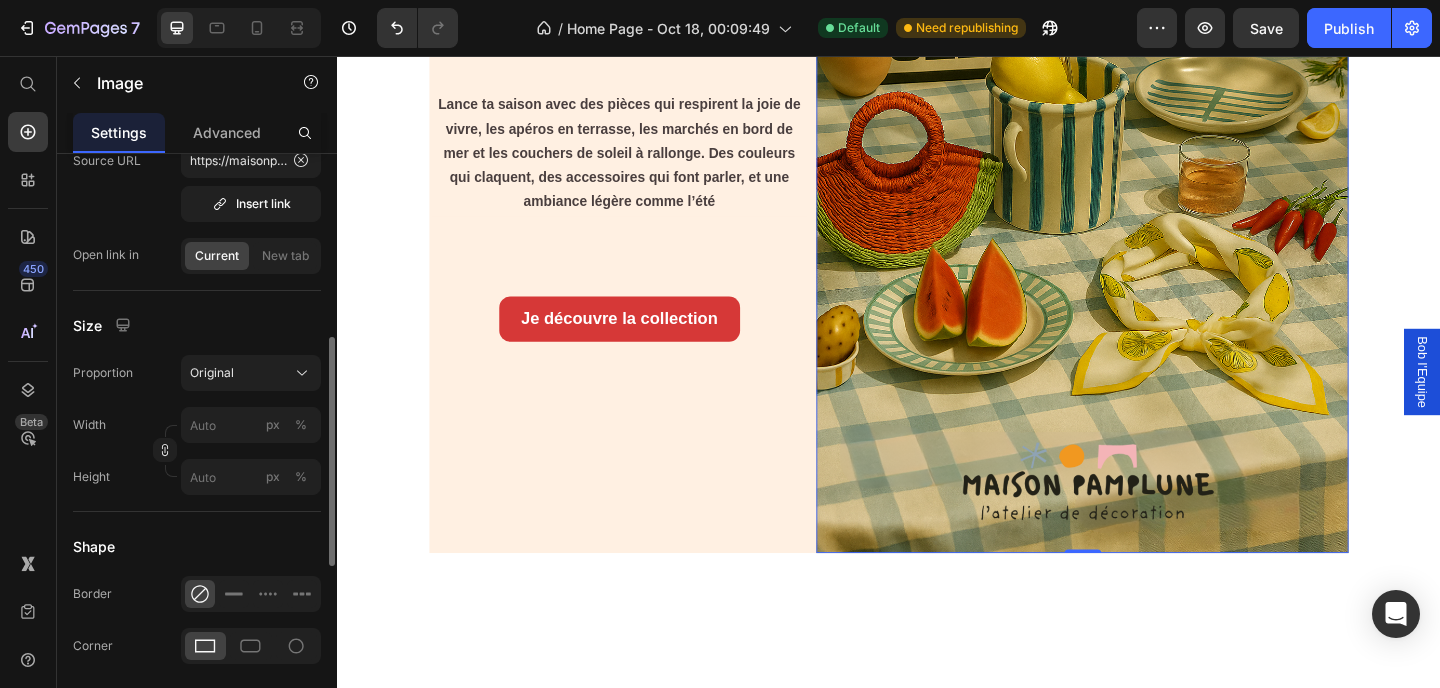 scroll, scrollTop: 2314, scrollLeft: 0, axis: vertical 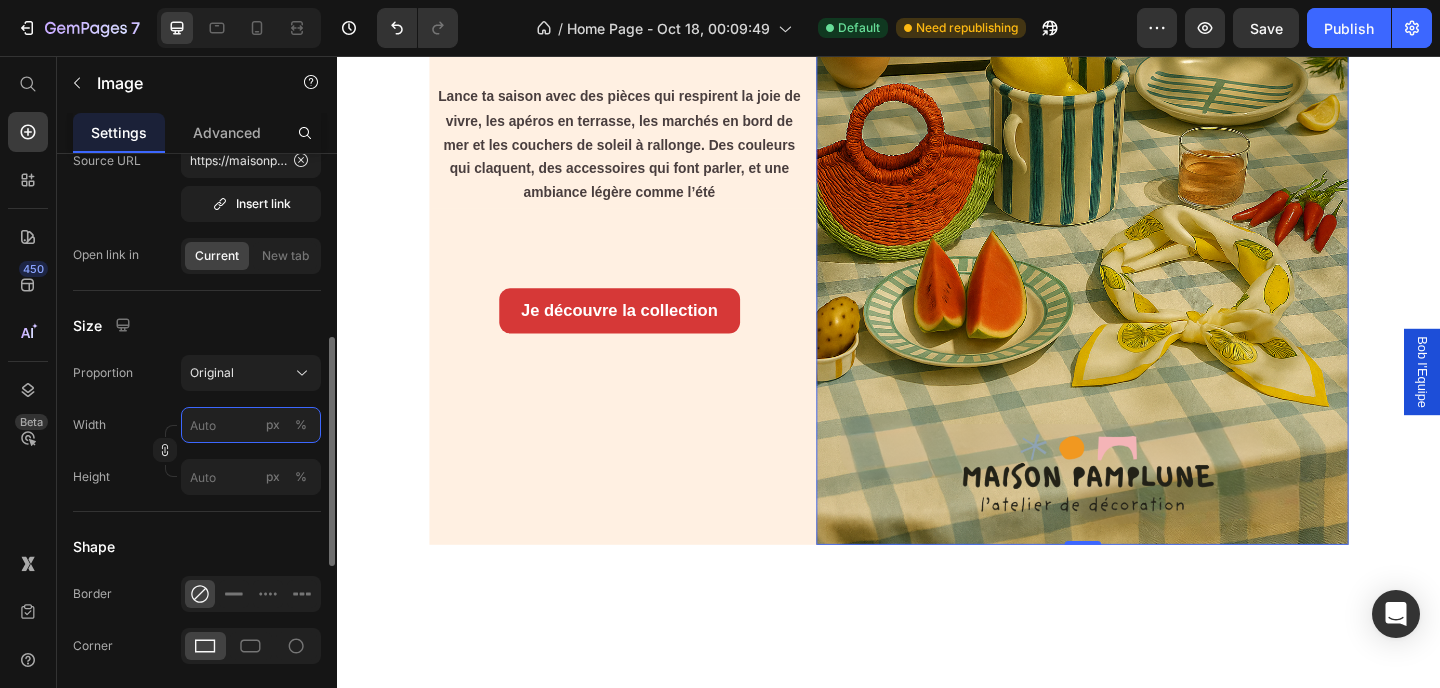 click on "px %" at bounding box center [251, 425] 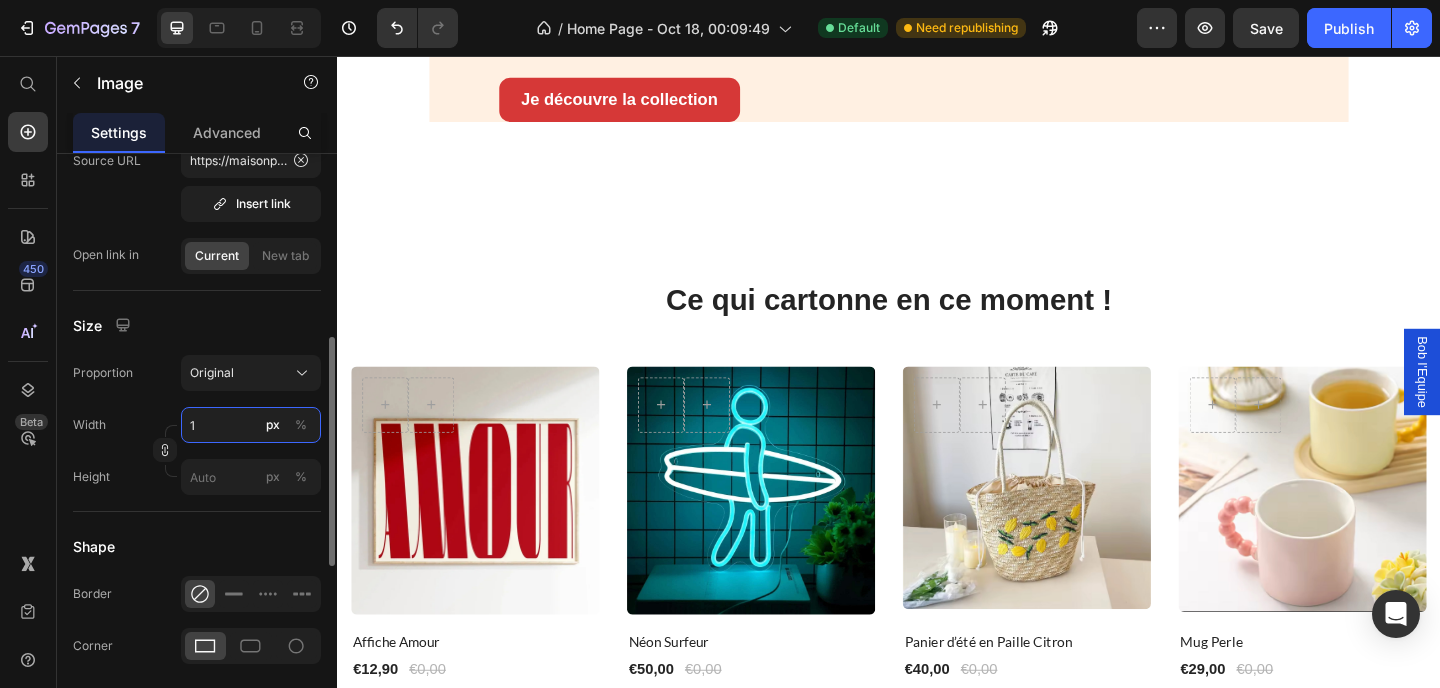 scroll, scrollTop: 2083, scrollLeft: 0, axis: vertical 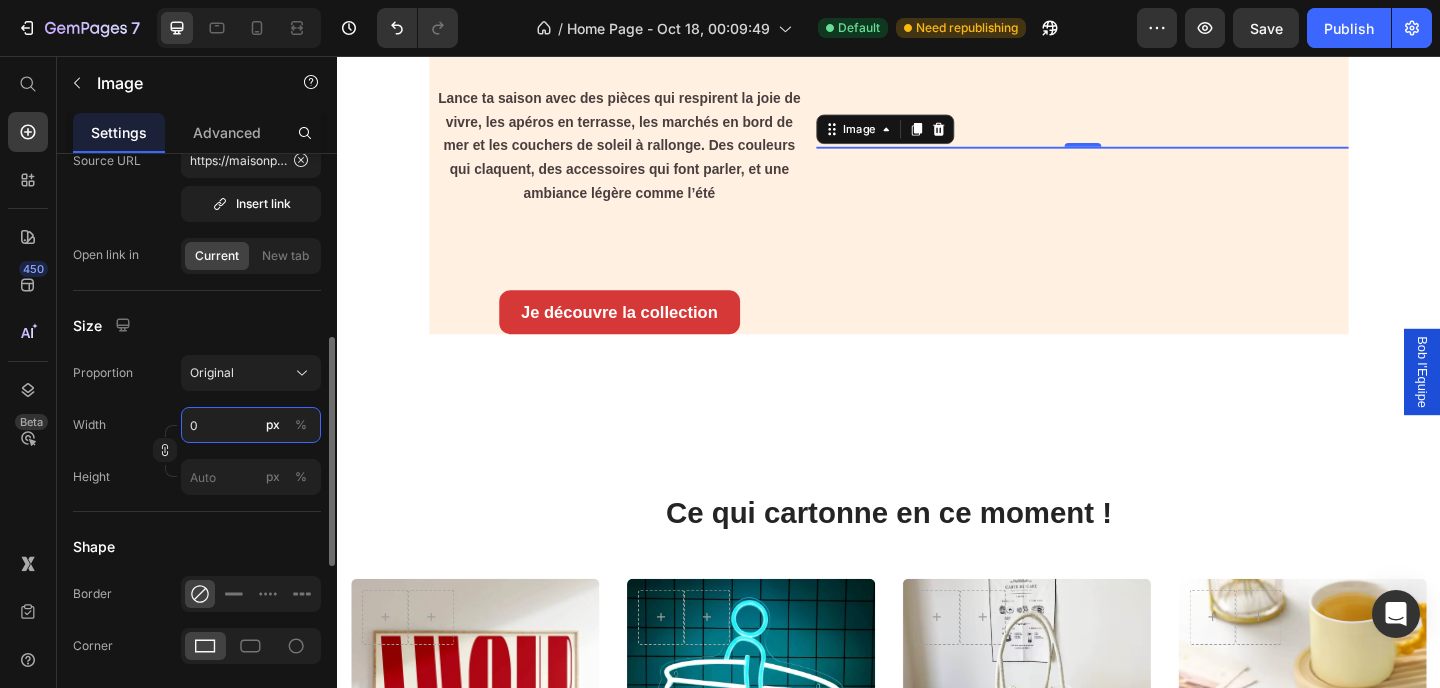 click on "0" at bounding box center [251, 425] 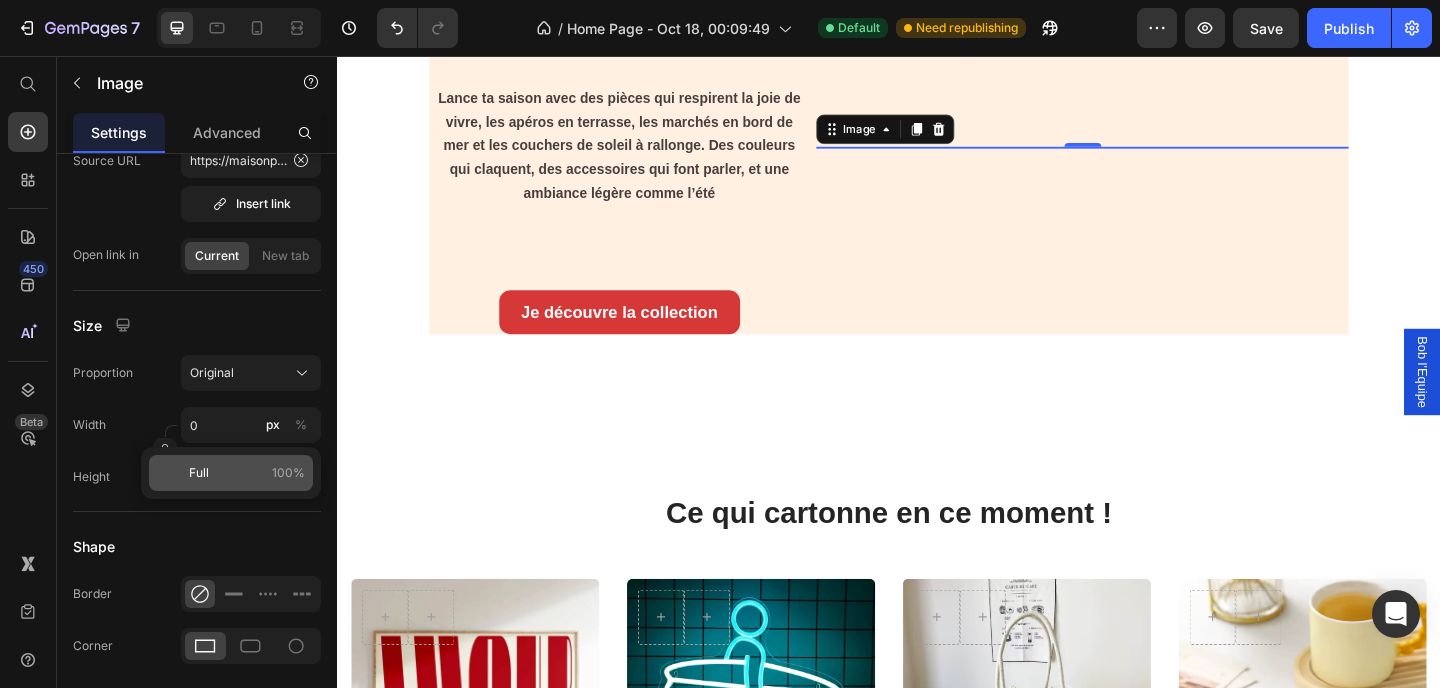 click on "Full 100%" at bounding box center (247, 473) 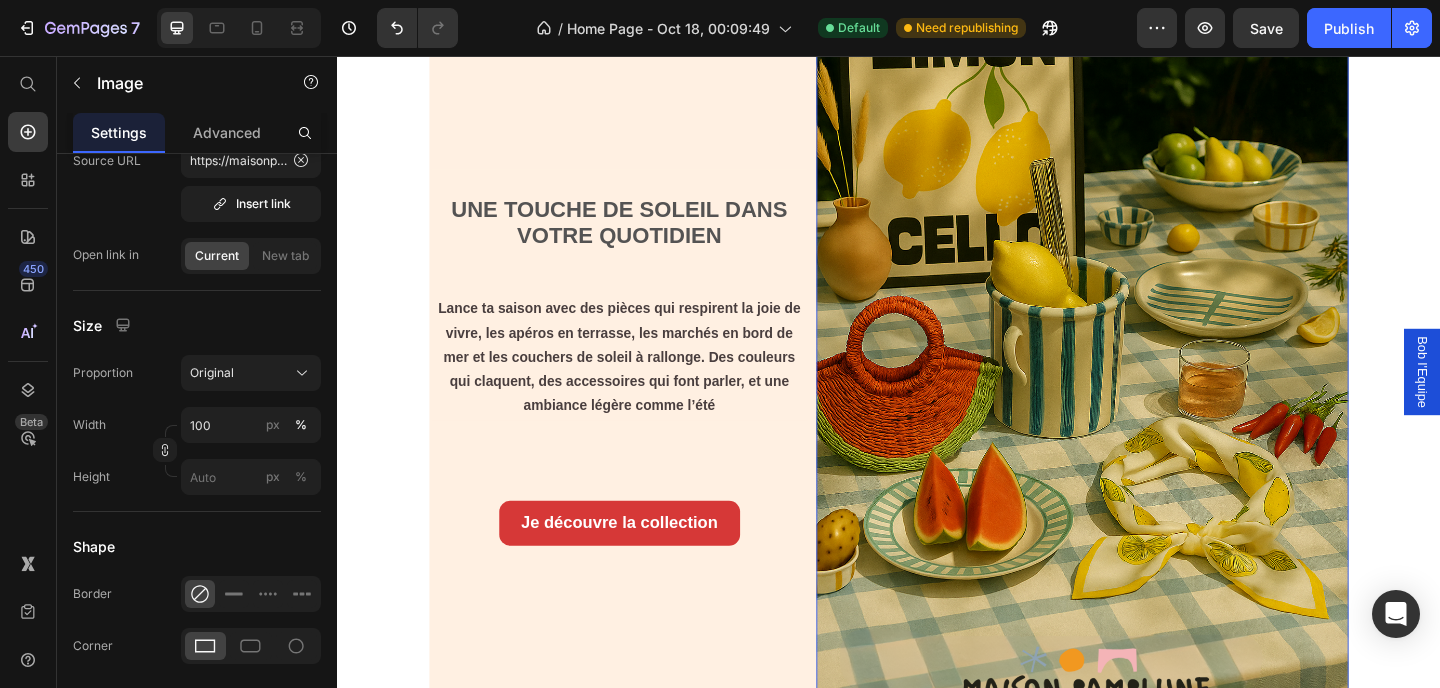 scroll, scrollTop: 2314, scrollLeft: 0, axis: vertical 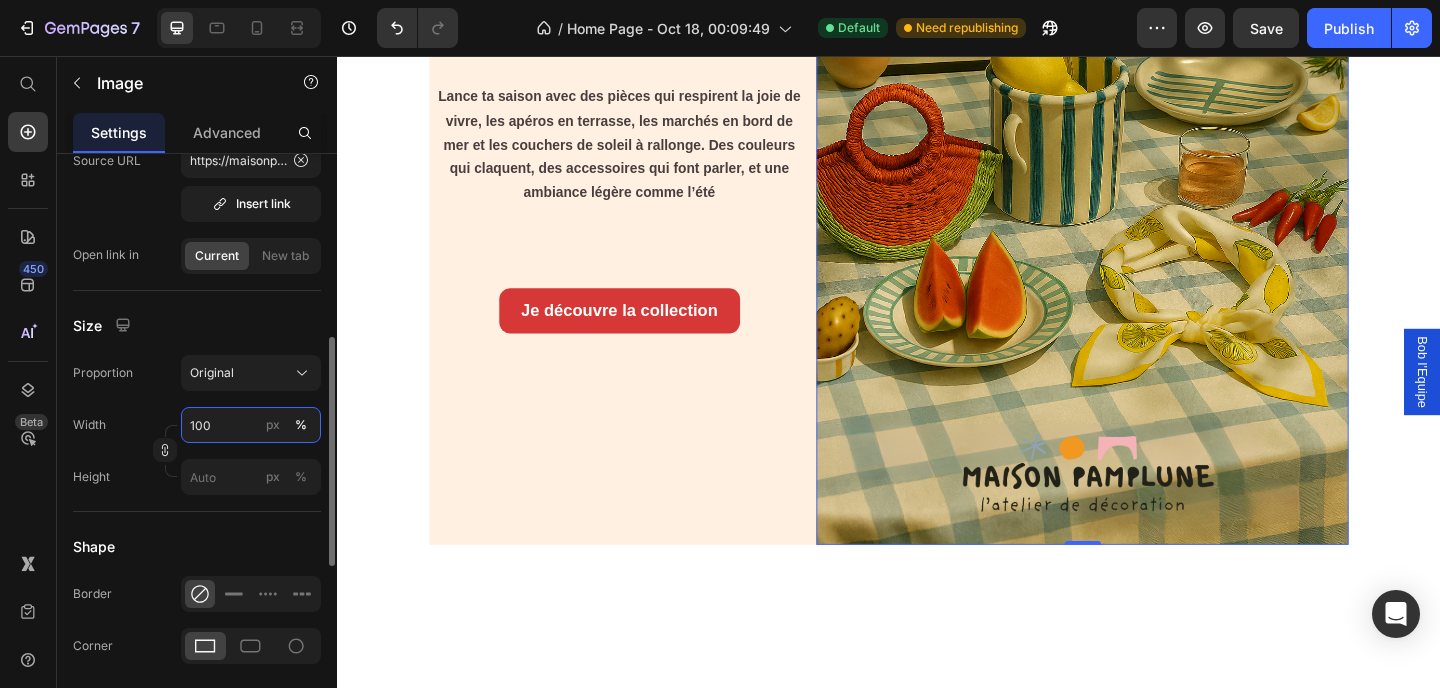 click on "100" at bounding box center (251, 425) 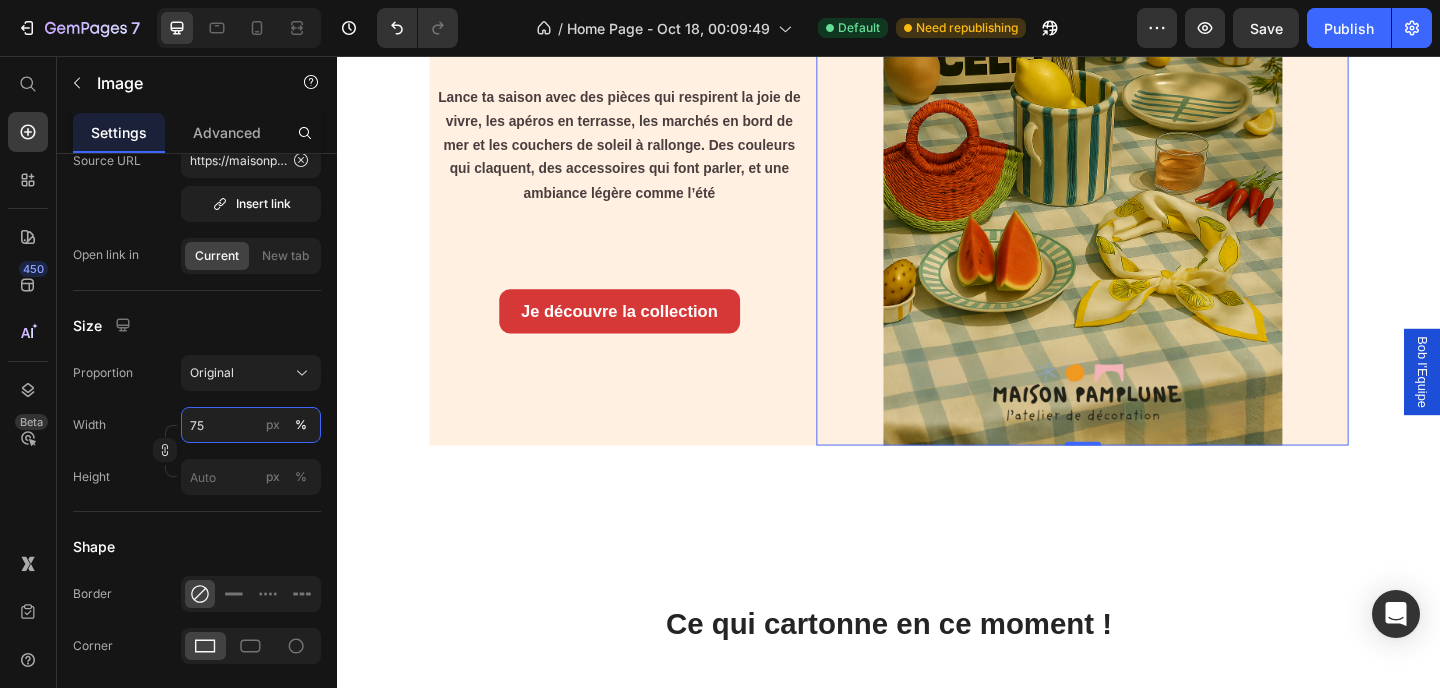 scroll, scrollTop: 1831, scrollLeft: 0, axis: vertical 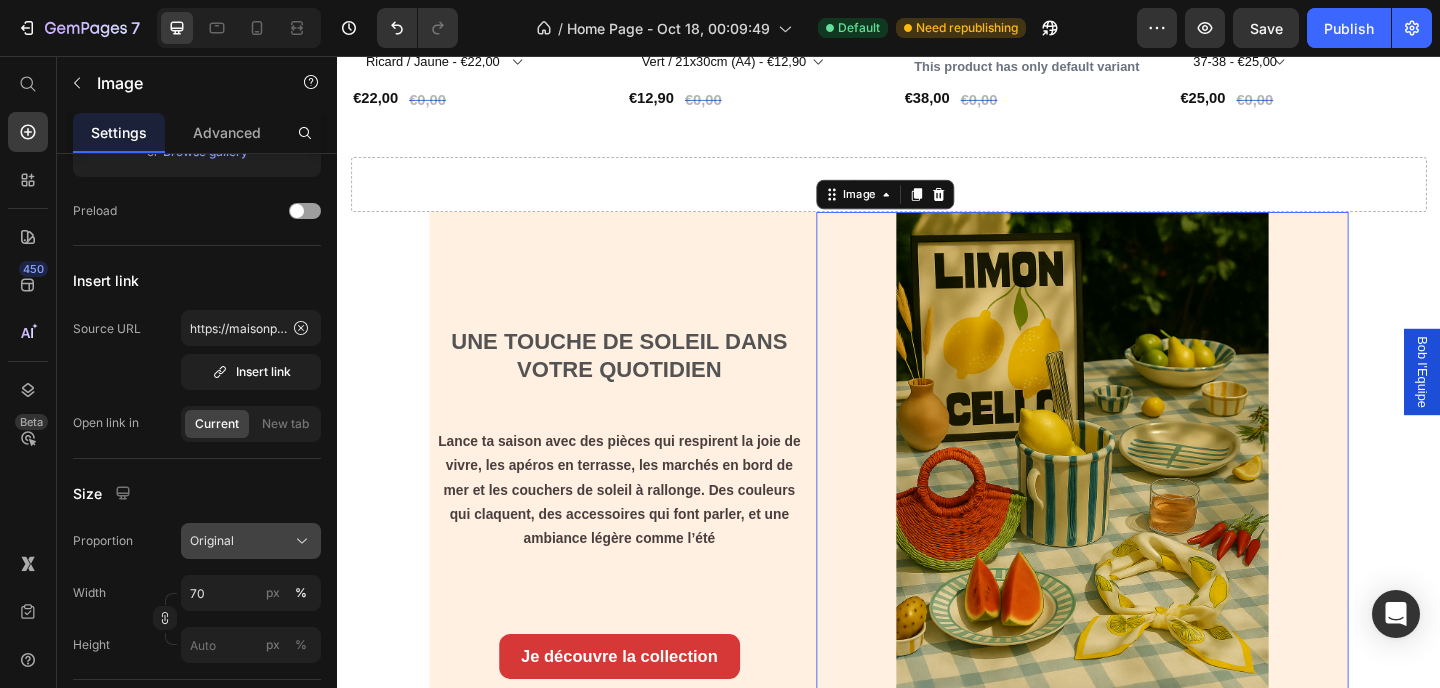 click on "Original" at bounding box center (212, 541) 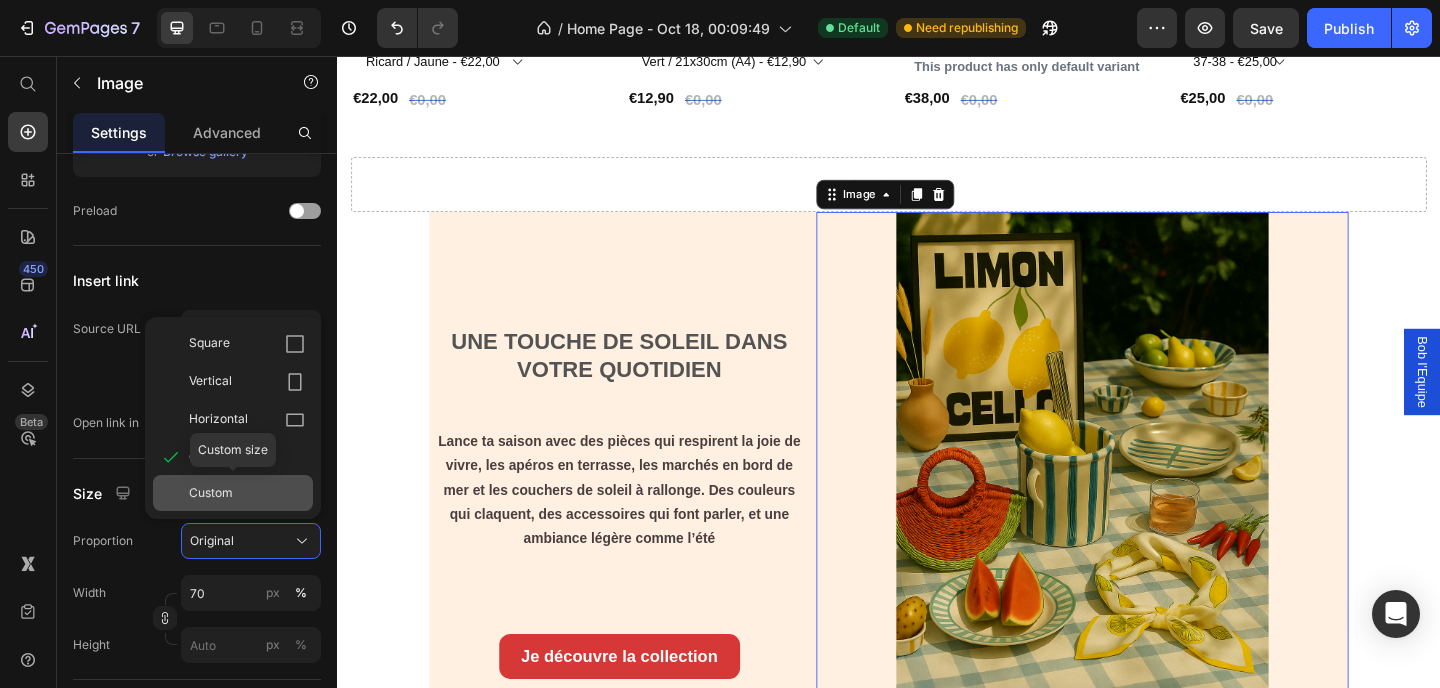 click on "Custom" 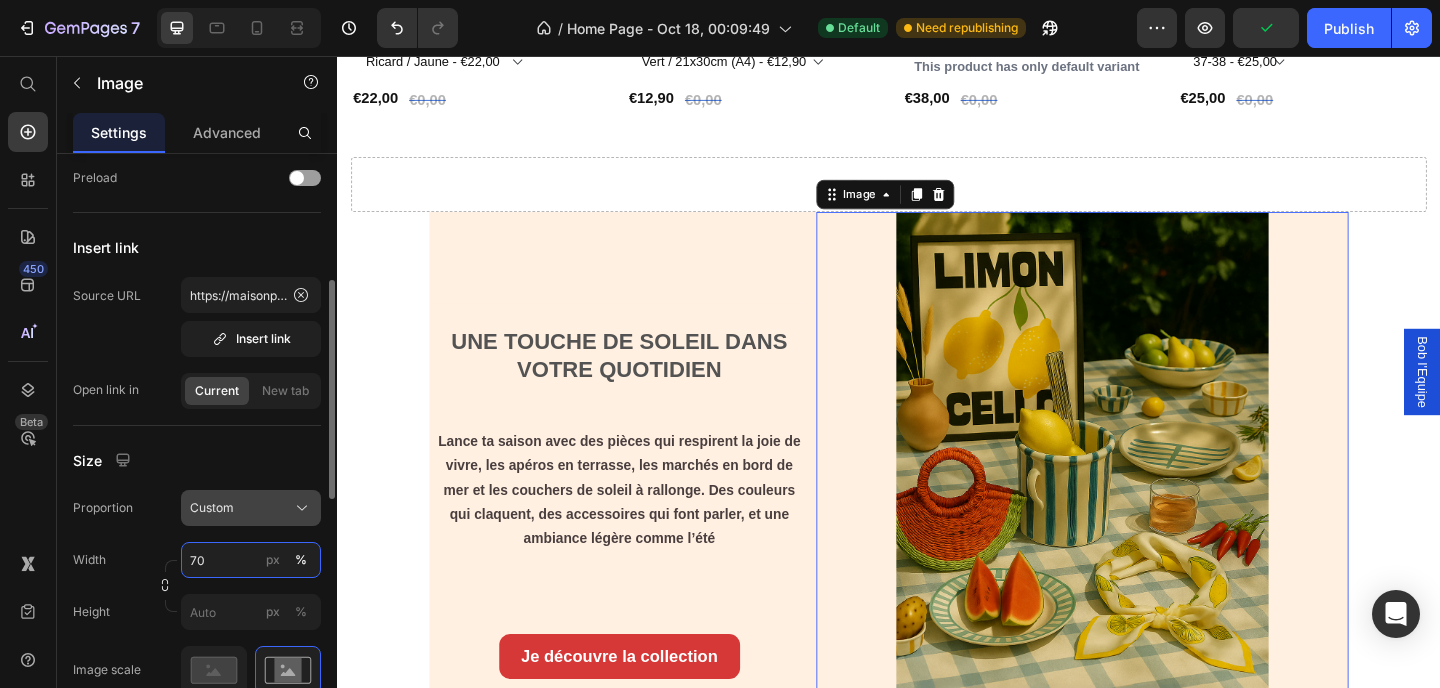 scroll, scrollTop: 379, scrollLeft: 0, axis: vertical 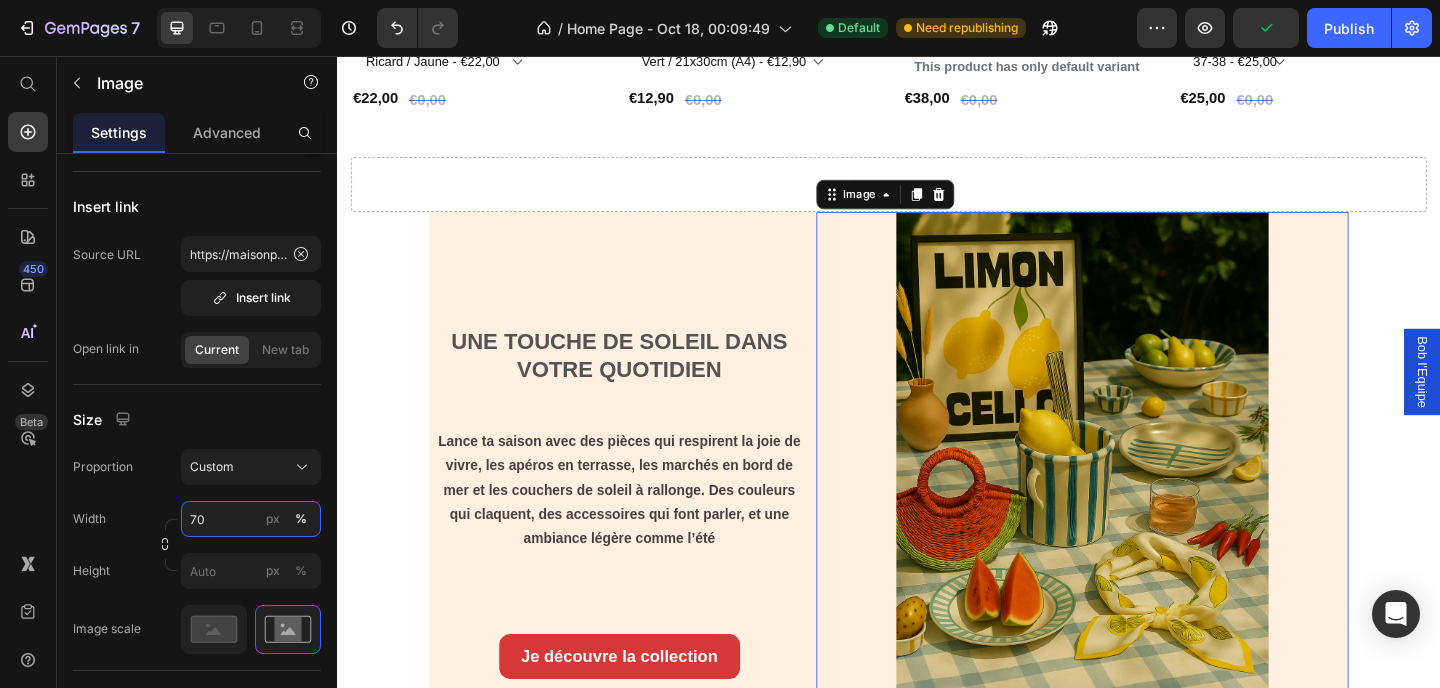 click on "70" at bounding box center [251, 519] 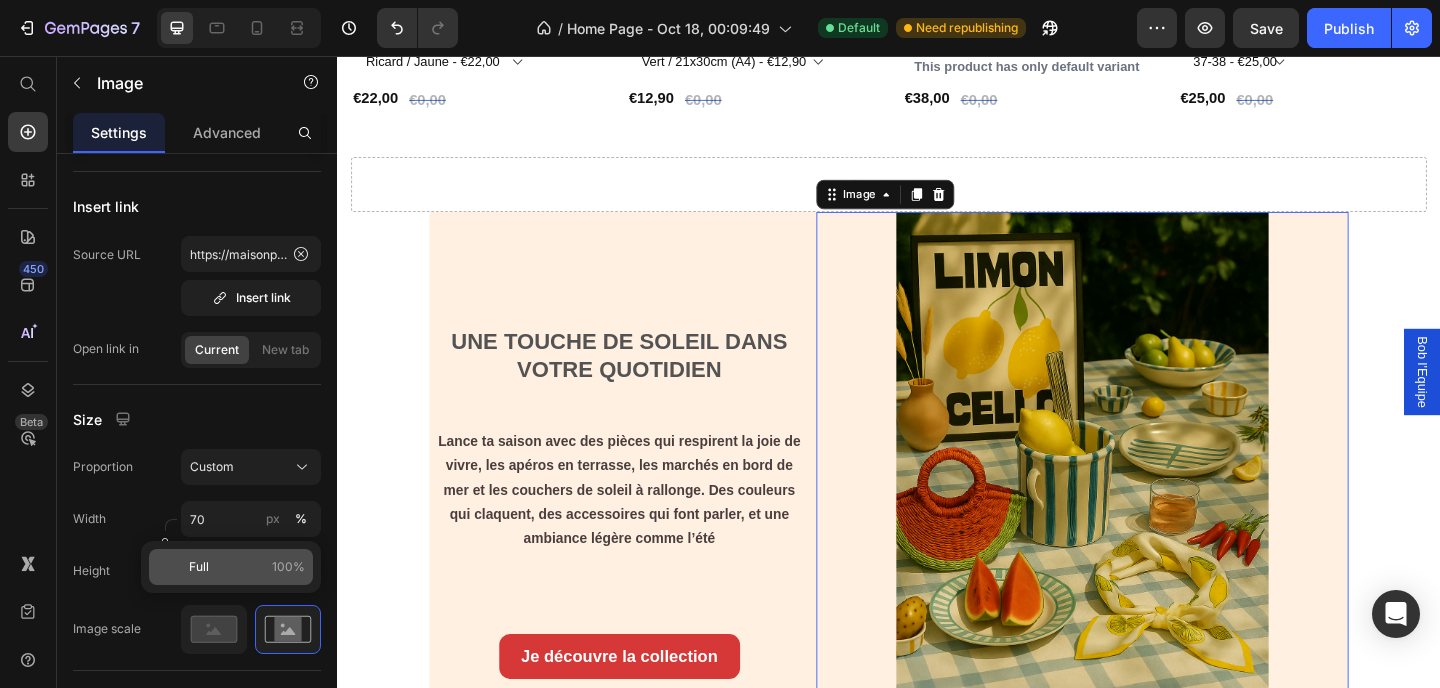 click on "Full" at bounding box center [199, 567] 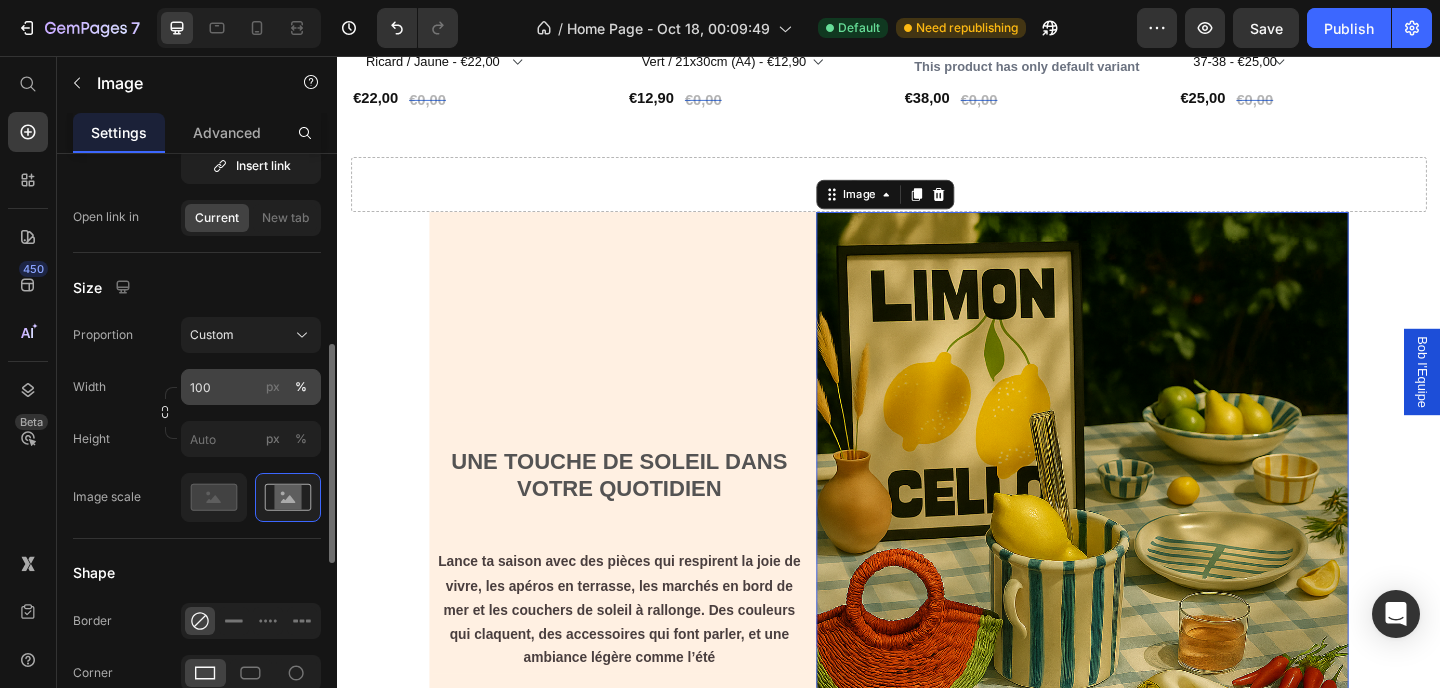 scroll, scrollTop: 615, scrollLeft: 0, axis: vertical 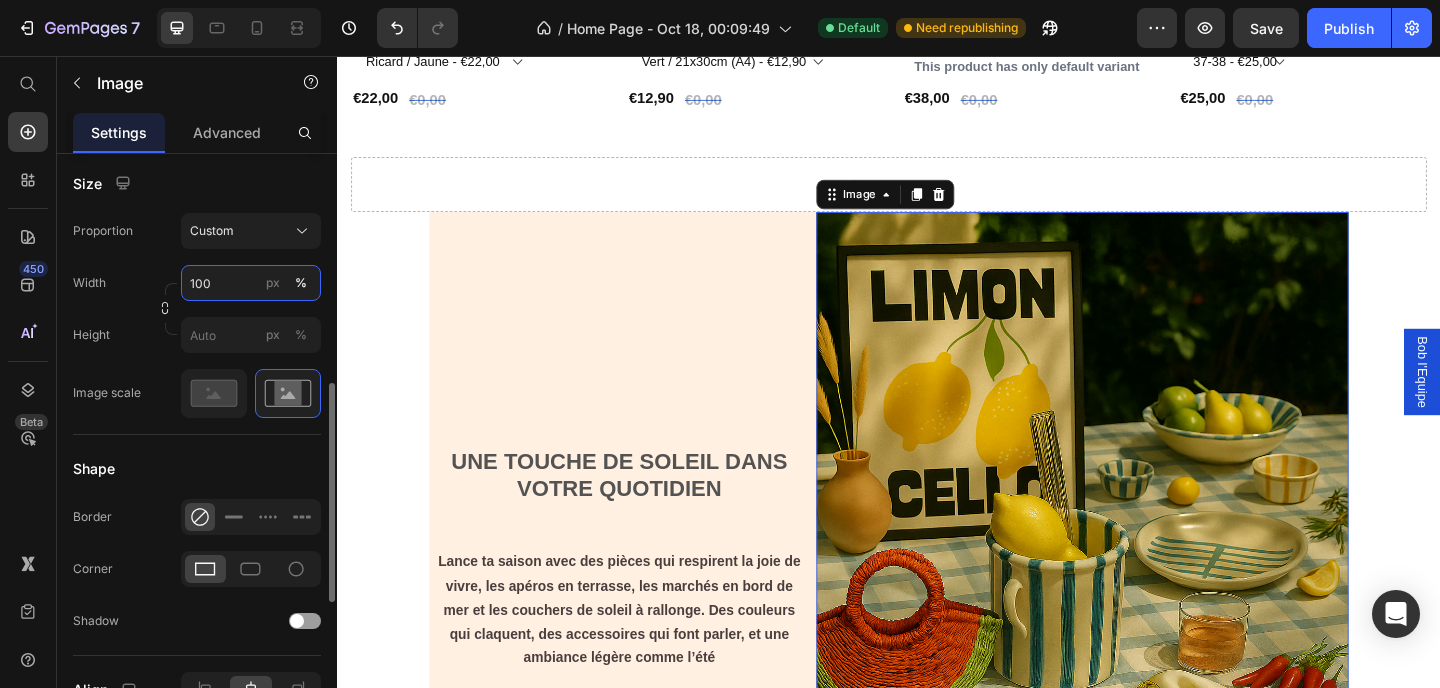 click on "100" at bounding box center (251, 283) 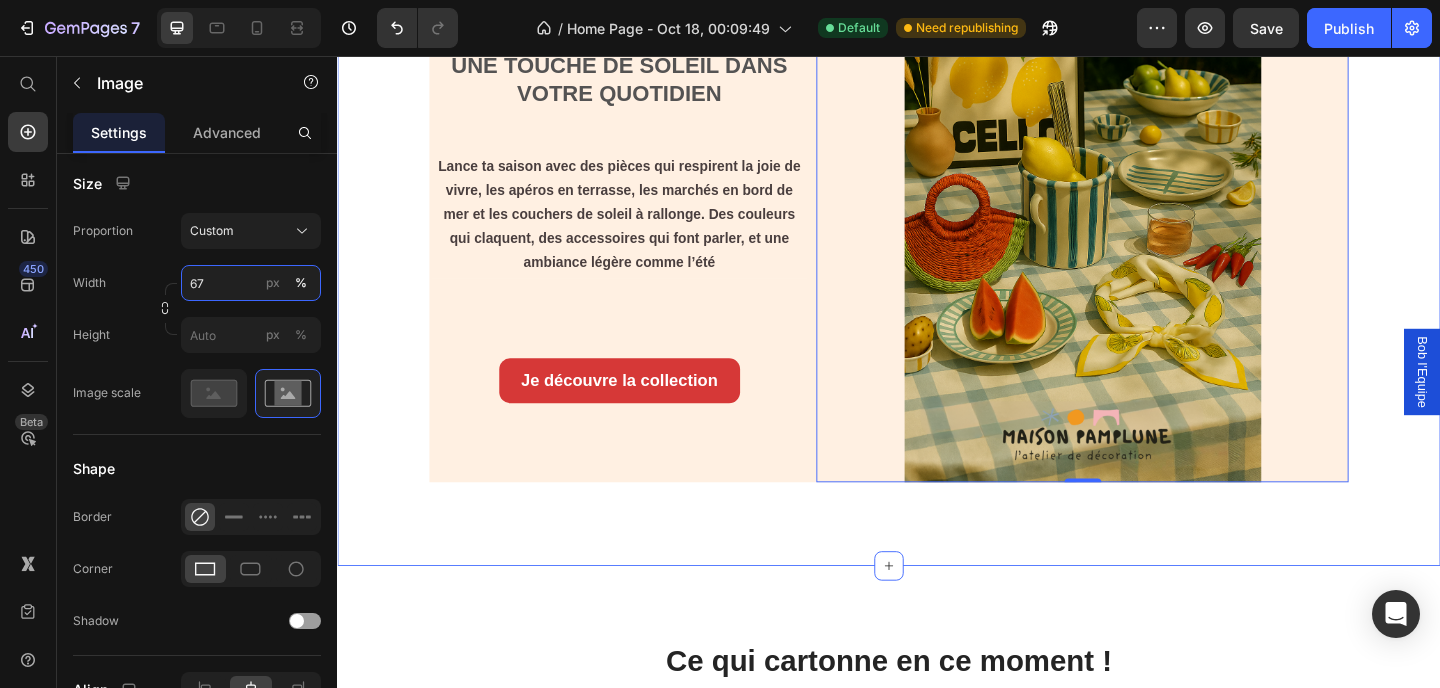 scroll, scrollTop: 2077, scrollLeft: 0, axis: vertical 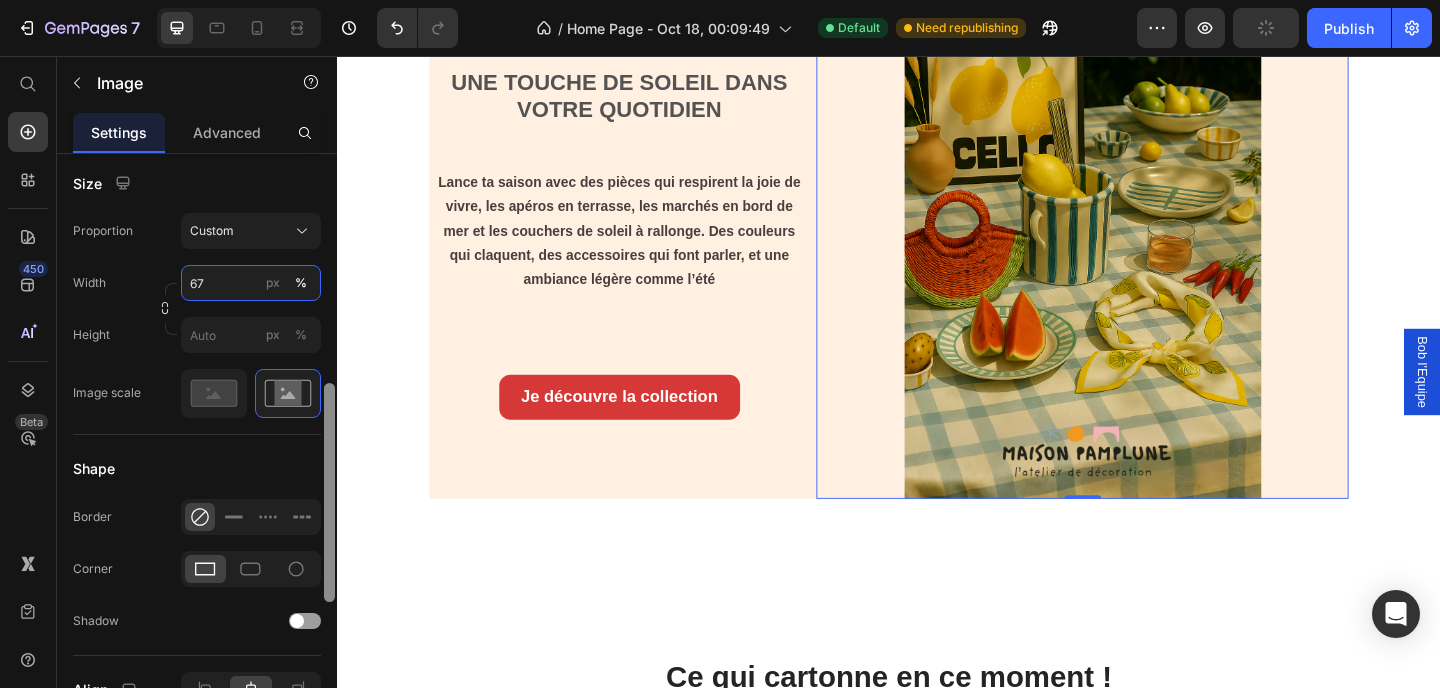 type on "100" 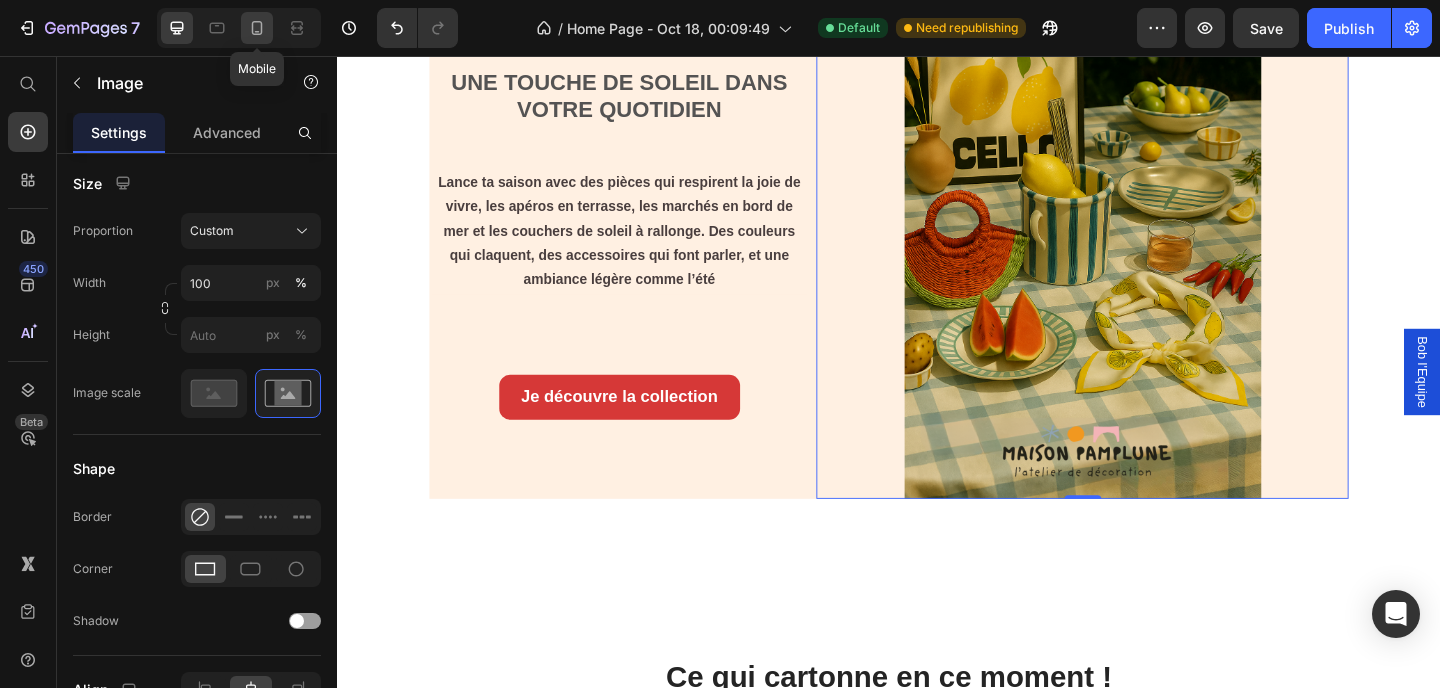 click 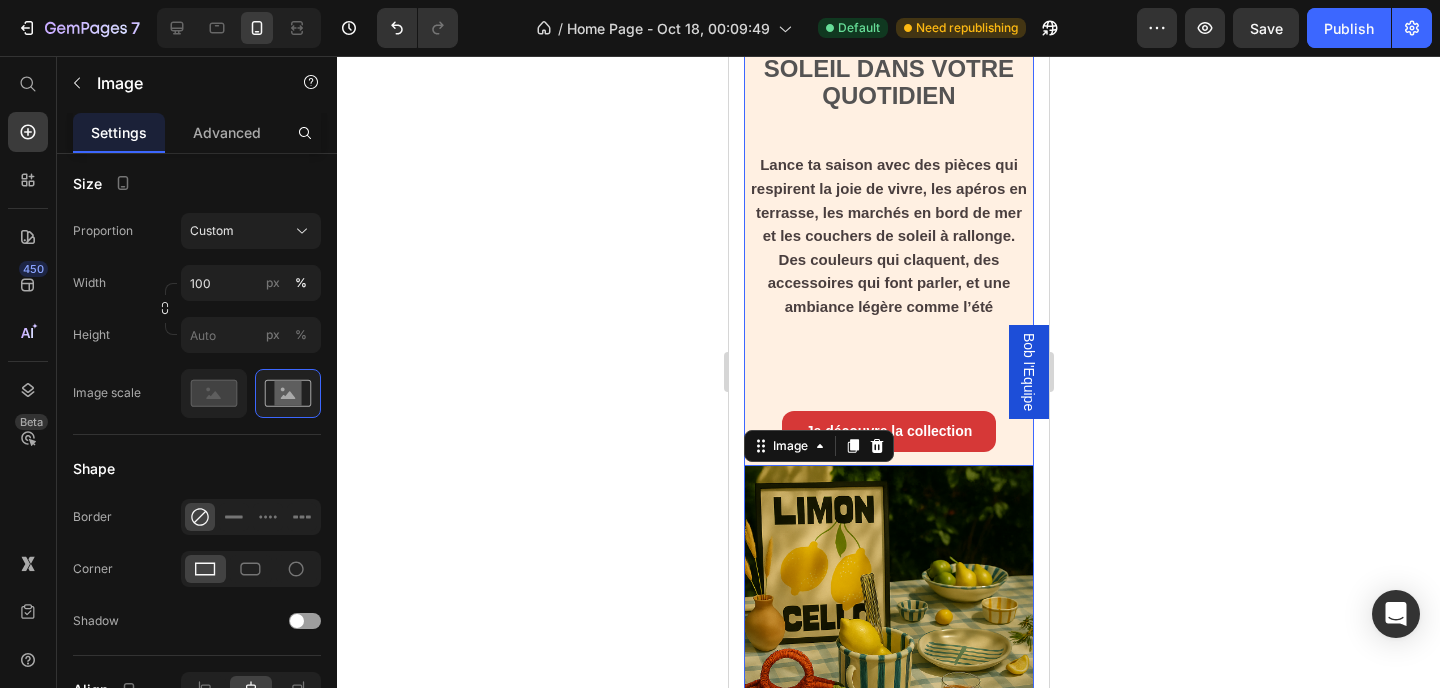 scroll, scrollTop: 2543, scrollLeft: 0, axis: vertical 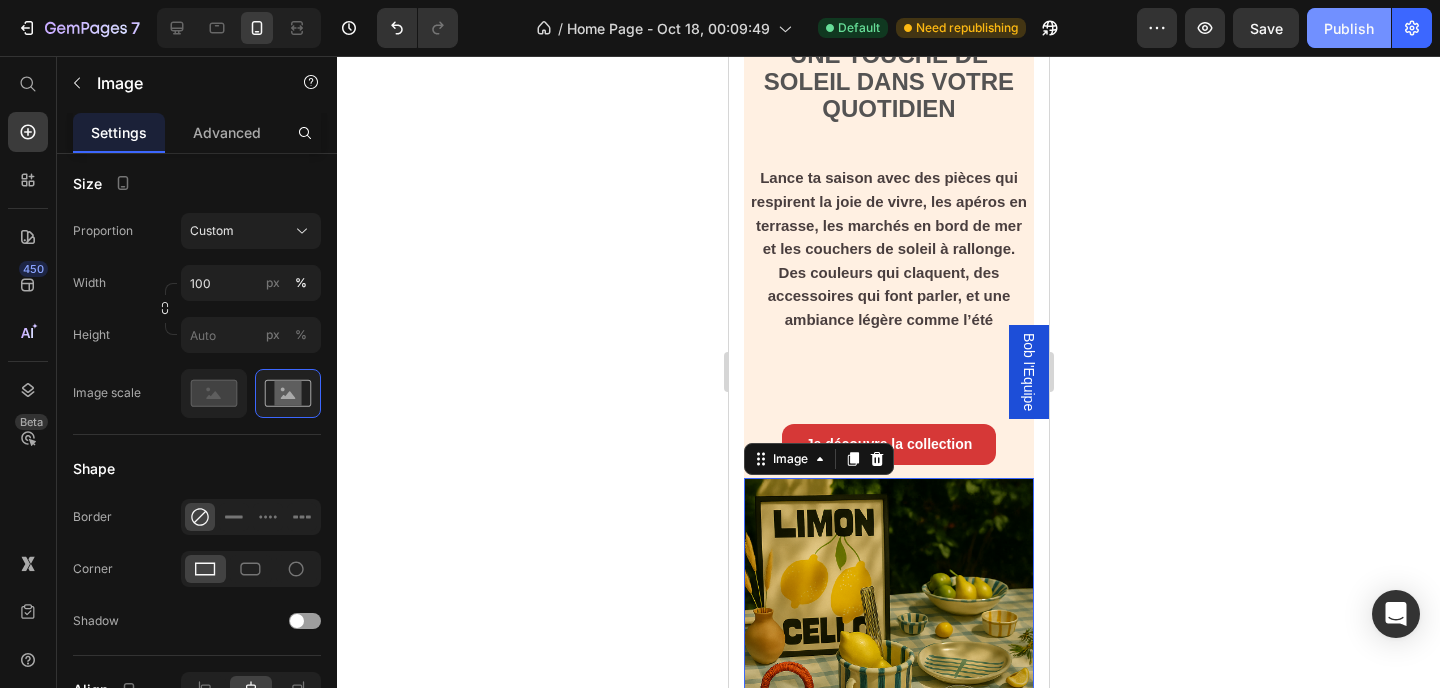 click on "Publish" at bounding box center (1349, 28) 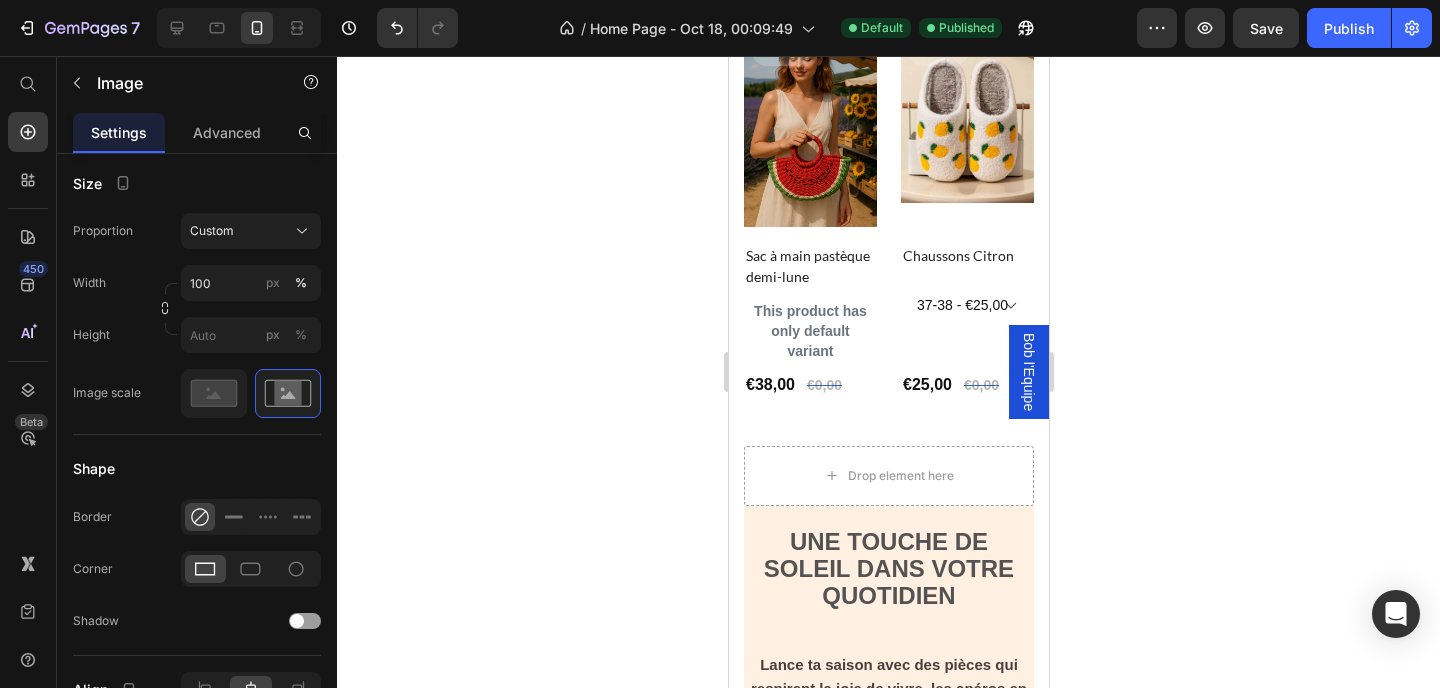 scroll, scrollTop: 2052, scrollLeft: 0, axis: vertical 